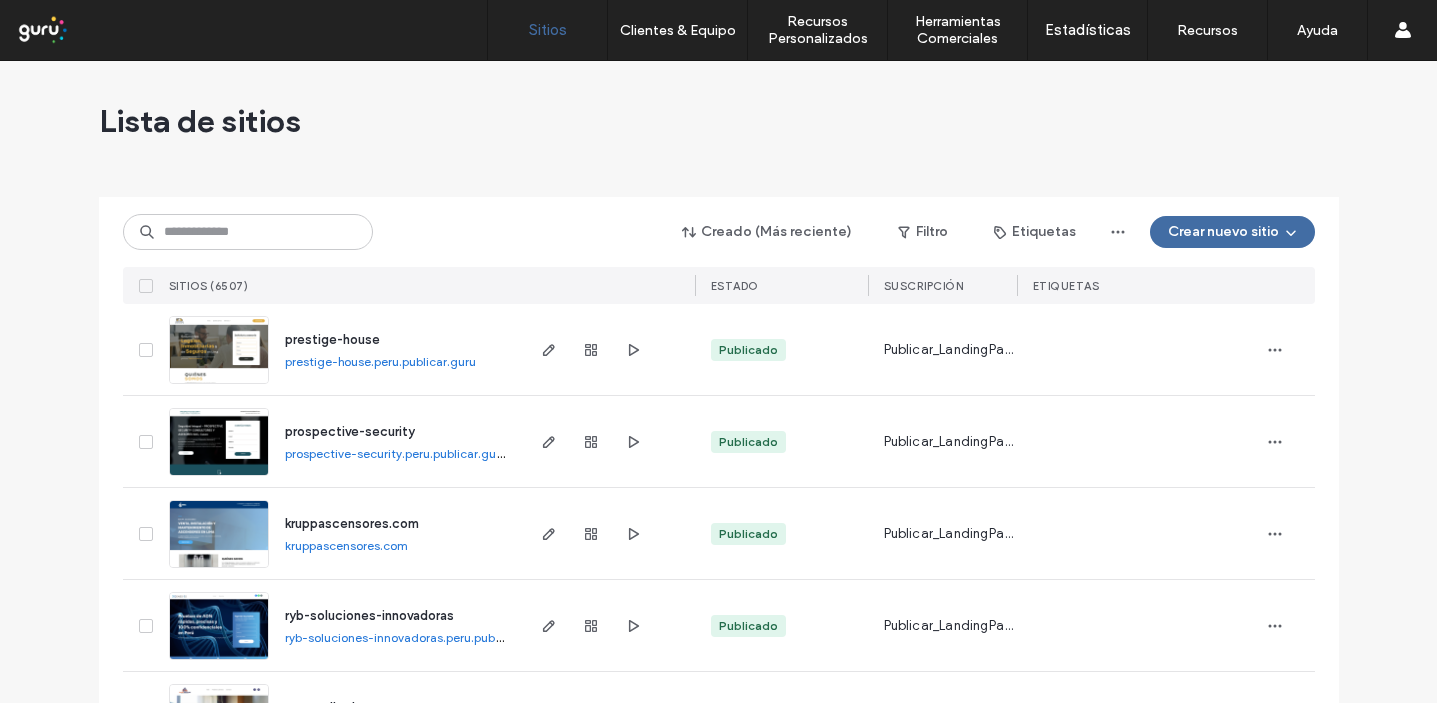 scroll, scrollTop: 0, scrollLeft: 0, axis: both 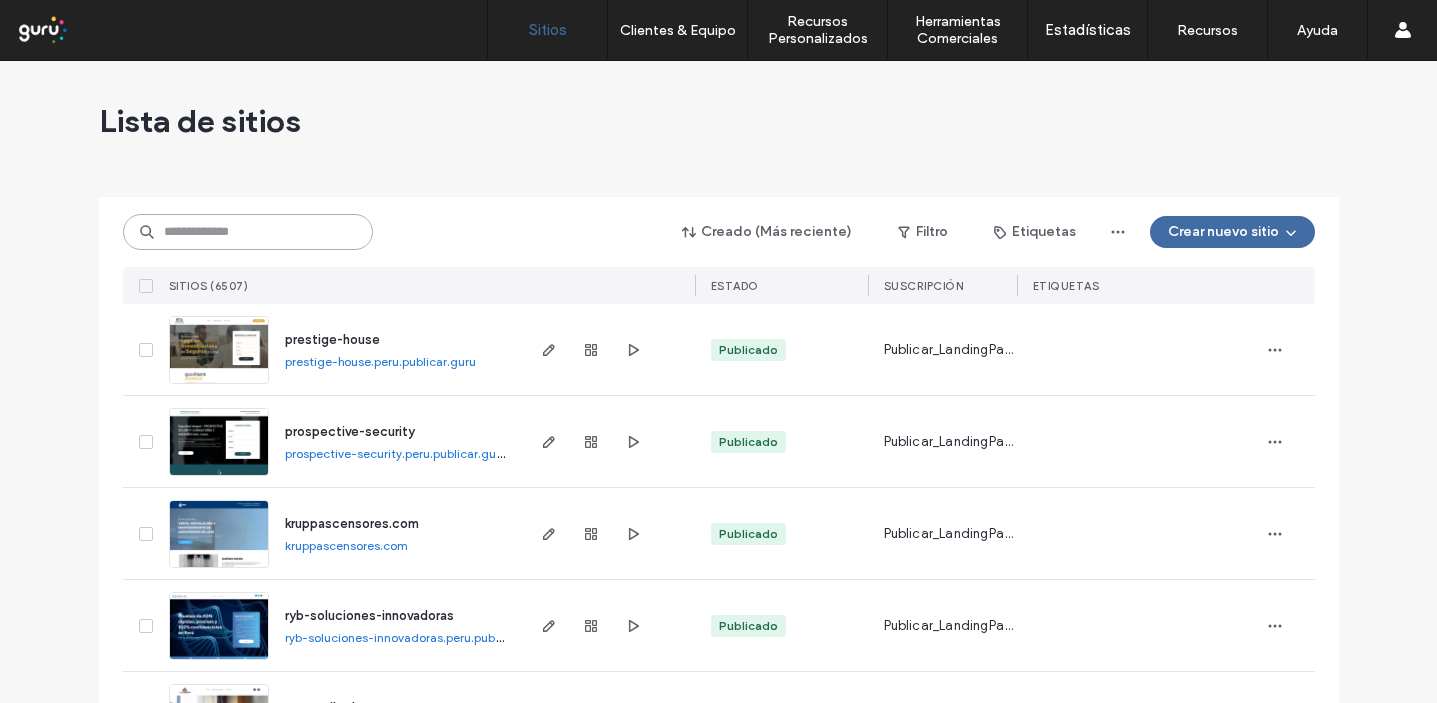 click at bounding box center [248, 232] 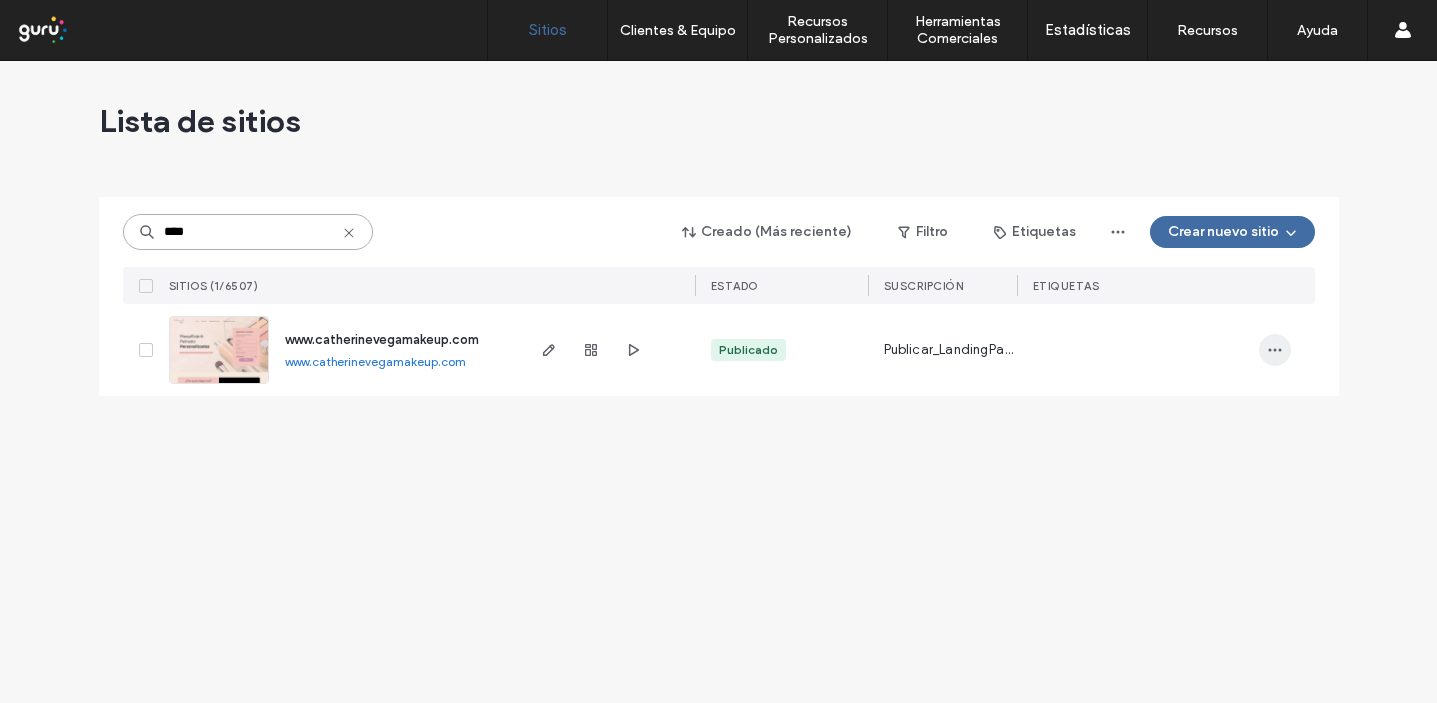 type on "****" 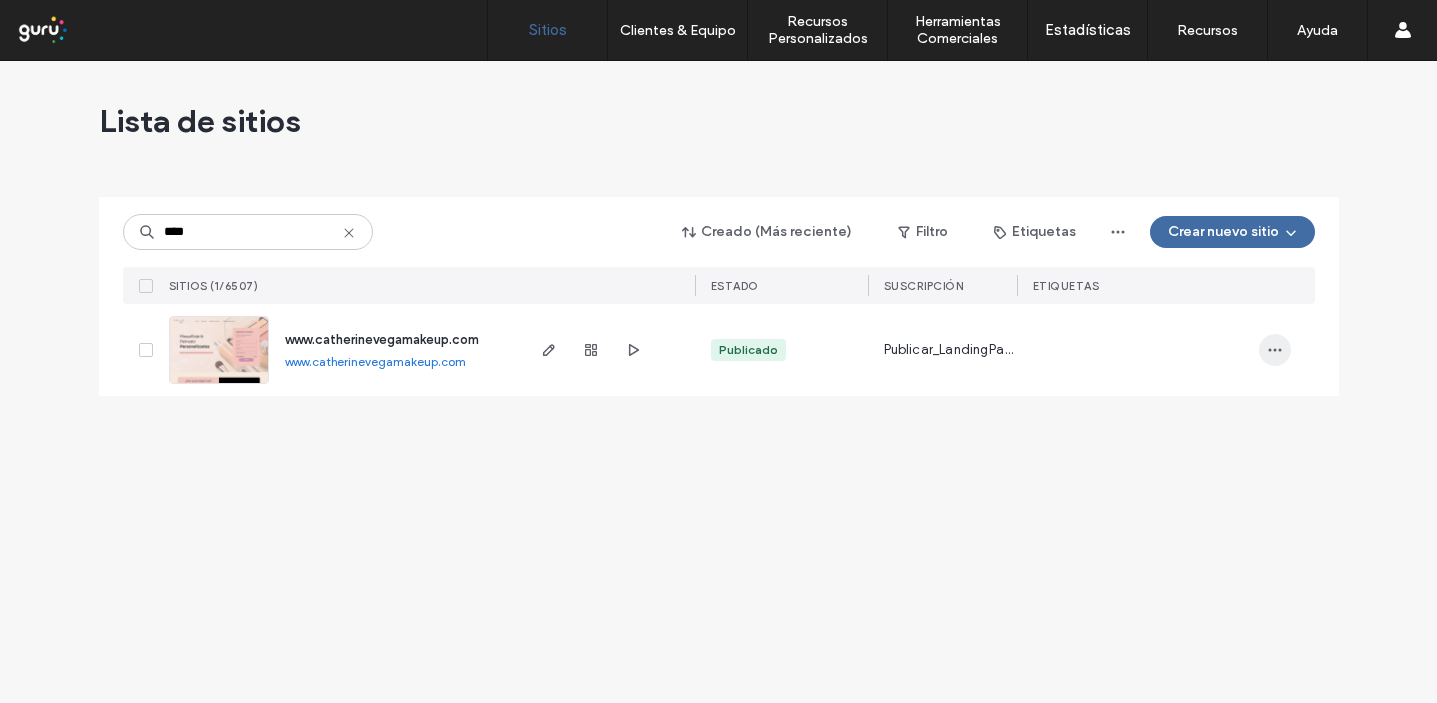 click 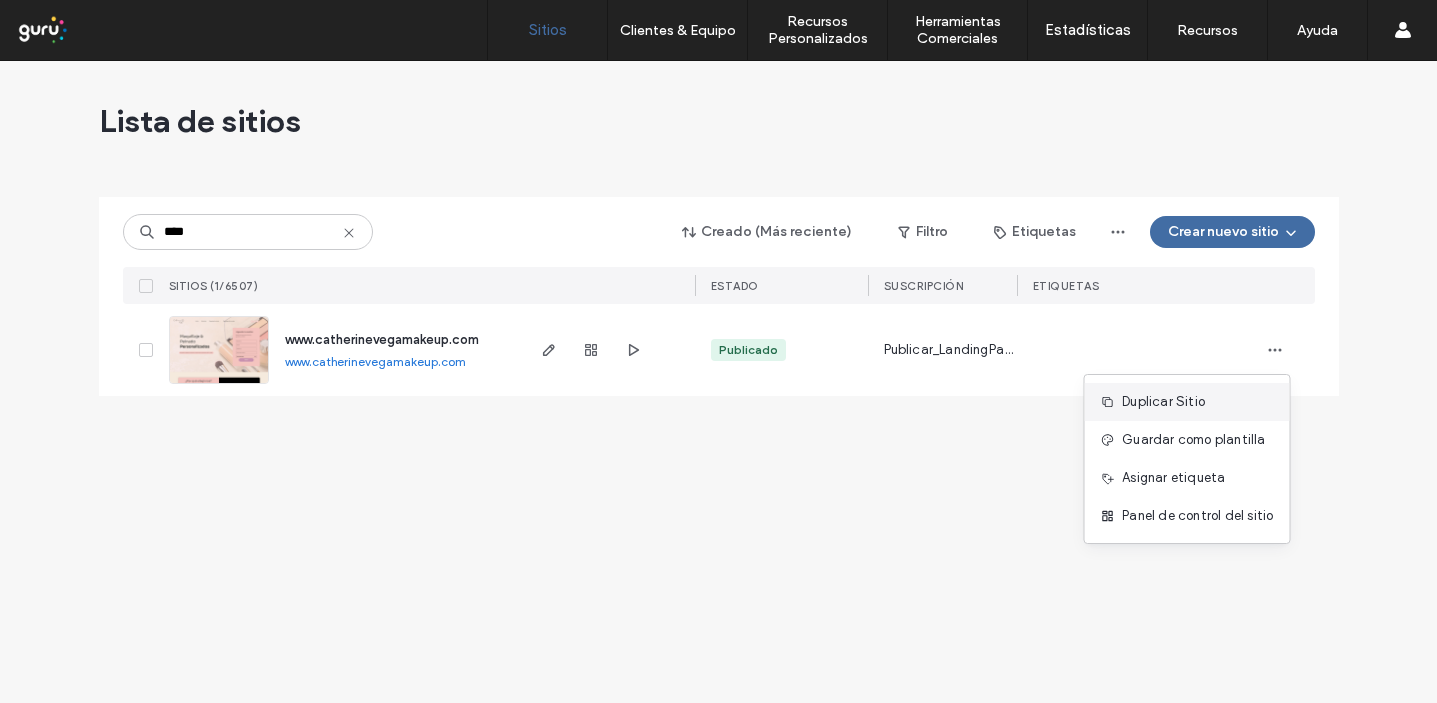 click on "Duplicar Sitio" at bounding box center (1186, 402) 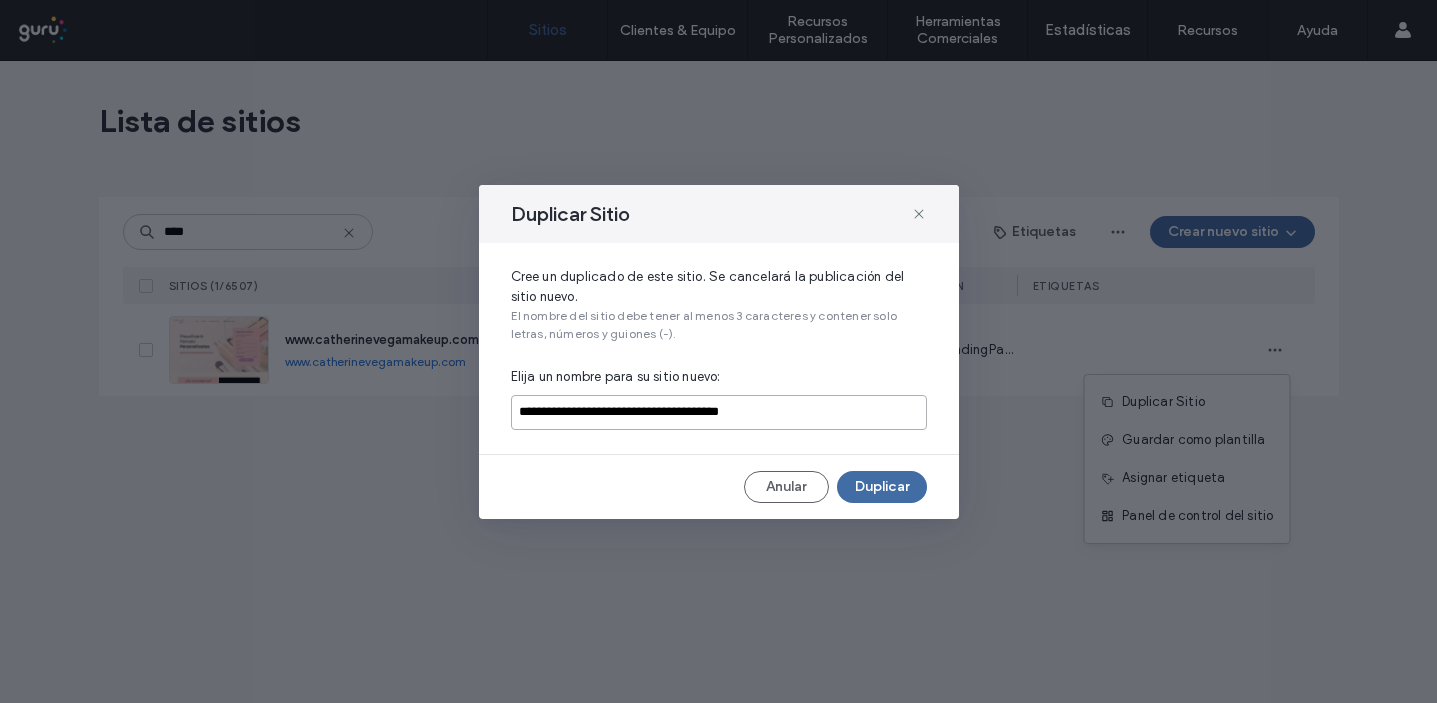 click on "**********" at bounding box center (719, 412) 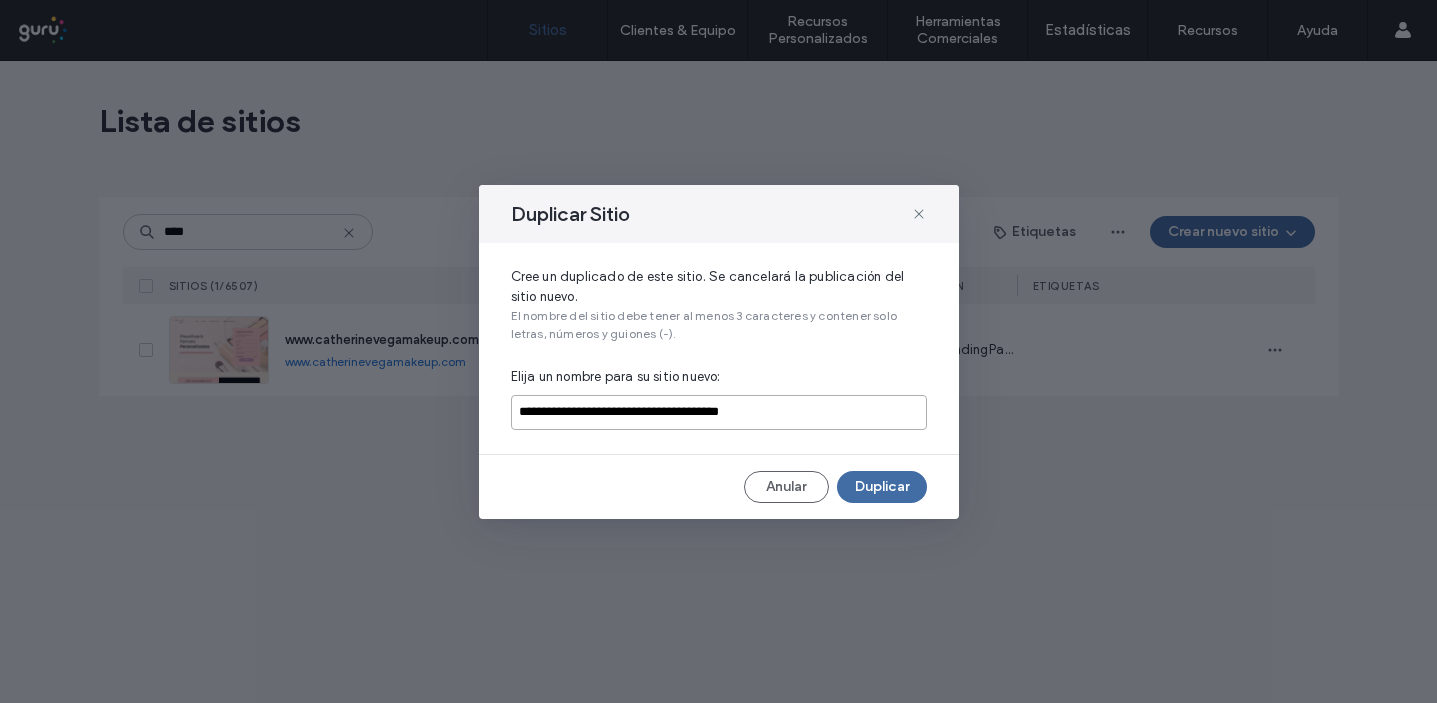 click on "**********" at bounding box center [719, 412] 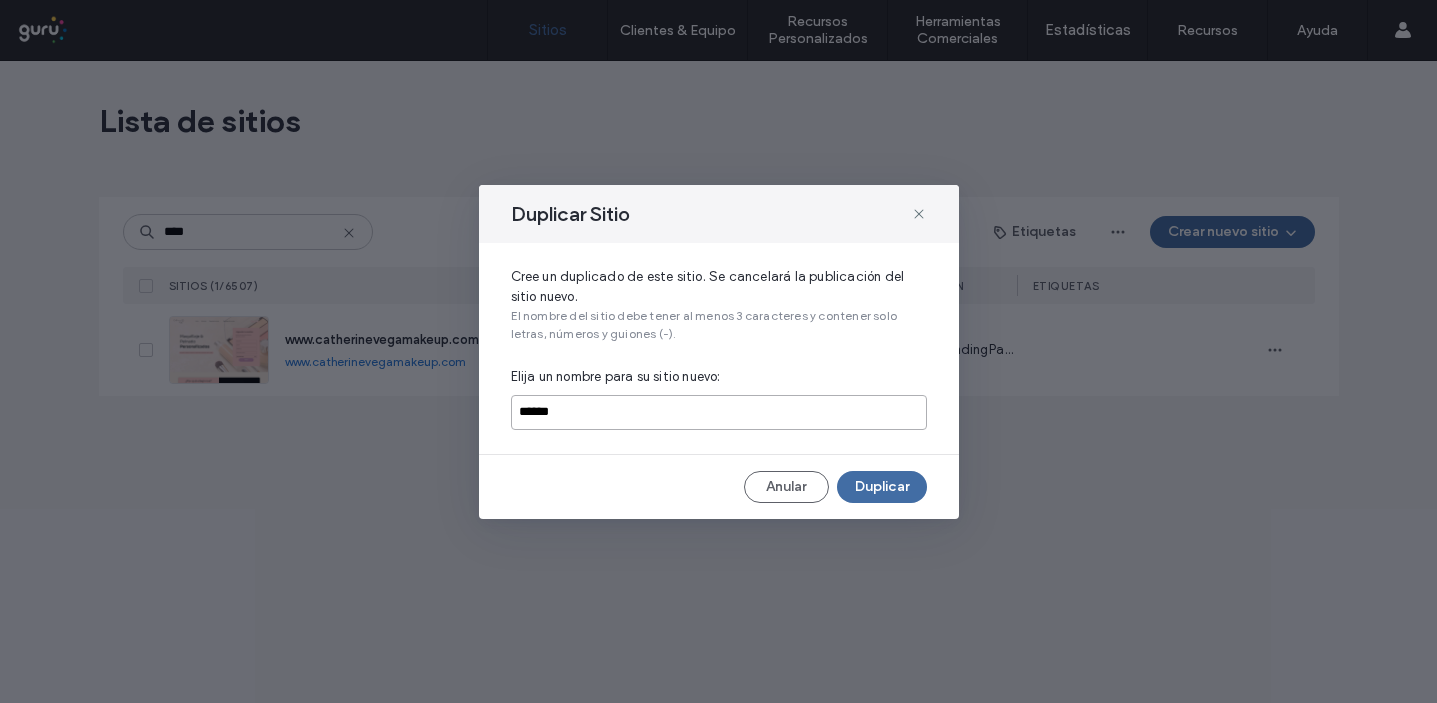 click on "******" at bounding box center [719, 412] 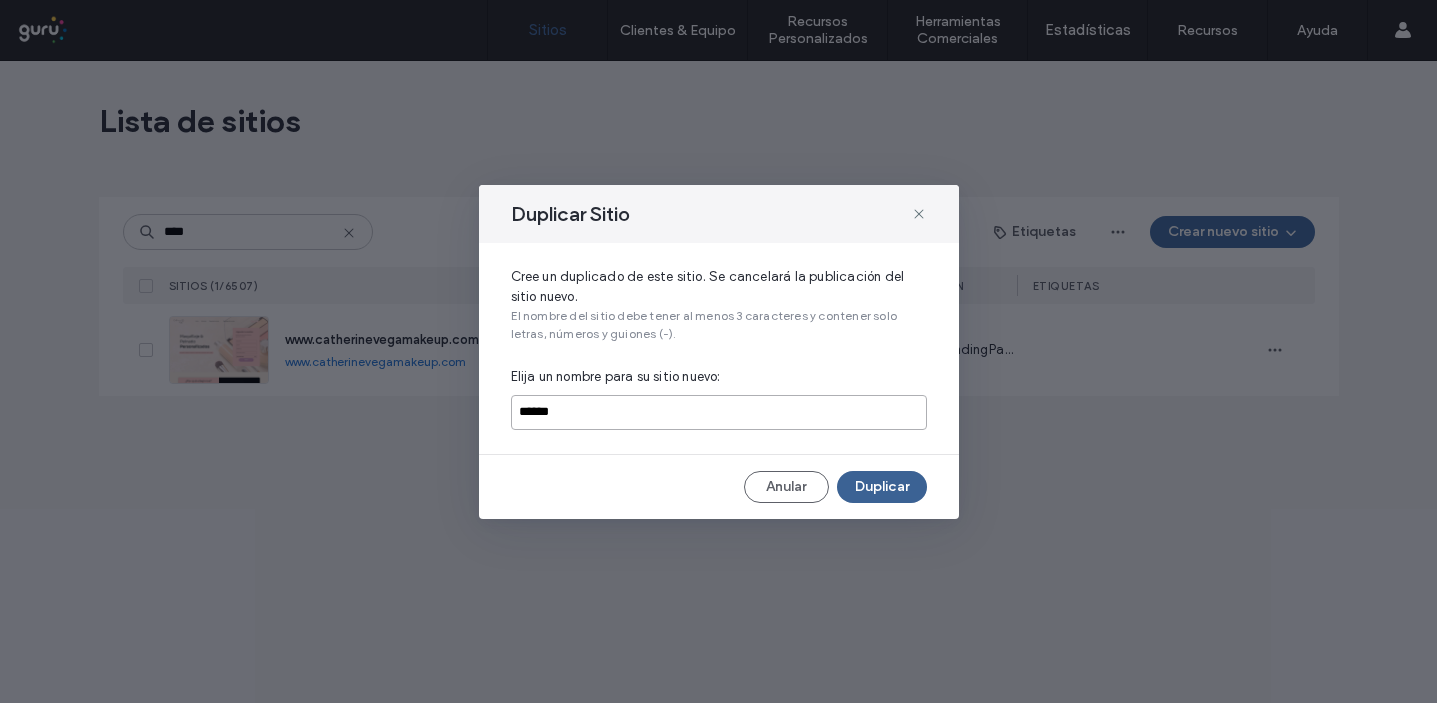 type on "******" 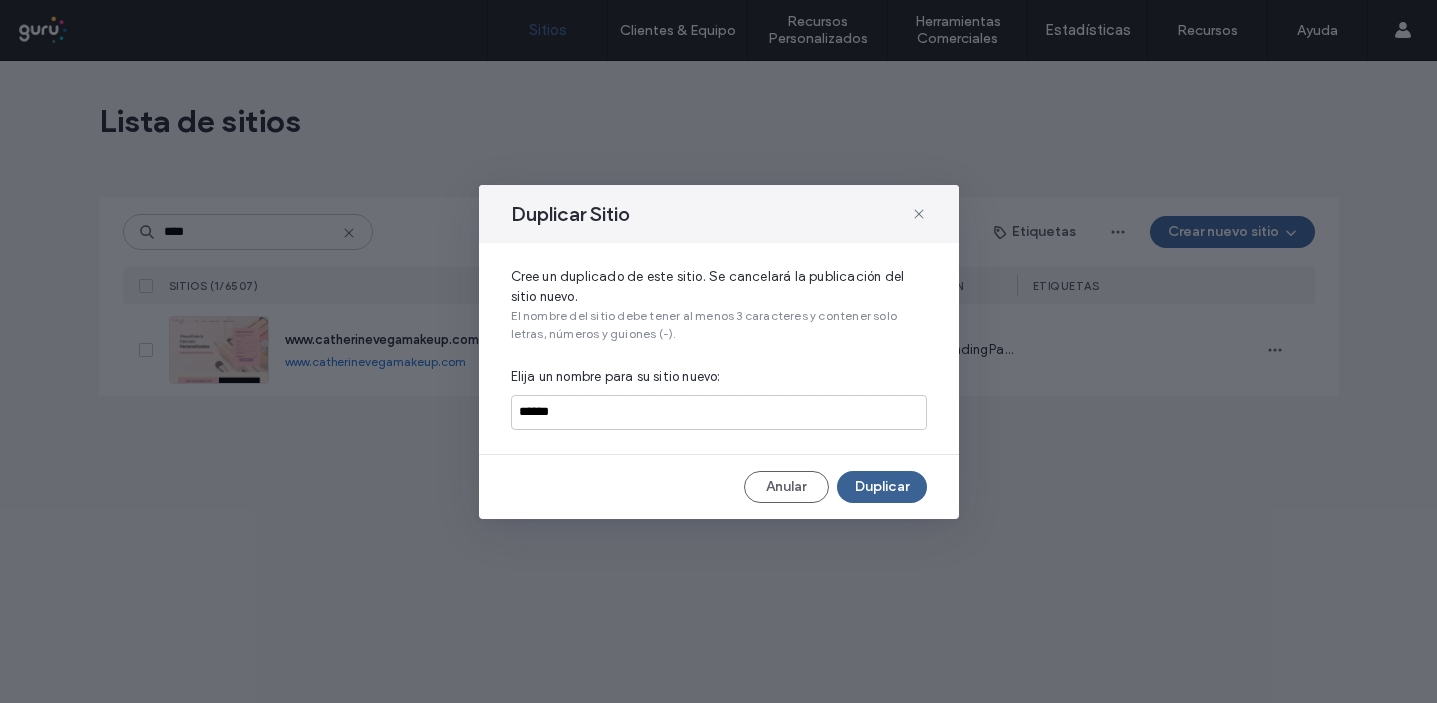 click on "Duplicar" at bounding box center [882, 487] 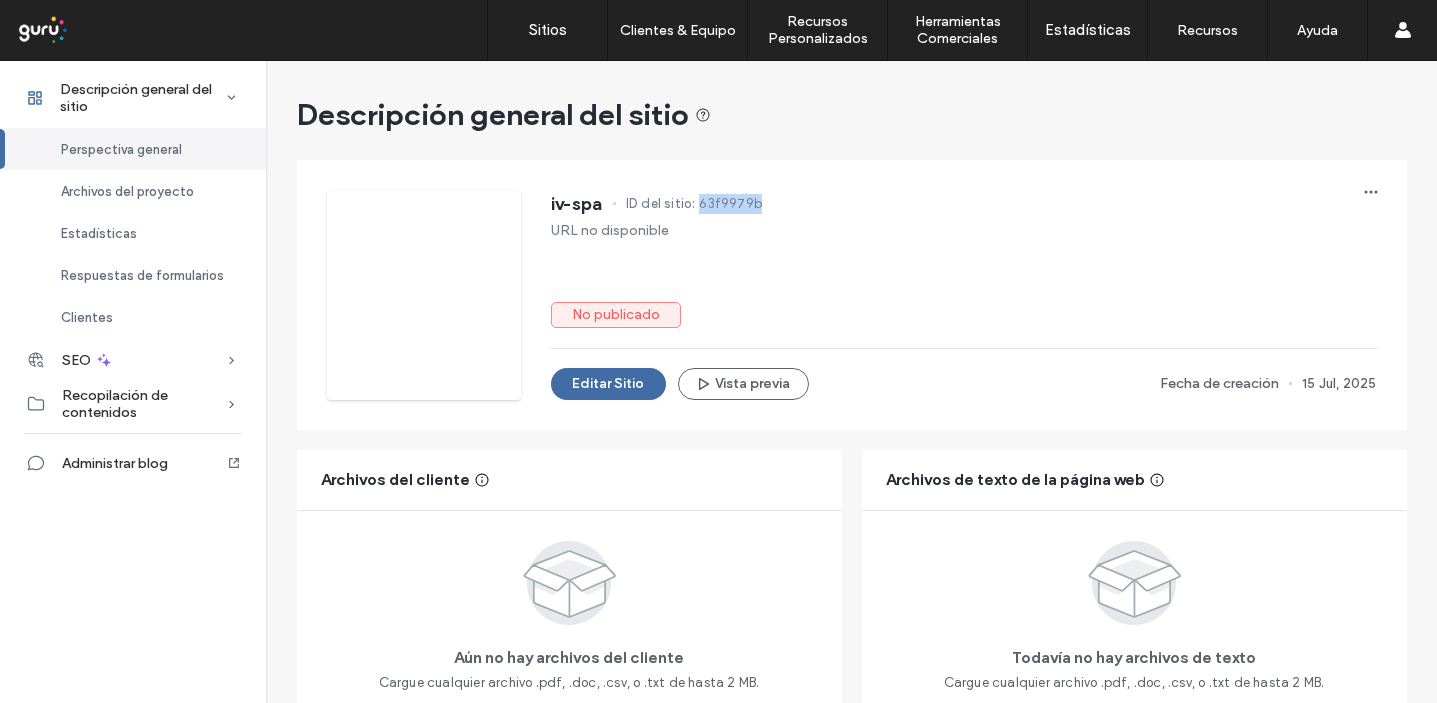 drag, startPoint x: 736, startPoint y: 206, endPoint x: 693, endPoint y: 208, distance: 43.046486 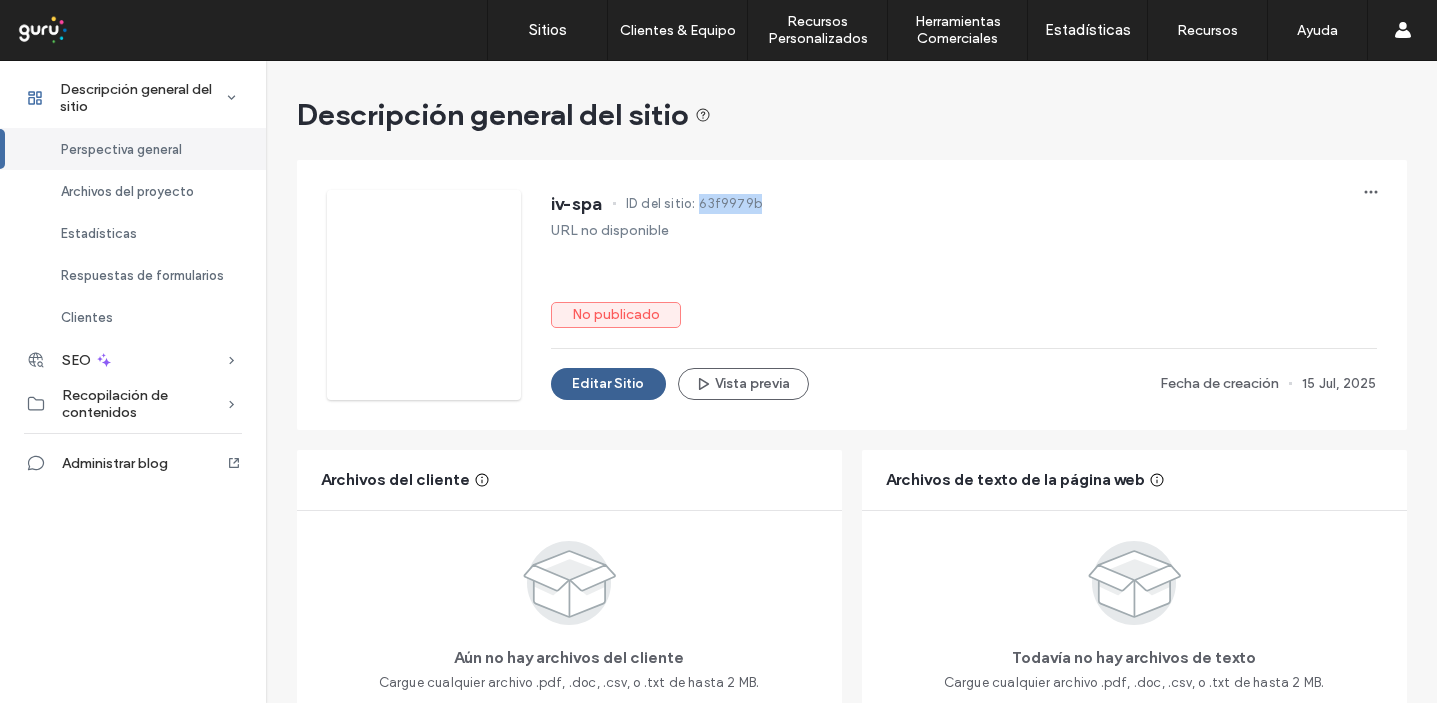 click on "Editar Sitio" at bounding box center [608, 384] 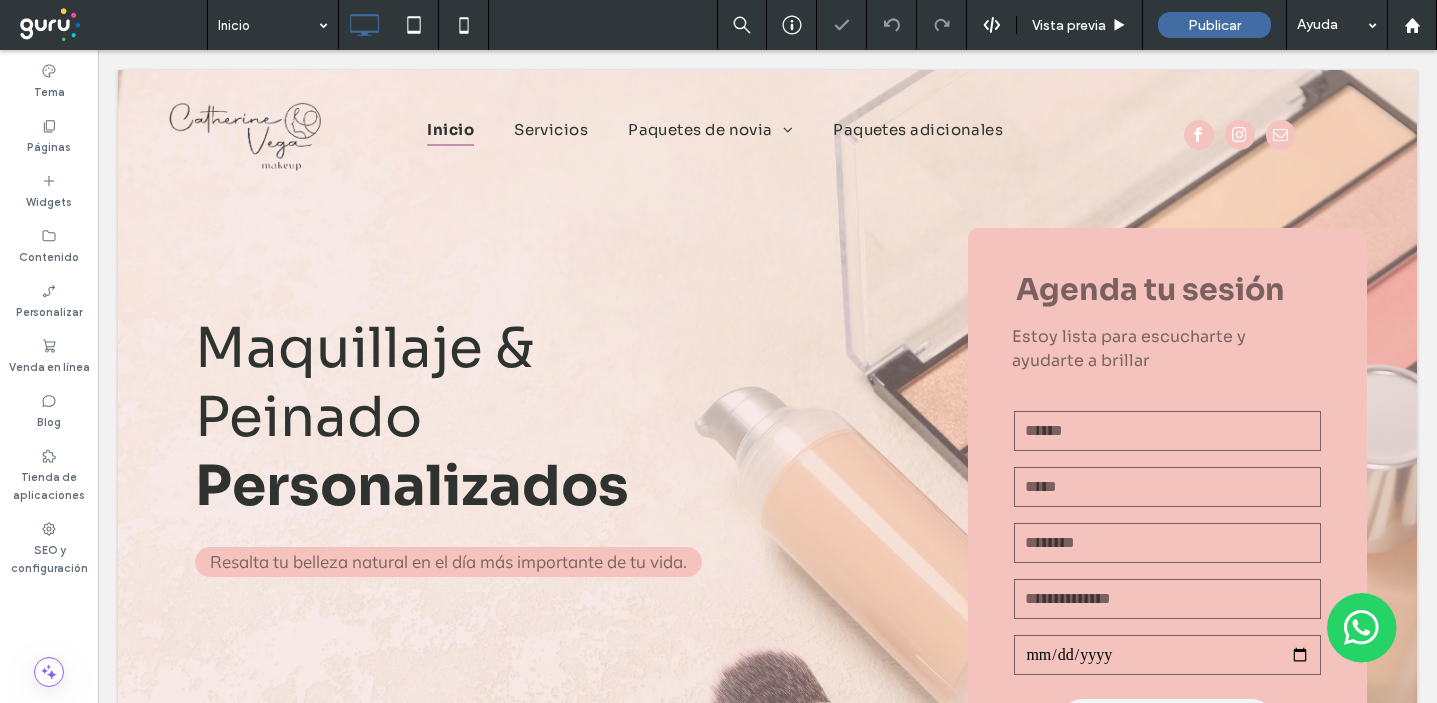 scroll, scrollTop: 0, scrollLeft: 0, axis: both 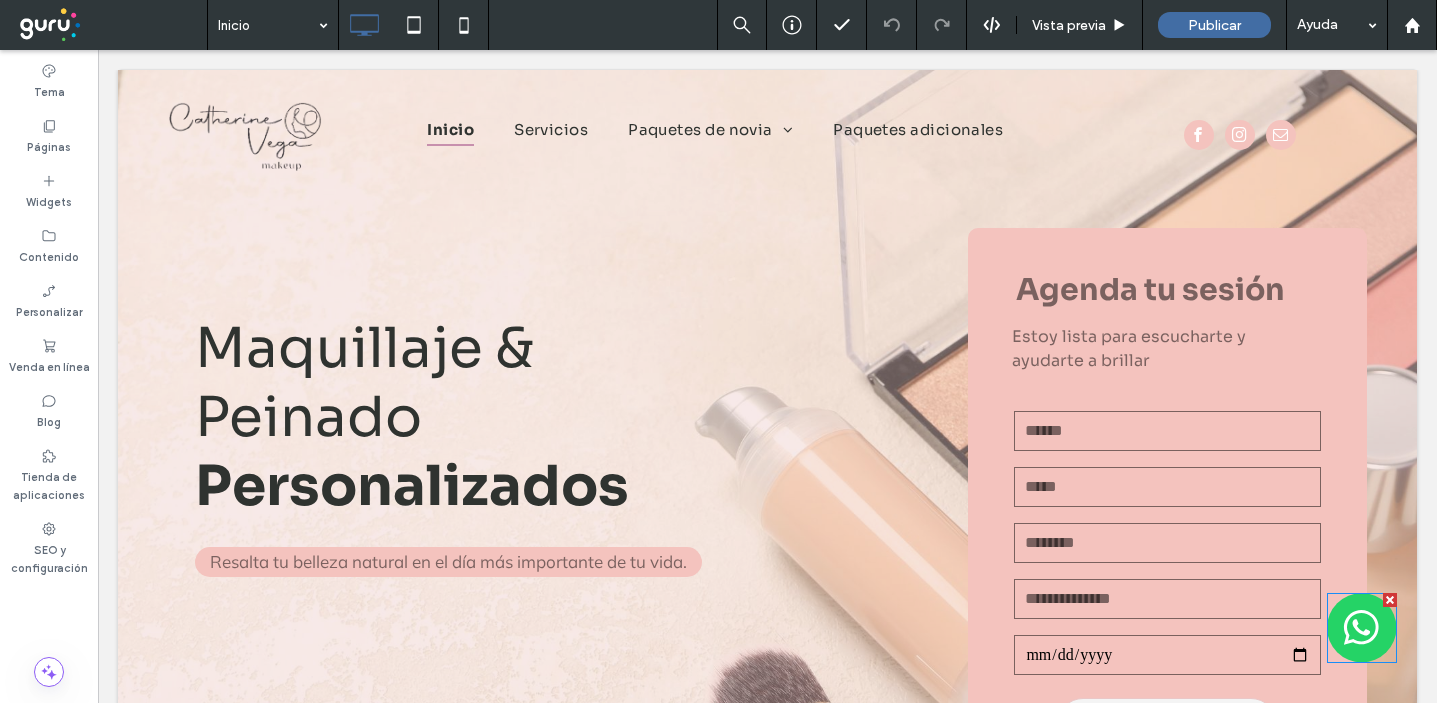 click at bounding box center (1362, 628) 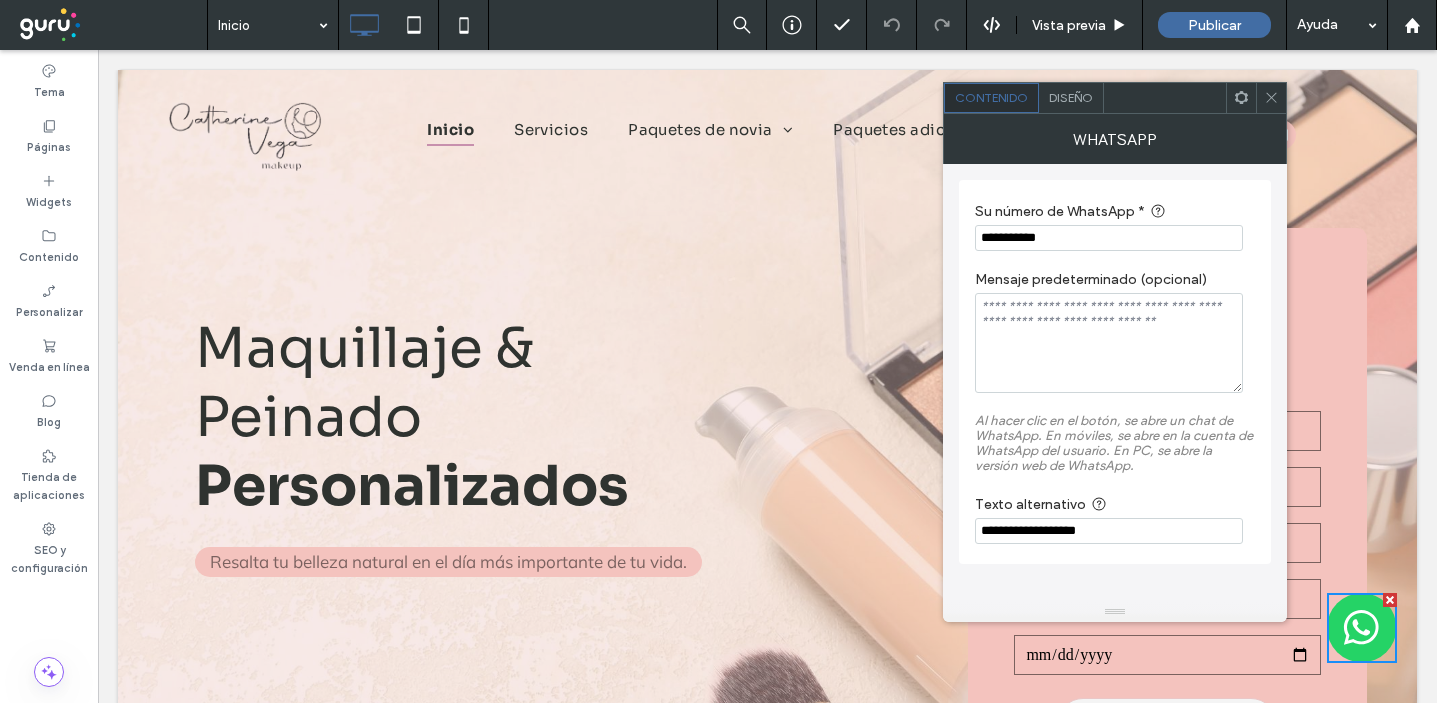 click on "**********" at bounding box center (1109, 238) 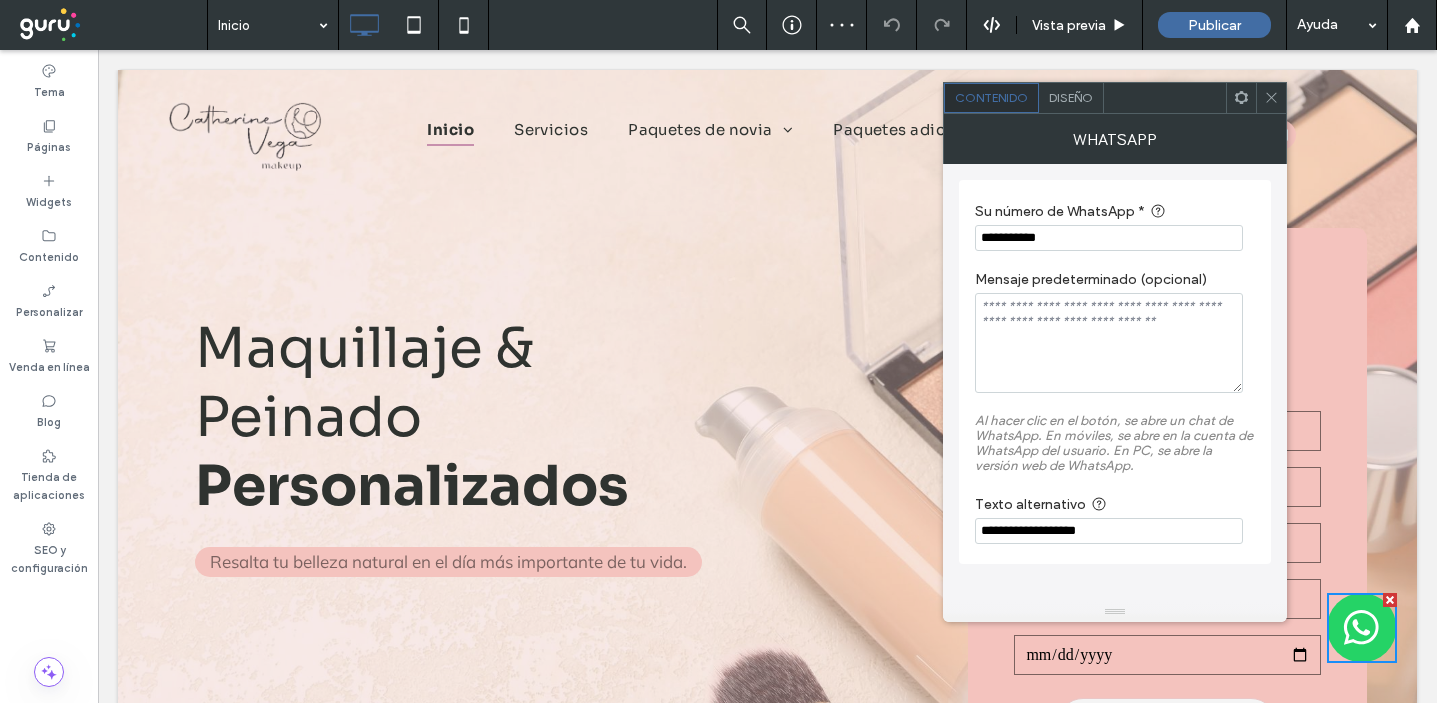 type on "**********" 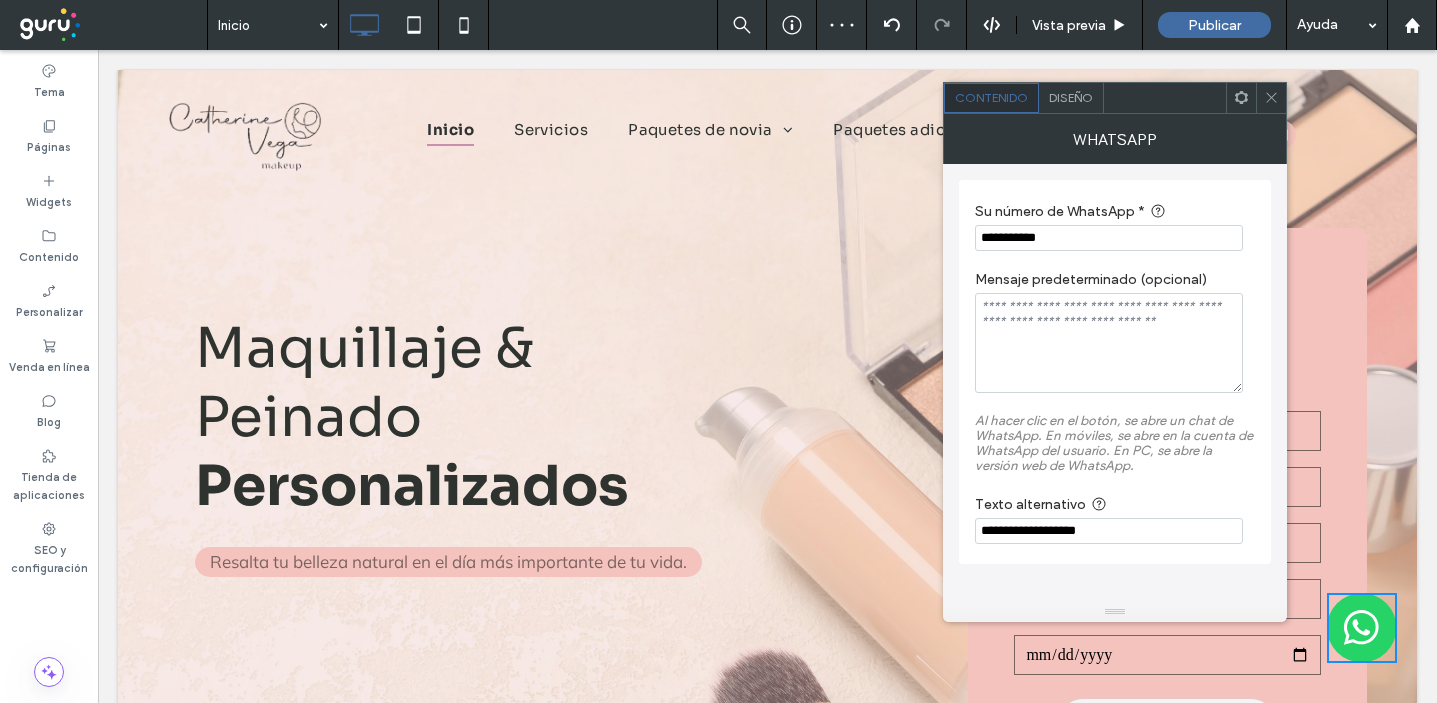 click at bounding box center (1271, 98) 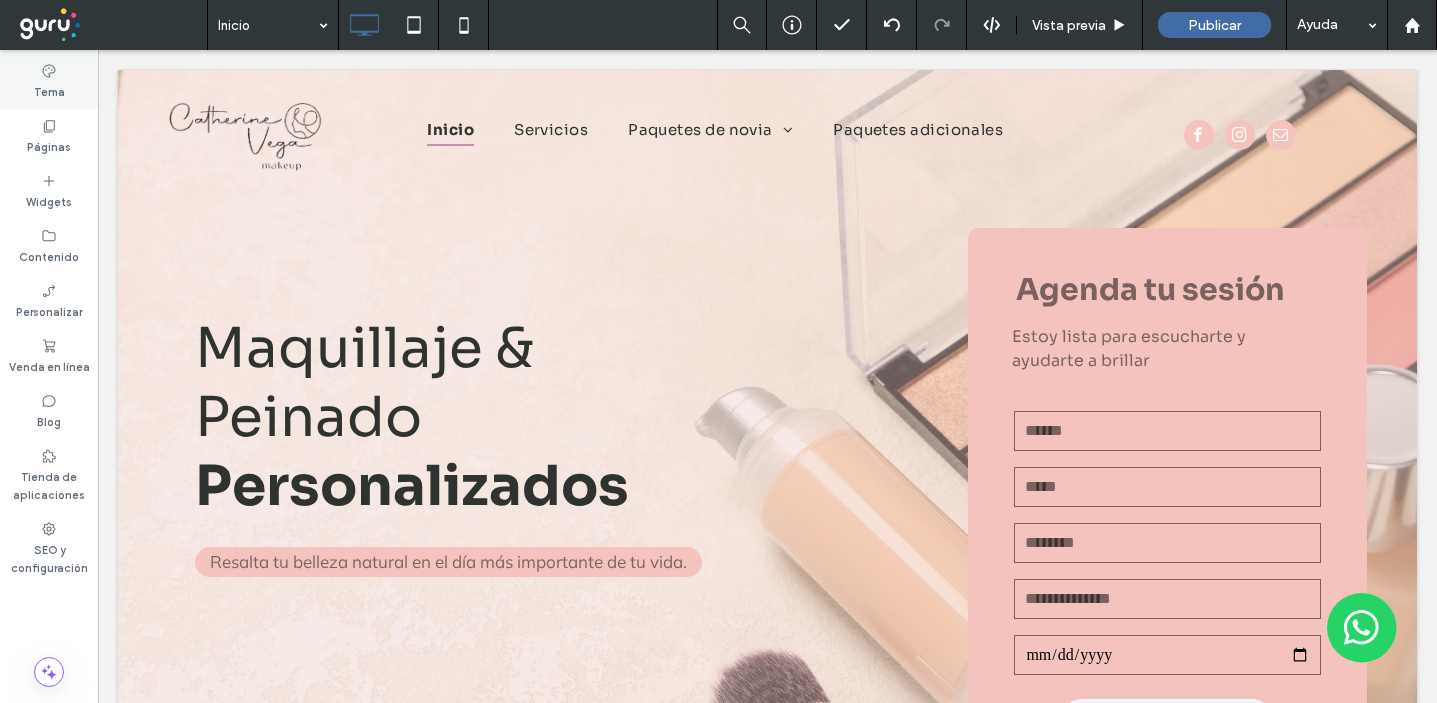 click 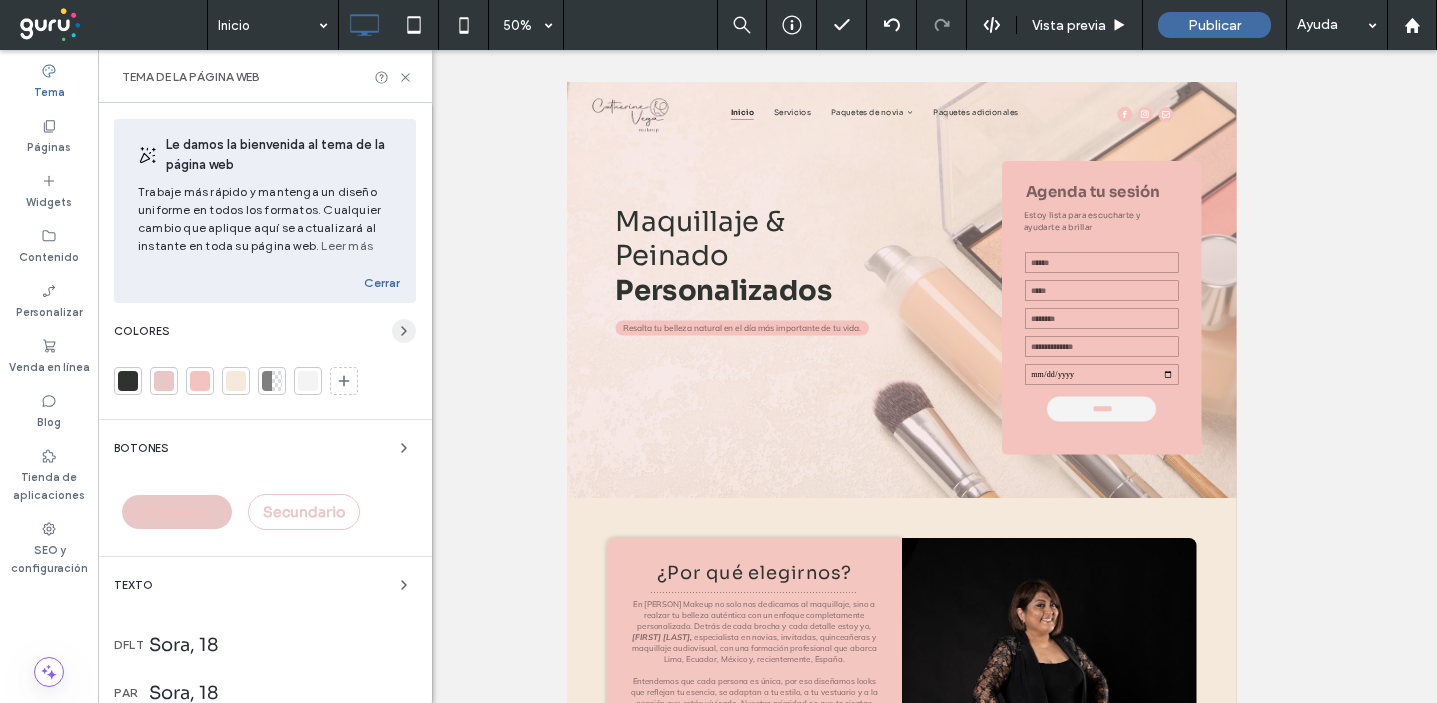 click 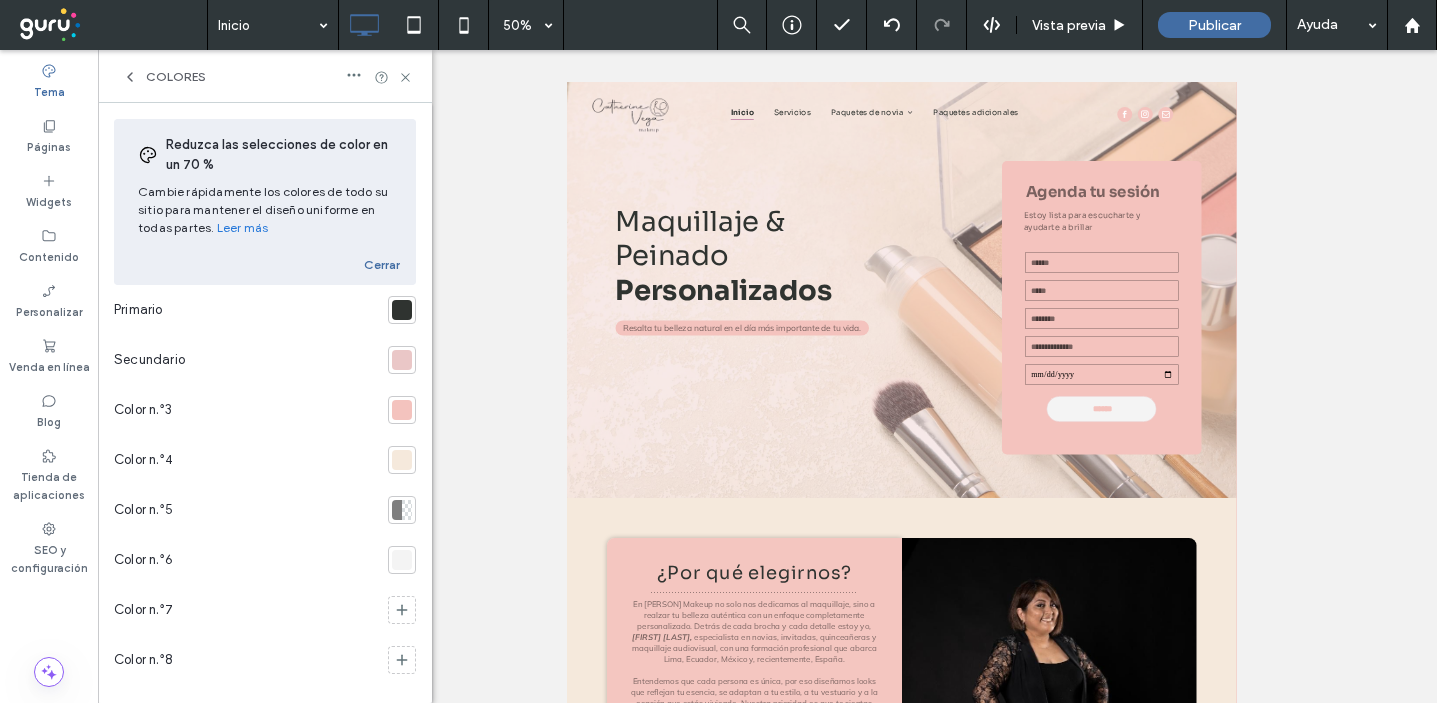 click at bounding box center (402, 360) 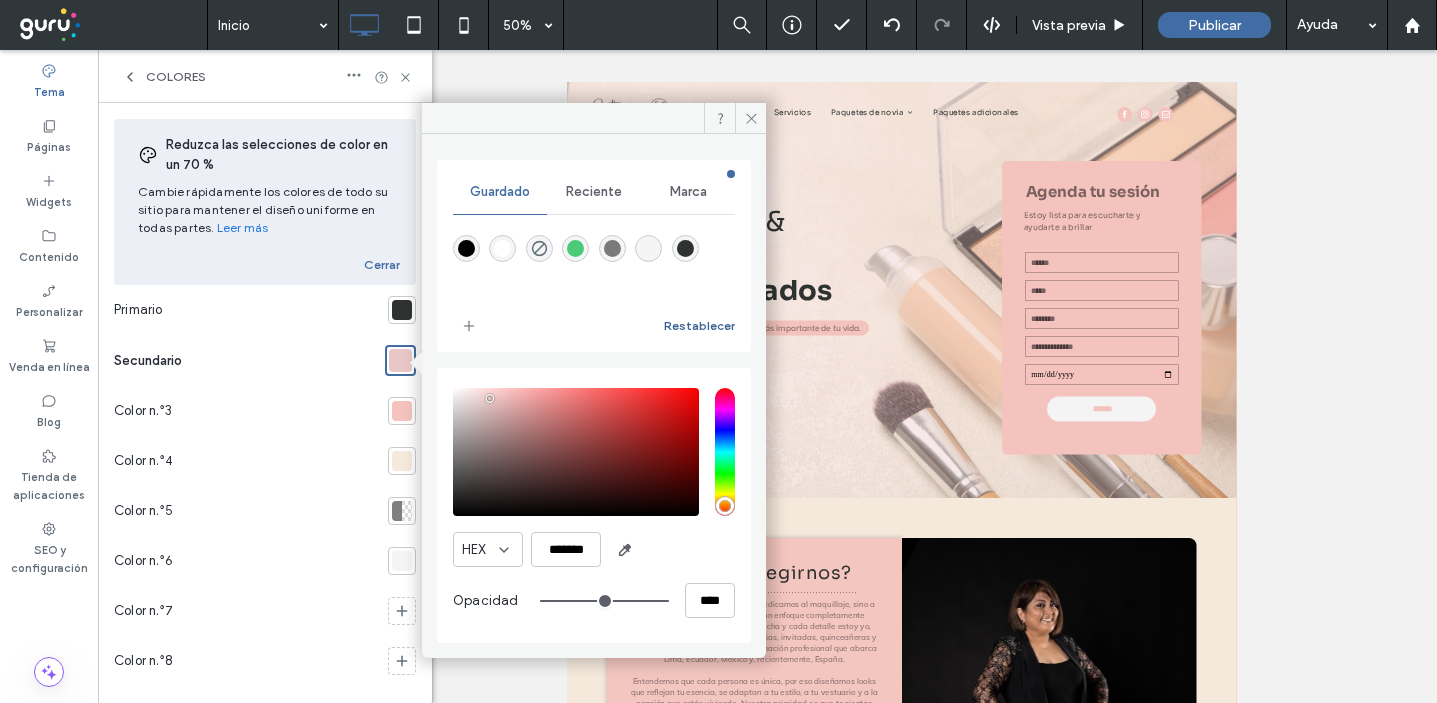 click on "Restablecer" at bounding box center (699, 326) 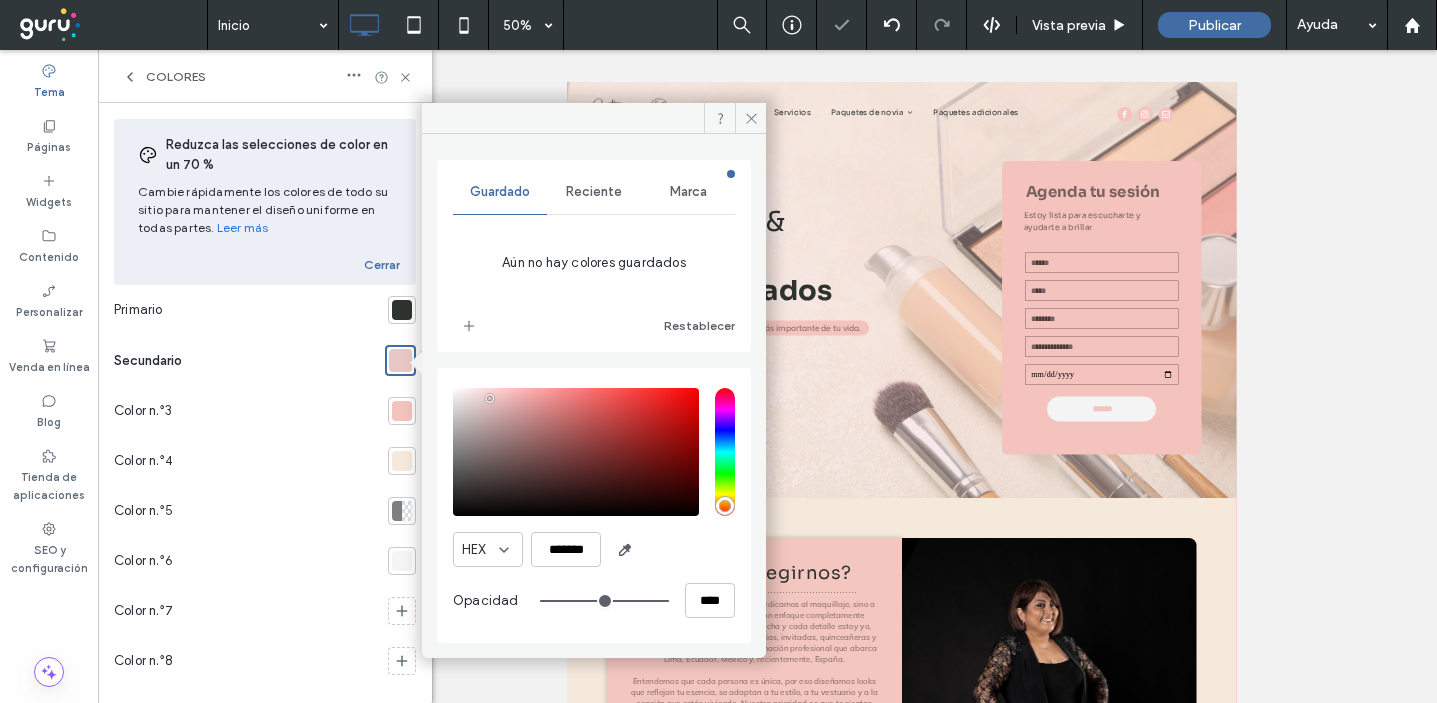 click at bounding box center [402, 310] 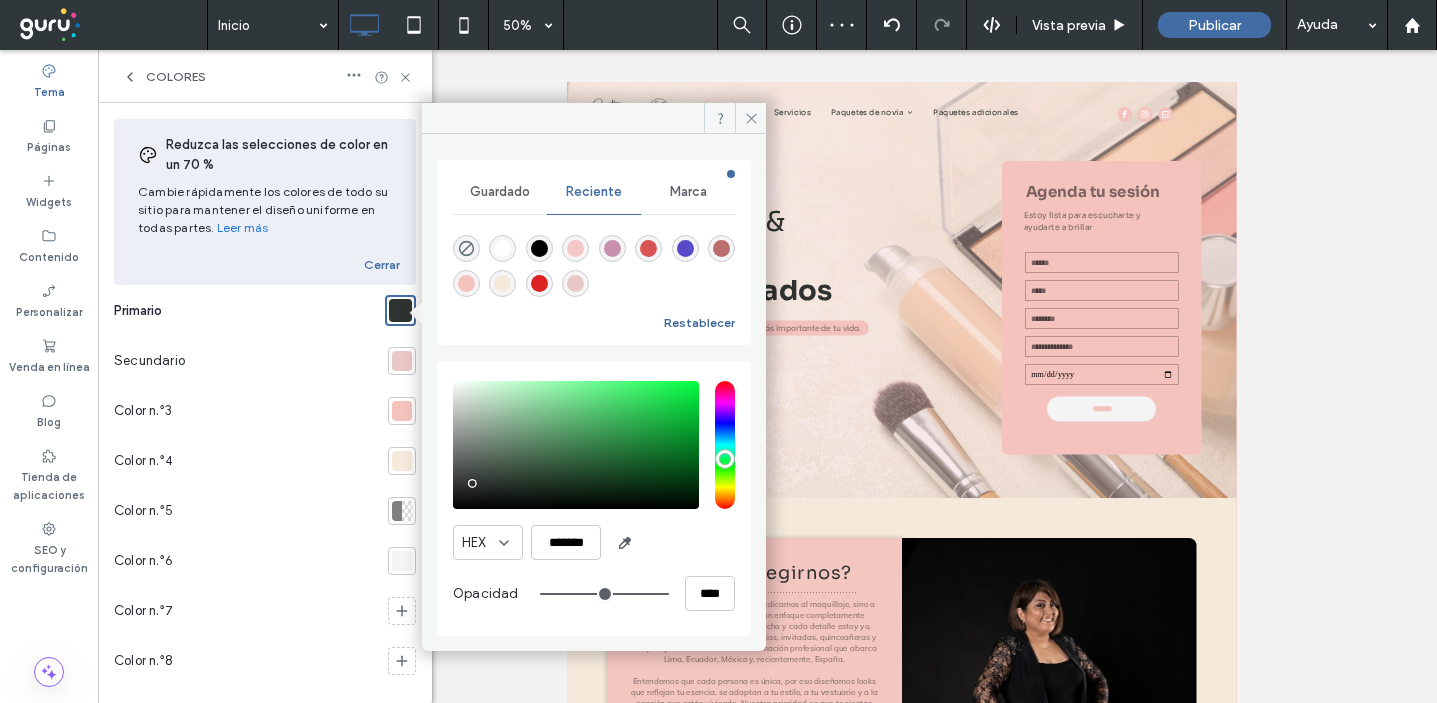 click on "Restablecer" at bounding box center (699, 323) 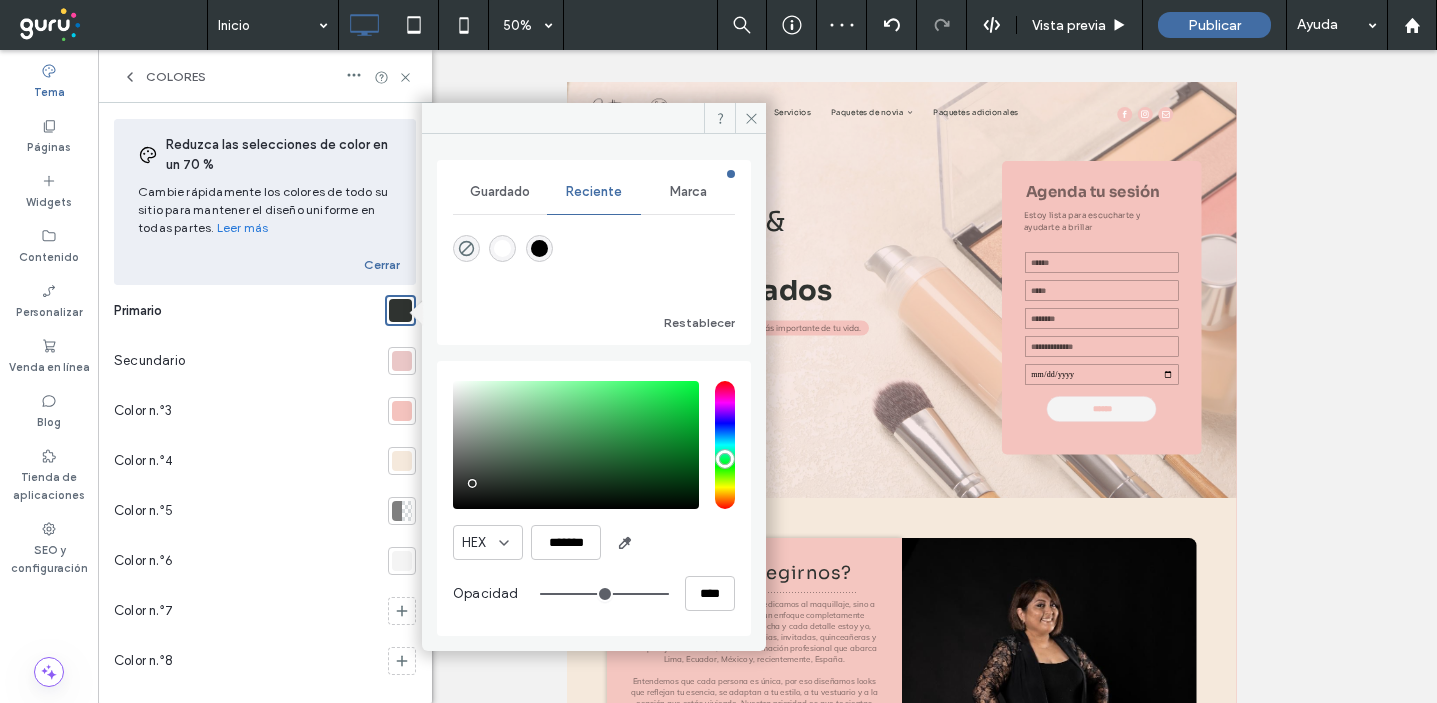 click at bounding box center (402, 361) 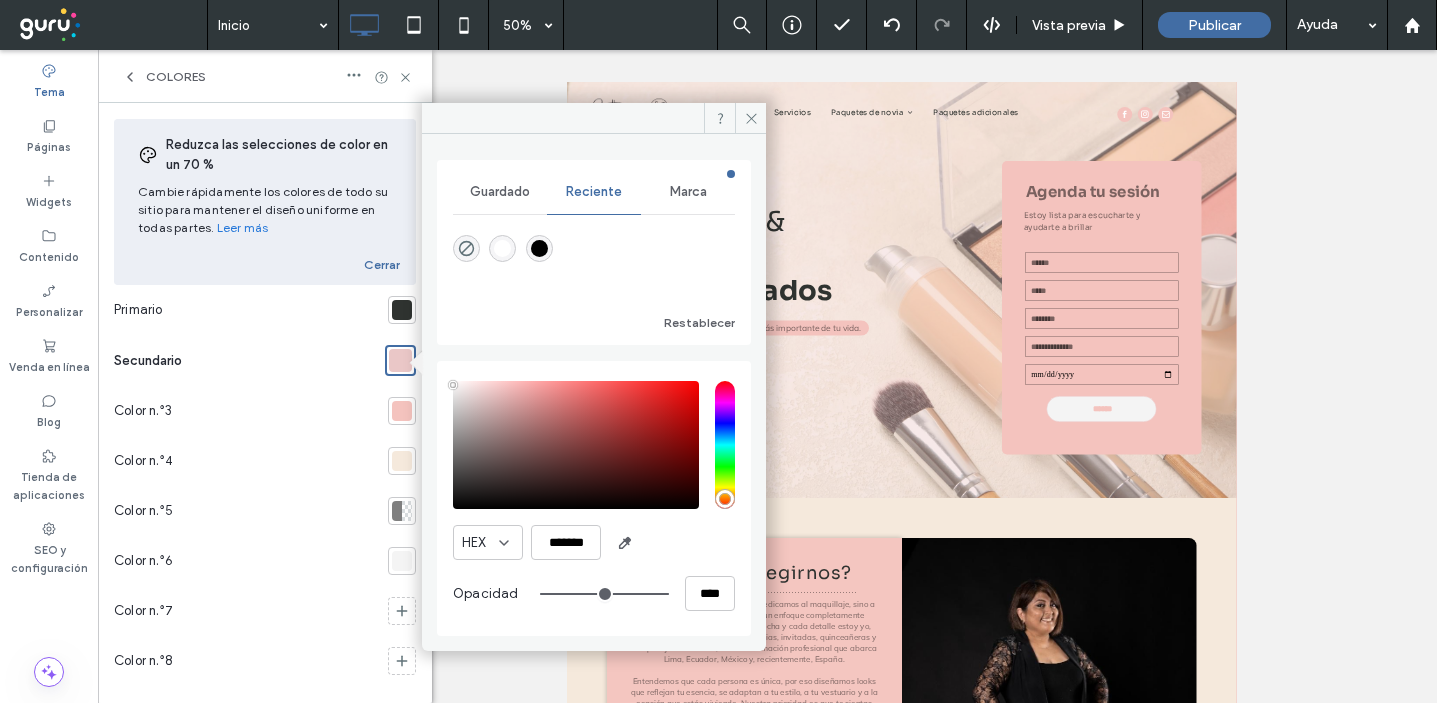type on "*******" 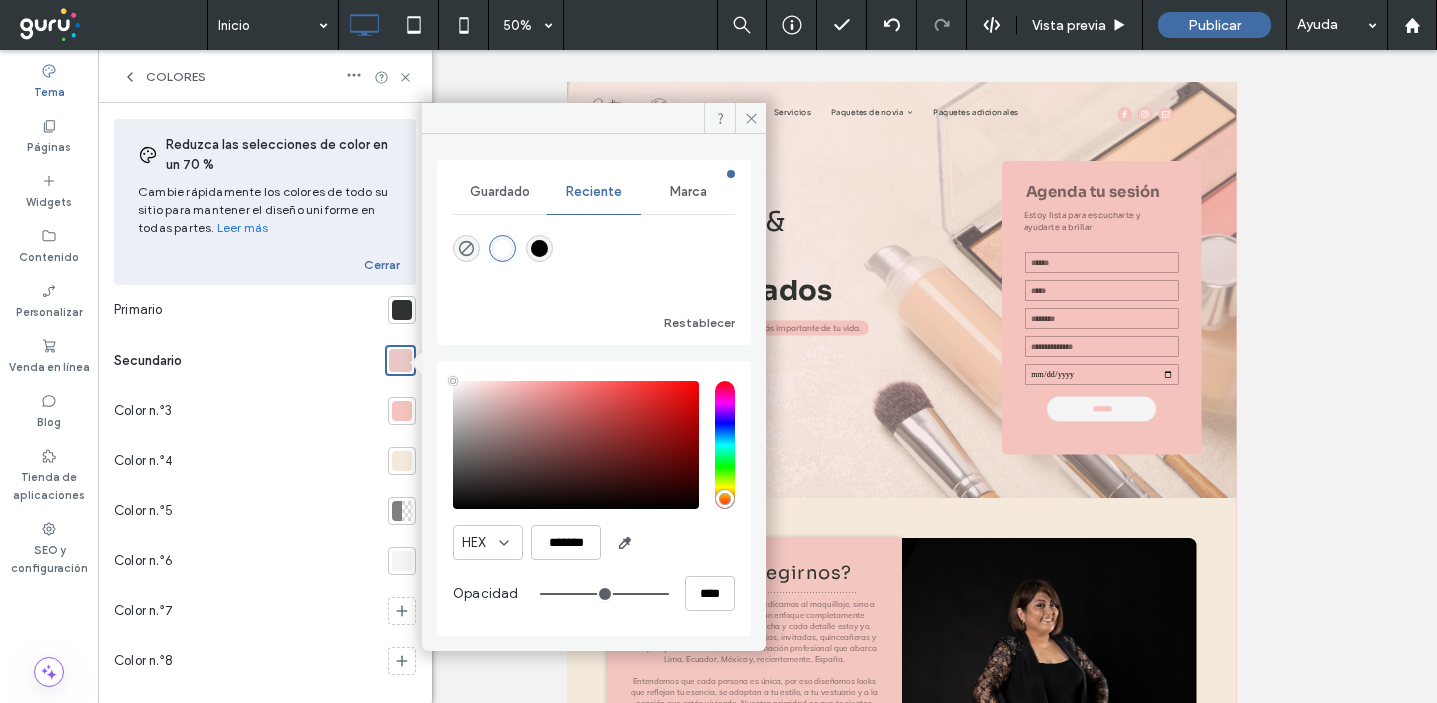 drag, startPoint x: 485, startPoint y: 386, endPoint x: 445, endPoint y: 377, distance: 41 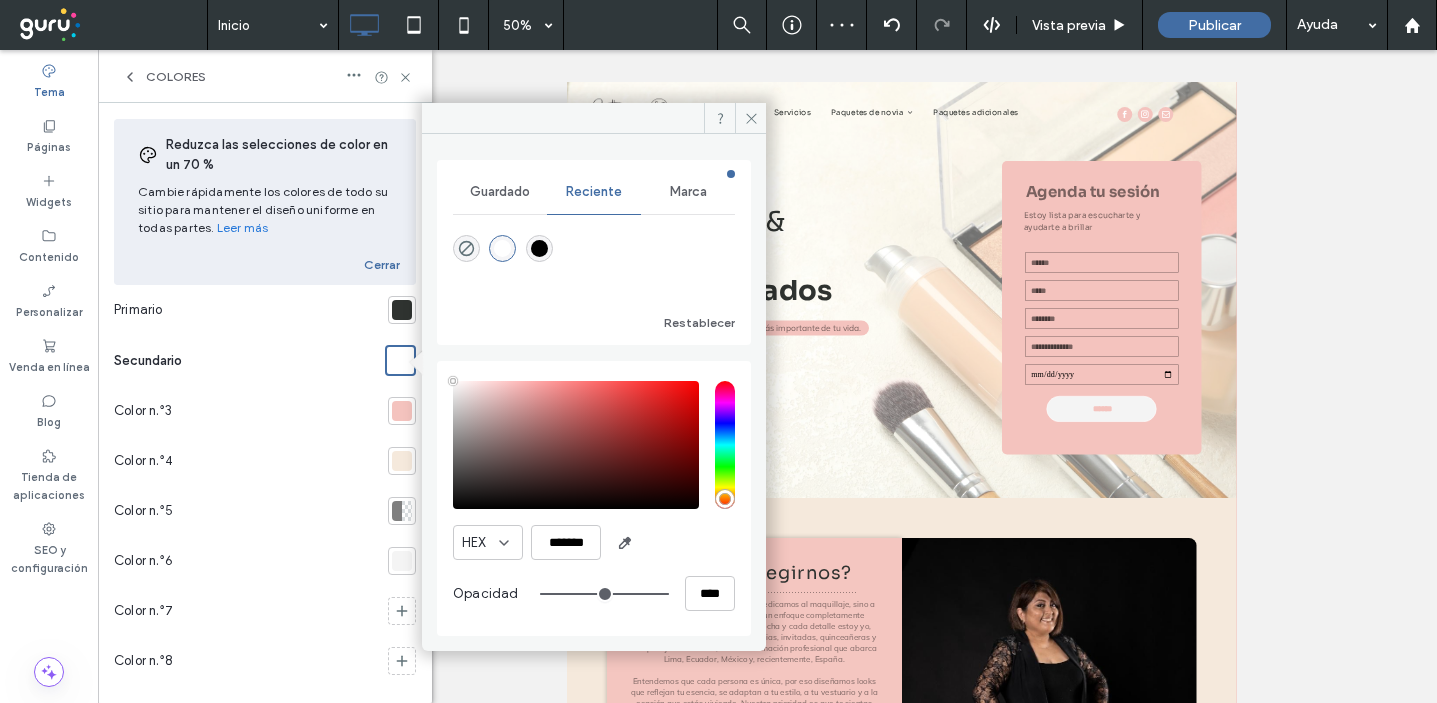 click at bounding box center (402, 411) 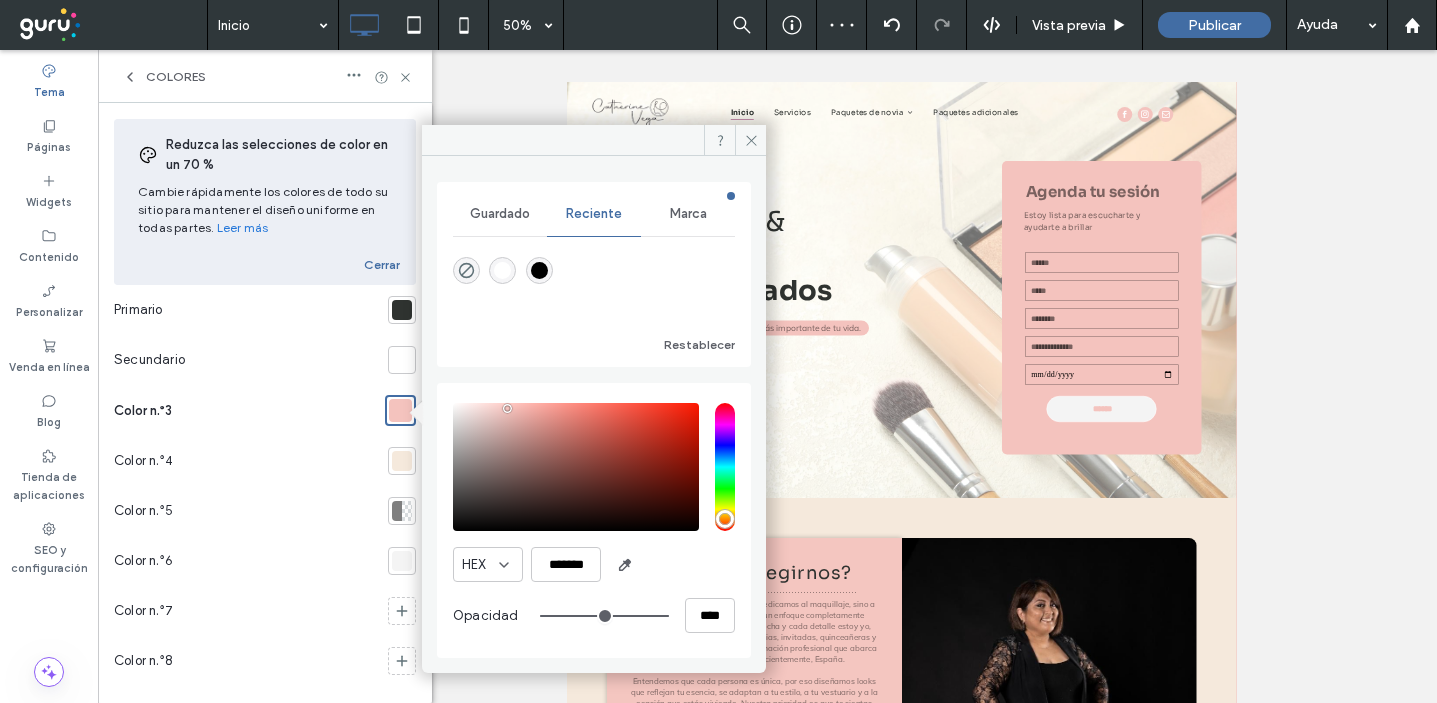 type on "**" 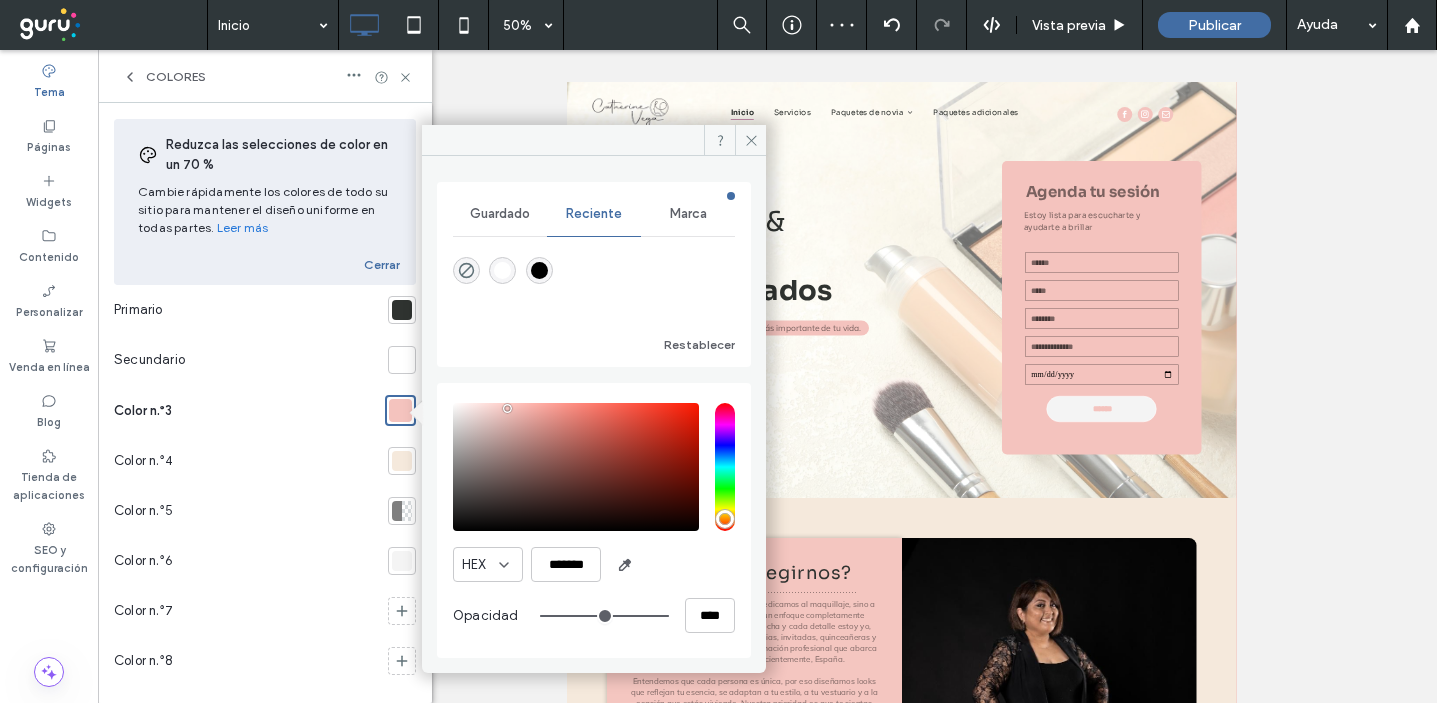 type on "**" 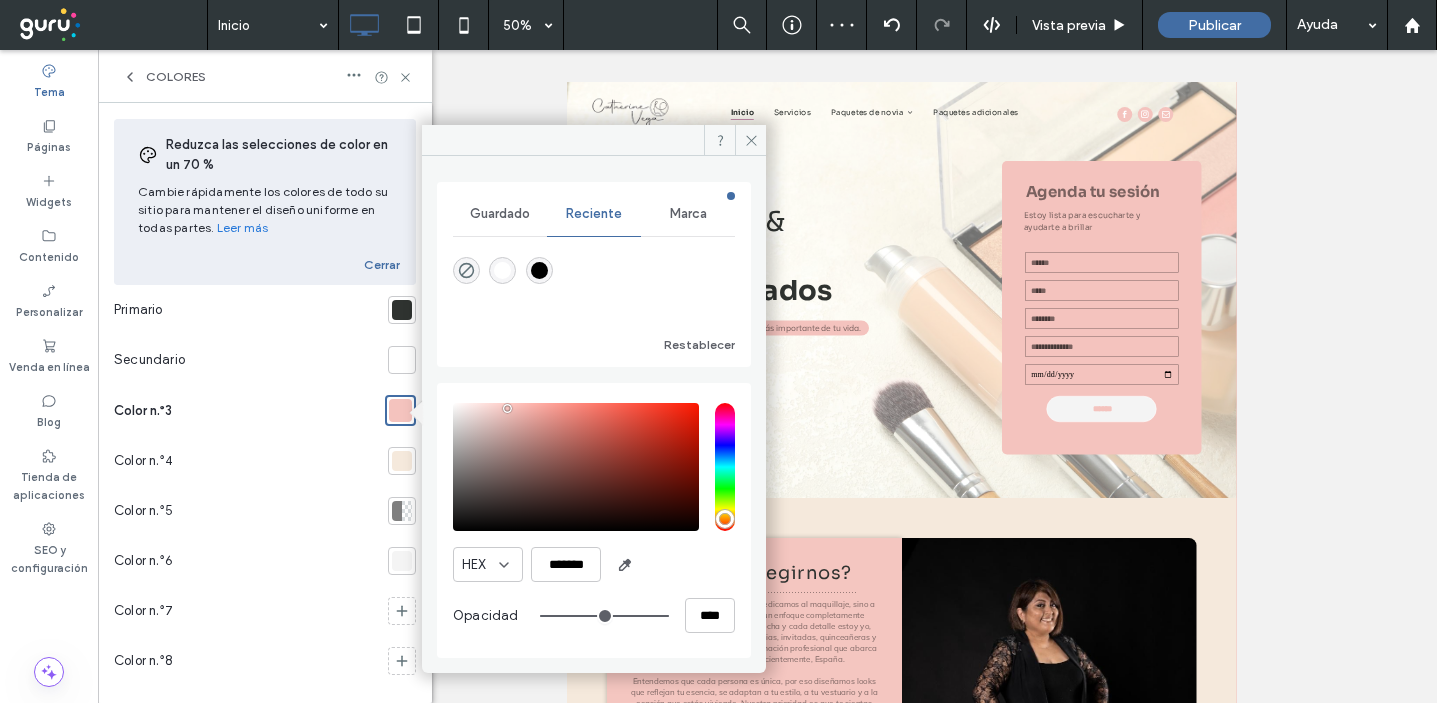 type on "*******" 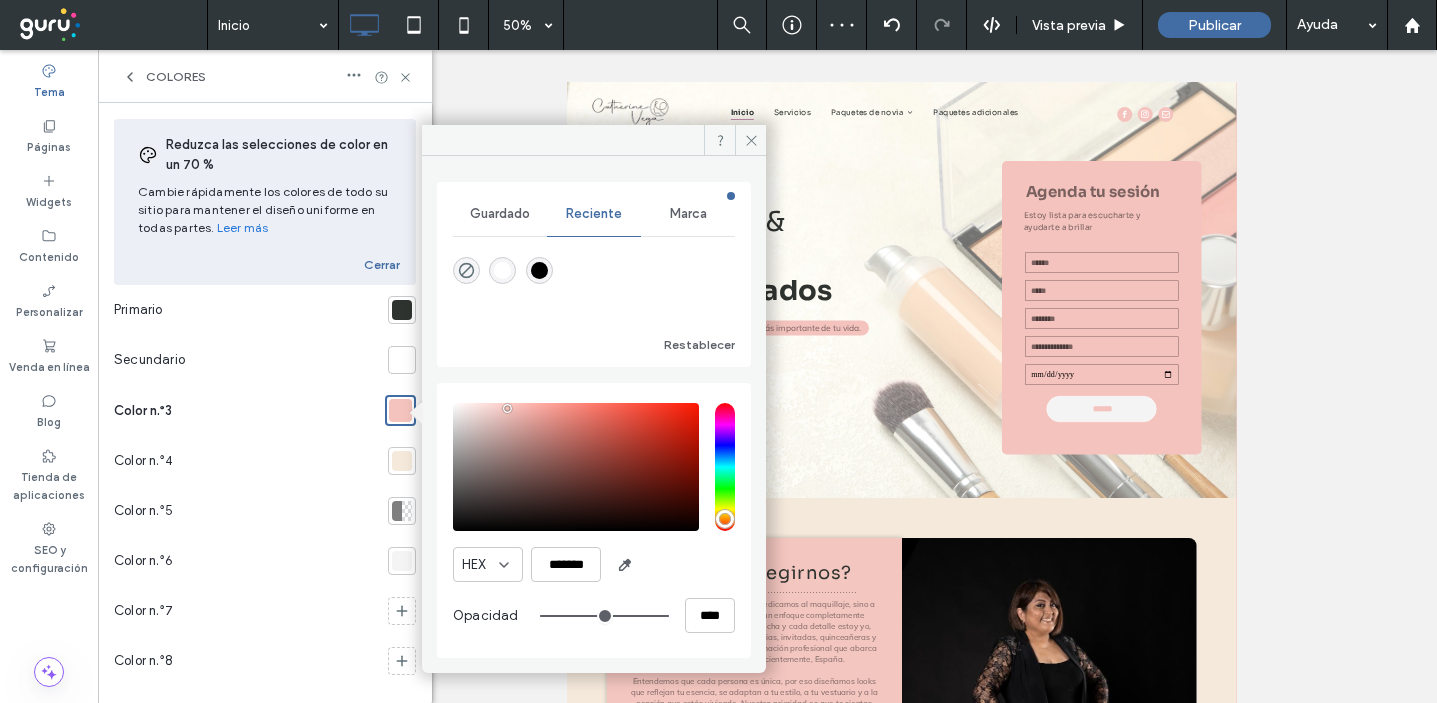 type on "**" 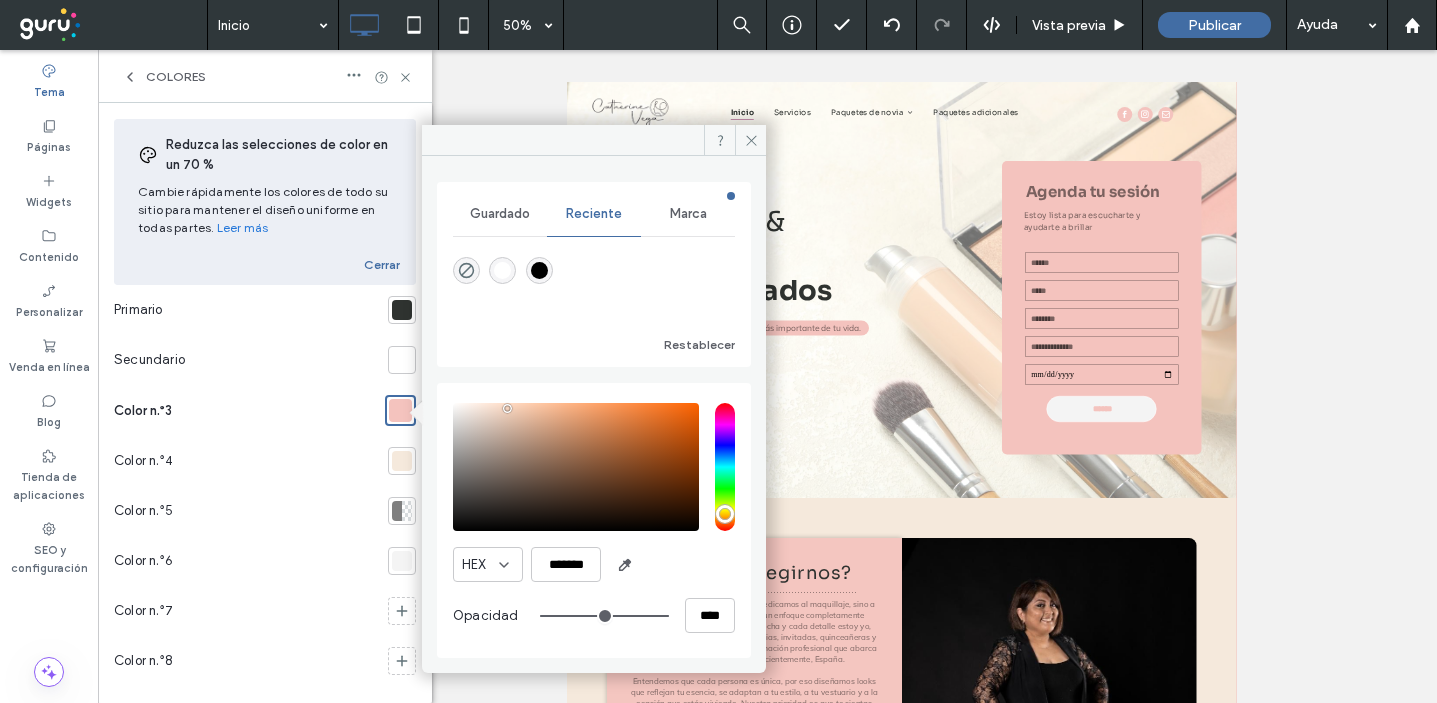 type on "**" 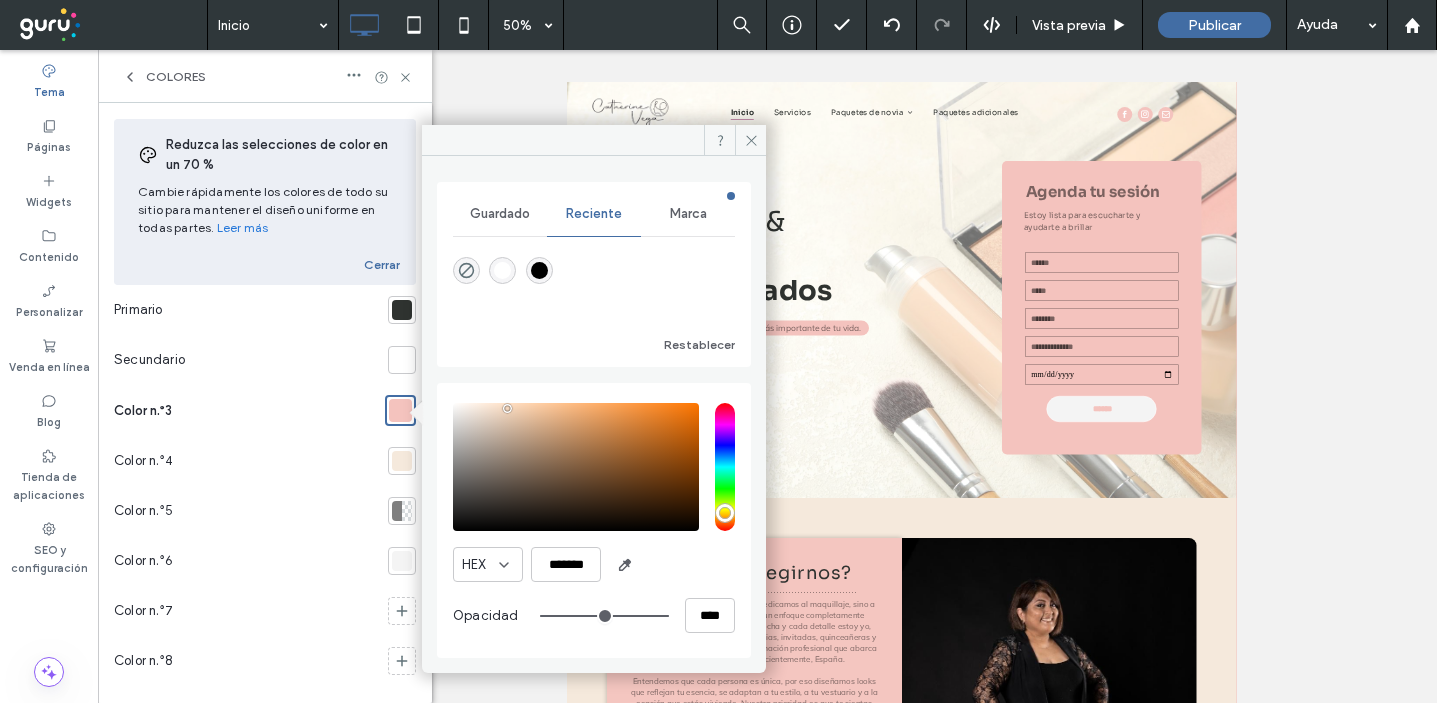 type on "**" 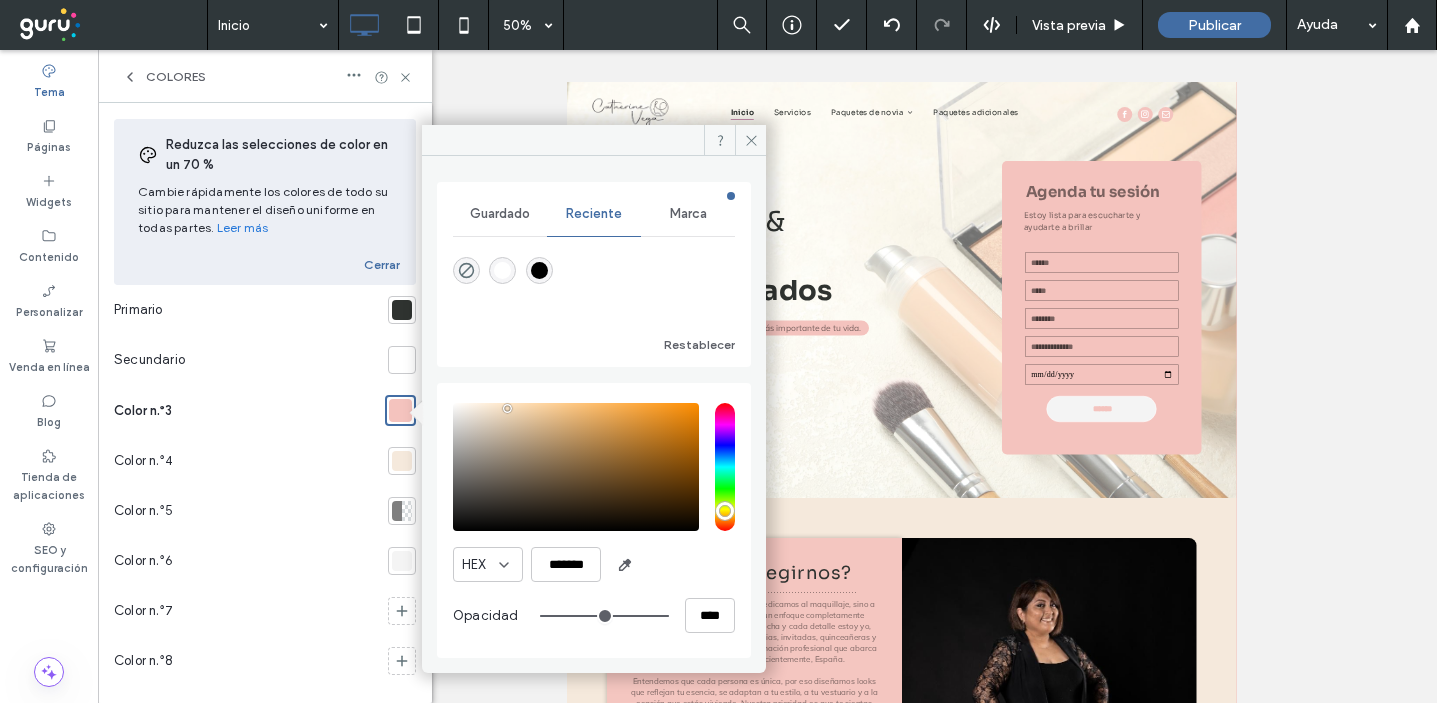type on "**" 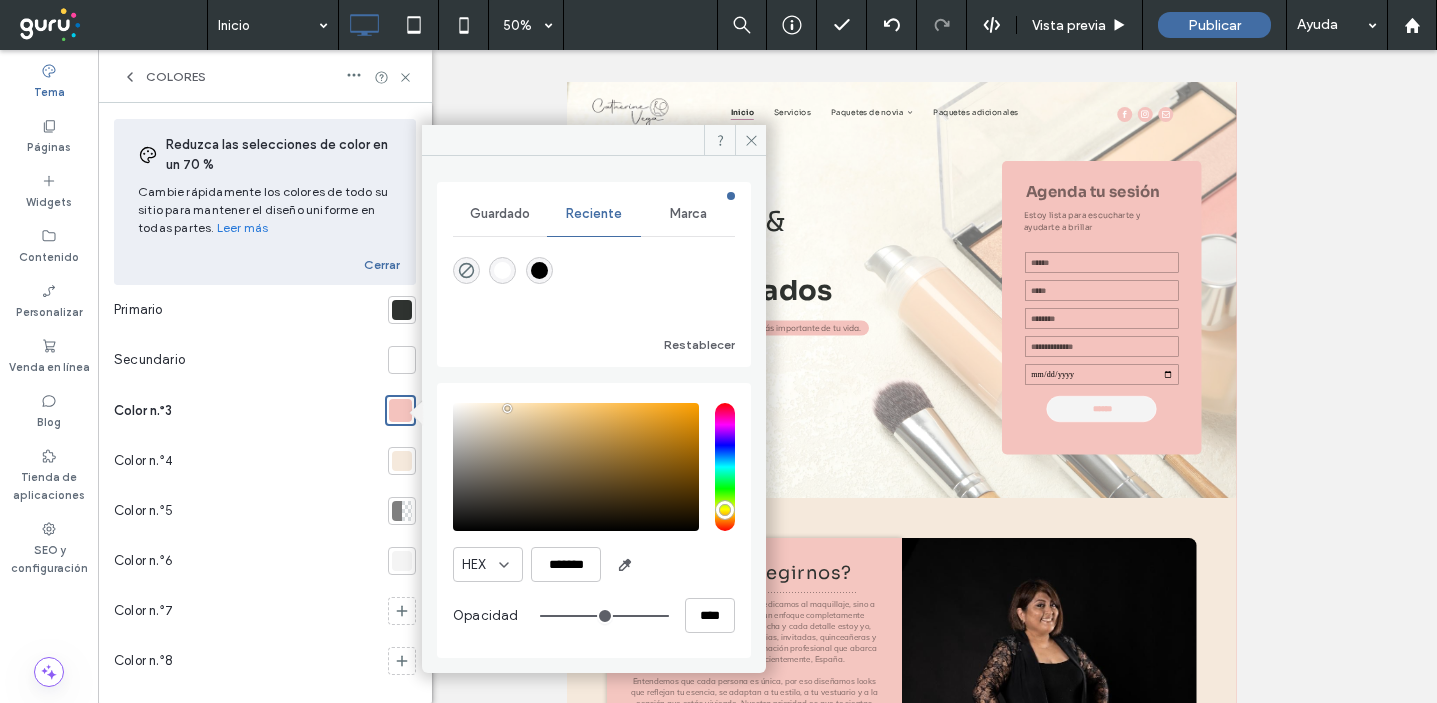type on "**" 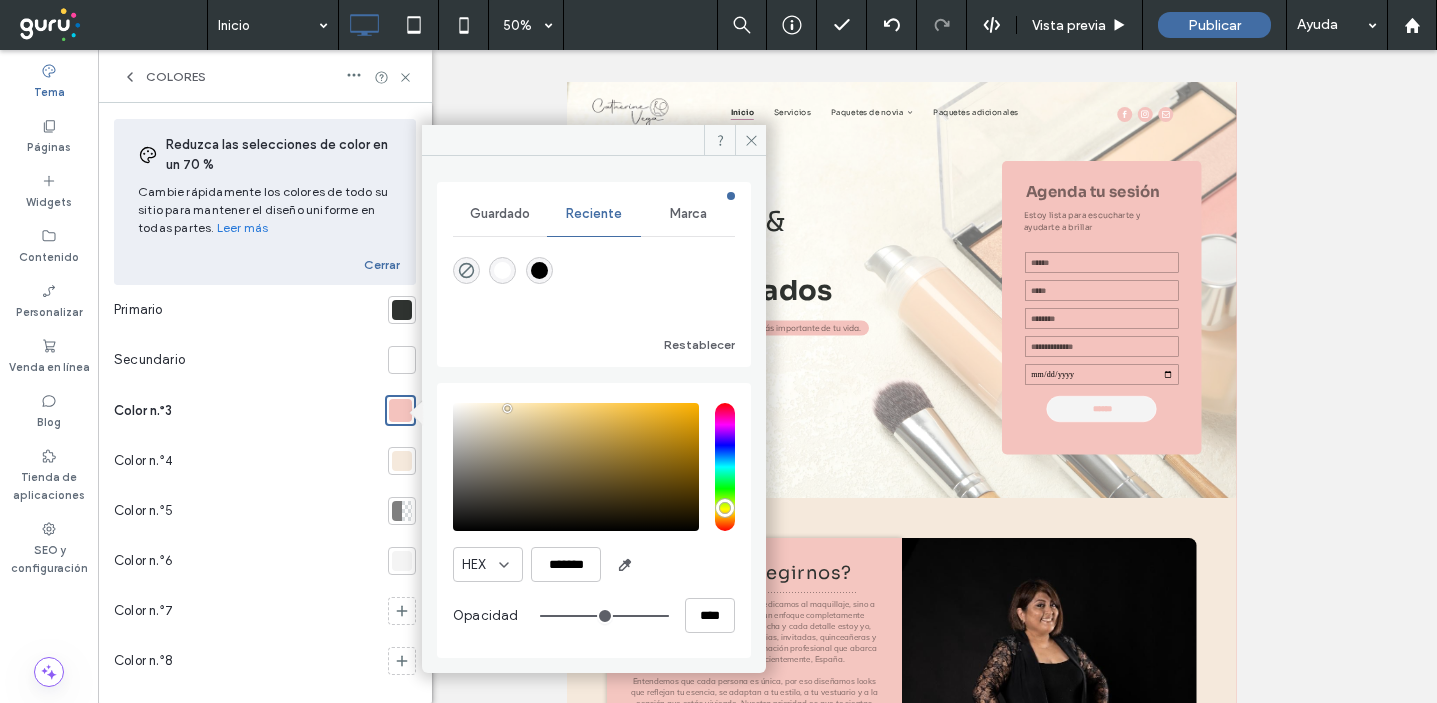 type on "**" 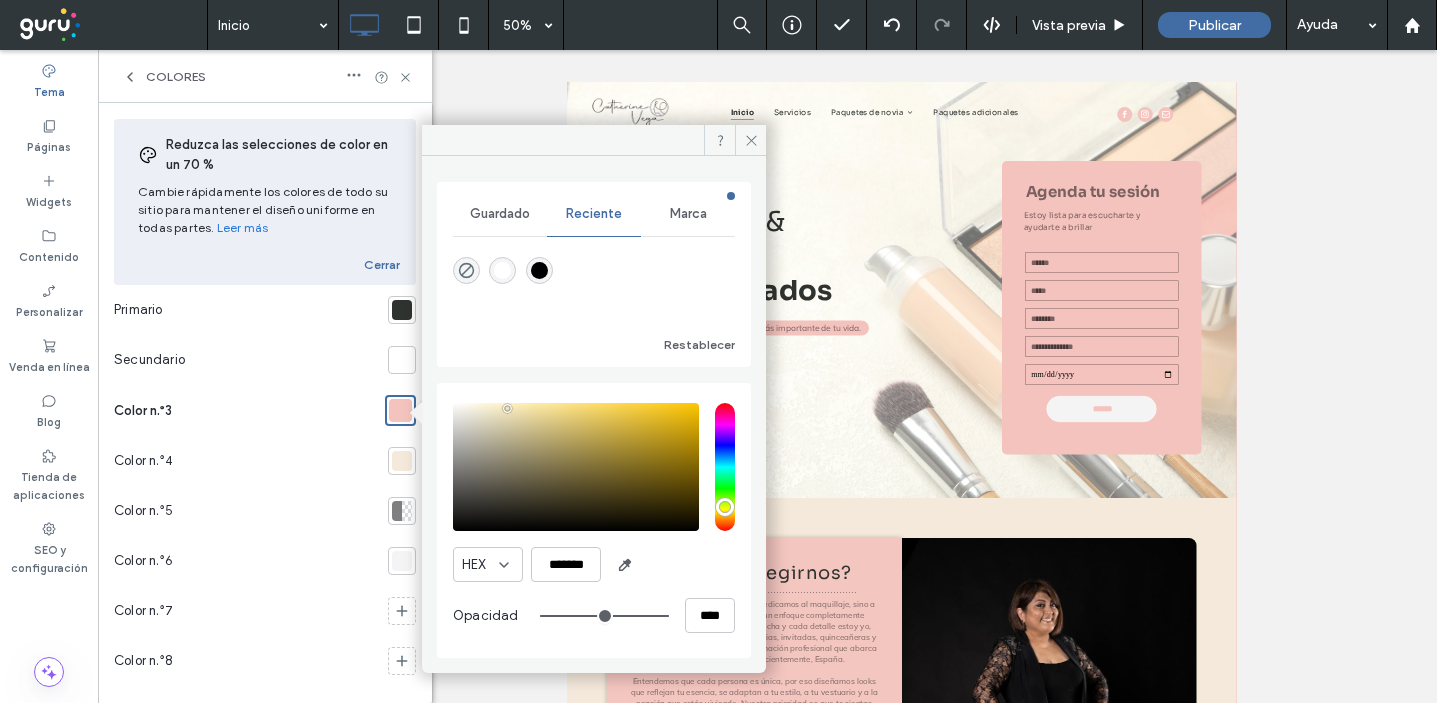 type on "**" 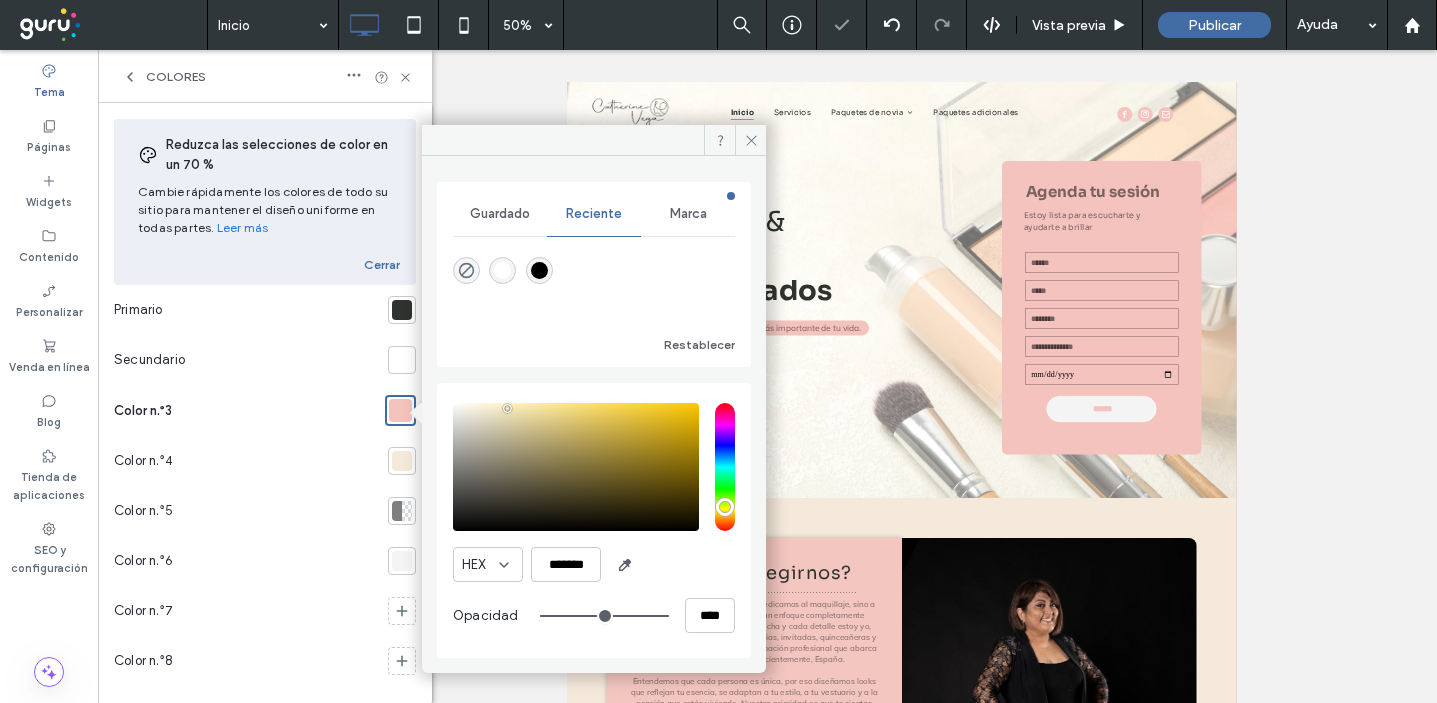 click at bounding box center [576, 467] 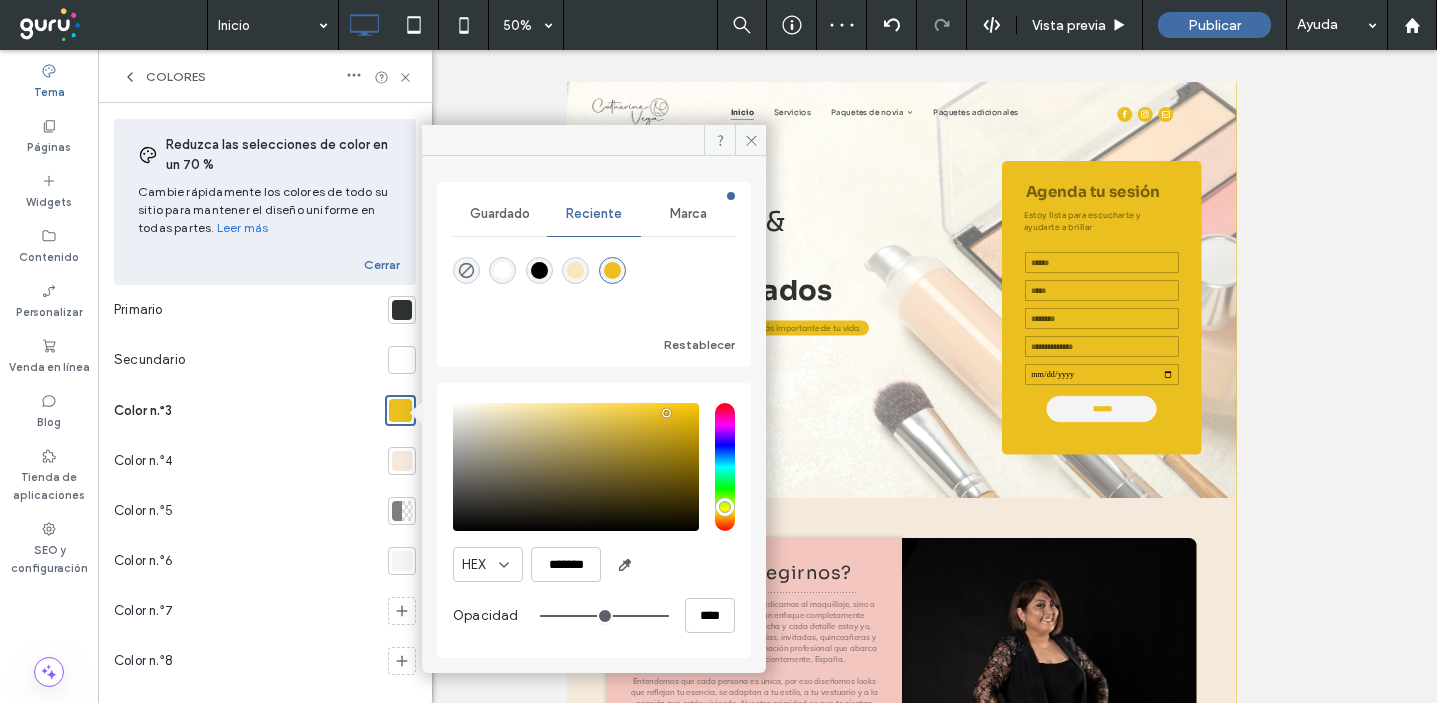 type on "**" 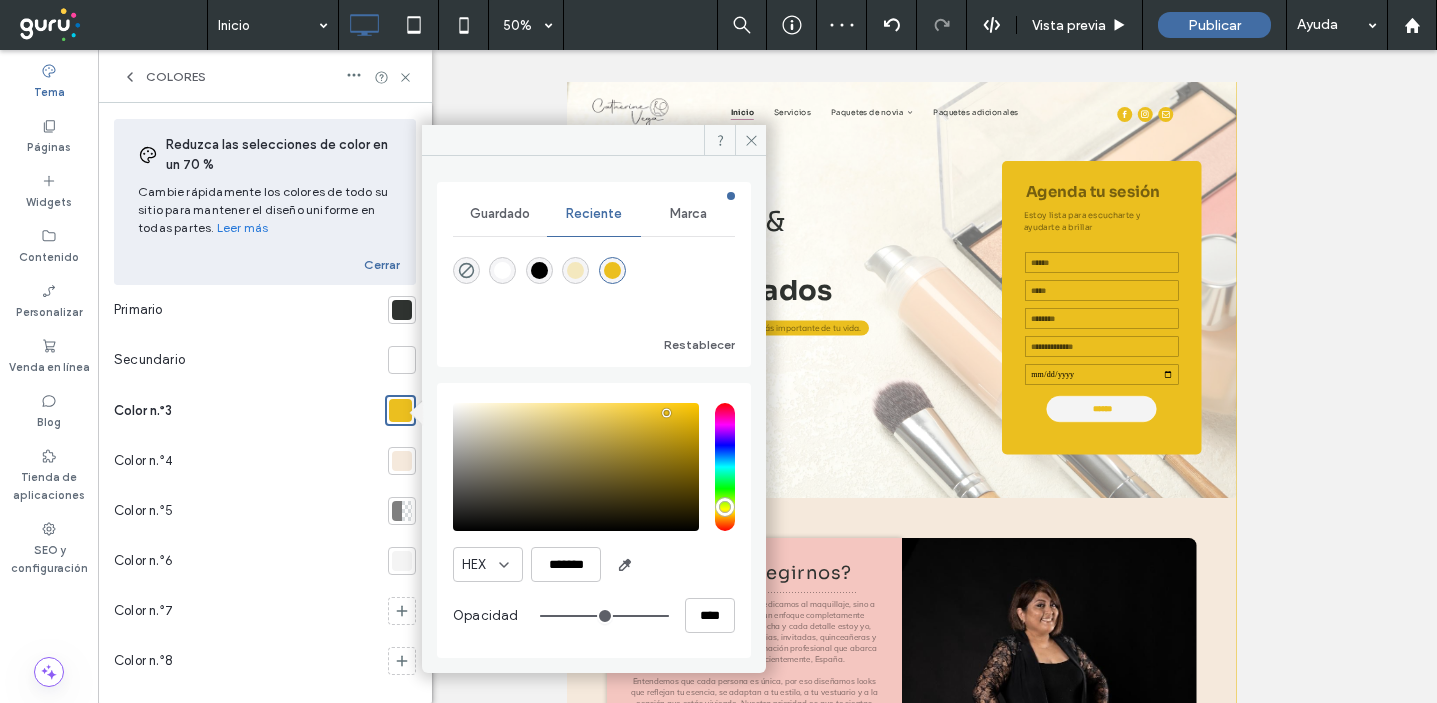 type on "*******" 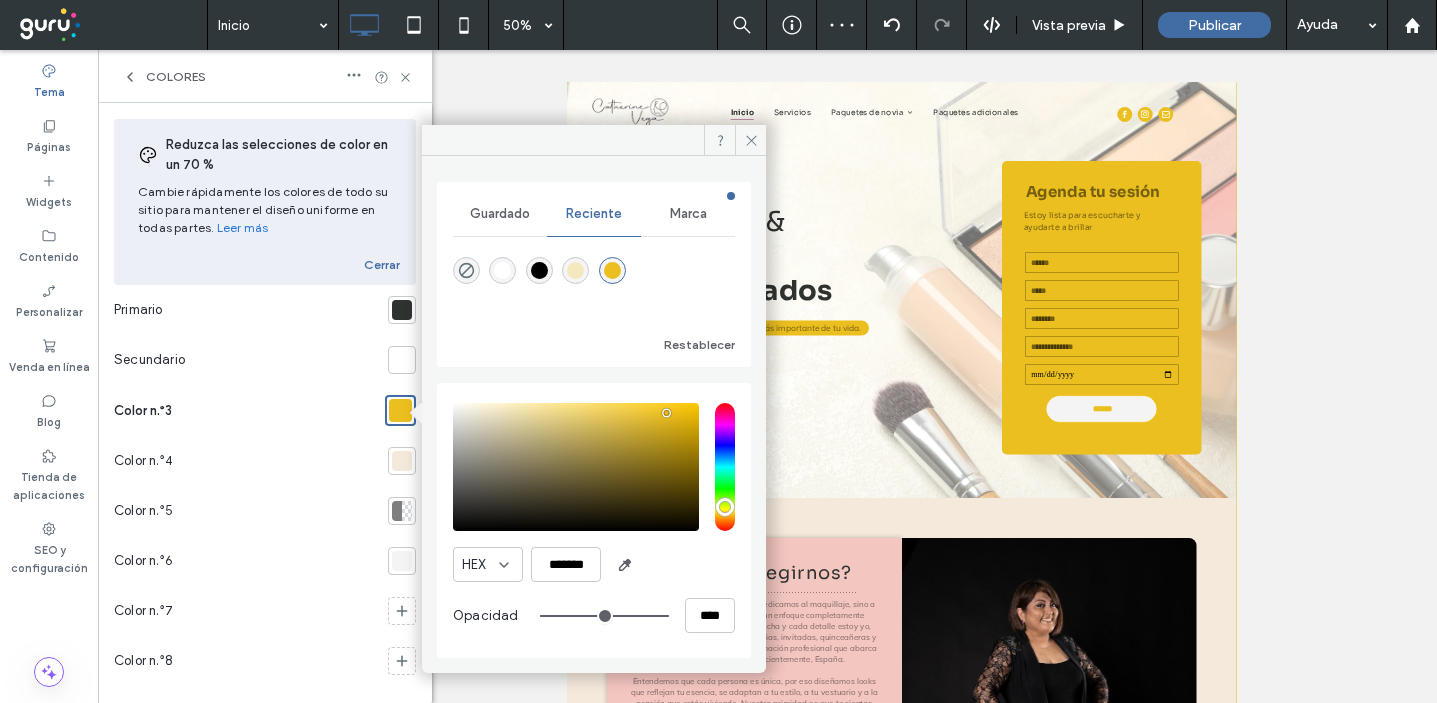type on "*******" 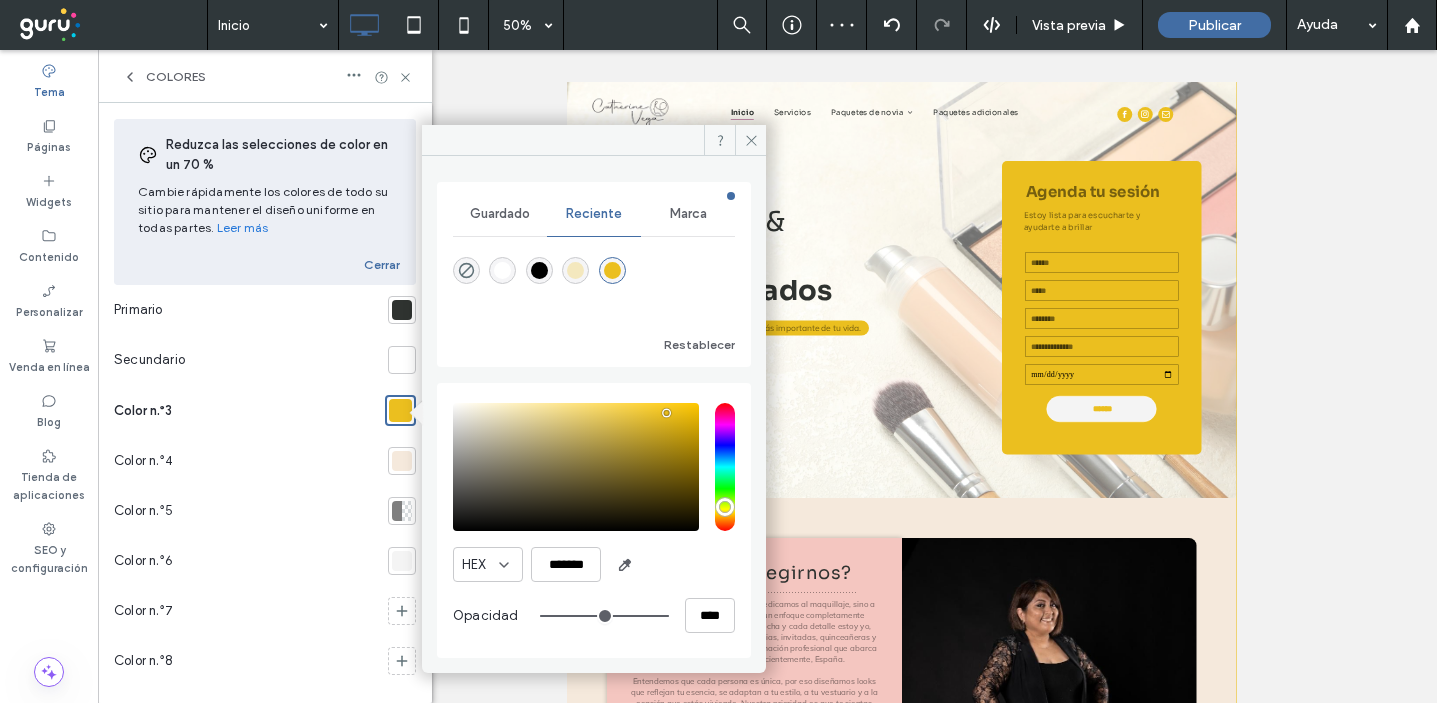 type on "**" 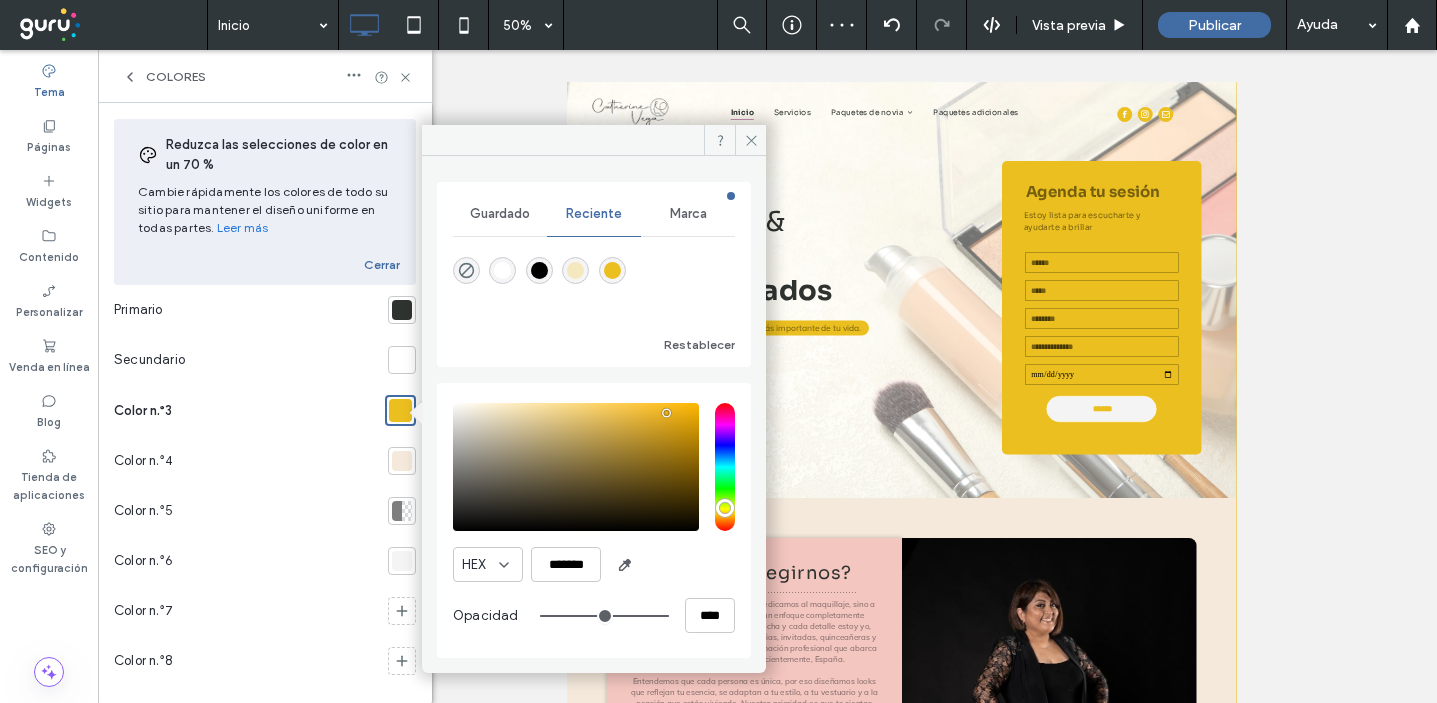 type on "**" 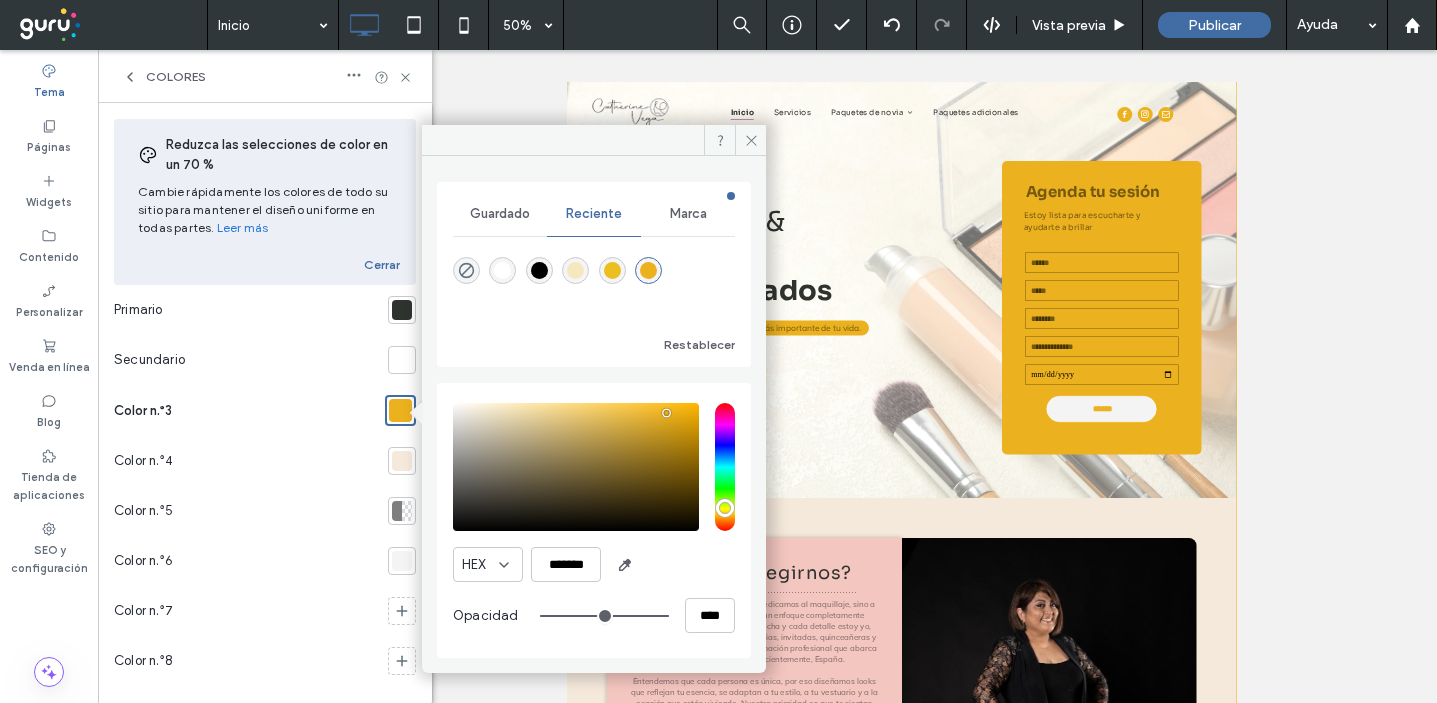 click at bounding box center [402, 461] 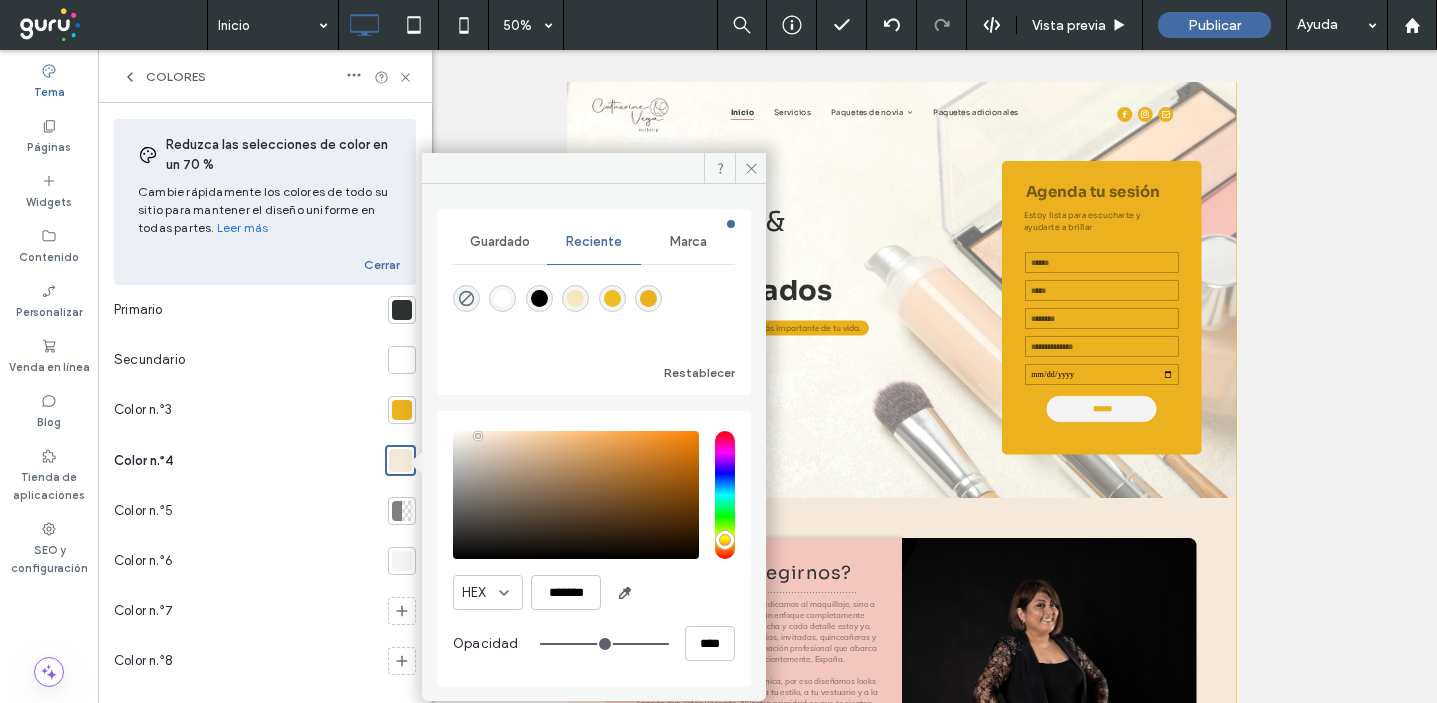 click at bounding box center (397, 511) 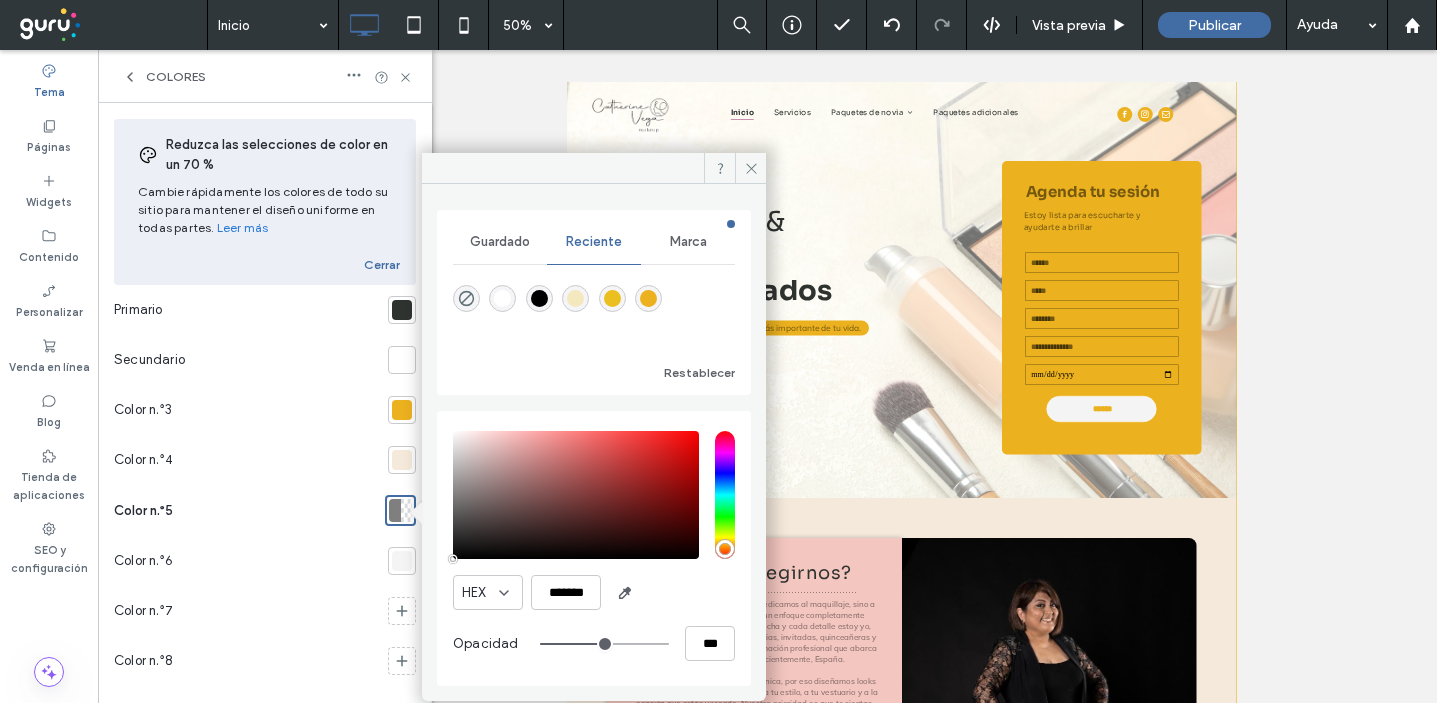 click at bounding box center (402, 561) 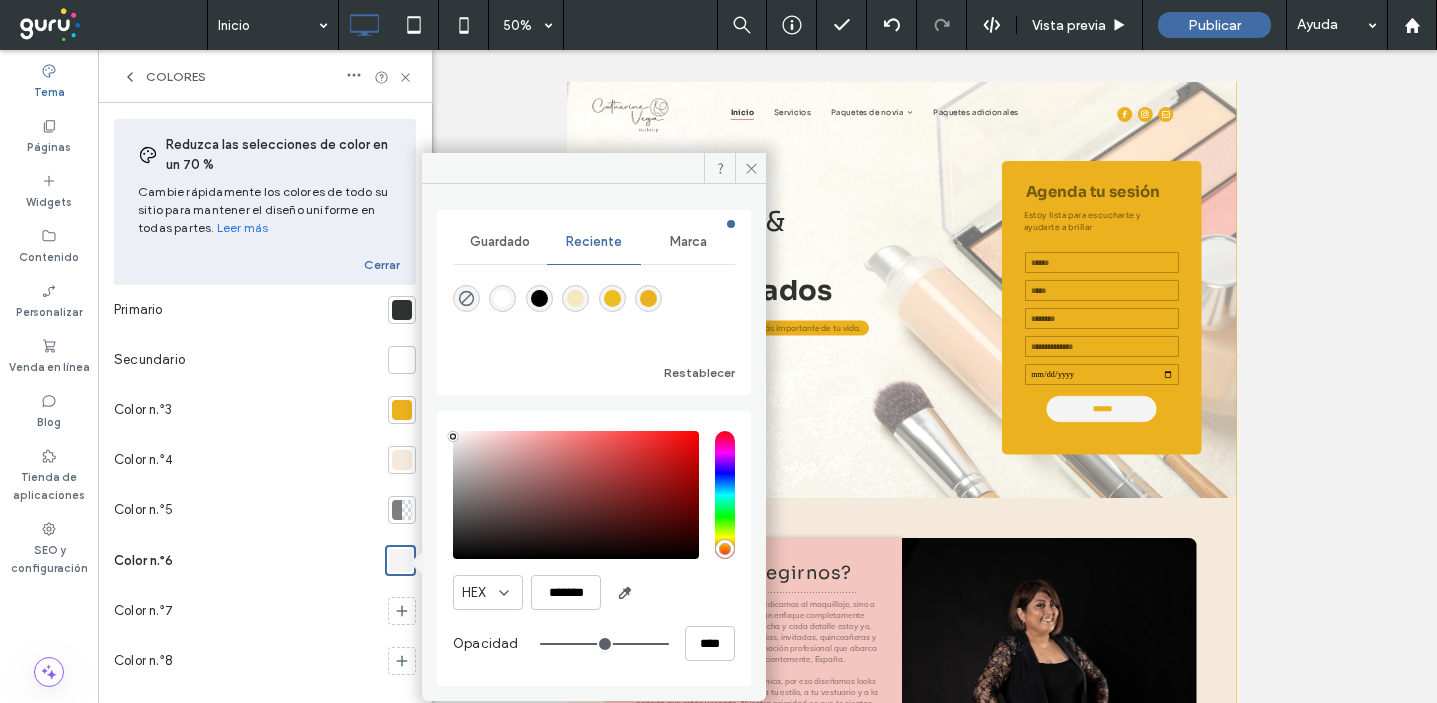 click at bounding box center (453, 437) 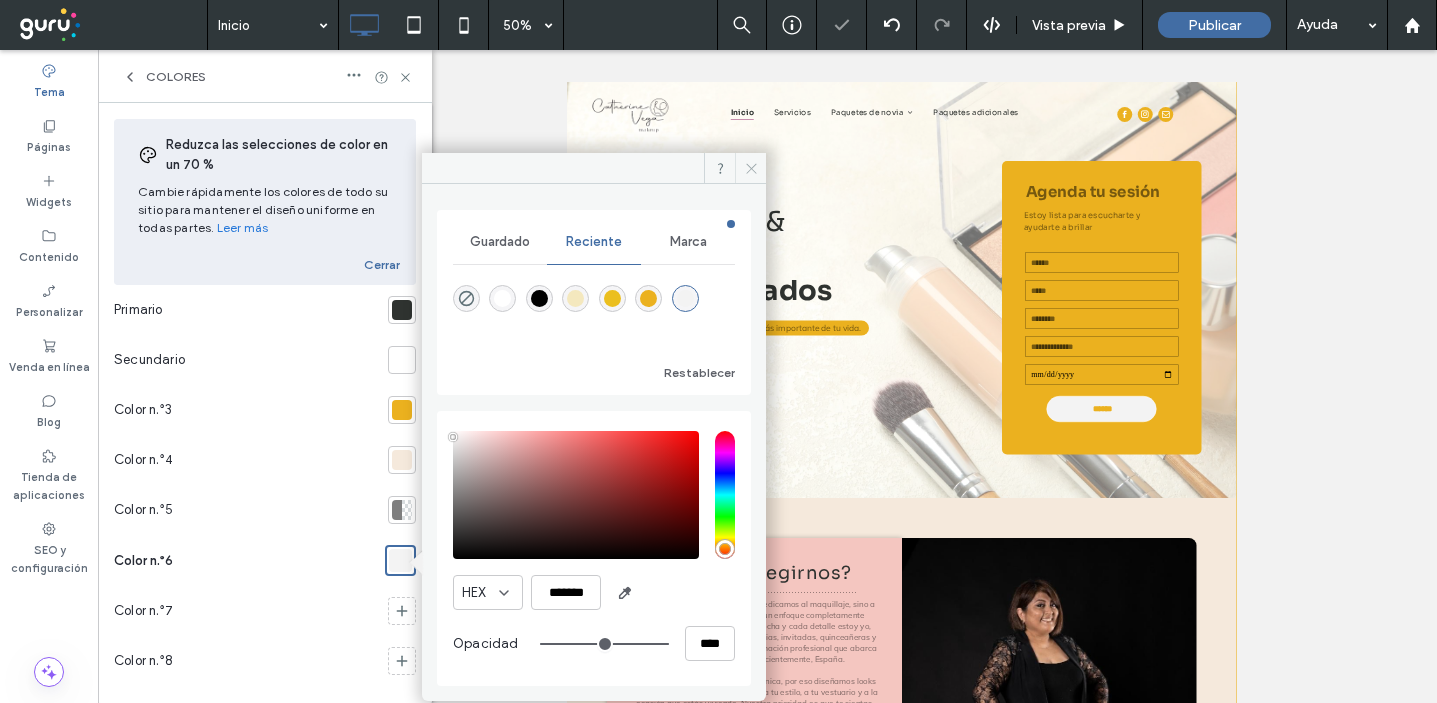 click 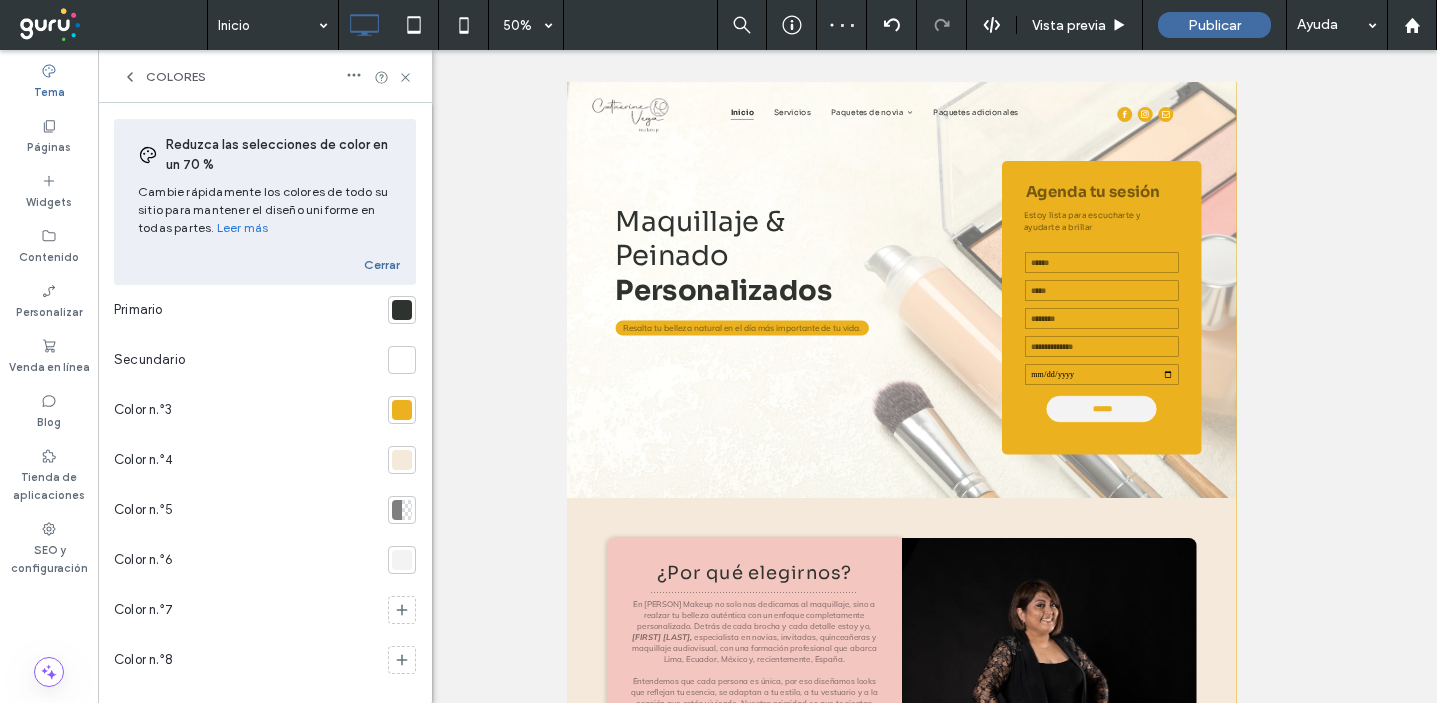 click 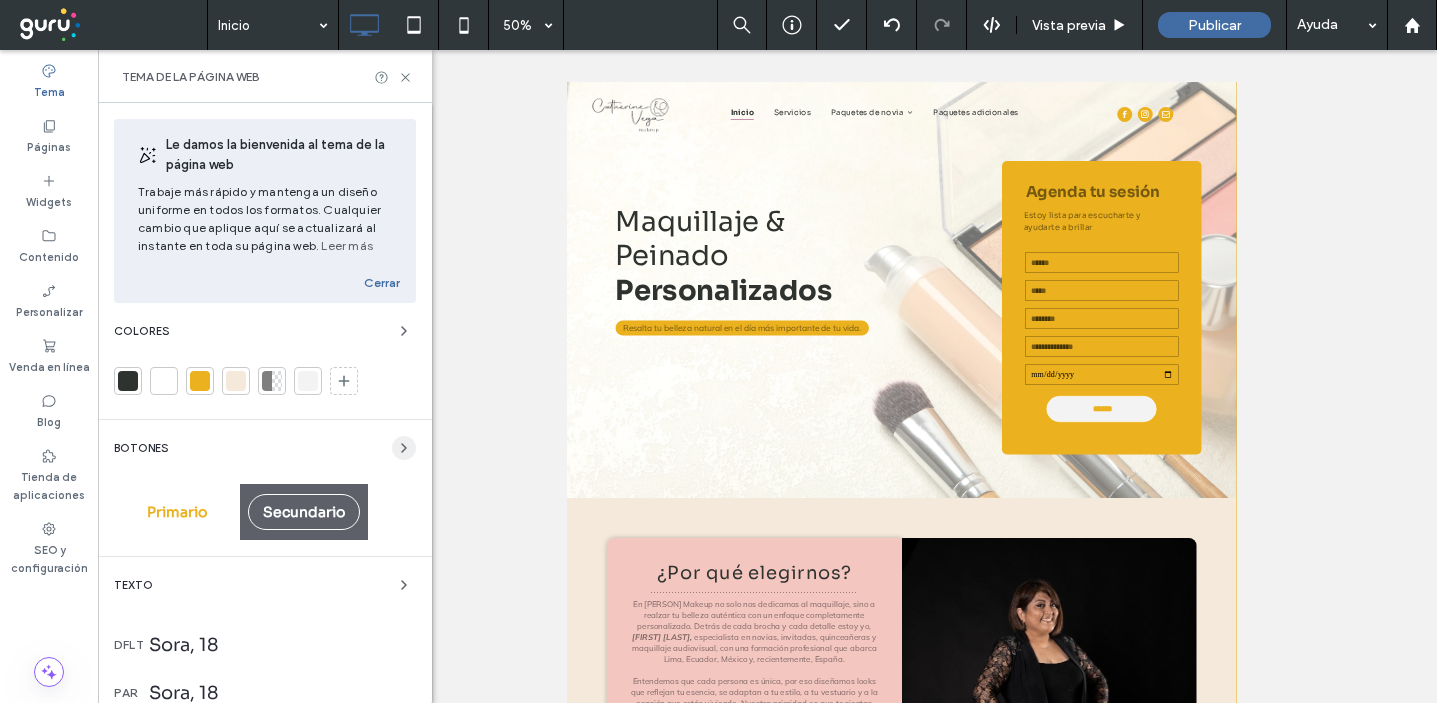 click 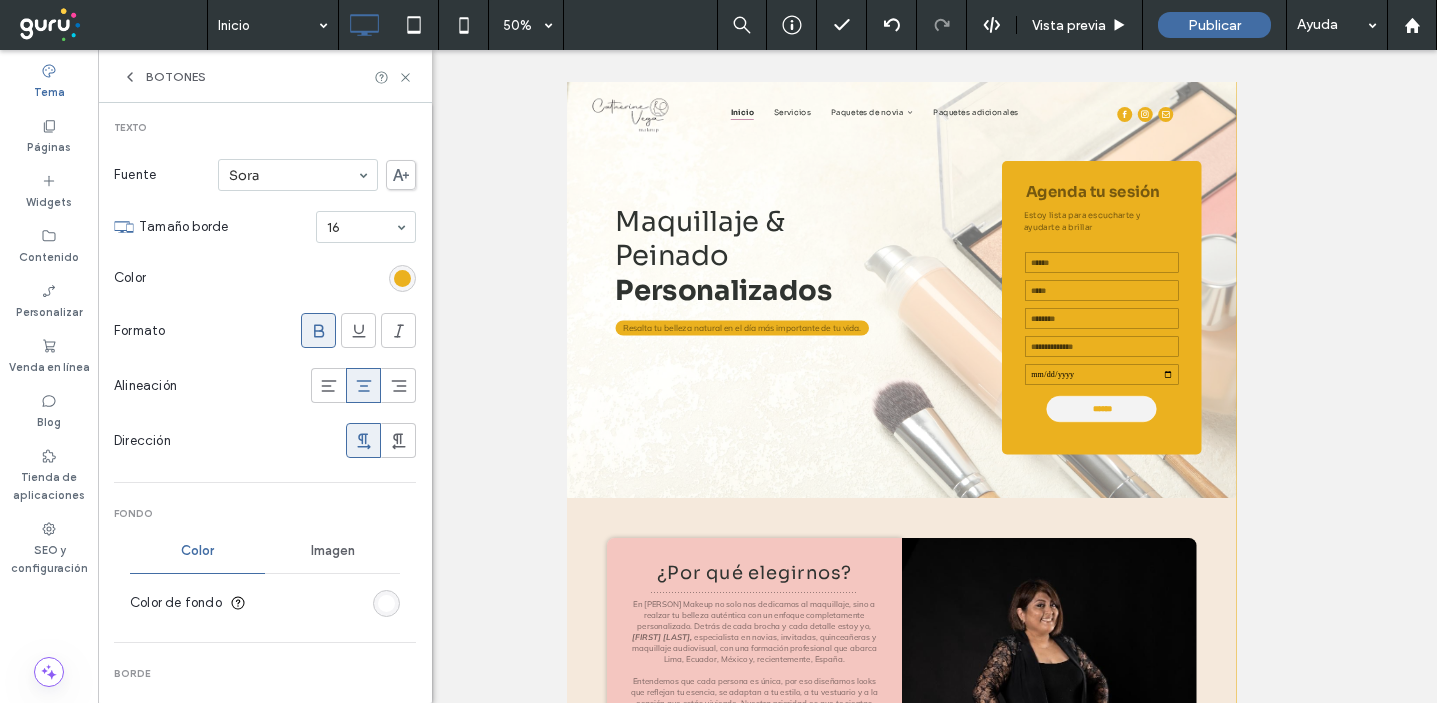 scroll, scrollTop: 317, scrollLeft: 0, axis: vertical 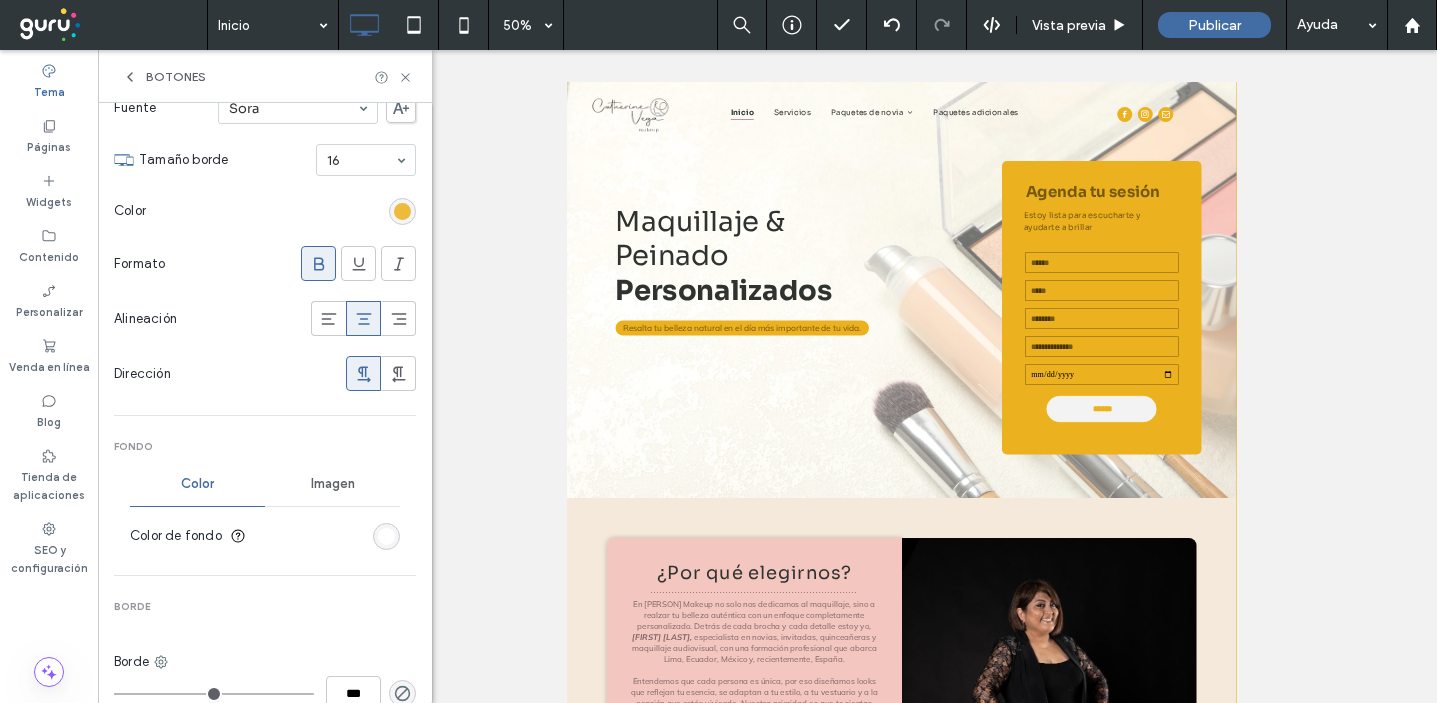 click at bounding box center [402, 211] 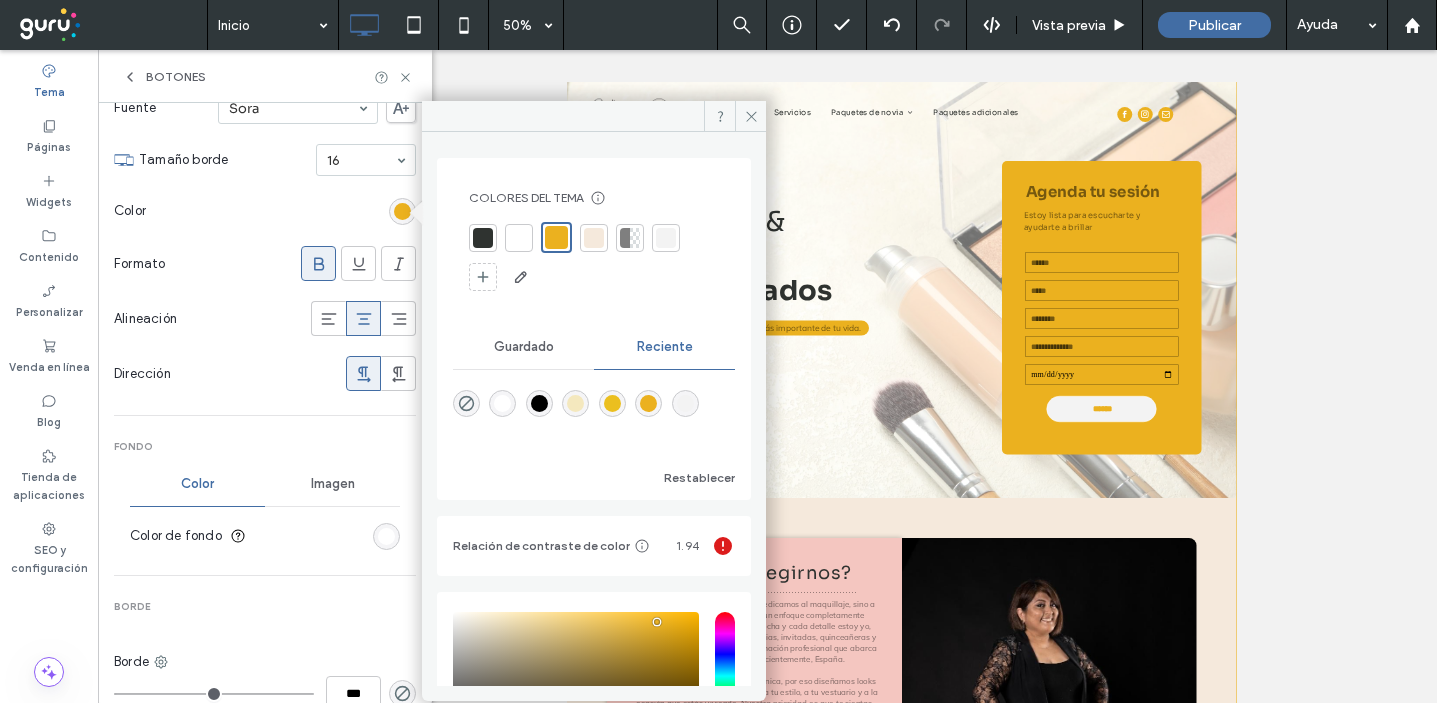 click at bounding box center (483, 238) 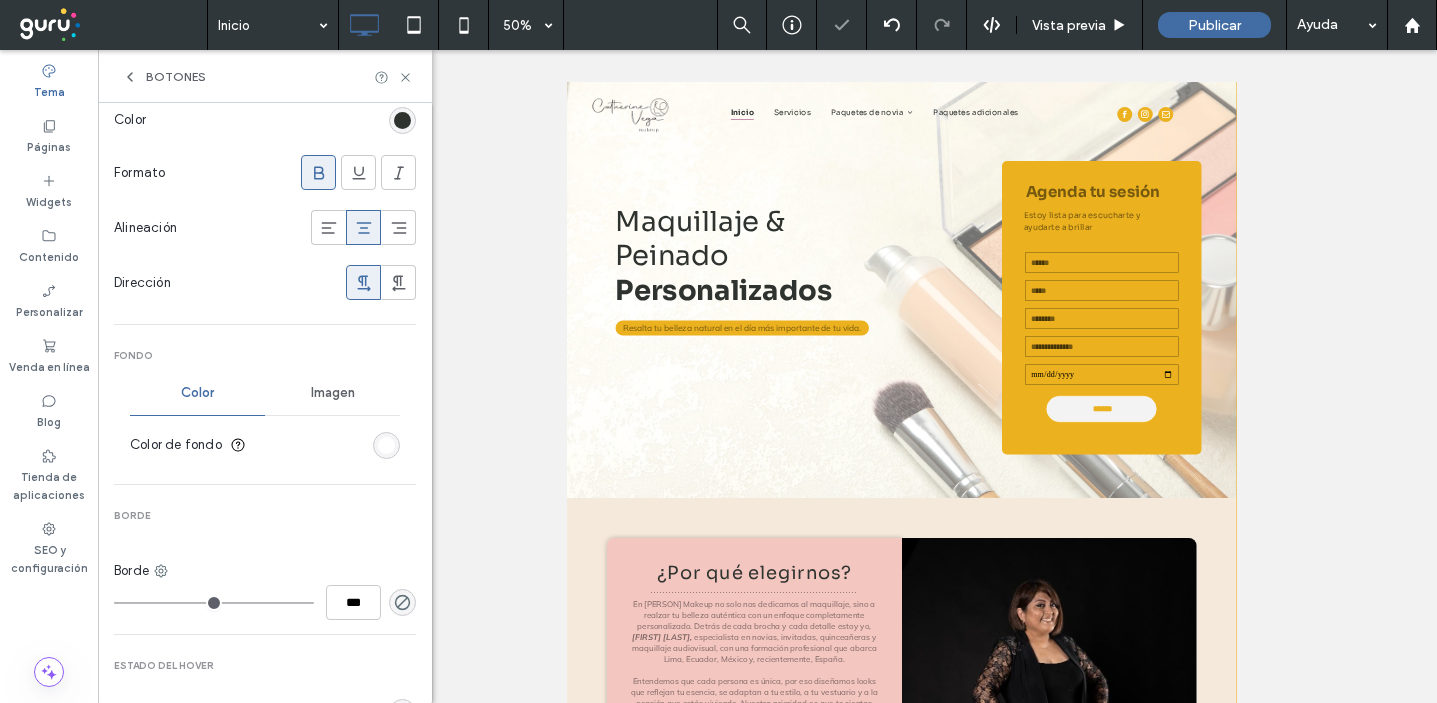 scroll, scrollTop: 418, scrollLeft: 0, axis: vertical 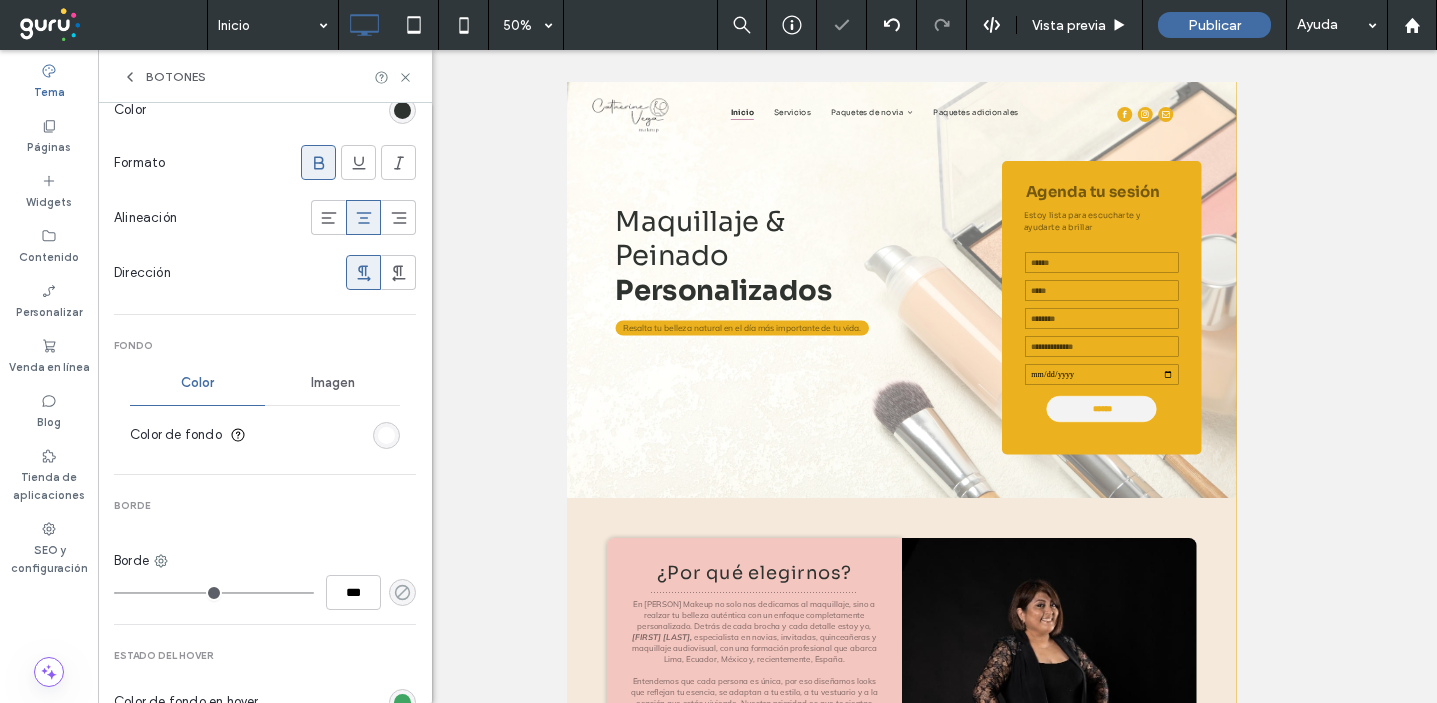 click 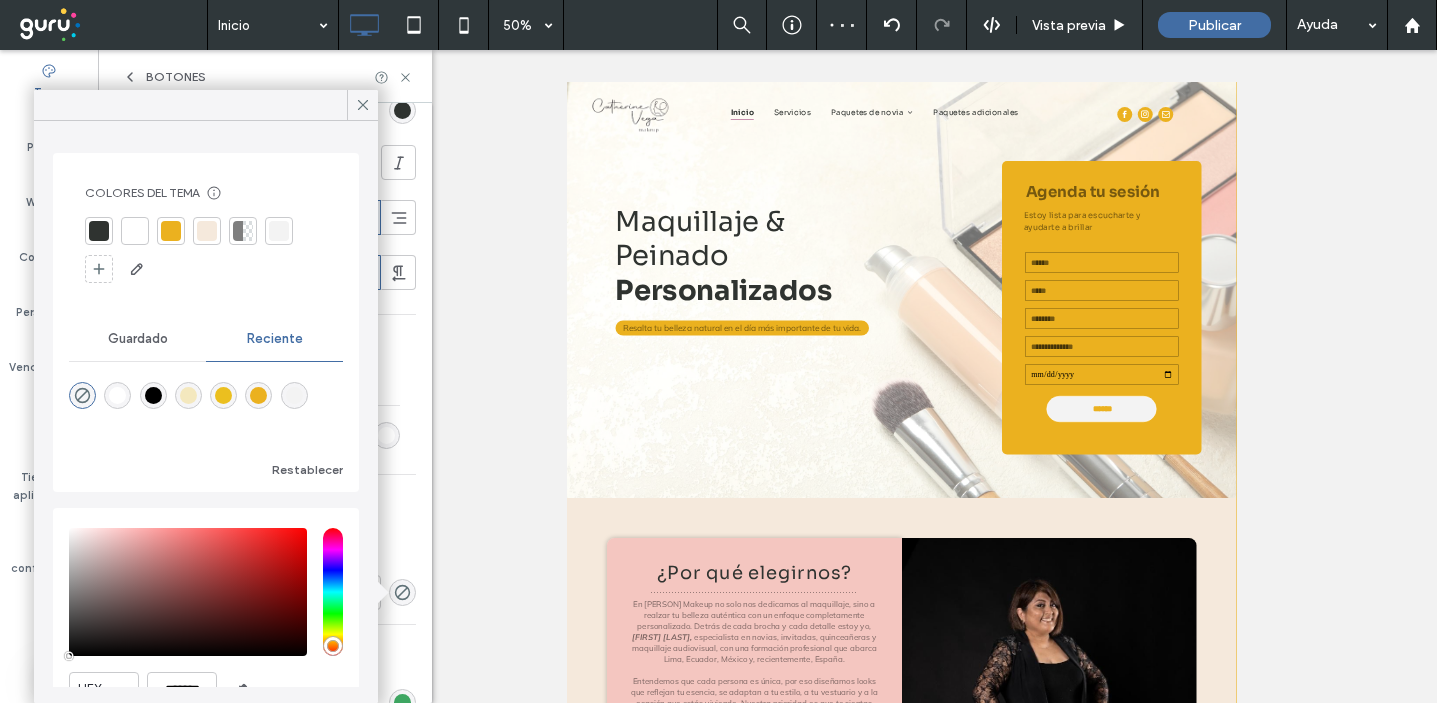 click at bounding box center (99, 231) 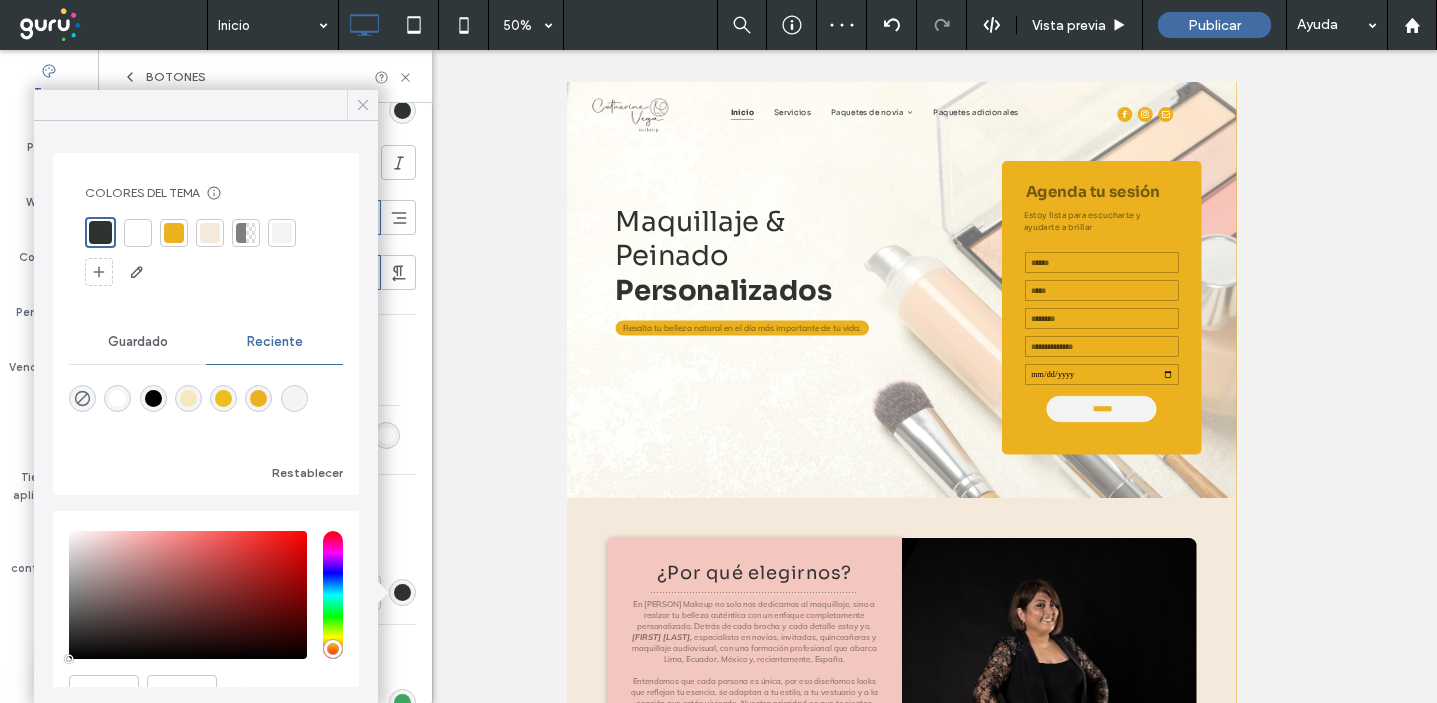 click 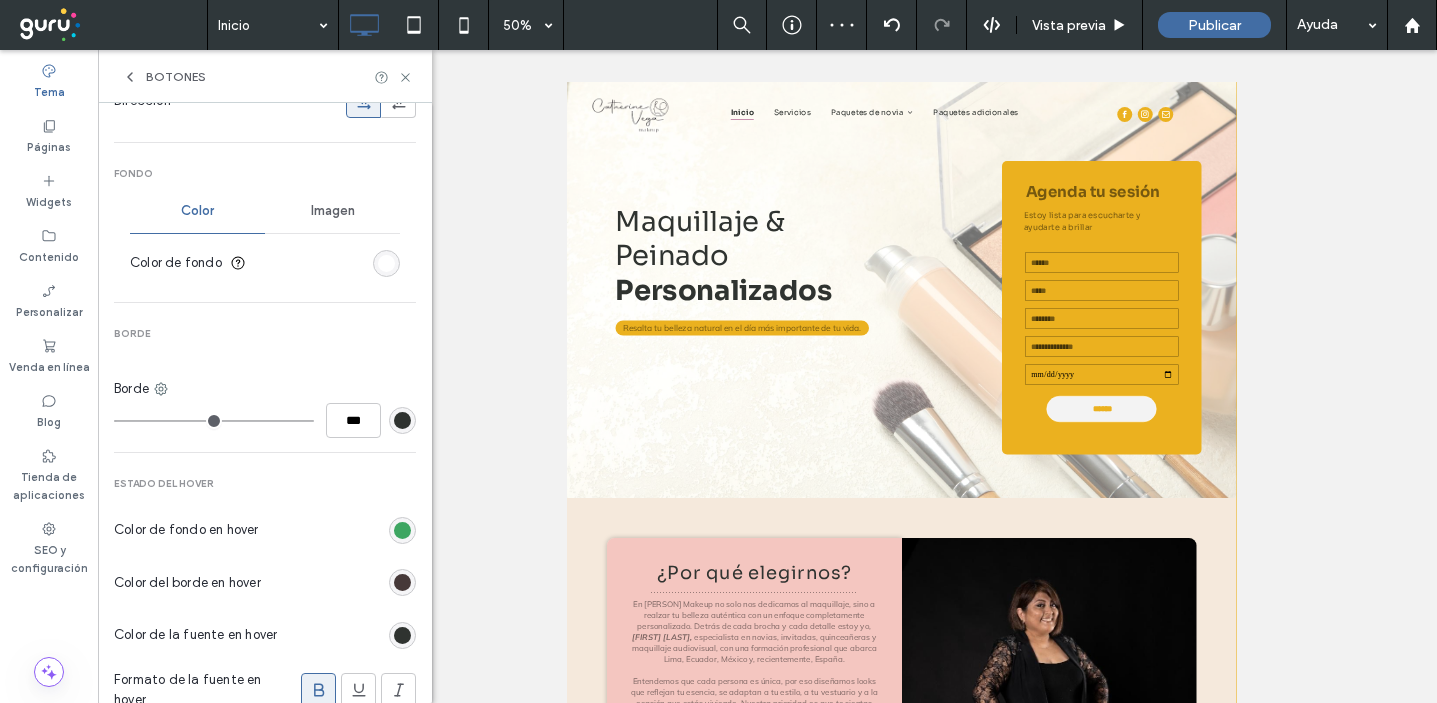 scroll, scrollTop: 693, scrollLeft: 0, axis: vertical 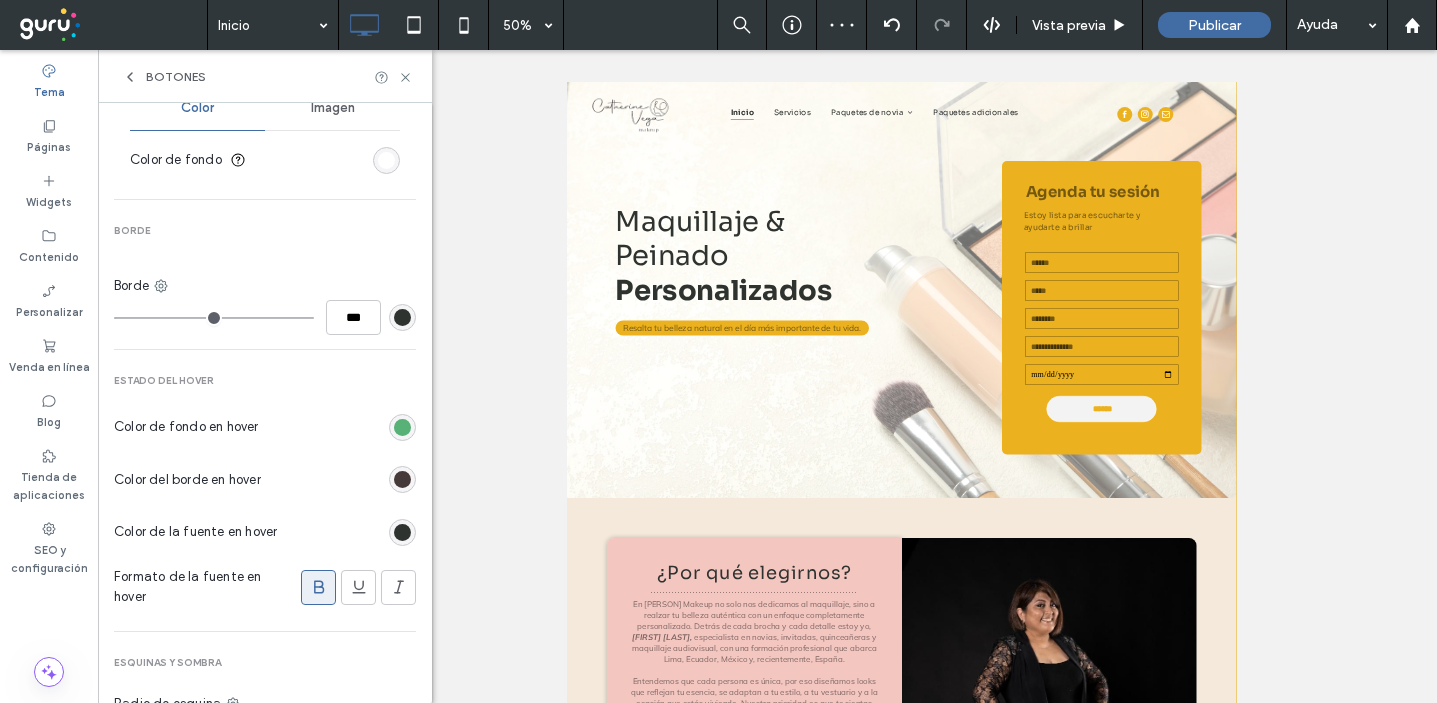 click at bounding box center (402, 427) 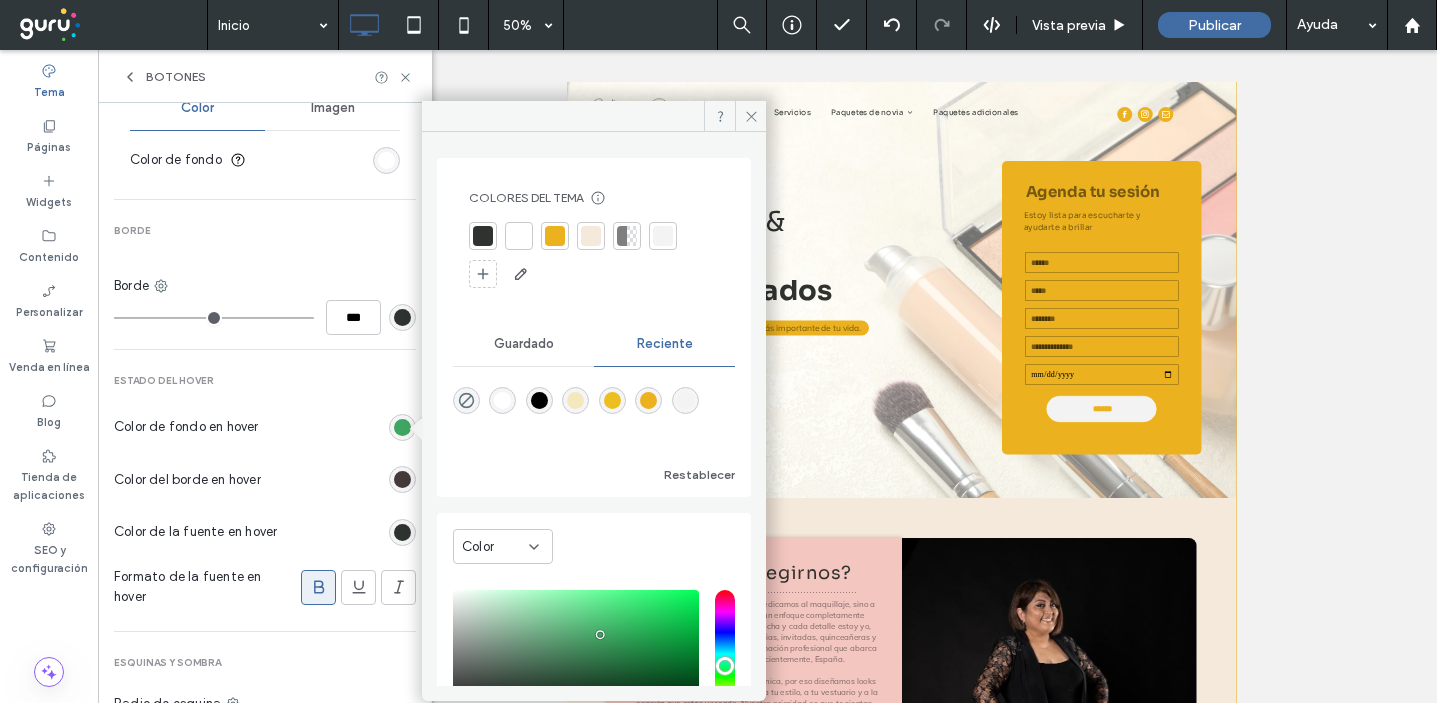 click at bounding box center (483, 236) 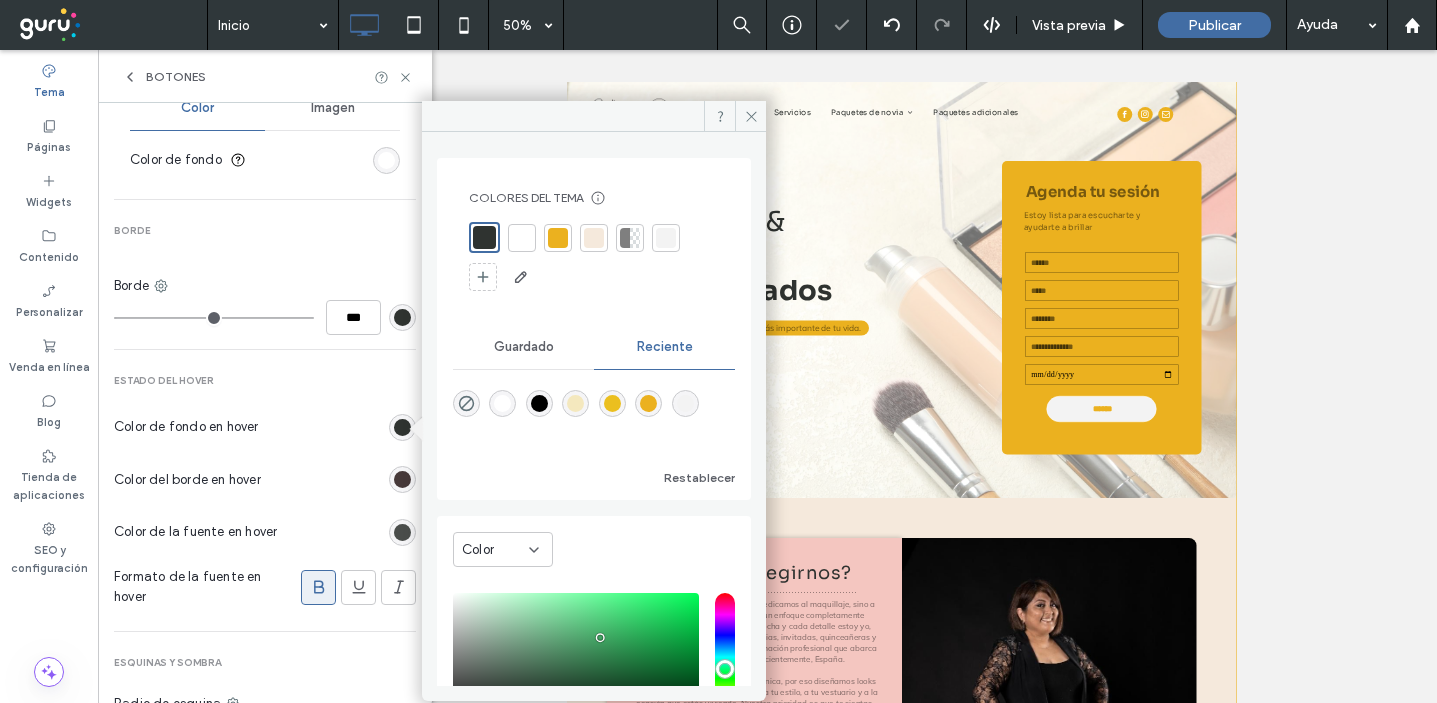 click at bounding box center (402, 532) 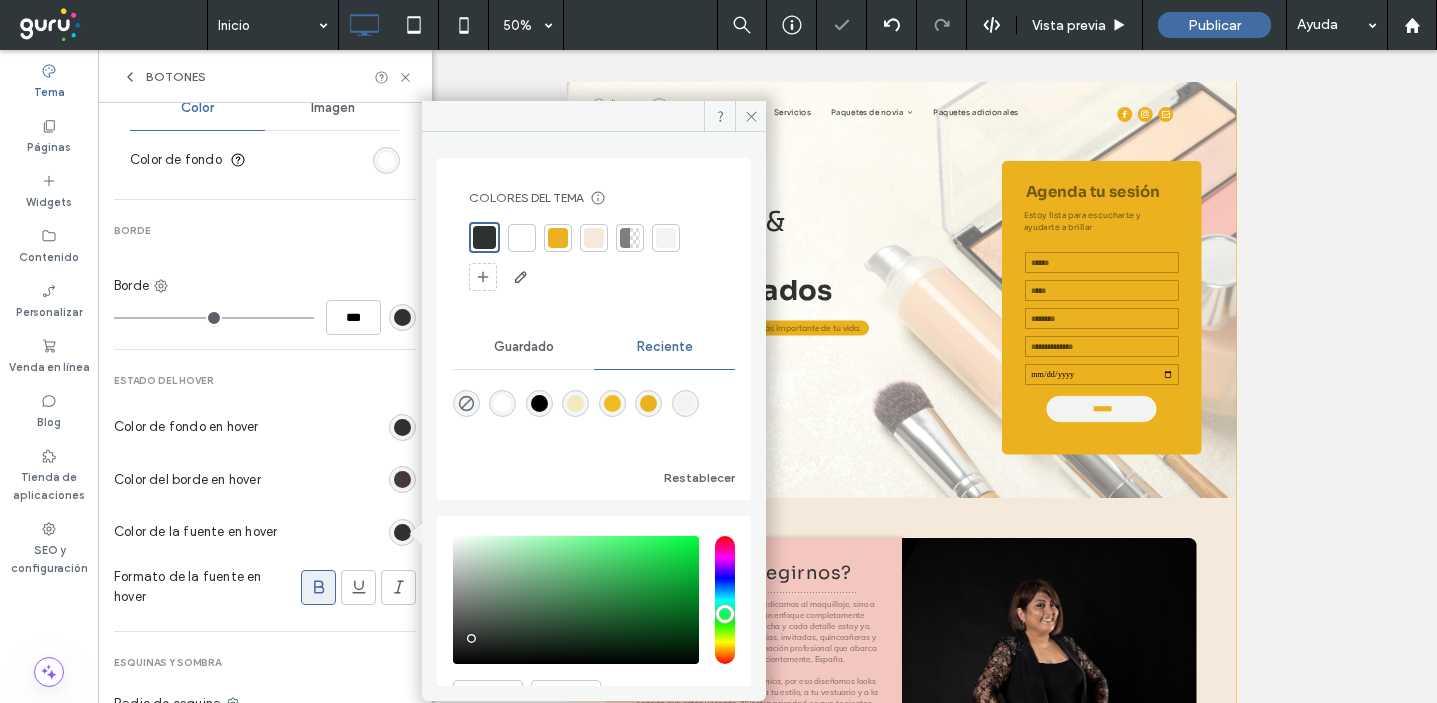 click at bounding box center [522, 238] 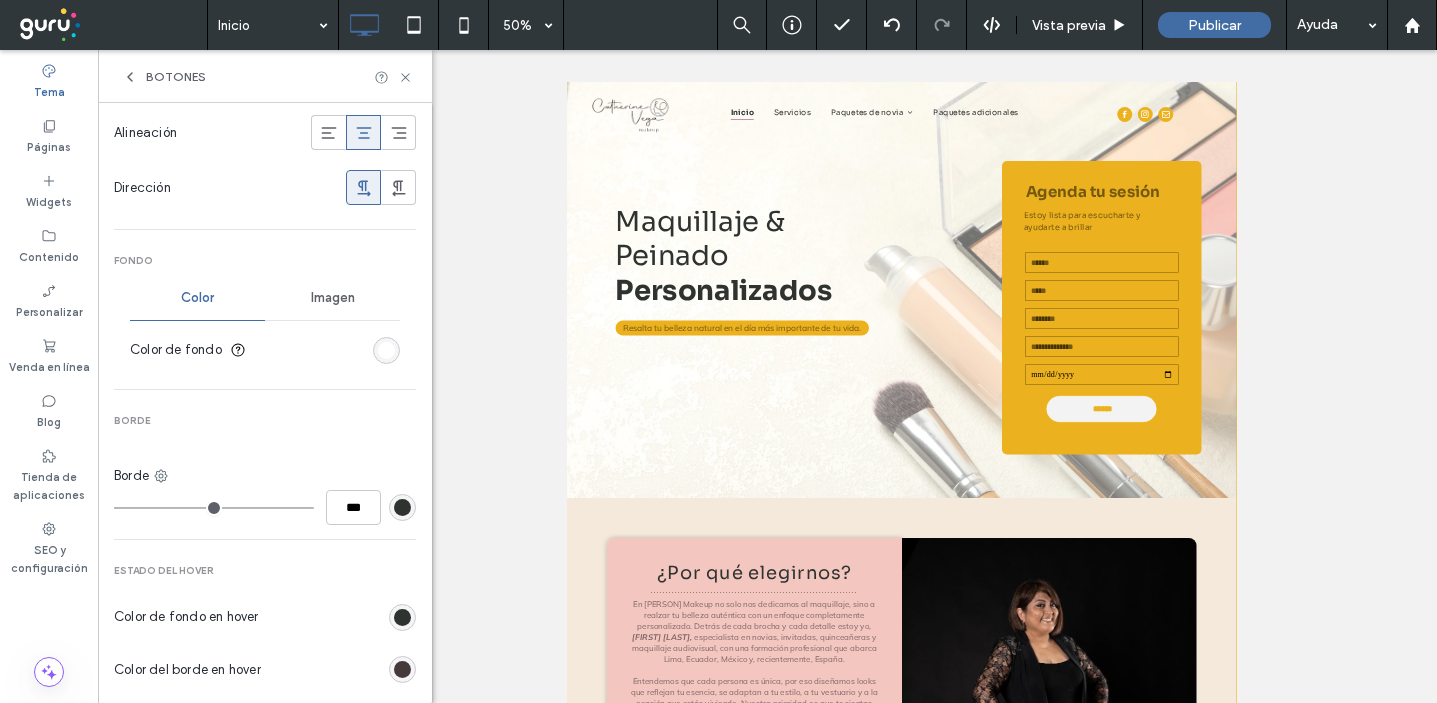 scroll, scrollTop: 561, scrollLeft: 0, axis: vertical 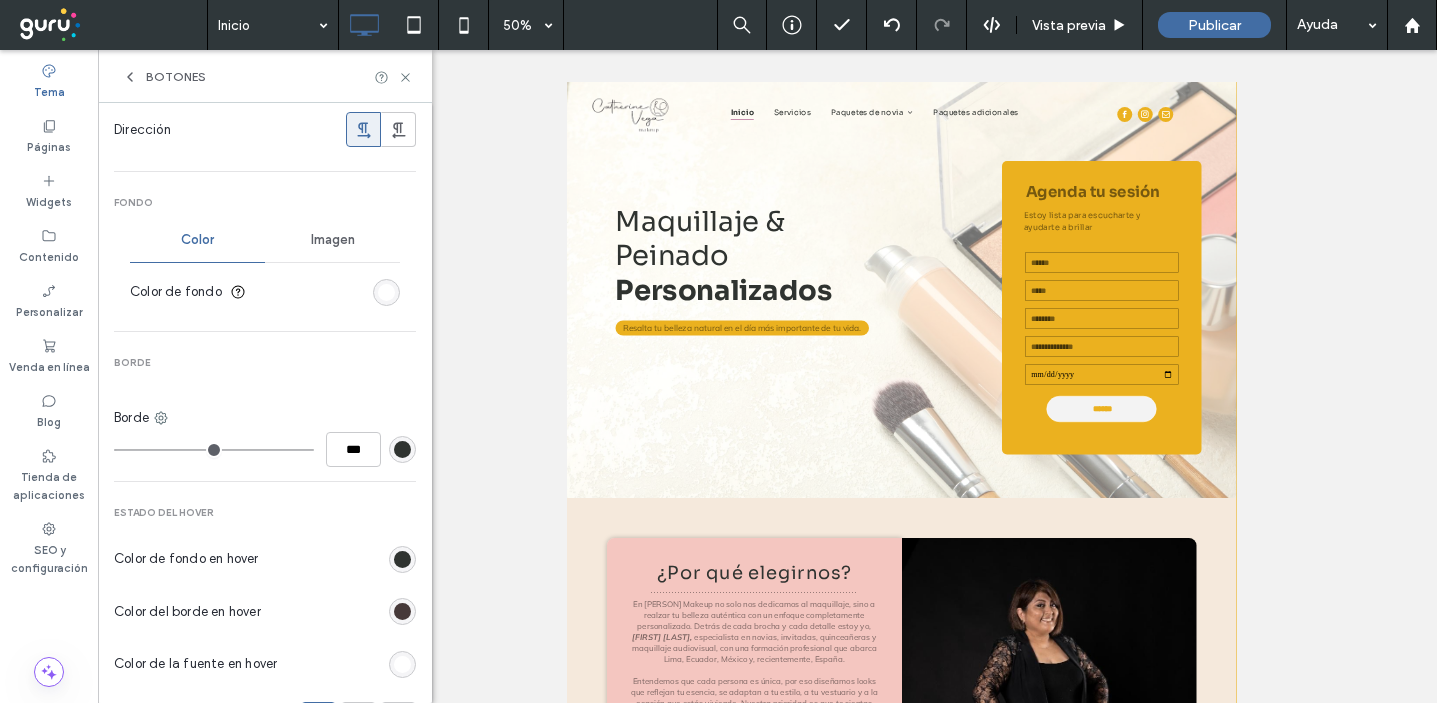 type on "*" 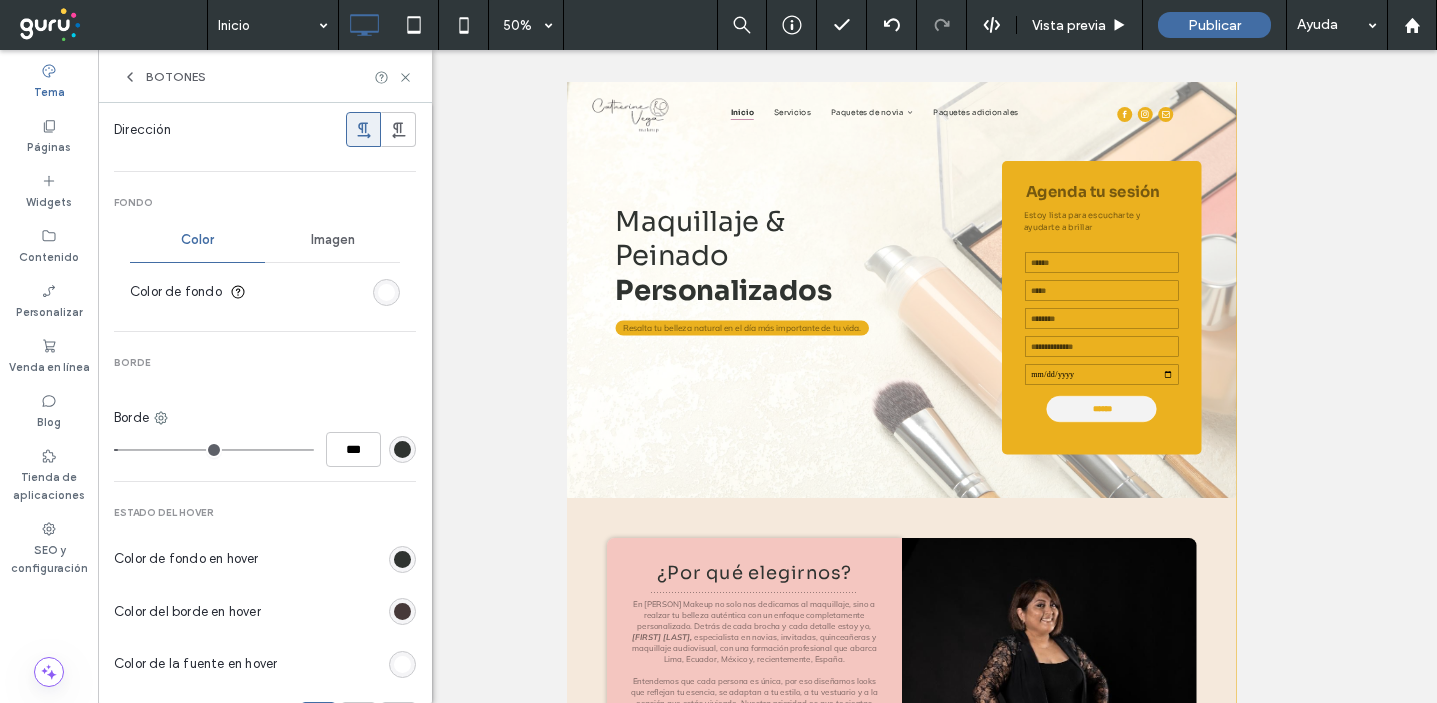 type on "*" 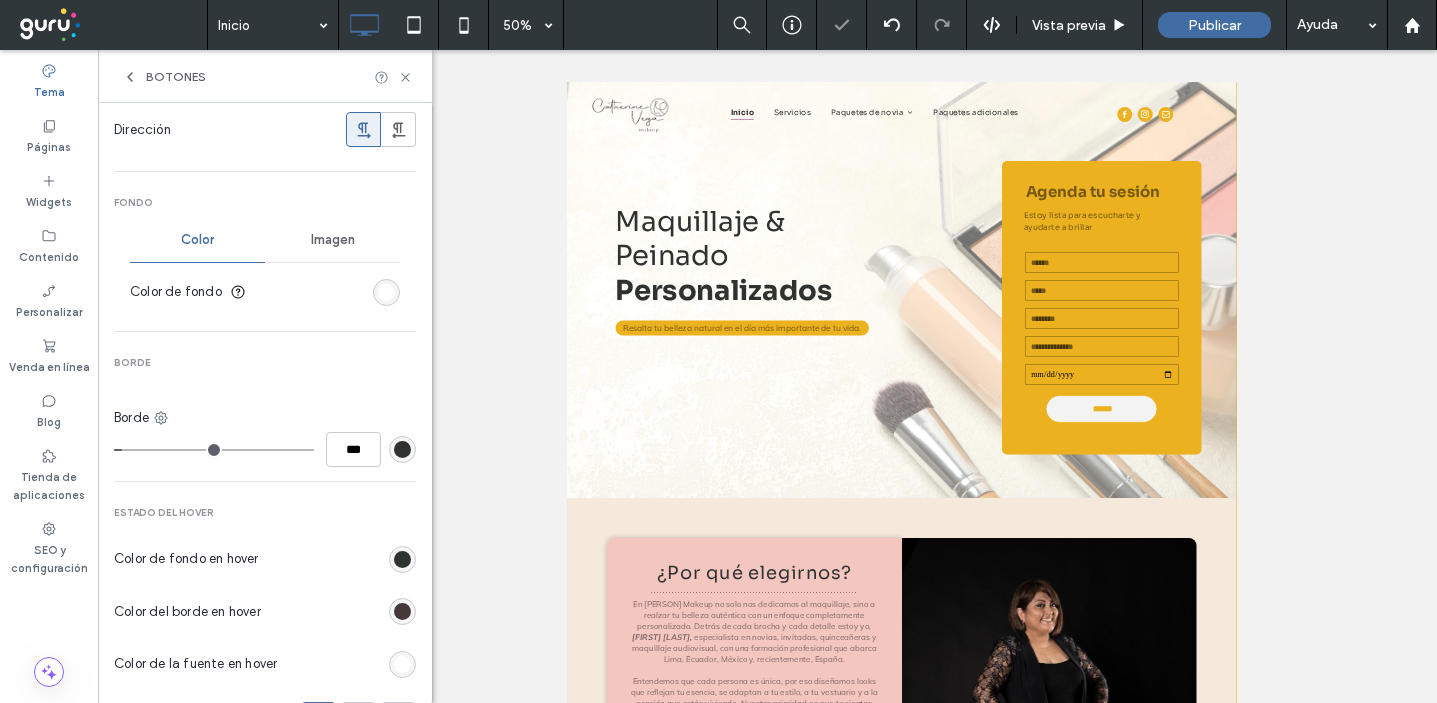 scroll, scrollTop: 0, scrollLeft: 0, axis: both 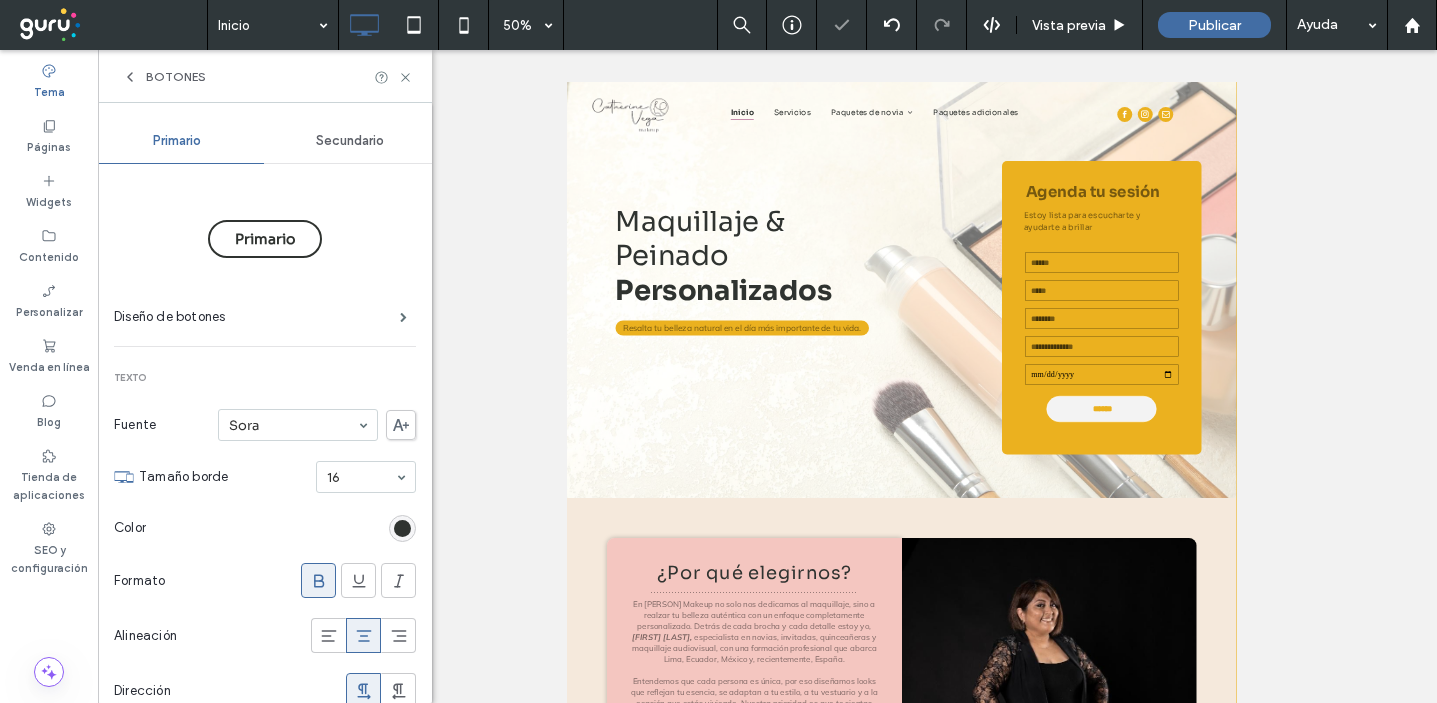 click on "Secundario" at bounding box center (350, 141) 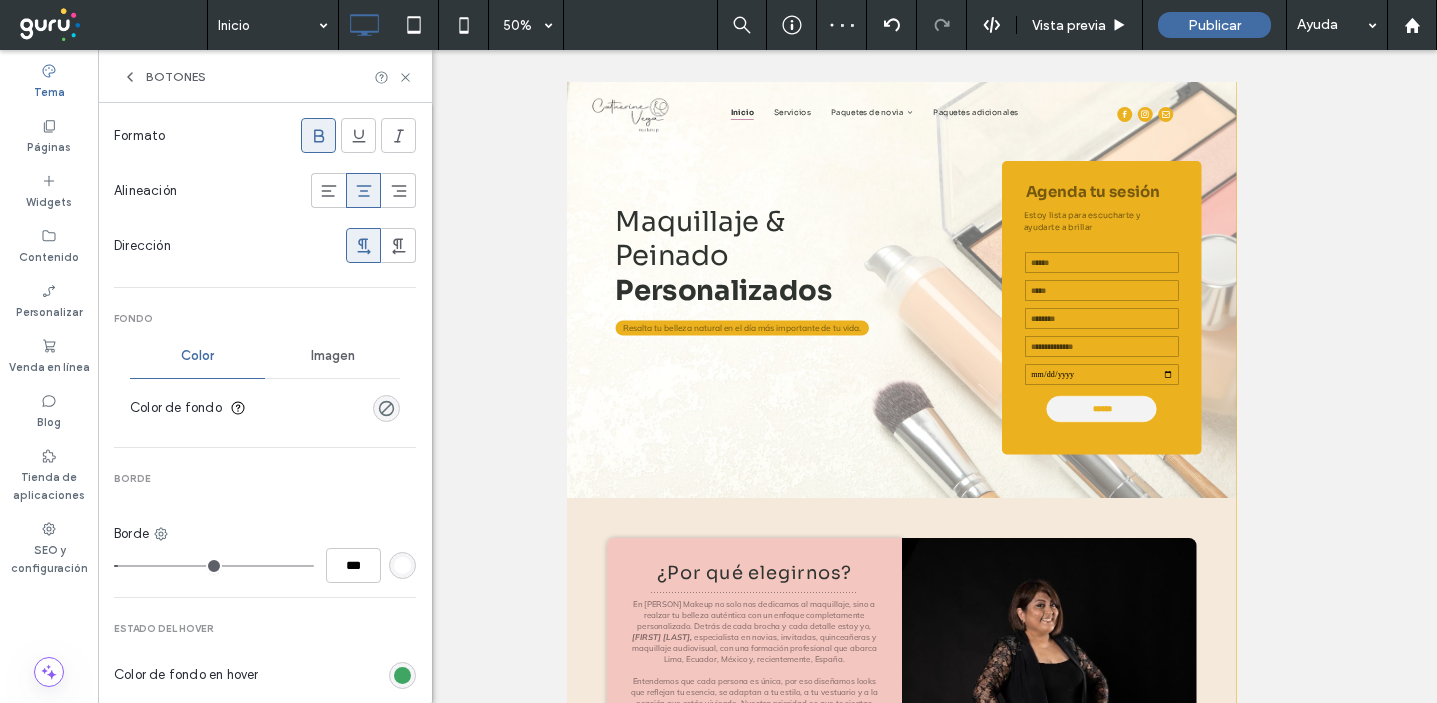 scroll, scrollTop: 466, scrollLeft: 0, axis: vertical 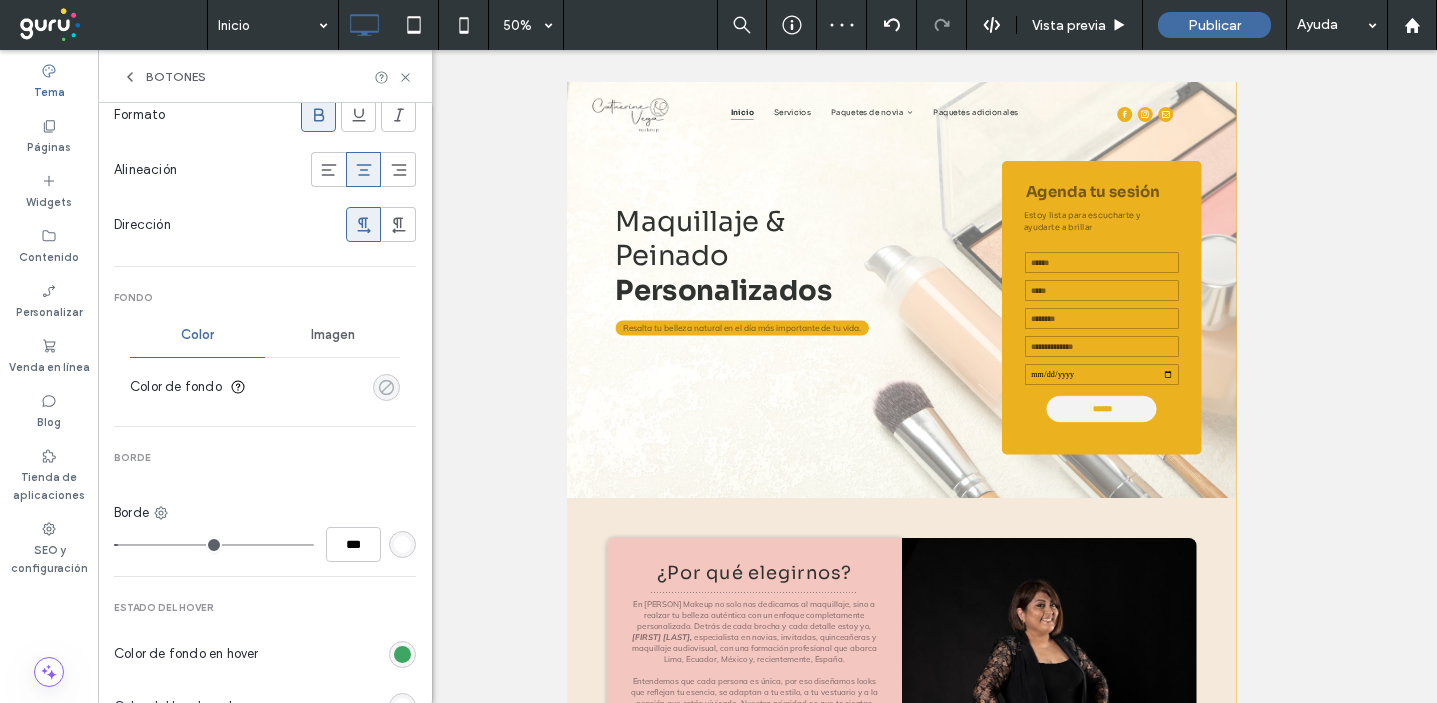 click at bounding box center [386, 387] 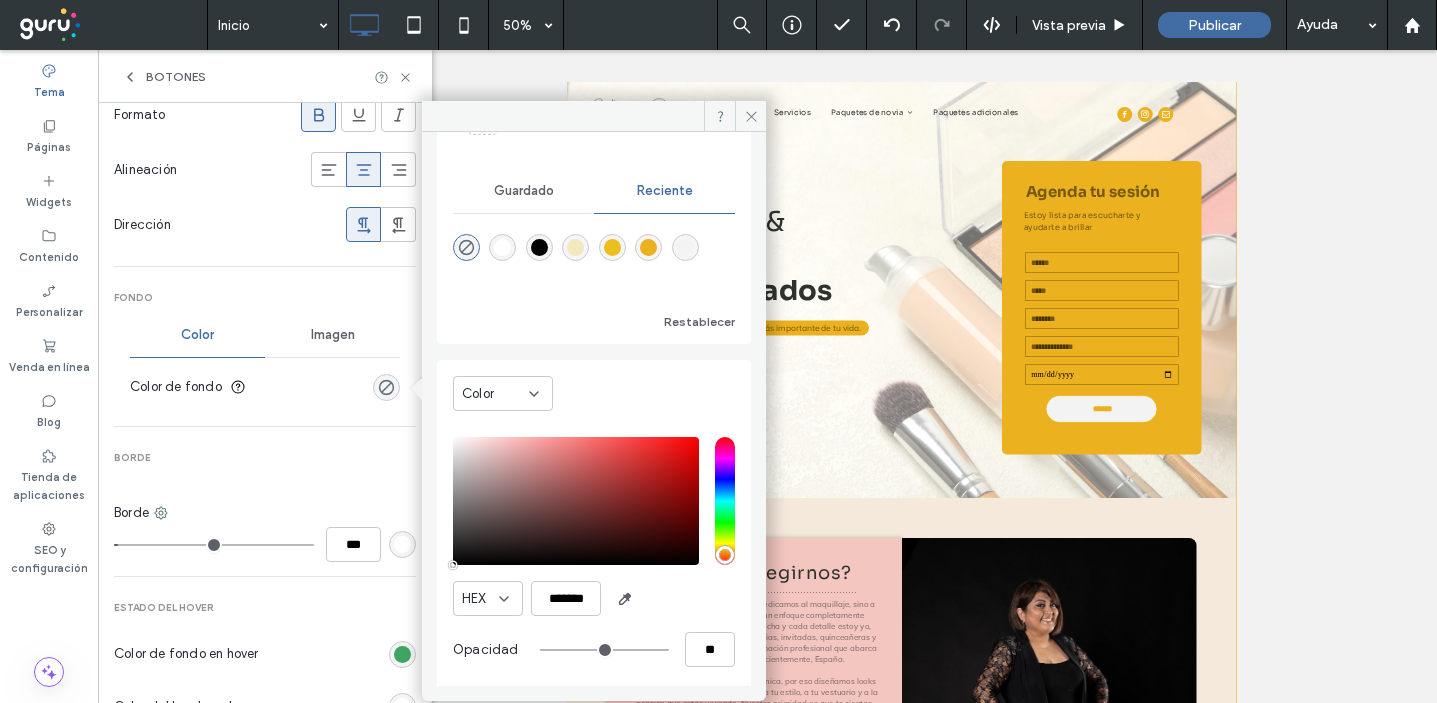 scroll, scrollTop: 159, scrollLeft: 0, axis: vertical 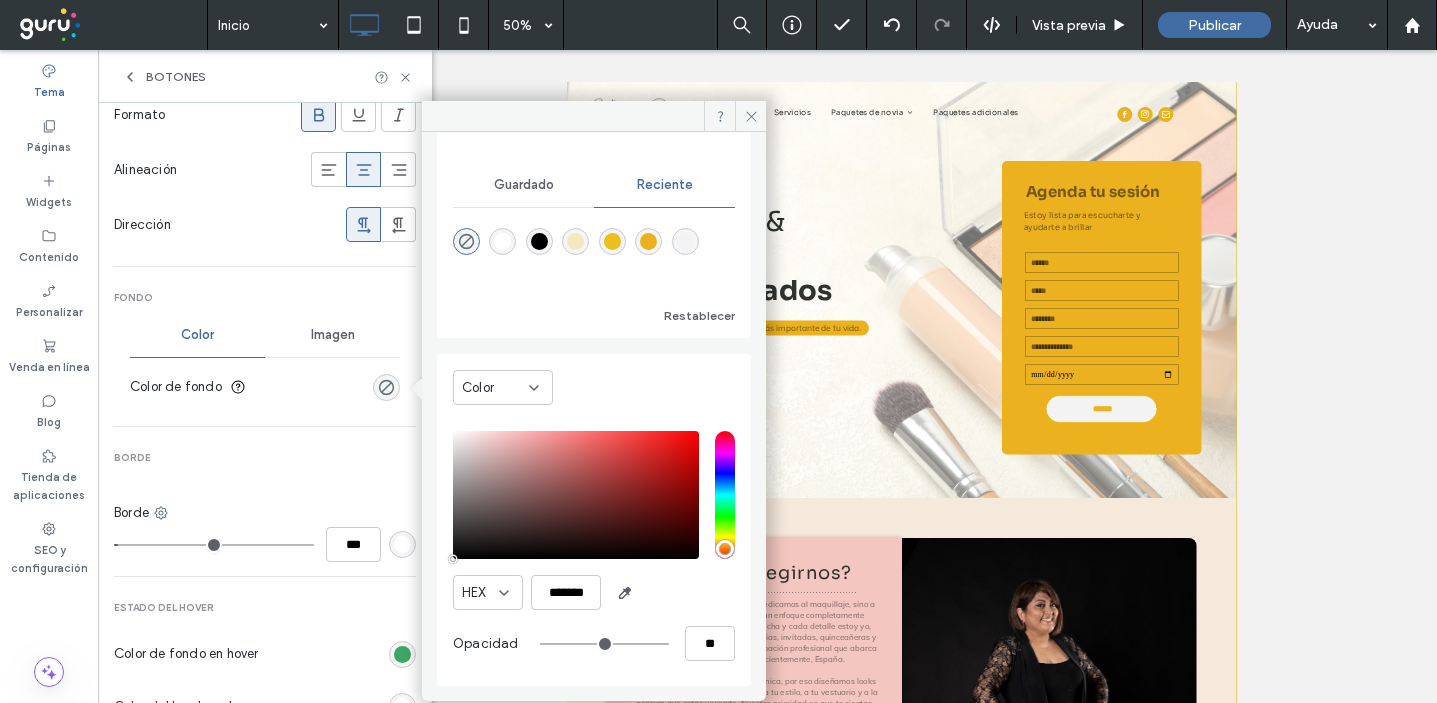 click on "Color" at bounding box center (503, 387) 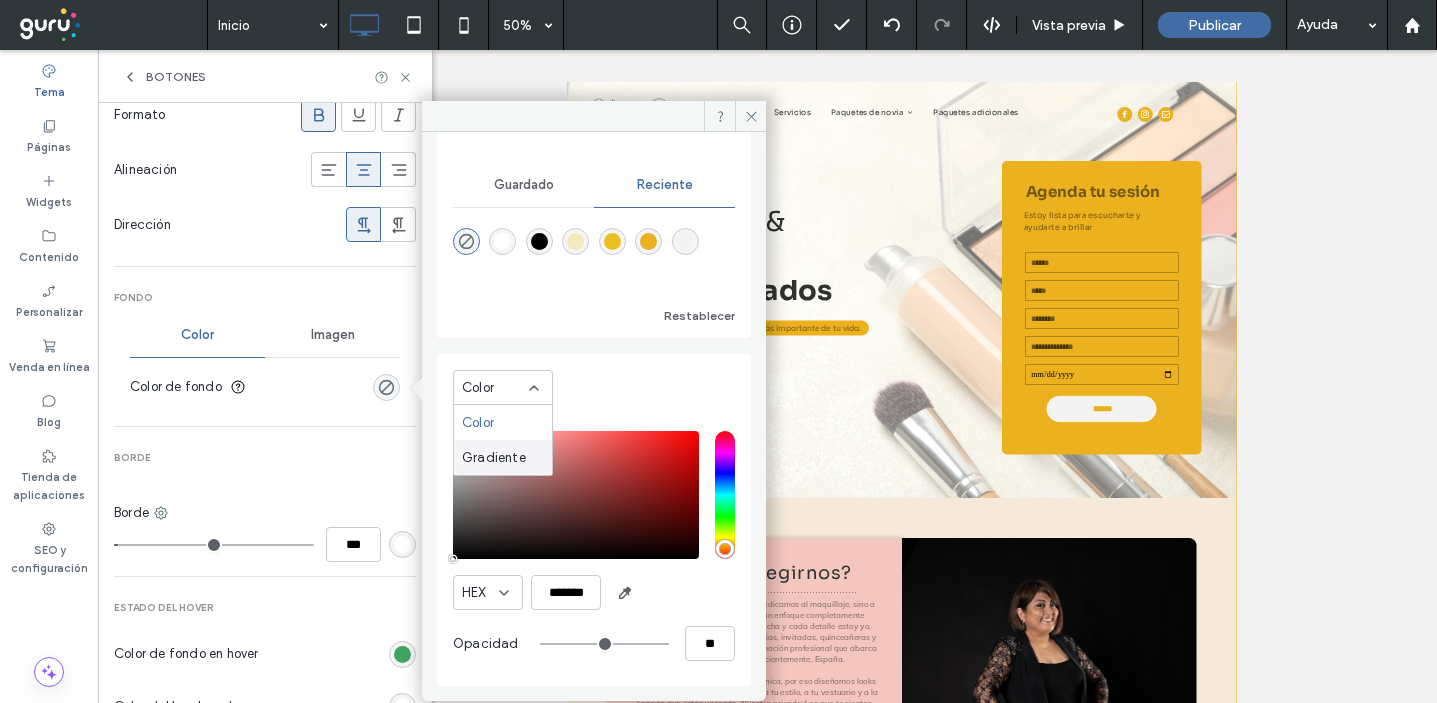 click on "Gradiente" at bounding box center (494, 458) 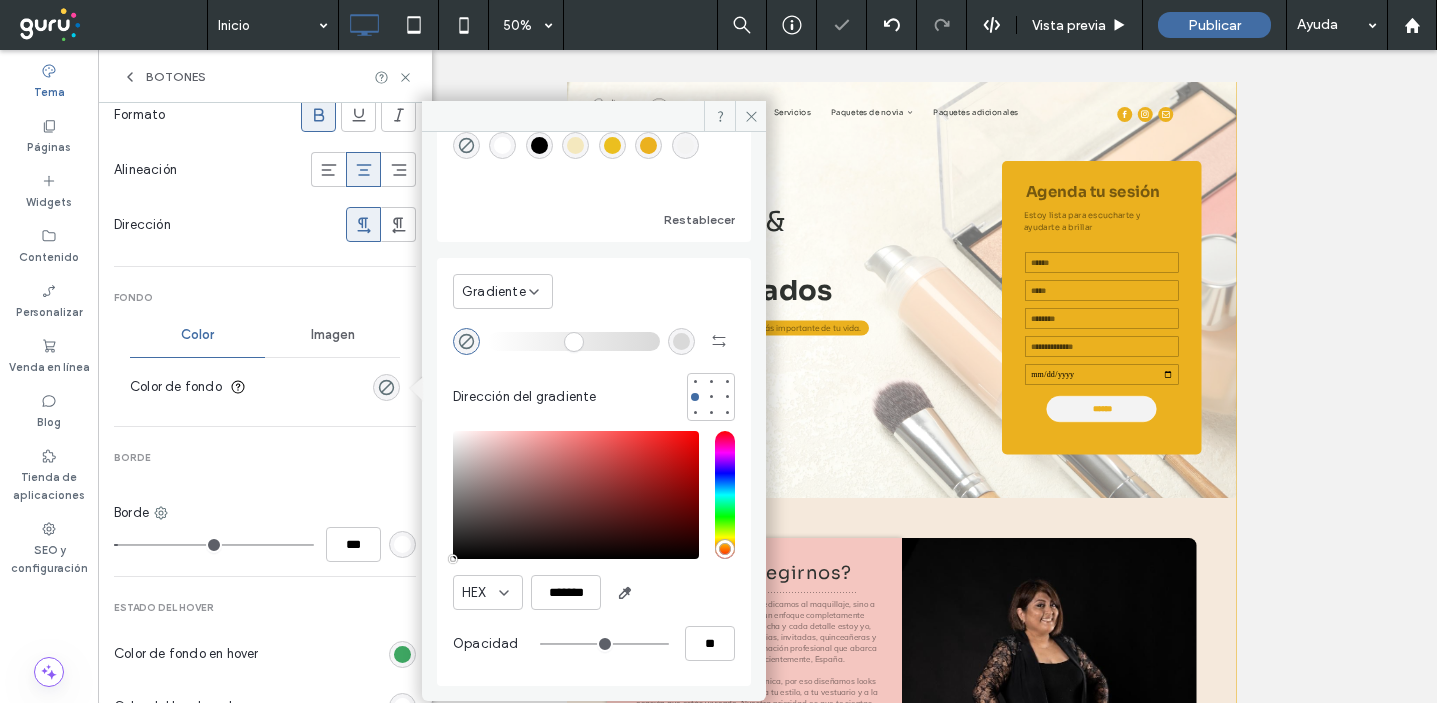 scroll, scrollTop: 5, scrollLeft: 0, axis: vertical 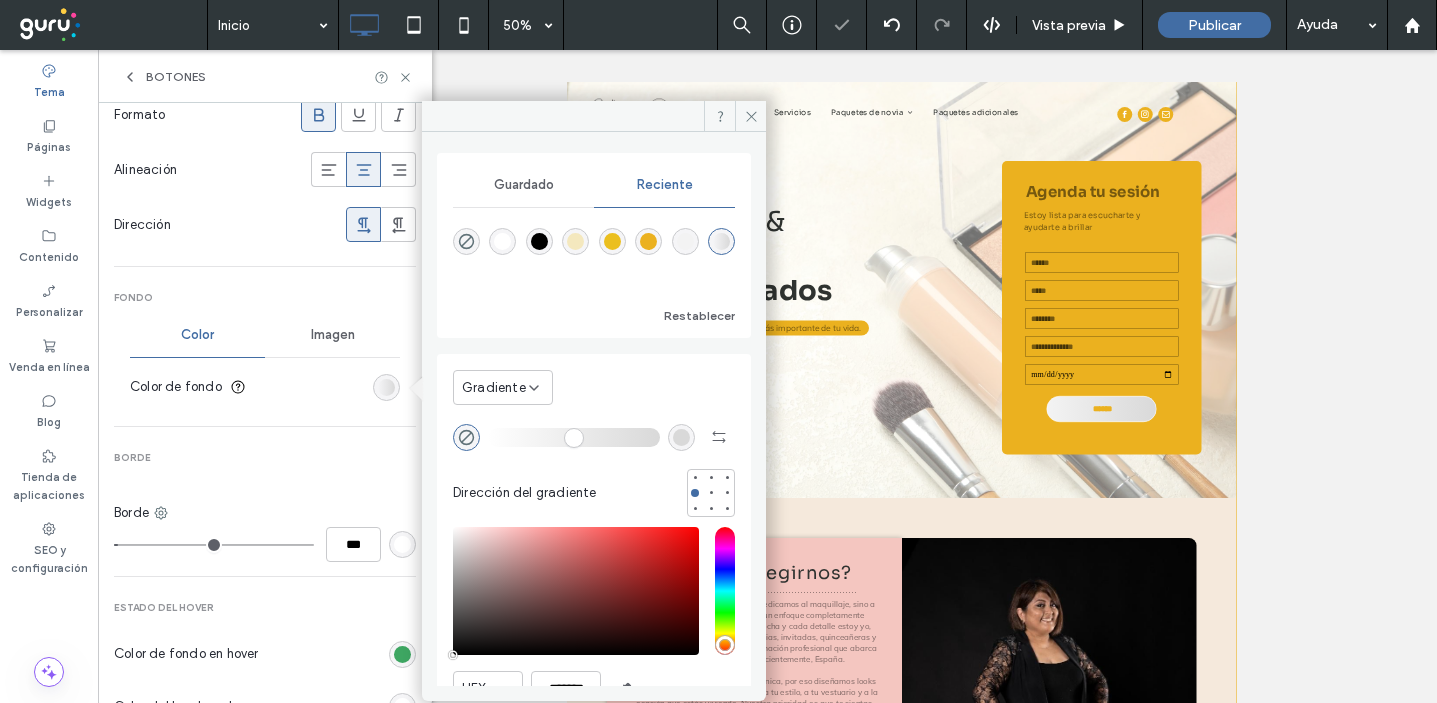 click at bounding box center [648, 241] 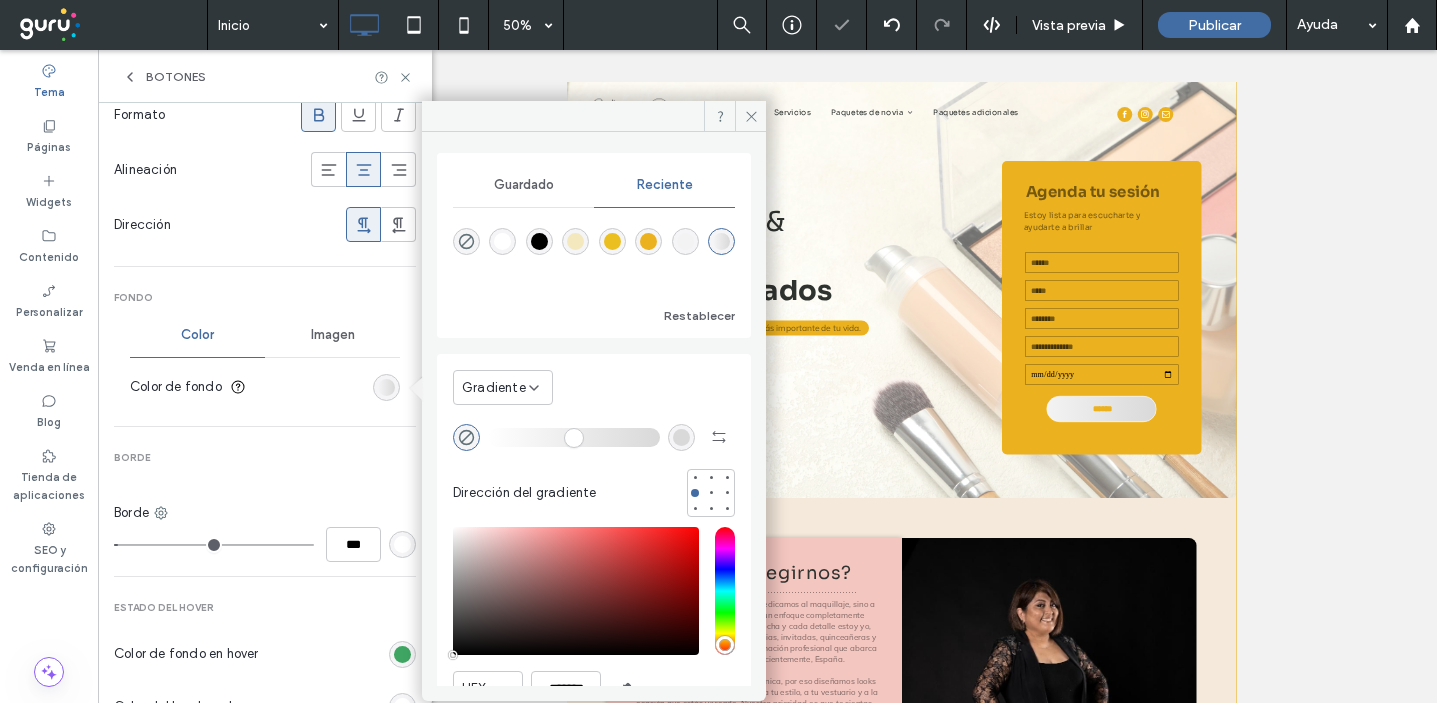 type on "*******" 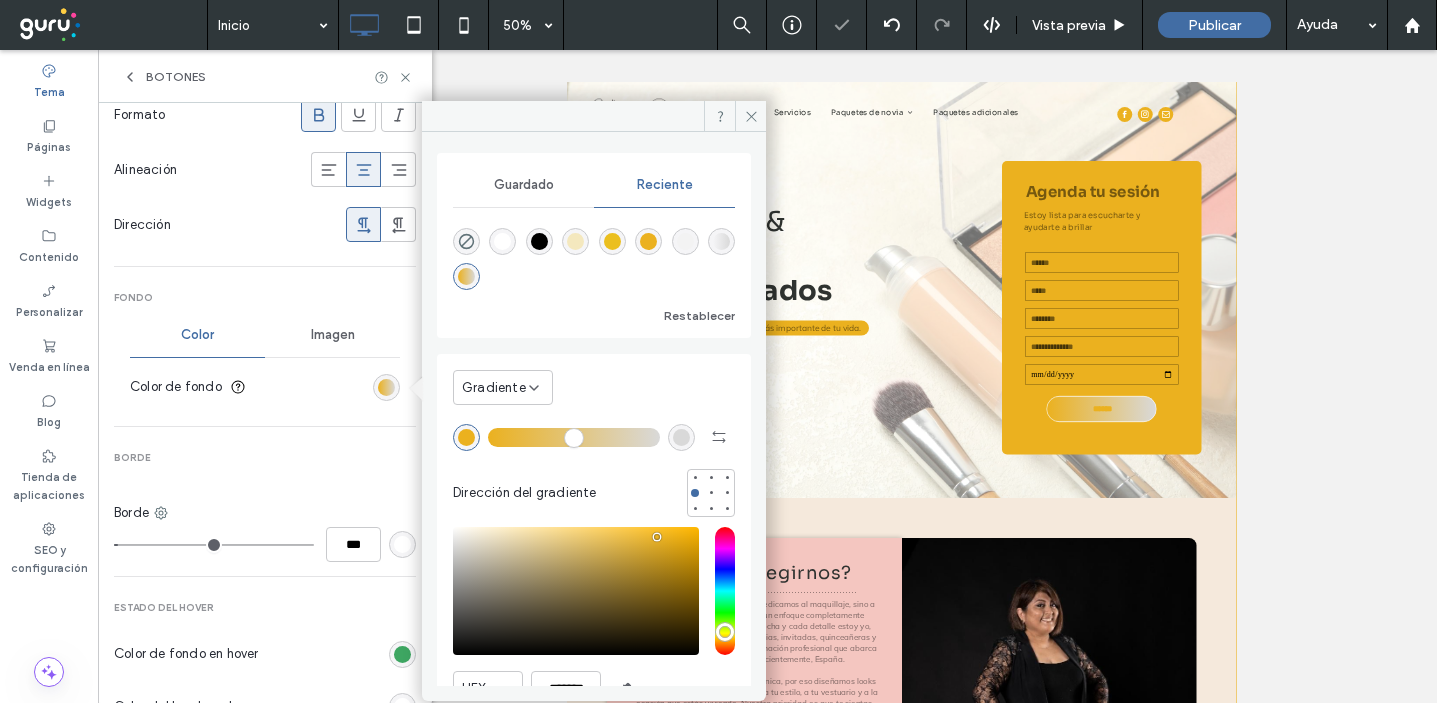 click at bounding box center (681, 437) 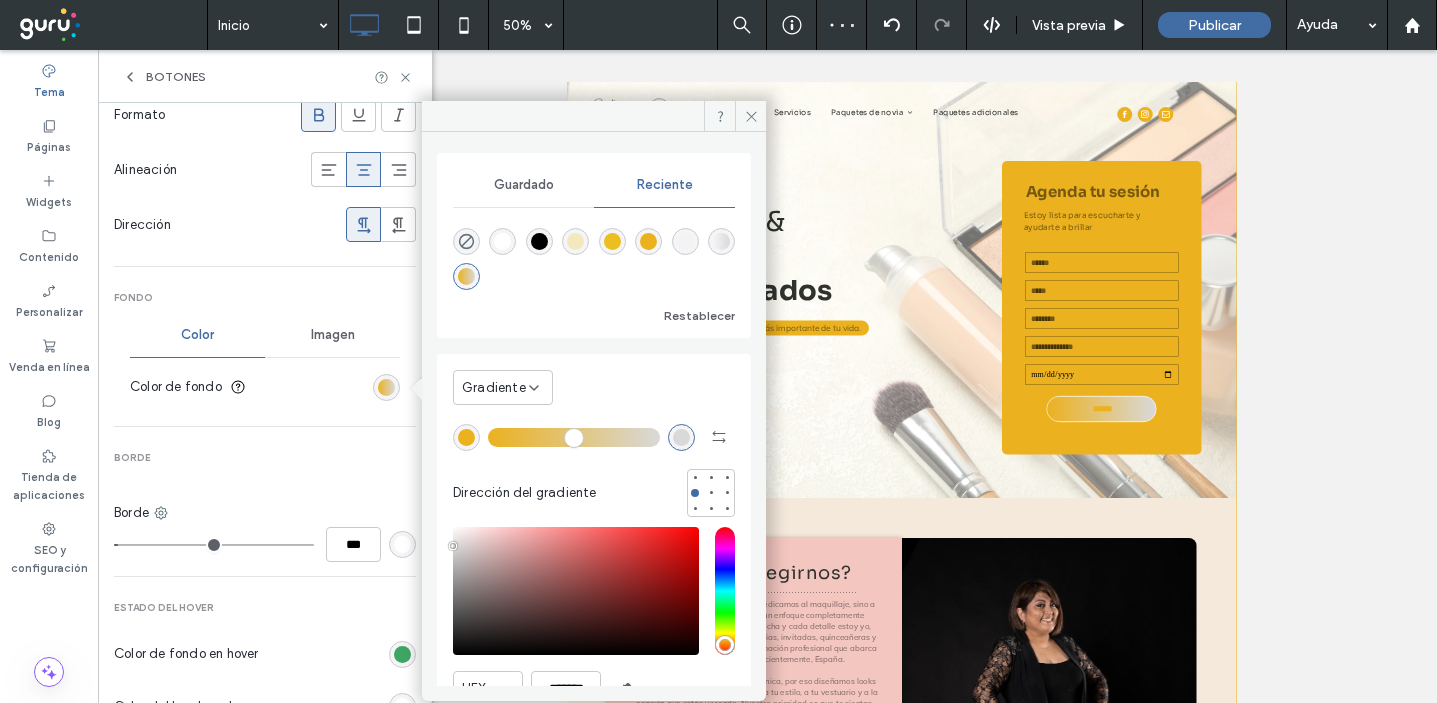 click at bounding box center [575, 241] 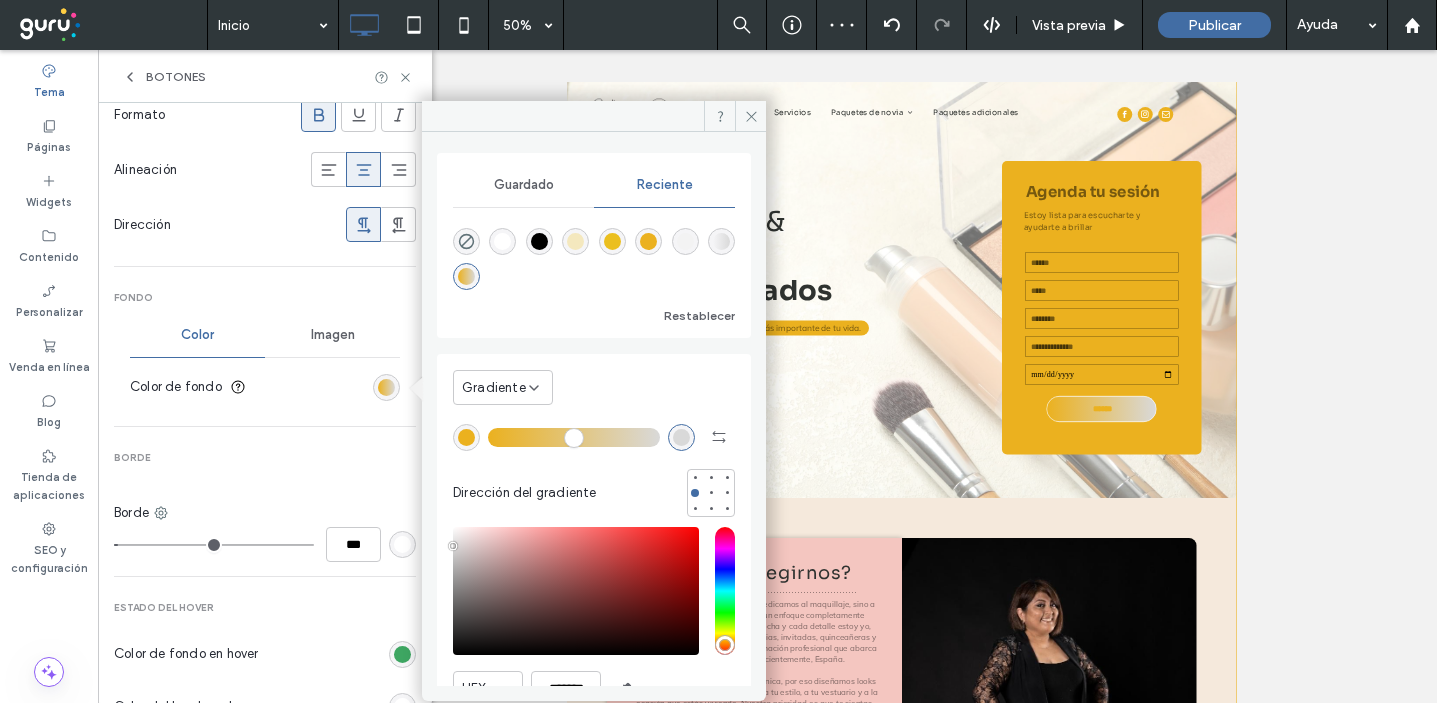 type on "*******" 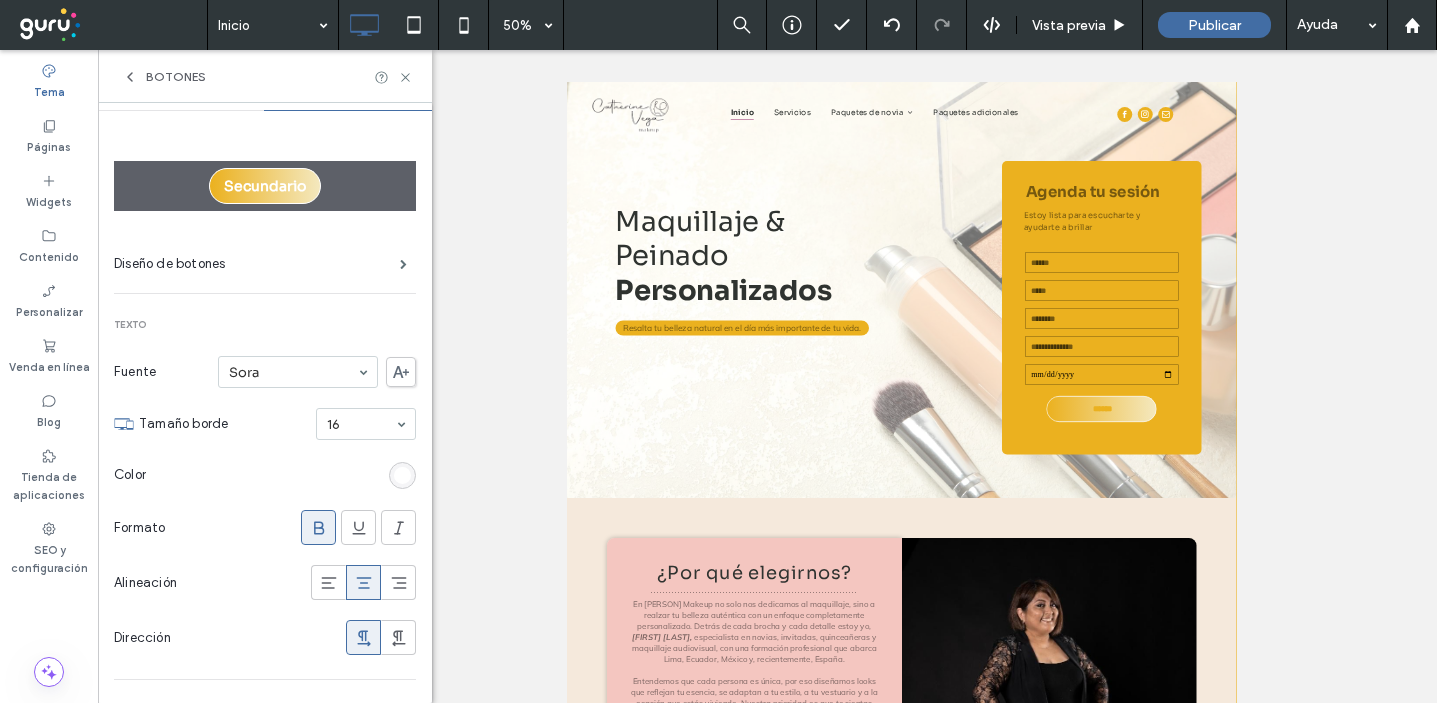 scroll, scrollTop: 61, scrollLeft: 0, axis: vertical 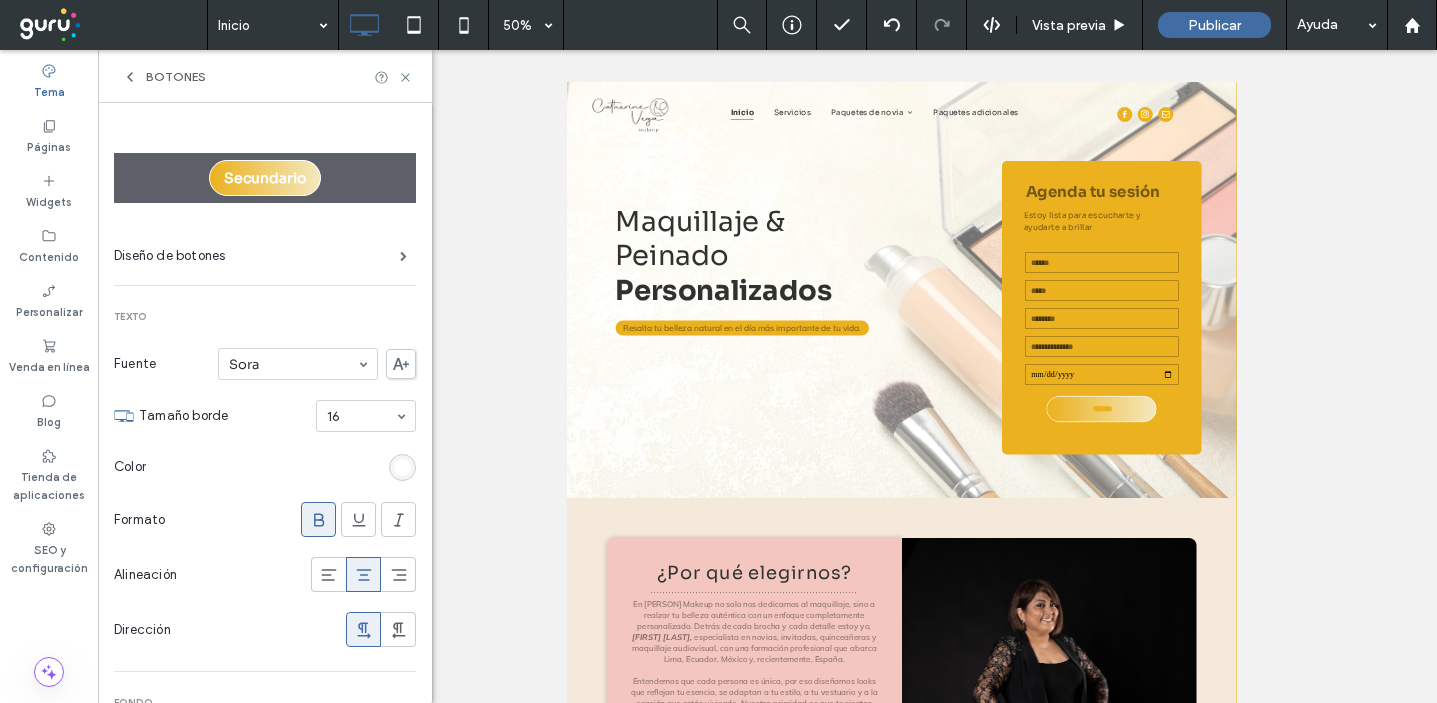 click at bounding box center [402, 467] 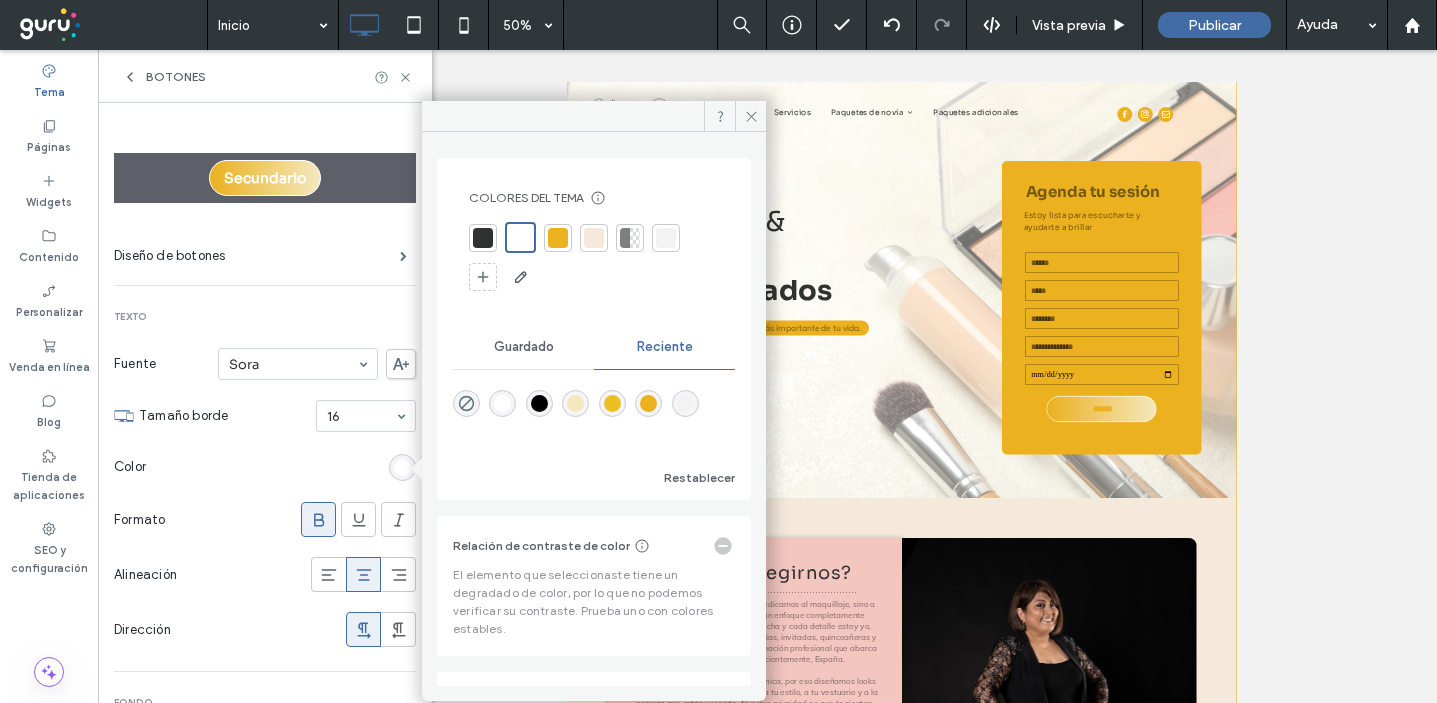 click at bounding box center (483, 238) 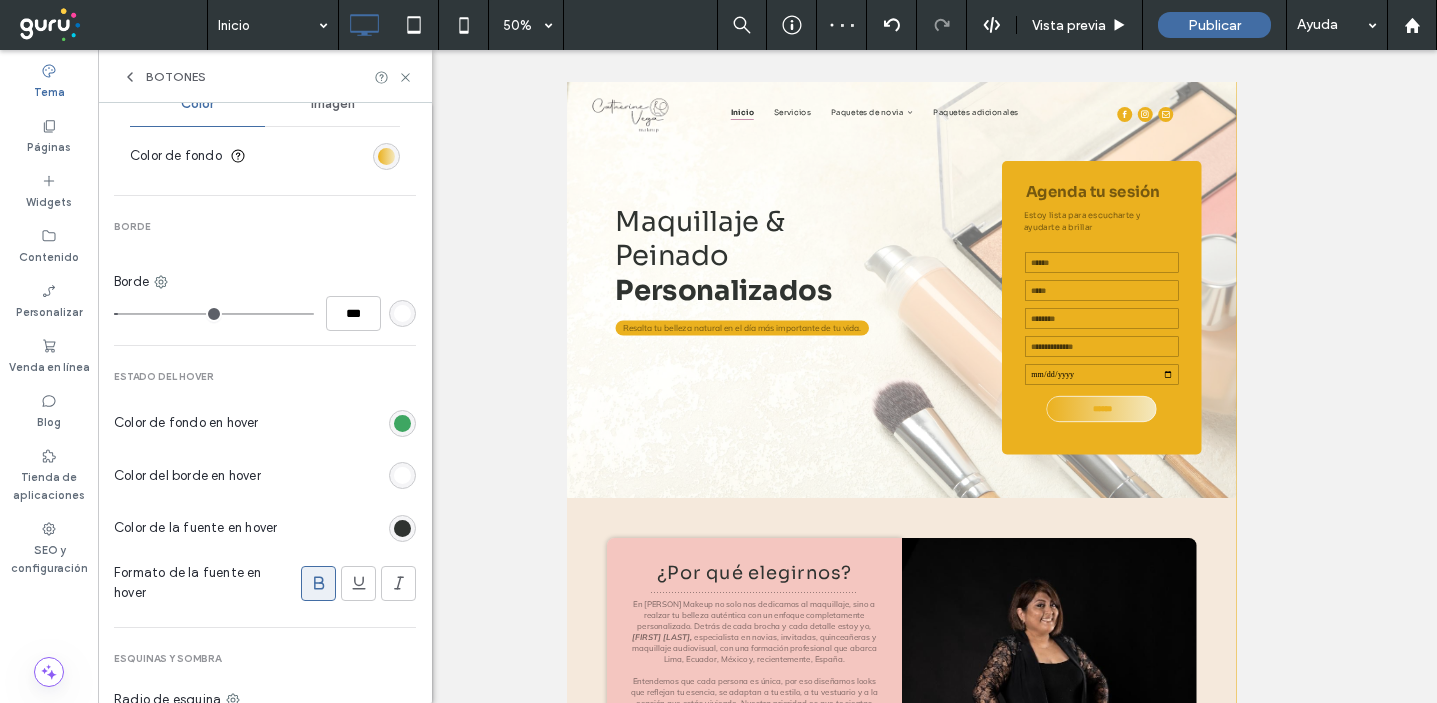 scroll, scrollTop: 700, scrollLeft: 0, axis: vertical 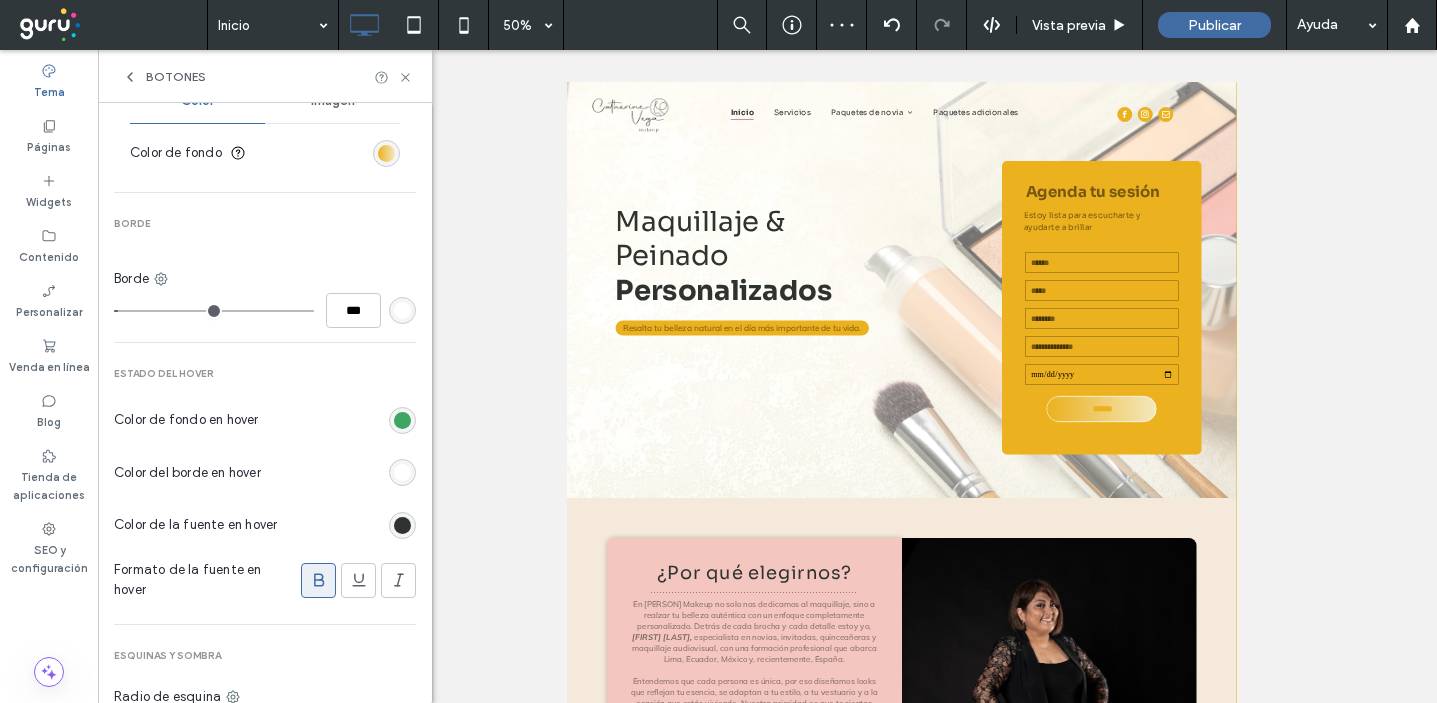 type on "*" 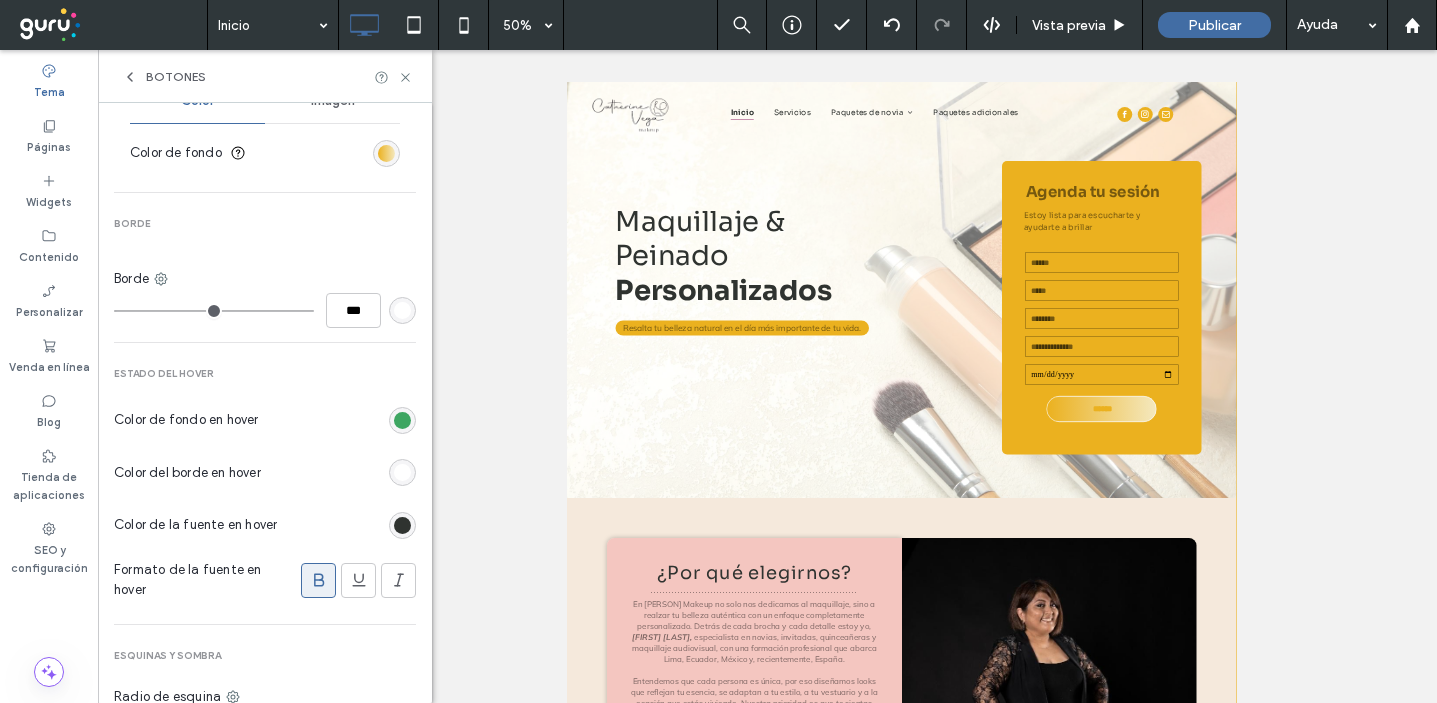 drag, startPoint x: 124, startPoint y: 308, endPoint x: 96, endPoint y: 309, distance: 28.01785 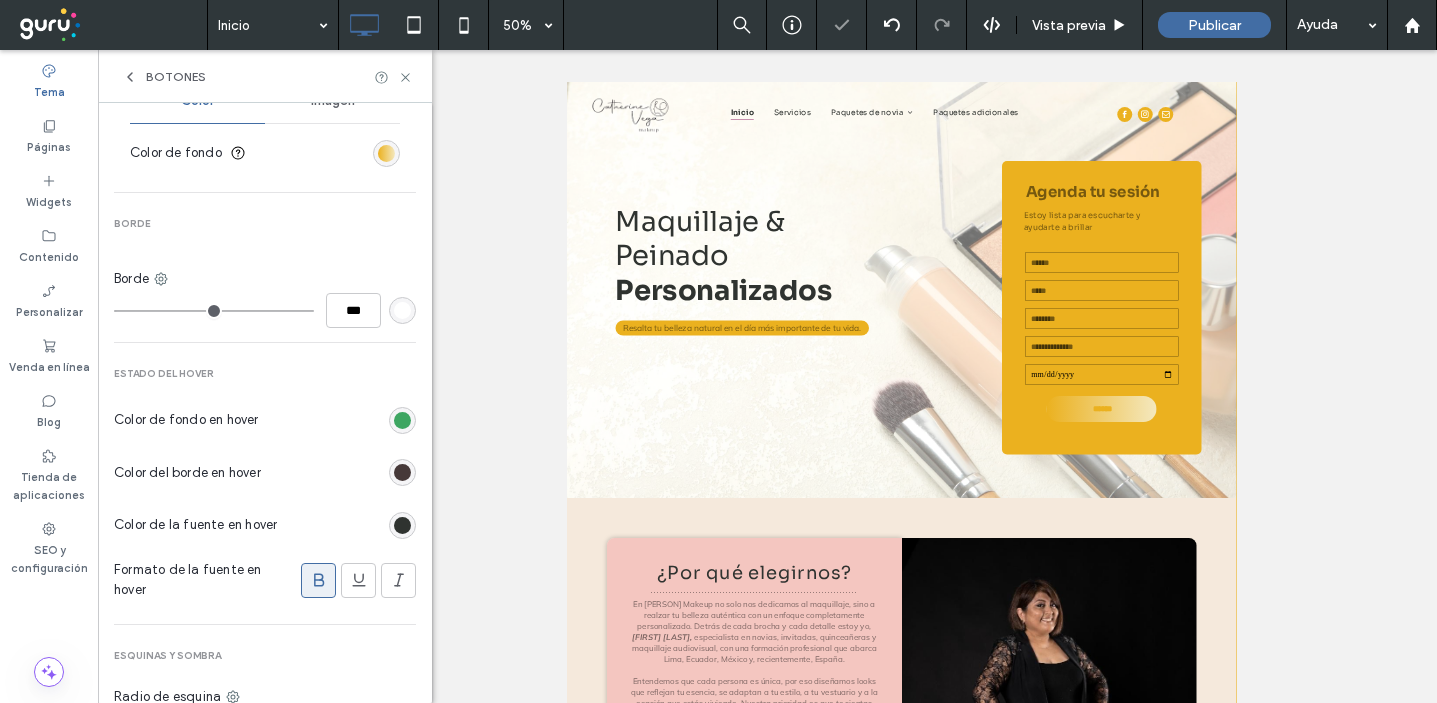 click at bounding box center [402, 420] 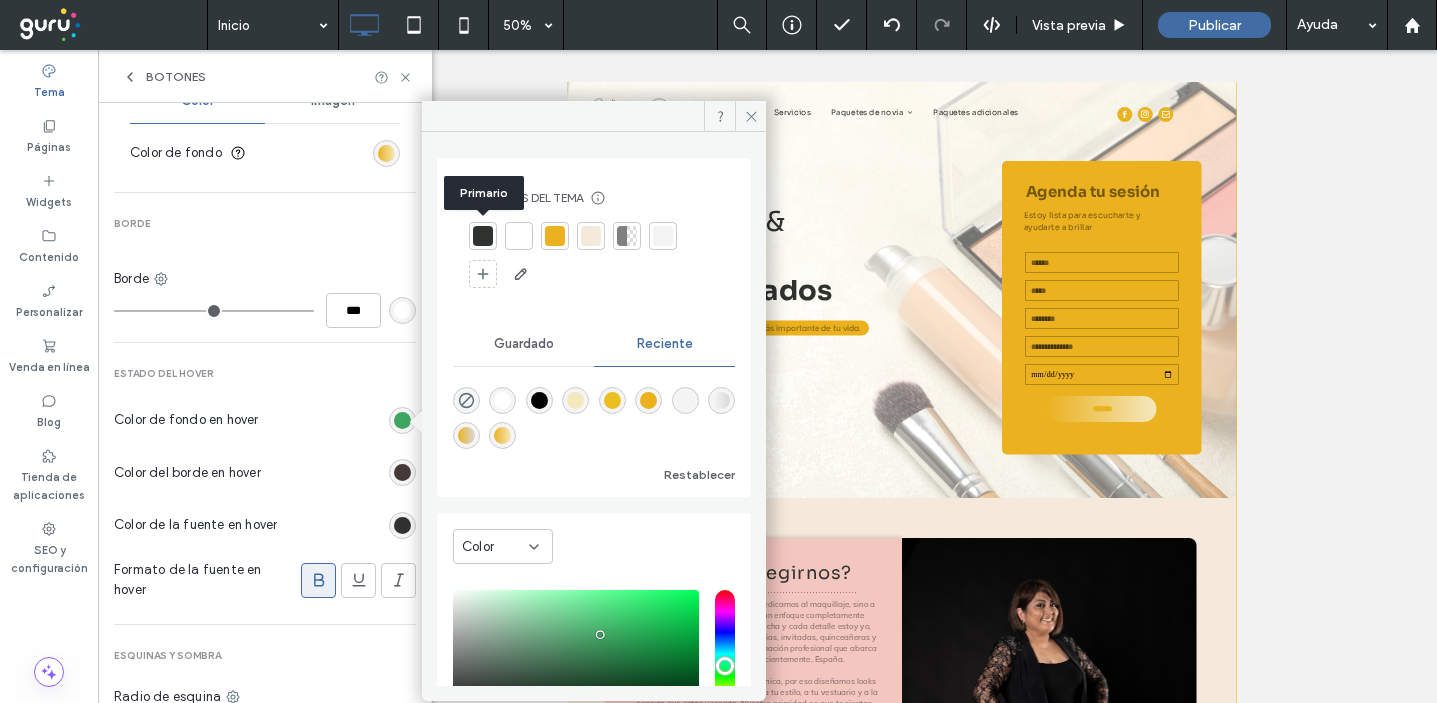 click at bounding box center (483, 236) 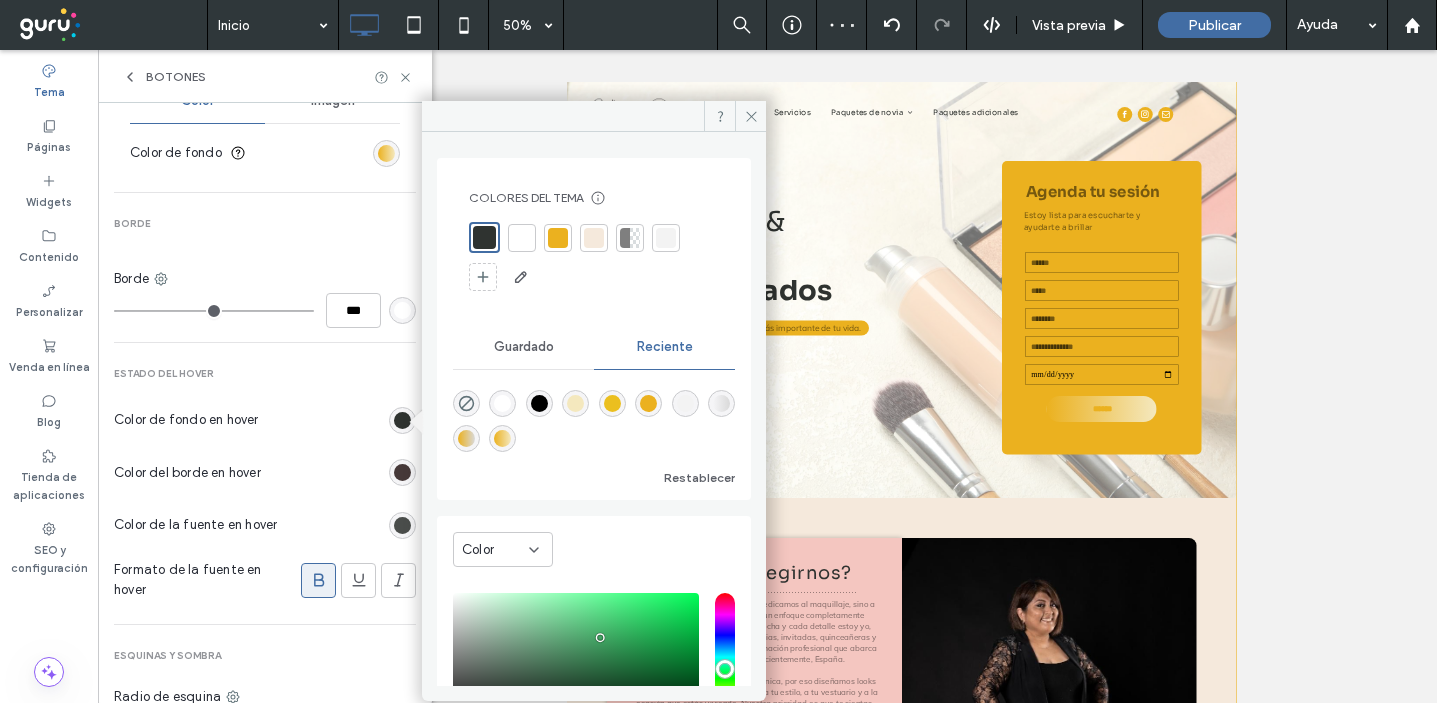 click at bounding box center [402, 525] 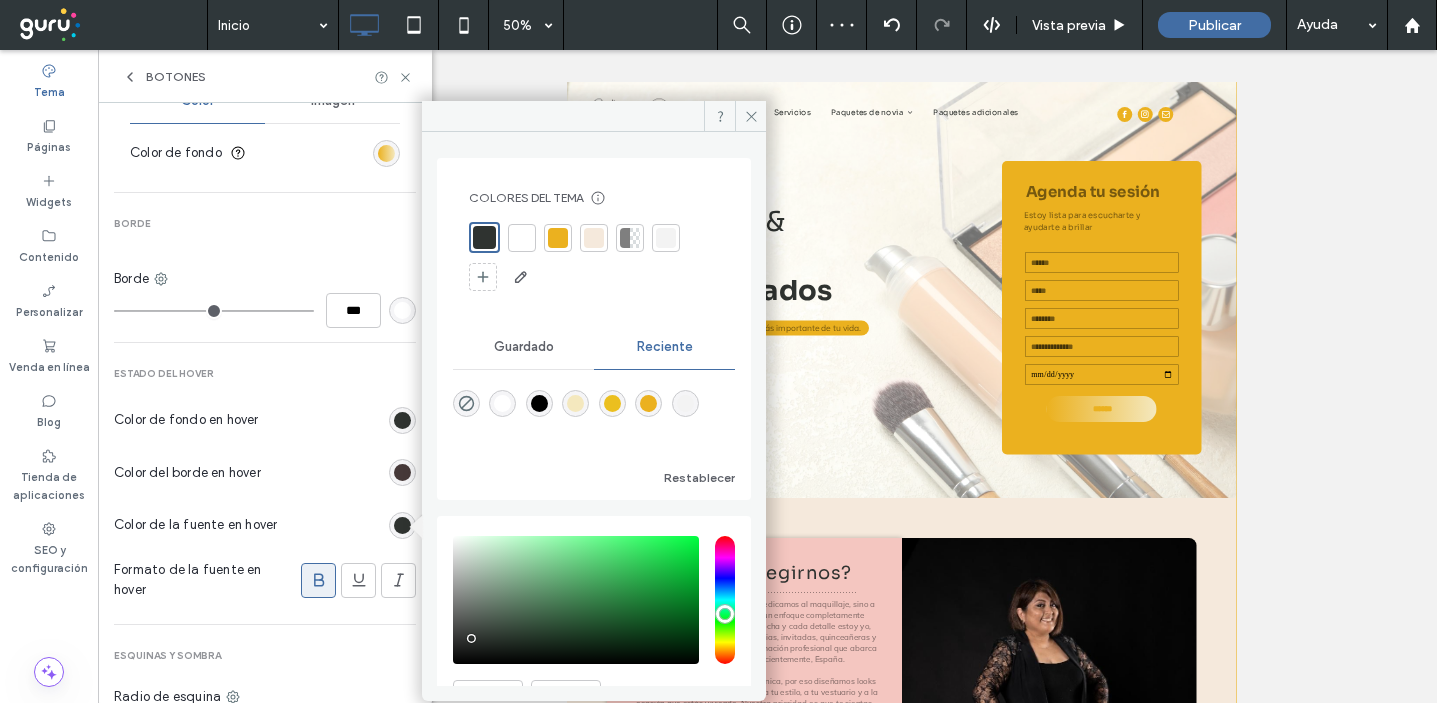 click at bounding box center [522, 238] 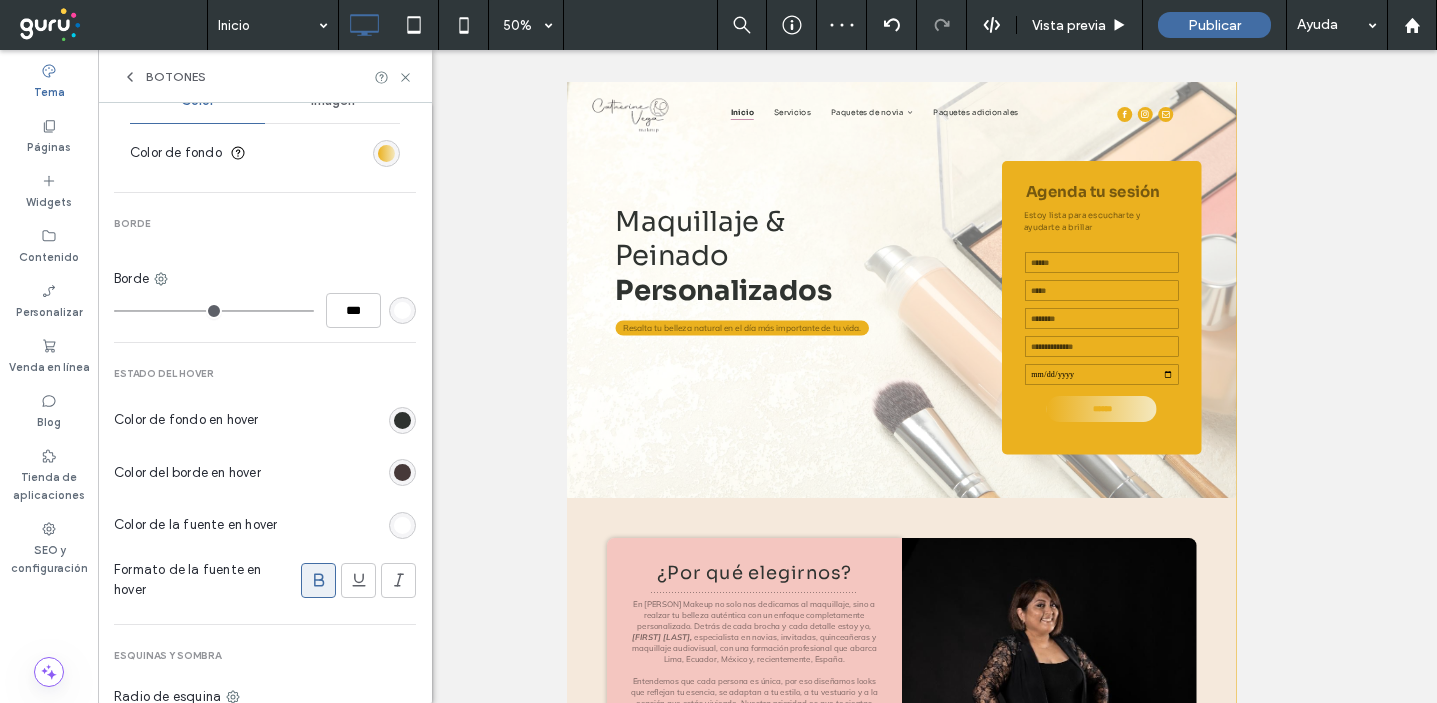 scroll, scrollTop: 0, scrollLeft: 0, axis: both 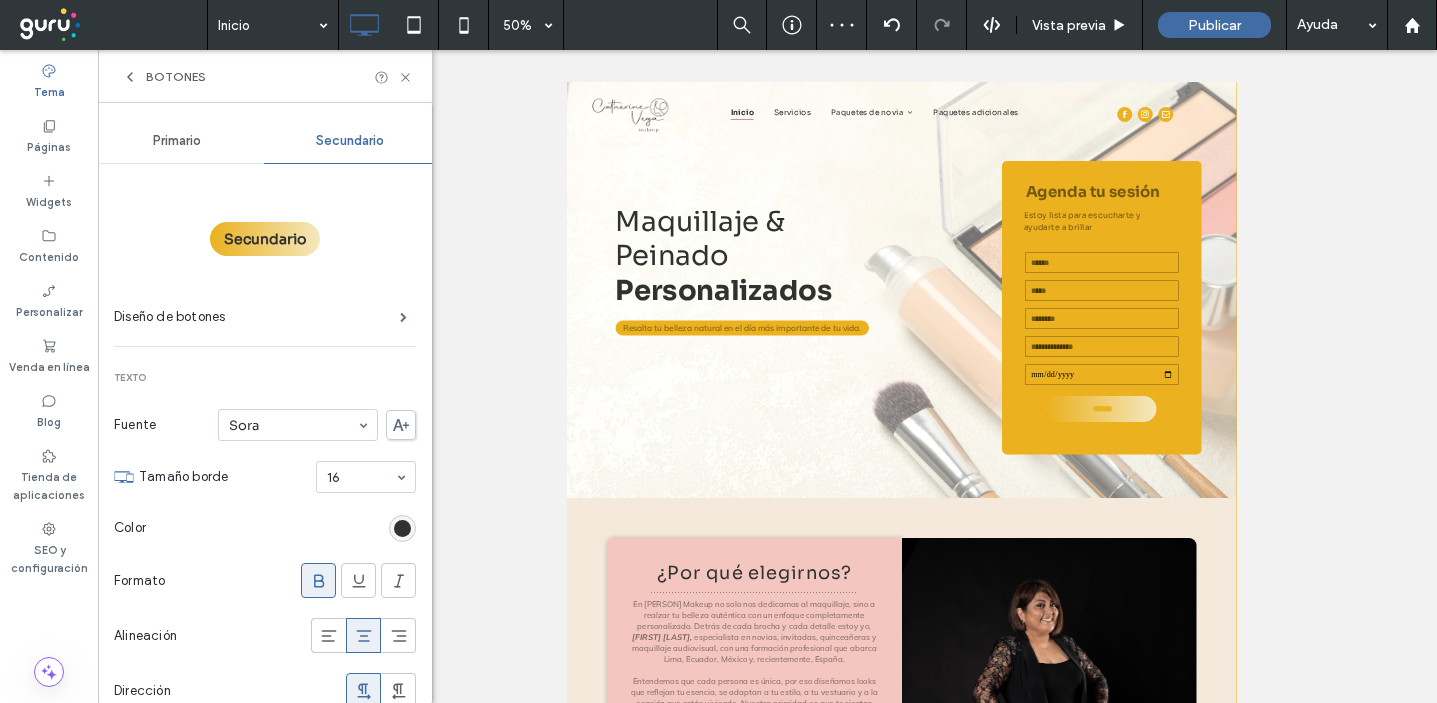 click 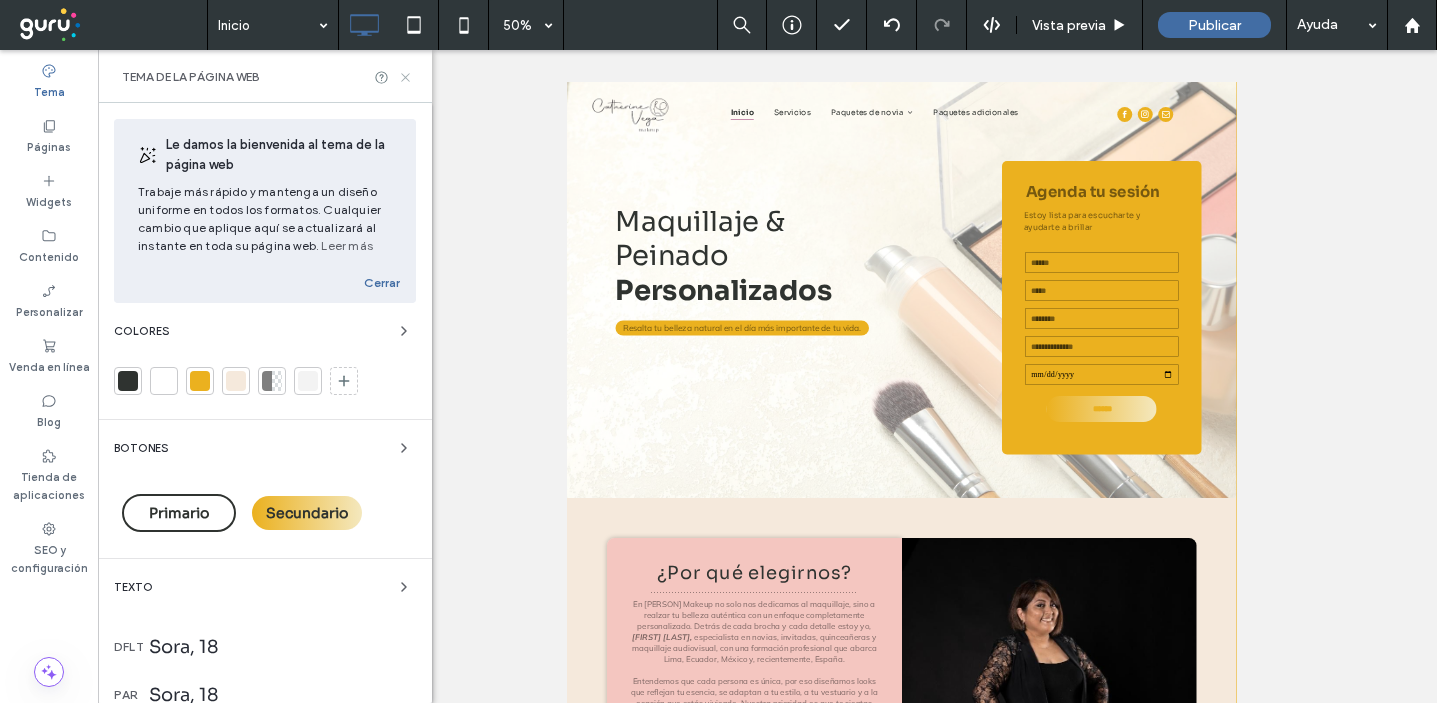 drag, startPoint x: 408, startPoint y: 76, endPoint x: 310, endPoint y: 26, distance: 110.01818 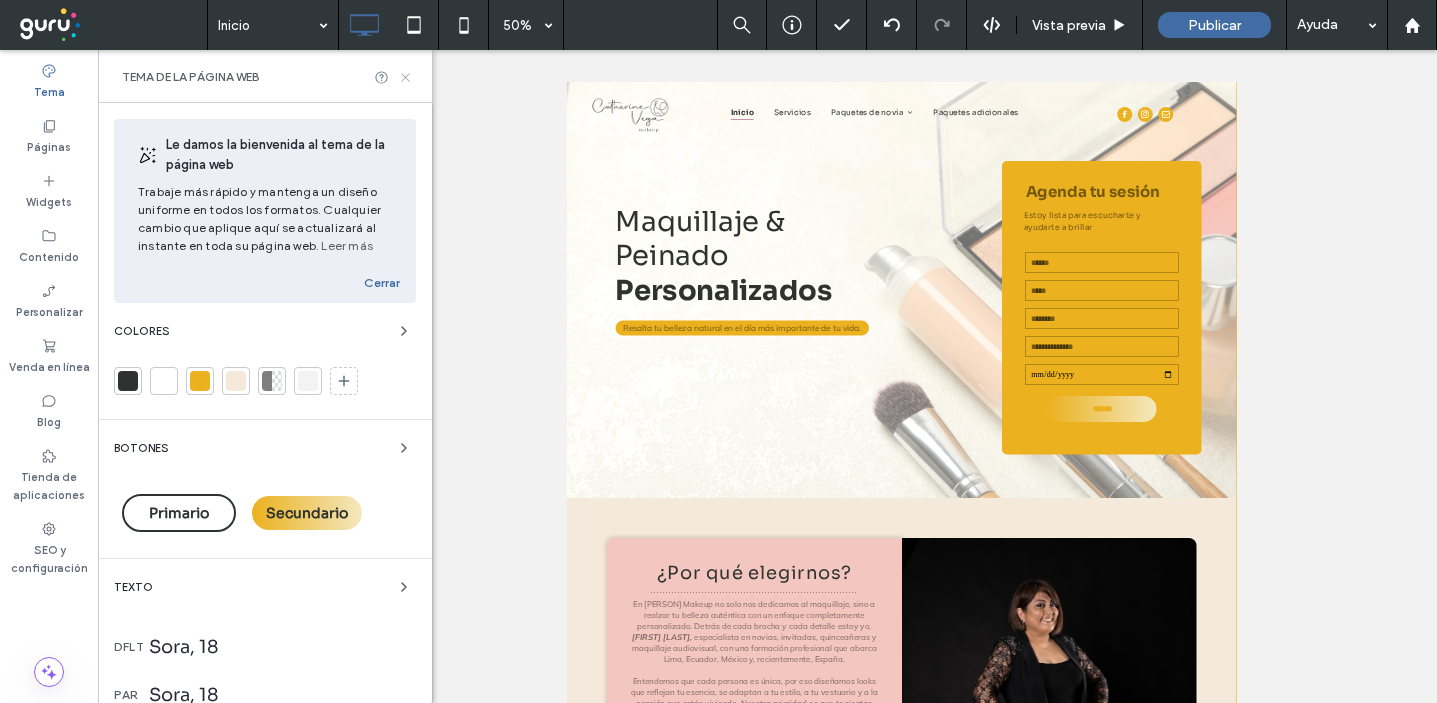 click 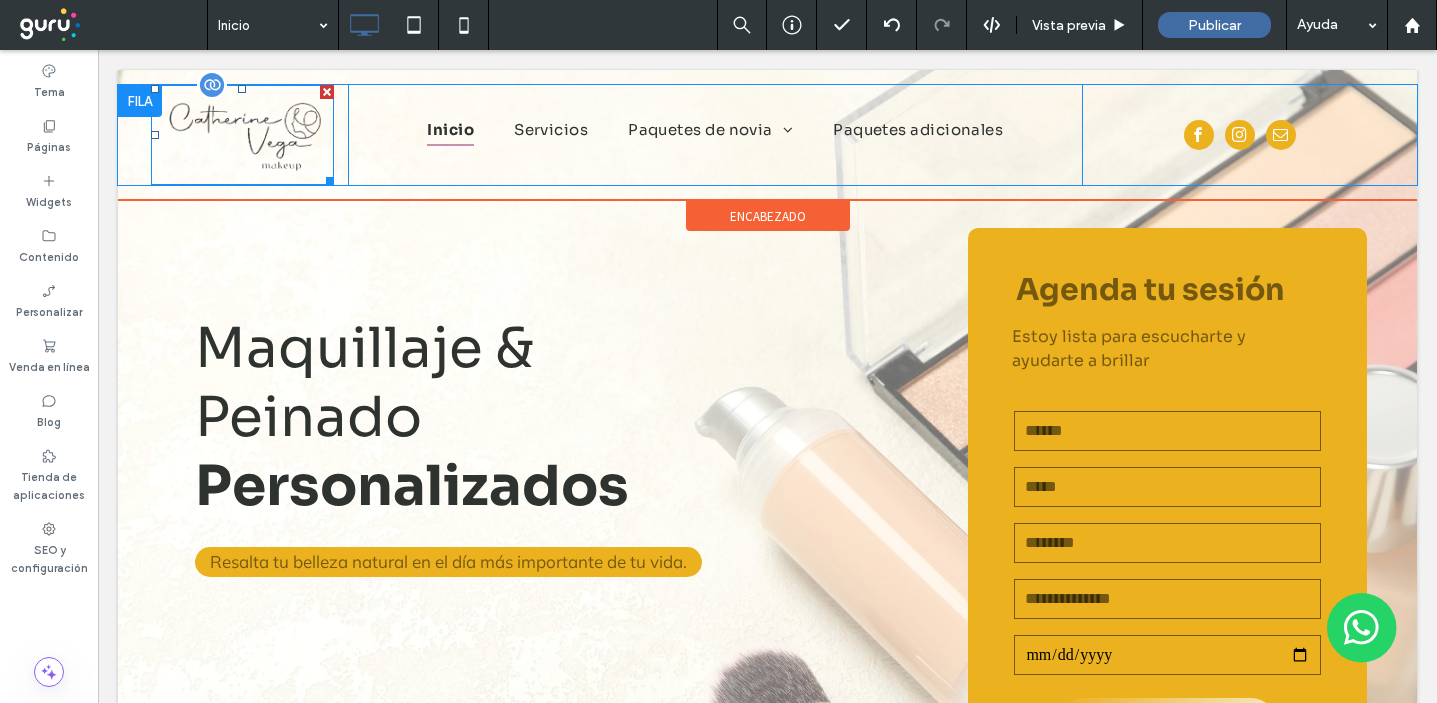 click at bounding box center [242, 135] 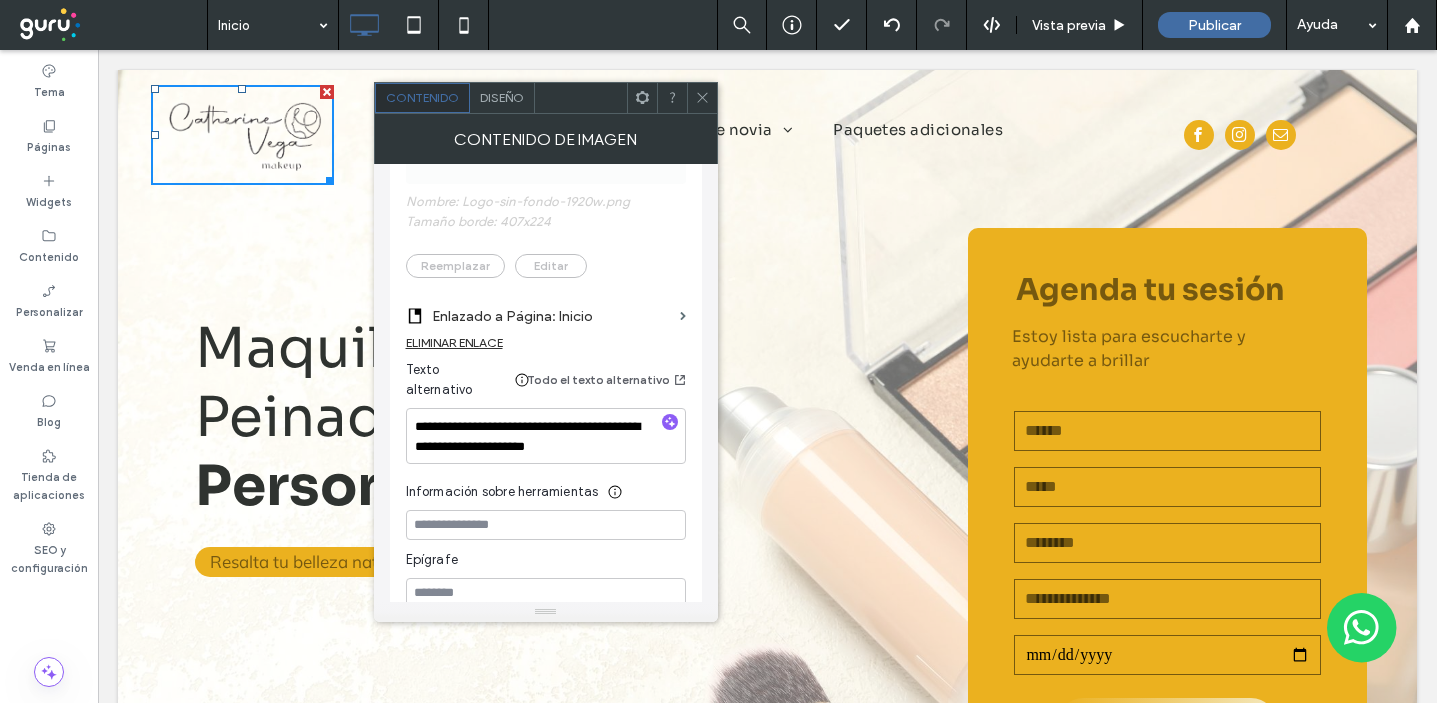scroll, scrollTop: 0, scrollLeft: 0, axis: both 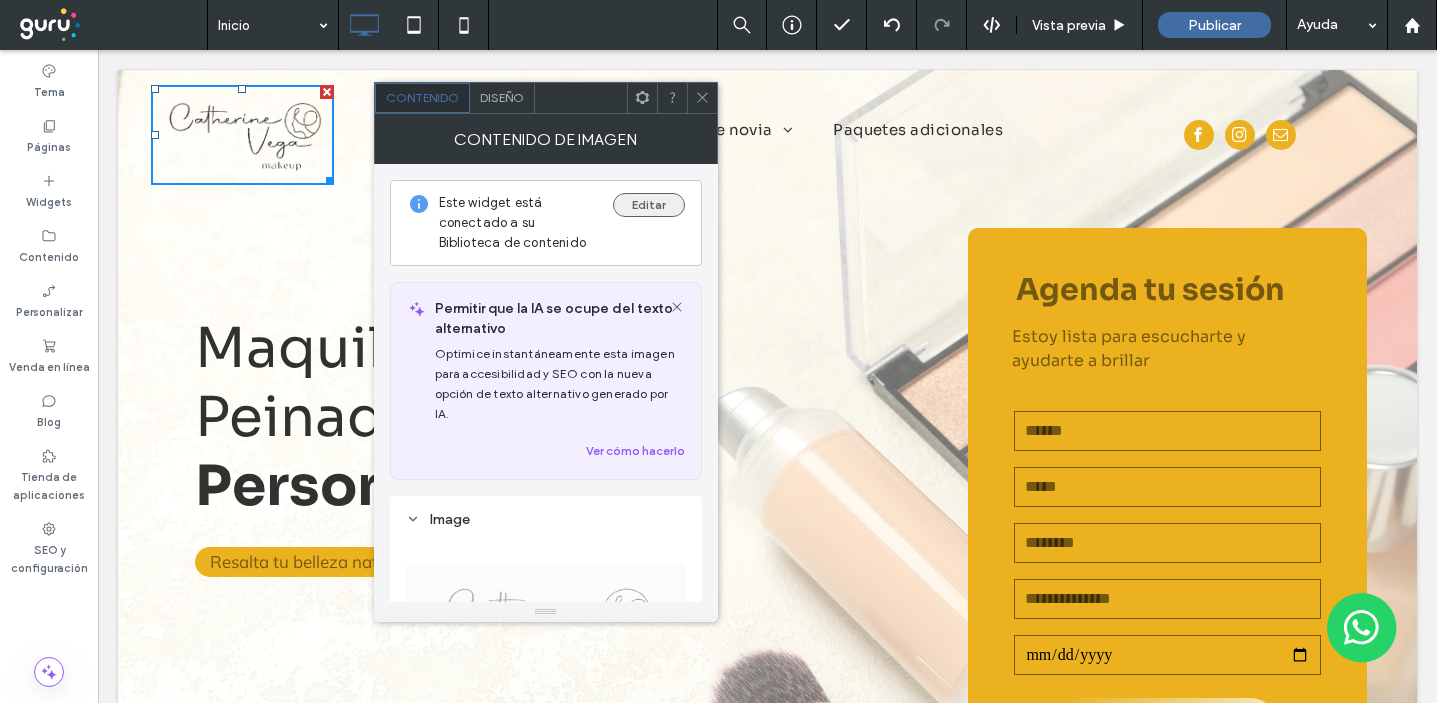 click on "Editar" at bounding box center [649, 205] 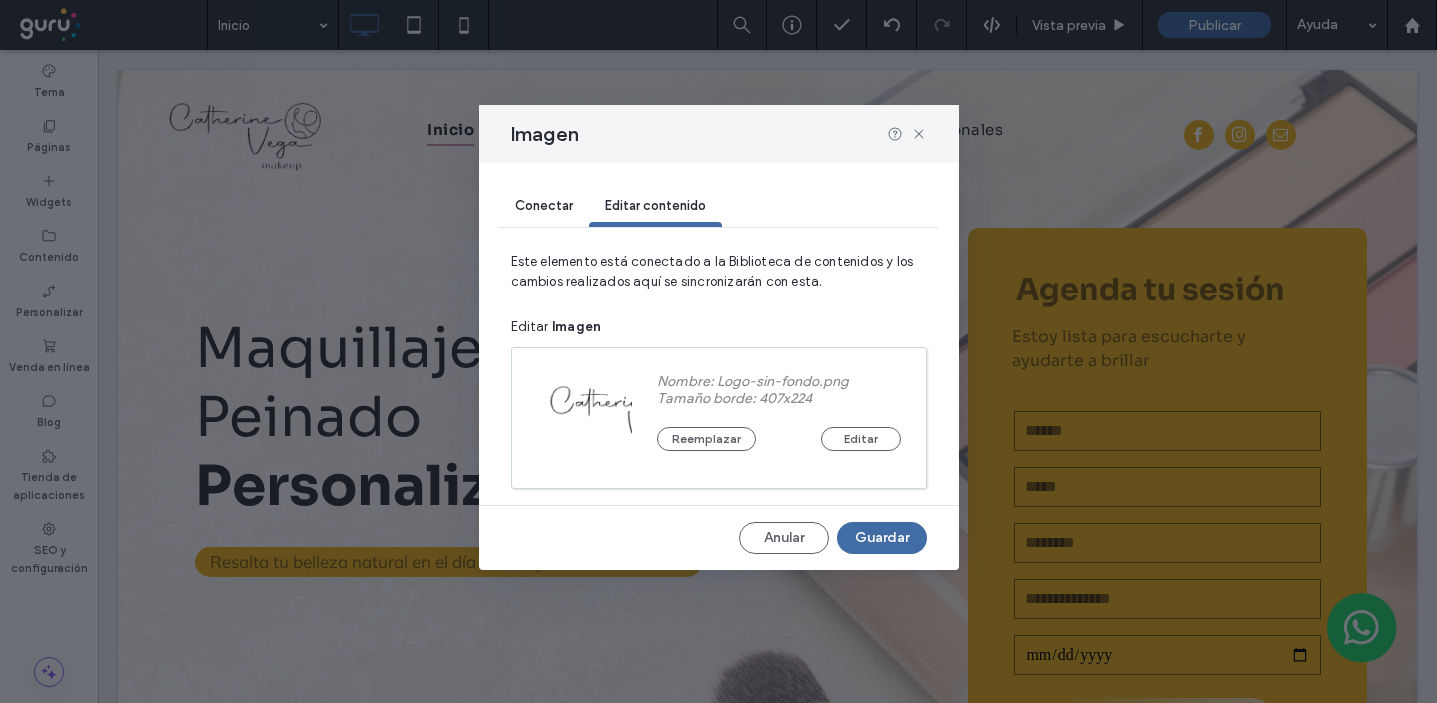 click on "Reemplazar Editar" at bounding box center [779, 429] 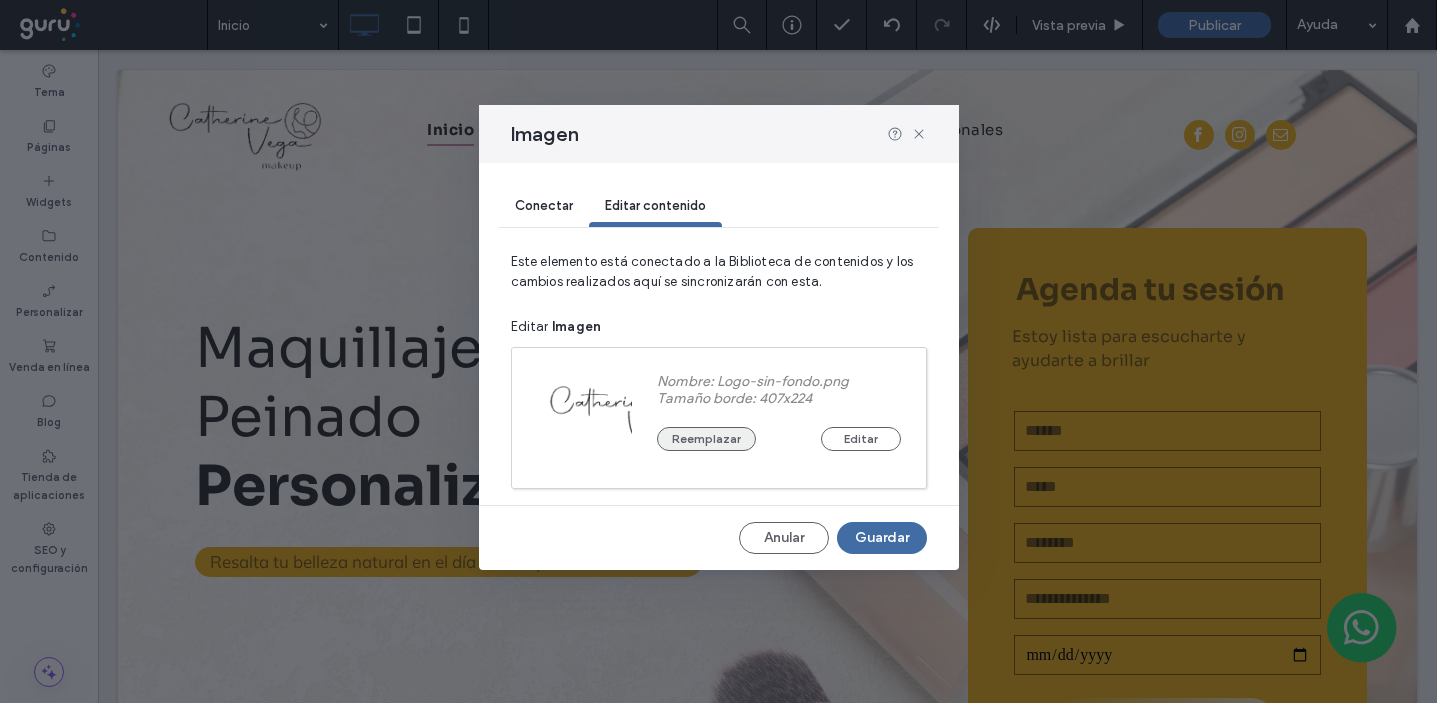 click on "Reemplazar" at bounding box center (706, 439) 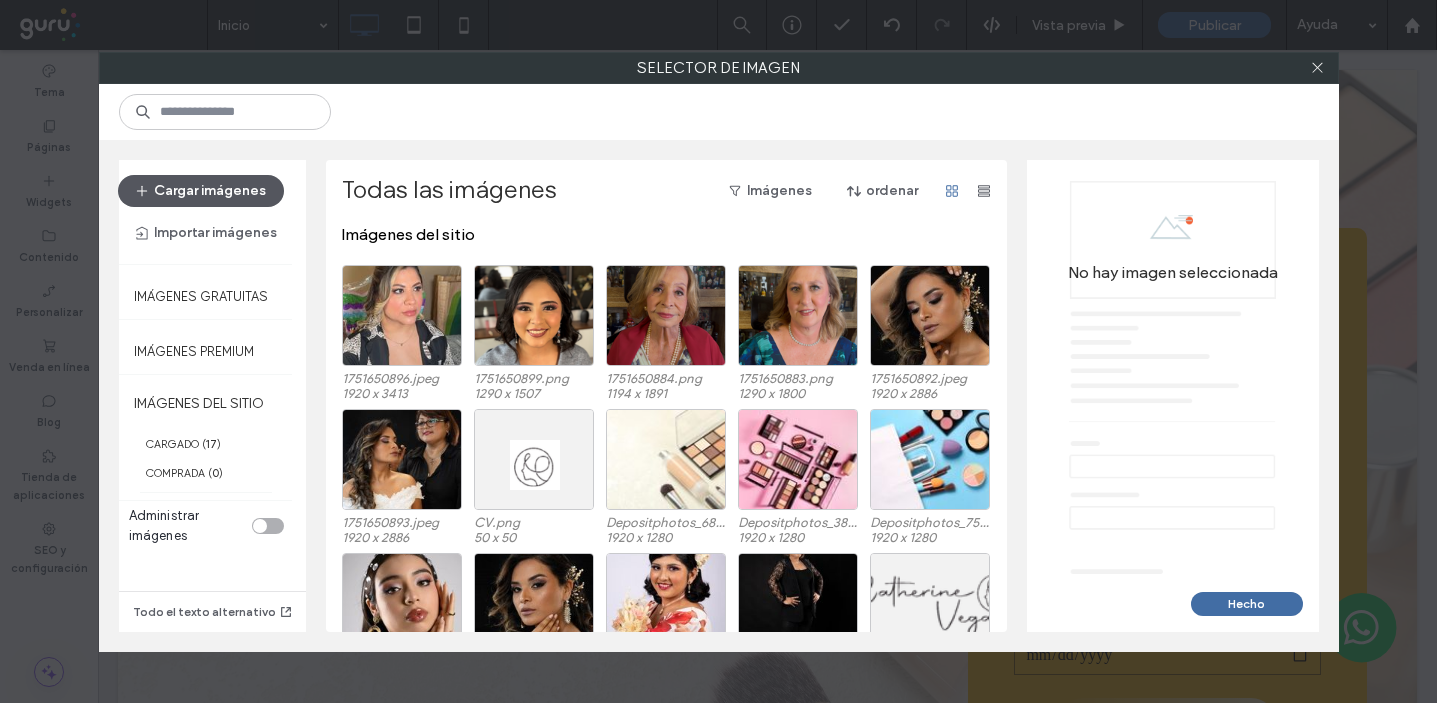 click on "Cargar imágenes" at bounding box center [201, 191] 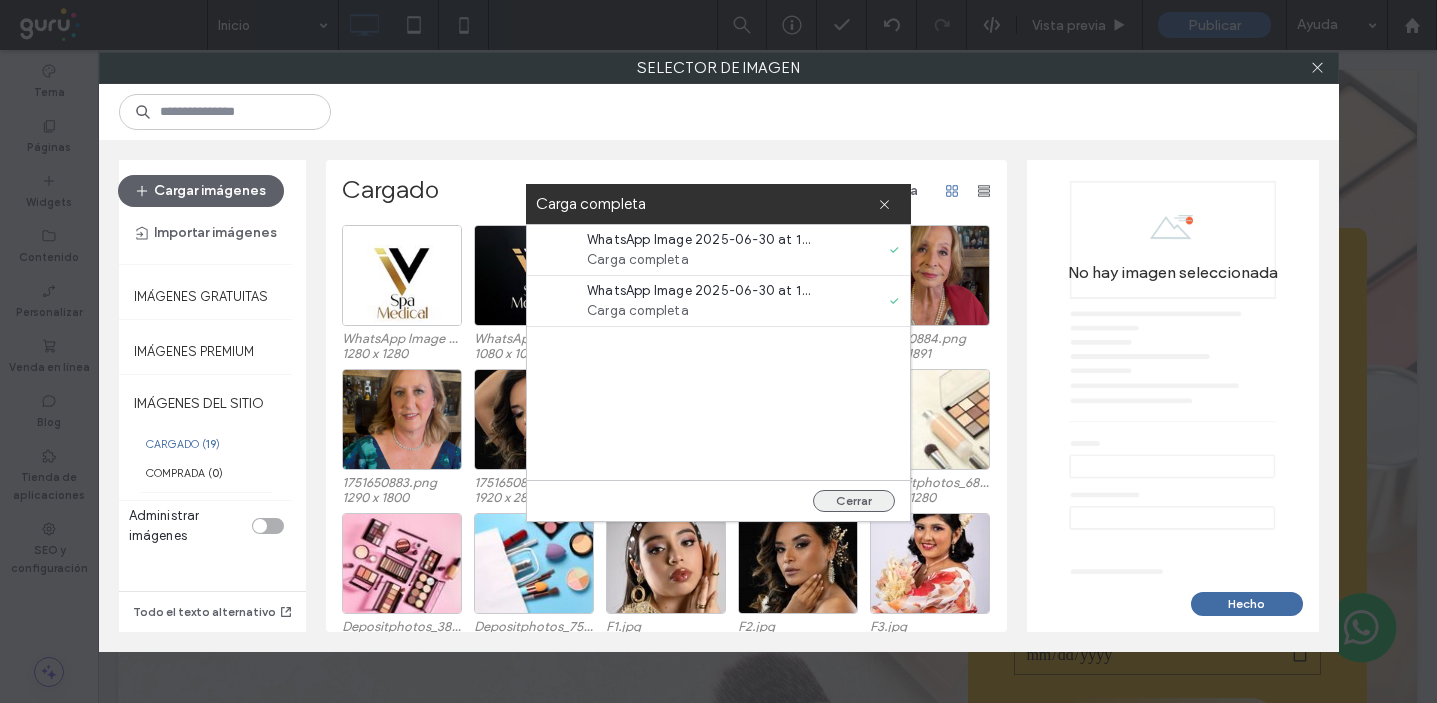 click on "Cerrar" at bounding box center [854, 501] 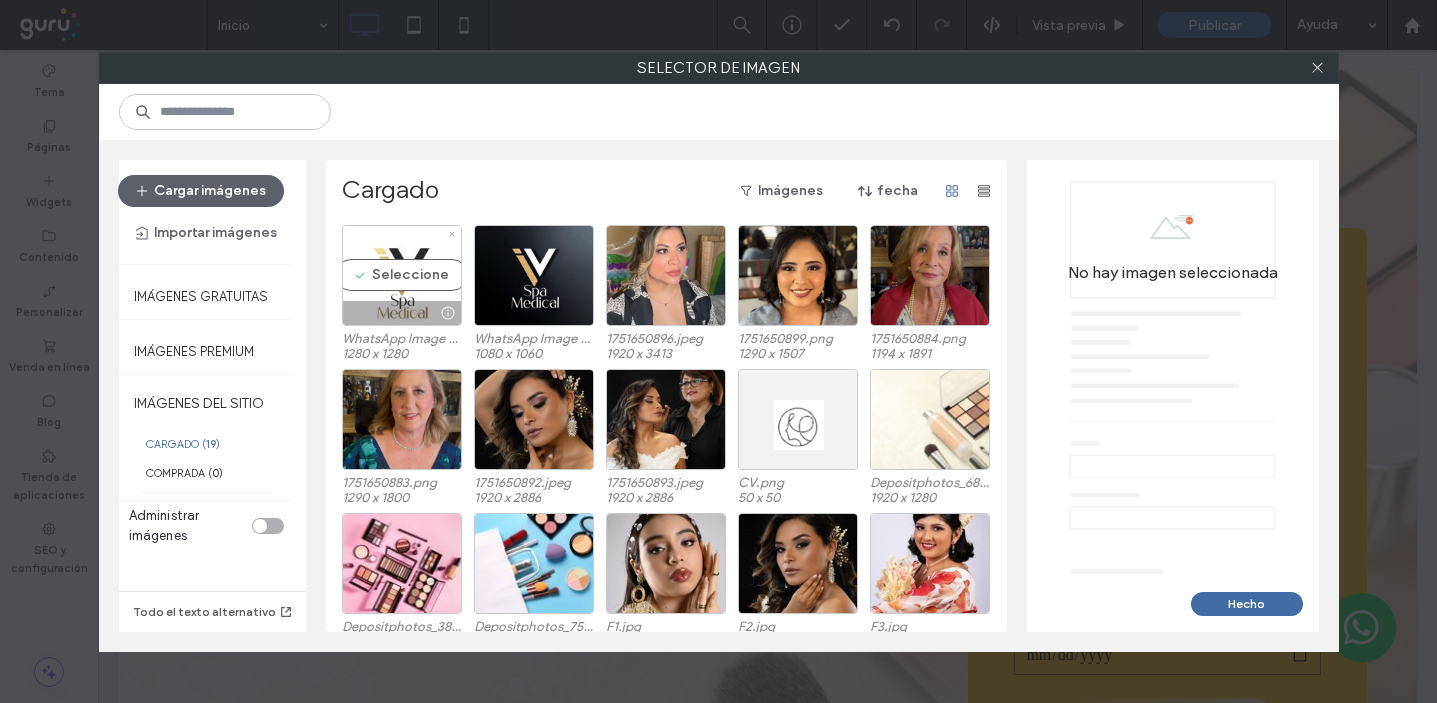 click on "Seleccione" at bounding box center (402, 275) 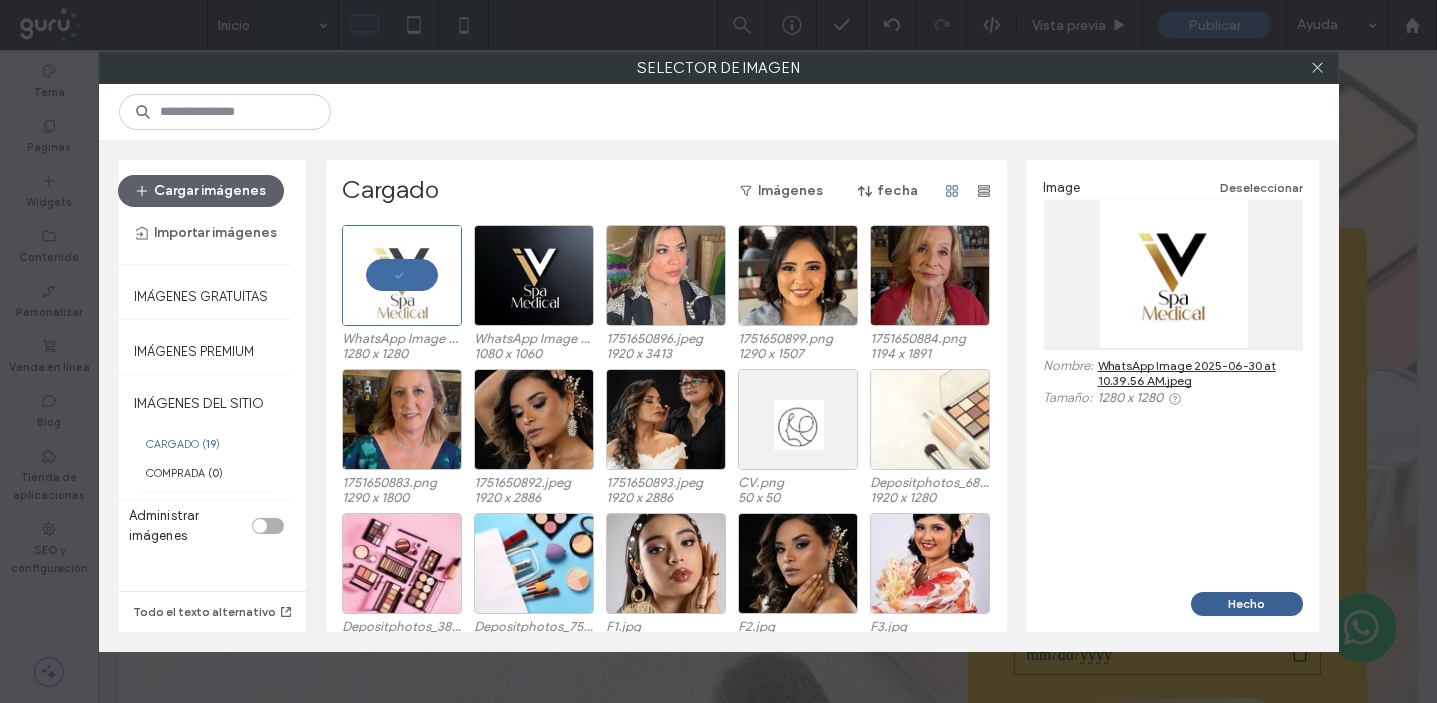 click on "Hecho" at bounding box center [1247, 604] 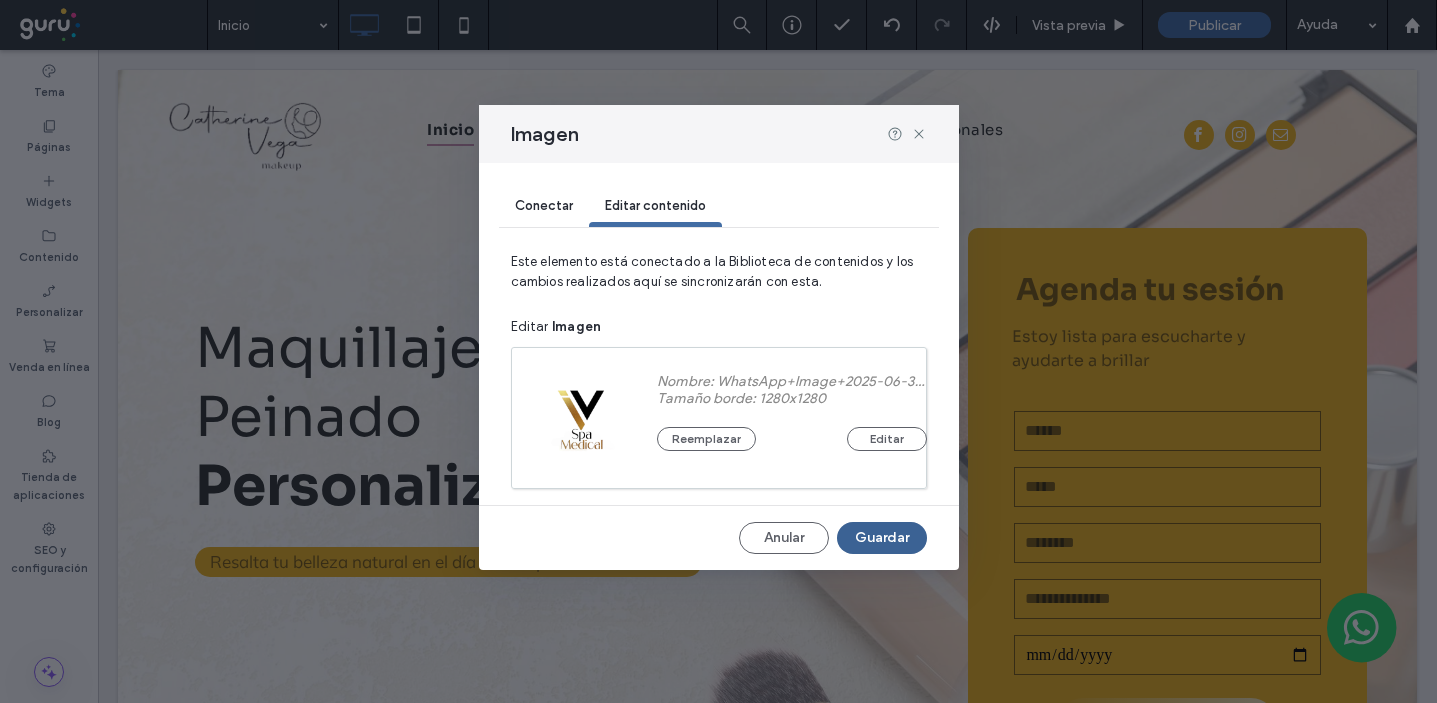 click on "Guardar" at bounding box center (882, 538) 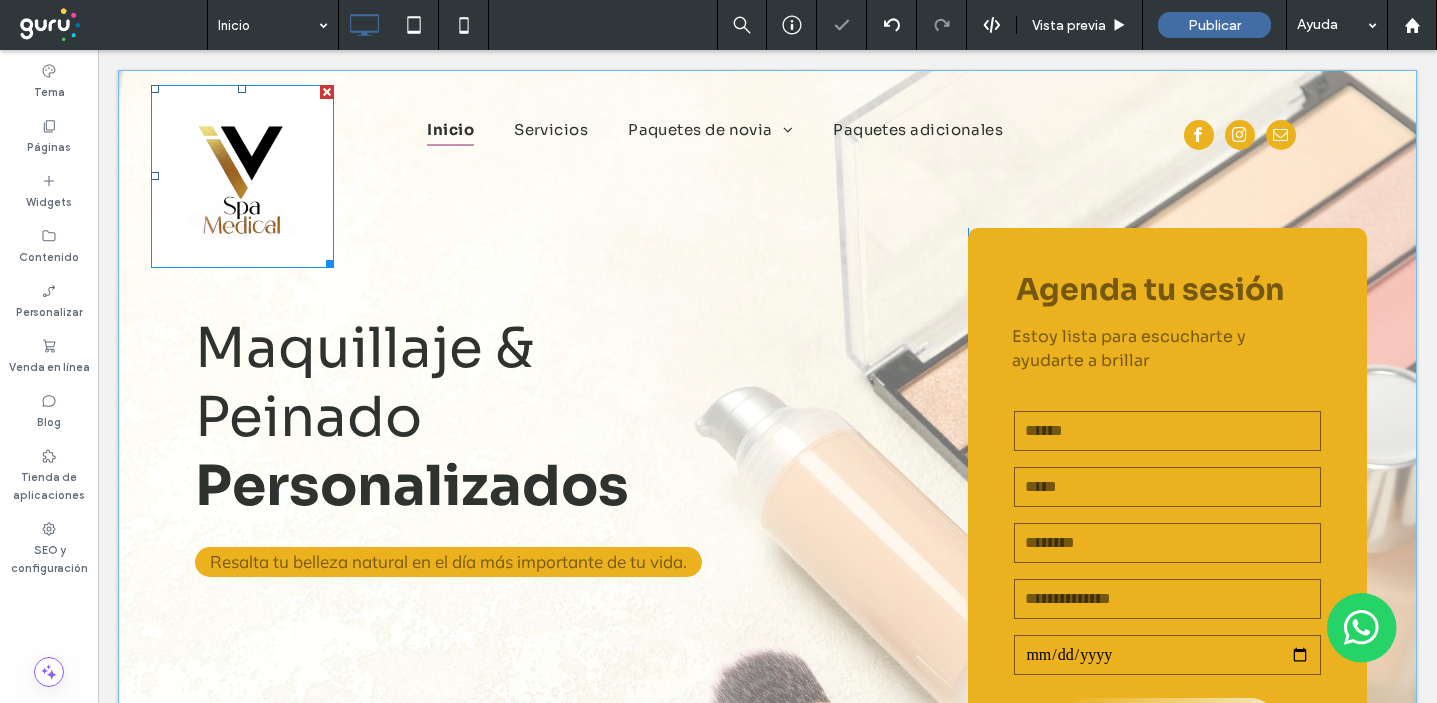 scroll, scrollTop: 0, scrollLeft: 0, axis: both 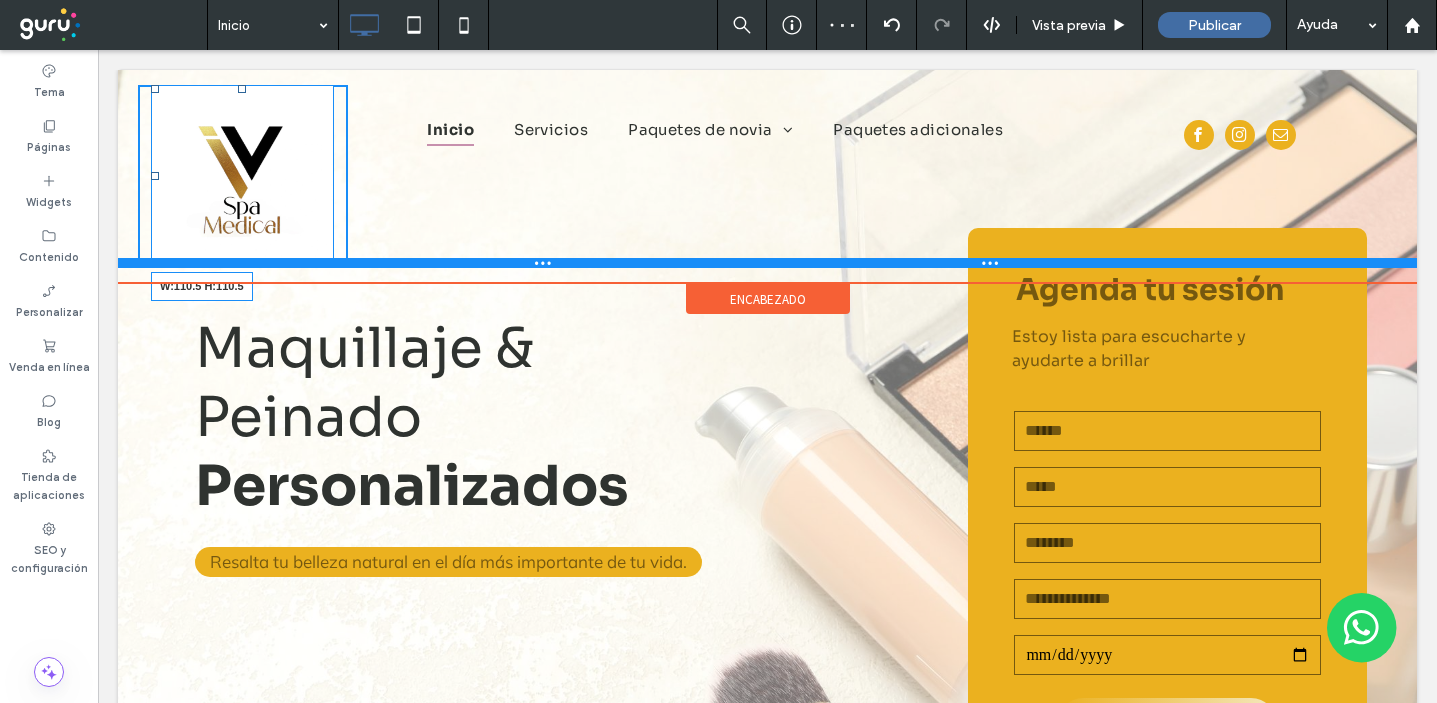 drag, startPoint x: 331, startPoint y: 262, endPoint x: 283, endPoint y: 190, distance: 86.53323 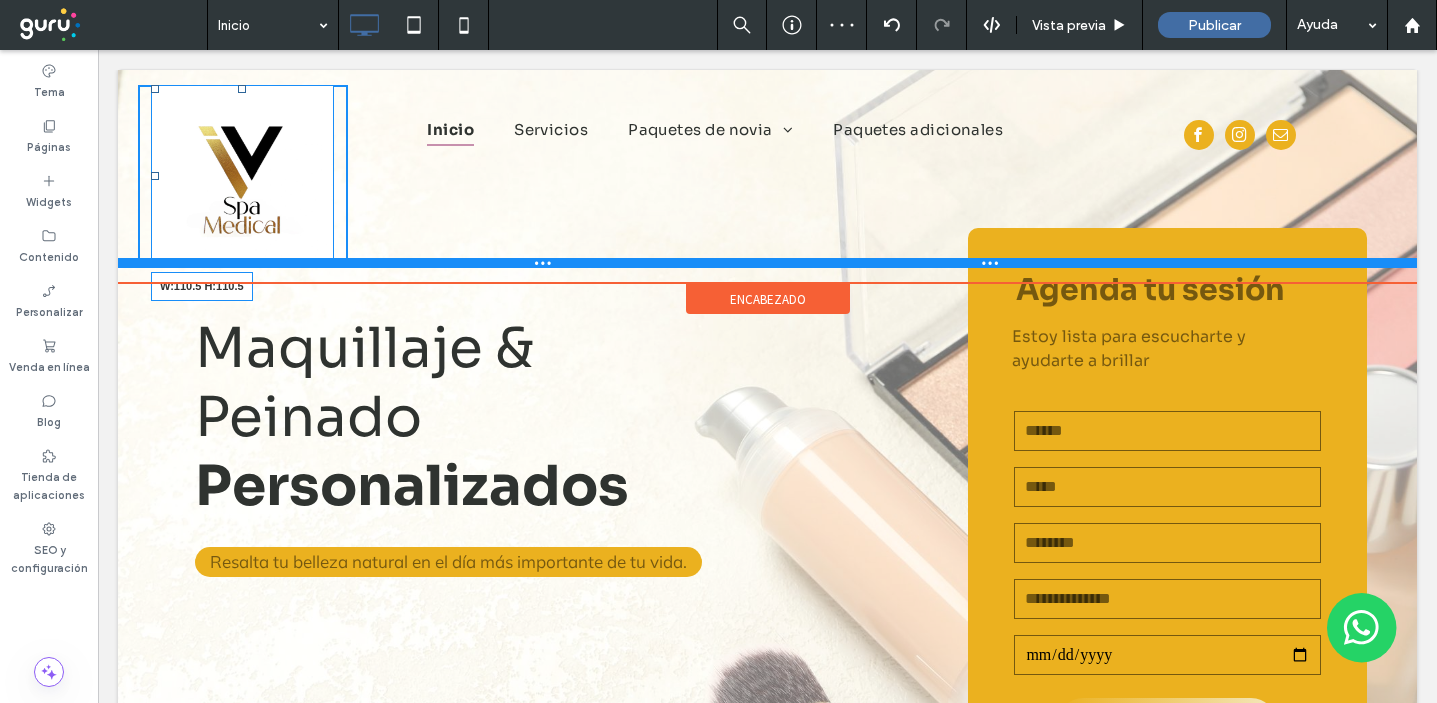 click on "W:110.5 H:110.5
Click To Paste
Inicio
Servicios
Paquetes de novia
Paquete de Novia Clásica
Paquete de Novia Premium
Paquetes adicionales
Click To Paste
Click To Paste" at bounding box center [767, 176] 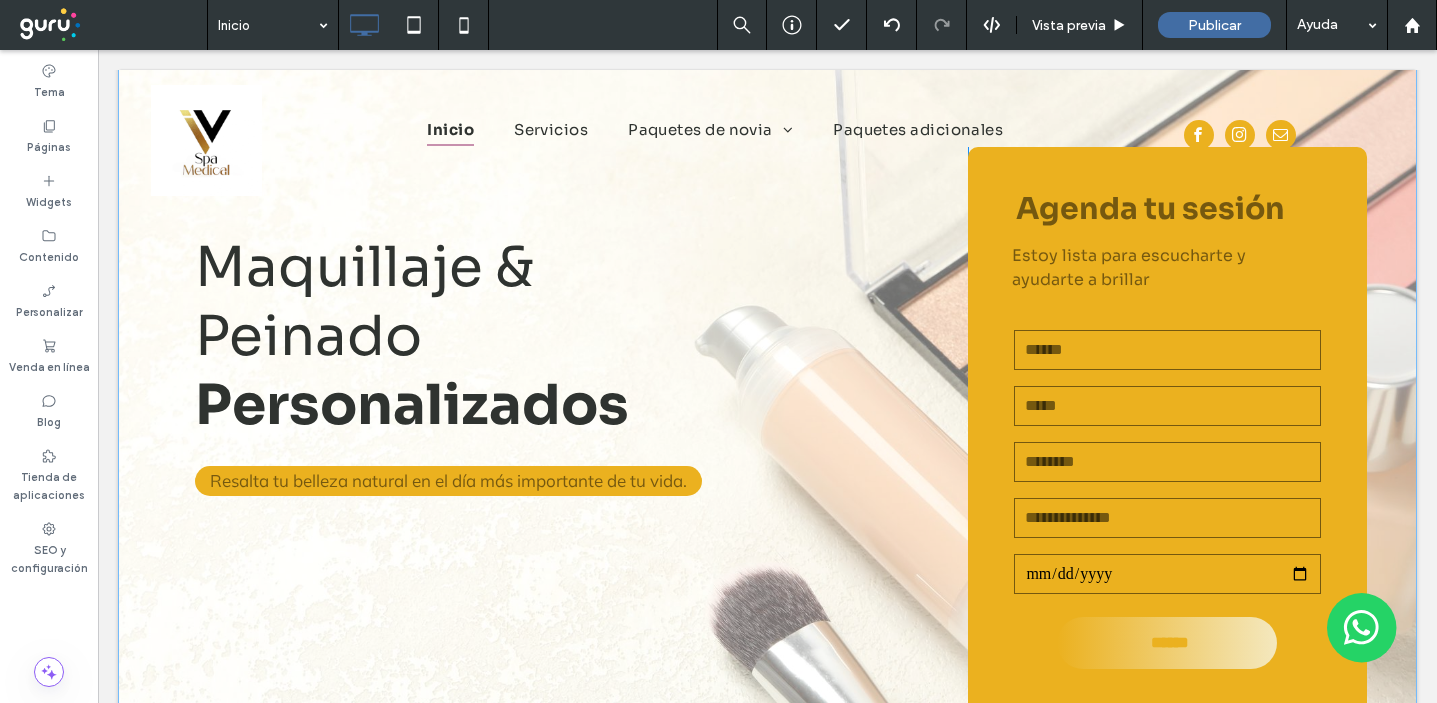 scroll, scrollTop: 78, scrollLeft: 0, axis: vertical 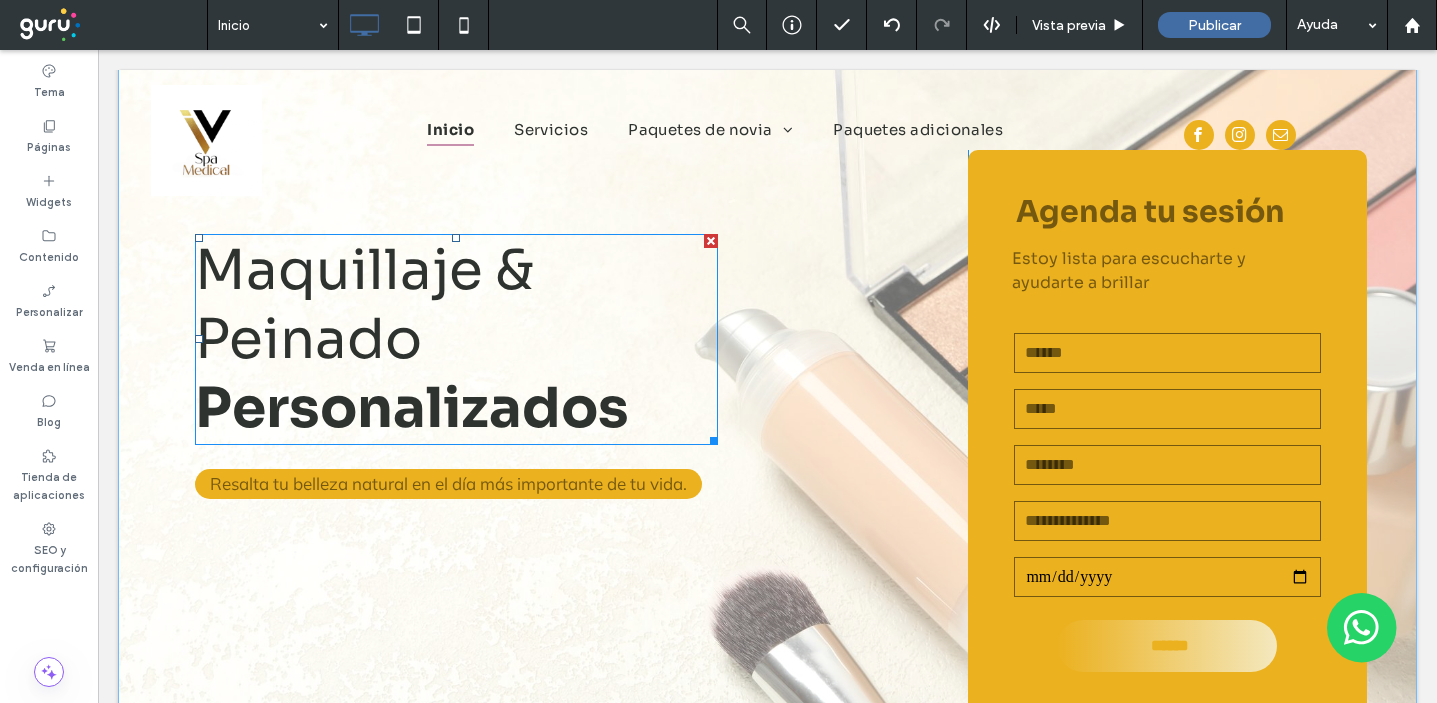 click on "Maquillaje & Peinado" at bounding box center [364, 305] 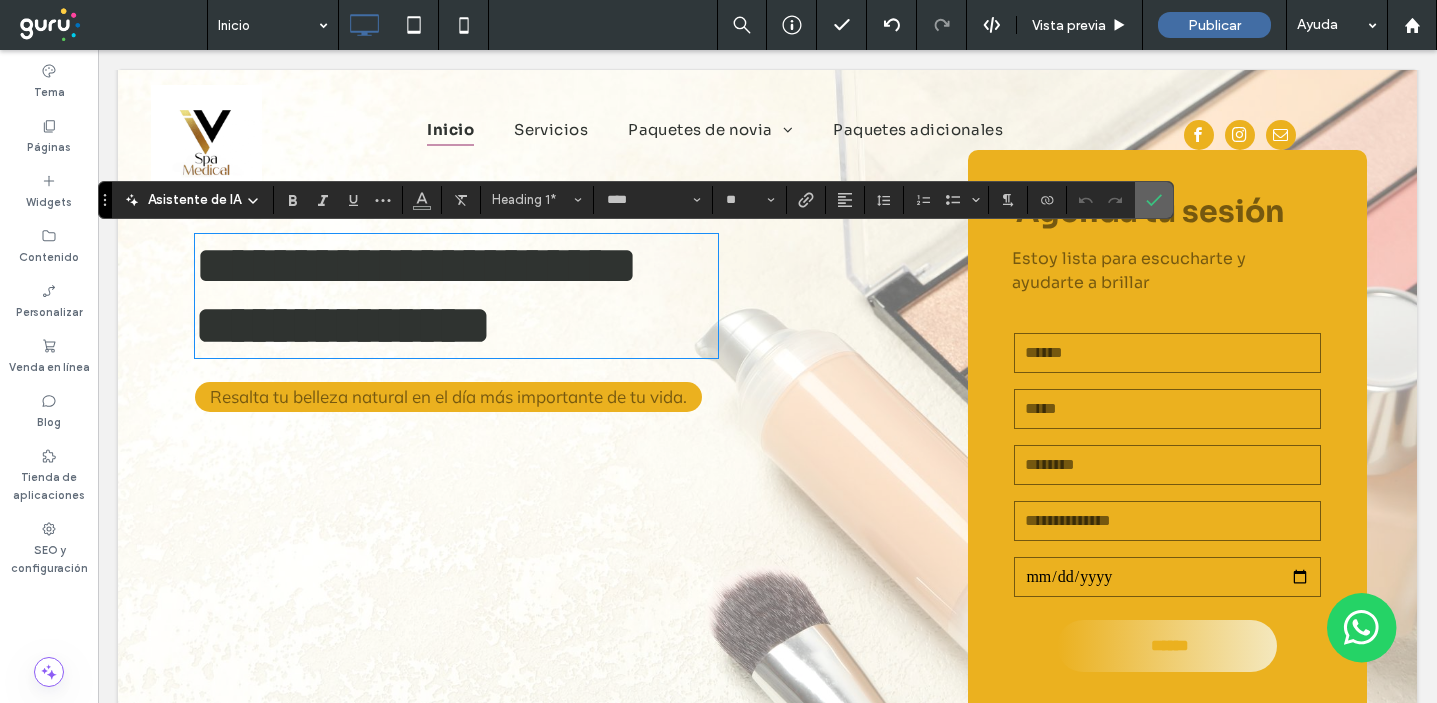 drag, startPoint x: 1153, startPoint y: 201, endPoint x: 637, endPoint y: 457, distance: 576.0139 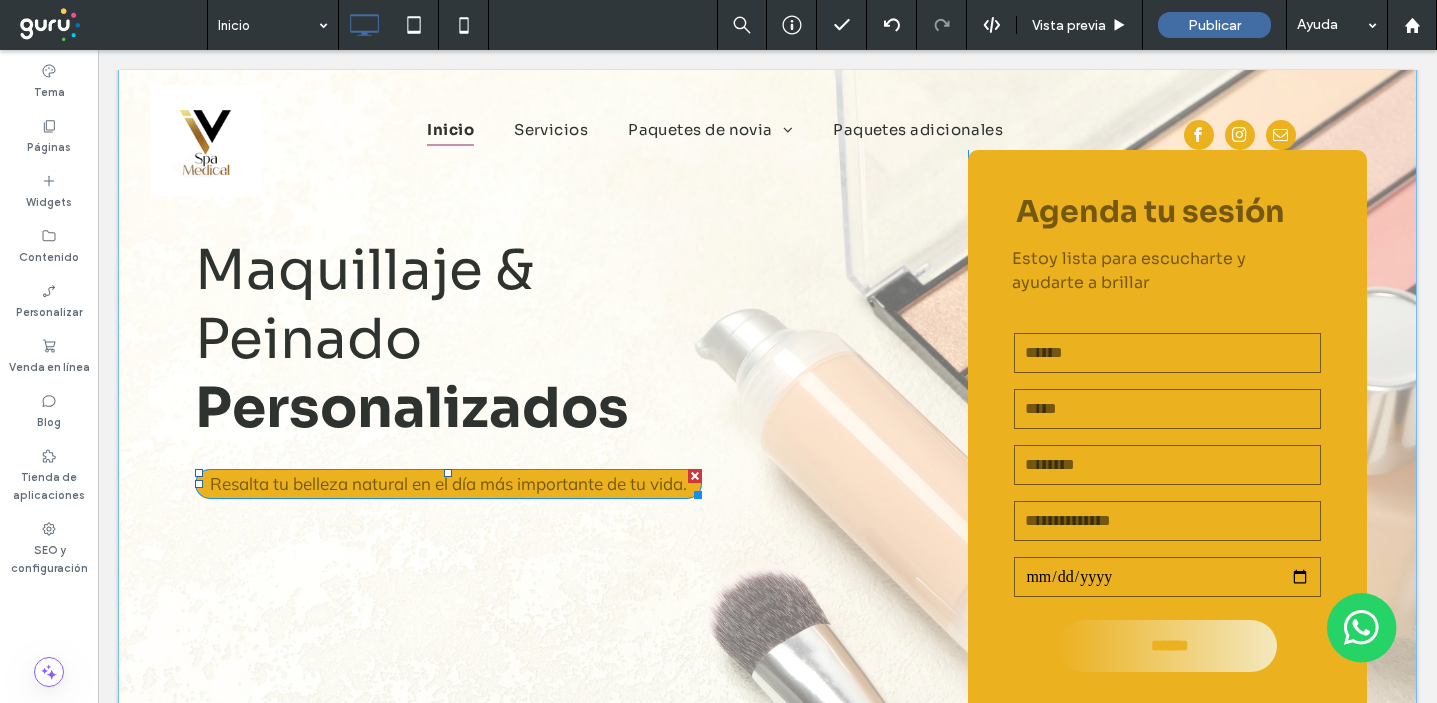 click on "Resalta tu belleza natural en el día más importante de tu vida." at bounding box center [448, 483] 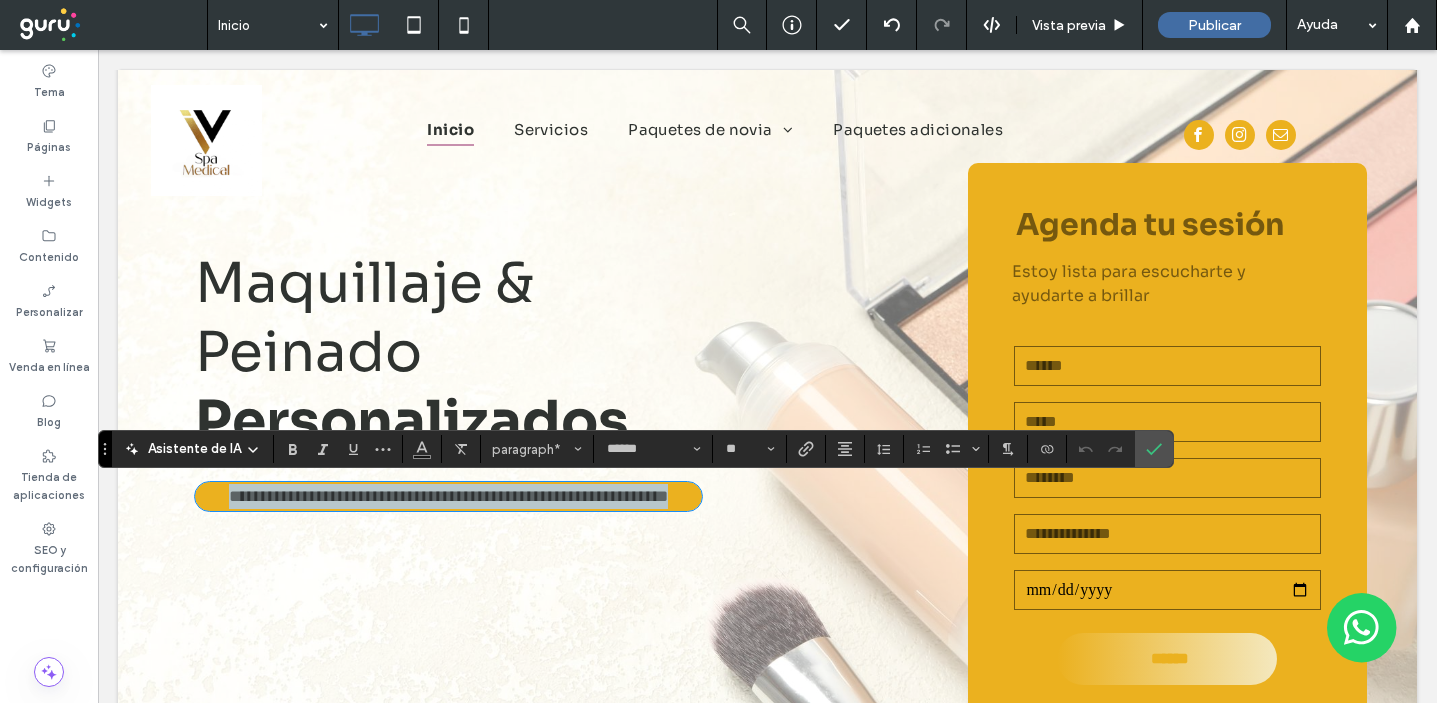scroll, scrollTop: 66, scrollLeft: 0, axis: vertical 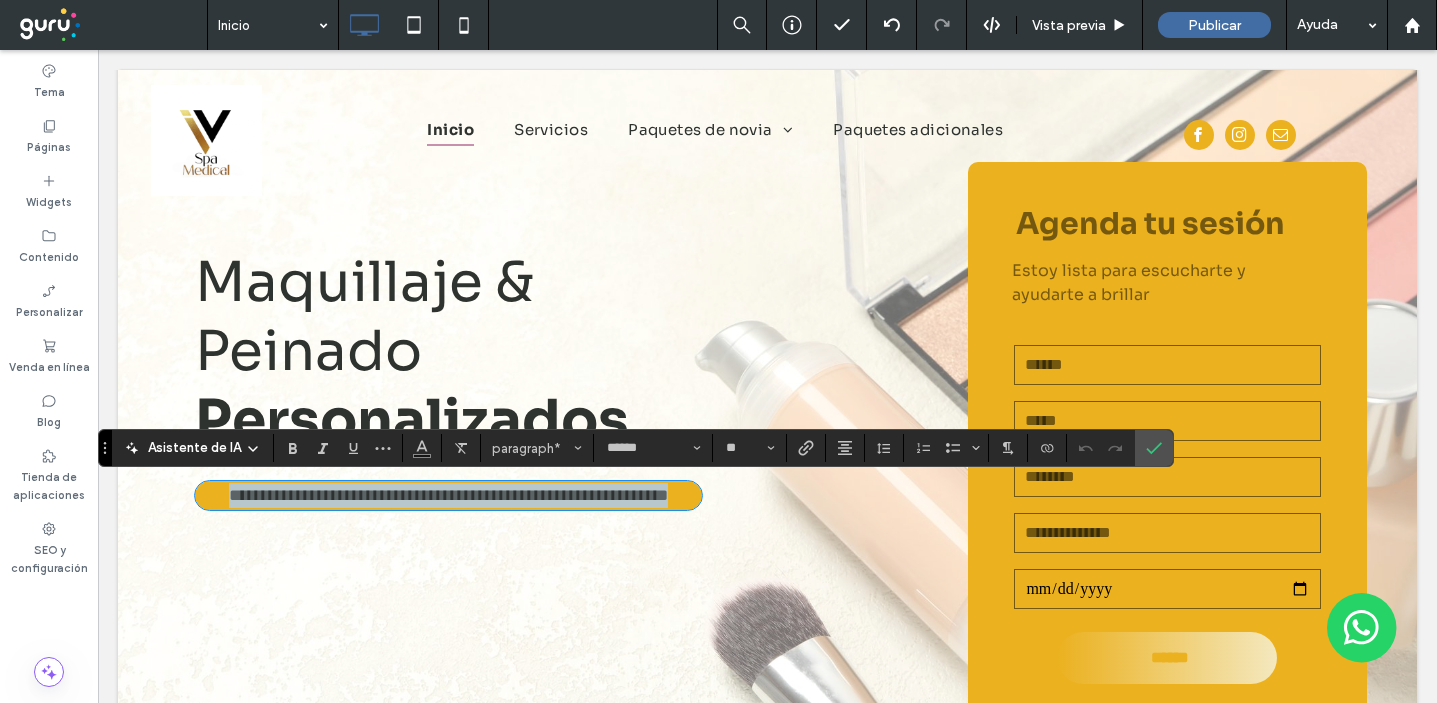 type on "****" 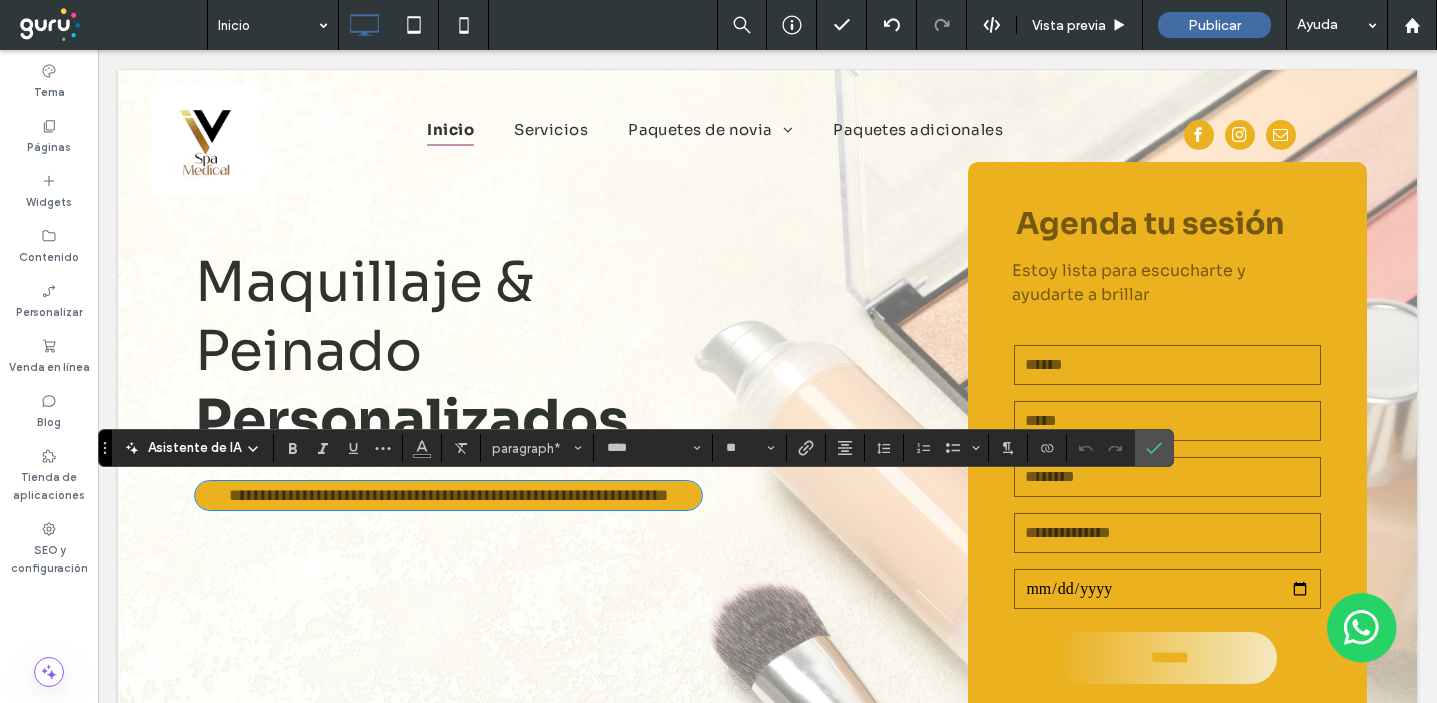 scroll, scrollTop: 0, scrollLeft: 0, axis: both 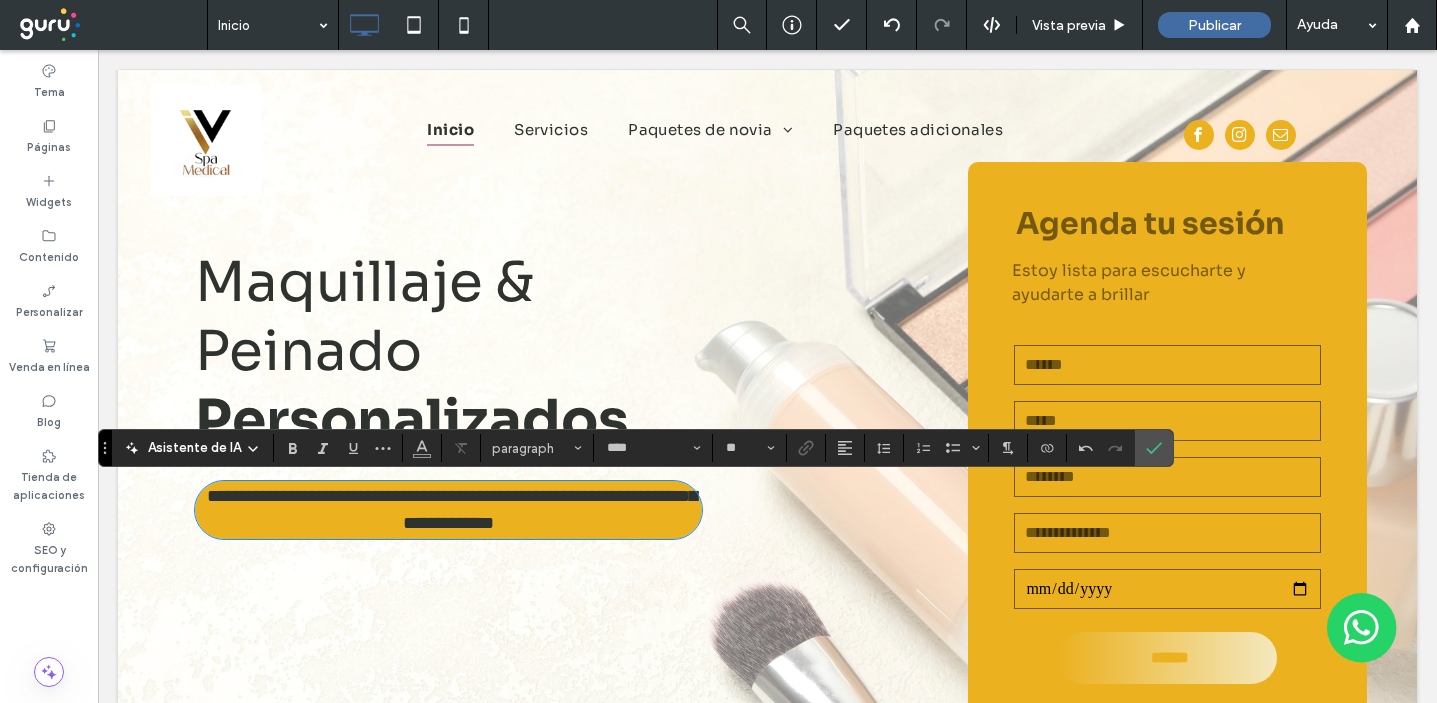 click on "Maquillaje & Peinado" at bounding box center [364, 317] 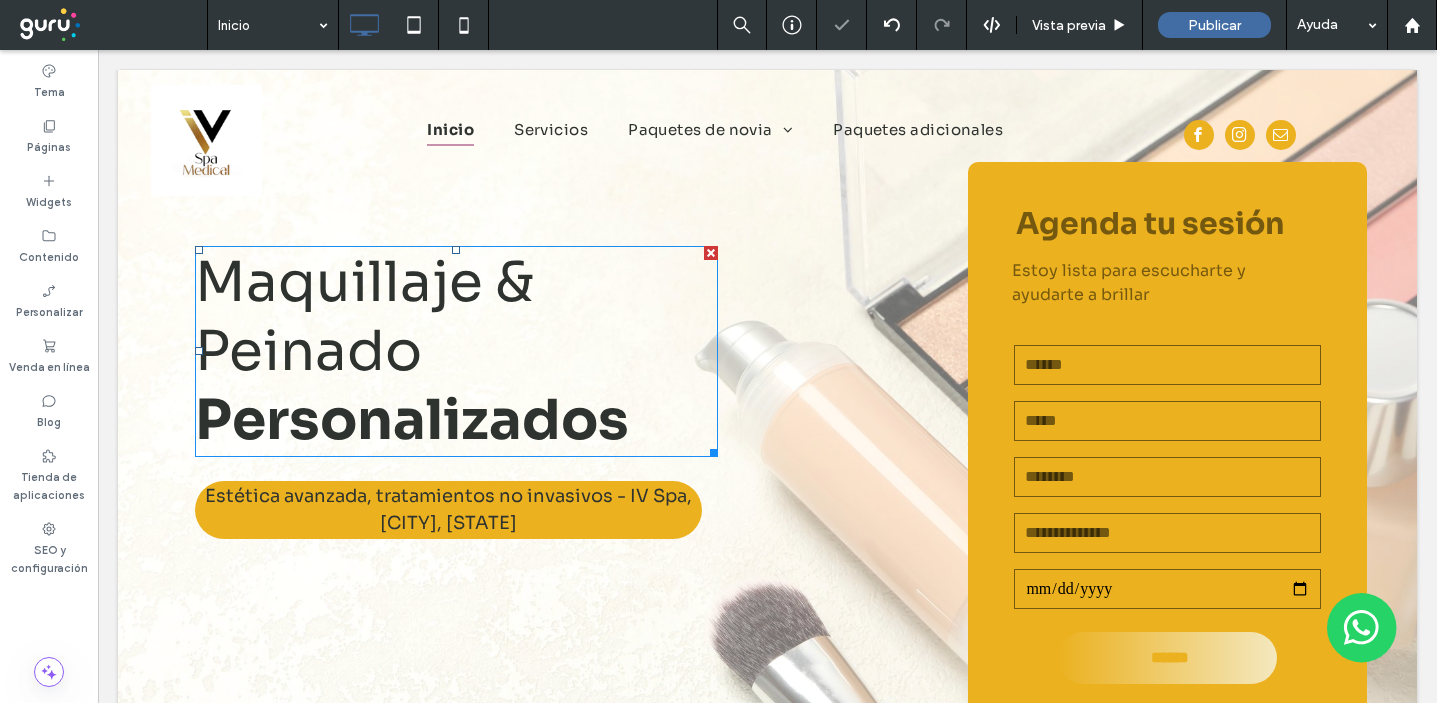 click on "Maquillaje & Peinado" at bounding box center (364, 317) 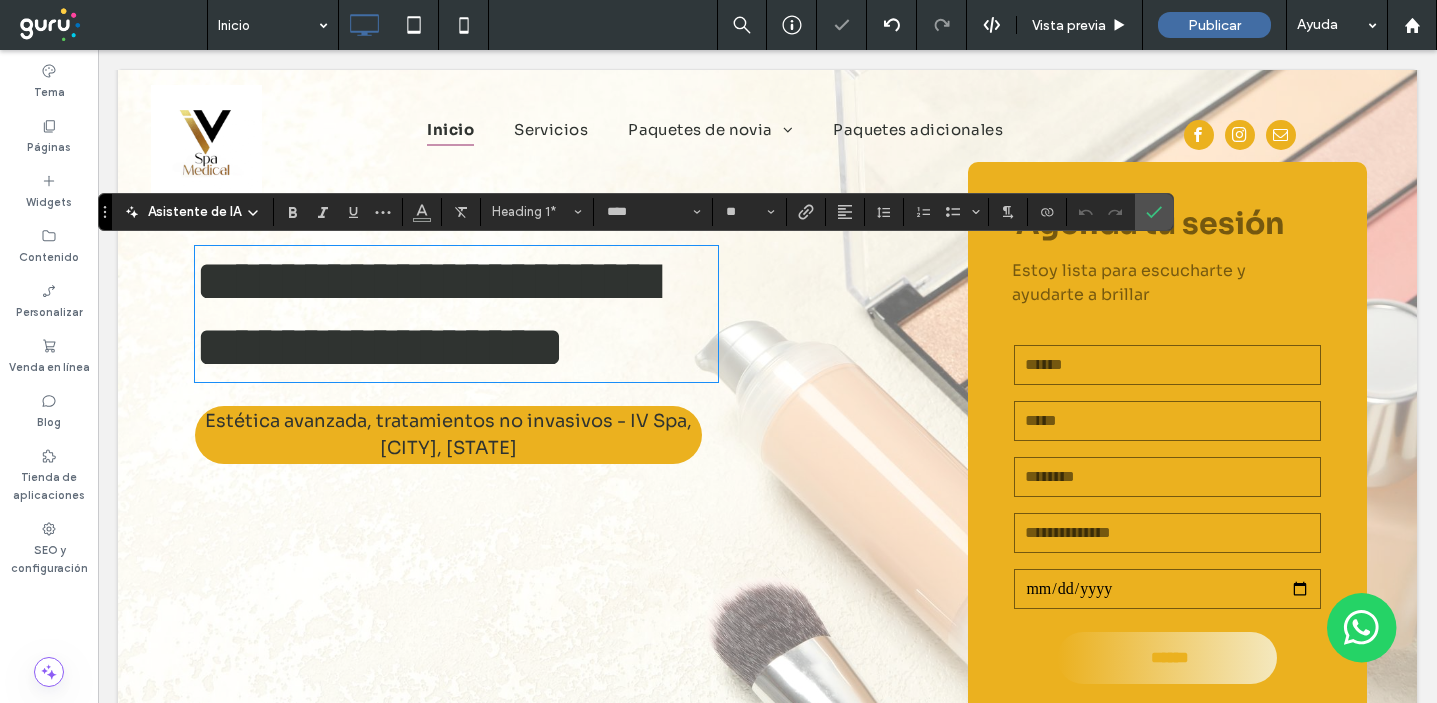 type on "**" 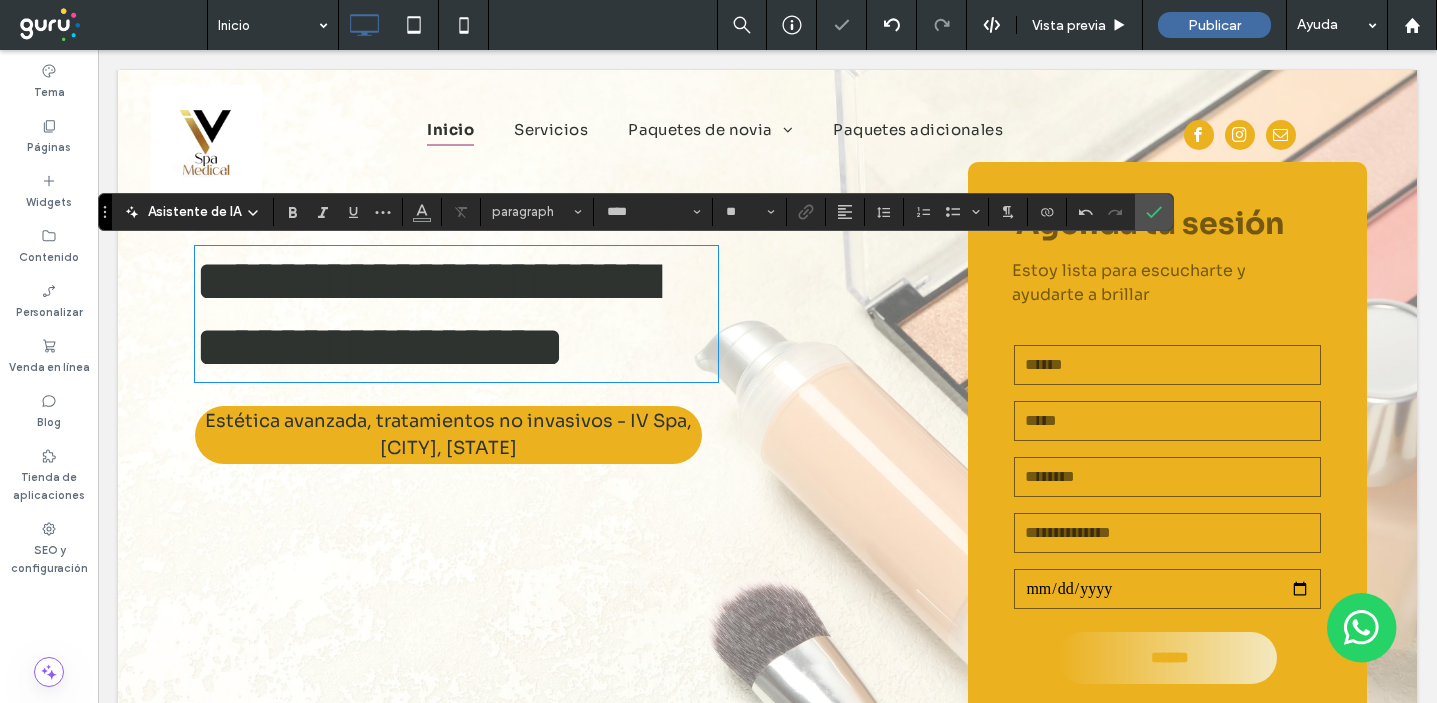 scroll, scrollTop: 0, scrollLeft: 0, axis: both 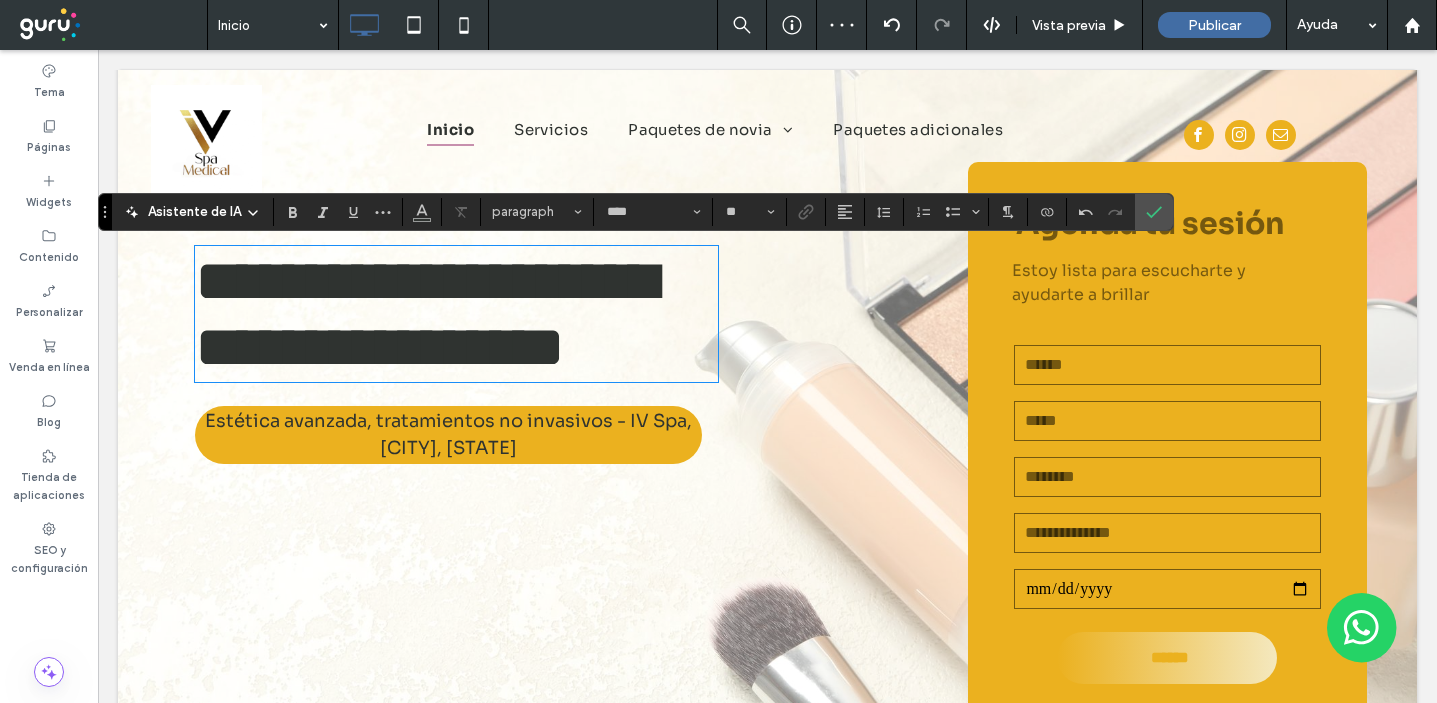 type on "*********" 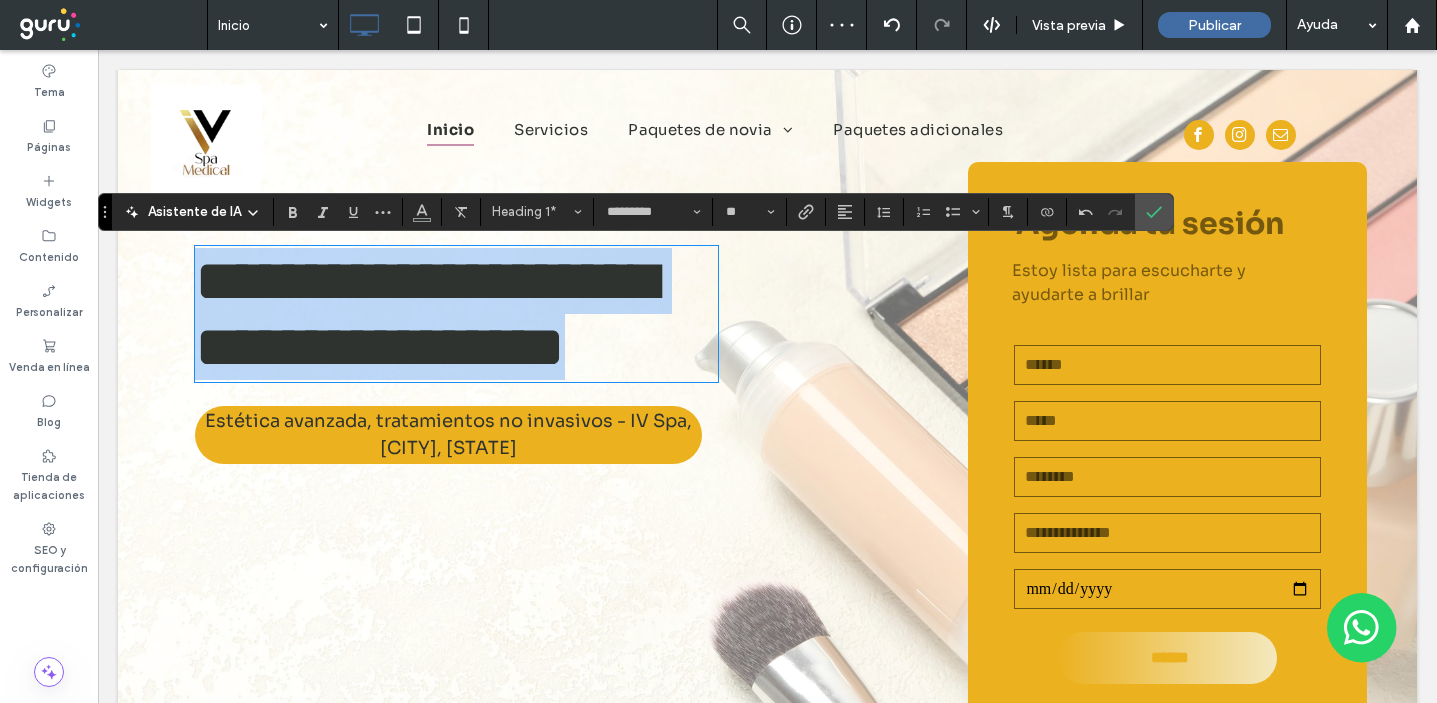 drag, startPoint x: 661, startPoint y: 367, endPoint x: 218, endPoint y: 289, distance: 449.8144 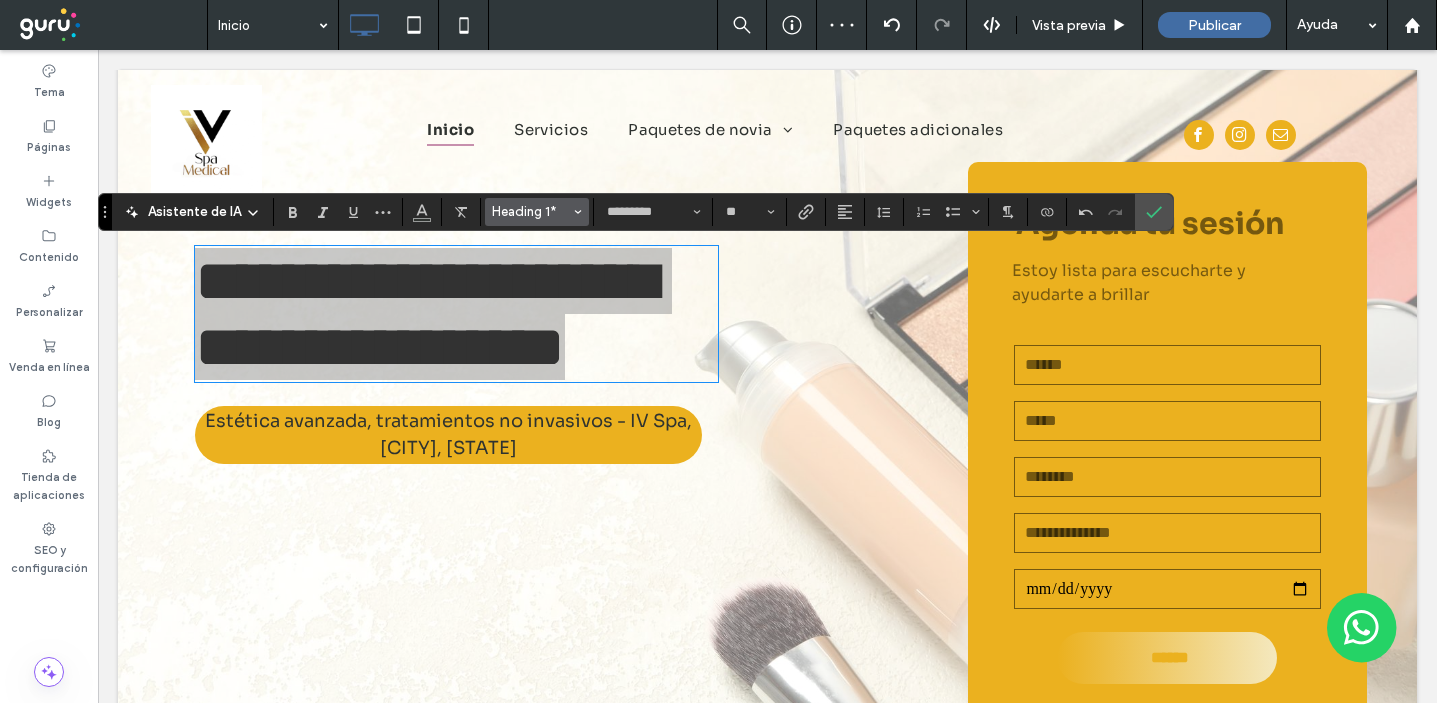 click on "Heading 1*" at bounding box center [531, 211] 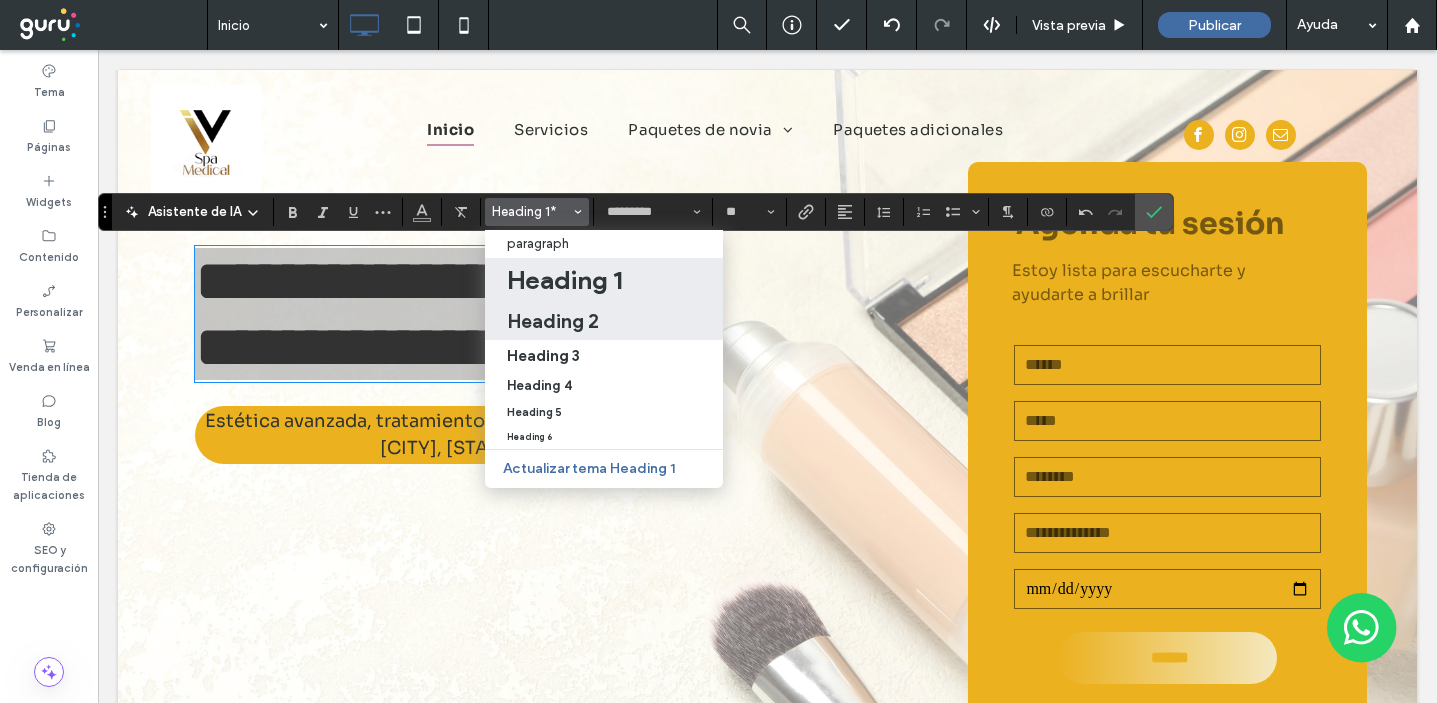 click on "Heading 2" at bounding box center (553, 321) 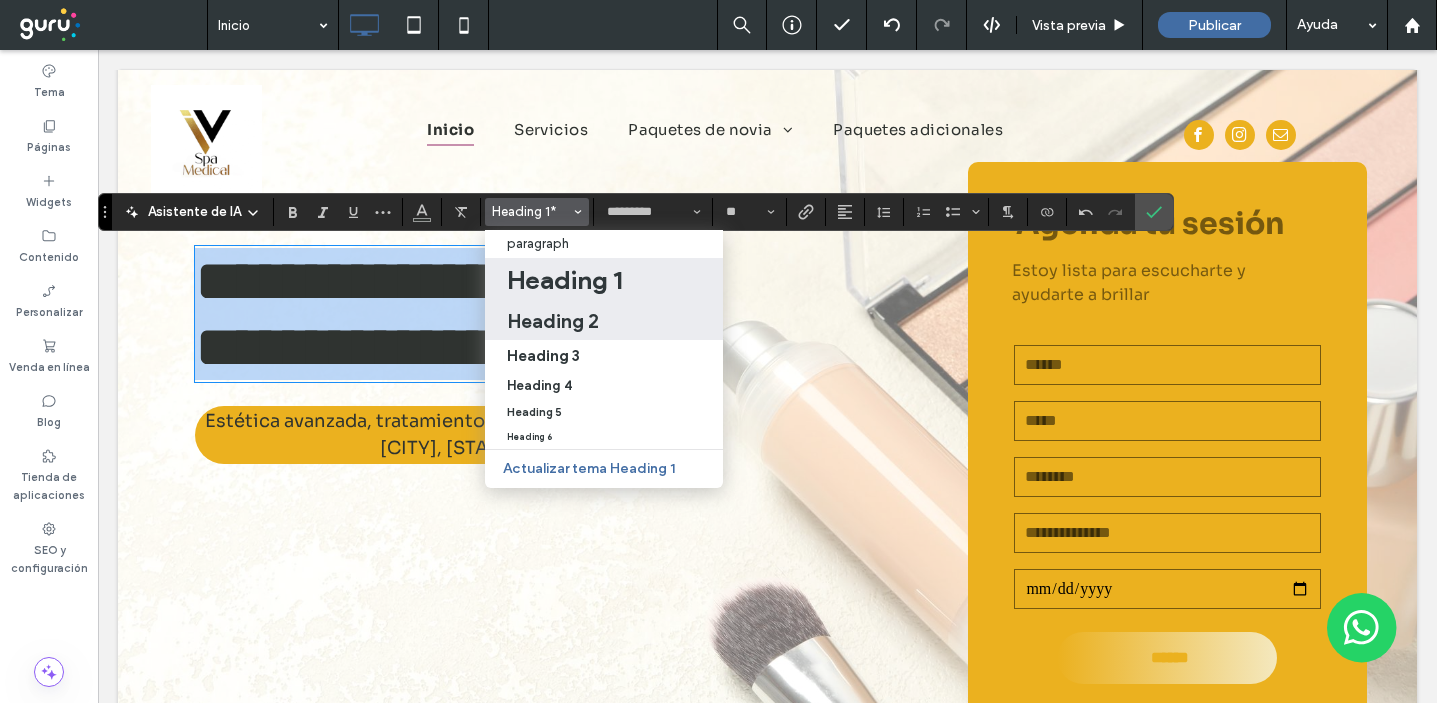 type on "****" 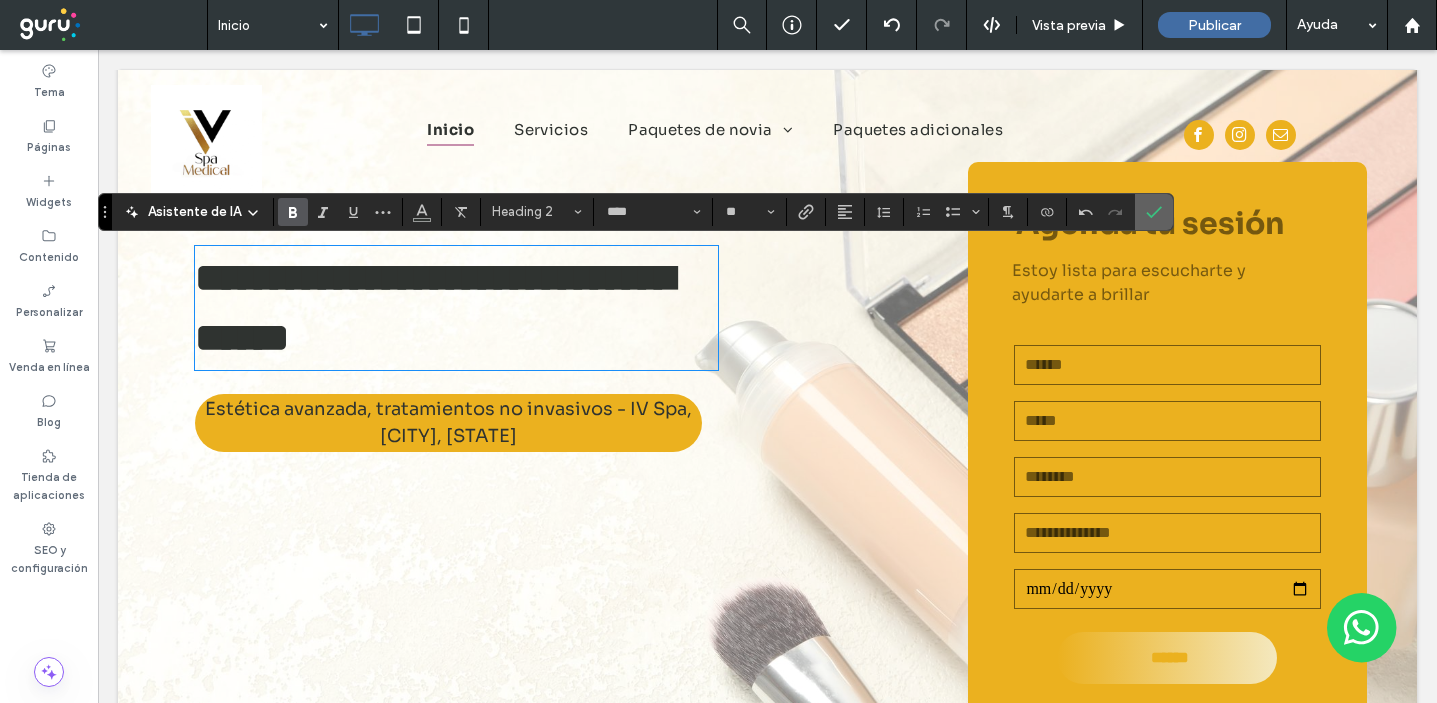 click 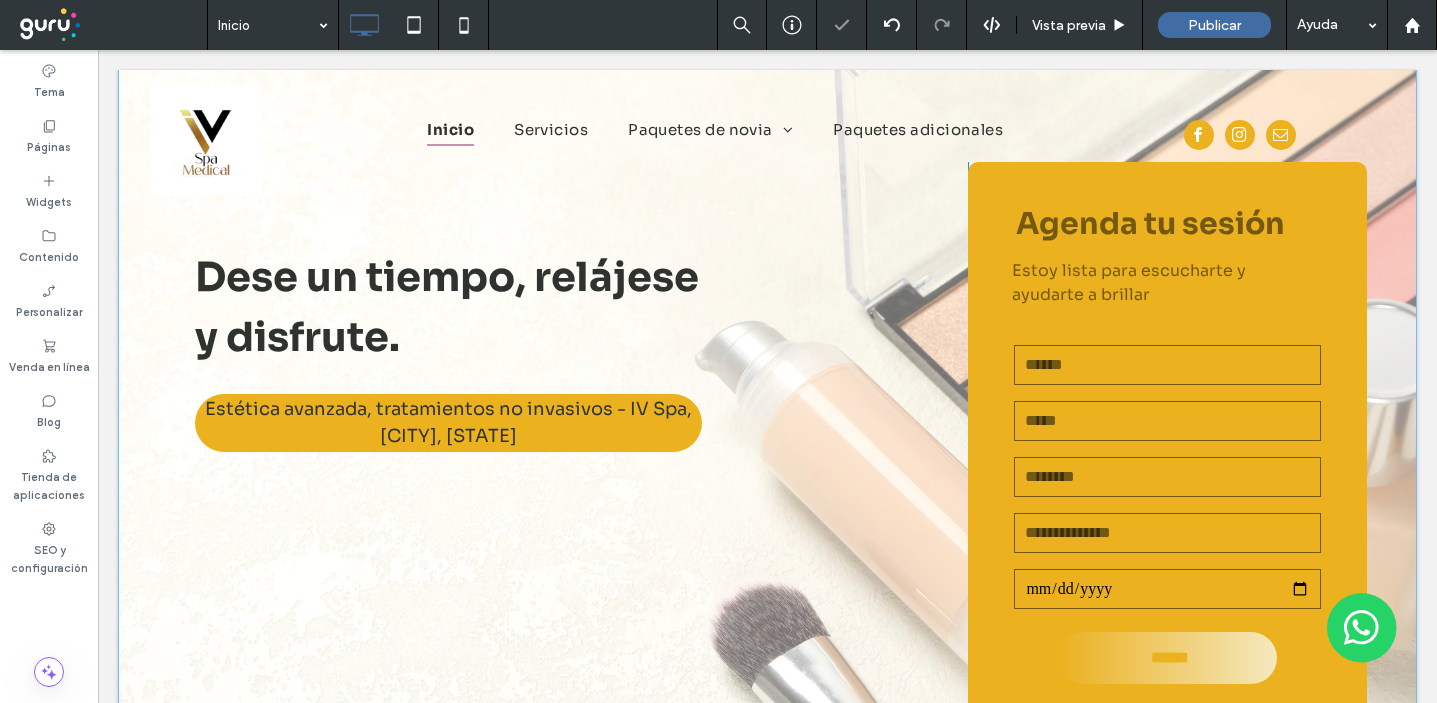 scroll, scrollTop: 0, scrollLeft: 0, axis: both 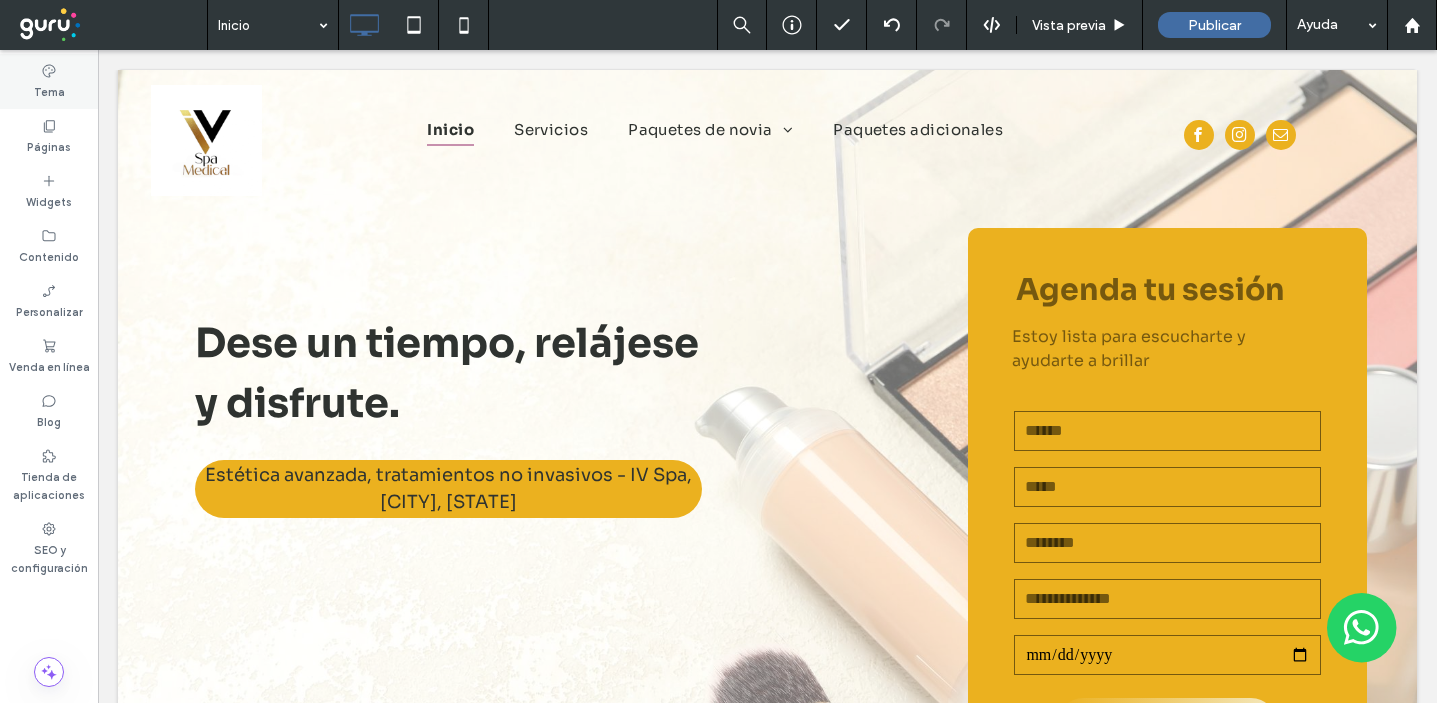 click on "Tema" at bounding box center (49, 90) 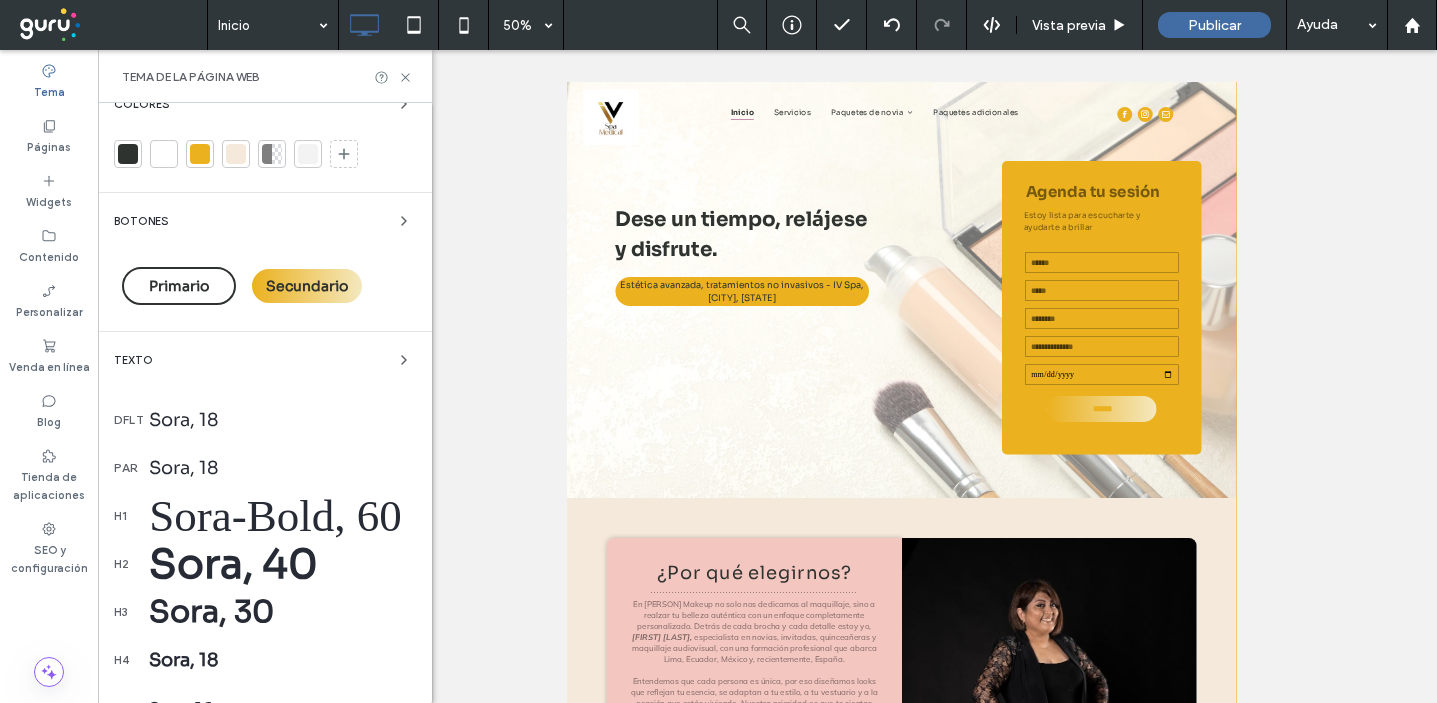 scroll, scrollTop: 229, scrollLeft: 0, axis: vertical 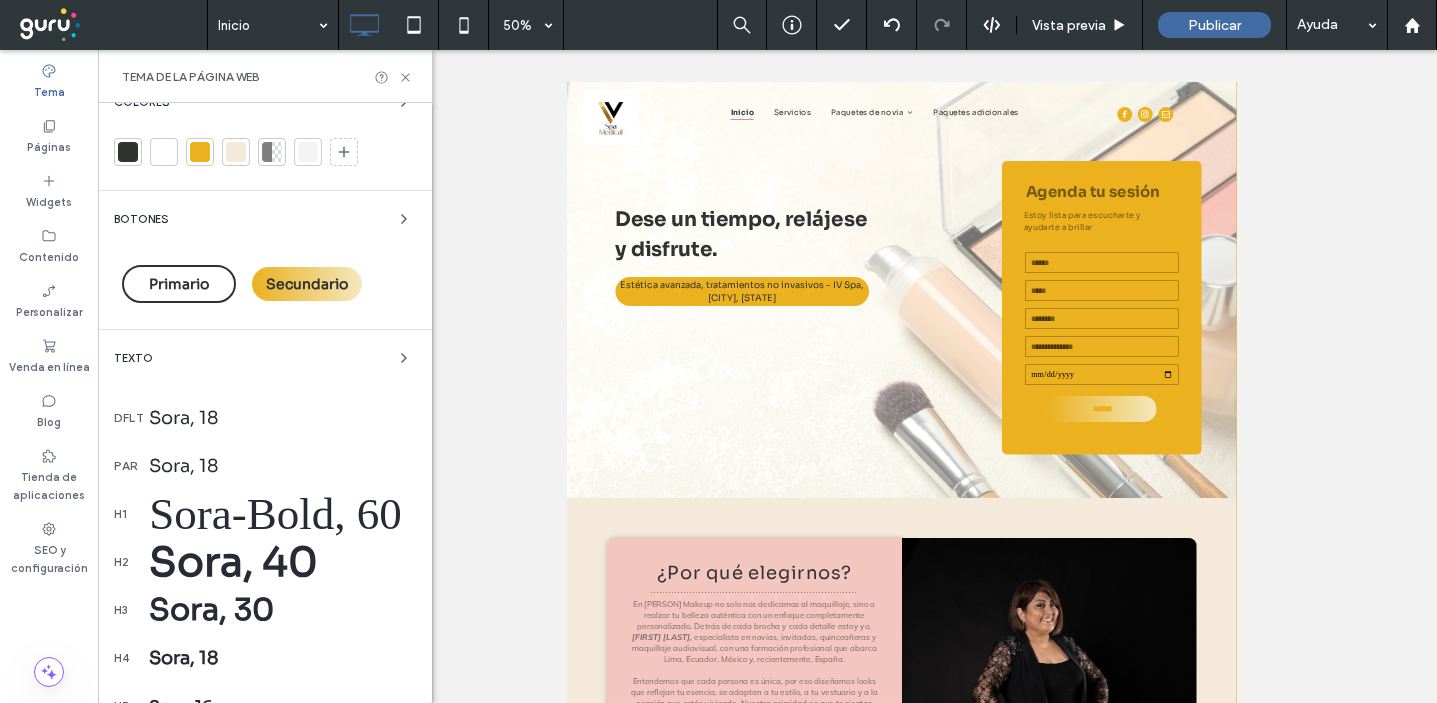 click on "Sora-Bold, 60" at bounding box center (282, 514) 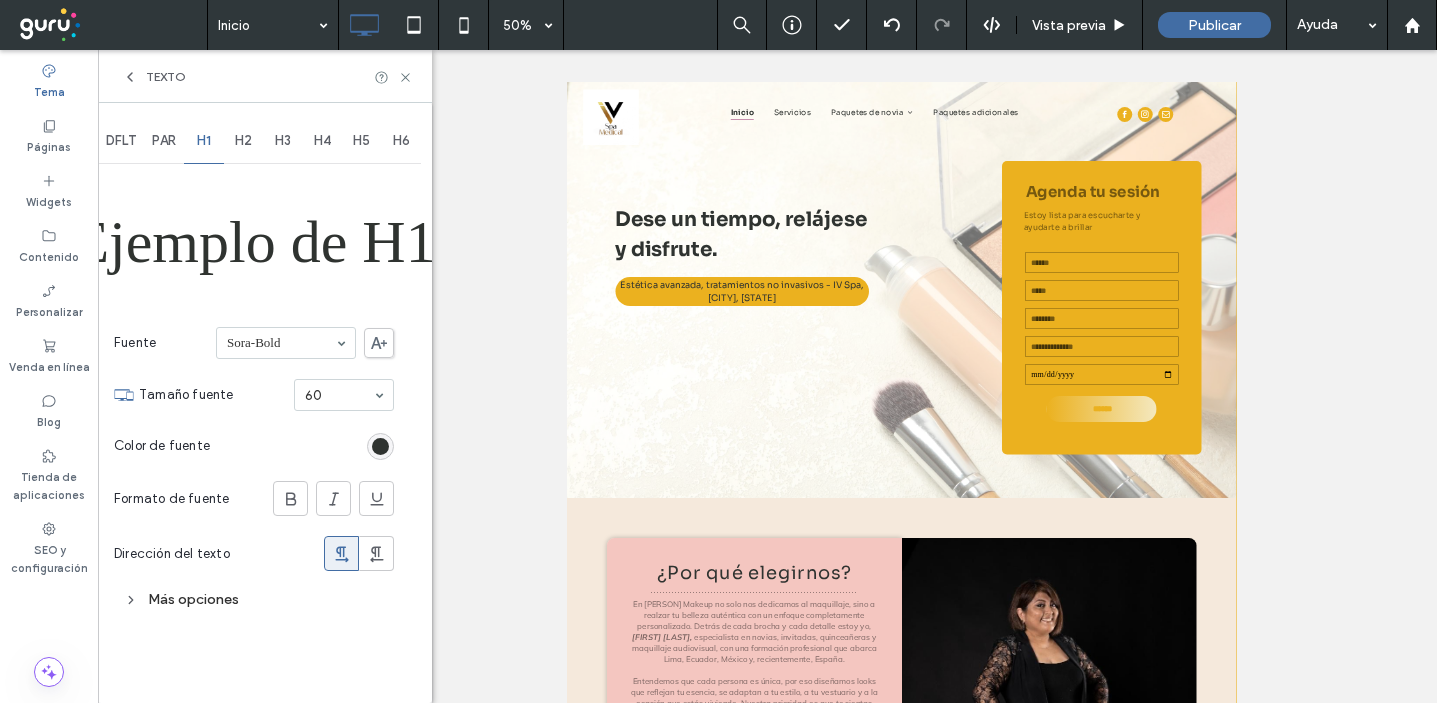 scroll, scrollTop: 0, scrollLeft: 0, axis: both 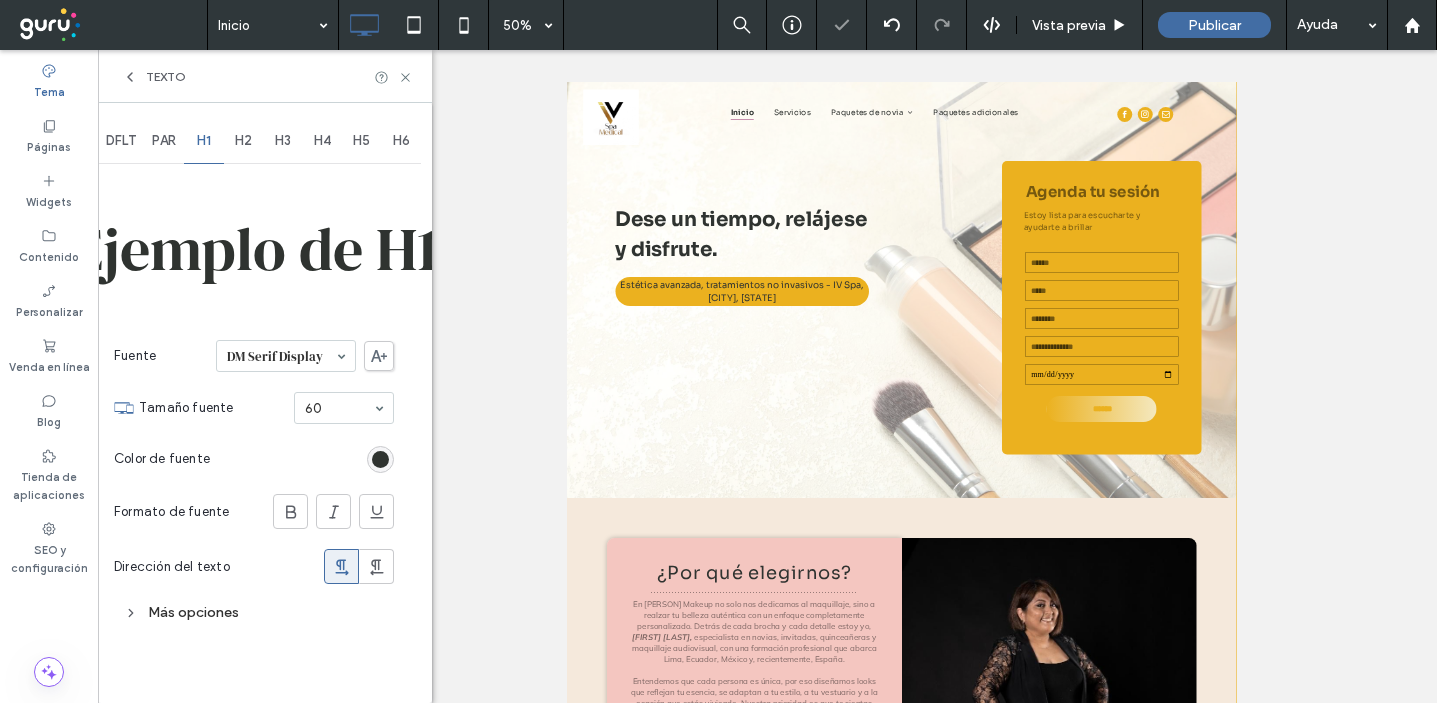 click on "H2" at bounding box center (244, 141) 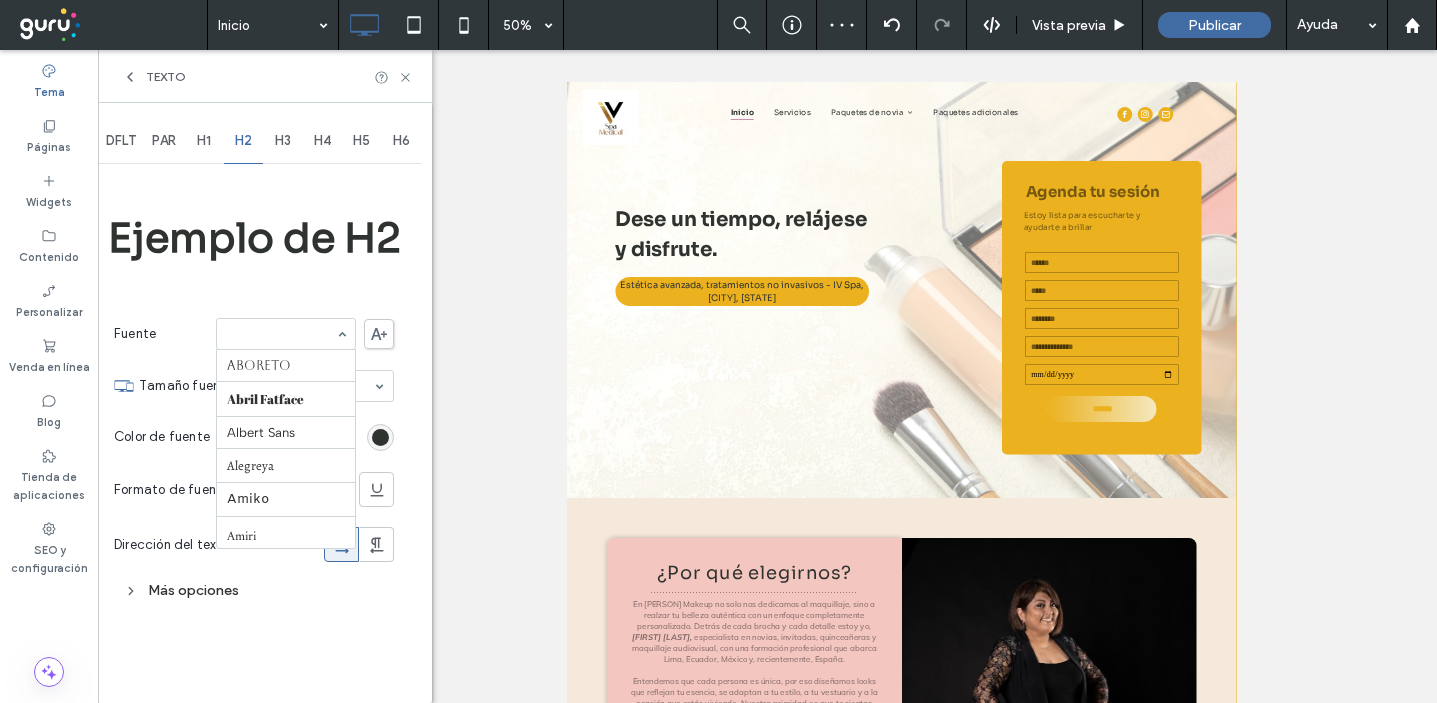 scroll, scrollTop: 472, scrollLeft: 0, axis: vertical 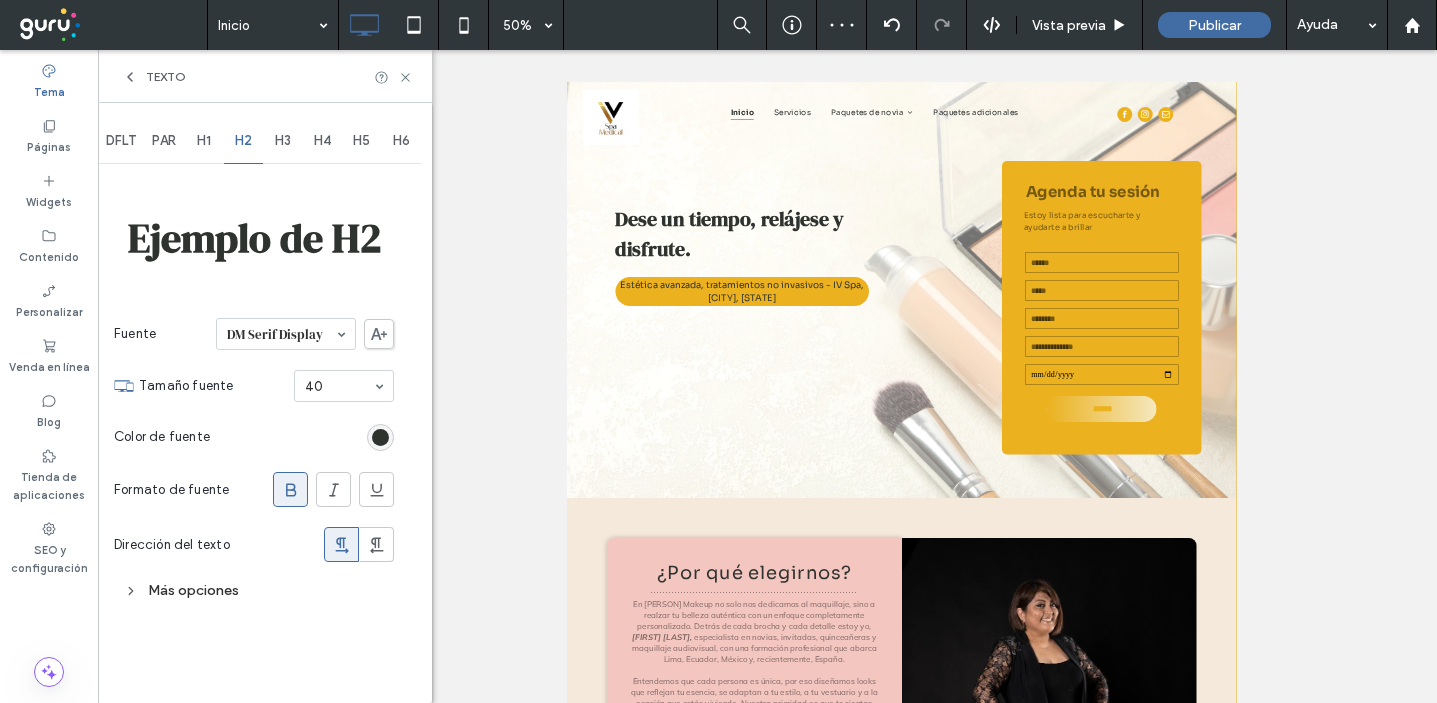 click on "H3" at bounding box center (283, 141) 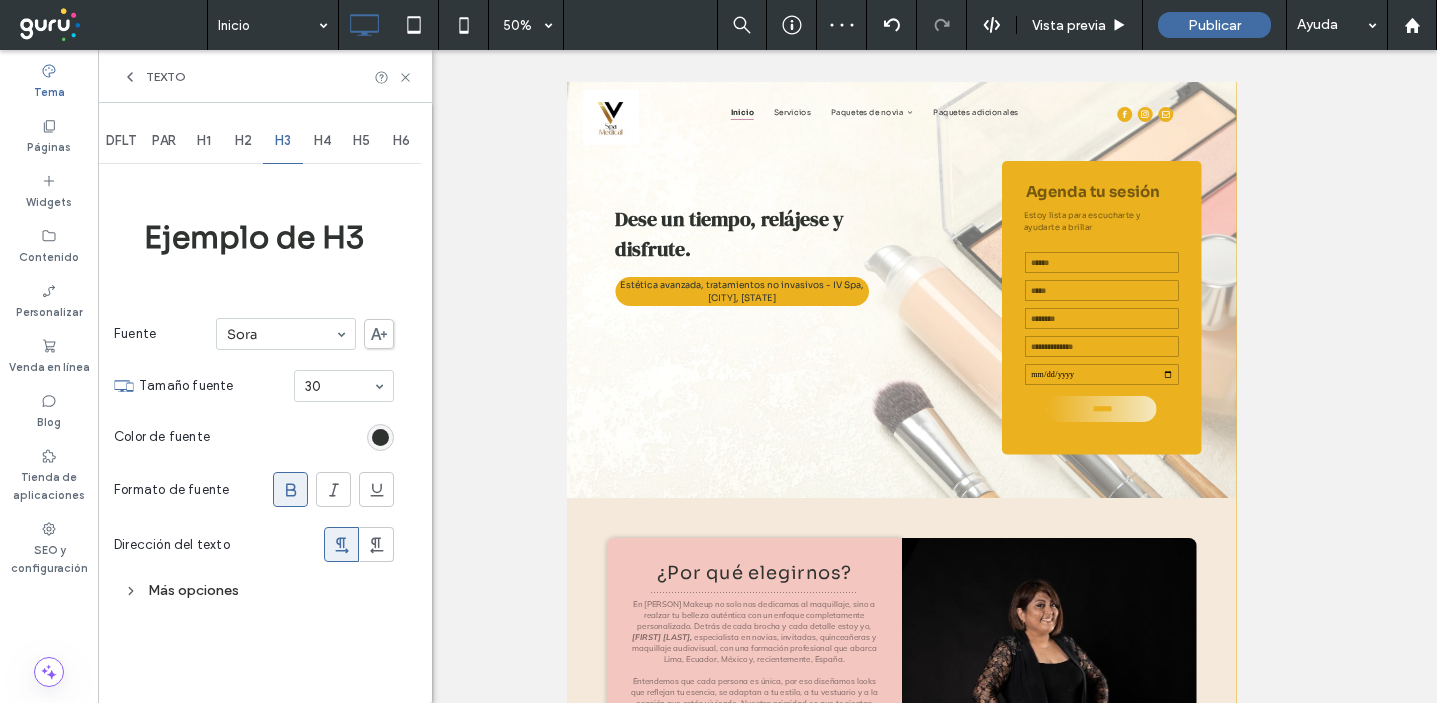 drag, startPoint x: 299, startPoint y: 331, endPoint x: 297, endPoint y: 346, distance: 15.132746 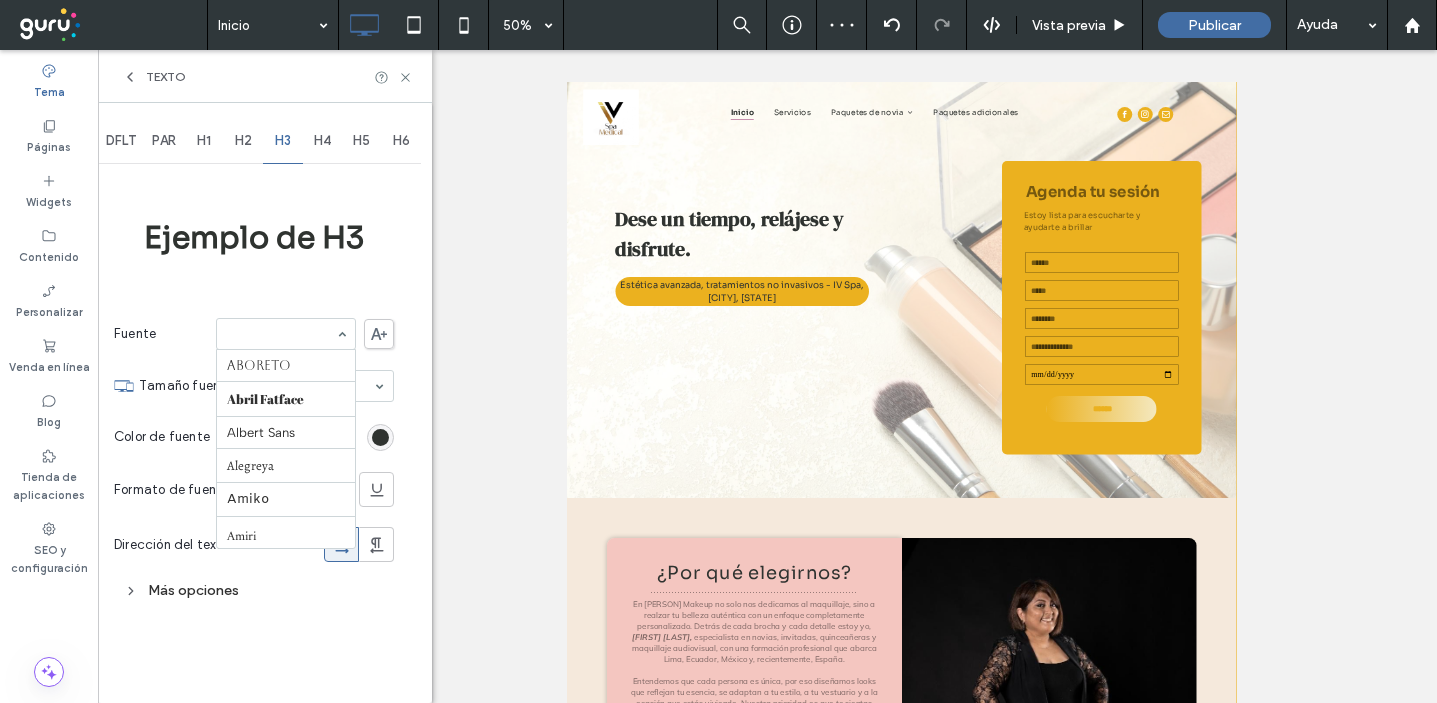 scroll, scrollTop: 472, scrollLeft: 0, axis: vertical 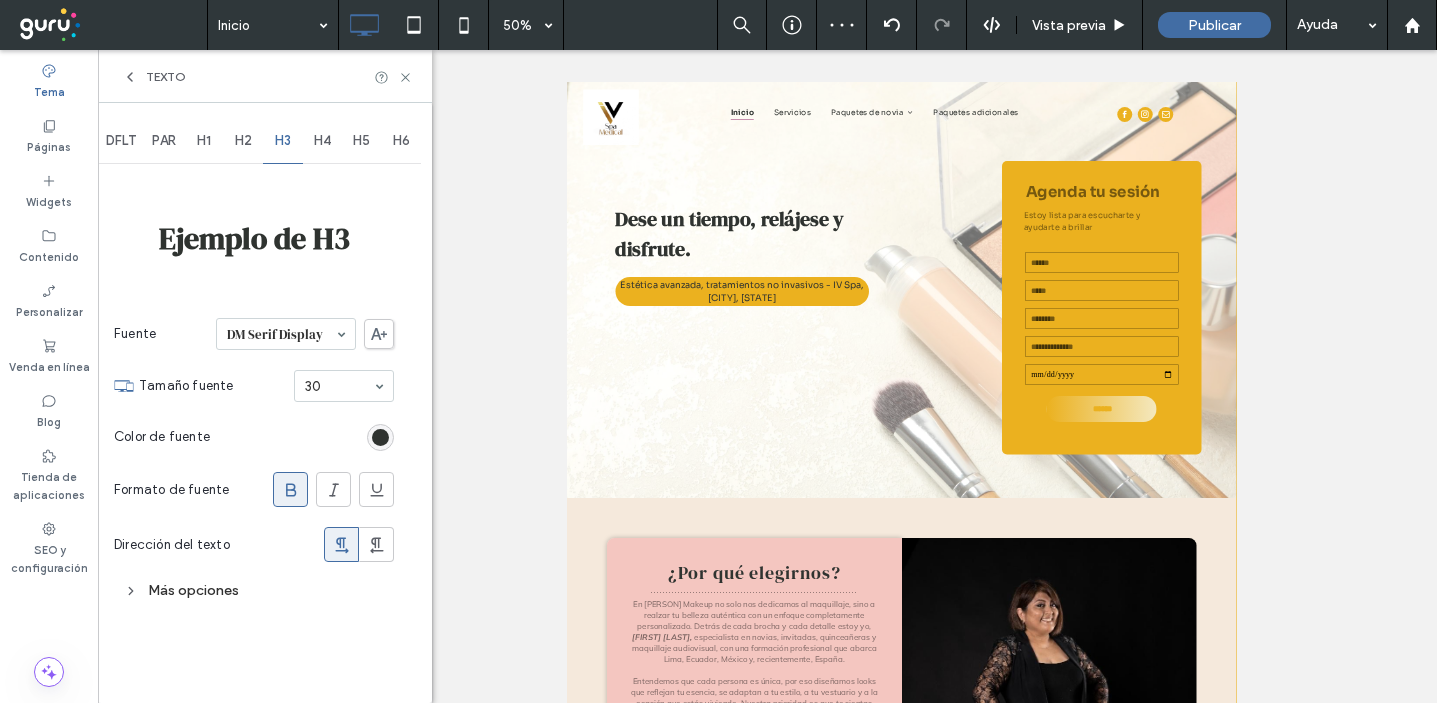 click on "H4" at bounding box center (322, 141) 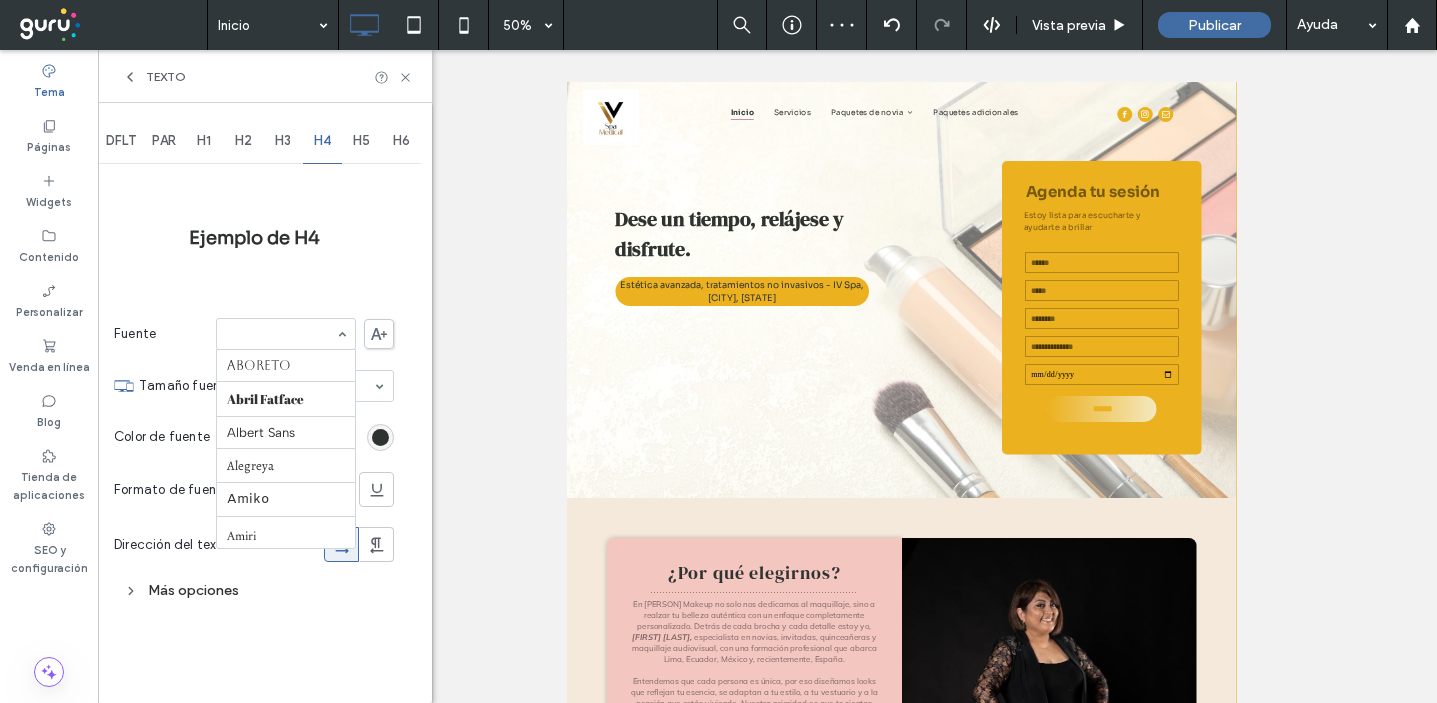scroll, scrollTop: 472, scrollLeft: 0, axis: vertical 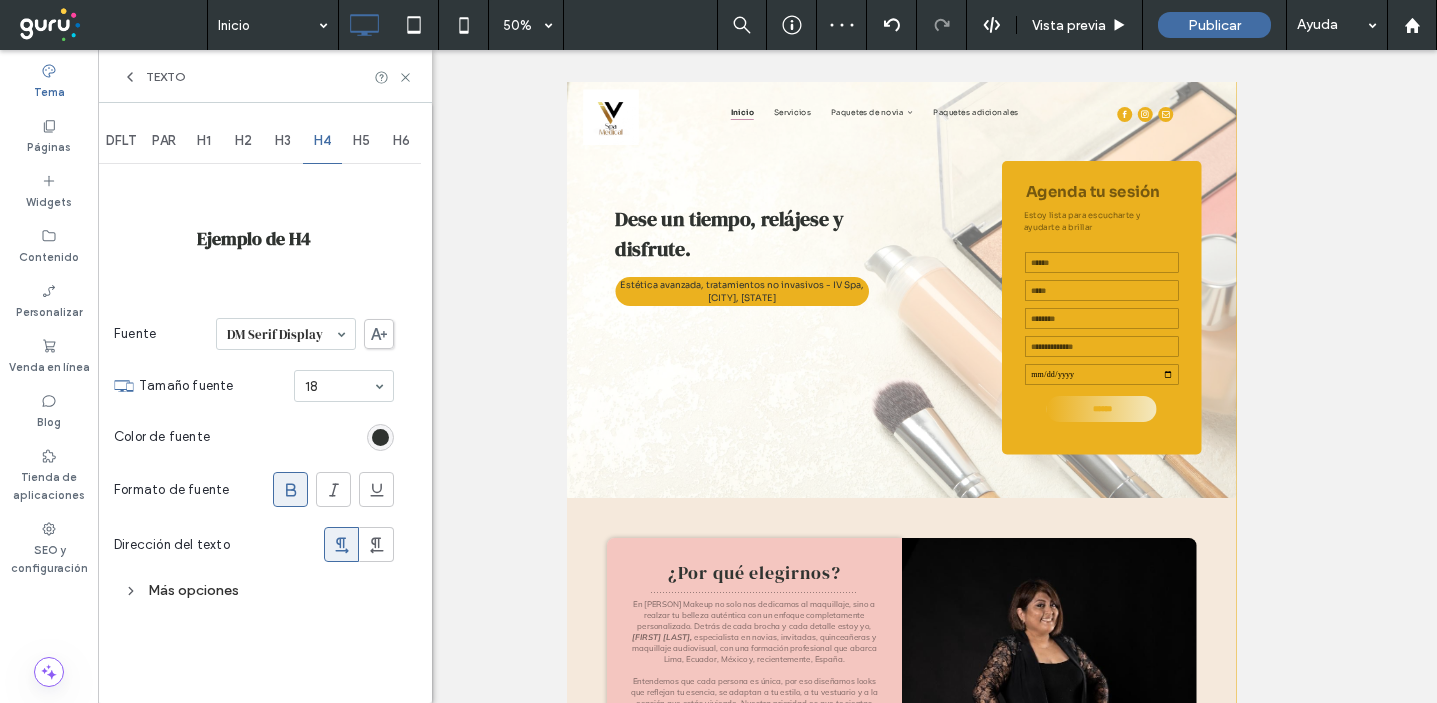 click on "H5" at bounding box center (362, 141) 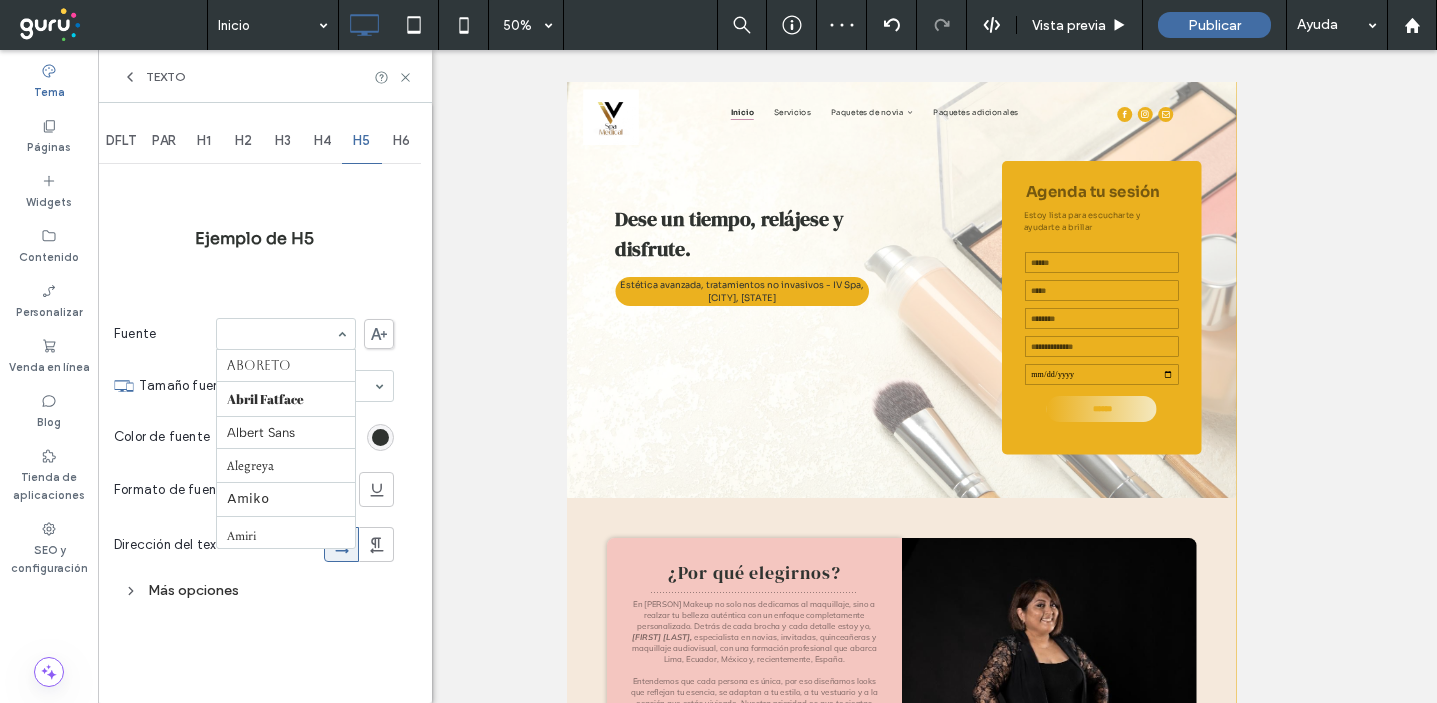 scroll, scrollTop: 472, scrollLeft: 0, axis: vertical 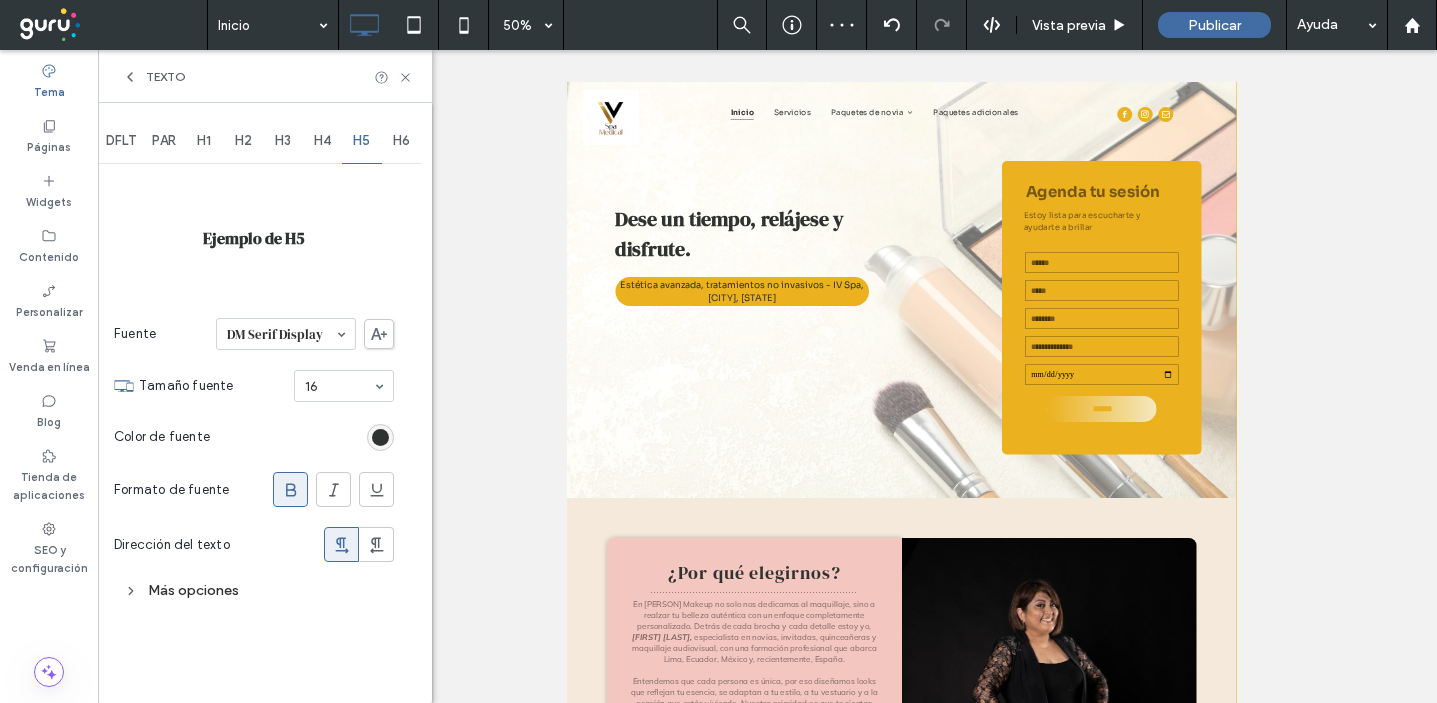 click on "H6" at bounding box center [402, 141] 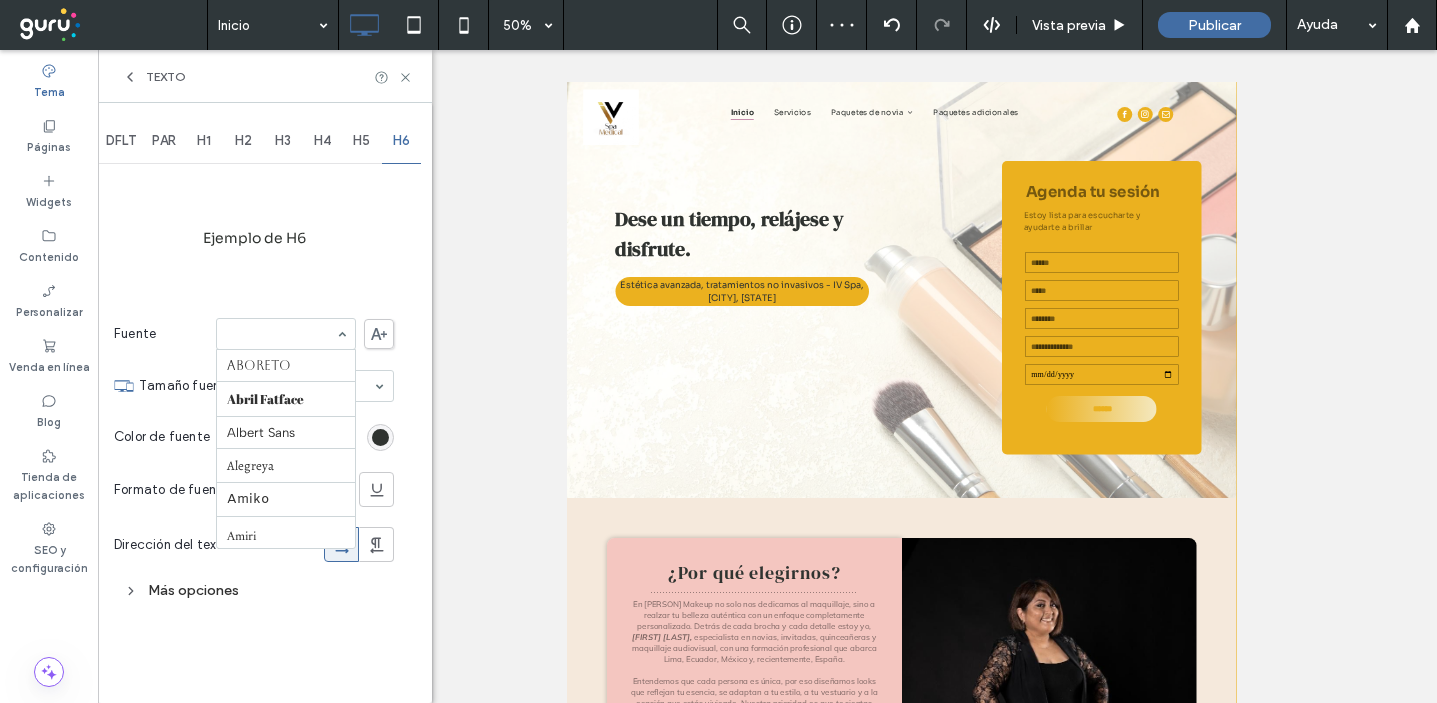 scroll, scrollTop: 472, scrollLeft: 0, axis: vertical 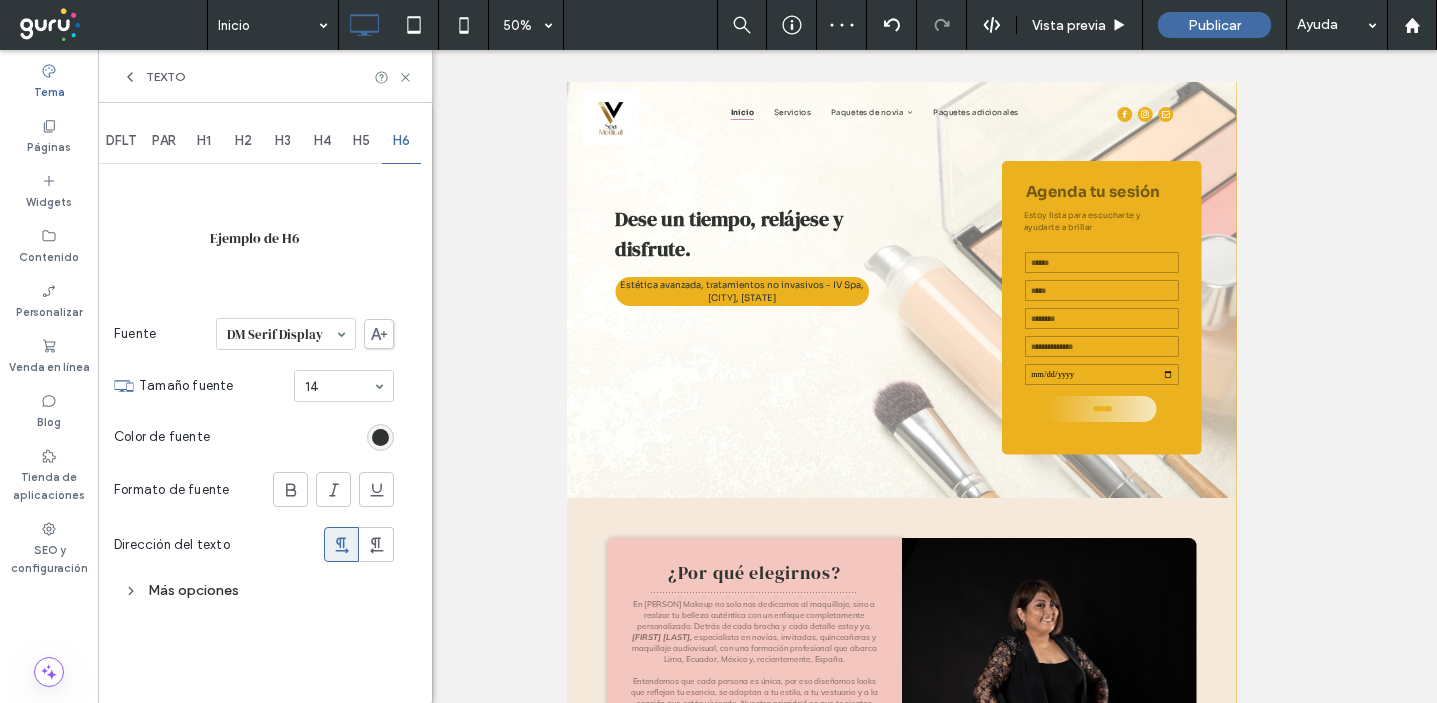 click on "H5" at bounding box center (362, 141) 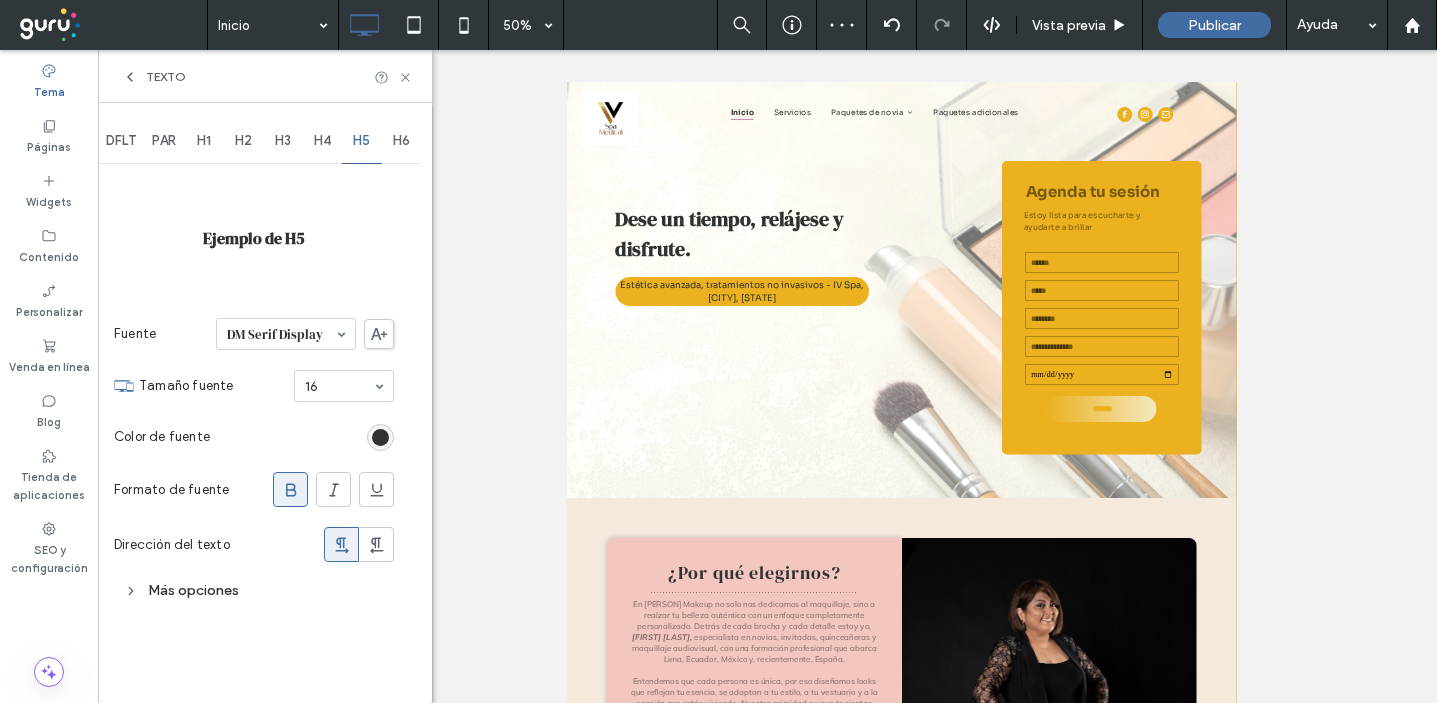 drag, startPoint x: 291, startPoint y: 482, endPoint x: 325, endPoint y: 207, distance: 277.09384 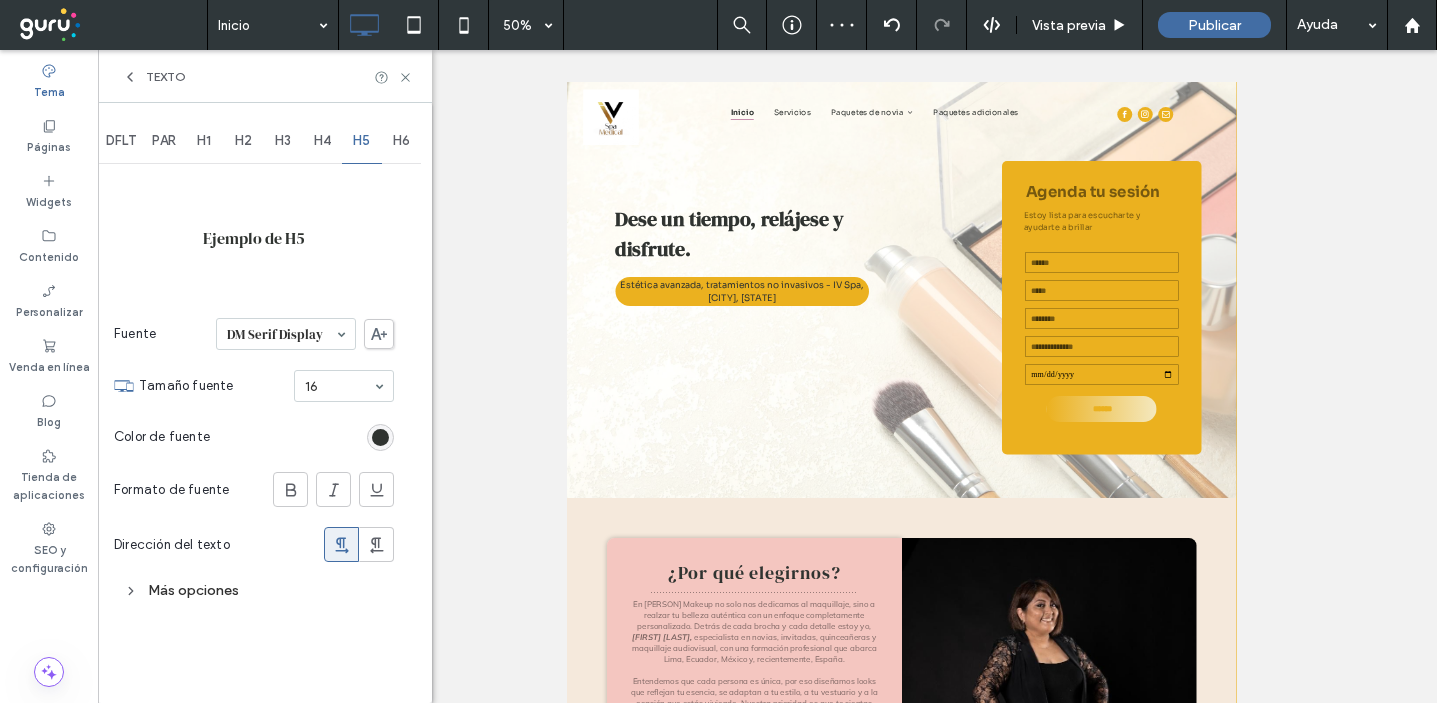 click on "H4" at bounding box center [322, 141] 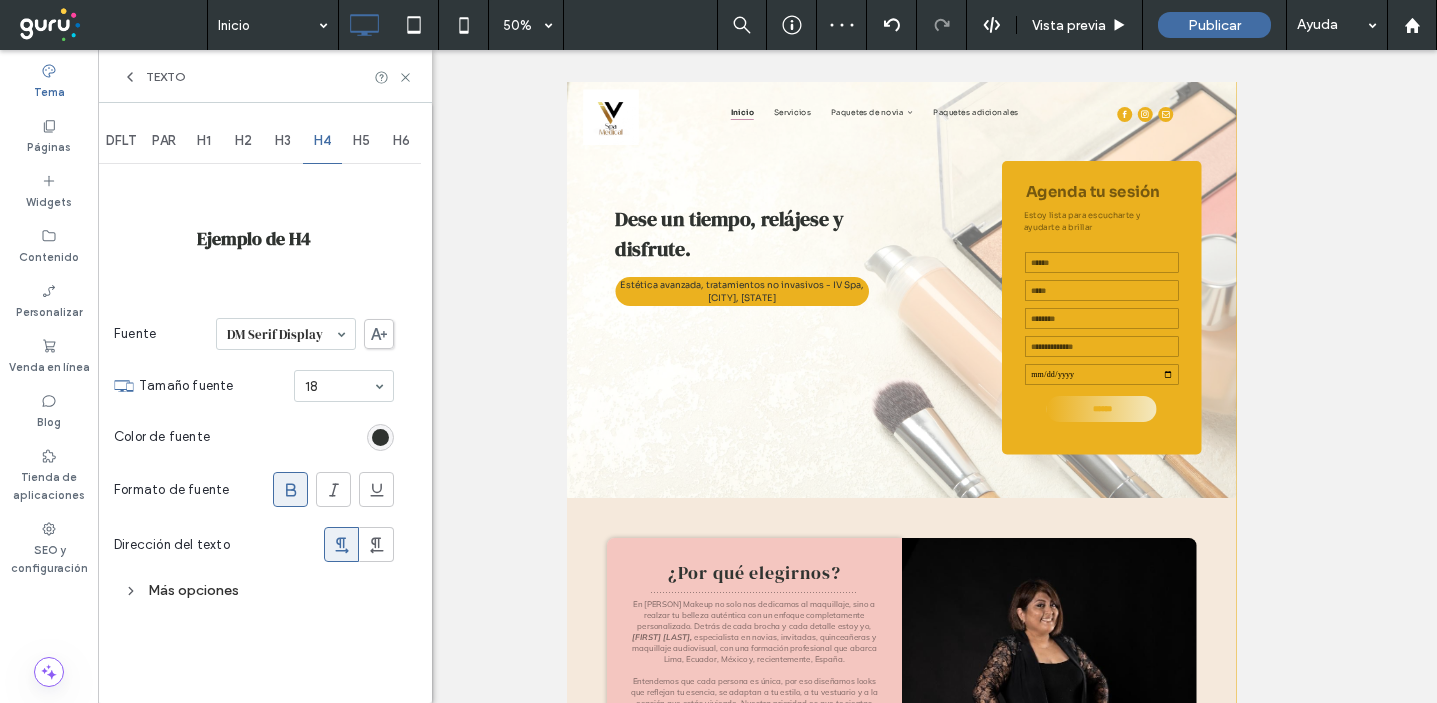 click 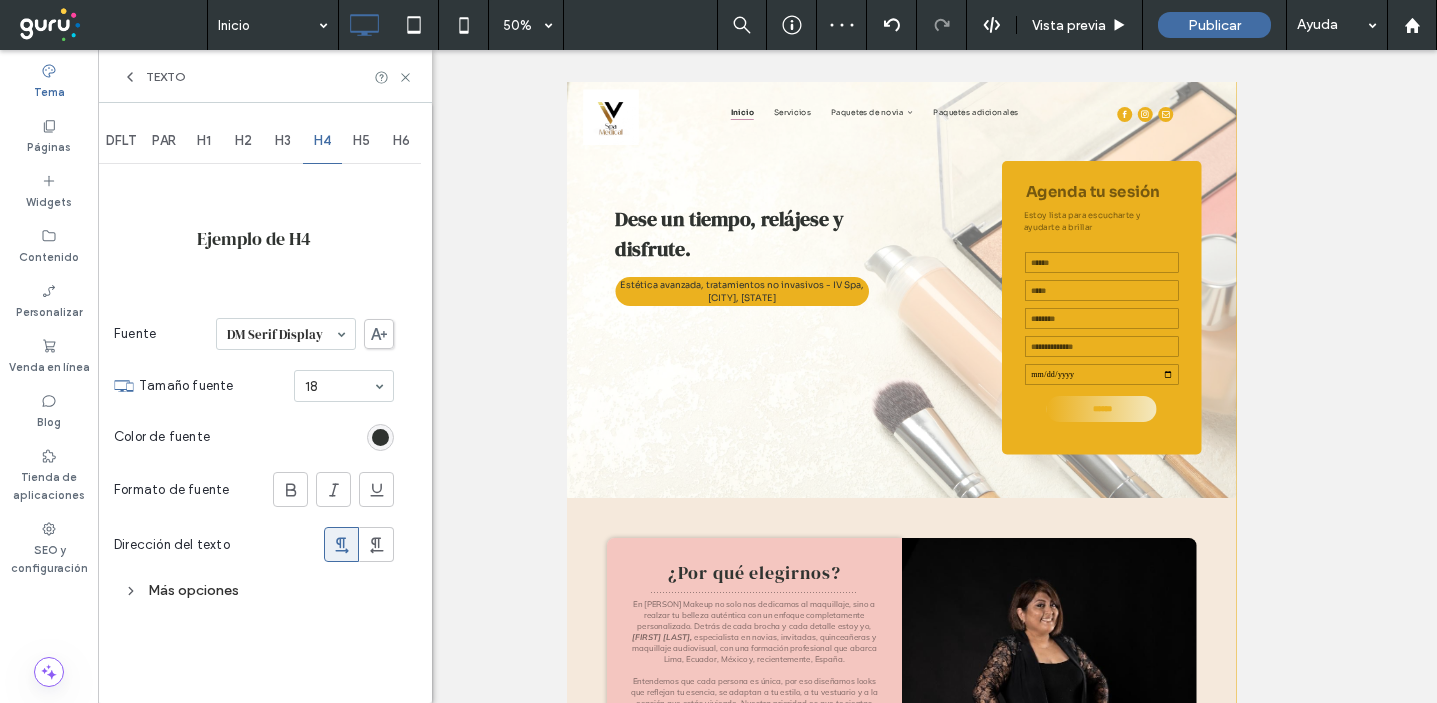 click on "H2" at bounding box center [244, 141] 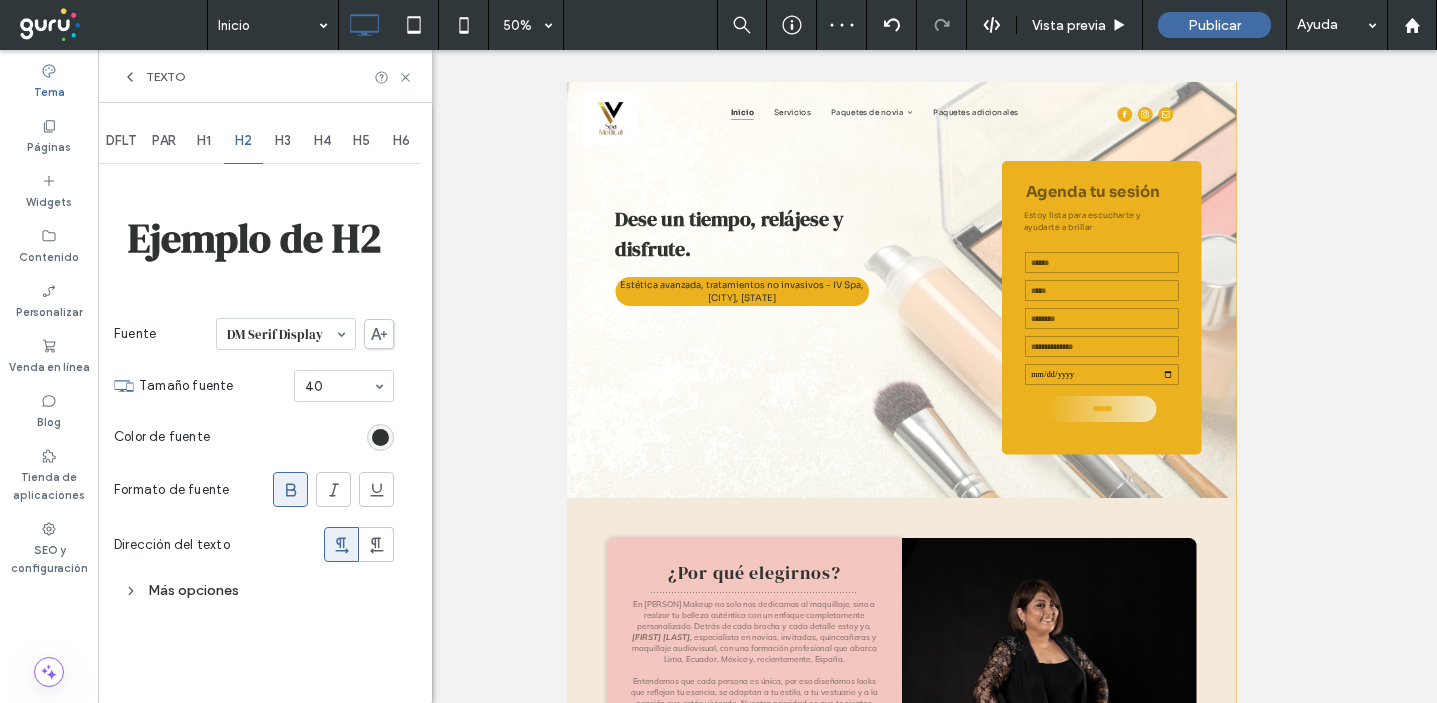 click 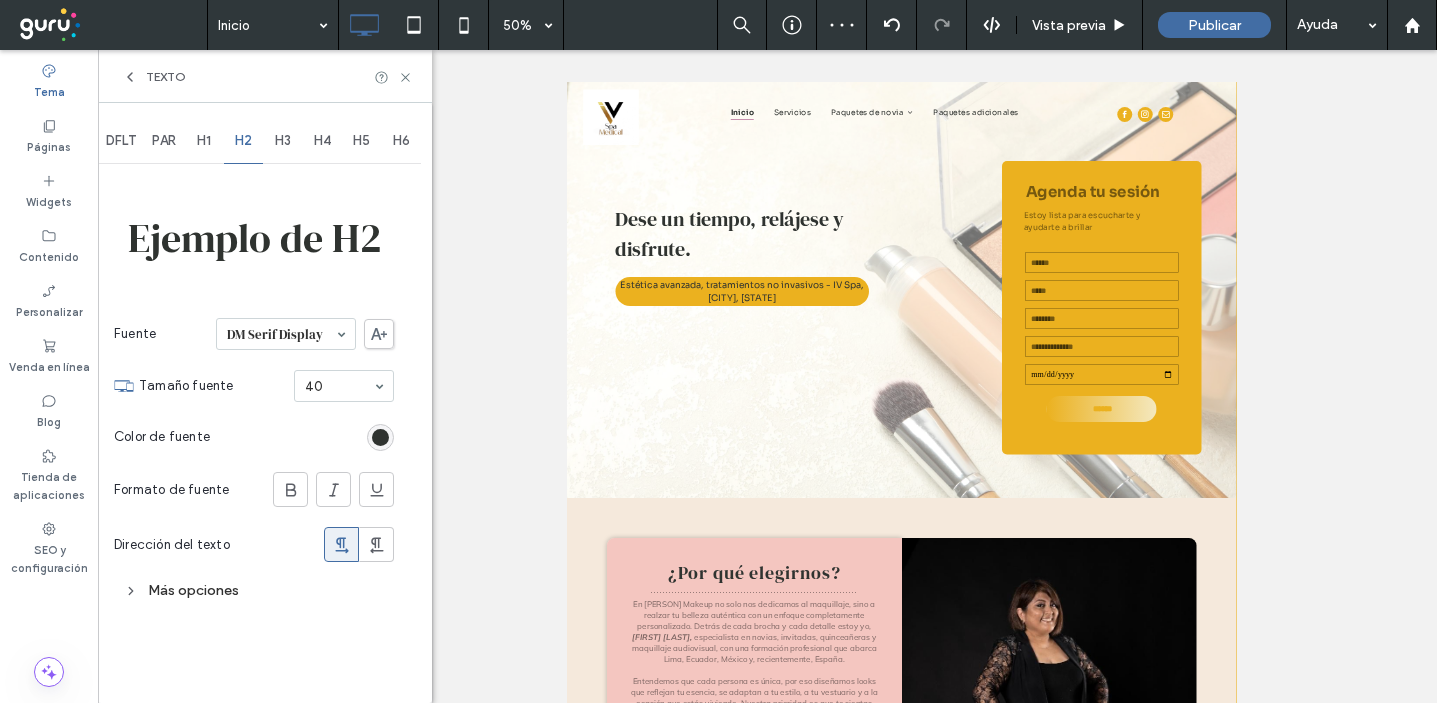 click on "H3" at bounding box center [283, 141] 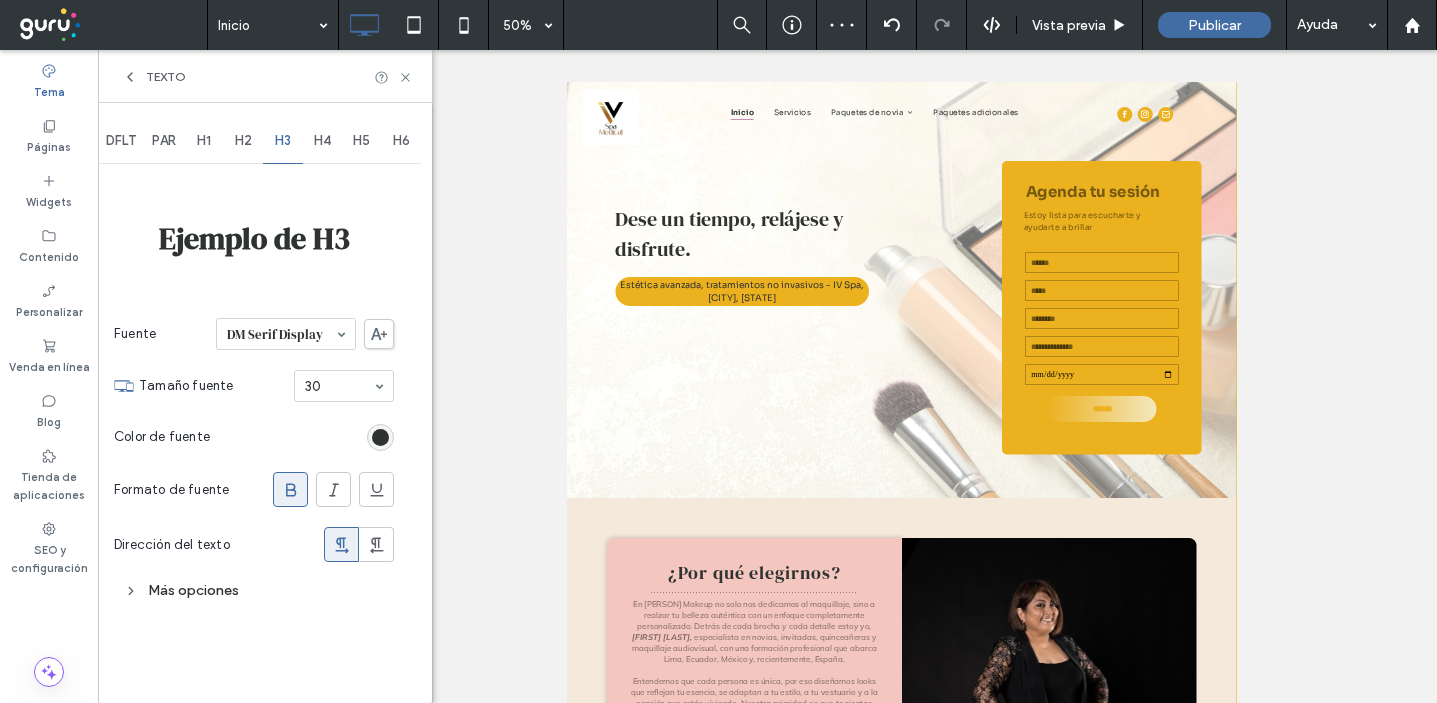 click at bounding box center (291, 489) 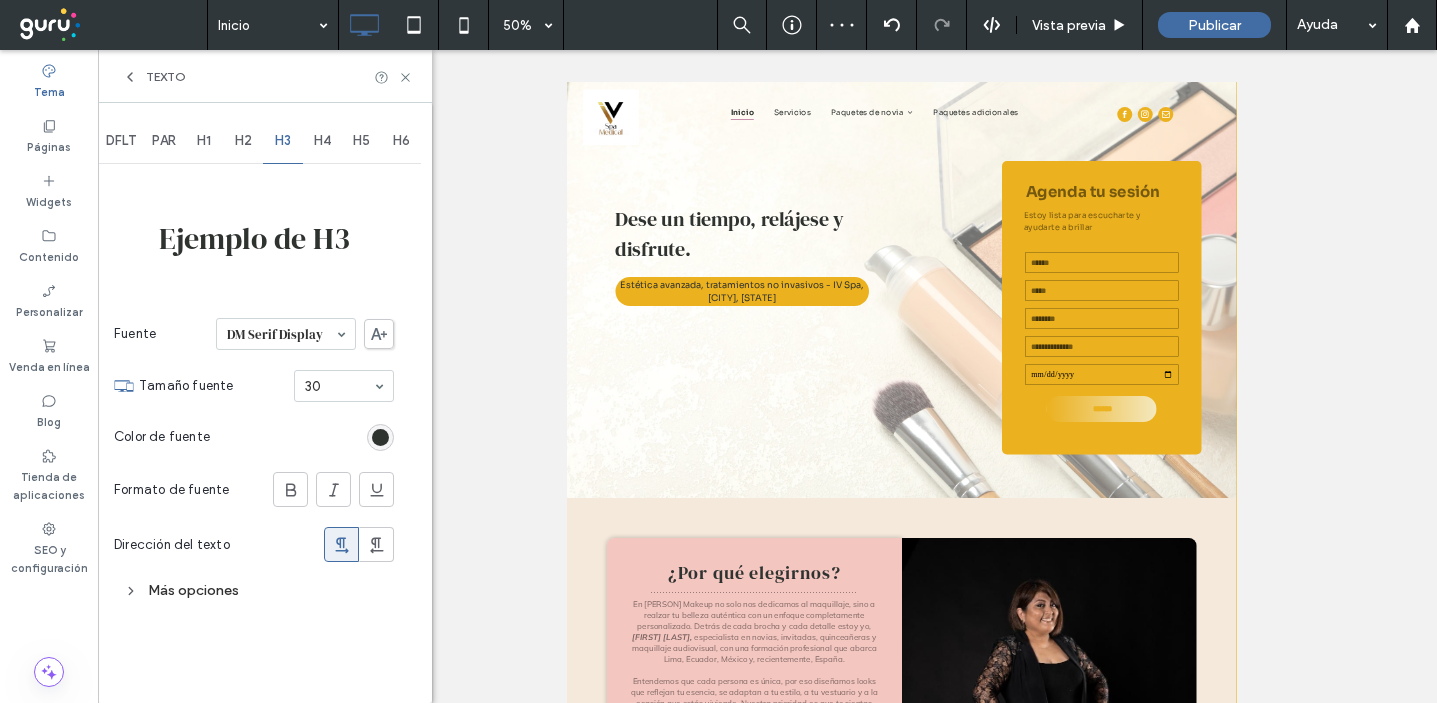 click on "H1" at bounding box center (204, 141) 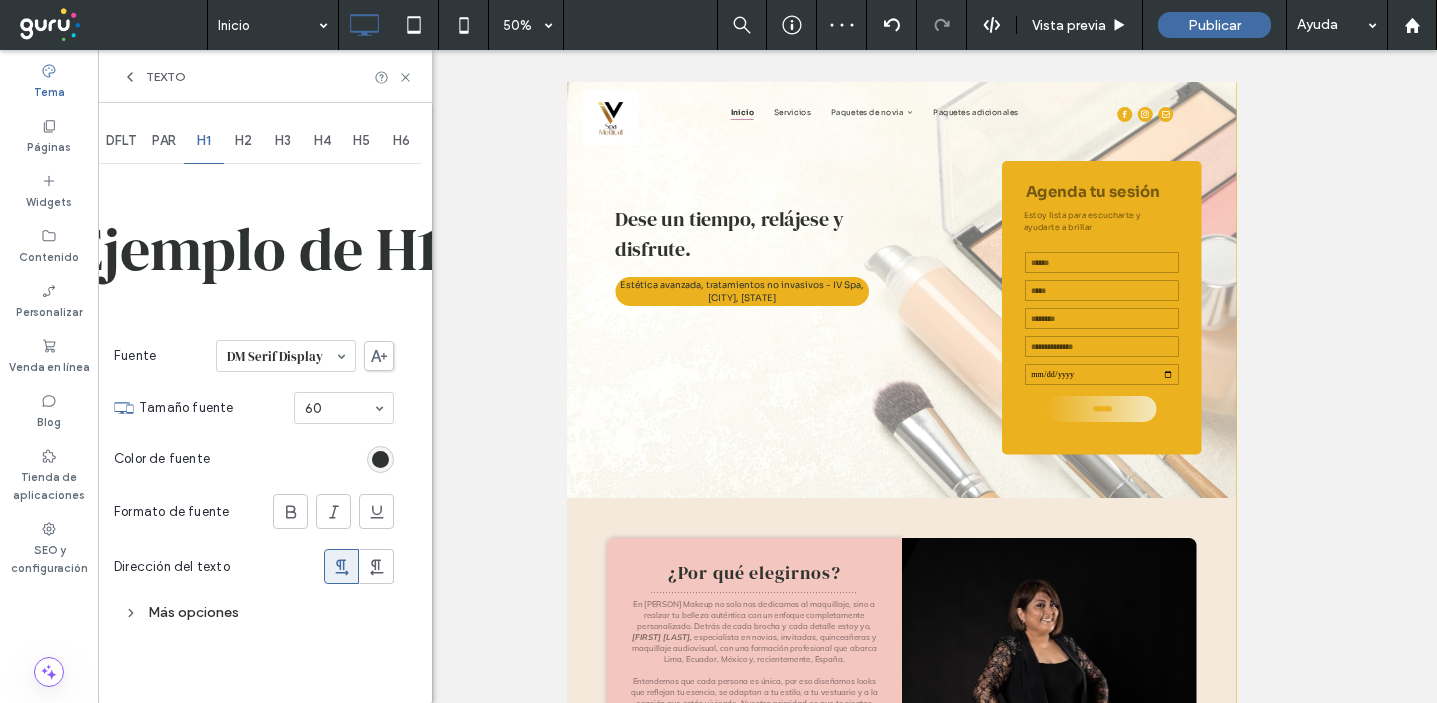 click on "PAR" at bounding box center (164, 141) 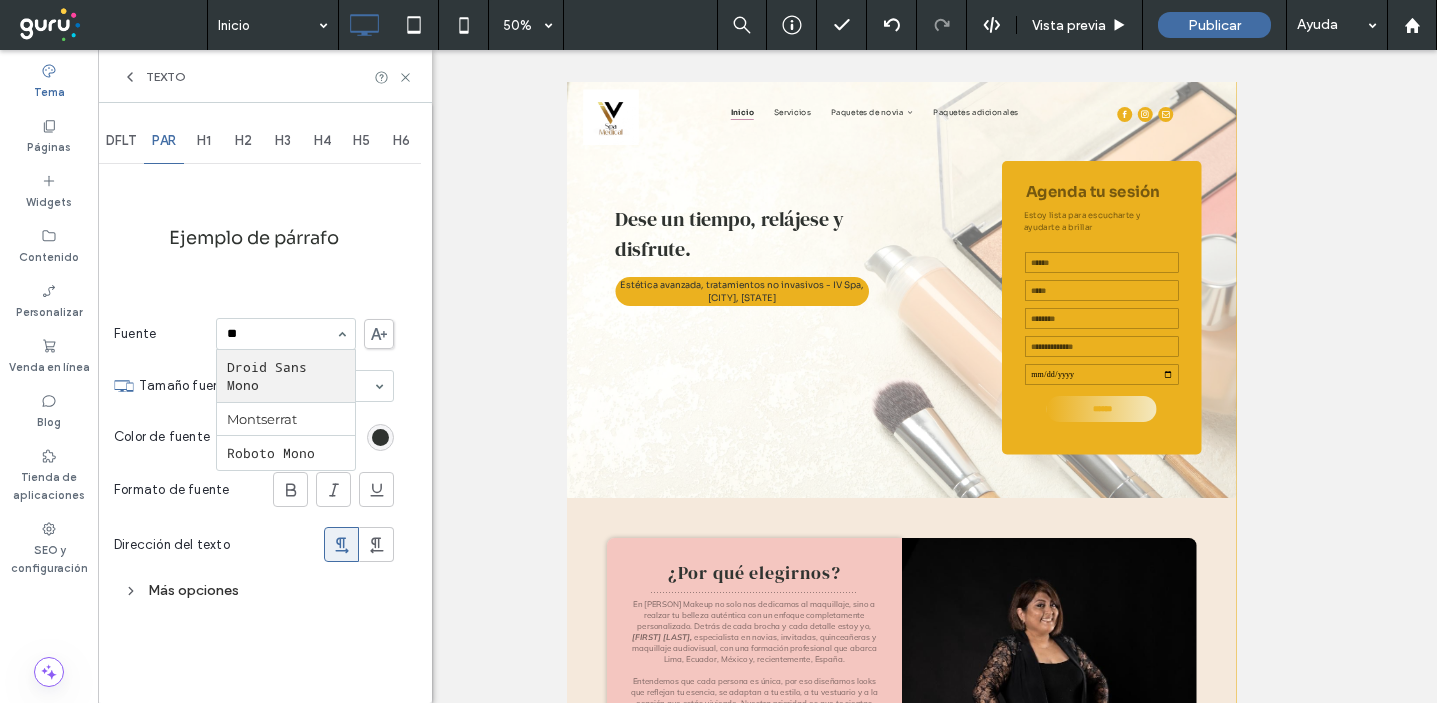 scroll, scrollTop: 0, scrollLeft: 0, axis: both 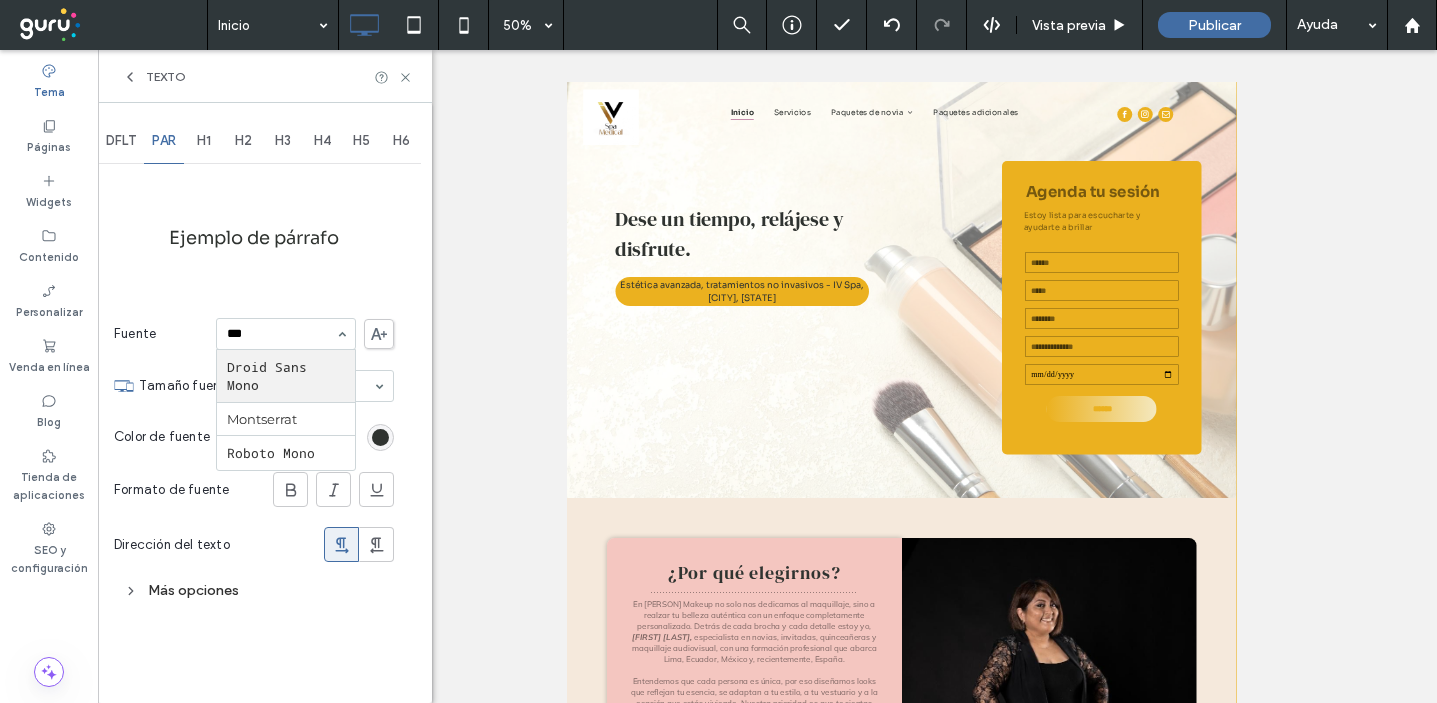 type on "****" 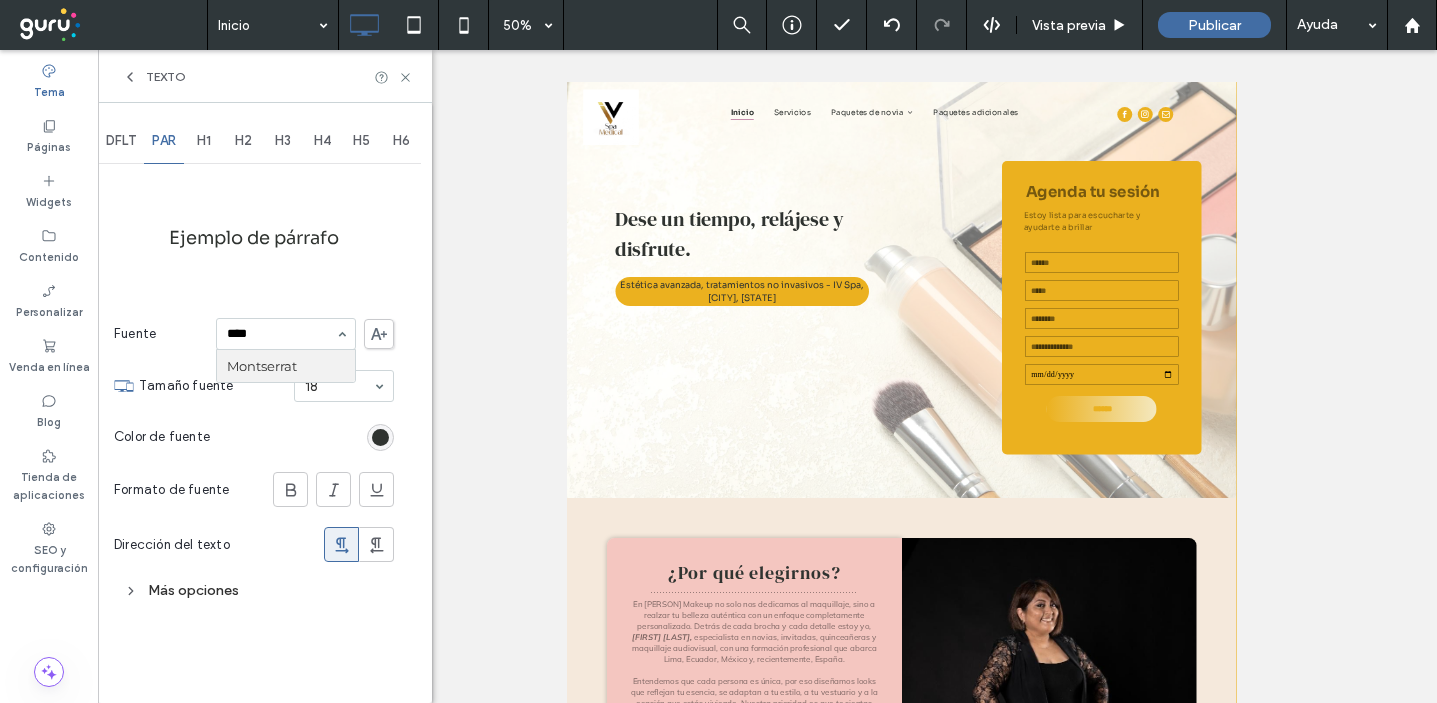 type 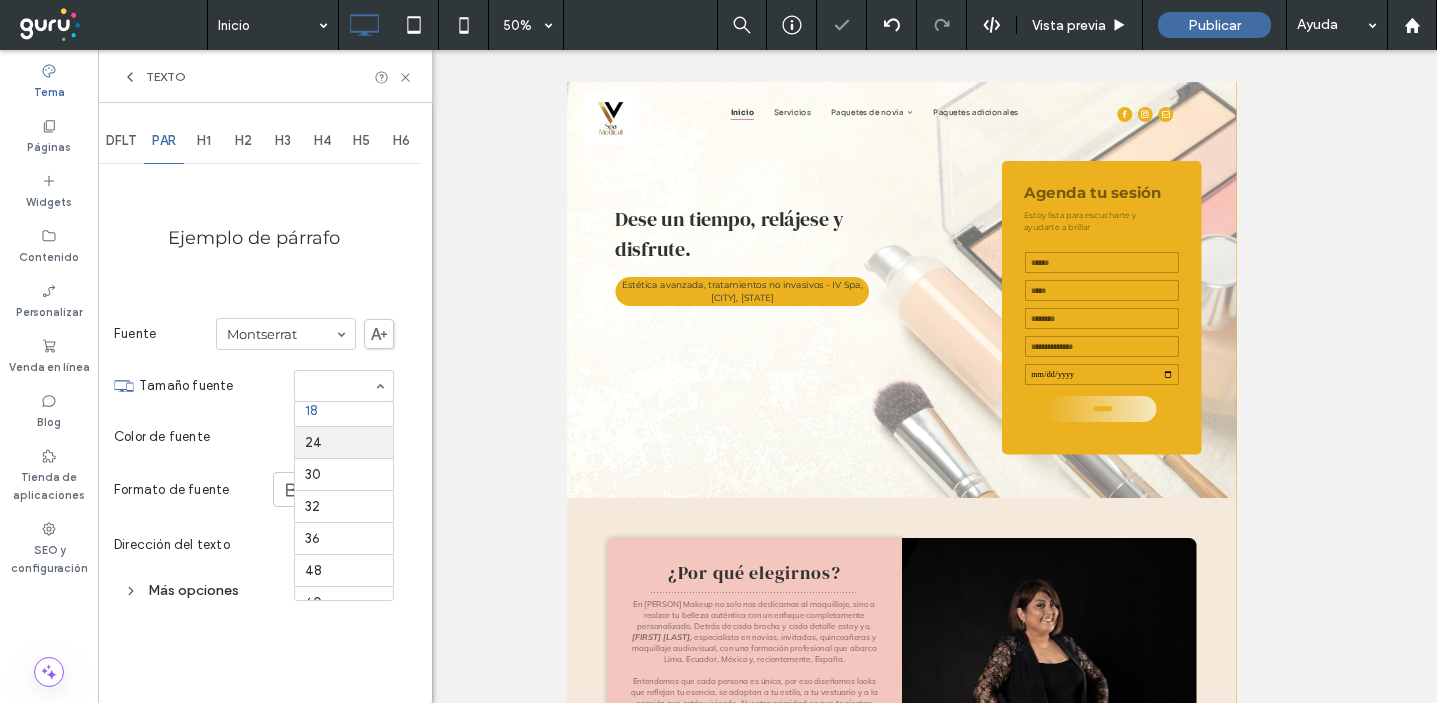 scroll, scrollTop: 205, scrollLeft: 0, axis: vertical 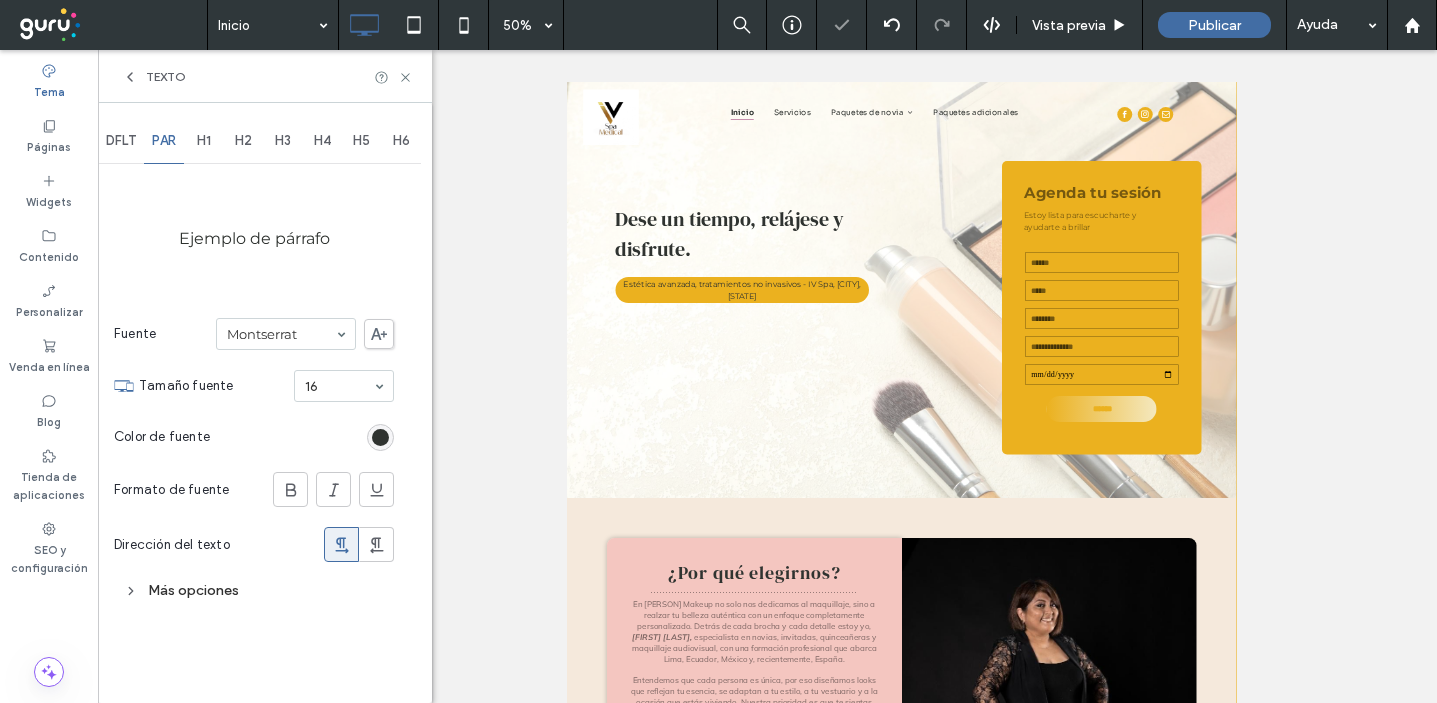 click on "Más opciones" at bounding box center (254, 590) 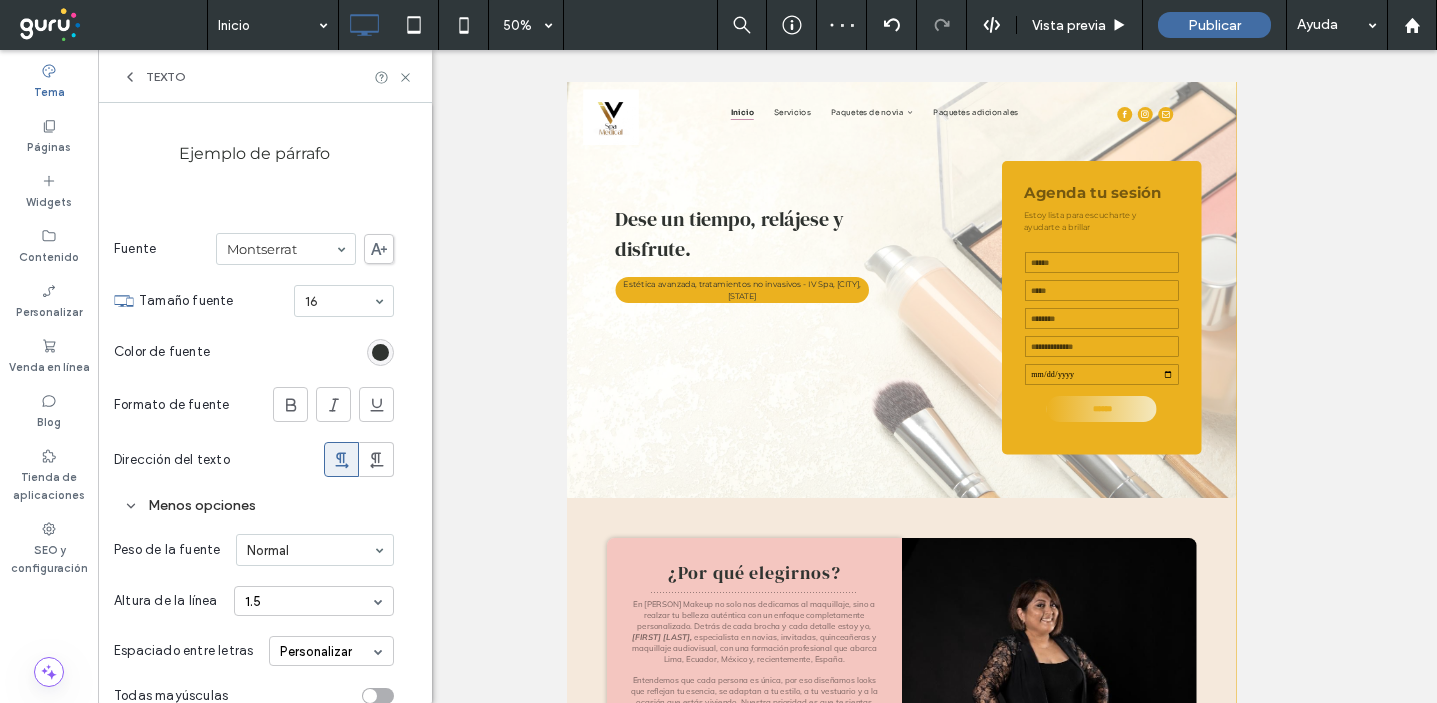 scroll, scrollTop: 0, scrollLeft: 0, axis: both 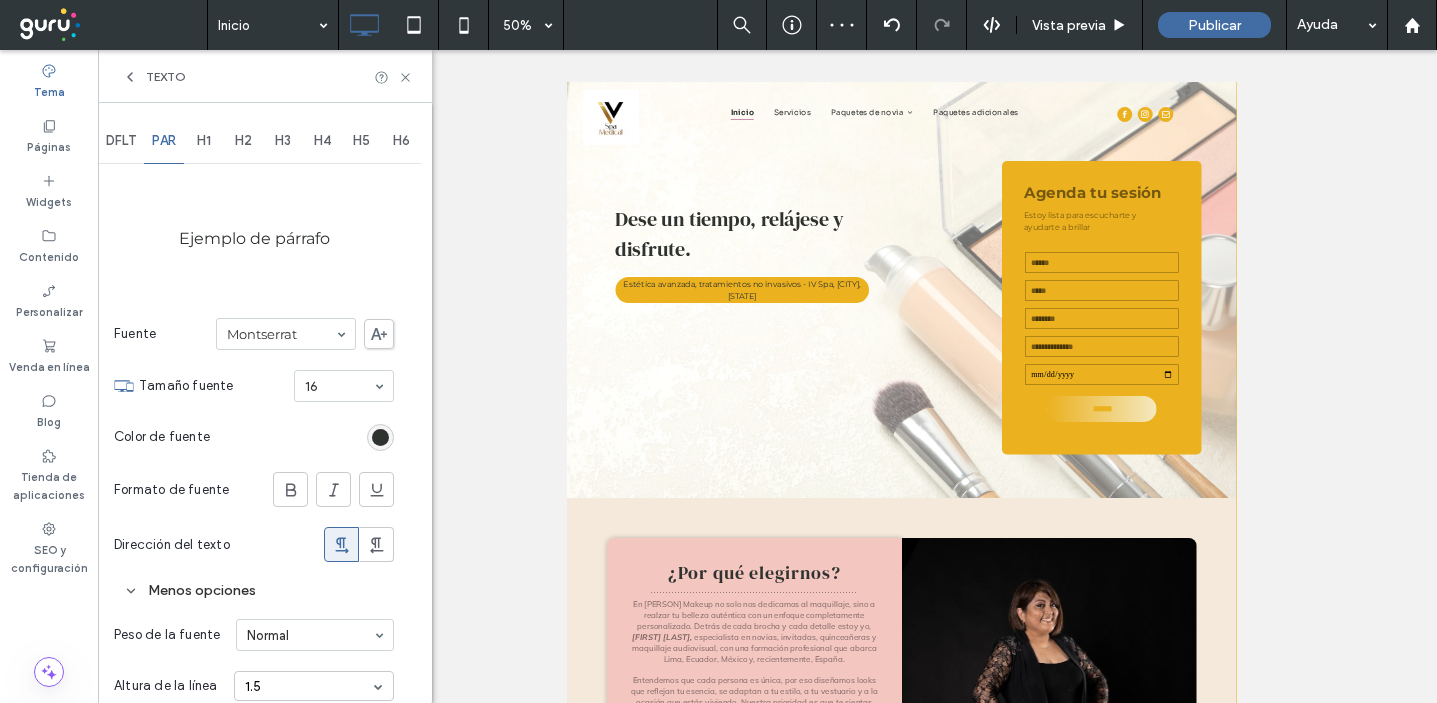 click on "DFLT" at bounding box center [121, 141] 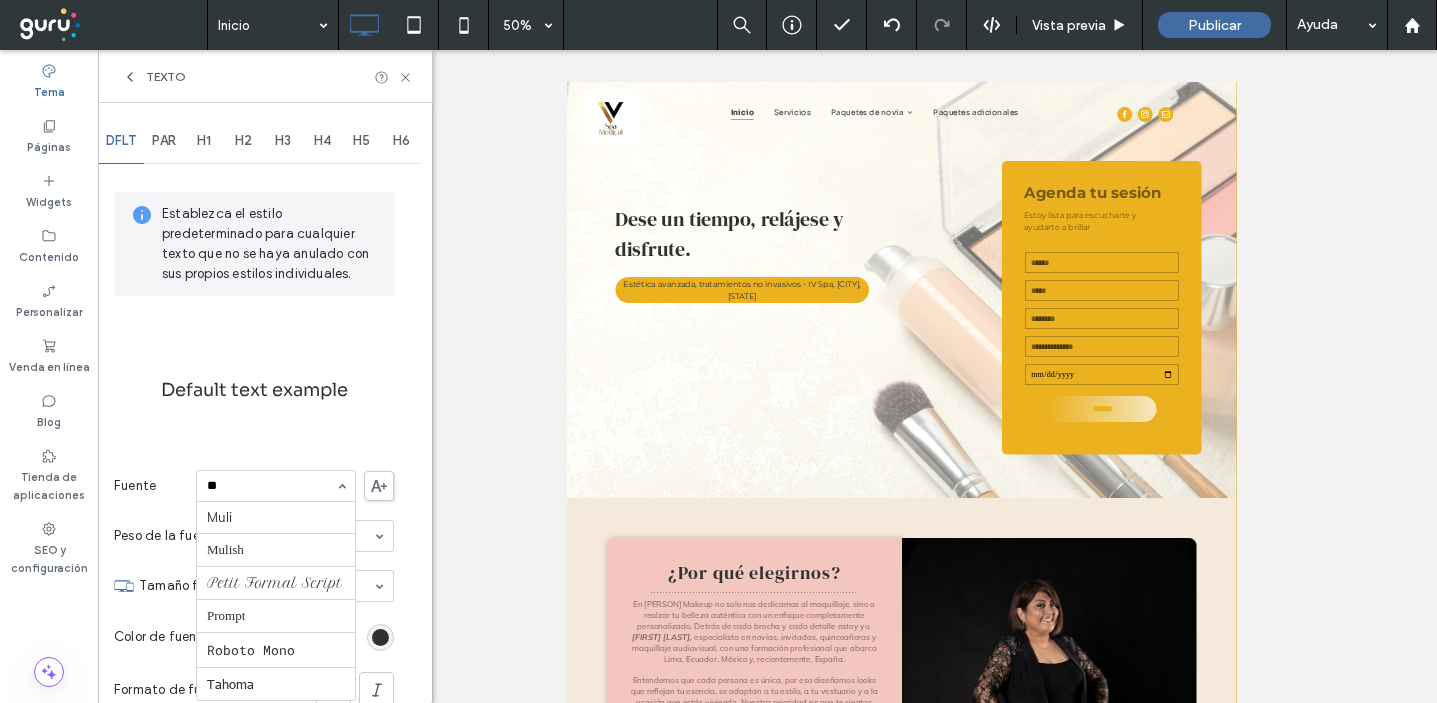 scroll, scrollTop: 0, scrollLeft: 0, axis: both 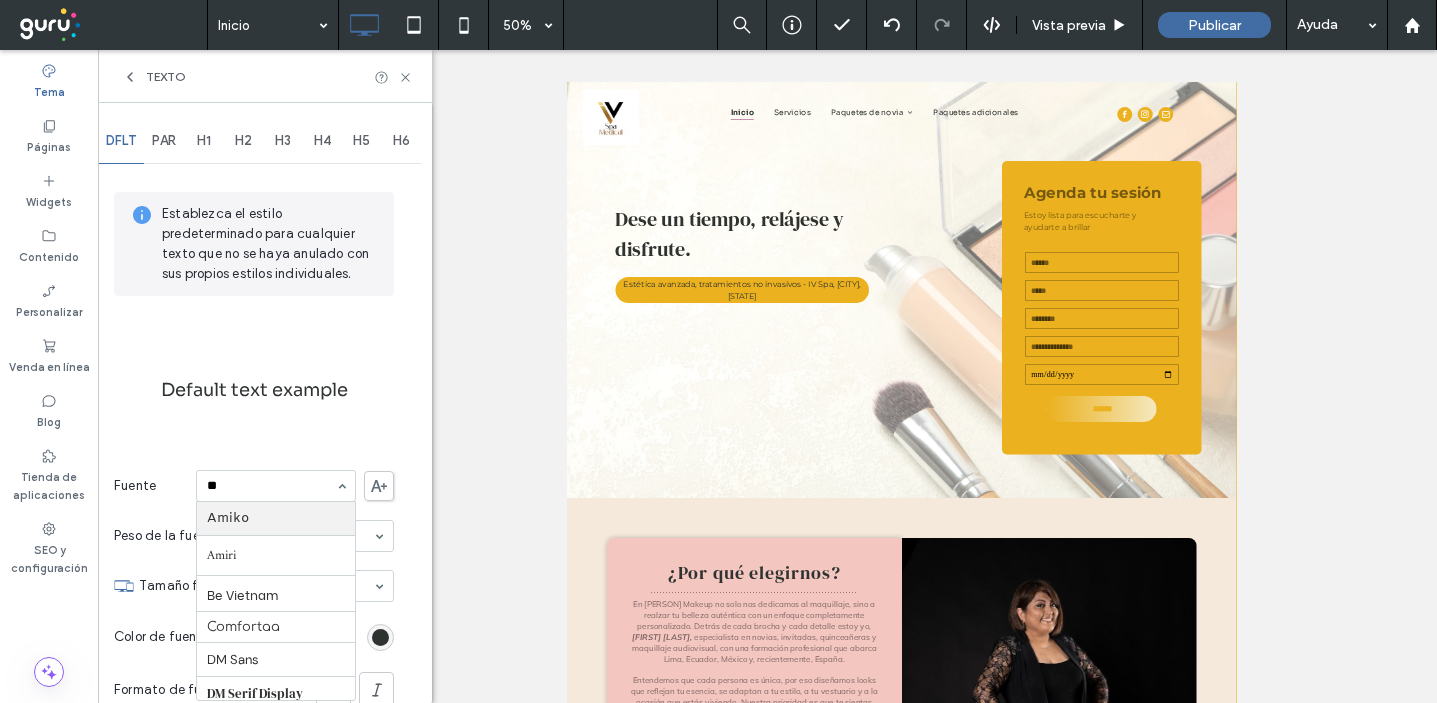 type on "***" 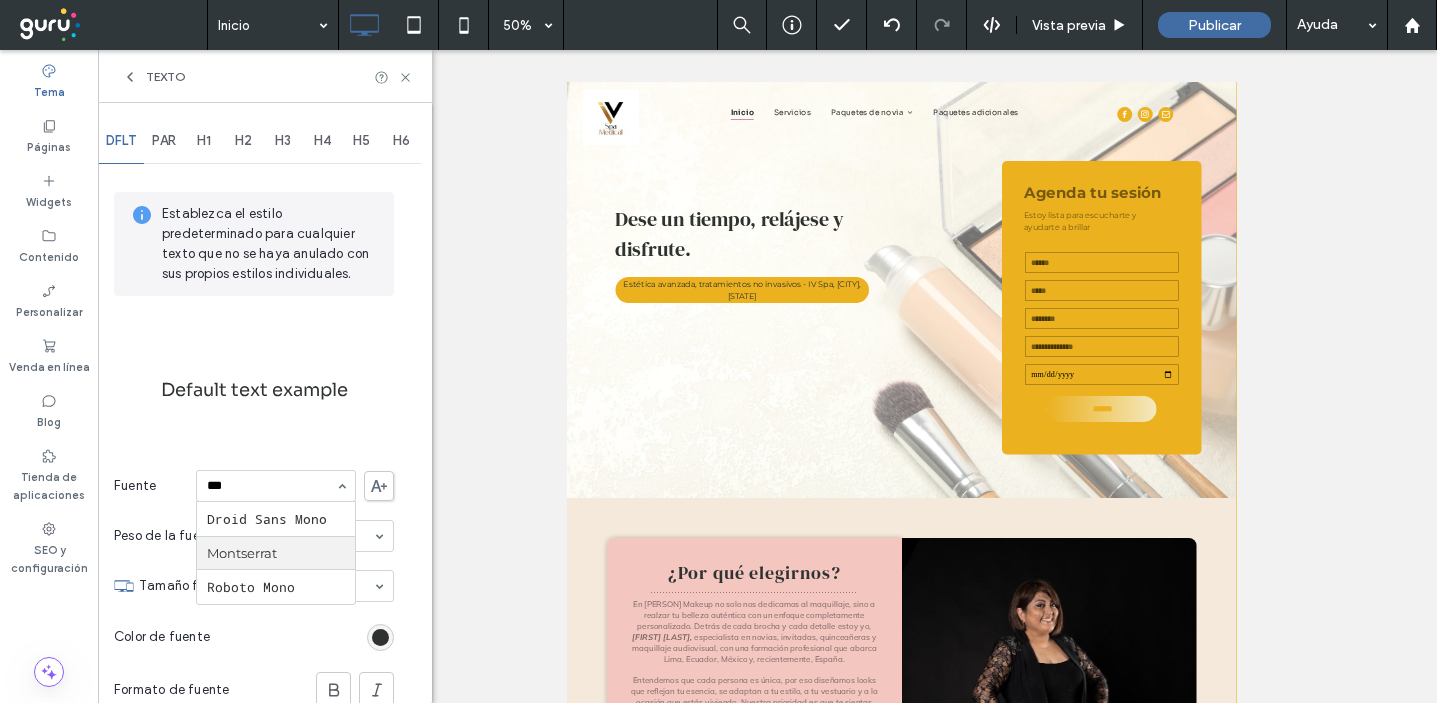 type 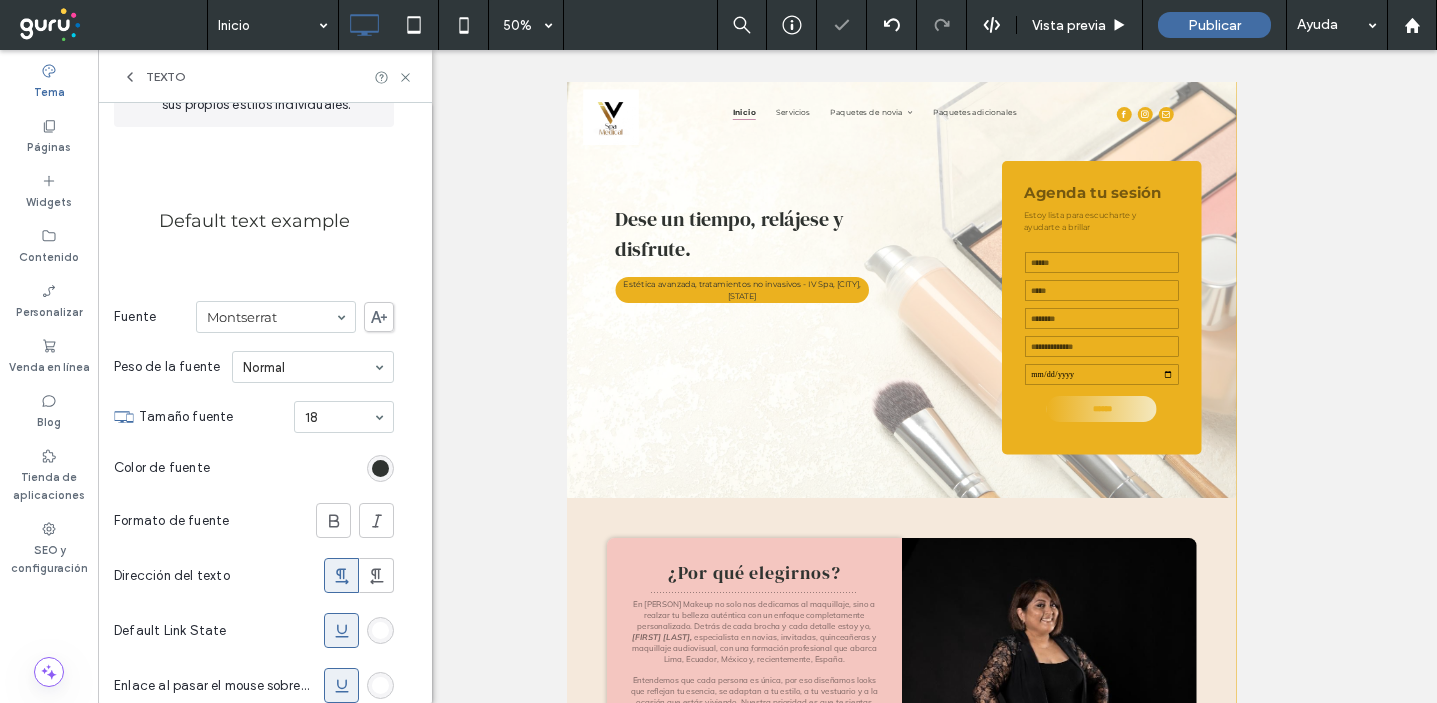 scroll, scrollTop: 311, scrollLeft: 0, axis: vertical 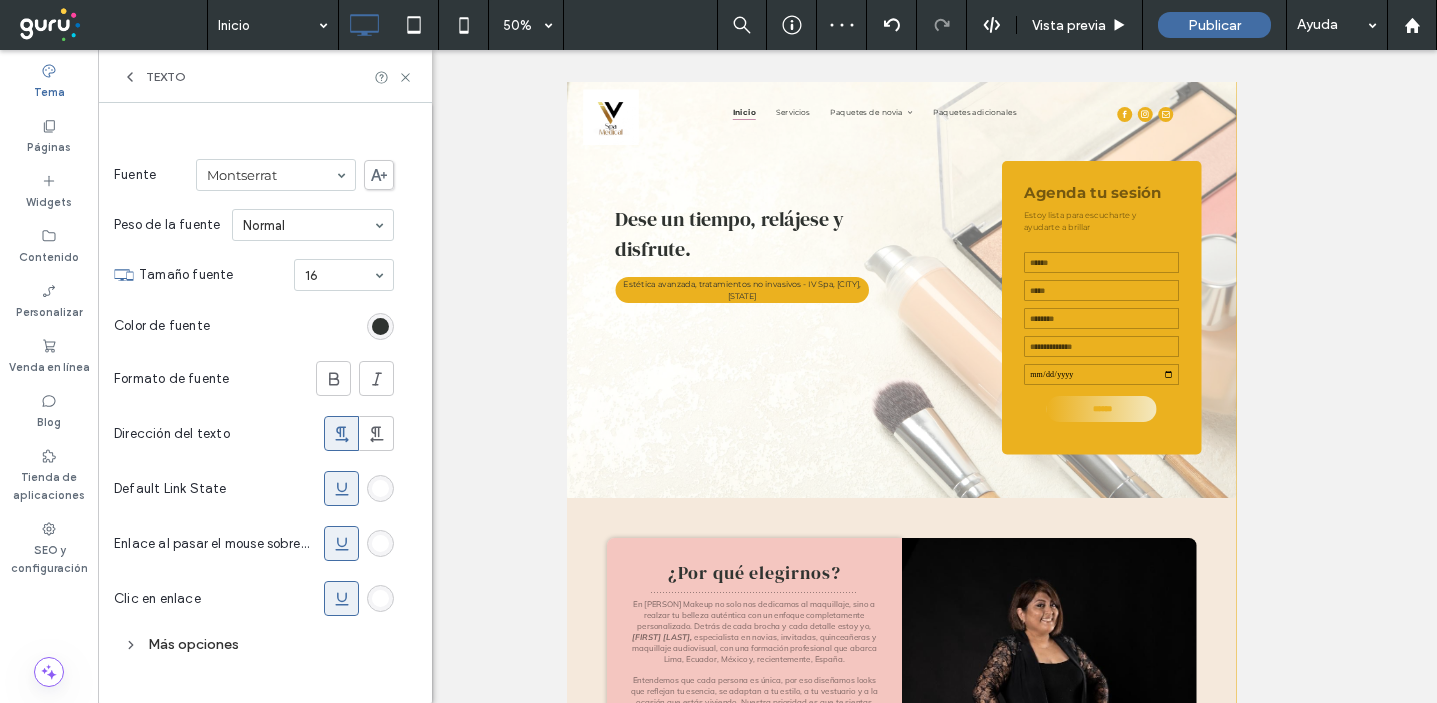 click at bounding box center (341, 488) 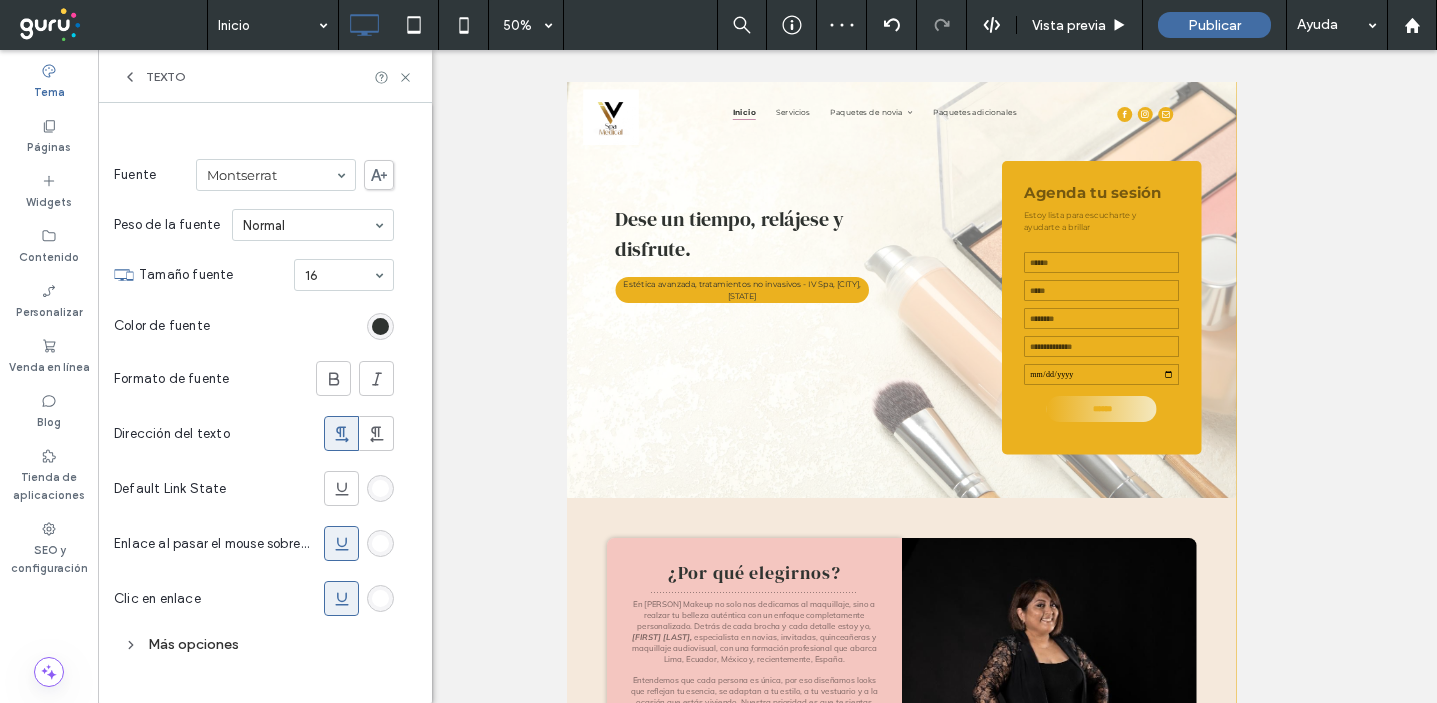 click at bounding box center [342, 543] 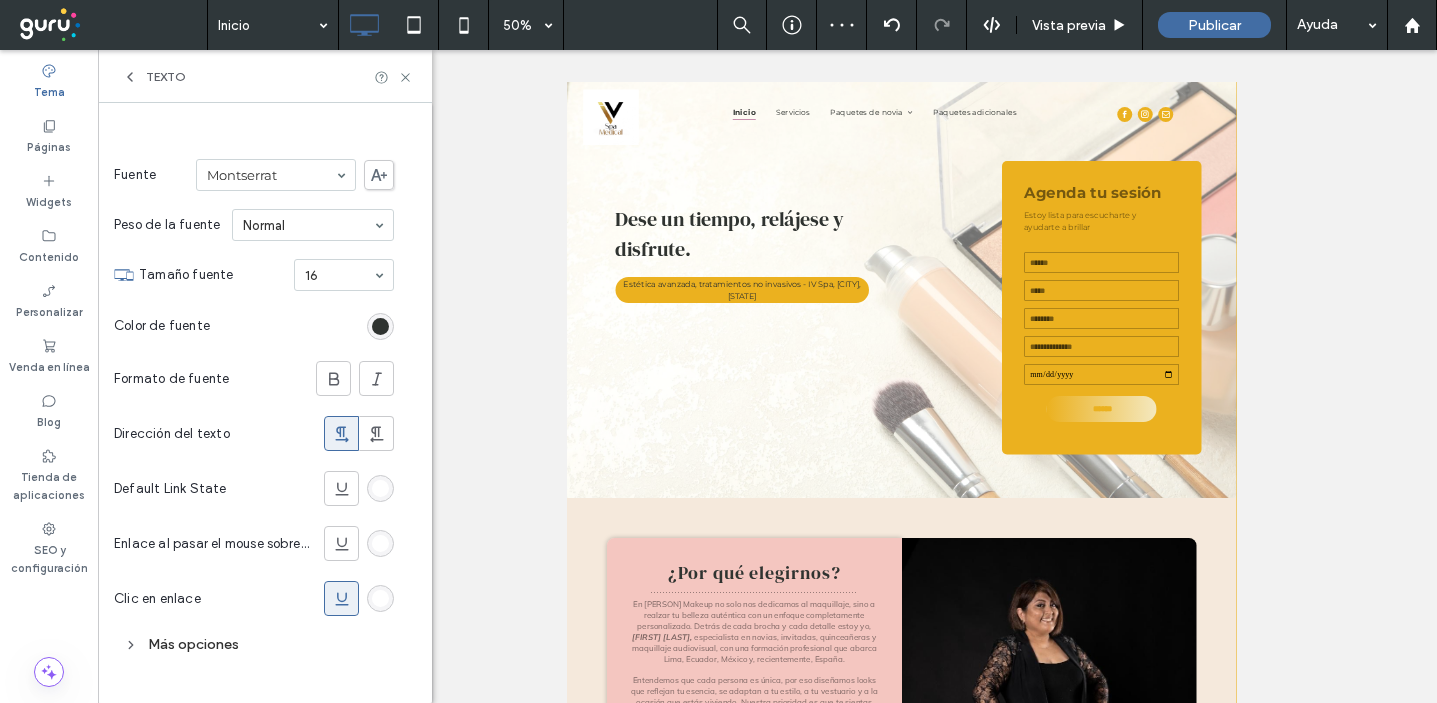 click 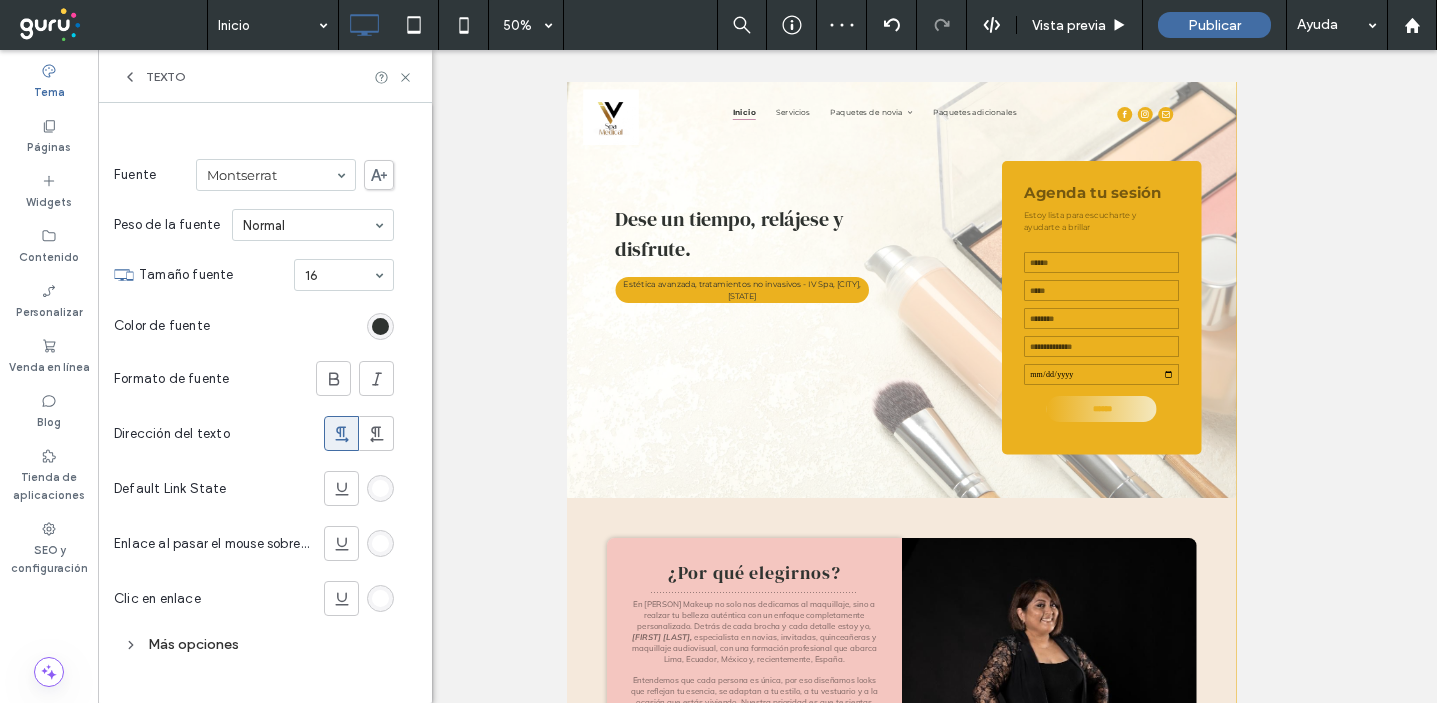 click at bounding box center (380, 488) 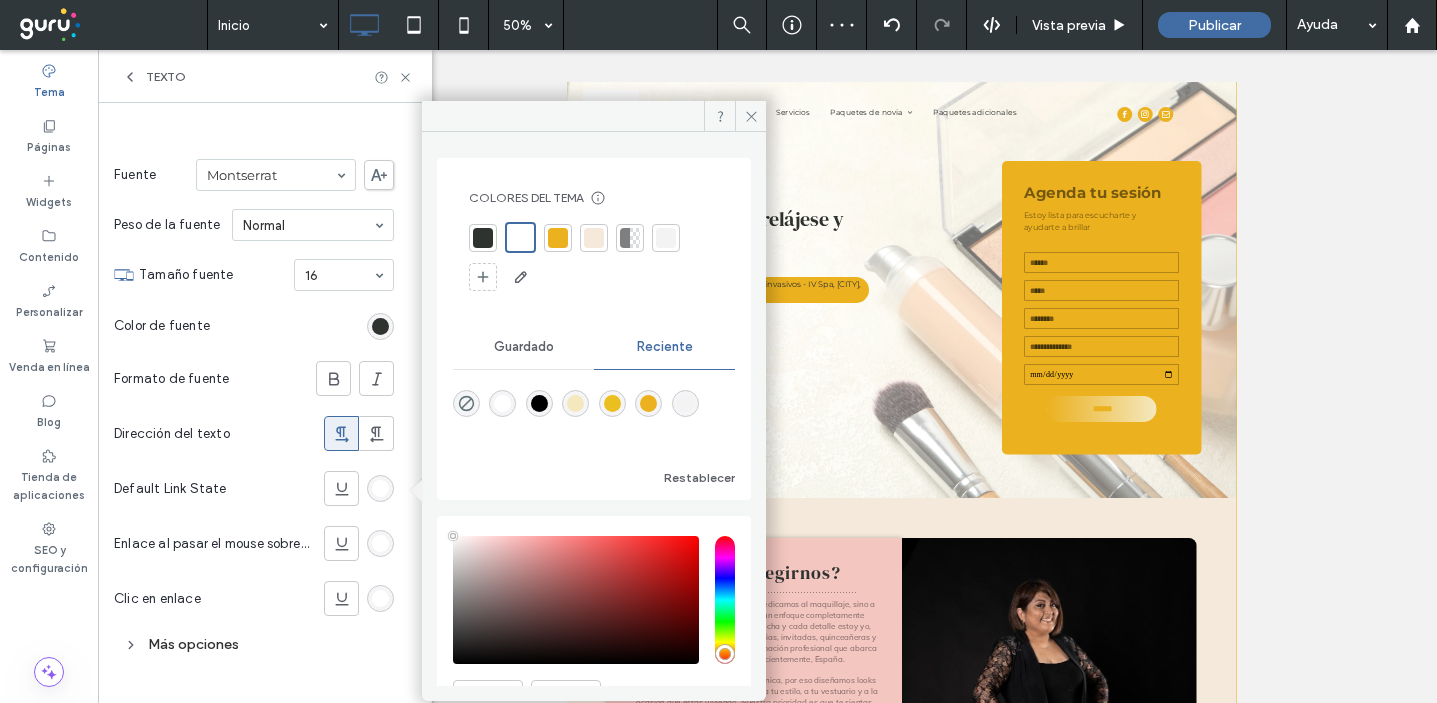 click at bounding box center (483, 238) 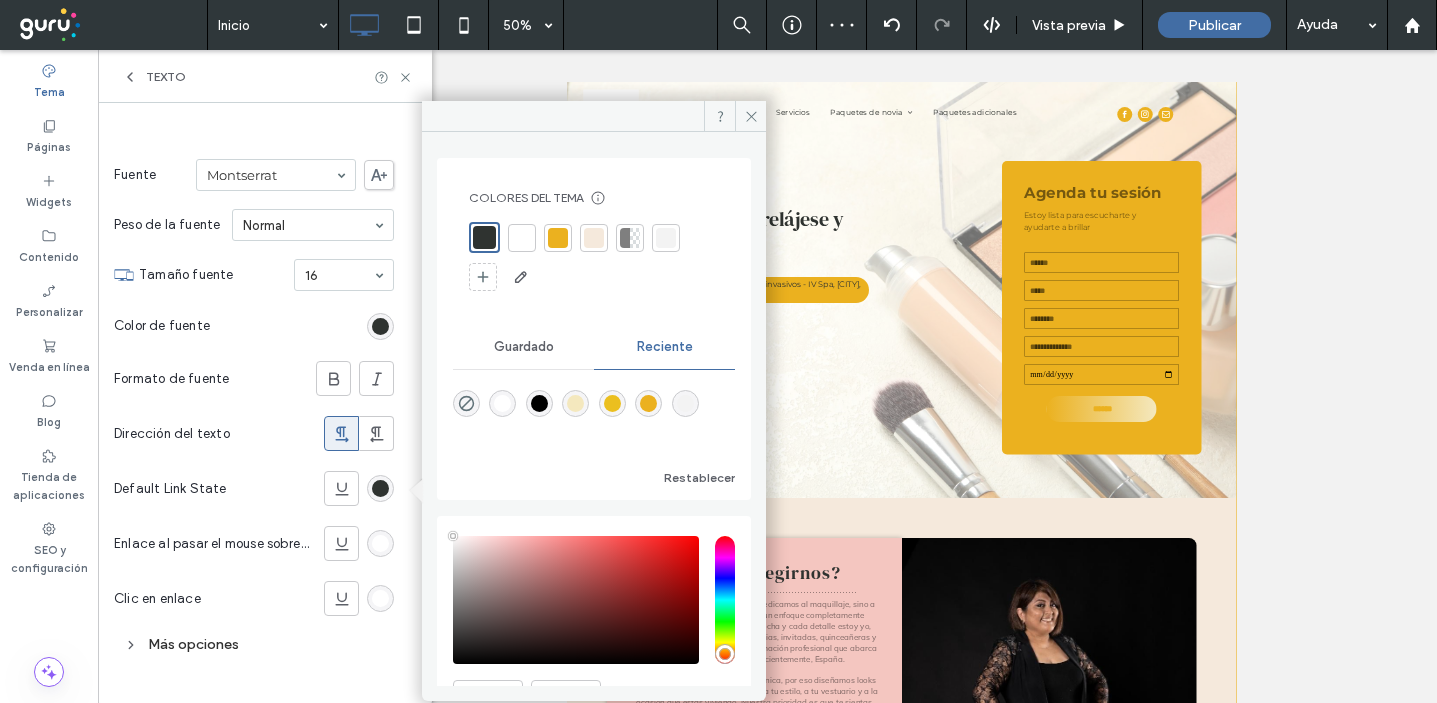 click at bounding box center [380, 543] 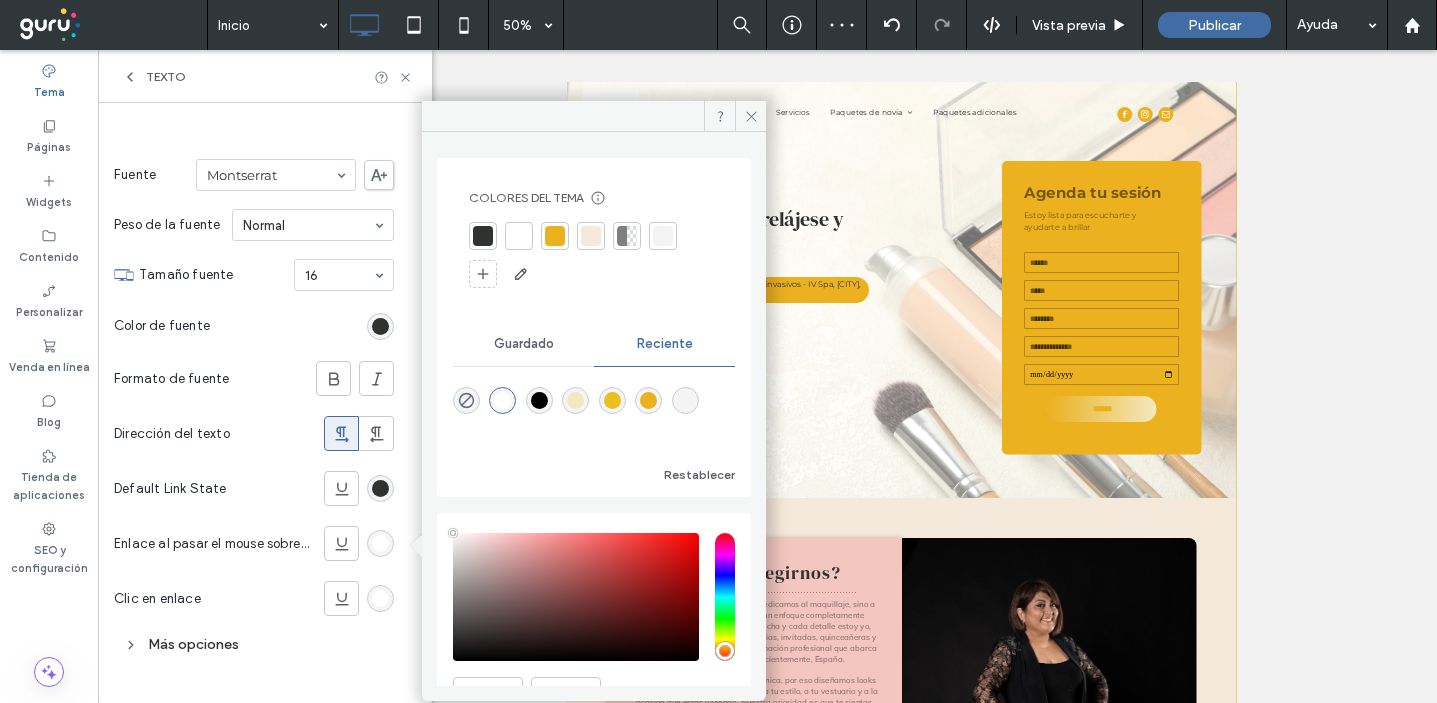 drag, startPoint x: 491, startPoint y: 238, endPoint x: 481, endPoint y: 249, distance: 14.866069 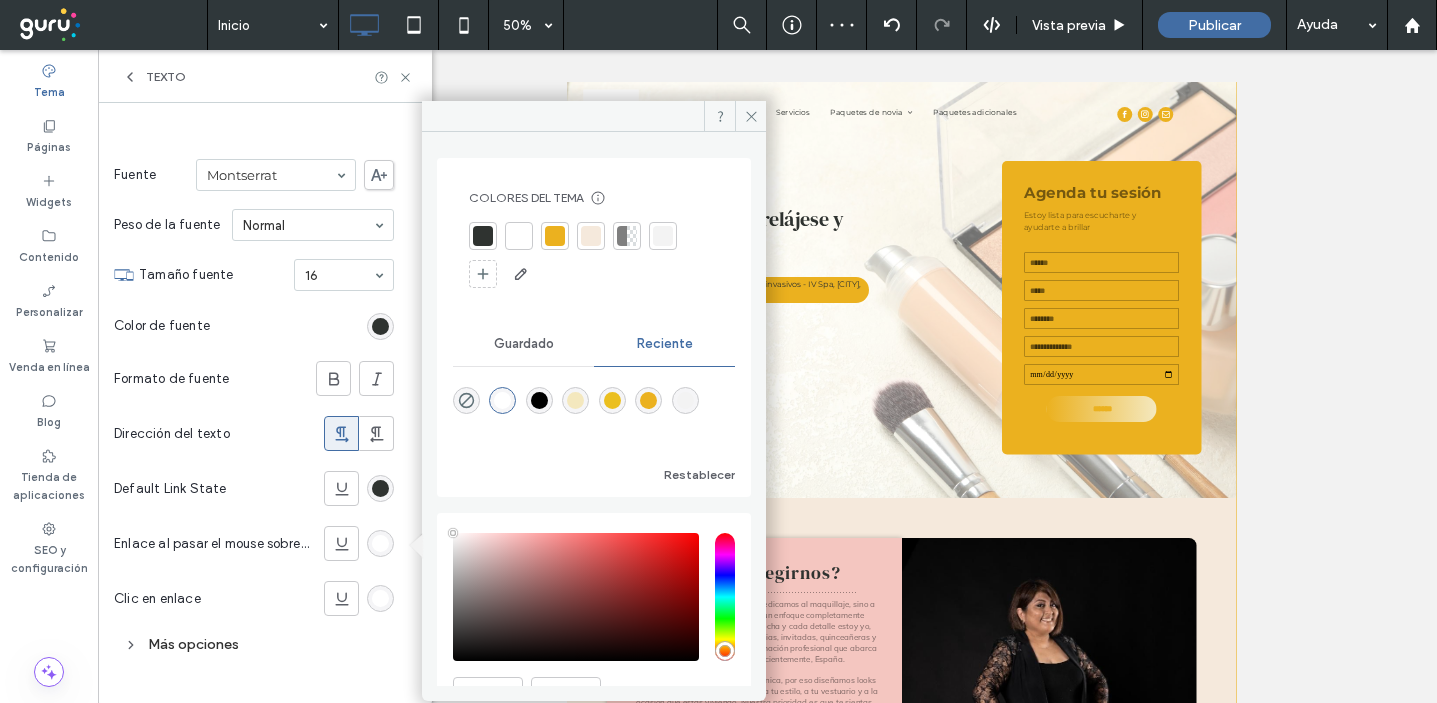 click at bounding box center [483, 236] 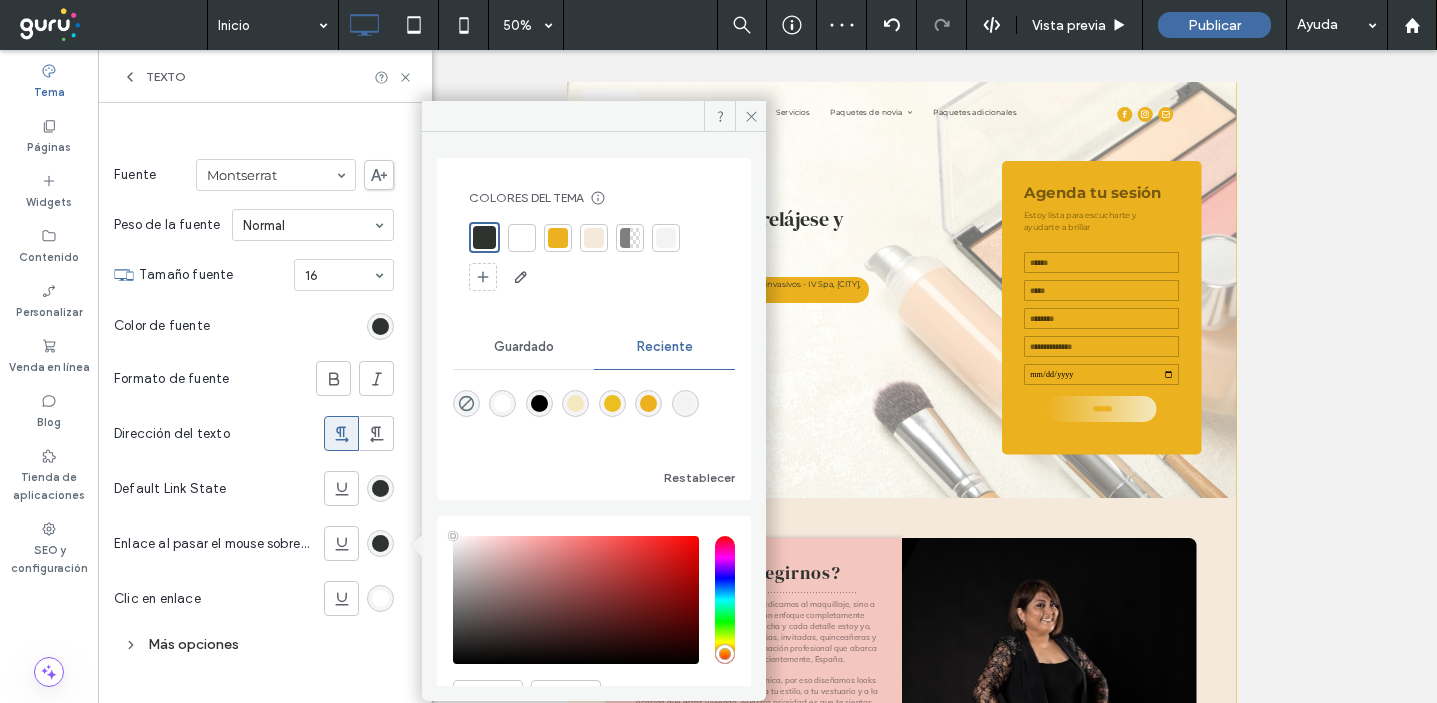 click at bounding box center (380, 598) 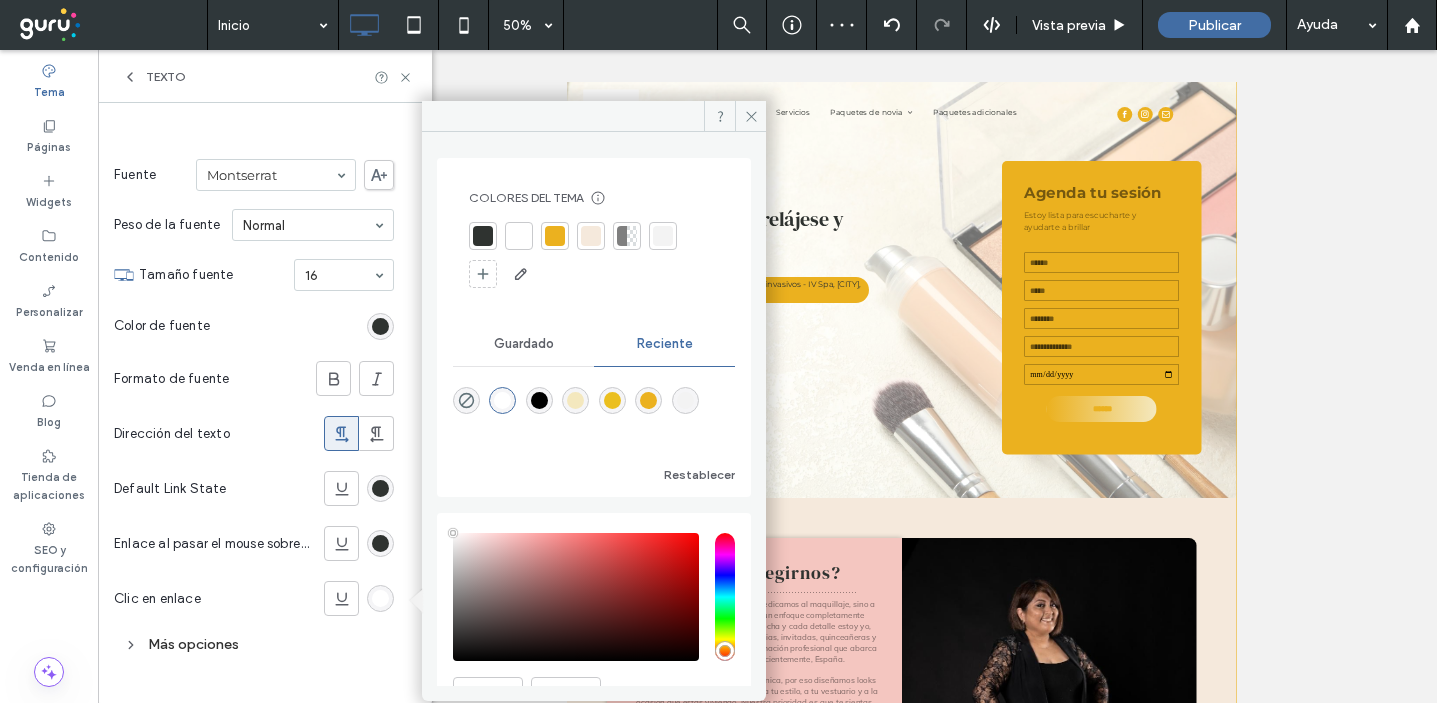 click at bounding box center [483, 236] 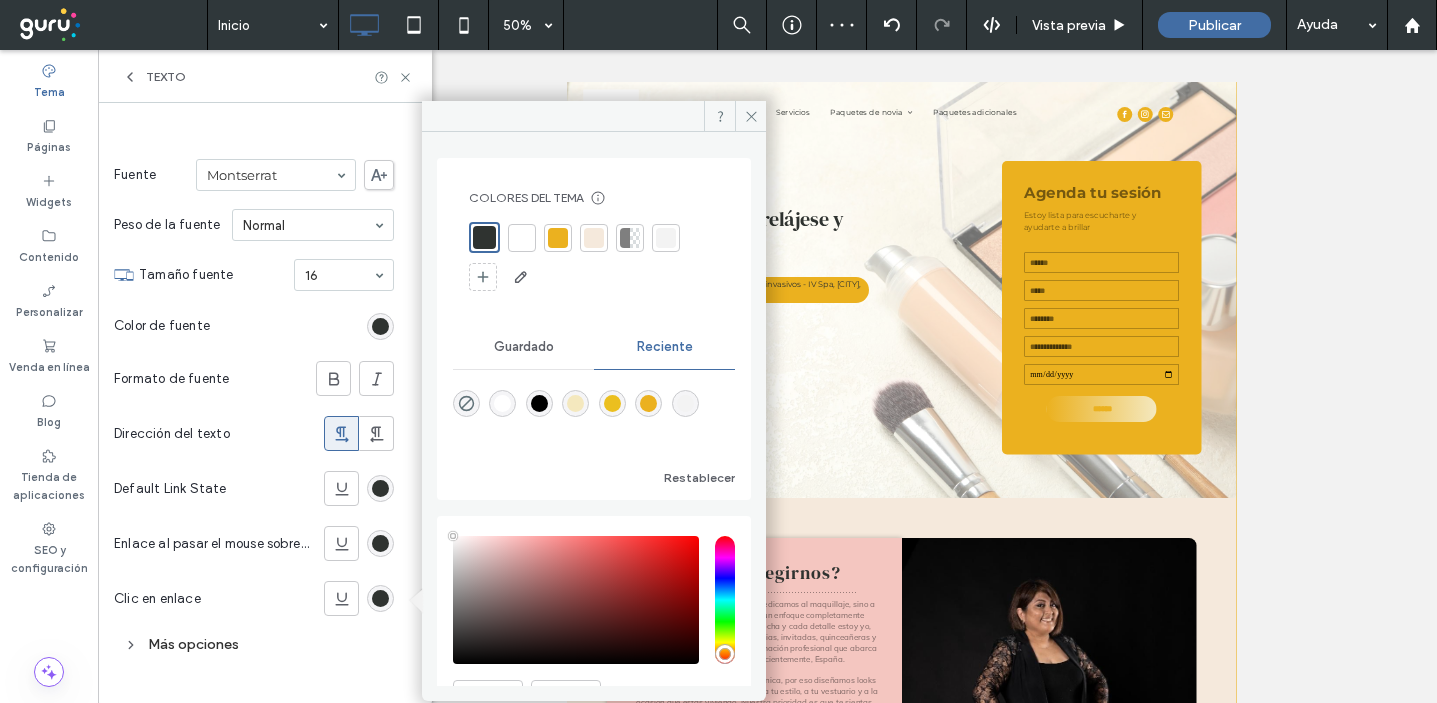 click on "Más opciones" at bounding box center [254, 644] 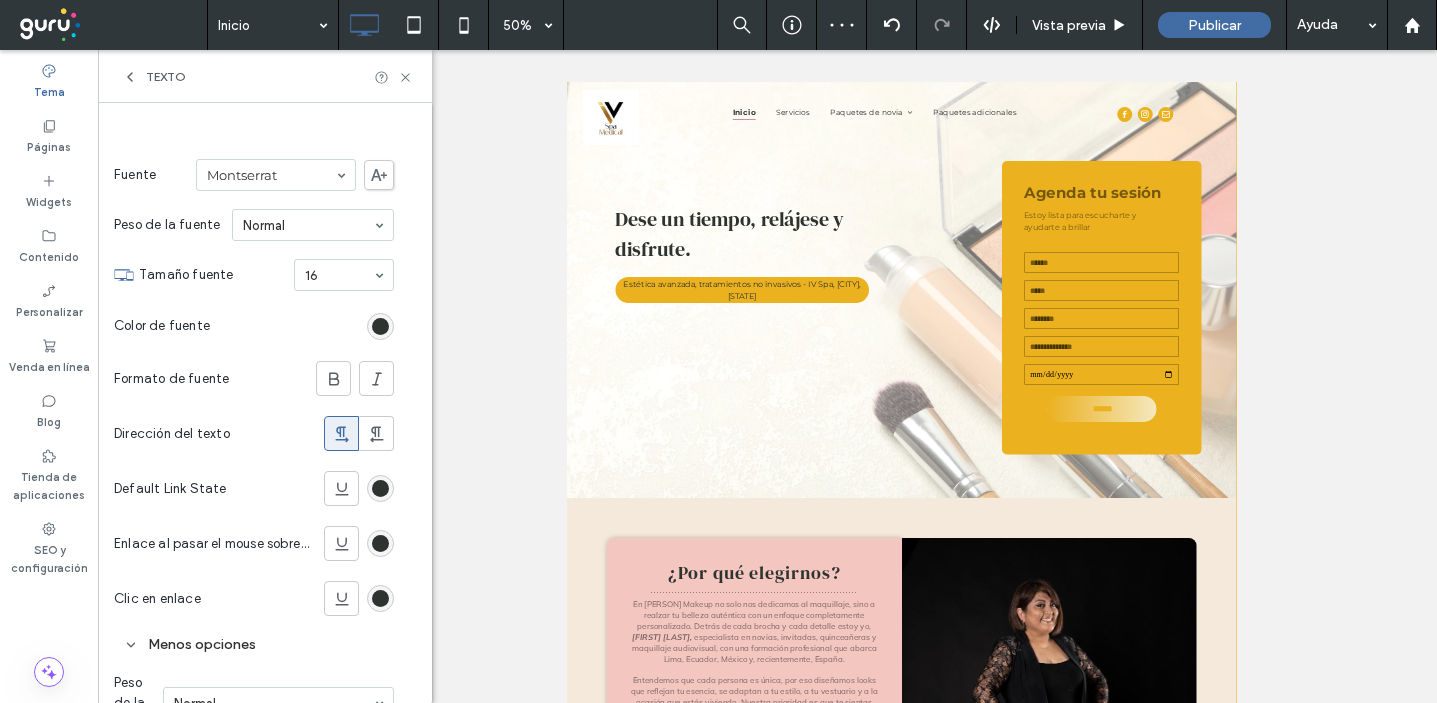 scroll, scrollTop: 471, scrollLeft: 0, axis: vertical 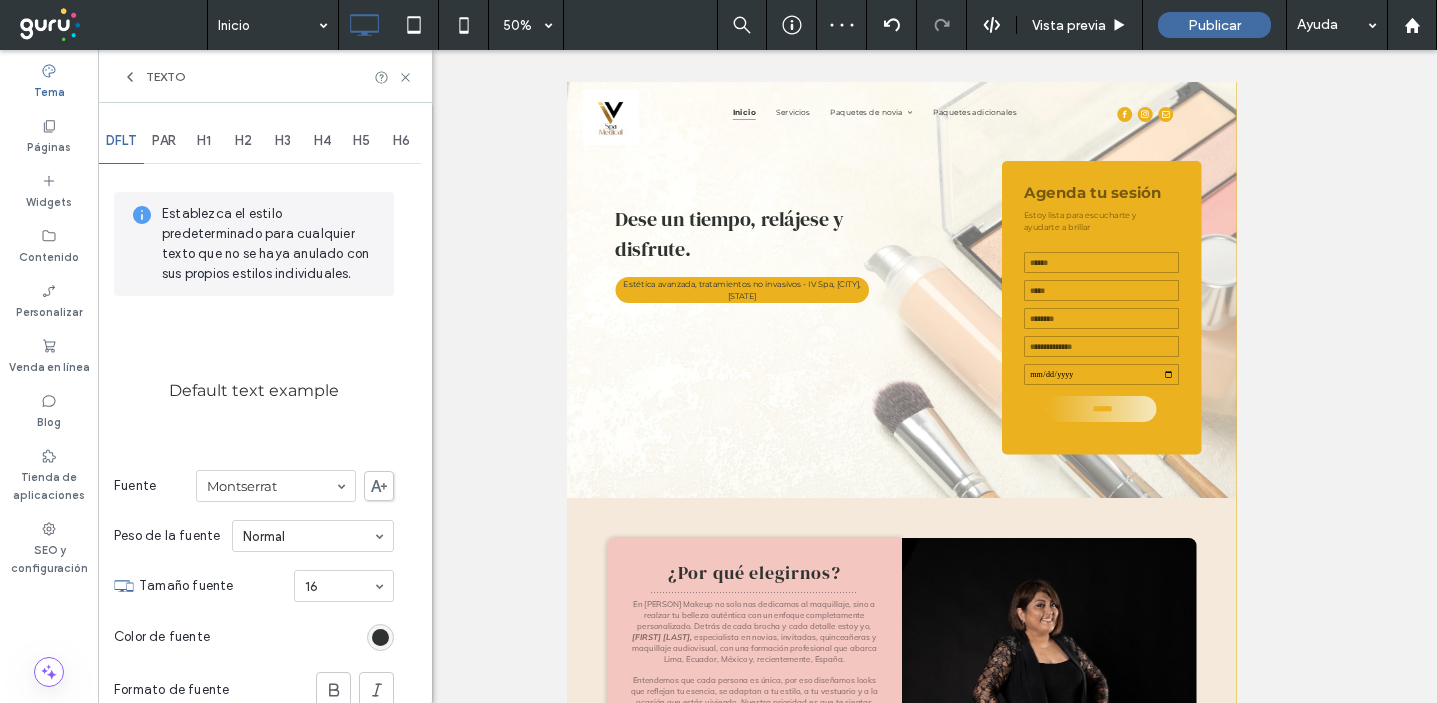 click 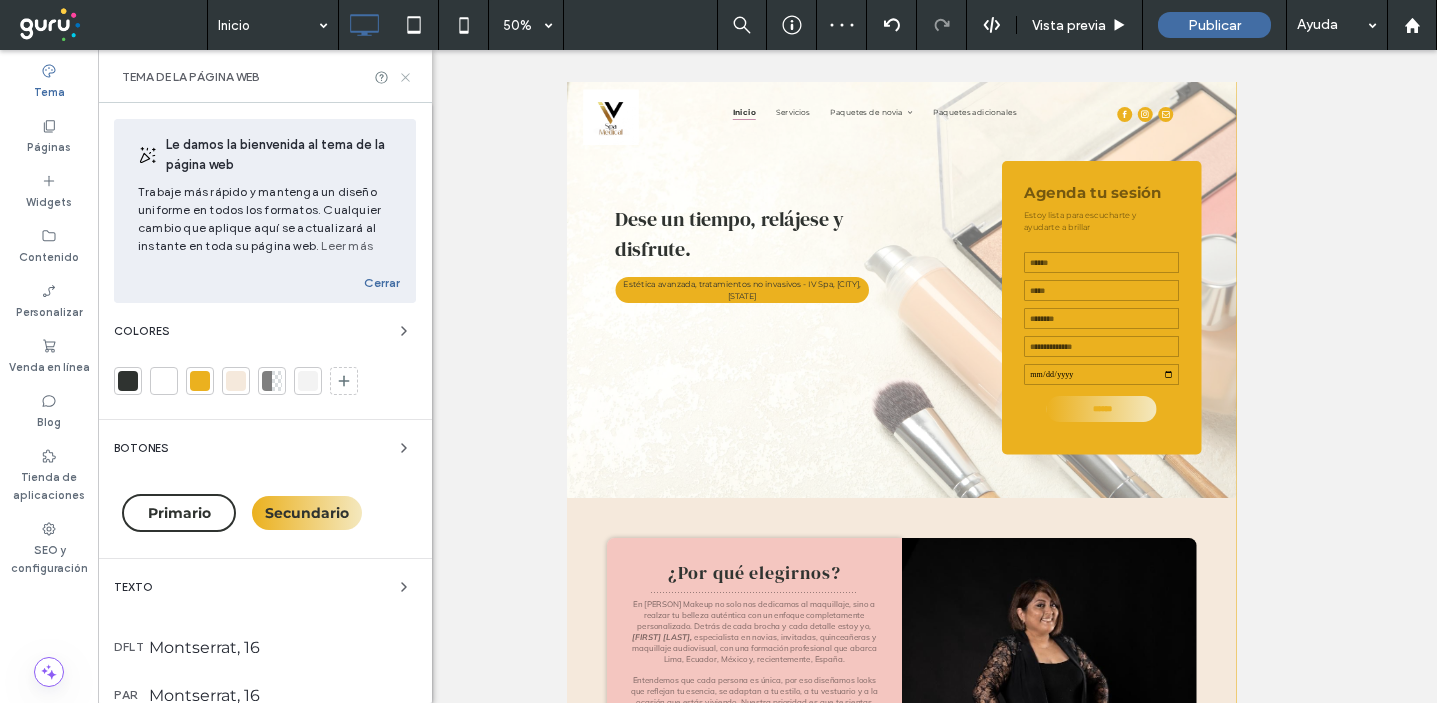 click 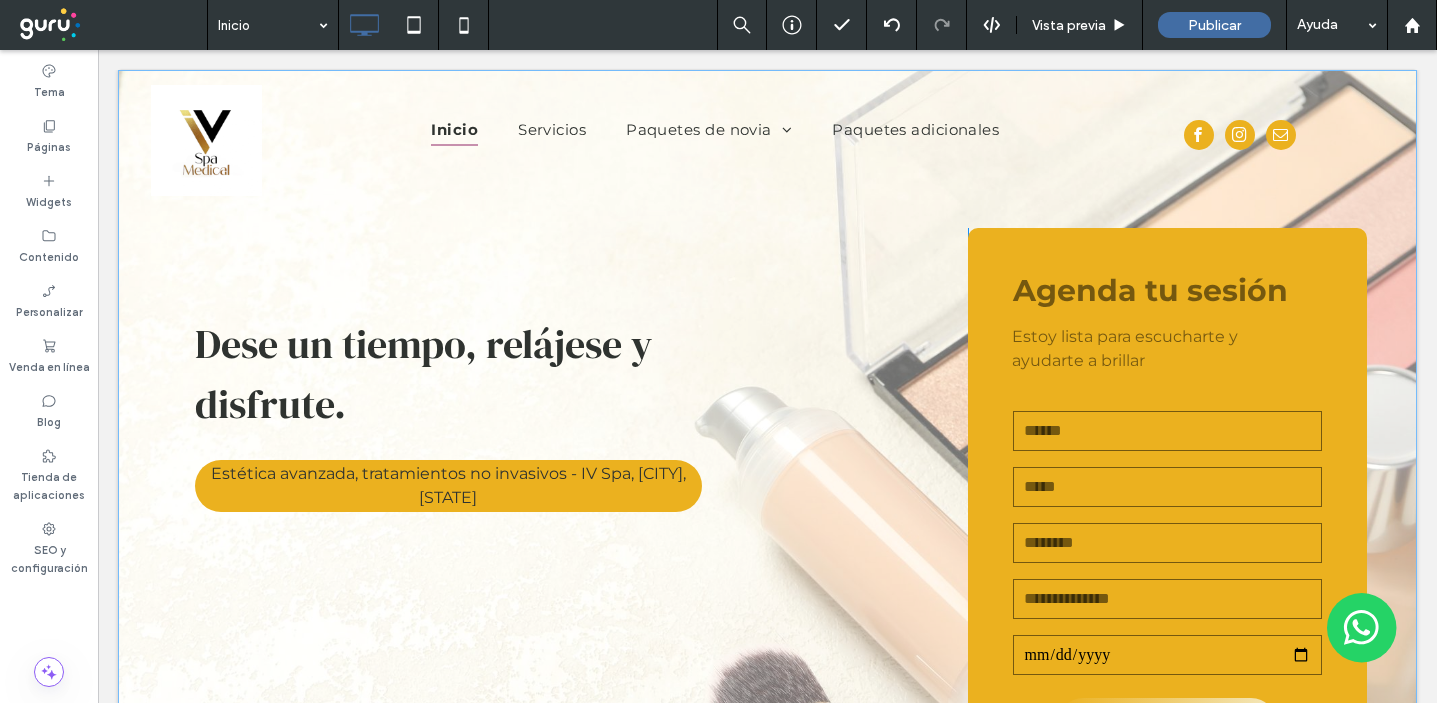 click on "Agenda tu sesión
Estoy lista para escucharte y ayudarte a brillar
Contáctenos
Nombre
Email
Teléfono
Tipo de evento
Nuevo campo:
******
Gracias por contactarnos. Le responderemos tan pronto como sea posible.
Lo sentimos, hubo un error al tratar de enviar su mensaje. Vuelva a intentarlo más tarde.
Click To Paste" at bounding box center (1168, 521) 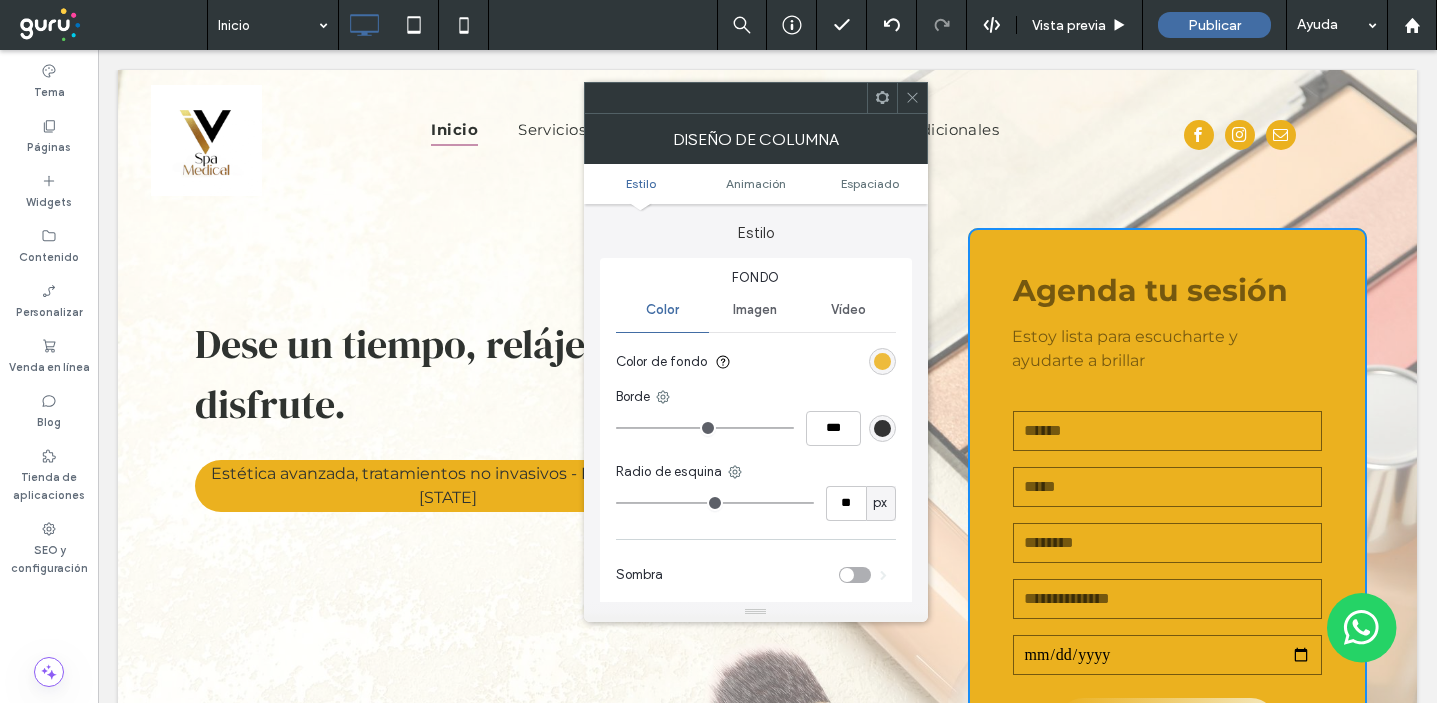 click at bounding box center [882, 361] 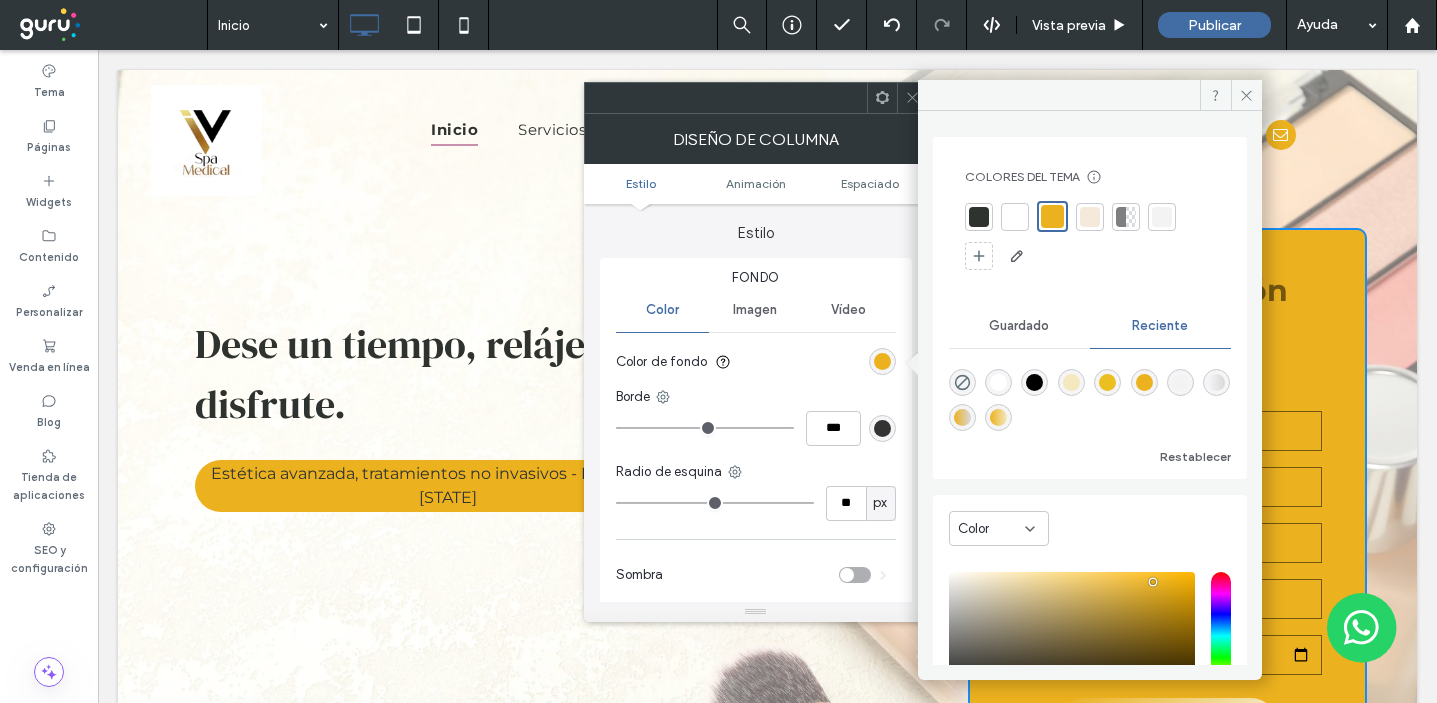 click at bounding box center [998, 417] 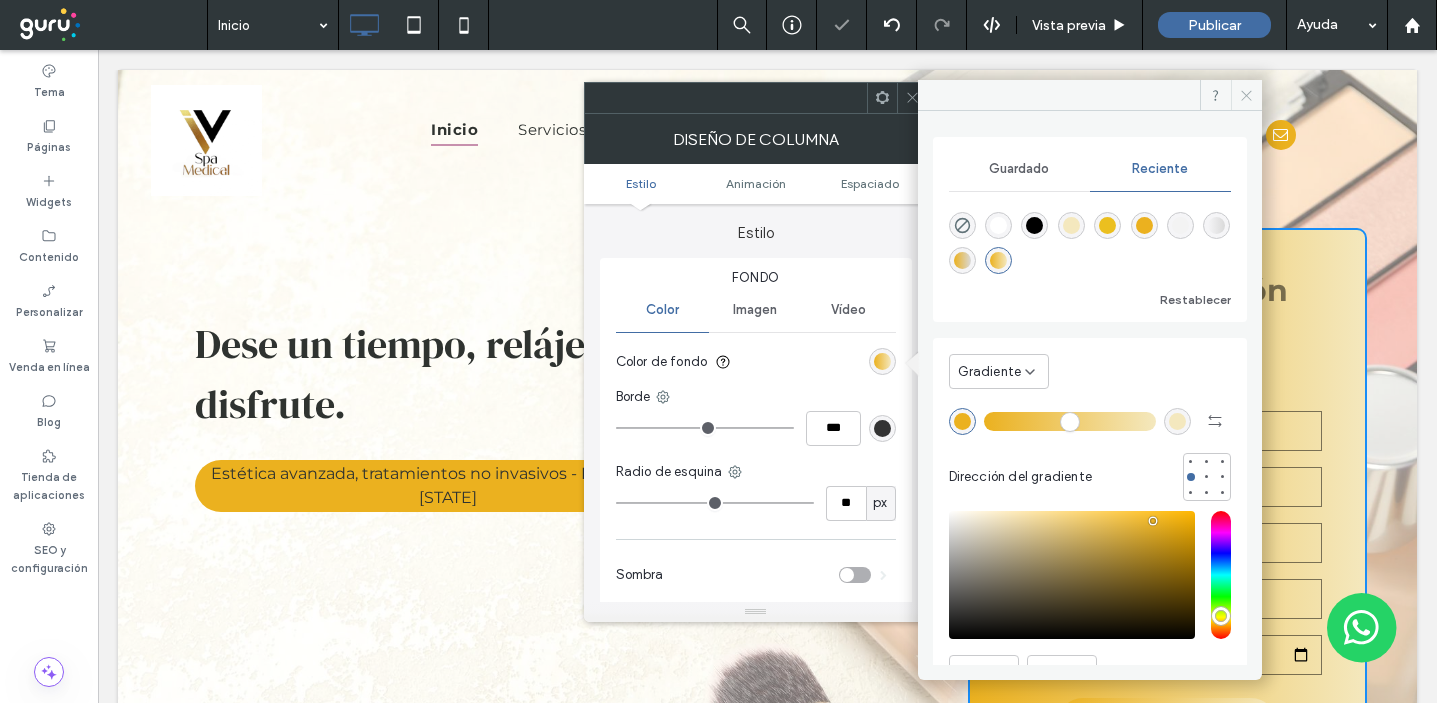 click 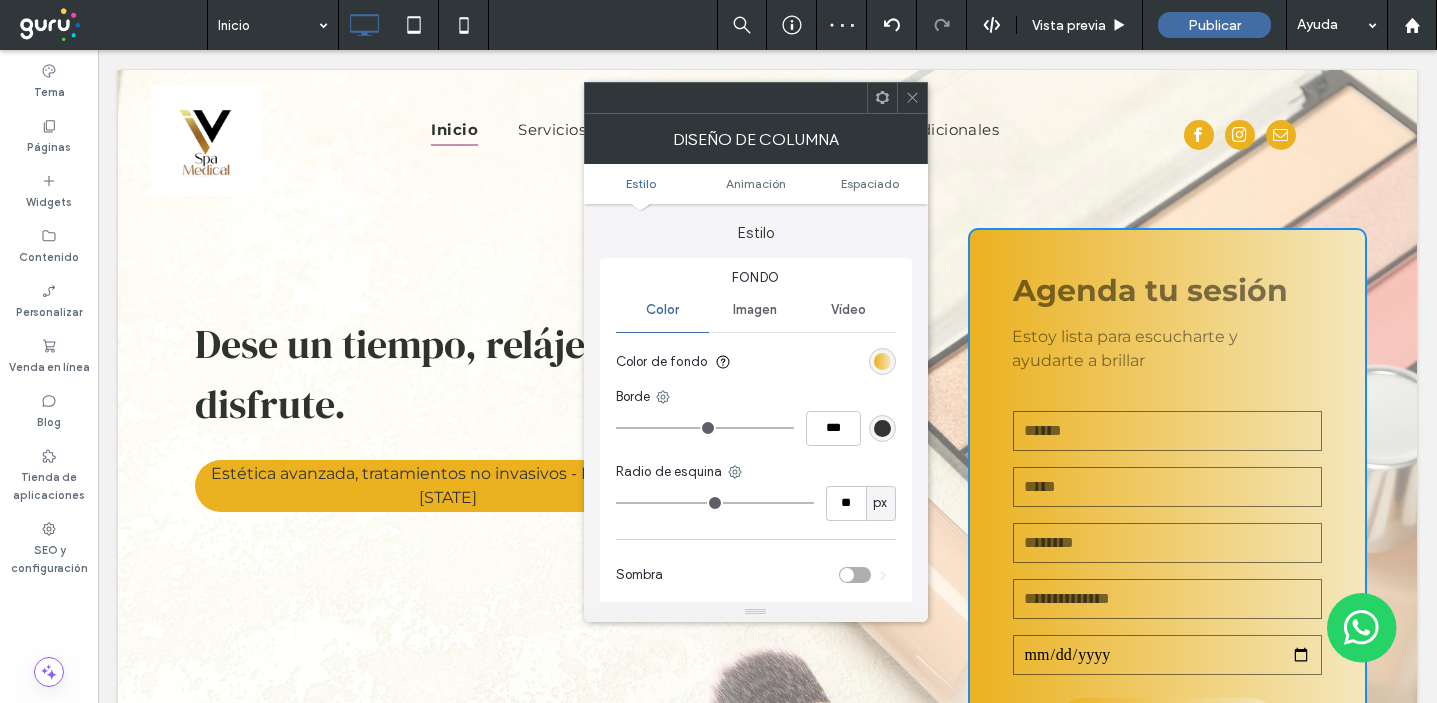 click 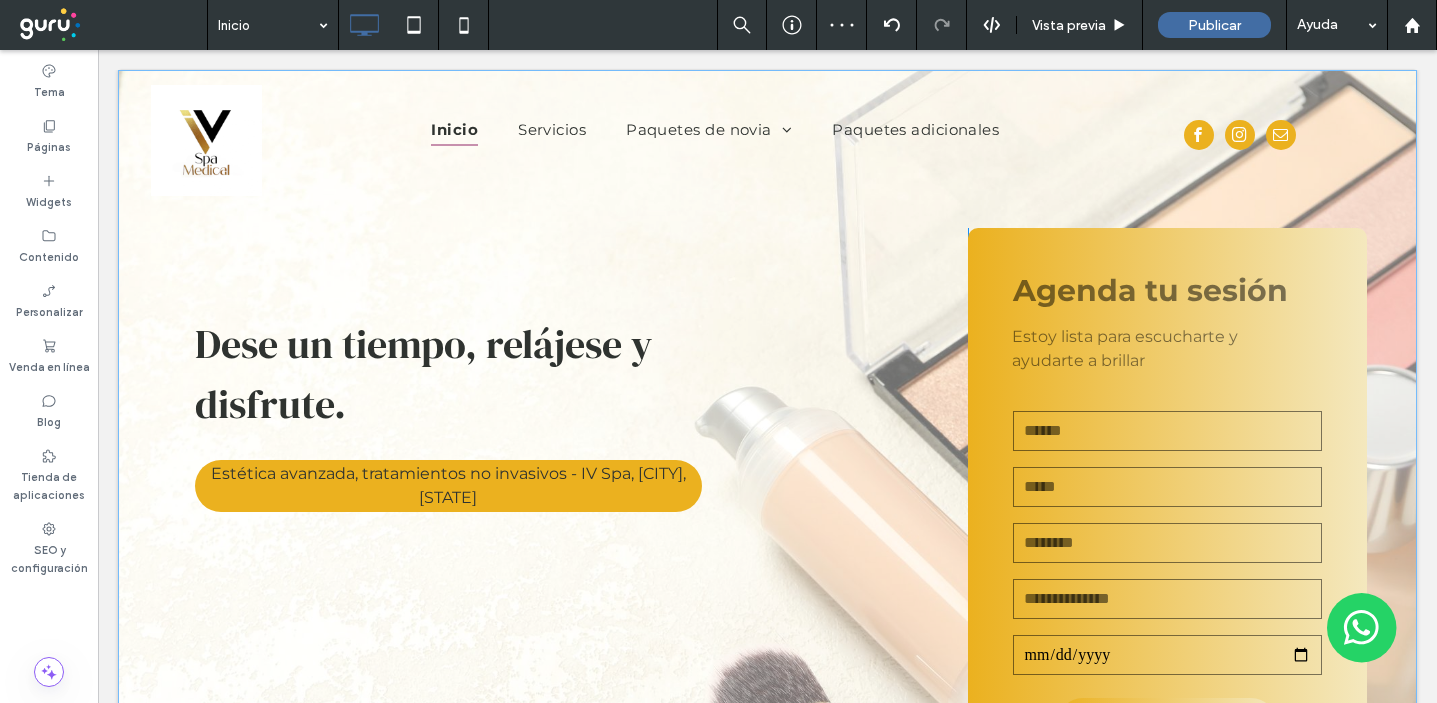 click on "Dese un tiempo, relájese y disfrute.
Estética avanzada, tratamientos no invasivos - IV Spa, Chacarilla Santiago de Surco
Click To Paste" at bounding box center (568, 521) 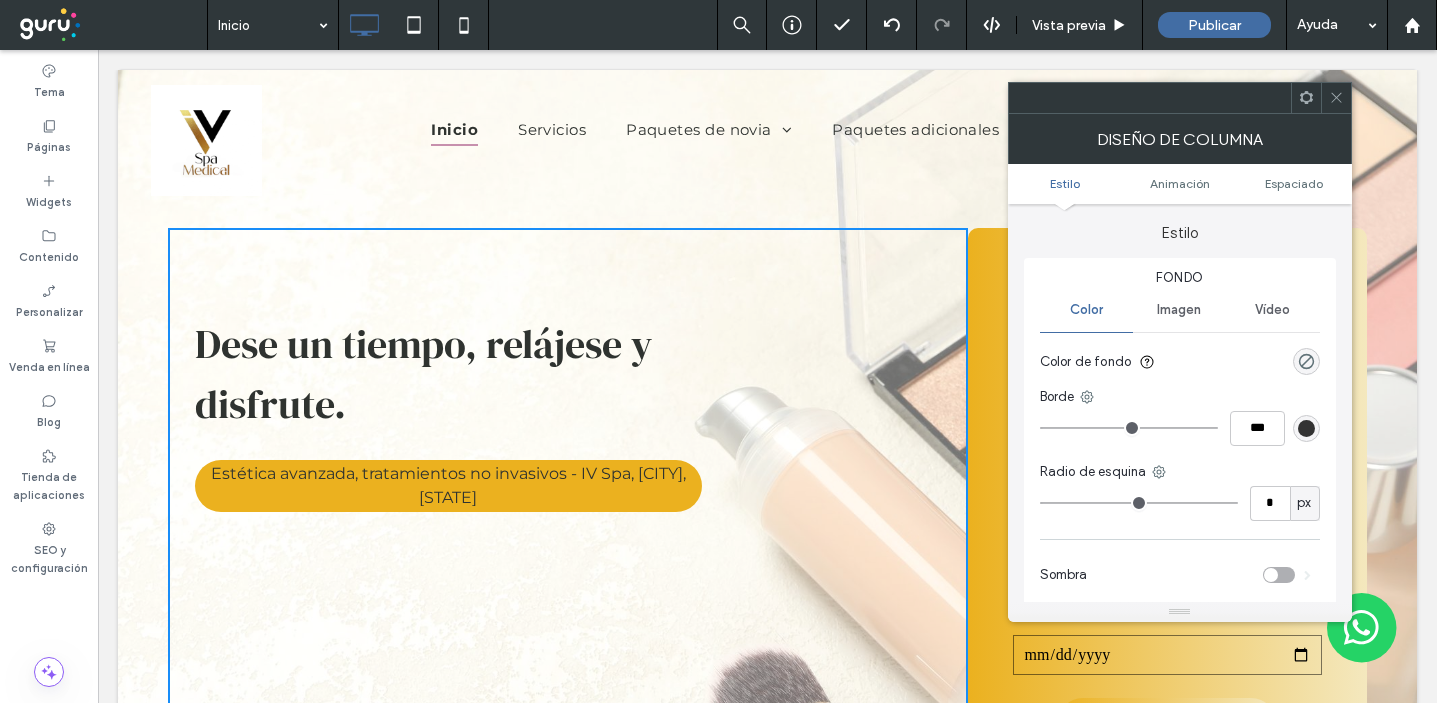 drag, startPoint x: 1330, startPoint y: 103, endPoint x: 1026, endPoint y: 183, distance: 314.35013 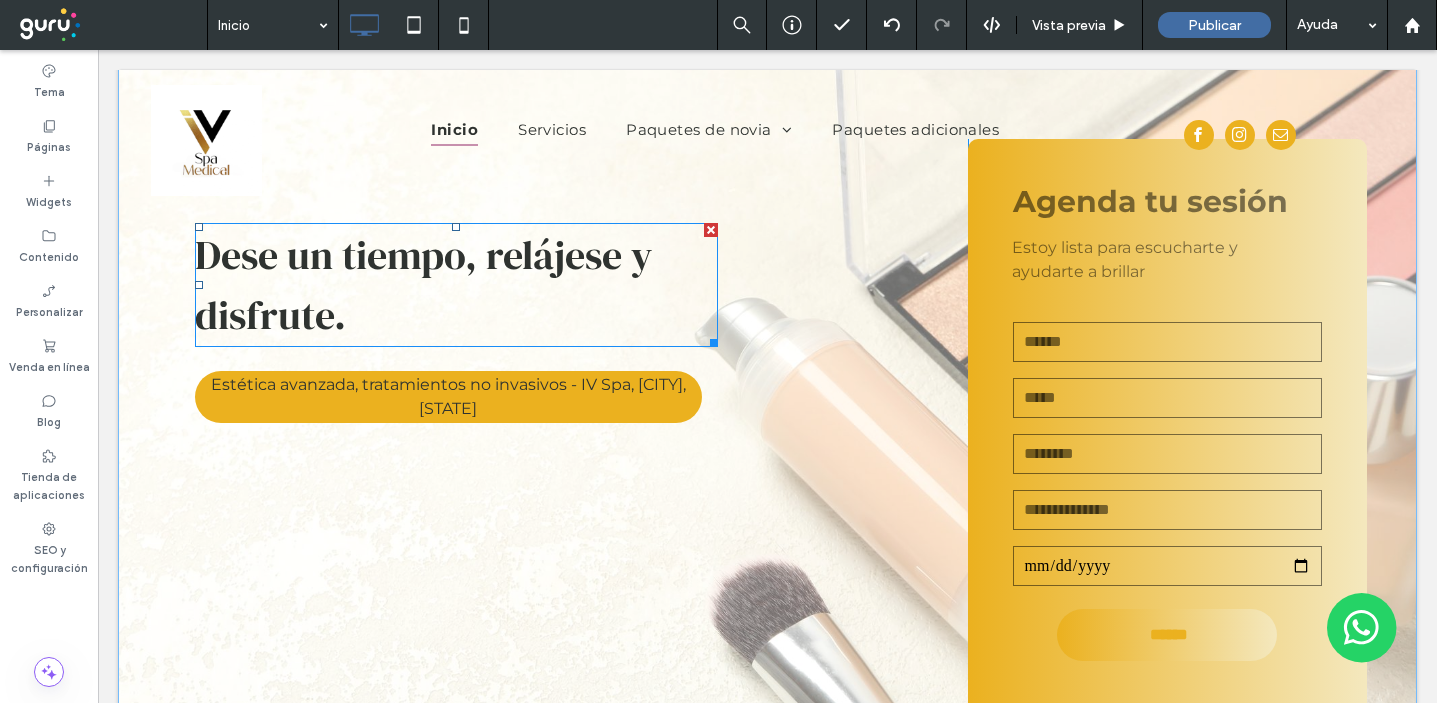 scroll, scrollTop: 93, scrollLeft: 0, axis: vertical 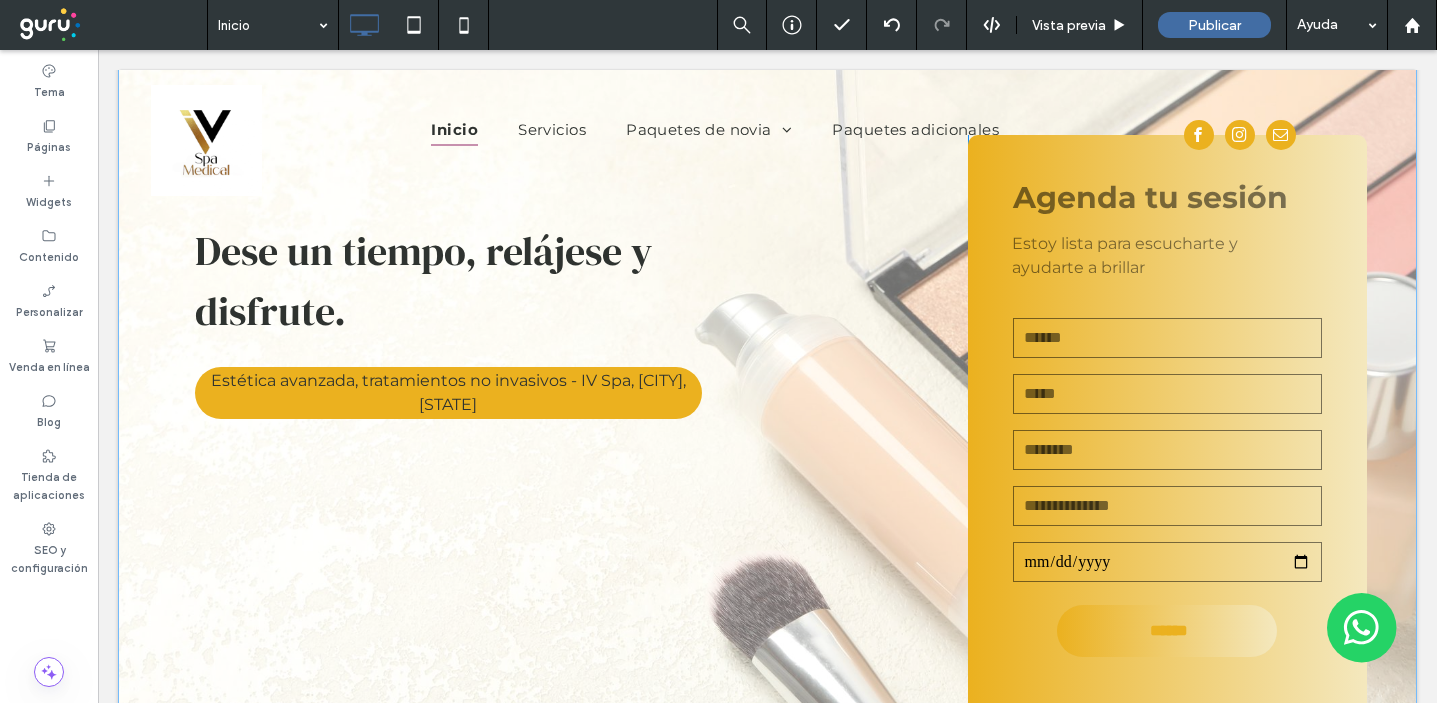 click on "Dese un tiempo, relájese y disfrute.
Estética avanzada, tratamientos no invasivos - IV Spa, Chacarilla Santiago de Surco
Click To Paste
Agenda tu sesión
Estoy lista para escucharte y ayudarte a brillar
Contáctenos
Nombre
Email
Teléfono
Tipo de evento
Nuevo campo:
******
Gracias por contactarnos. Le responderemos tan pronto como sea posible.
Lo sentimos, hubo un error al tratar de enviar su mensaje. Vuelva a intentarlo más tarde.
Click To Paste
Fila + Añadir sección" at bounding box center [767, 393] 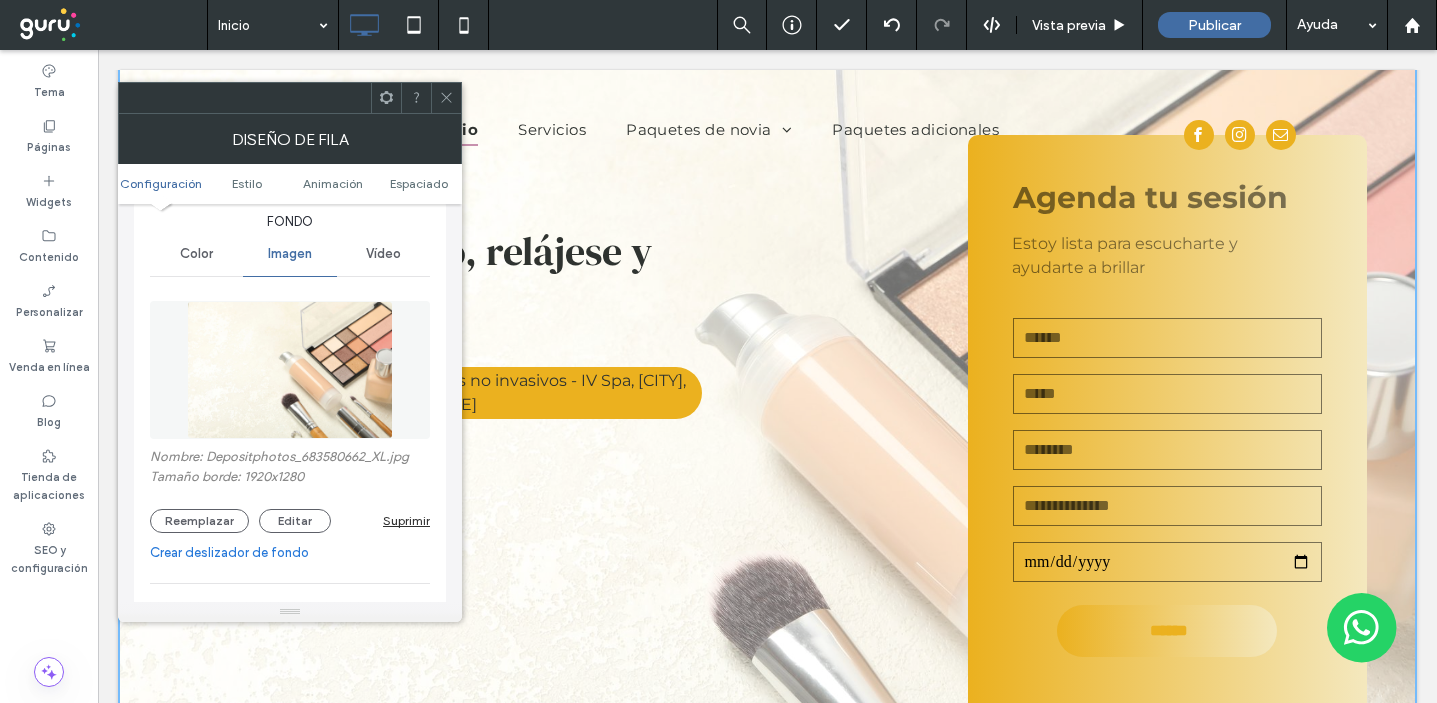 scroll, scrollTop: 314, scrollLeft: 0, axis: vertical 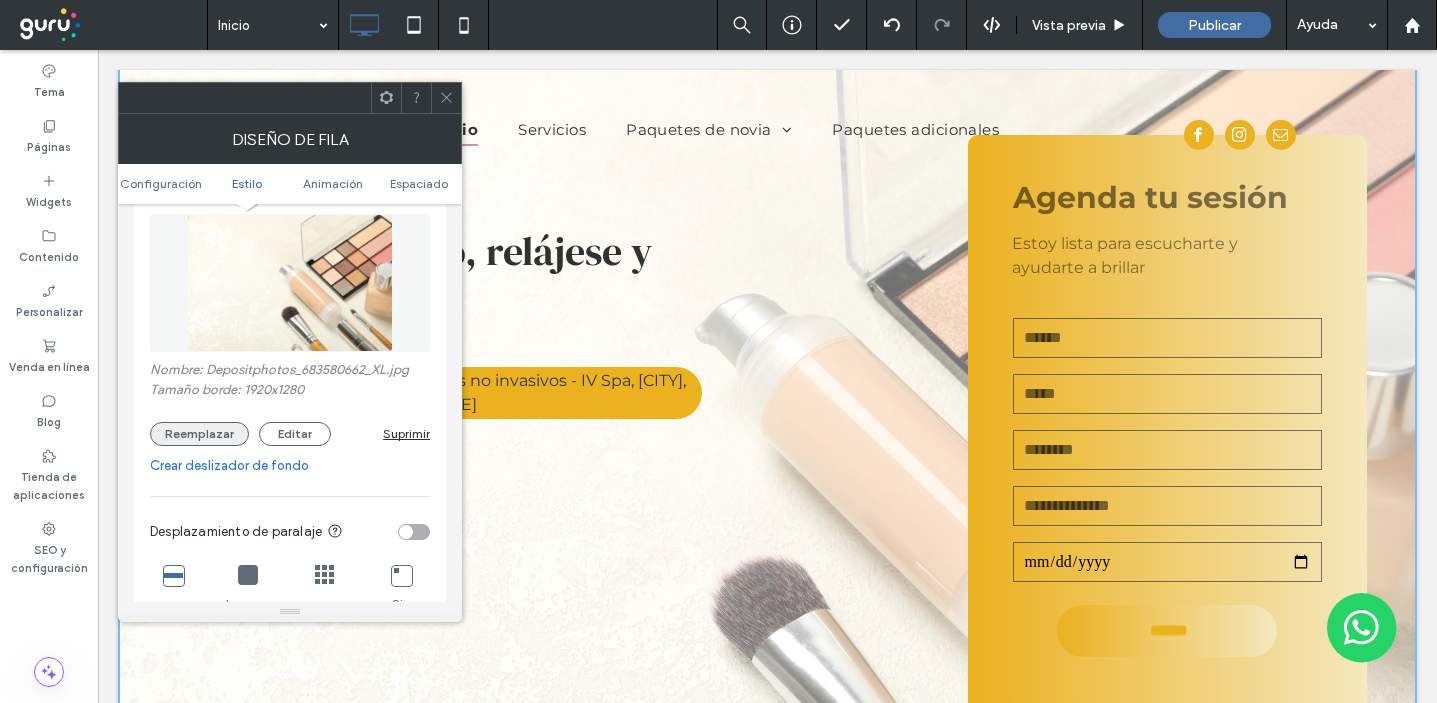 click on "Reemplazar" at bounding box center (199, 434) 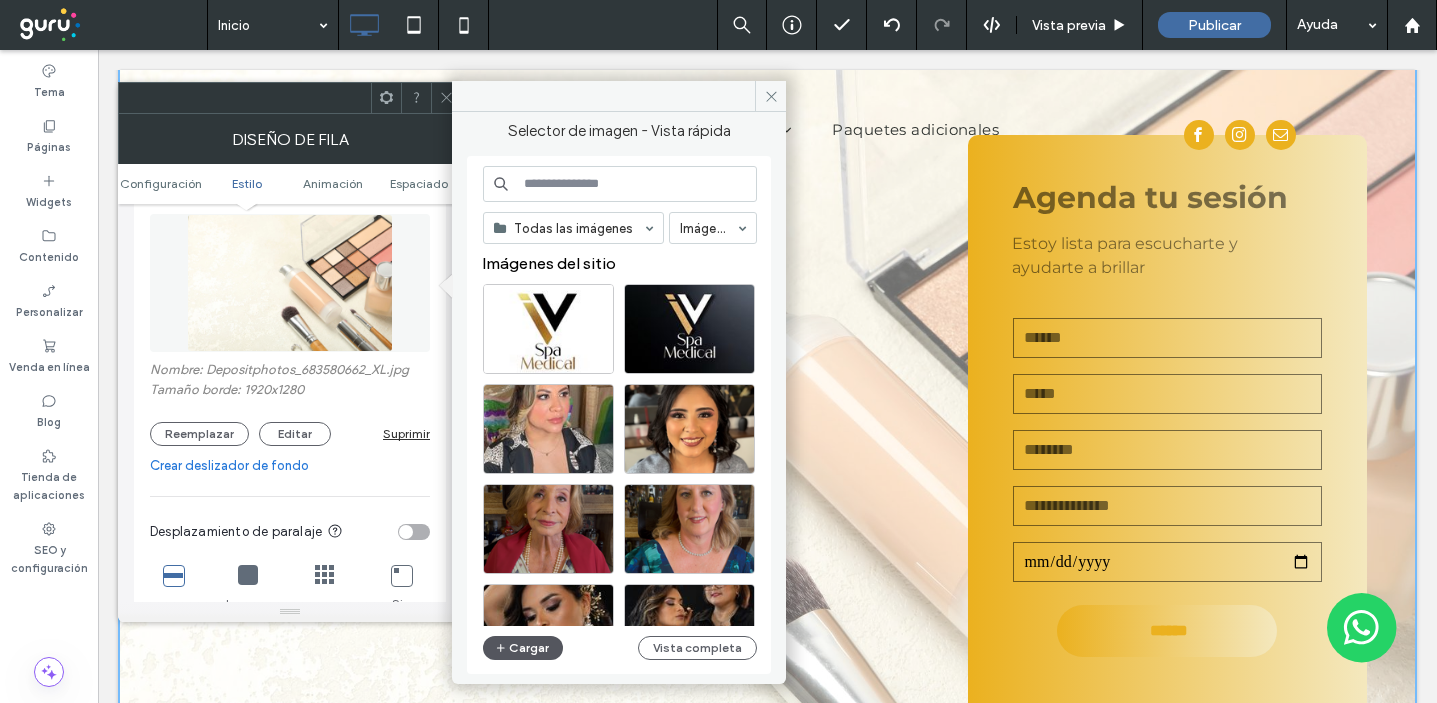 click on "Cargar" at bounding box center [523, 648] 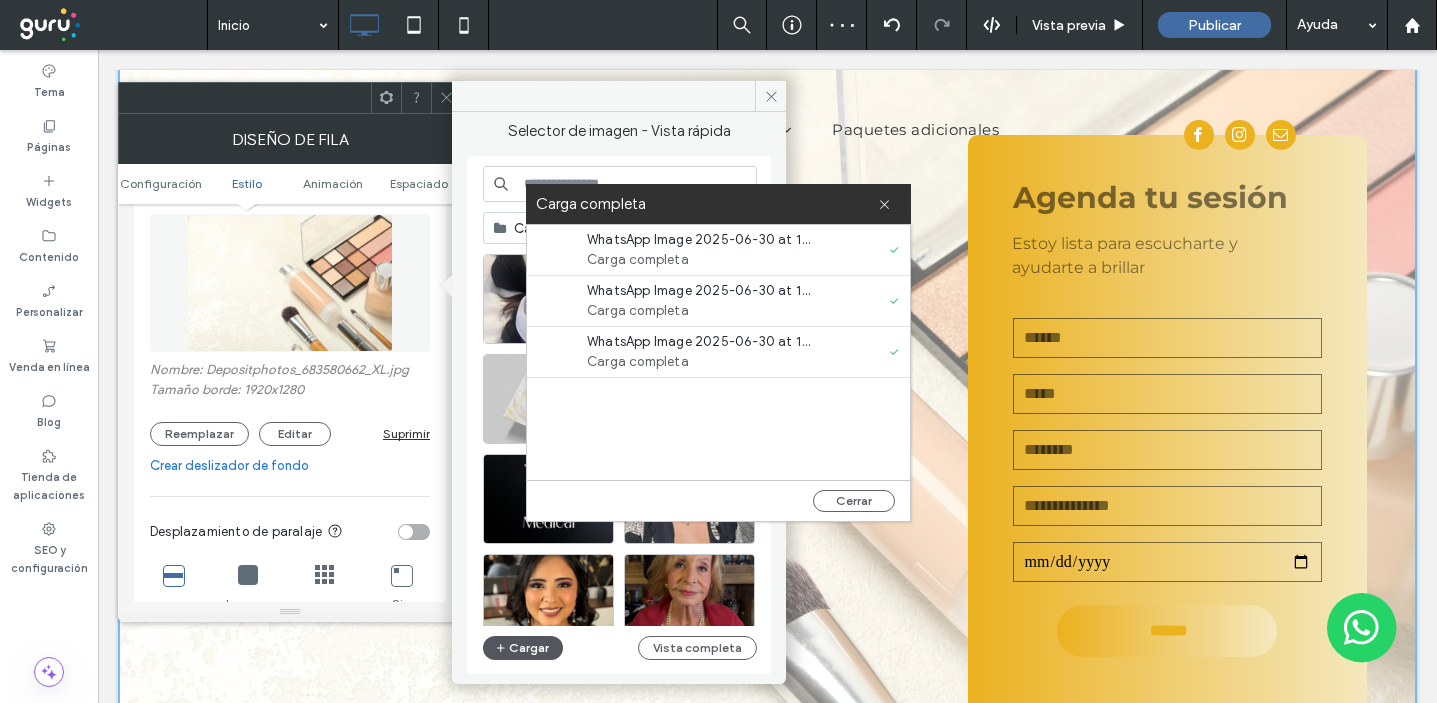 click on "Cargar" at bounding box center [523, 648] 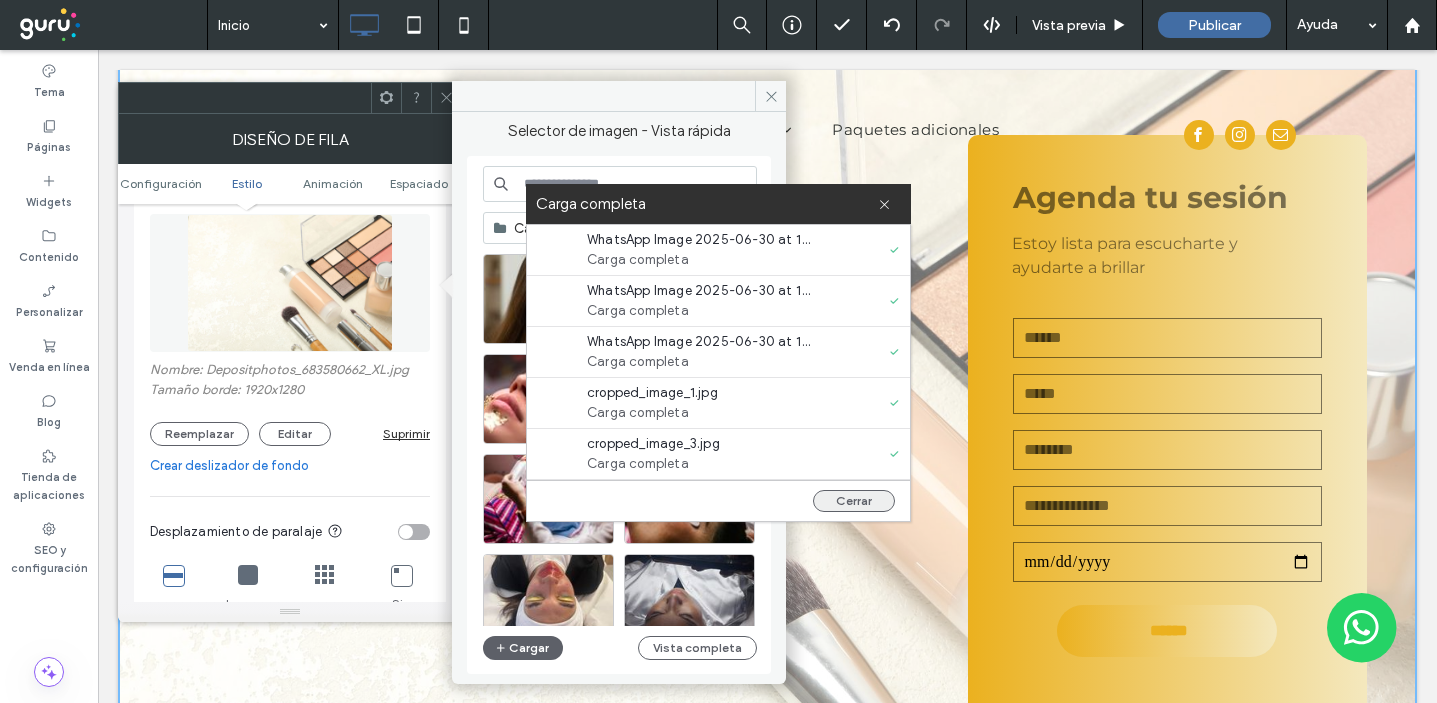 click on "Cerrar" at bounding box center (854, 501) 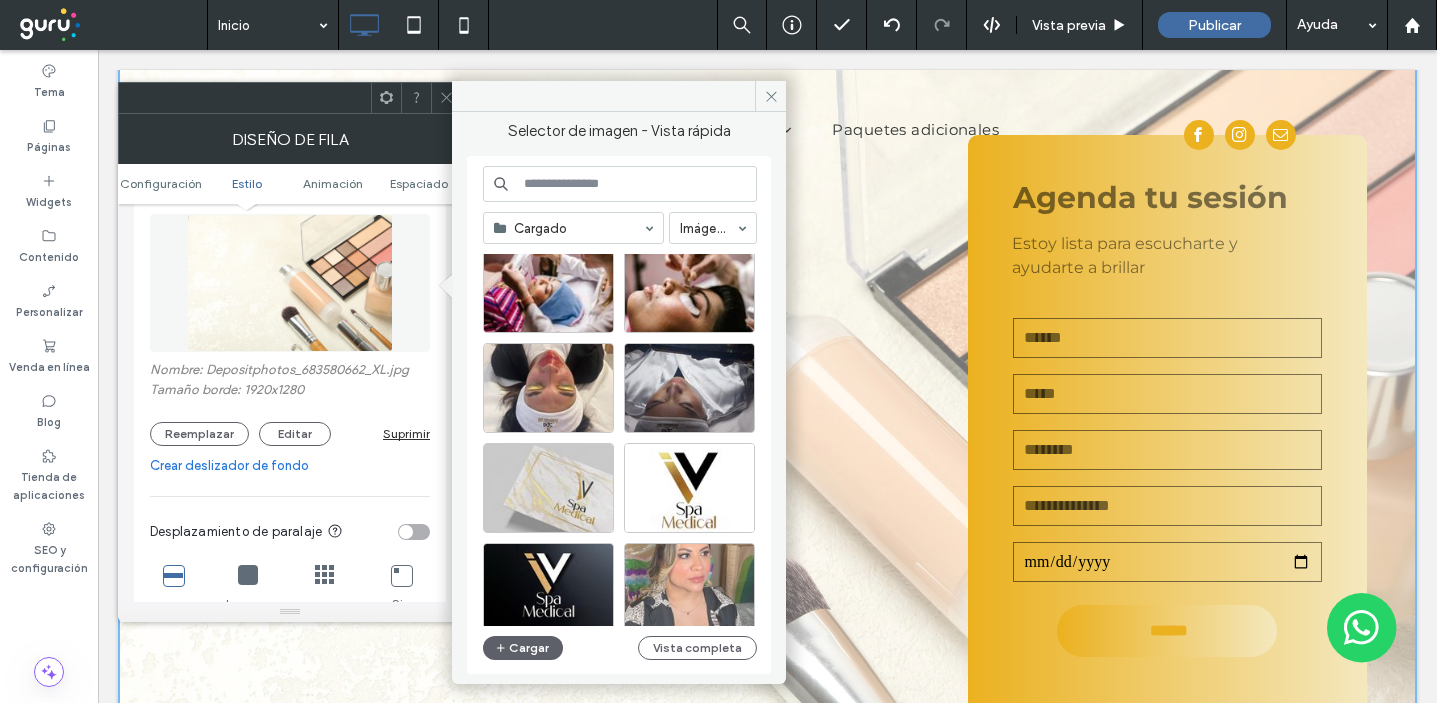 scroll, scrollTop: 213, scrollLeft: 0, axis: vertical 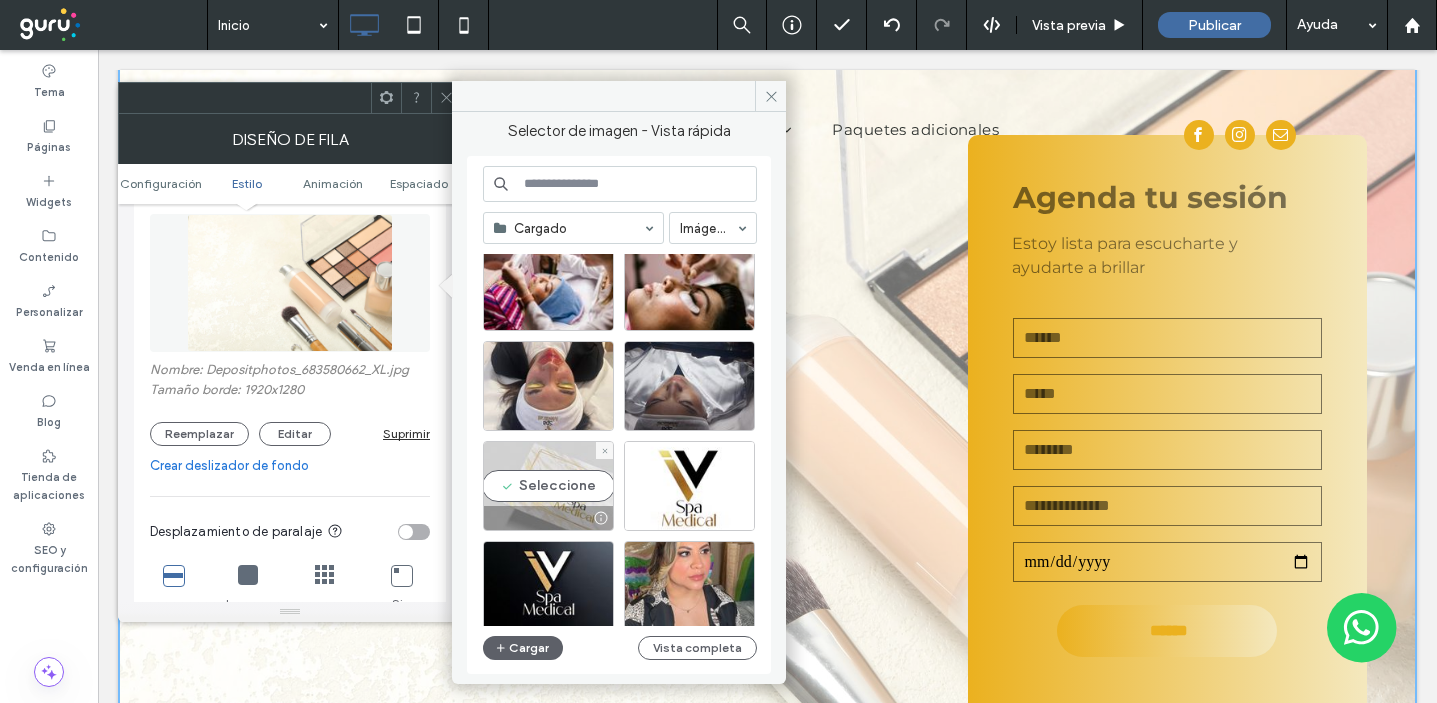 click on "Seleccione" at bounding box center (548, 486) 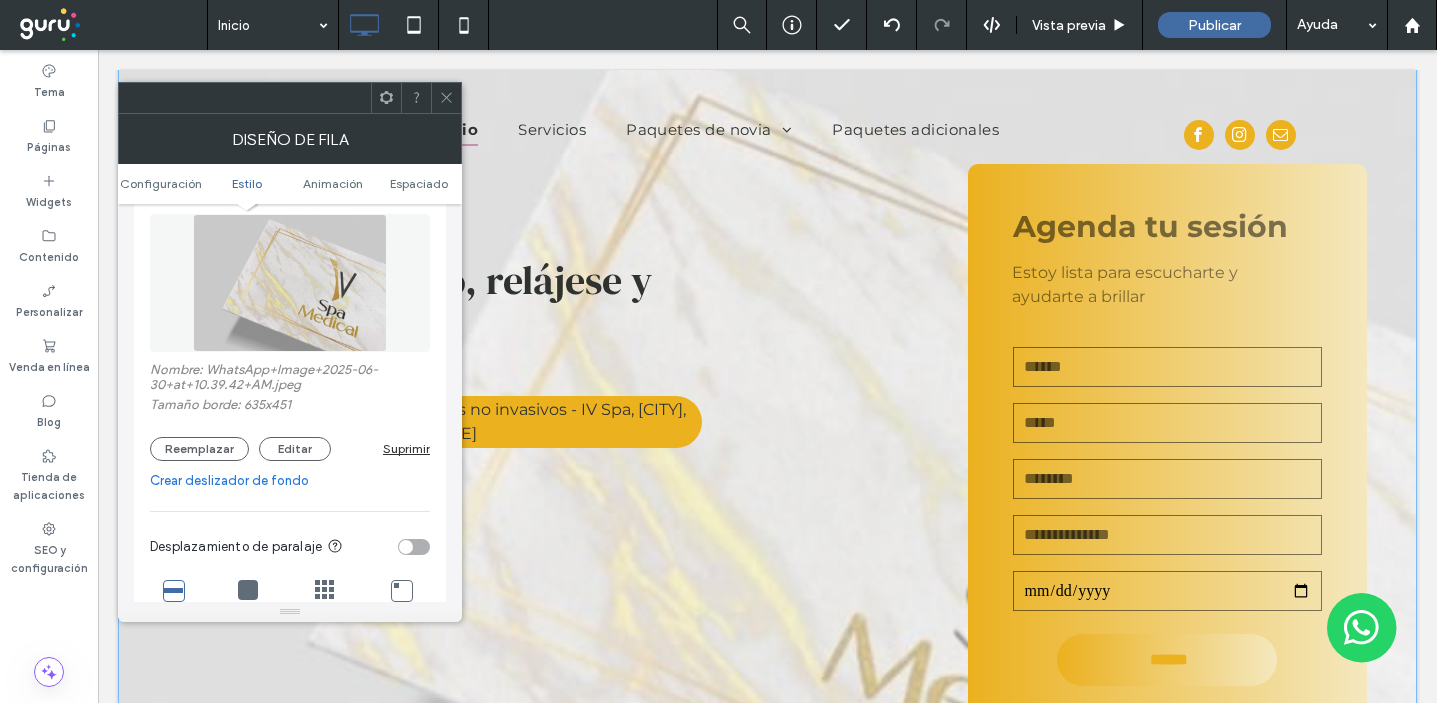 scroll, scrollTop: 63, scrollLeft: 0, axis: vertical 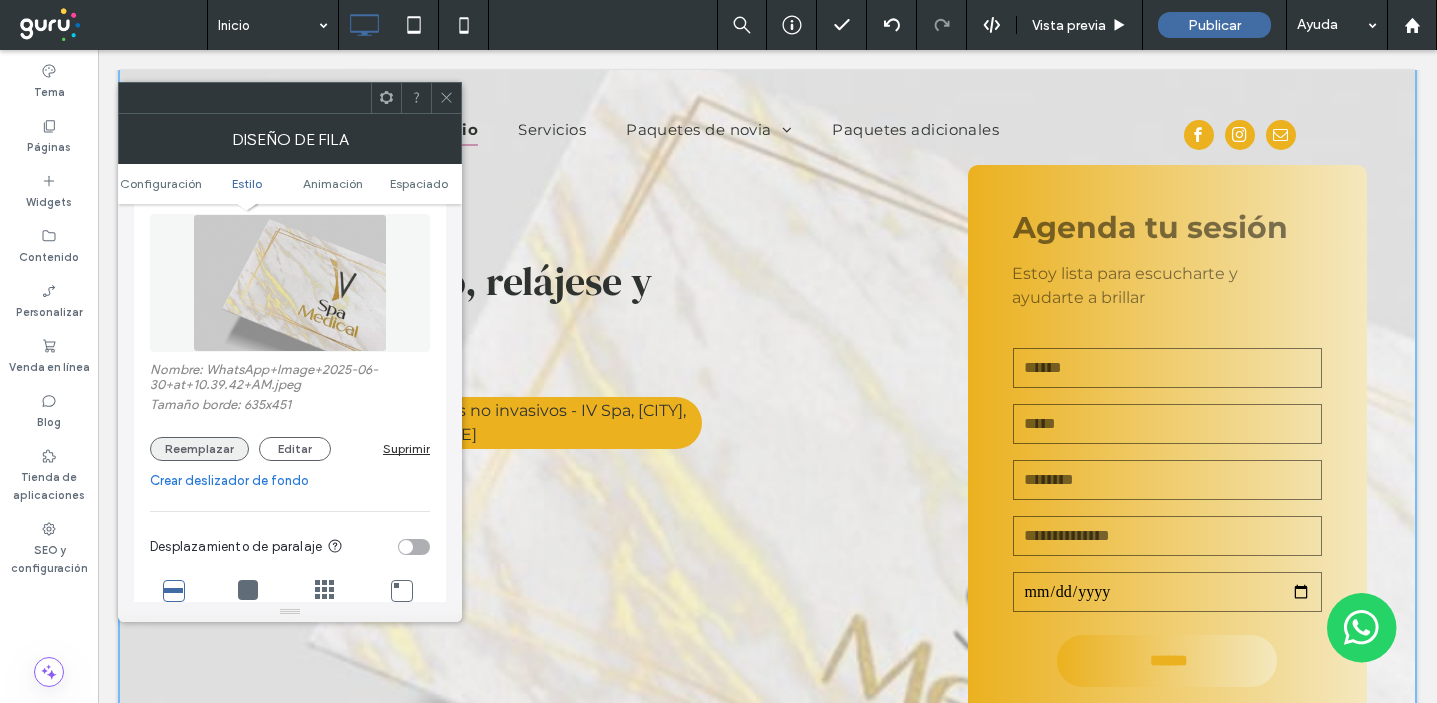 click on "Reemplazar" at bounding box center [199, 449] 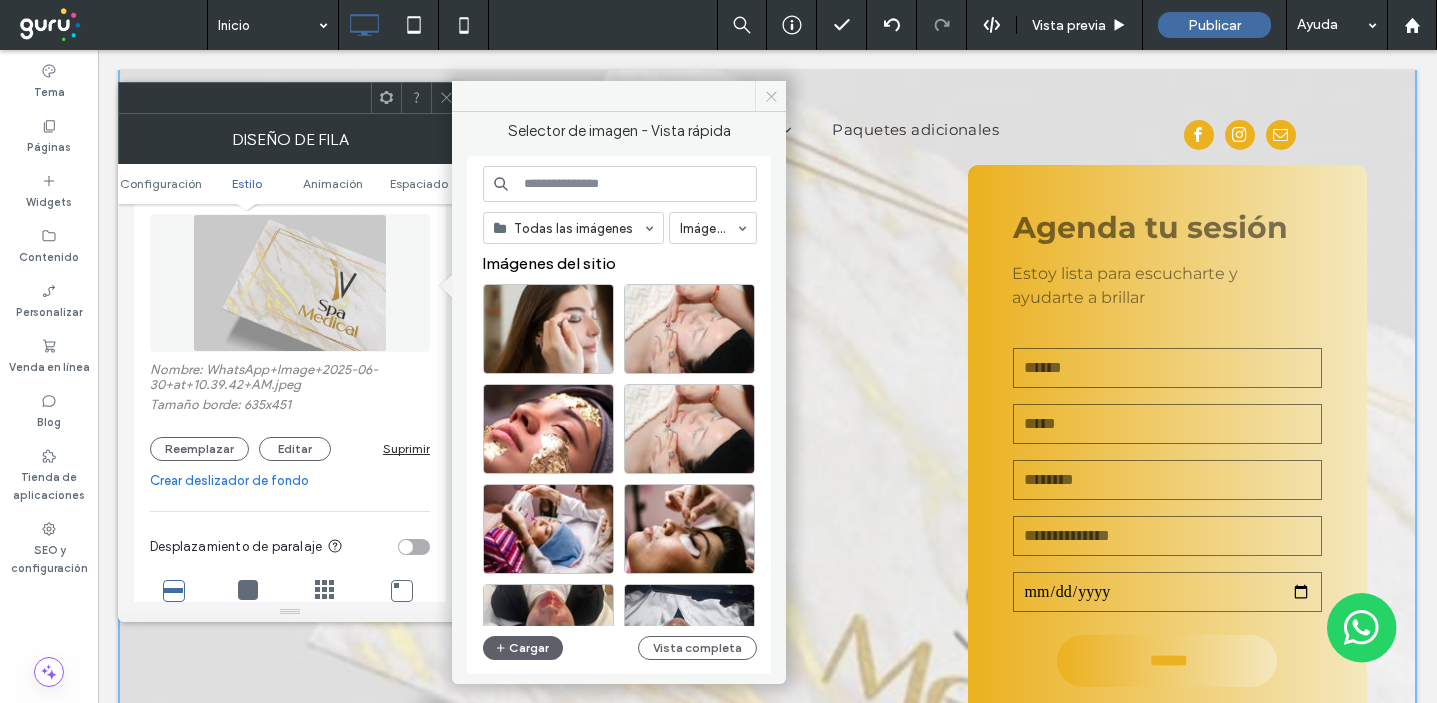 click 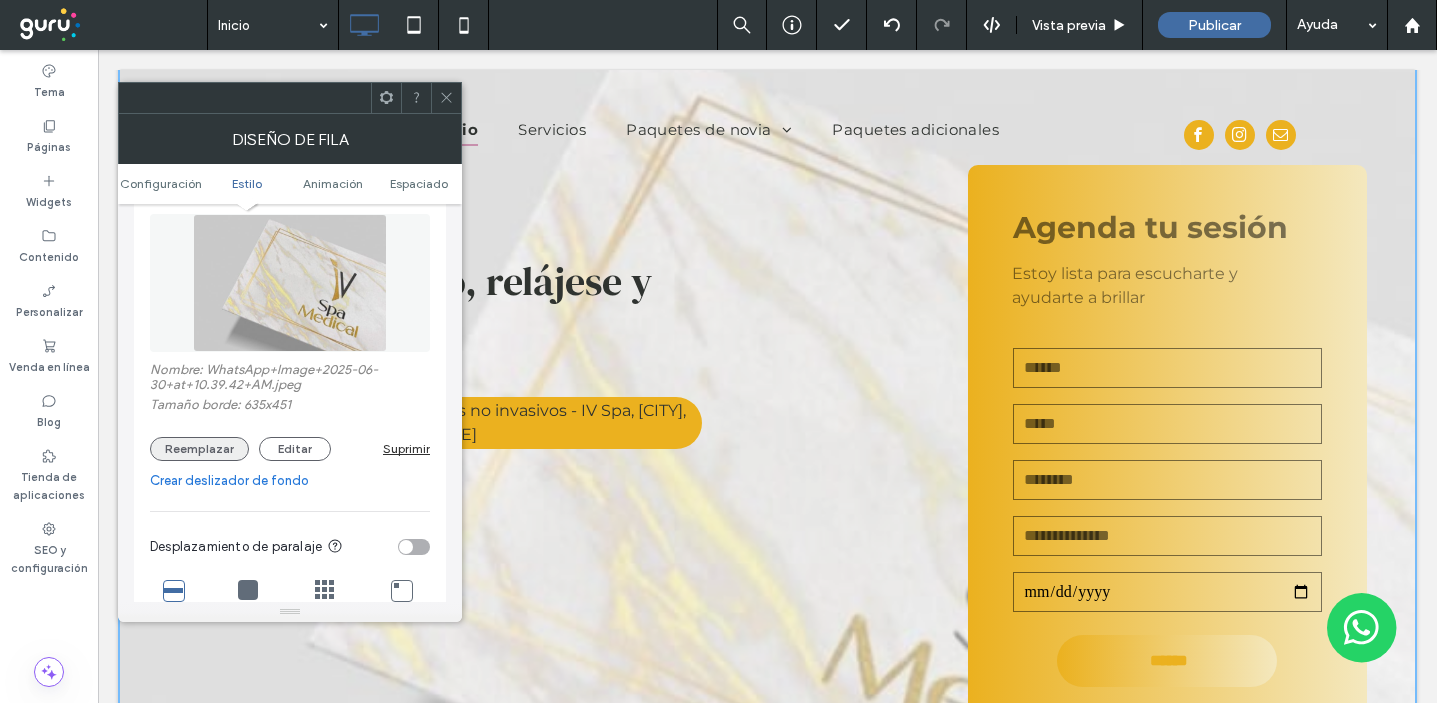 click on "Reemplazar" at bounding box center (199, 449) 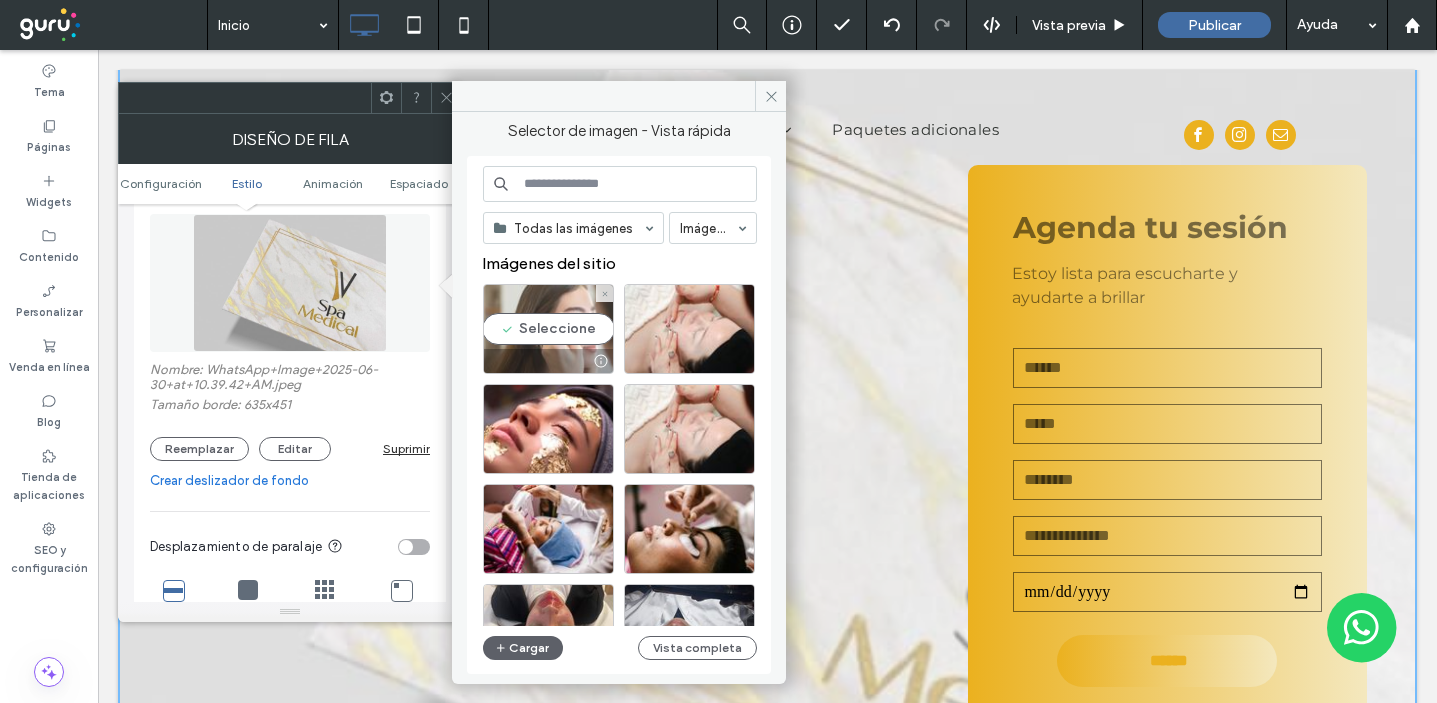 click on "Seleccione" at bounding box center [548, 329] 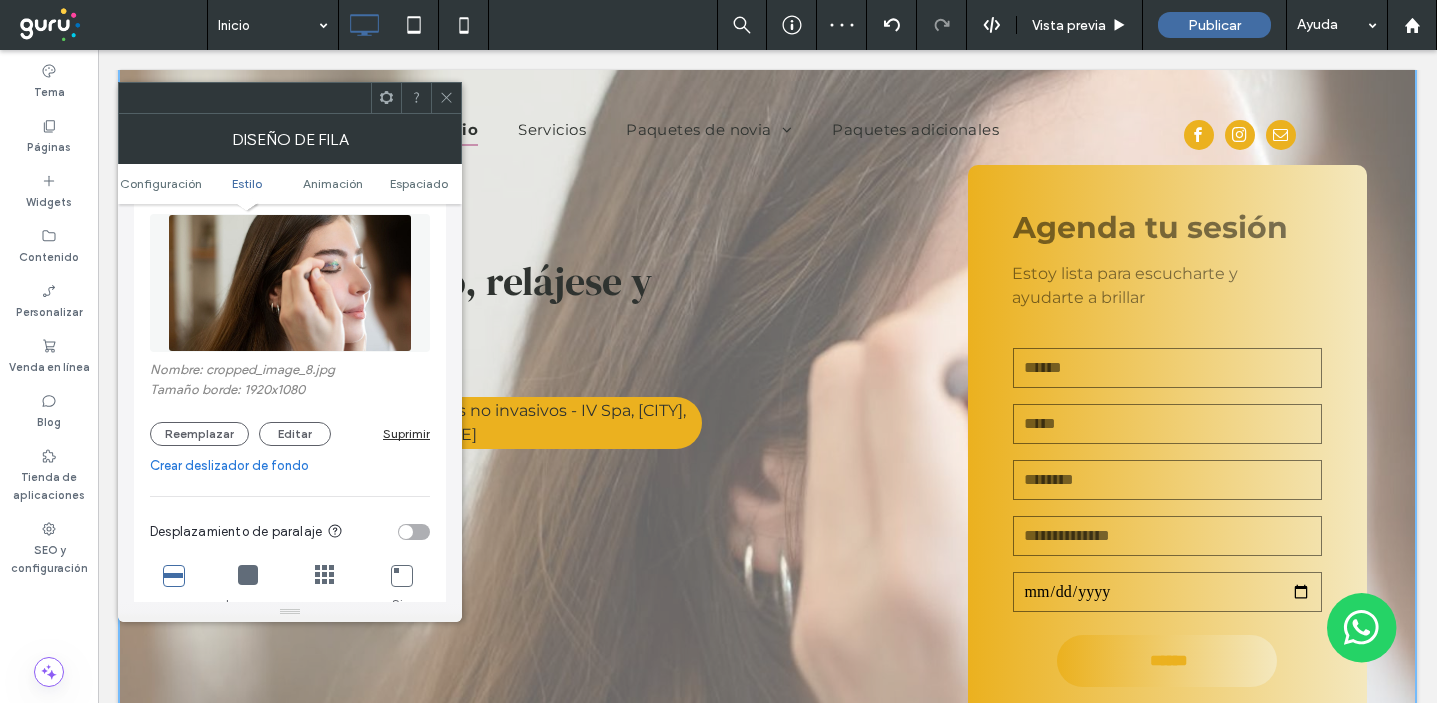 click 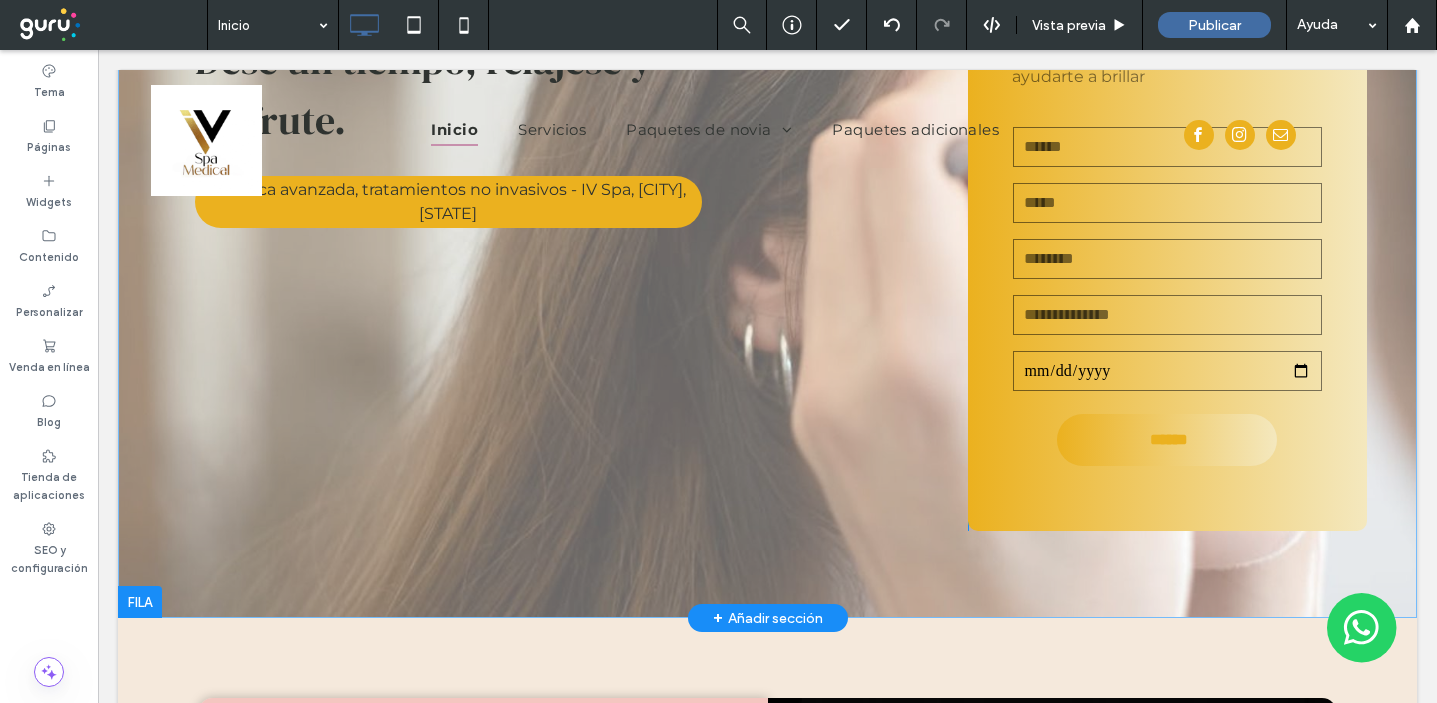 scroll, scrollTop: 410, scrollLeft: 0, axis: vertical 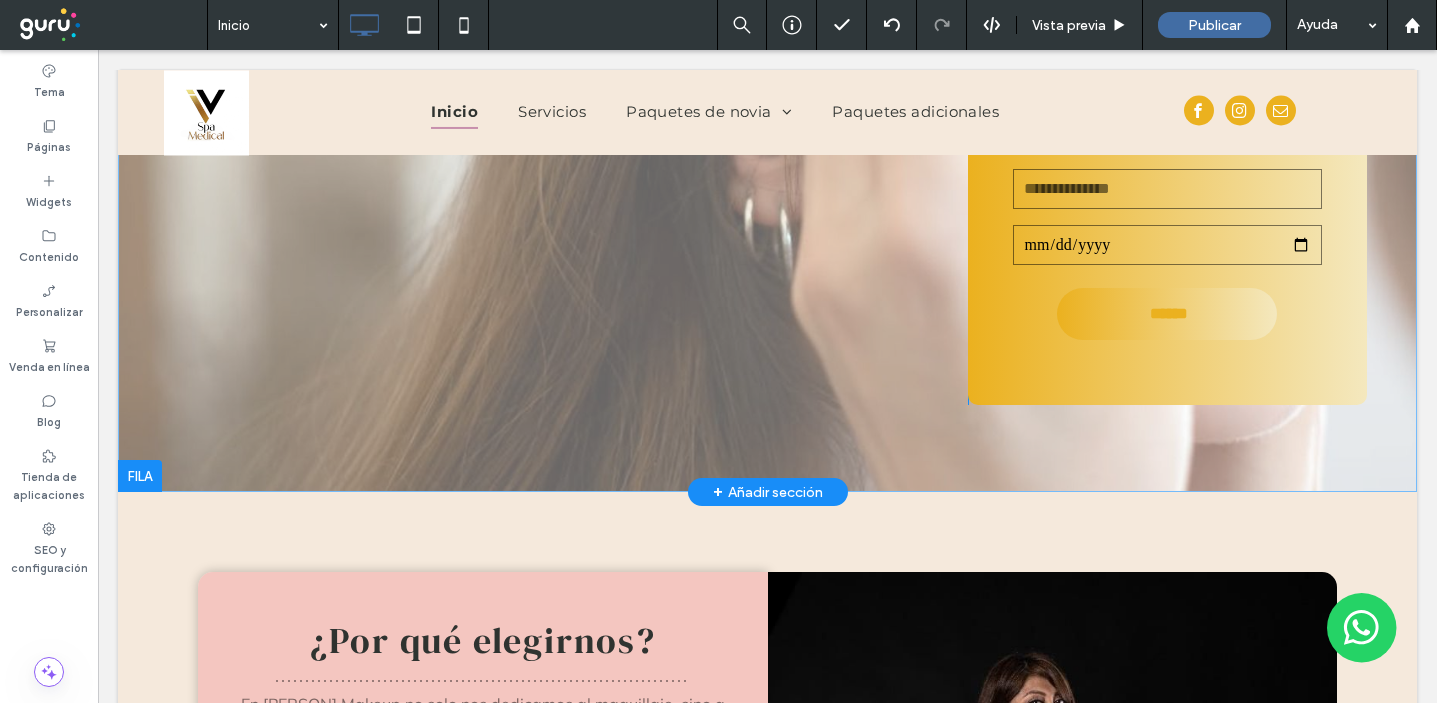 click on "Dese un tiempo, relájese y disfrute.
Estética avanzada, tratamientos no invasivos - IV Spa, Chacarilla Santiago de Surco
Click To Paste
Agenda tu sesión
Estoy lista para escucharte y ayudarte a brillar
Contáctenos
Nombre
Email
Teléfono
Tipo de evento
Nuevo campo:
******
Gracias por contactarnos. Le responderemos tan pronto como sea posible.
Lo sentimos, hubo un error al tratar de enviar su mensaje. Vuelva a intentarlo más tarde.
Click To Paste
Fila + Añadir sección" at bounding box center (767, 76) 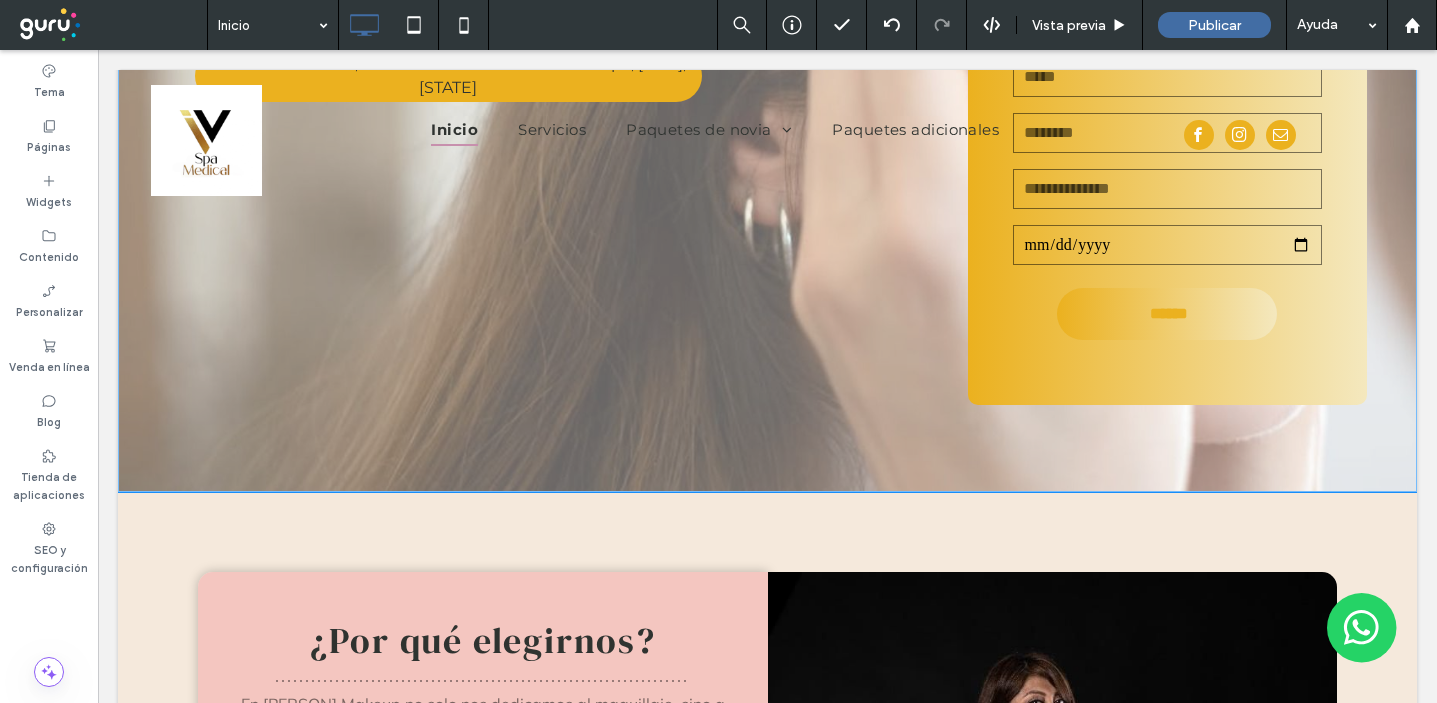 scroll, scrollTop: 0, scrollLeft: 0, axis: both 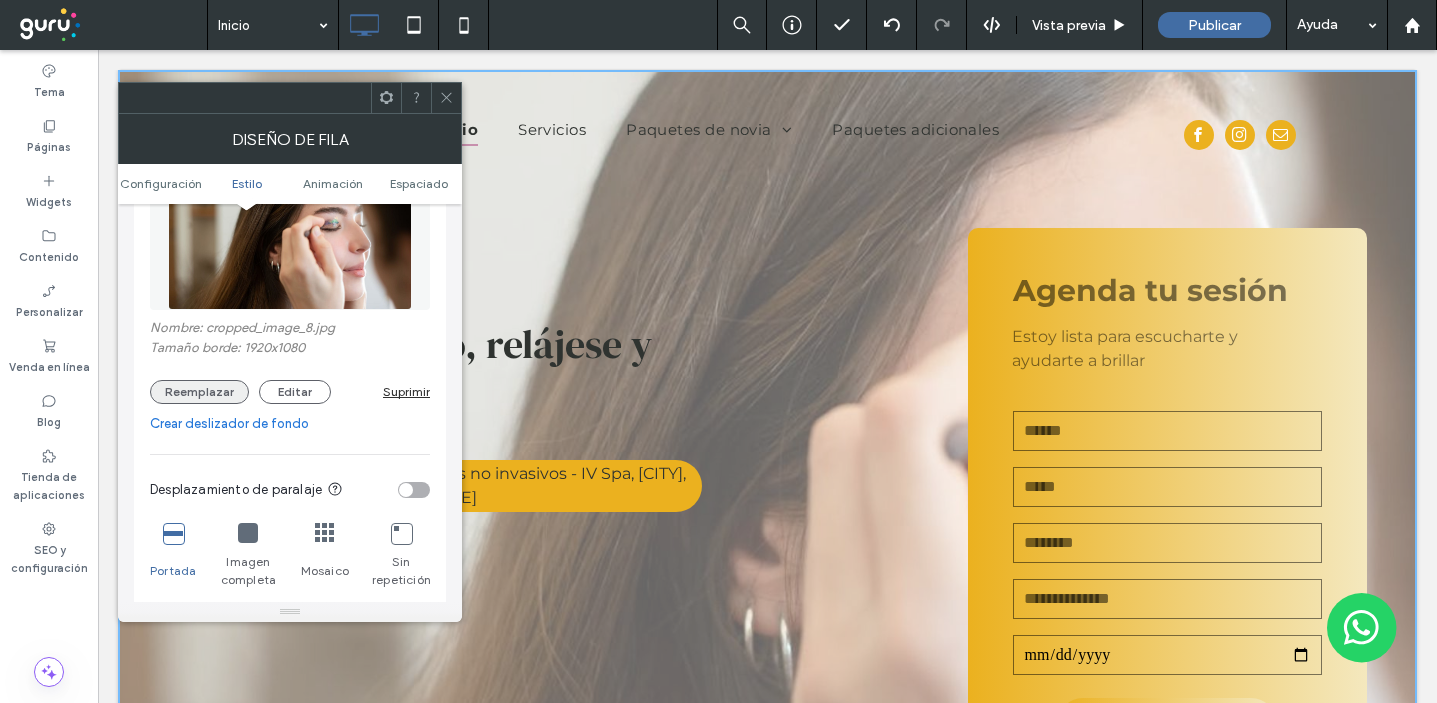 click on "Reemplazar" at bounding box center [199, 392] 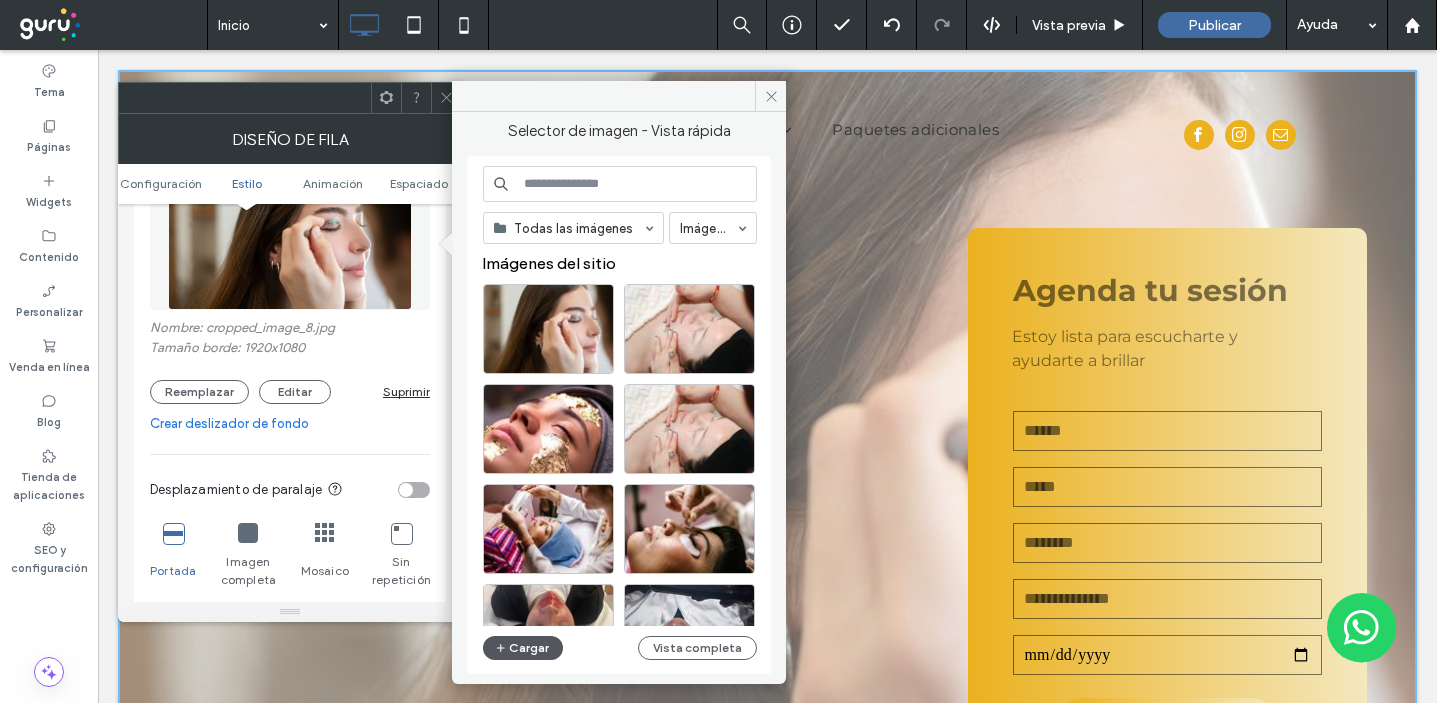 click on "Cargar" at bounding box center (523, 648) 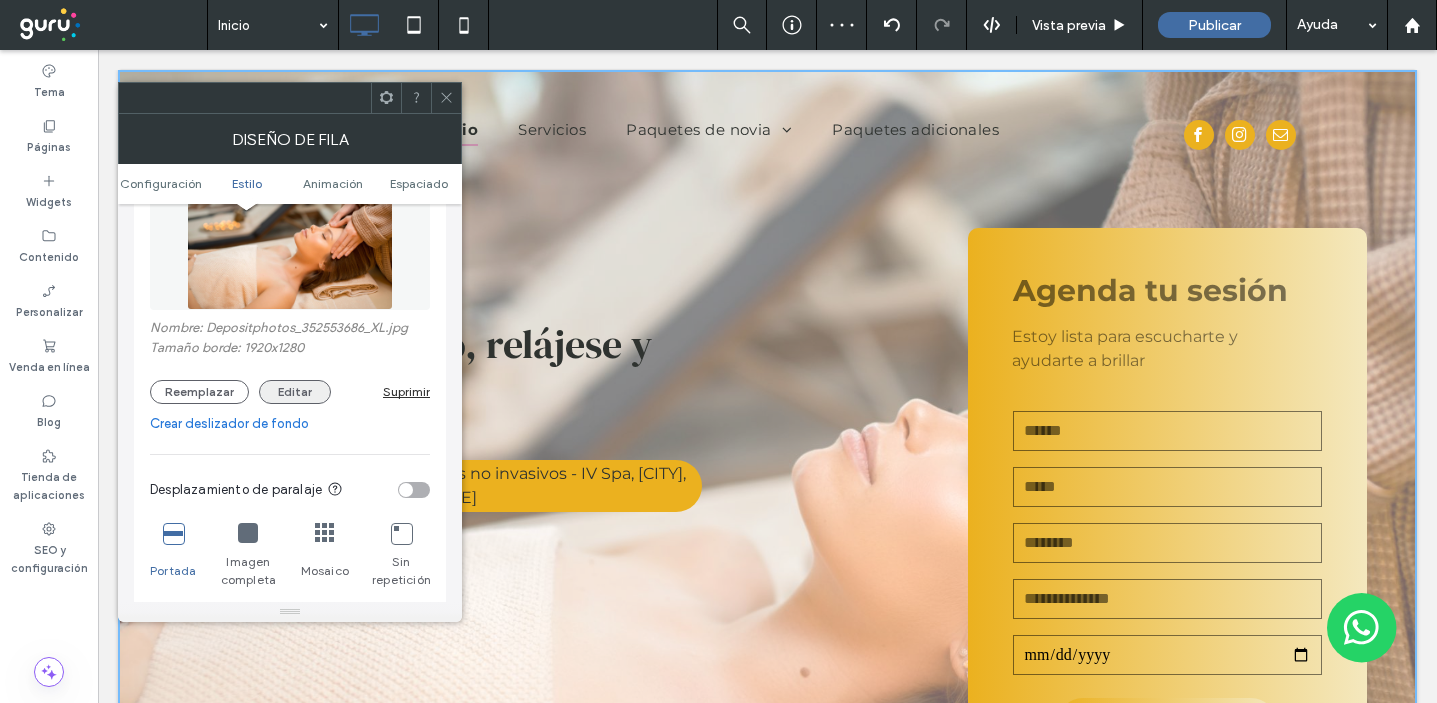 click on "Editar" at bounding box center (295, 392) 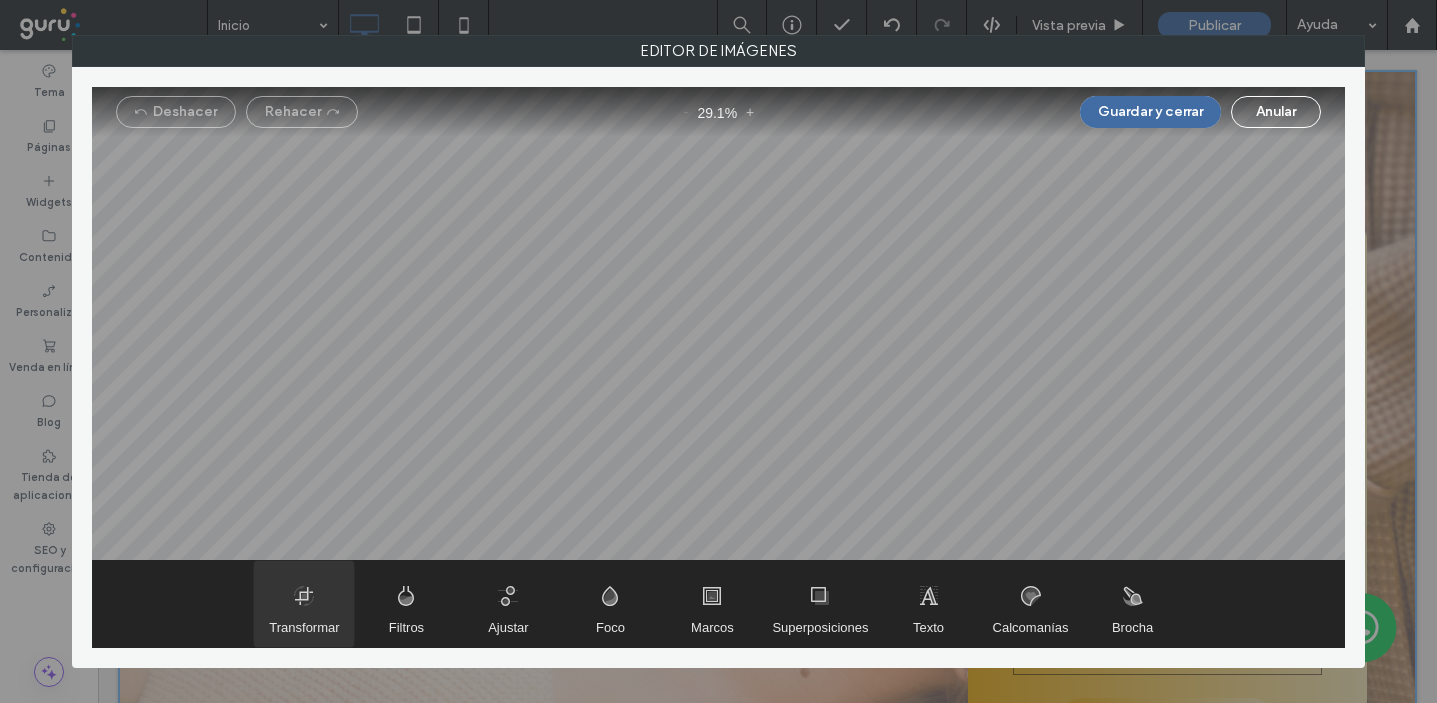 click at bounding box center [304, 604] 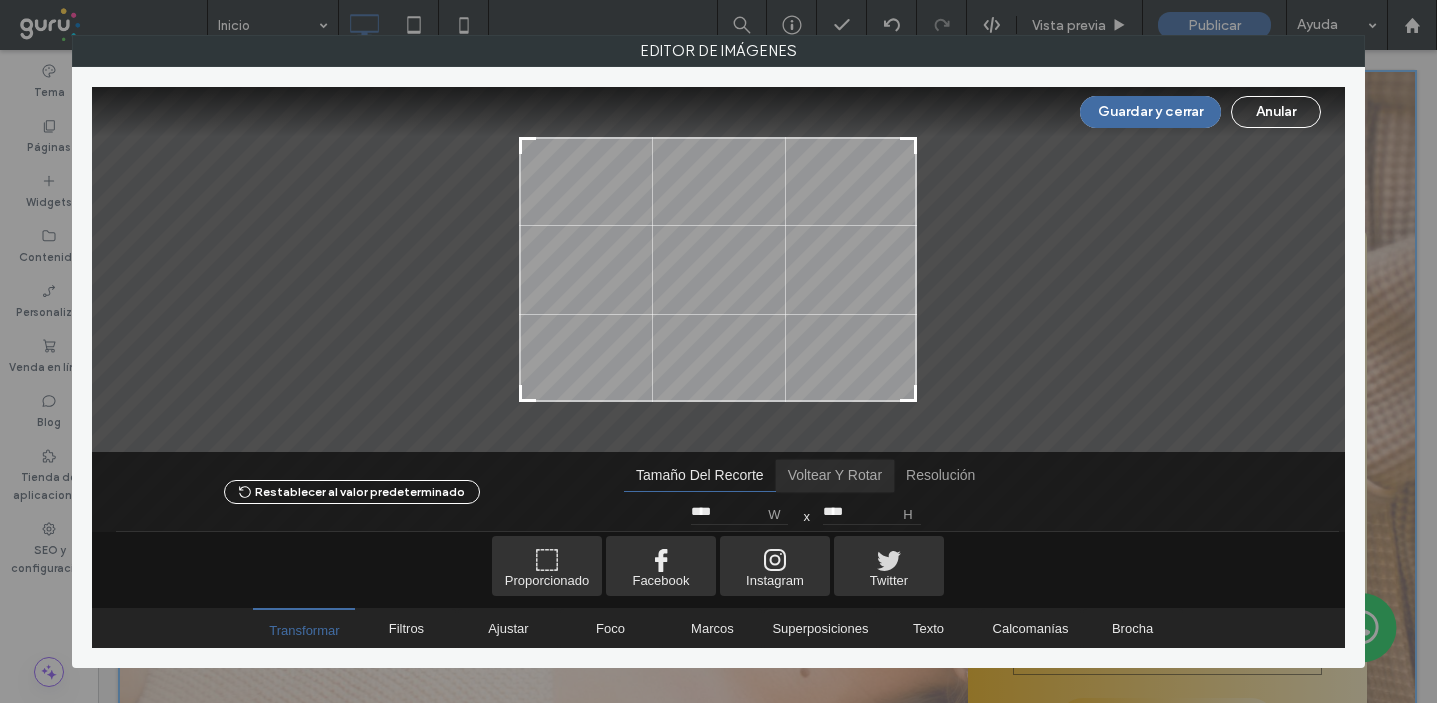 click at bounding box center [835, 476] 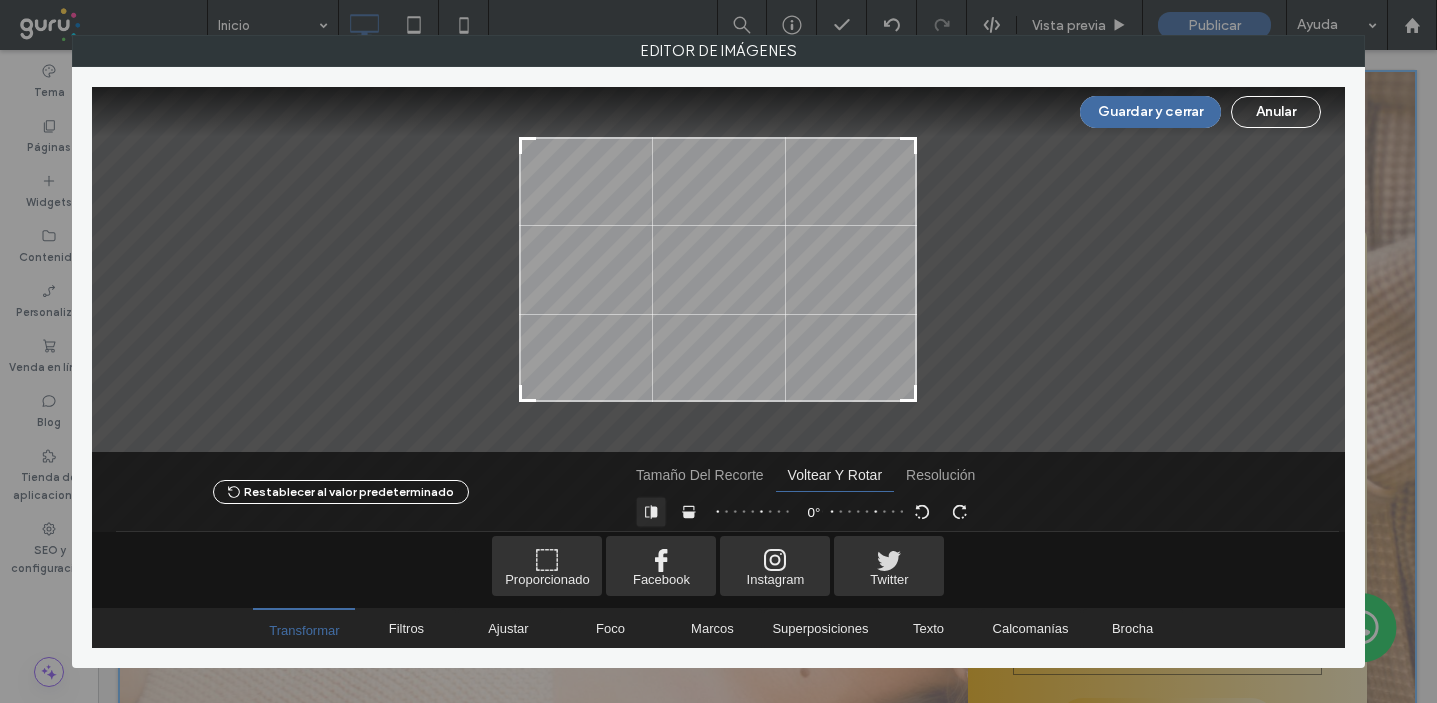 click at bounding box center (651, 512) 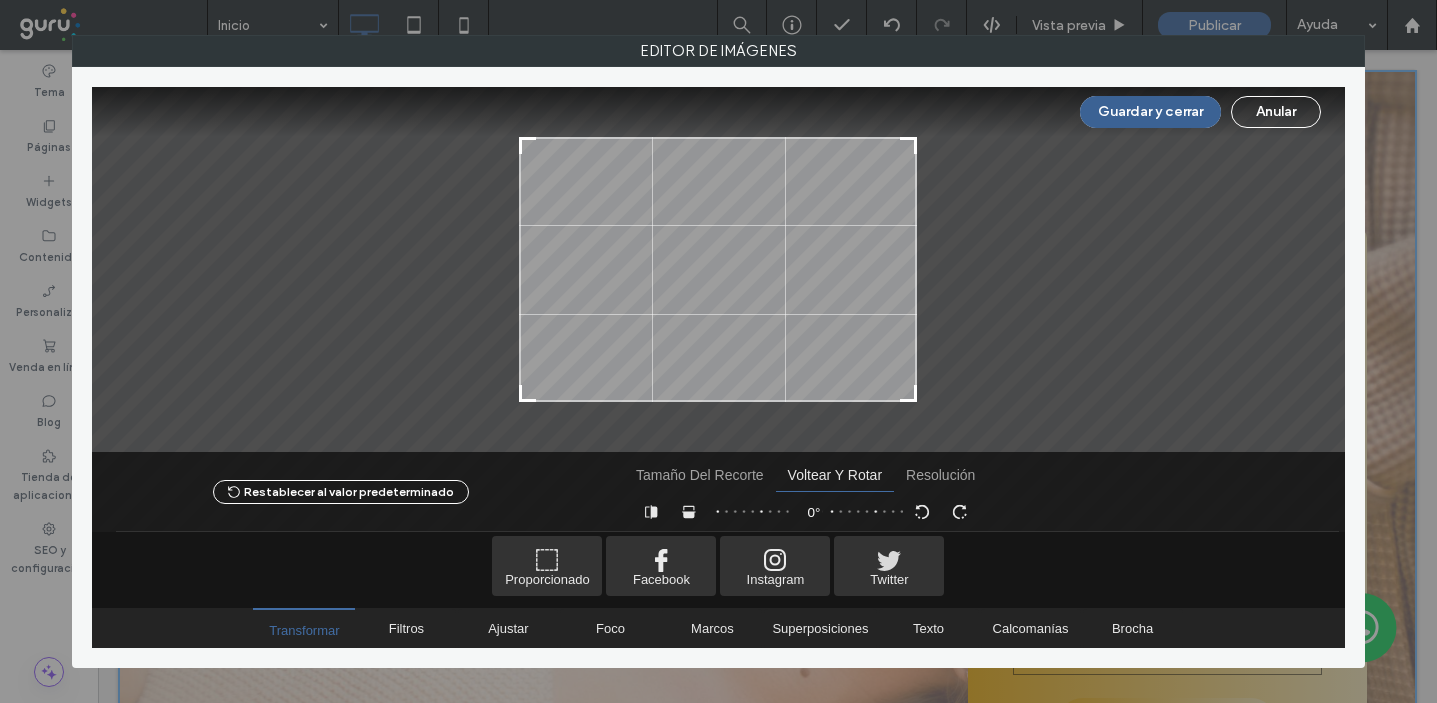 click on "Guardar y cerrar" at bounding box center (1150, 112) 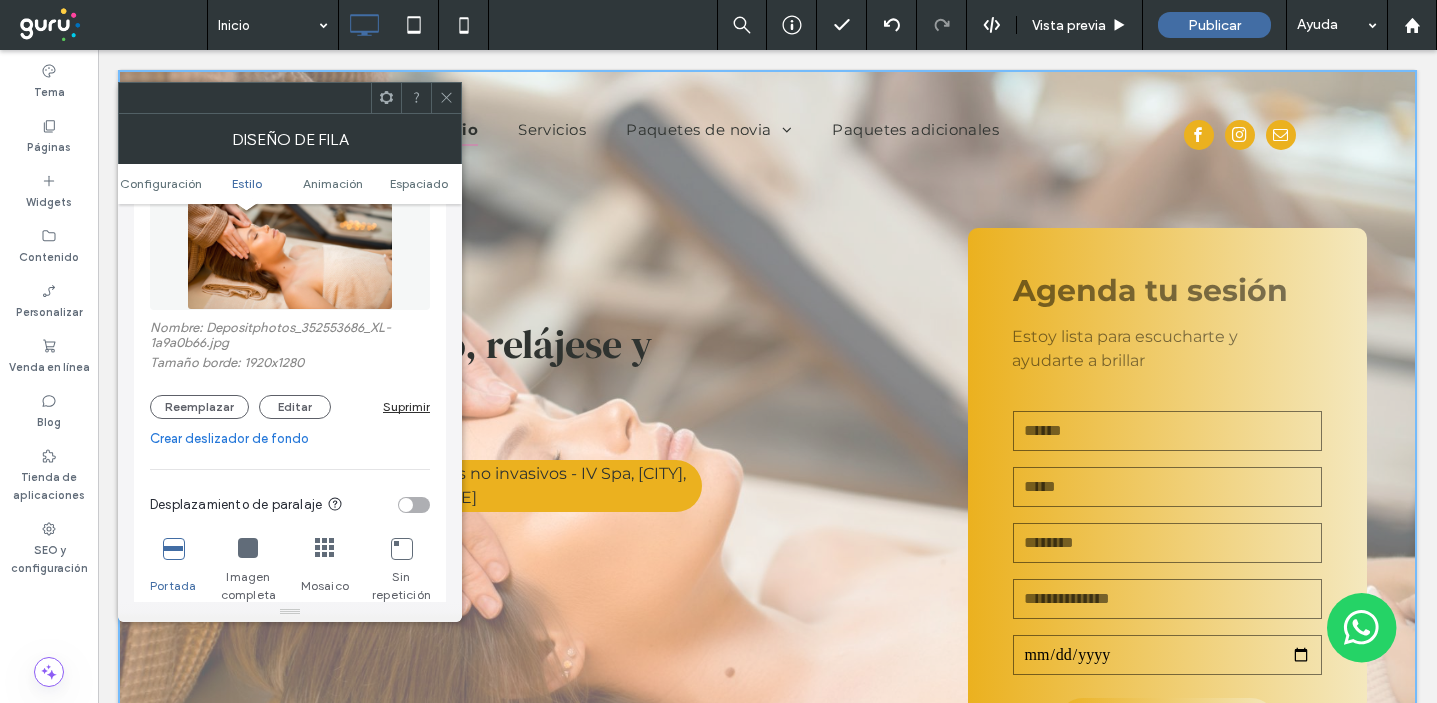 click at bounding box center [446, 98] 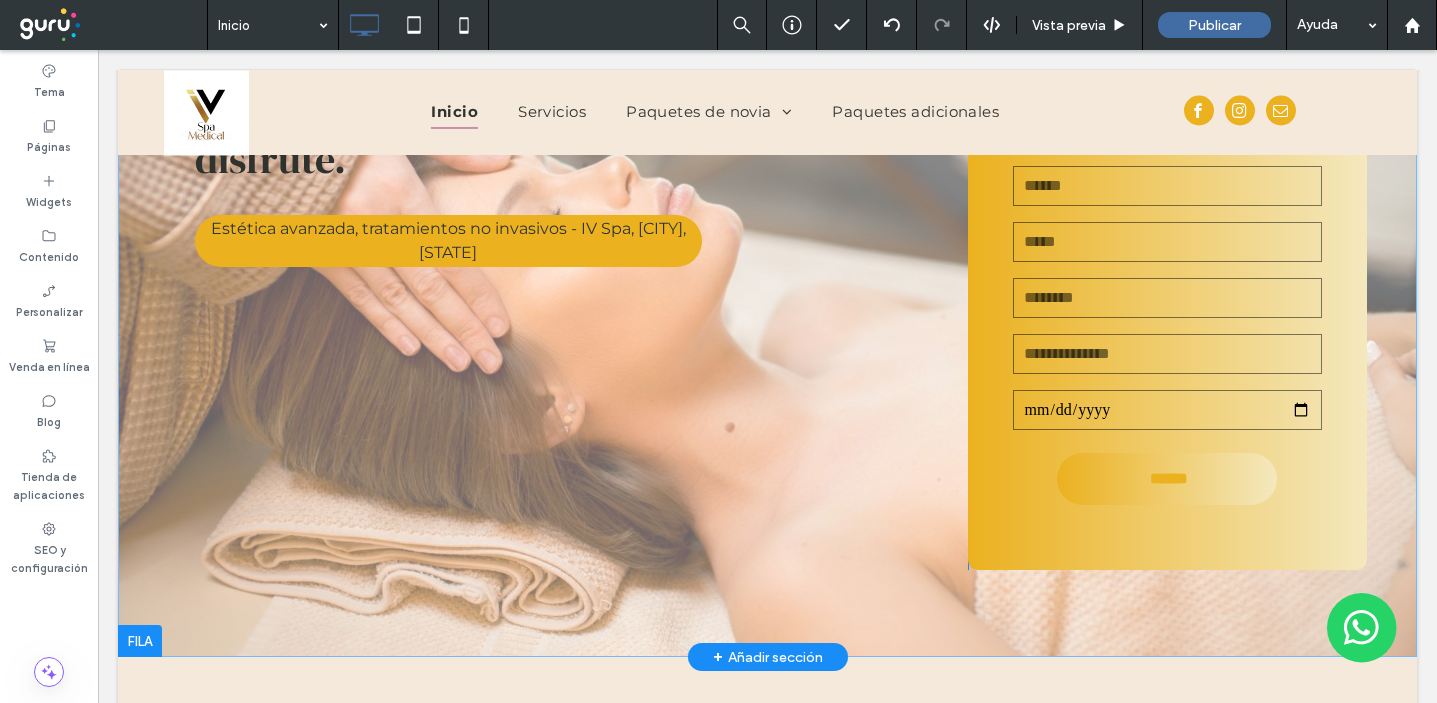 scroll, scrollTop: 248, scrollLeft: 0, axis: vertical 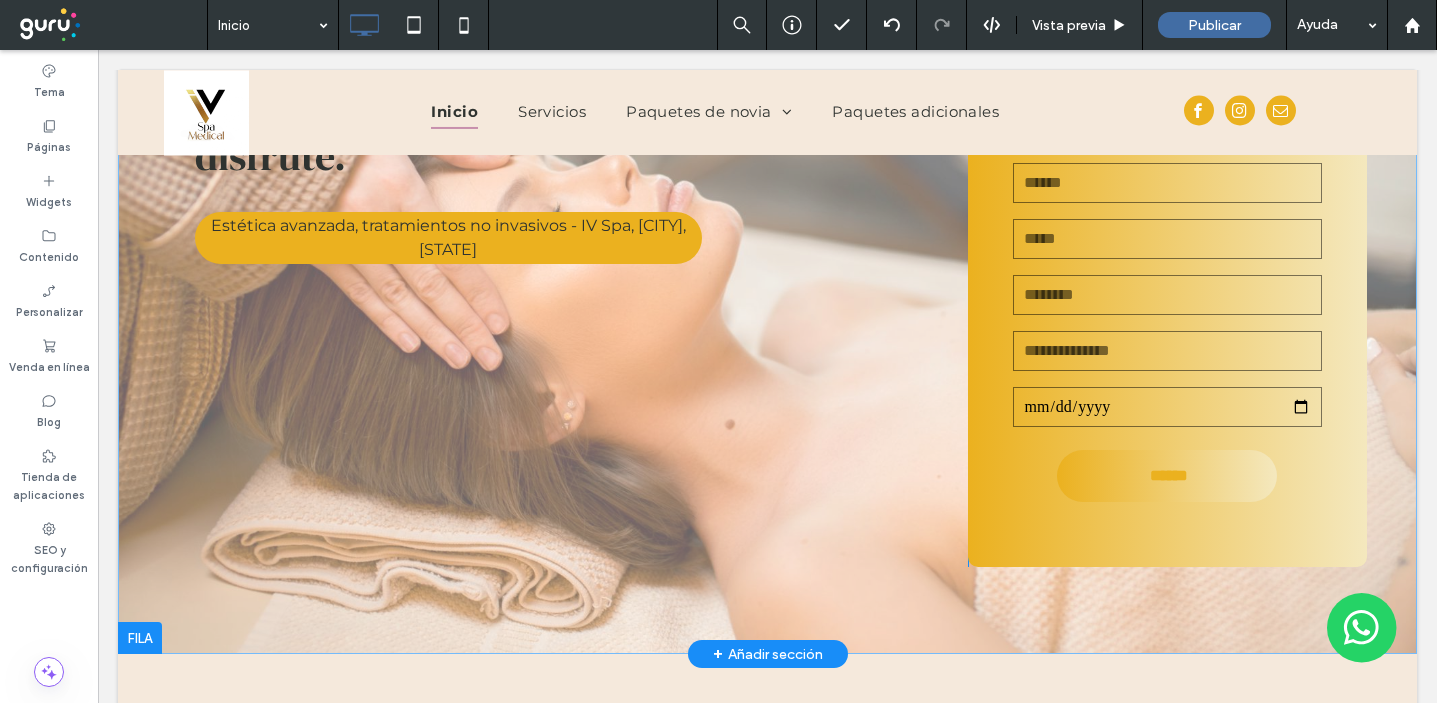 click on "Dese un tiempo, relájese y disfrute.
Estética avanzada, tratamientos no invasivos - IV Spa, Chacarilla Santiago de Surco
Click To Paste" at bounding box center (568, 273) 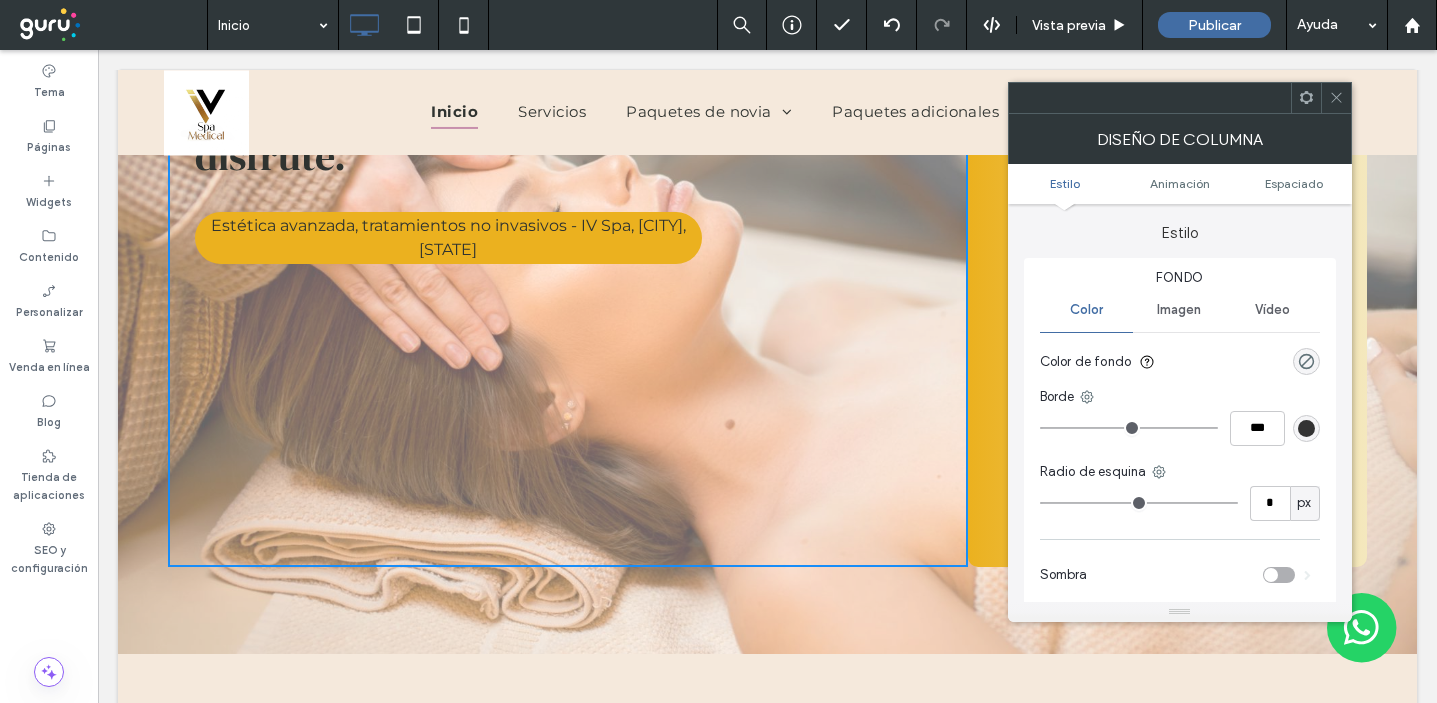 click at bounding box center [1336, 98] 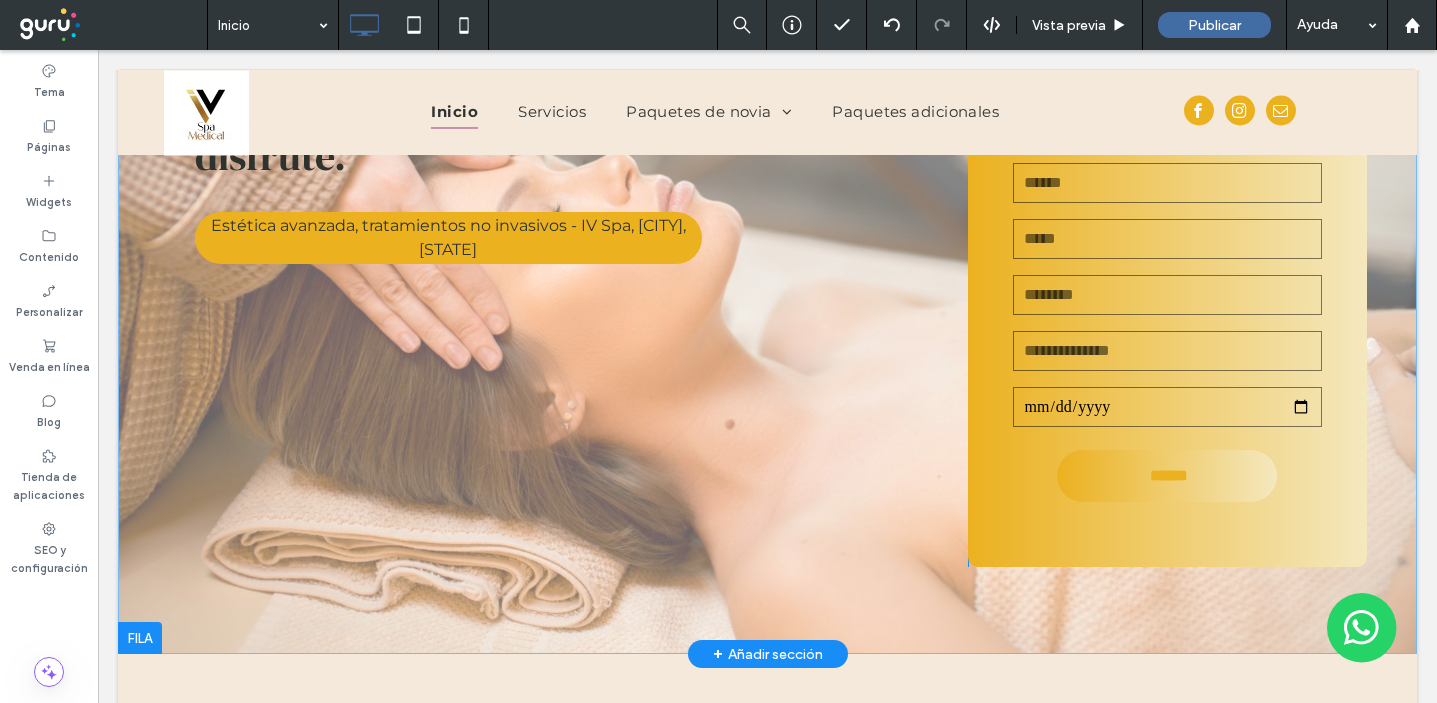 click on "Dese un tiempo, relájese y disfrute.
Estética avanzada, tratamientos no invasivos - IV Spa, Chacarilla Santiago de Surco
Click To Paste
Agenda tu sesión
Estoy lista para escucharte y ayudarte a brillar
Contáctenos
Nombre
Email
Teléfono
Tipo de evento
Nuevo campo:
******
Gracias por contactarnos. Le responderemos tan pronto como sea posible.
Lo sentimos, hubo un error al tratar de enviar su mensaje. Vuelva a intentarlo más tarde.
Click To Paste
Fila + Añadir sección" at bounding box center (767, 238) 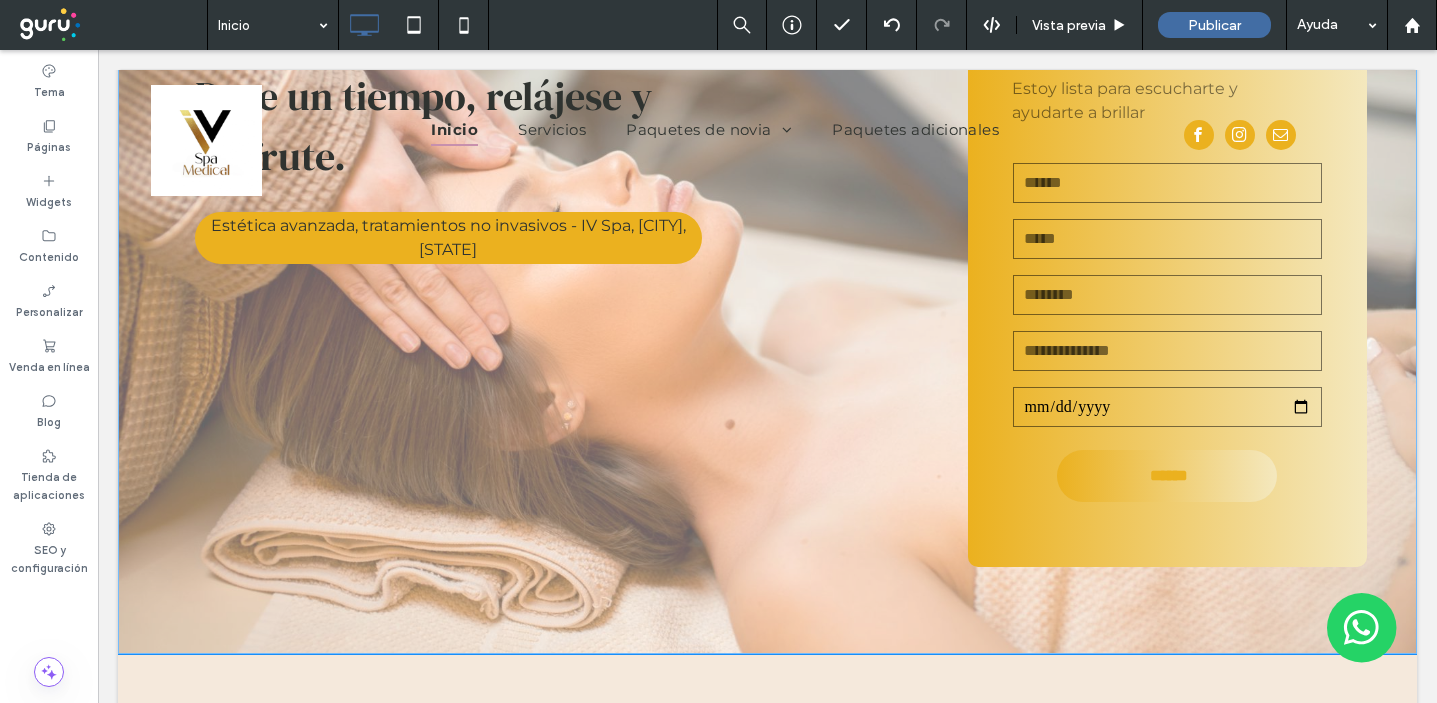 scroll, scrollTop: 0, scrollLeft: 0, axis: both 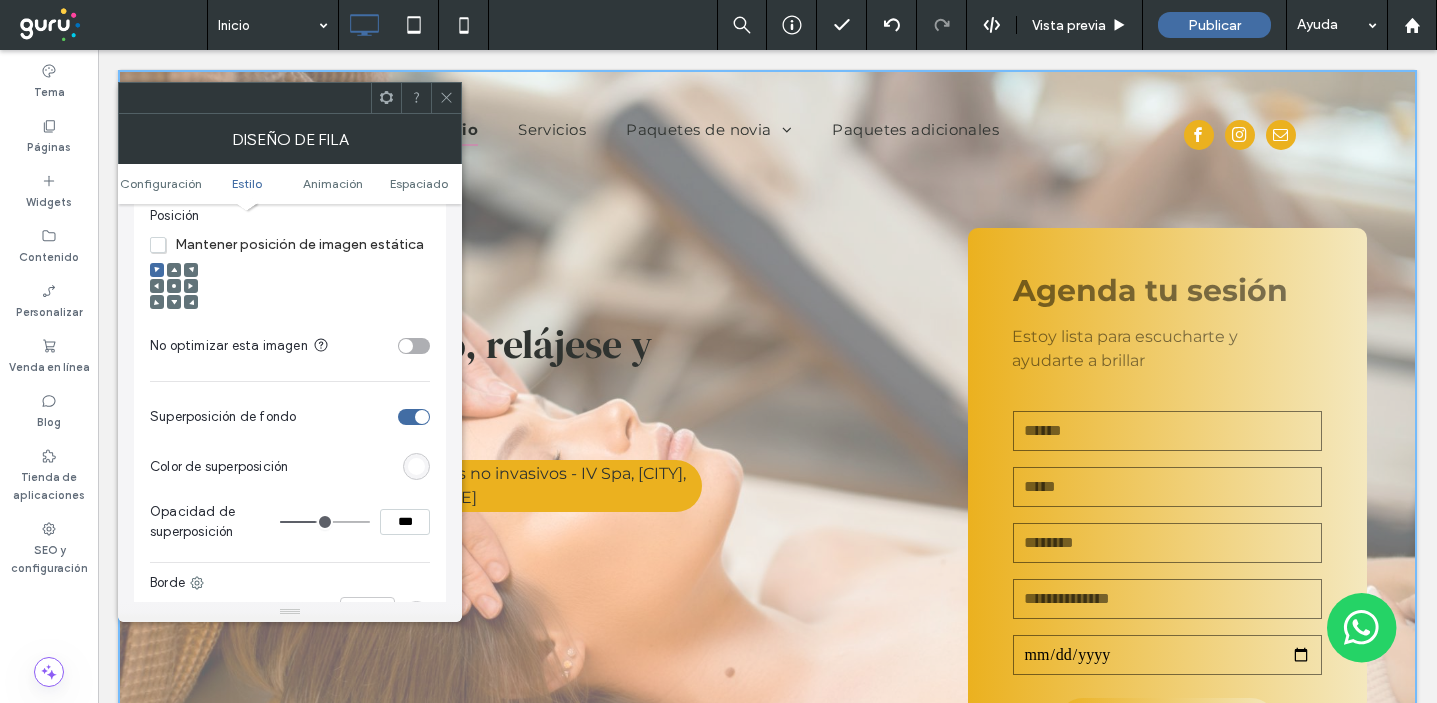 click at bounding box center (416, 466) 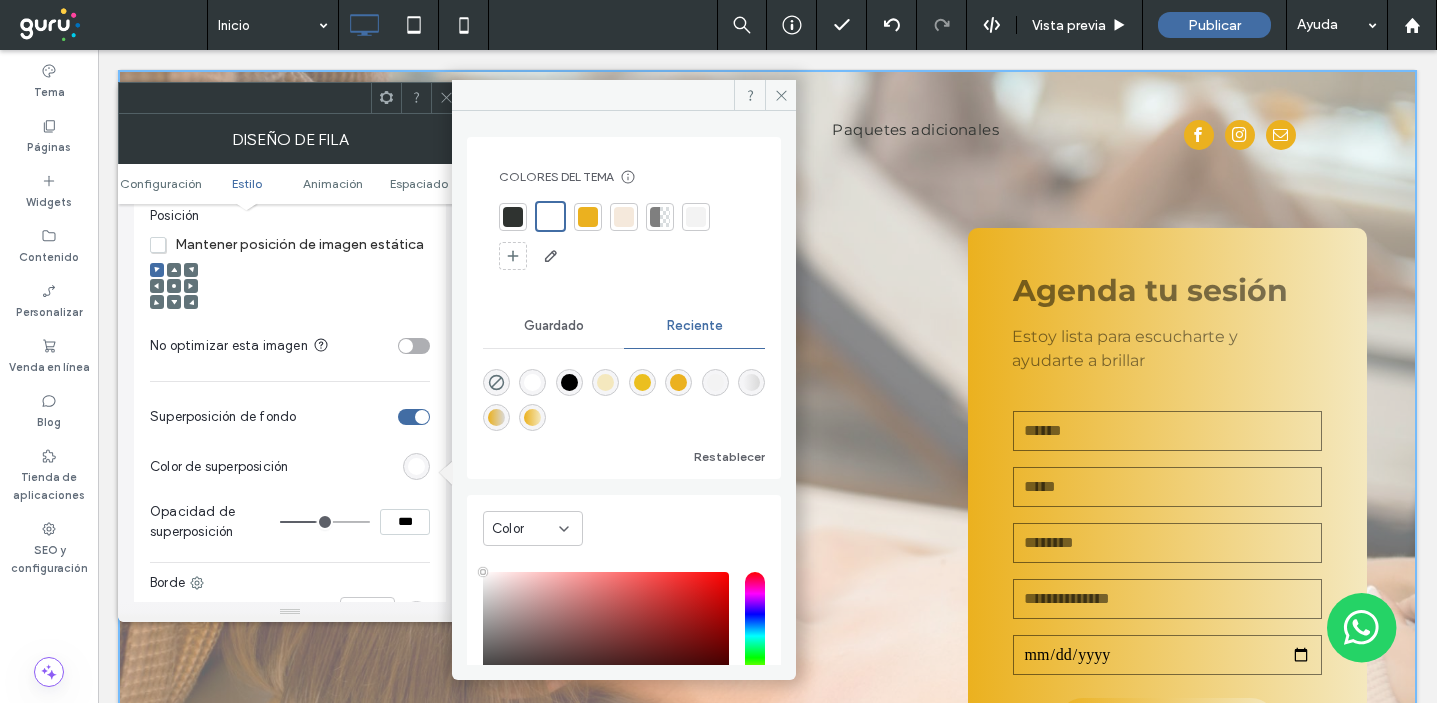 click at bounding box center (513, 217) 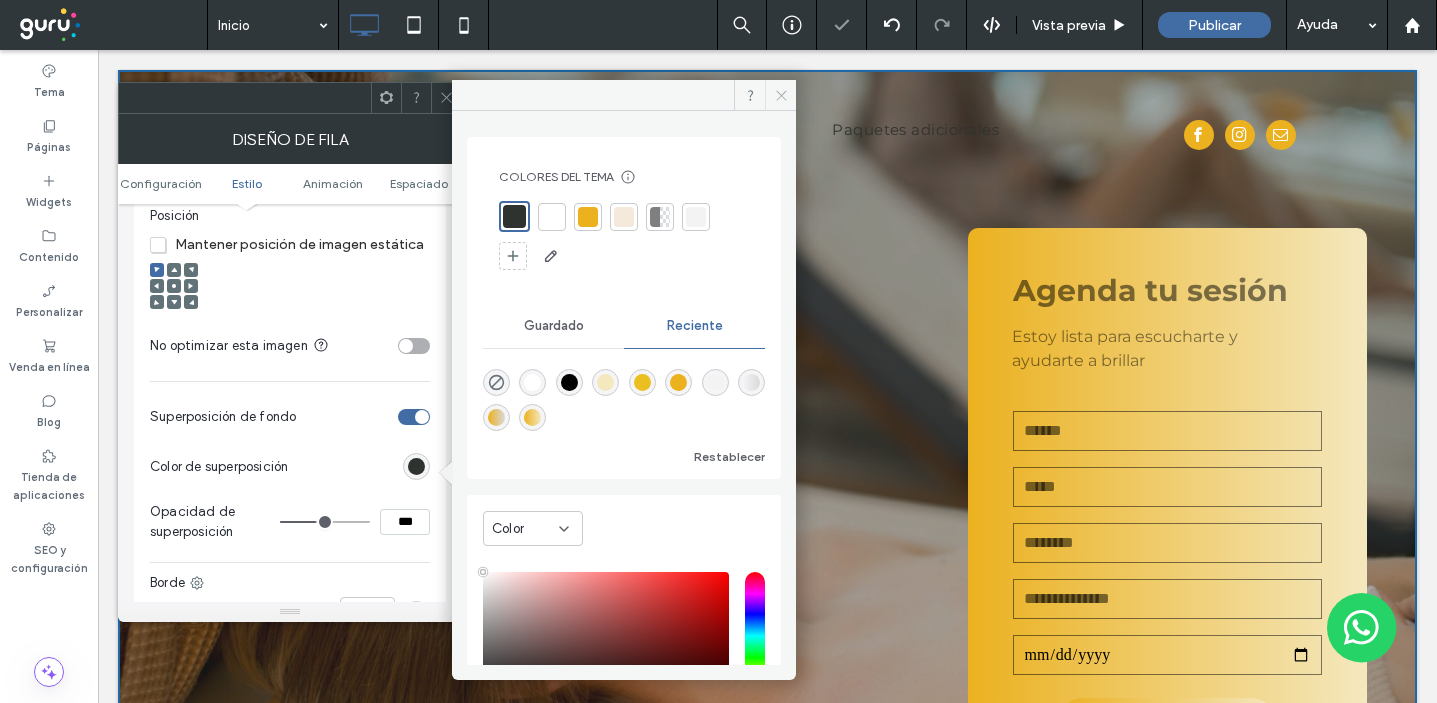 click 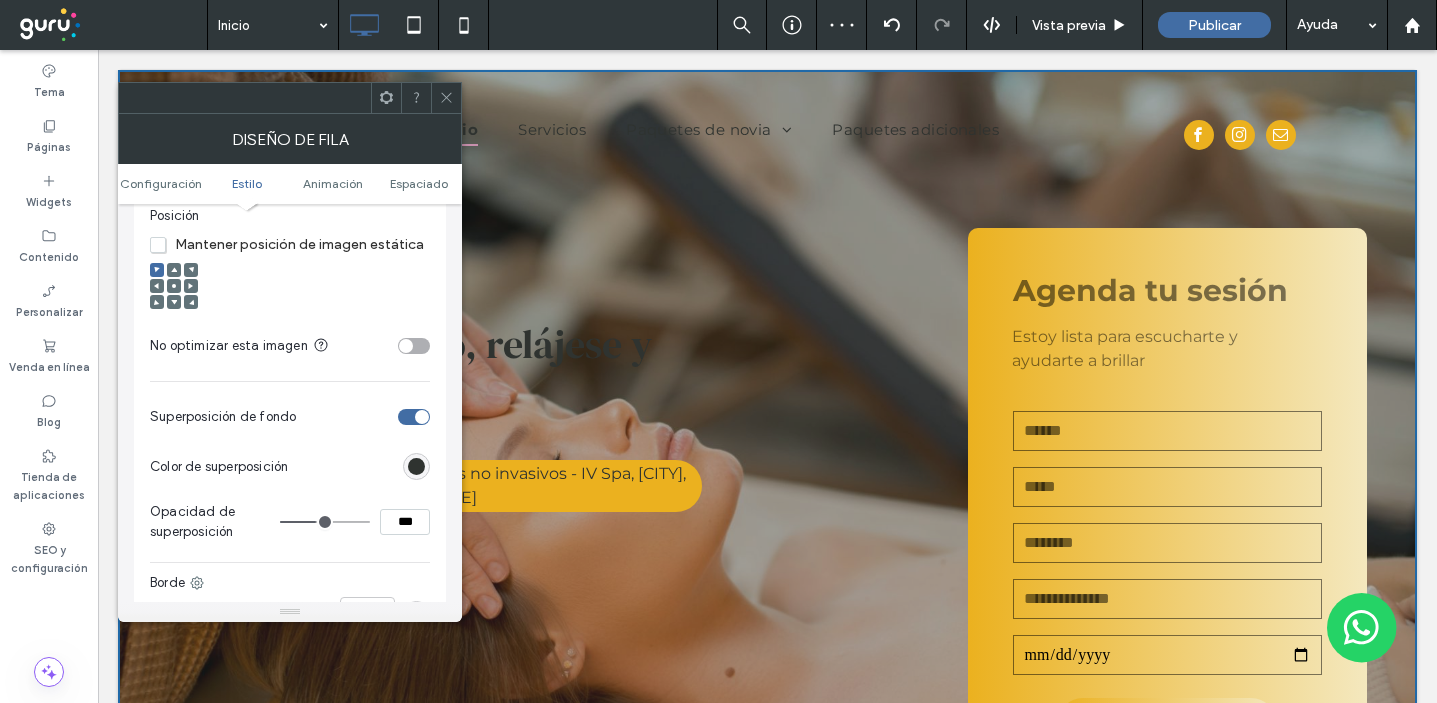 click 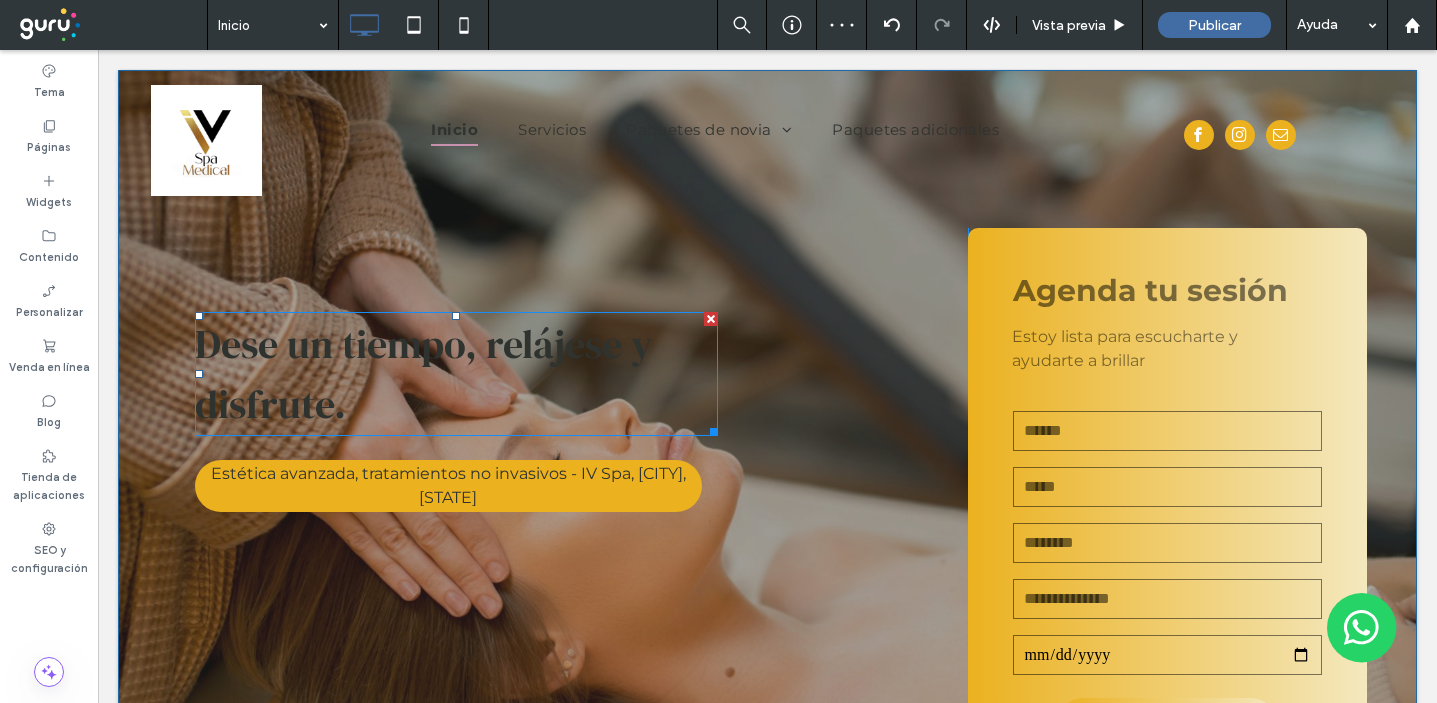 click on "Dese un tiempo, relájese y disfrute." at bounding box center (423, 374) 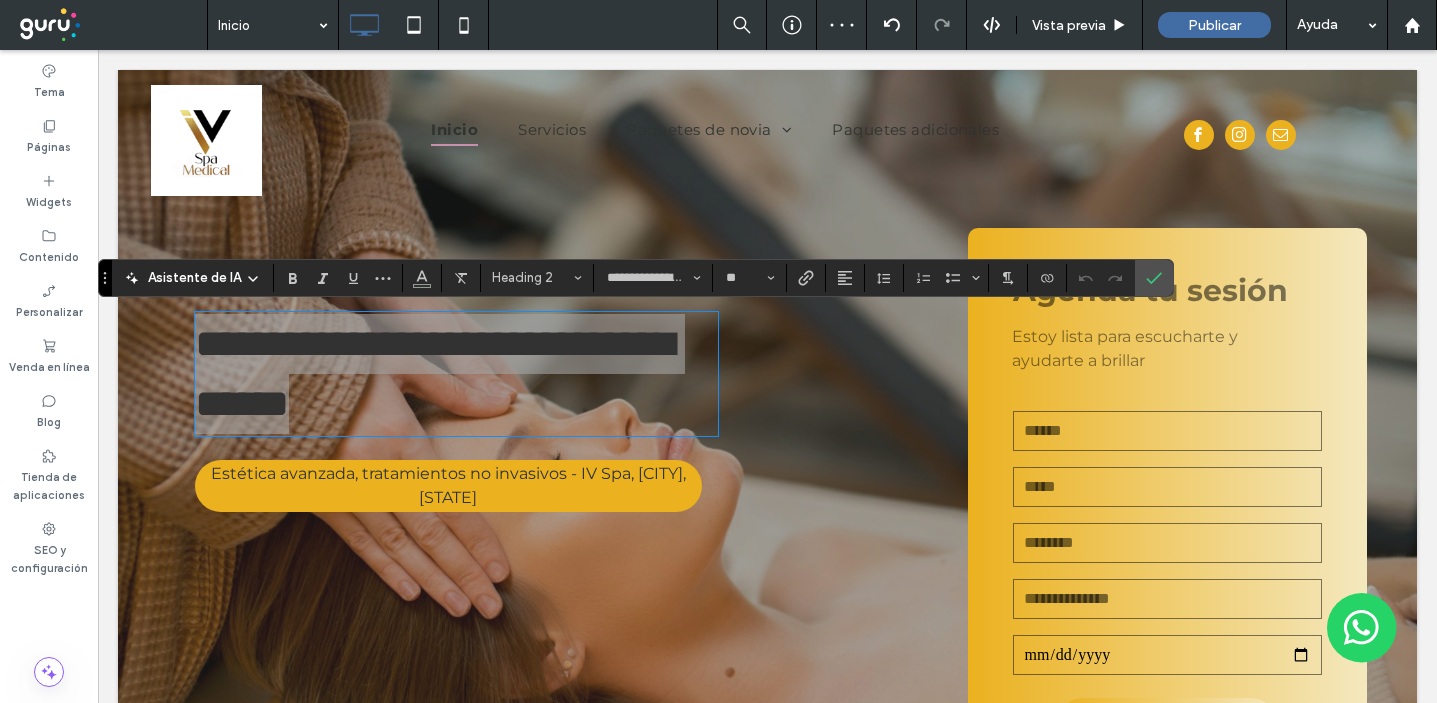 click at bounding box center (422, 278) 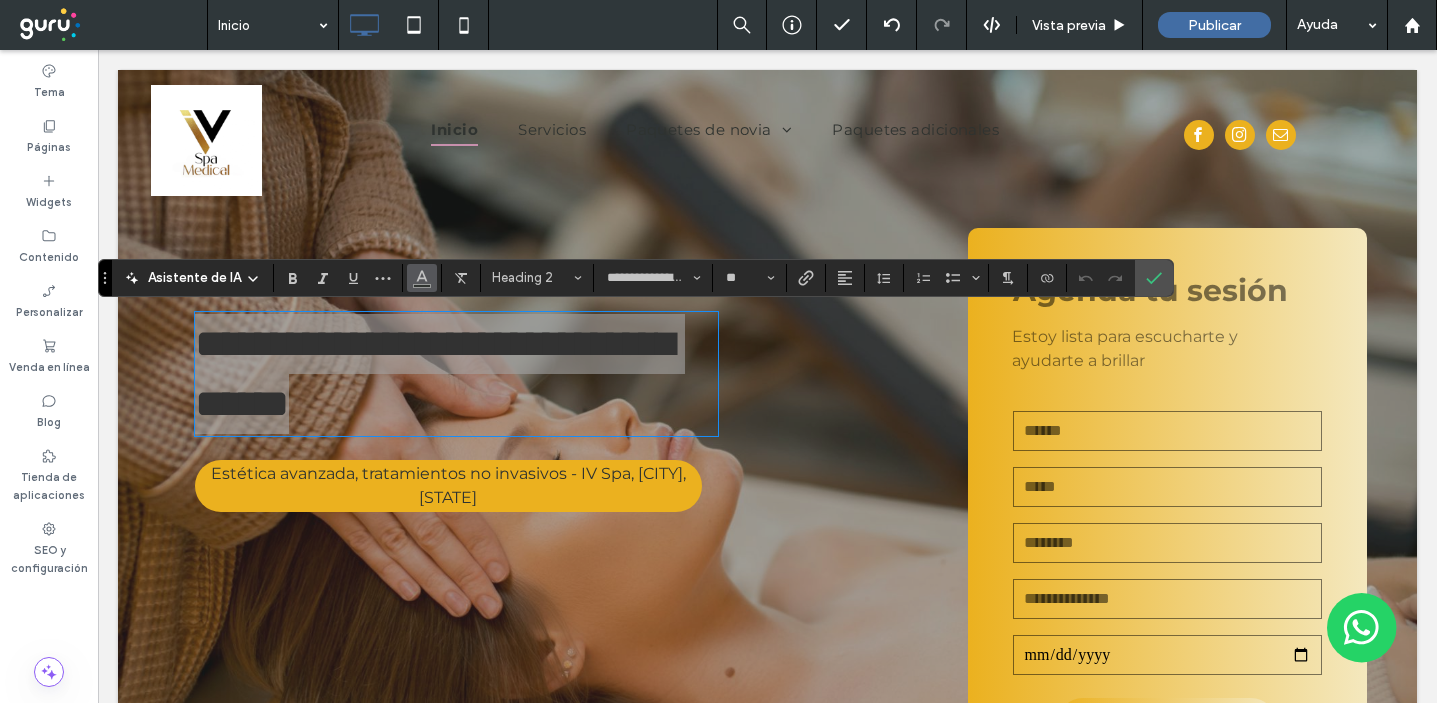 click at bounding box center [422, 278] 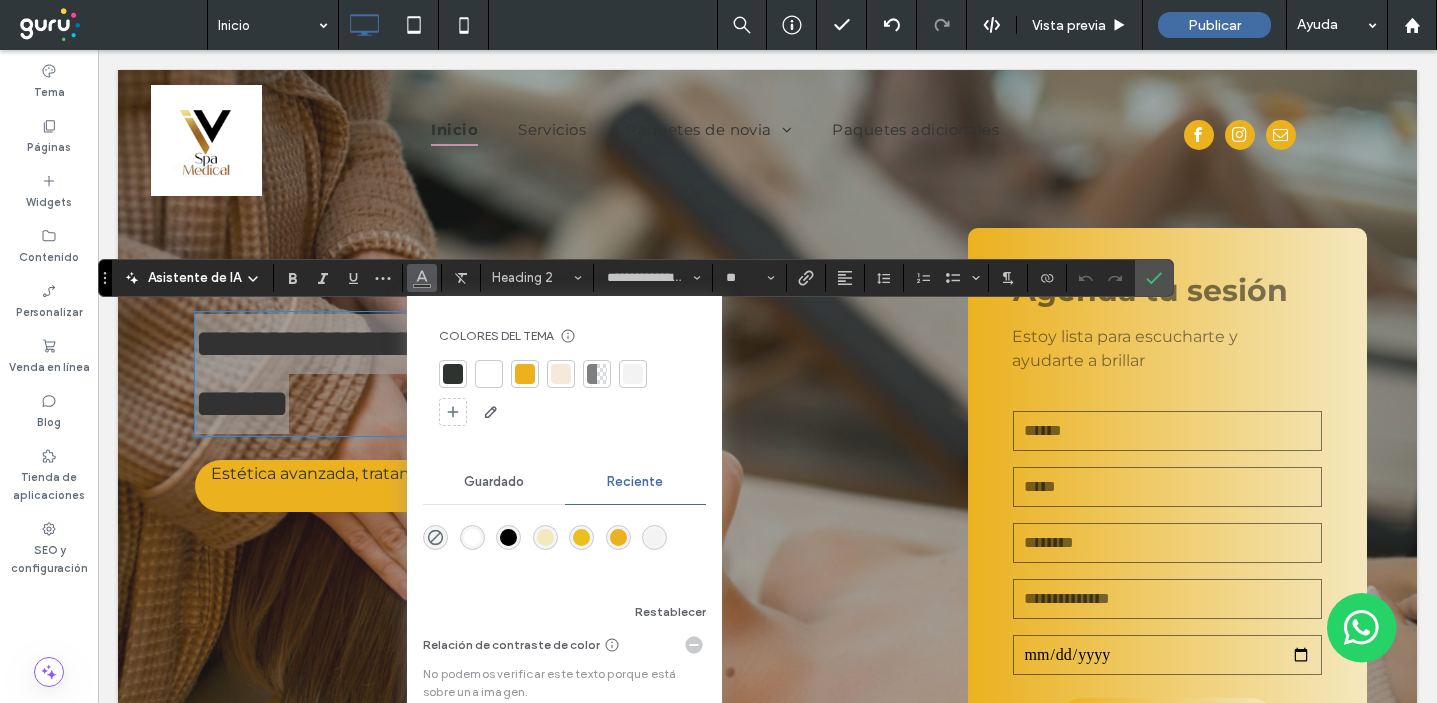 drag, startPoint x: 490, startPoint y: 377, endPoint x: 622, endPoint y: 294, distance: 155.92627 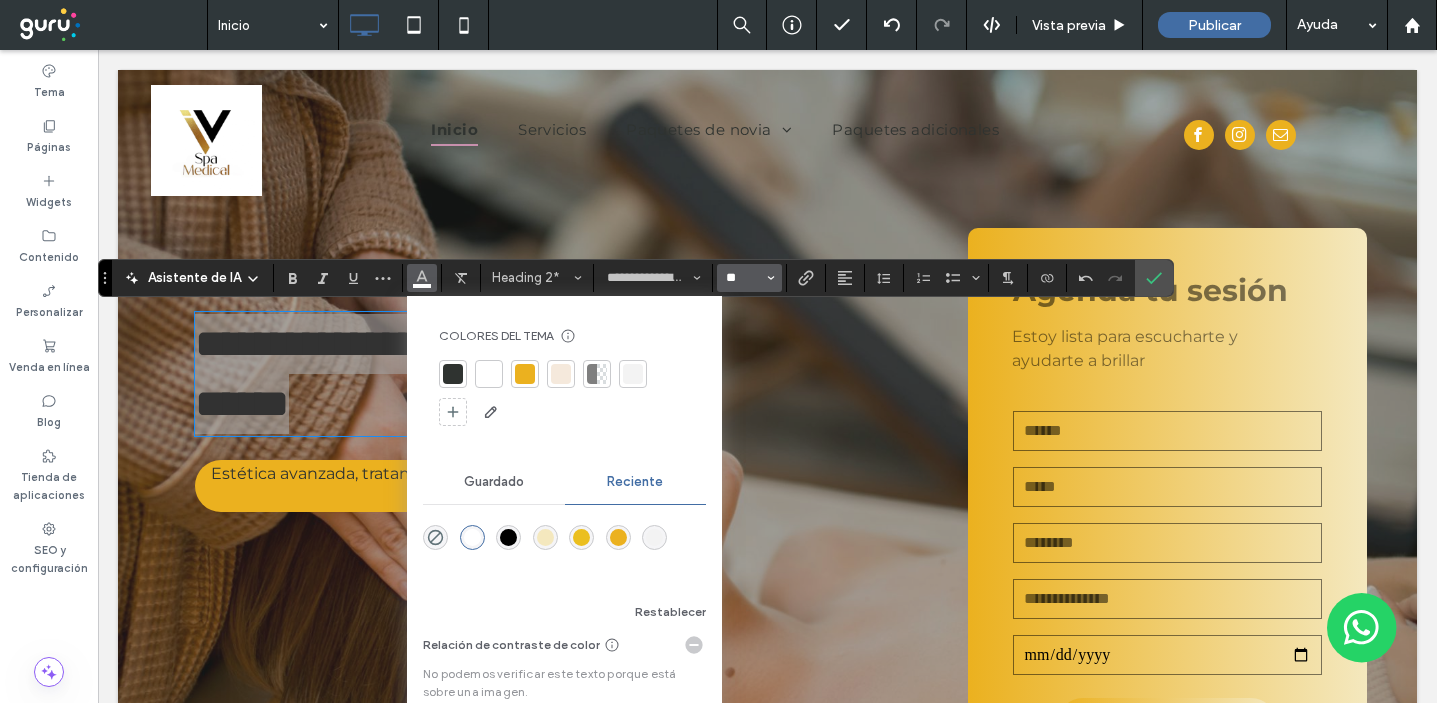 click on "**" at bounding box center [743, 278] 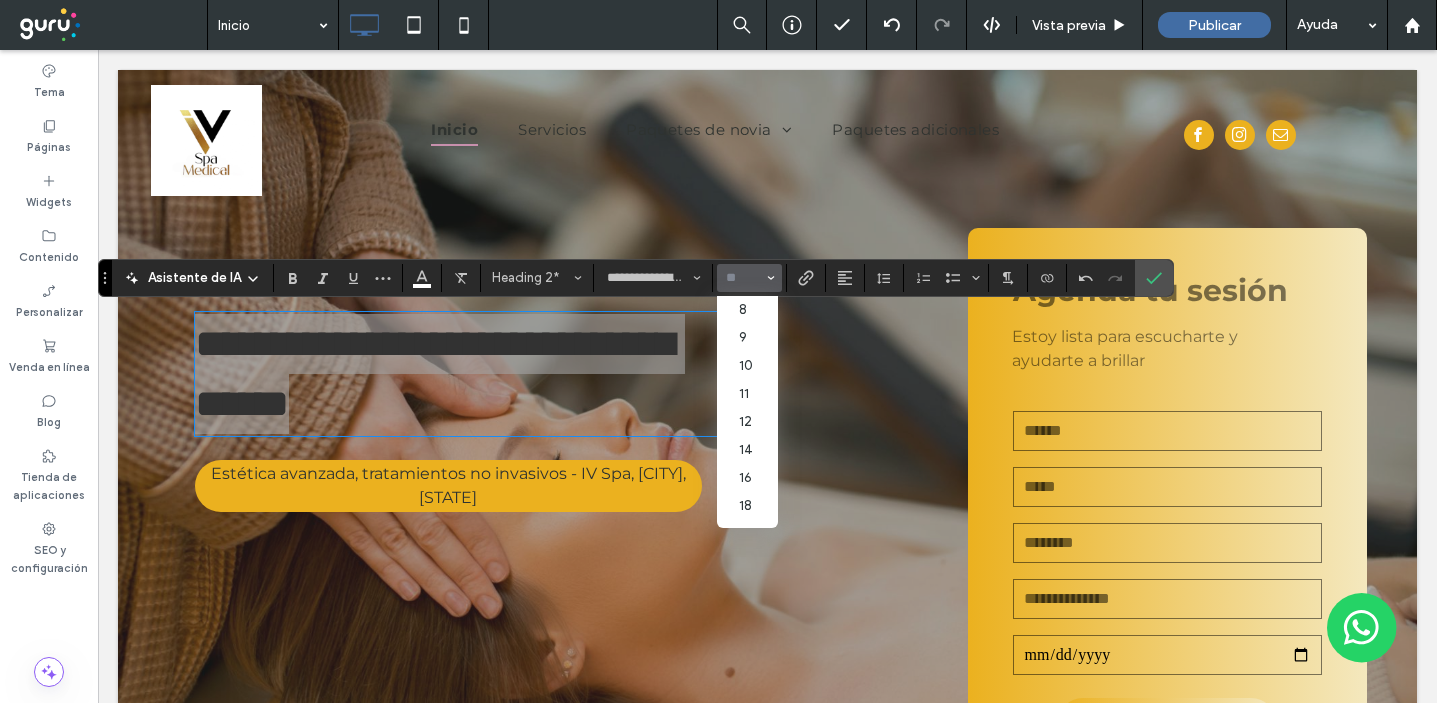 click at bounding box center [743, 278] 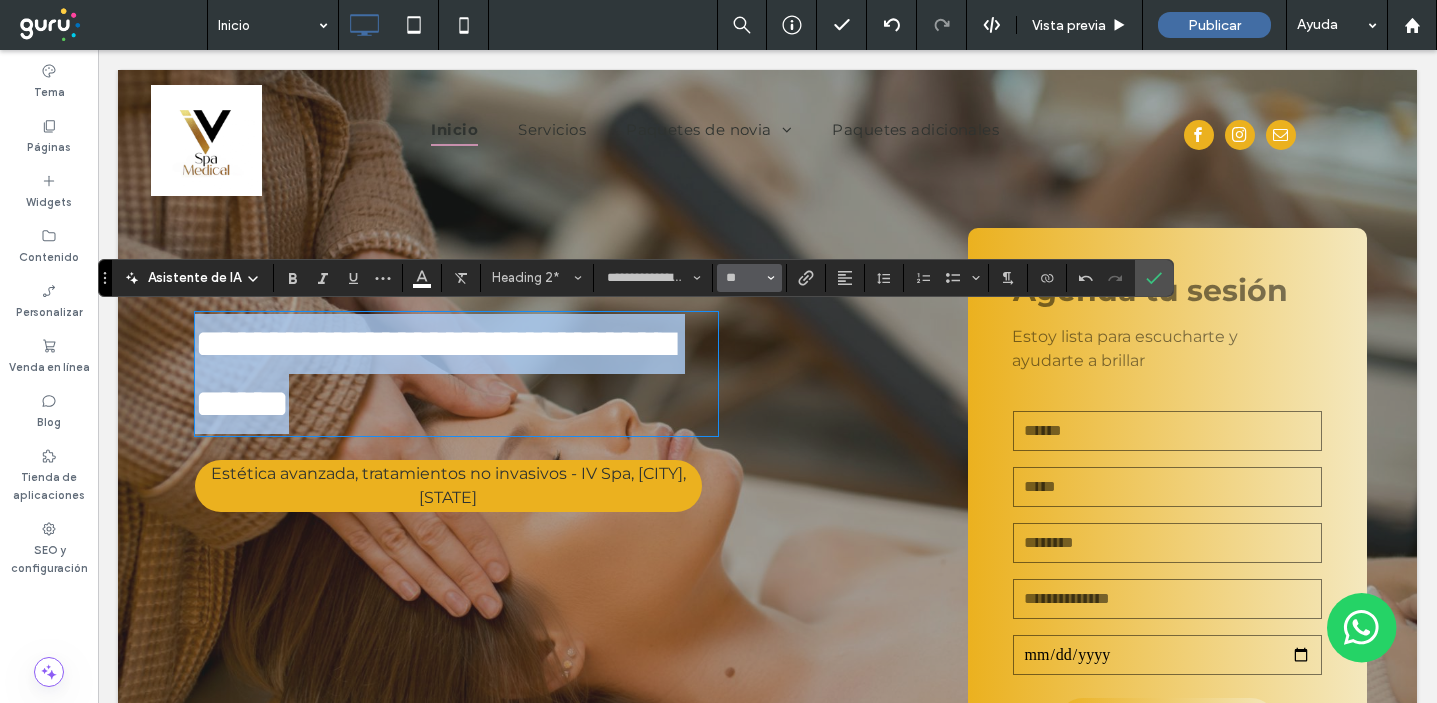 type on "**" 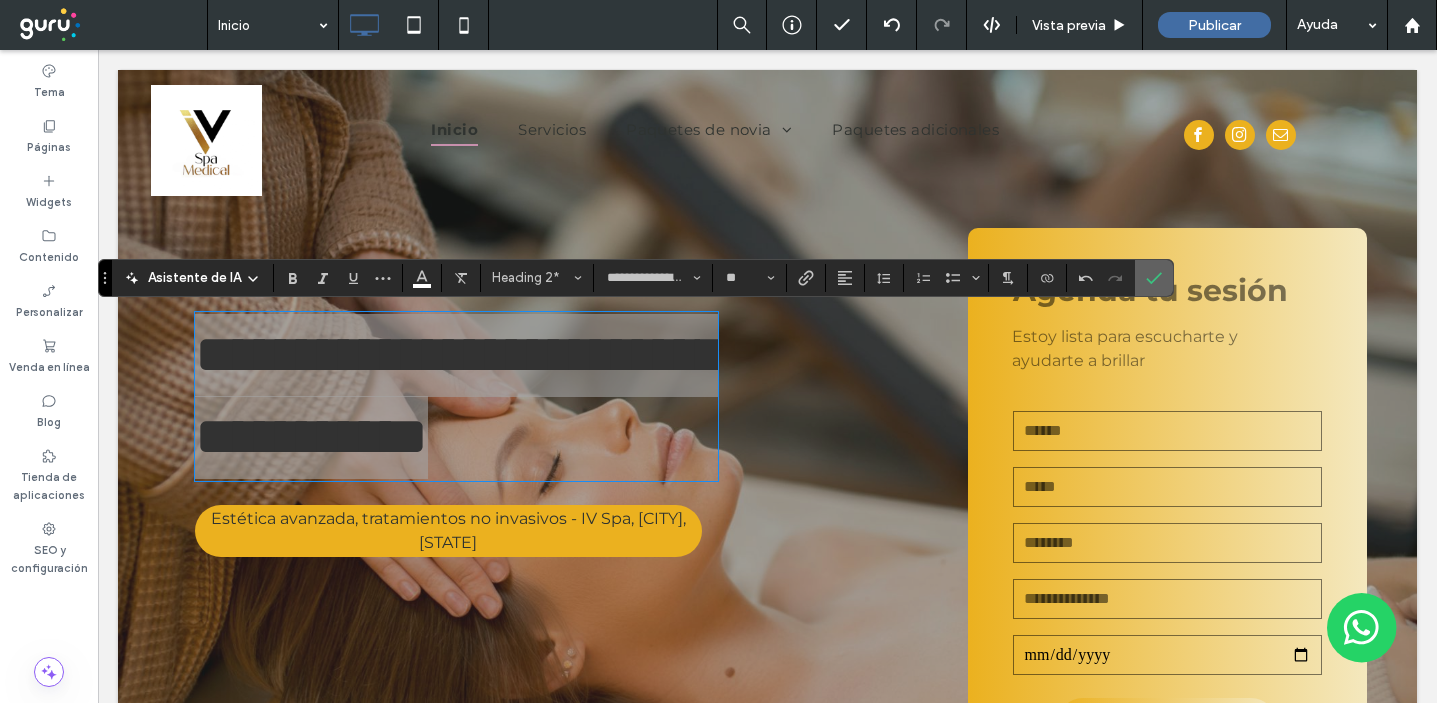drag, startPoint x: 1163, startPoint y: 287, endPoint x: 990, endPoint y: 262, distance: 174.79703 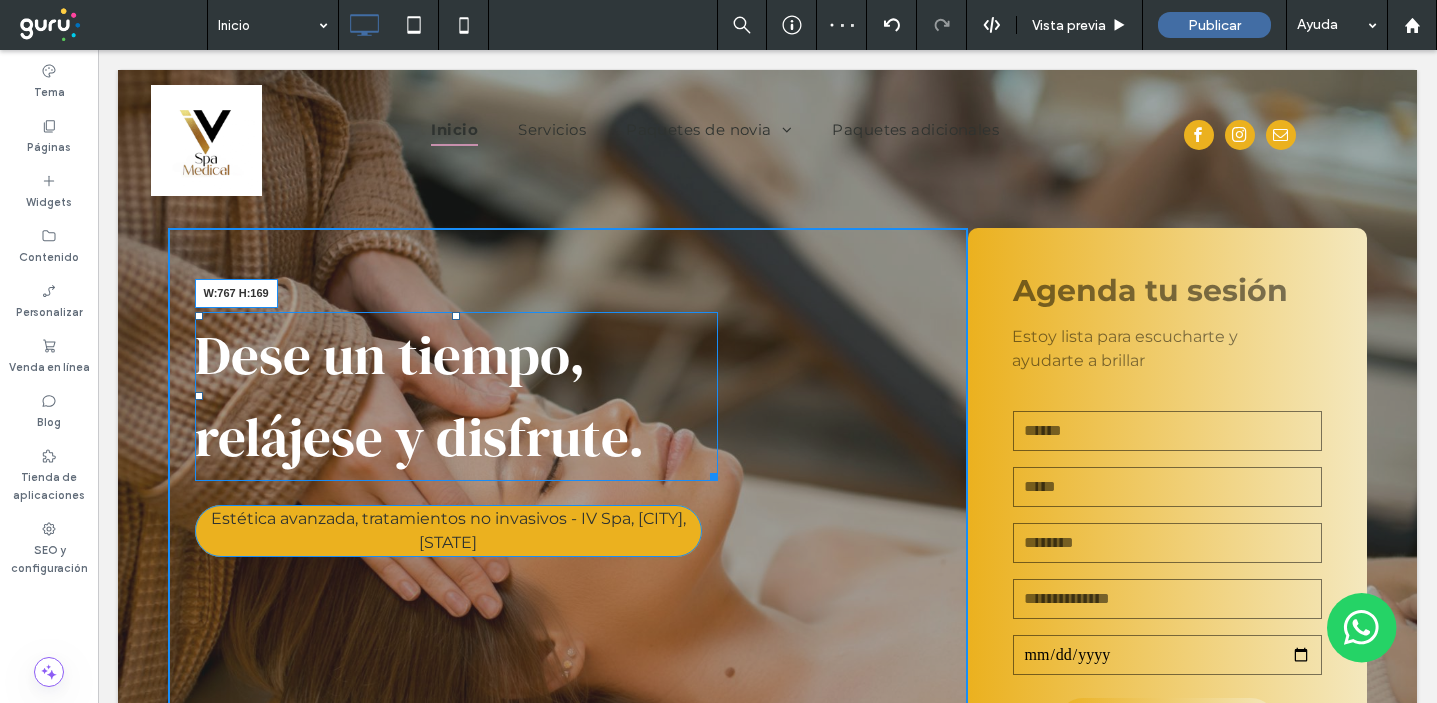 drag, startPoint x: 712, startPoint y: 475, endPoint x: 834, endPoint y: 475, distance: 122 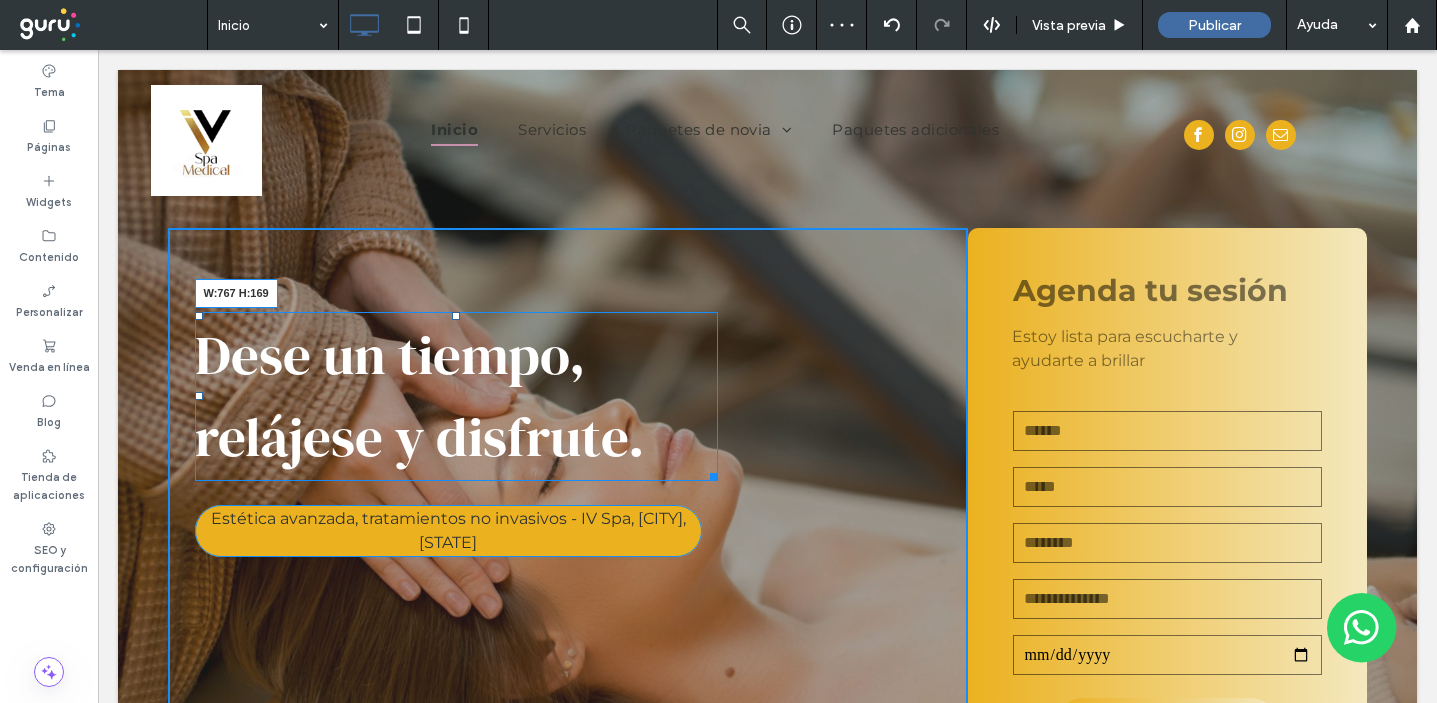 click on "Dese un tiempo, relájese y disfrute. W:767 H:169" at bounding box center [456, 396] 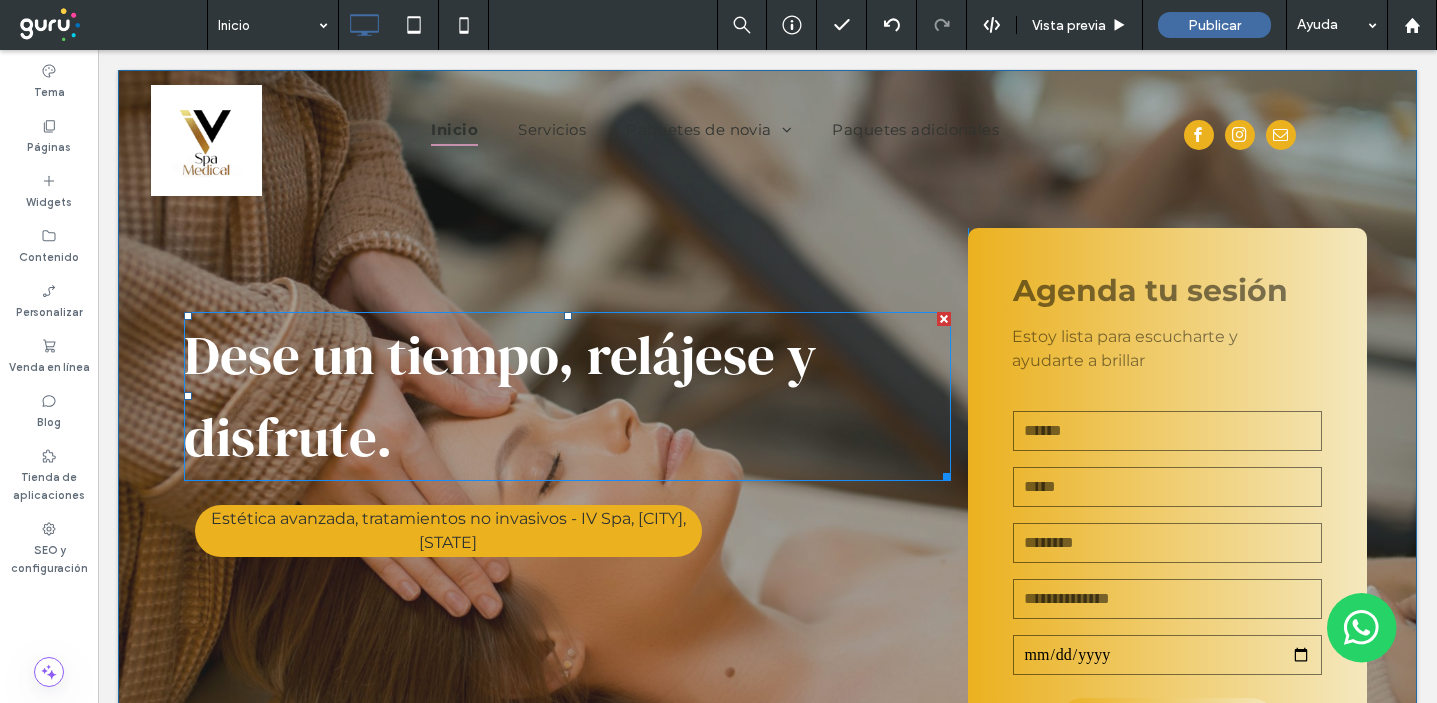 click on "Dese un tiempo, relájese y disfrute." at bounding box center (500, 396) 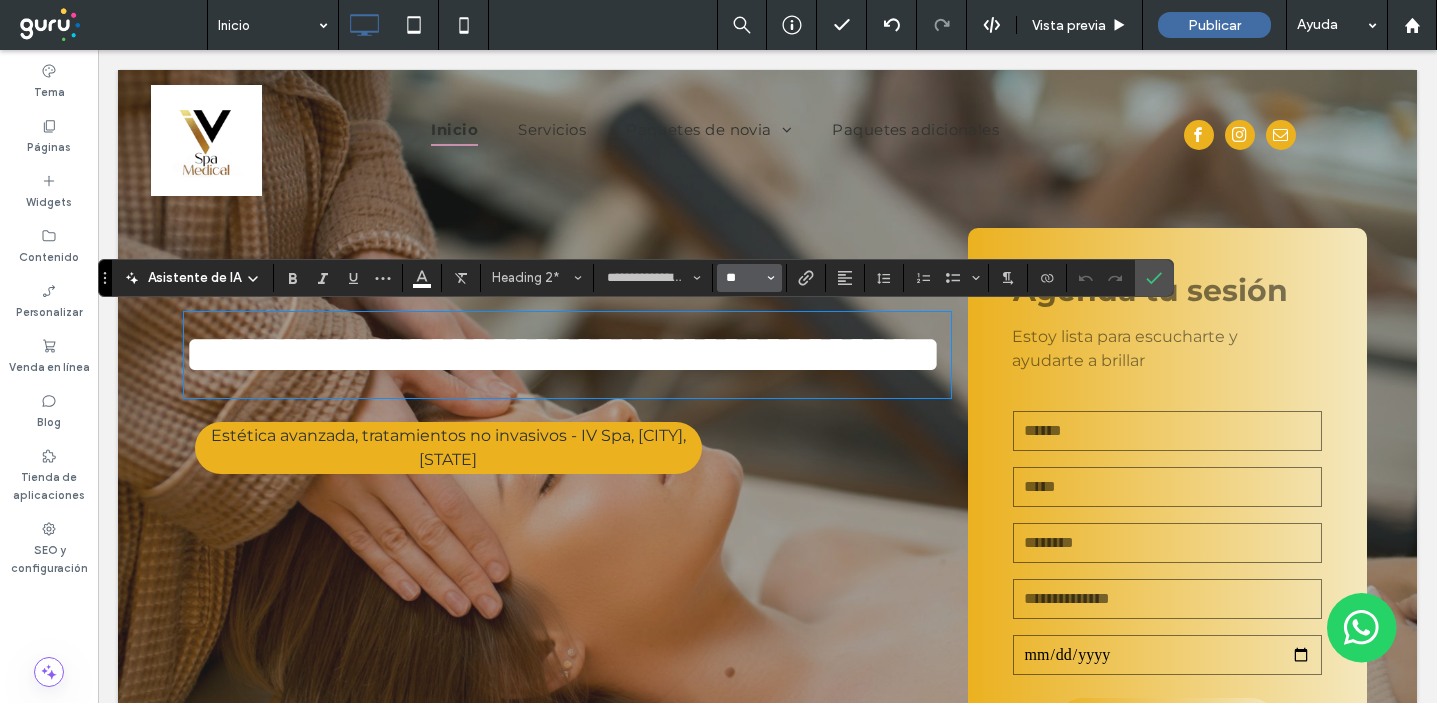 click on "**" at bounding box center [743, 278] 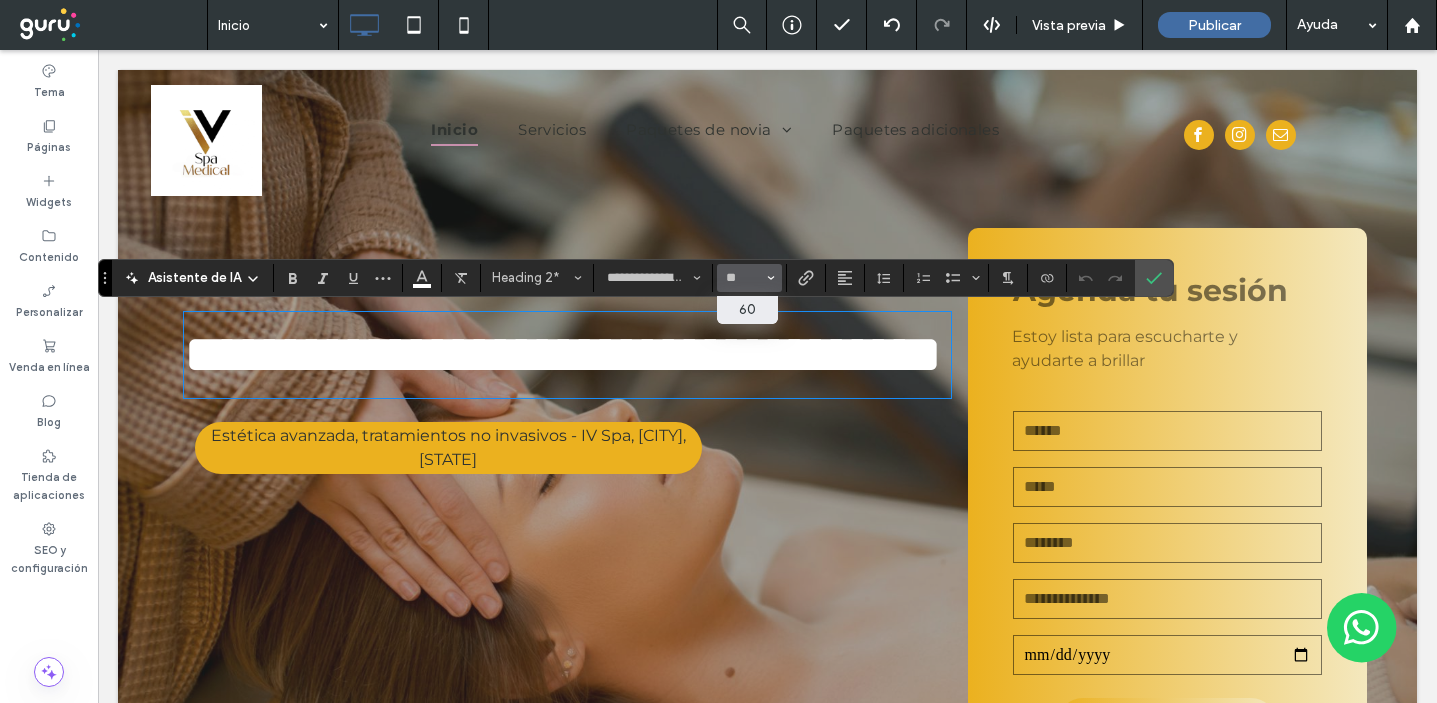 type on "**" 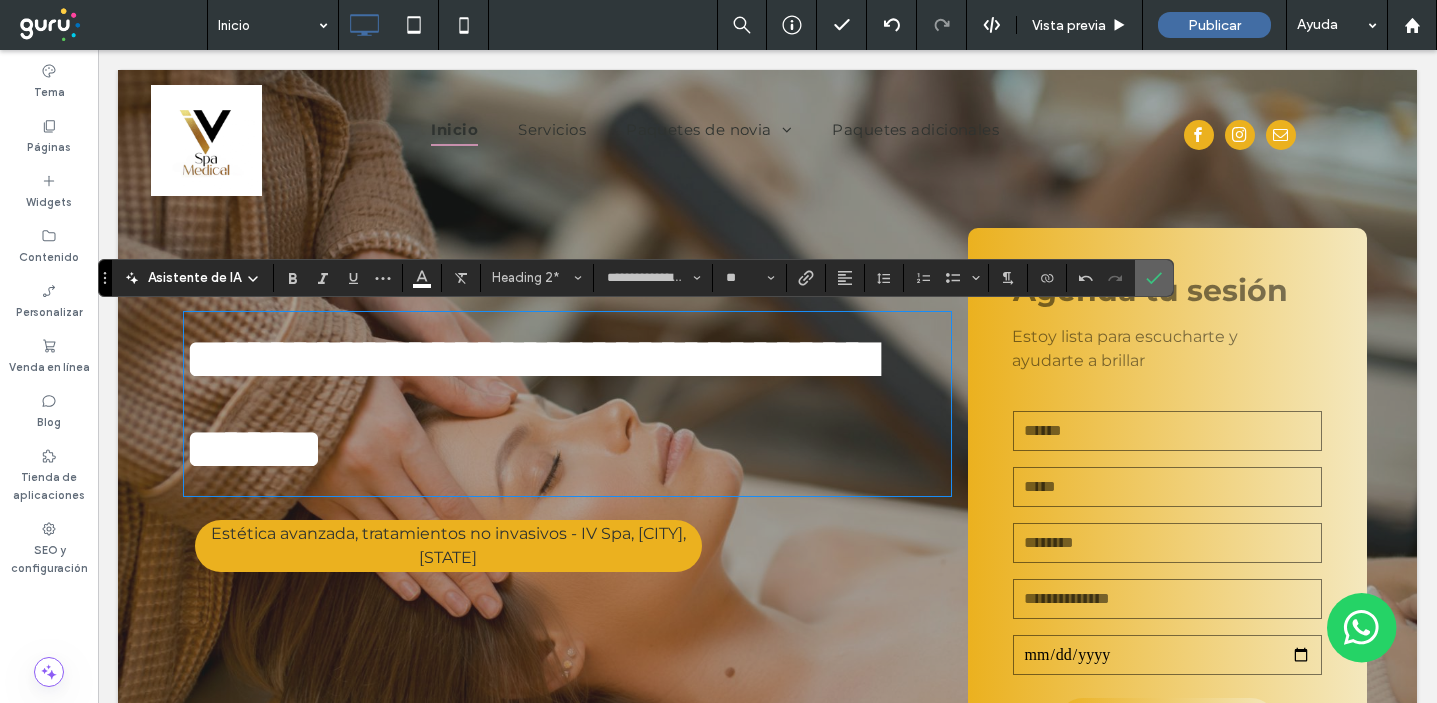click 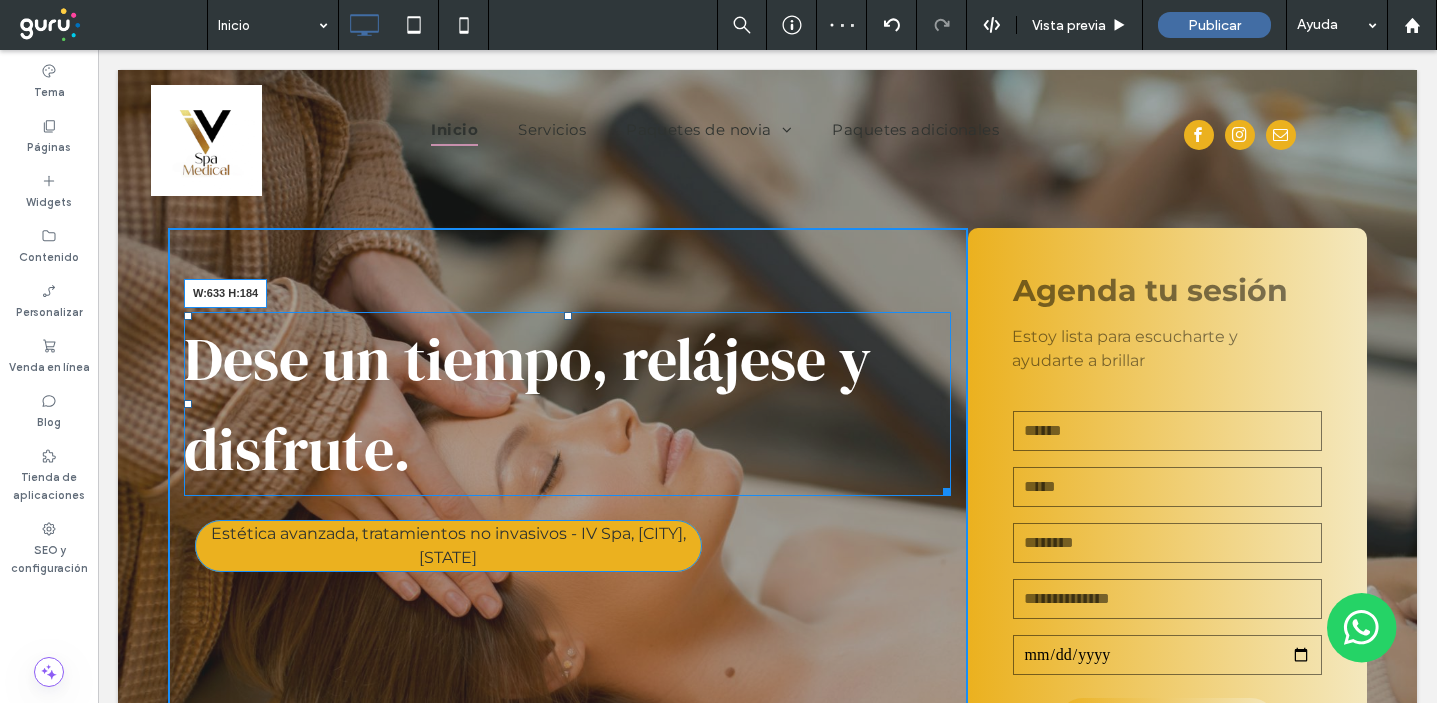 drag, startPoint x: 939, startPoint y: 491, endPoint x: 872, endPoint y: 478, distance: 68.24954 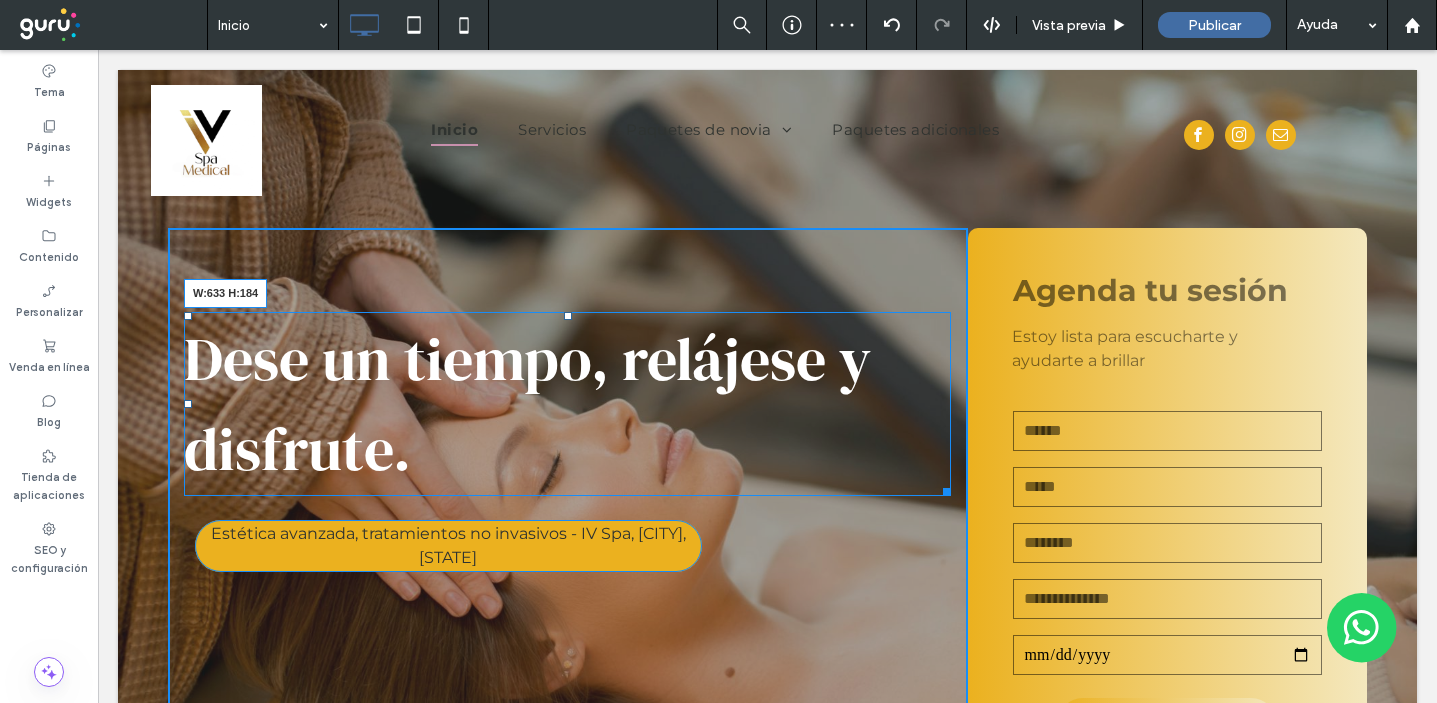 click on "Dese un tiempo, relájese y disfrute. W:633 H:184" at bounding box center [567, 404] 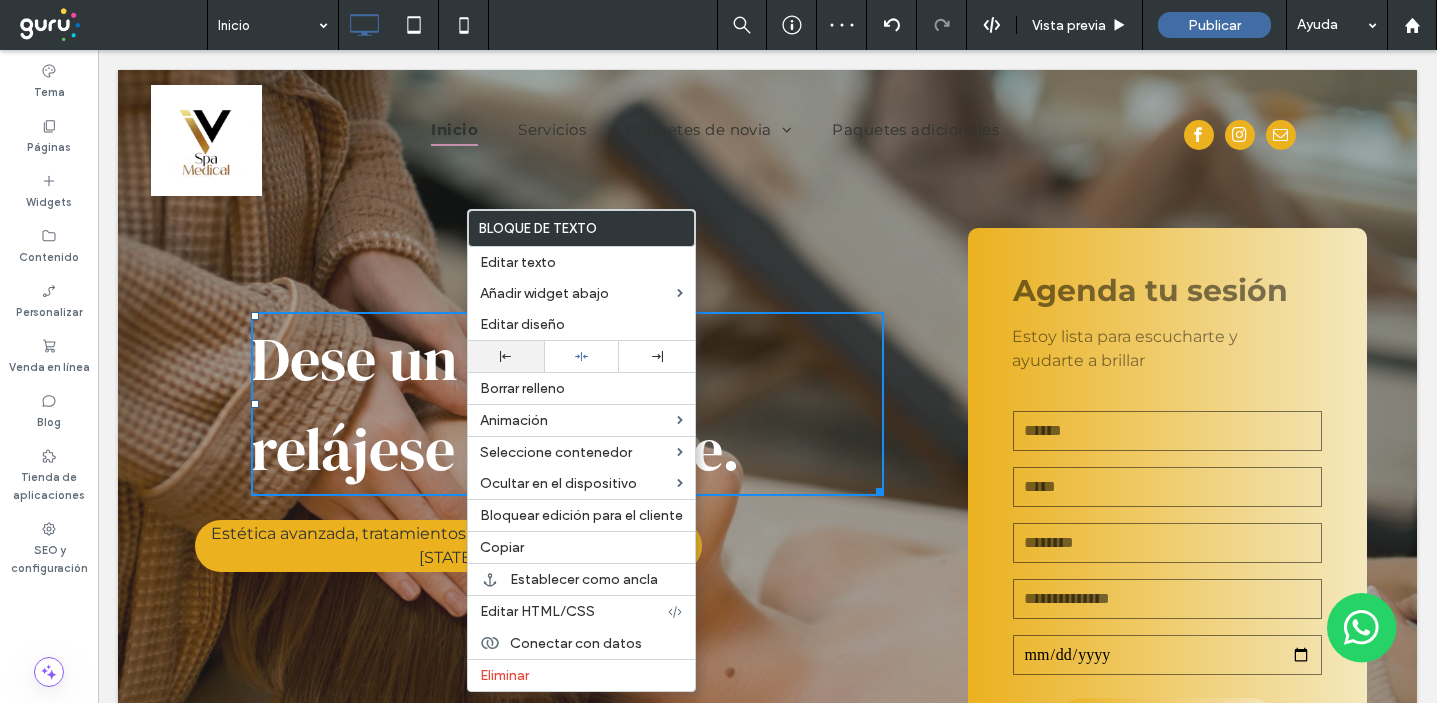 click 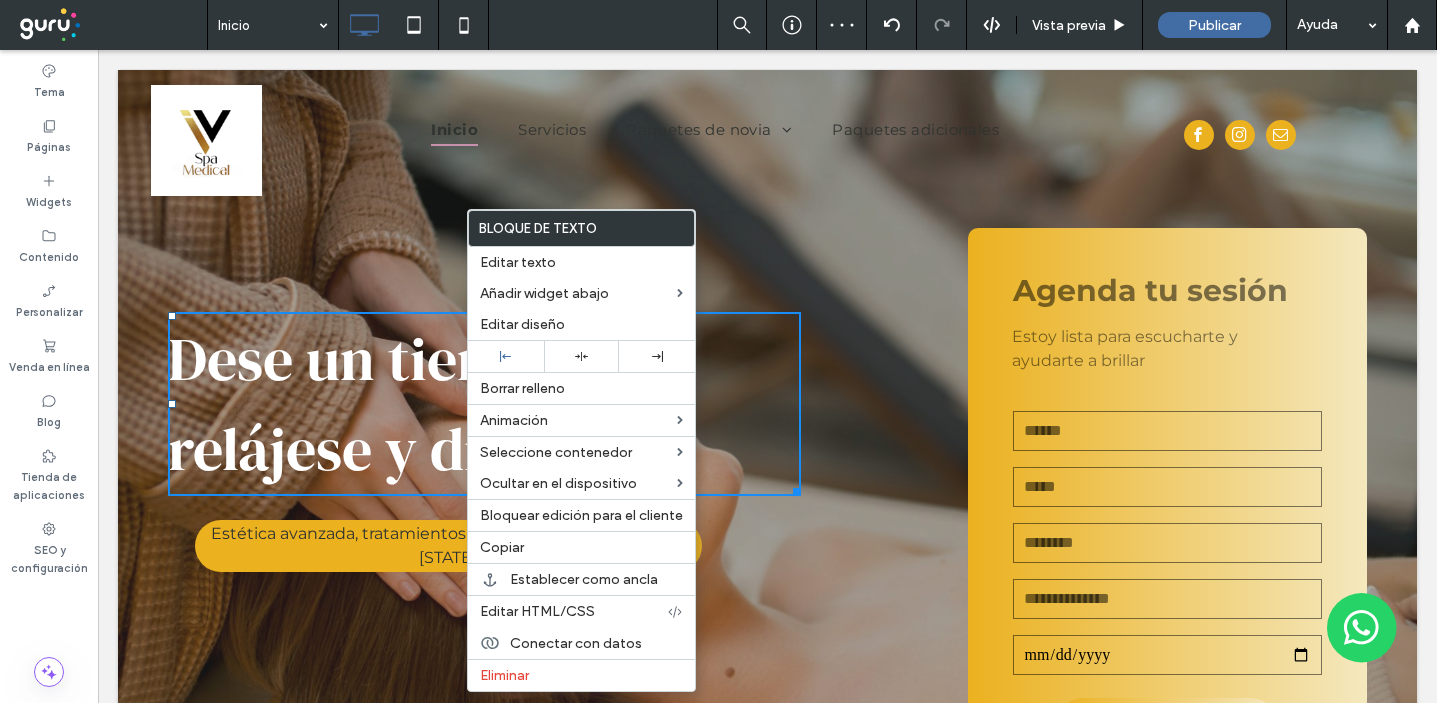 click at bounding box center [718, 351] 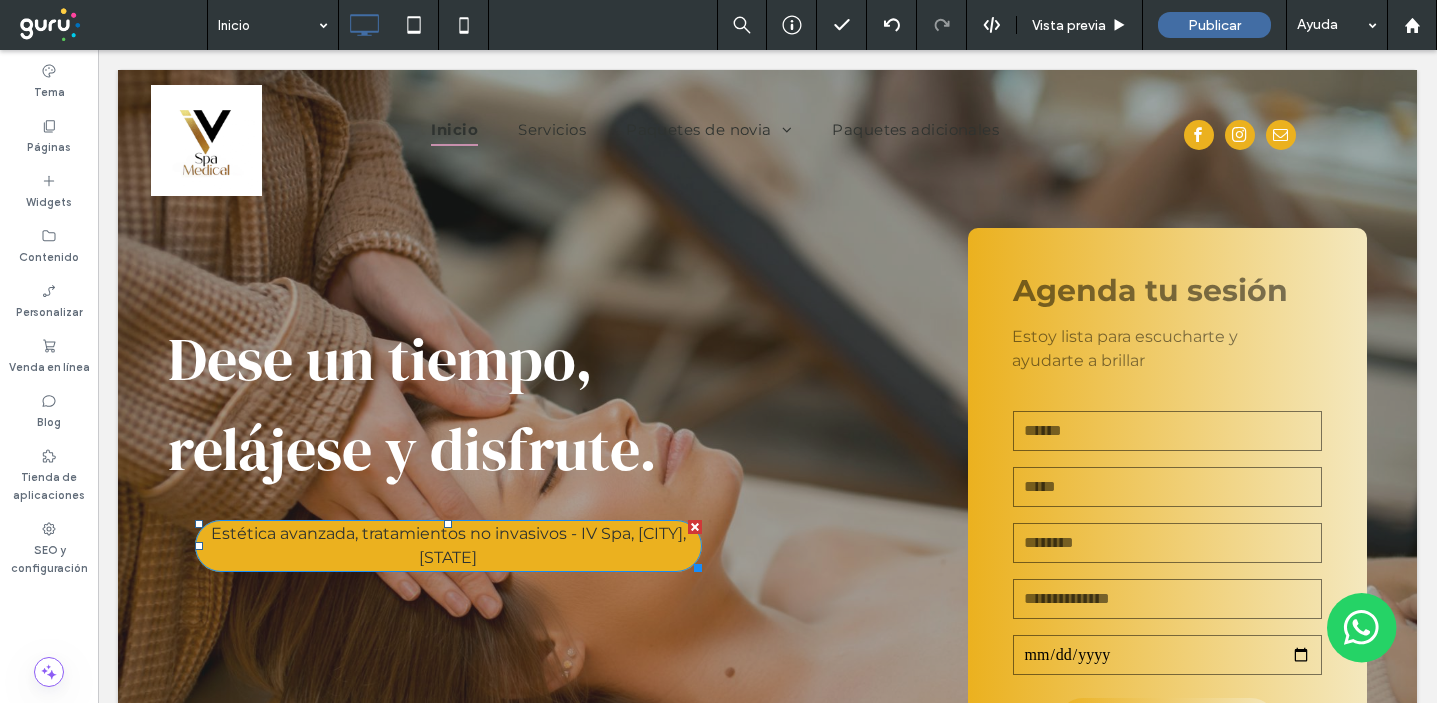 click on "Estética avanzada, tratamientos no invasivos - IV Spa, Chacarilla Santiago de Surco" at bounding box center (448, 546) 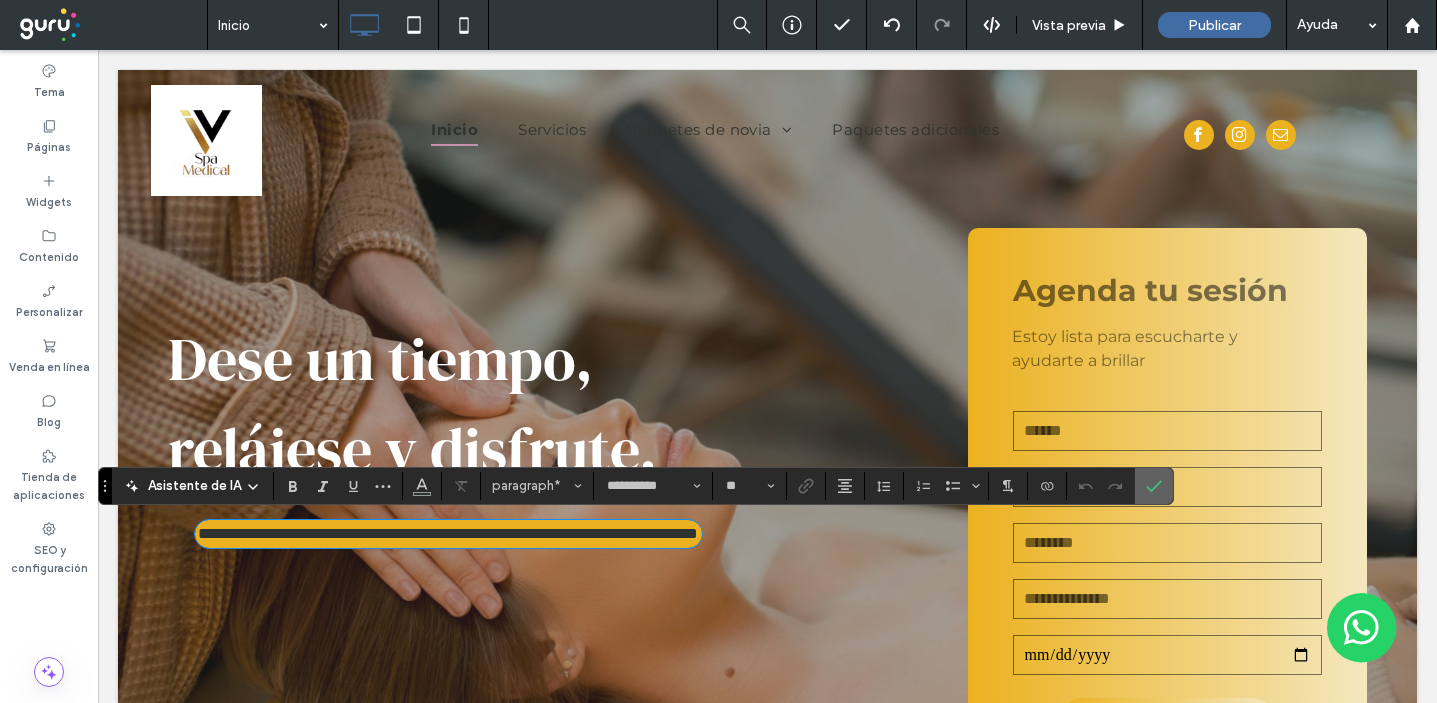 drag, startPoint x: 929, startPoint y: 440, endPoint x: 1149, endPoint y: 489, distance: 225.39078 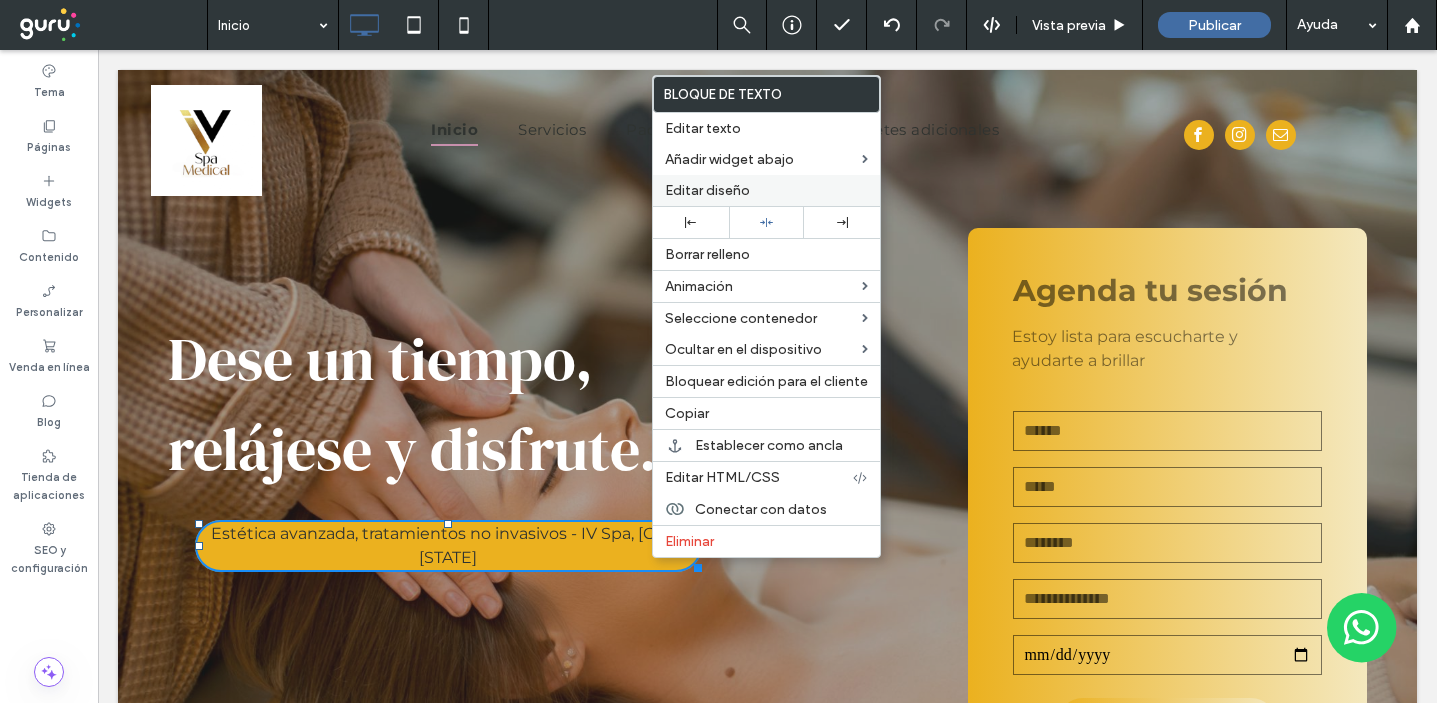 click on "Editar diseño" at bounding box center [707, 190] 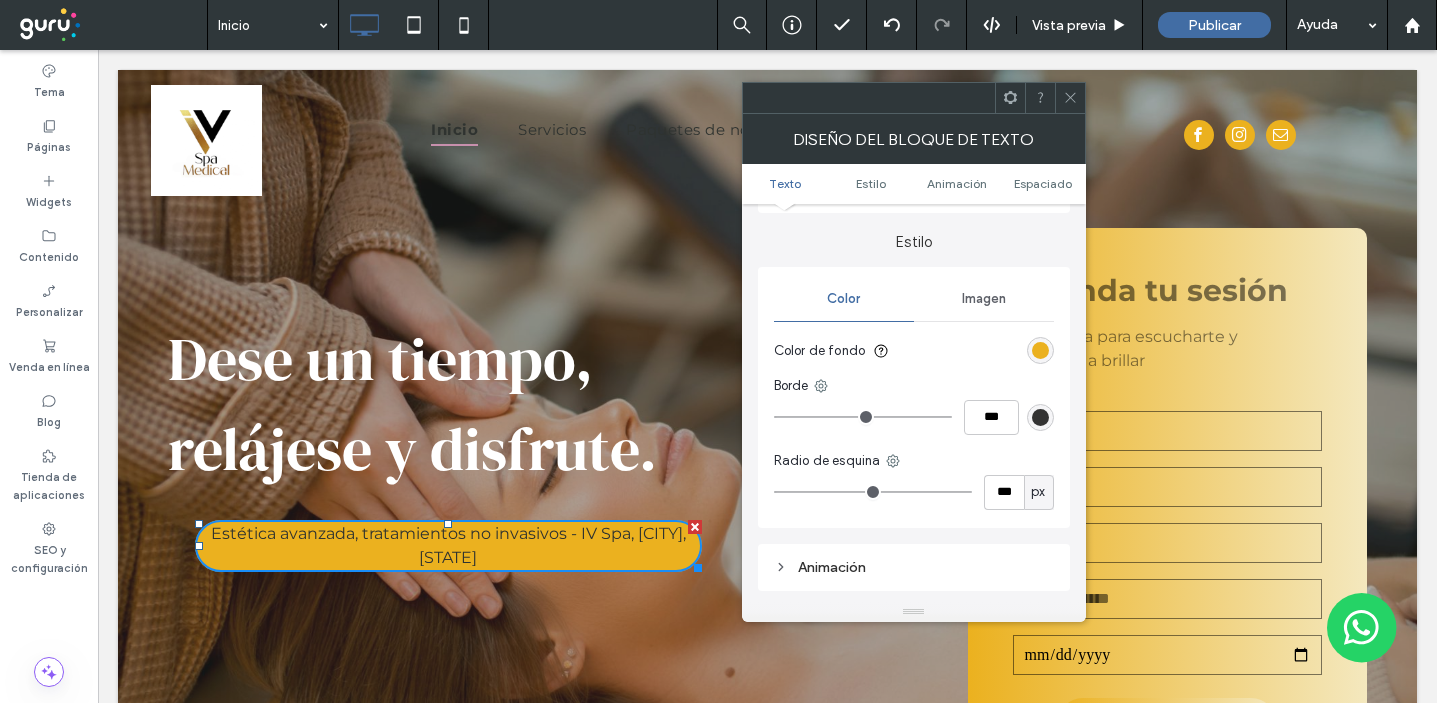 scroll, scrollTop: 280, scrollLeft: 0, axis: vertical 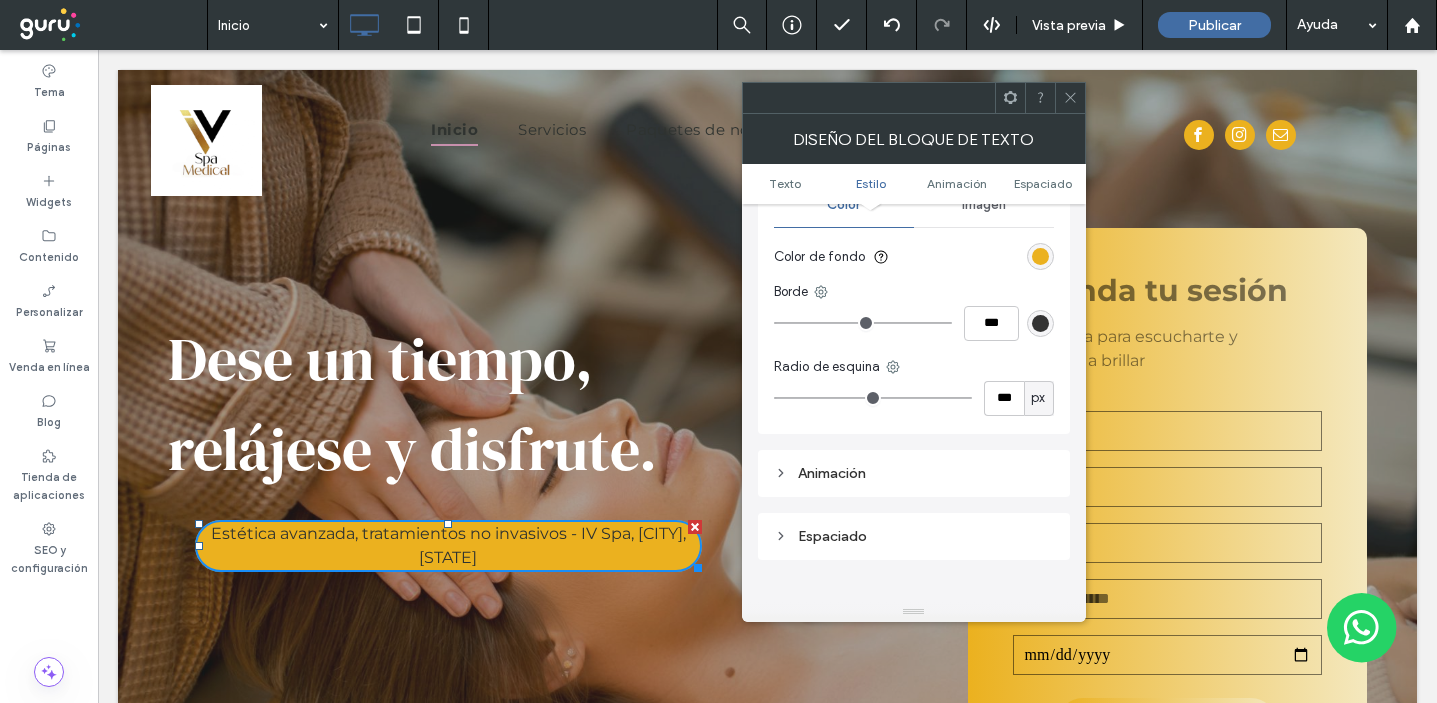 drag, startPoint x: 783, startPoint y: 324, endPoint x: 753, endPoint y: 324, distance: 30 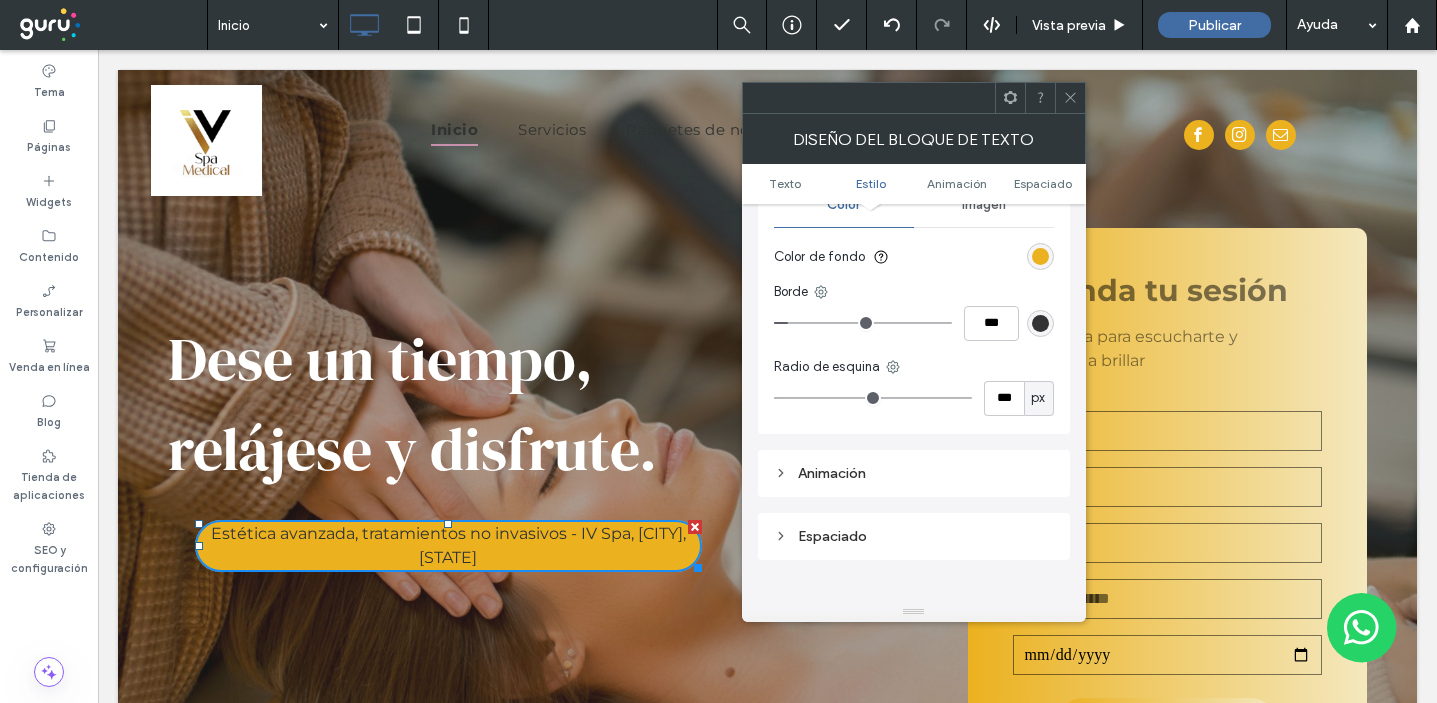 type on "***" 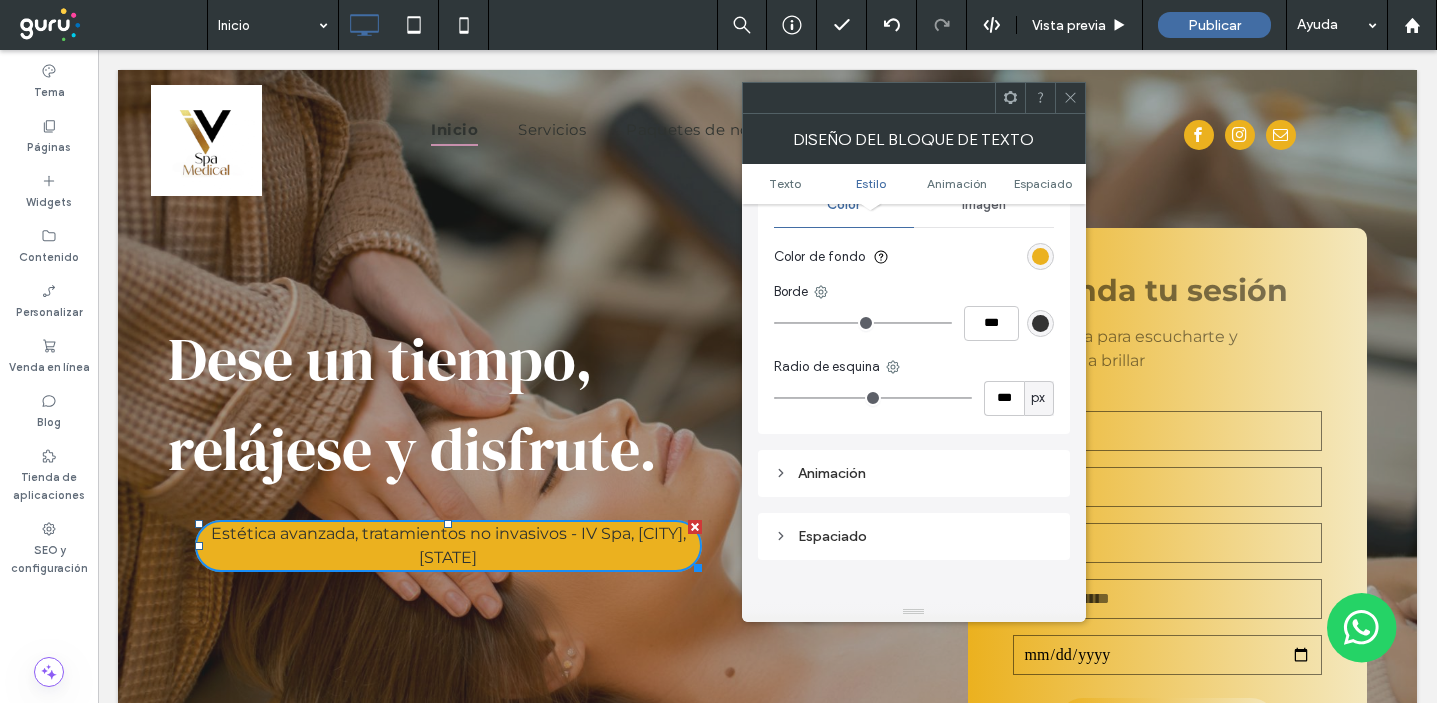 drag, startPoint x: 791, startPoint y: 321, endPoint x: 774, endPoint y: 322, distance: 17.029387 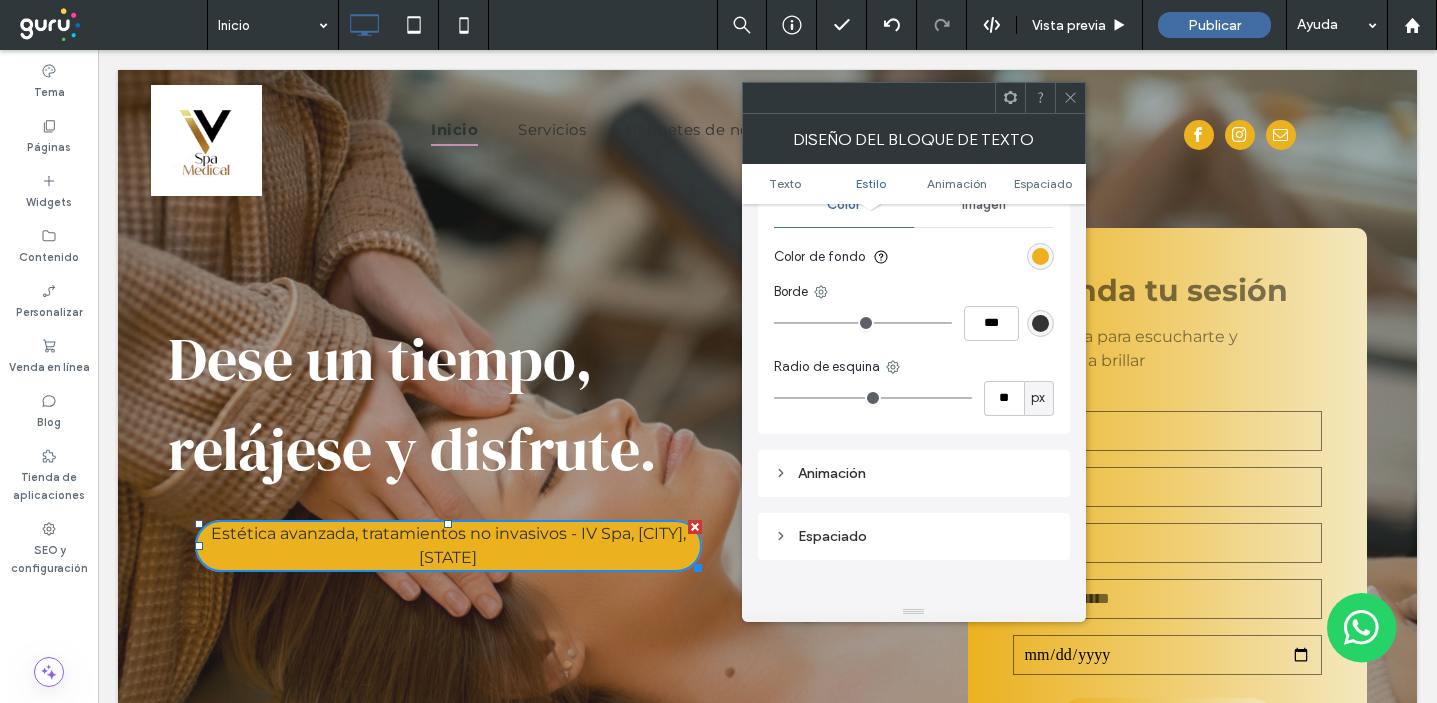 type on "**" 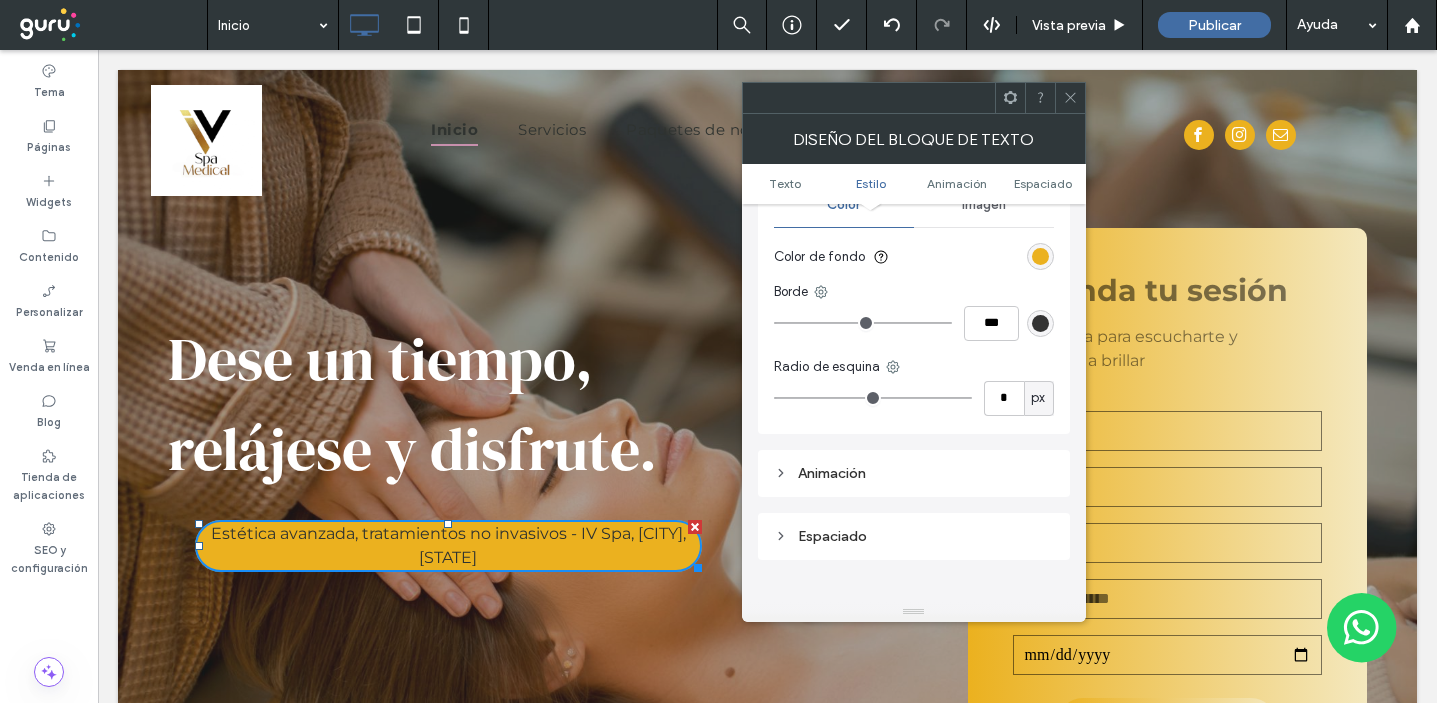 type on "*" 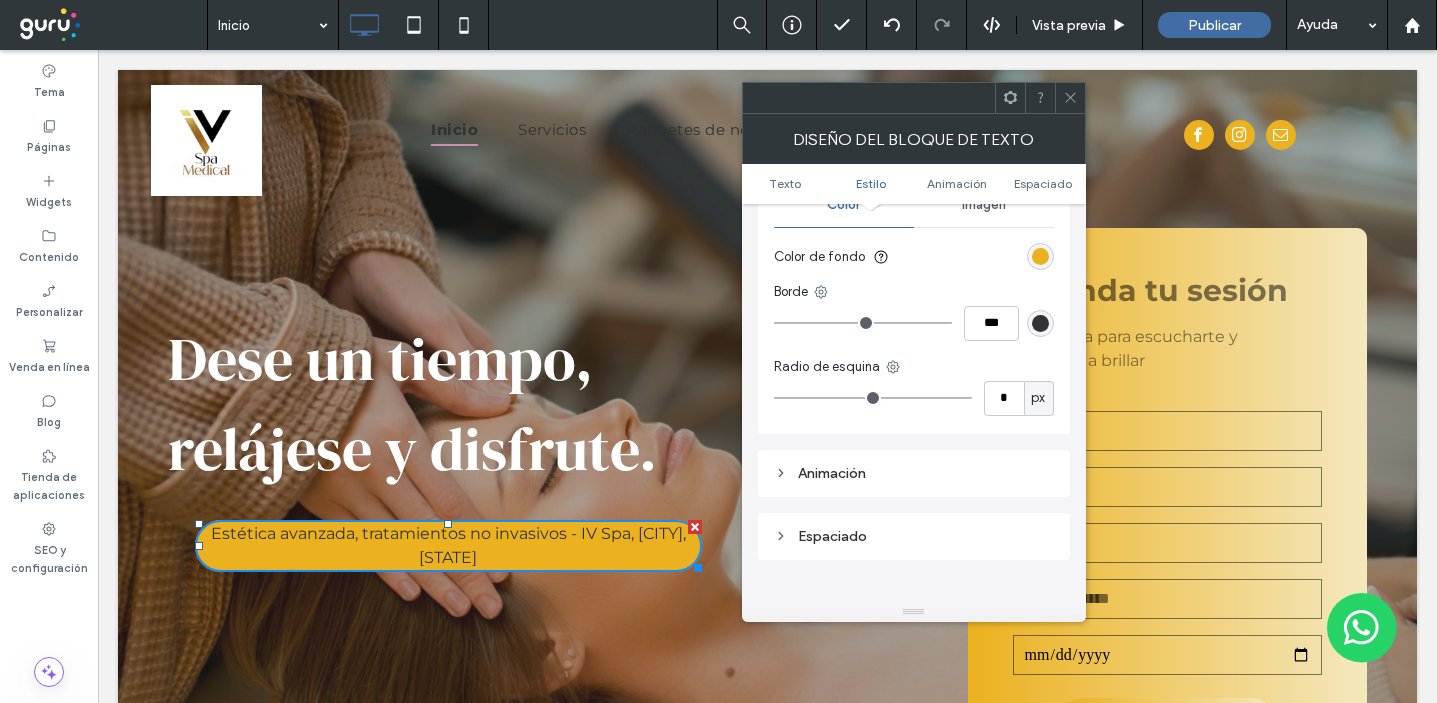 drag, startPoint x: 967, startPoint y: 399, endPoint x: 730, endPoint y: 384, distance: 237.47421 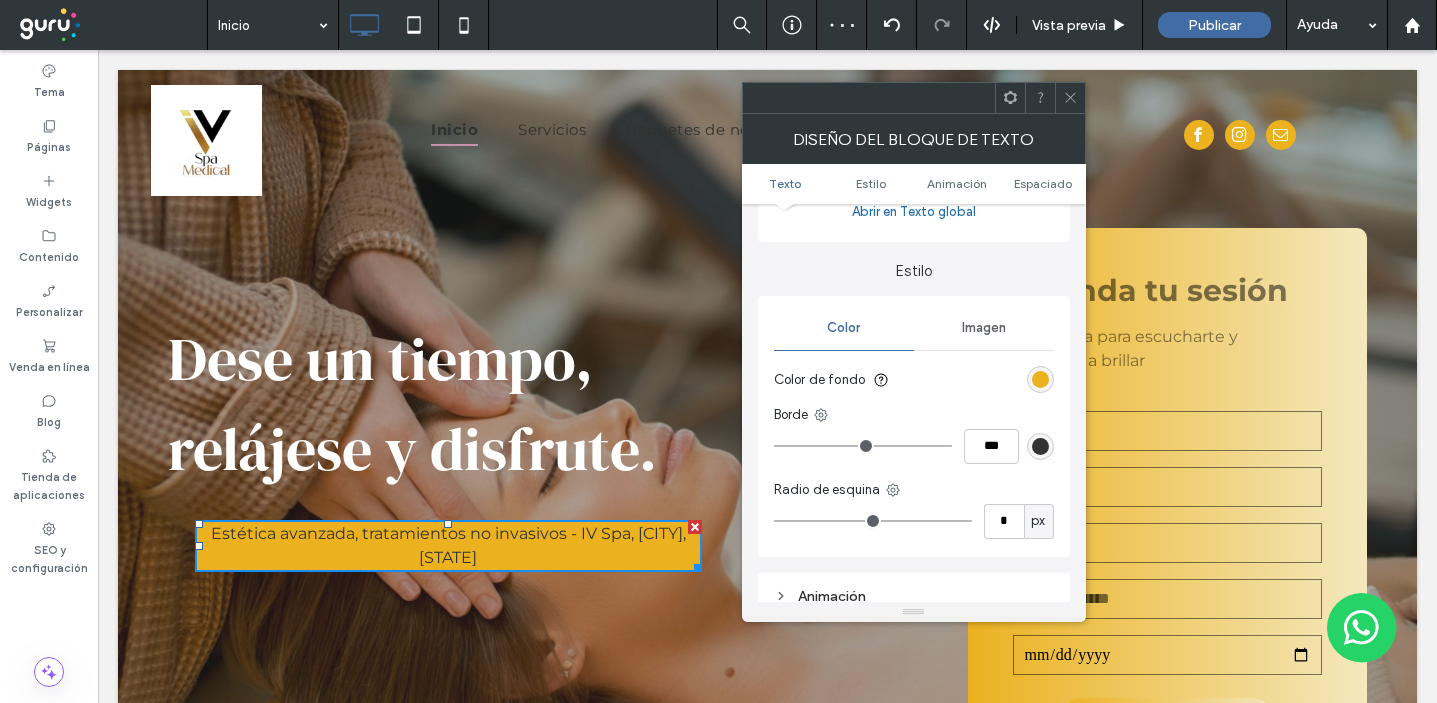 scroll, scrollTop: 159, scrollLeft: 0, axis: vertical 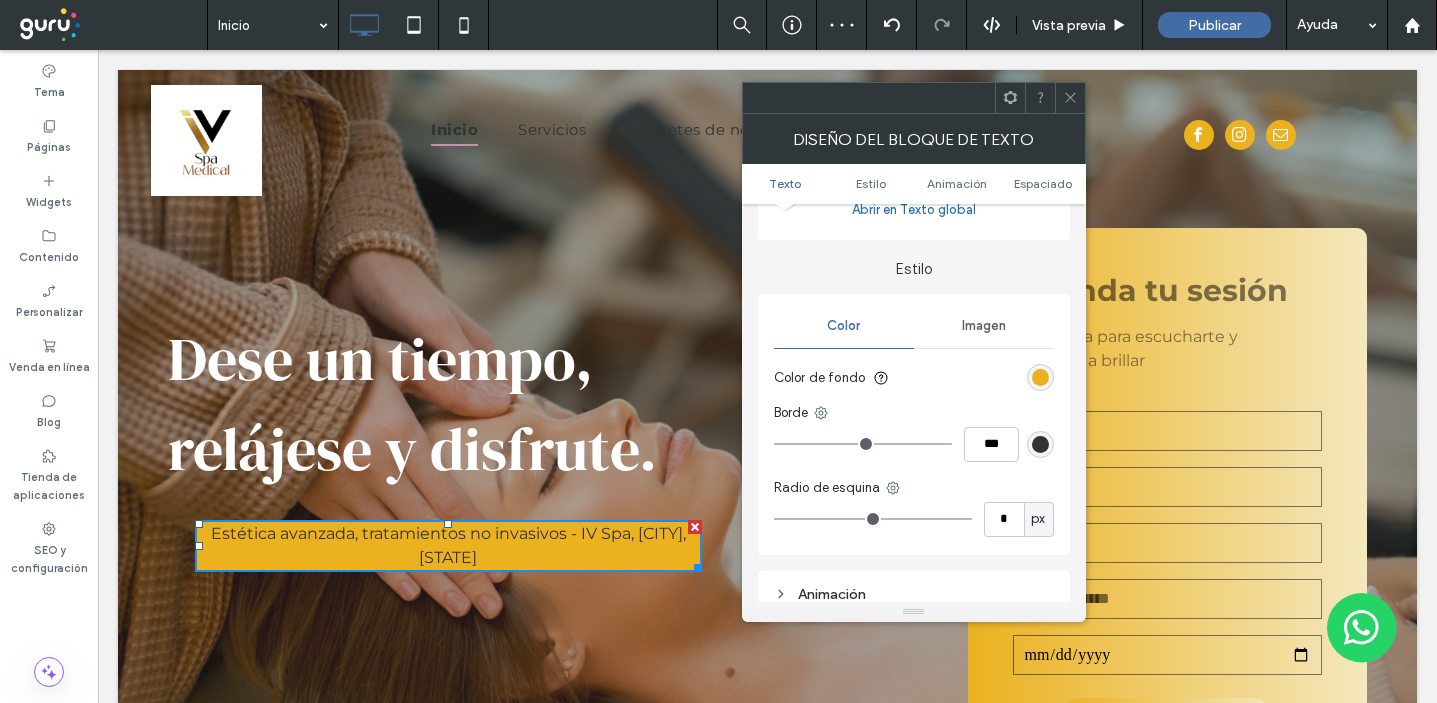 click at bounding box center (1040, 377) 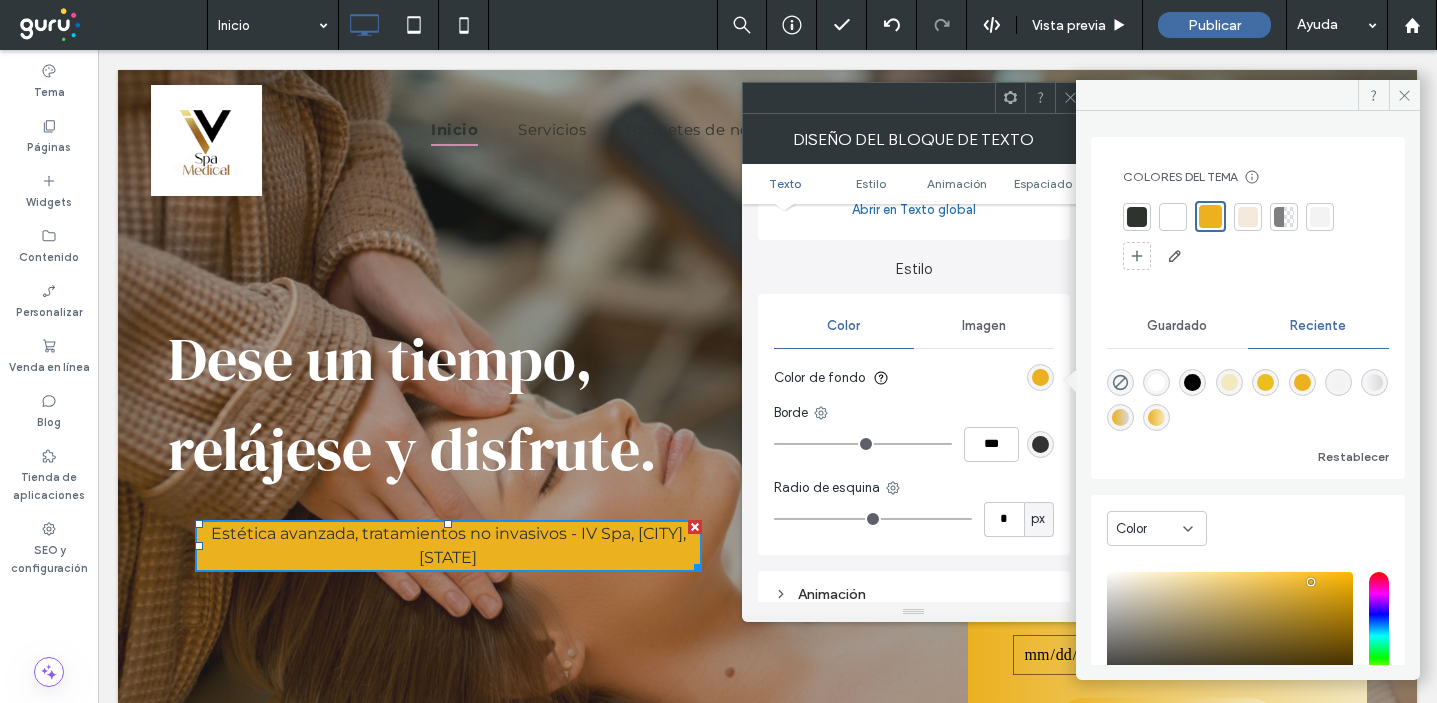 click at bounding box center [1137, 217] 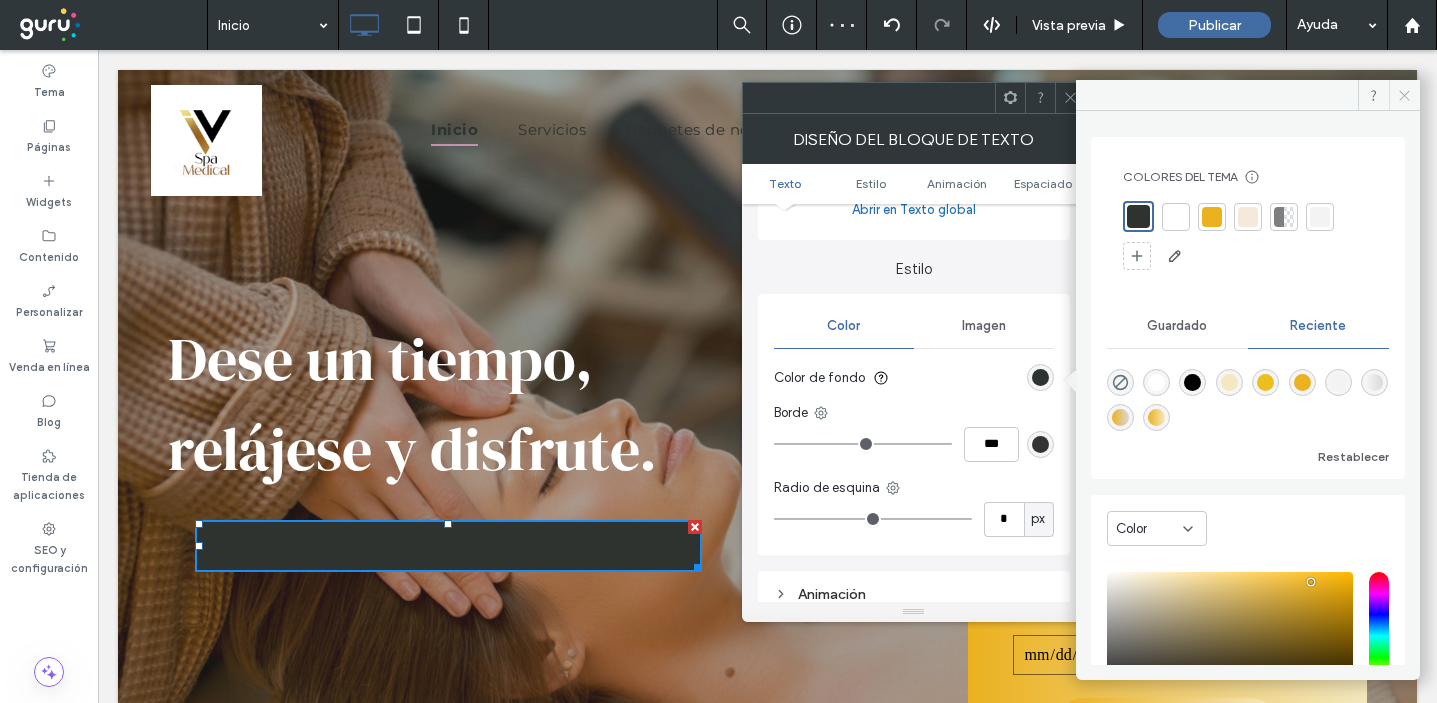 click 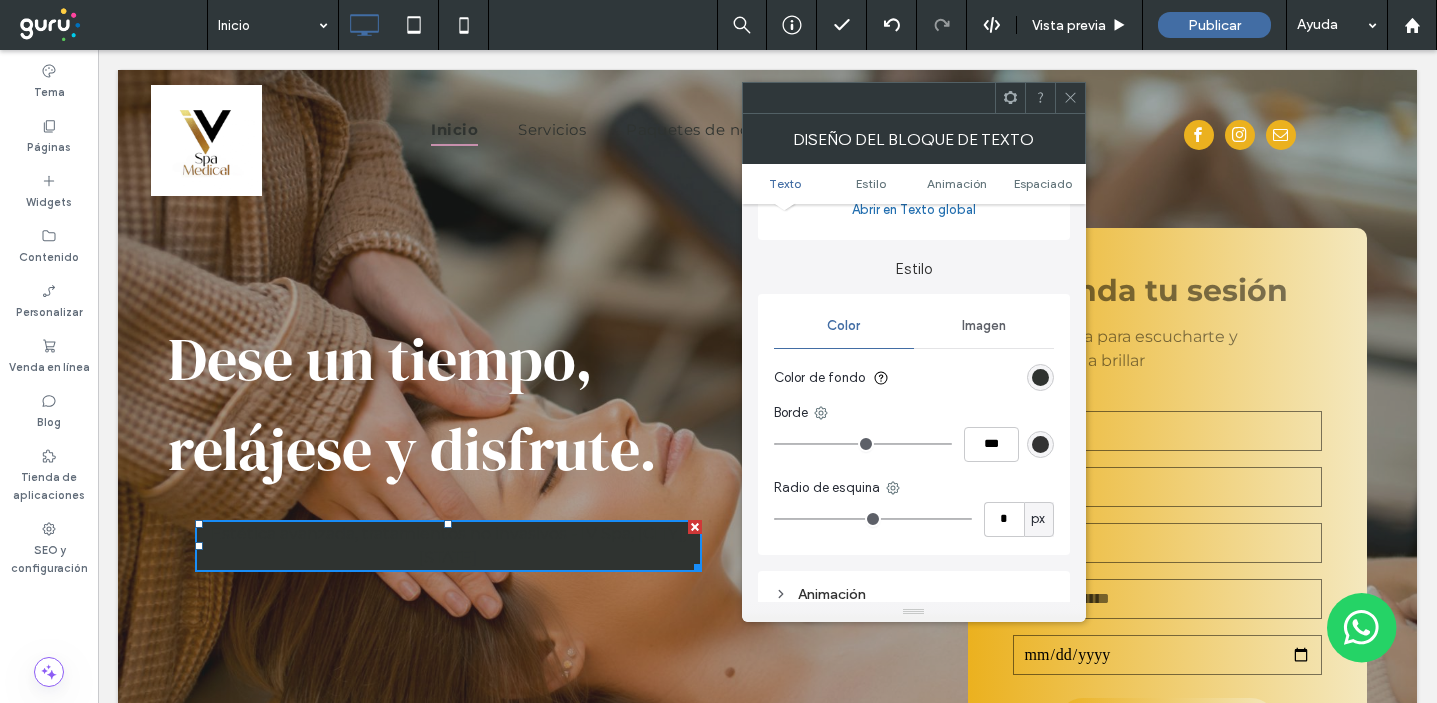 click 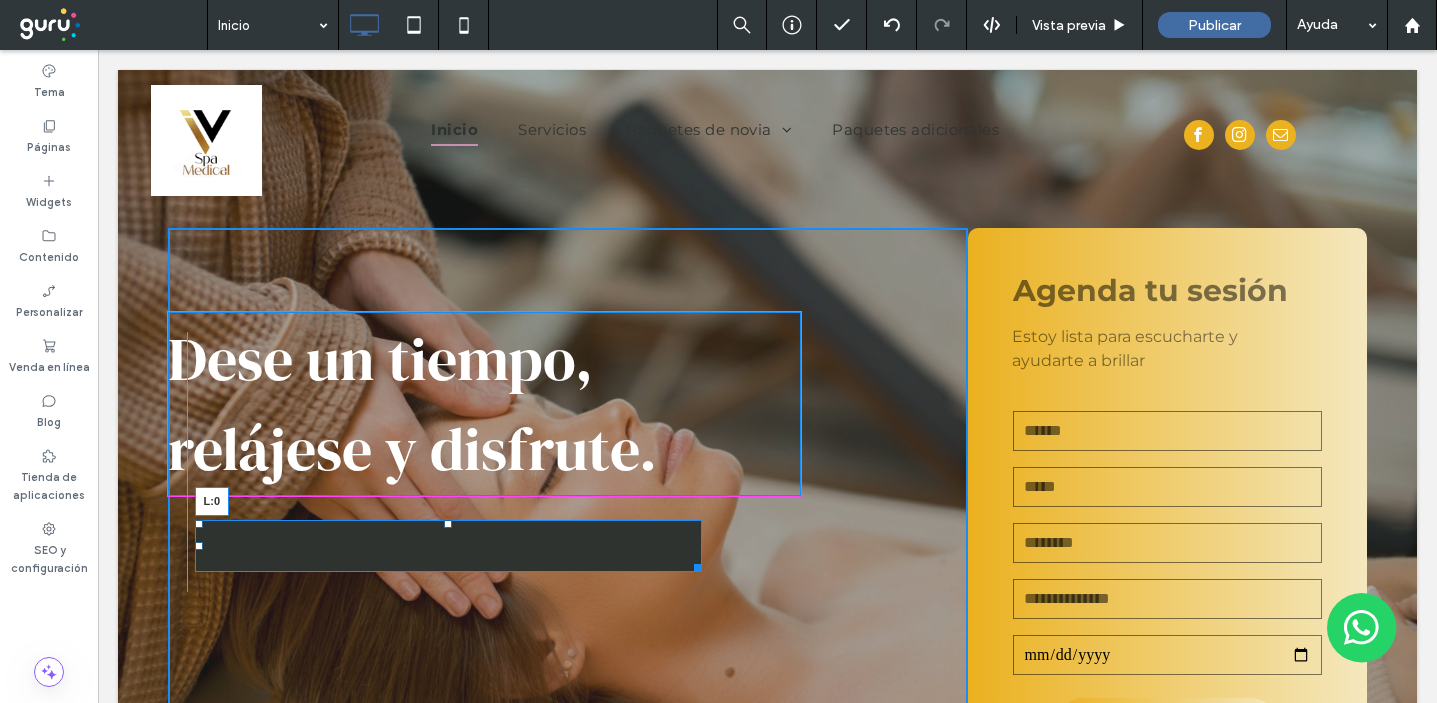 drag, startPoint x: 197, startPoint y: 547, endPoint x: 167, endPoint y: 541, distance: 30.594116 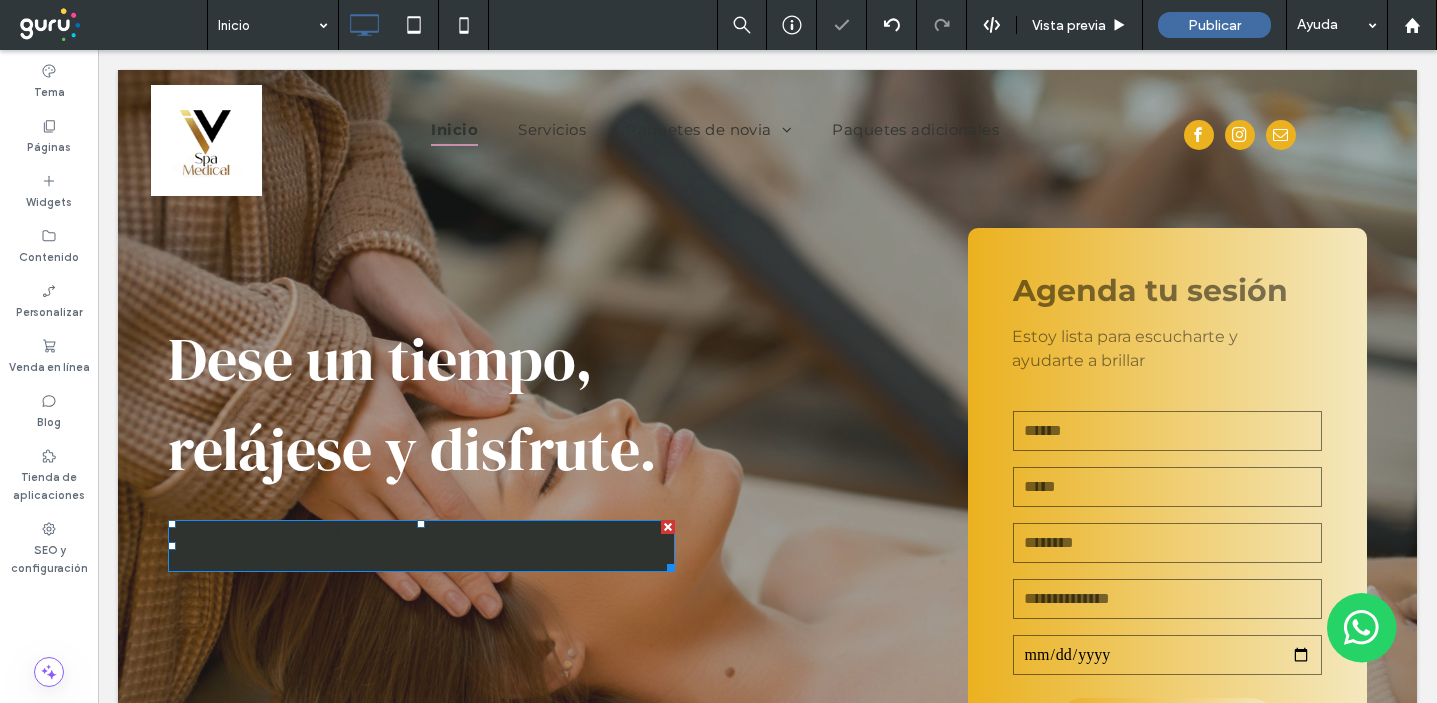 click on "Estética avanzada, tratamientos no invasivos - IV Spa, Chacarilla Santiago de Surco" at bounding box center [421, 546] 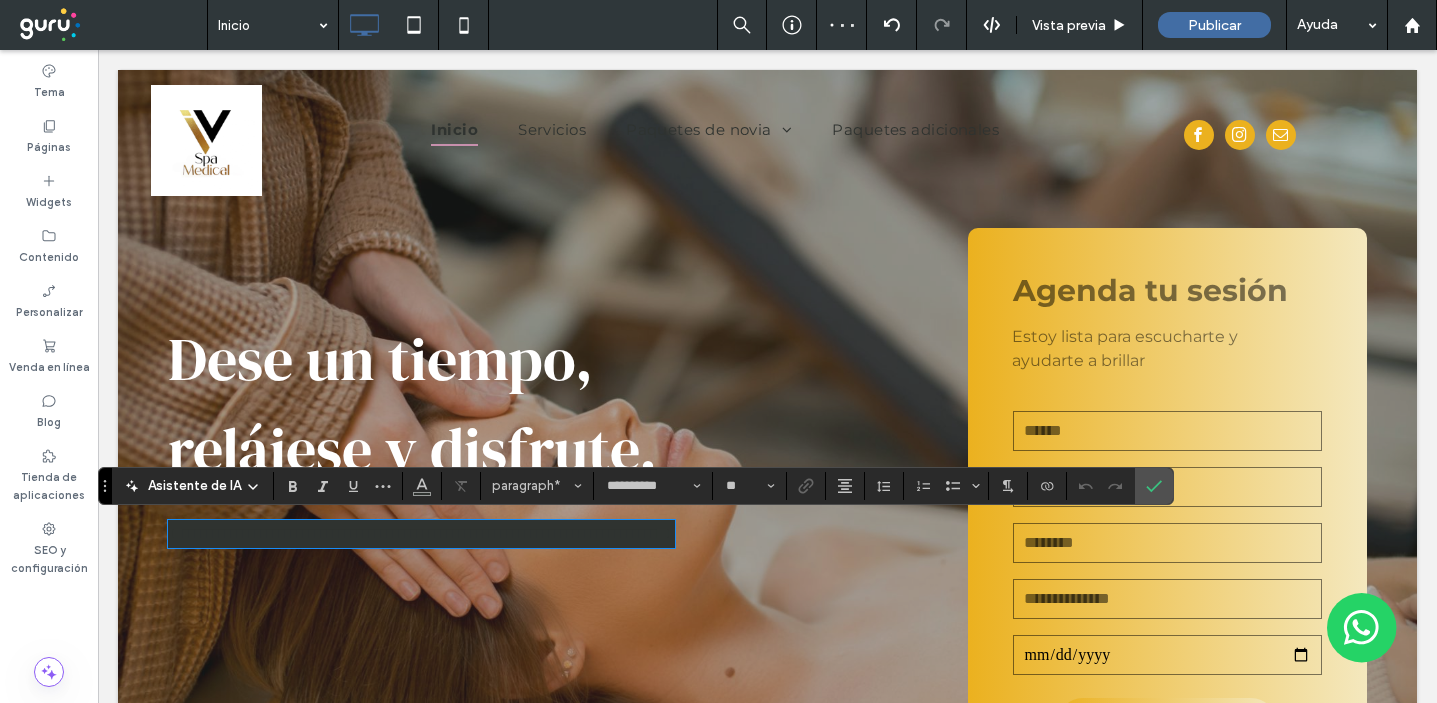 click on "**********" at bounding box center [421, 534] 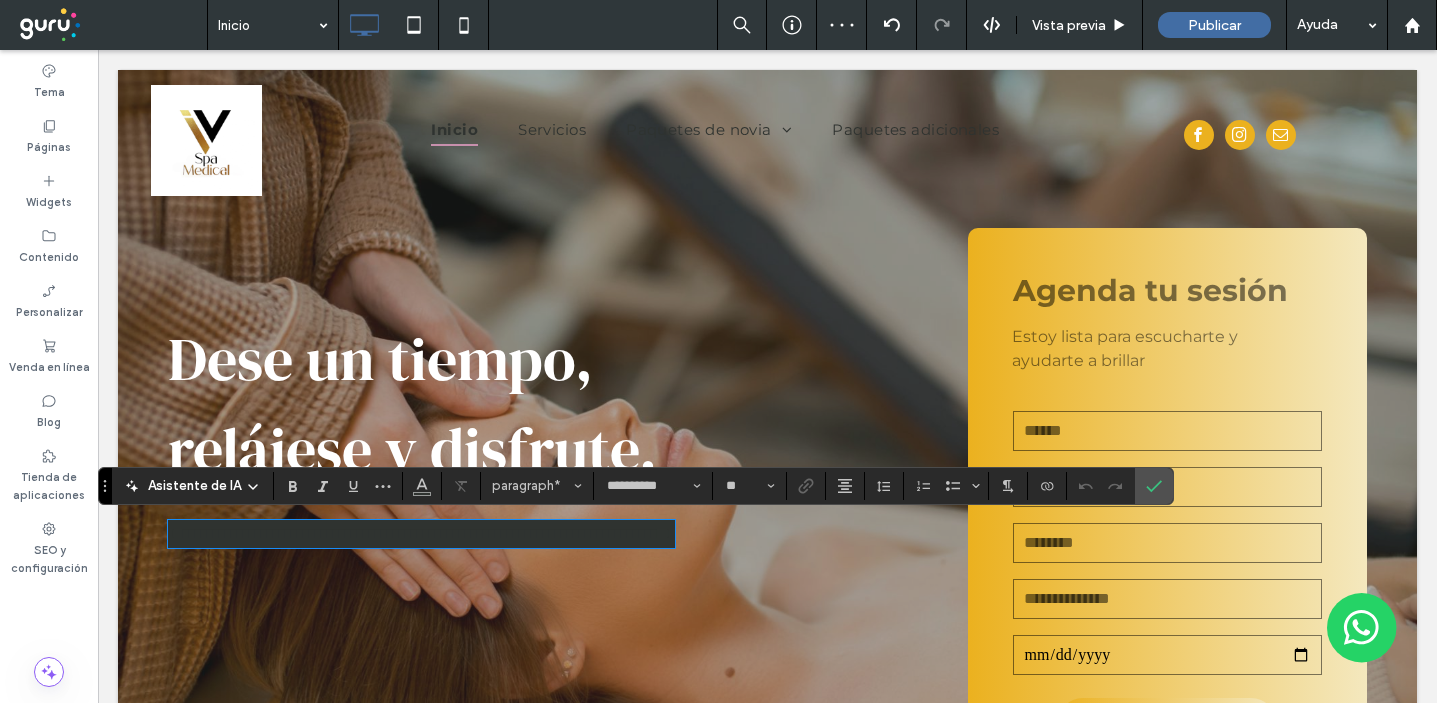 click on "**********" at bounding box center (421, 534) 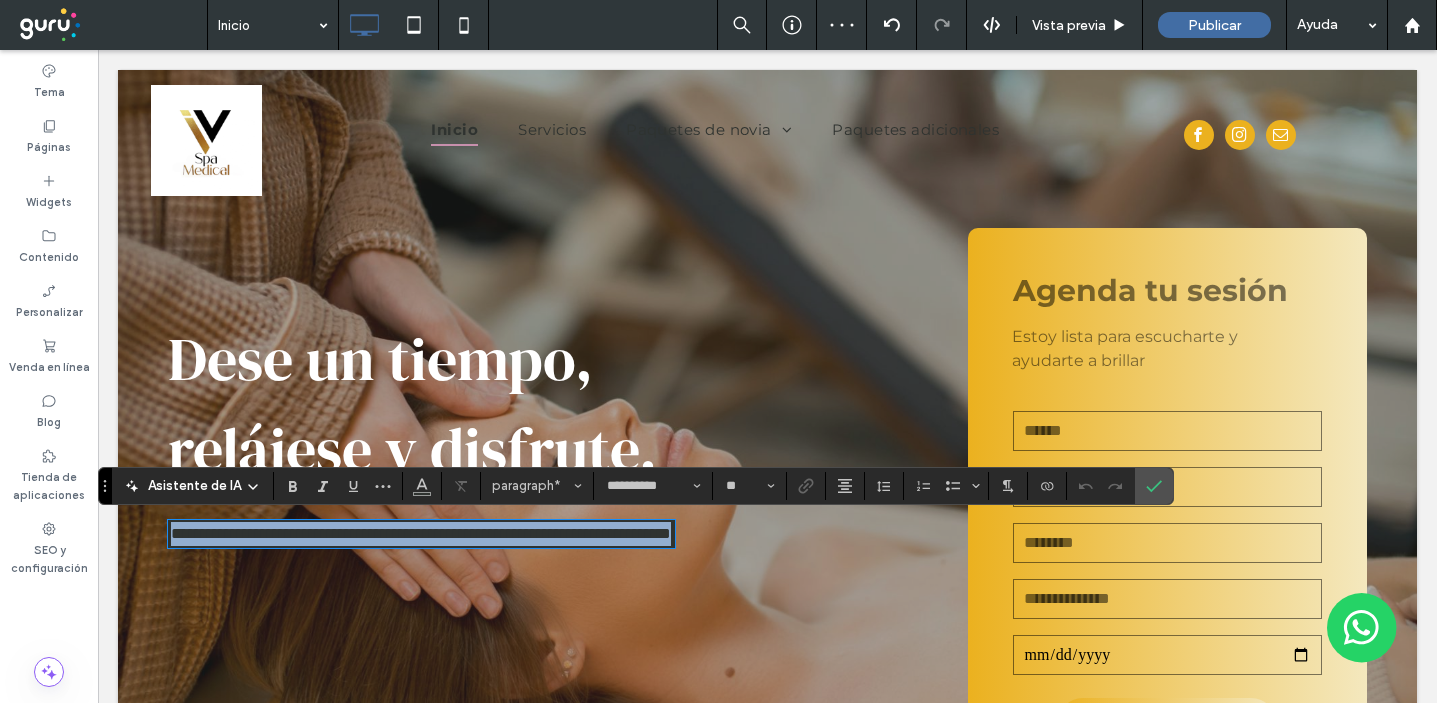 click on "**********" at bounding box center (421, 534) 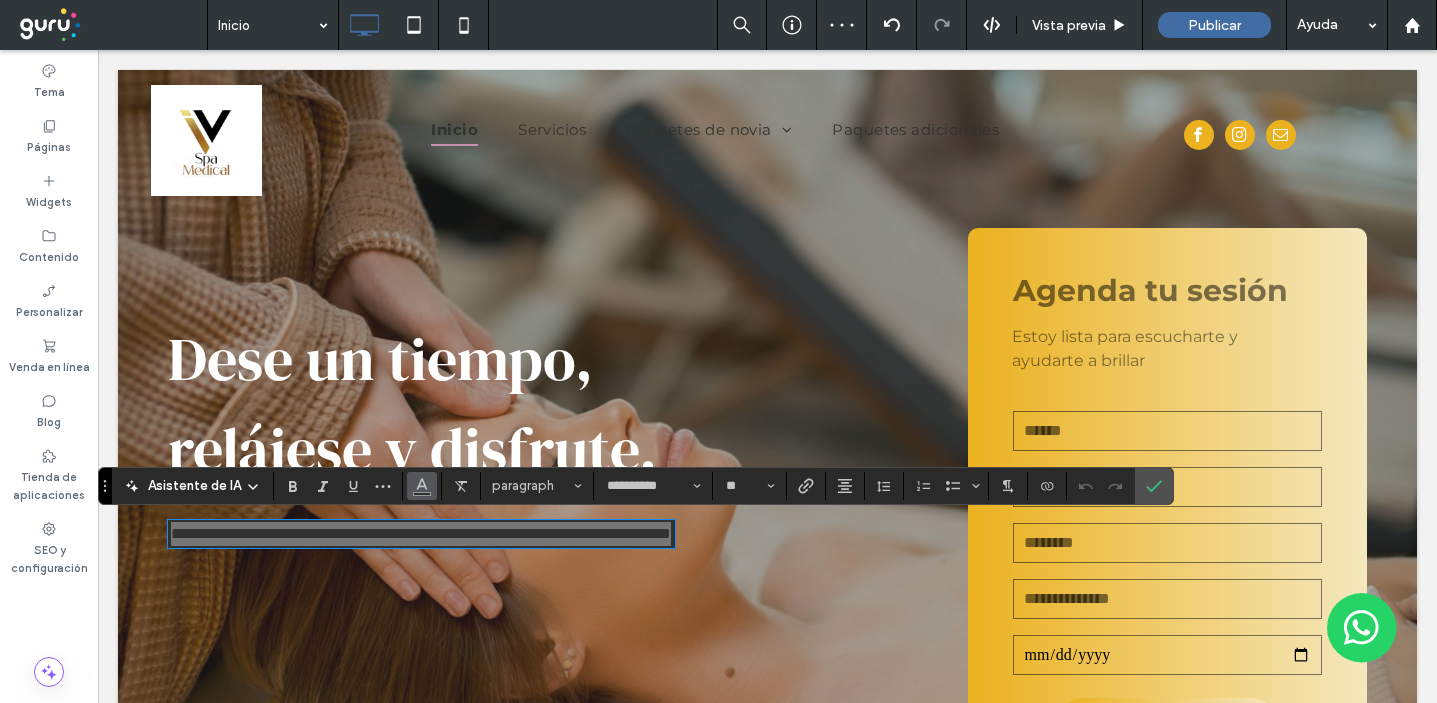 click at bounding box center (422, 484) 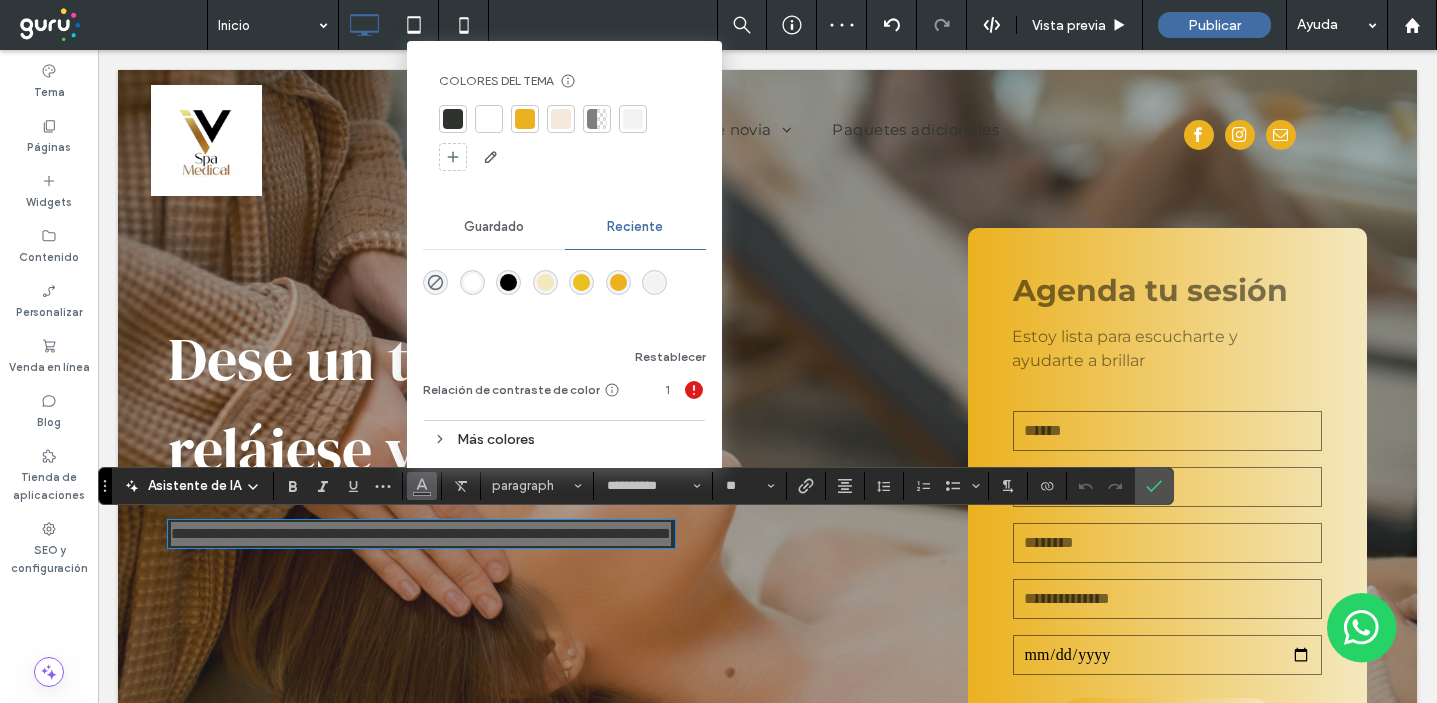 click at bounding box center (489, 119) 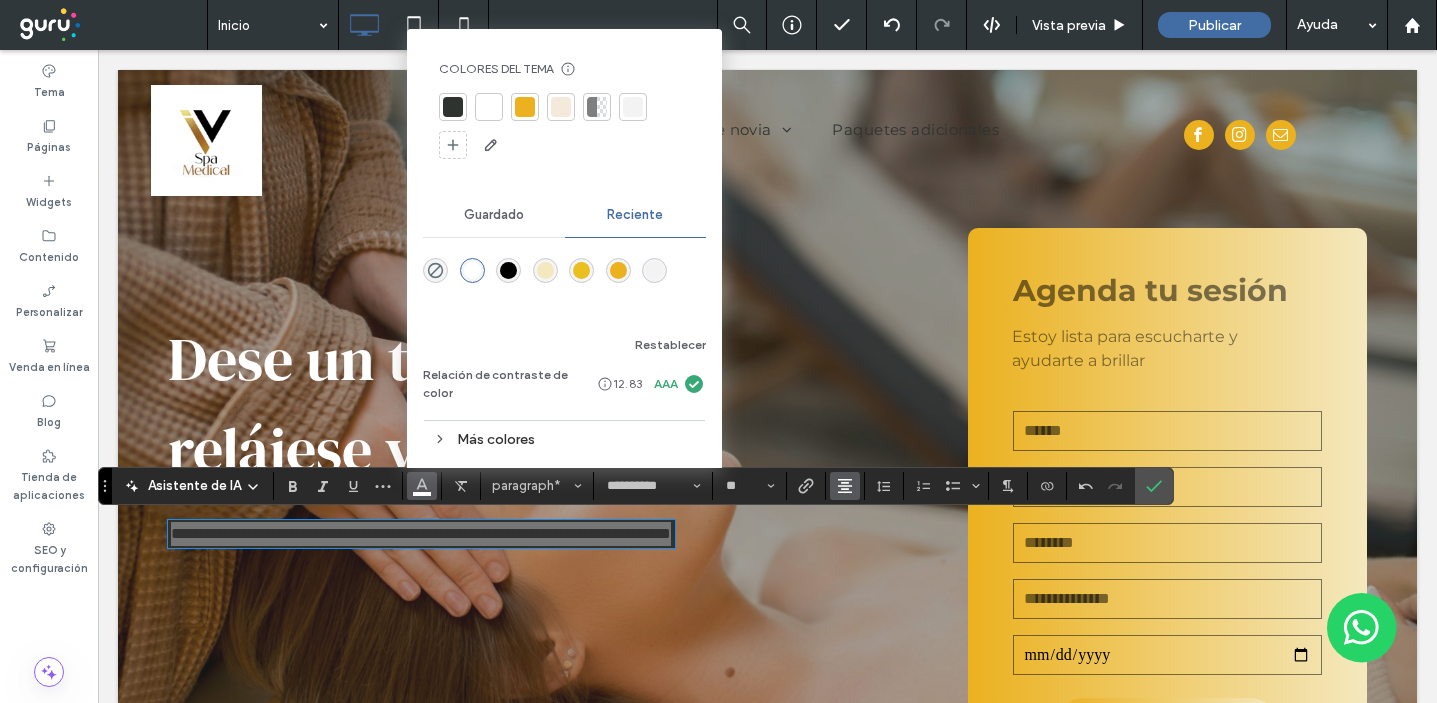 click 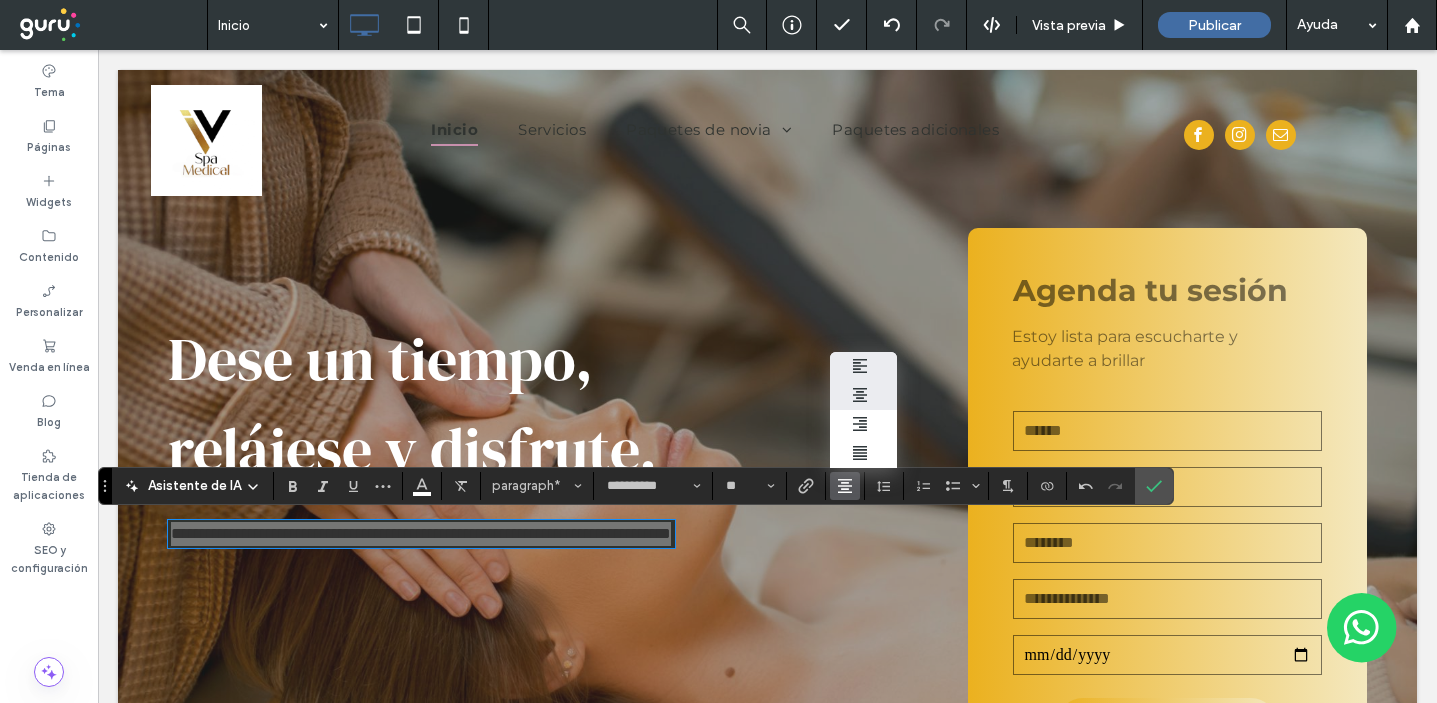 click at bounding box center [863, 366] 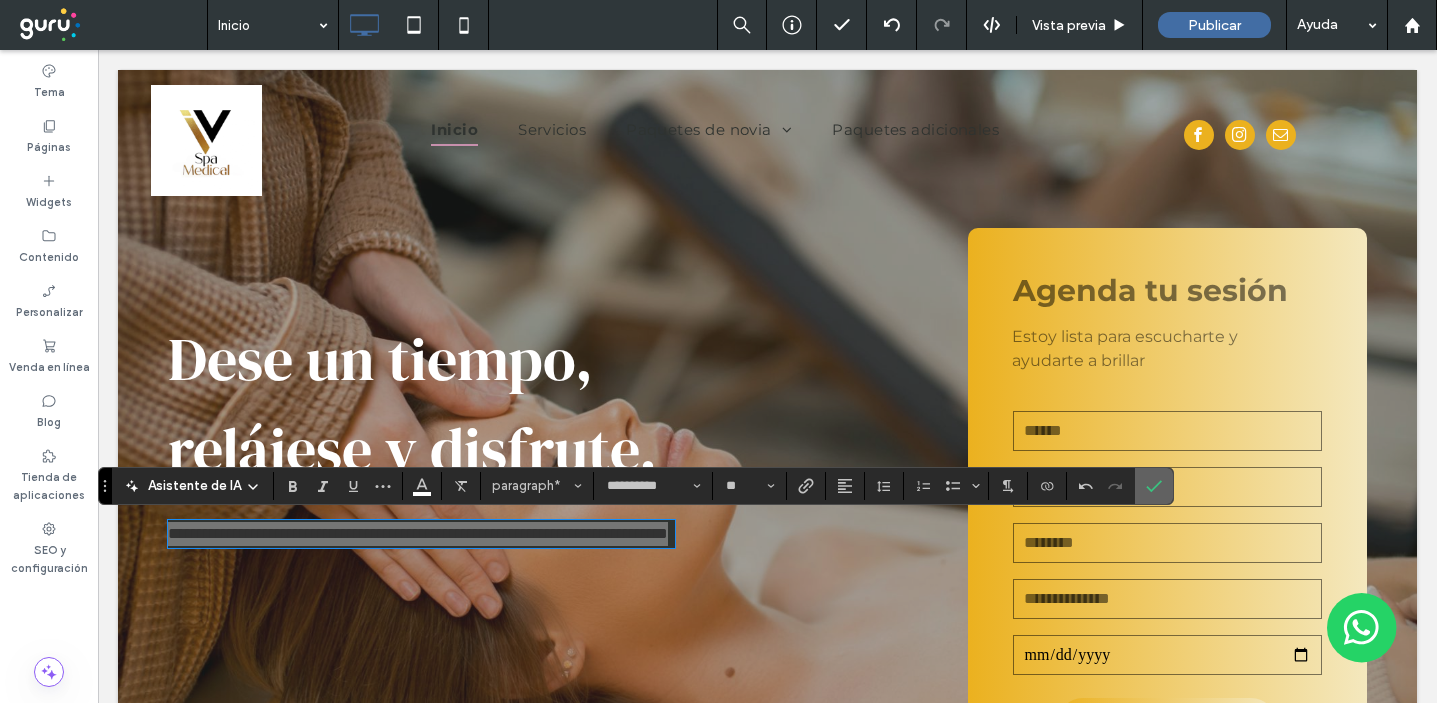 click 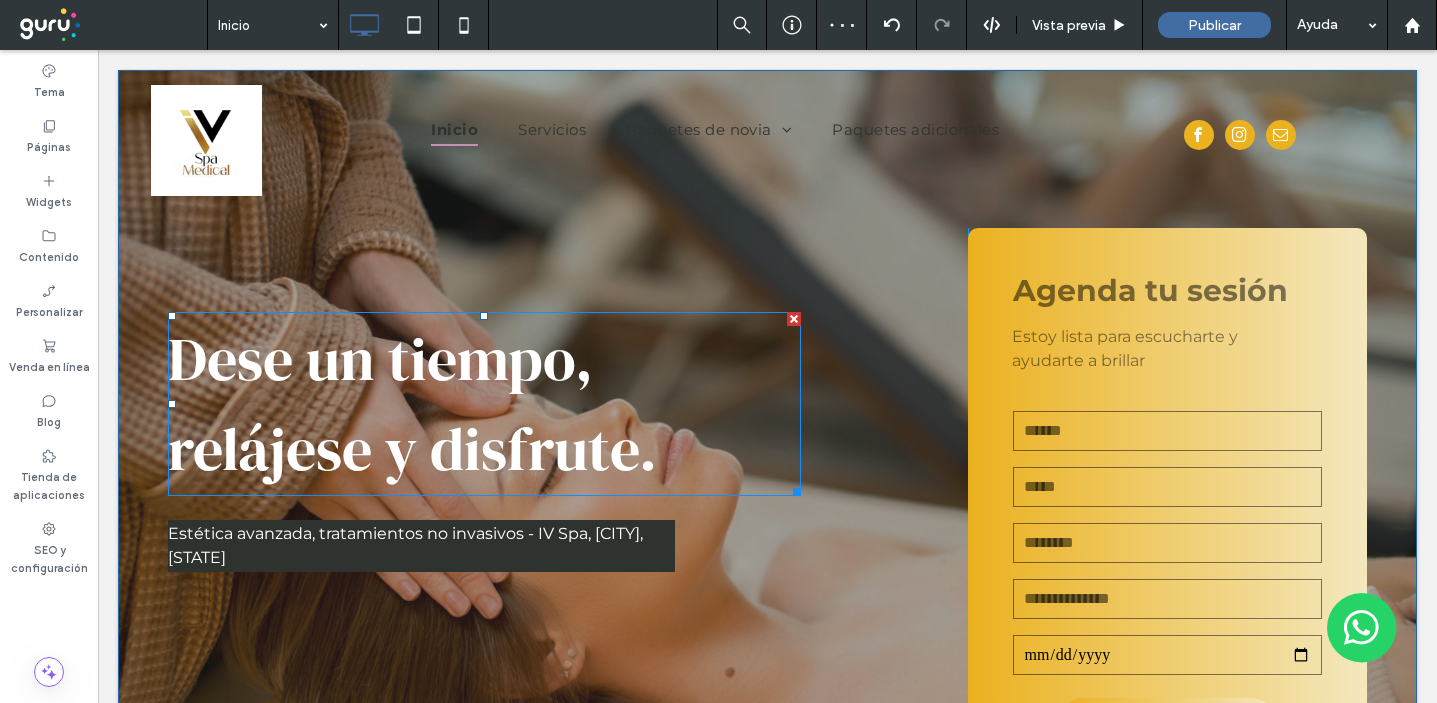 click on "Dese un tiempo, relájese y disfrute." at bounding box center [412, 404] 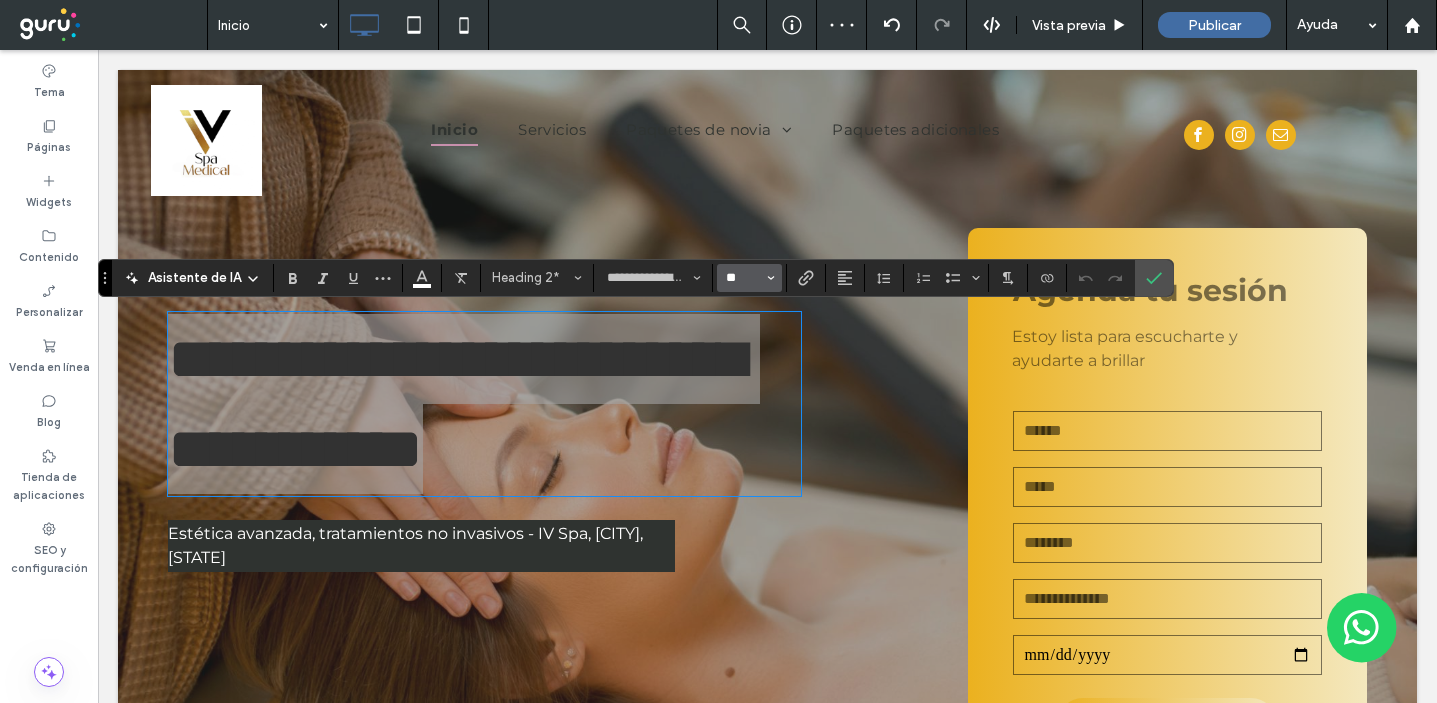 click on "**" at bounding box center (743, 278) 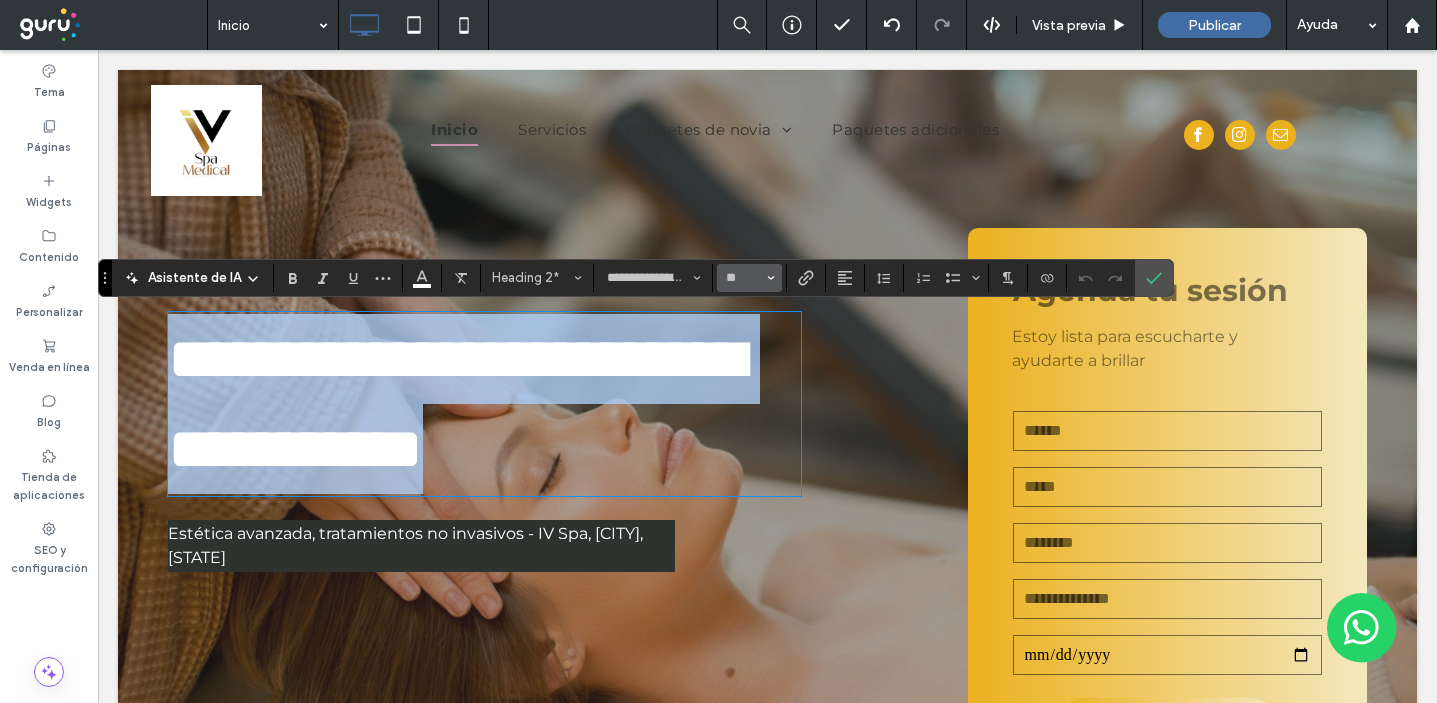 type on "**" 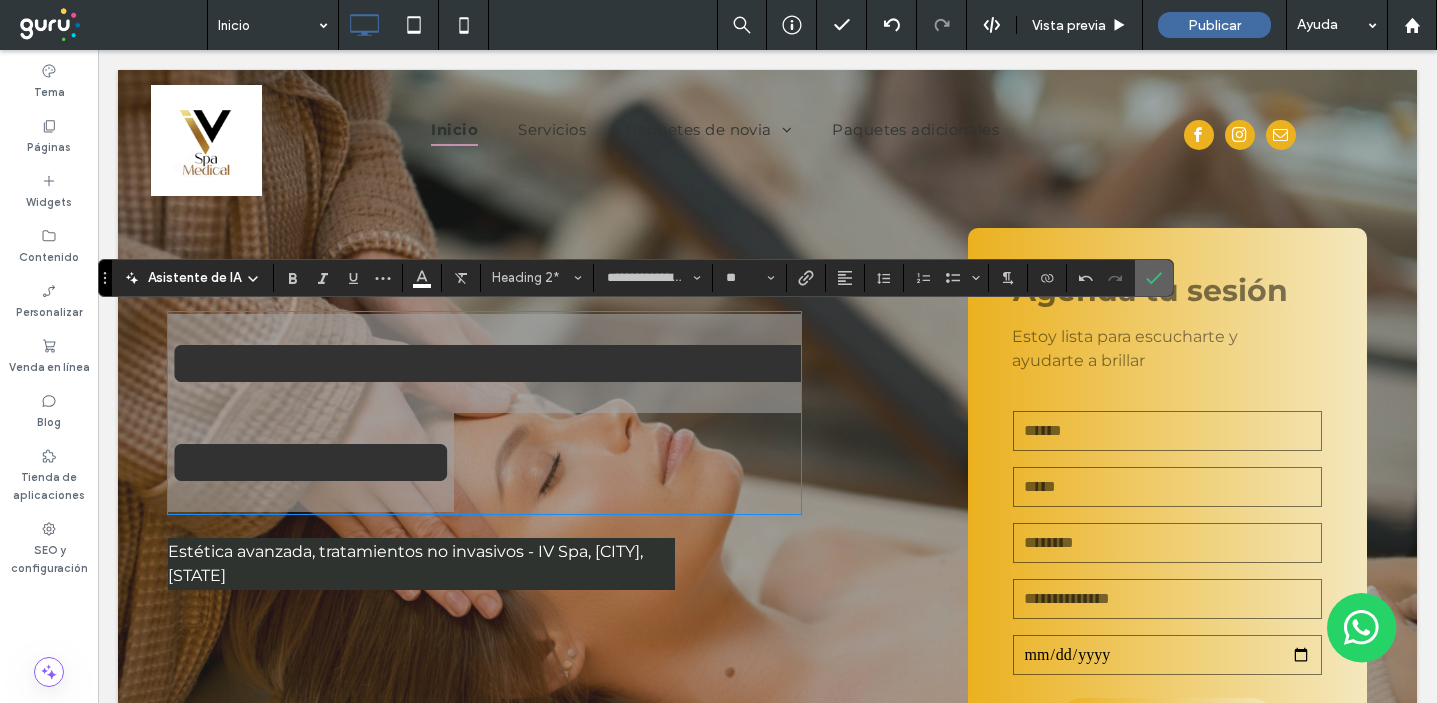 click 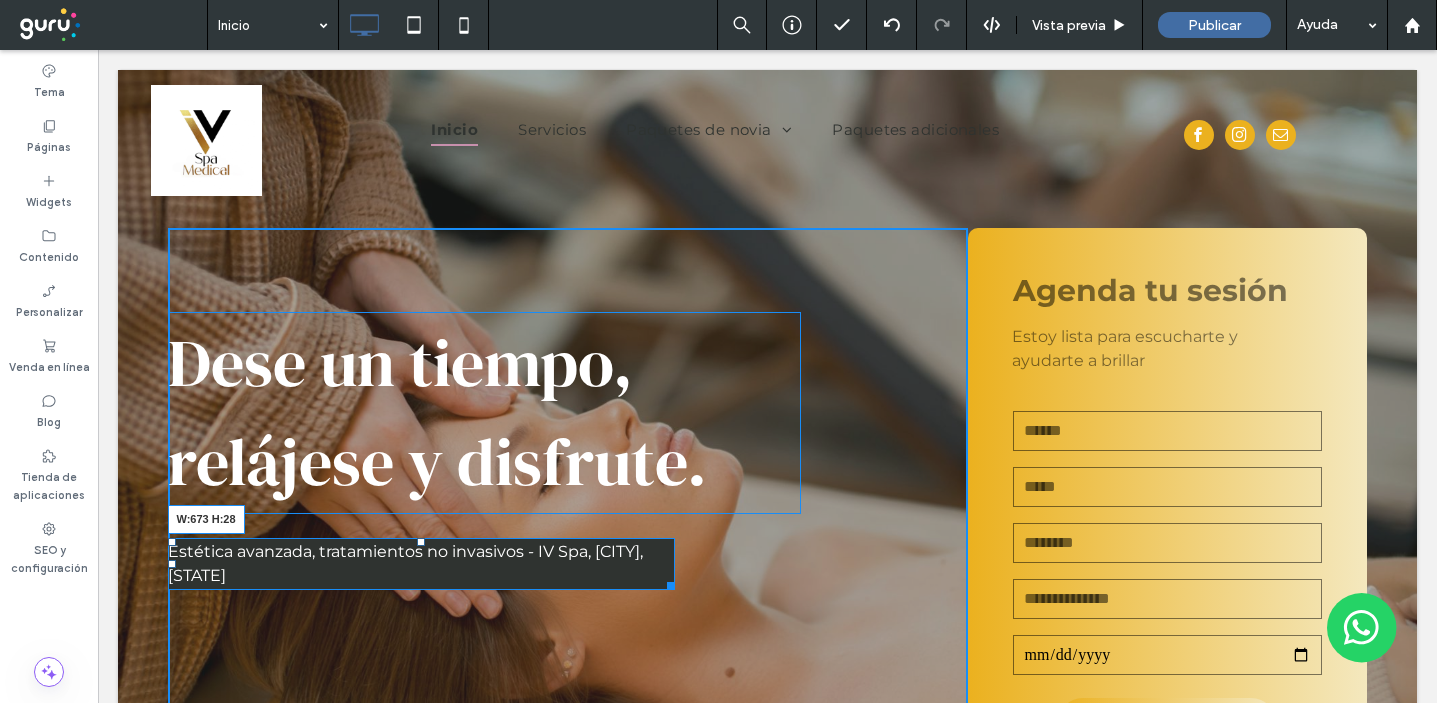 drag, startPoint x: 671, startPoint y: 585, endPoint x: 837, endPoint y: 577, distance: 166.19266 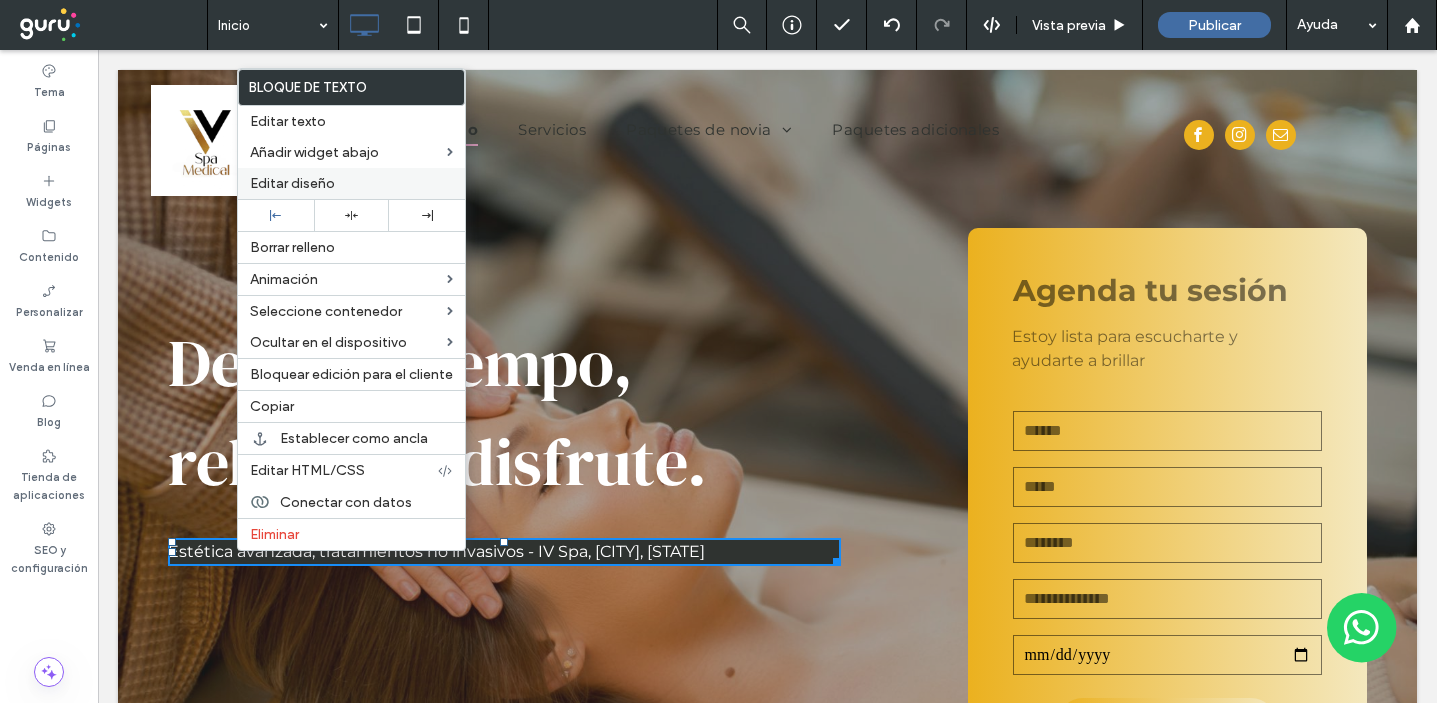 click on "Editar diseño" at bounding box center (292, 183) 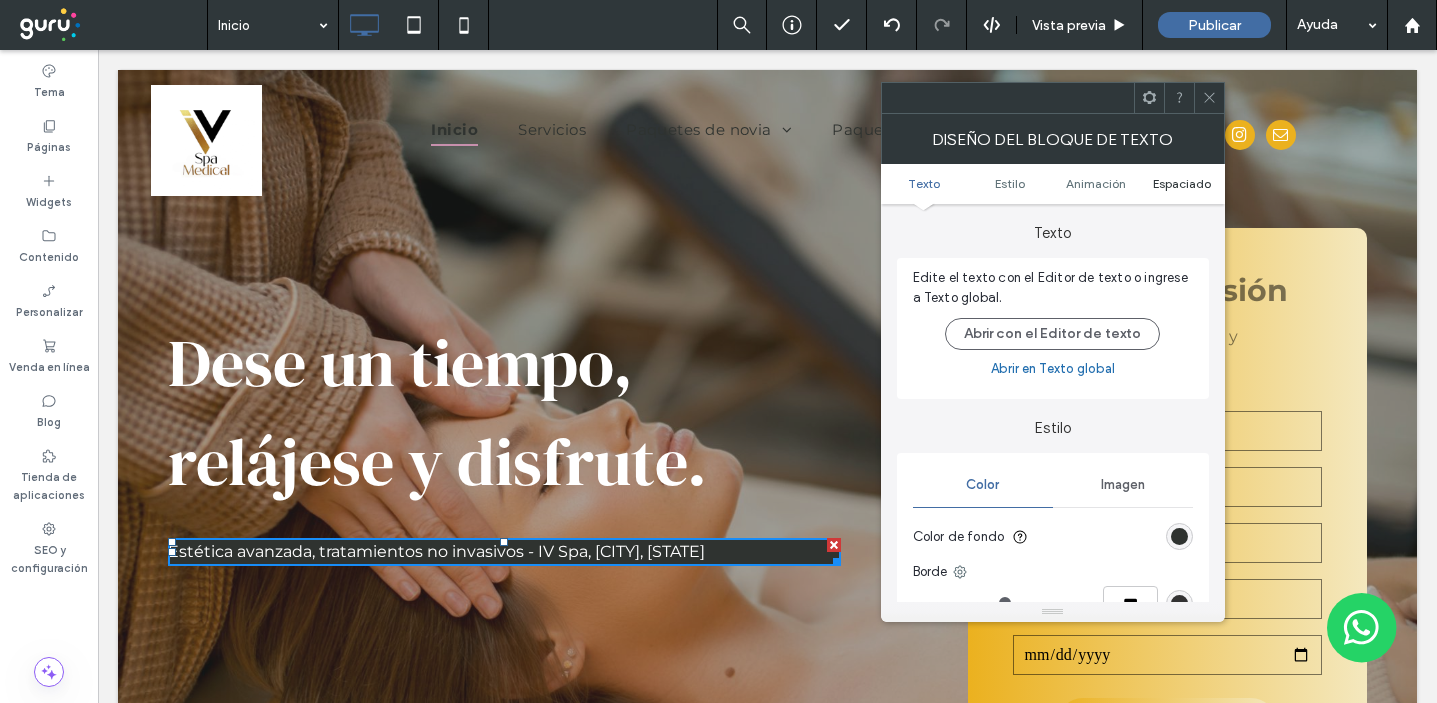 click on "Espaciado" at bounding box center [1182, 183] 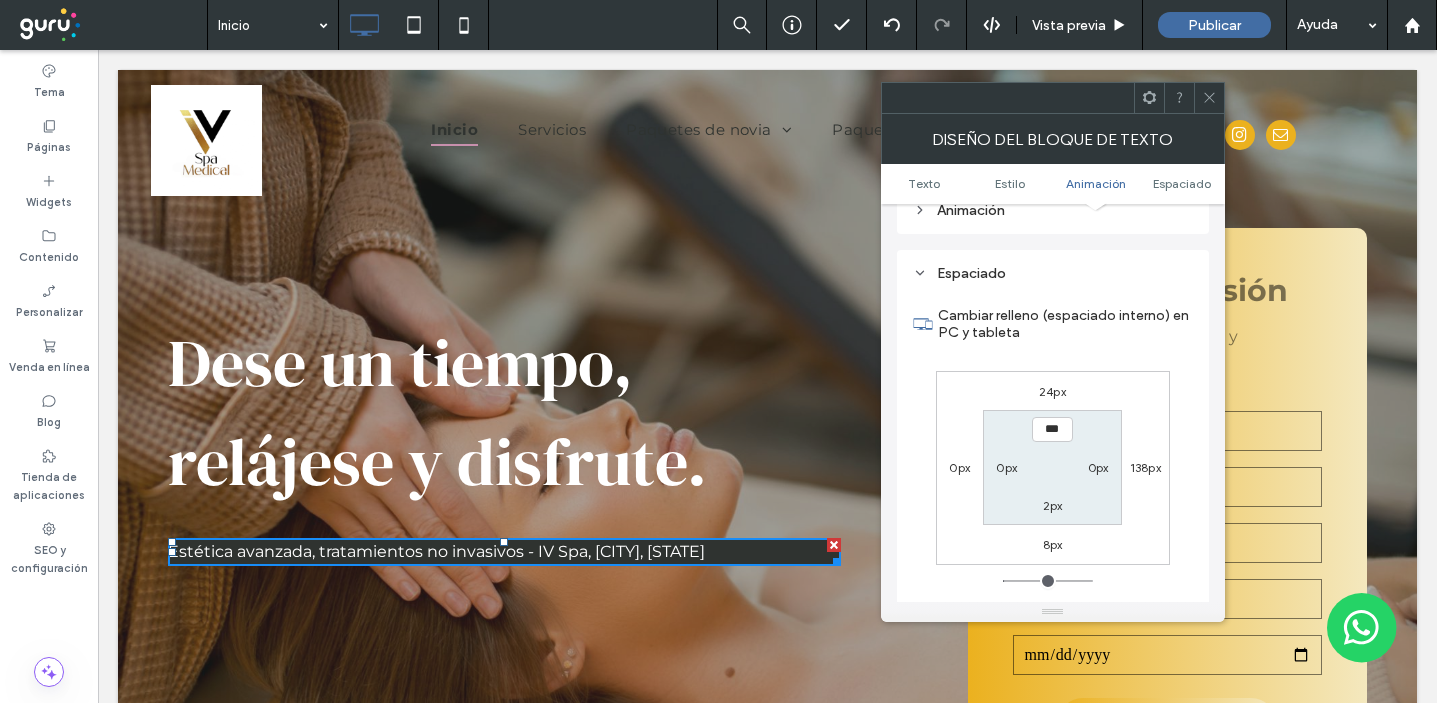 scroll, scrollTop: 574, scrollLeft: 0, axis: vertical 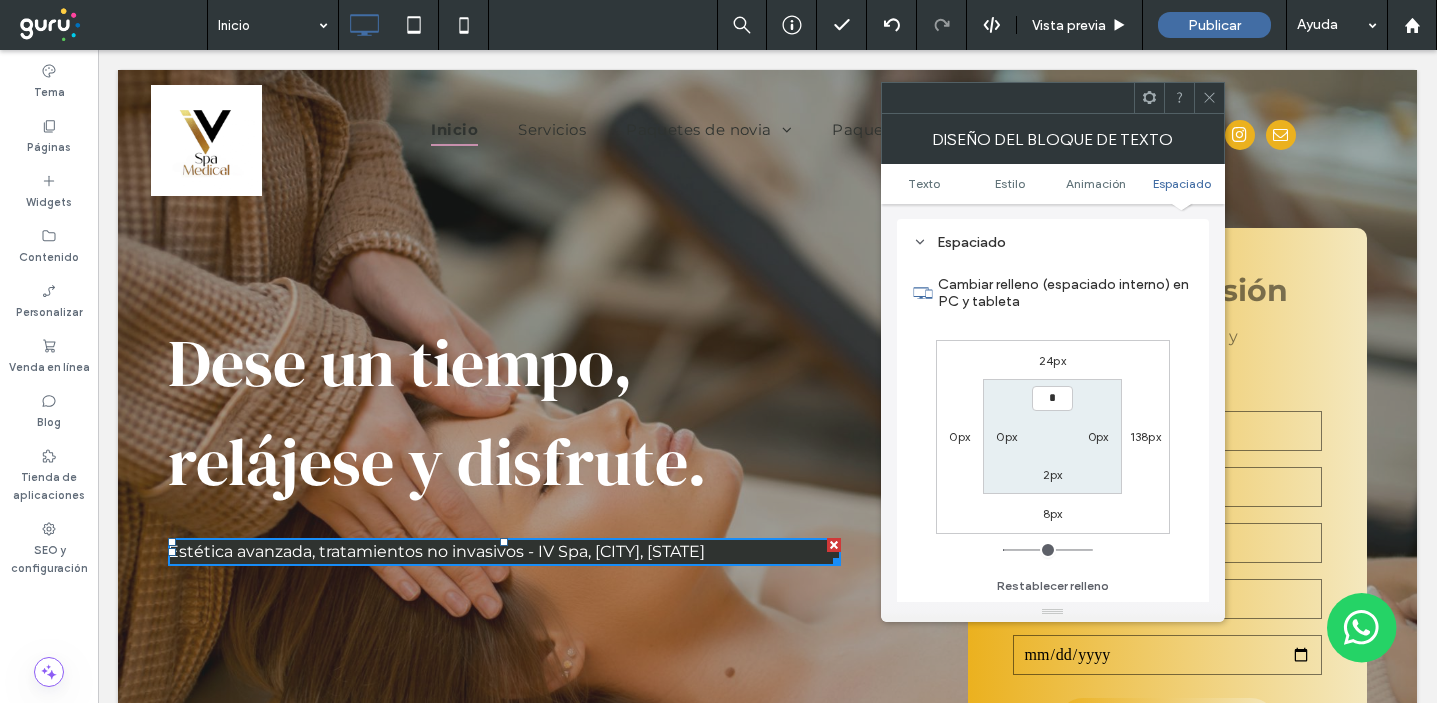 type on "***" 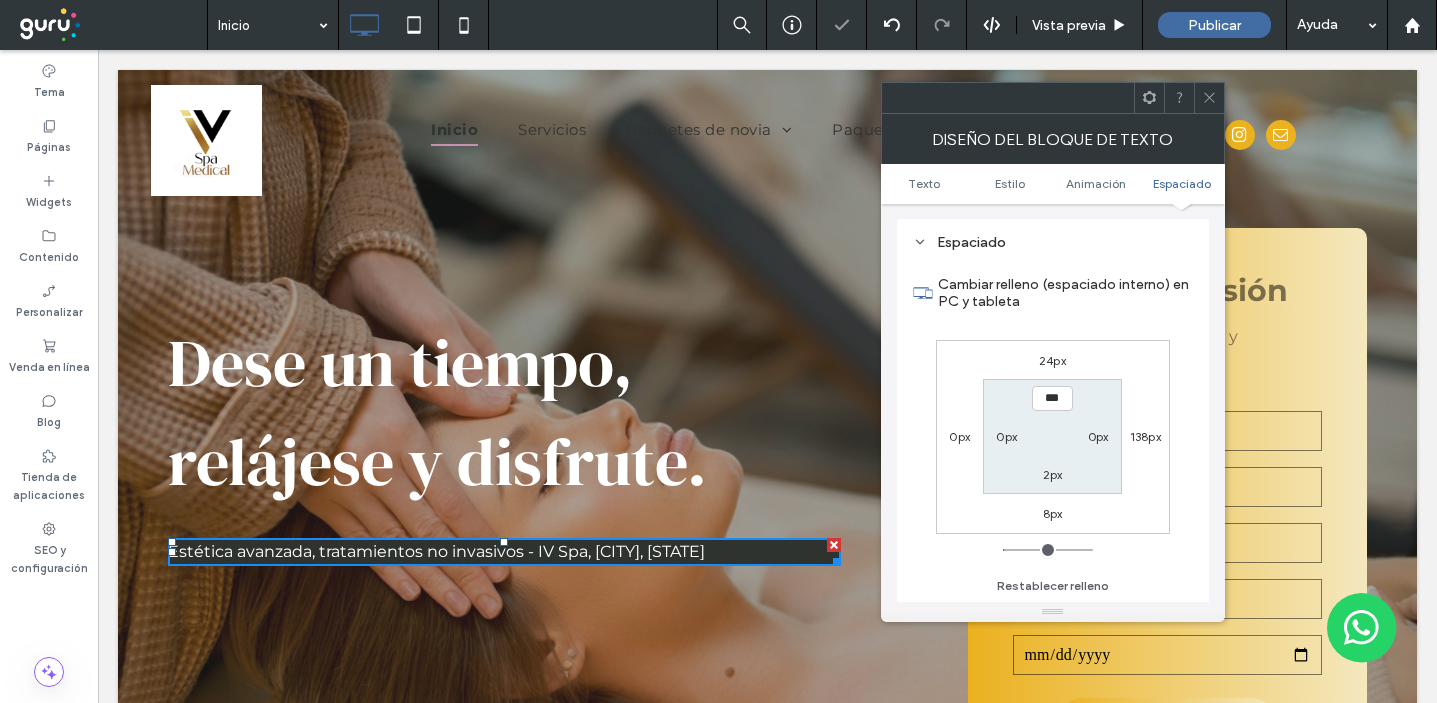 click on "0px" at bounding box center [1006, 436] 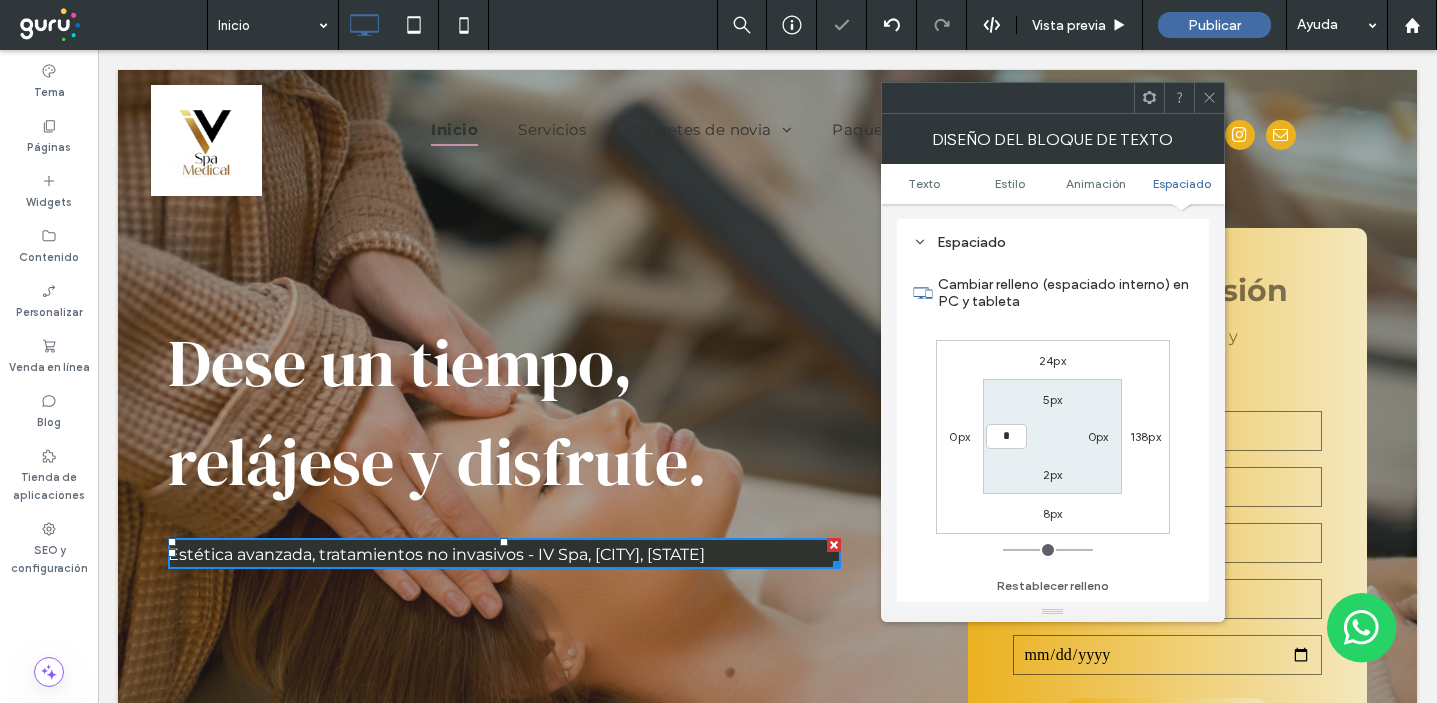 type on "*" 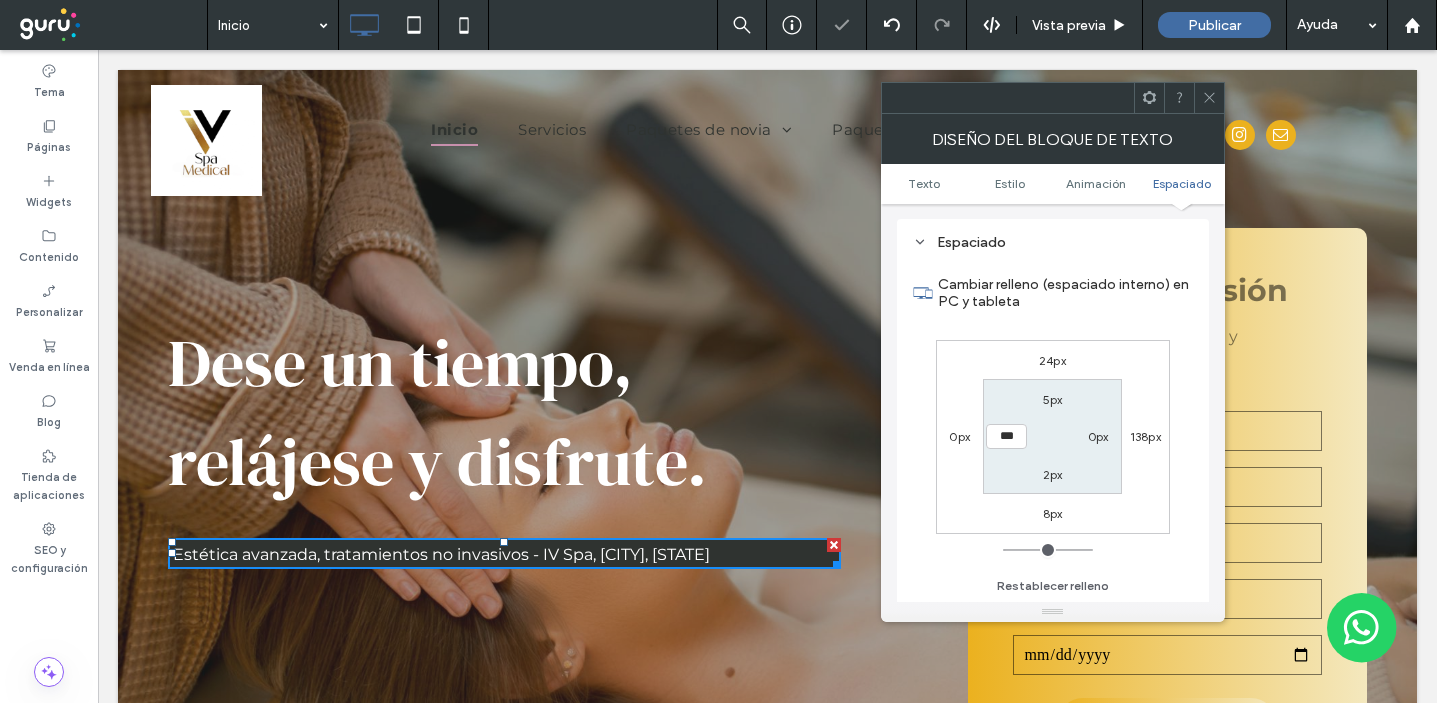 click on "2px" at bounding box center [1053, 474] 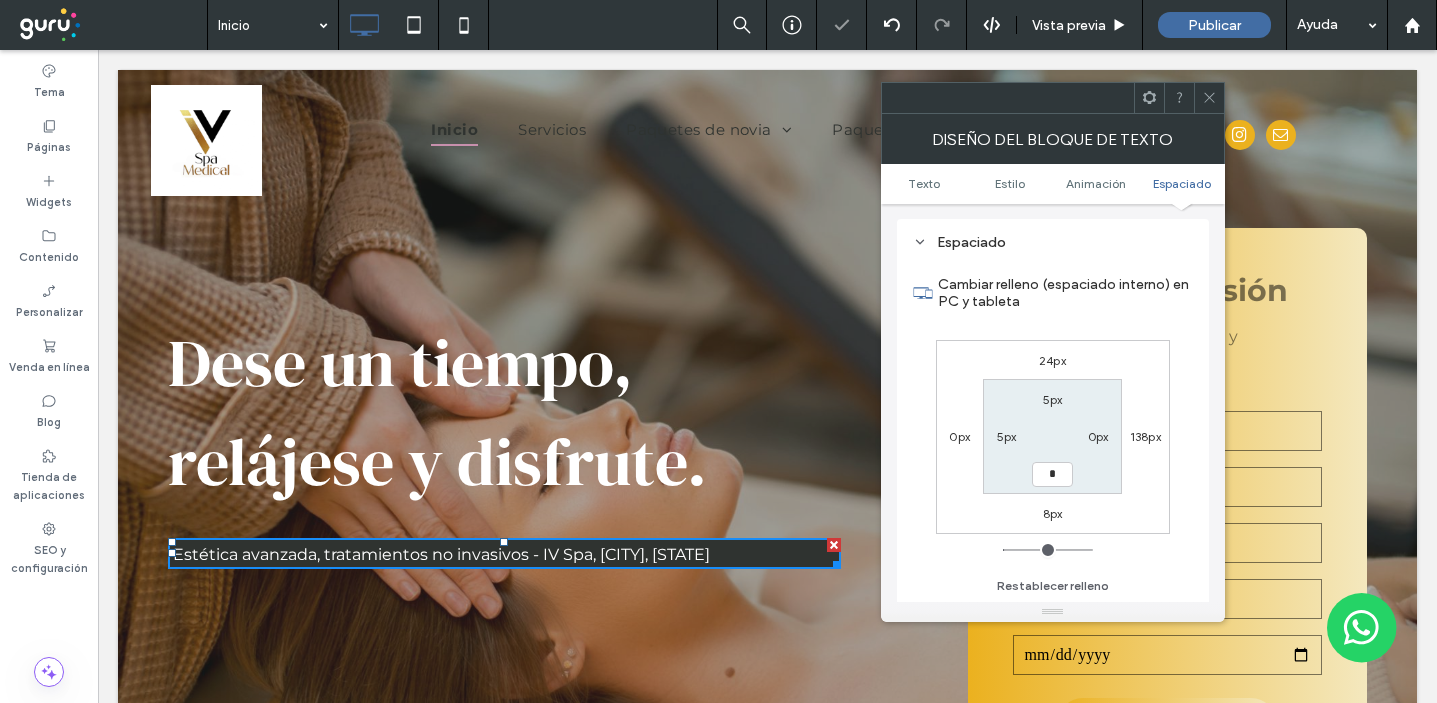 type on "*" 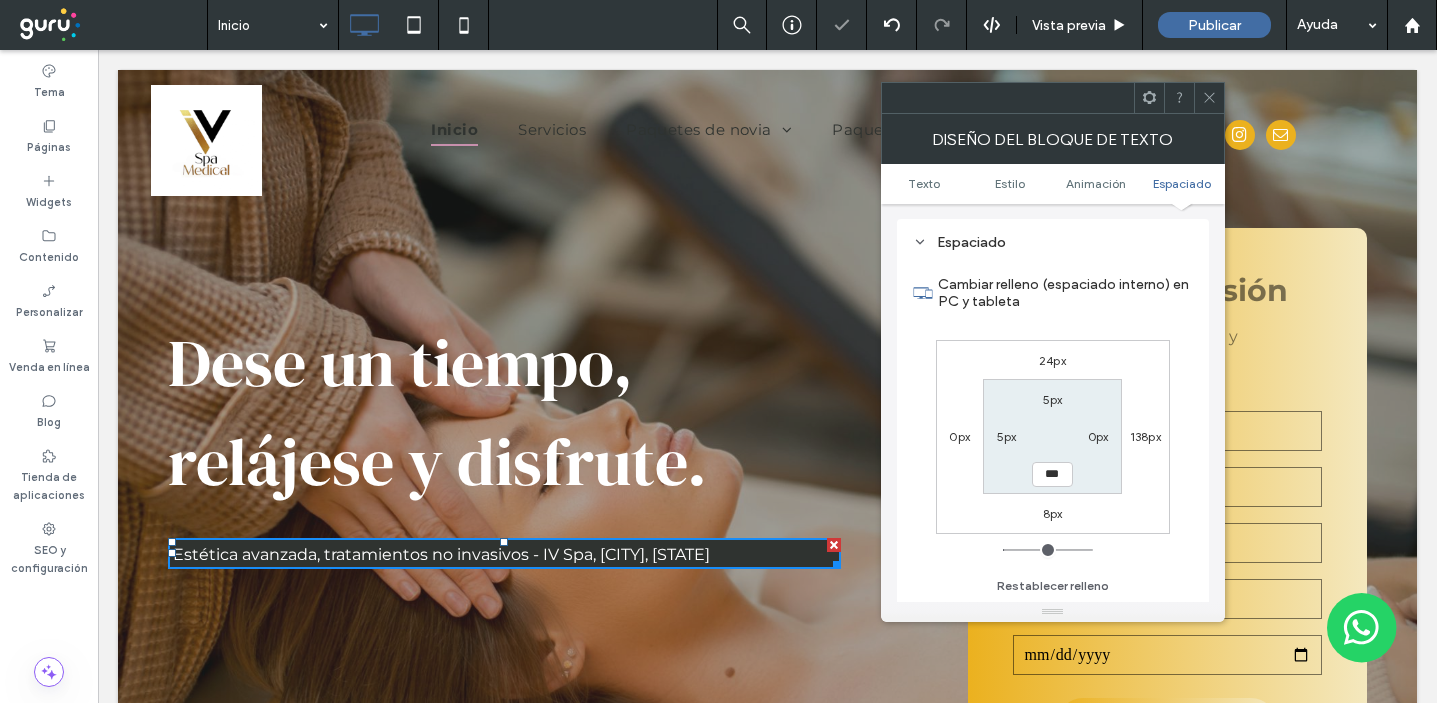click on "0px" at bounding box center [1098, 436] 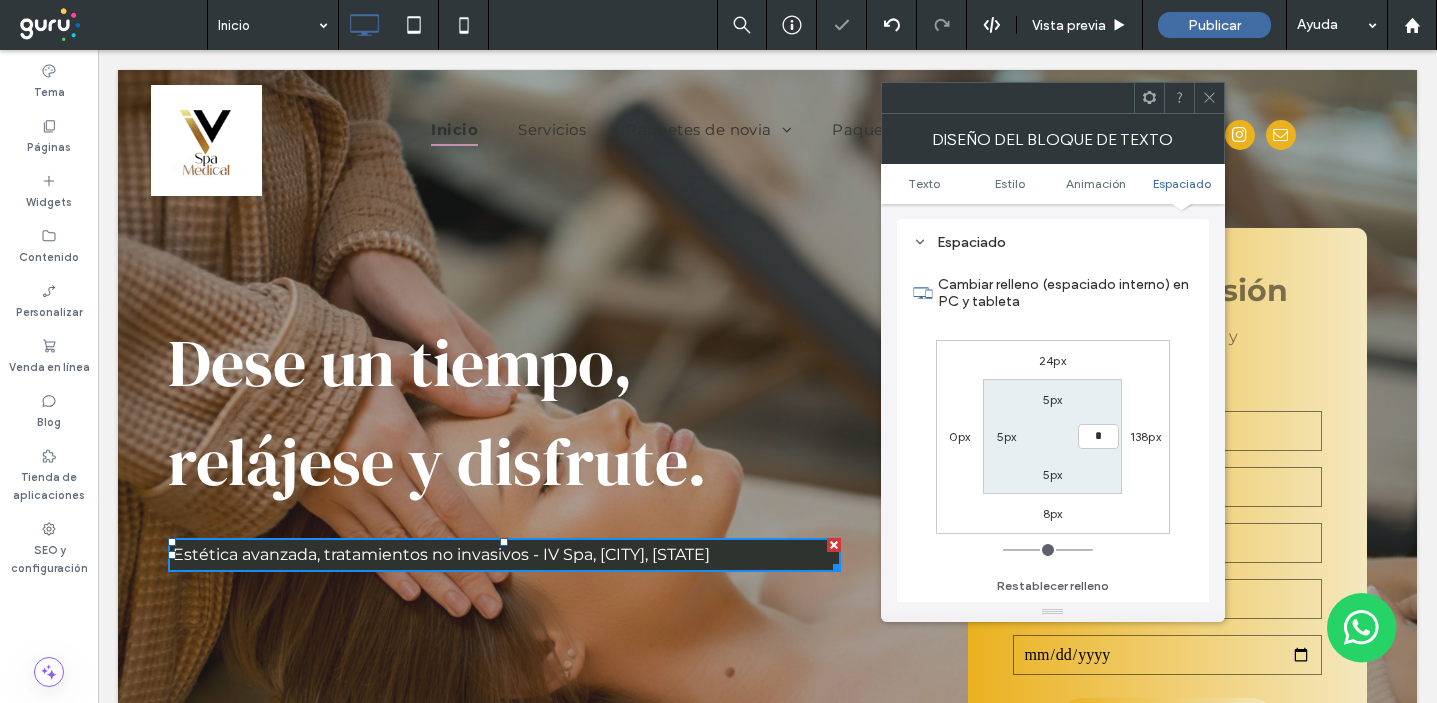 type on "*" 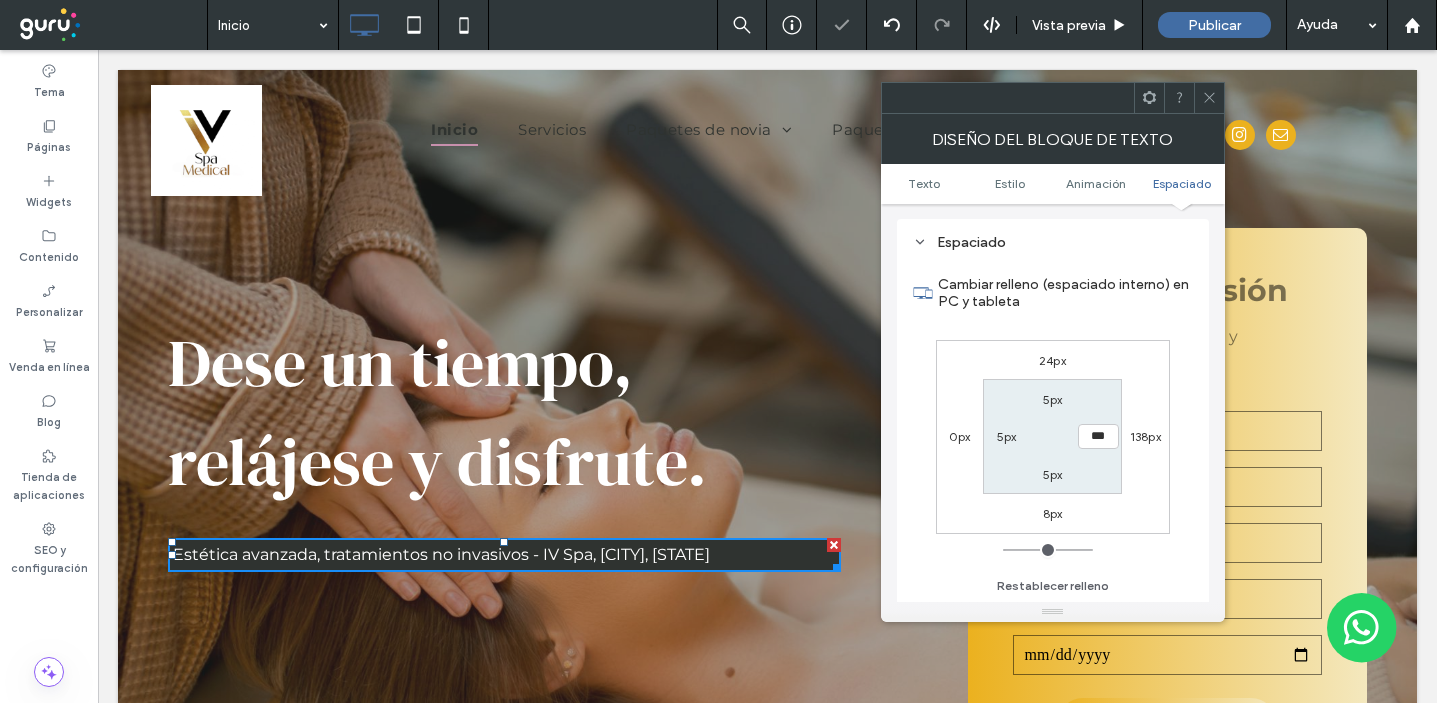 click on "5px *** 5px 5px" at bounding box center [1052, 436] 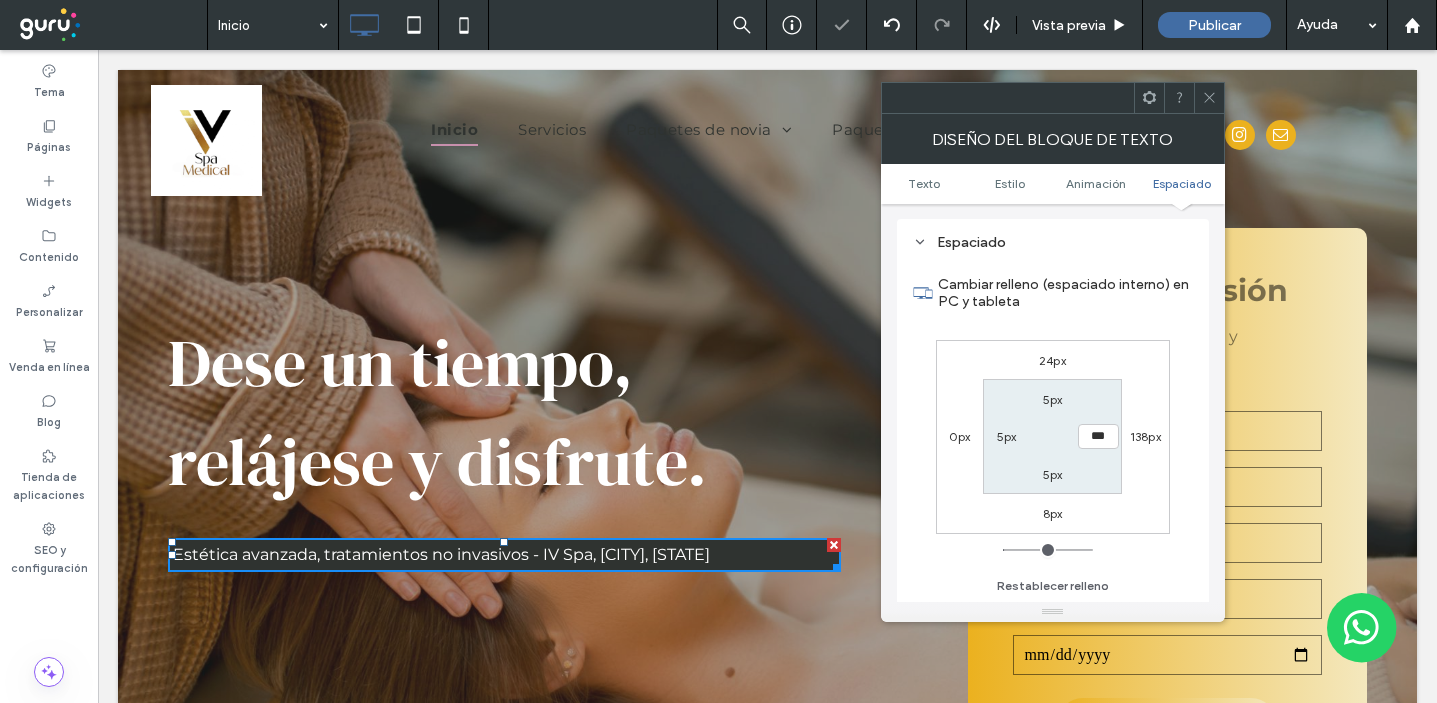 click 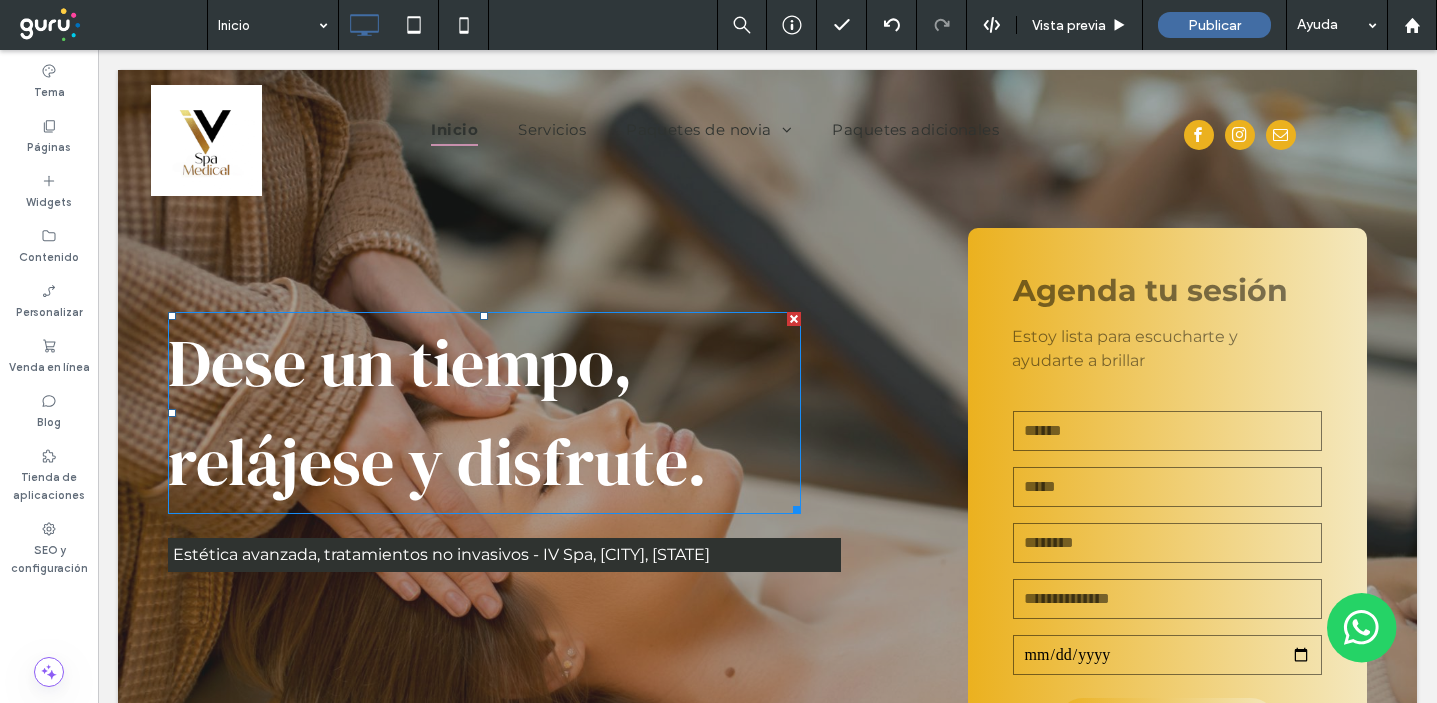 click on "Dese un tiempo, relájese y disfrute." at bounding box center [437, 412] 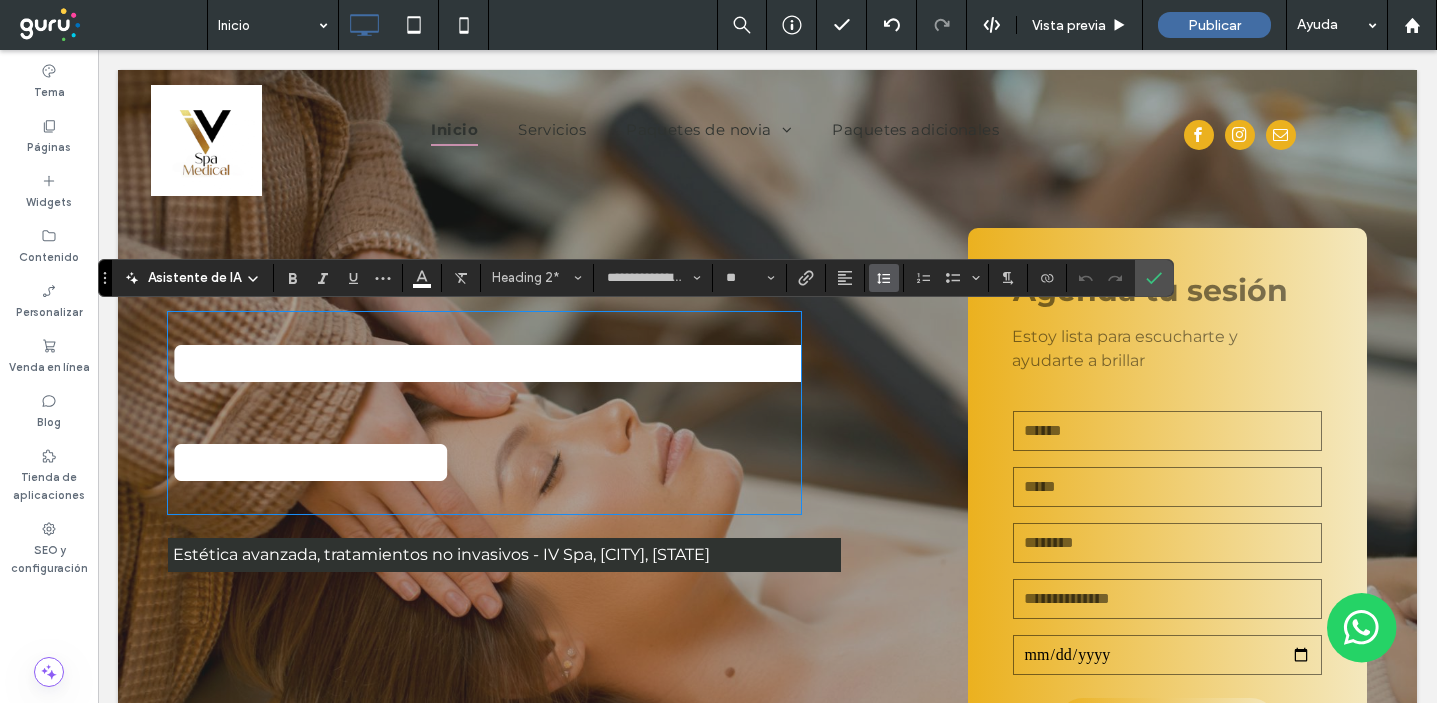 click at bounding box center [884, 278] 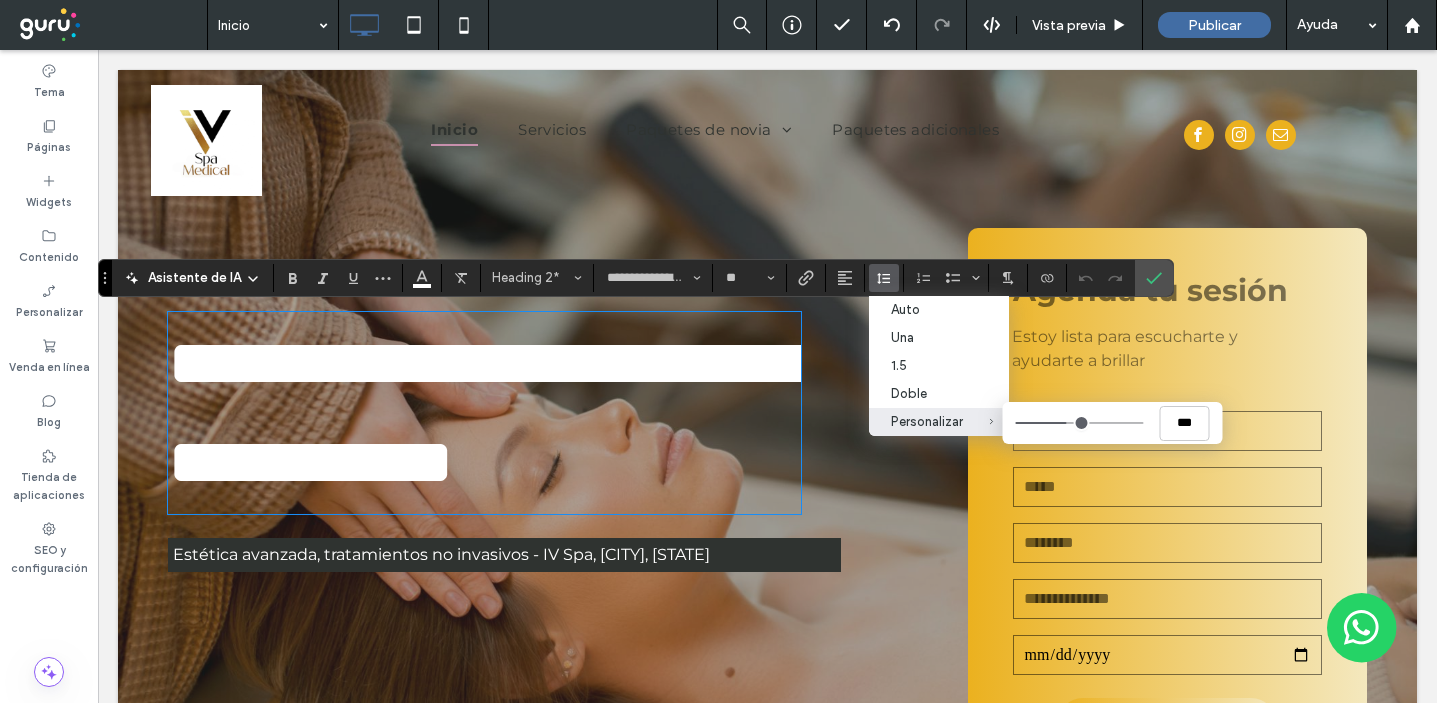 type on "***" 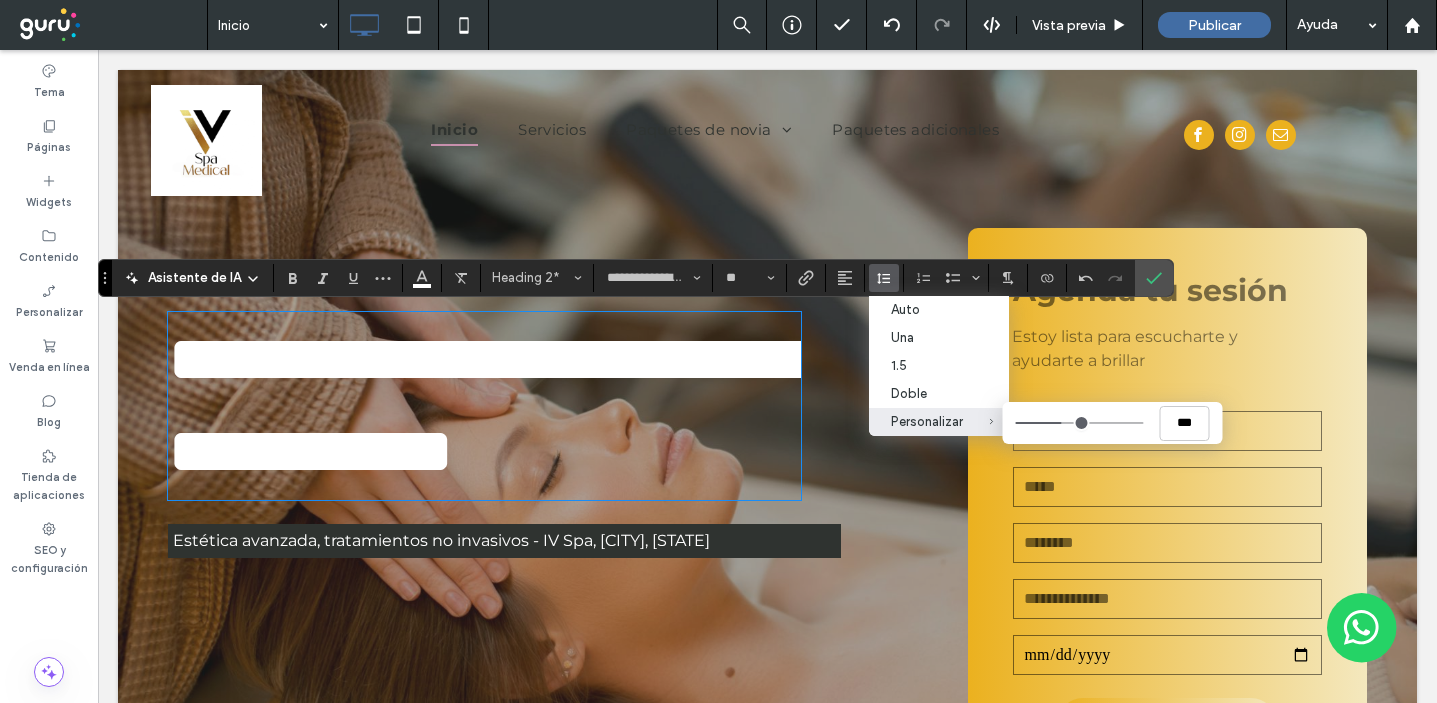 type on "***" 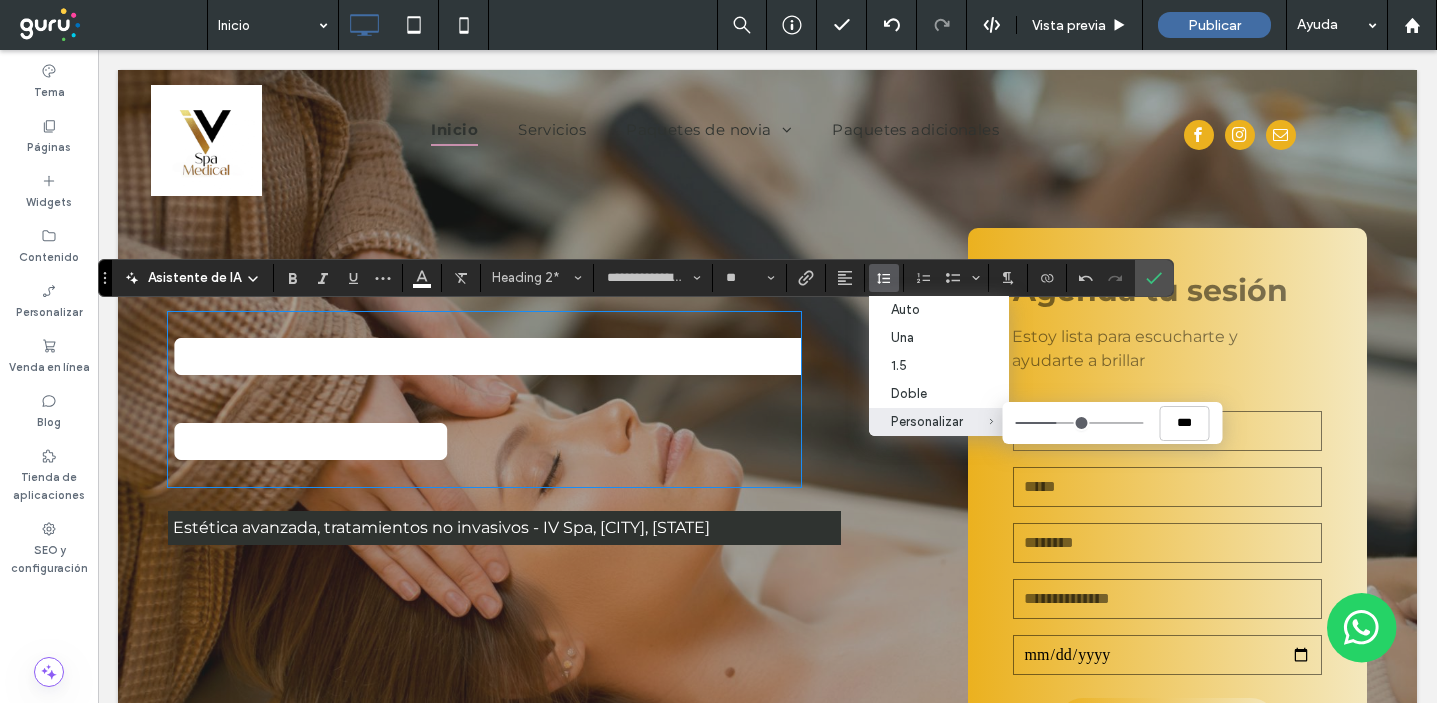 type on "***" 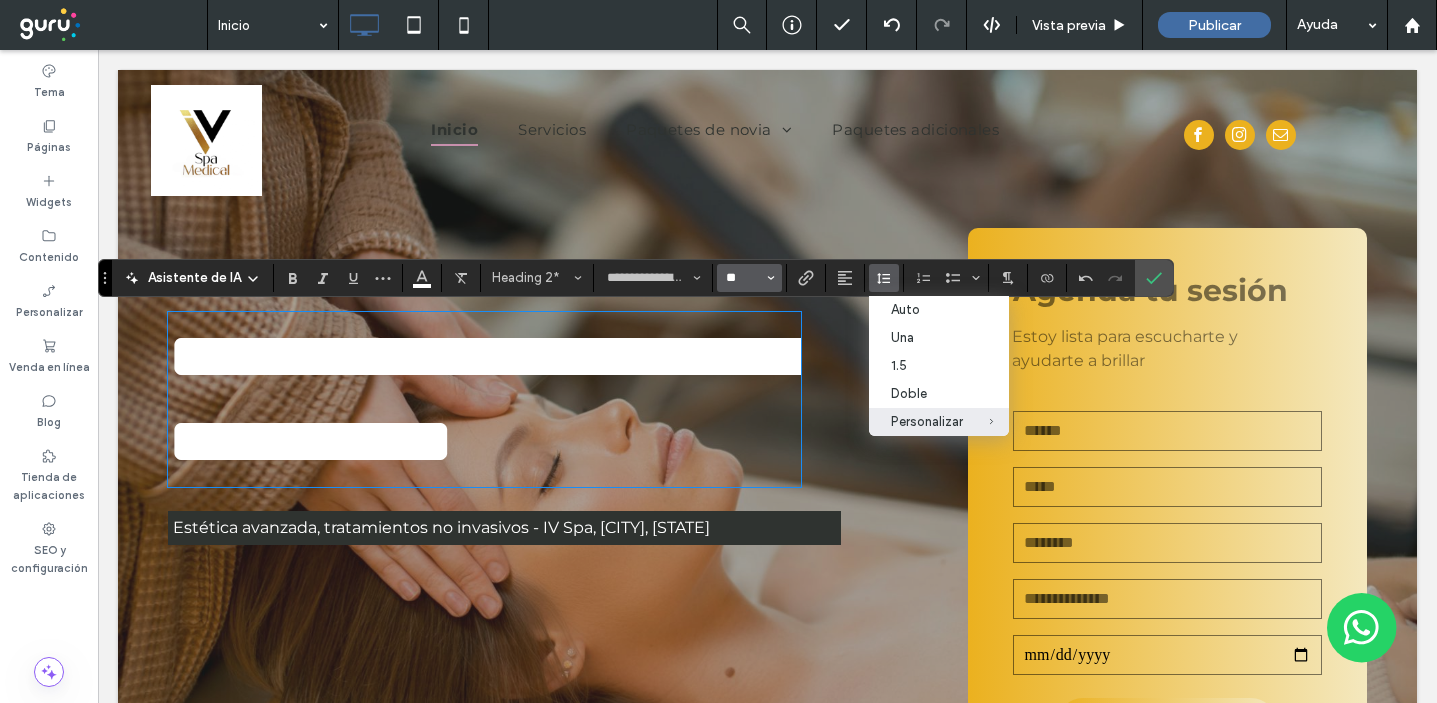 click on "**" at bounding box center [743, 278] 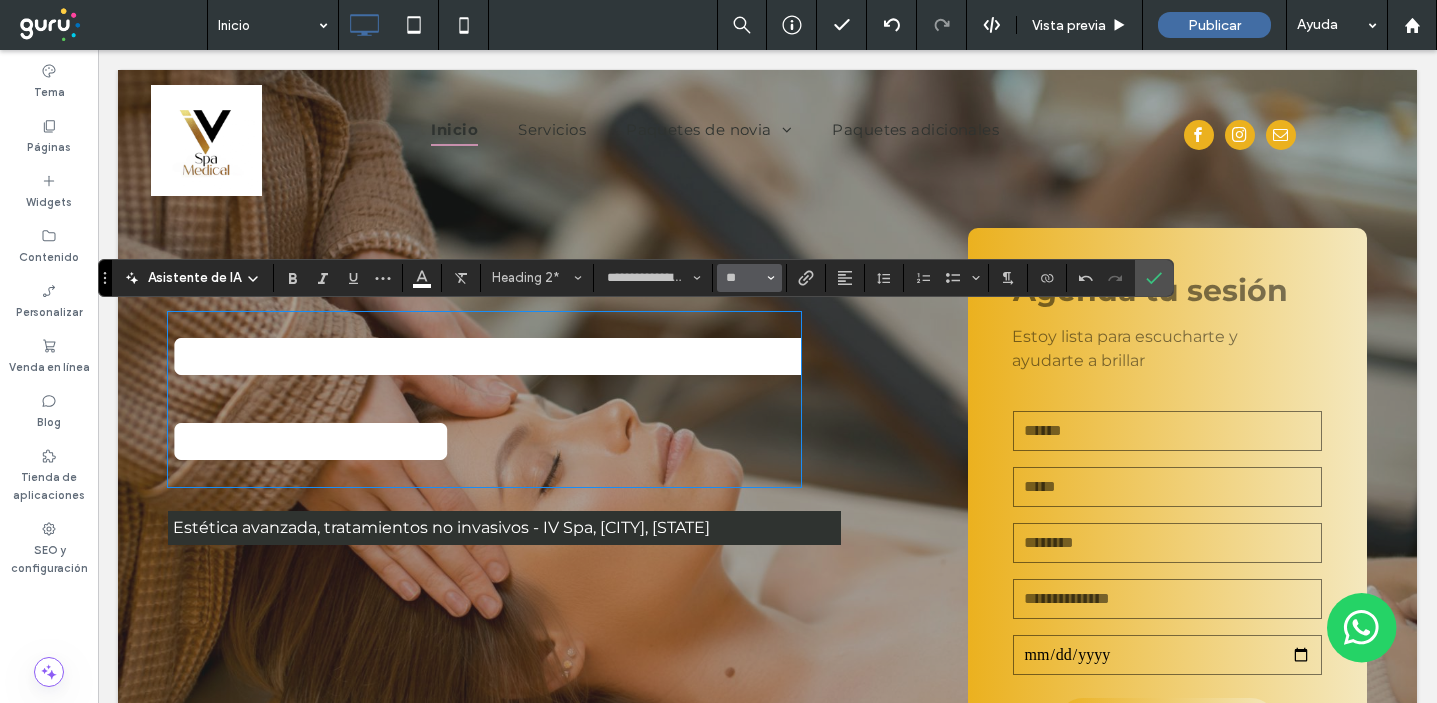 type on "**" 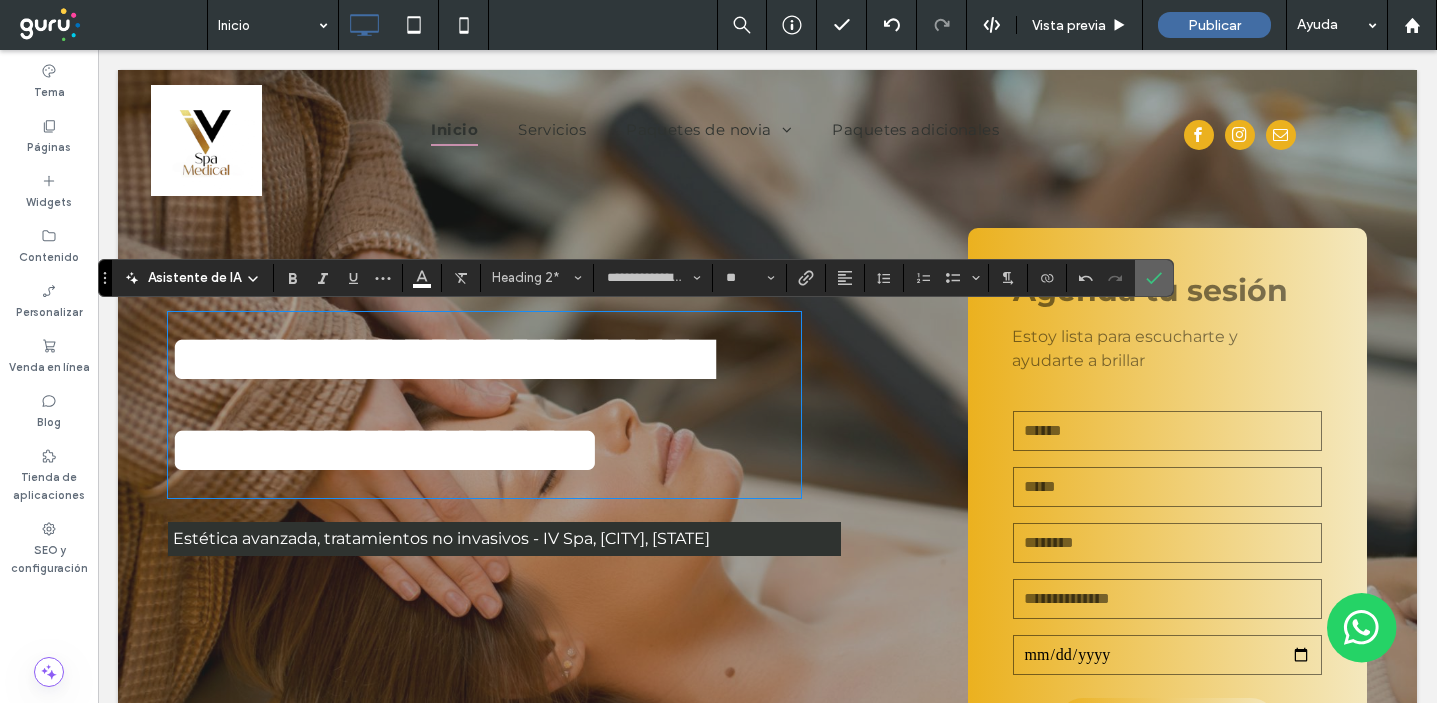 drag, startPoint x: 1145, startPoint y: 272, endPoint x: 1073, endPoint y: 245, distance: 76.896034 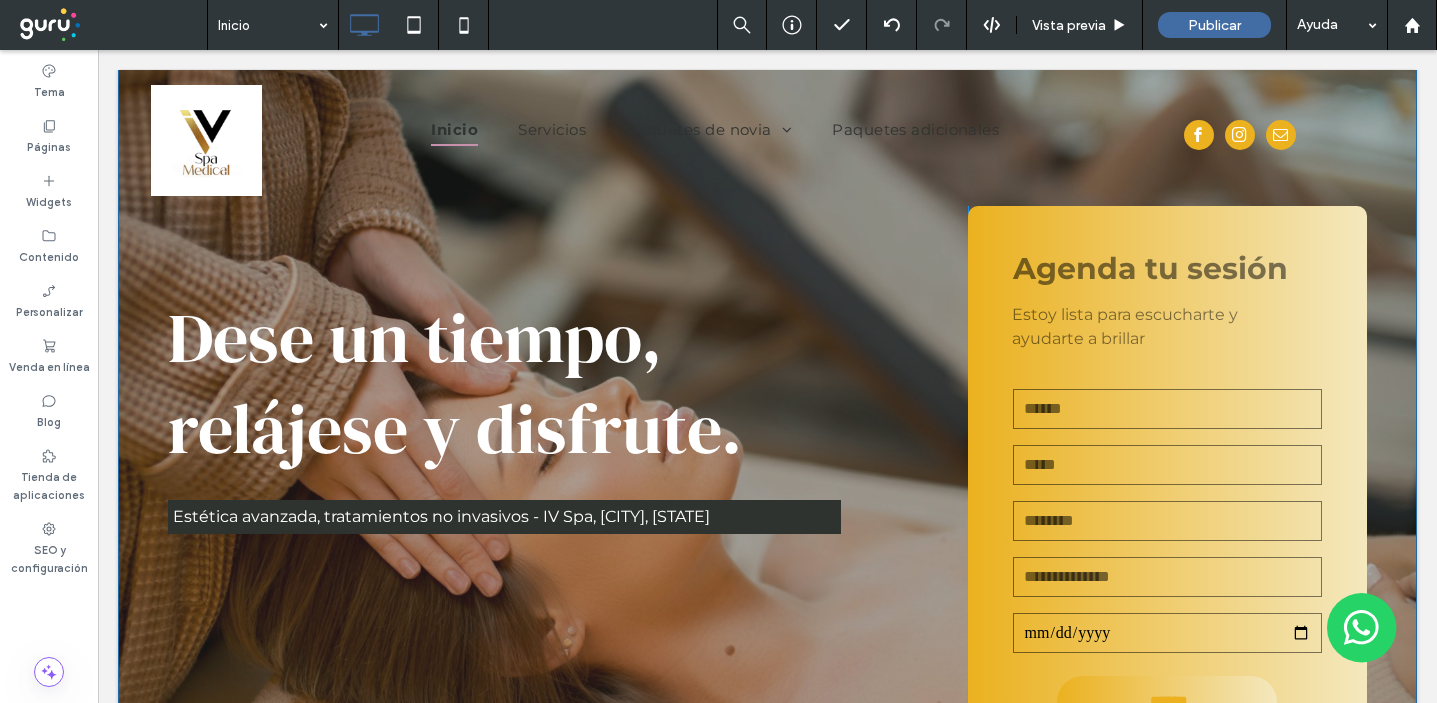 scroll, scrollTop: 0, scrollLeft: 0, axis: both 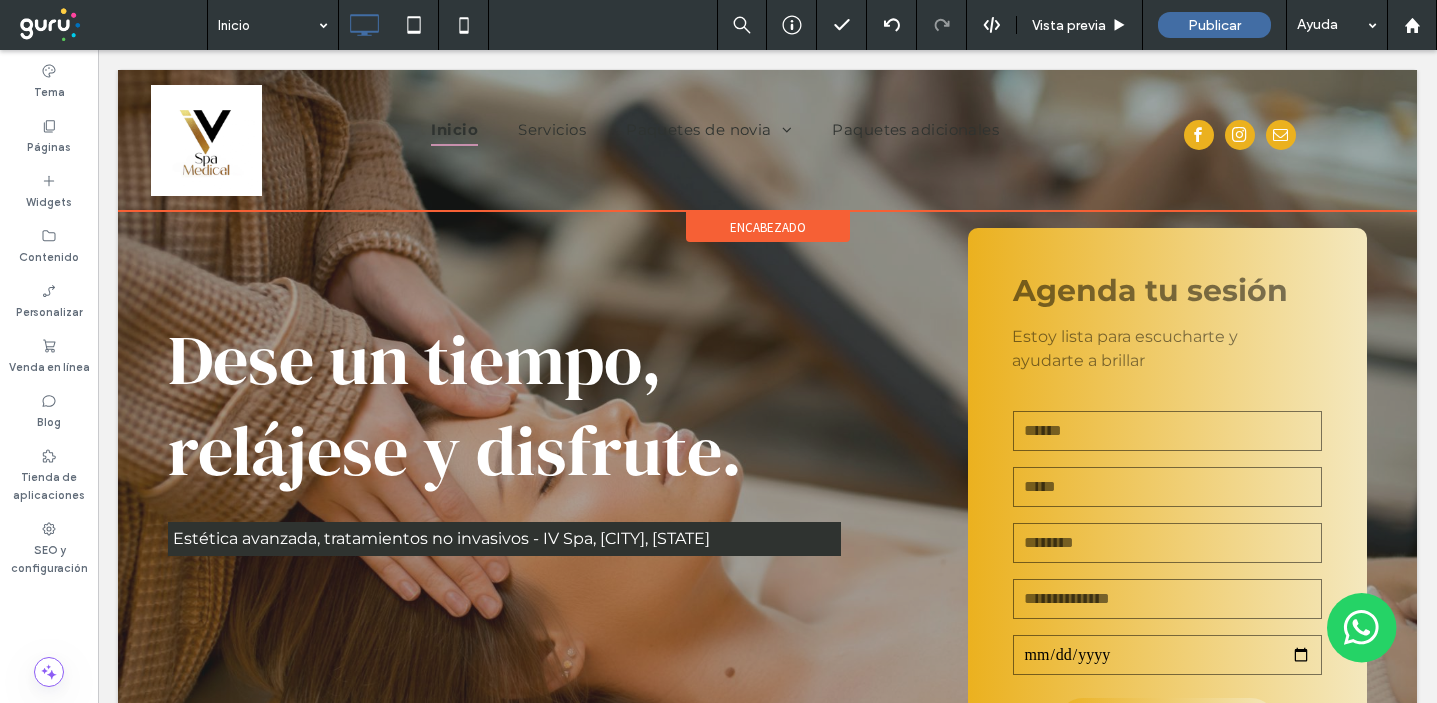 click on "encabezado" at bounding box center (768, 227) 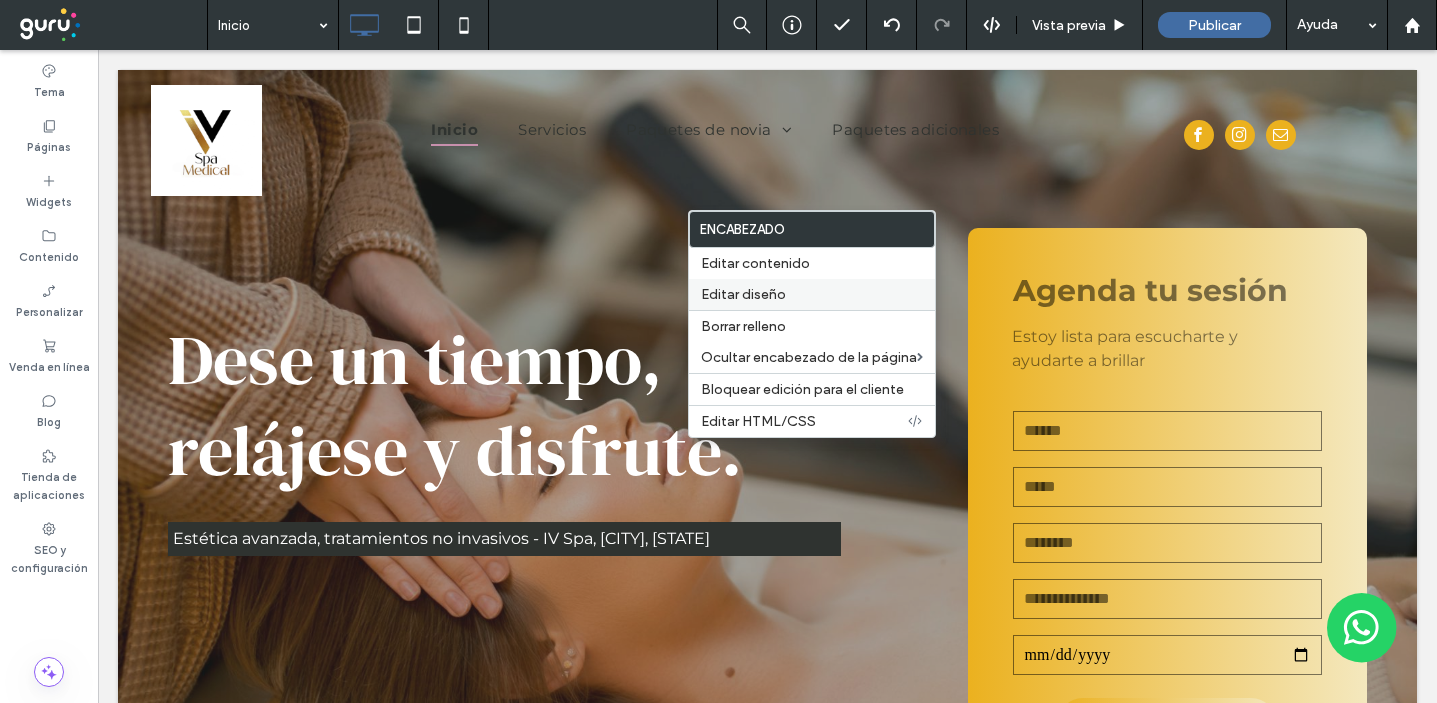 click on "Editar diseño" at bounding box center [812, 294] 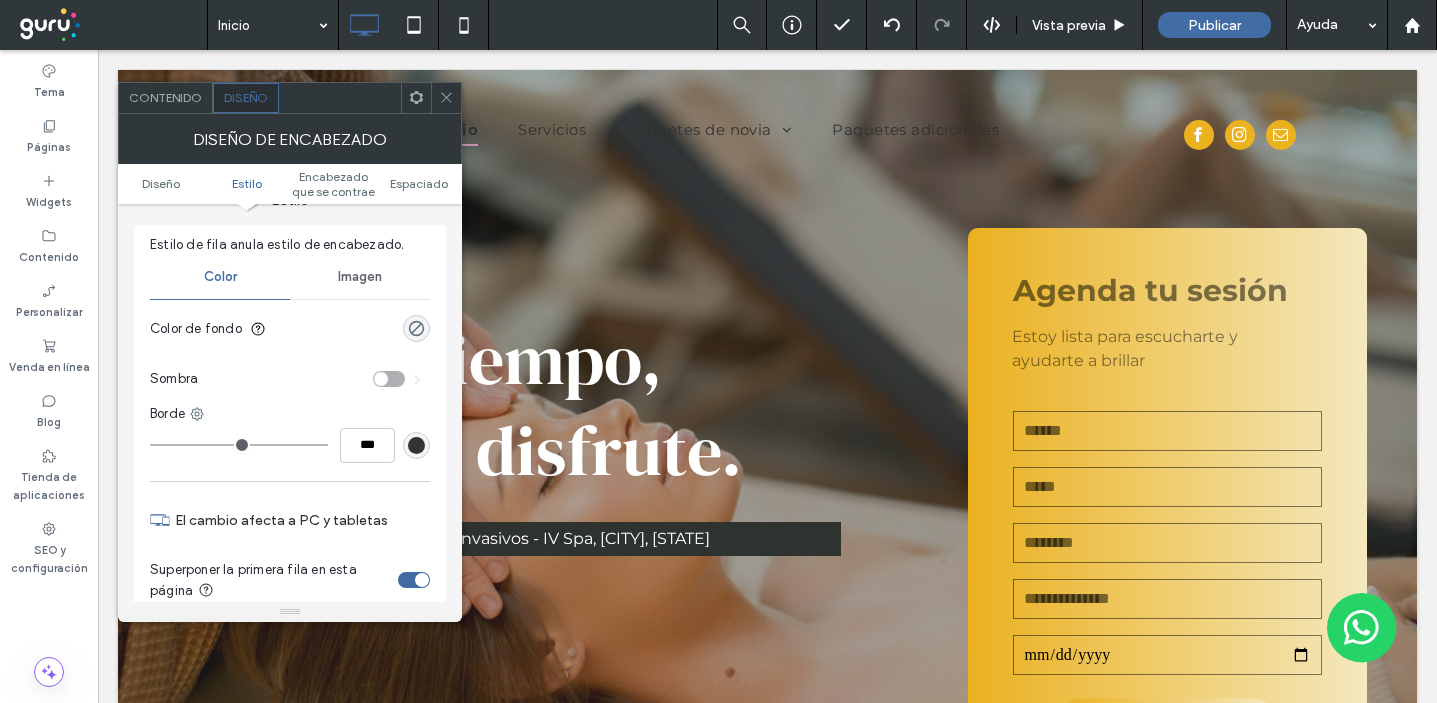 scroll, scrollTop: 320, scrollLeft: 0, axis: vertical 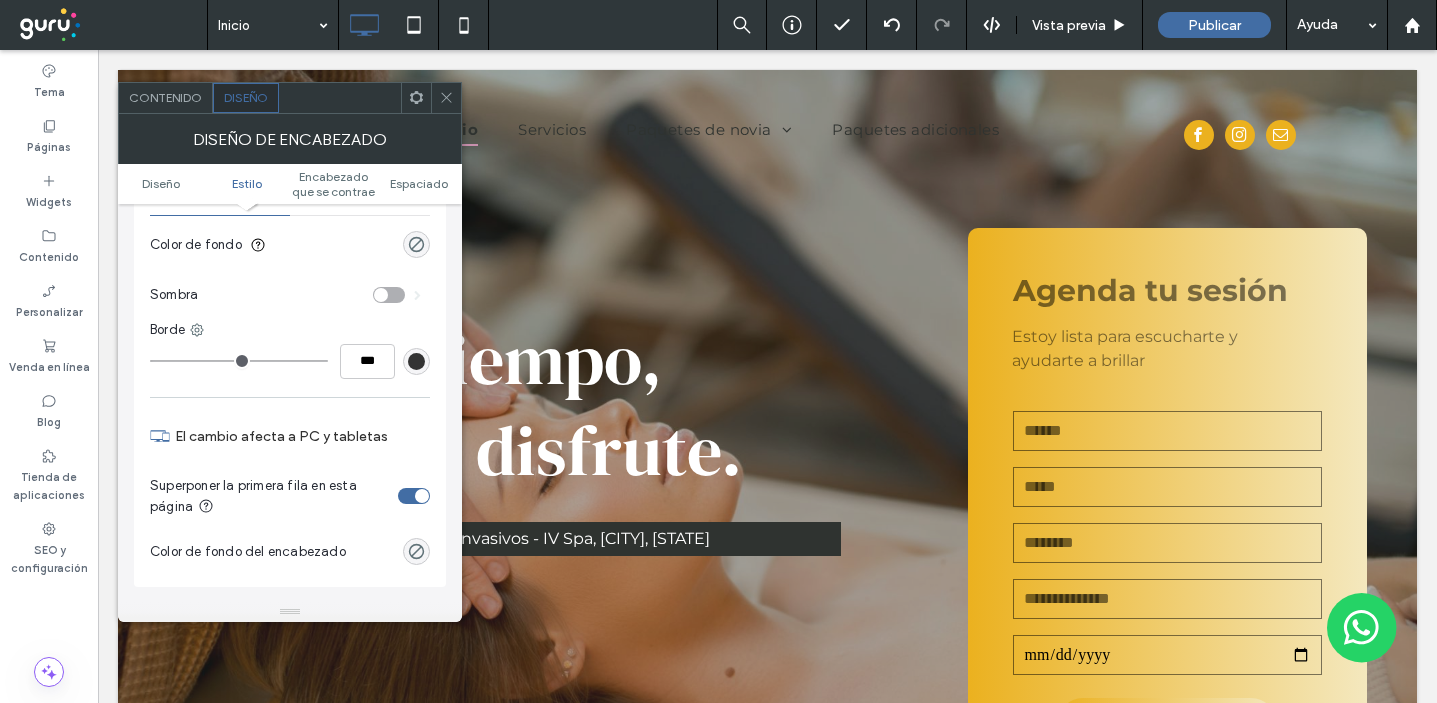 click at bounding box center [414, 496] 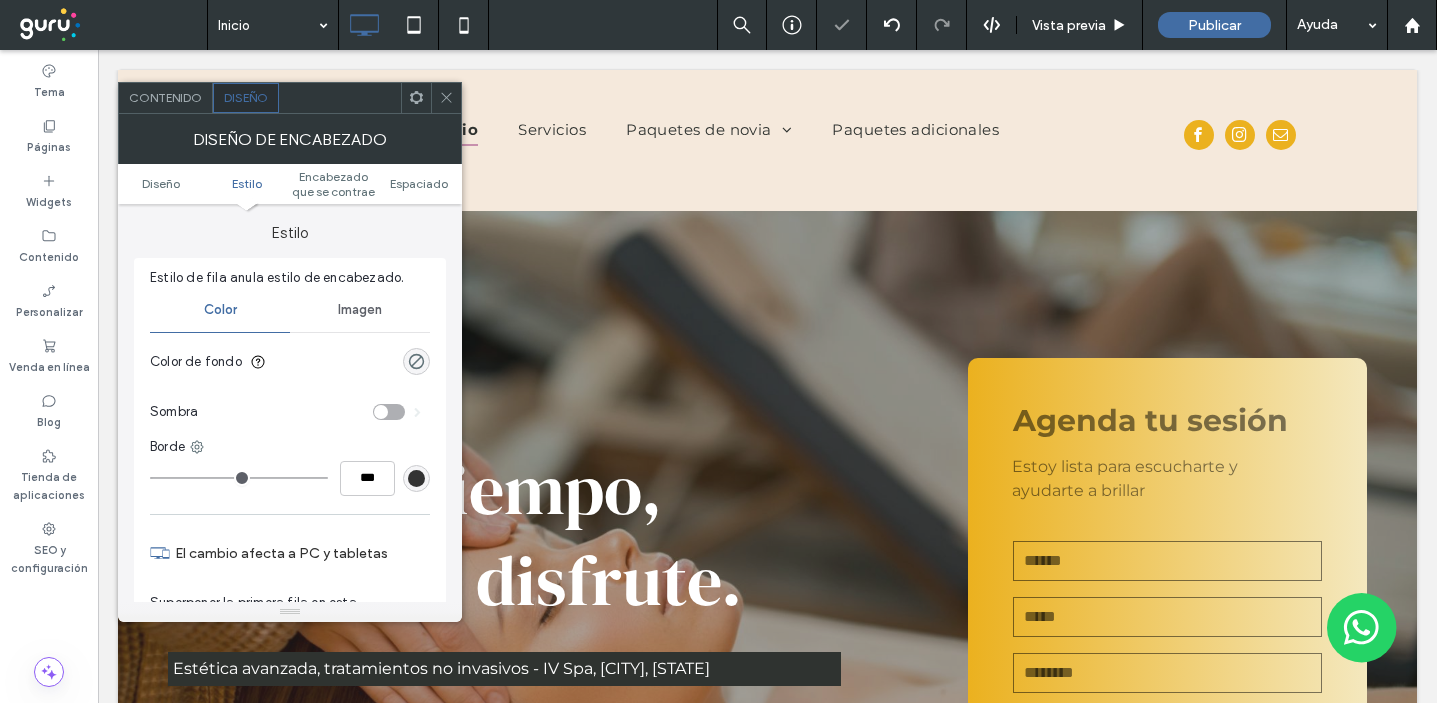 scroll, scrollTop: 190, scrollLeft: 0, axis: vertical 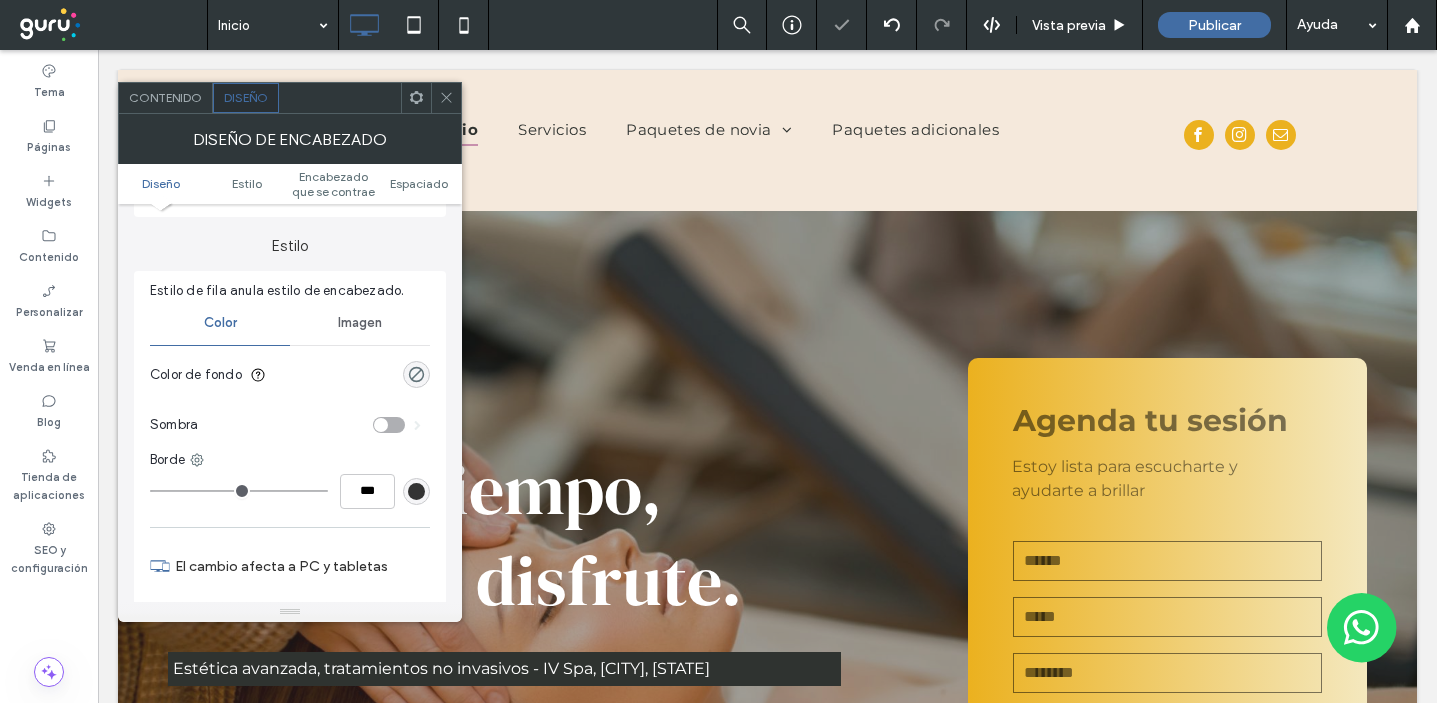 click at bounding box center (416, 374) 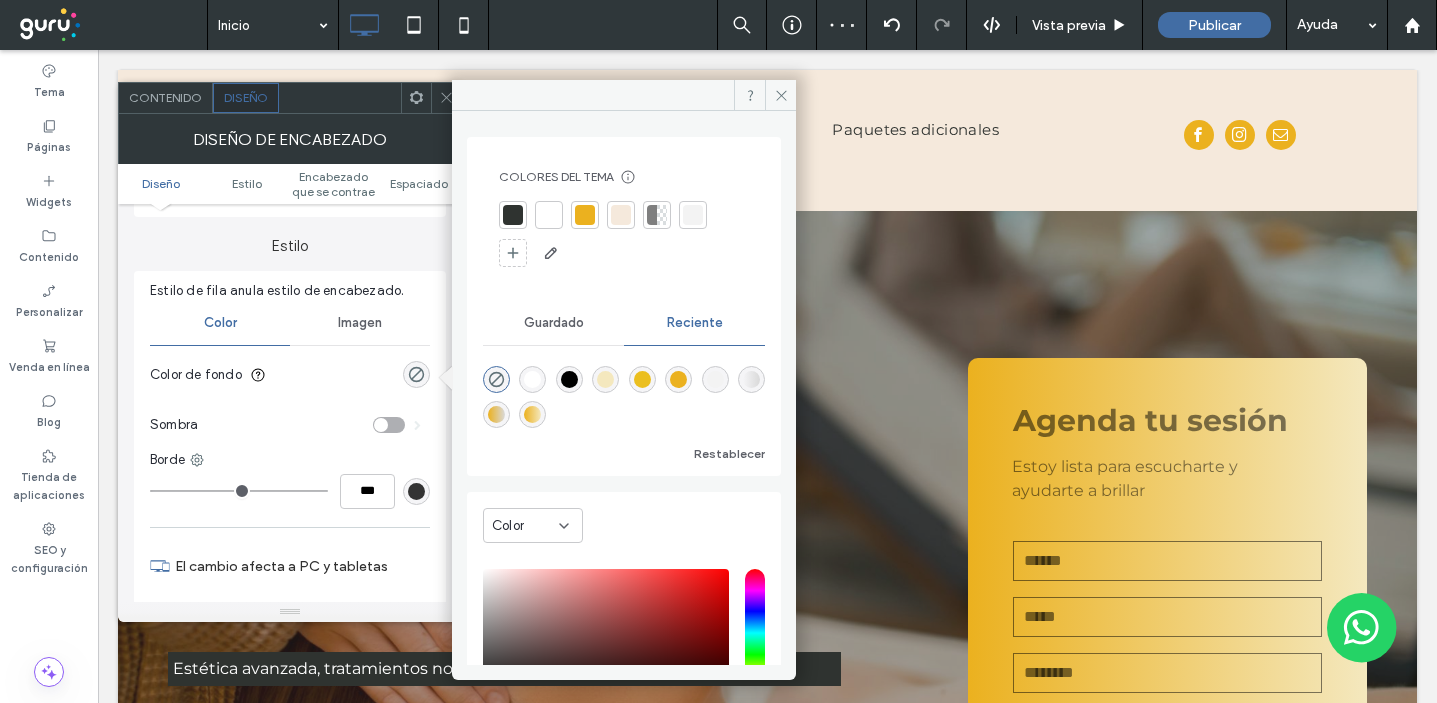 click at bounding box center (549, 215) 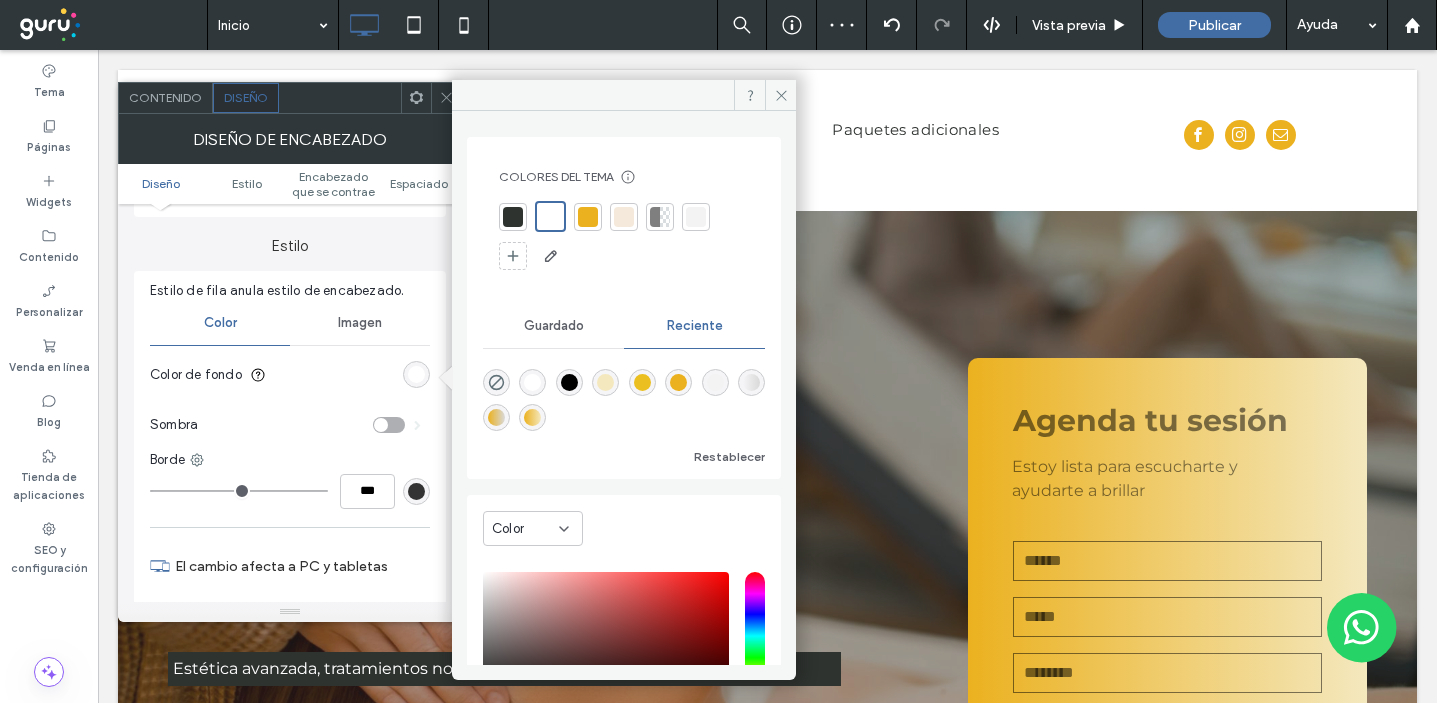 drag, startPoint x: 780, startPoint y: 103, endPoint x: 453, endPoint y: 107, distance: 327.02448 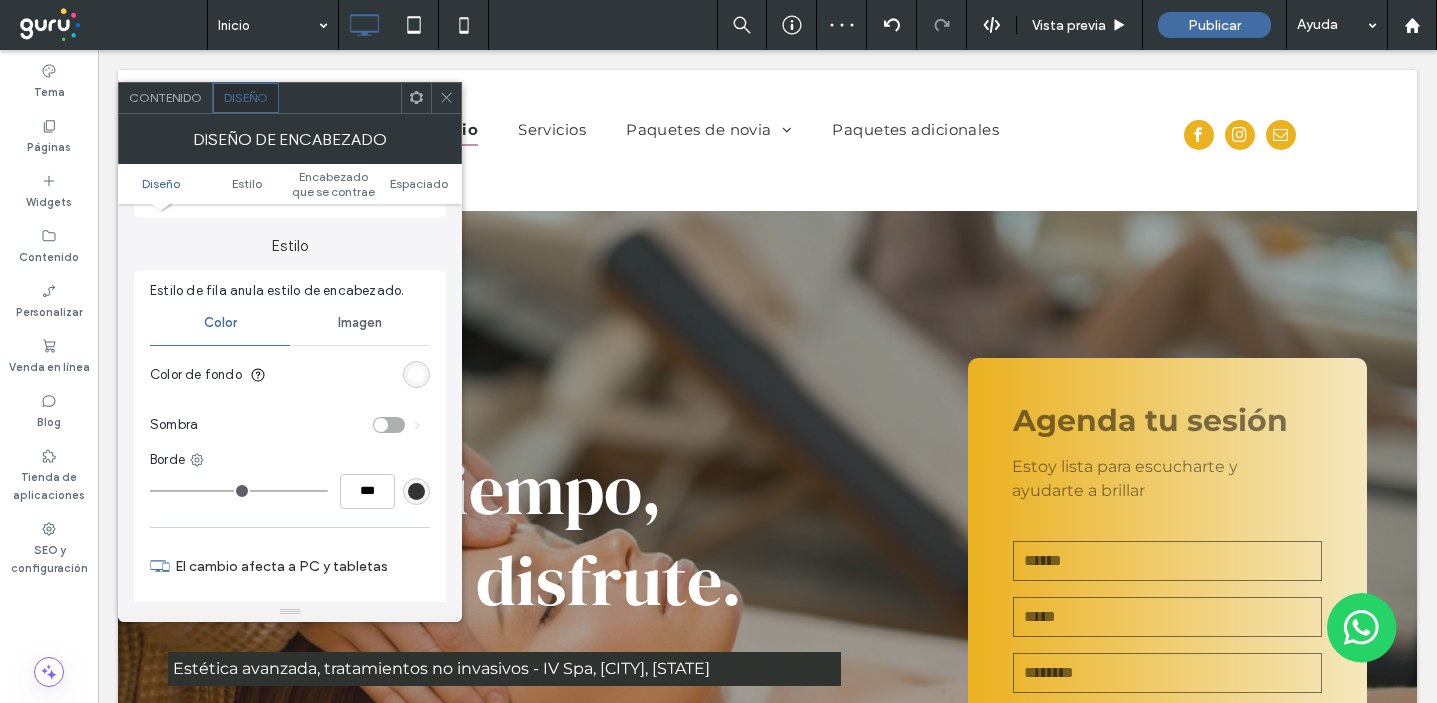 click at bounding box center [446, 98] 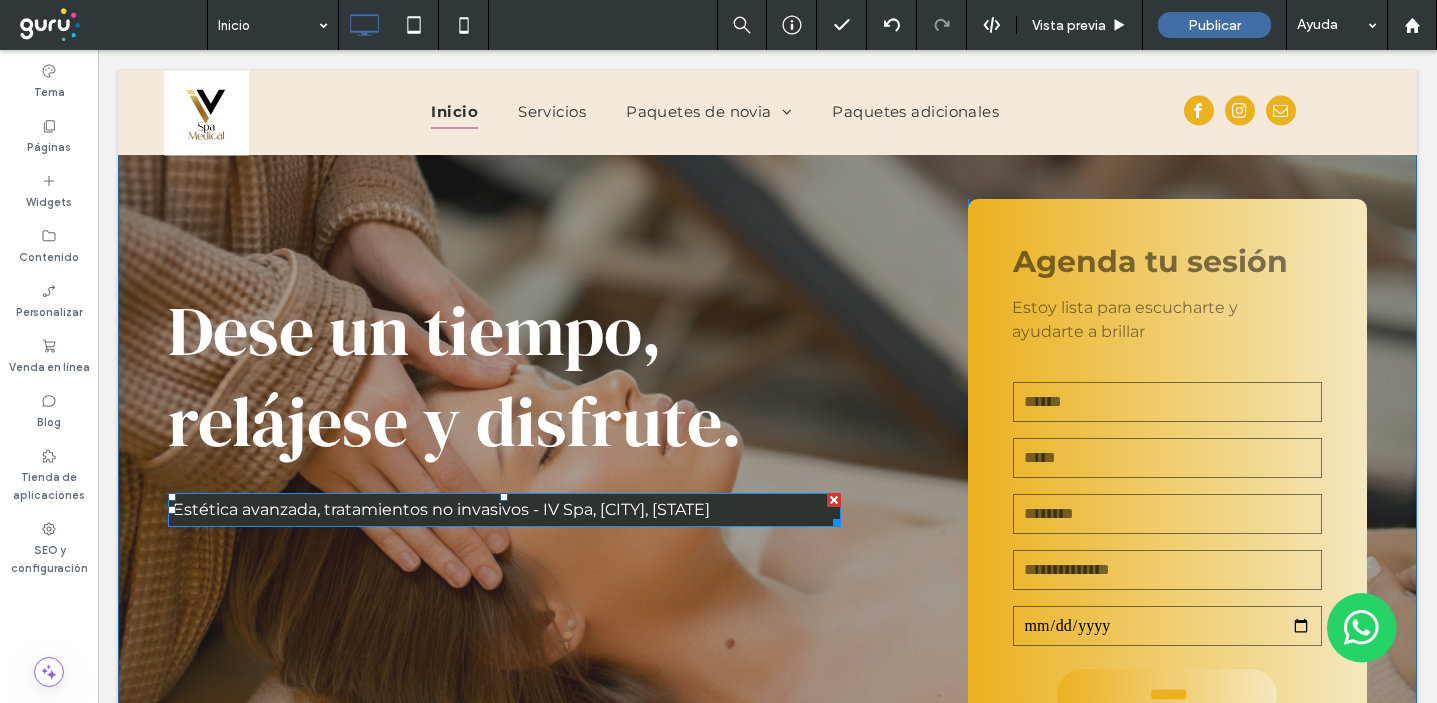 scroll, scrollTop: 0, scrollLeft: 0, axis: both 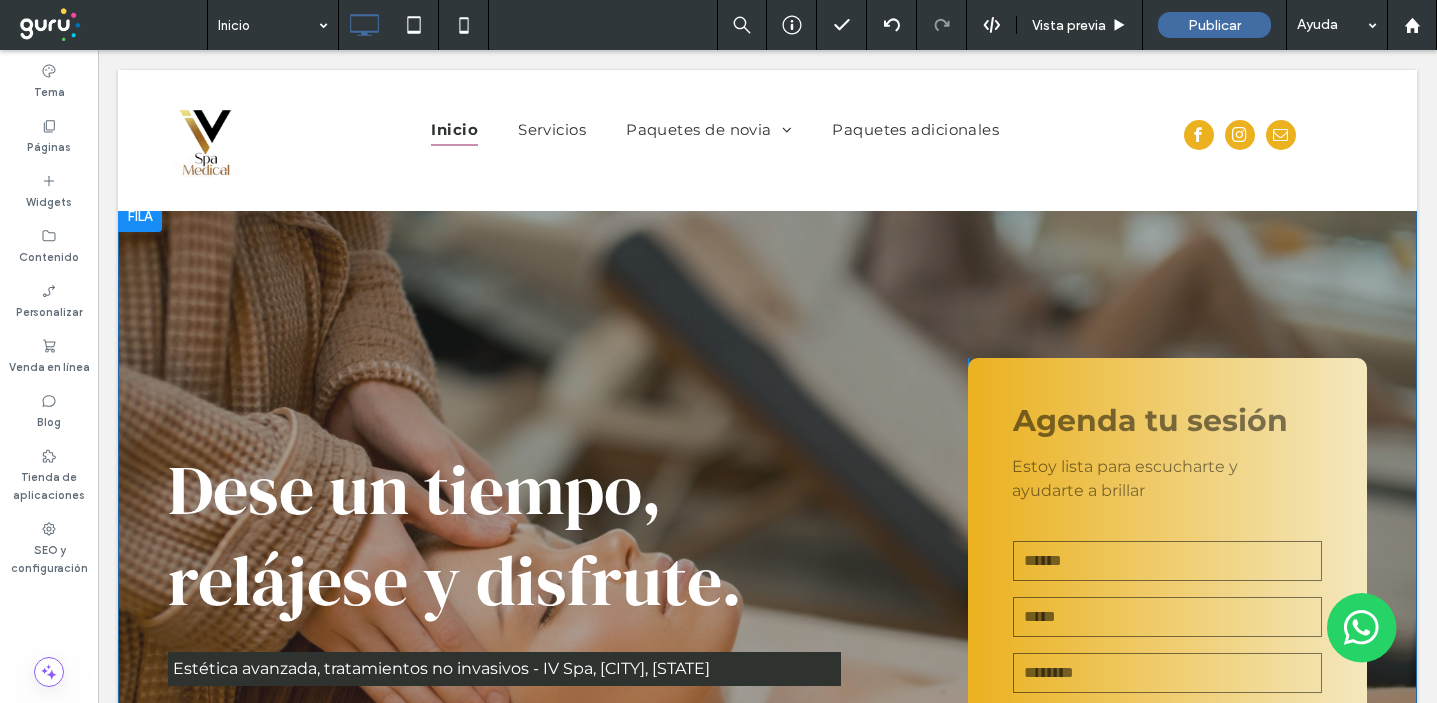 click on "Dese un tiempo, relájese y disfrute.
Estética avanzada, tratamientos no invasivos - IV Spa, Chacarilla Santiago de Surco
Click To Paste
Agenda tu sesión
Estoy lista para escucharte y ayudarte a brillar
Contáctenos
Nombre
Email
Teléfono
Tipo de evento
Nuevo campo:
******
Gracias por contactarnos. Le responderemos tan pronto como sea posible.
Lo sentimos, hubo un error al tratar de enviar su mensaje. Vuelva a intentarlo más tarde.
Click To Paste
Fila + Añadir sección" at bounding box center [767, 616] 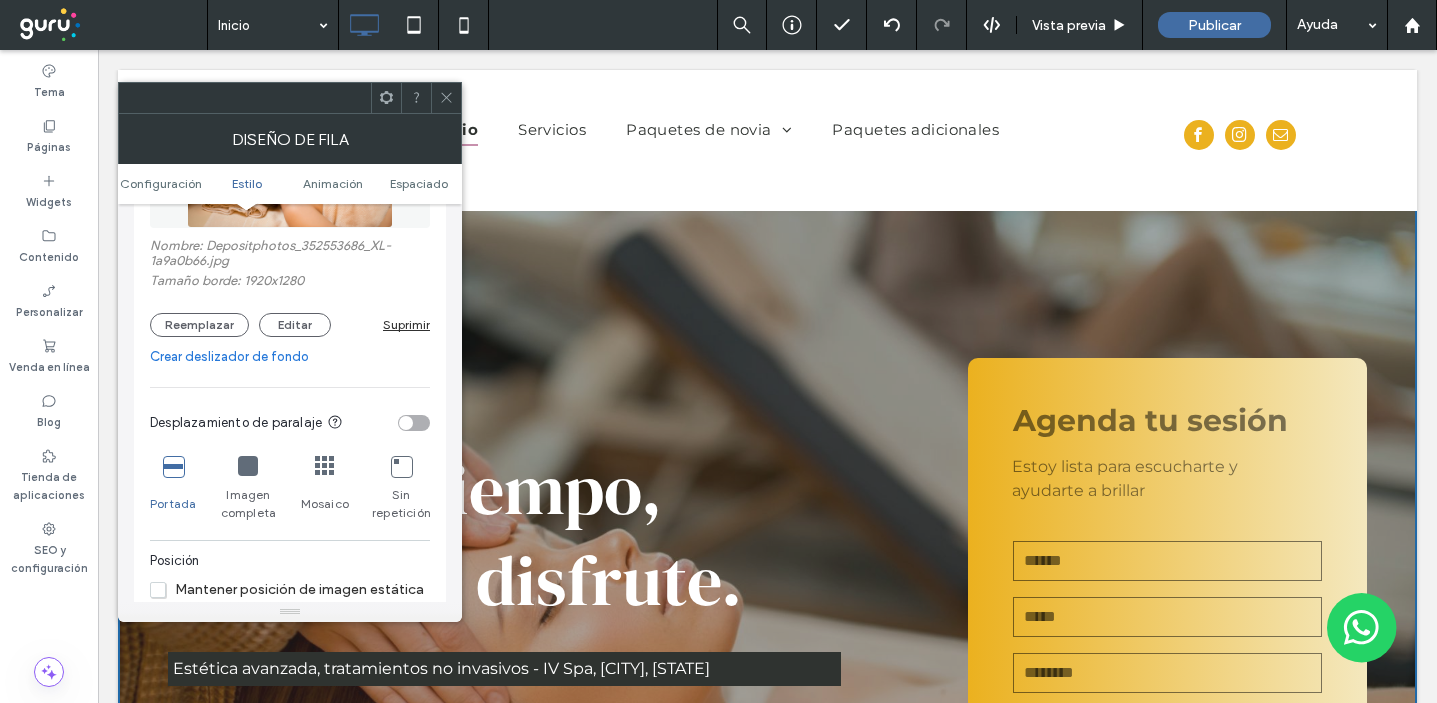 scroll, scrollTop: 478, scrollLeft: 0, axis: vertical 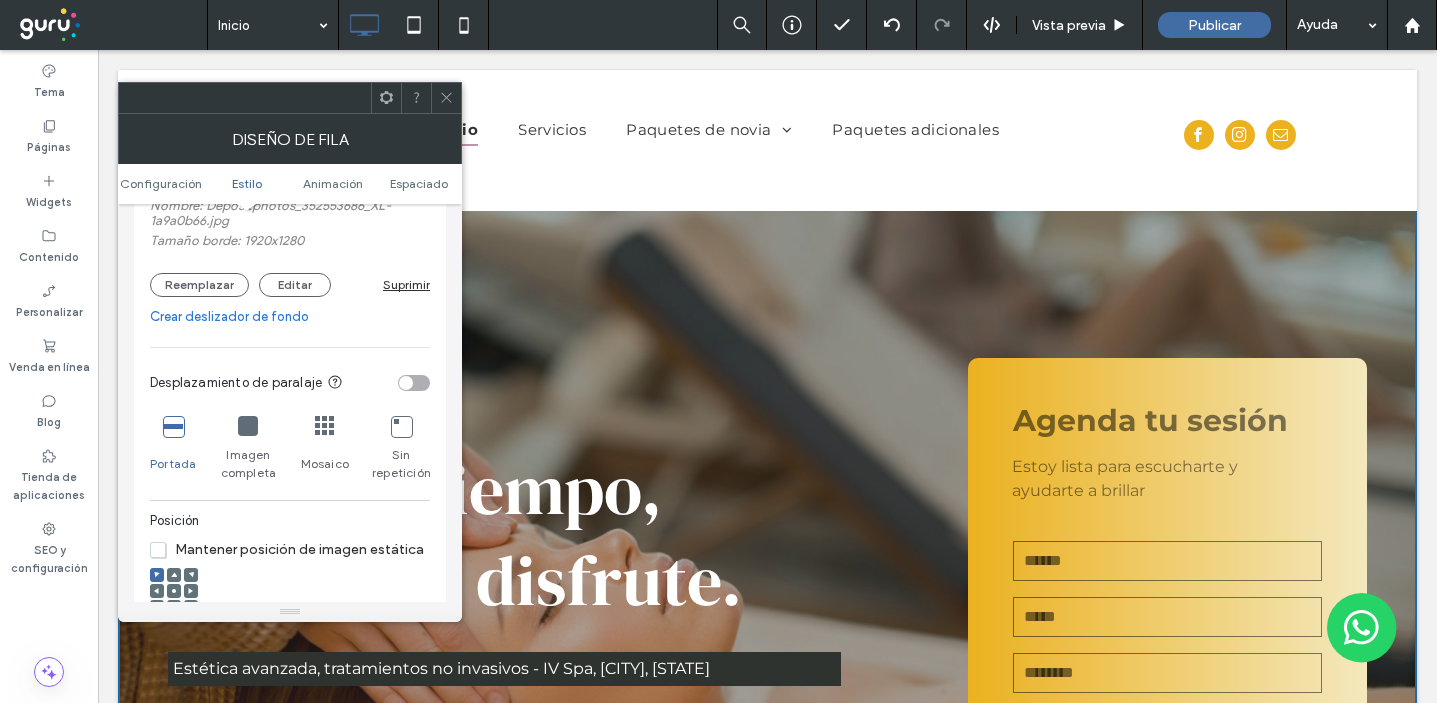 click at bounding box center (406, 383) 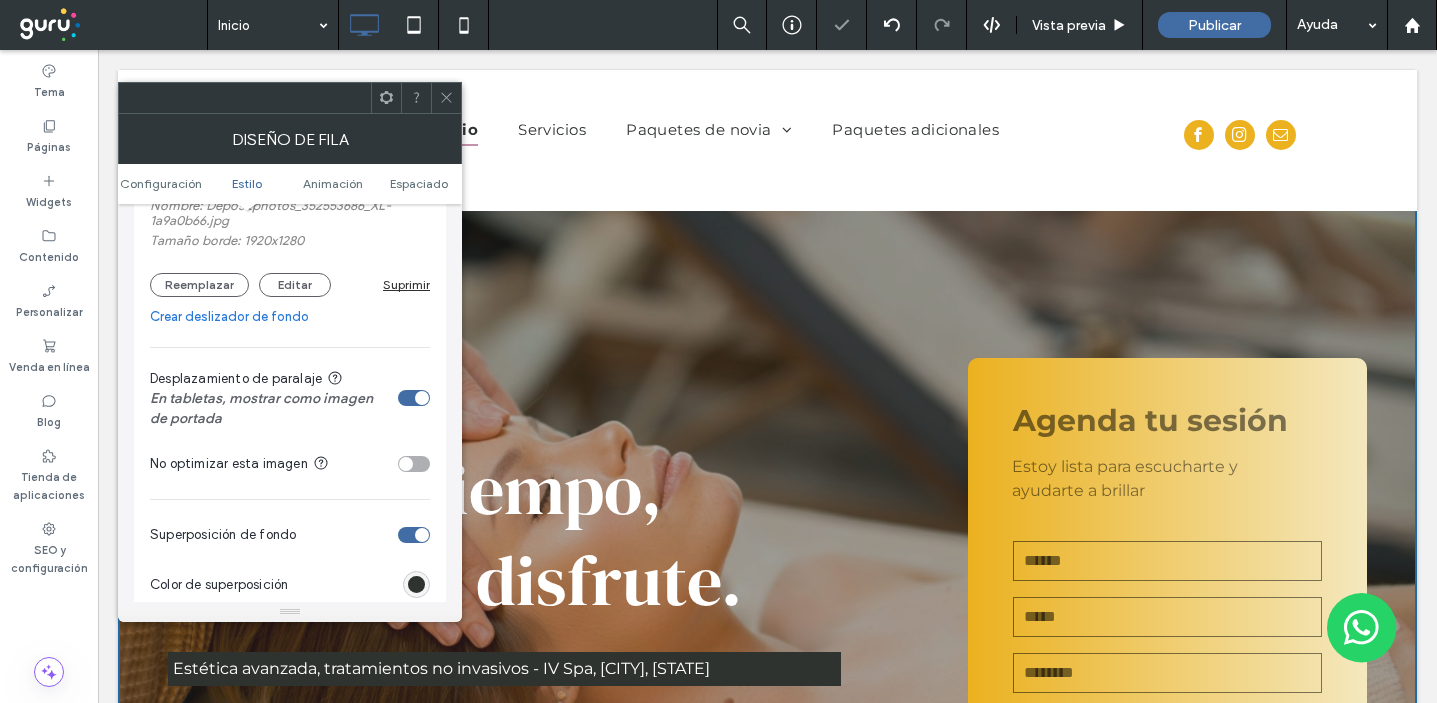 click 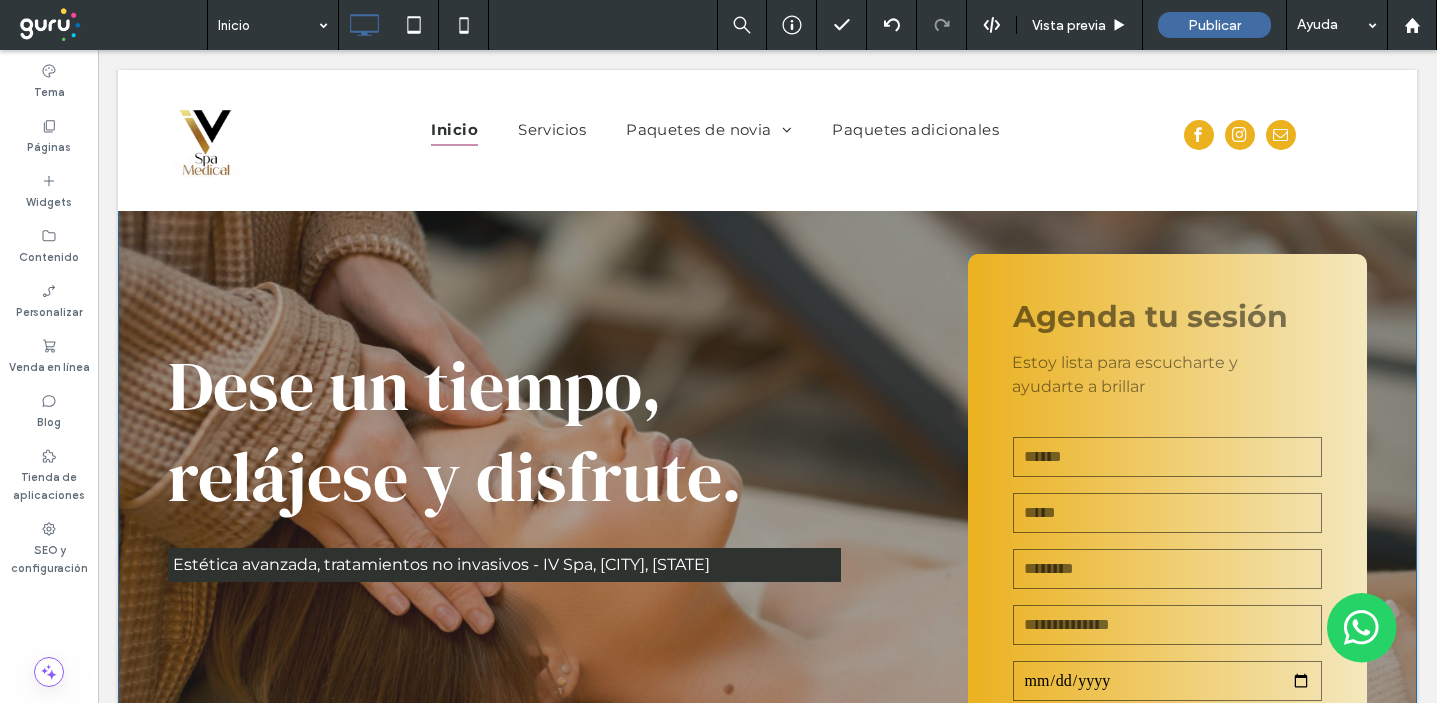 scroll, scrollTop: 95, scrollLeft: 0, axis: vertical 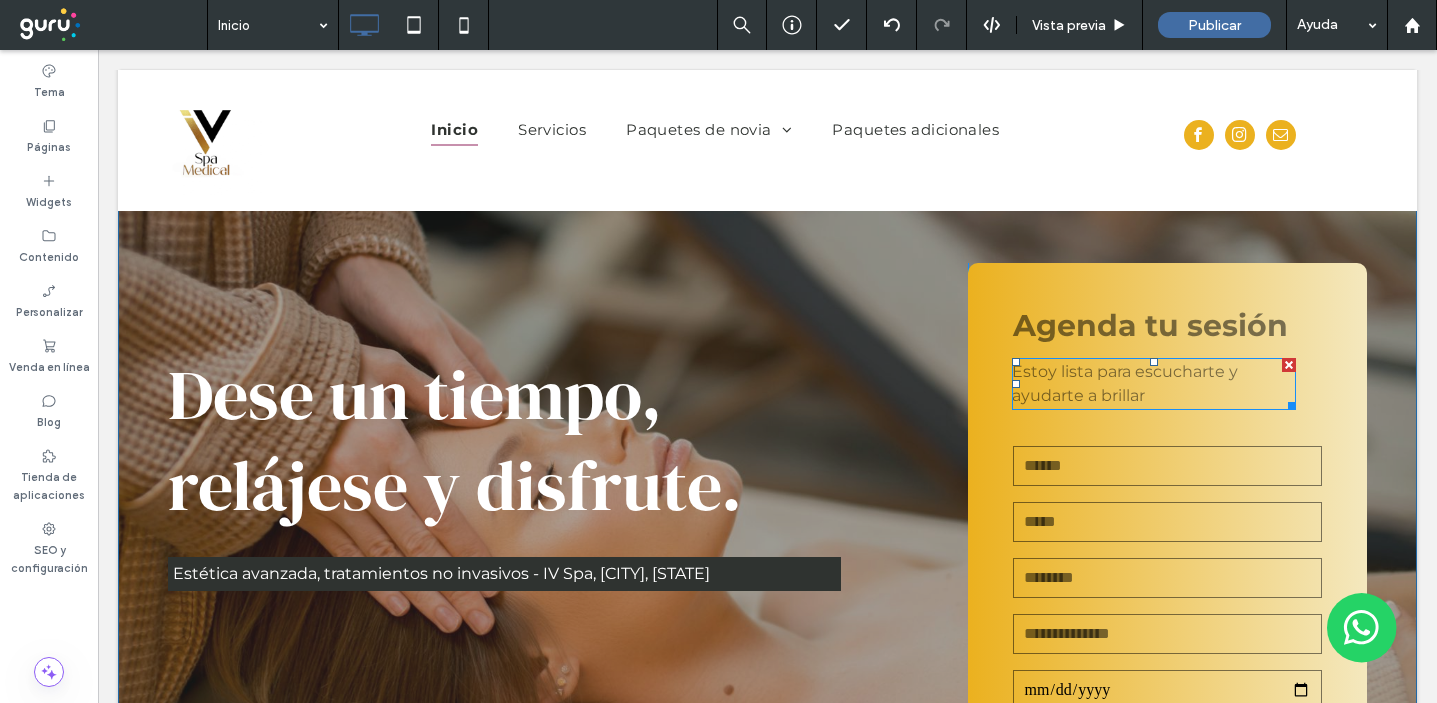 click at bounding box center [1289, 365] 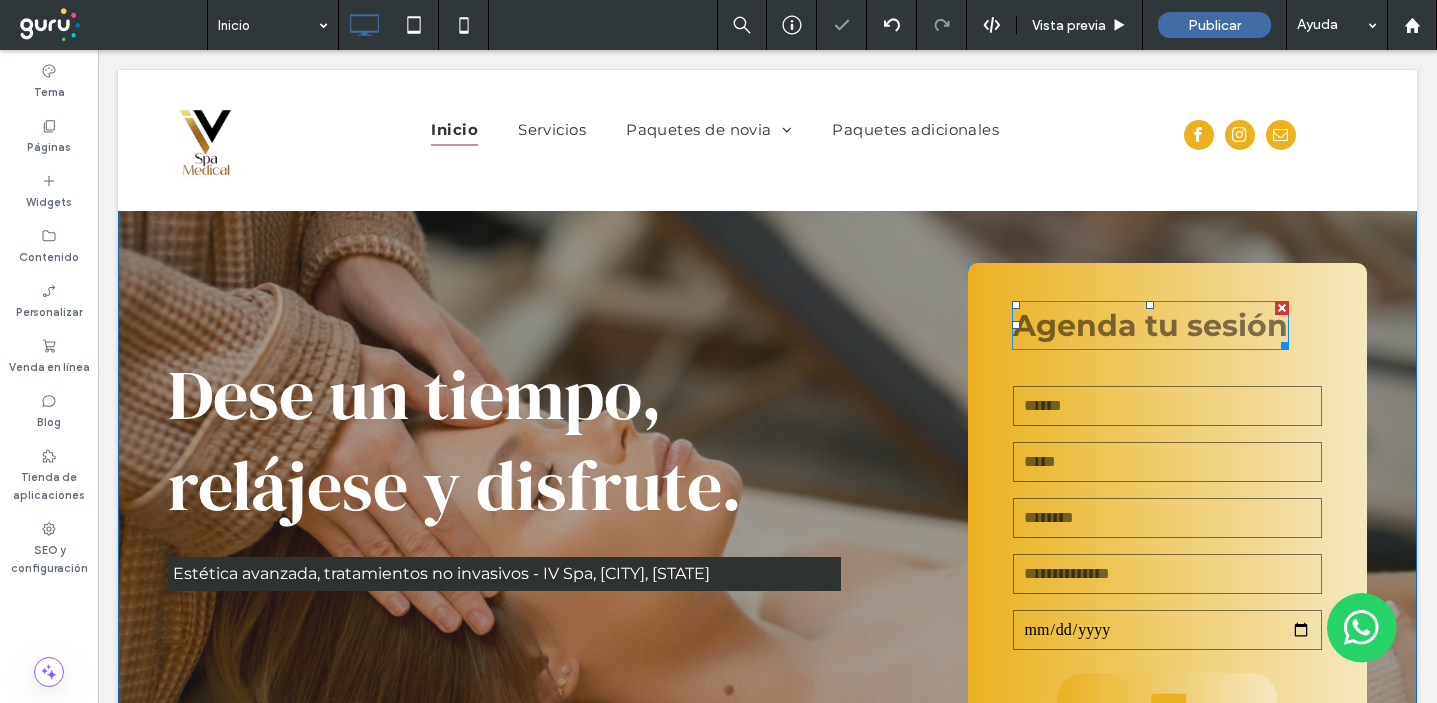click on "Agenda tu sesión" at bounding box center (1150, 325) 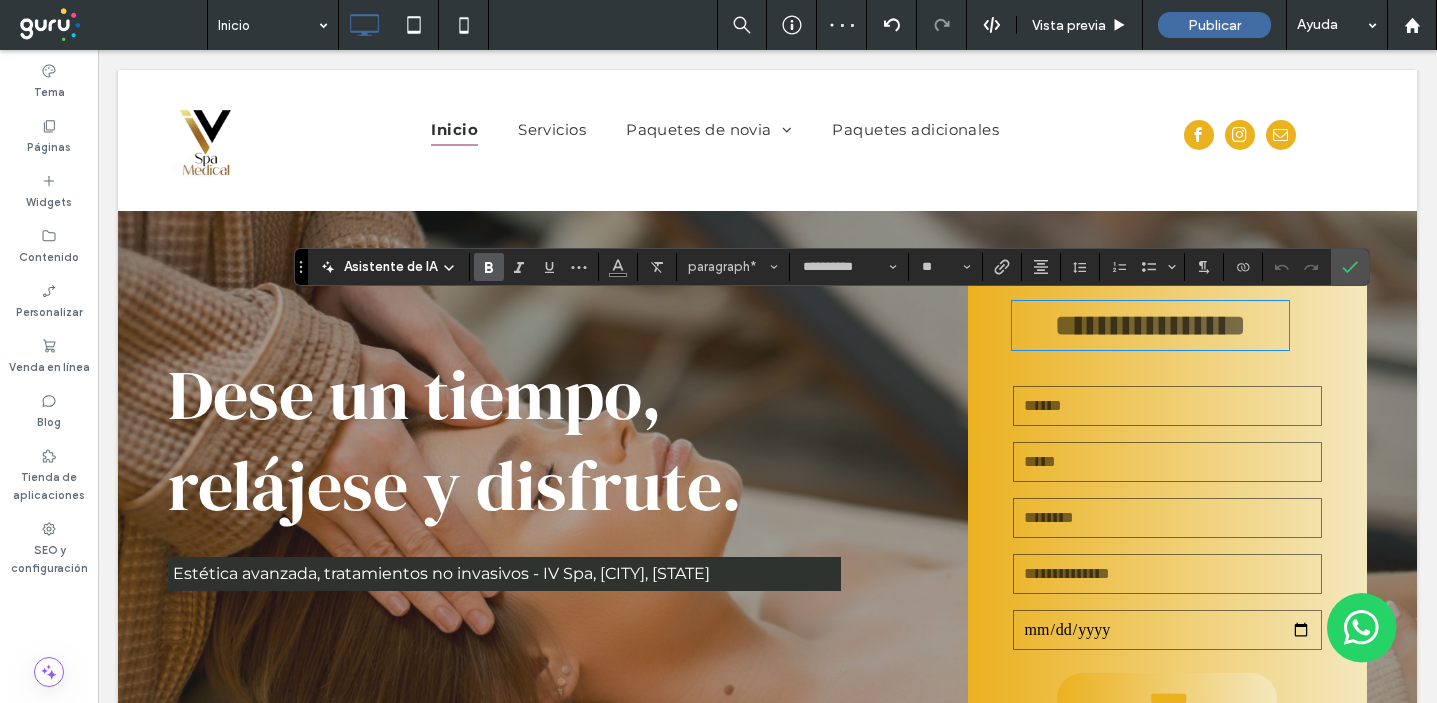 type 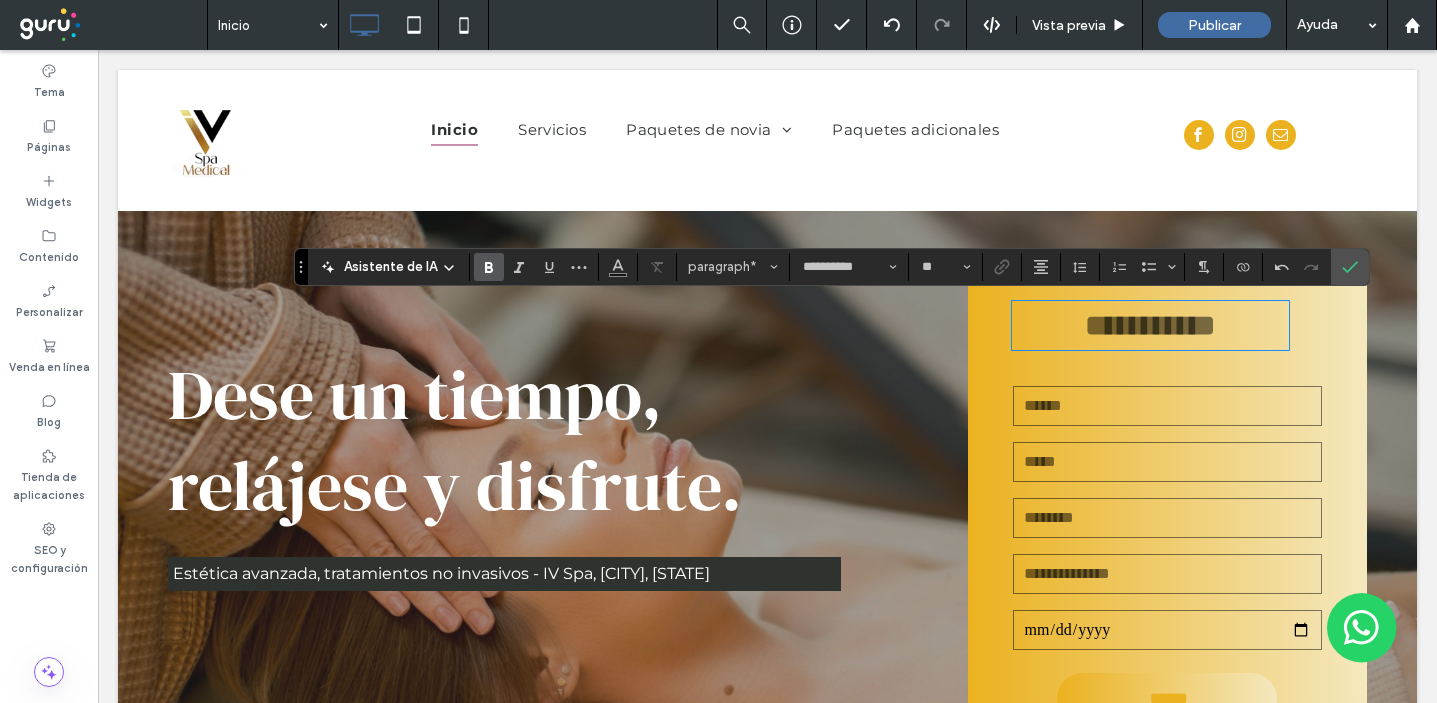 click on "**********" at bounding box center (1150, 325) 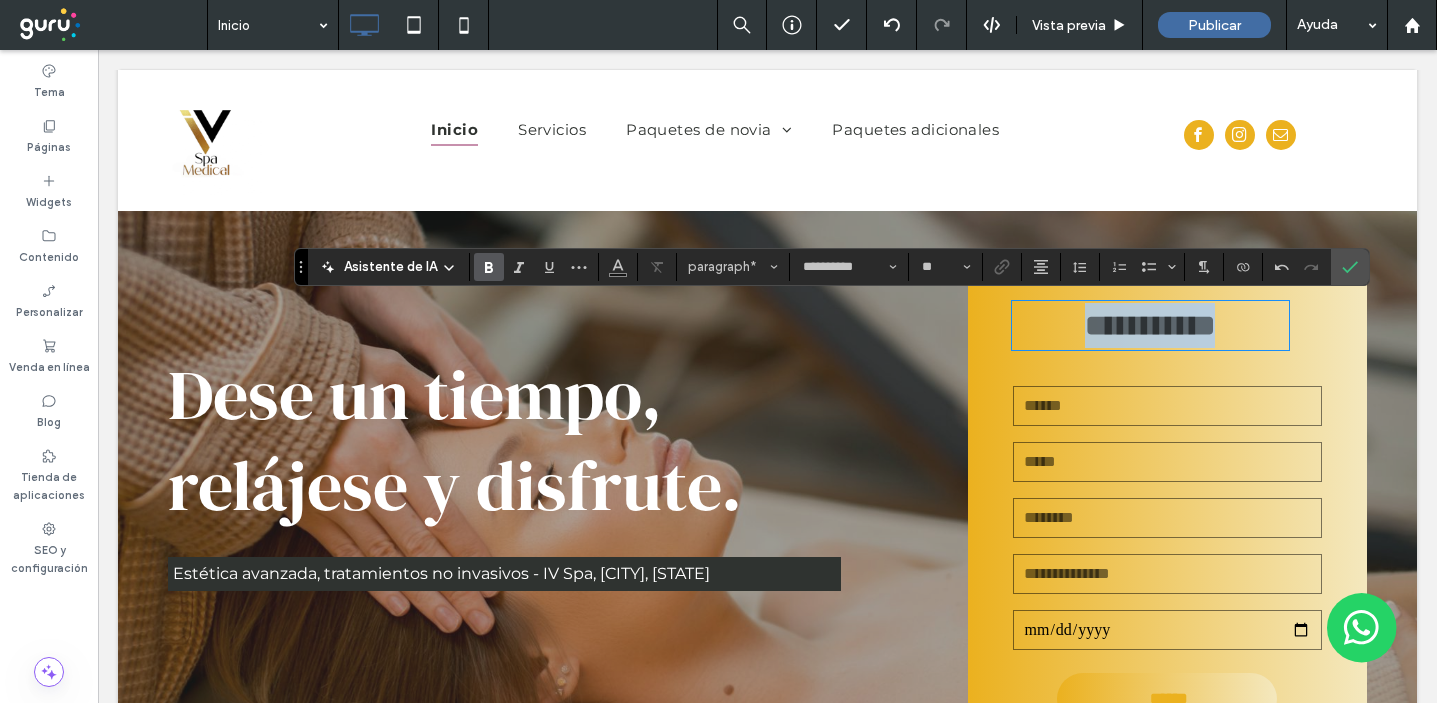 click on "**********" at bounding box center (1150, 325) 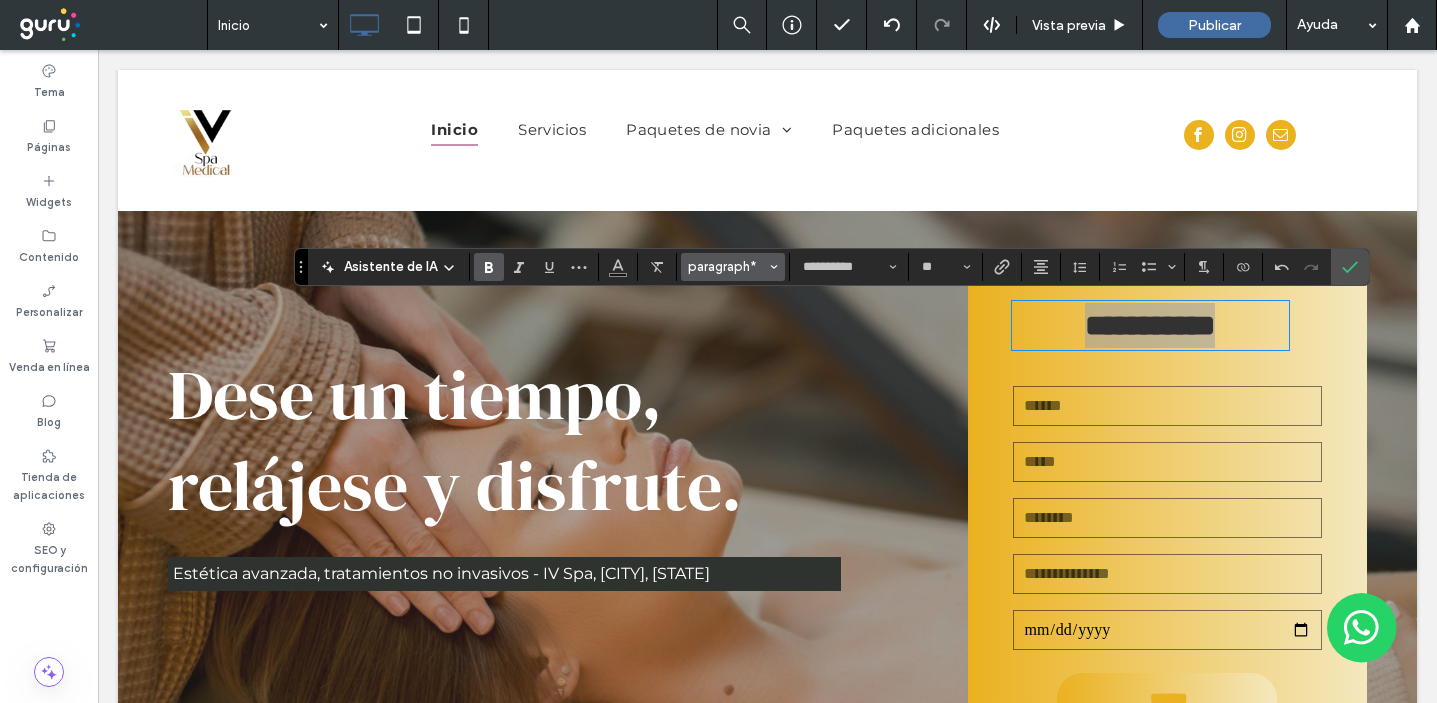 click on "paragraph*" at bounding box center (727, 266) 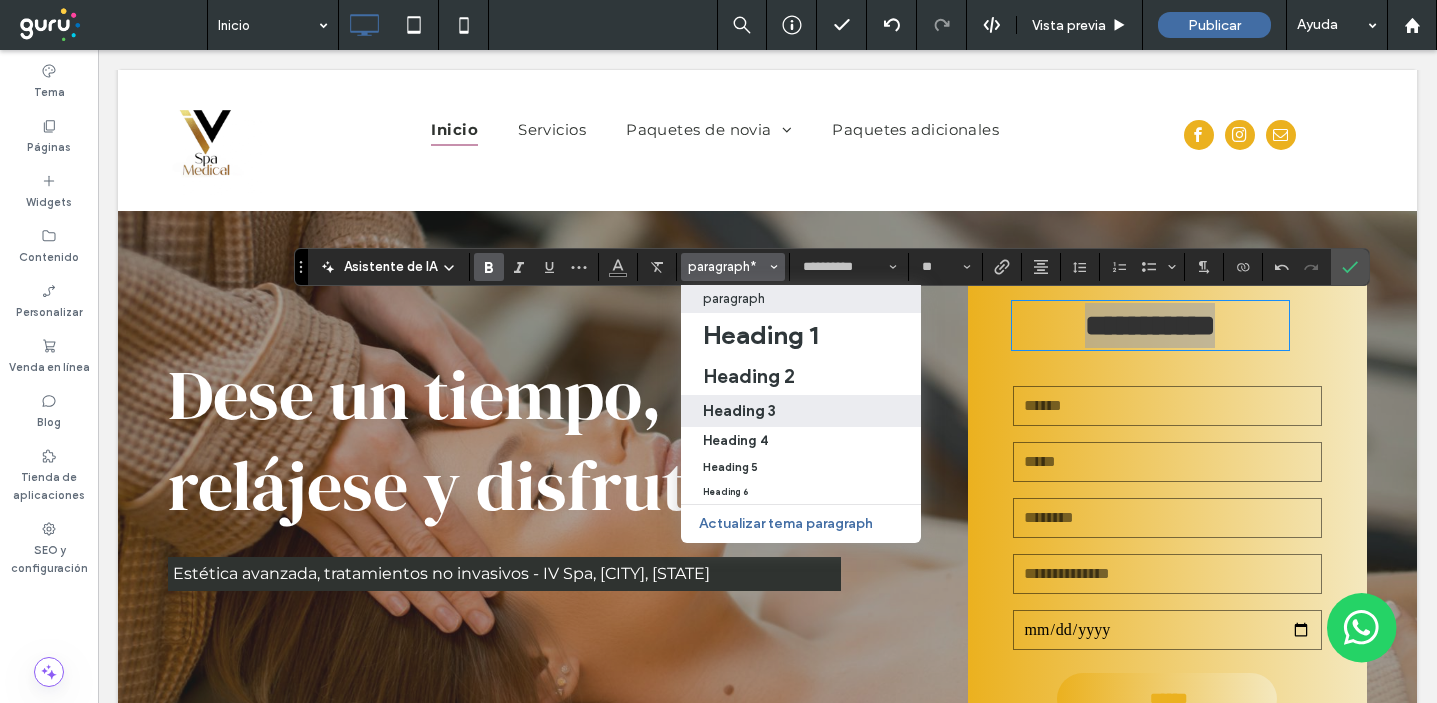 drag, startPoint x: 805, startPoint y: 408, endPoint x: 724, endPoint y: 396, distance: 81.88406 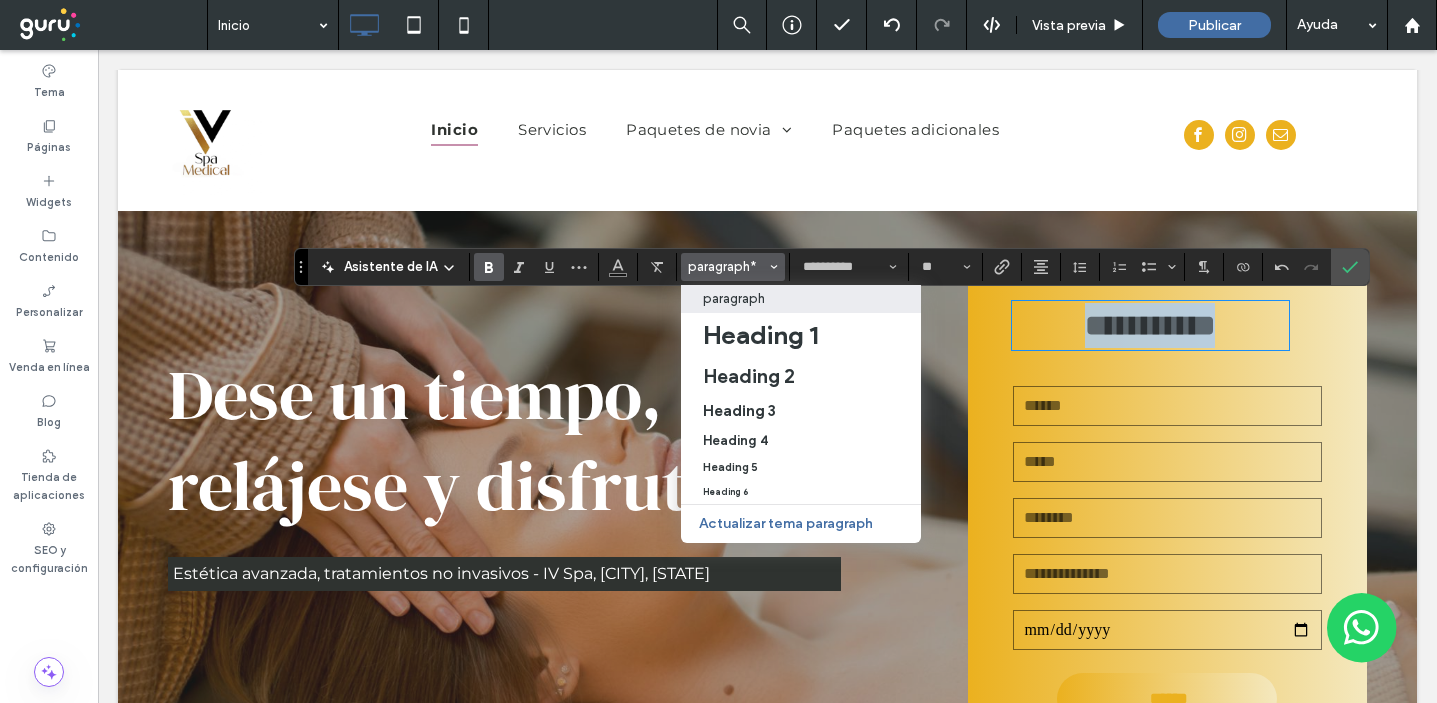 type on "**********" 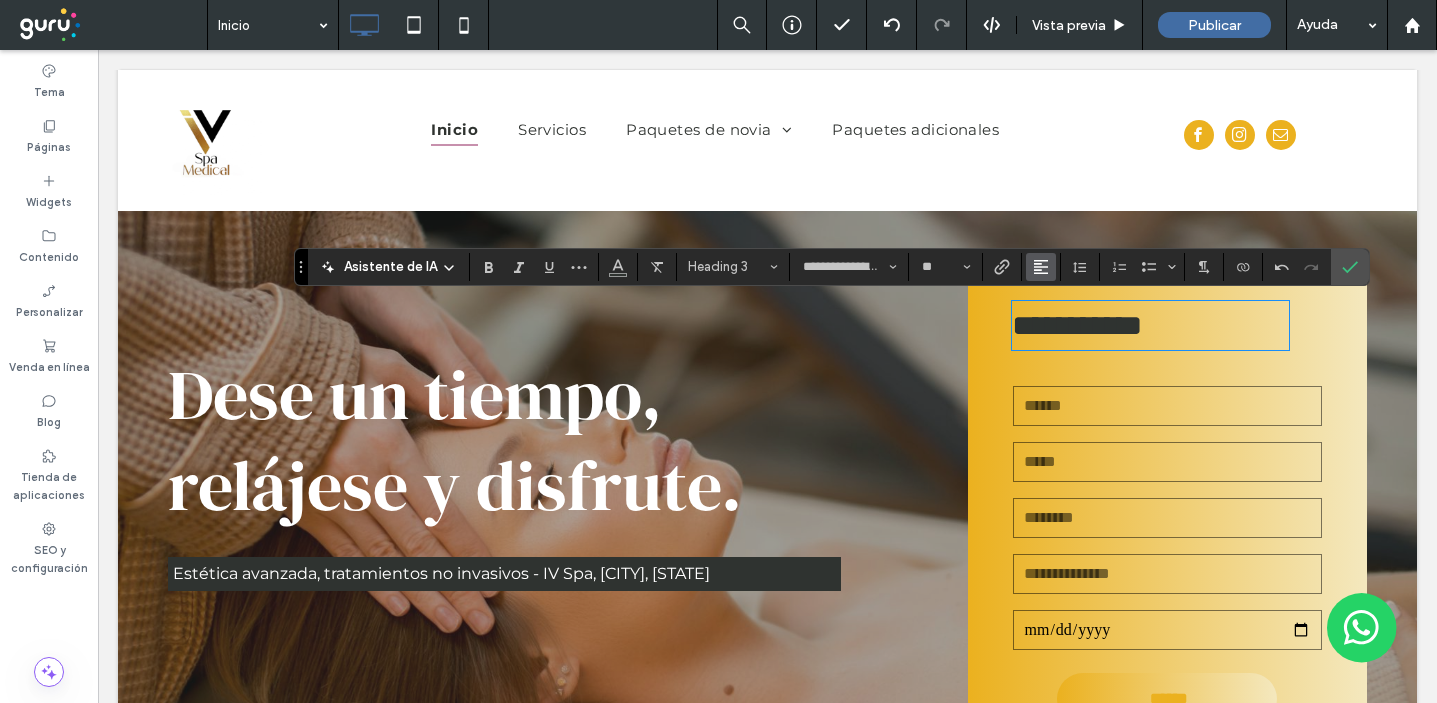 click at bounding box center (1041, 267) 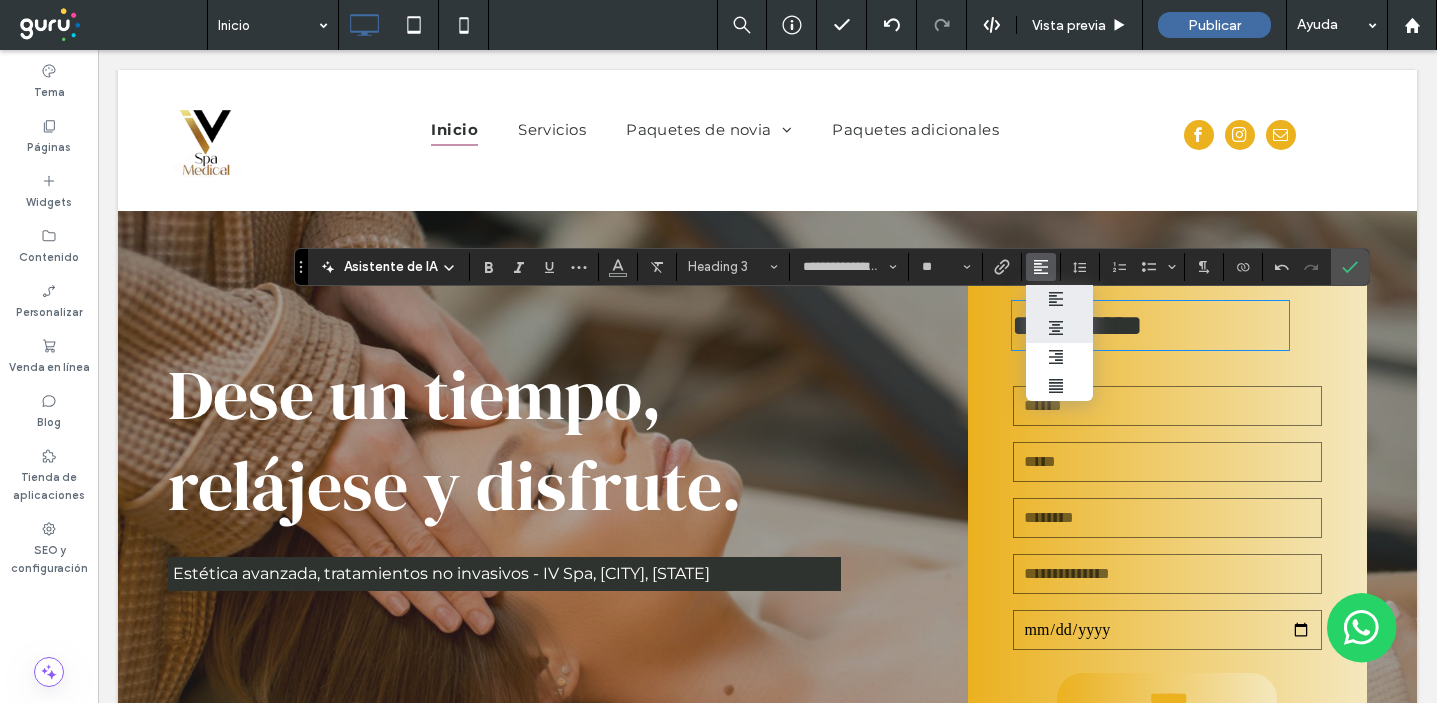 click 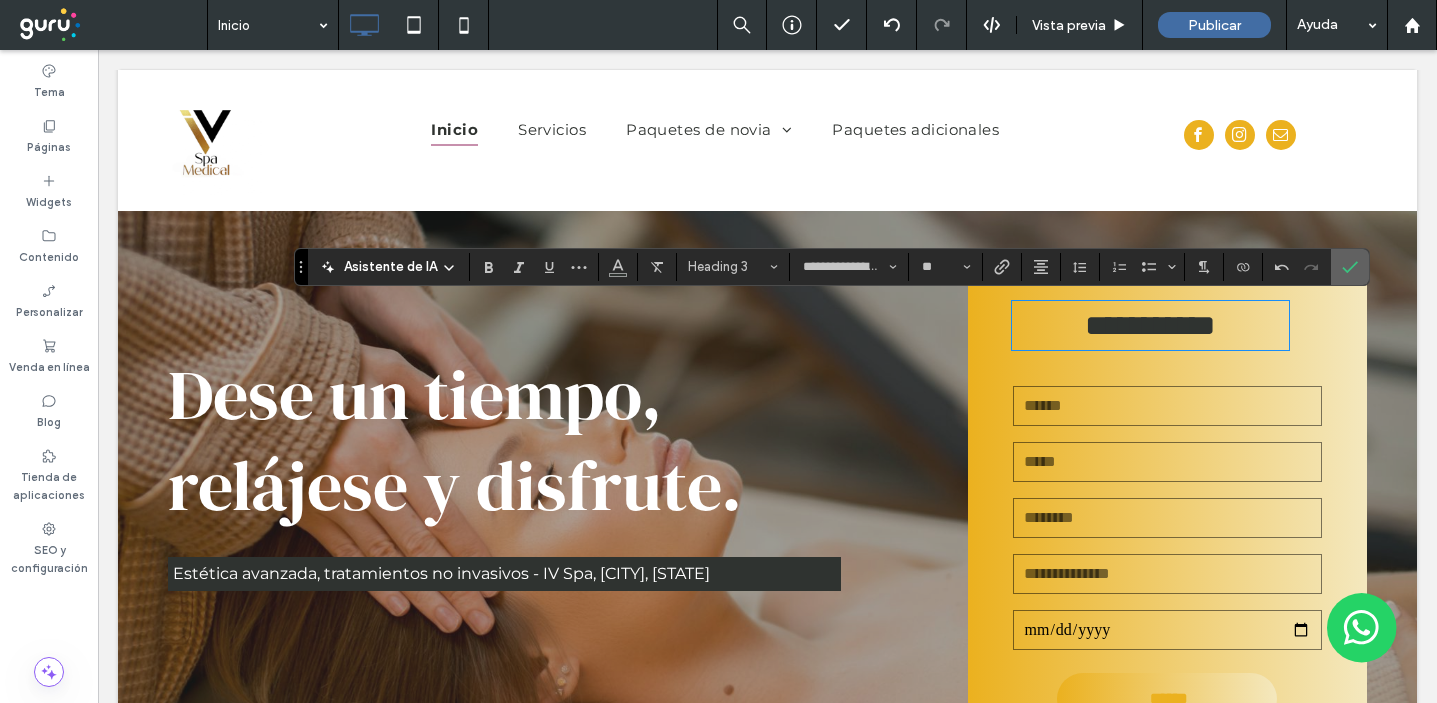 drag, startPoint x: 1344, startPoint y: 268, endPoint x: 1206, endPoint y: 240, distance: 140.81194 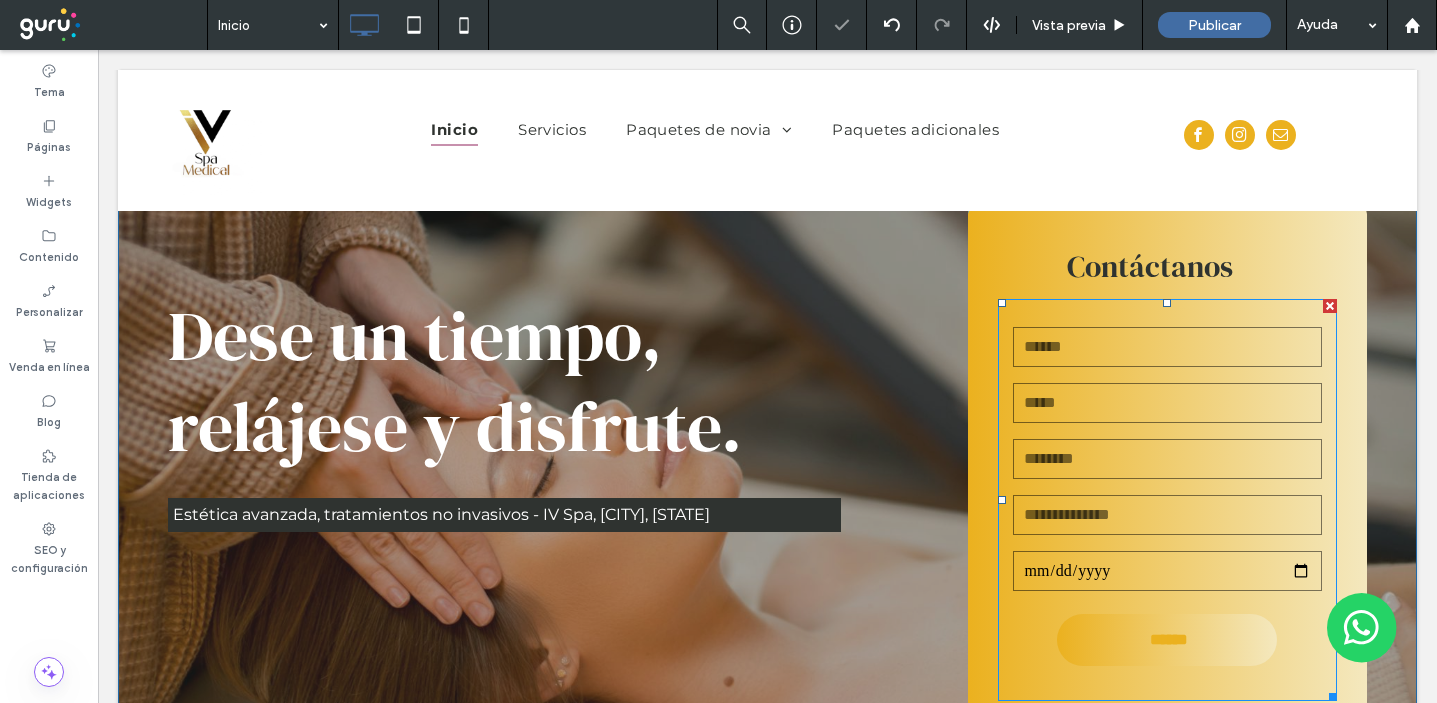scroll, scrollTop: 161, scrollLeft: 0, axis: vertical 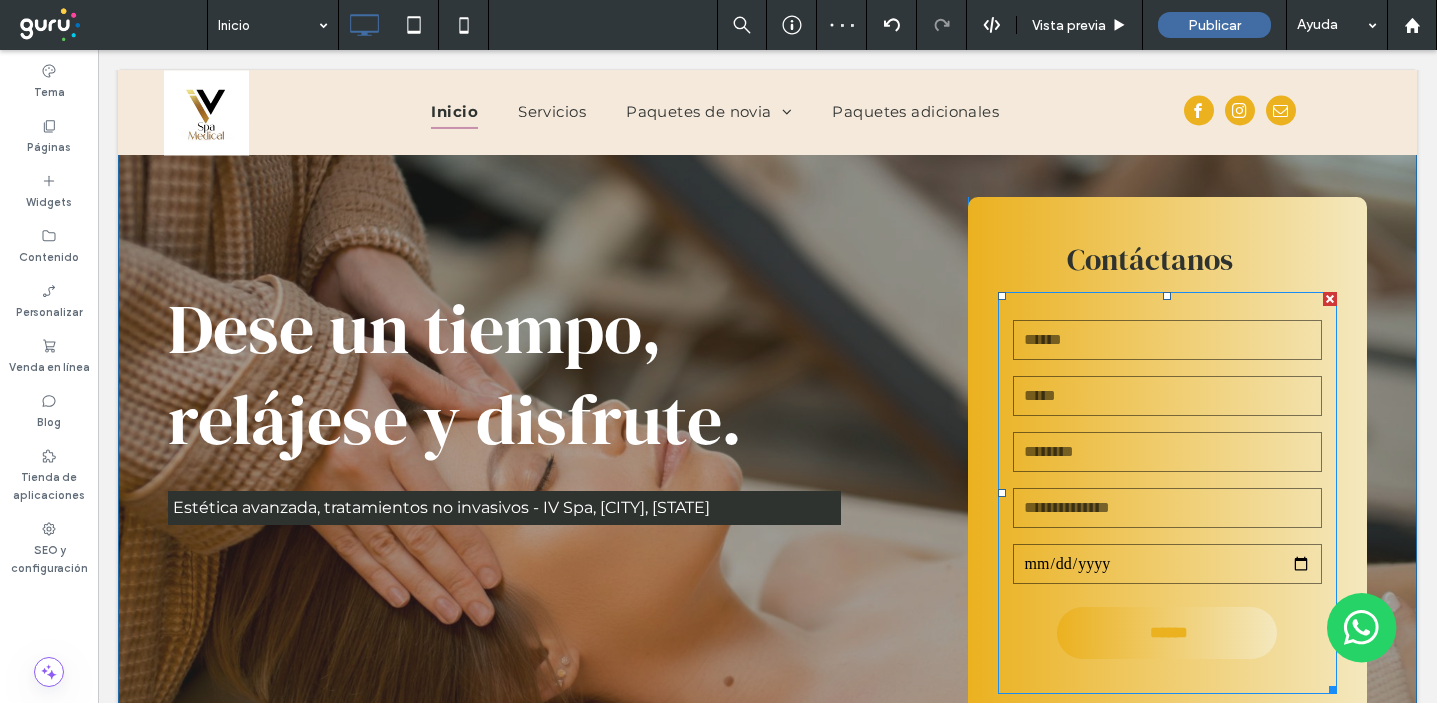 click at bounding box center (1168, 340) 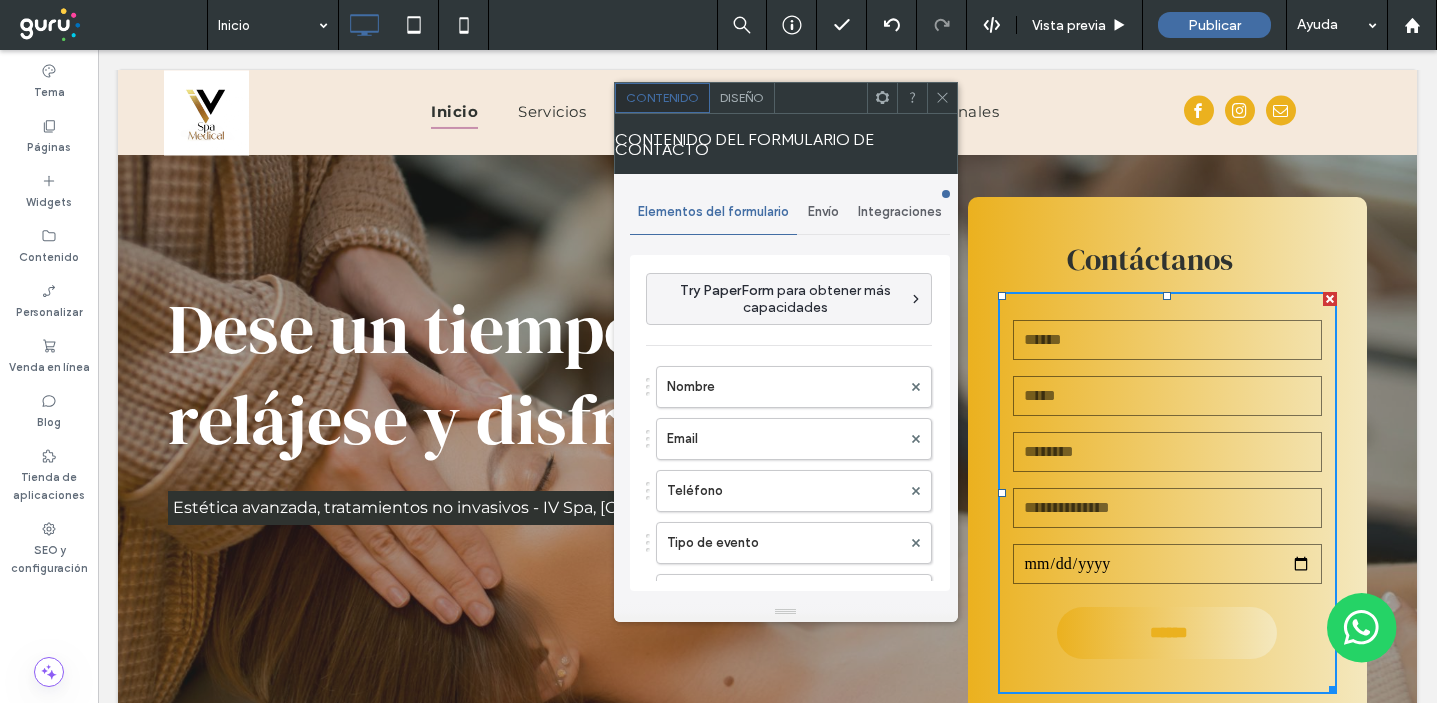 click on "Envío" at bounding box center [823, 212] 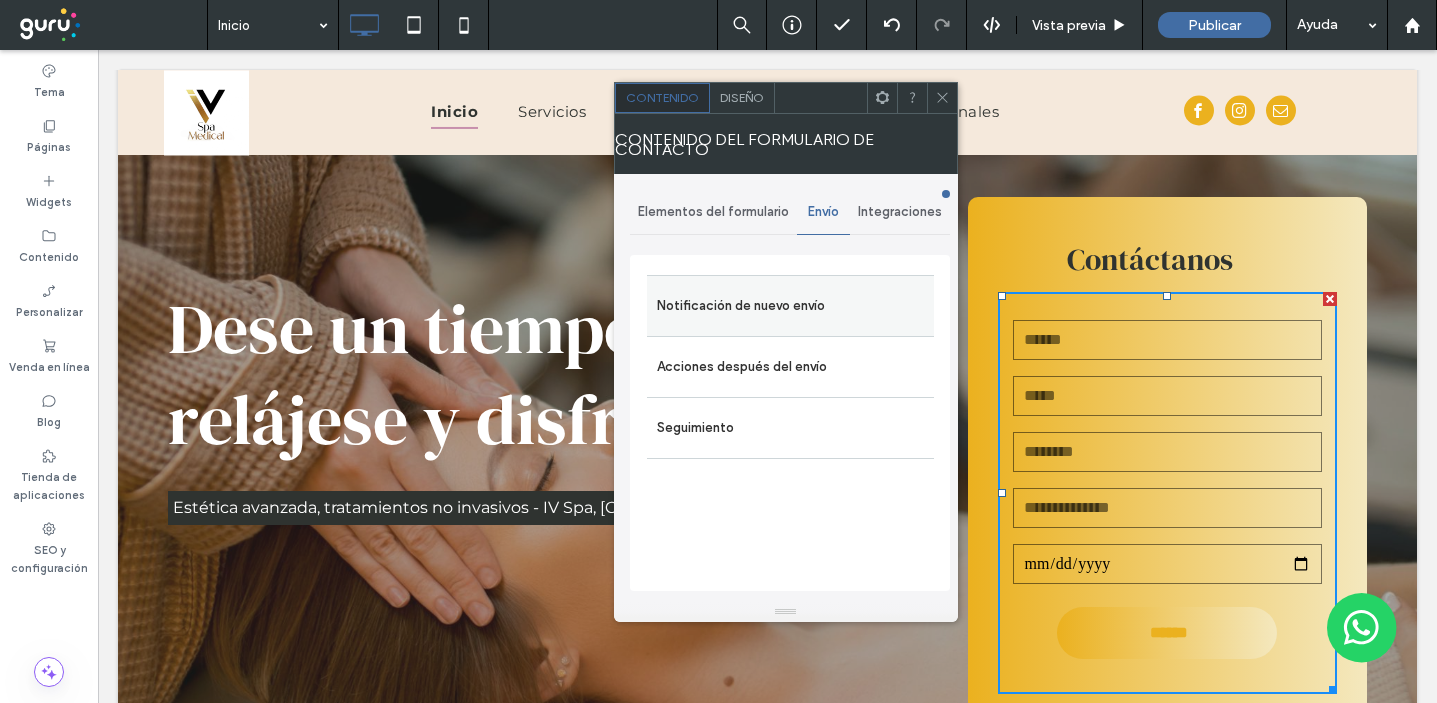 click on "Notificación de nuevo envío" at bounding box center [790, 306] 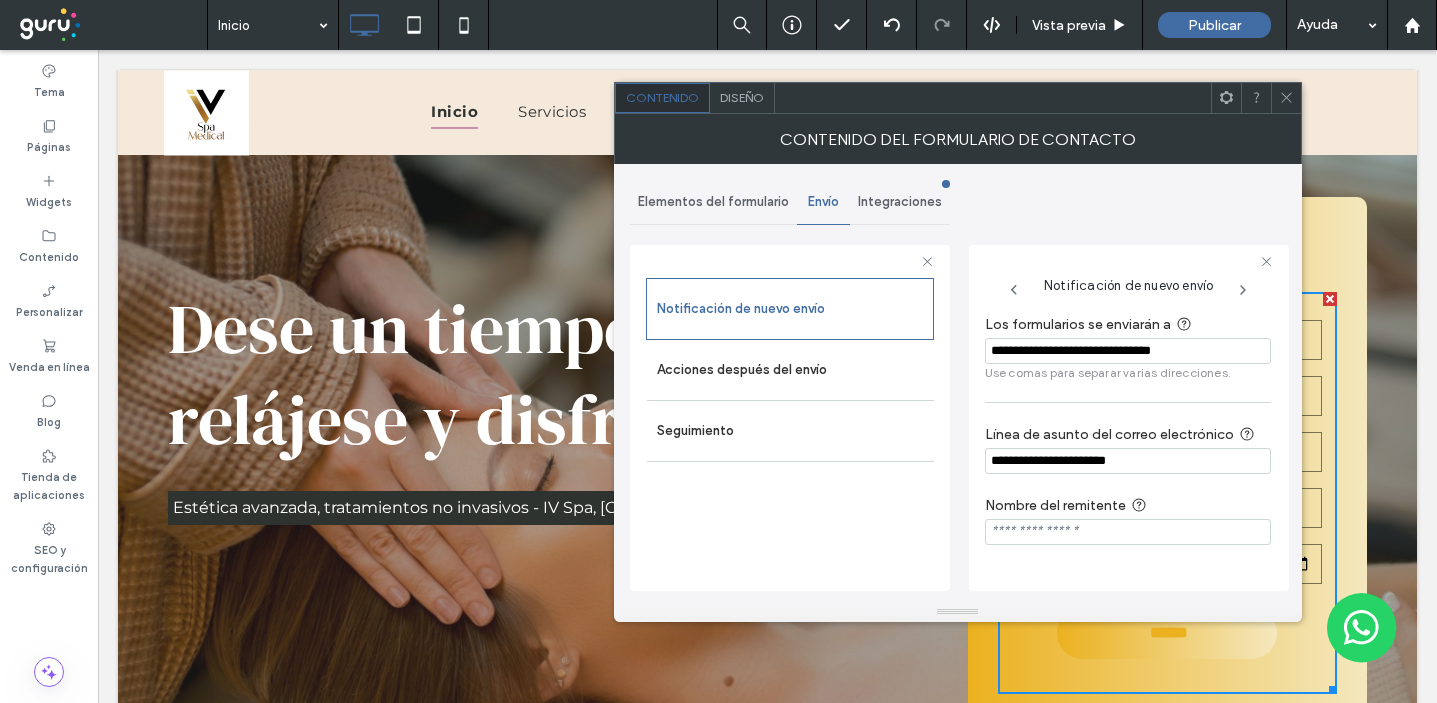 click on "**********" at bounding box center (1128, 351) 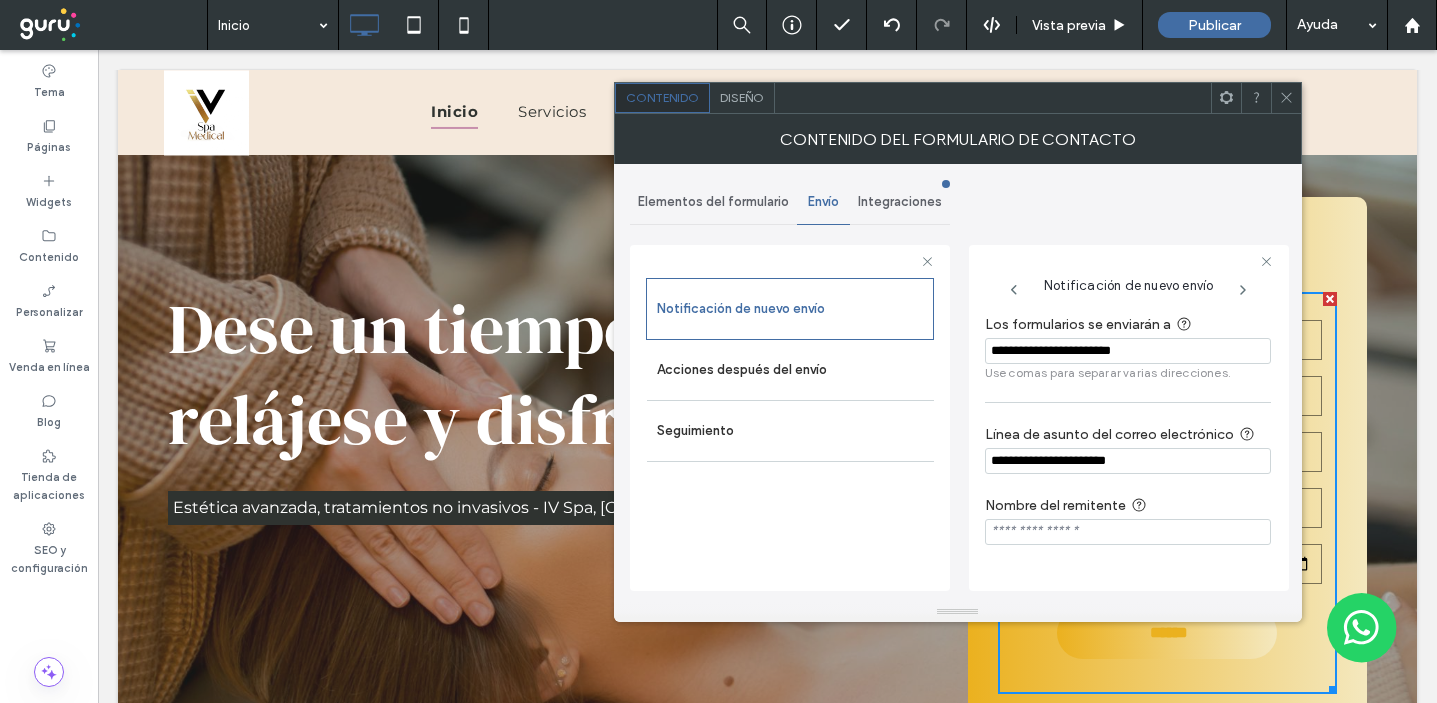 type on "**********" 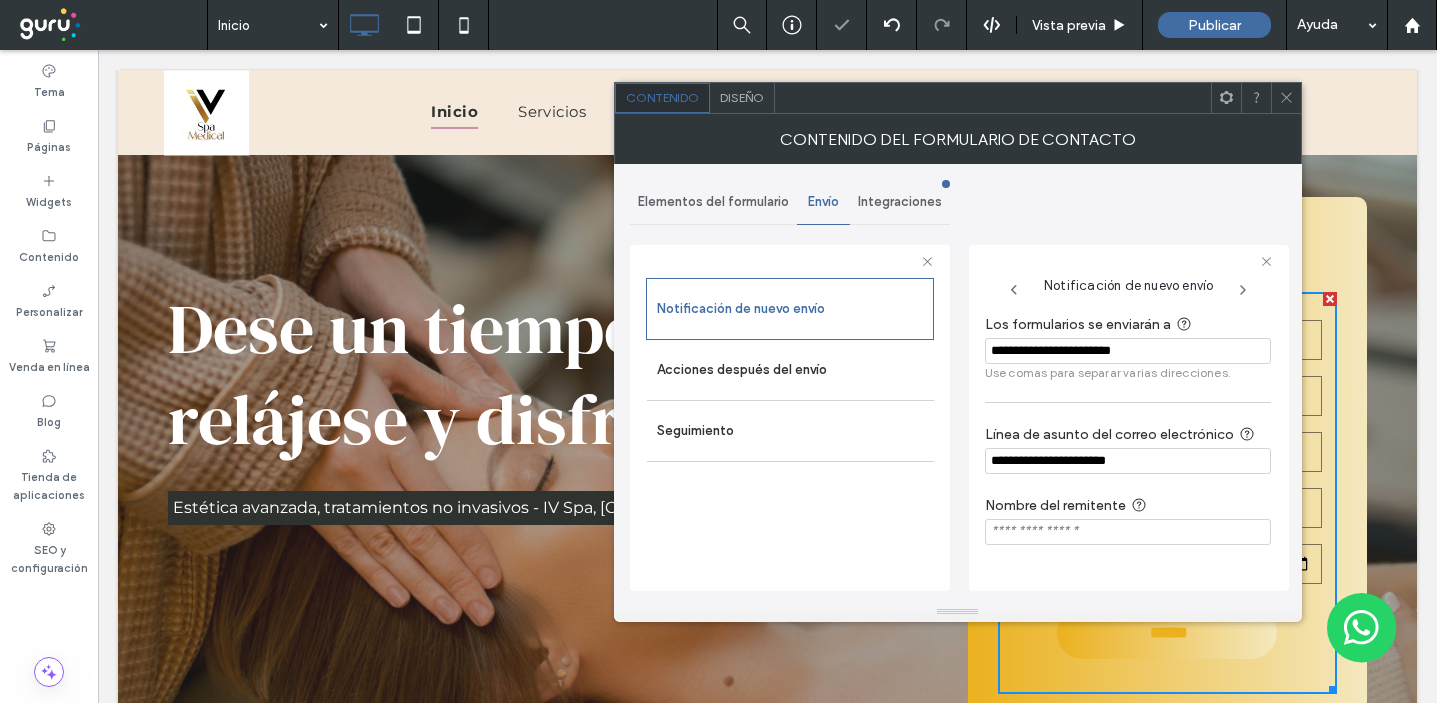 click on "Contenido" at bounding box center (662, 97) 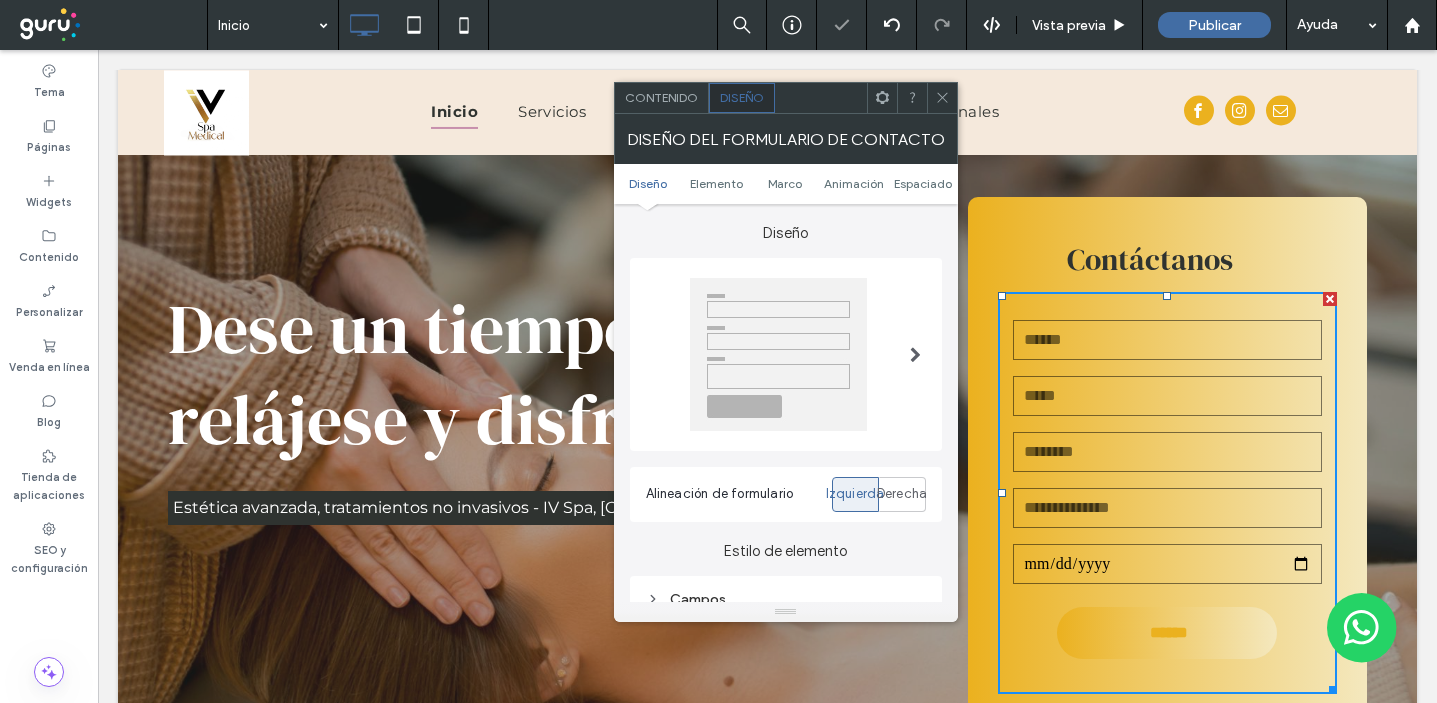 click on "Contenido" at bounding box center [661, 97] 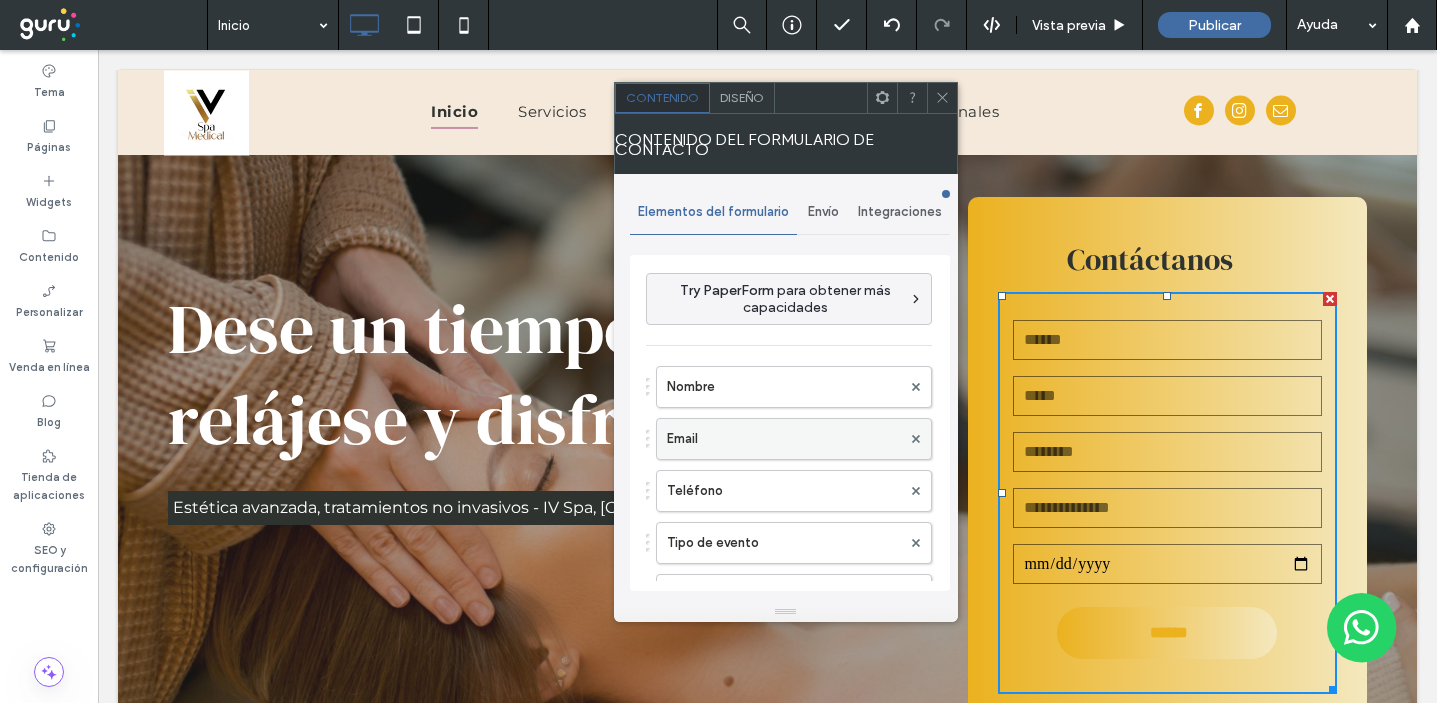 scroll, scrollTop: 32, scrollLeft: 0, axis: vertical 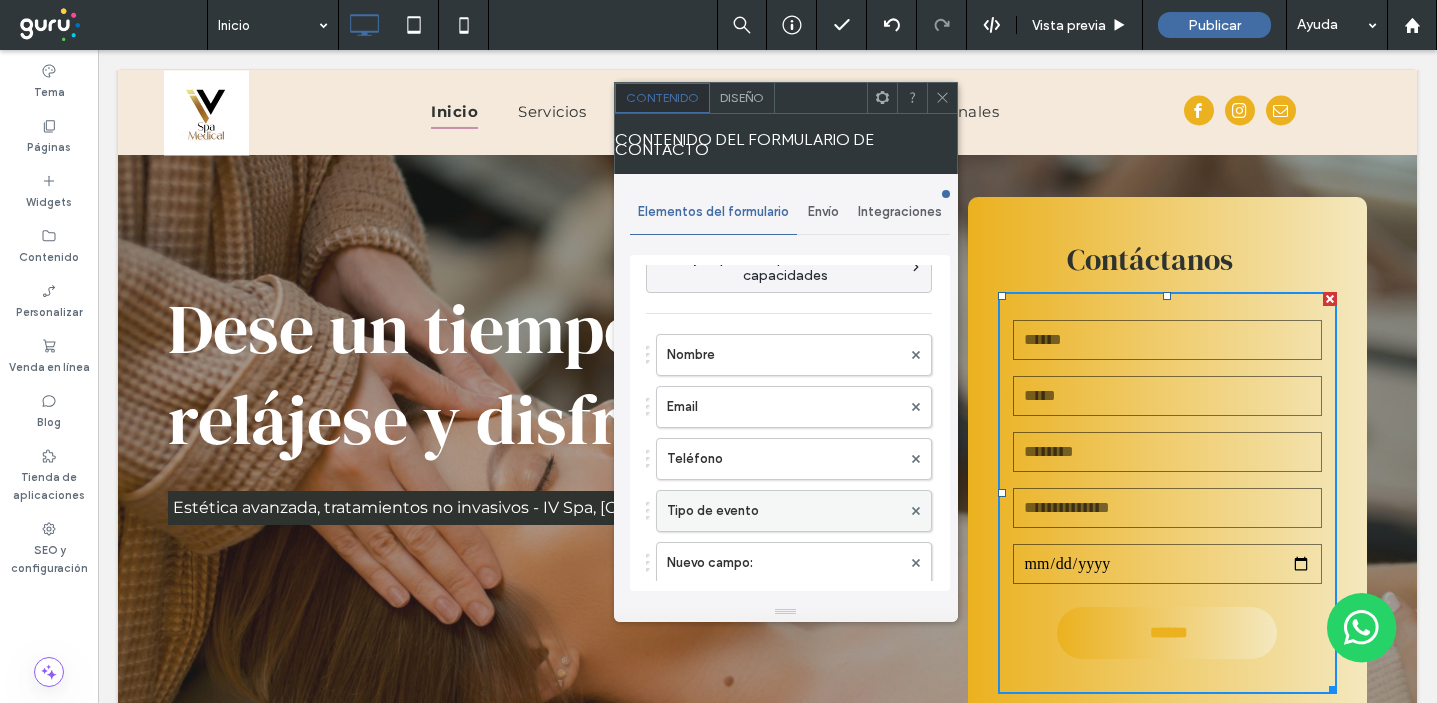 click on "Tipo de evento" at bounding box center (784, 511) 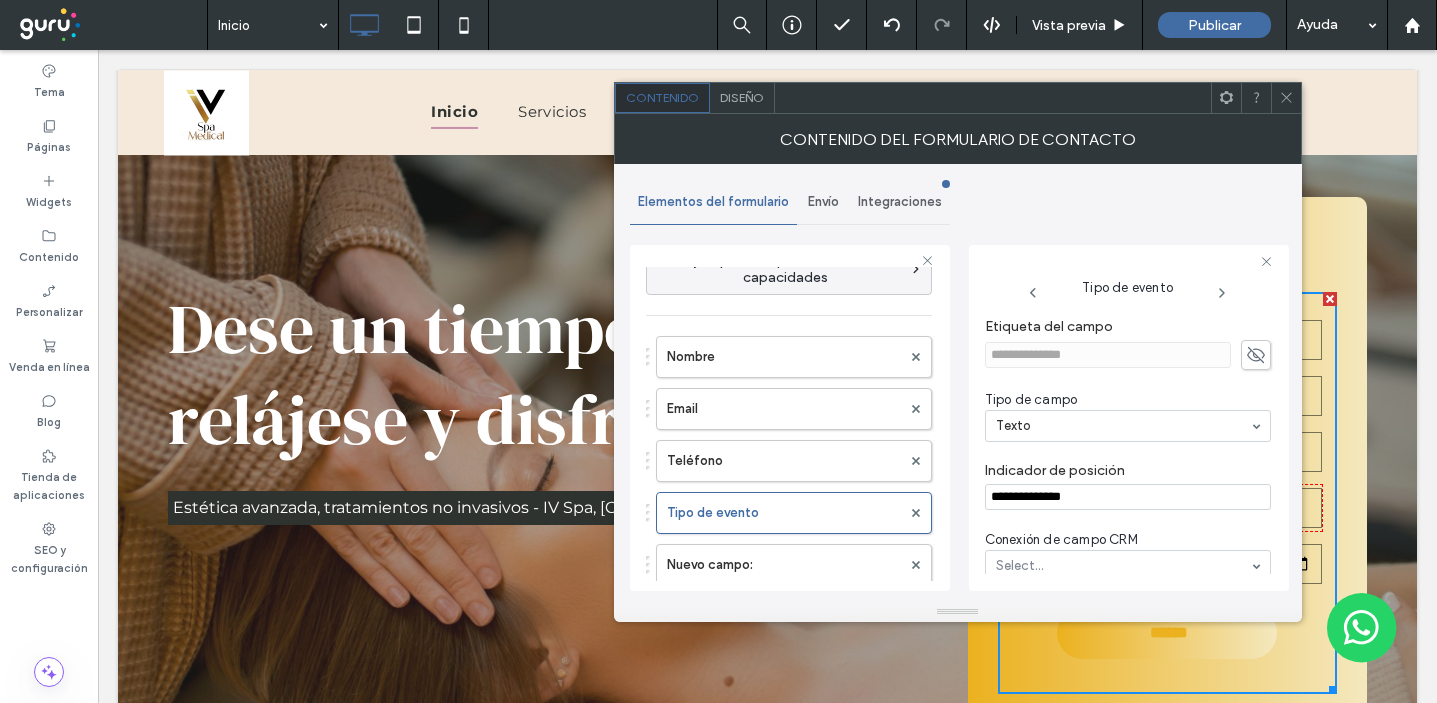 drag, startPoint x: 1012, startPoint y: 495, endPoint x: 962, endPoint y: 495, distance: 50 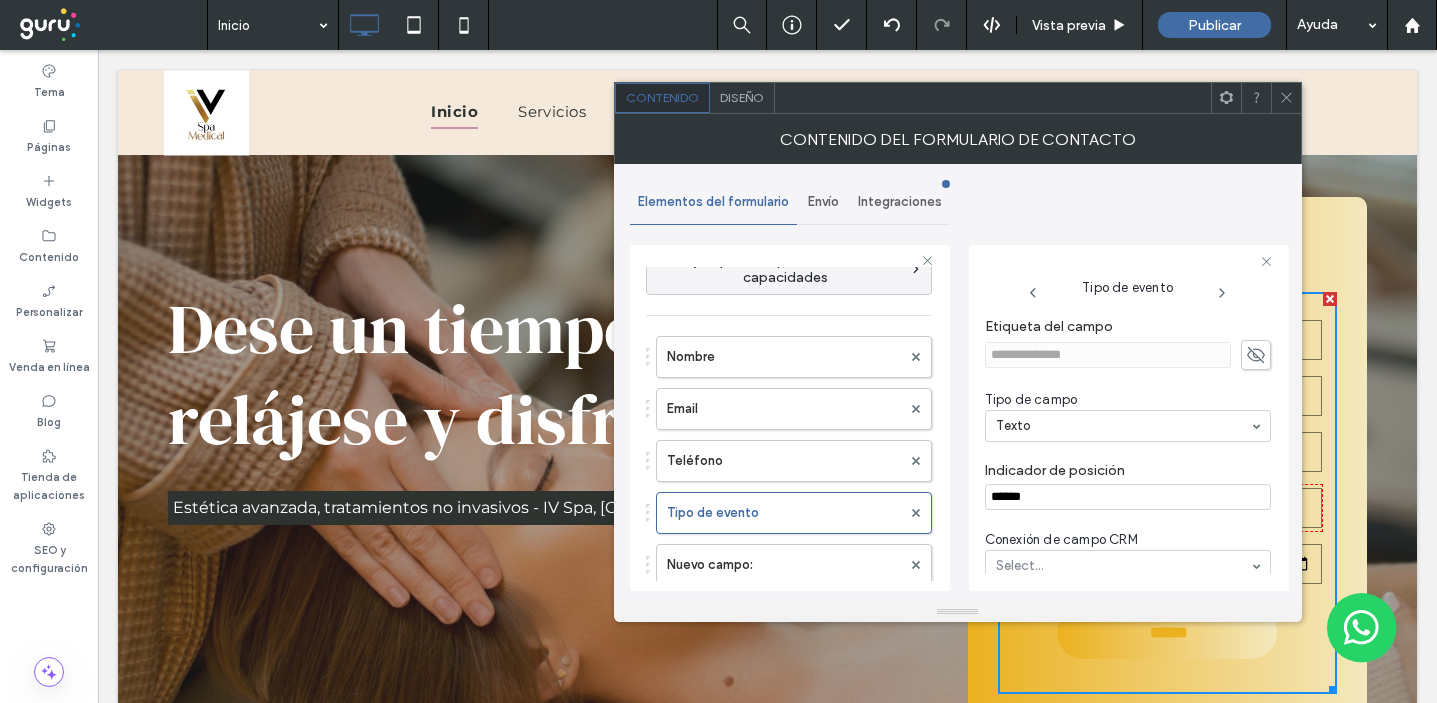 type on "******" 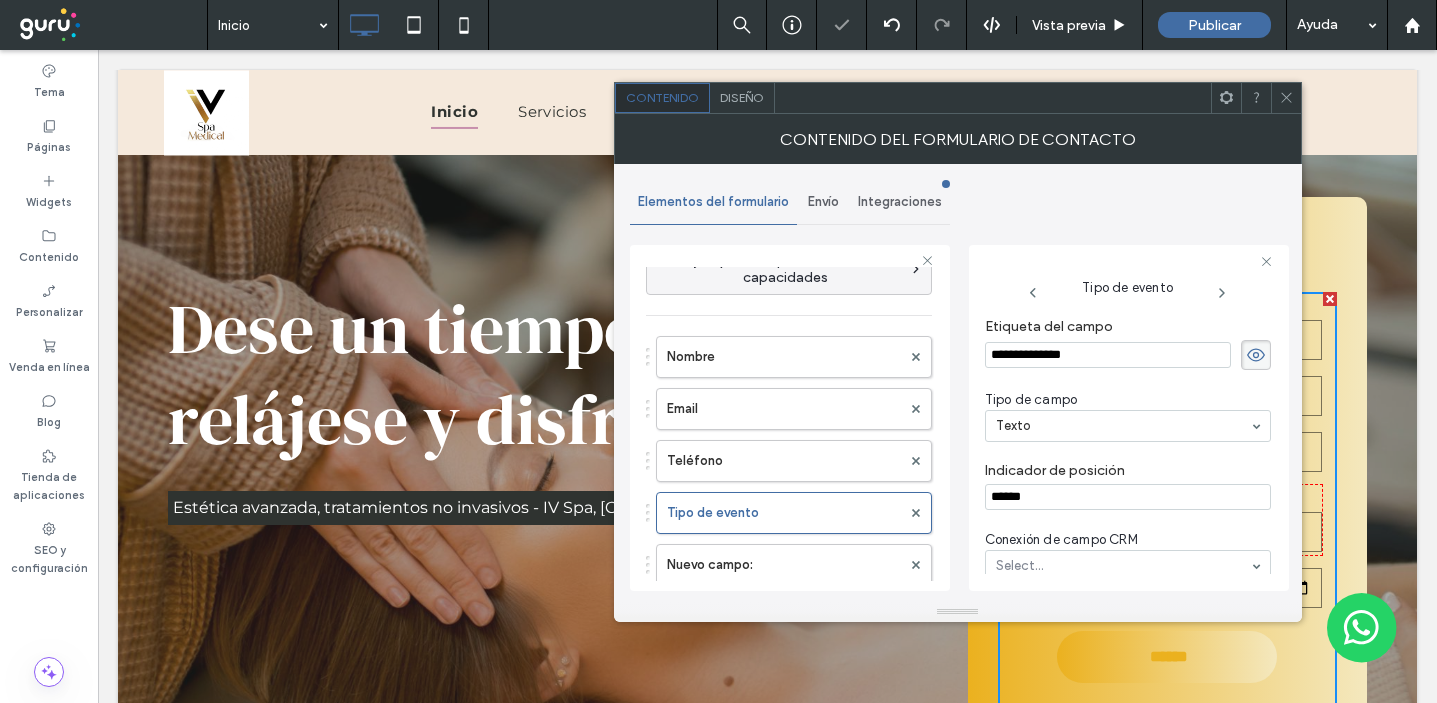 drag, startPoint x: 1102, startPoint y: 358, endPoint x: 967, endPoint y: 351, distance: 135.18137 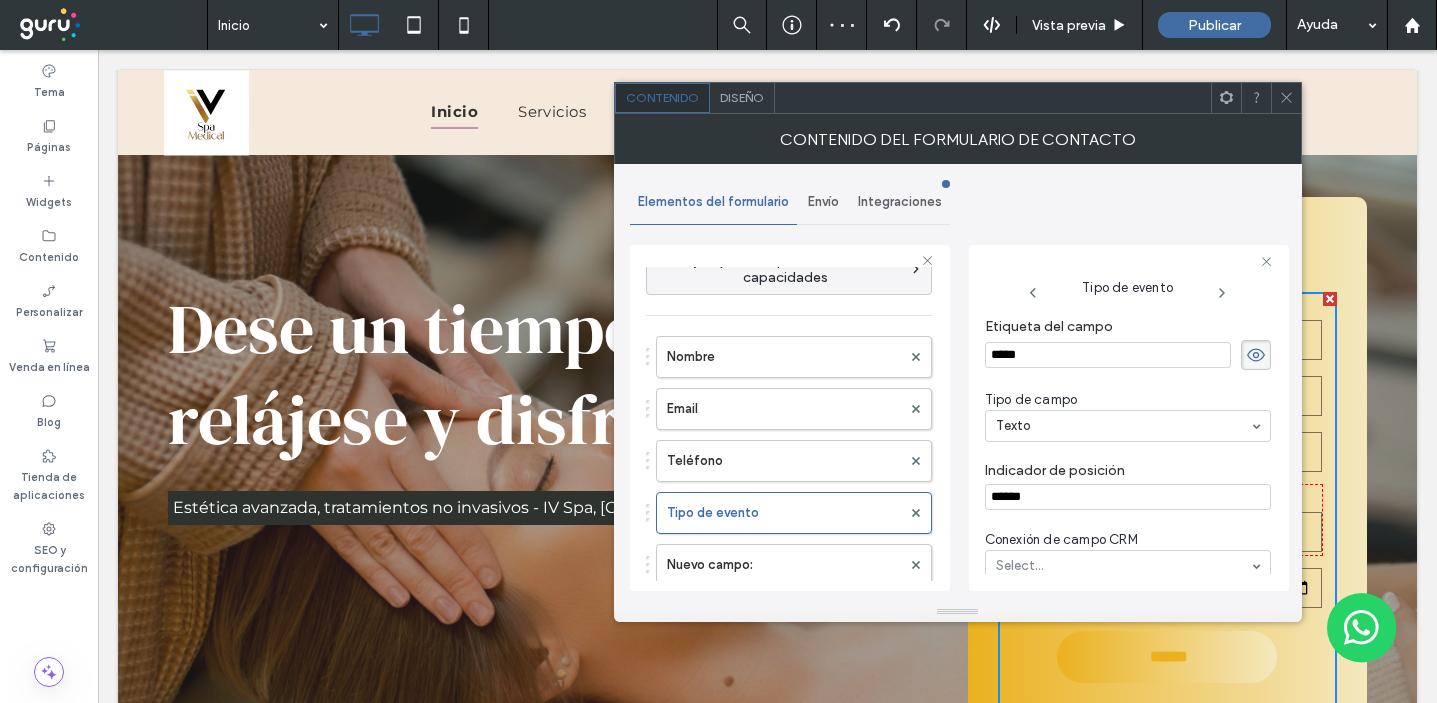 type on "******" 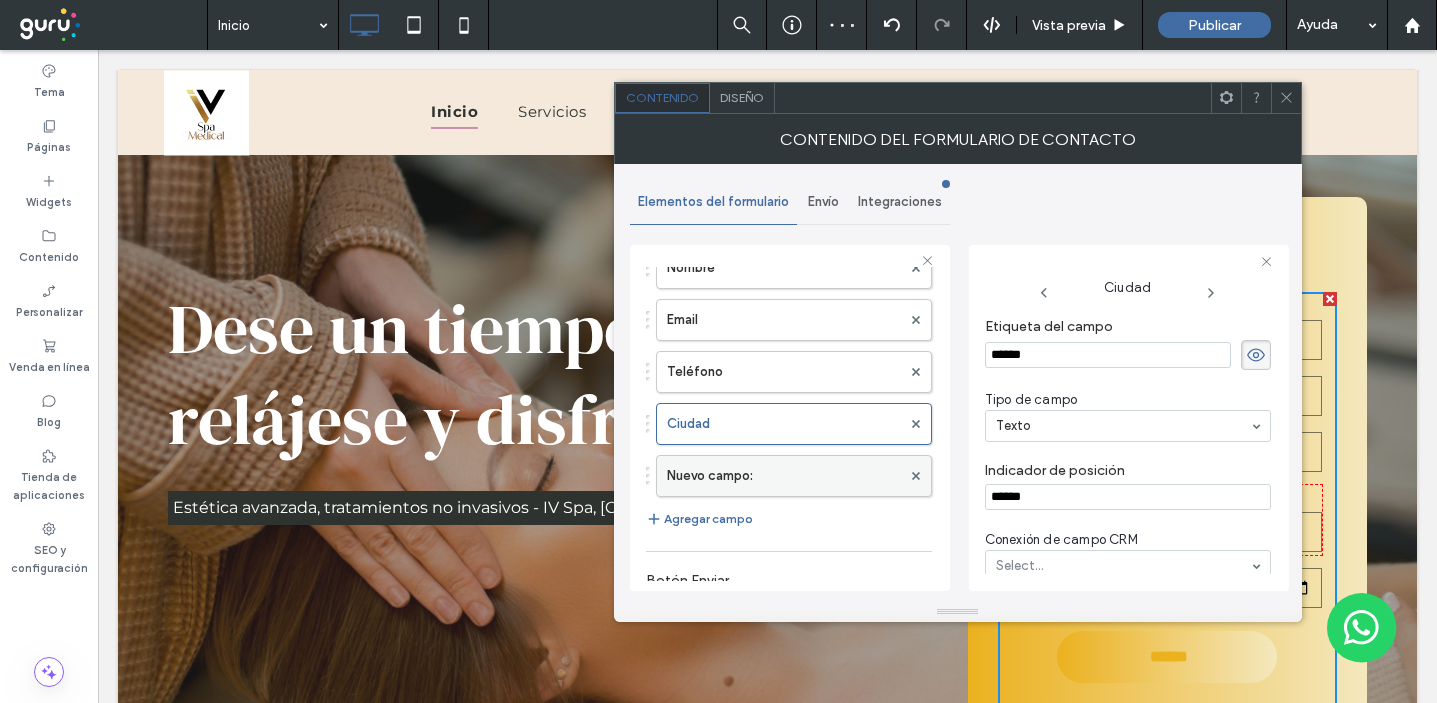 scroll, scrollTop: 123, scrollLeft: 0, axis: vertical 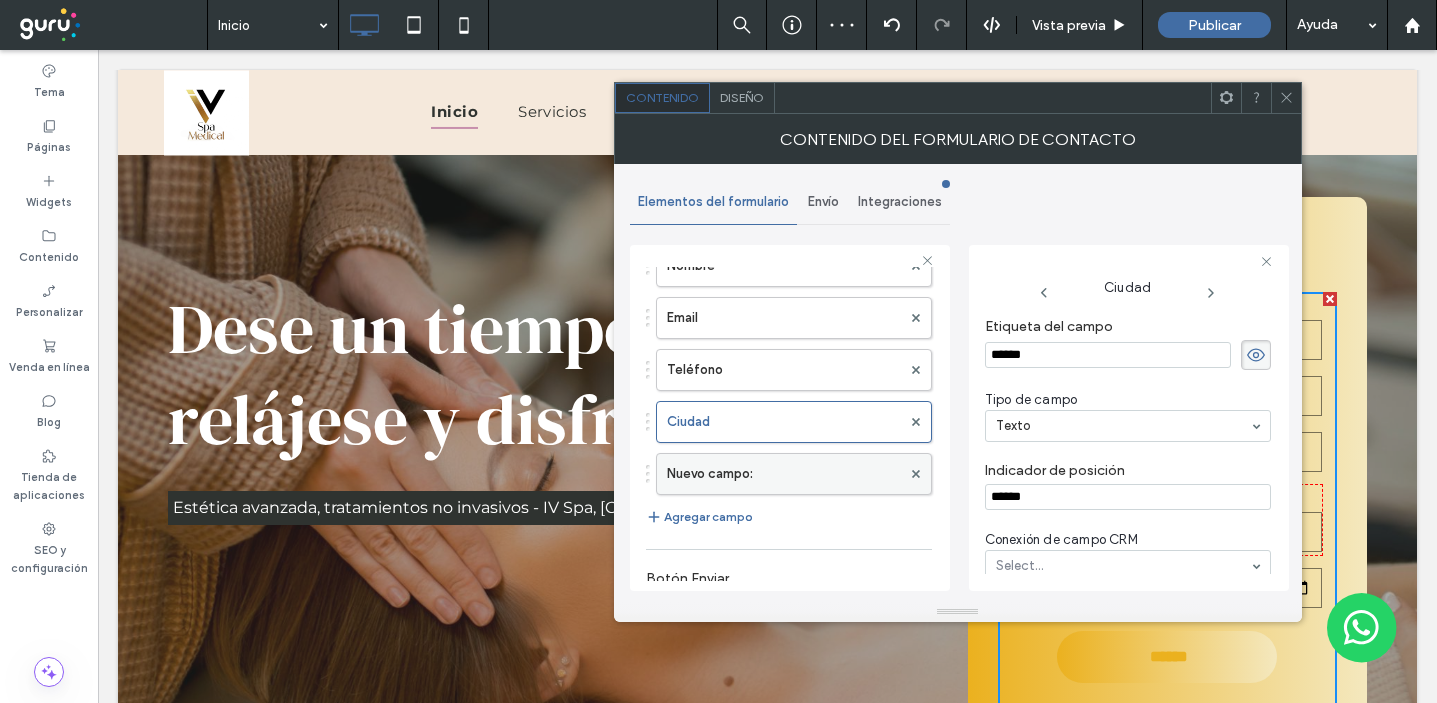 click on "Nuevo campo:" at bounding box center [784, 474] 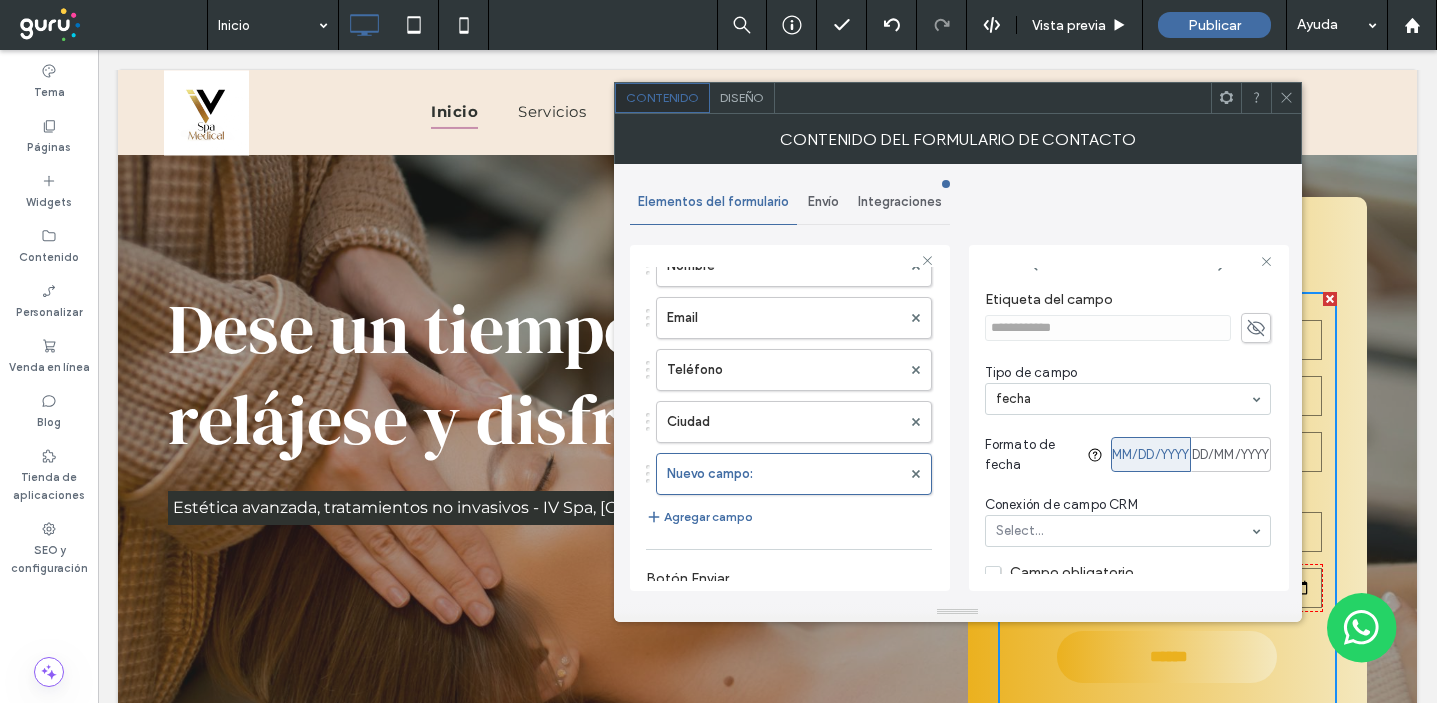 scroll, scrollTop: 0, scrollLeft: 0, axis: both 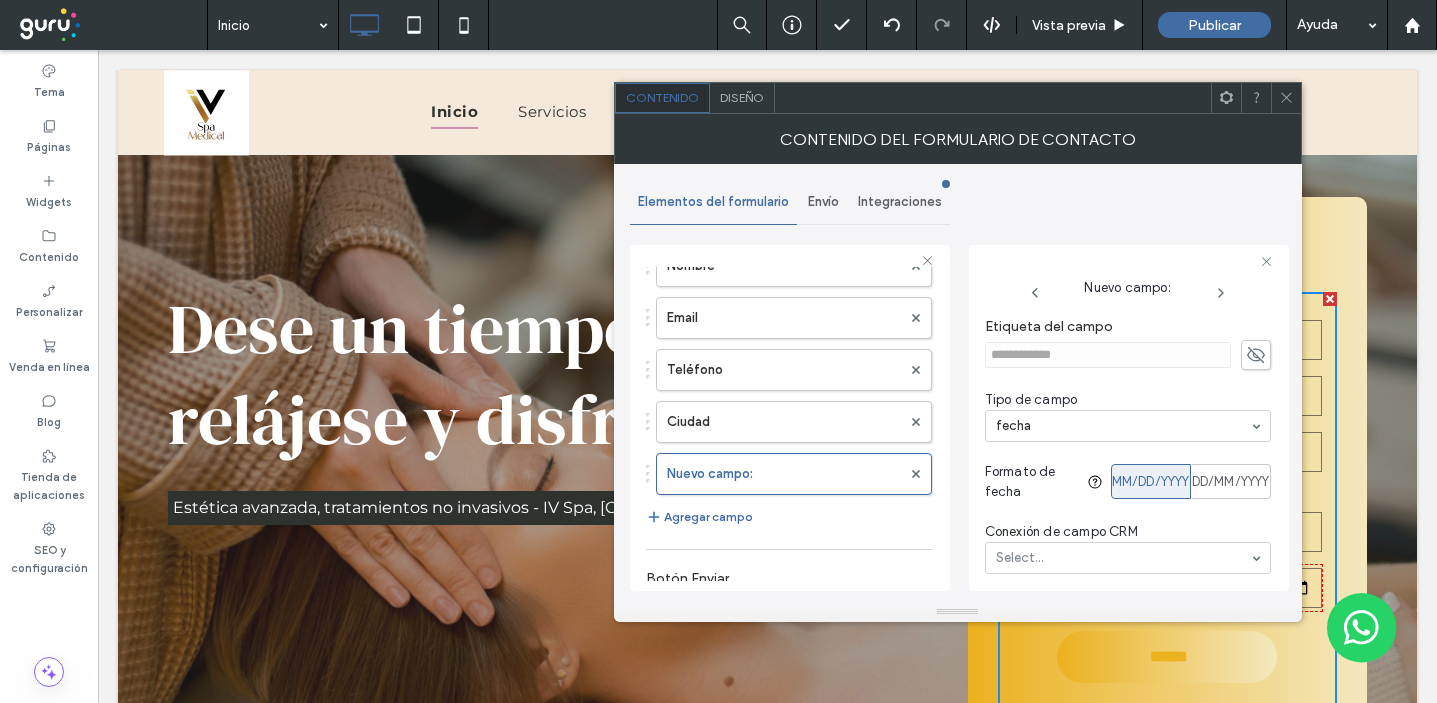 click 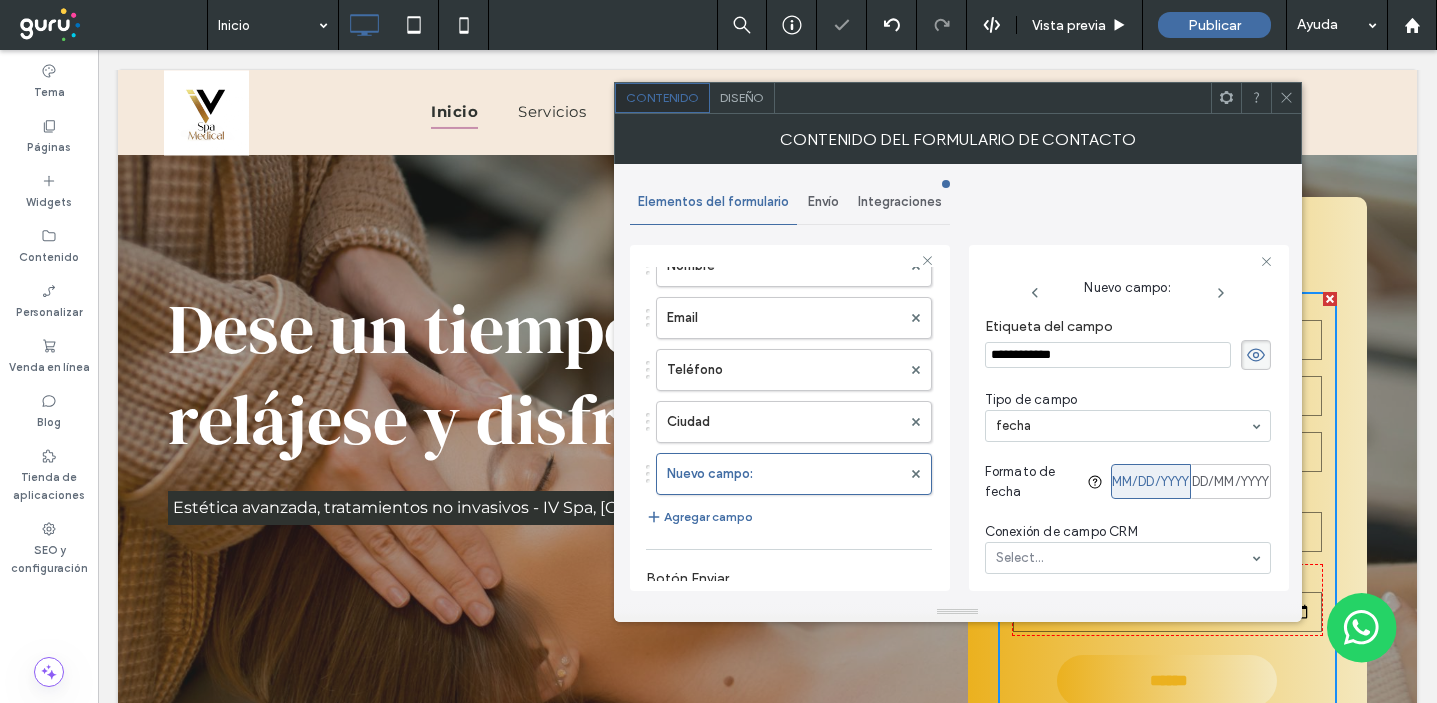 drag, startPoint x: 1095, startPoint y: 363, endPoint x: 931, endPoint y: 350, distance: 164.51443 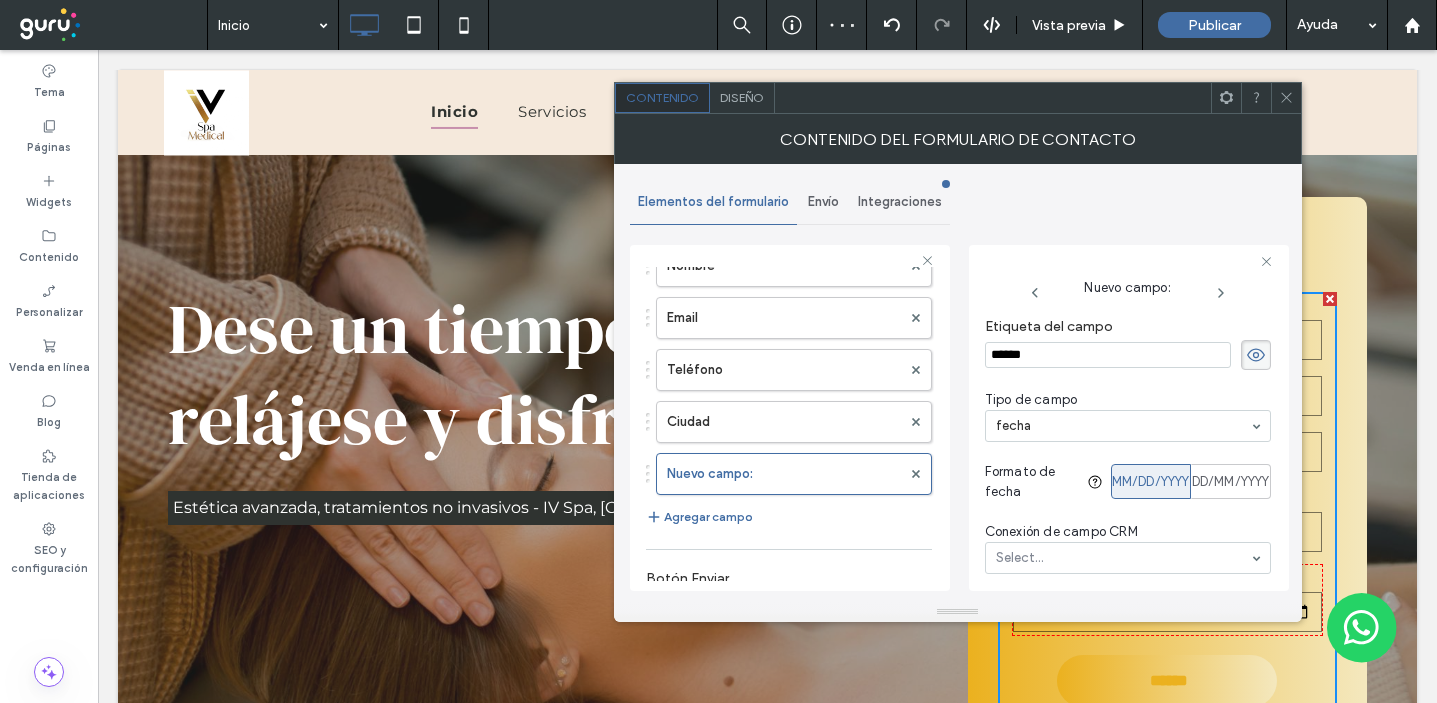 type on "*******" 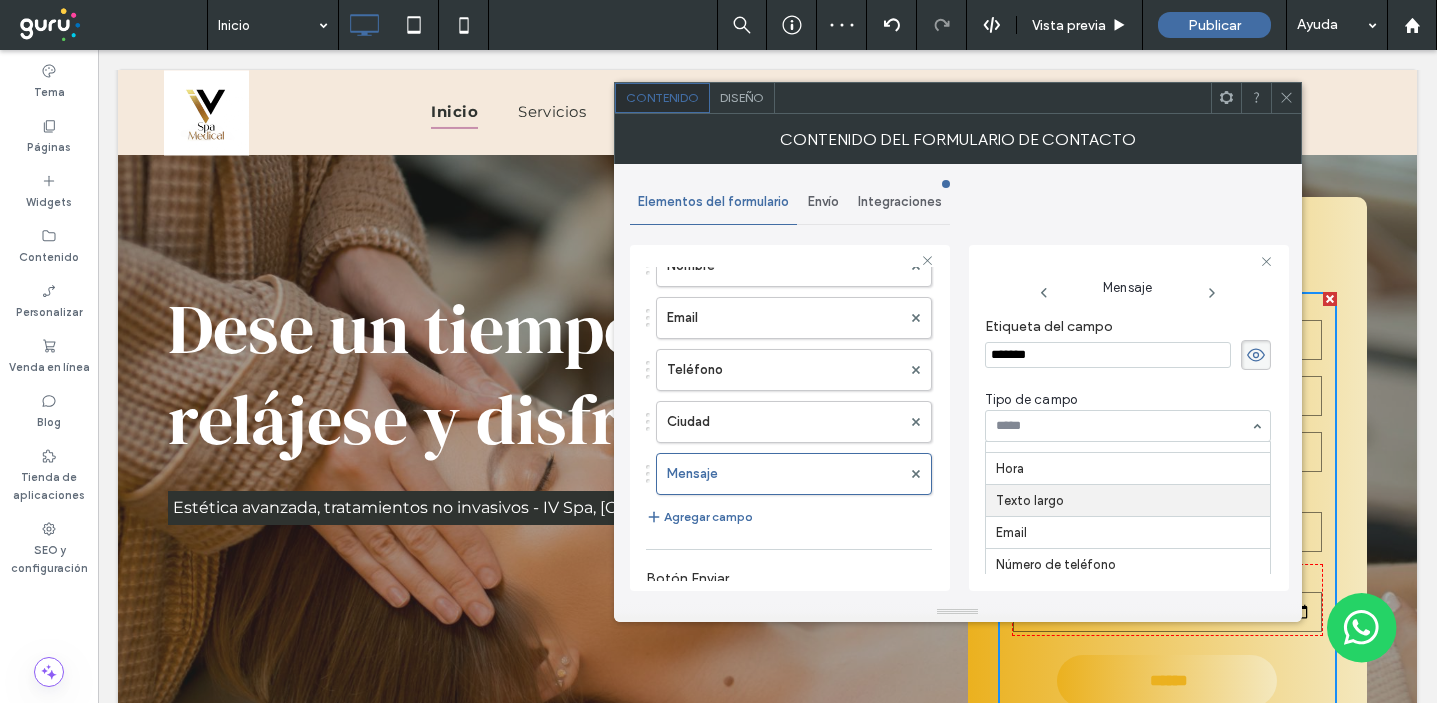 scroll, scrollTop: 183, scrollLeft: 0, axis: vertical 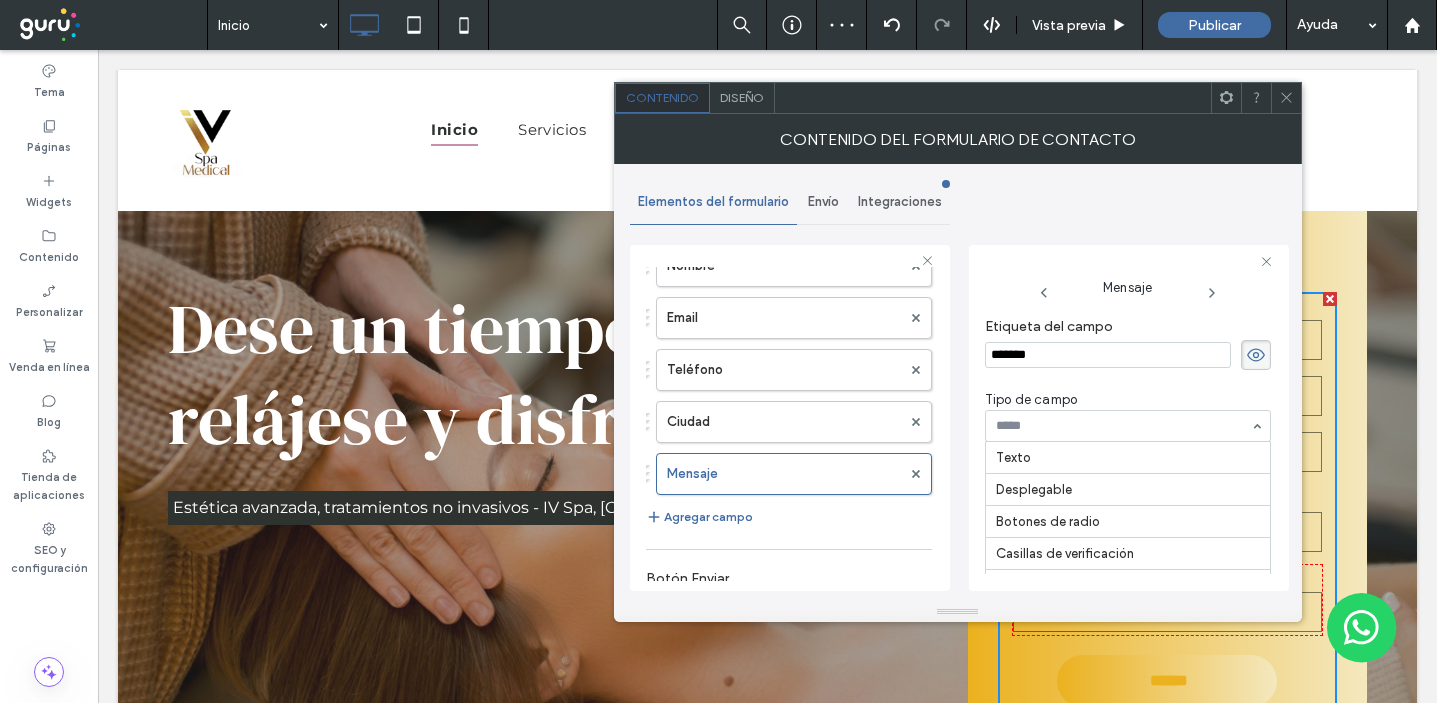 click at bounding box center [1123, 426] 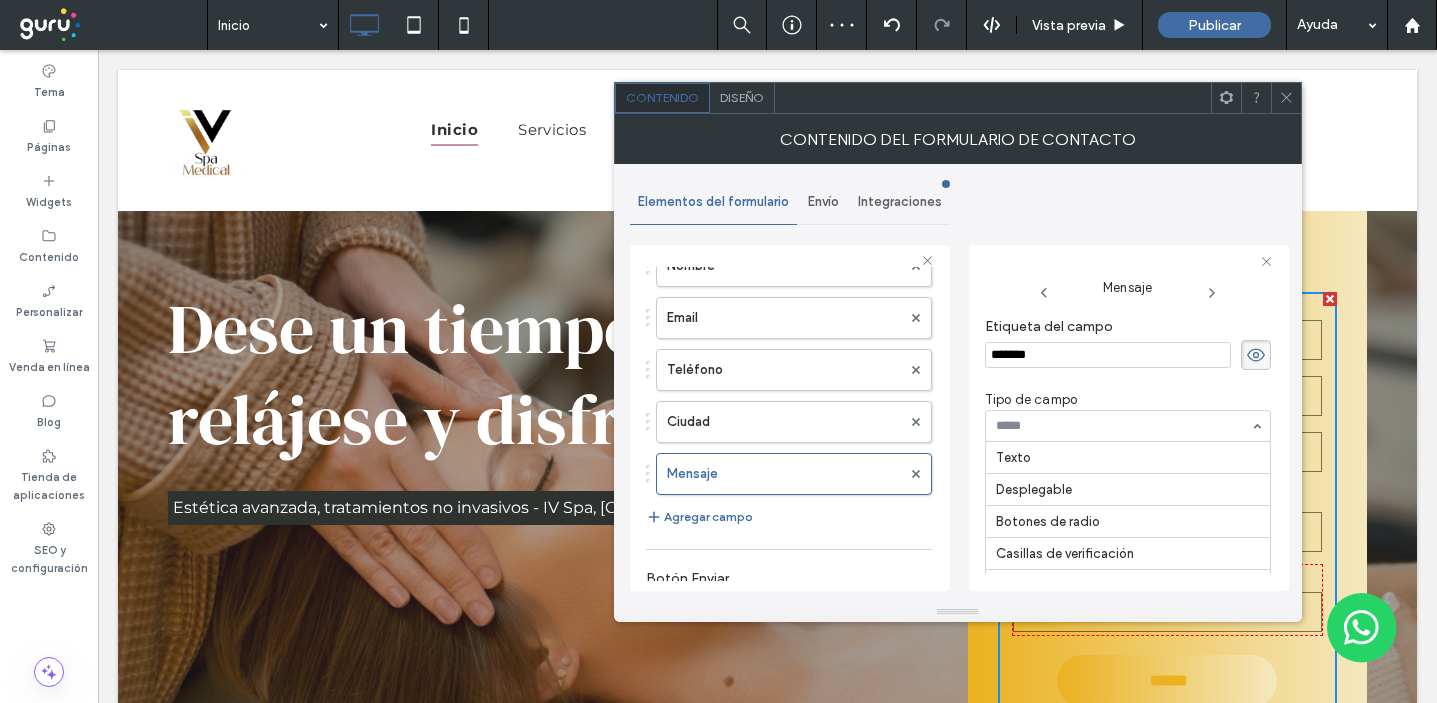 scroll, scrollTop: 230, scrollLeft: 0, axis: vertical 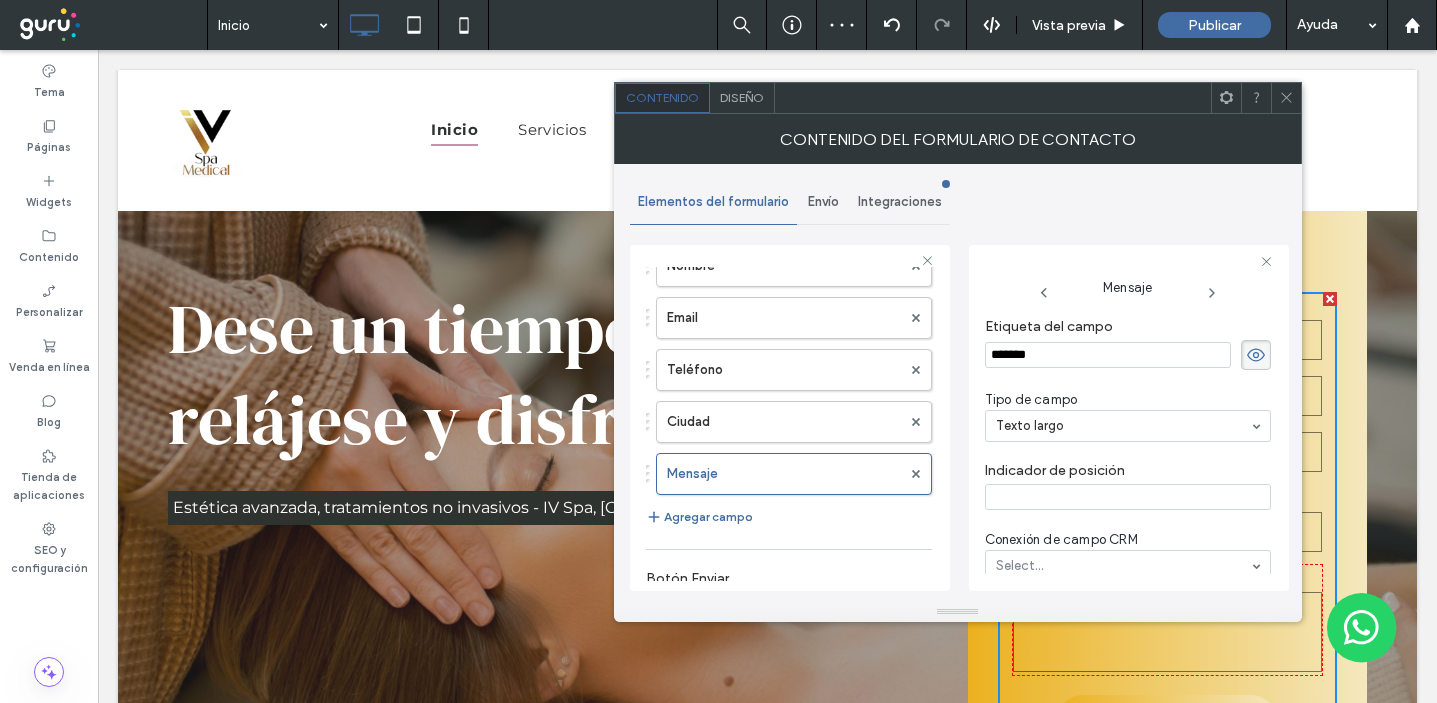 drag, startPoint x: 1053, startPoint y: 365, endPoint x: 957, endPoint y: 357, distance: 96.332756 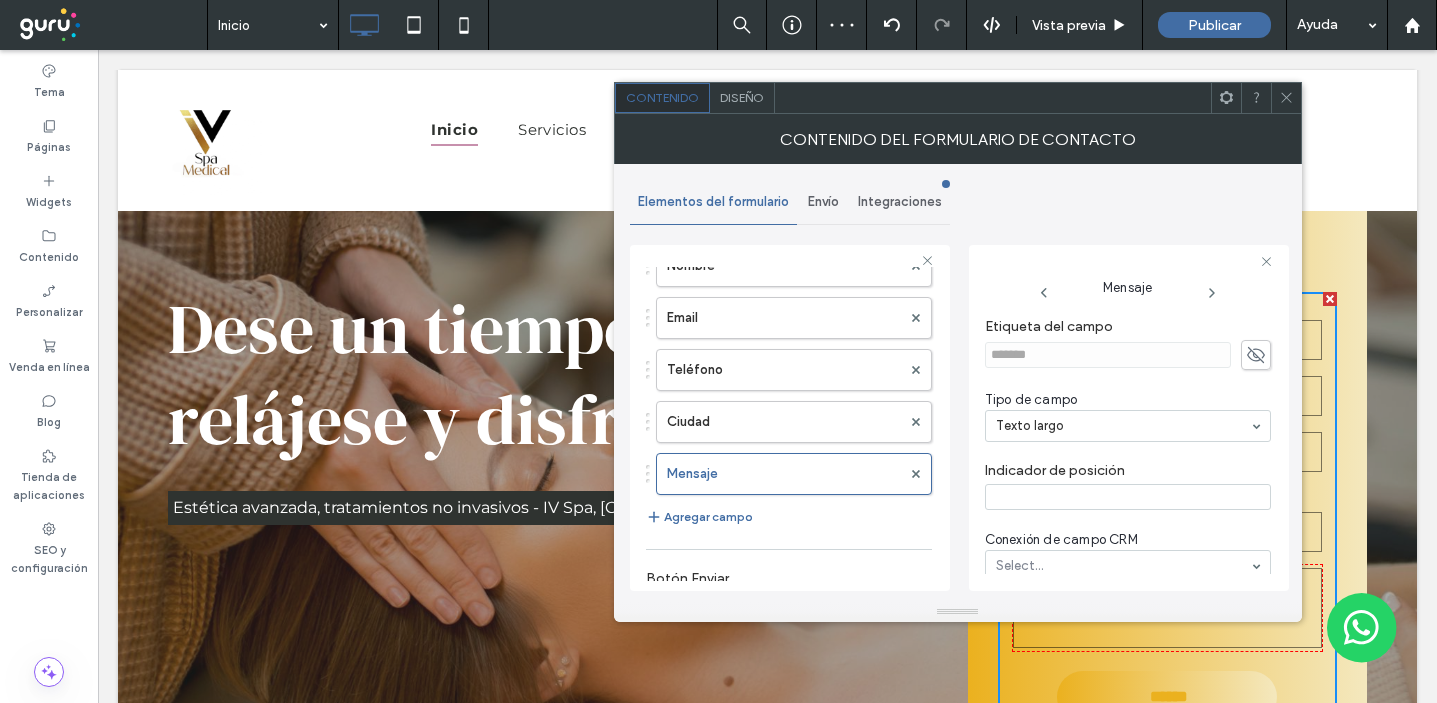 click at bounding box center (1128, 497) 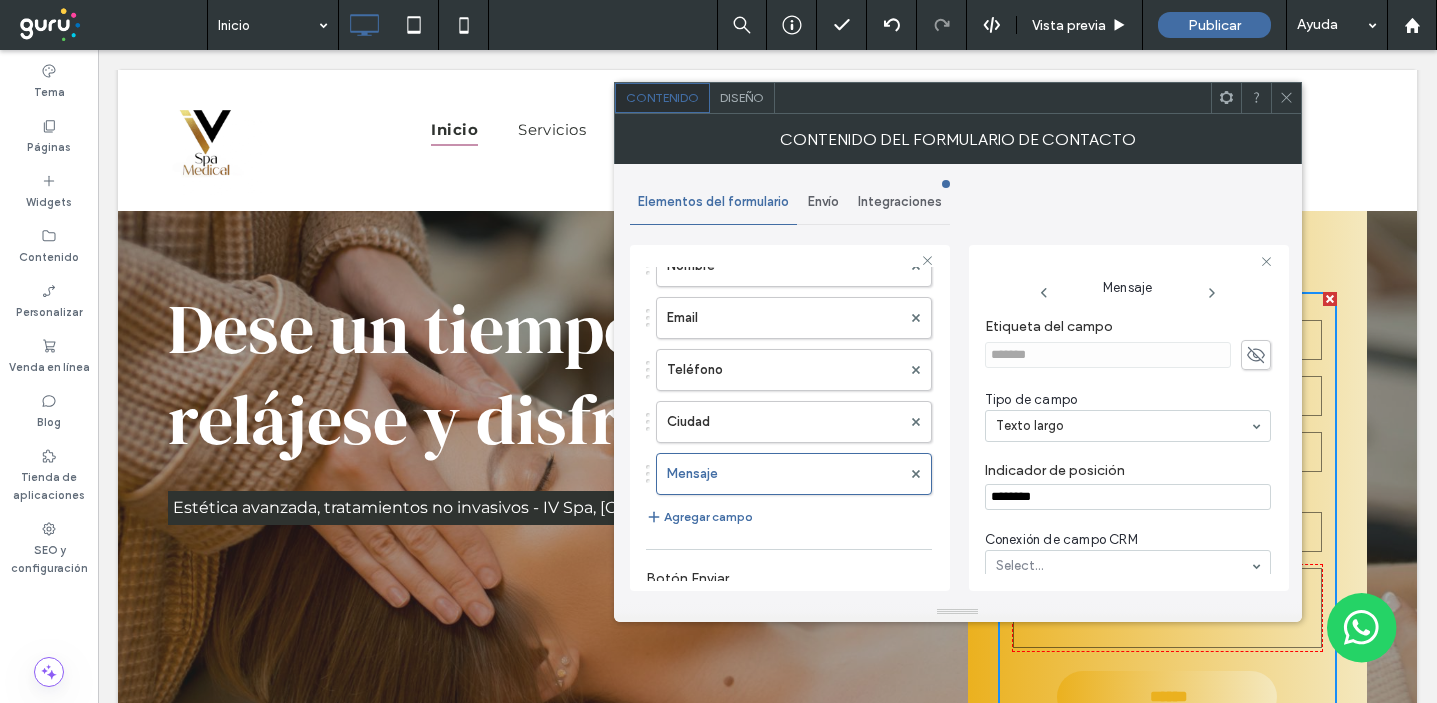 type on "********" 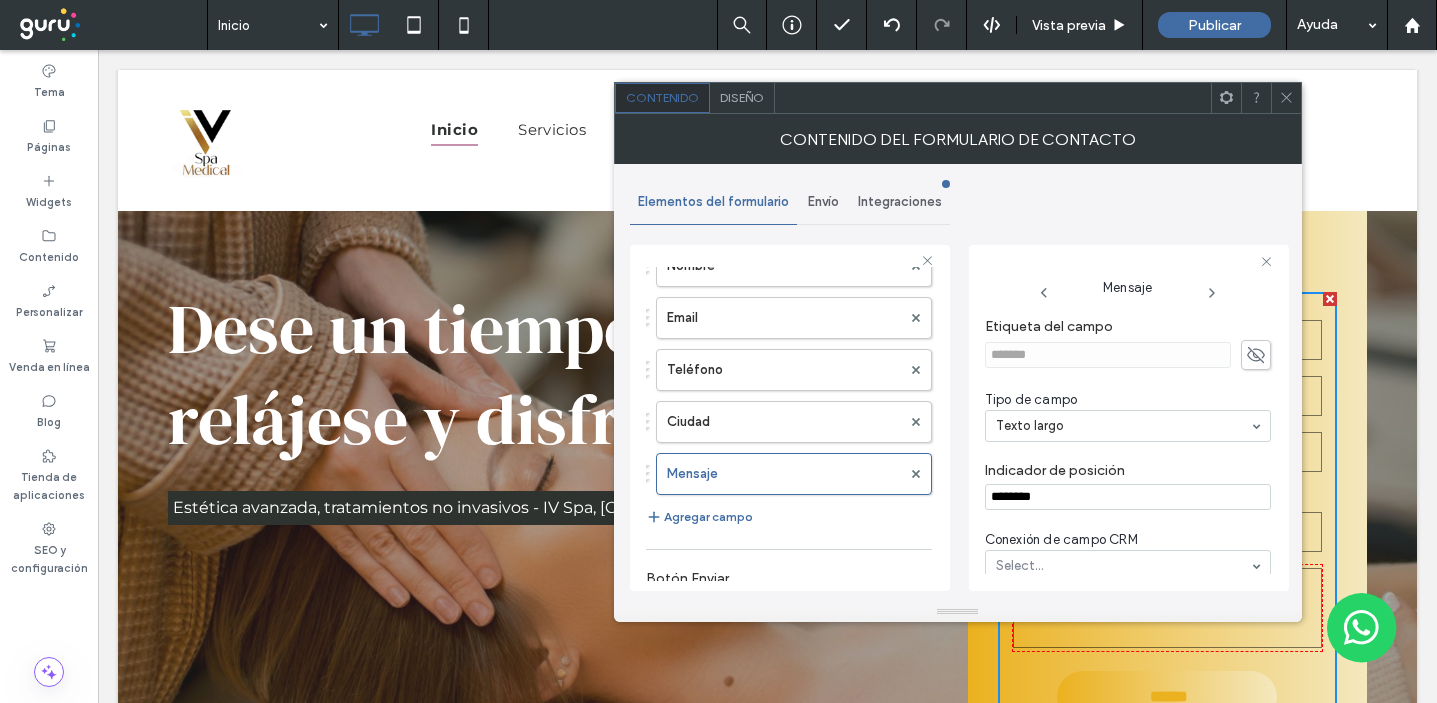 click on "Diseño" at bounding box center (742, 98) 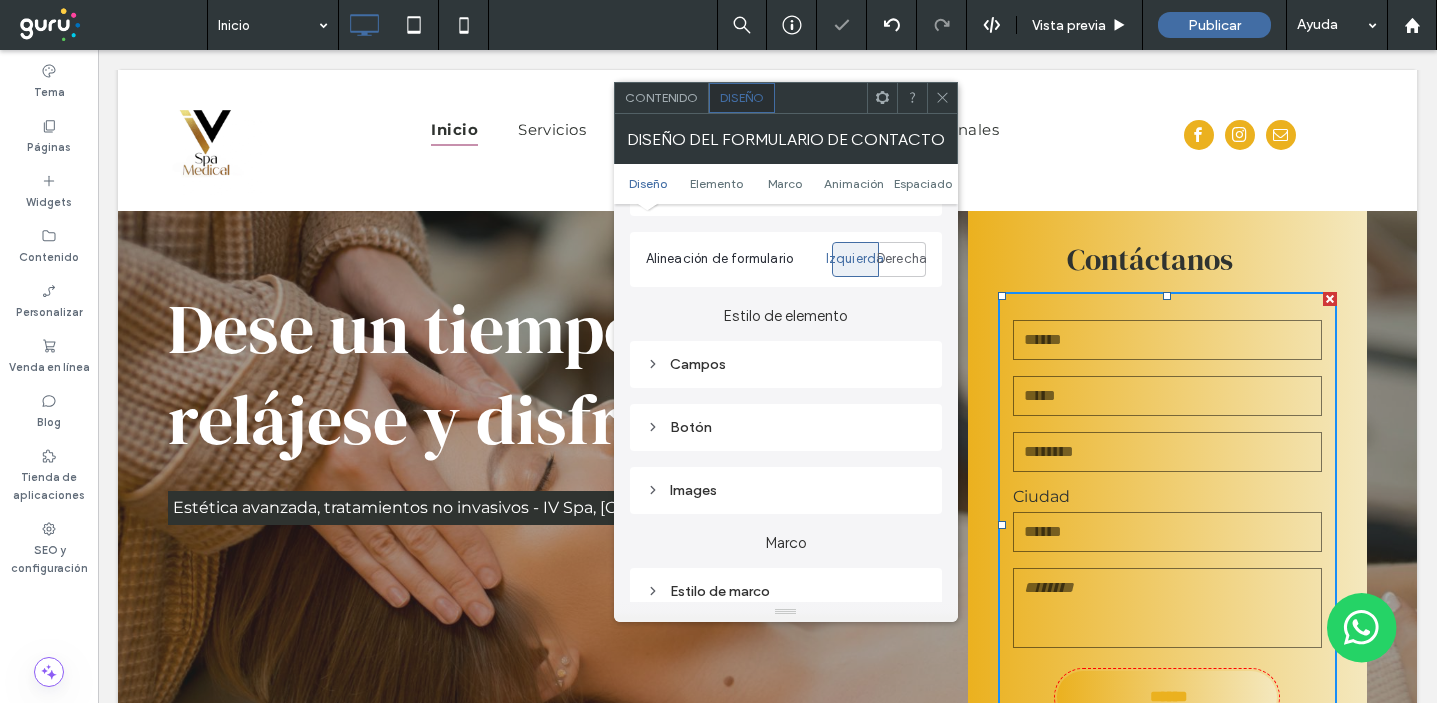 scroll, scrollTop: 242, scrollLeft: 0, axis: vertical 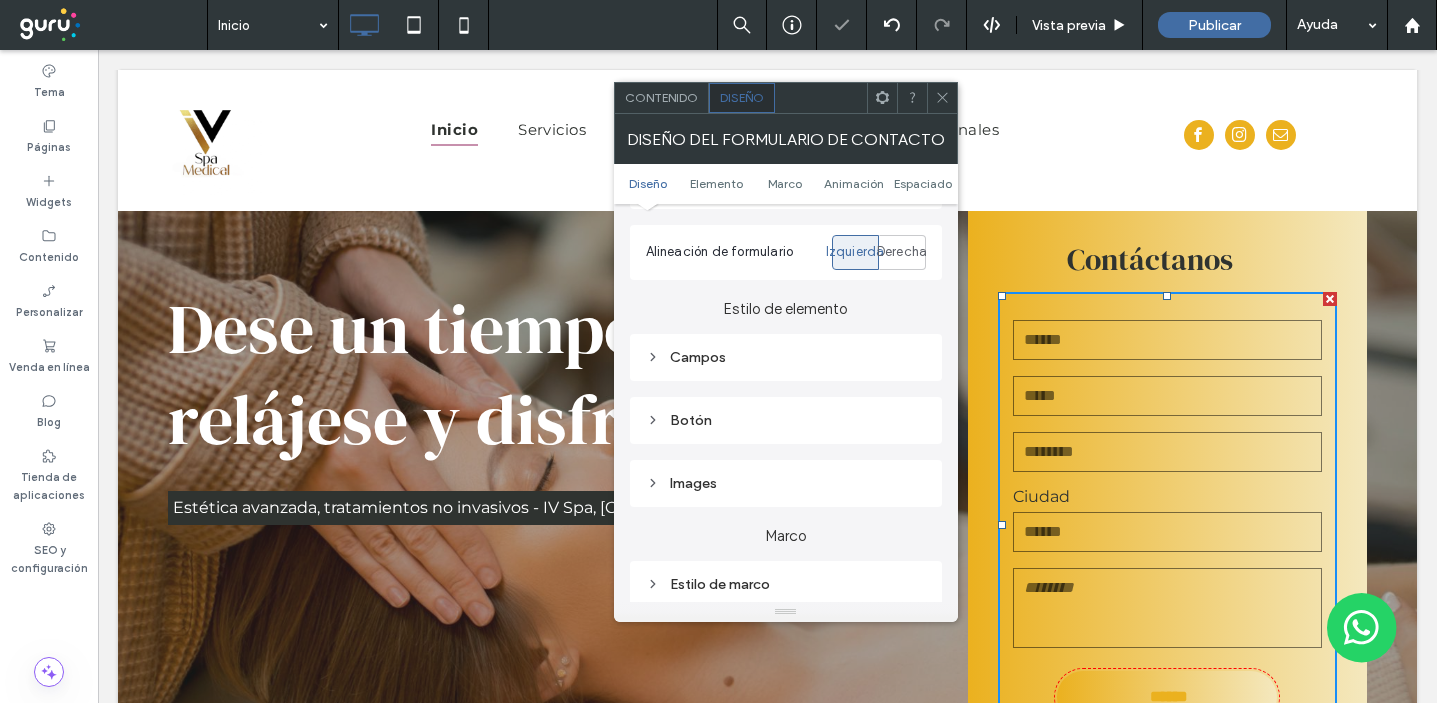 click on "Botón" at bounding box center [786, 420] 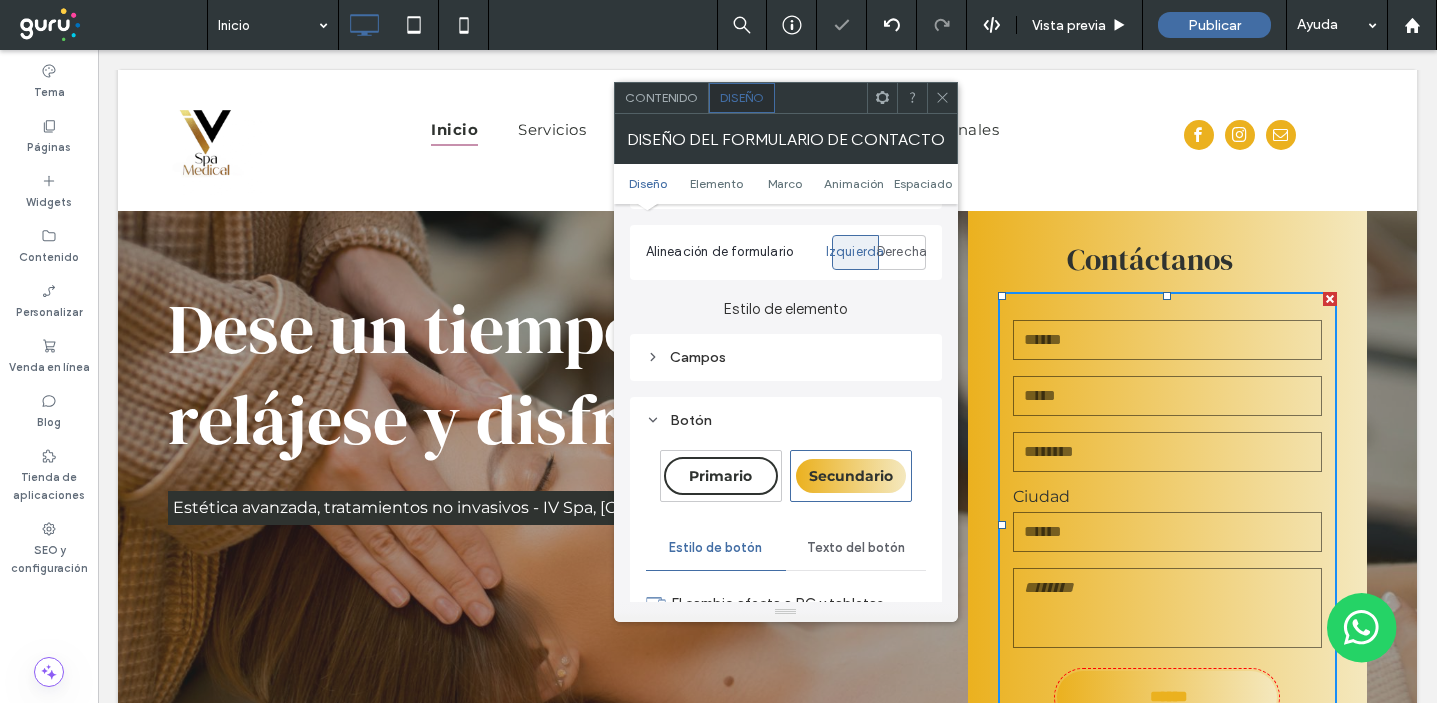 click on "Primario" at bounding box center [720, 476] 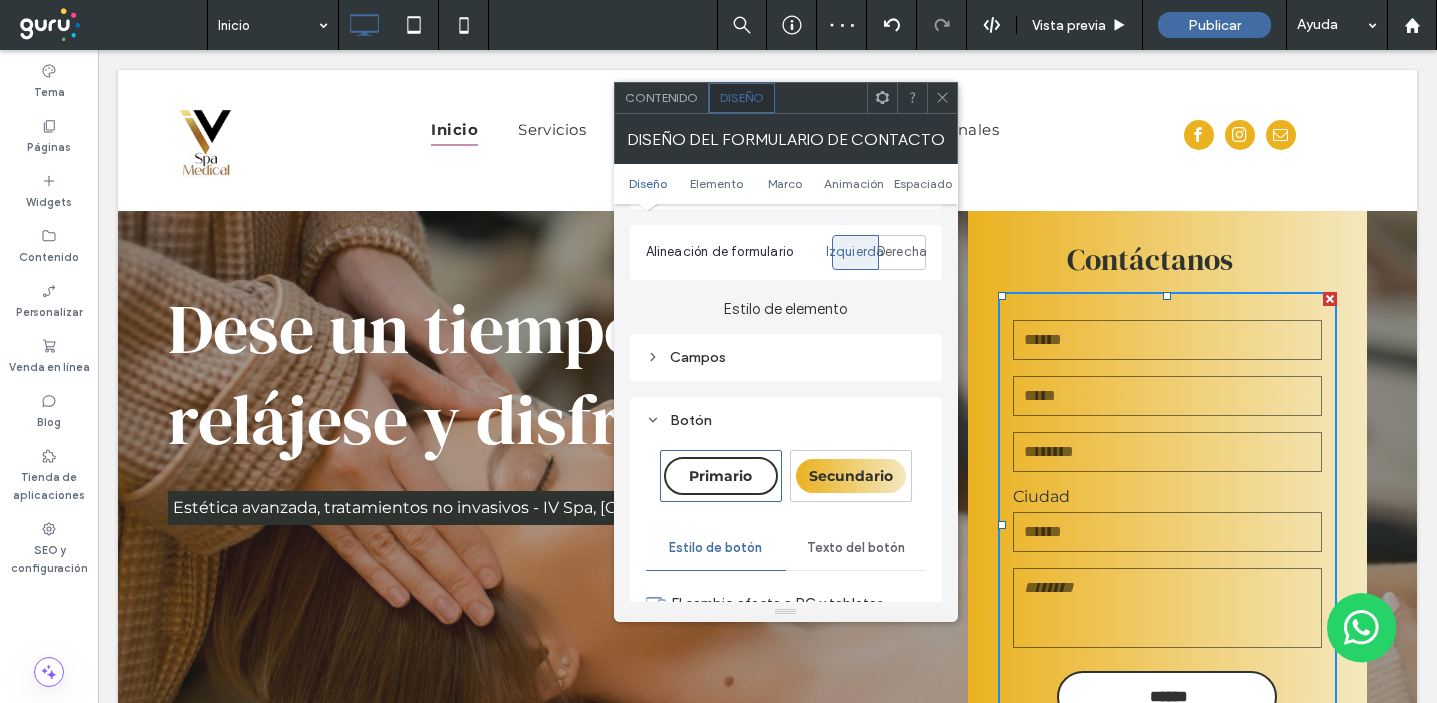 type on "*" 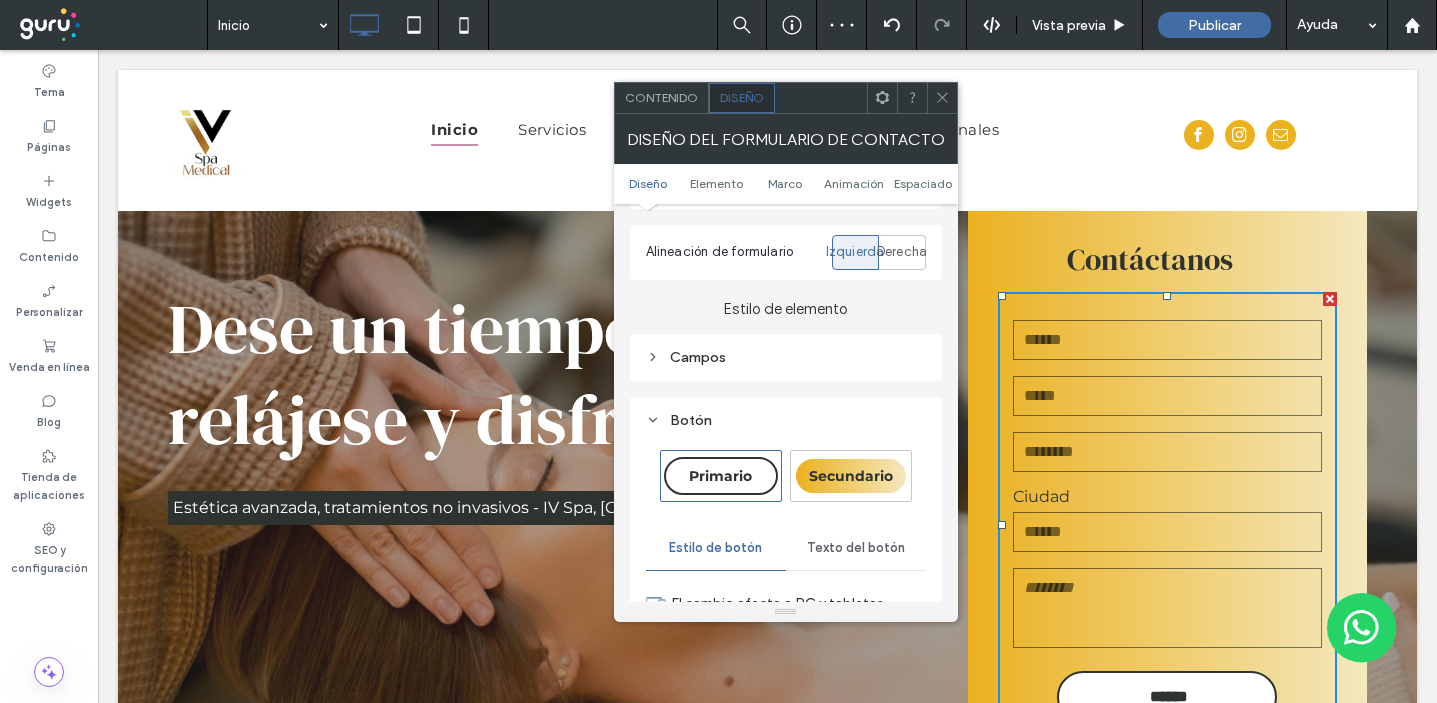 type on "***" 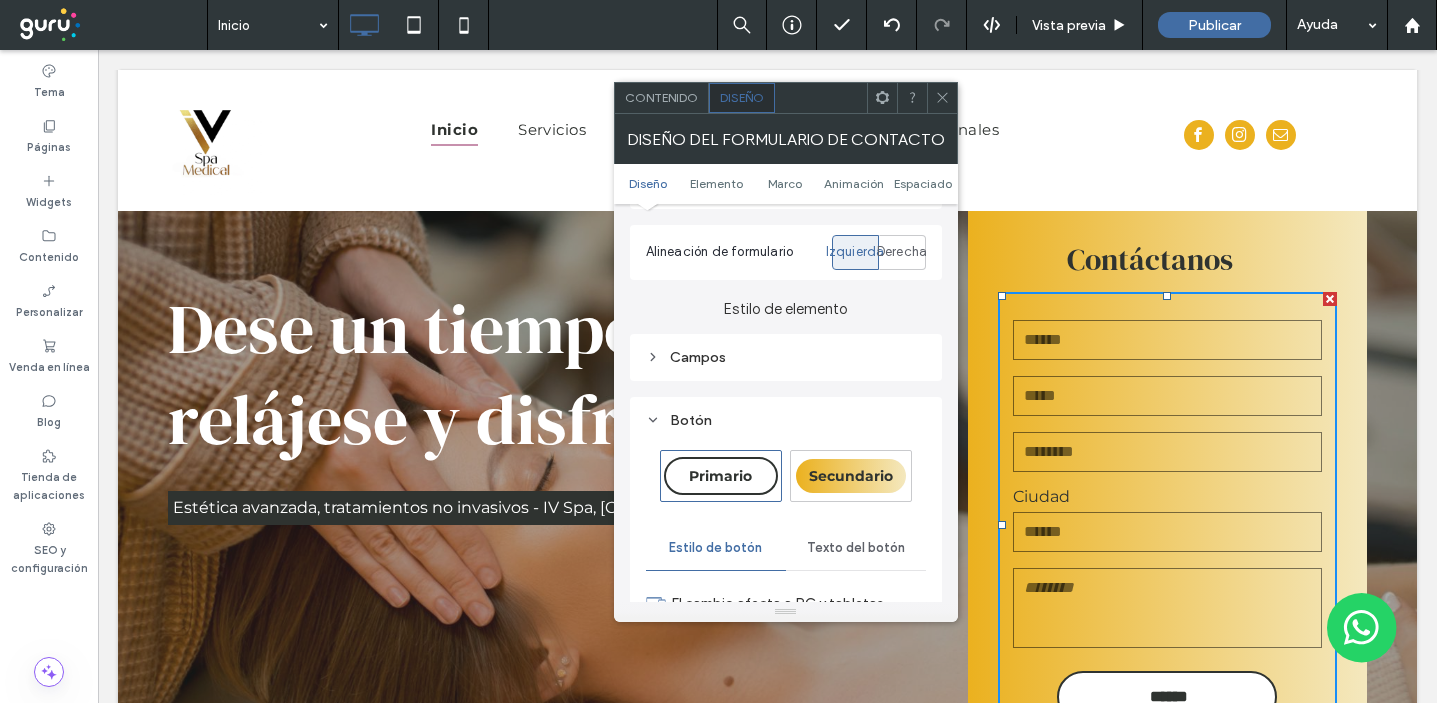 click 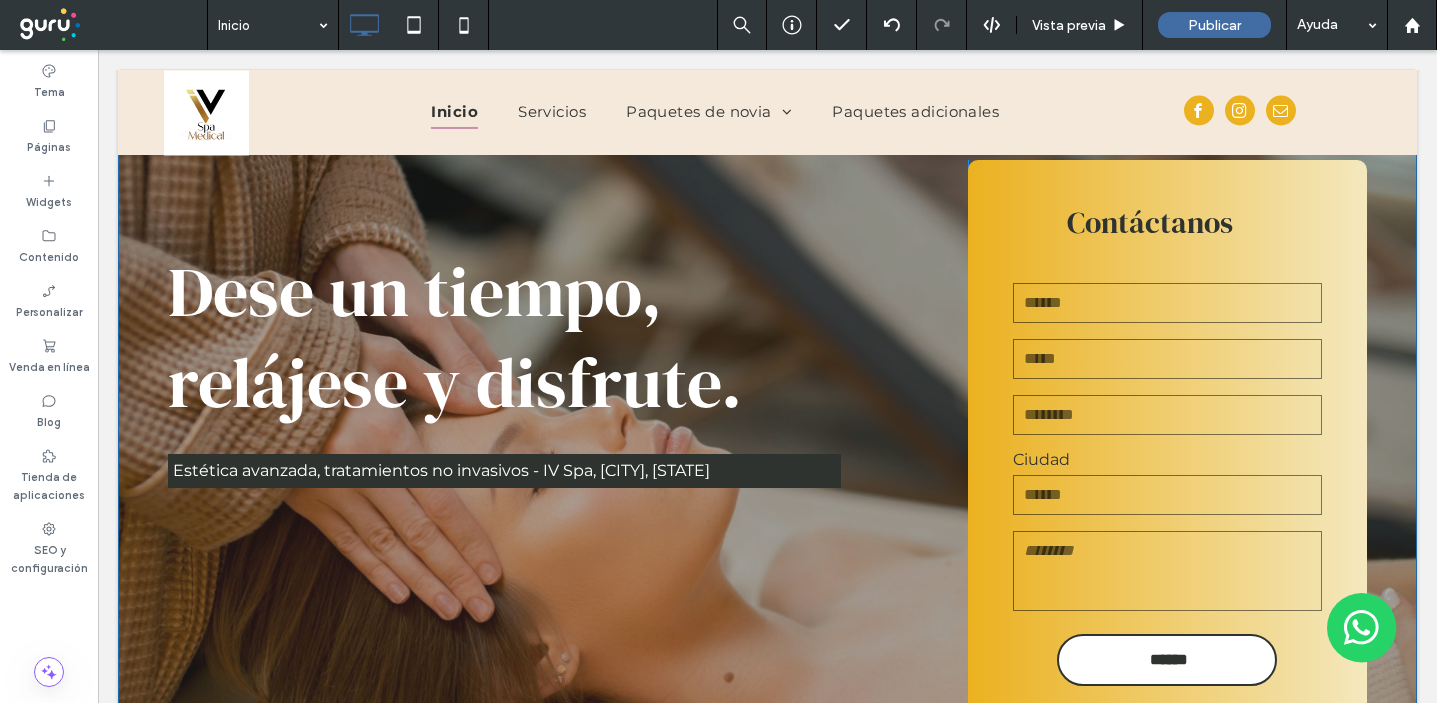 scroll, scrollTop: 200, scrollLeft: 0, axis: vertical 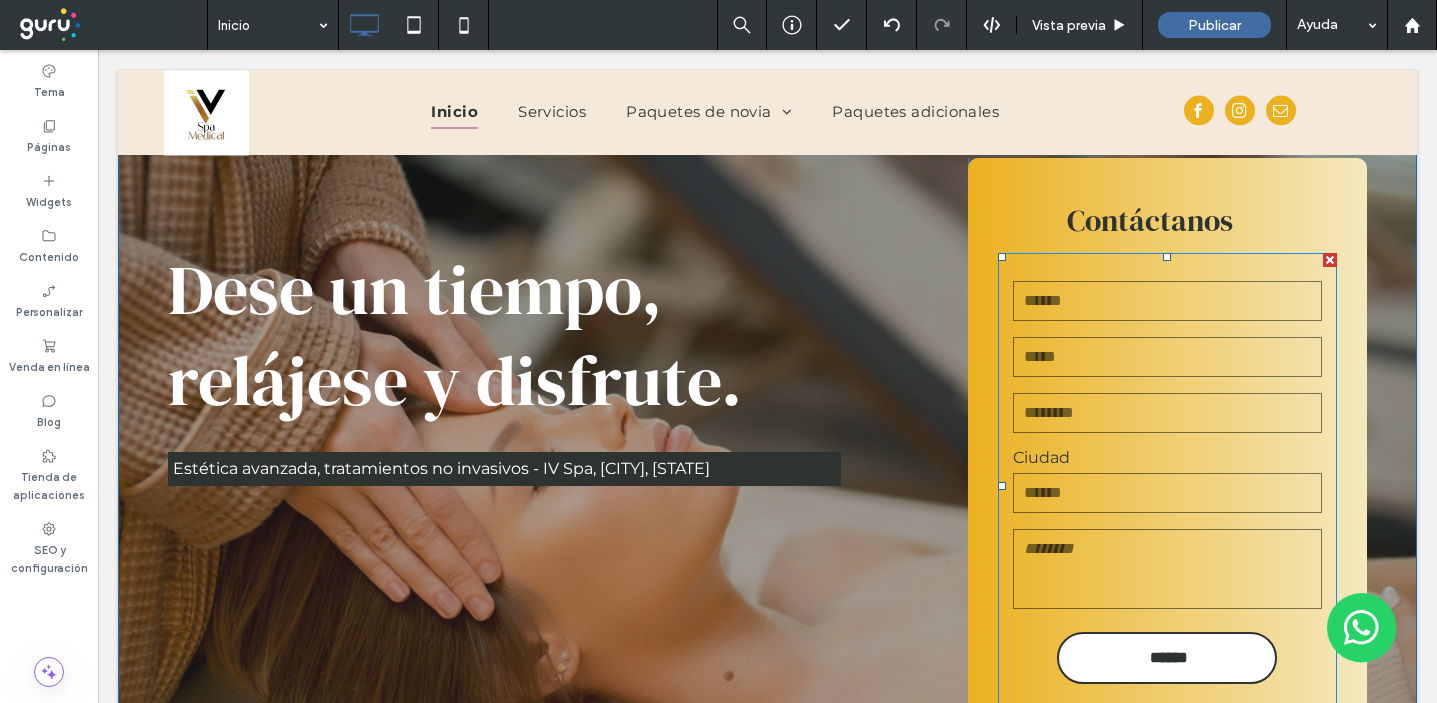 click at bounding box center [1168, 413] 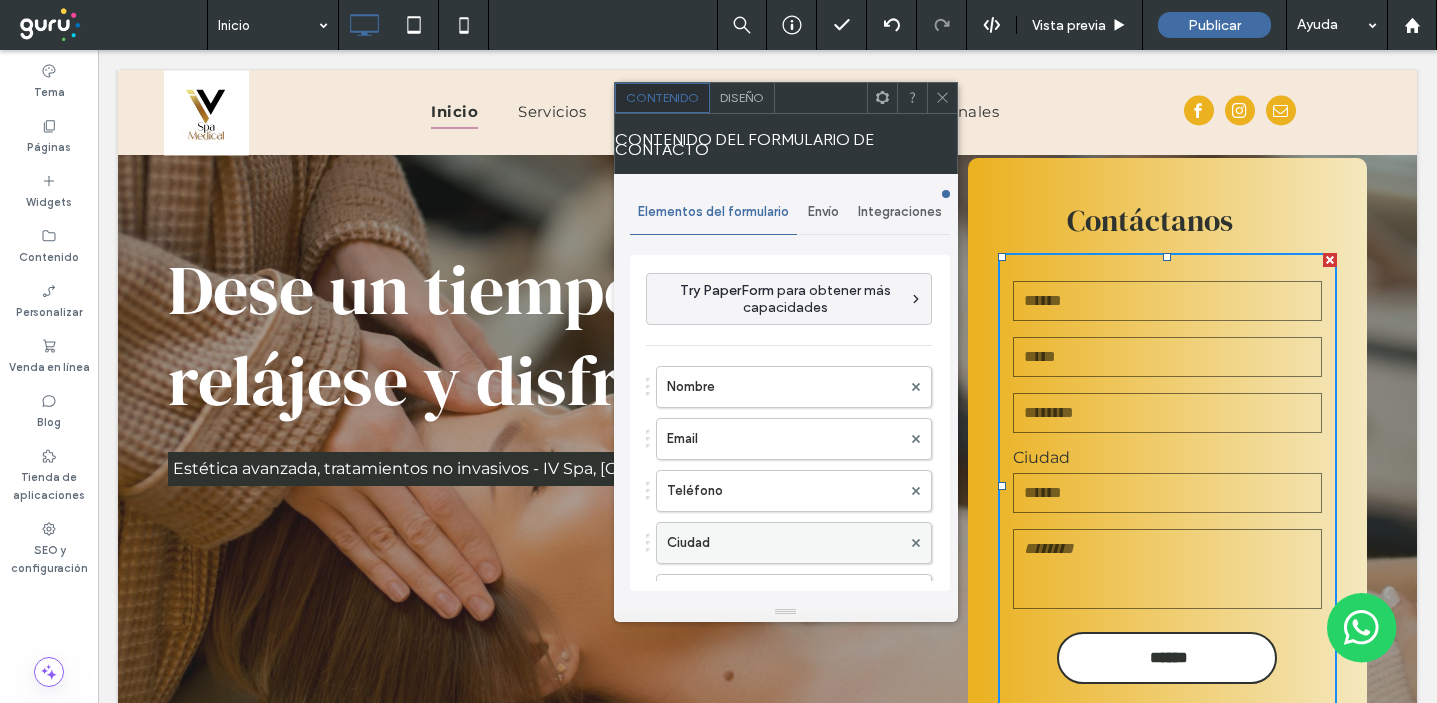 click on "Ciudad" at bounding box center (784, 543) 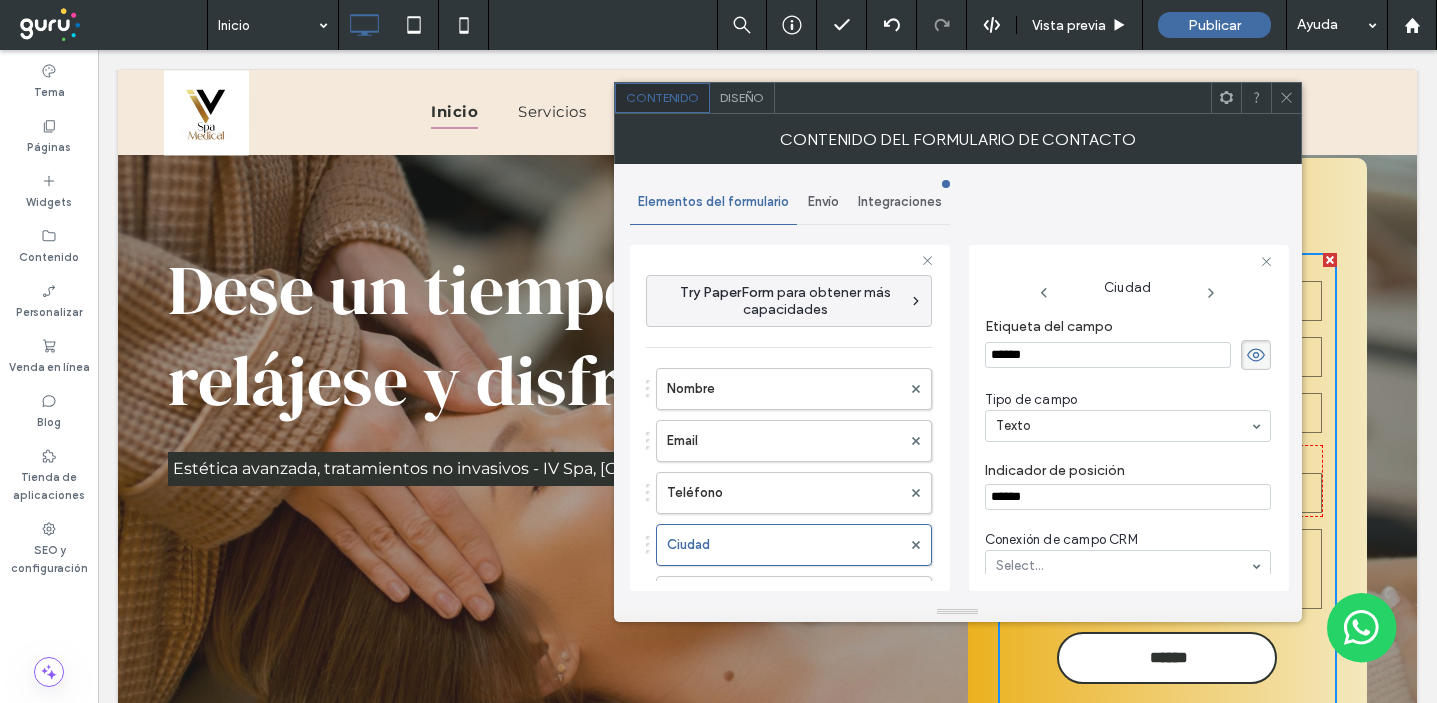 click 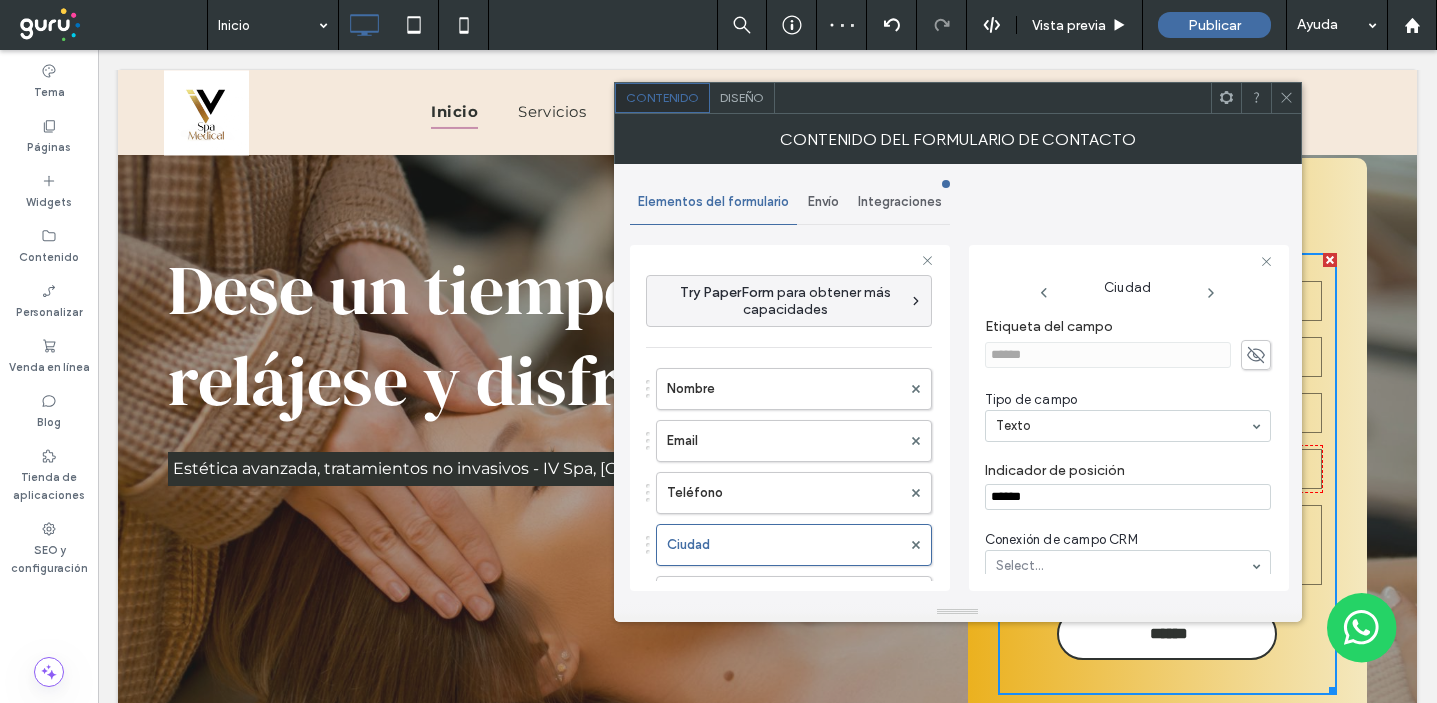 click at bounding box center (1286, 98) 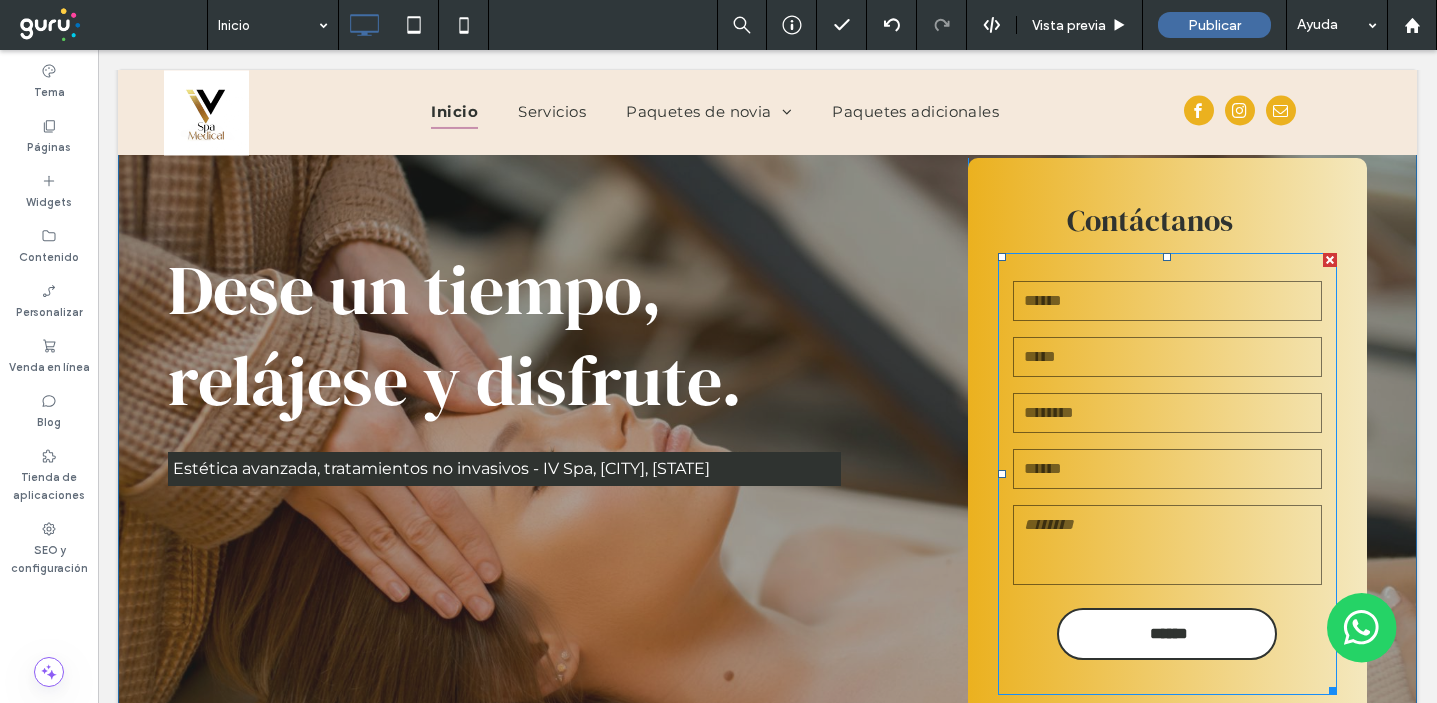click on "Nombre
Email
Teléfono
Ciudad
Mensaje
******" at bounding box center [1168, 474] 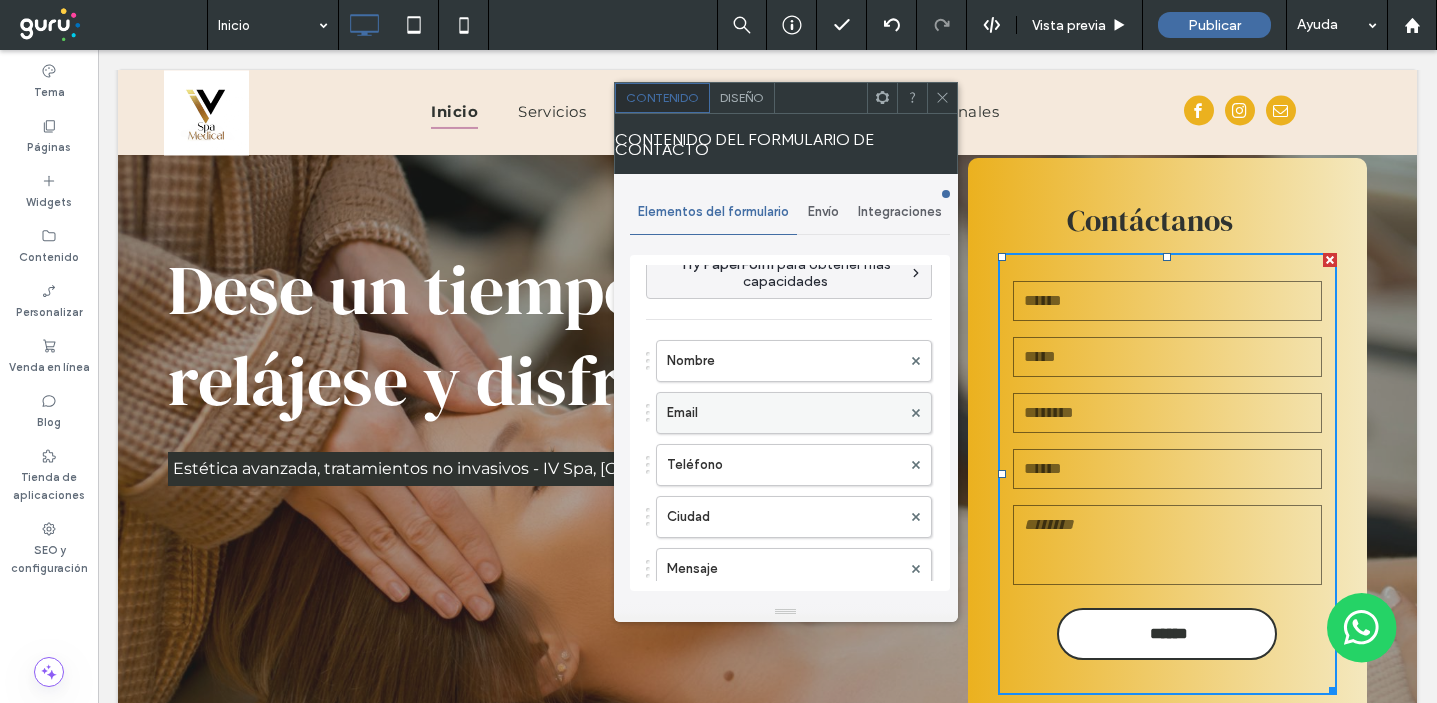 scroll, scrollTop: 37, scrollLeft: 0, axis: vertical 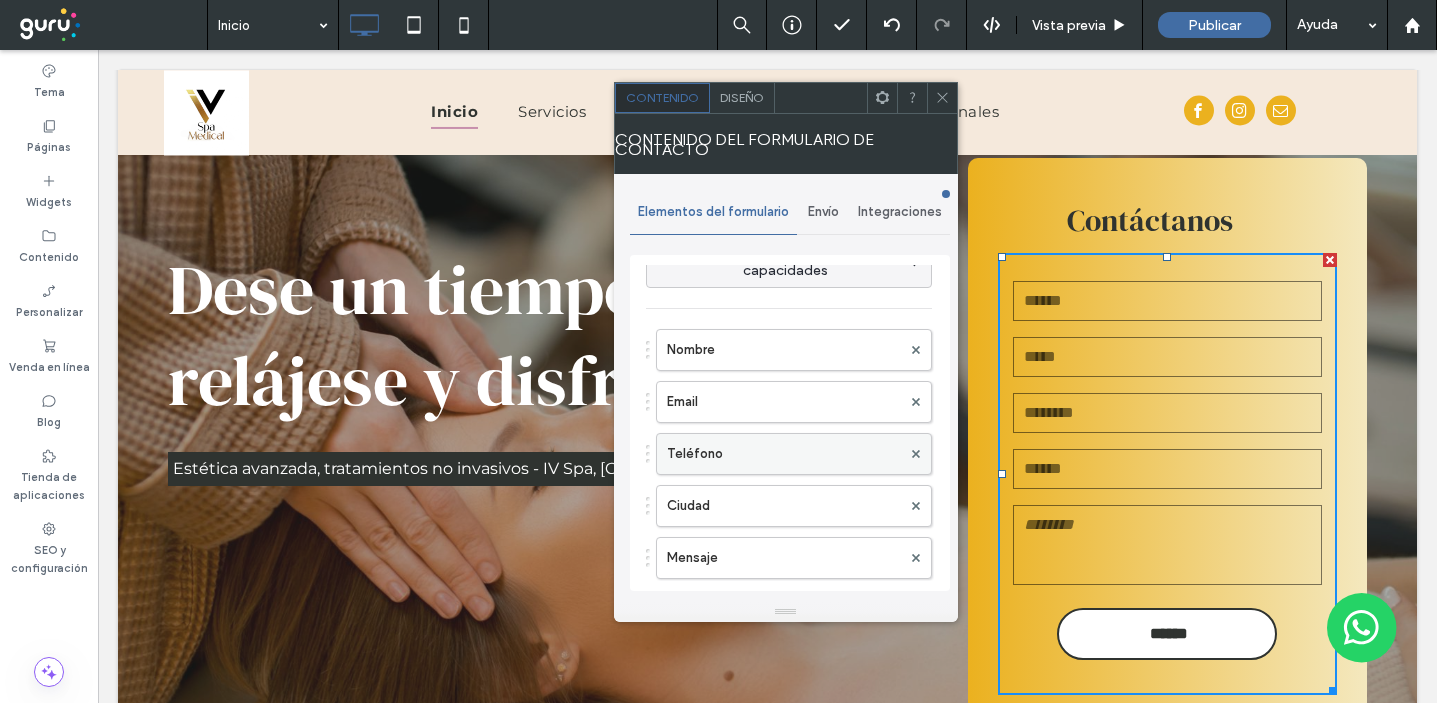 click on "Teléfono" at bounding box center [784, 454] 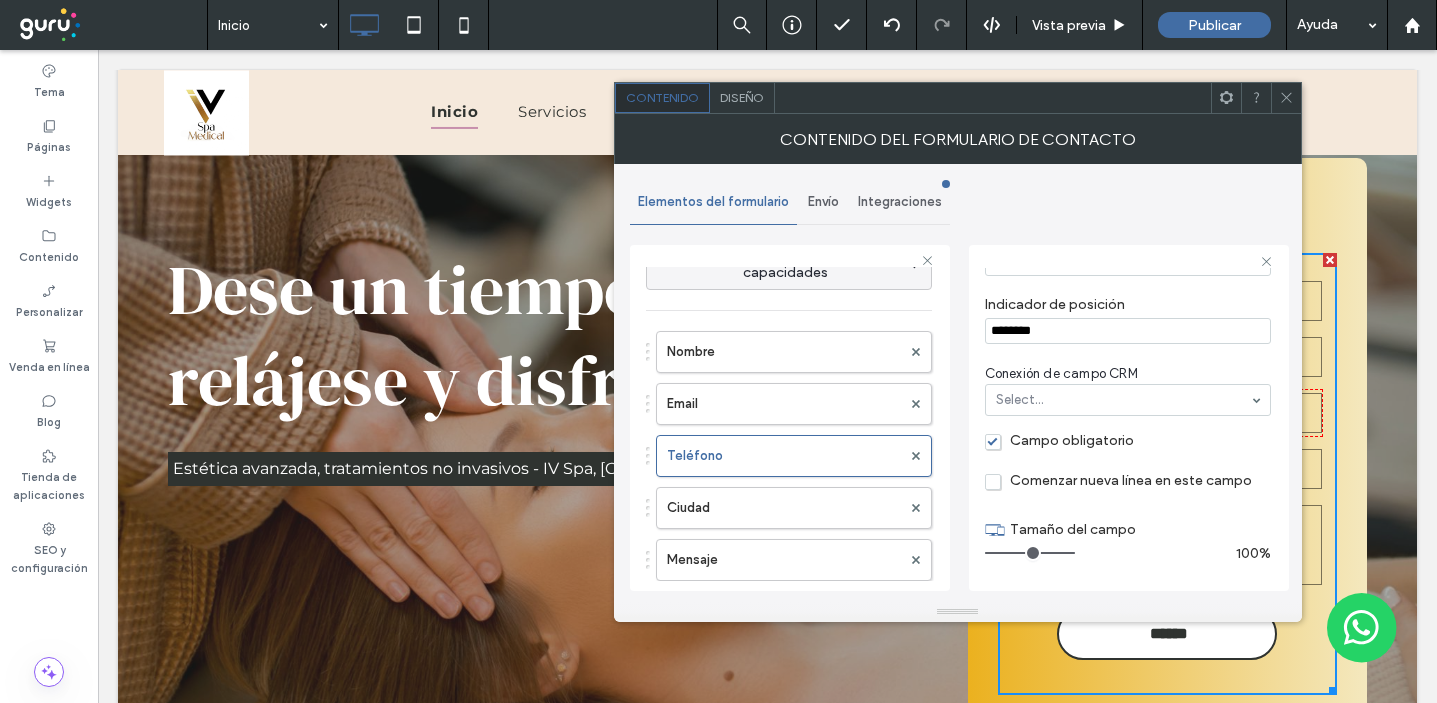 scroll, scrollTop: 197, scrollLeft: 0, axis: vertical 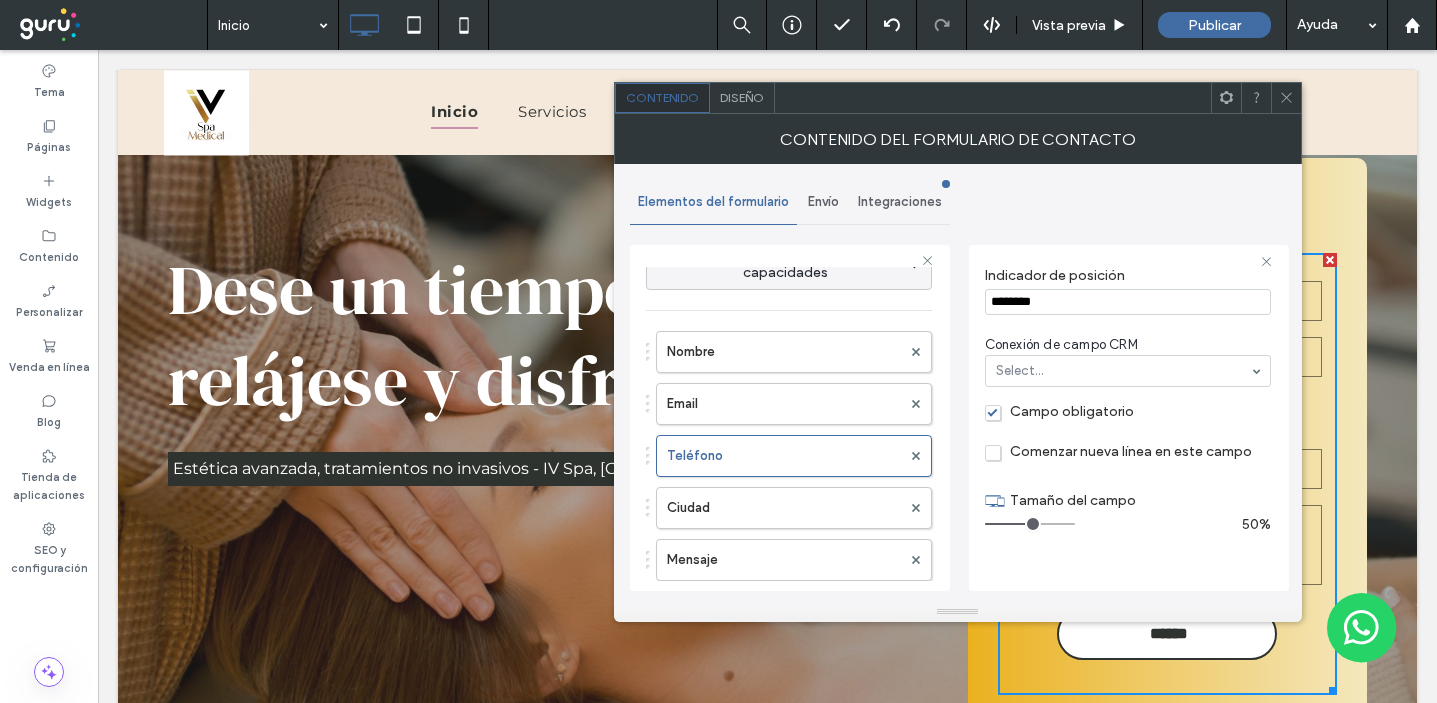 drag, startPoint x: 1061, startPoint y: 521, endPoint x: 1025, endPoint y: 522, distance: 36.013885 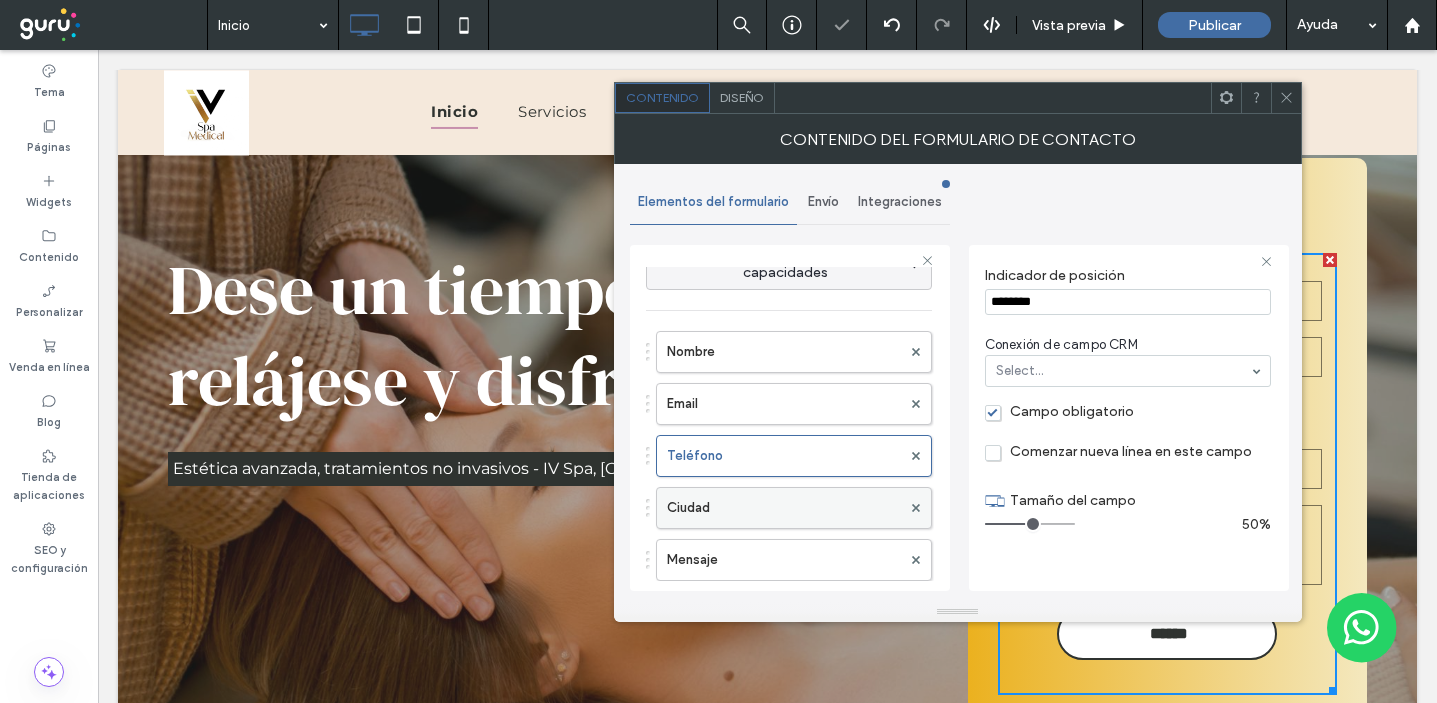 click on "Ciudad" at bounding box center [784, 508] 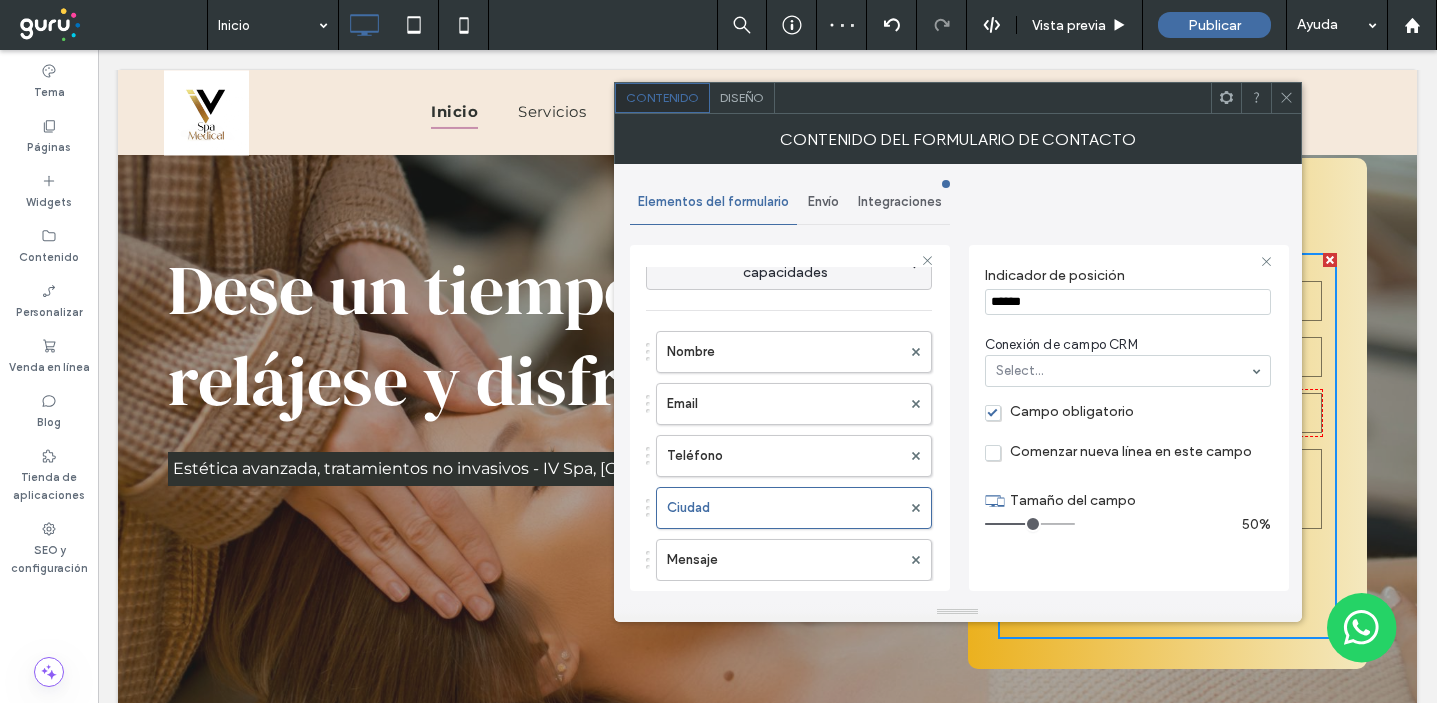 drag, startPoint x: 1060, startPoint y: 525, endPoint x: 1029, endPoint y: 527, distance: 31.06445 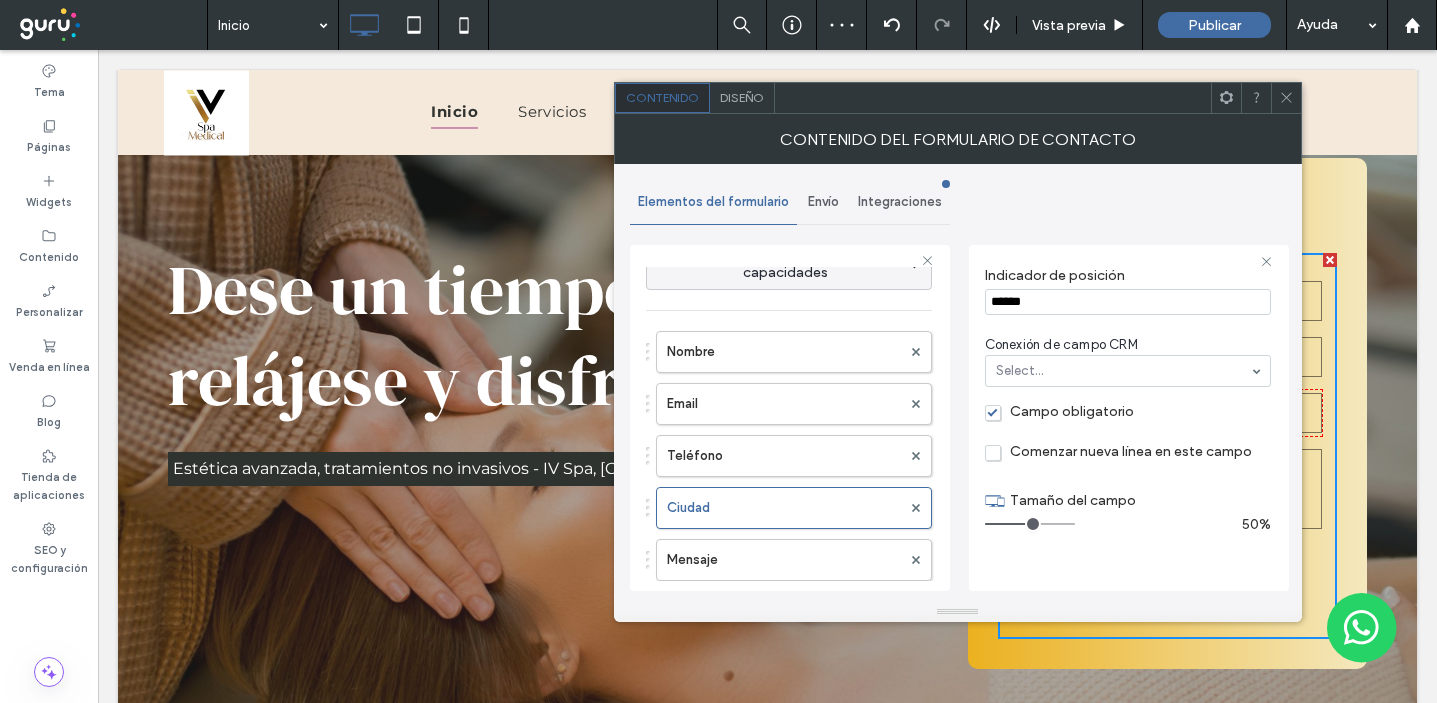 type on "*" 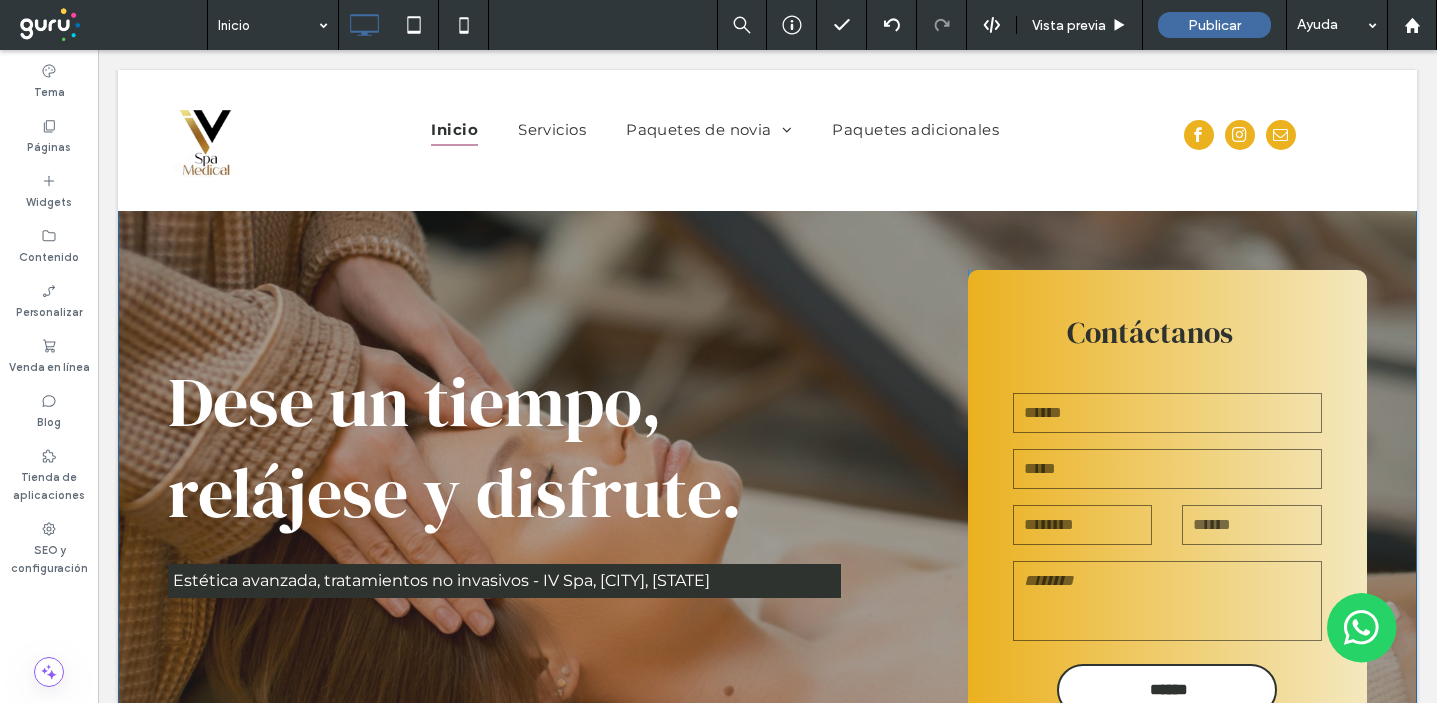 scroll, scrollTop: 86, scrollLeft: 0, axis: vertical 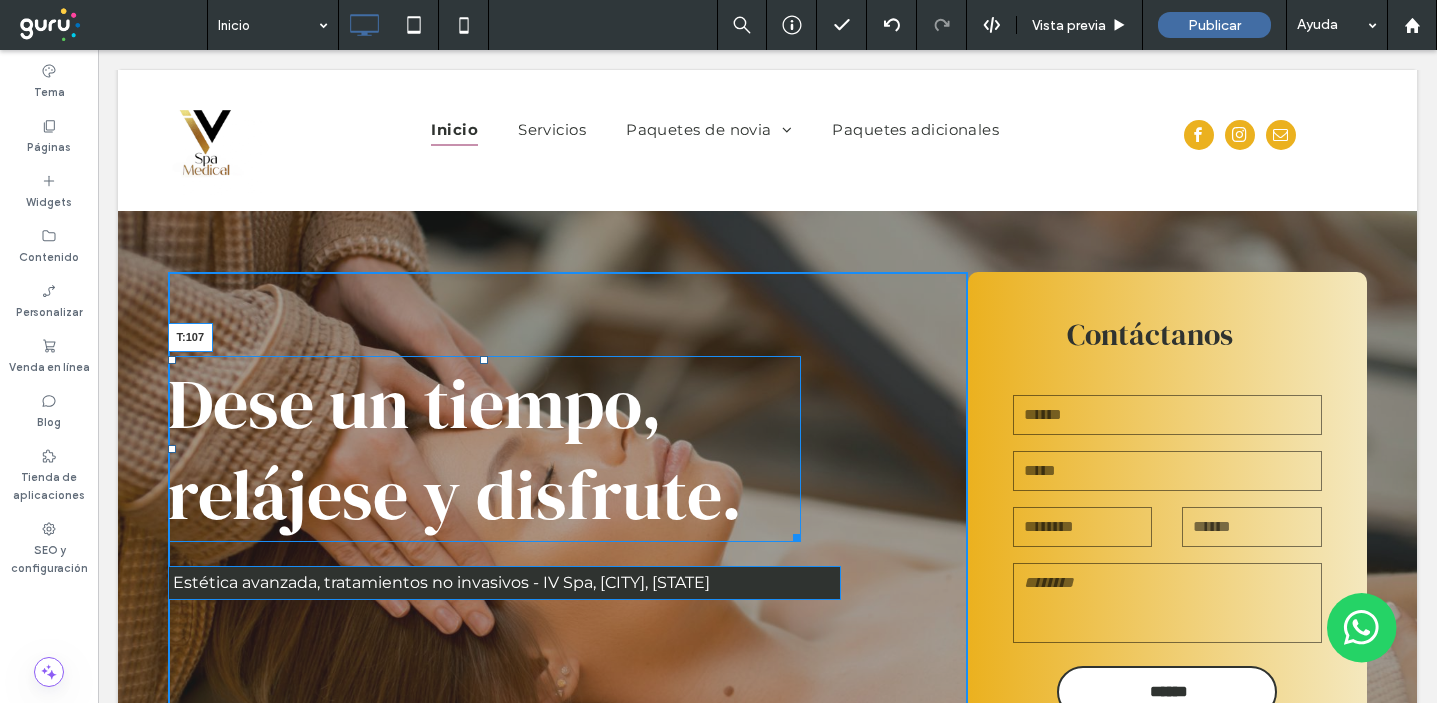drag, startPoint x: 484, startPoint y: 360, endPoint x: 483, endPoint y: 383, distance: 23.021729 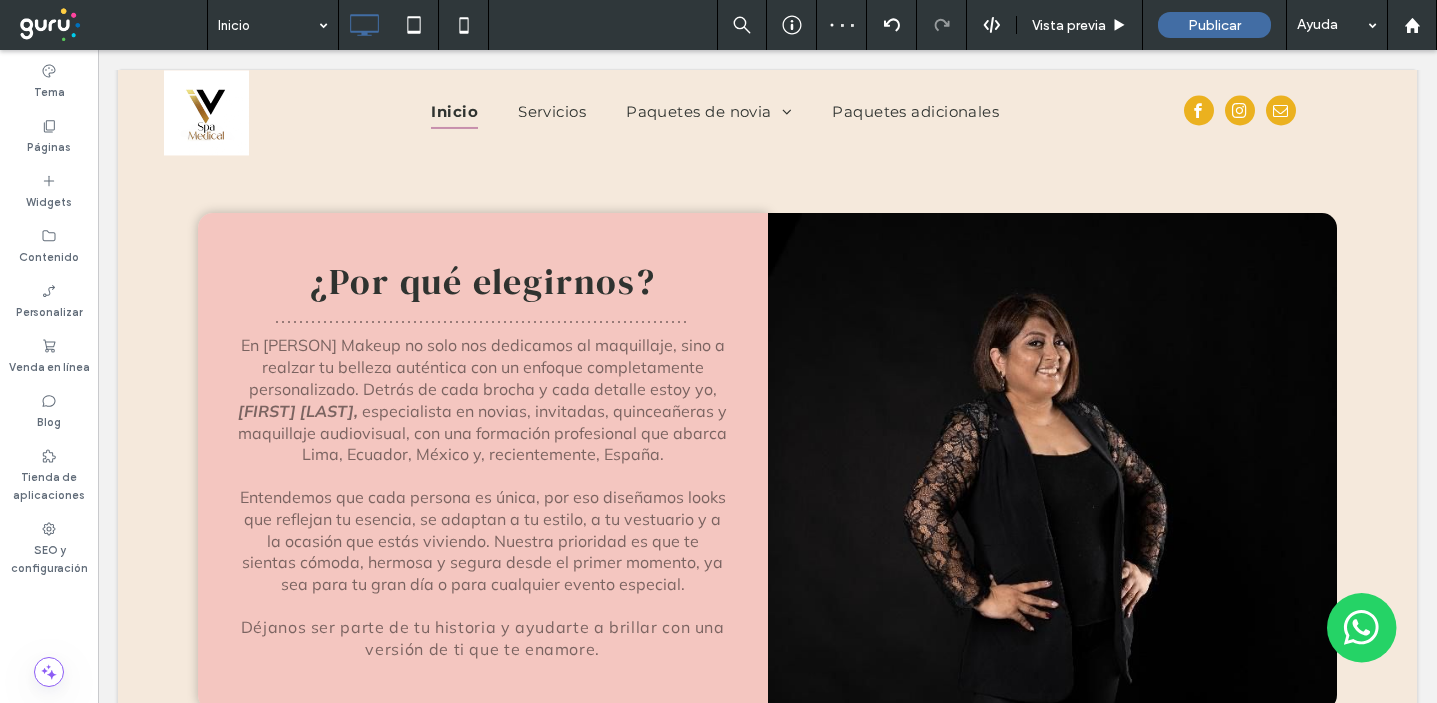 scroll, scrollTop: 828, scrollLeft: 0, axis: vertical 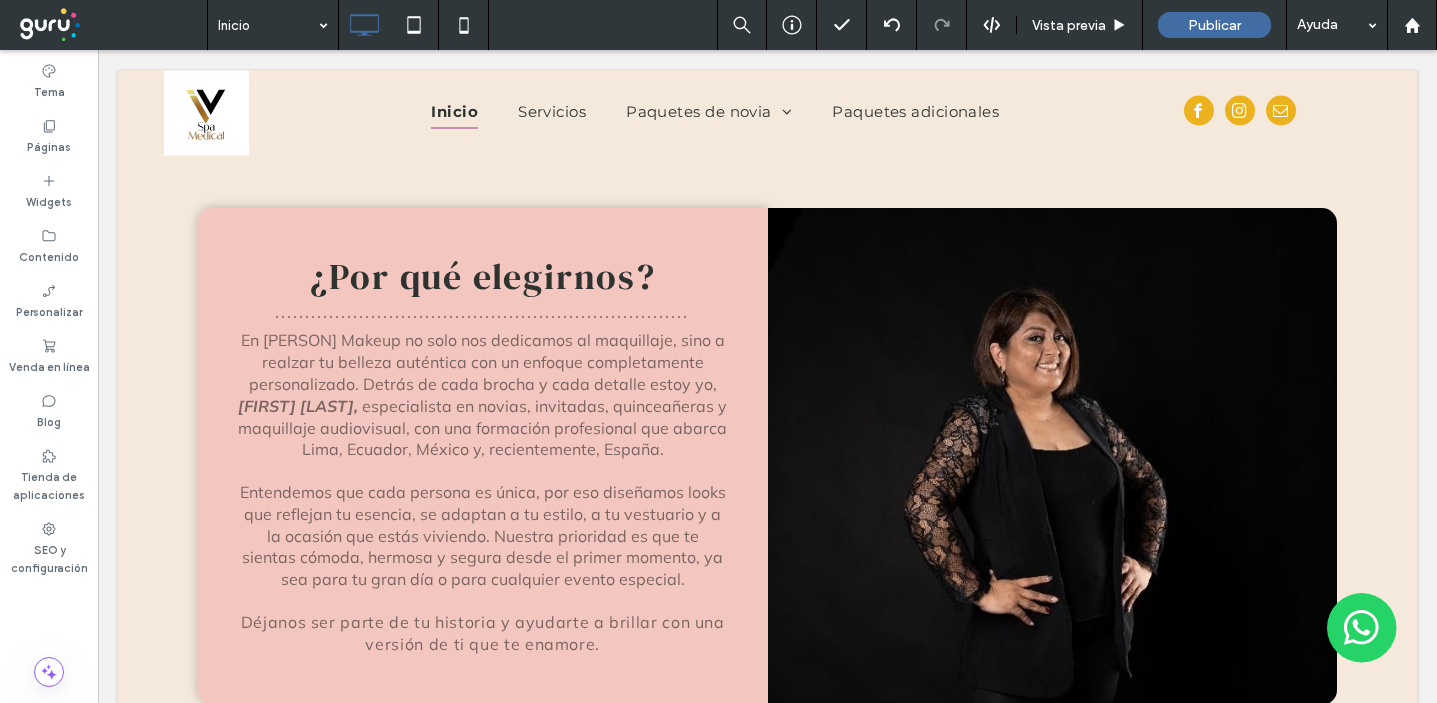 click on "Click To Paste" at bounding box center (1053, 456) 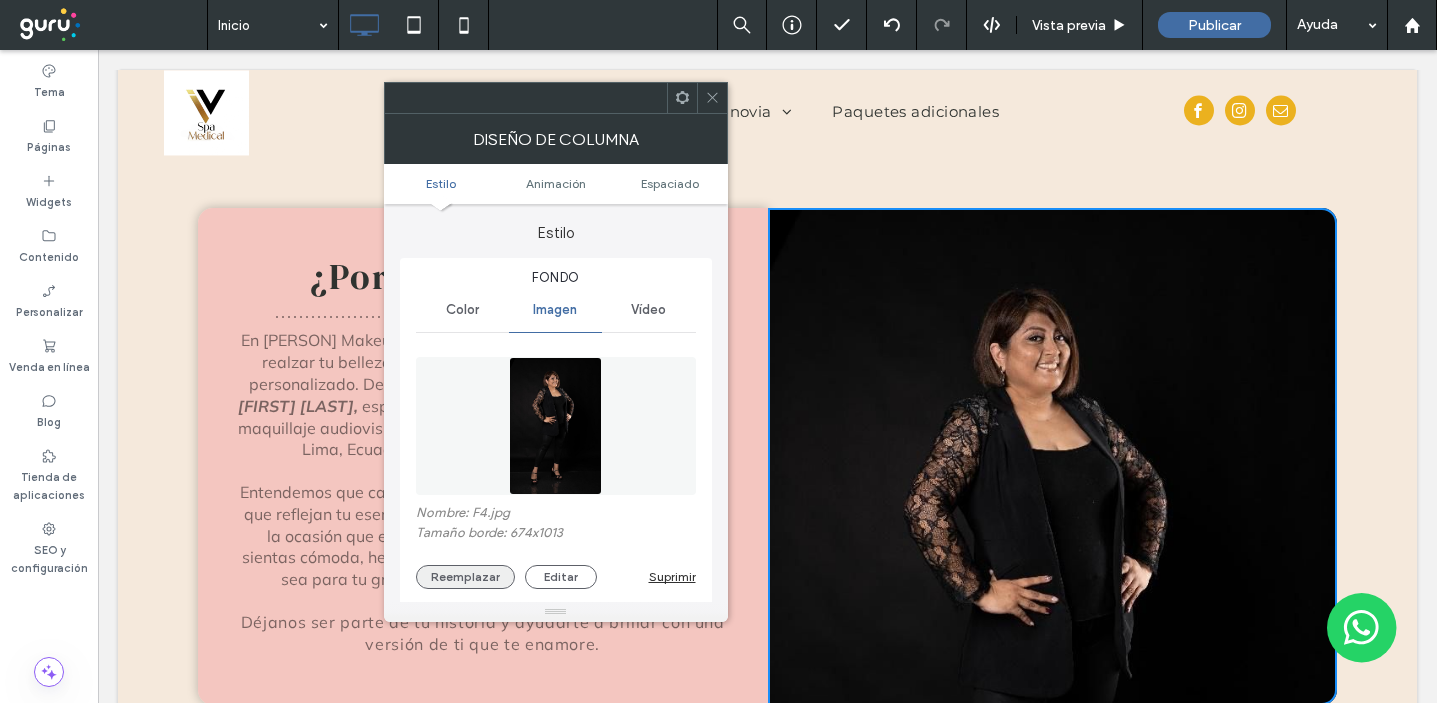 click on "Reemplazar" at bounding box center (465, 577) 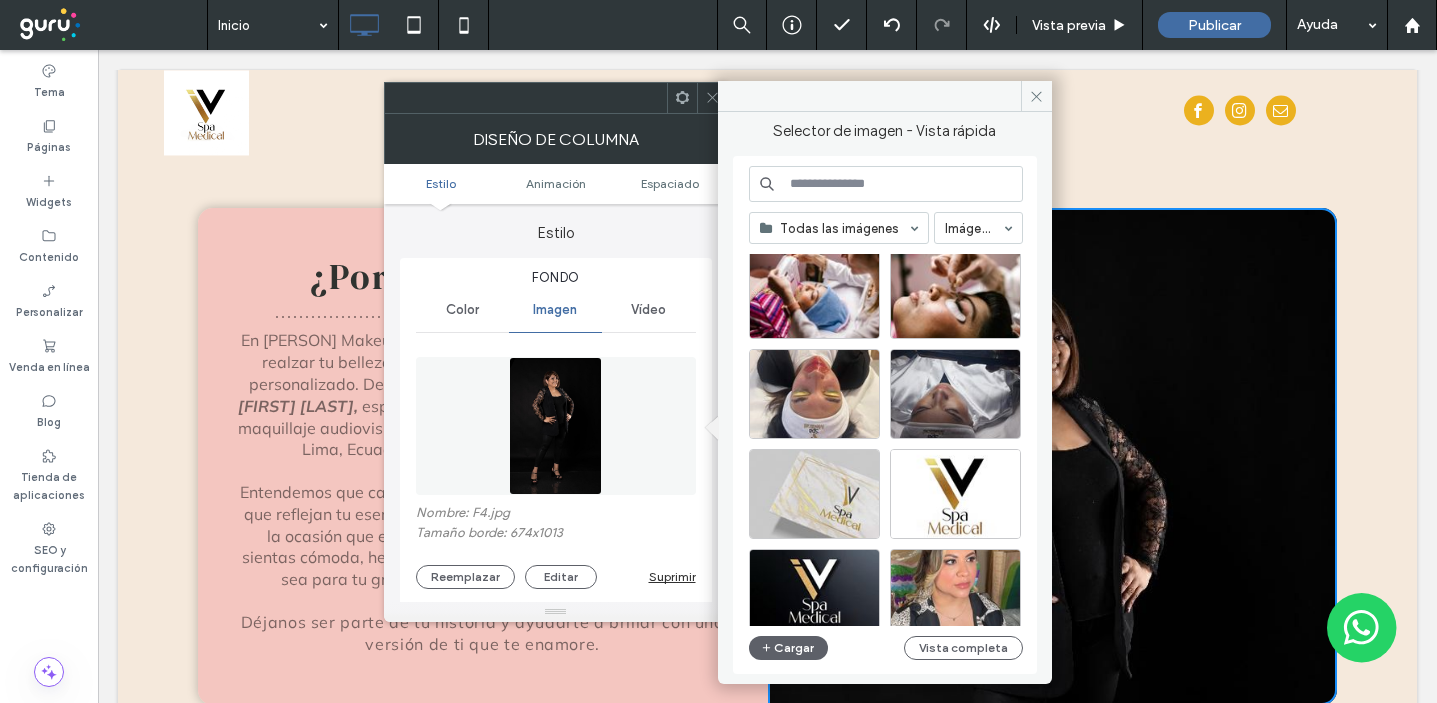 scroll, scrollTop: 388, scrollLeft: 0, axis: vertical 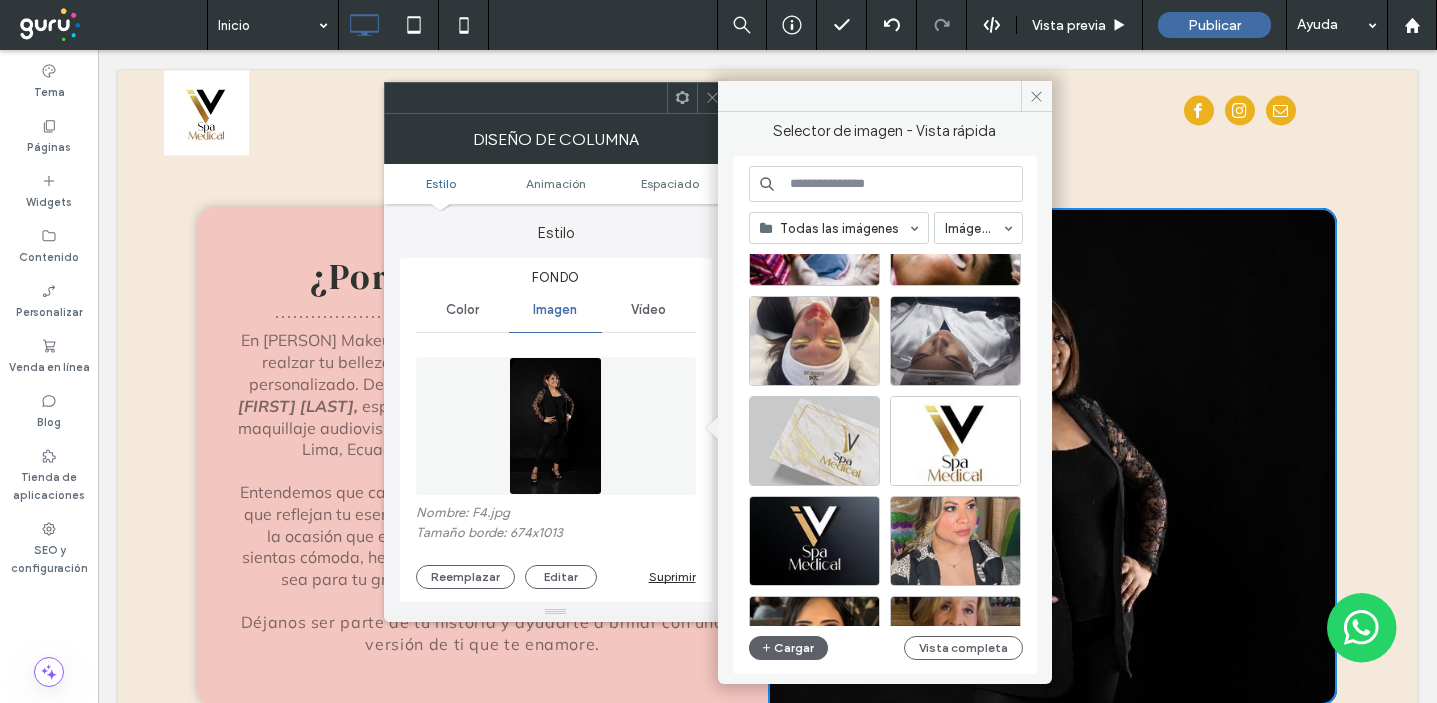 click on "Vídeo" at bounding box center (648, 310) 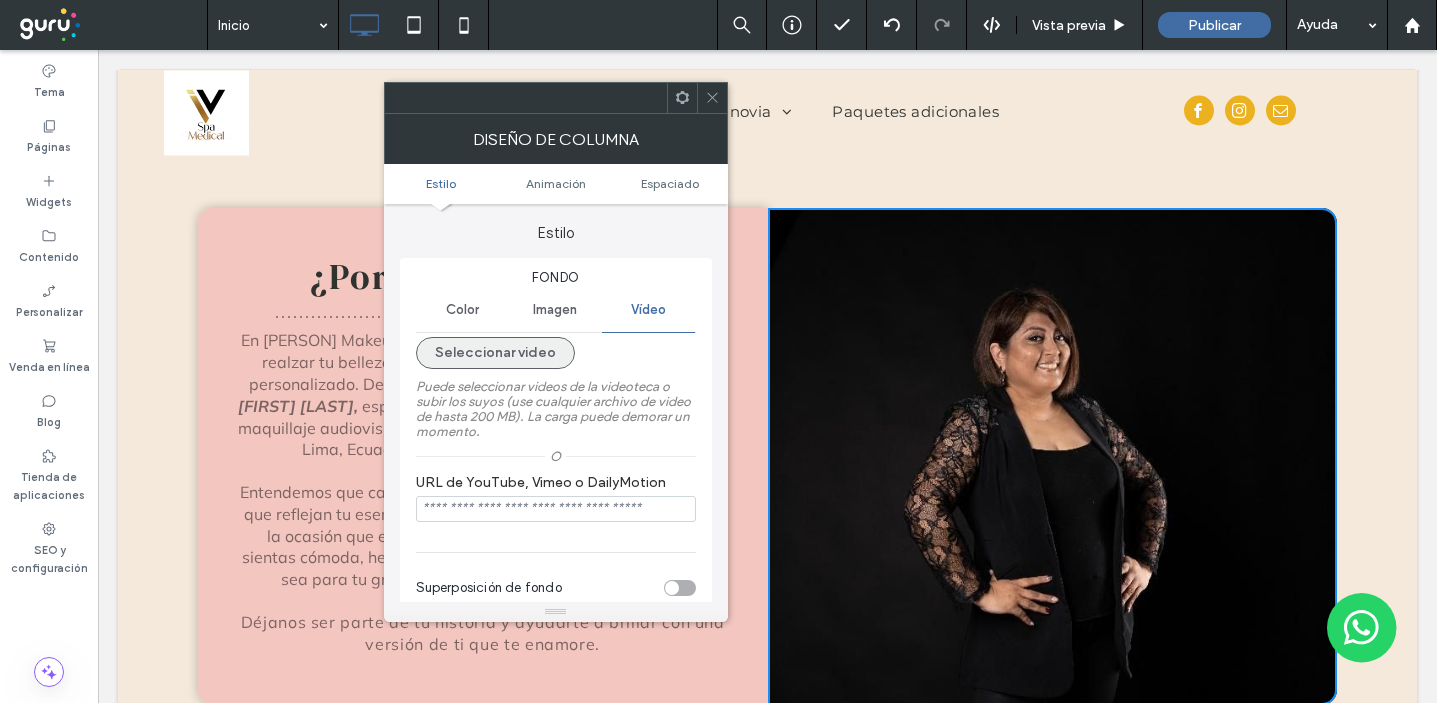 click on "Seleccionar video" at bounding box center [495, 353] 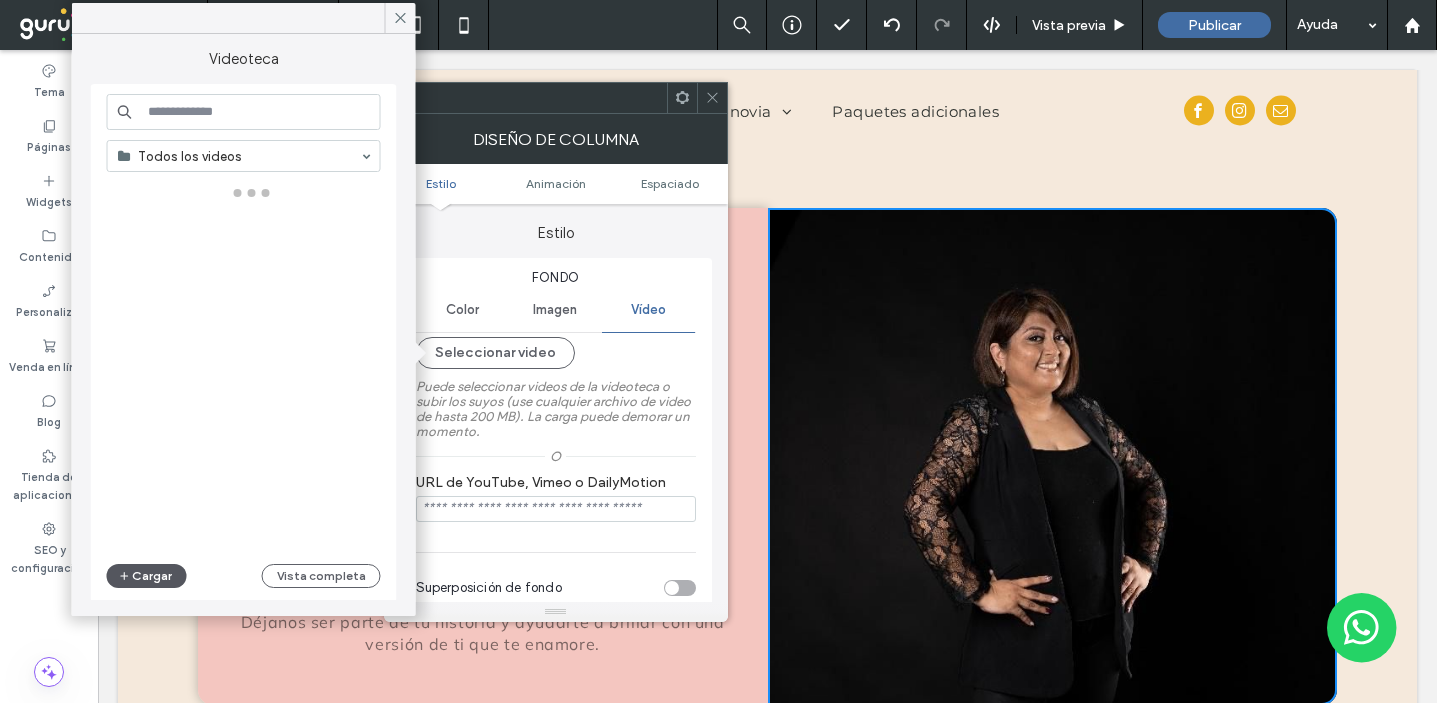 click on "Cargar" at bounding box center [147, 576] 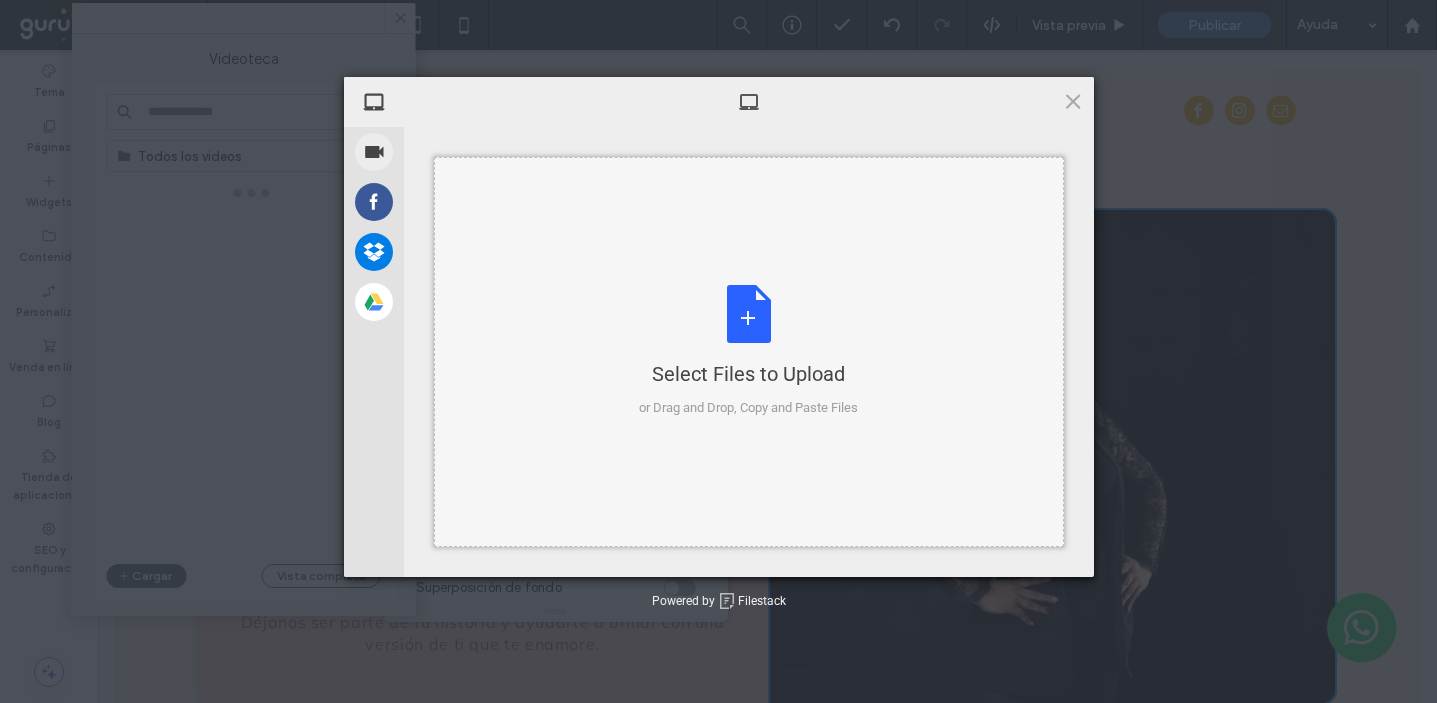 click on "Select Files to Upload
or Drag and Drop, Copy and Paste Files" at bounding box center (748, 351) 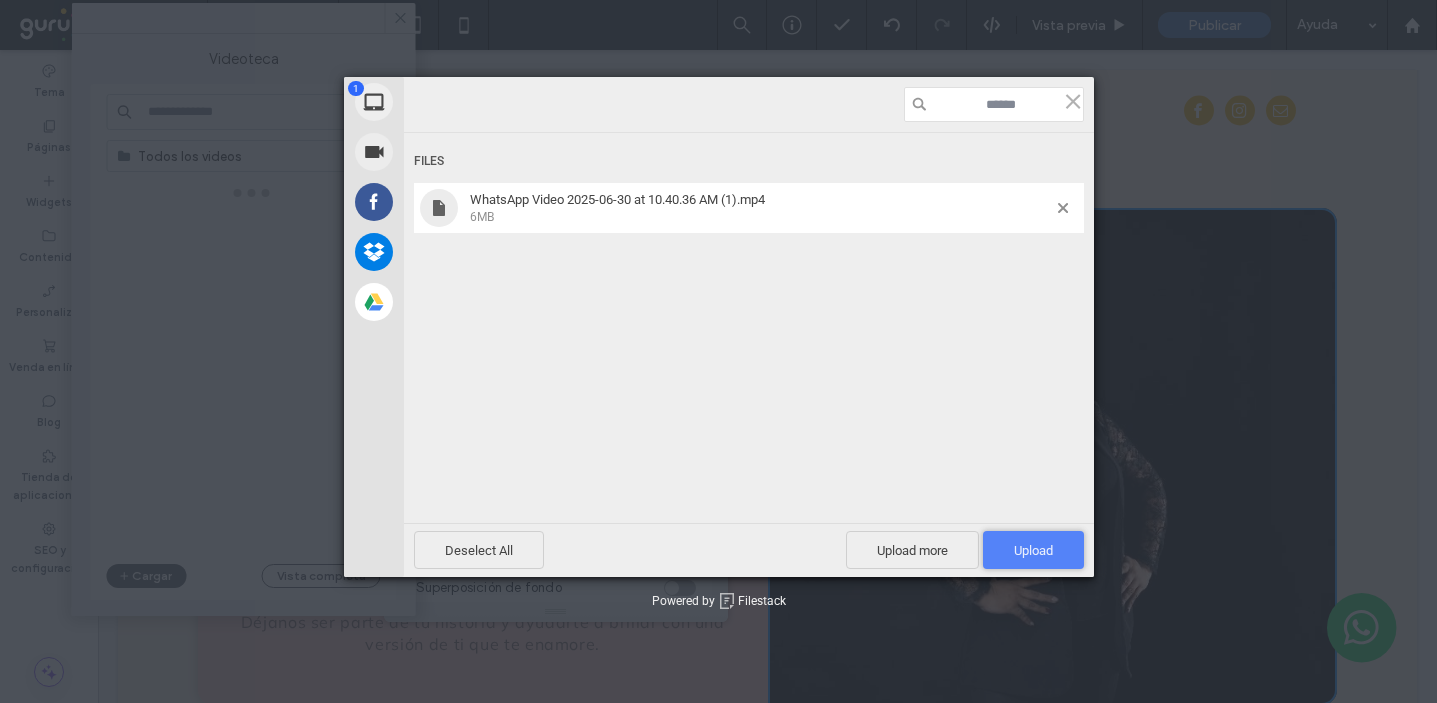 click on "Upload
1" at bounding box center [1033, 550] 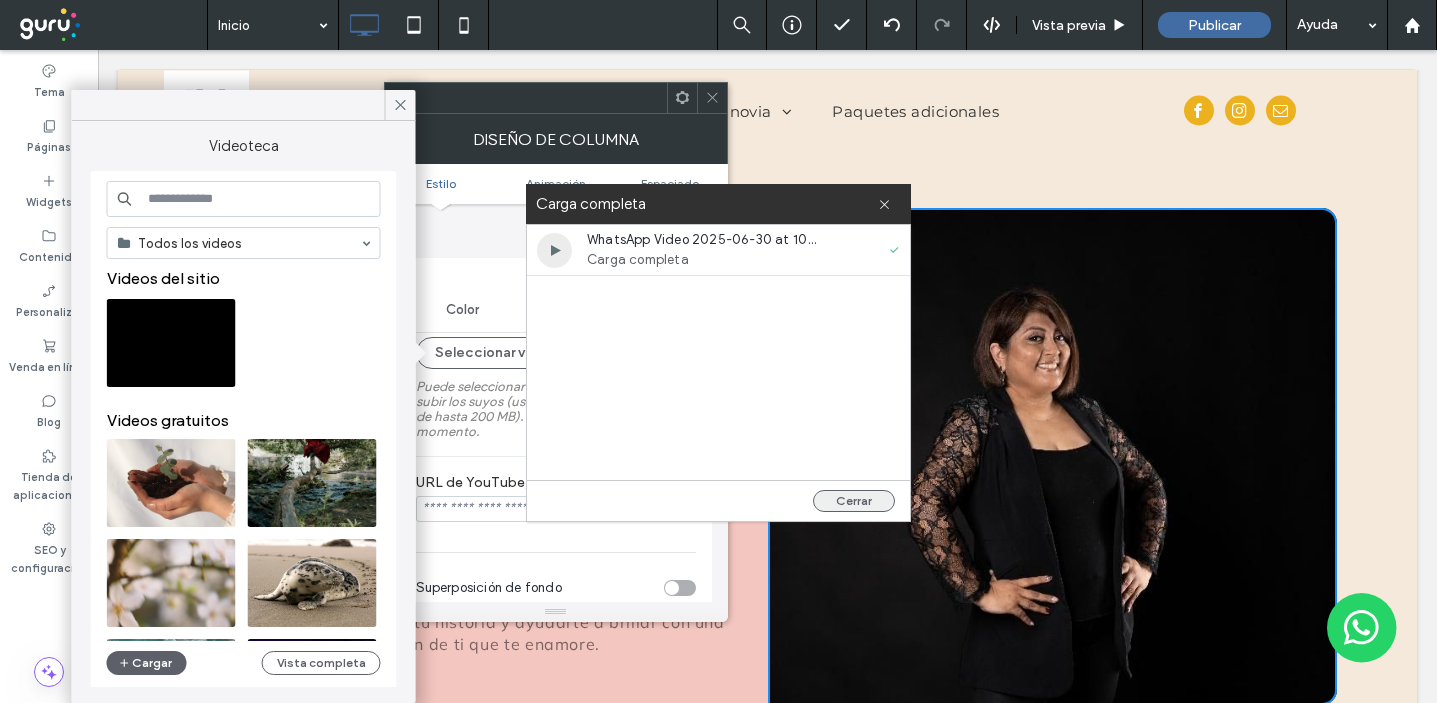 click on "Cerrar" at bounding box center [854, 501] 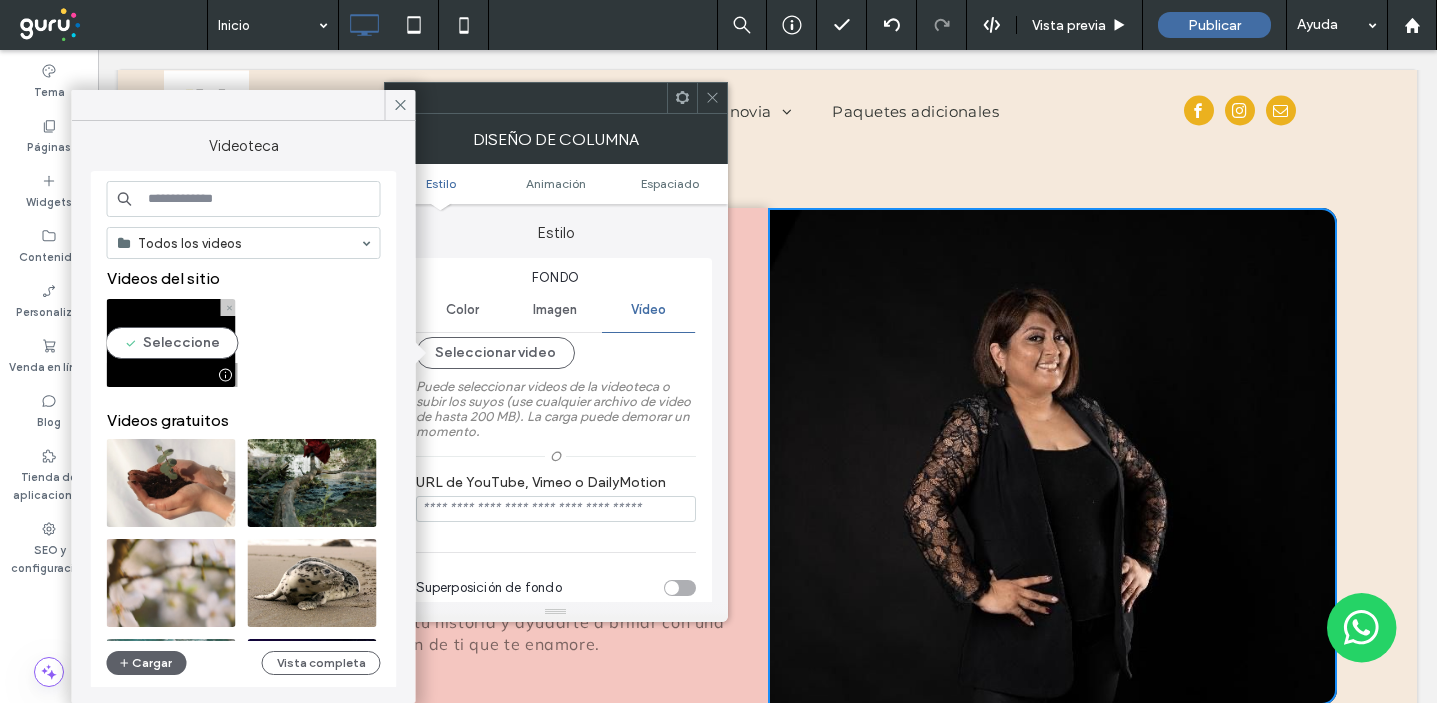 click at bounding box center [171, 343] 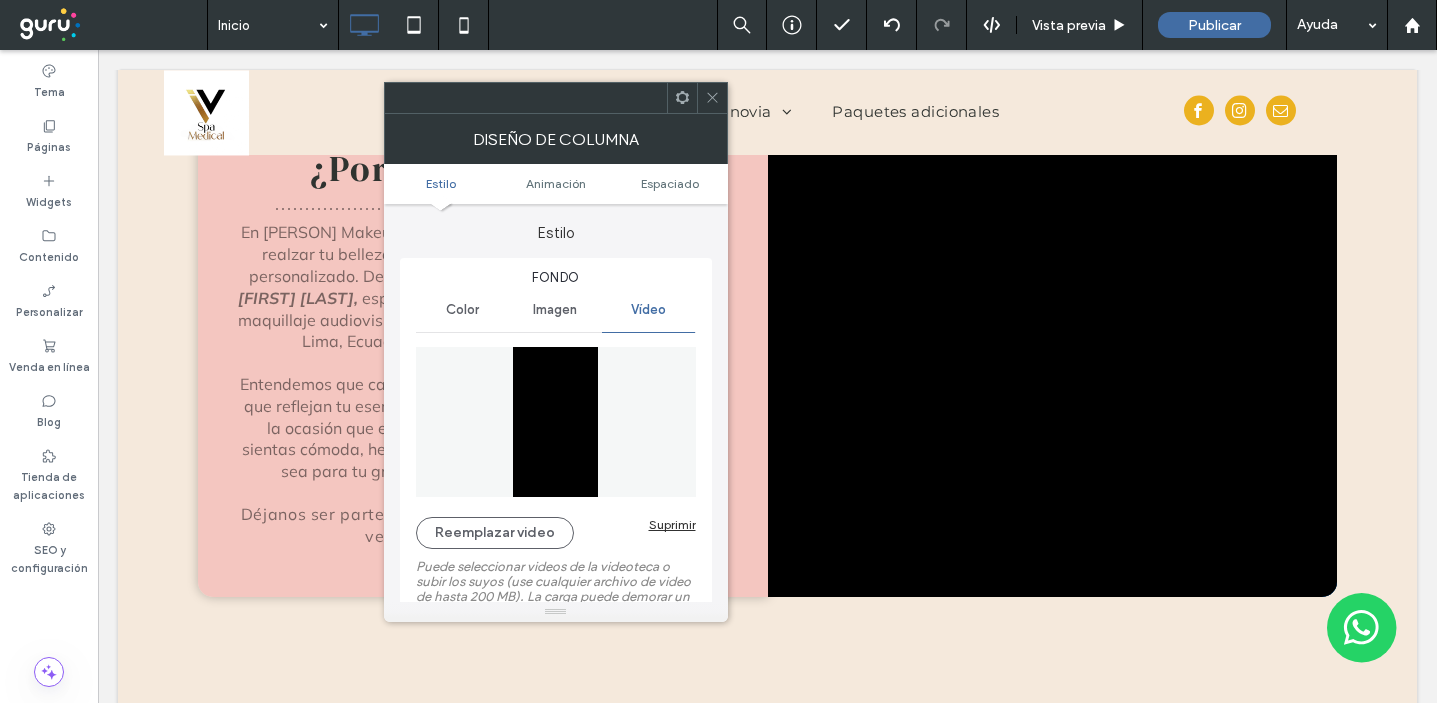 scroll, scrollTop: 947, scrollLeft: 0, axis: vertical 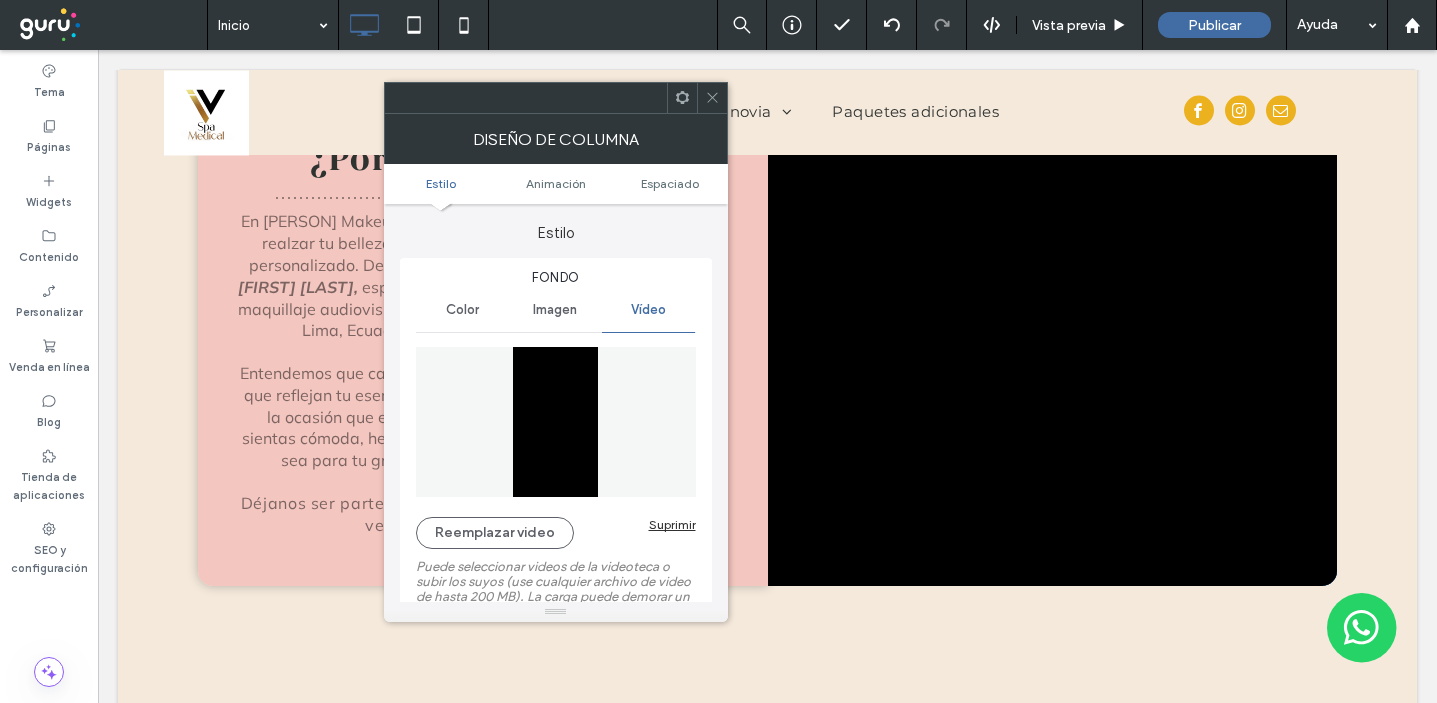 click 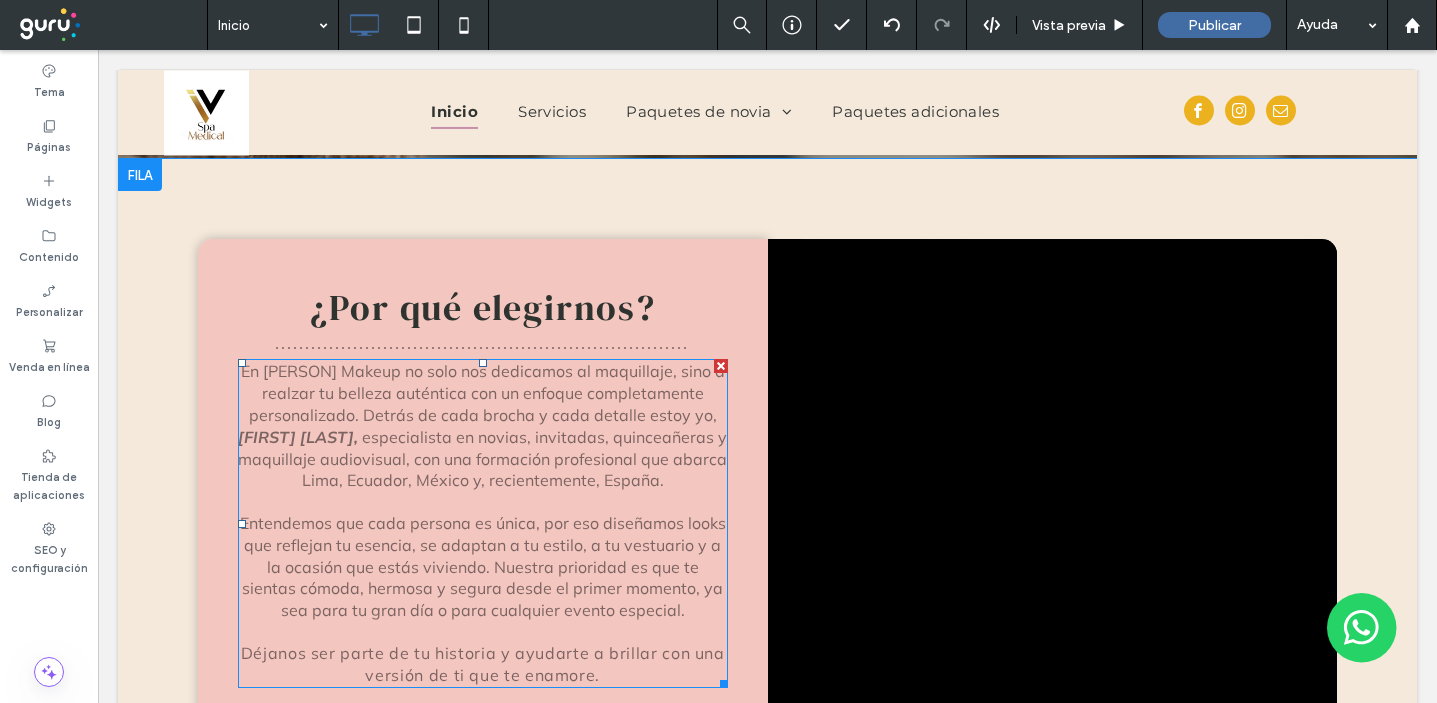 scroll, scrollTop: 795, scrollLeft: 0, axis: vertical 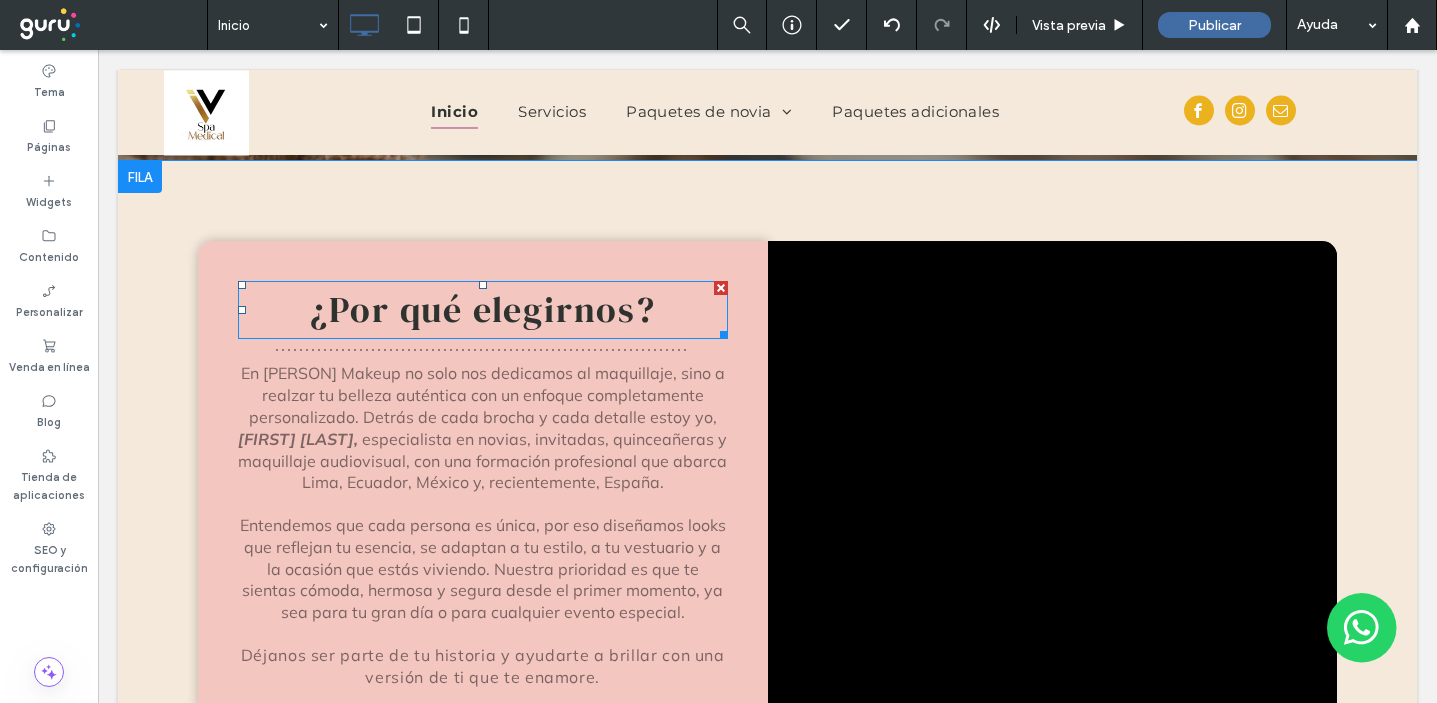 click on "¿Por qué elegirnos?" at bounding box center [483, 309] 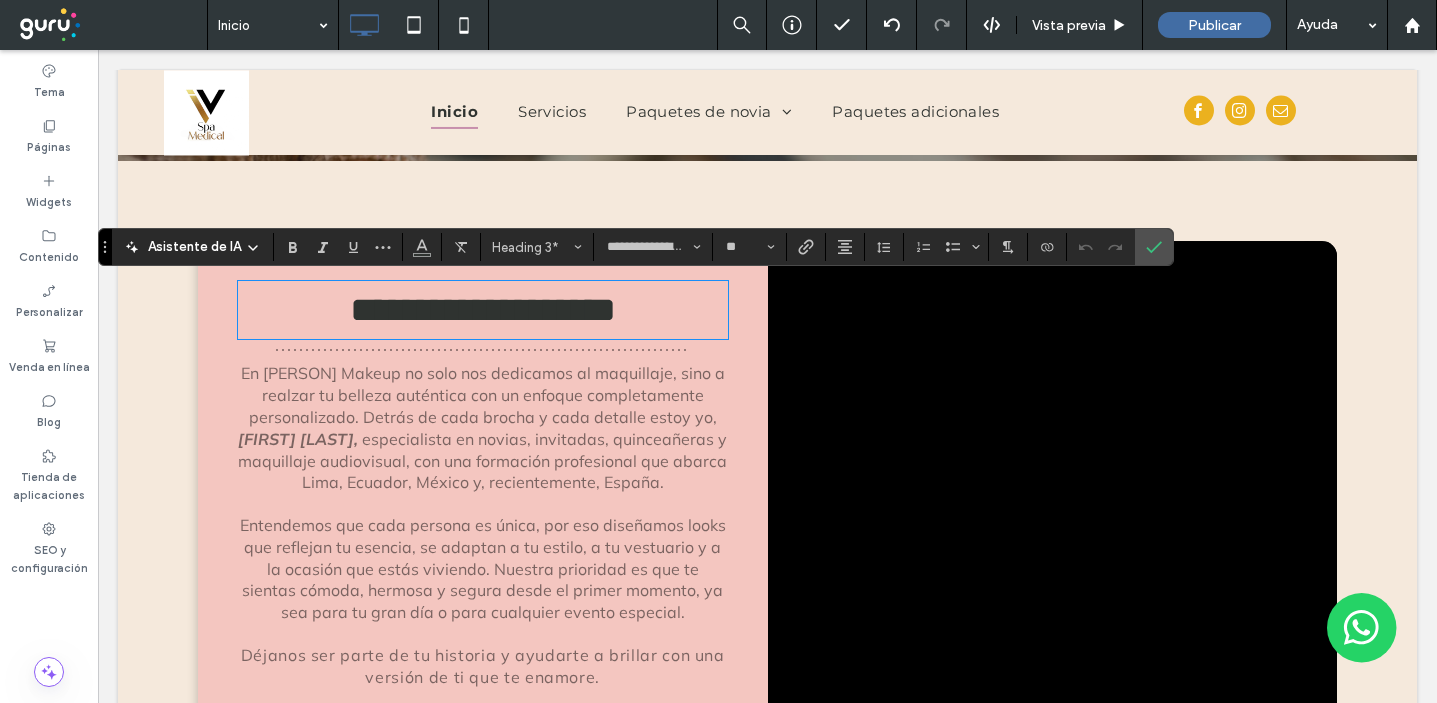 click on "**********" at bounding box center [483, 310] 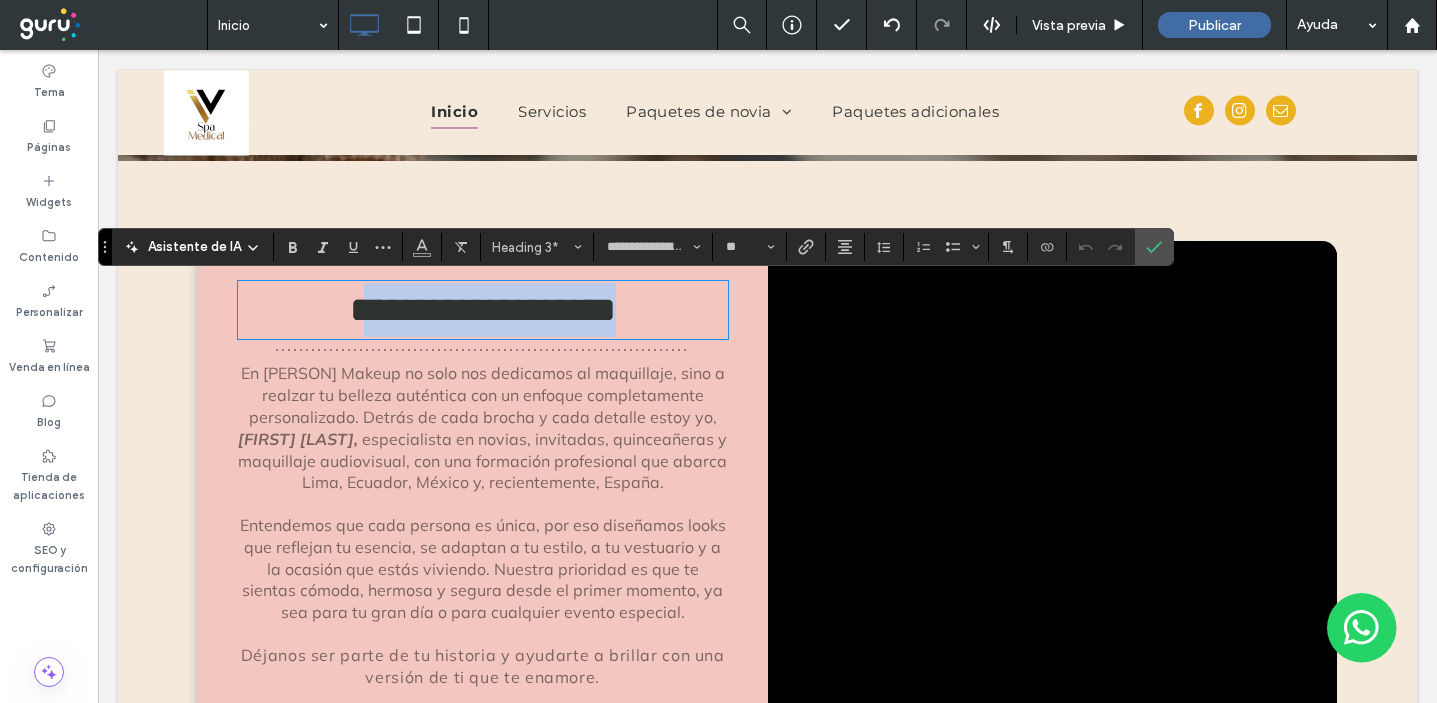 drag, startPoint x: 636, startPoint y: 317, endPoint x: 352, endPoint y: 316, distance: 284.00177 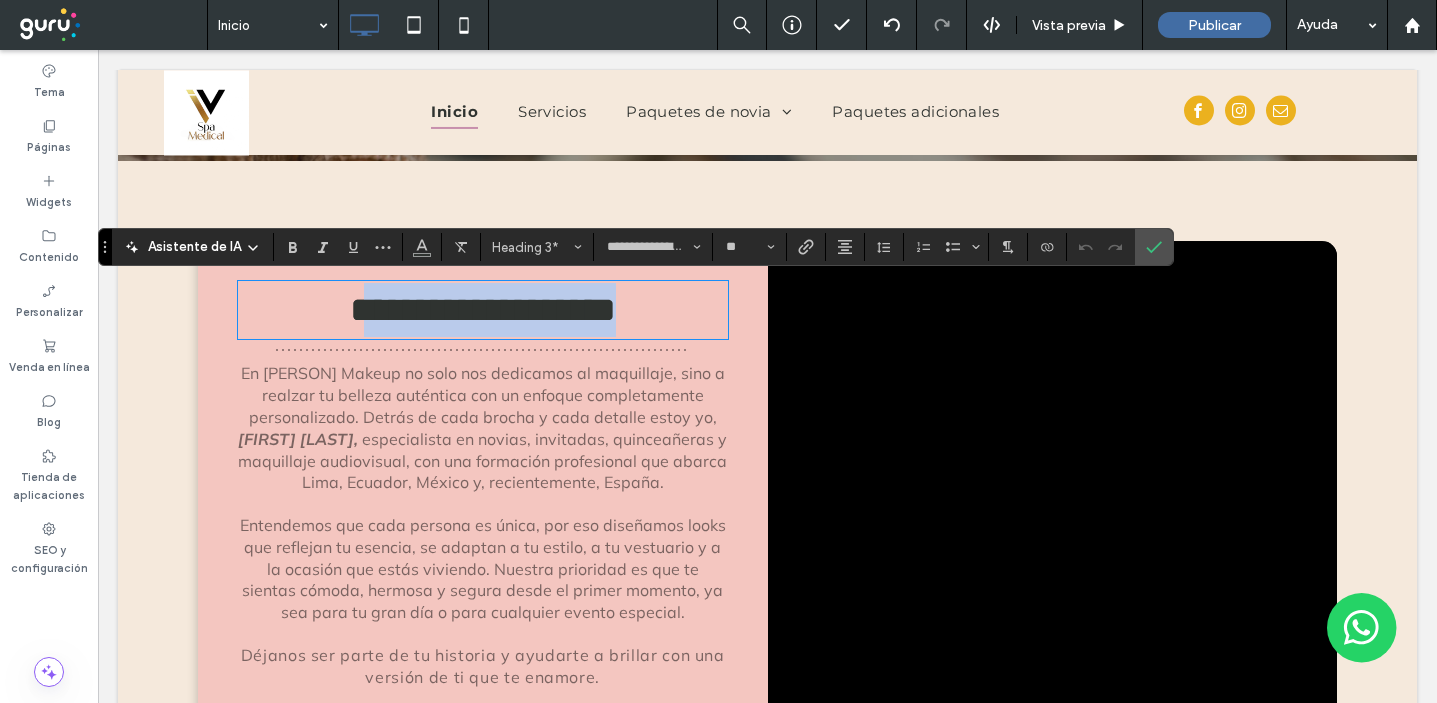 type 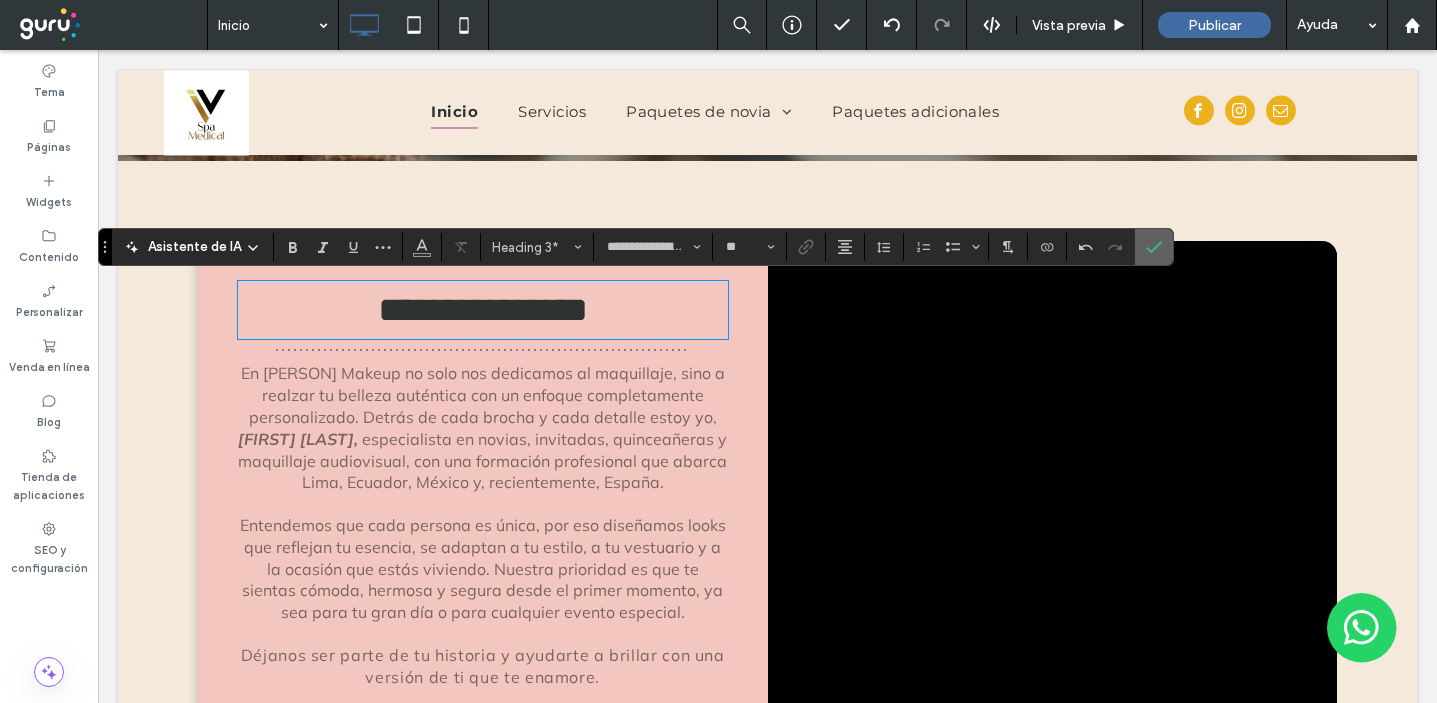 click 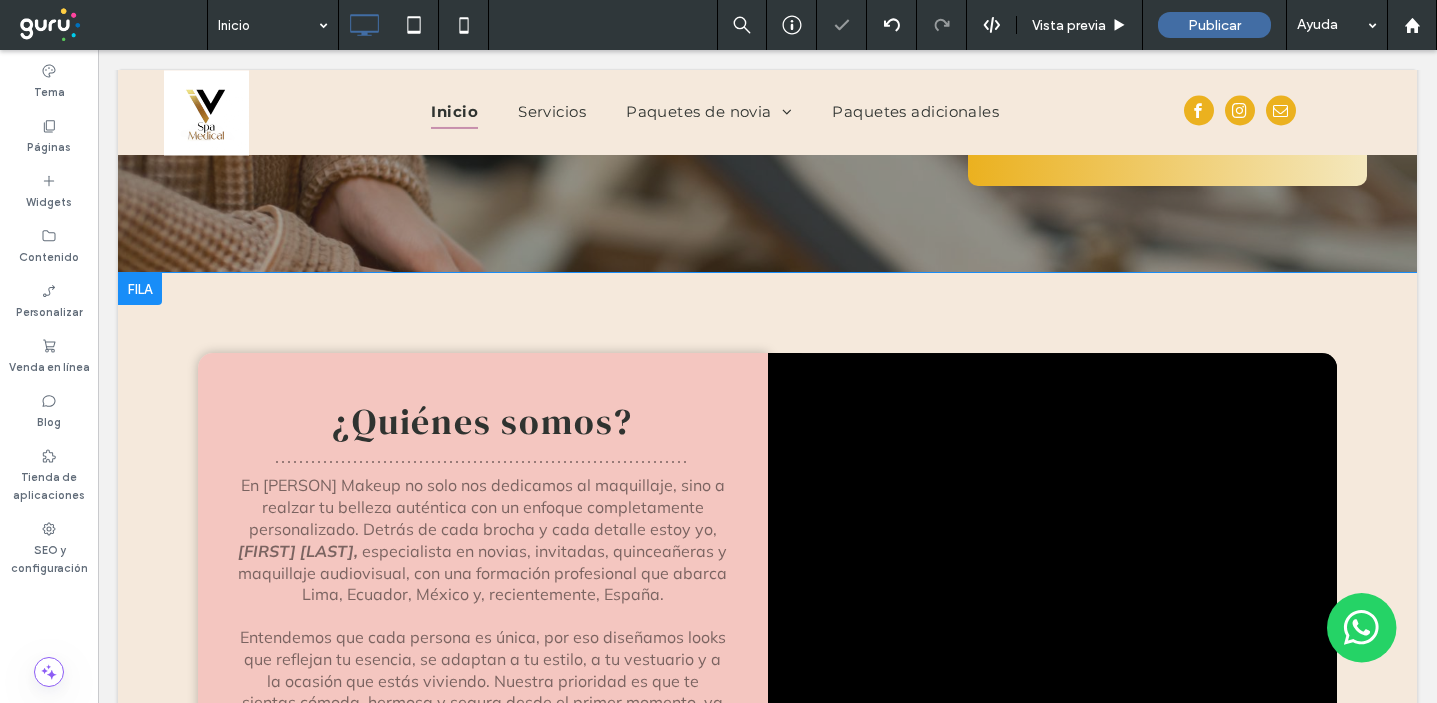 scroll, scrollTop: 666, scrollLeft: 0, axis: vertical 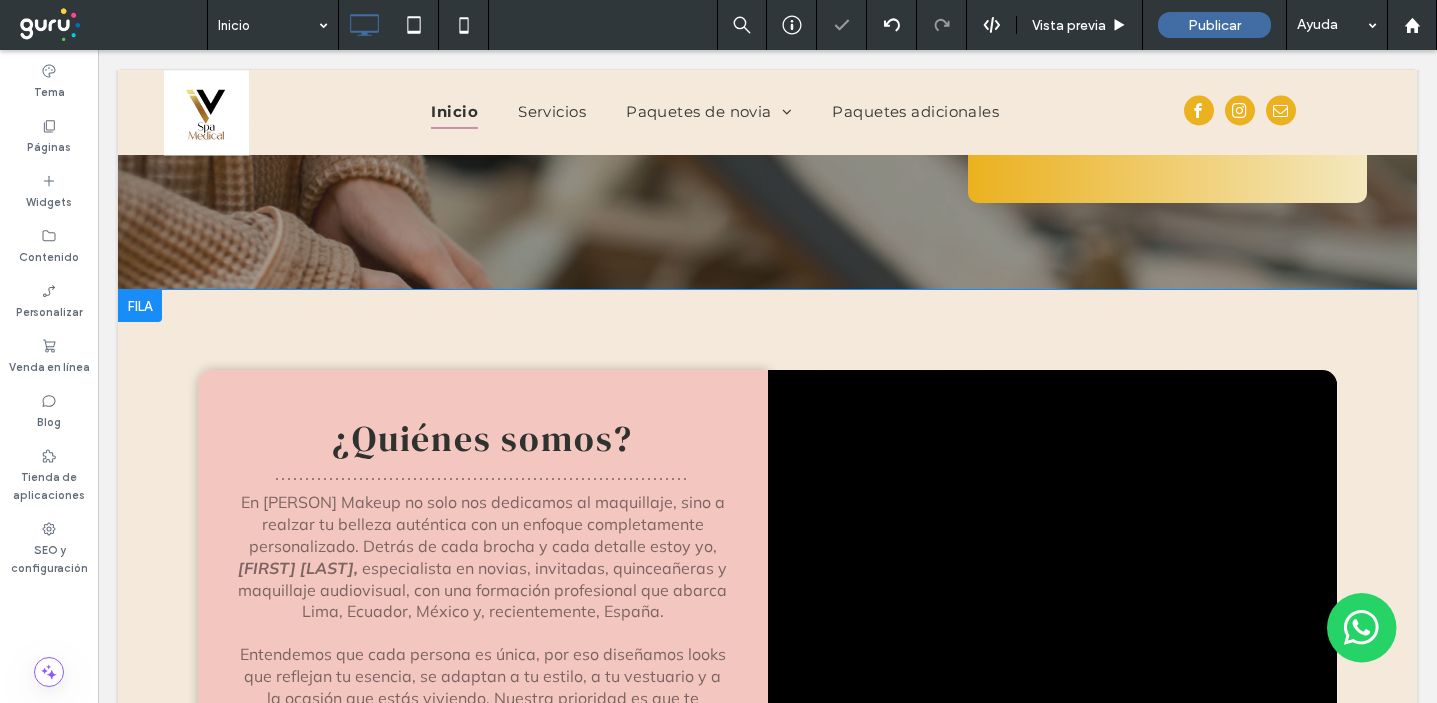 click on "¿Quiénes somos?
En Catherine Vega Makeup no solo nos dedicamos al maquillaje, sino a realzar tu belleza auténtica con un enfoque completamente personalizado. Detrás de cada brocha y cada detalle estoy yo,
Catherine Vega,
especialista en novias, invitadas, quinceañeras y maquillaje audiovisual, con una formación profesional que abarca Lima, Ecuador, México y, recientemente, España. Entendemos que cada persona es única, por eso diseñamos looks que reflejan tu esencia, se adaptan a tu estilo, a tu vestuario y a la ocasión que estás viviendo. Nuestra prioridad es que te sientas cómoda, hermosa y segura desde el primer momento, ya sea para tu gran día o para cualquier evento especial. Déjanos ser parte de tu historia y ayudarte a brillar con una versión de ti que te enamore. Click To Paste
Click To Paste
Fila + Añadir sección" at bounding box center [767, 618] 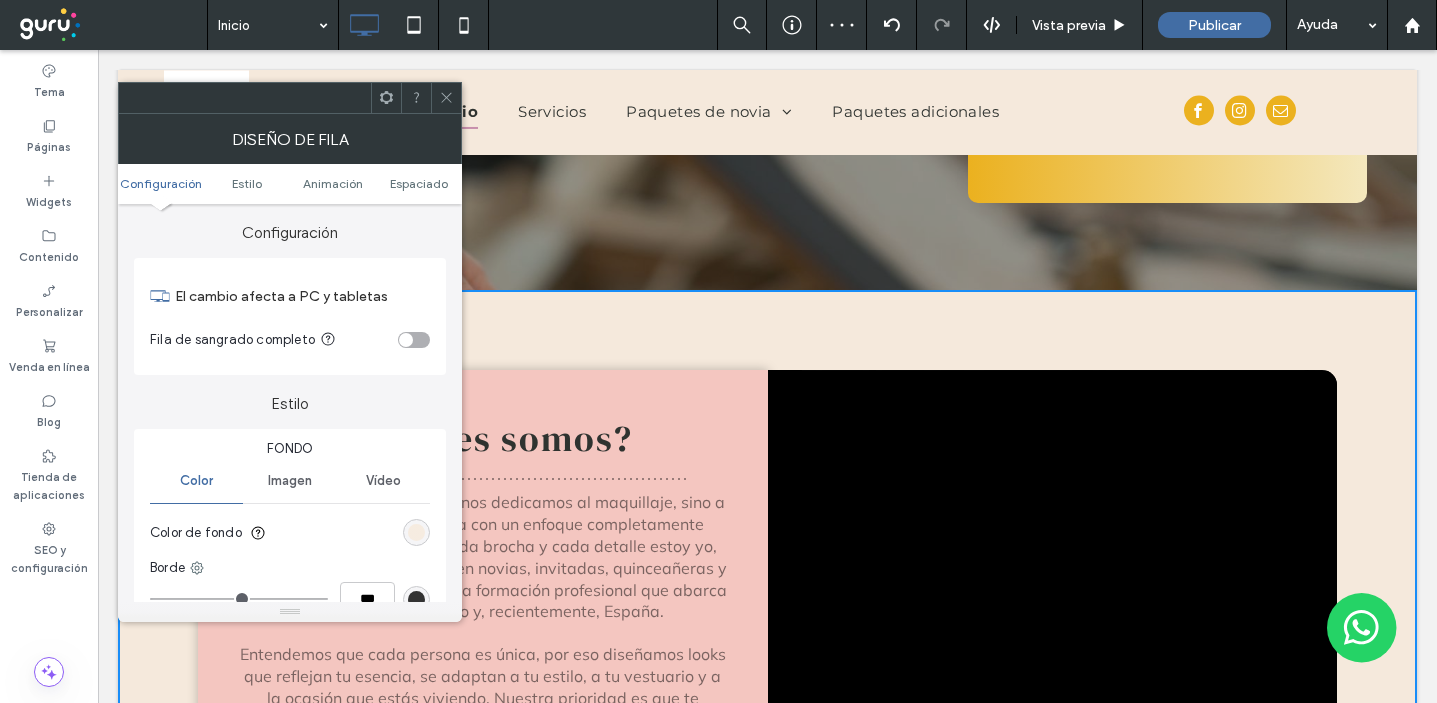 click at bounding box center [416, 532] 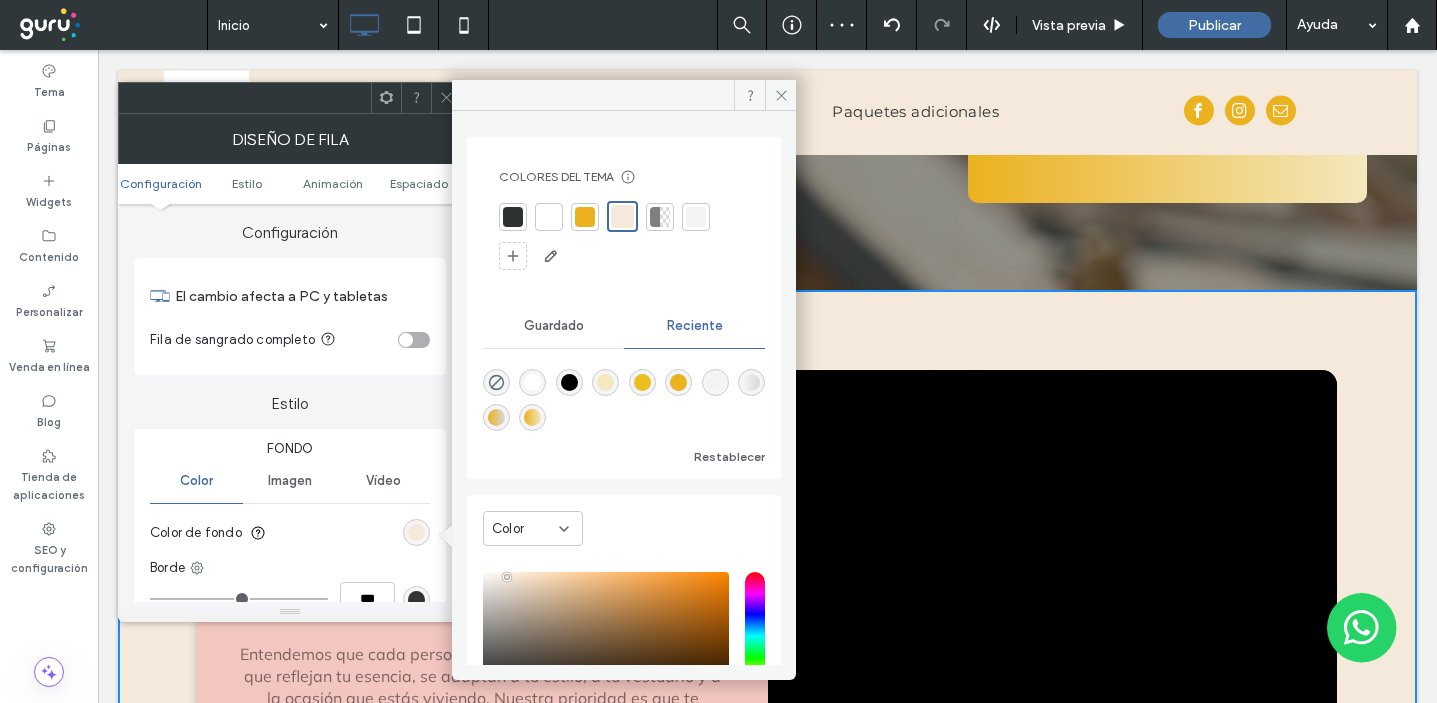 click at bounding box center (549, 217) 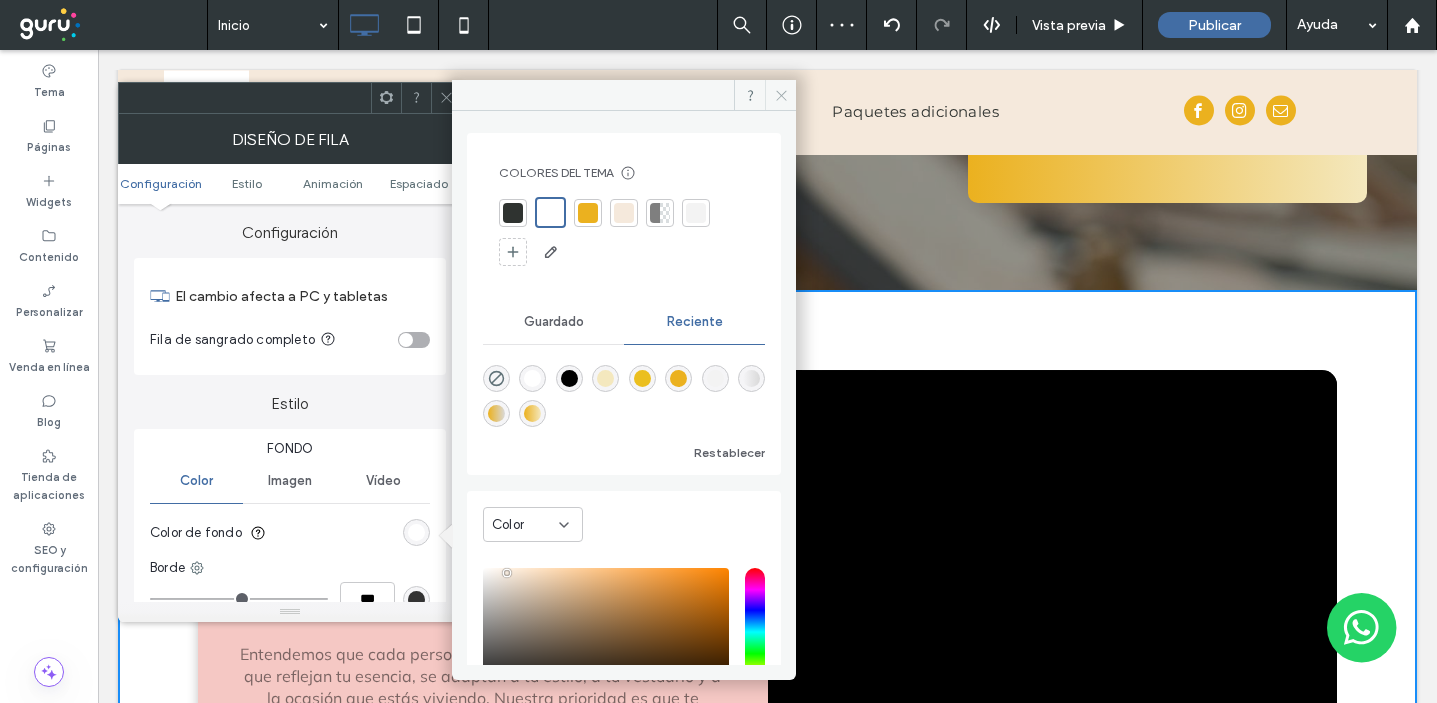 click at bounding box center (780, 95) 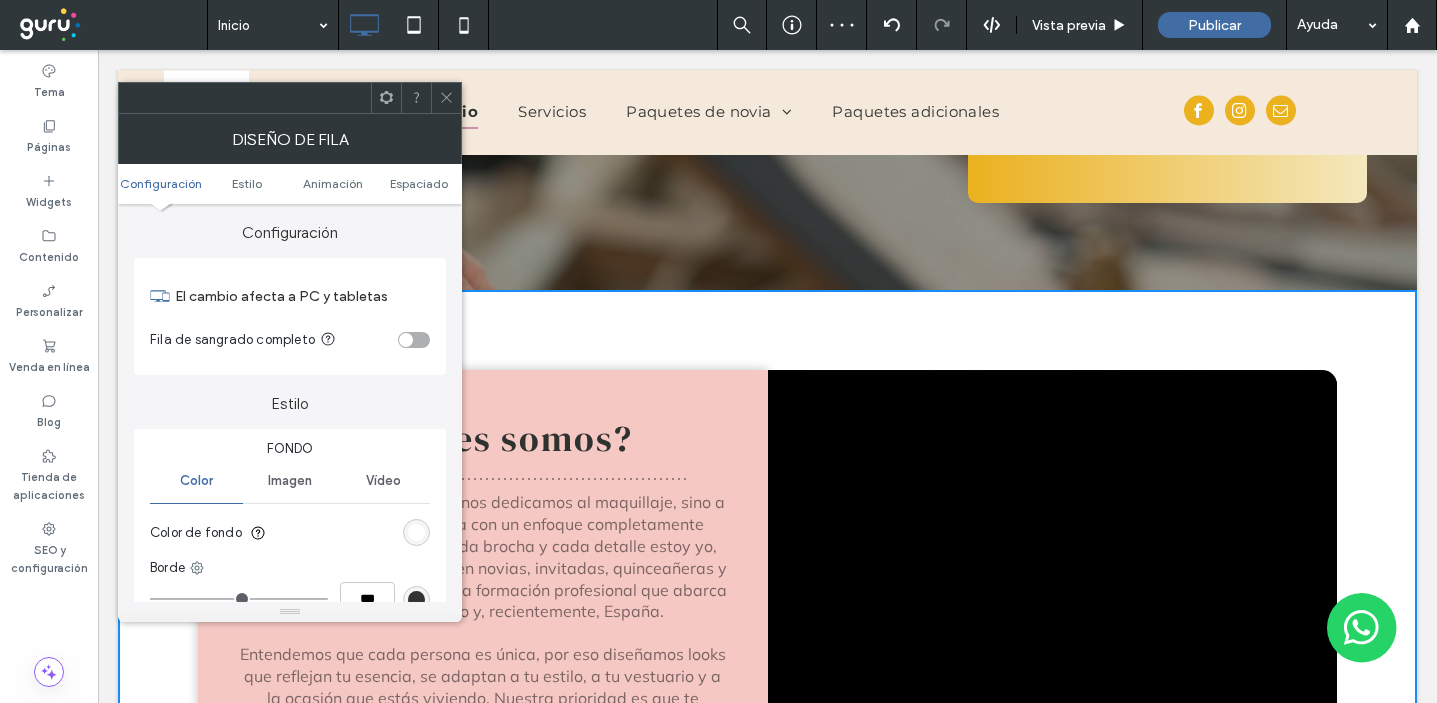 click 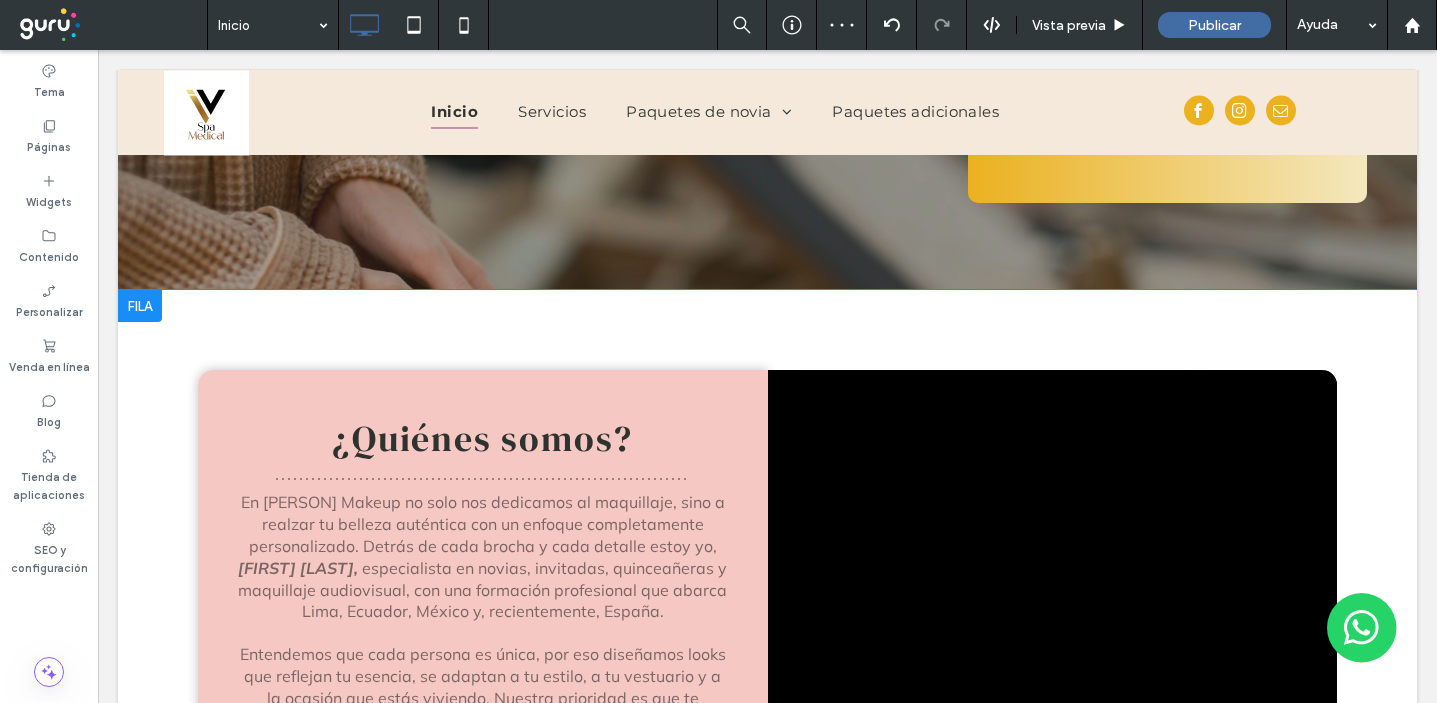 click on "¿Quiénes somos?
En Catherine Vega Makeup no solo nos dedicamos al maquillaje, sino a realzar tu belleza auténtica con un enfoque completamente personalizado. Detrás de cada brocha y cada detalle estoy yo,
Catherine Vega,
especialista en novias, invitadas, quinceañeras y maquillaje audiovisual, con una formación profesional que abarca Lima, Ecuador, México y, recientemente, España. Entendemos que cada persona es única, por eso diseñamos looks que reflejan tu esencia, se adaptan a tu estilo, a tu vestuario y a la ocasión que estás viviendo. Nuestra prioridad es que te sientas cómoda, hermosa y segura desde el primer momento, ya sea para tu gran día o para cualquier evento especial. Déjanos ser parte de tu historia y ayudarte a brillar con una versión de ti que te enamore. Click To Paste" at bounding box center (483, 618) 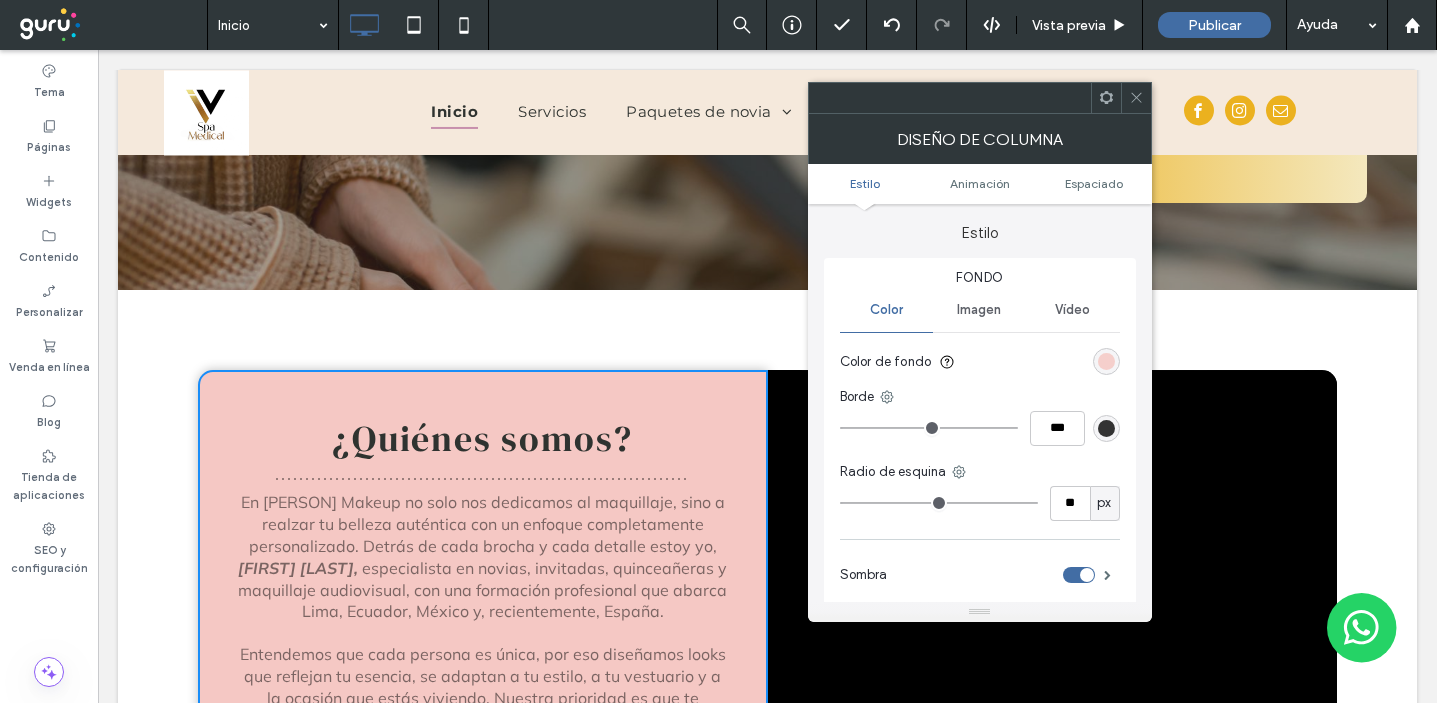click at bounding box center (1106, 361) 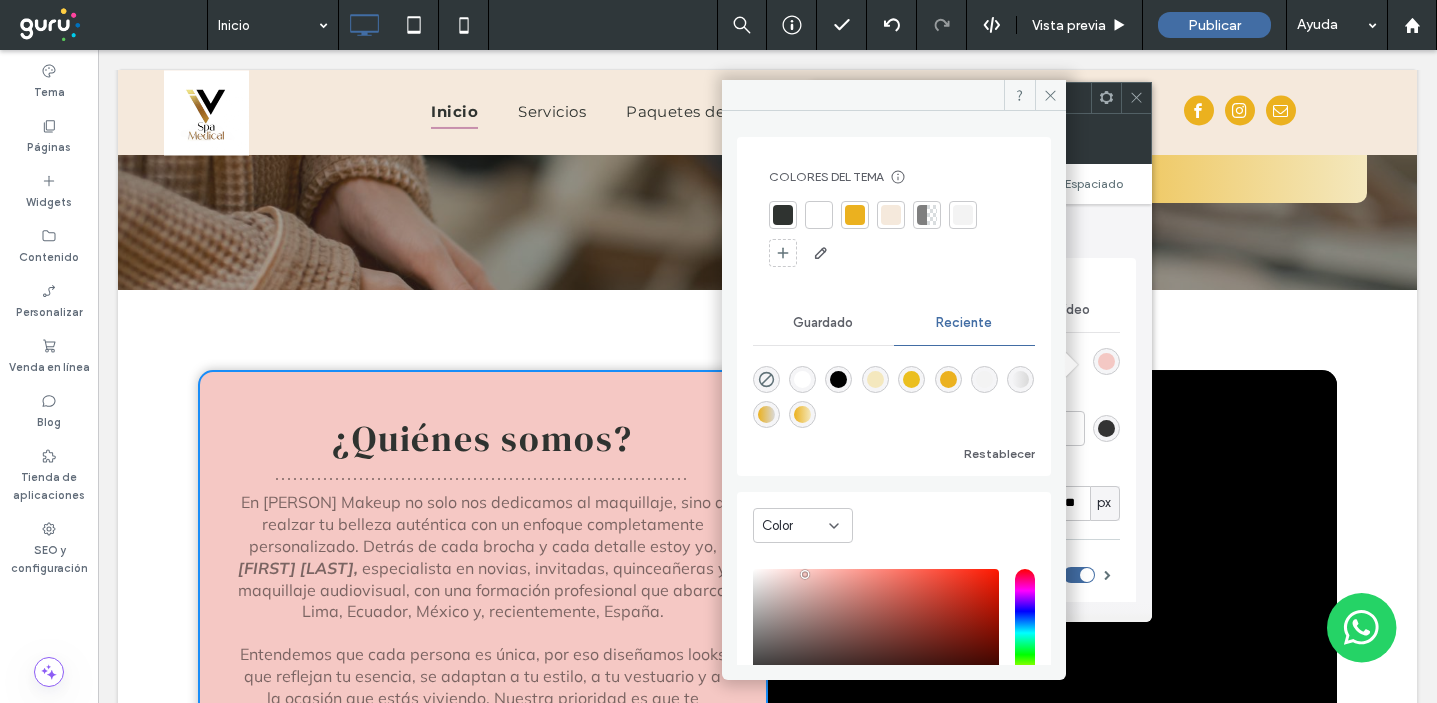click at bounding box center (802, 414) 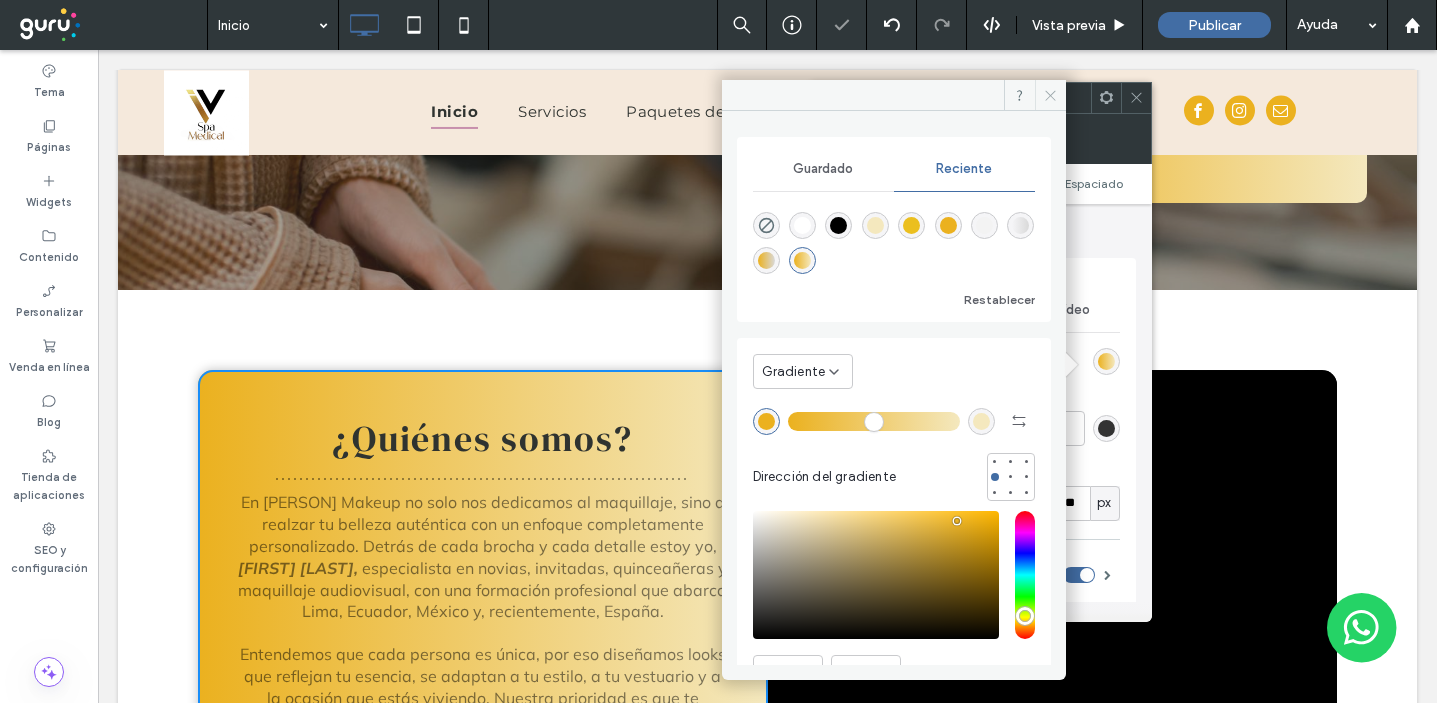 click at bounding box center (1050, 95) 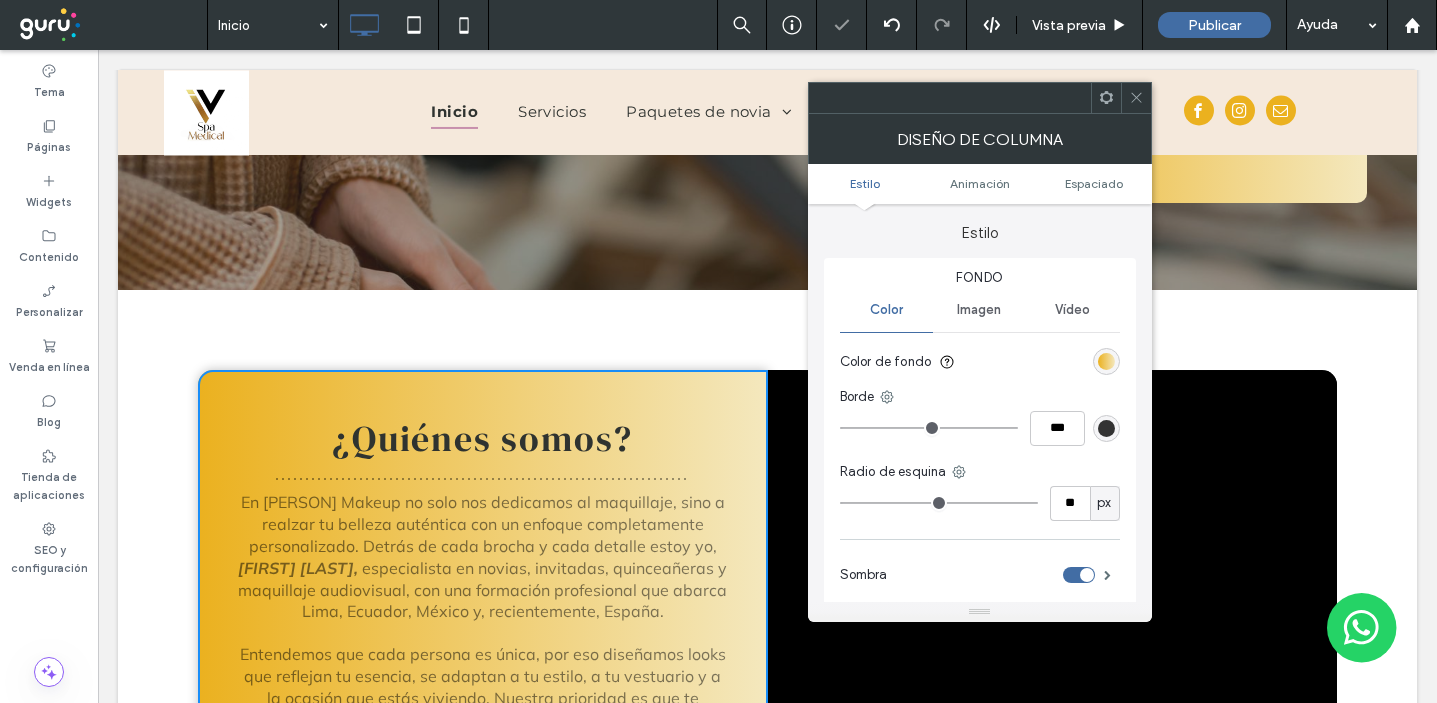 click 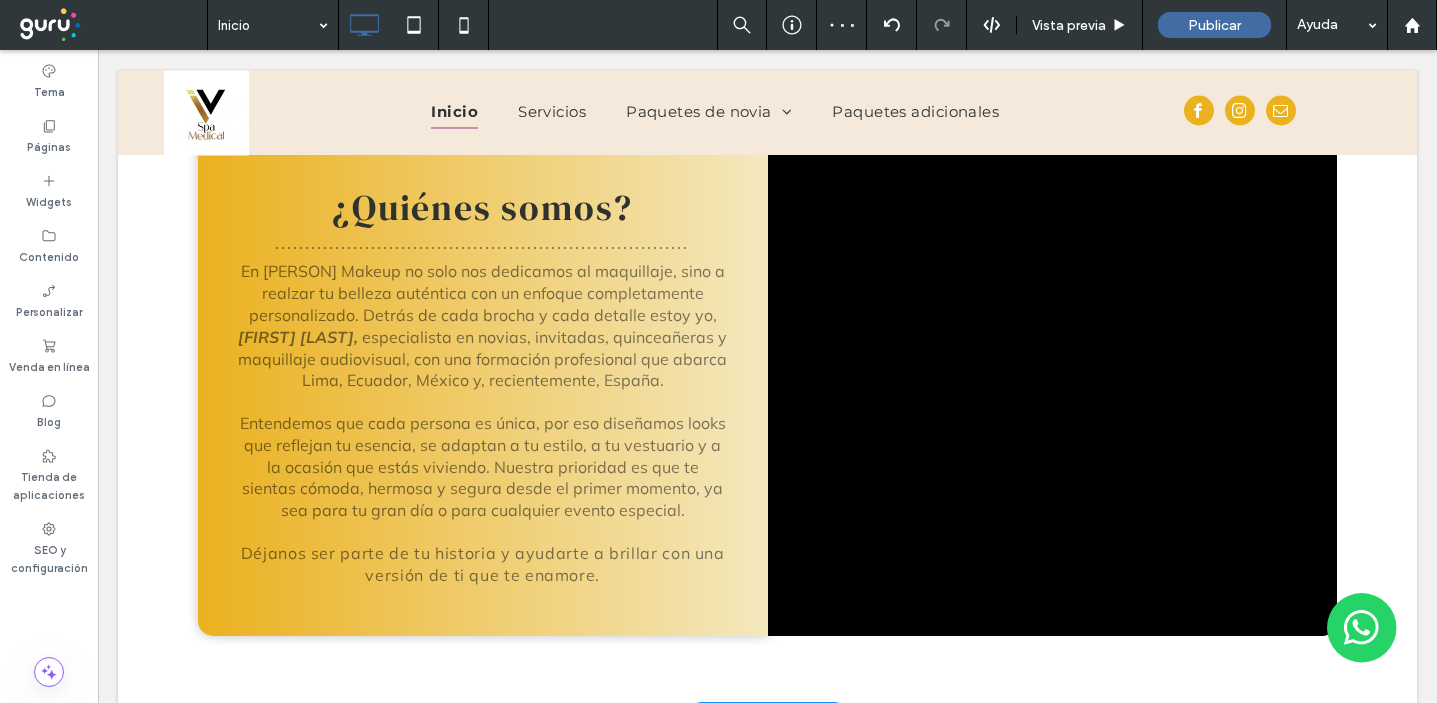 scroll, scrollTop: 914, scrollLeft: 0, axis: vertical 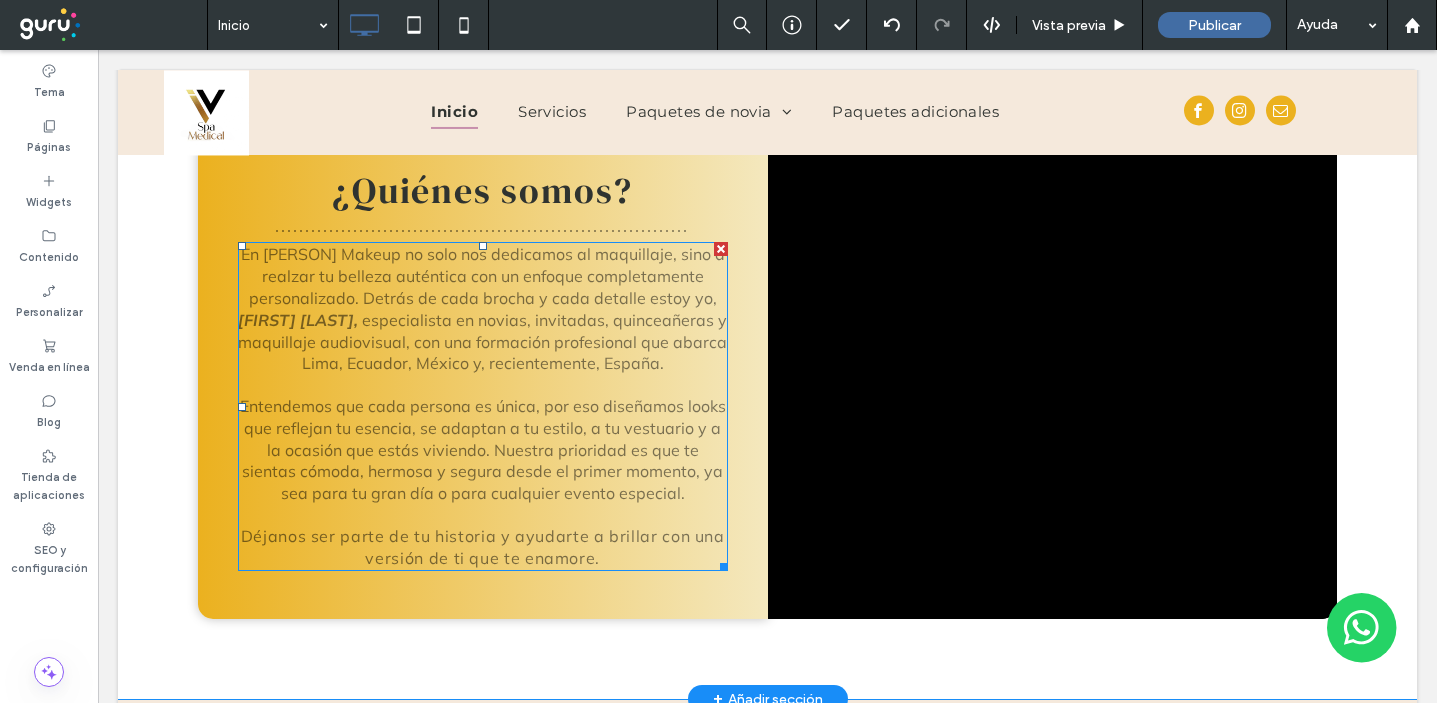 click on "Entendemos que cada persona es única, por eso diseñamos looks que reflejan tu esencia, se adaptan a tu estilo, a tu vestuario y a la ocasión que estás viviendo. Nuestra prioridad es que te sientas cómoda, hermosa y segura desde el primer momento, ya sea para tu gran día o para cualquier evento especial." at bounding box center [483, 449] 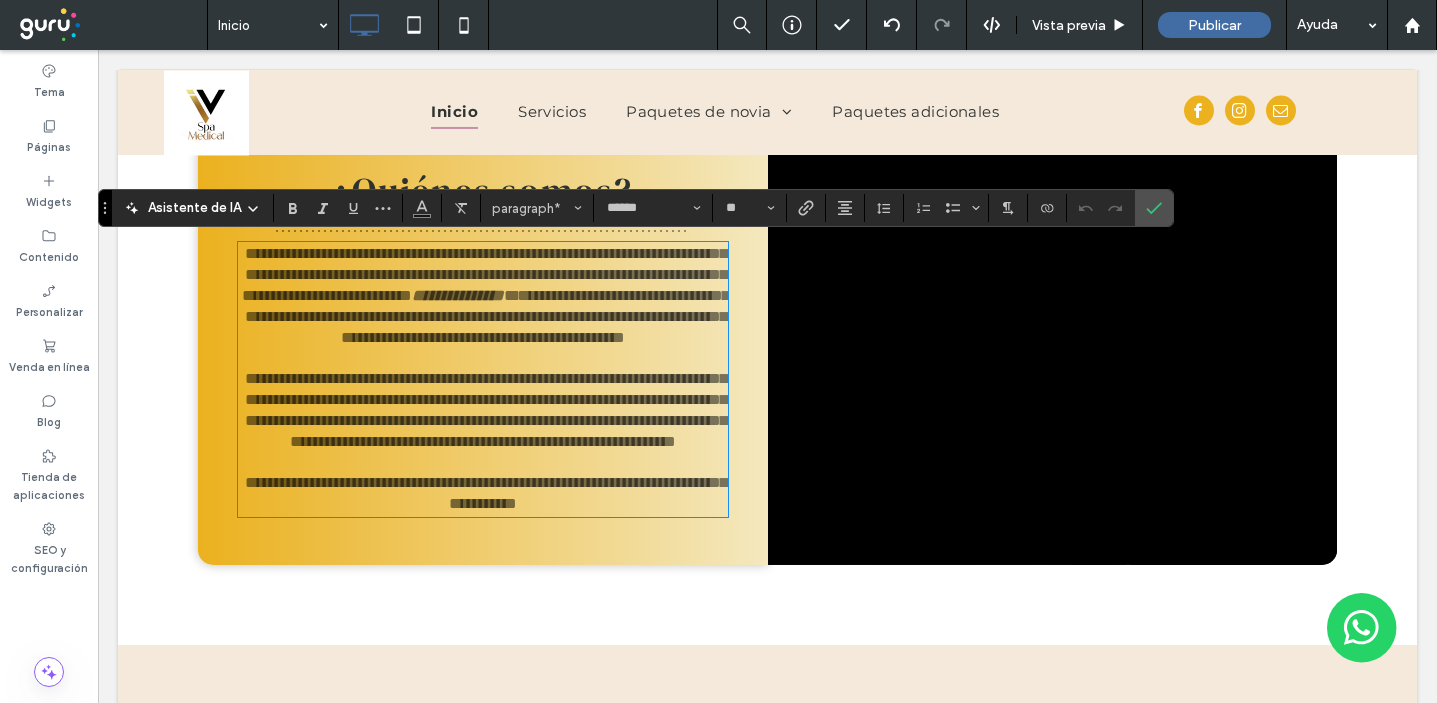 type on "**********" 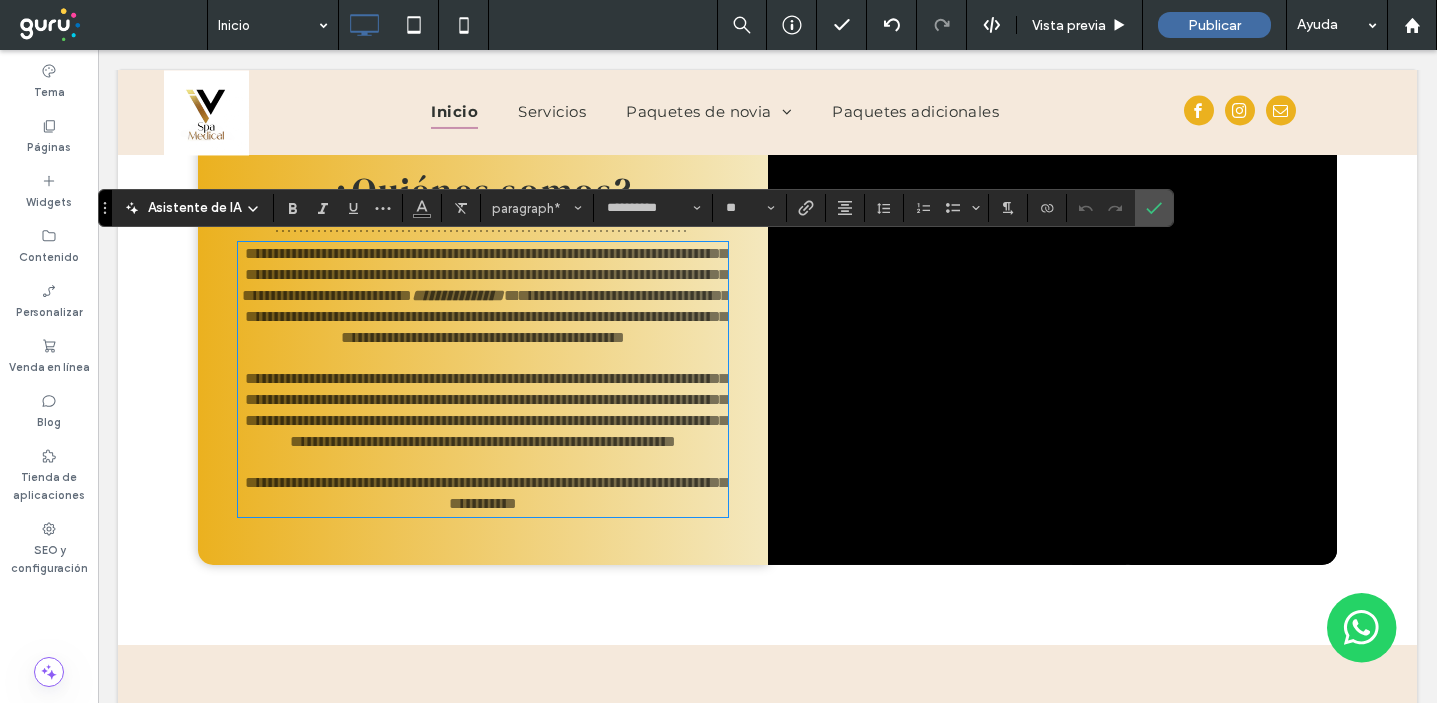scroll, scrollTop: 0, scrollLeft: 0, axis: both 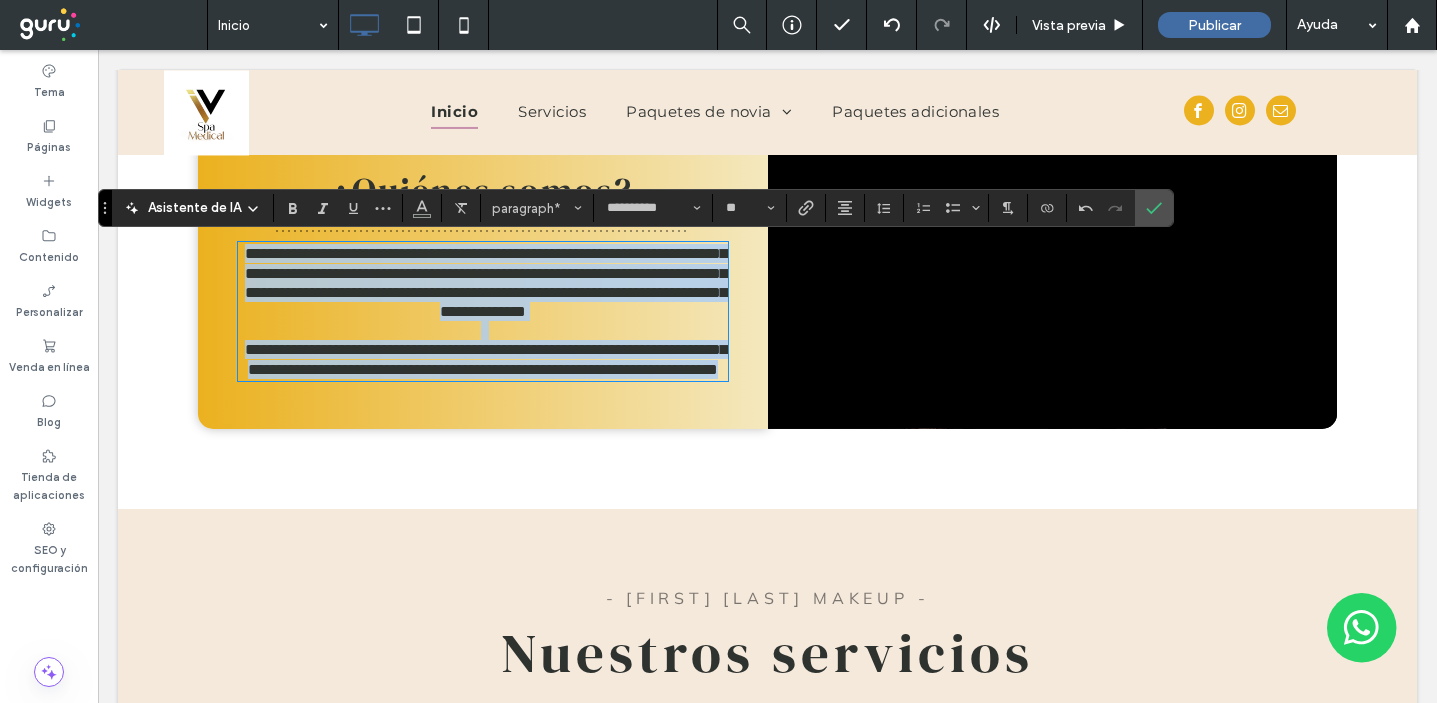 drag, startPoint x: 664, startPoint y: 408, endPoint x: 238, endPoint y: 237, distance: 459.0392 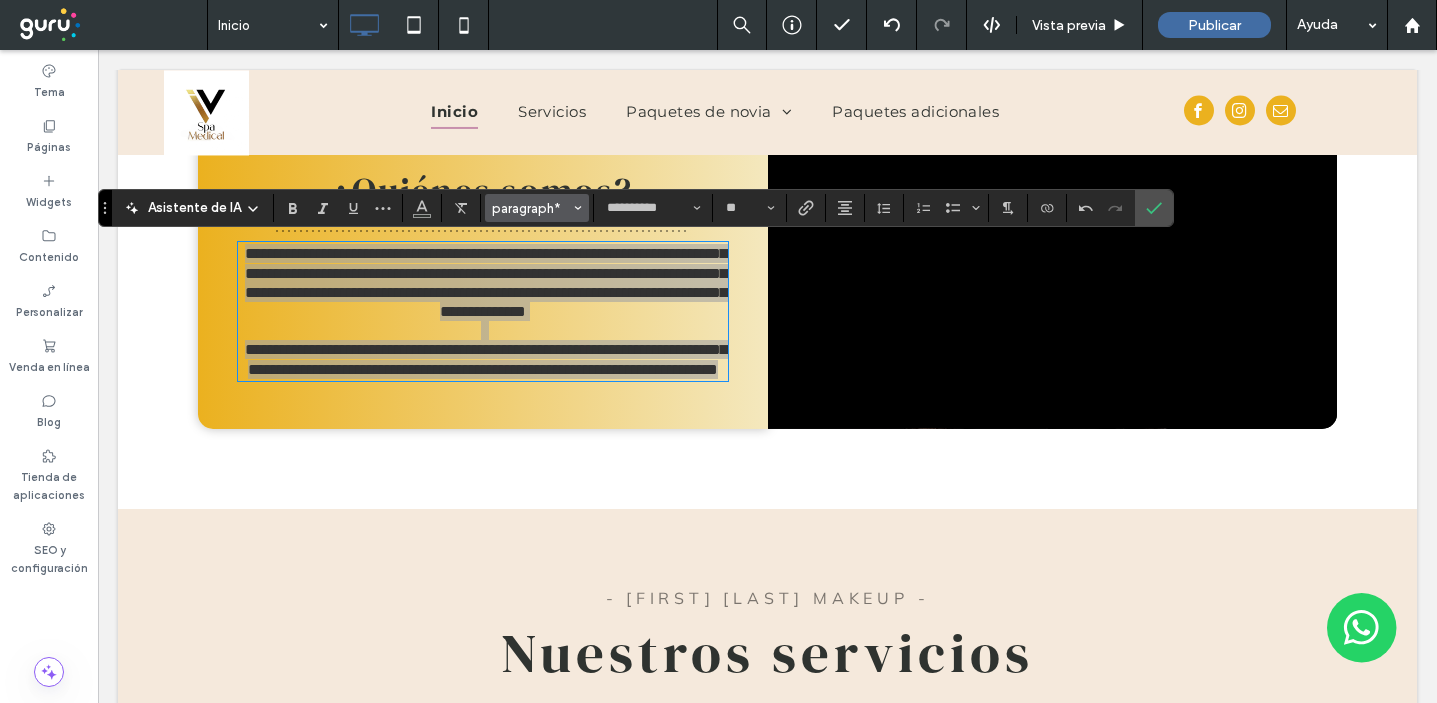 click on "paragraph*" at bounding box center (531, 208) 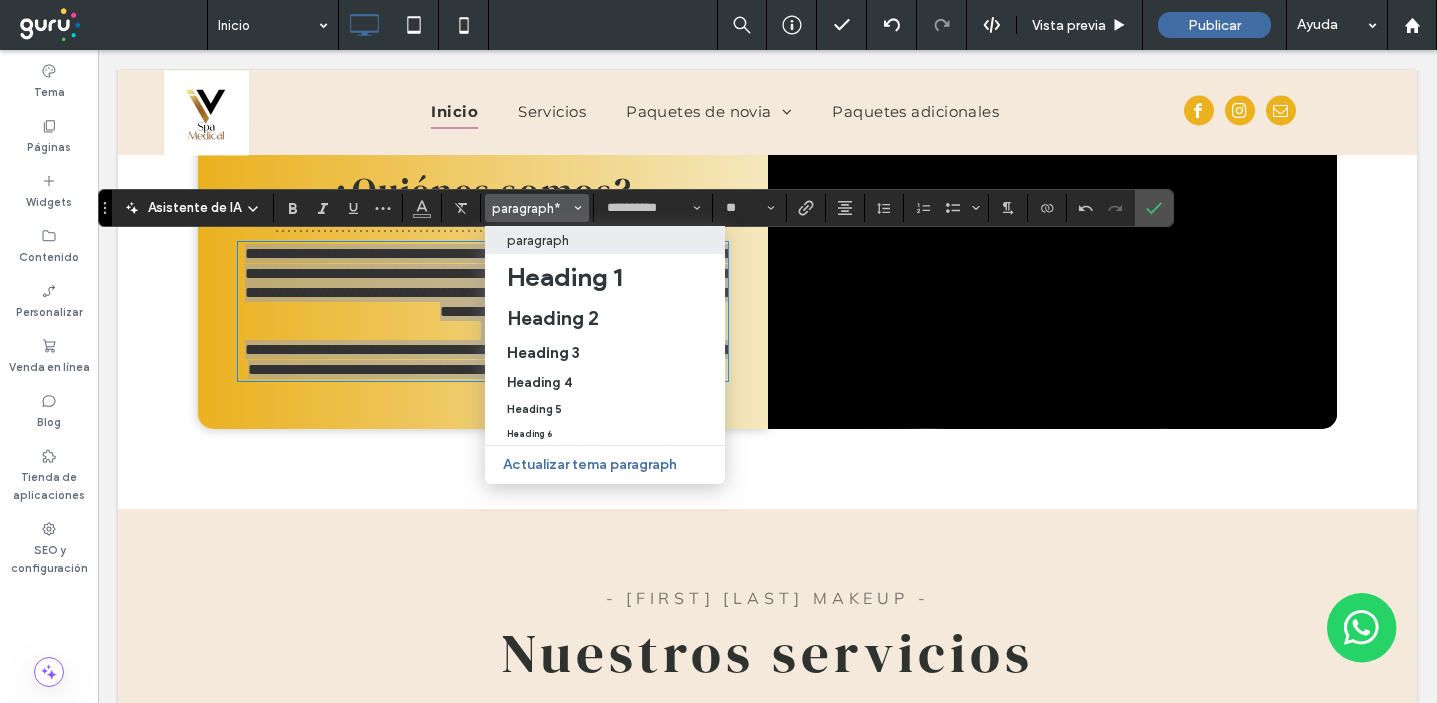 drag, startPoint x: 560, startPoint y: 243, endPoint x: 462, endPoint y: 193, distance: 110.01818 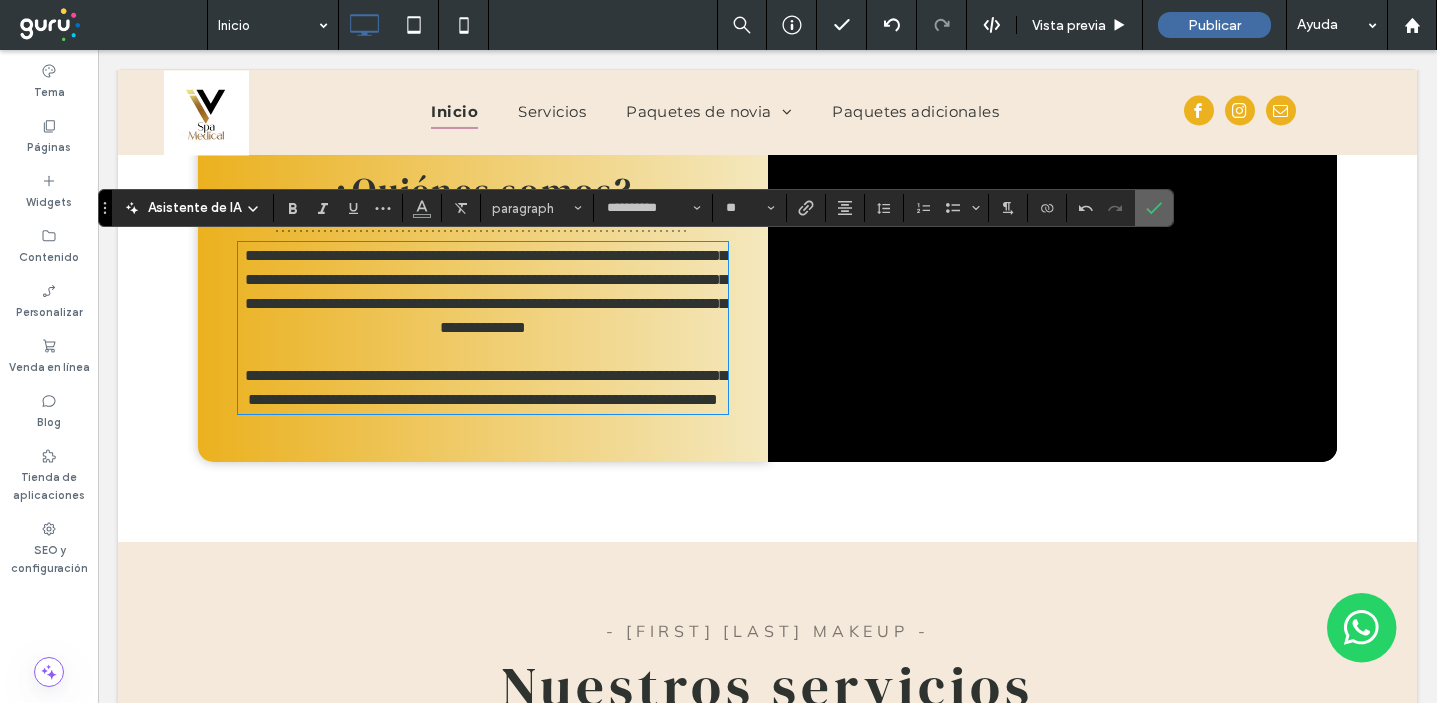 drag, startPoint x: 1156, startPoint y: 203, endPoint x: 754, endPoint y: 296, distance: 412.61725 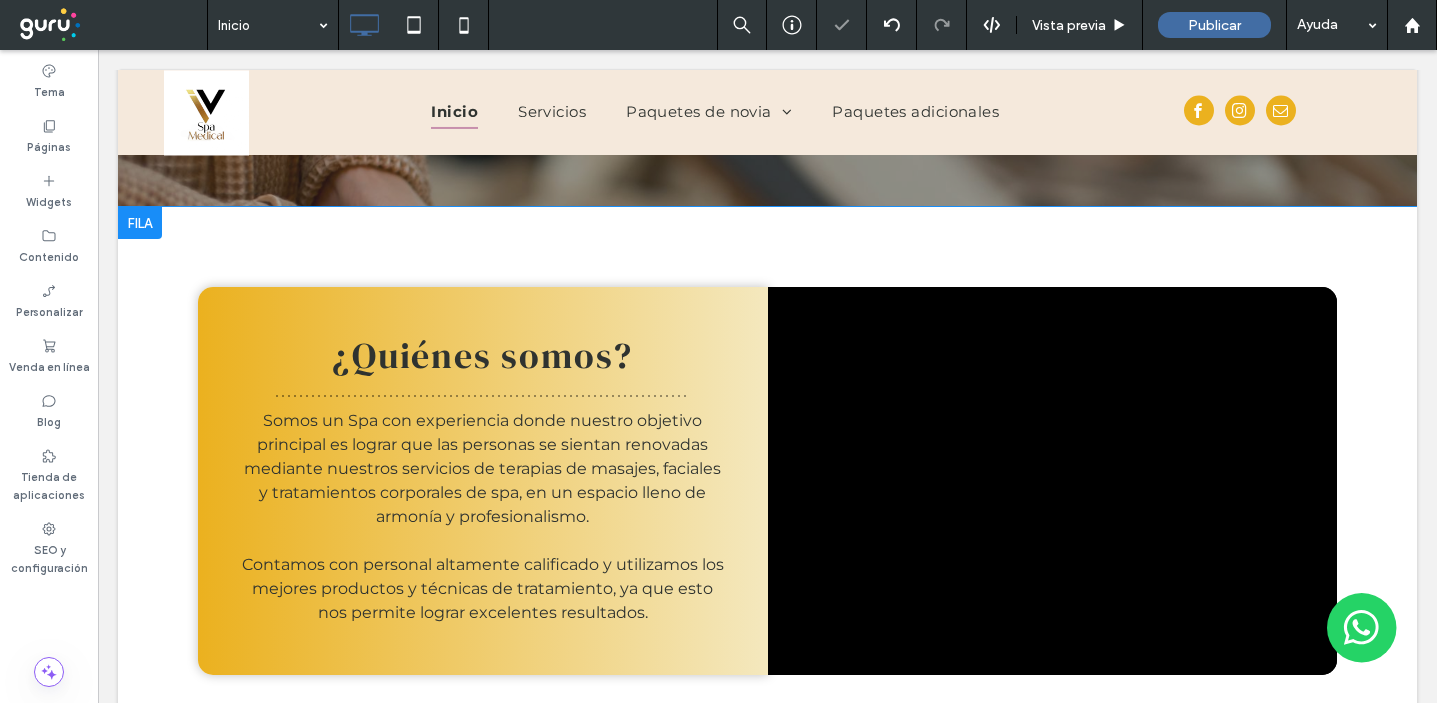 scroll, scrollTop: 753, scrollLeft: 0, axis: vertical 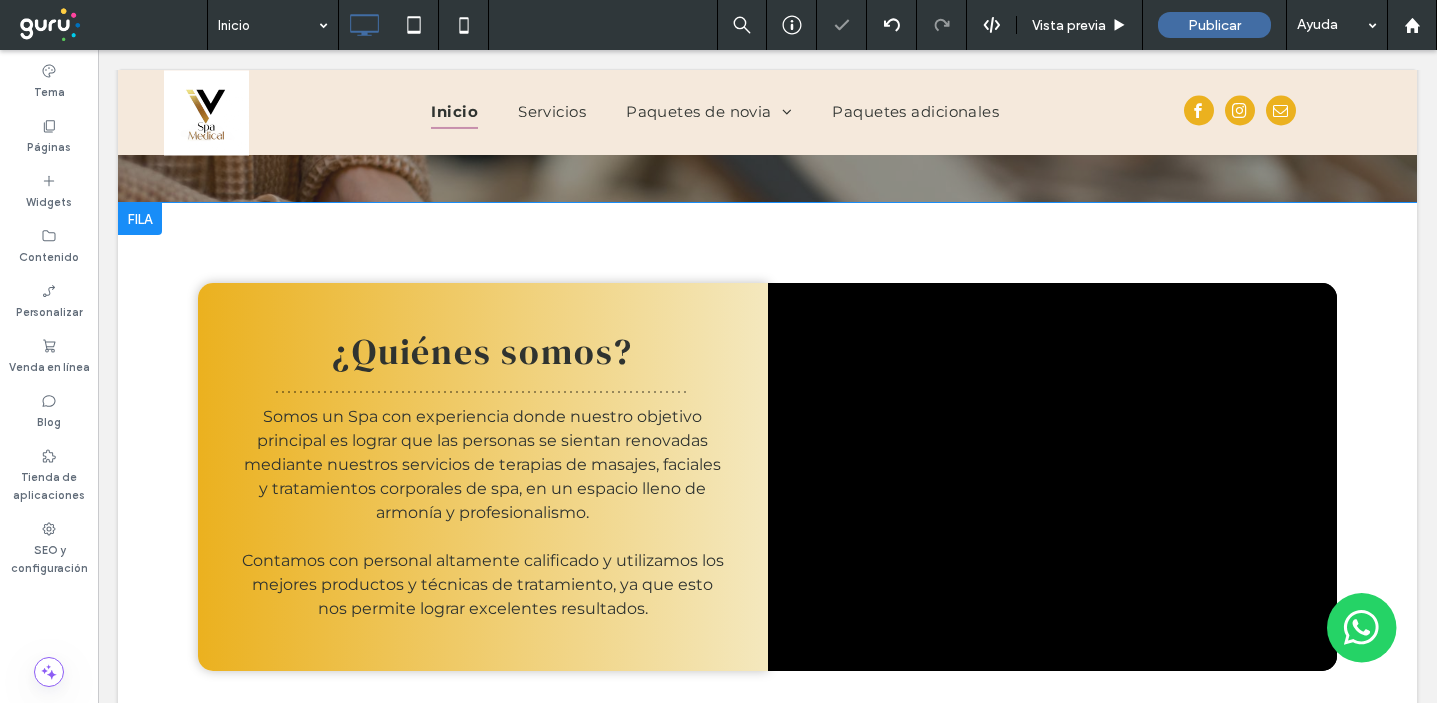 click on "¿Quiénes somos?
Somos un Spa con experiencia donde nuestro objetivo principal es lograr que las personas se sientan renovadas mediante nuestros servicios de terapias de masajes, faciales y tratamientos corporales de spa, en un espacio lleno de armonía y profesionalismo.   Contamos con personal altamente calificado y utilizamos los mejores productos y técnicas de tratamiento, ya que esto nos permite lograr excelentes resultados. Click To Paste" at bounding box center [483, 477] 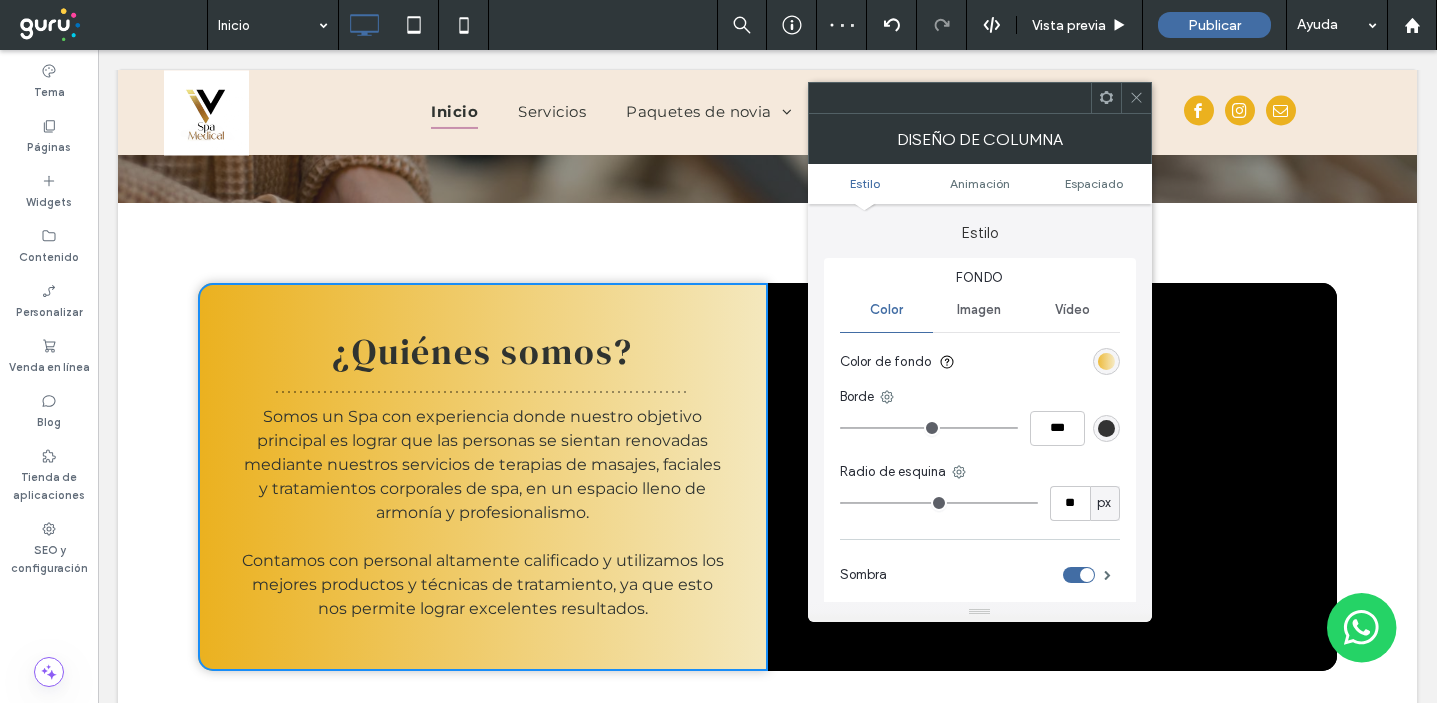 click at bounding box center [1106, 361] 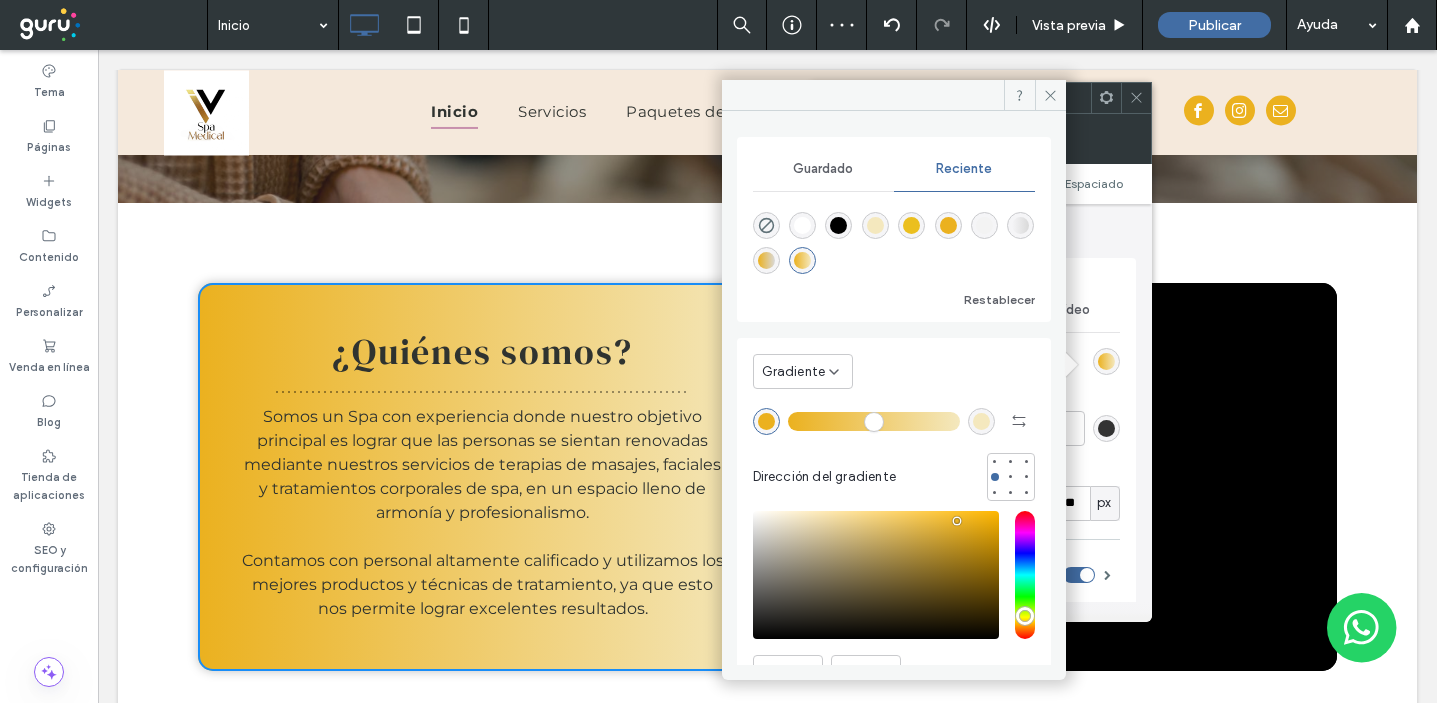 click at bounding box center (838, 225) 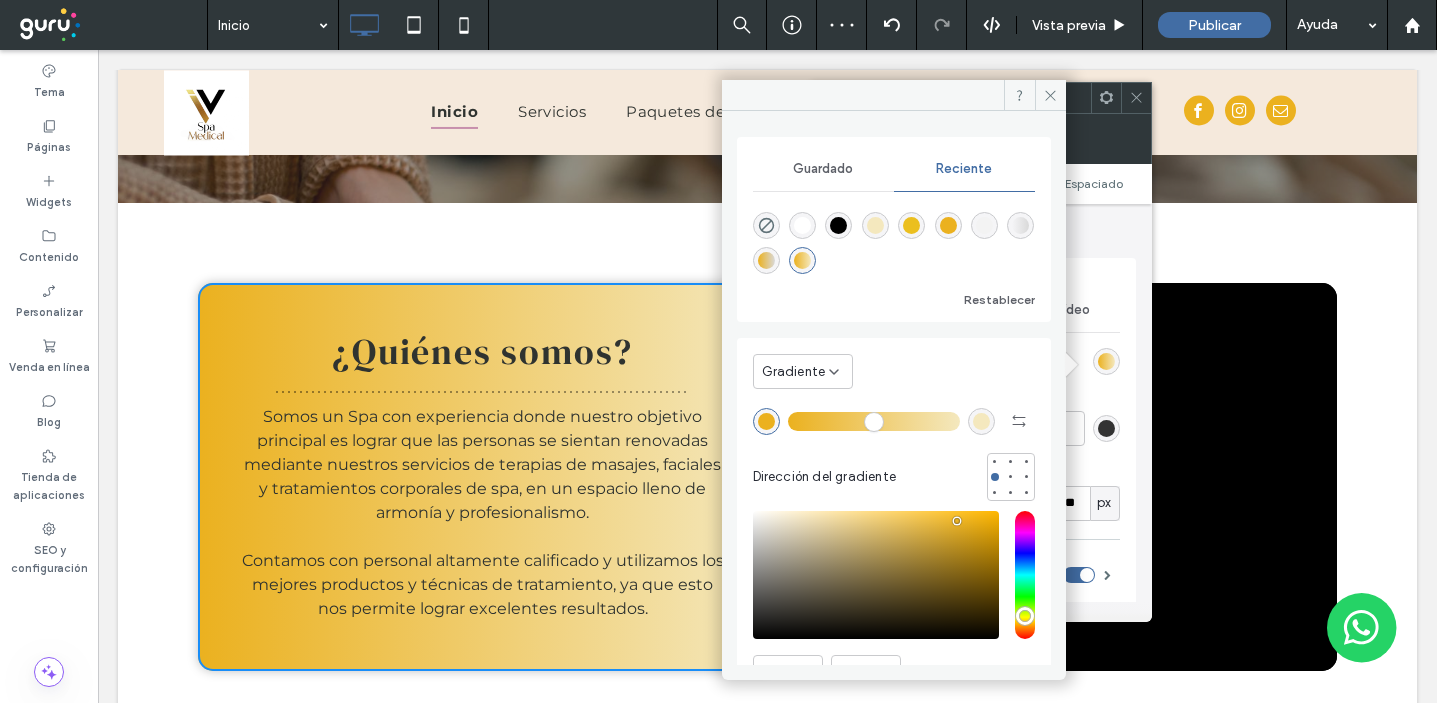 type on "*******" 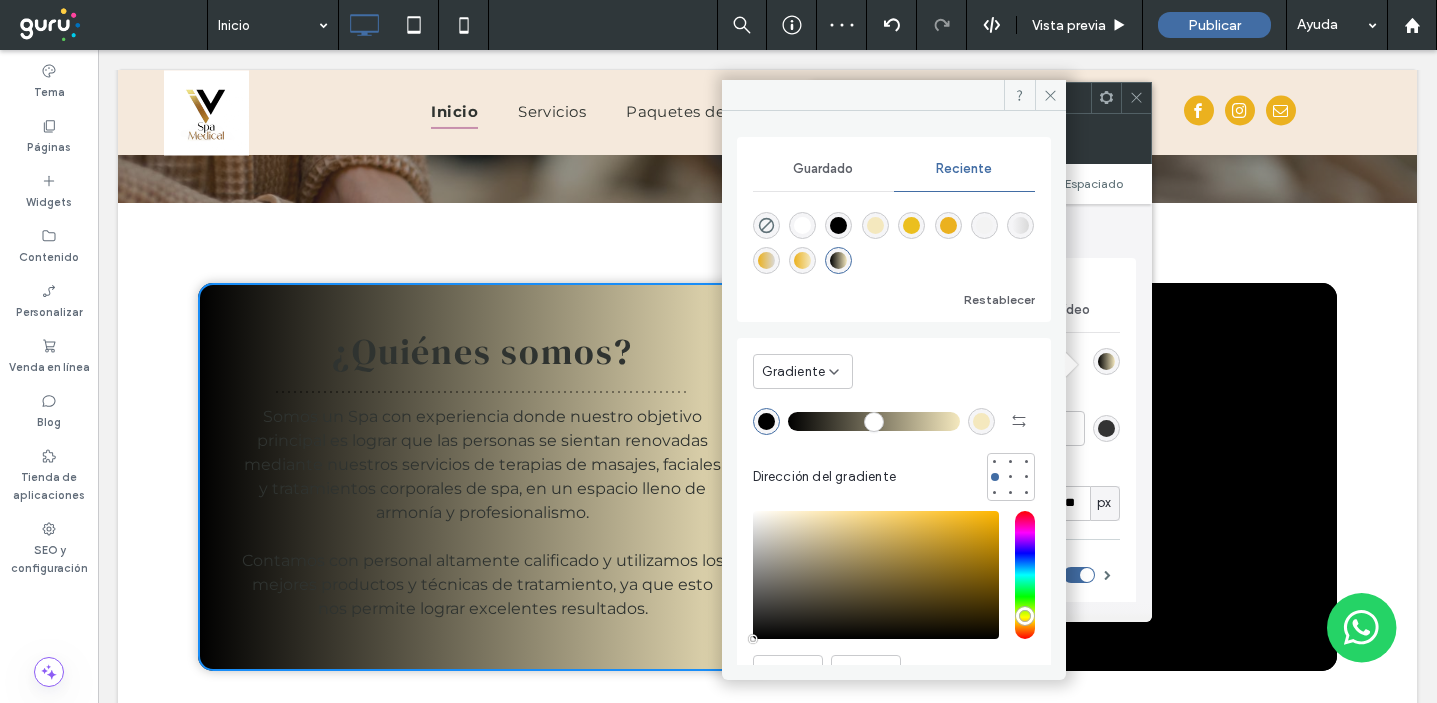 click on "Gradiente" at bounding box center (794, 372) 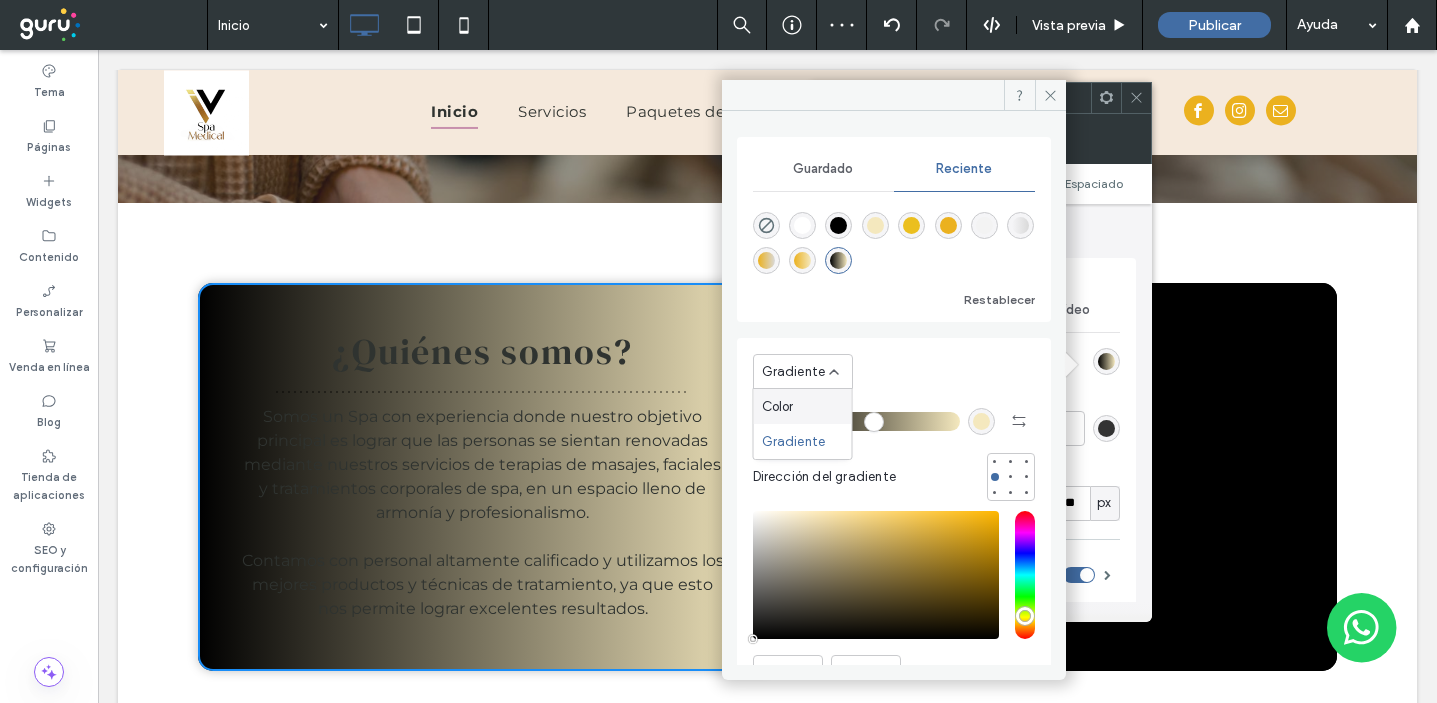 click on "Color" at bounding box center [803, 406] 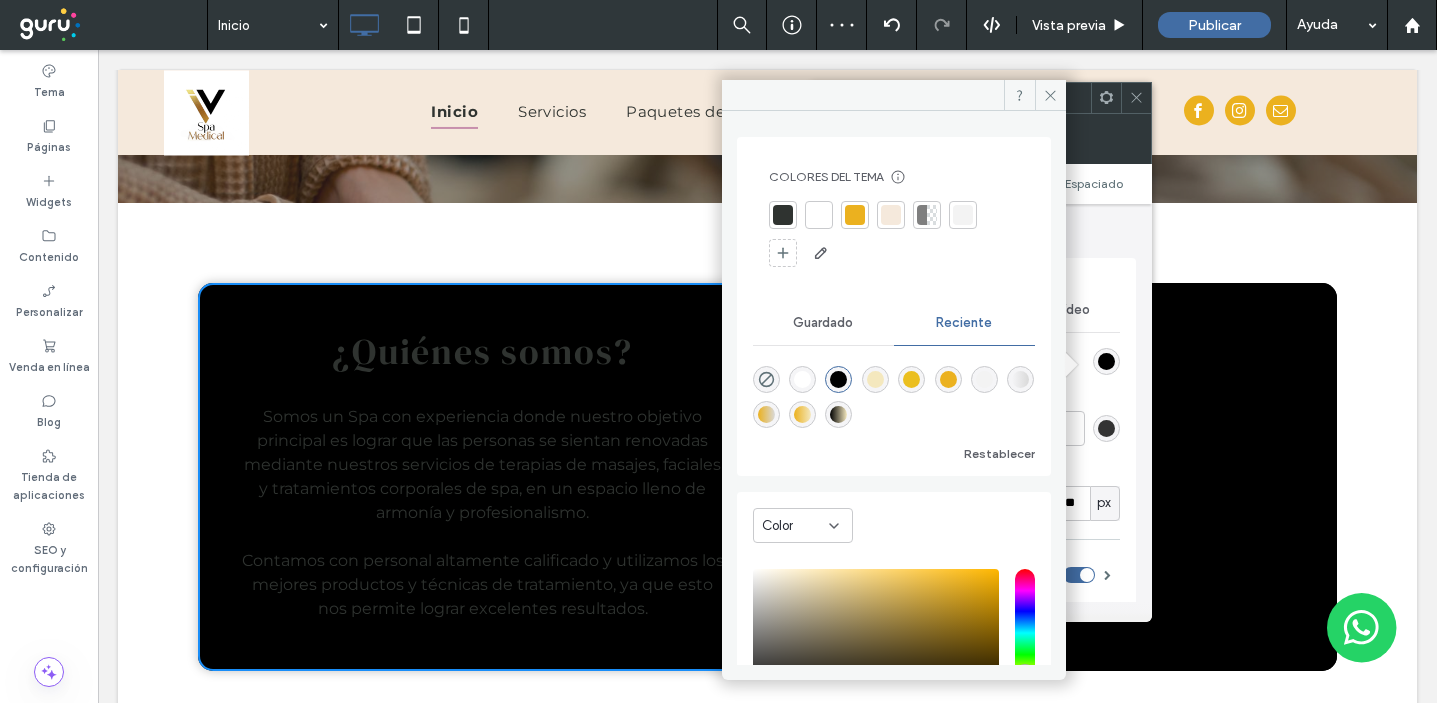 click 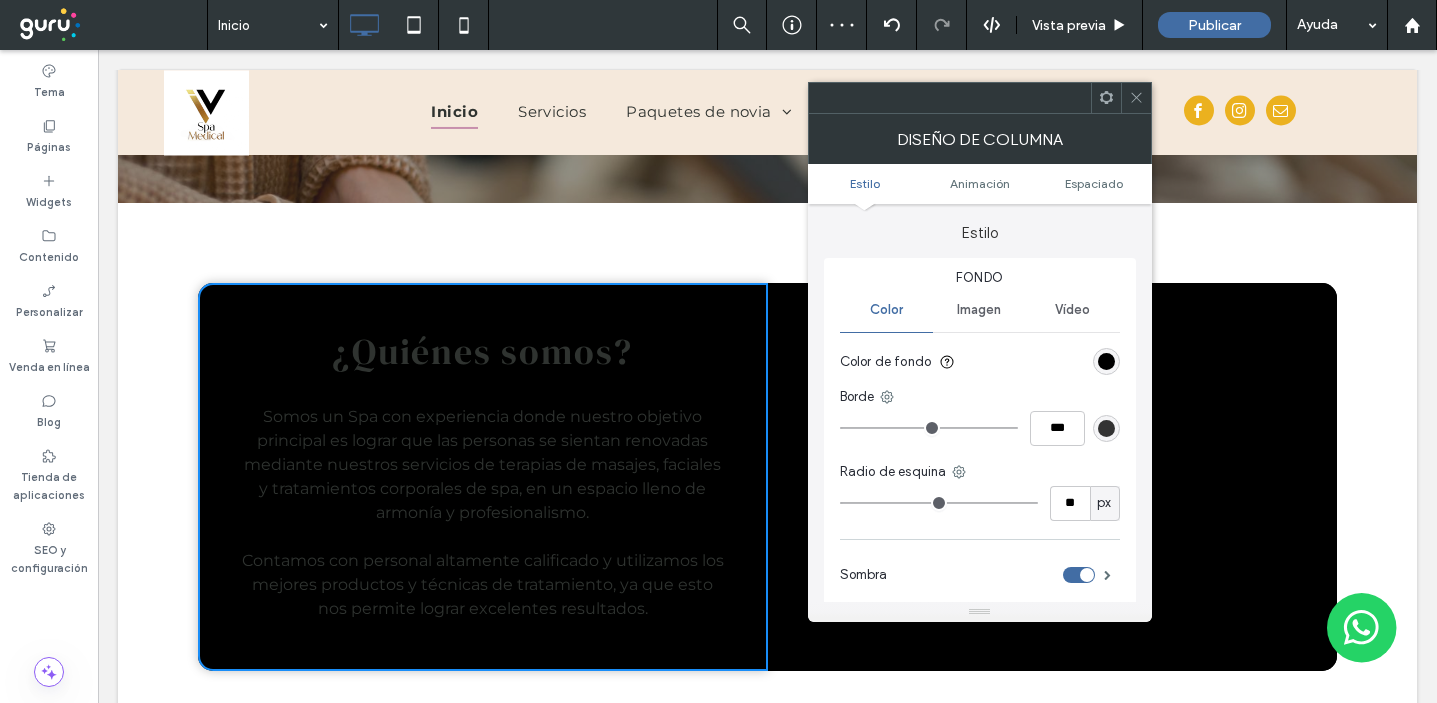 click at bounding box center [767, 112] 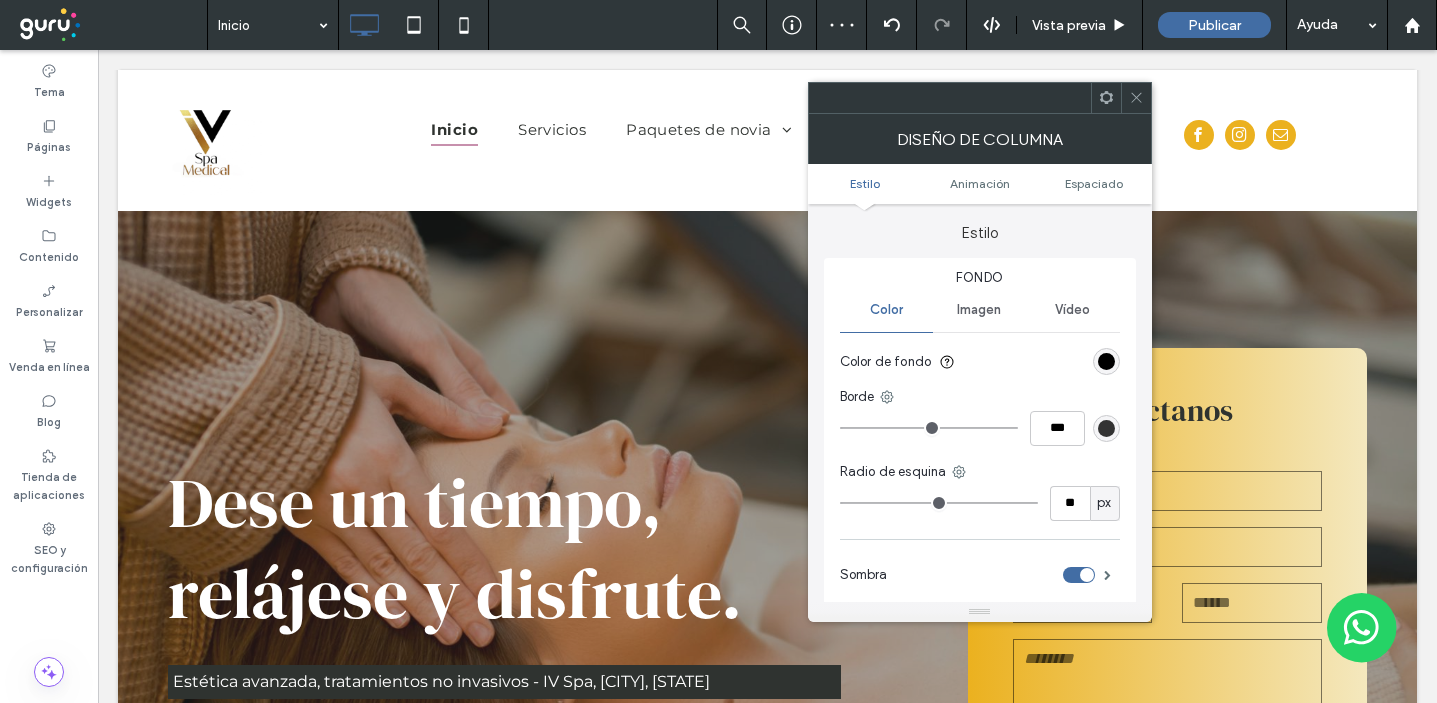 scroll, scrollTop: 0, scrollLeft: 0, axis: both 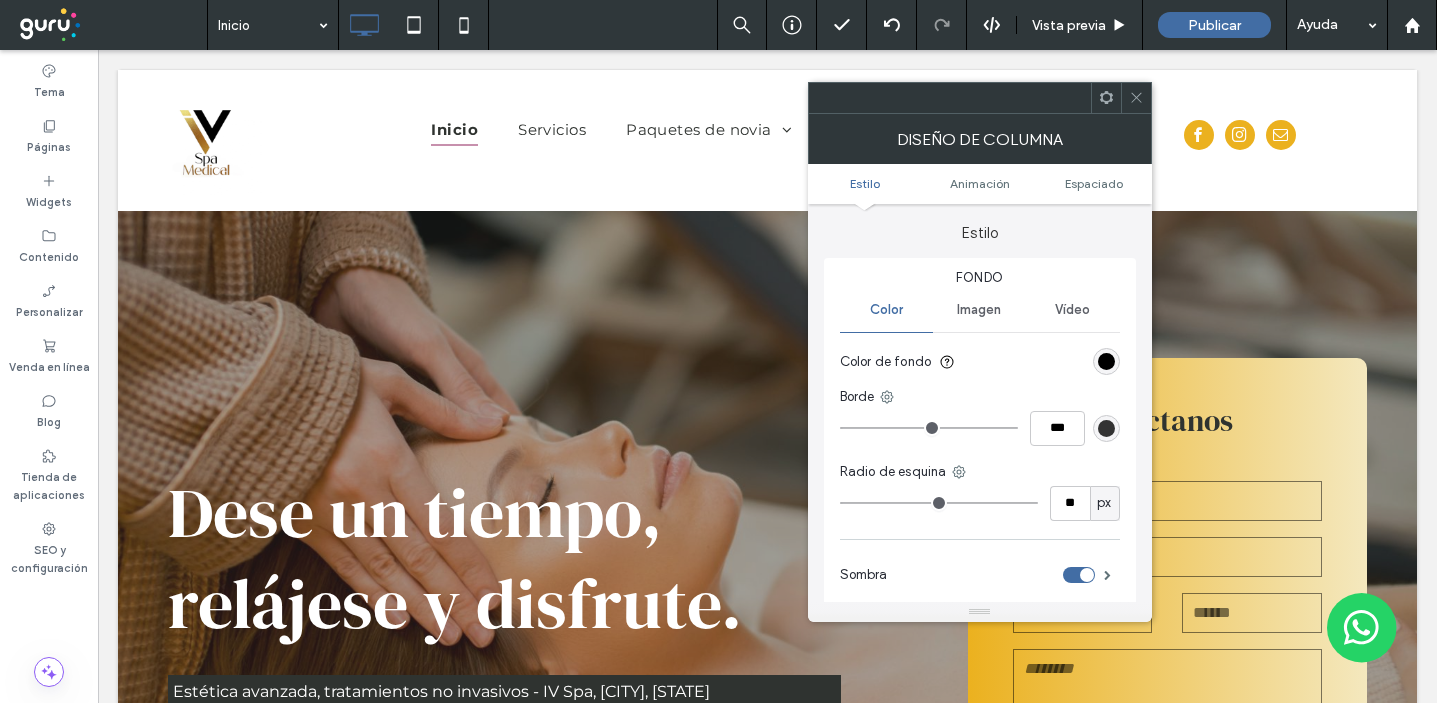 click 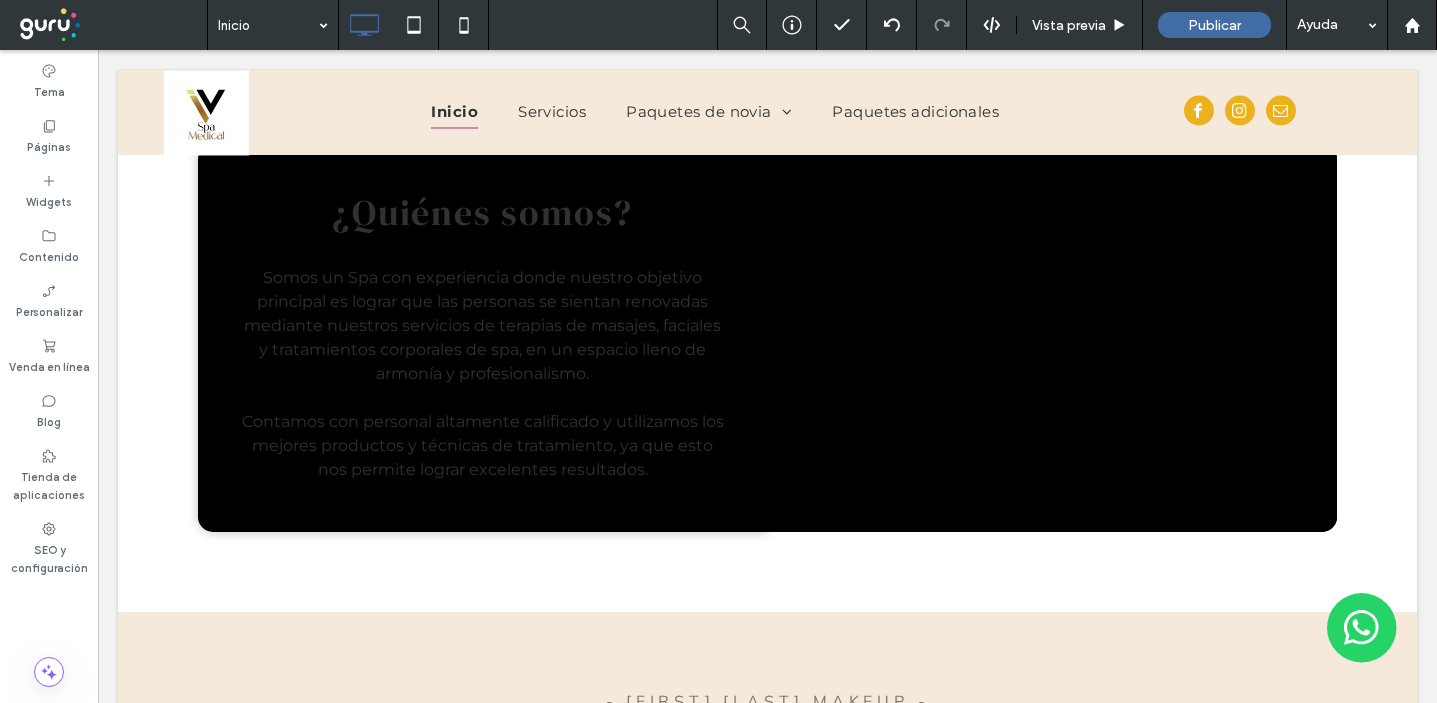 scroll, scrollTop: 851, scrollLeft: 0, axis: vertical 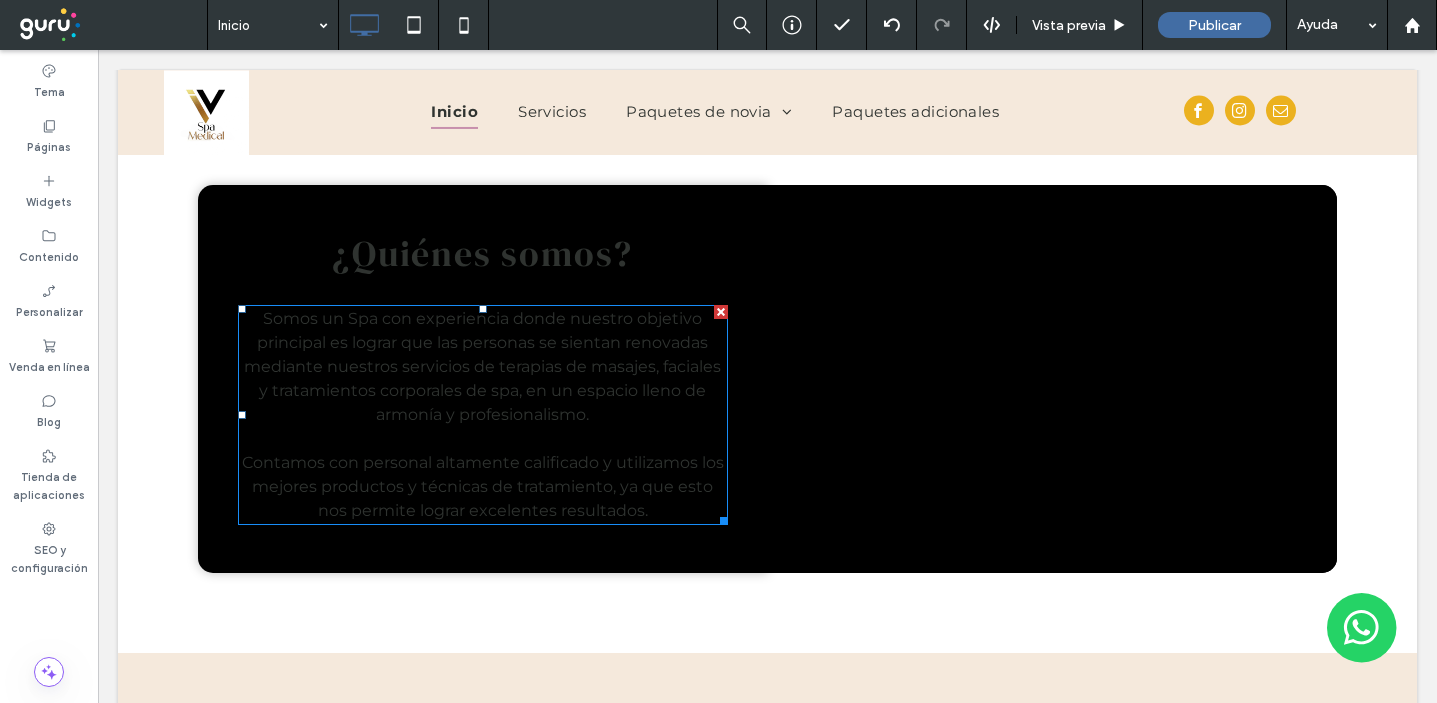 click on "Somos un Spa con experiencia donde nuestro objetivo principal es lograr que las personas se sientan renovadas mediante nuestros servicios de terapias de masajes, faciales y tratamientos corporales de spa, en un espacio lleno de armonía y profesionalismo." at bounding box center (482, 366) 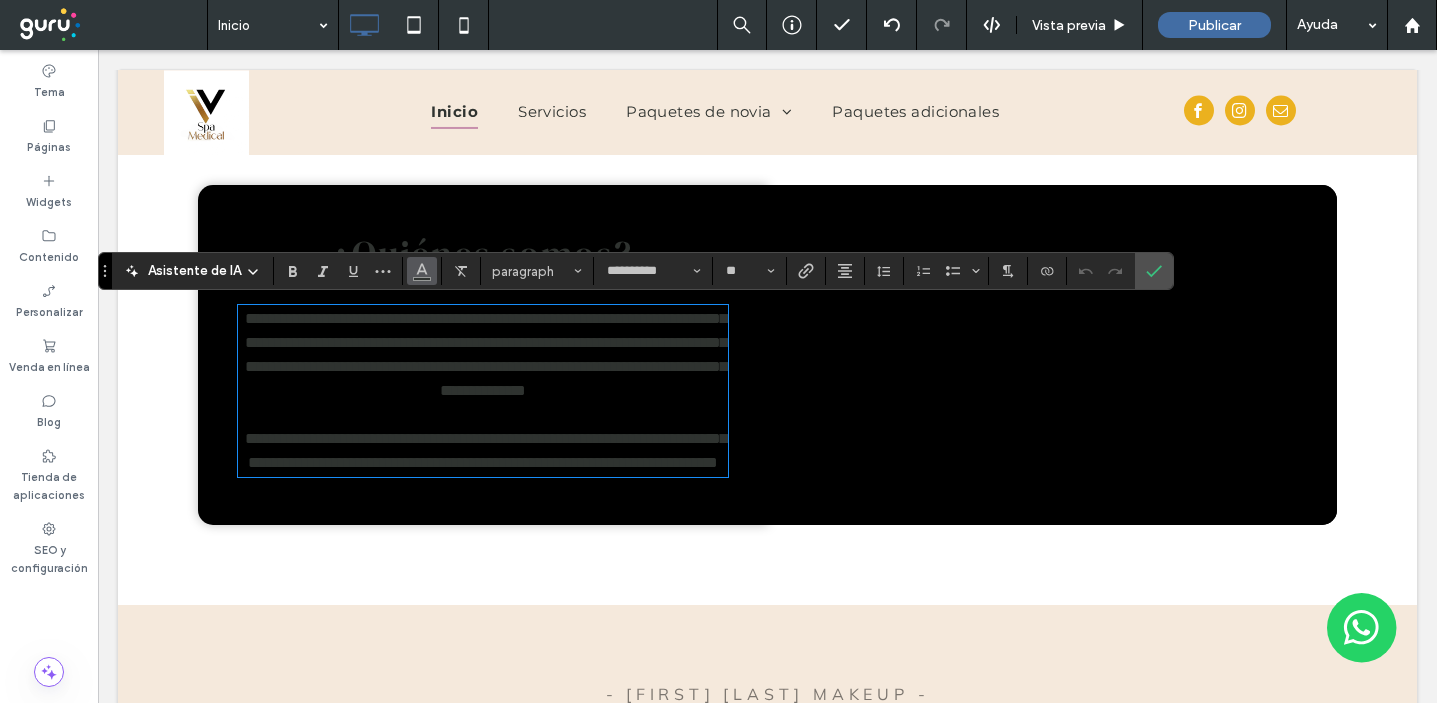 click 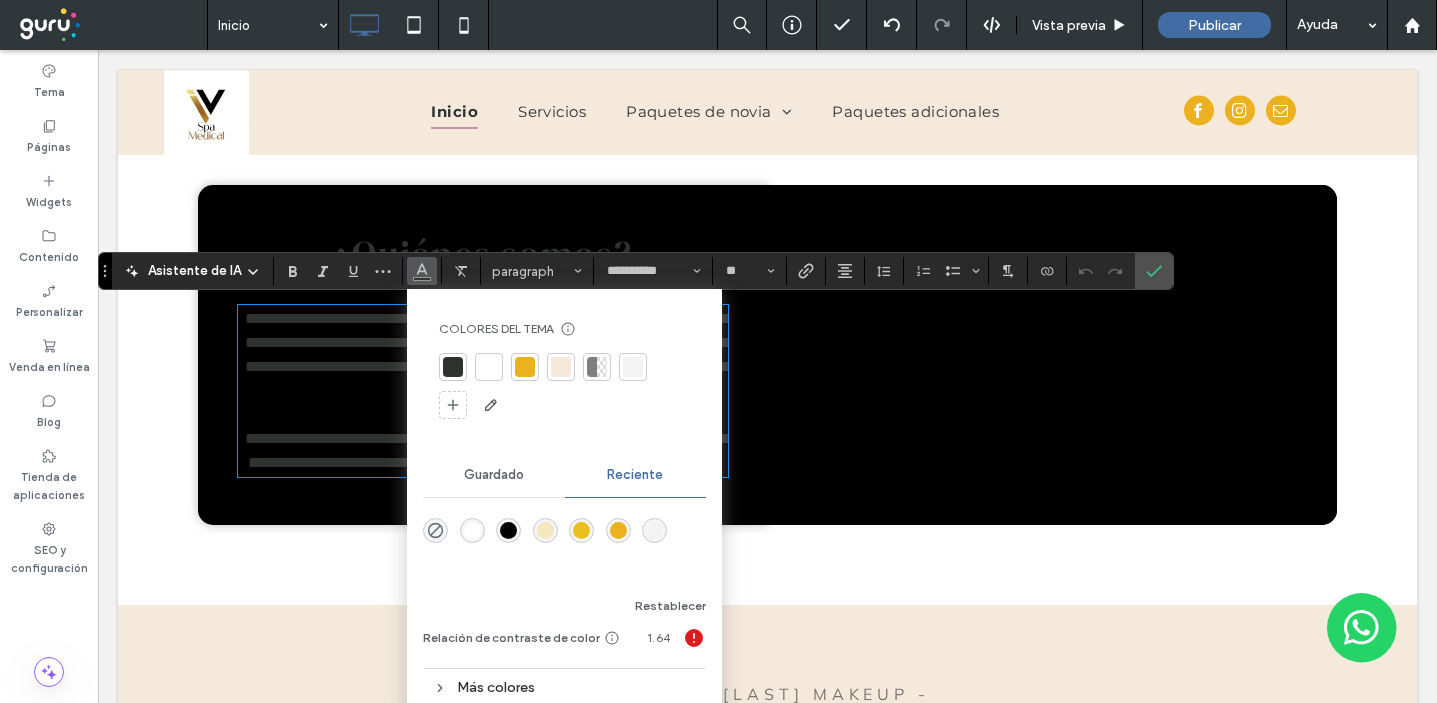 click at bounding box center [489, 367] 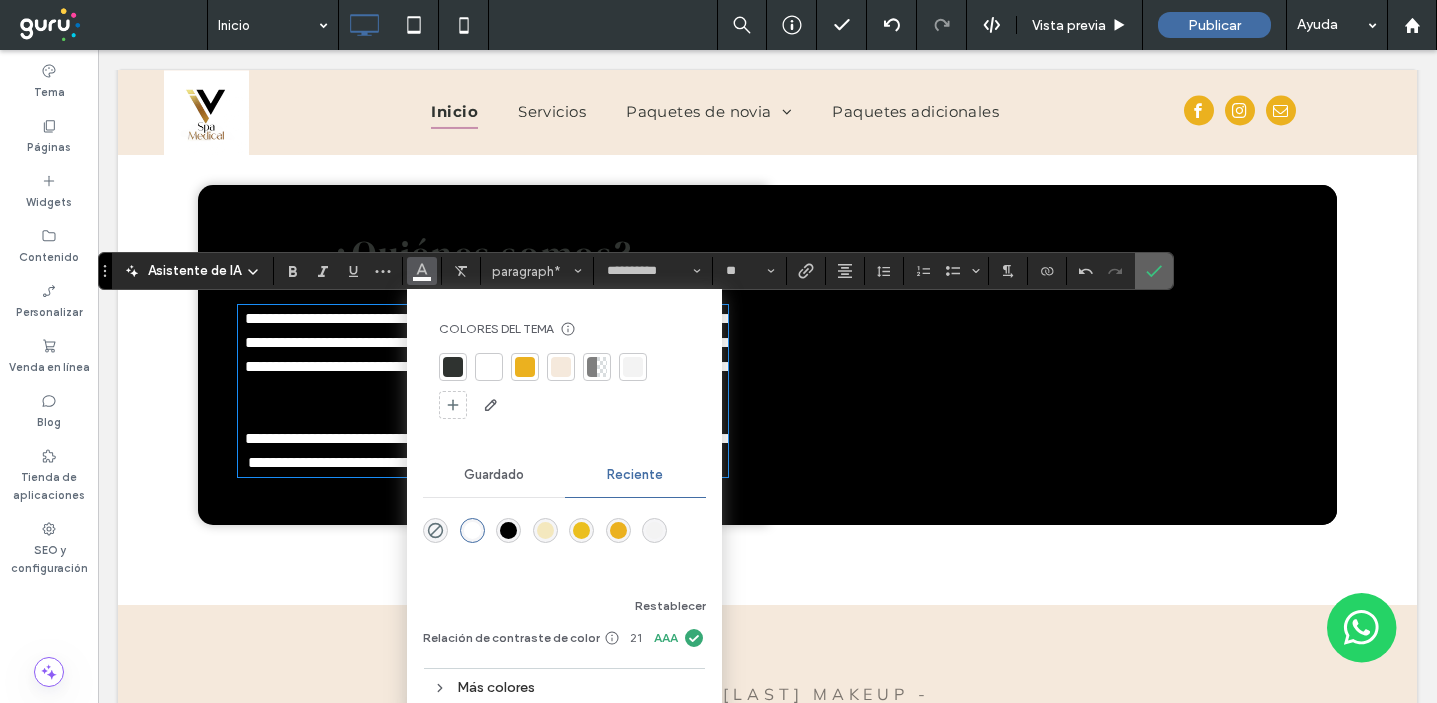 click 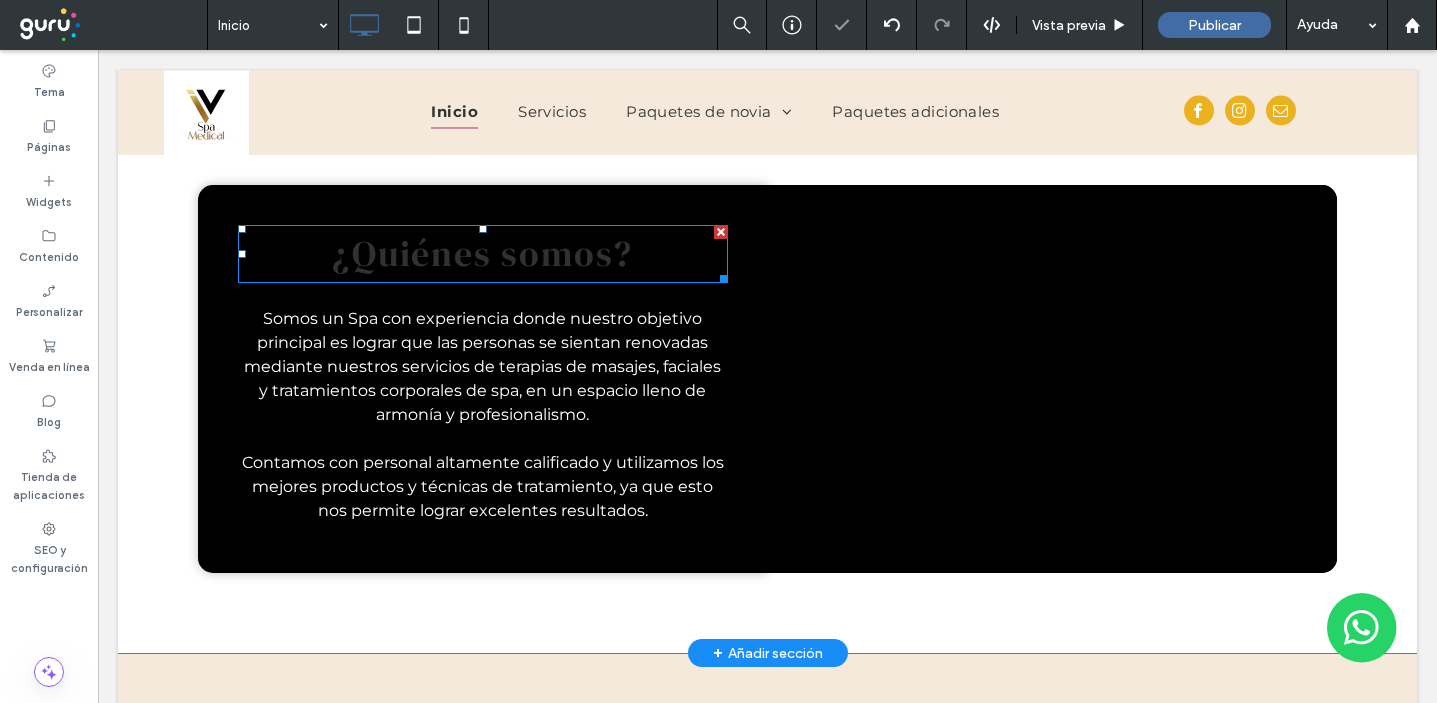 click on "¿Quiénes somos?" at bounding box center (482, 253) 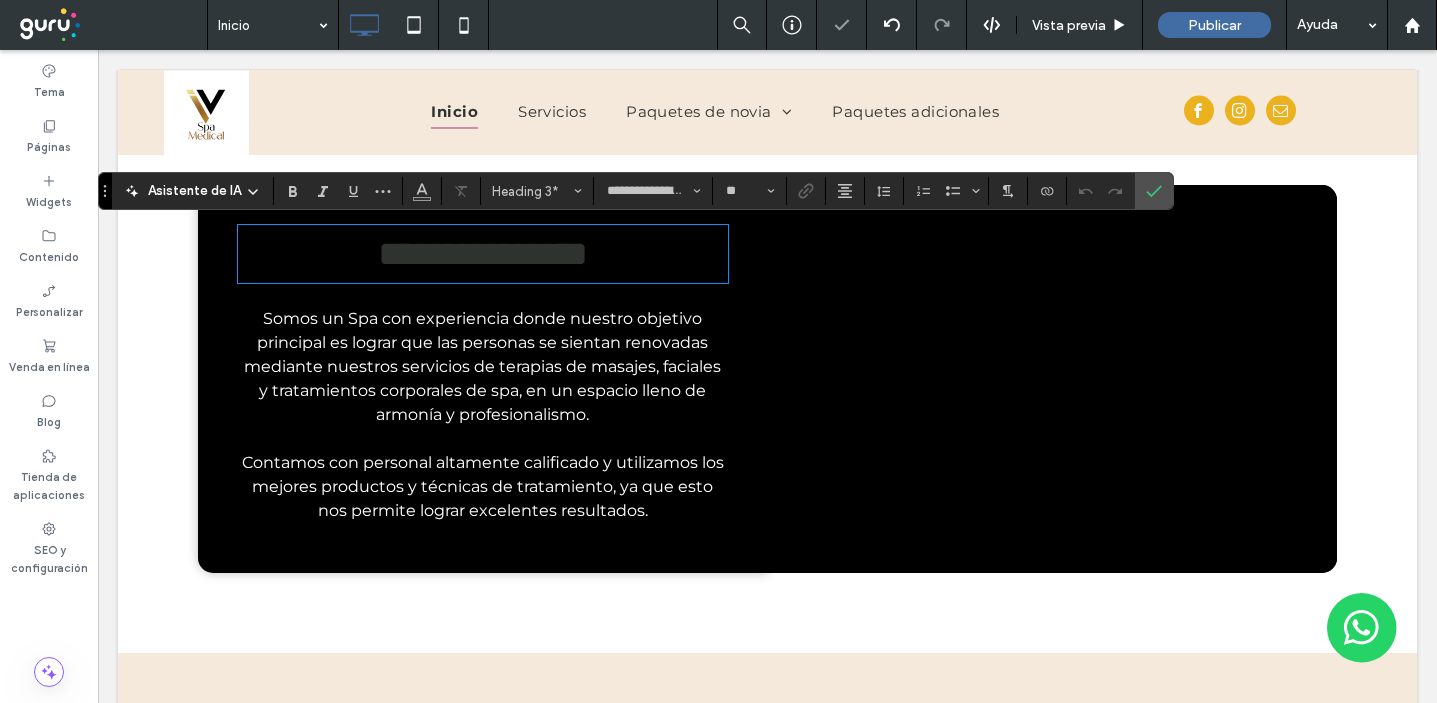 click on "**********" at bounding box center (483, 254) 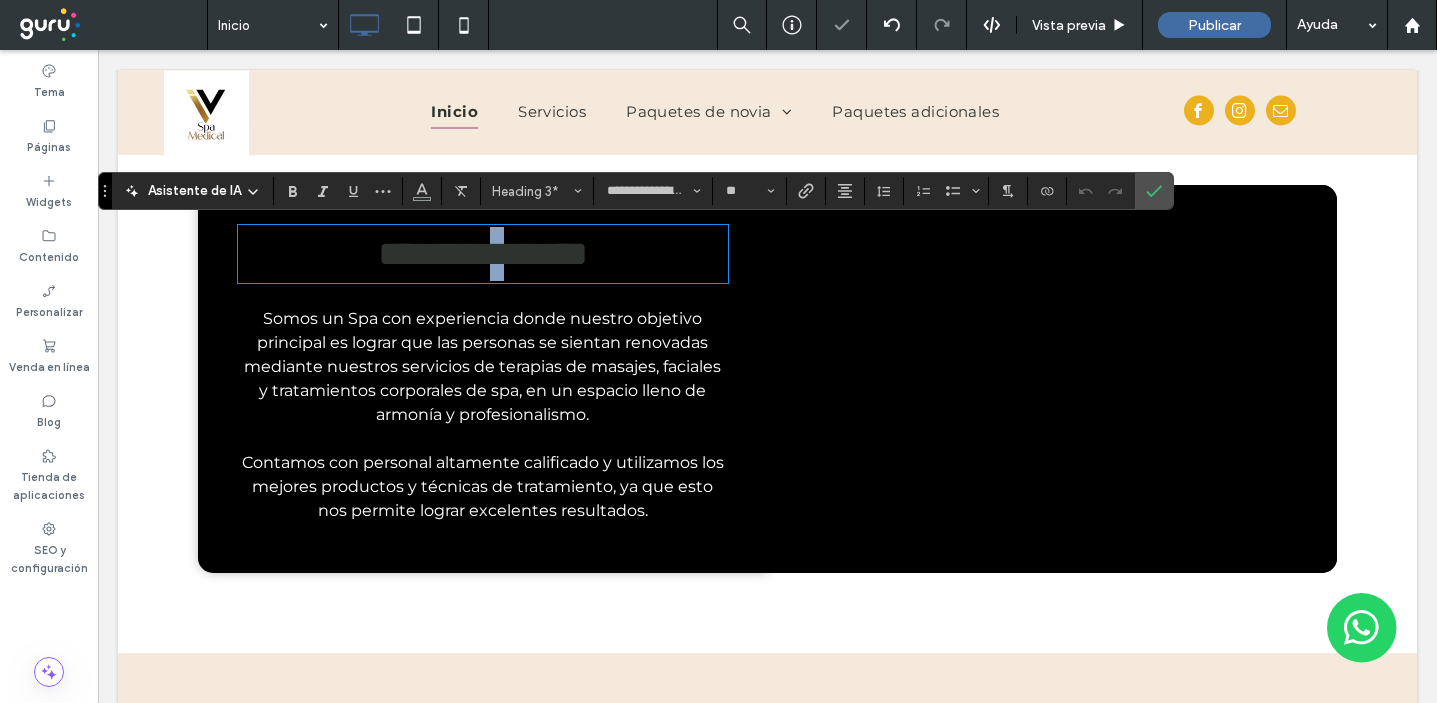 click on "**********" at bounding box center [483, 254] 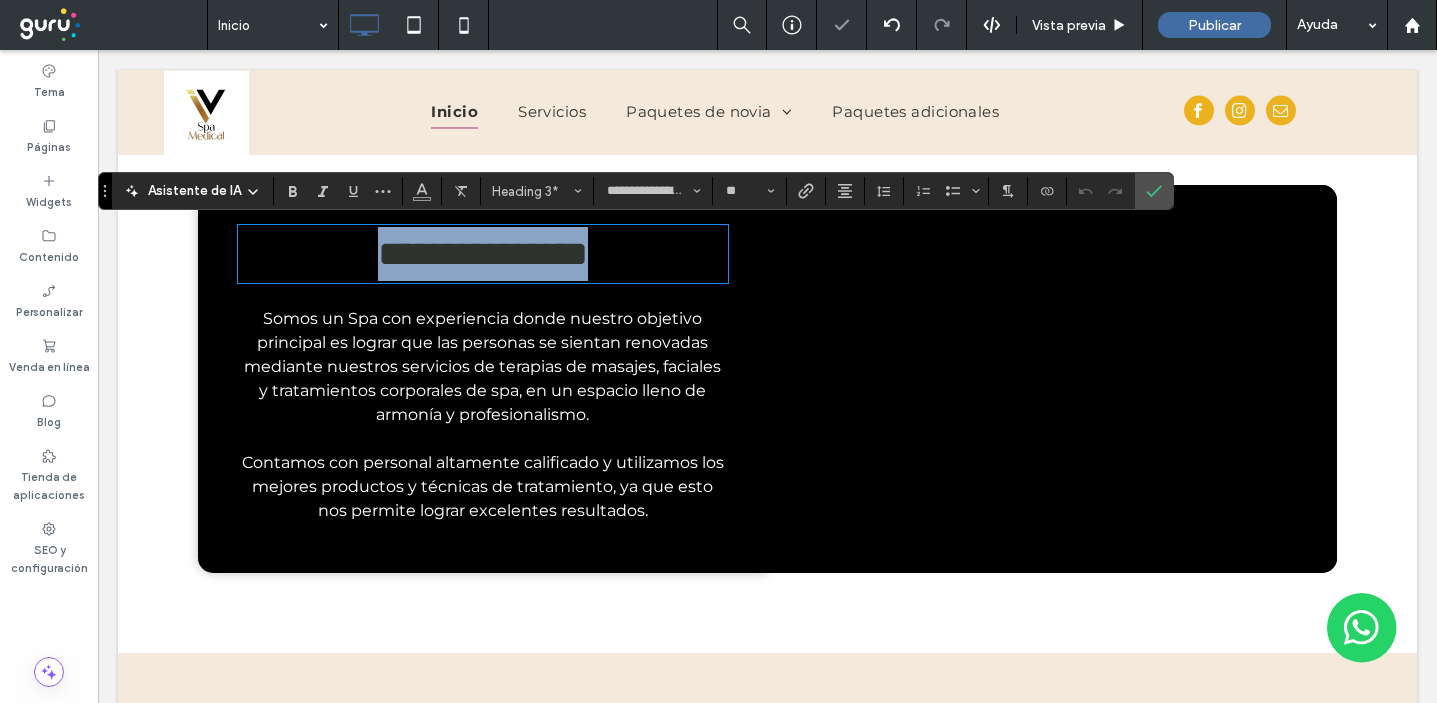 click on "**********" at bounding box center (483, 254) 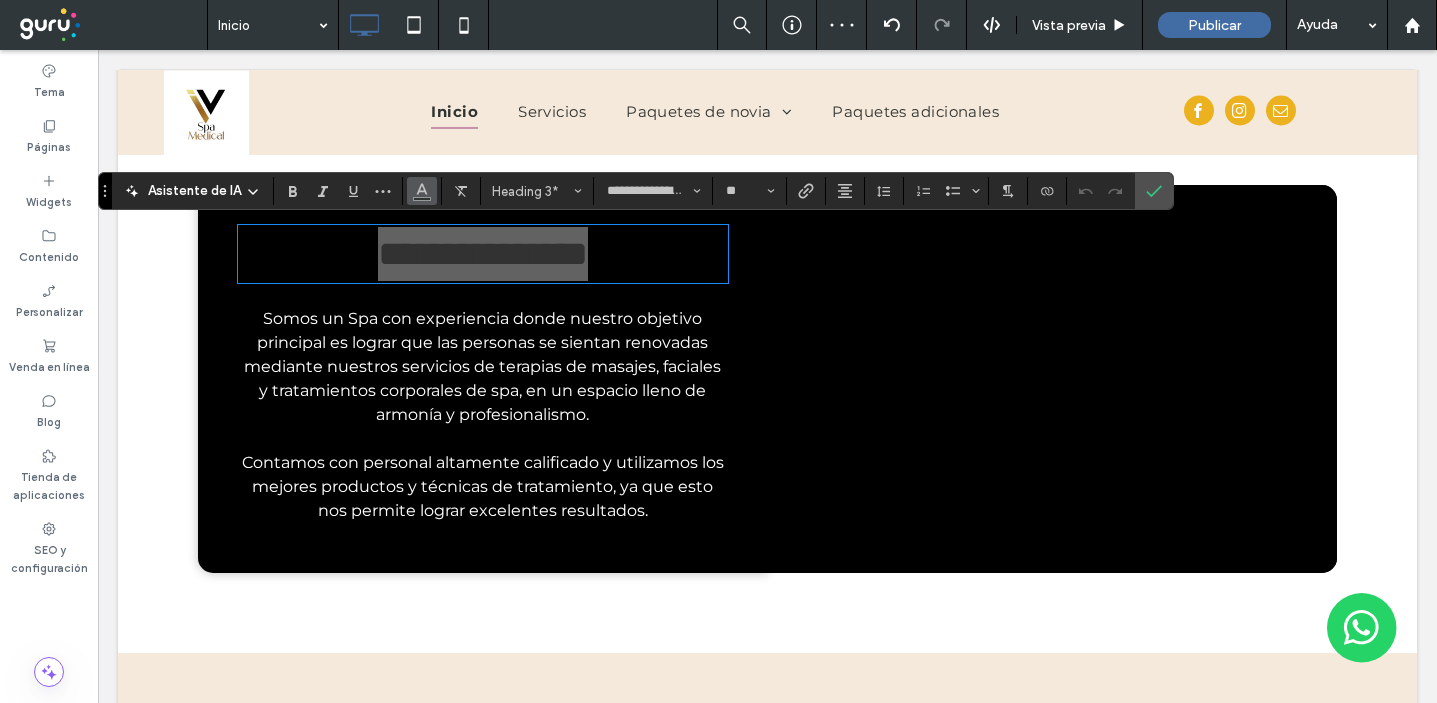 click at bounding box center [422, 191] 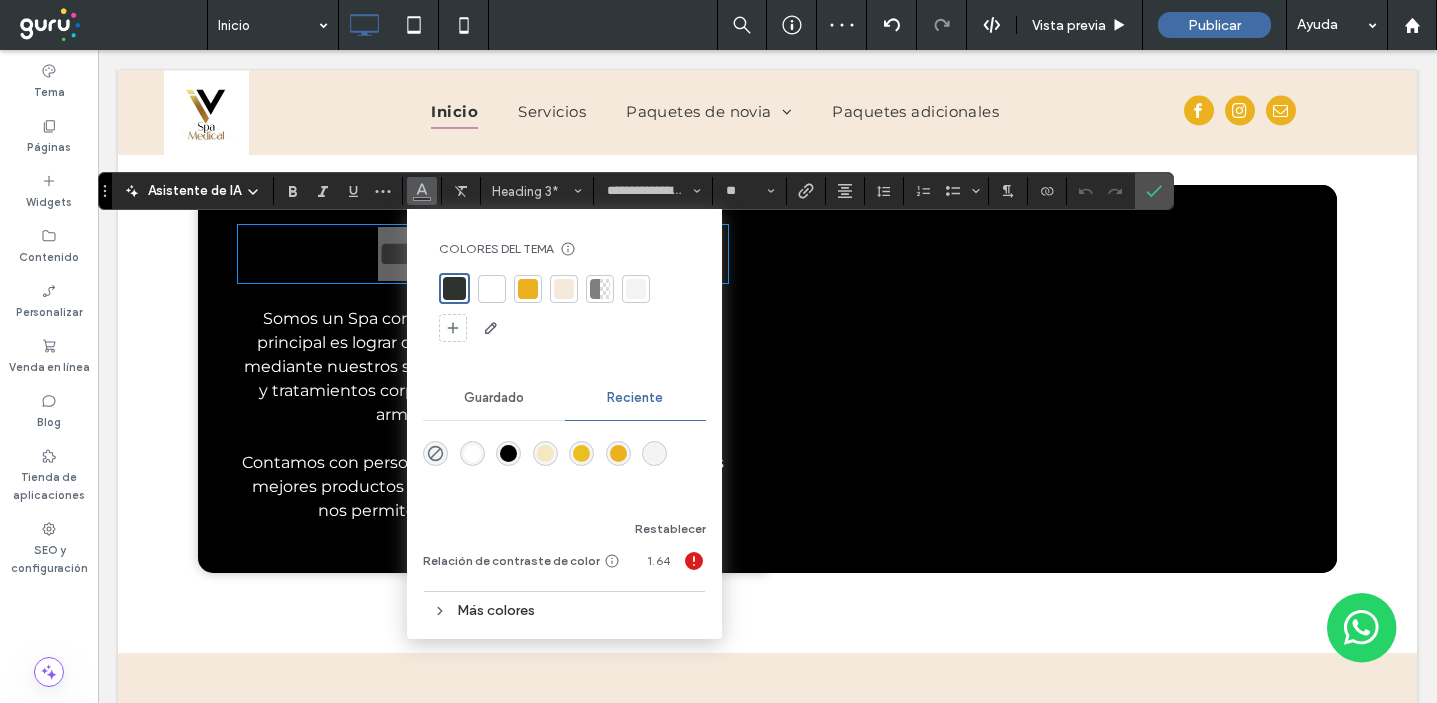 click at bounding box center [492, 289] 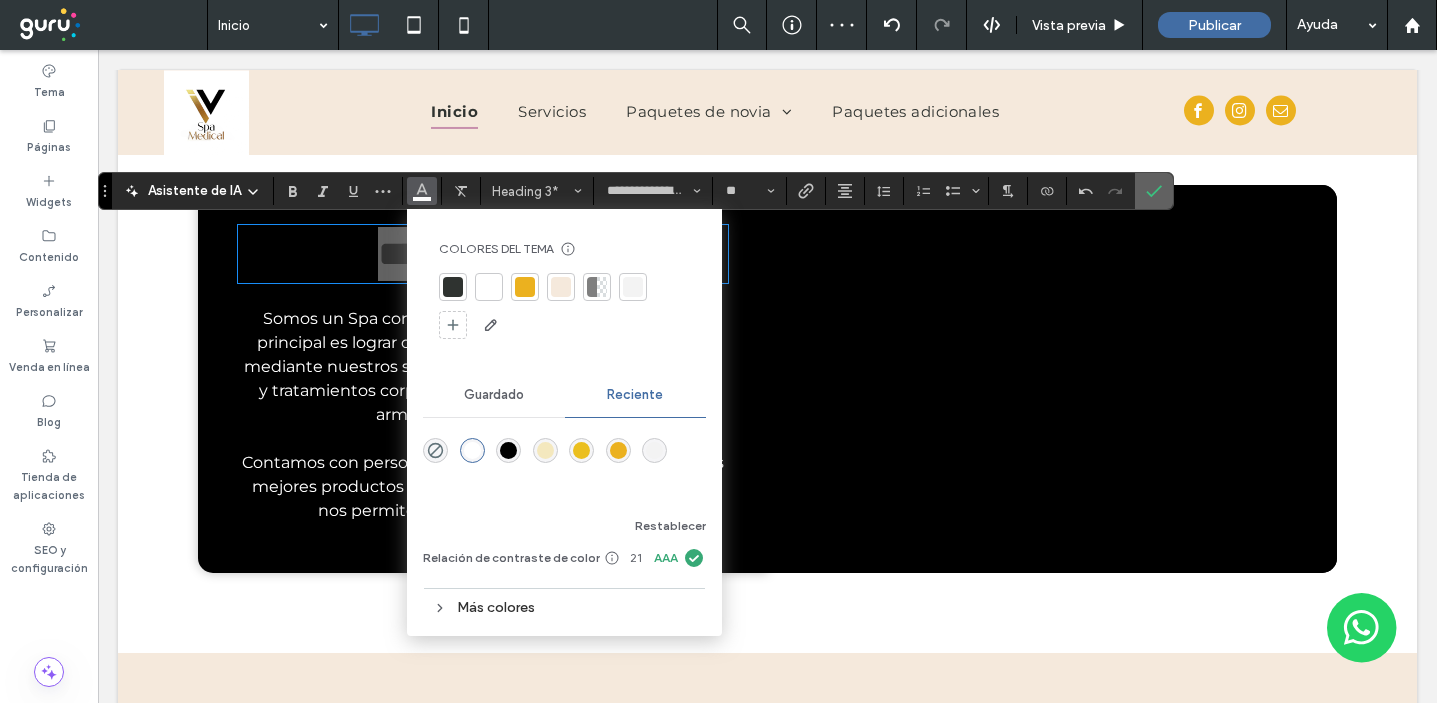 click at bounding box center (1154, 191) 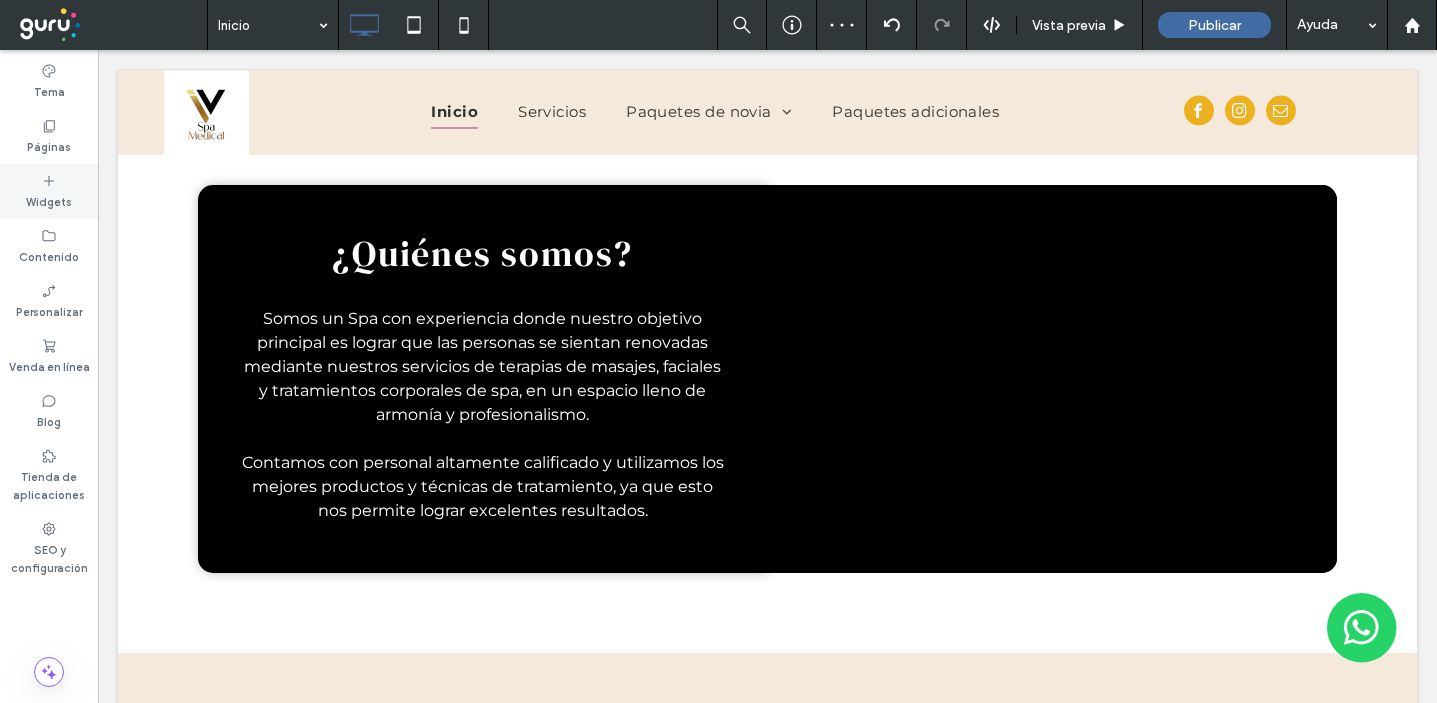 click 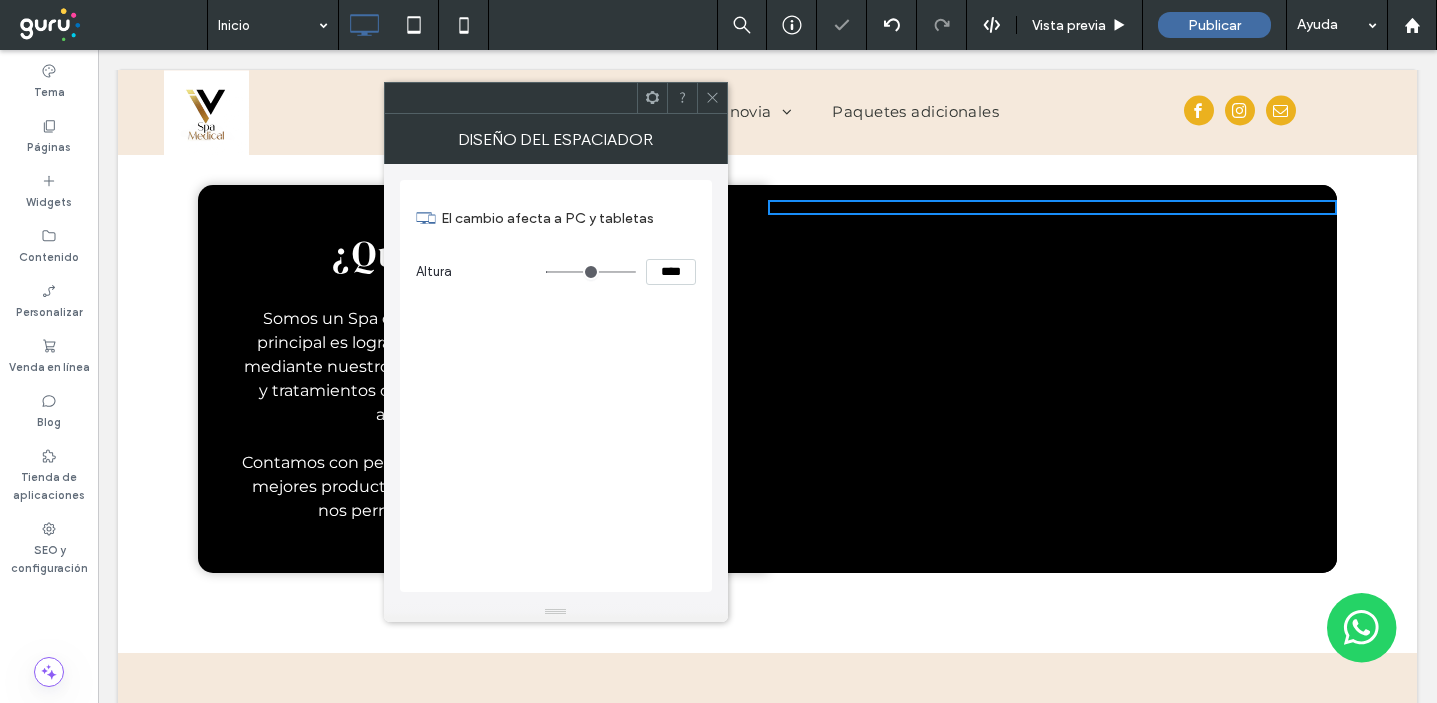 drag, startPoint x: 709, startPoint y: 105, endPoint x: 648, endPoint y: 66, distance: 72.40166 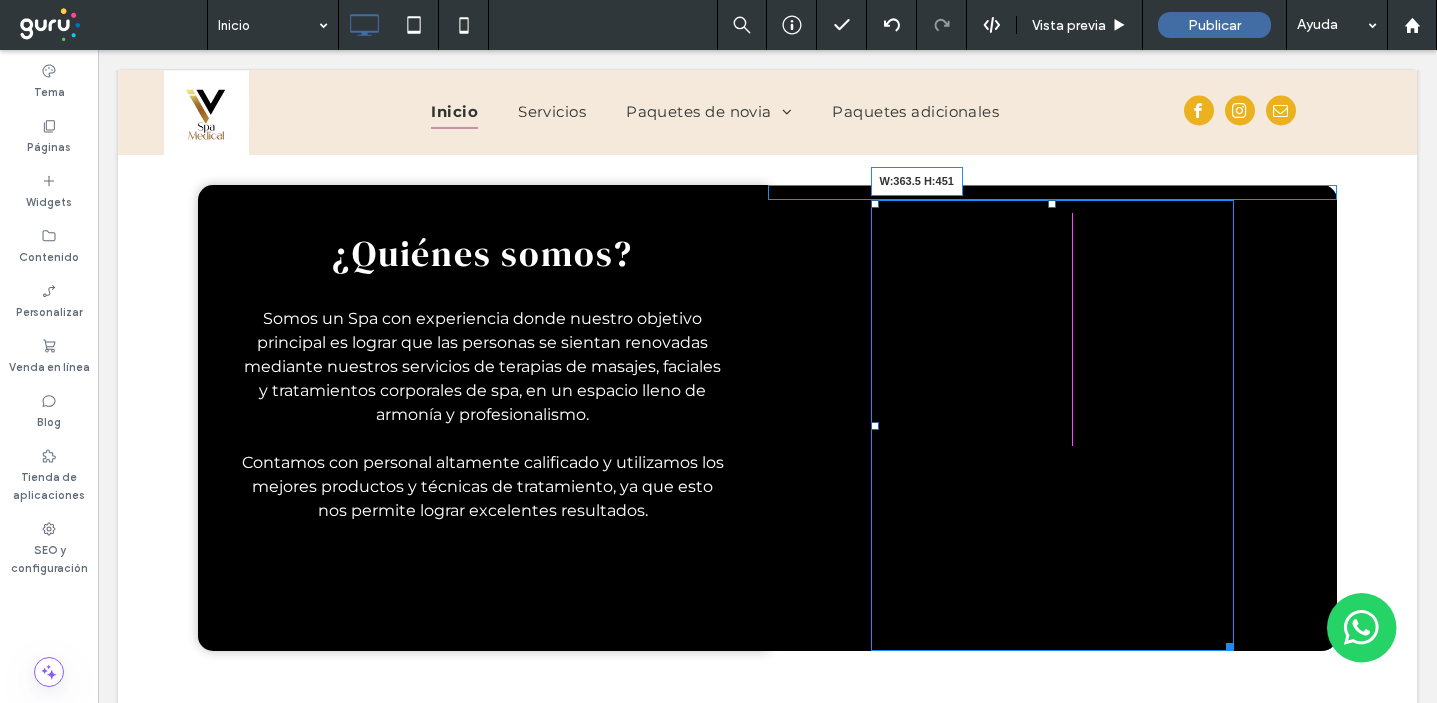 drag, startPoint x: 1324, startPoint y: 213, endPoint x: 1221, endPoint y: 649, distance: 448.00113 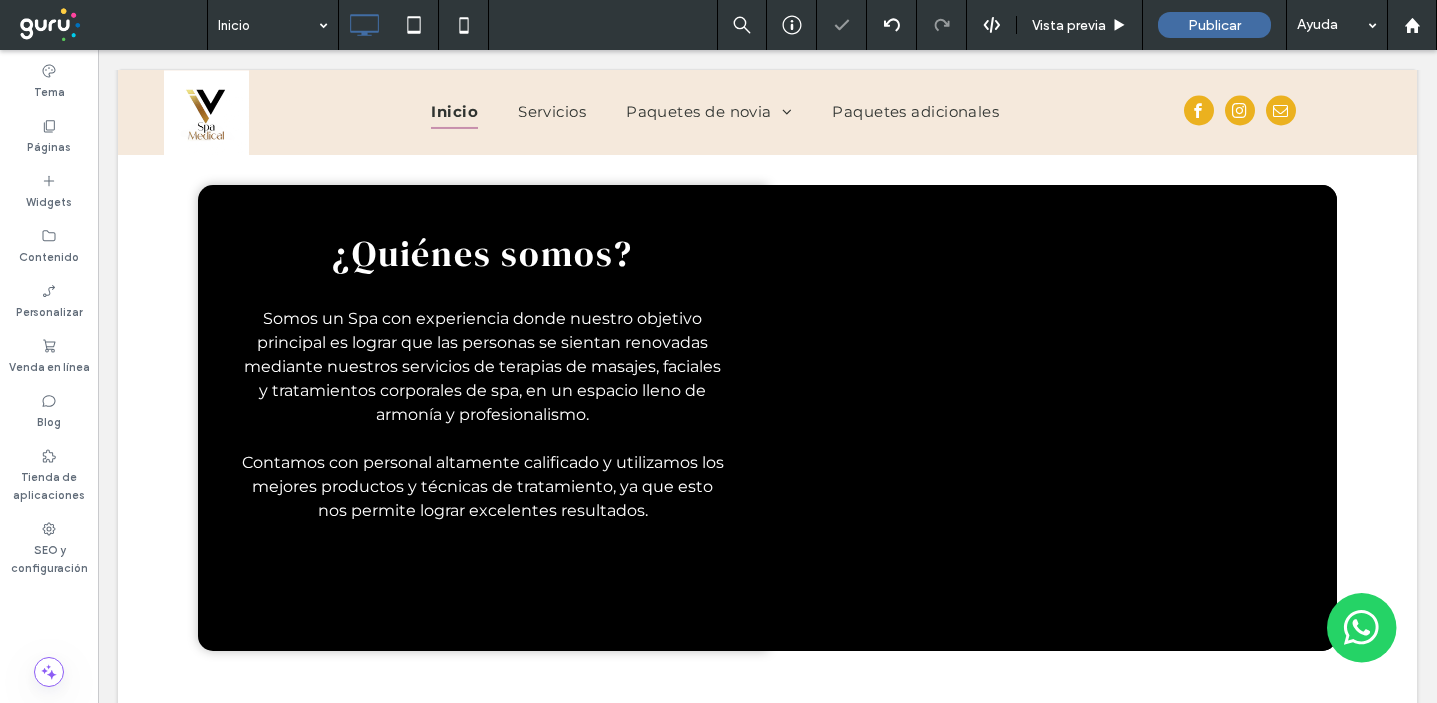 click on "Click To Paste" at bounding box center [1053, 418] 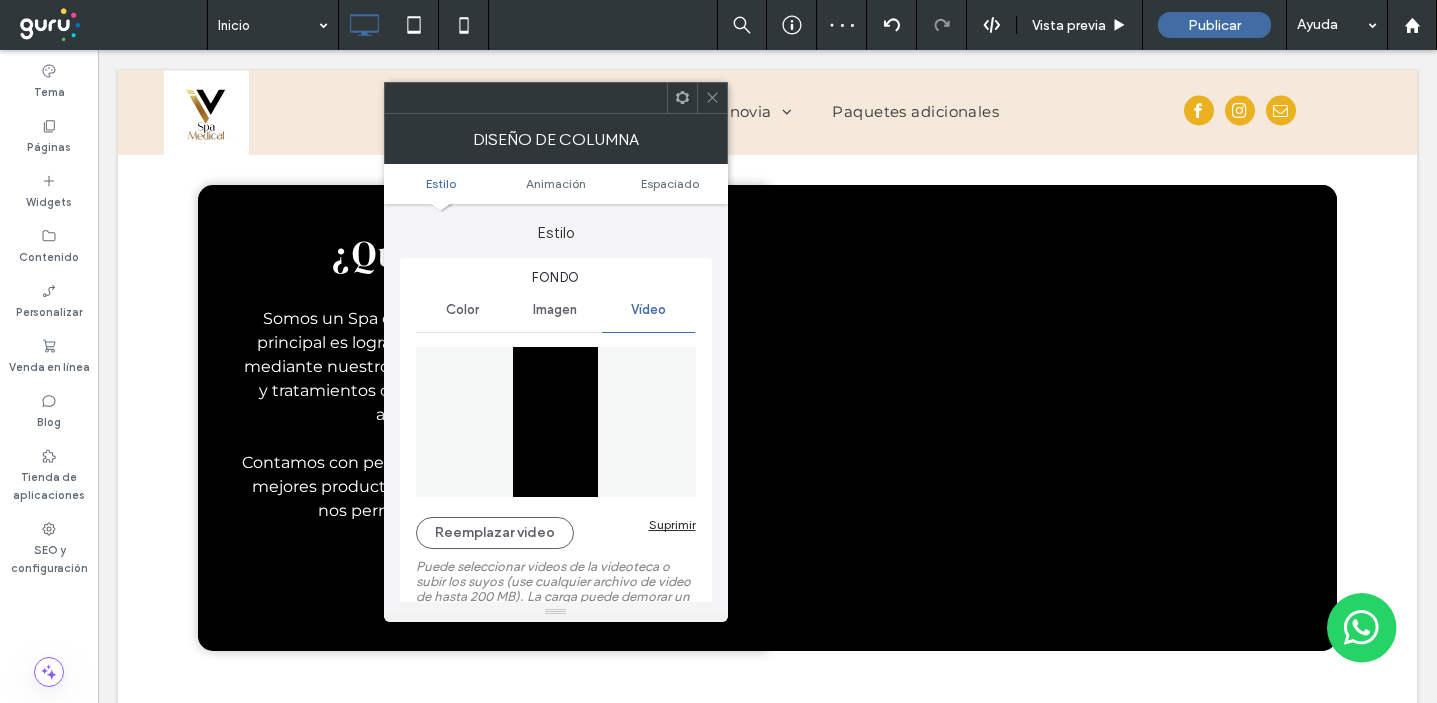 scroll, scrollTop: 39, scrollLeft: 0, axis: vertical 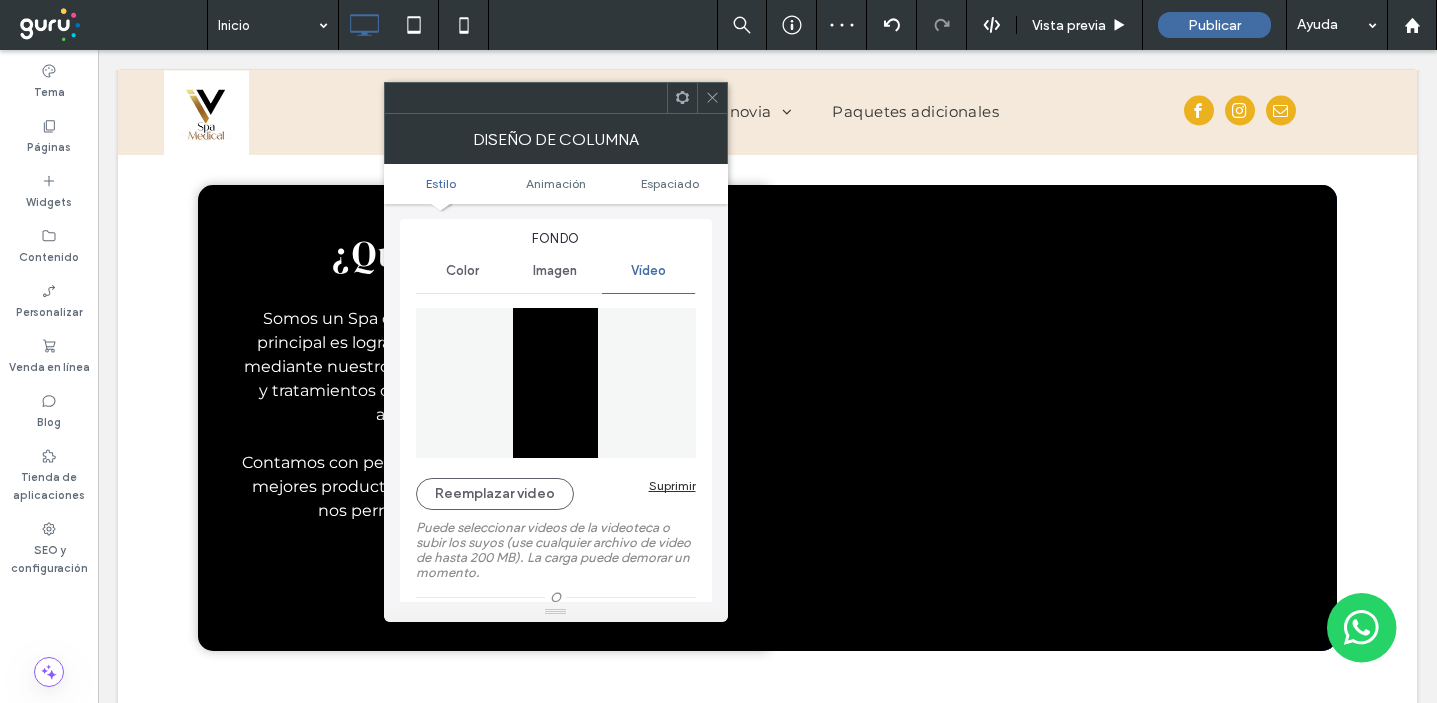 click on "Imagen" at bounding box center (555, 271) 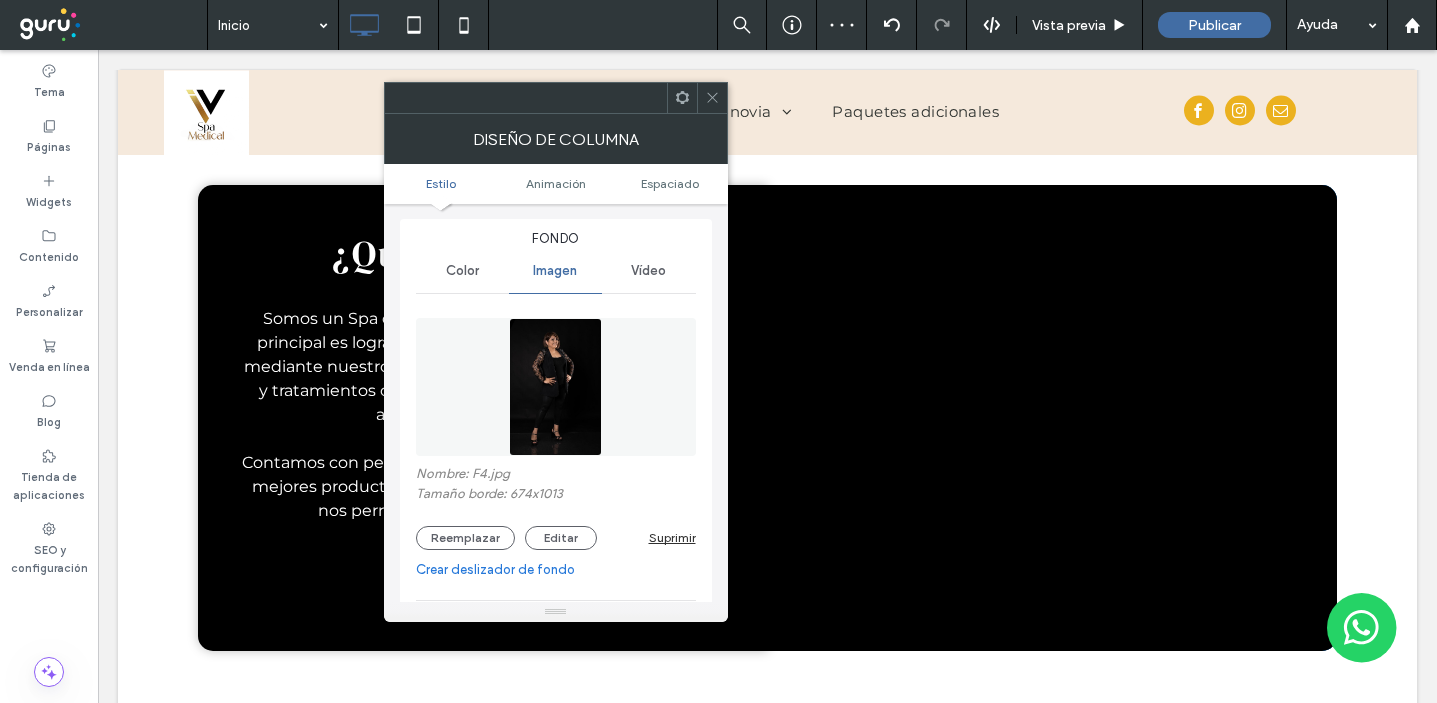 click on "Suprimir" at bounding box center [672, 537] 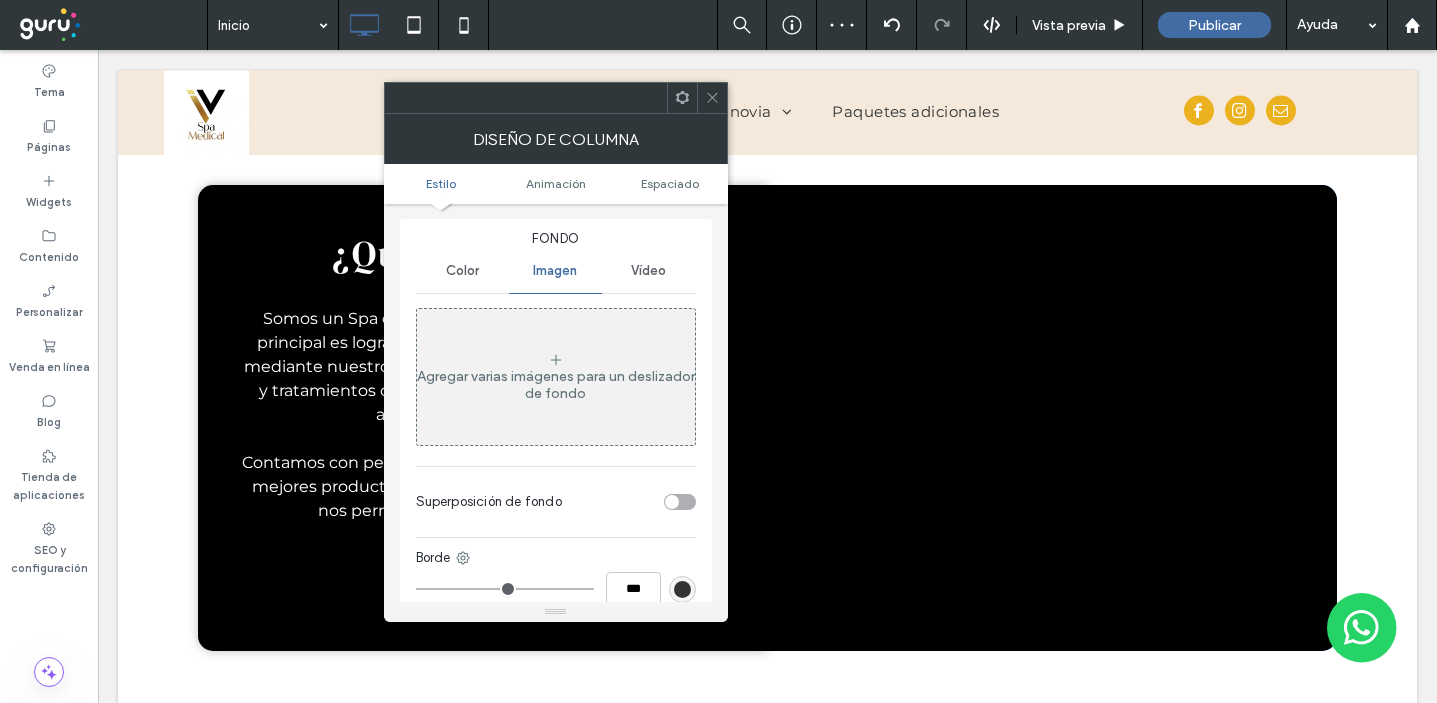 click on "Vídeo" at bounding box center [648, 271] 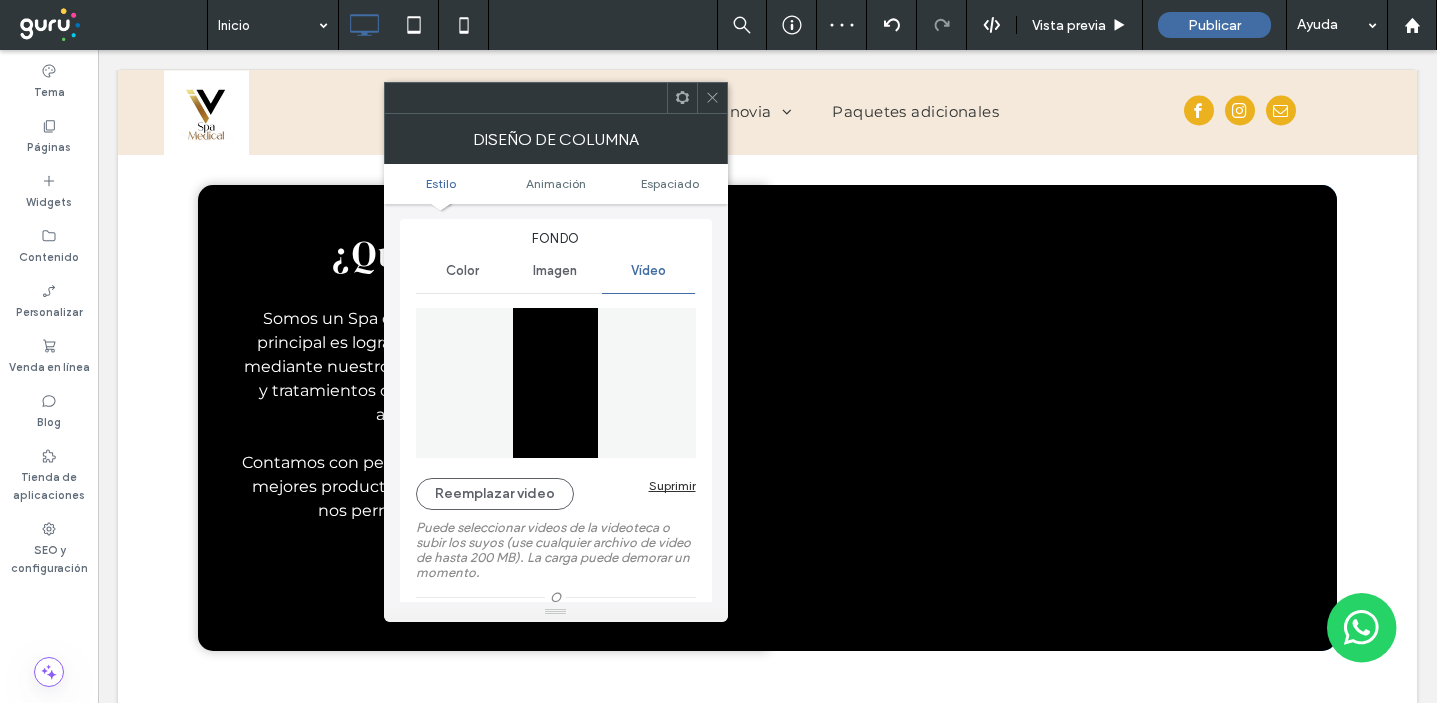 click 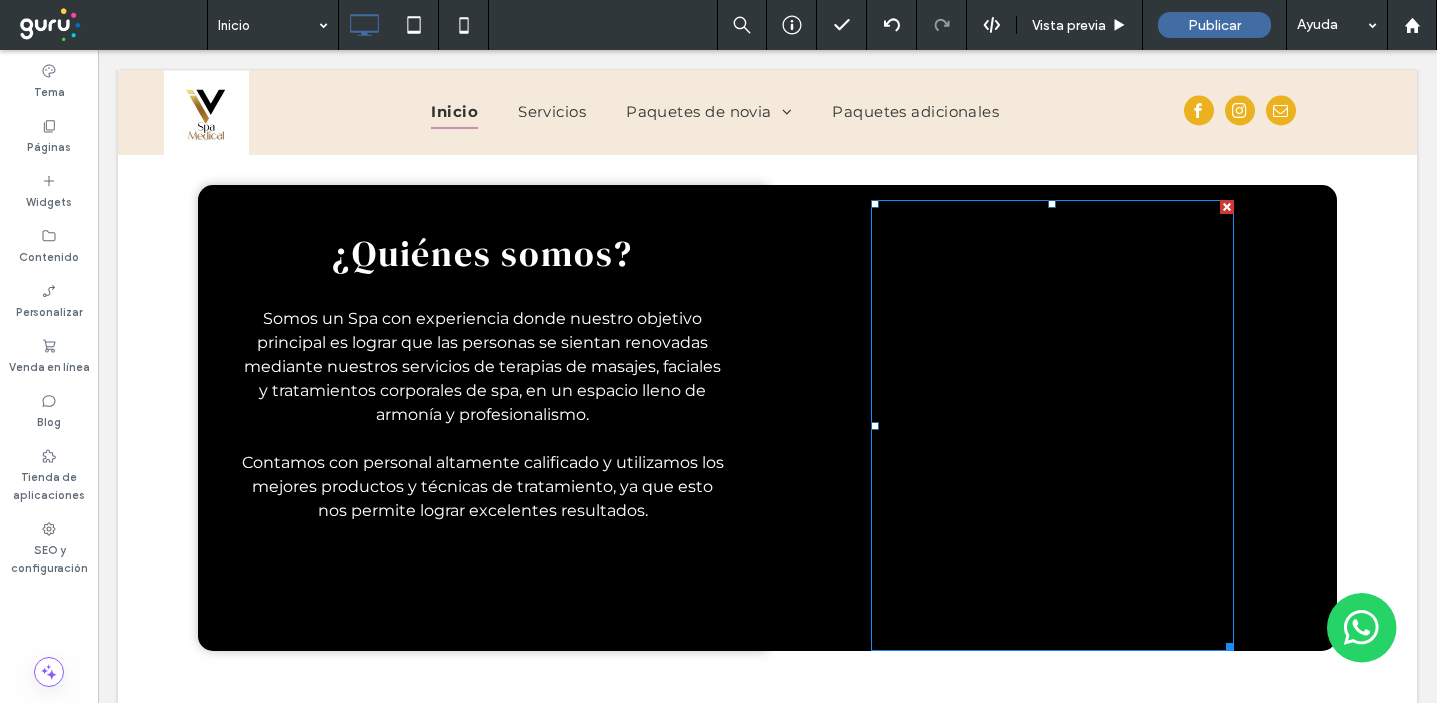 scroll, scrollTop: 850, scrollLeft: 0, axis: vertical 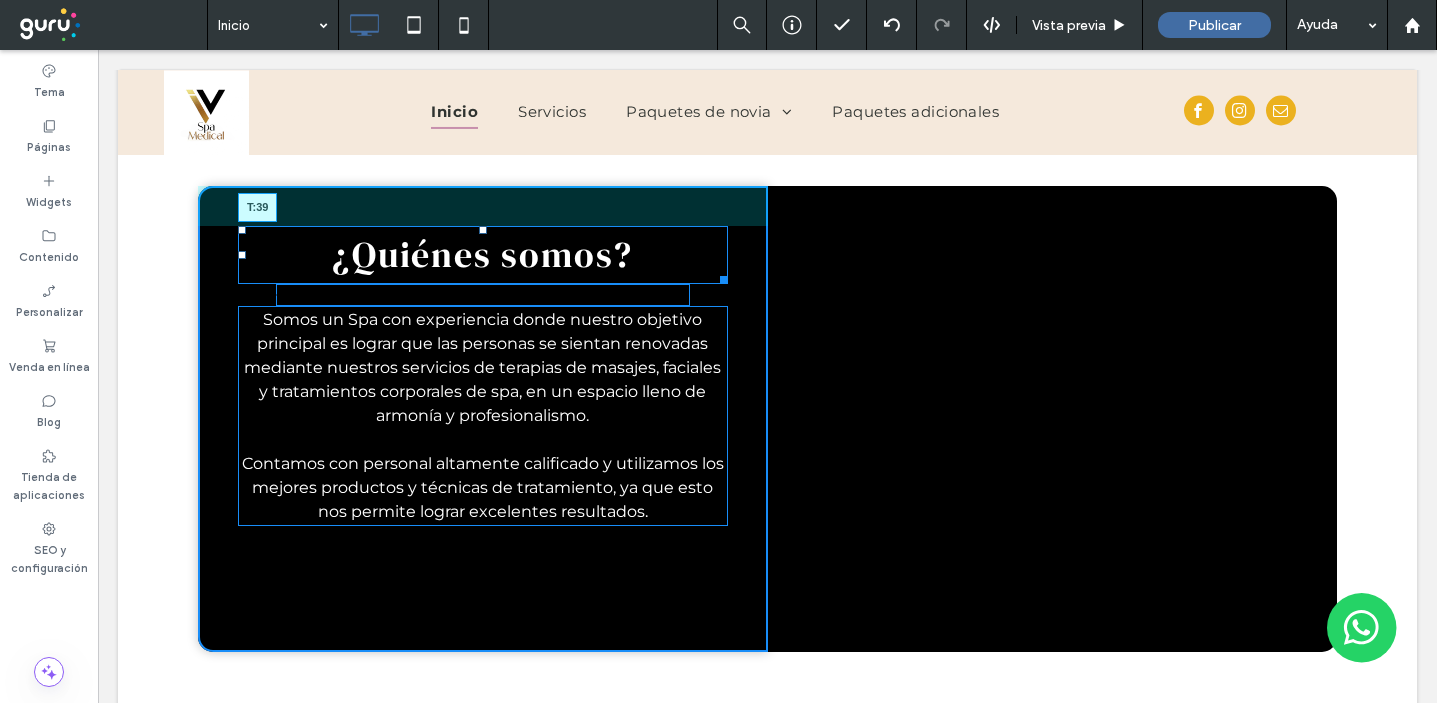 drag, startPoint x: 482, startPoint y: 233, endPoint x: 485, endPoint y: 272, distance: 39.115215 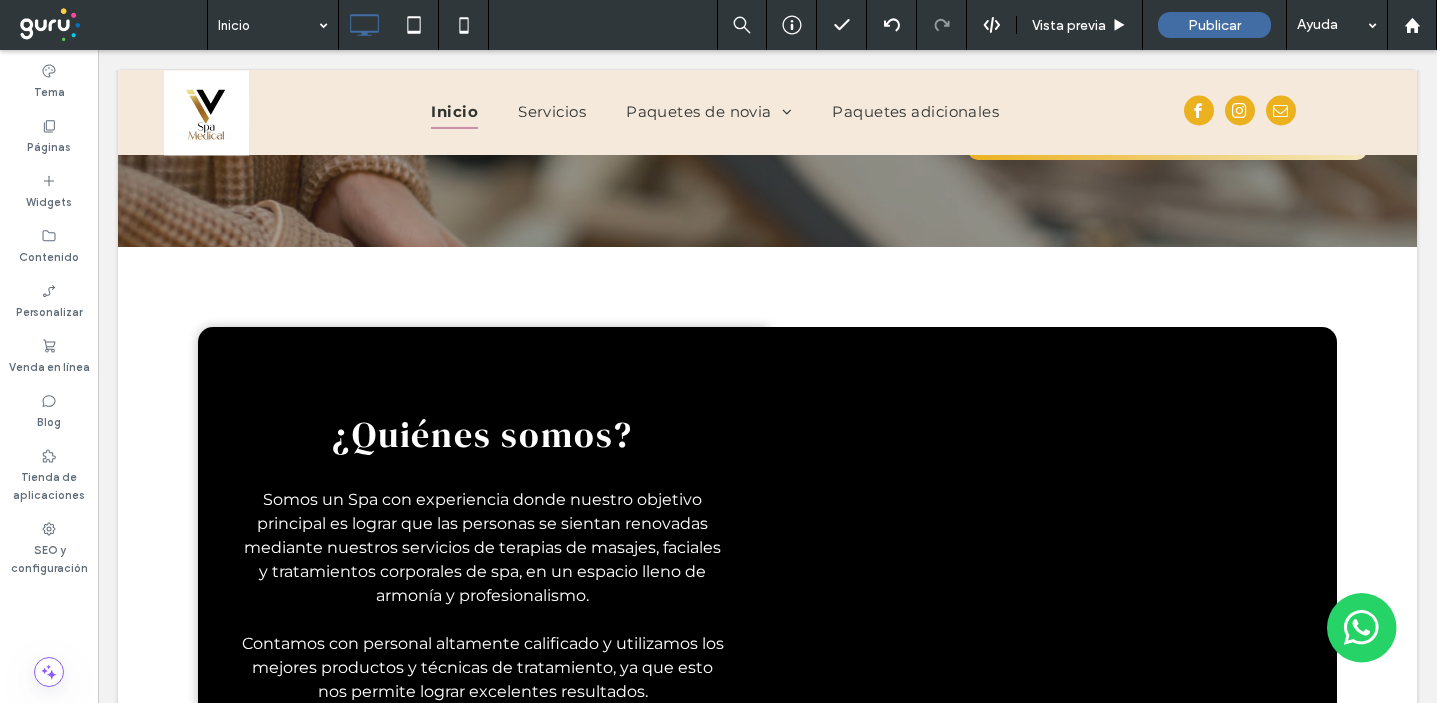 scroll, scrollTop: 712, scrollLeft: 0, axis: vertical 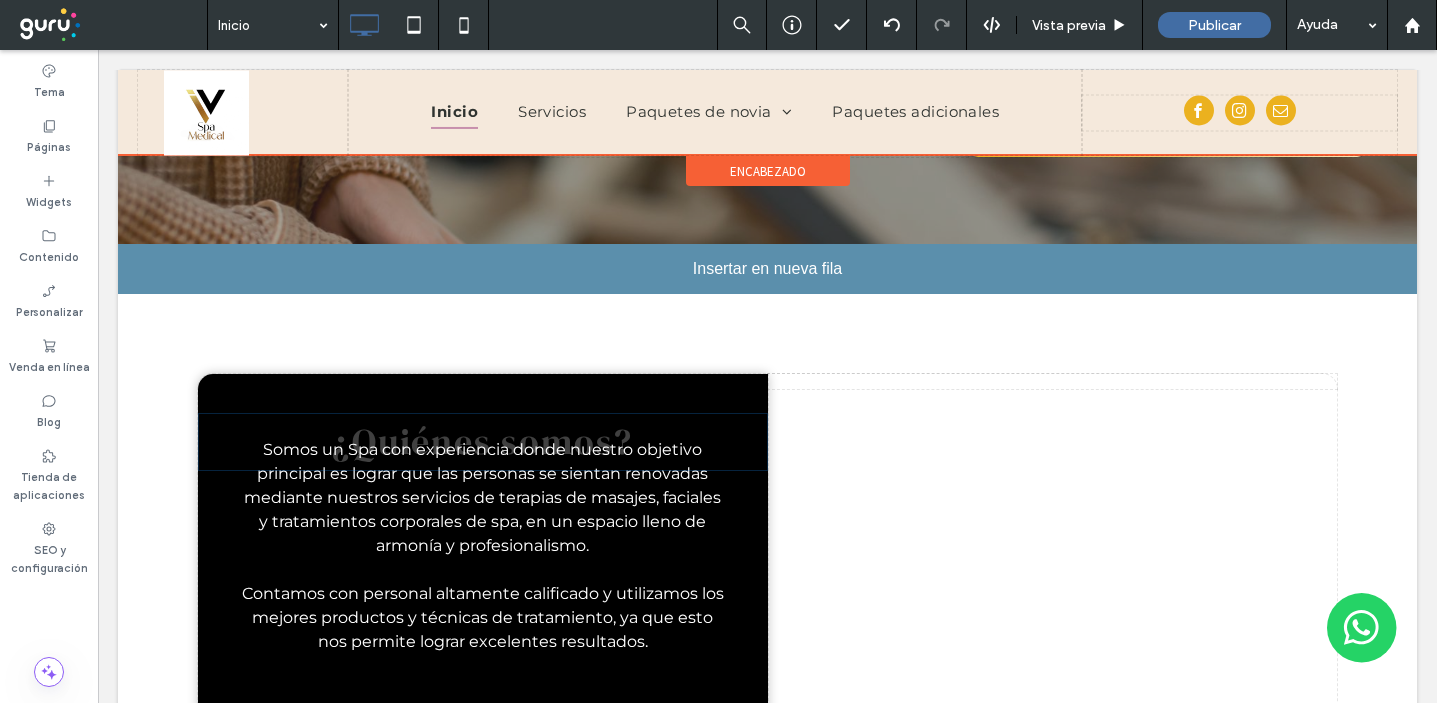 drag, startPoint x: 562, startPoint y: 435, endPoint x: 749, endPoint y: 276, distance: 245.45876 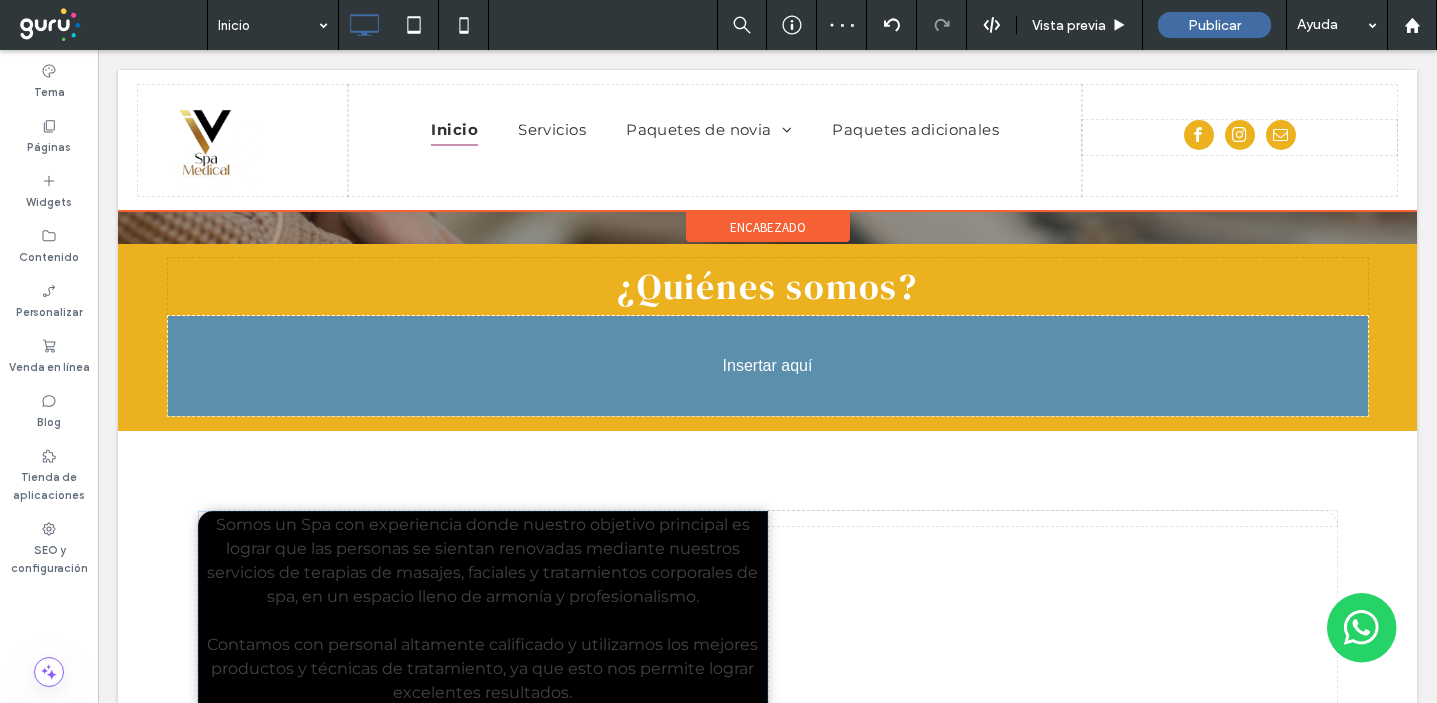 drag, startPoint x: 550, startPoint y: 563, endPoint x: 790, endPoint y: 383, distance: 300 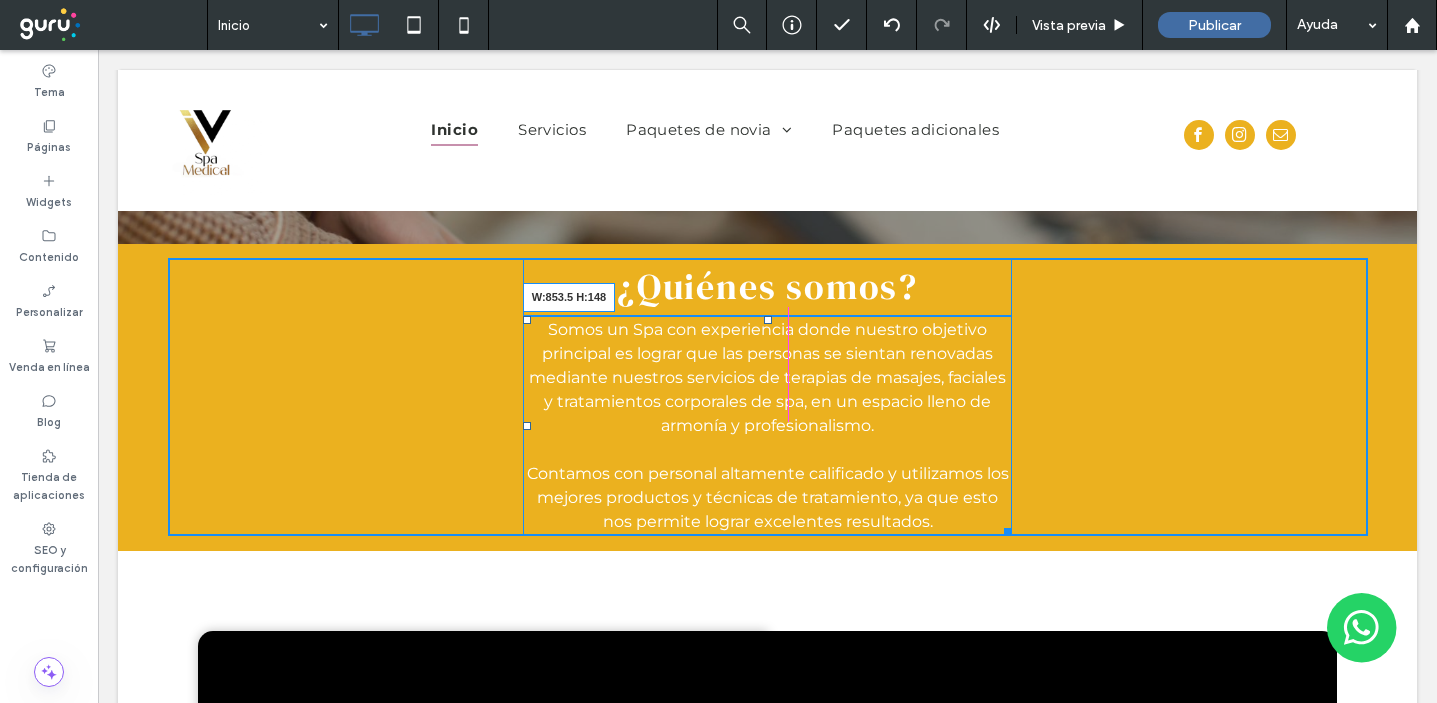 drag, startPoint x: 1007, startPoint y: 530, endPoint x: 1189, endPoint y: 493, distance: 185.72292 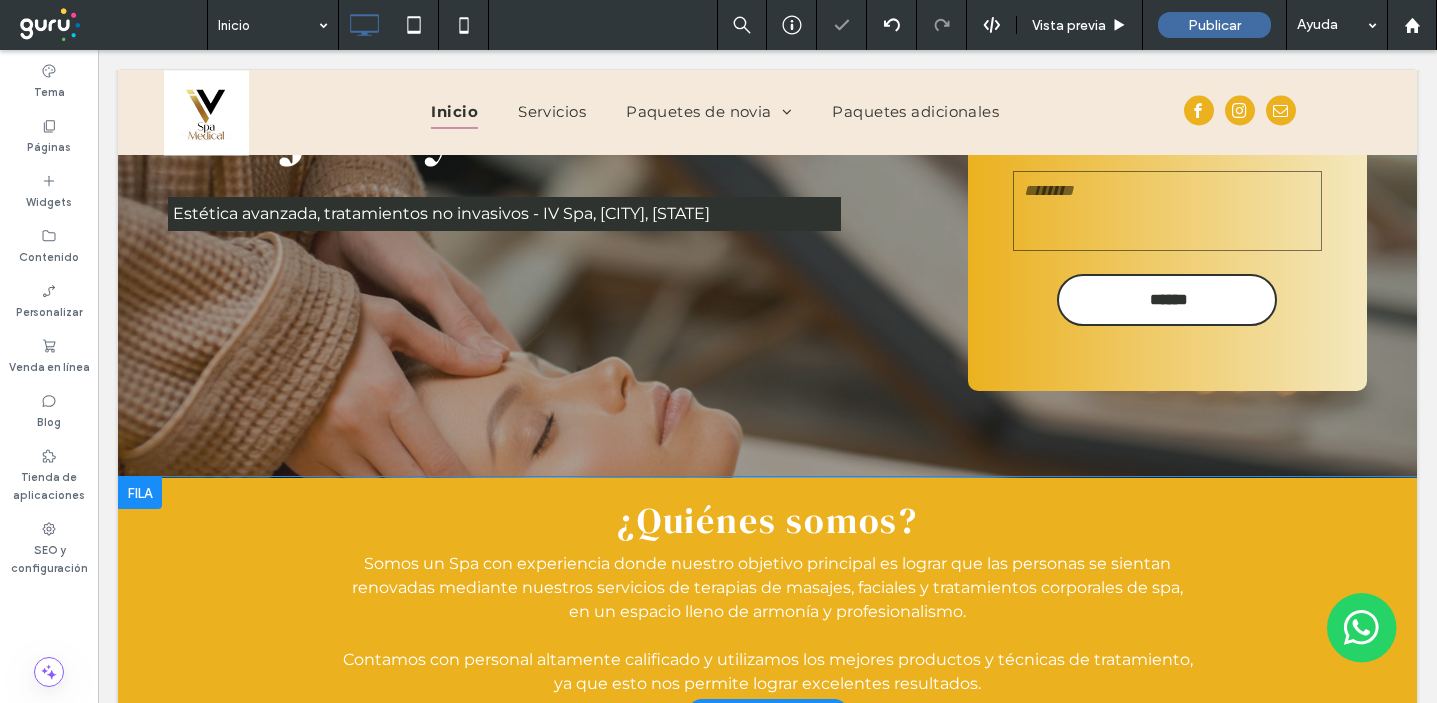 scroll, scrollTop: 466, scrollLeft: 0, axis: vertical 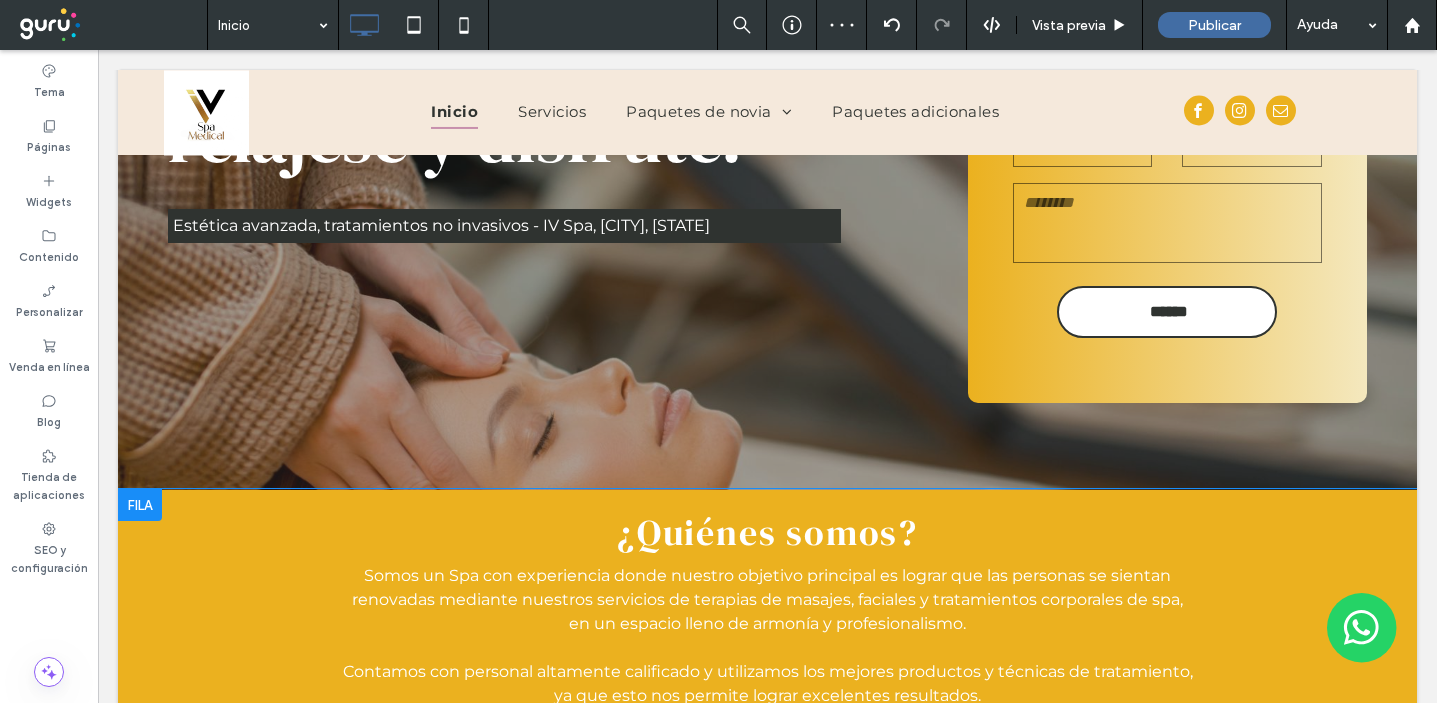 click on "Click To Paste     Click To Paste     ¿Quiénes somos? Somos un Spa con experiencia donde nuestro objetivo principal es lograr que las personas se sientan renovadas mediante nuestros servicios de terapias de masajes, faciales y tratamientos corporales de spa, en un espacio lleno de armonía y profesionalismo.   Contamos con personal altamente calificado y utilizamos los mejores productos y técnicas de tratamiento, ya que esto nos permite lograr excelentes resultados.
Fila + Añadir sección" at bounding box center [767, 607] 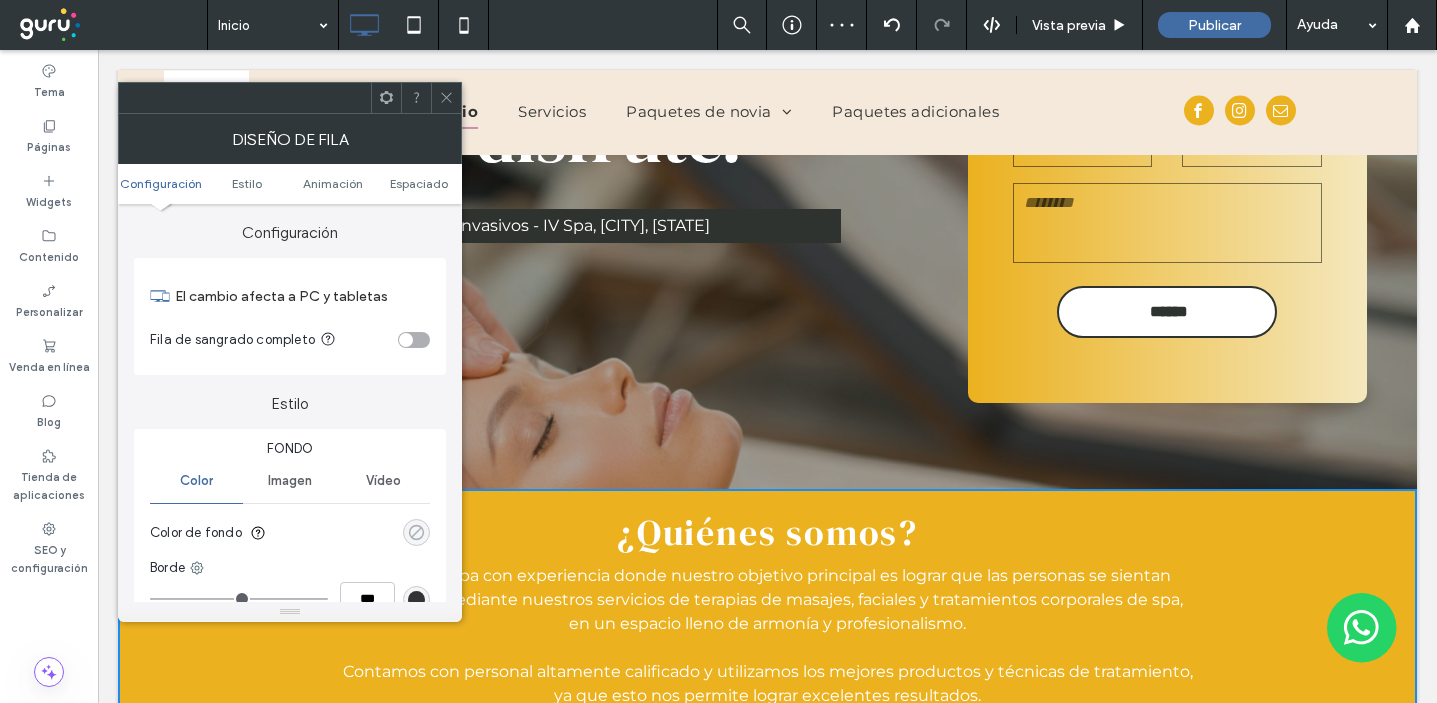 click at bounding box center [416, 532] 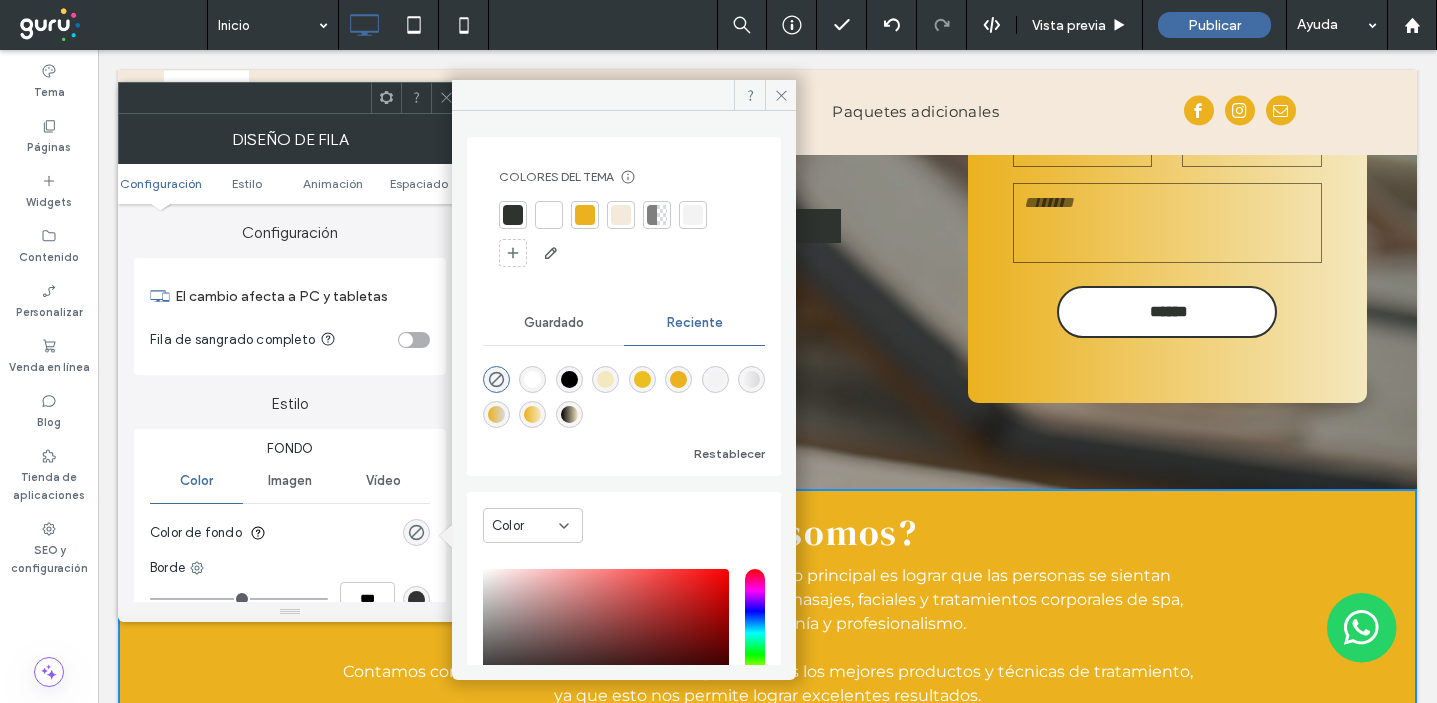 click at bounding box center (532, 414) 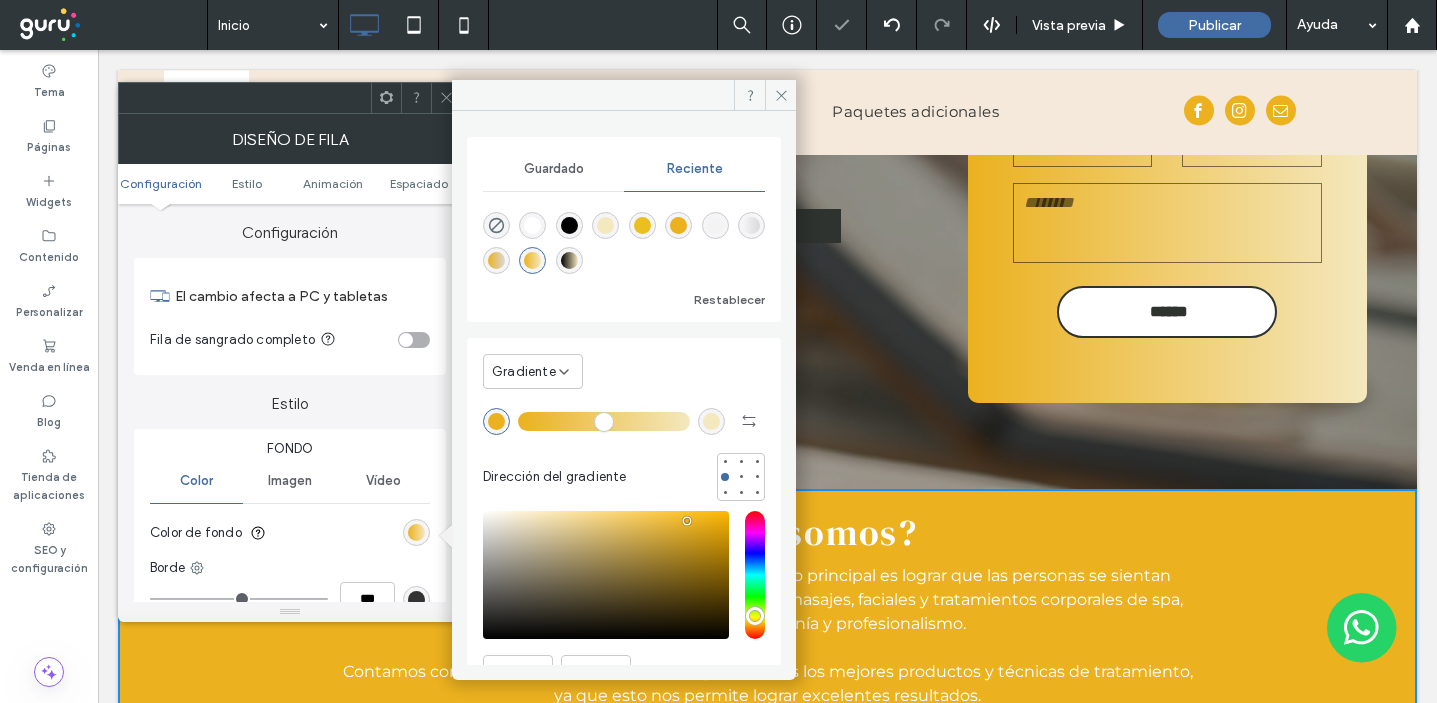 type on "*******" 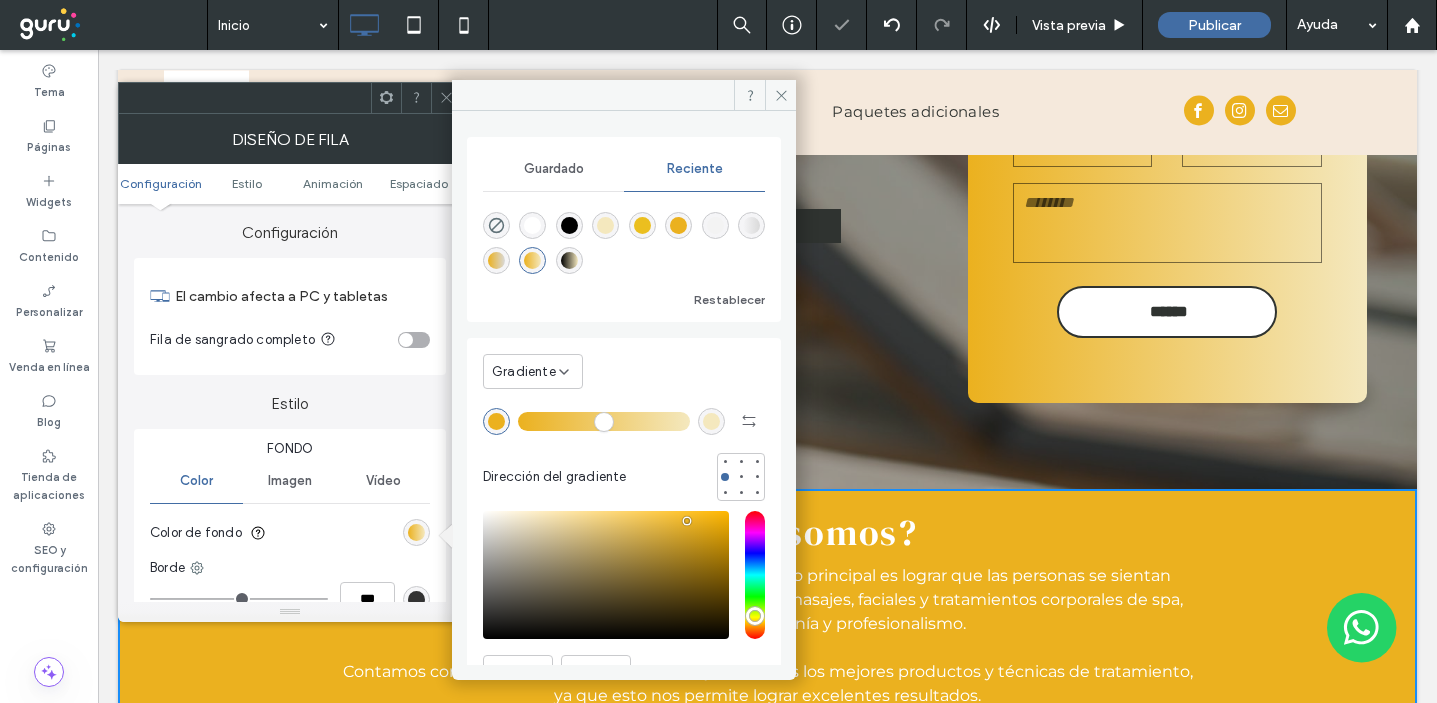 type on "***" 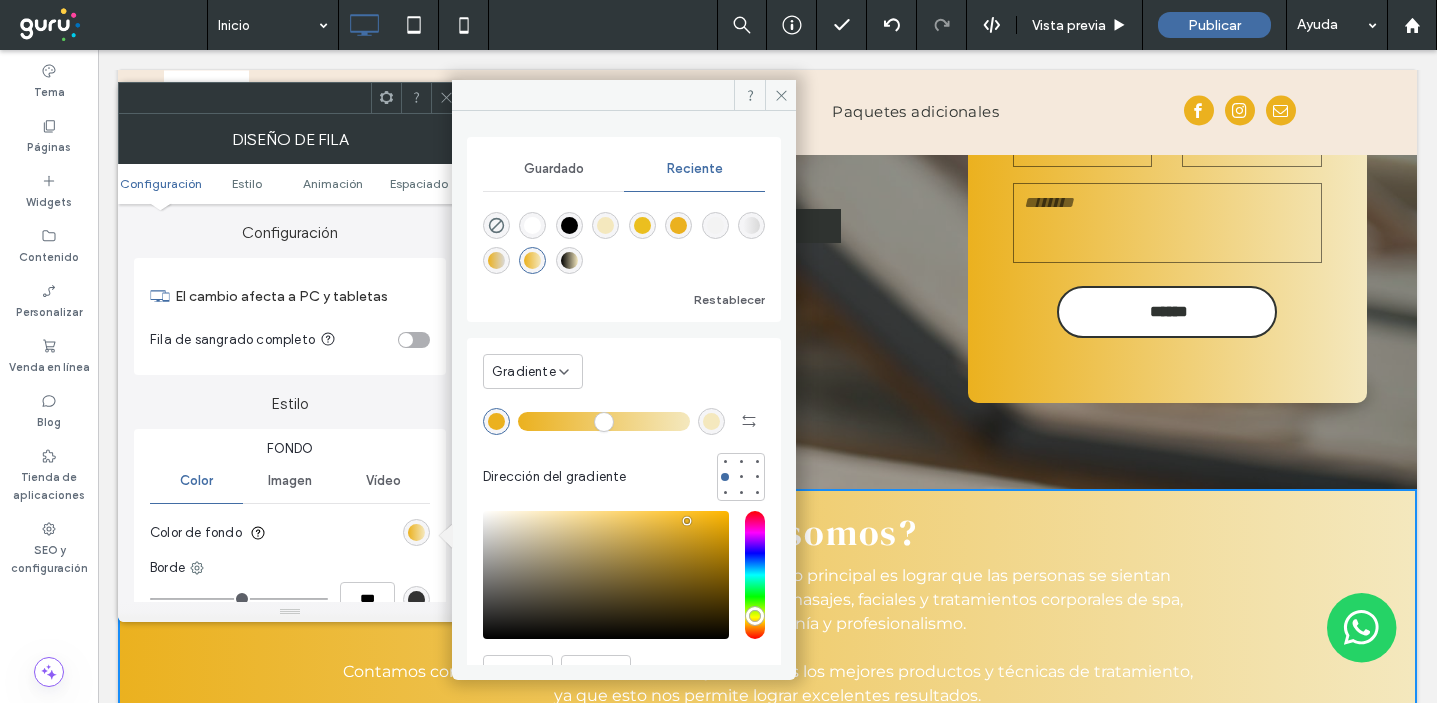 click at bounding box center (715, 225) 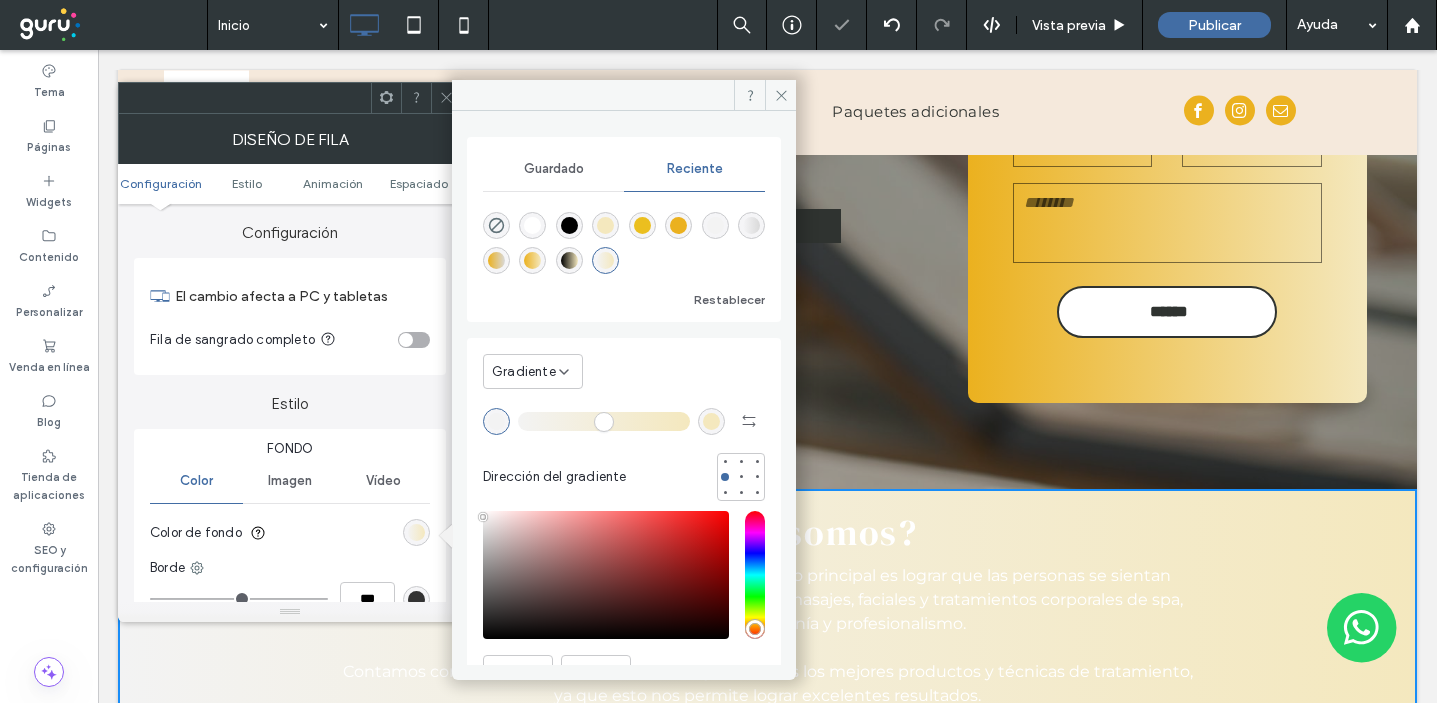 click on "Gradiente" at bounding box center (524, 372) 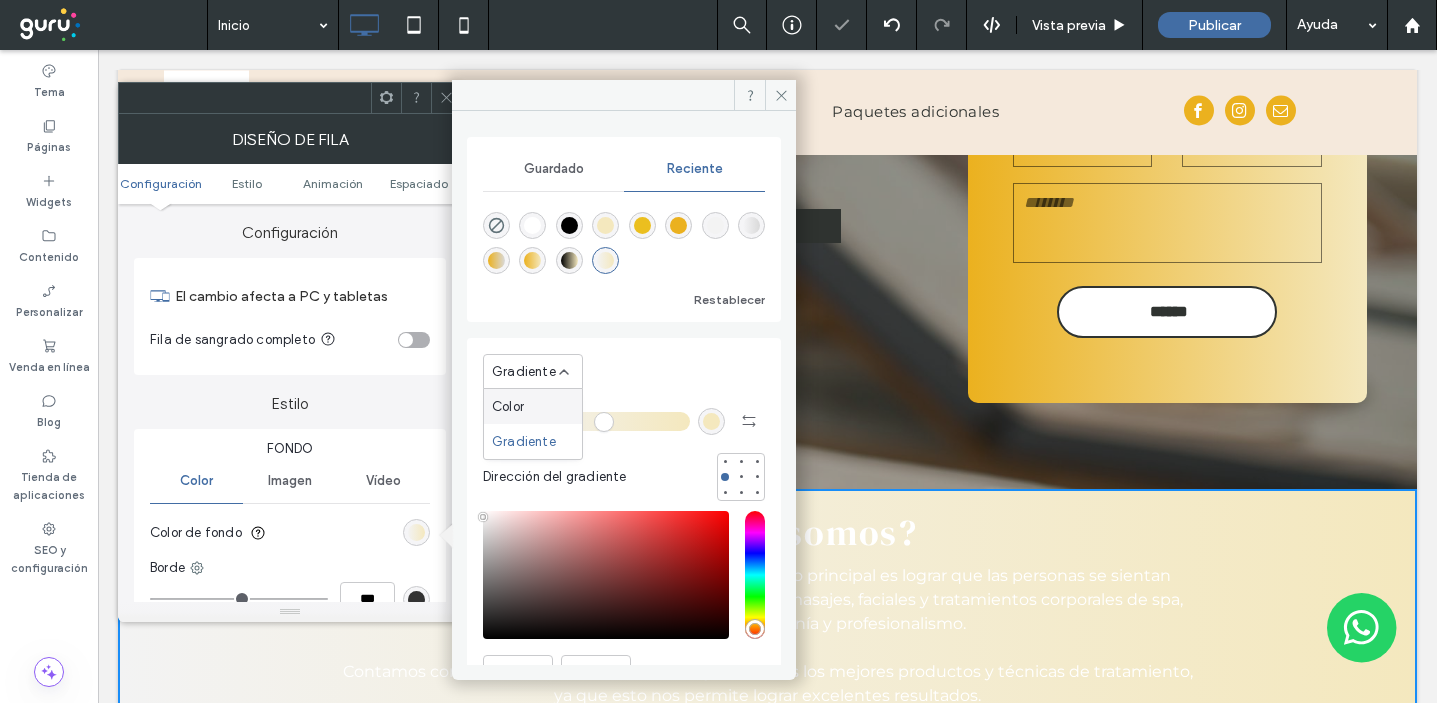 click on "Color" at bounding box center [533, 406] 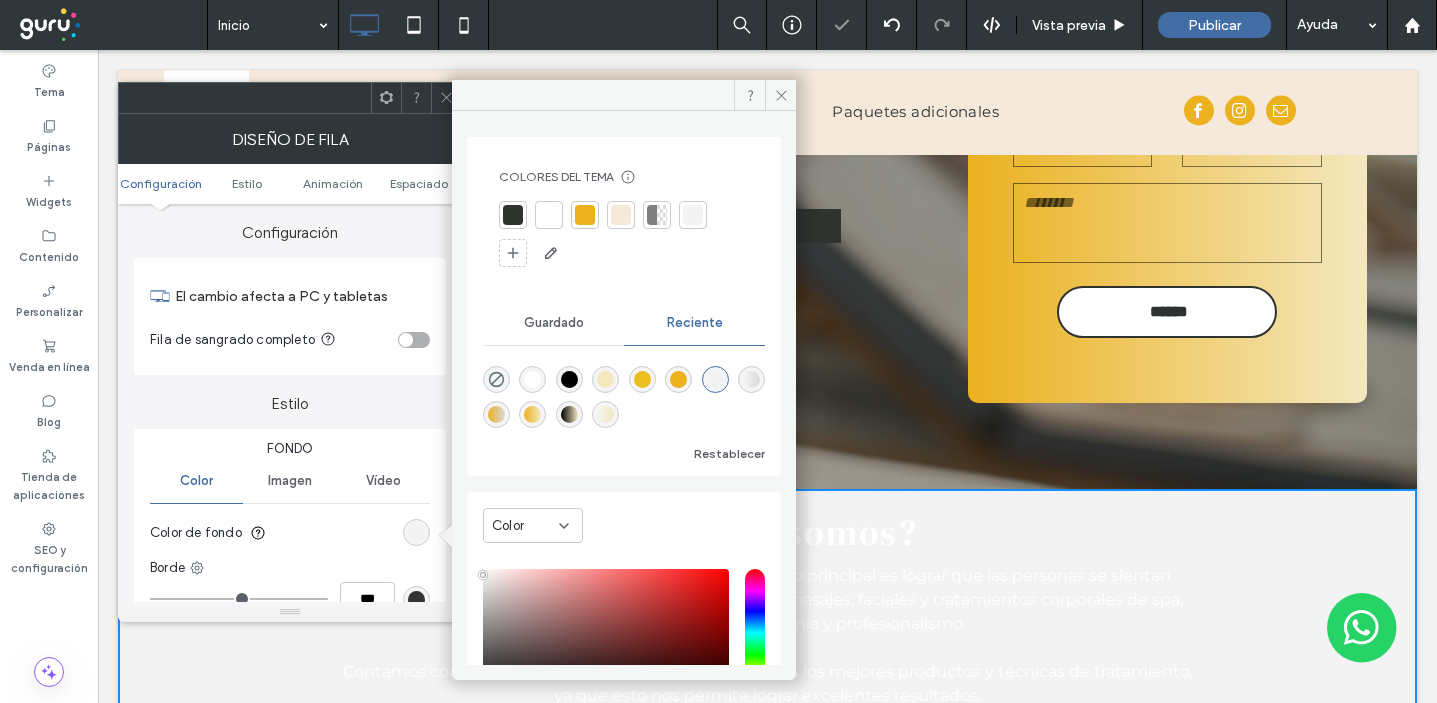 click at bounding box center [693, 215] 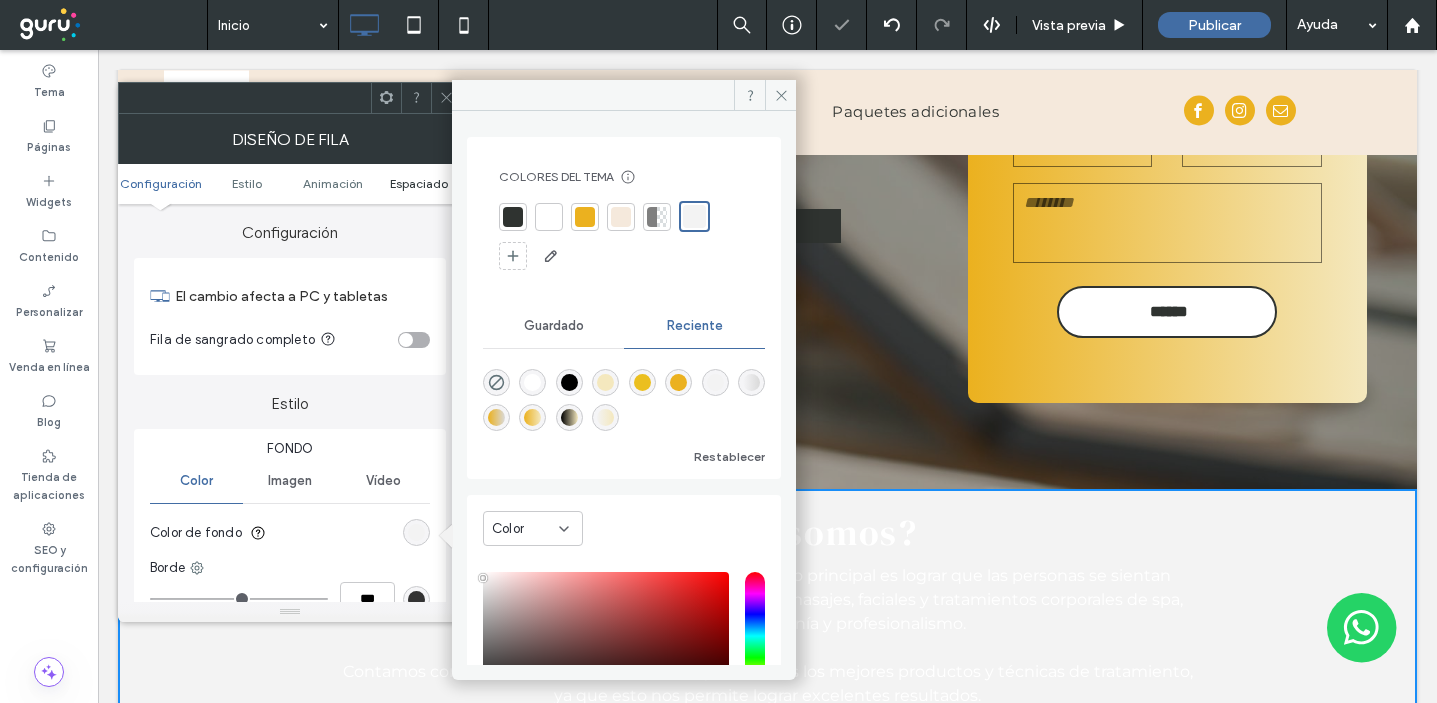 click on "Espaciado" at bounding box center (419, 183) 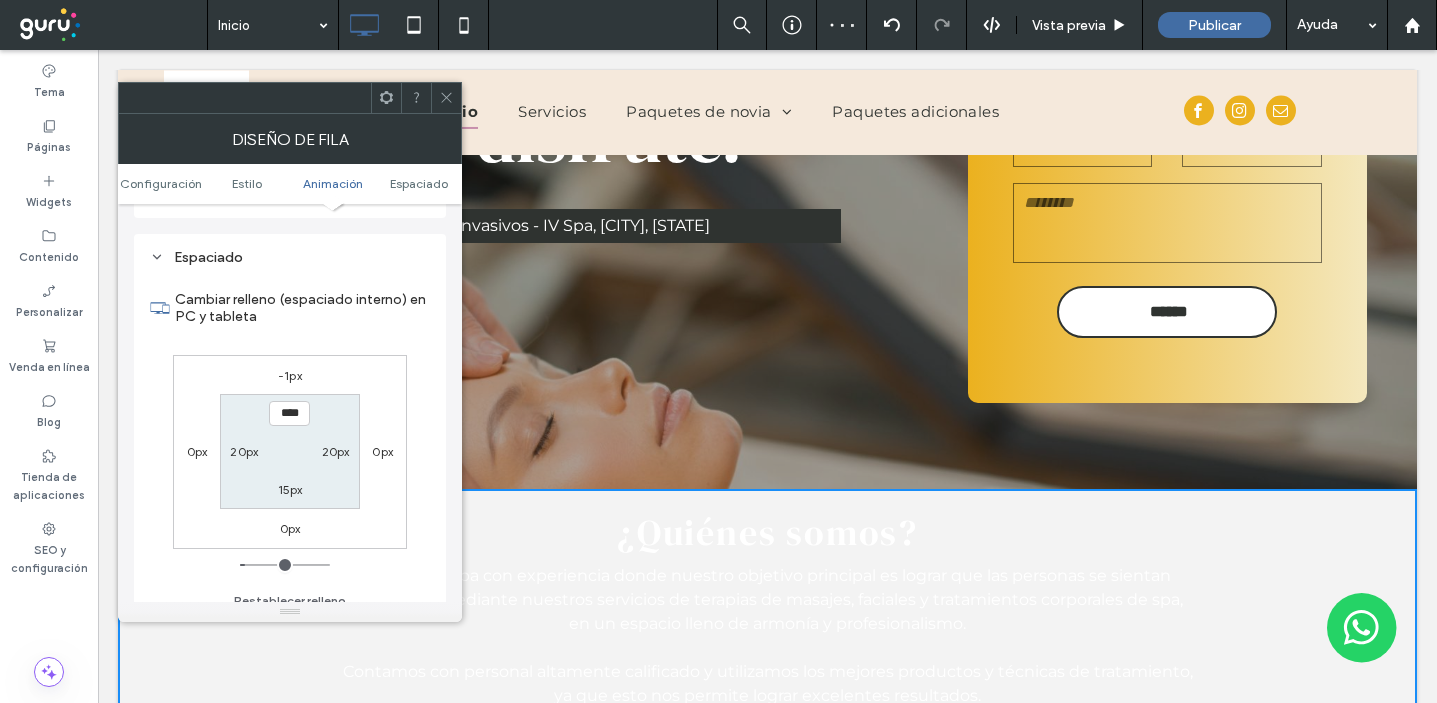 scroll, scrollTop: 566, scrollLeft: 0, axis: vertical 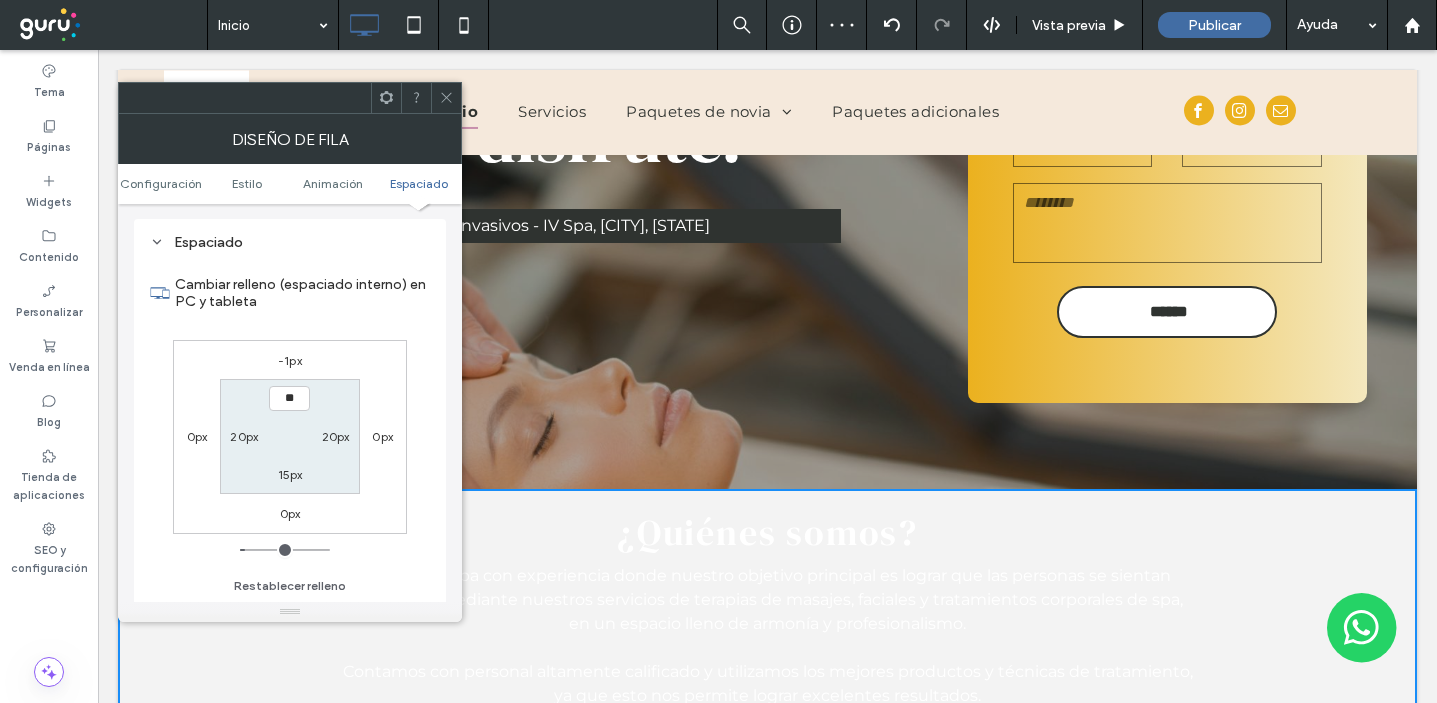 type on "****" 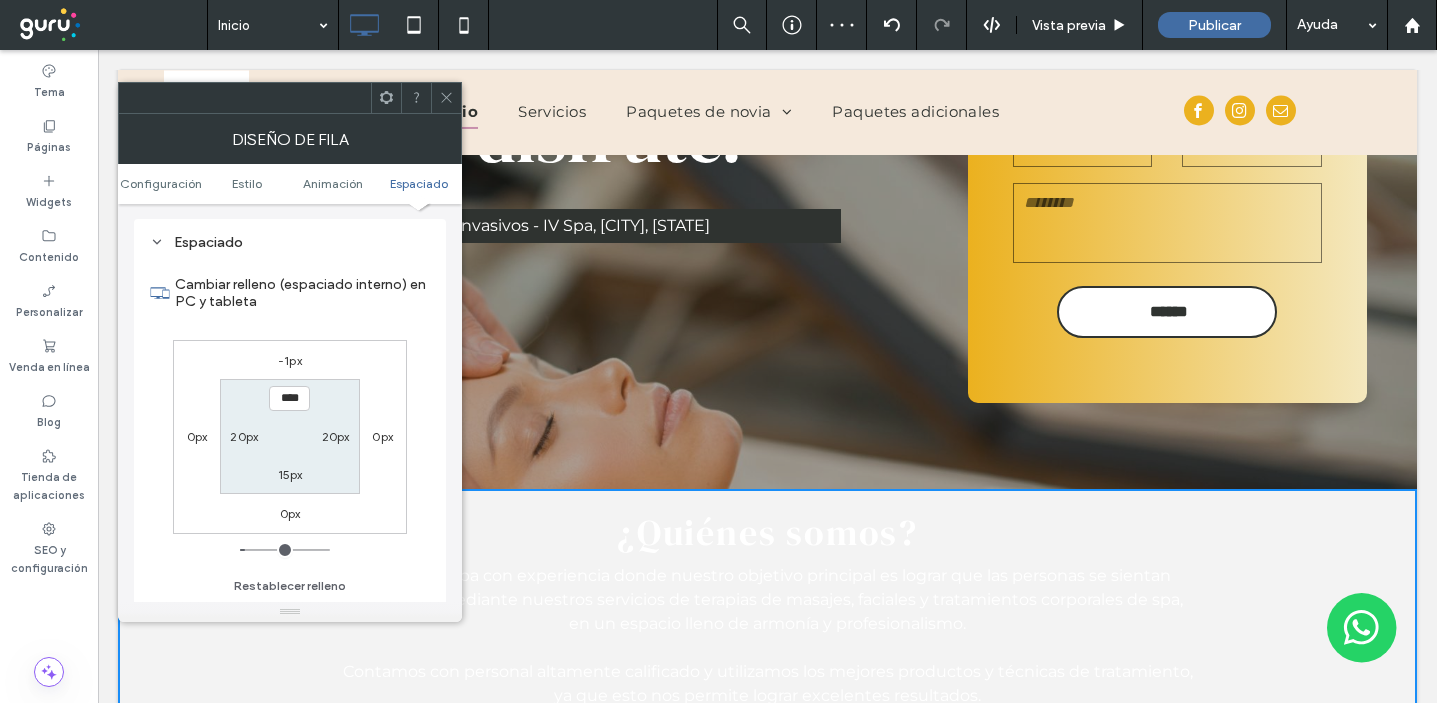 click on "15px" at bounding box center [290, 474] 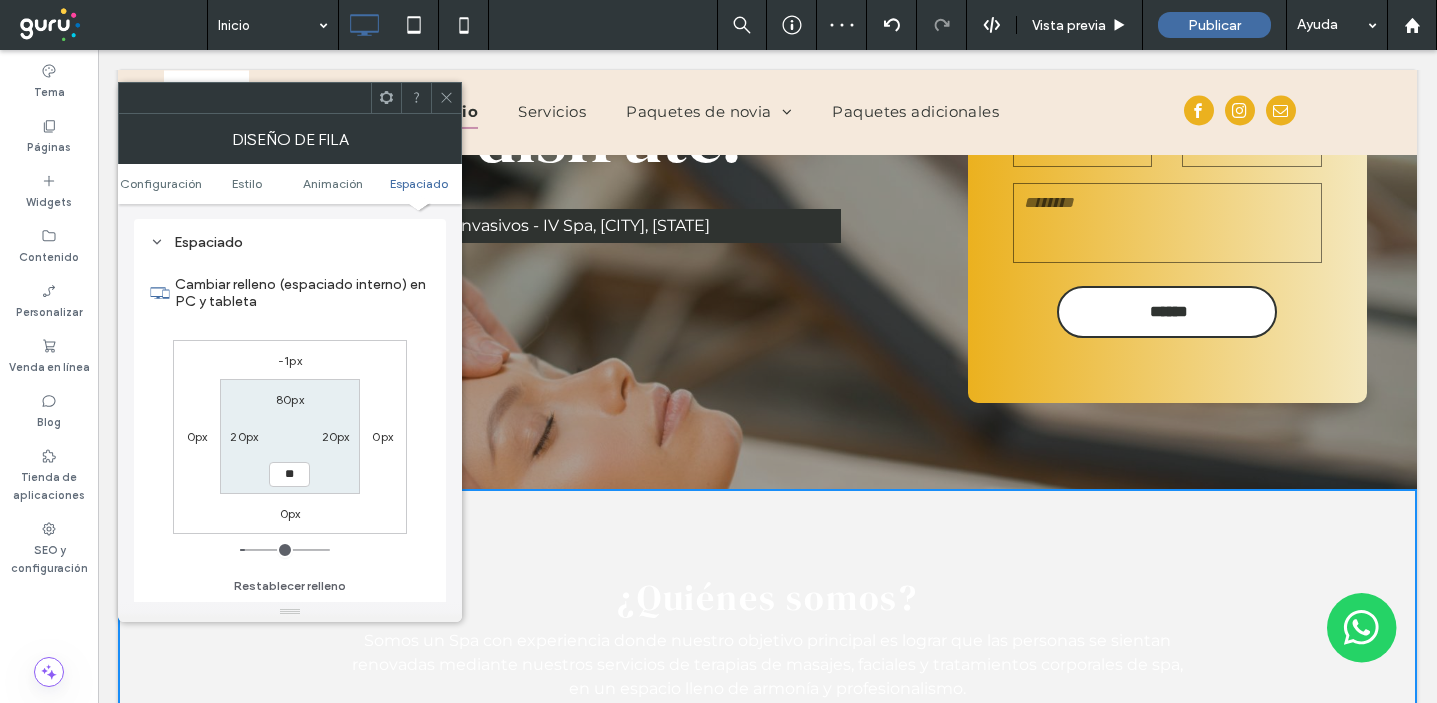 type on "**" 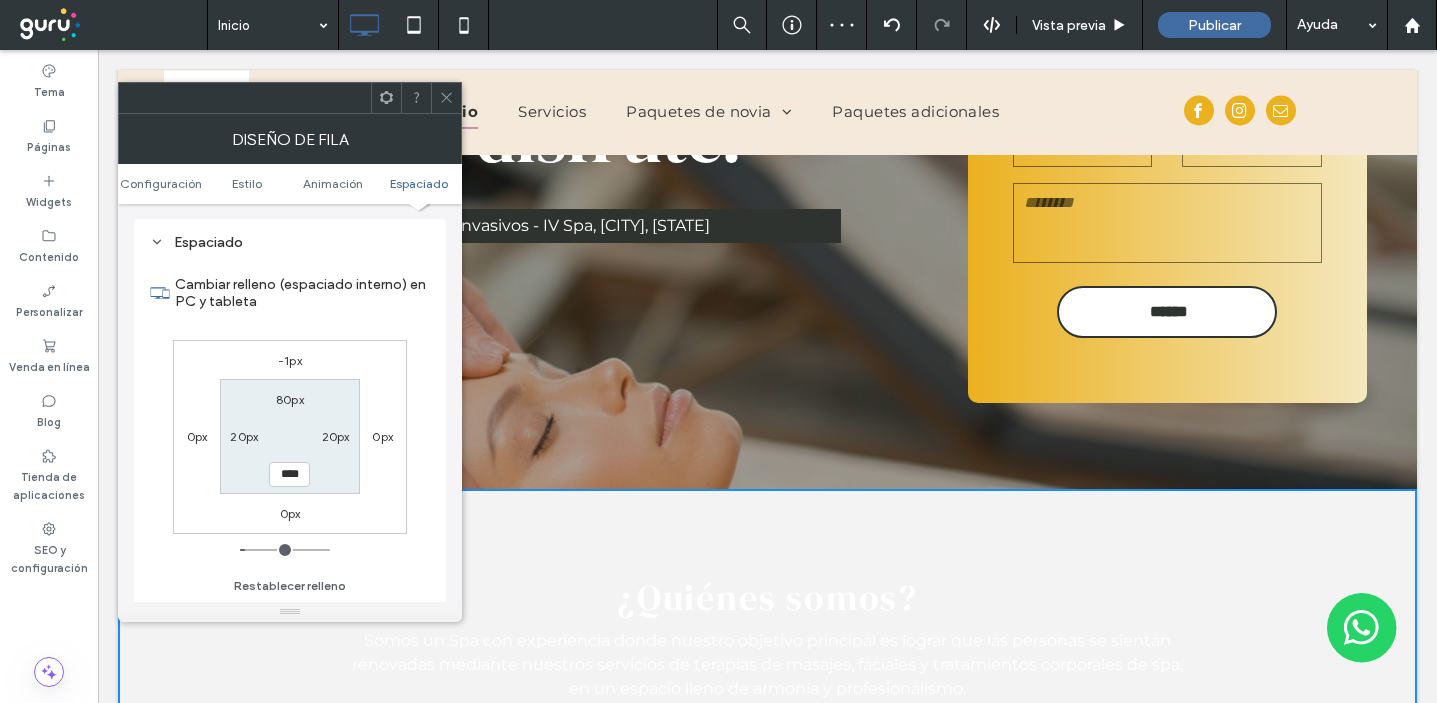 click on "80px 20px **** 20px" at bounding box center (289, 436) 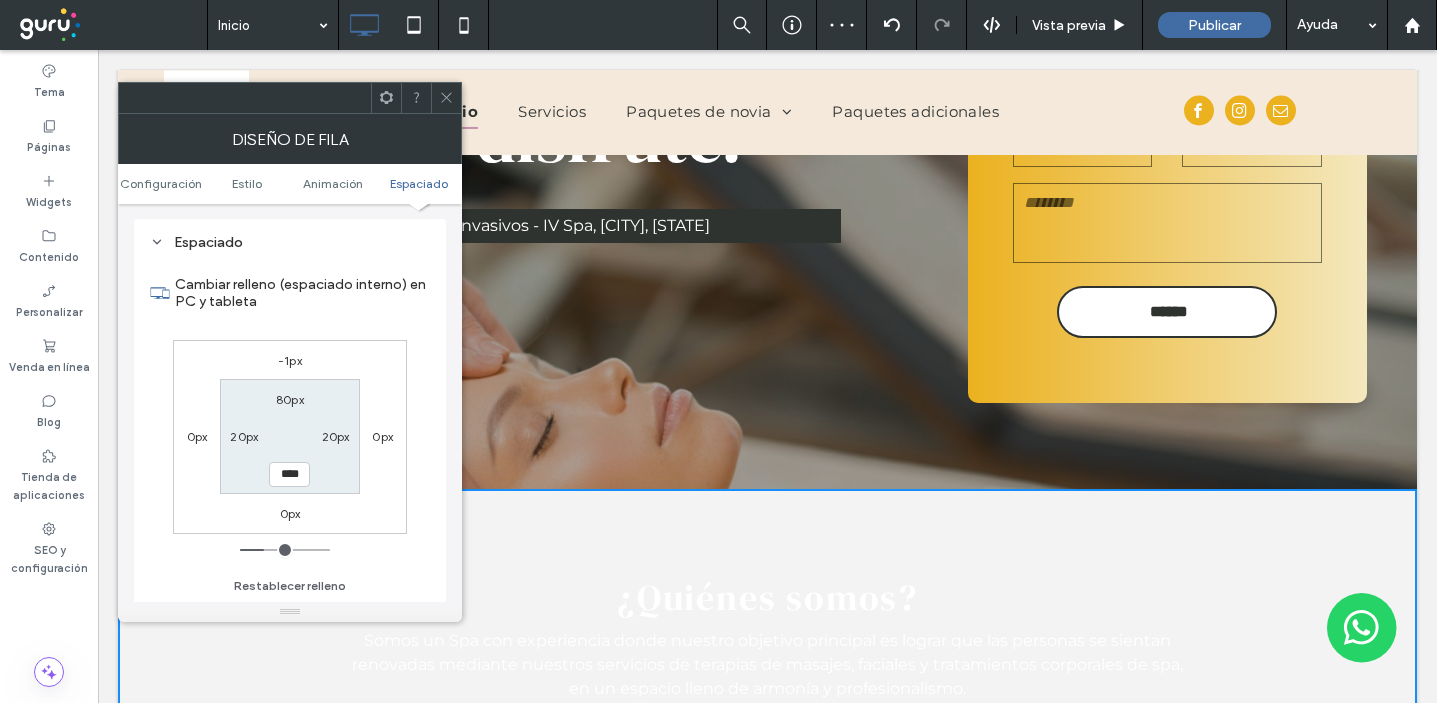 click on "-1px" at bounding box center [290, 360] 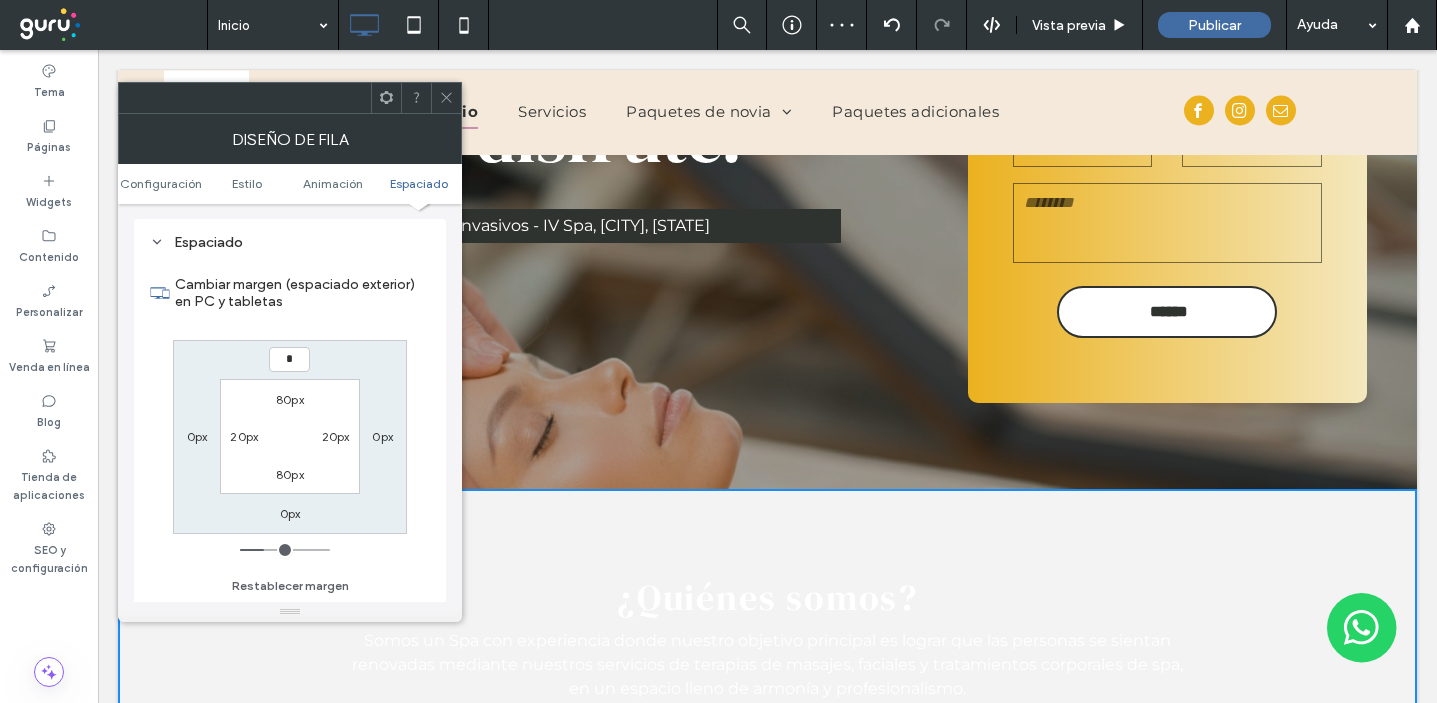 type on "*" 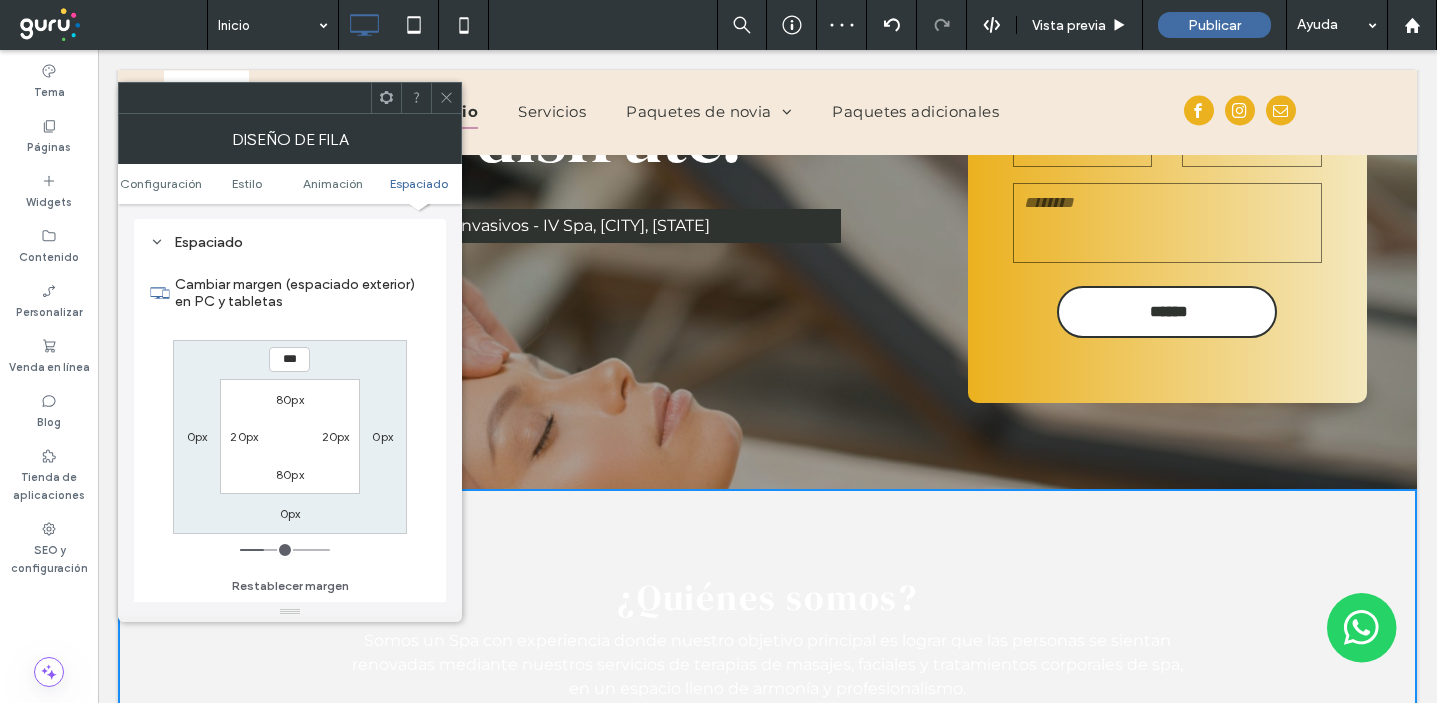 click on "Cambiar margen (espaciado exterior) en PC y tabletas *** 0px 0px 0px 80px 20px 80px 20px Restablecer margen" at bounding box center [290, 428] 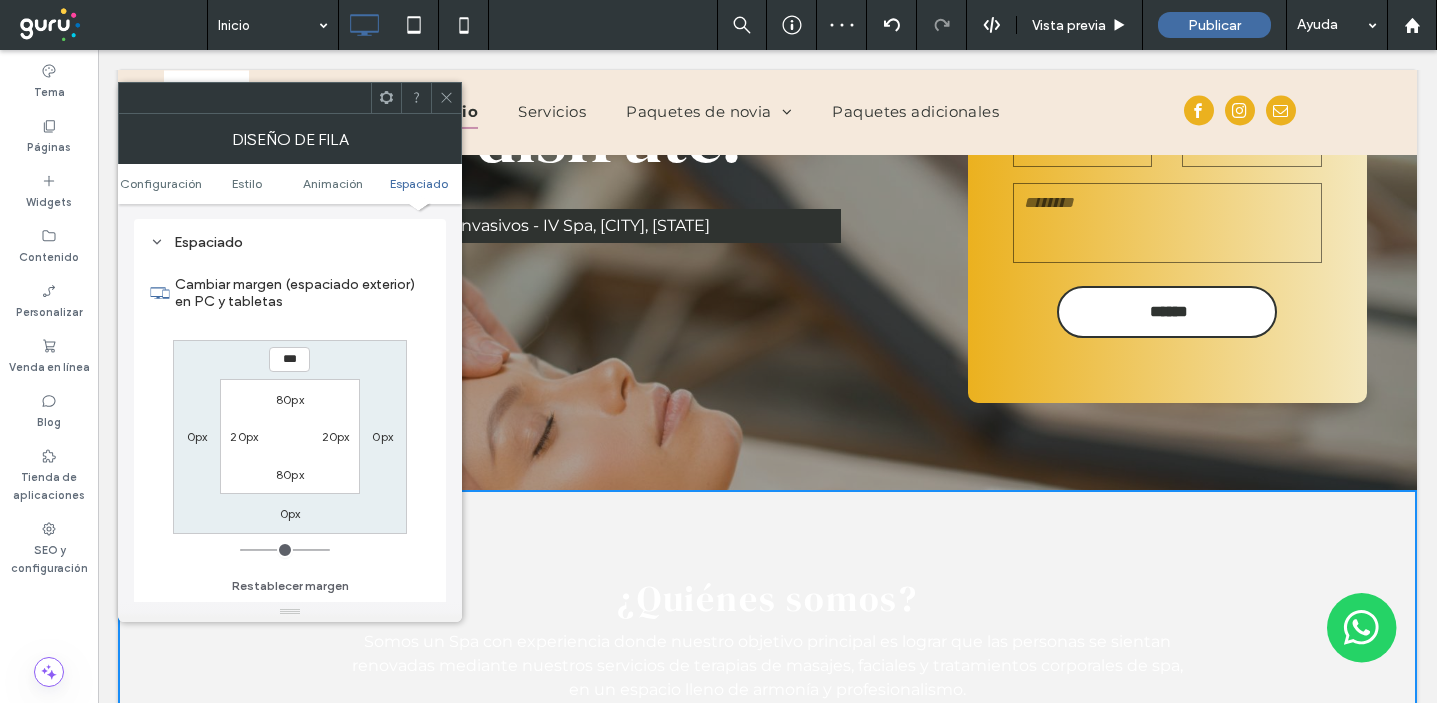 click on "20px" at bounding box center (244, 436) 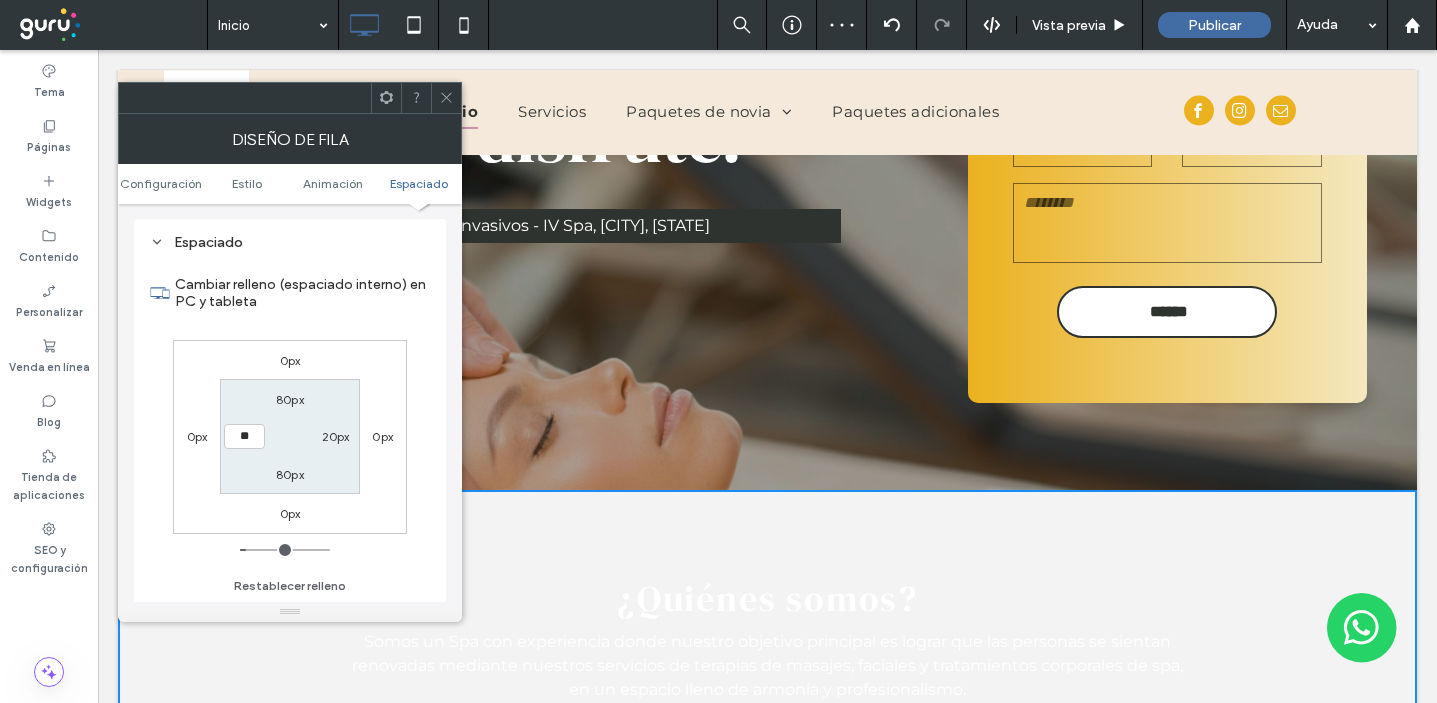 type on "**" 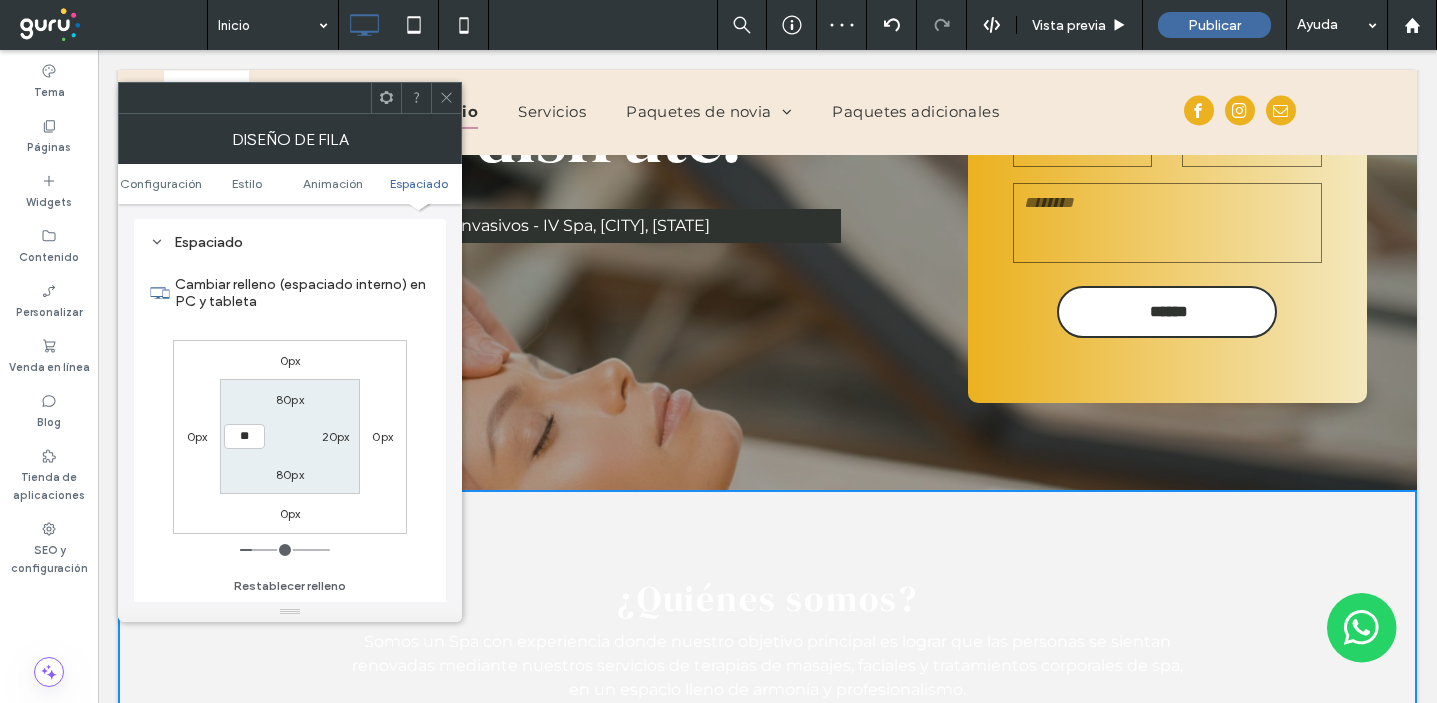 type on "**" 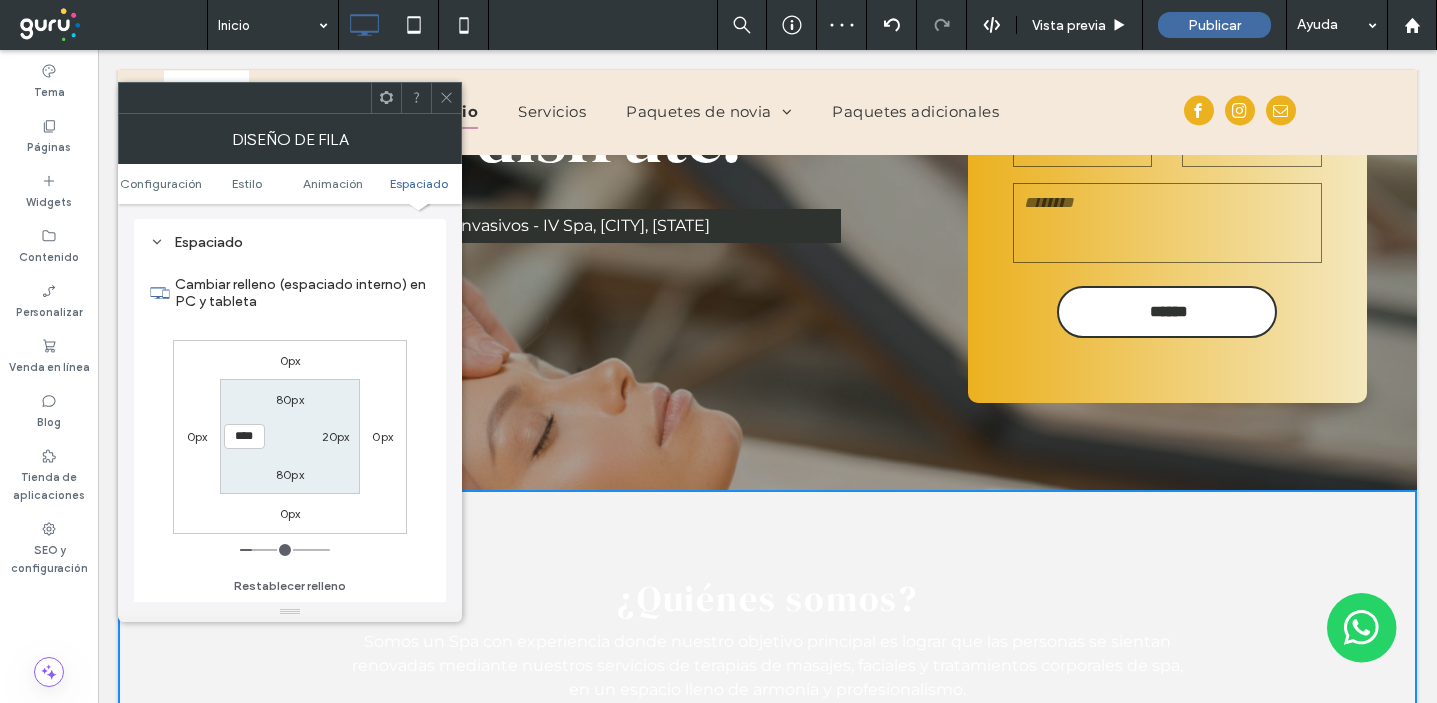 click on "20px" at bounding box center (336, 436) 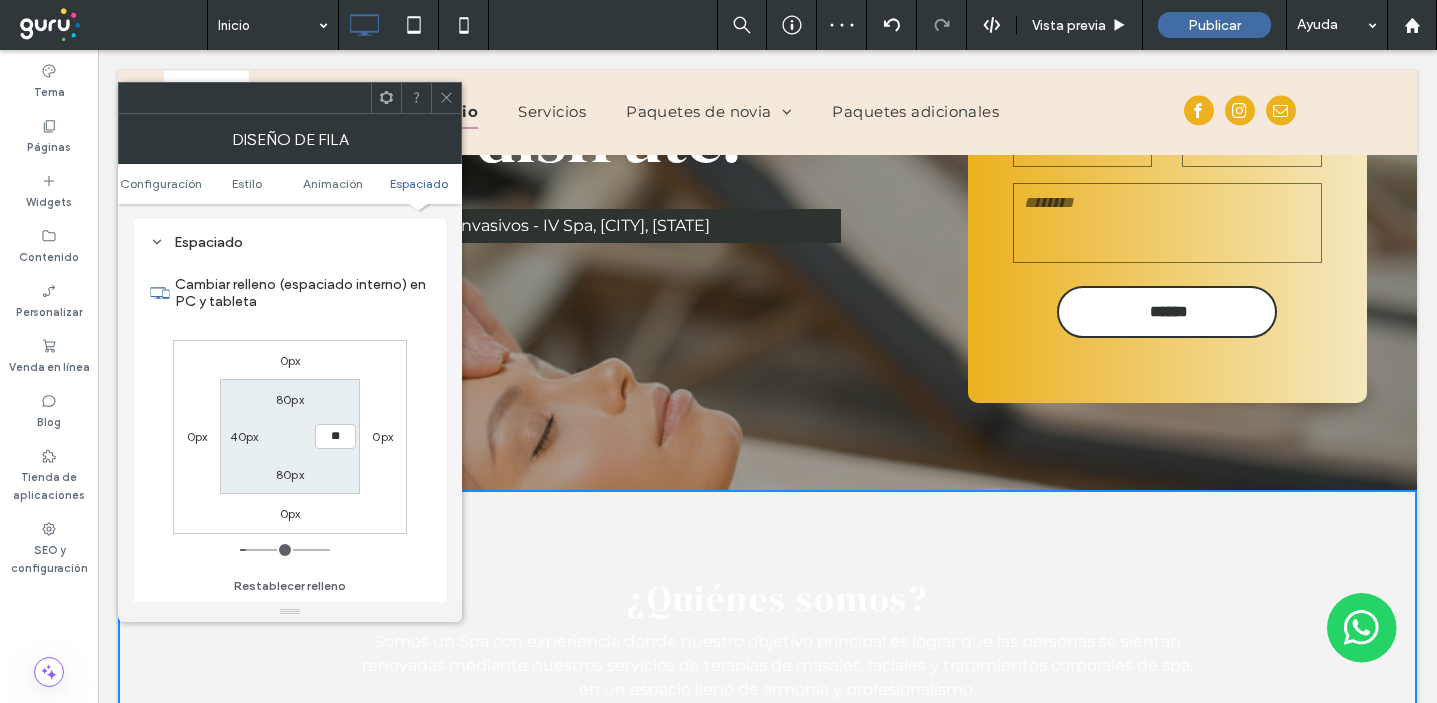 type on "**" 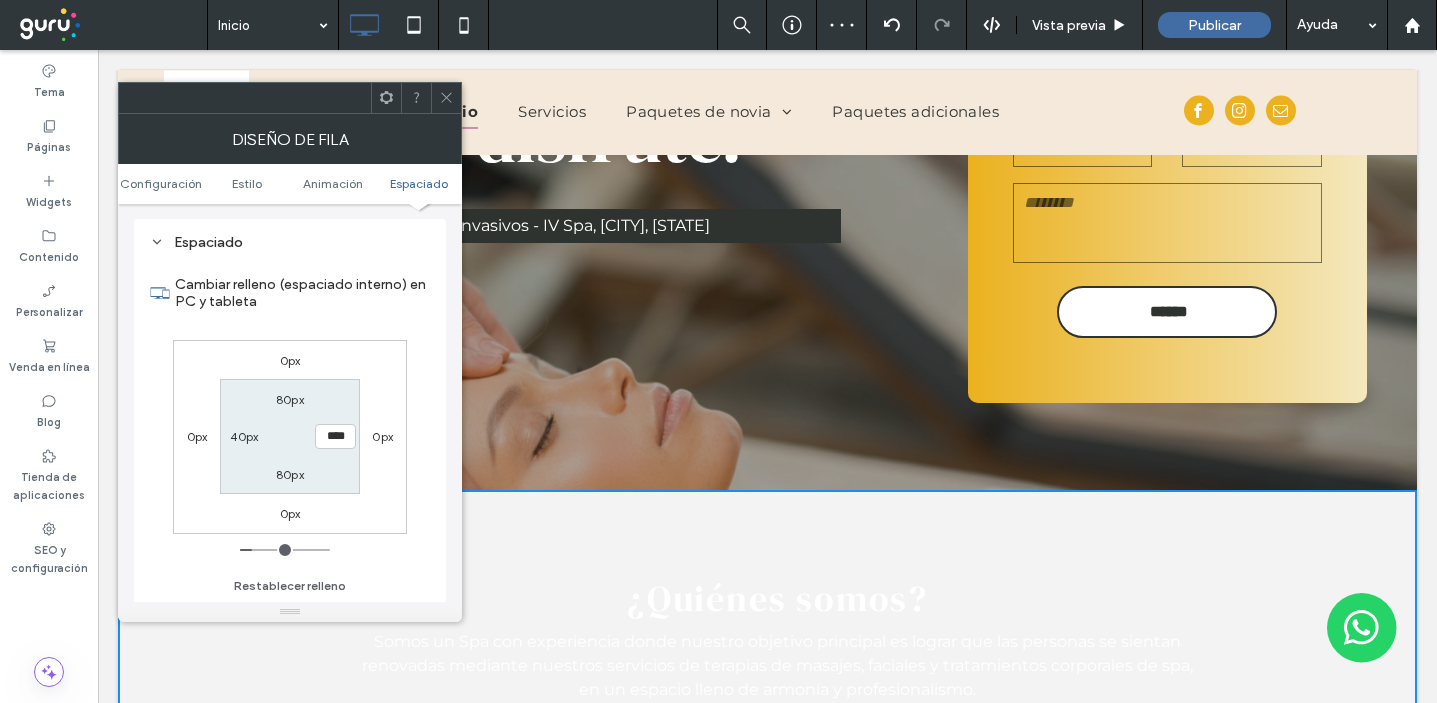 click on "0px 0px 0px 0px 80px **** 80px 40px" at bounding box center (290, 437) 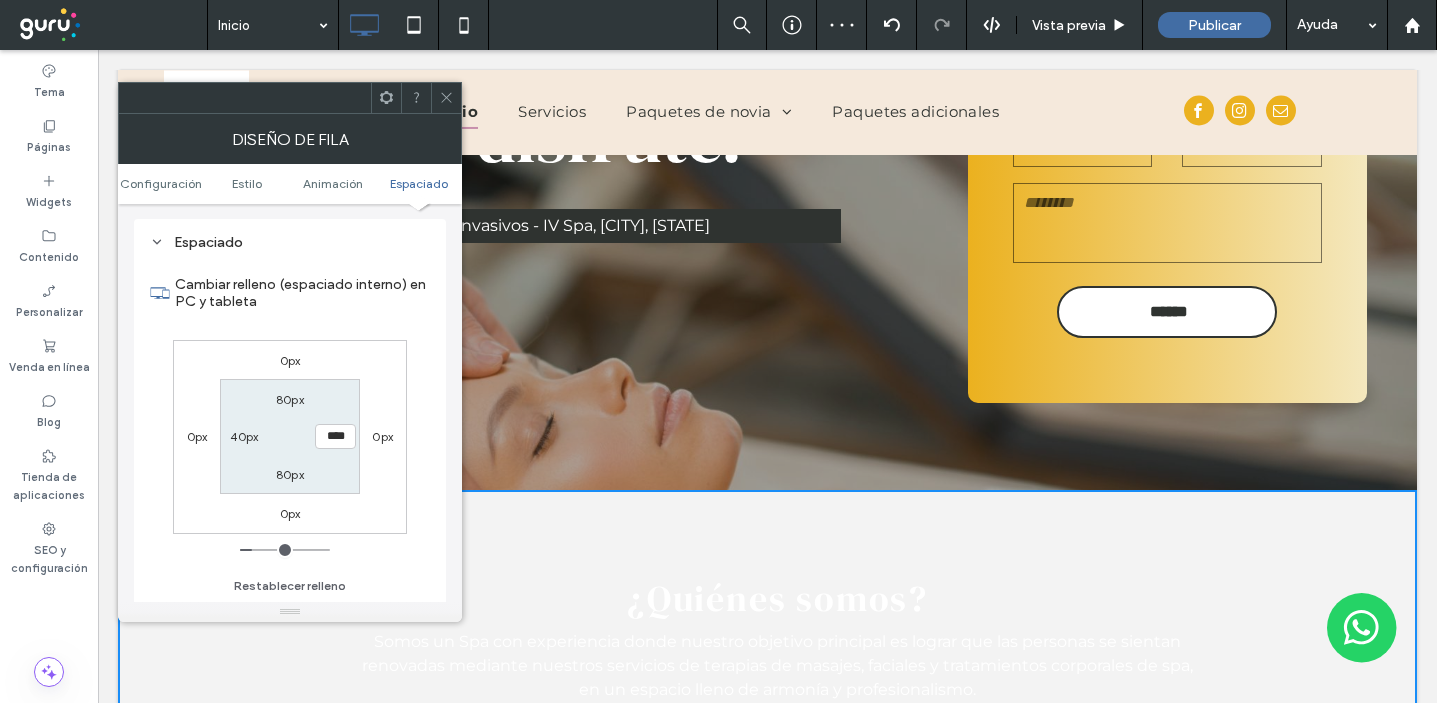 drag, startPoint x: 445, startPoint y: 108, endPoint x: 482, endPoint y: 194, distance: 93.62158 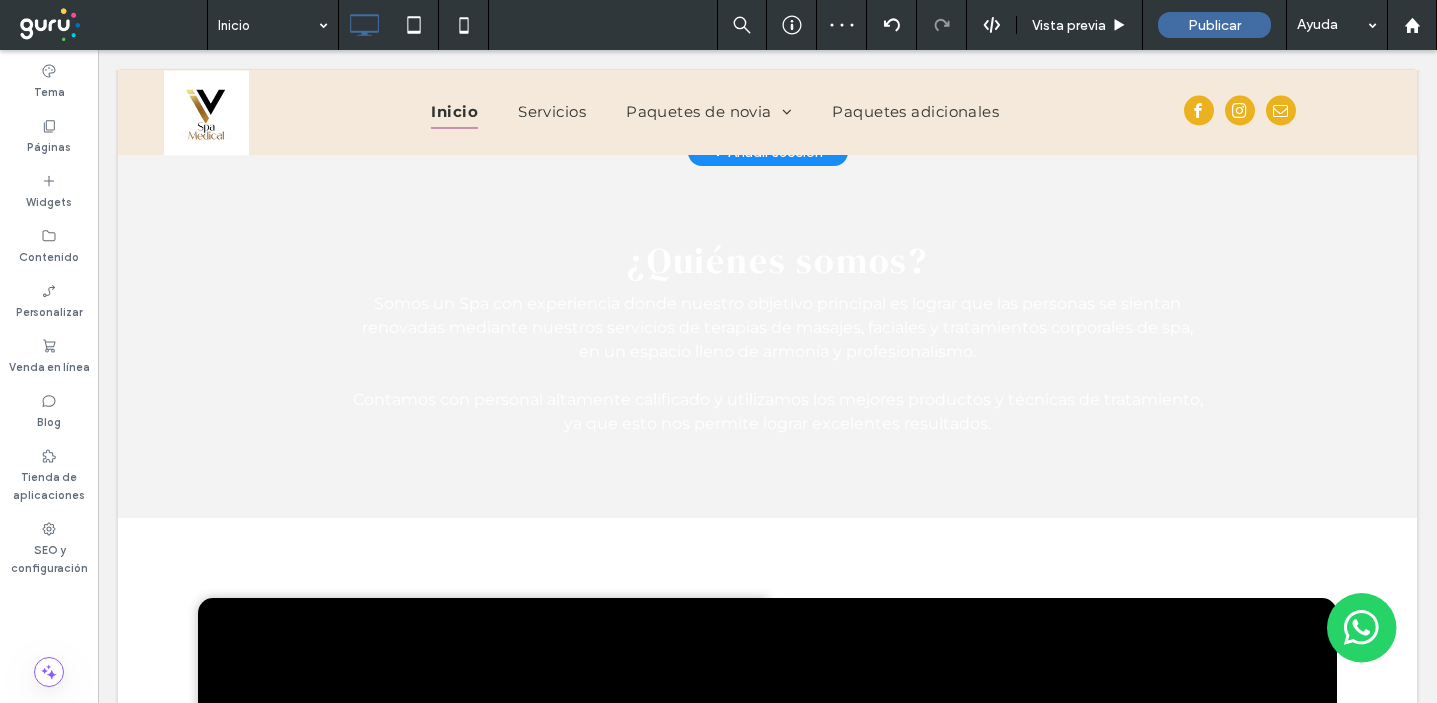 scroll, scrollTop: 805, scrollLeft: 0, axis: vertical 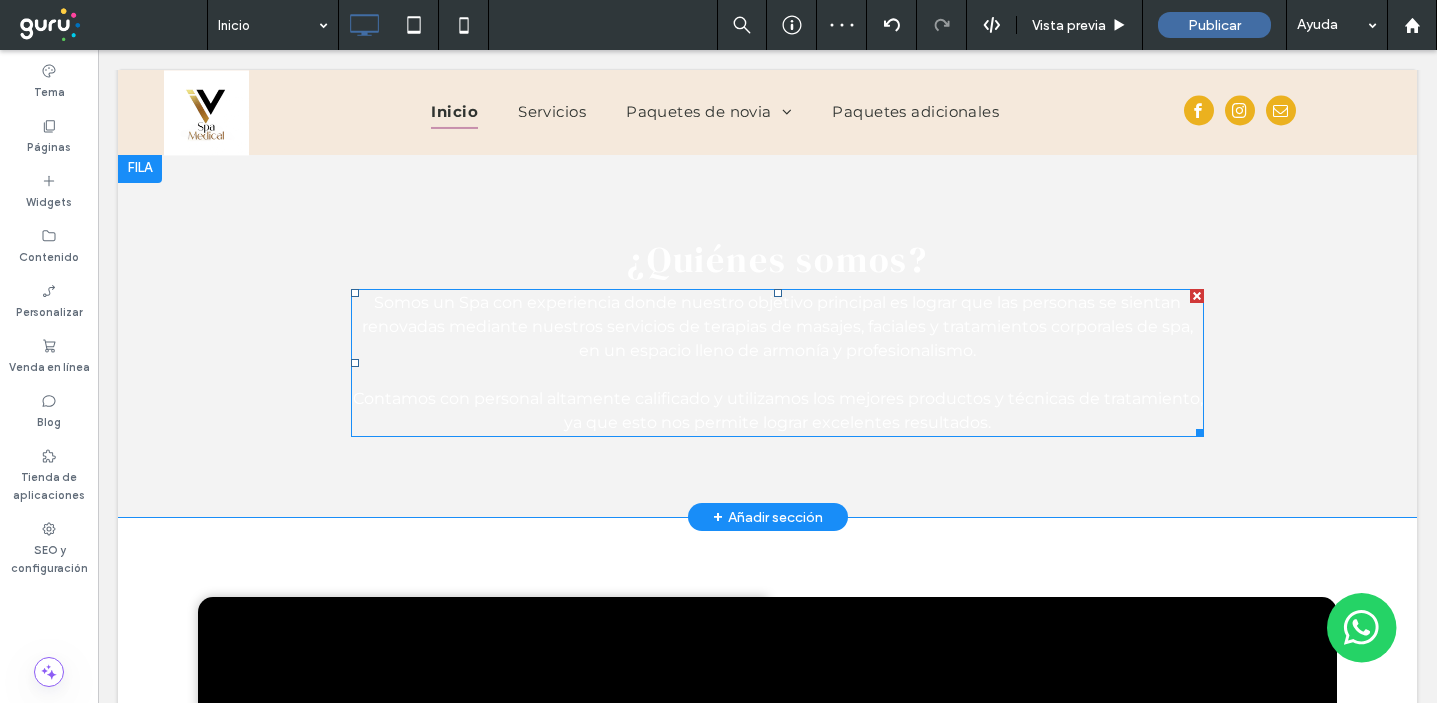 click at bounding box center [778, 375] 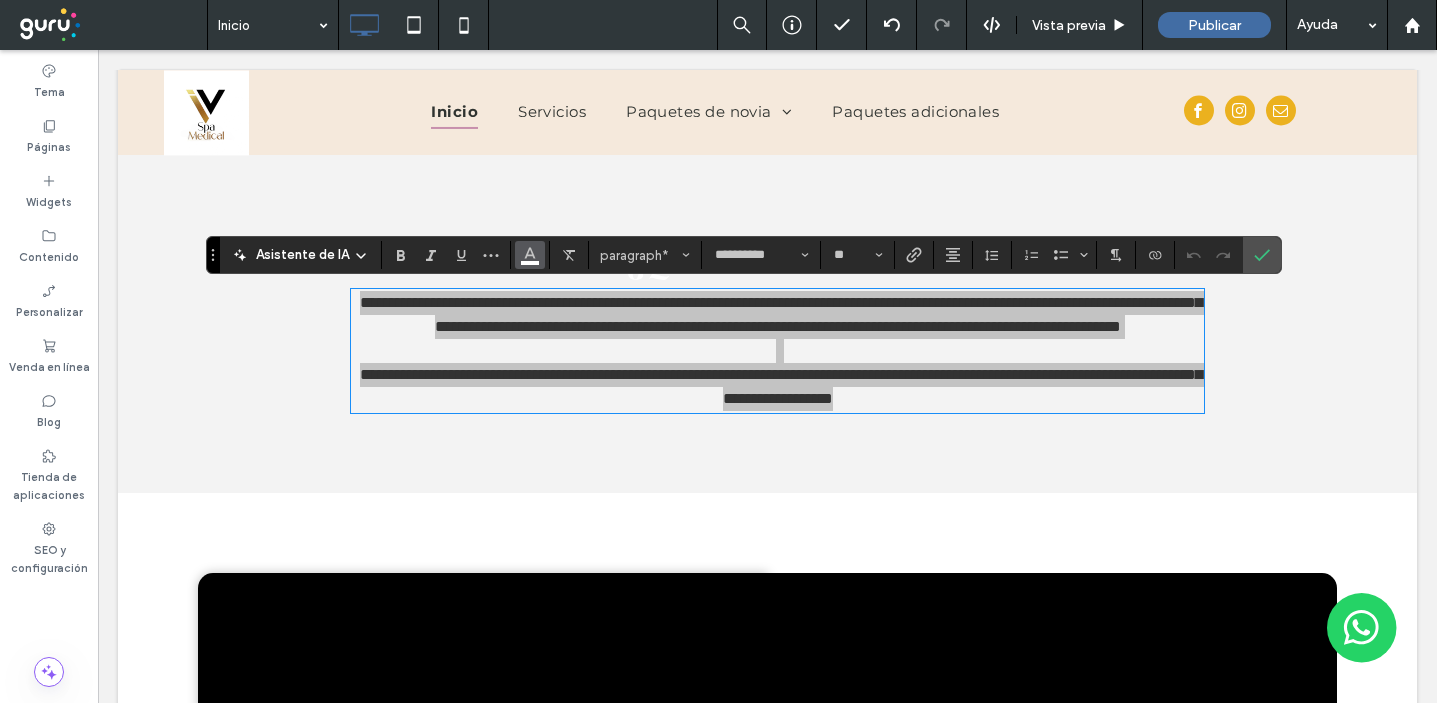 click 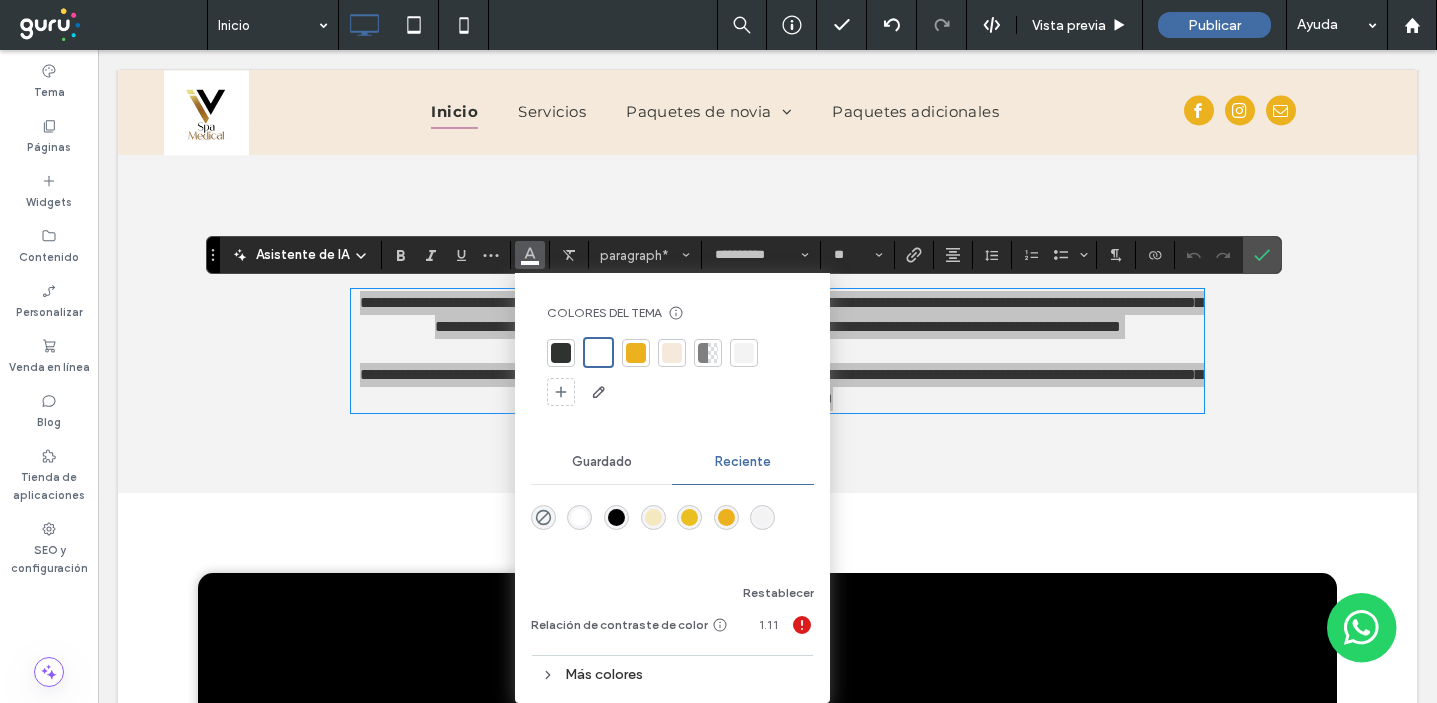 click at bounding box center (561, 353) 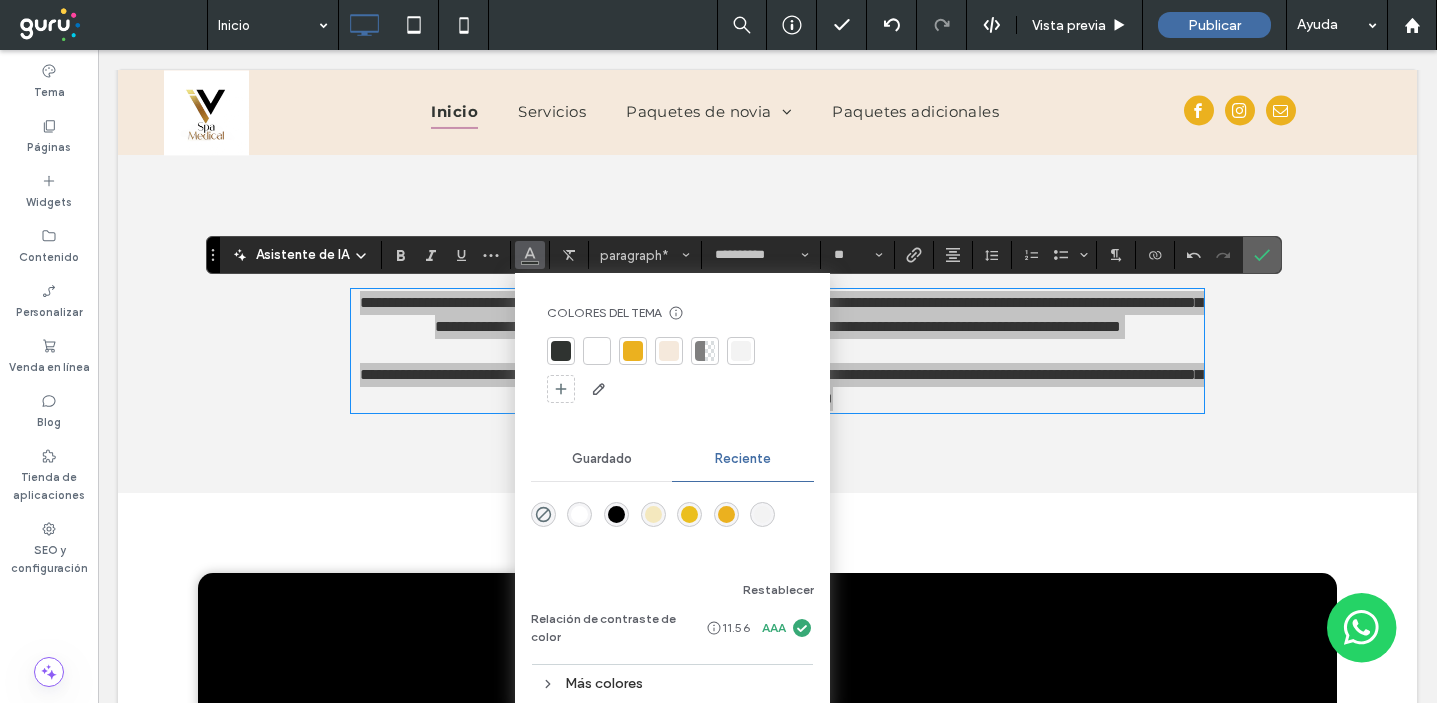 click at bounding box center (1262, 255) 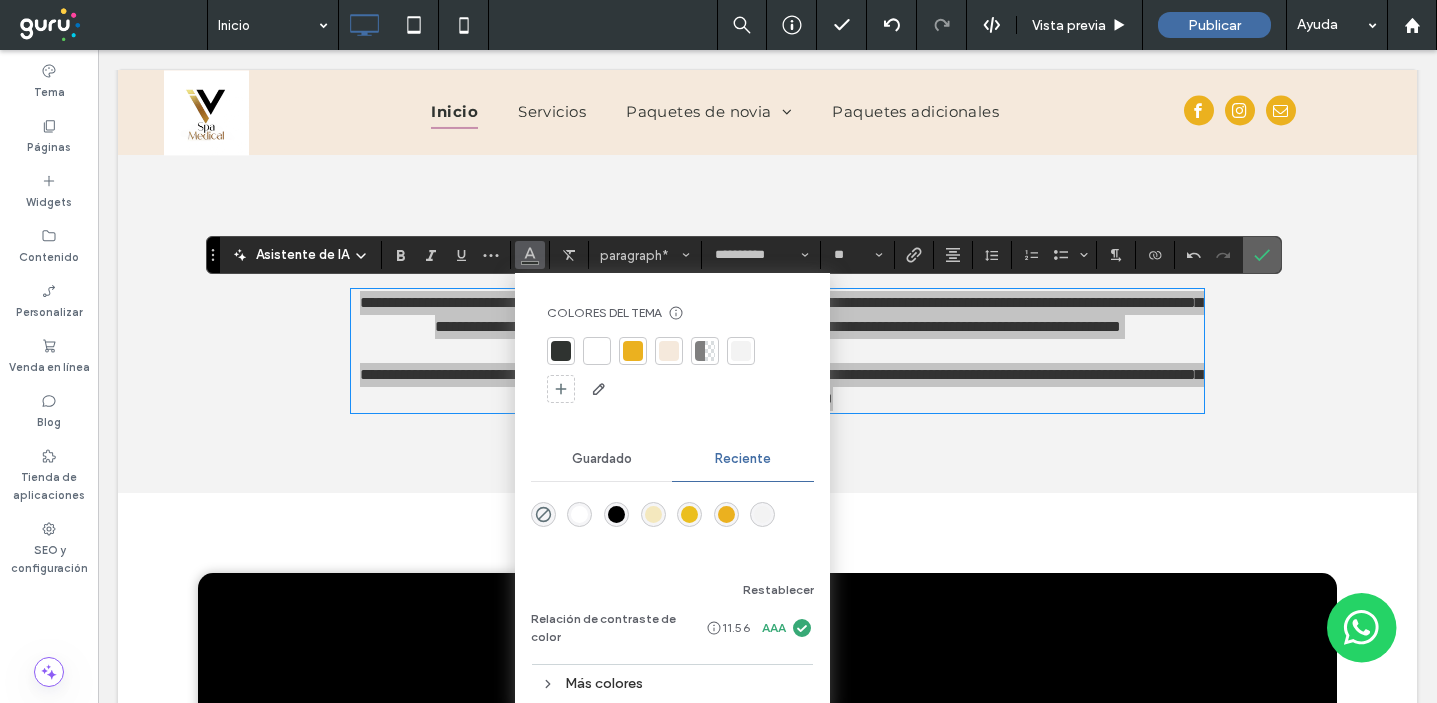 click 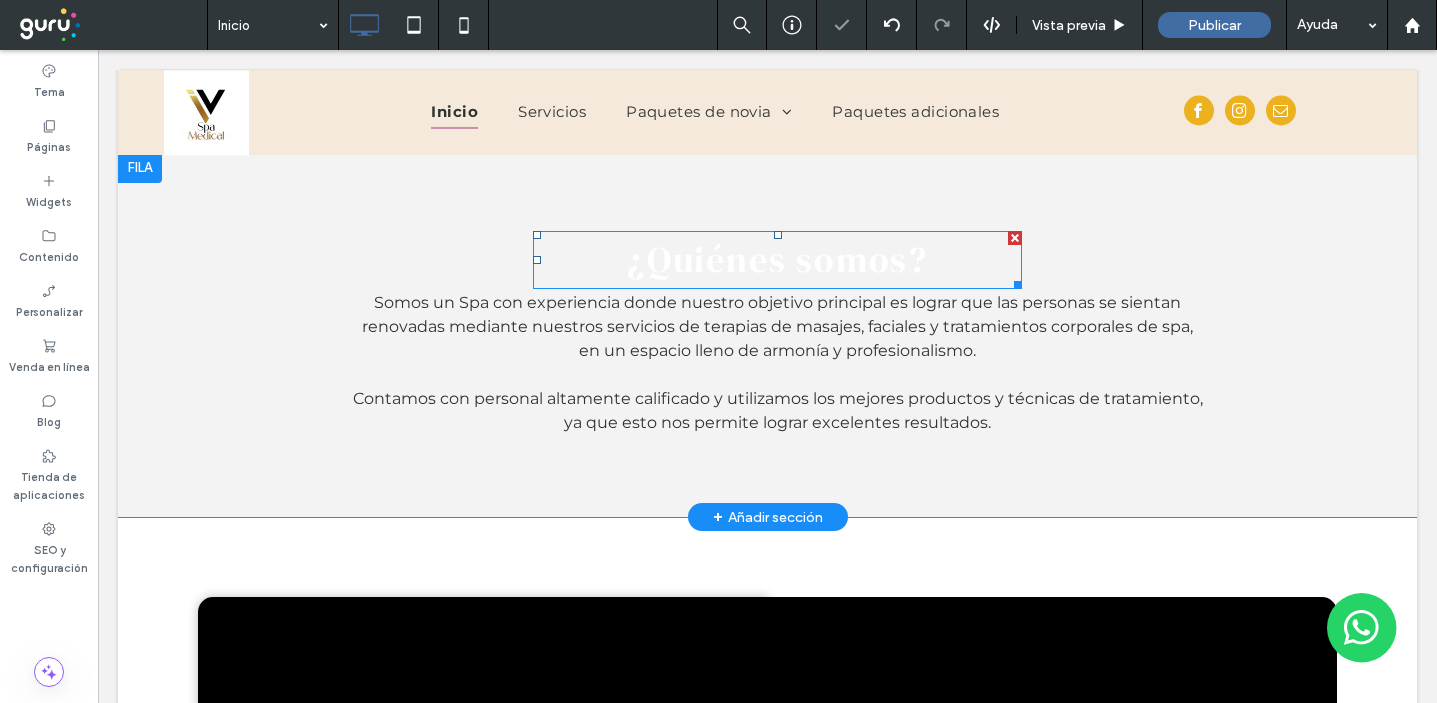 click on "¿Quiénes somos?" at bounding box center (777, 259) 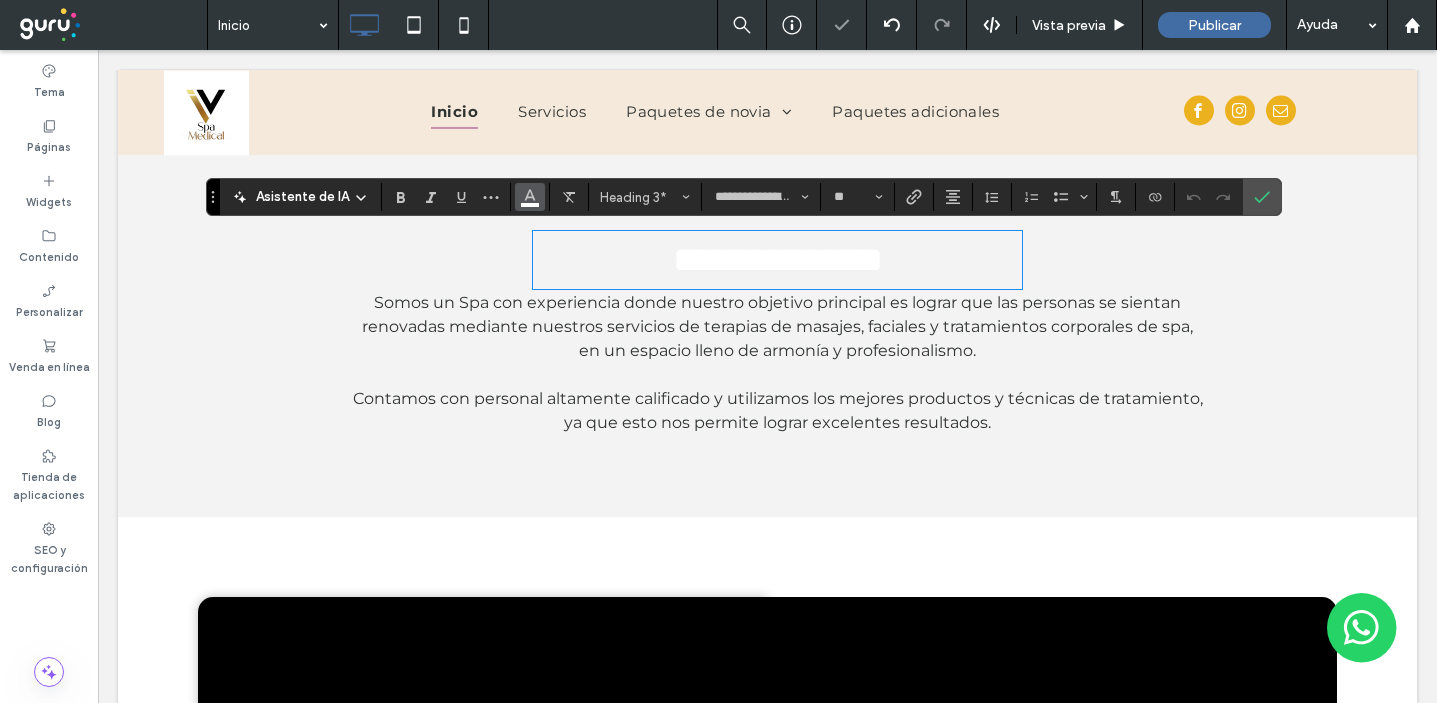 click at bounding box center (530, 197) 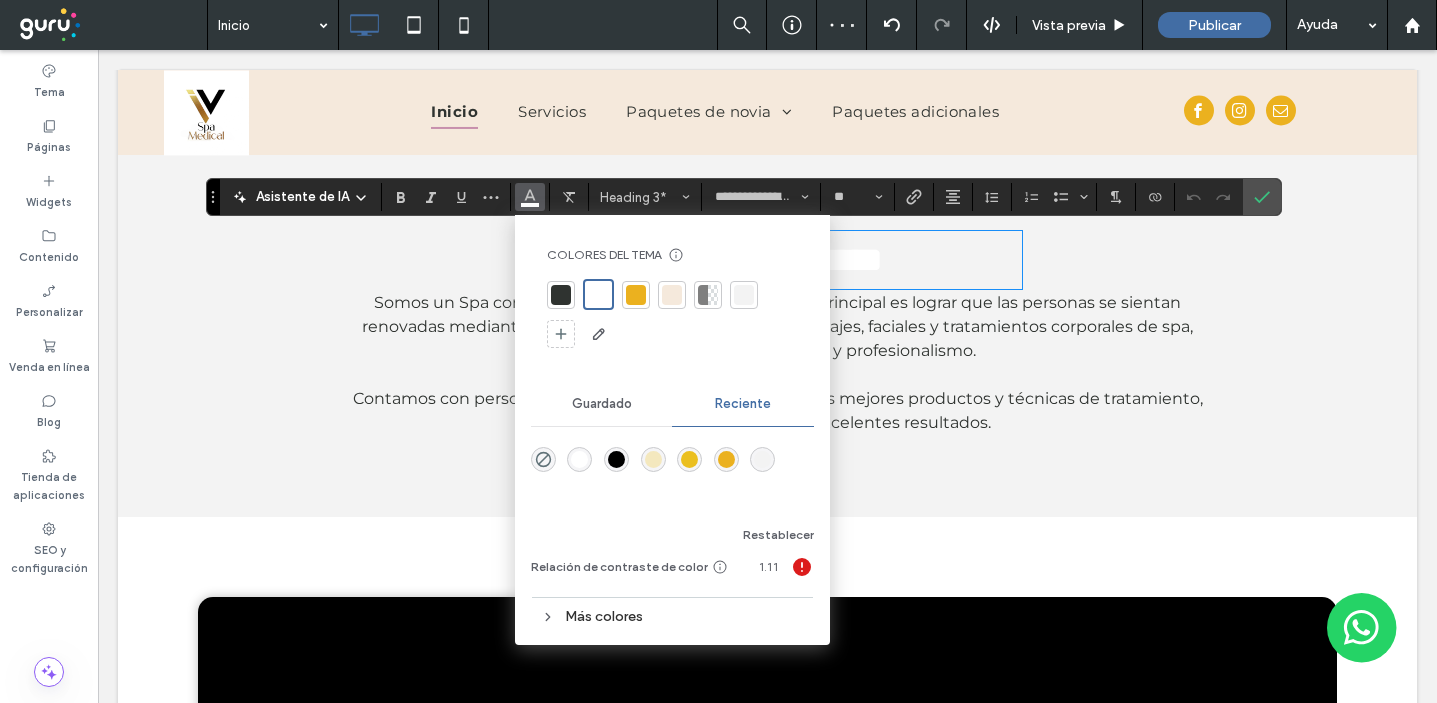 click at bounding box center [561, 295] 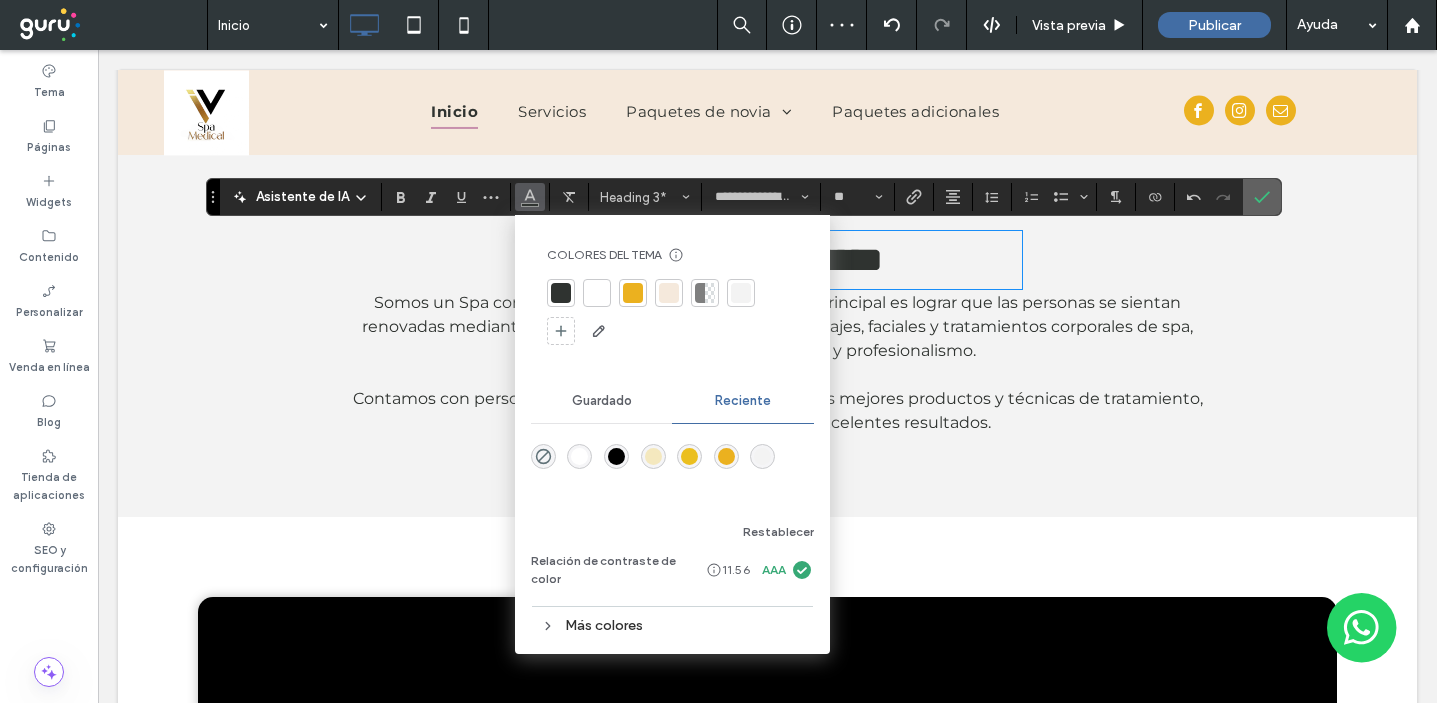 click 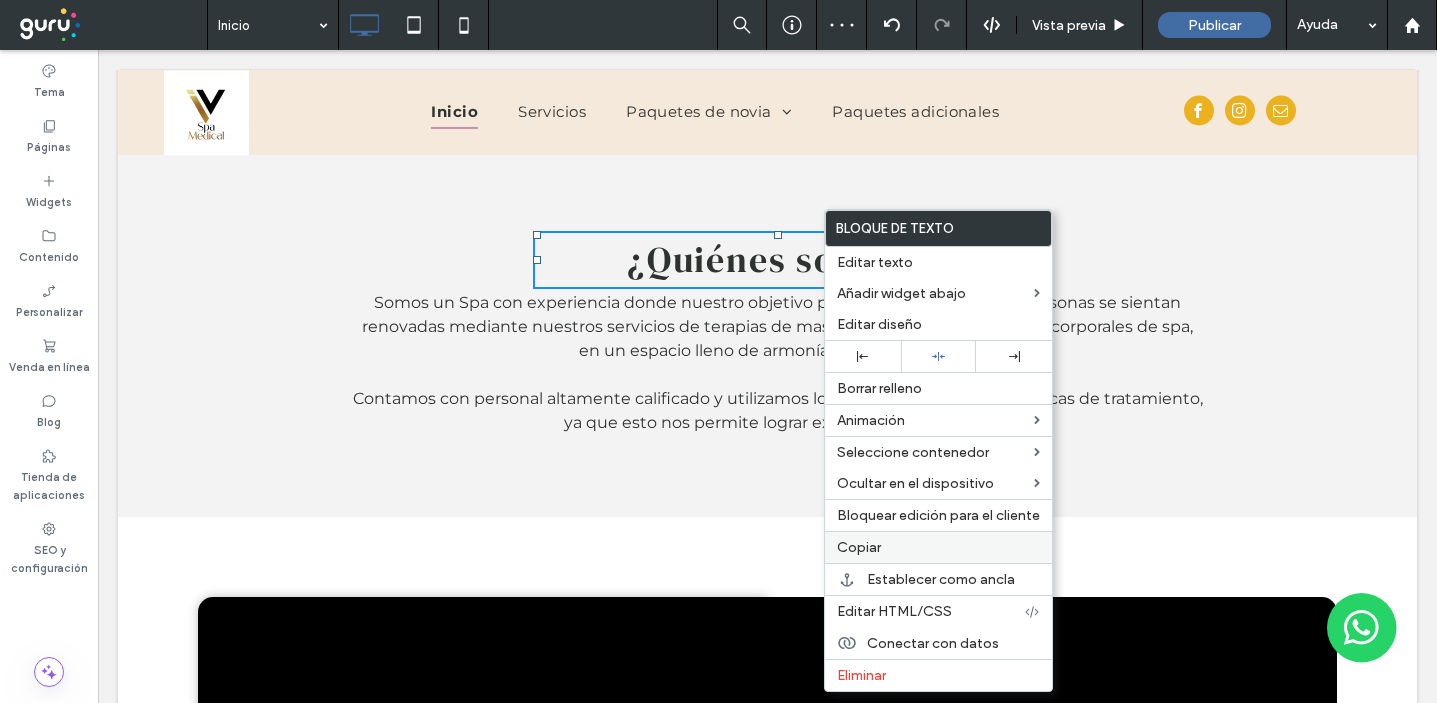 click on "Copiar" at bounding box center [859, 547] 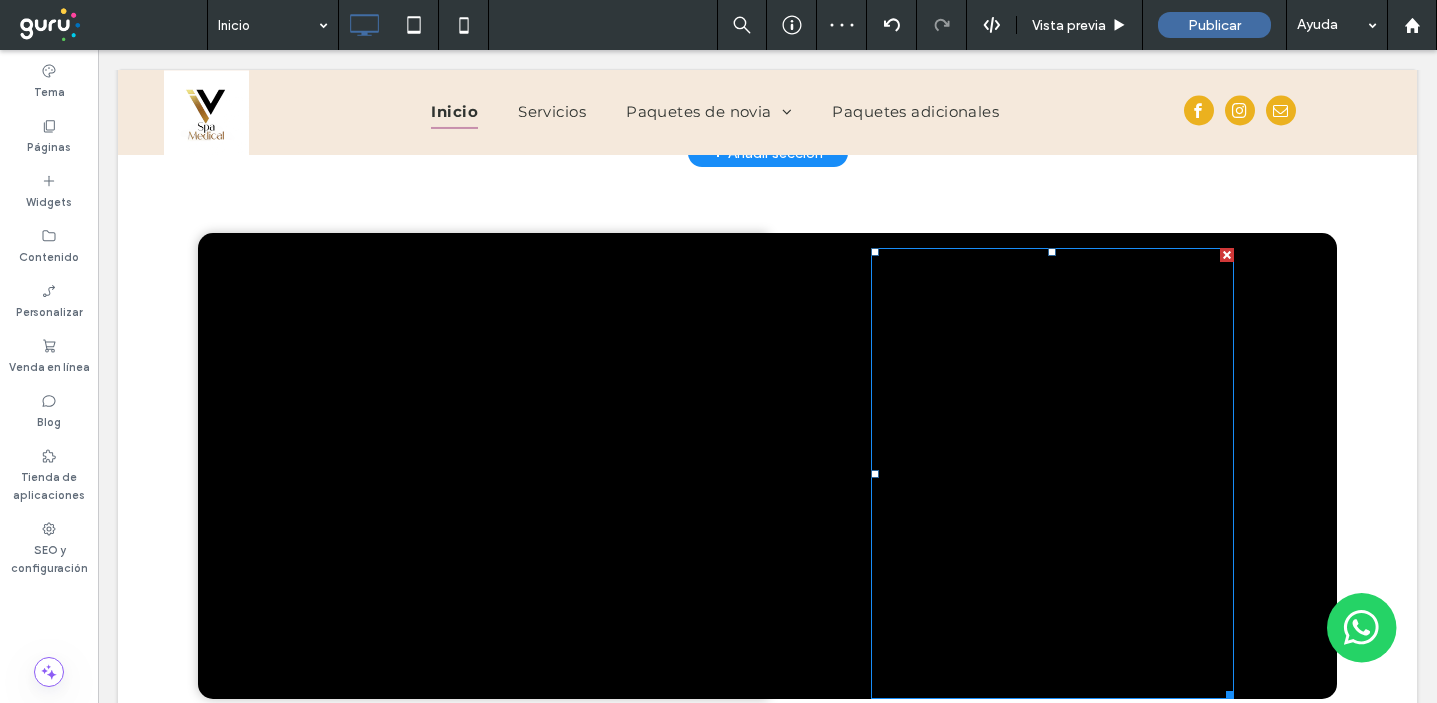 scroll, scrollTop: 1180, scrollLeft: 0, axis: vertical 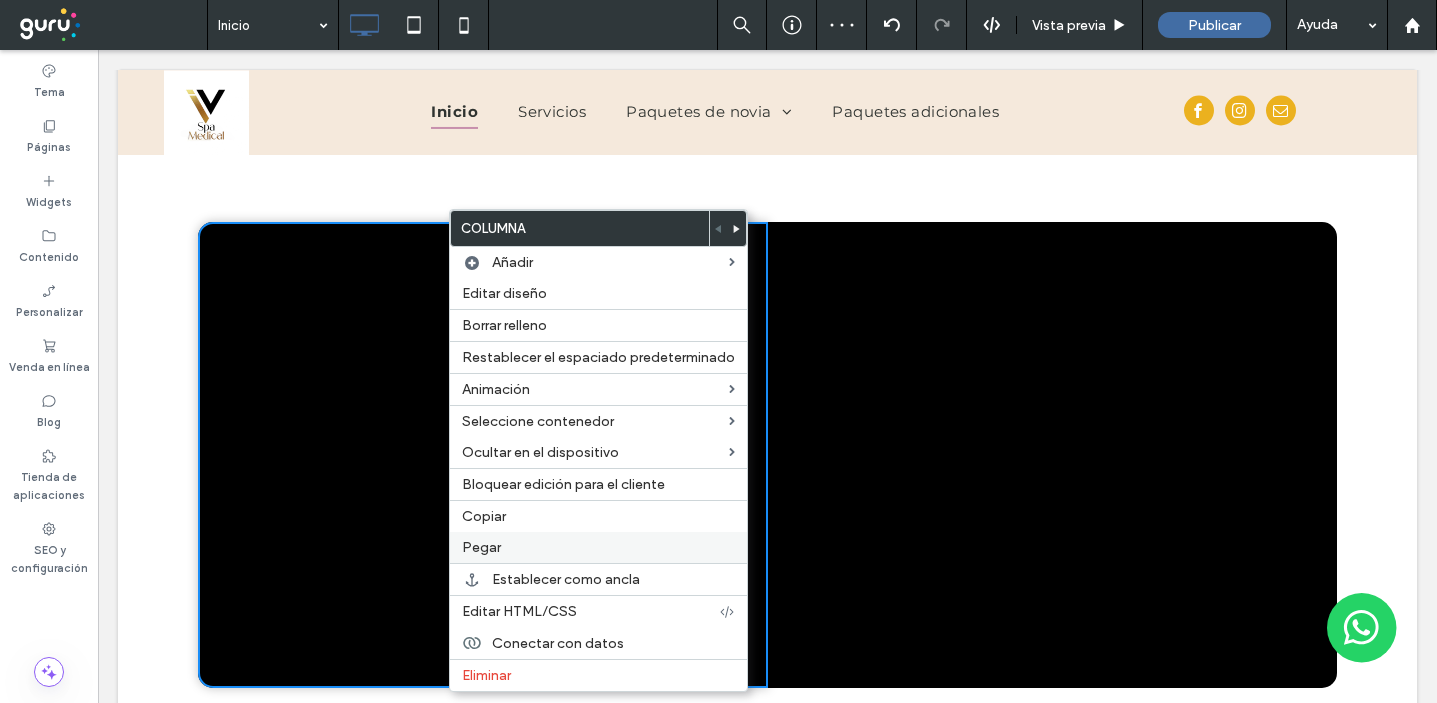 click on "Pegar" at bounding box center [598, 547] 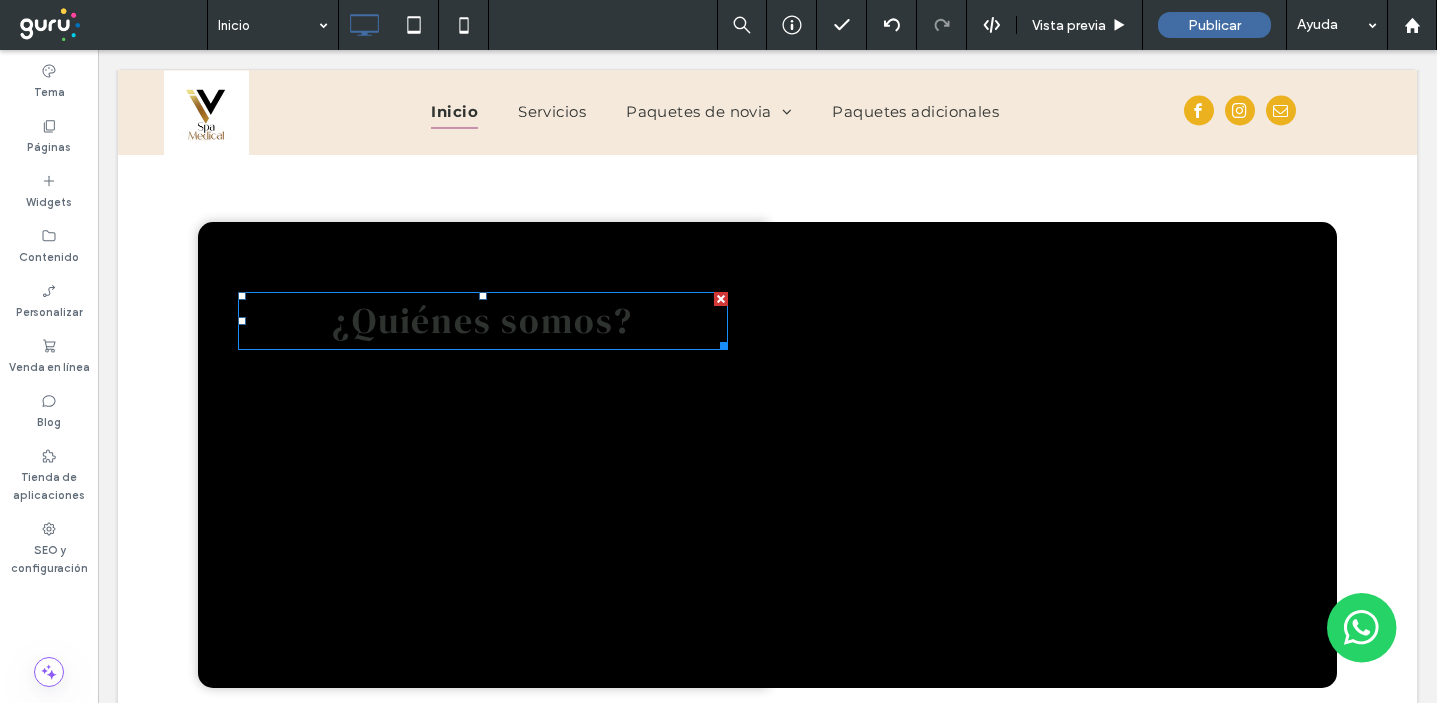 click on "¿Quiénes somos?" at bounding box center (482, 320) 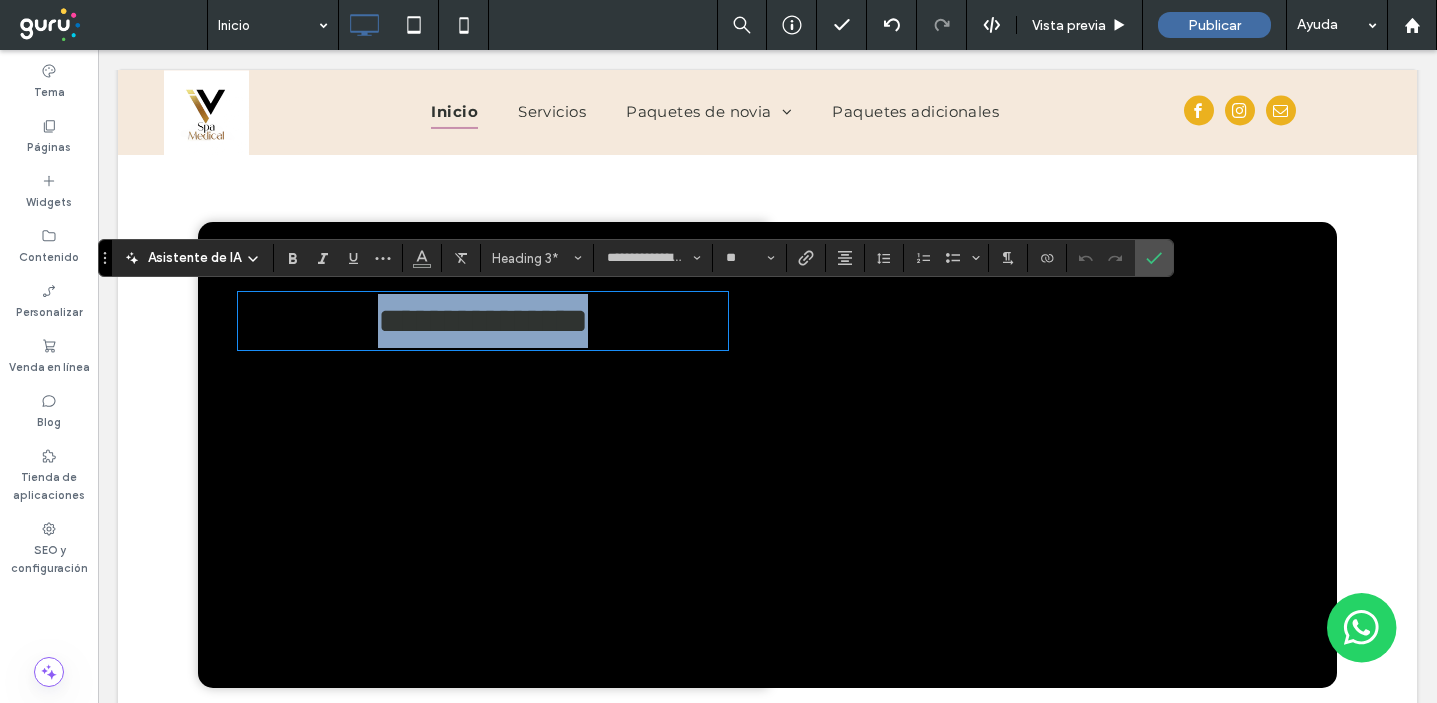 click on "**********" at bounding box center [483, 321] 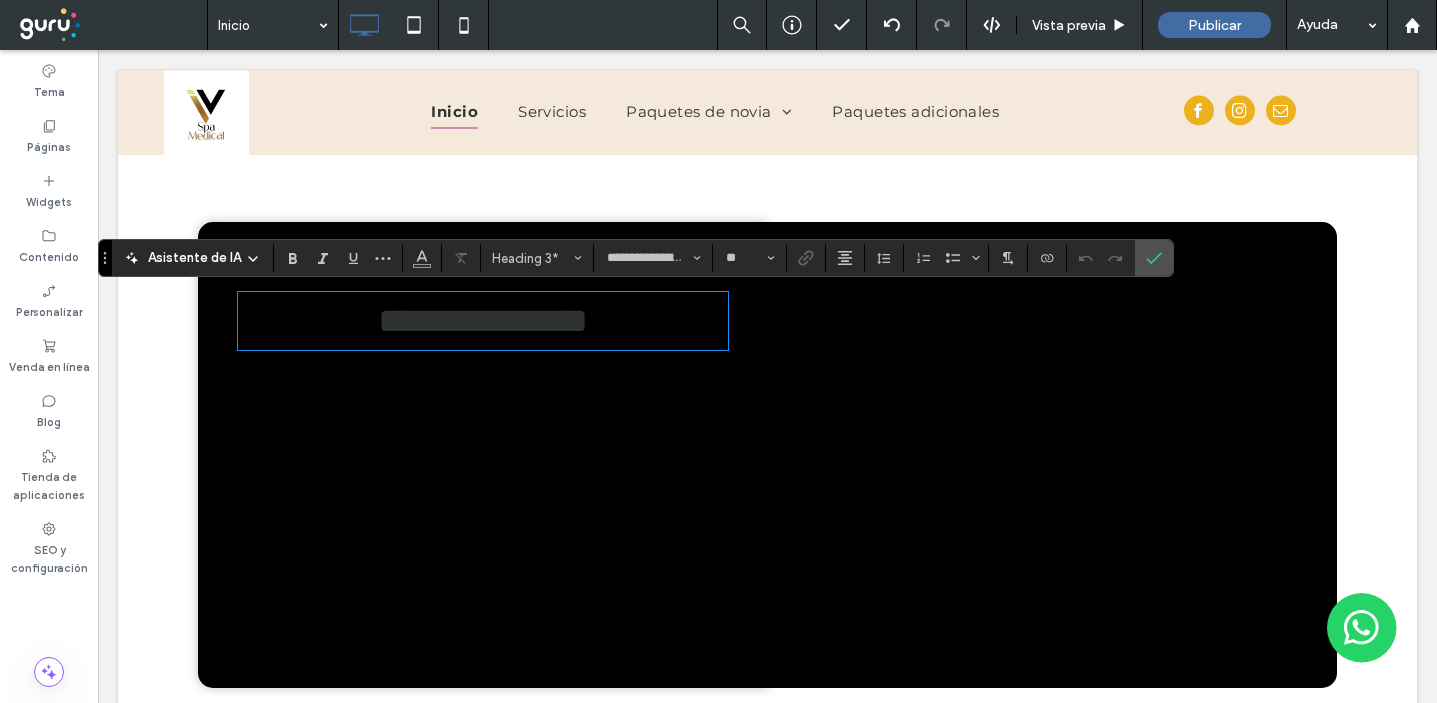 type on "**********" 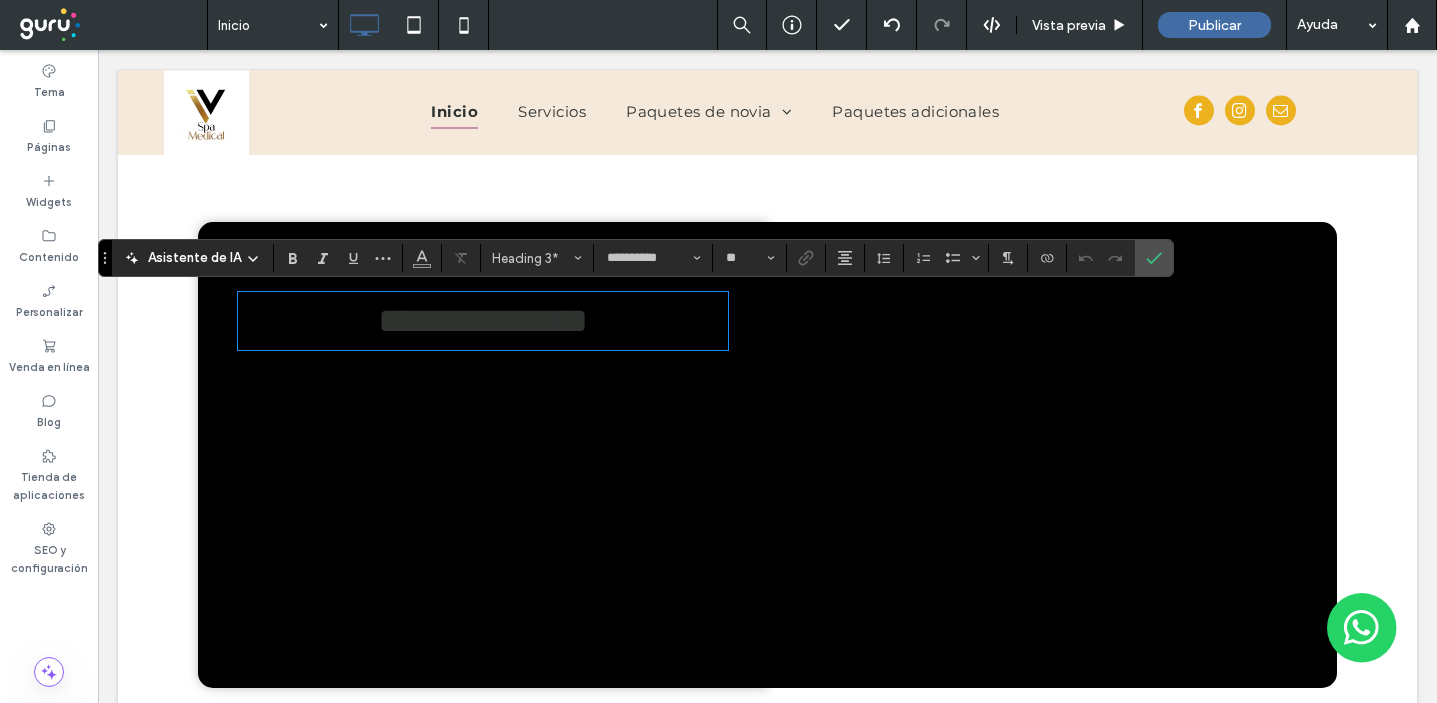 scroll, scrollTop: 0, scrollLeft: 0, axis: both 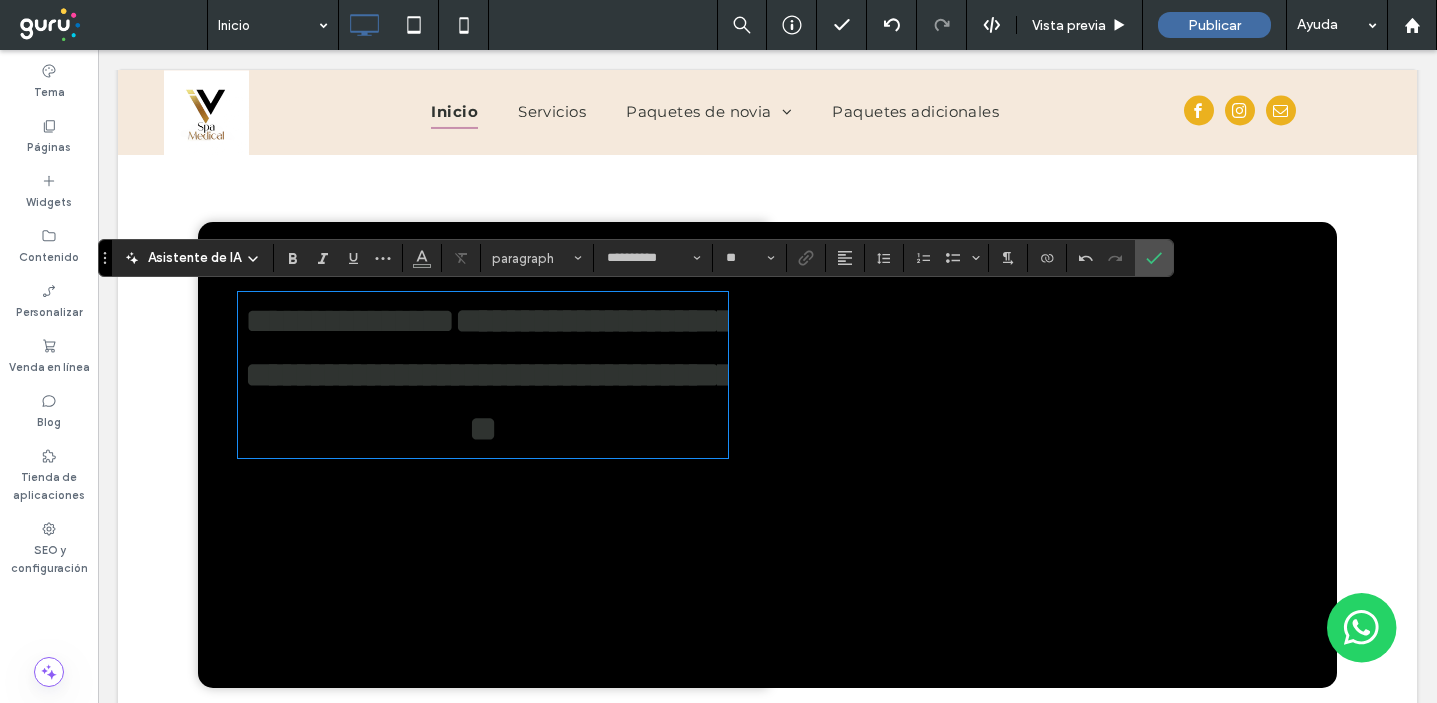 type on "**********" 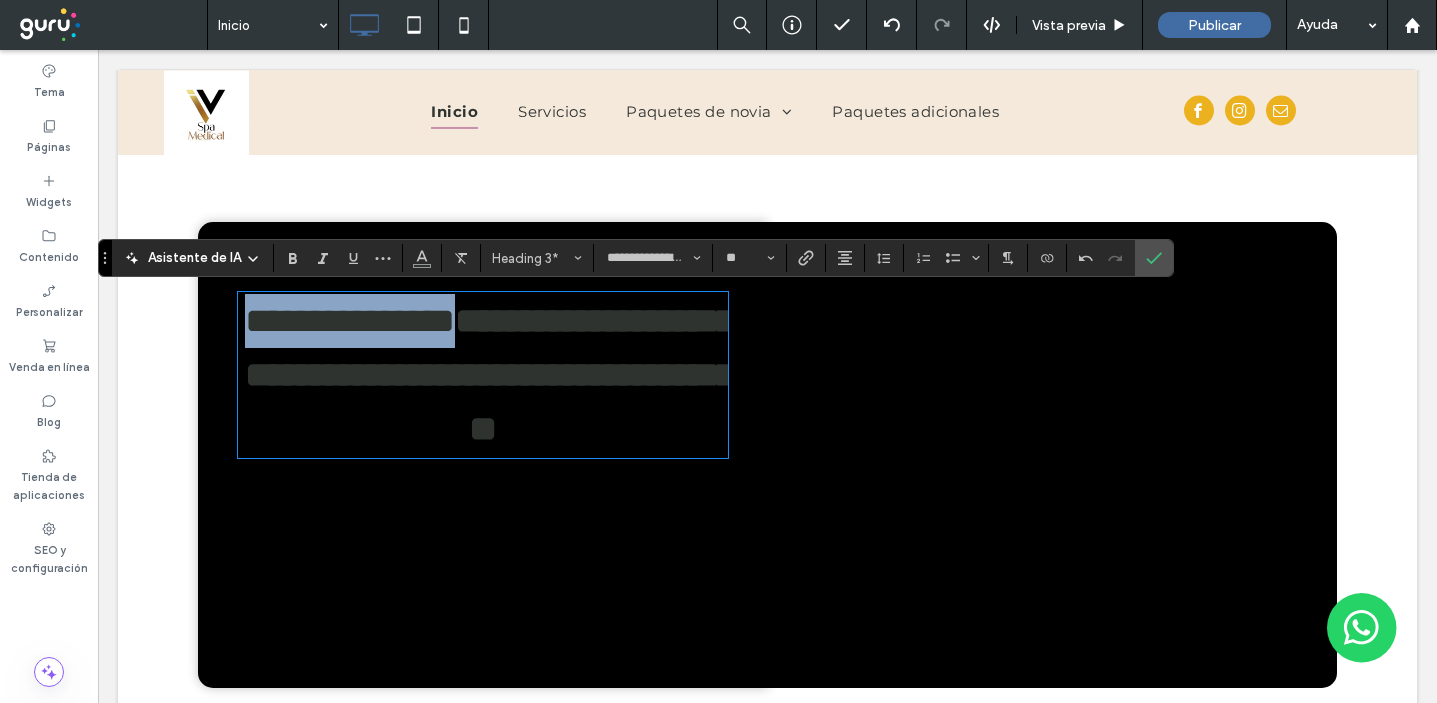 drag, startPoint x: 267, startPoint y: 381, endPoint x: 233, endPoint y: 317, distance: 72.47068 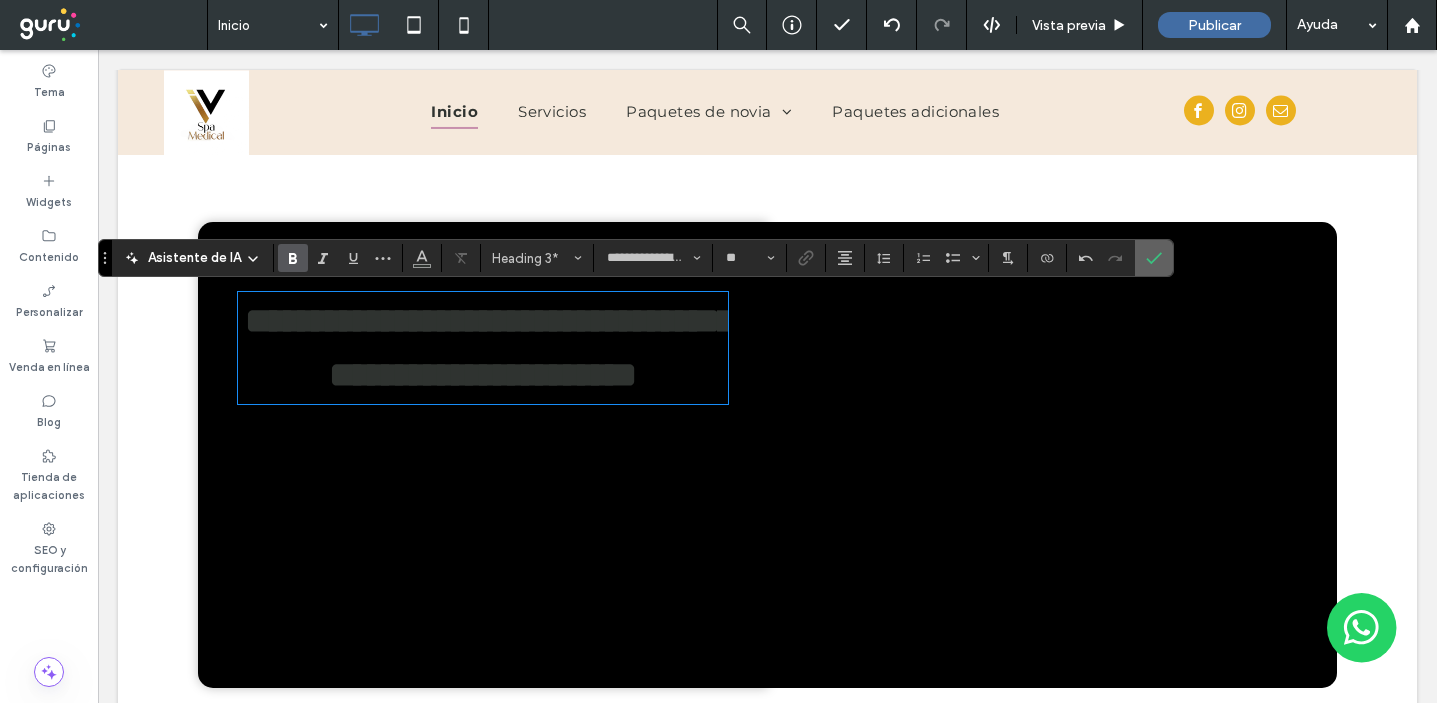 click at bounding box center (1154, 258) 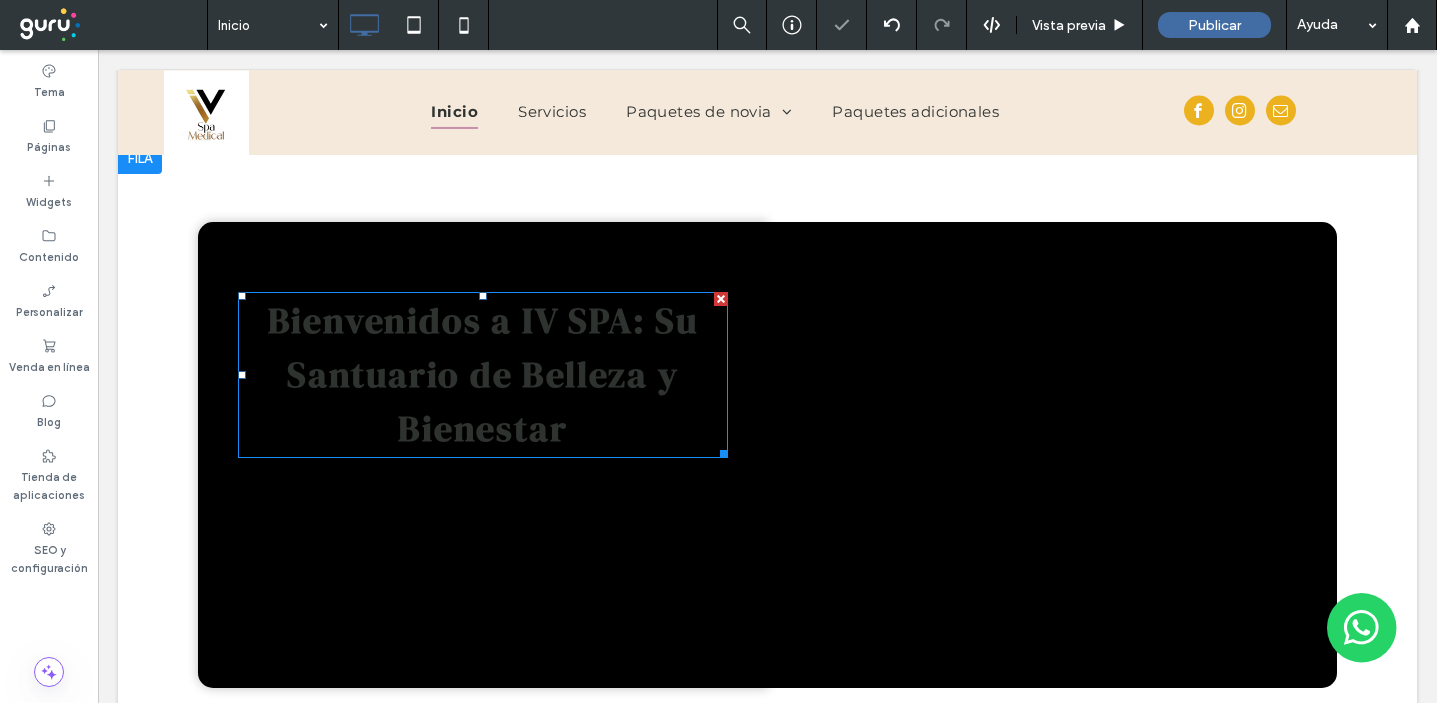 click on "Bienvenidos a IV SPA: Su Santuario de Belleza y Bienestar" at bounding box center (483, 374) 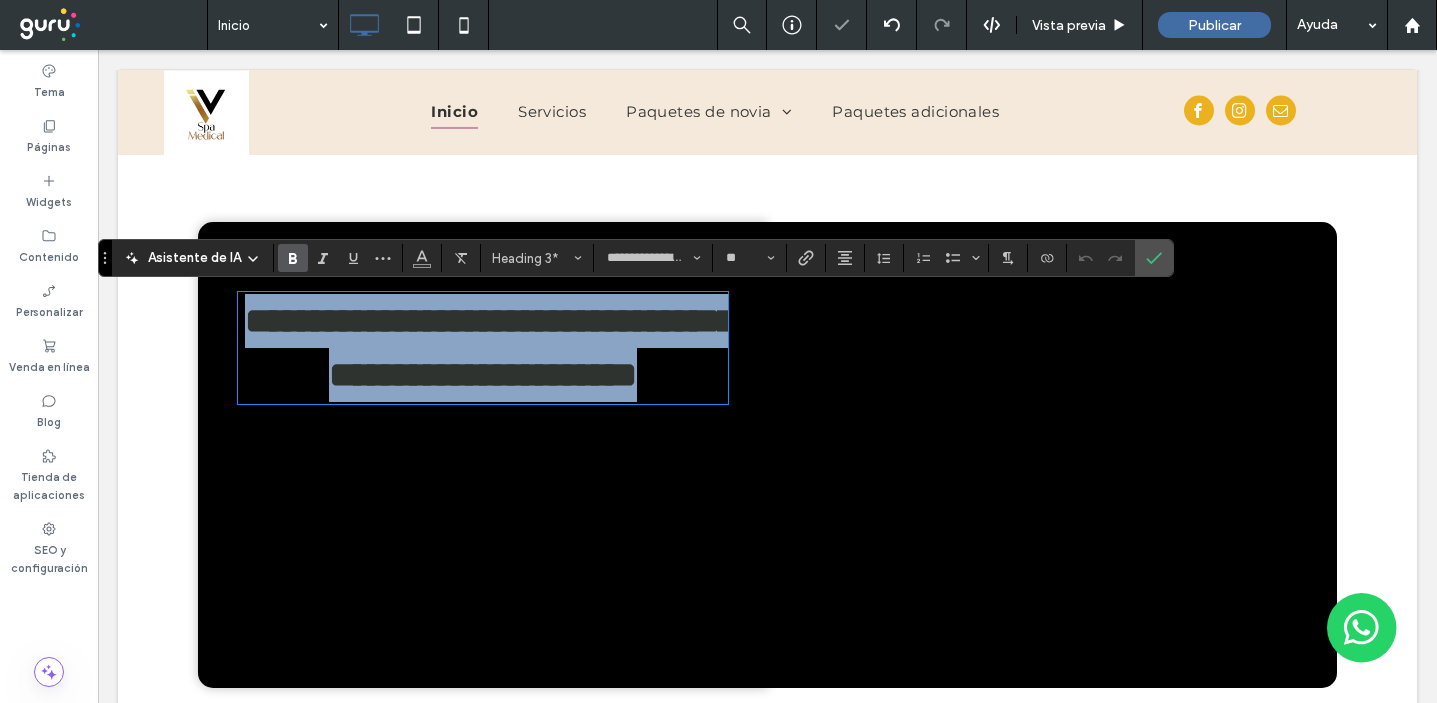 drag, startPoint x: 611, startPoint y: 430, endPoint x: 189, endPoint y: 241, distance: 462.39053 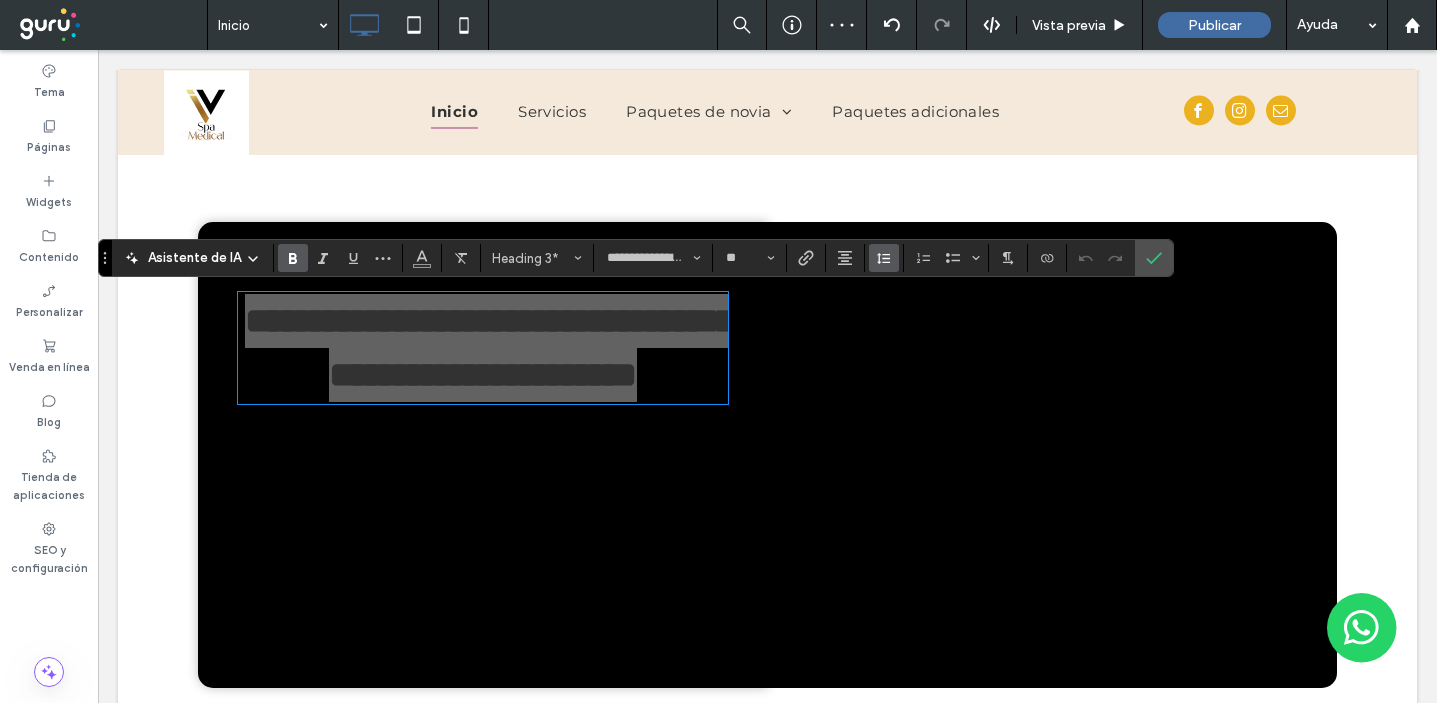 click 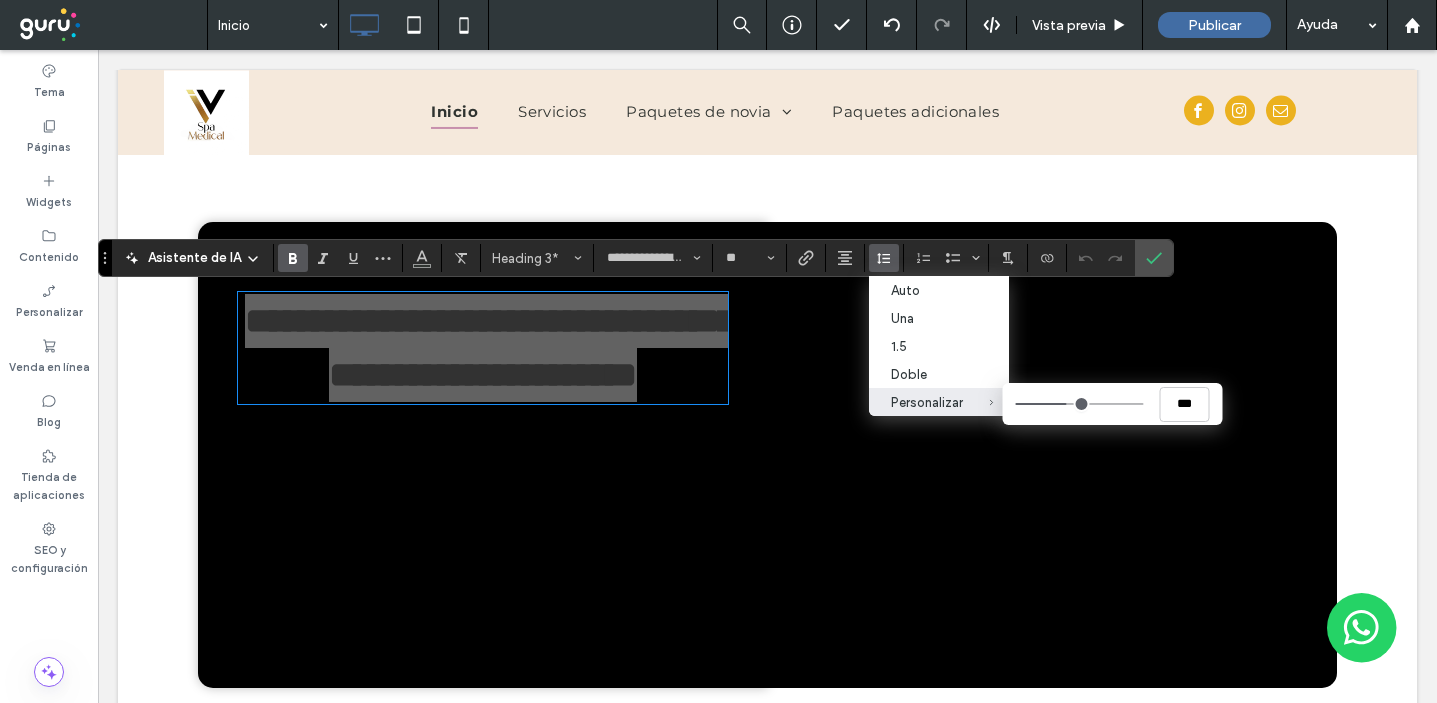 type on "***" 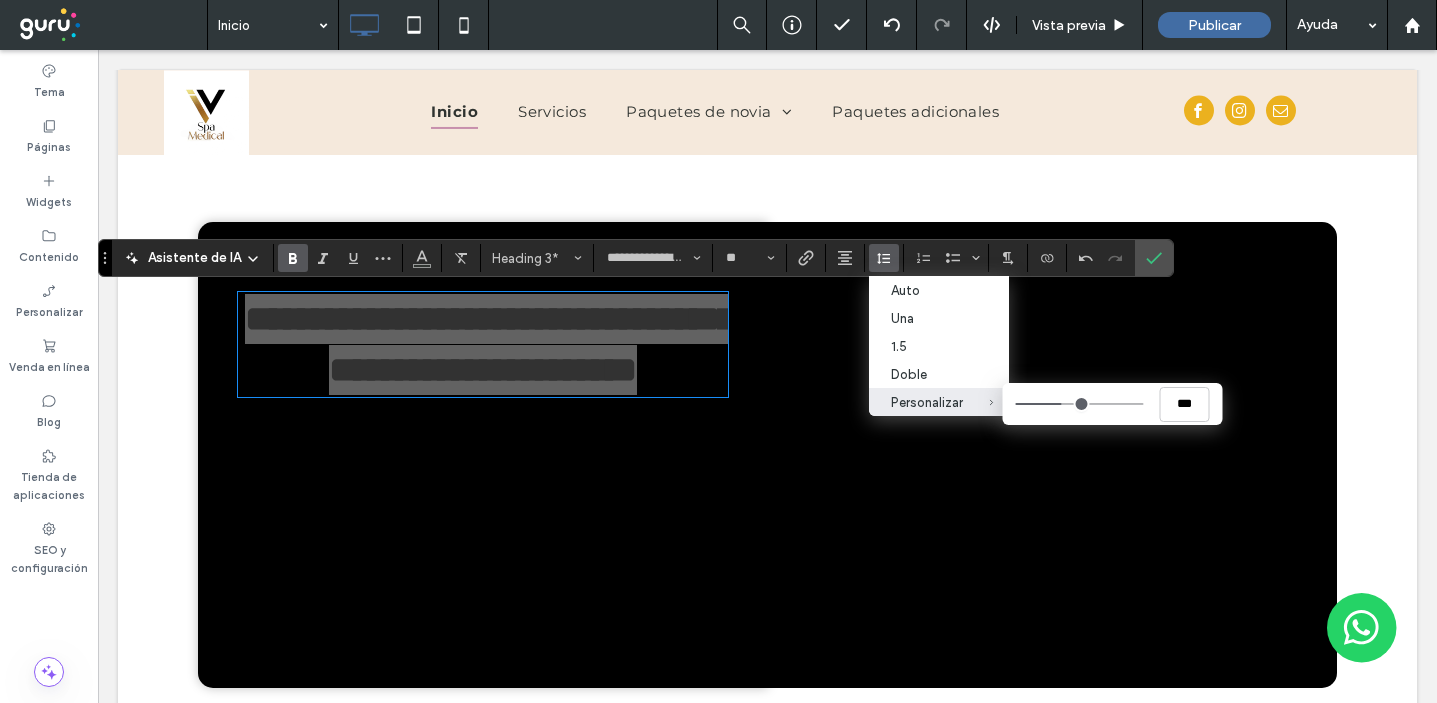 type on "***" 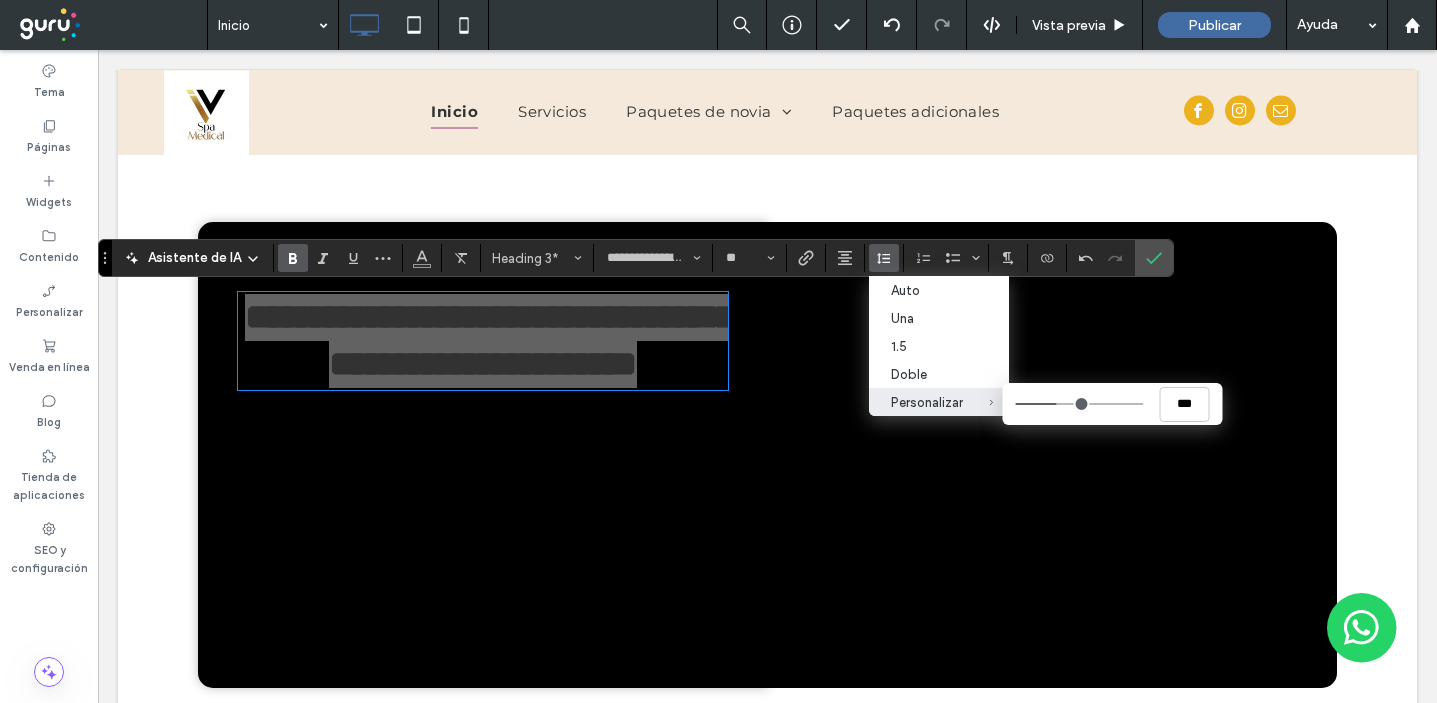 type on "***" 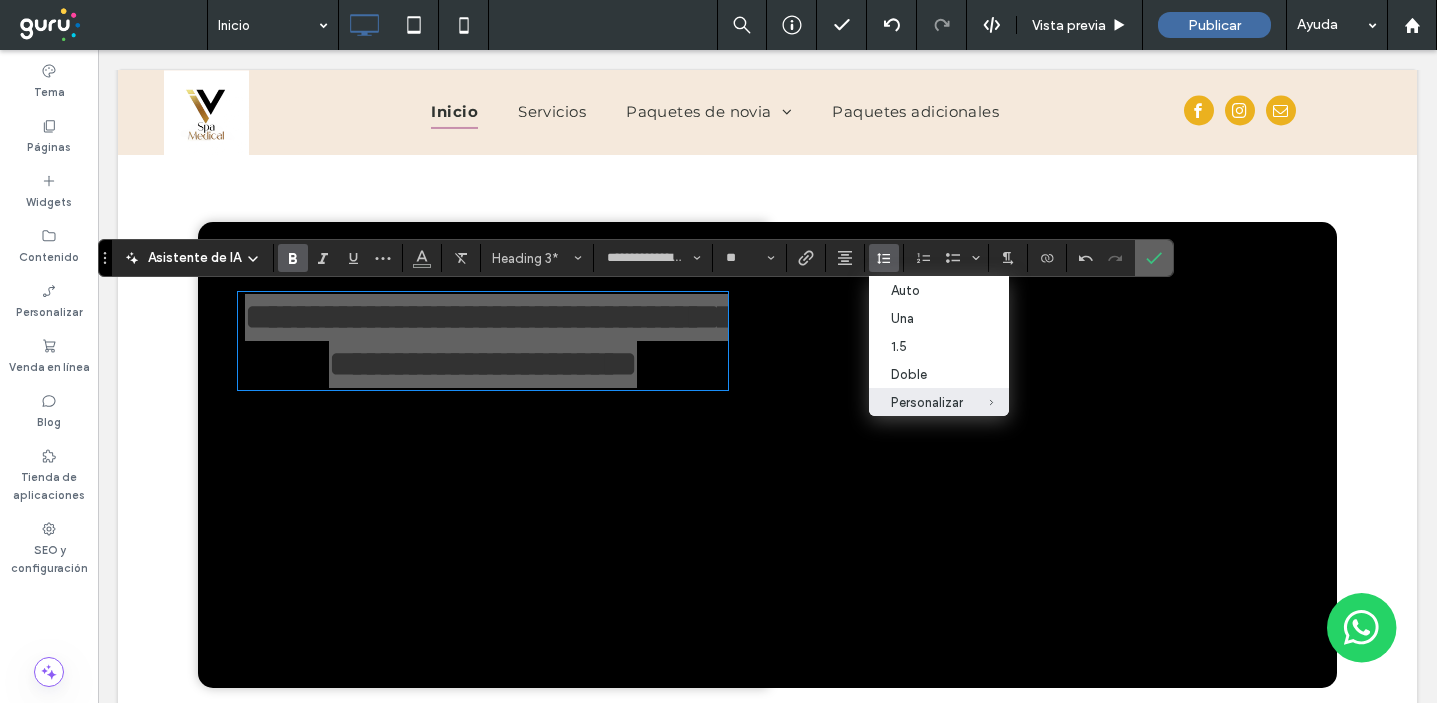 click 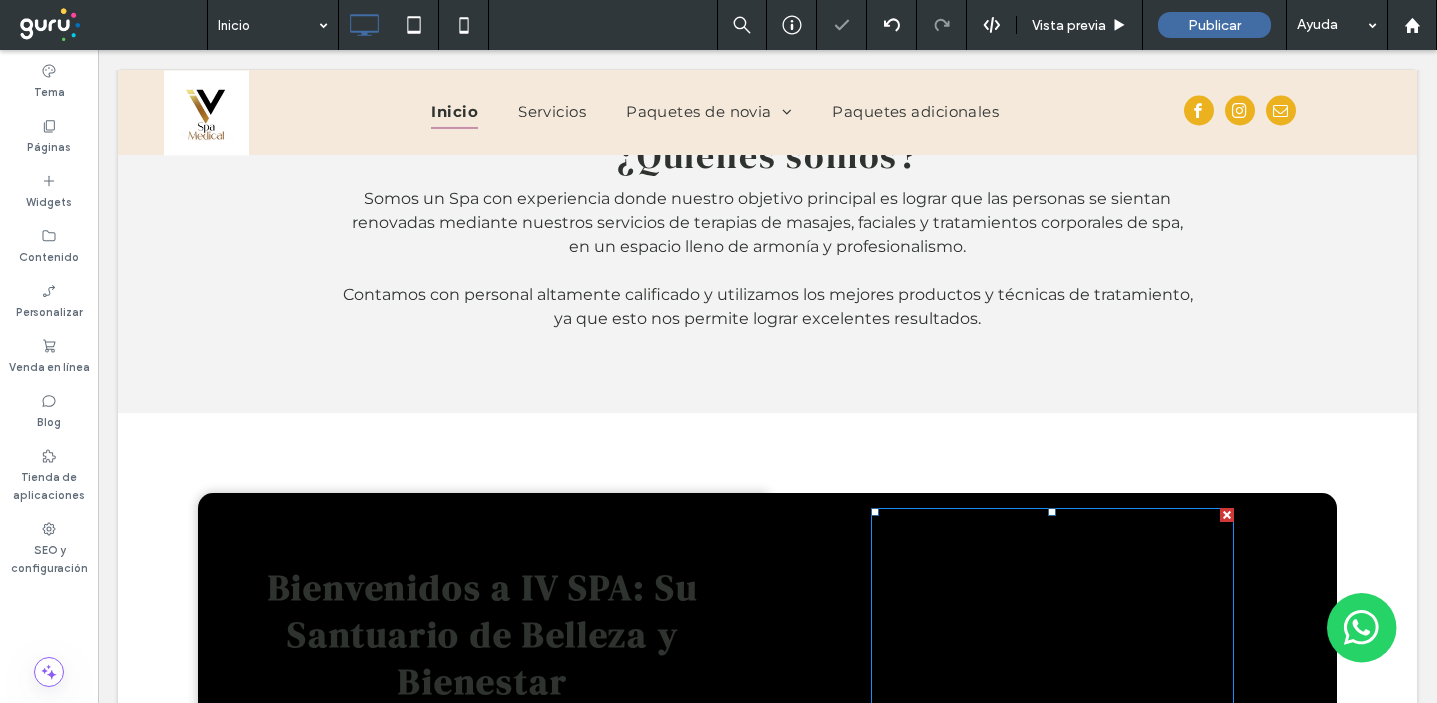 scroll, scrollTop: 881, scrollLeft: 0, axis: vertical 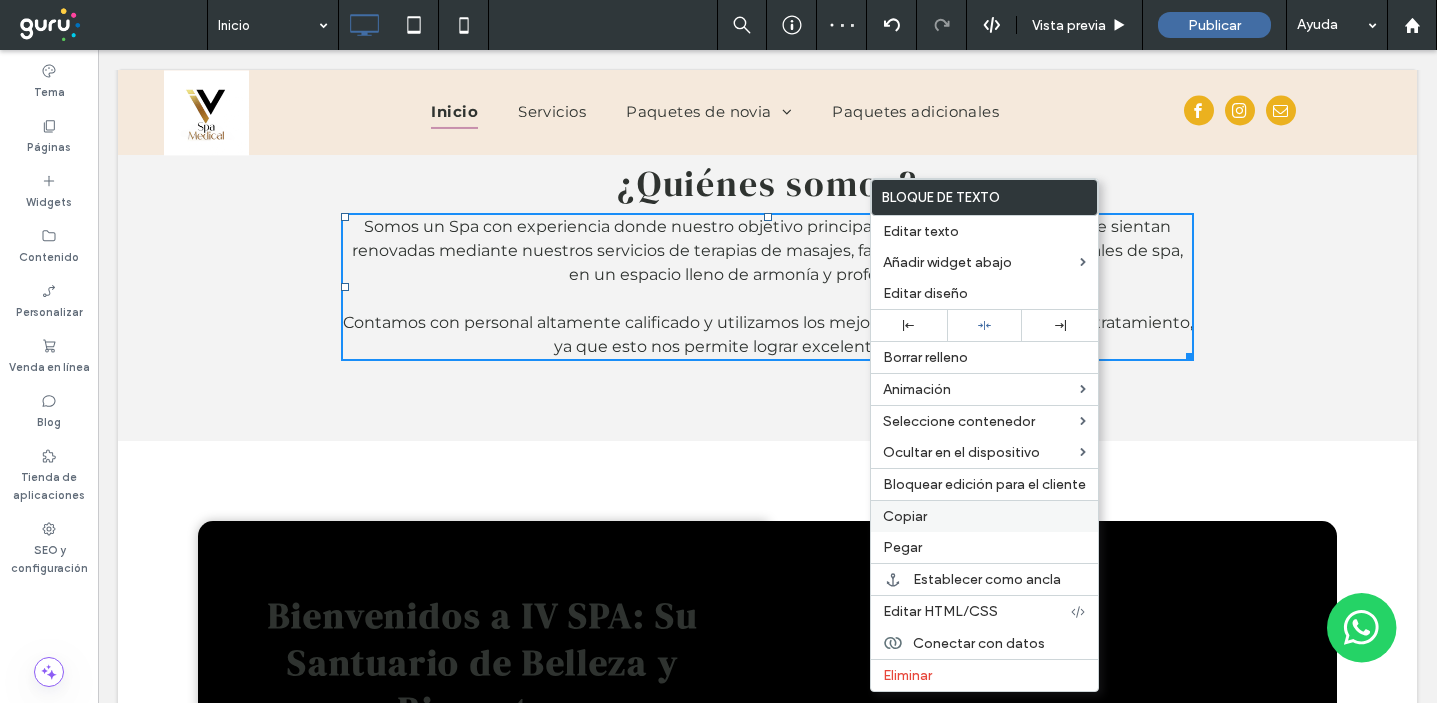 click on "Copiar" at bounding box center (905, 516) 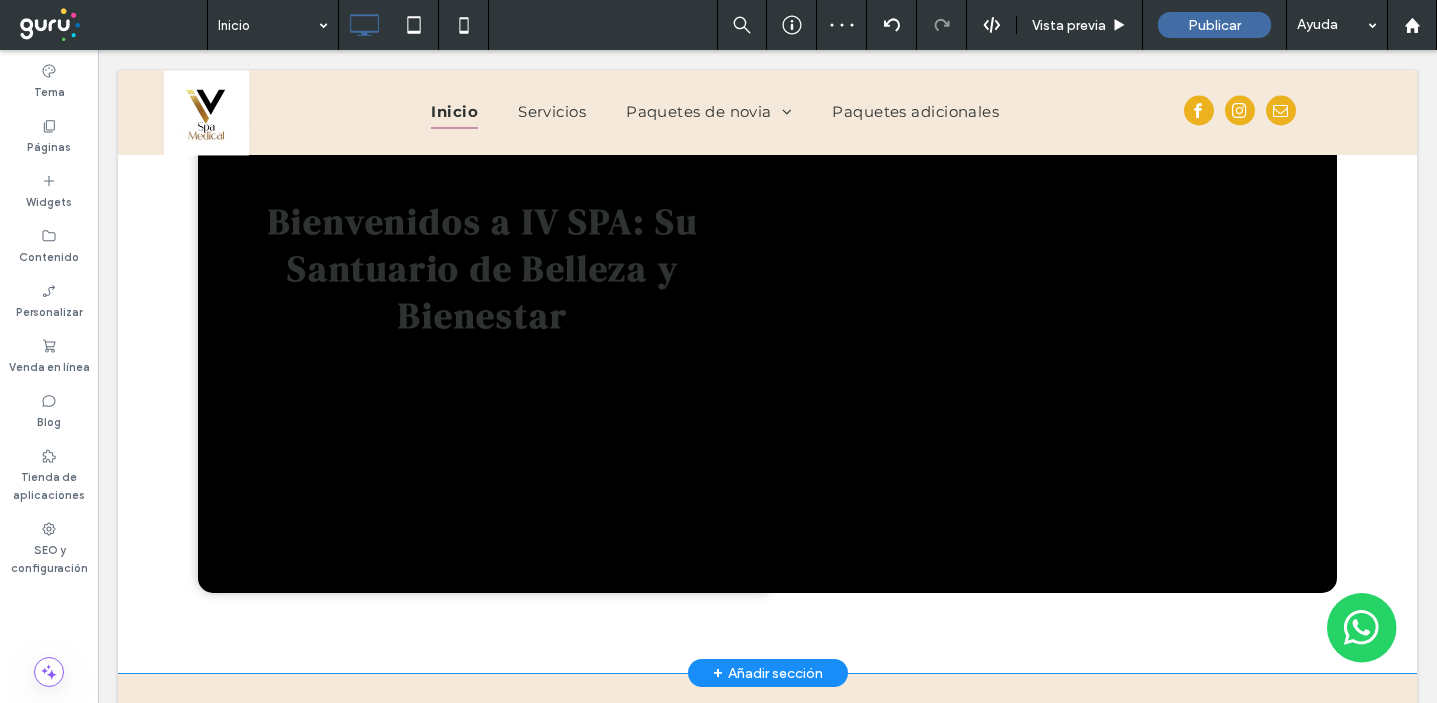 scroll, scrollTop: 1259, scrollLeft: 0, axis: vertical 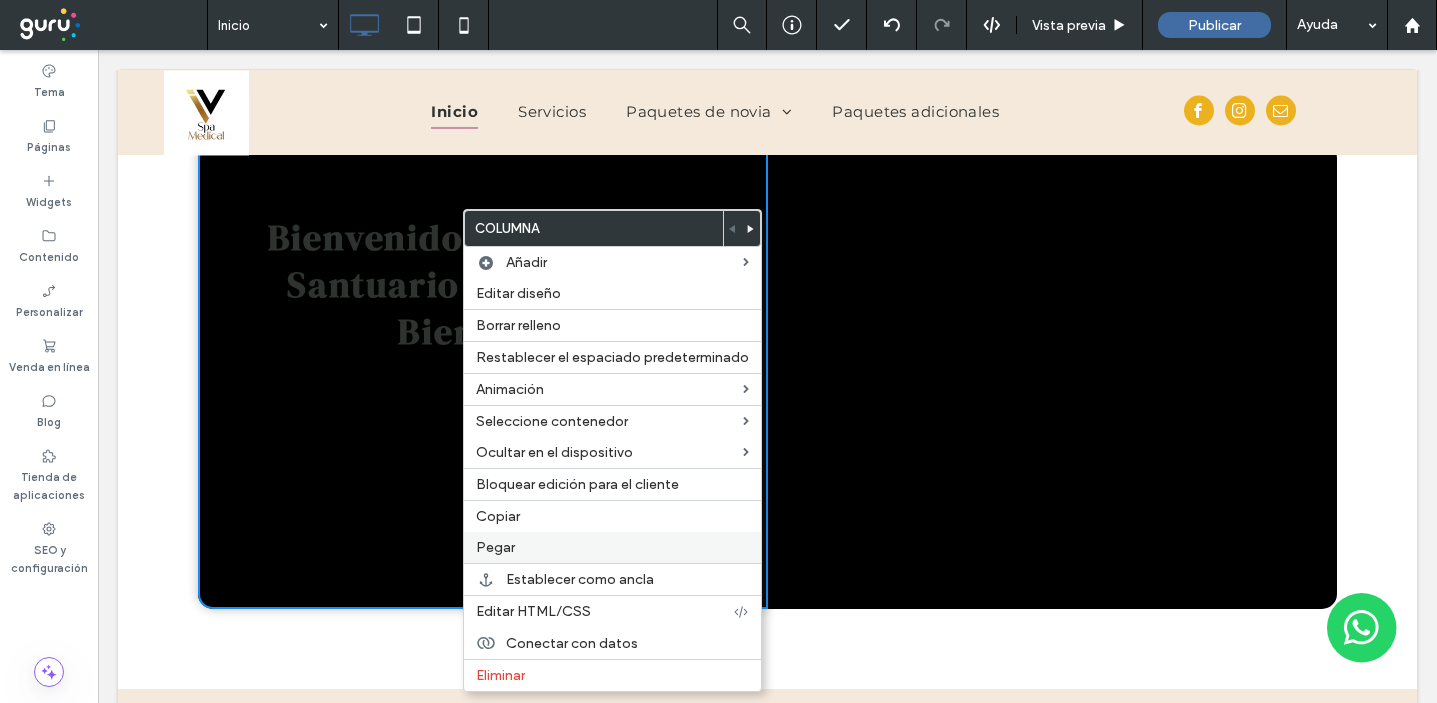 click on "Pegar" at bounding box center (495, 547) 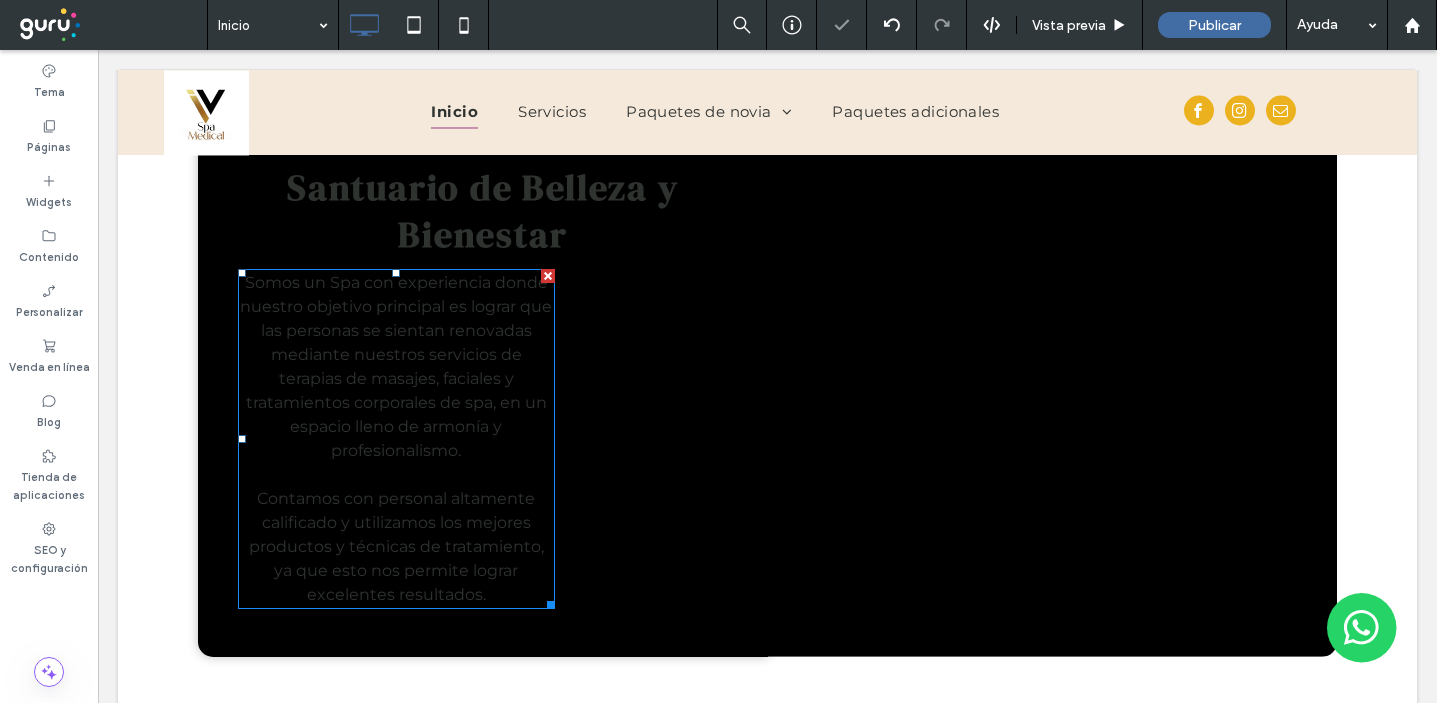 scroll, scrollTop: 1358, scrollLeft: 0, axis: vertical 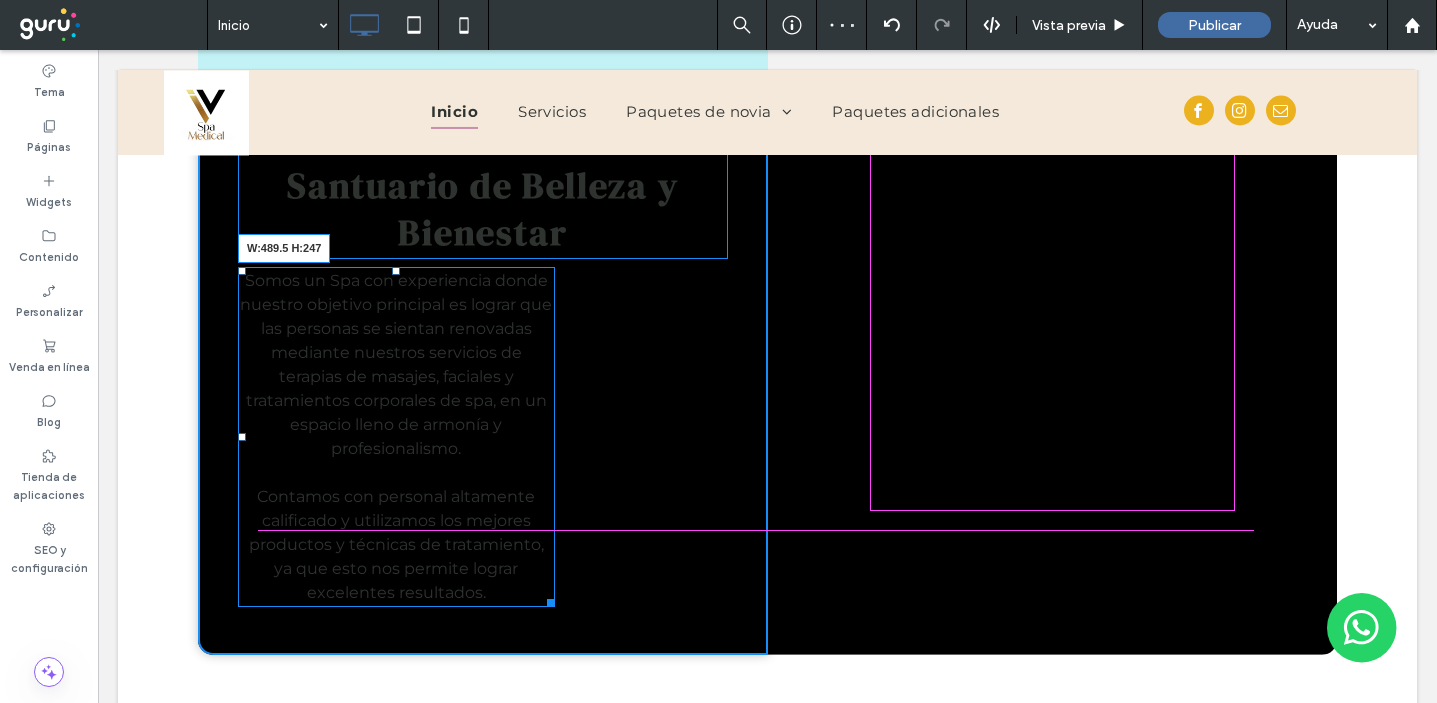 drag, startPoint x: 546, startPoint y: 575, endPoint x: 759, endPoint y: 567, distance: 213.15018 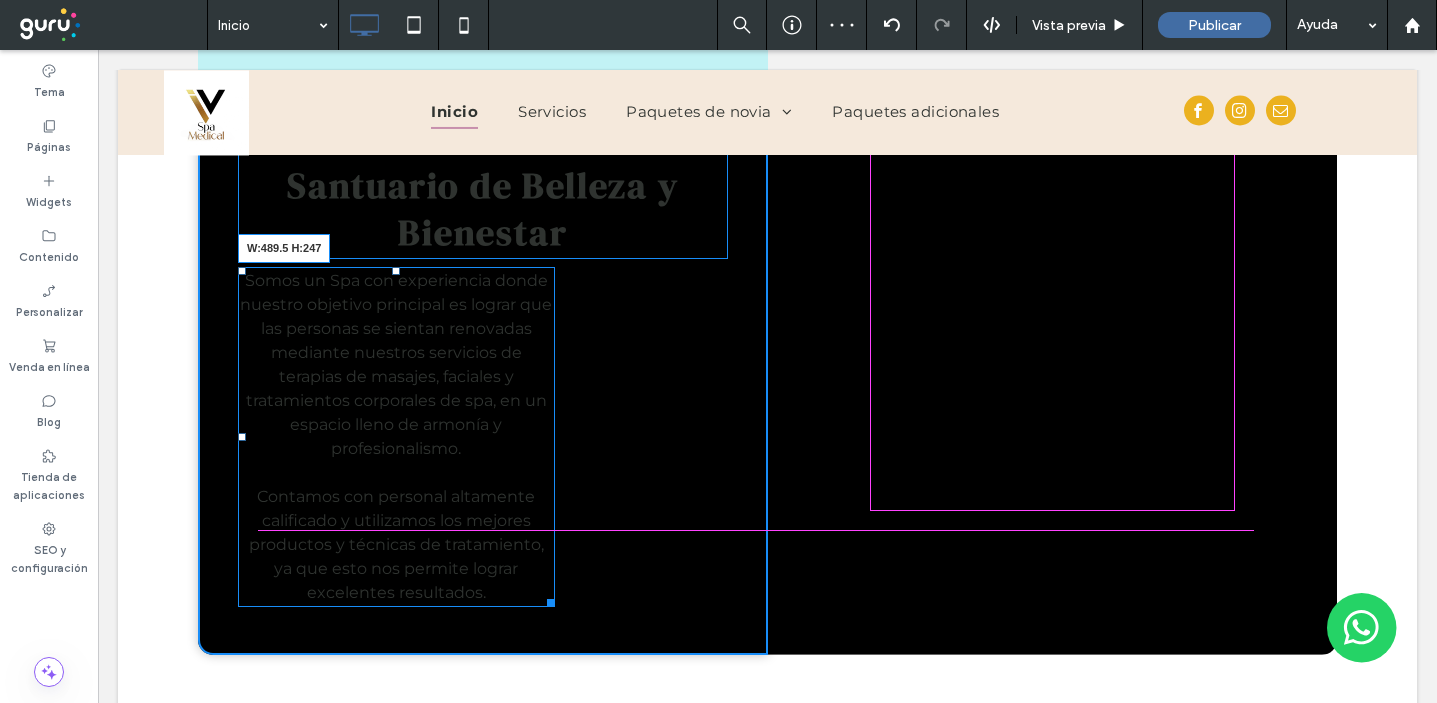 click on "Click To Paste     Bienvenidos a IV SPA: Su Santuario de Belleza y Bienestar Somos un Spa con experiencia donde nuestro objetivo principal es lograr que las personas se sientan renovadas mediante nuestros servicios de terapias de masajes, faciales y tratamientos corporales de spa, en un espacio lleno de armonía y profesionalismo.   Contamos con personal altamente calificado y utilizamos los mejores productos y técnicas de tratamiento, ya que esto nos permite lograr excelentes resultados. W:489.5 H:247
Click To Paste
Fila + Añadir sección" at bounding box center (767, 349) 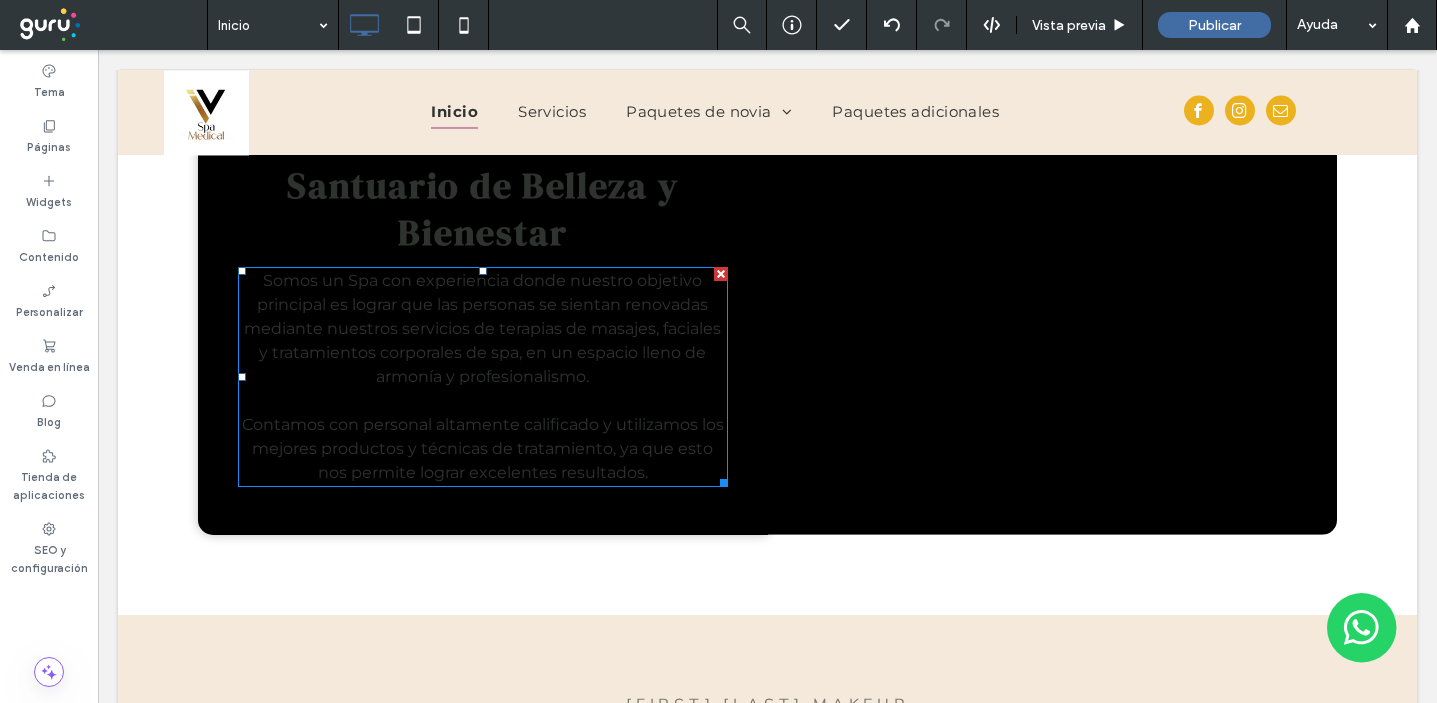 click on "Somos un Spa con experiencia donde nuestro objetivo principal es lograr que las personas se sientan renovadas mediante nuestros servicios de terapias de masajes, faciales y tratamientos corporales de spa, en un espacio lleno de armonía y profesionalismo." at bounding box center [482, 328] 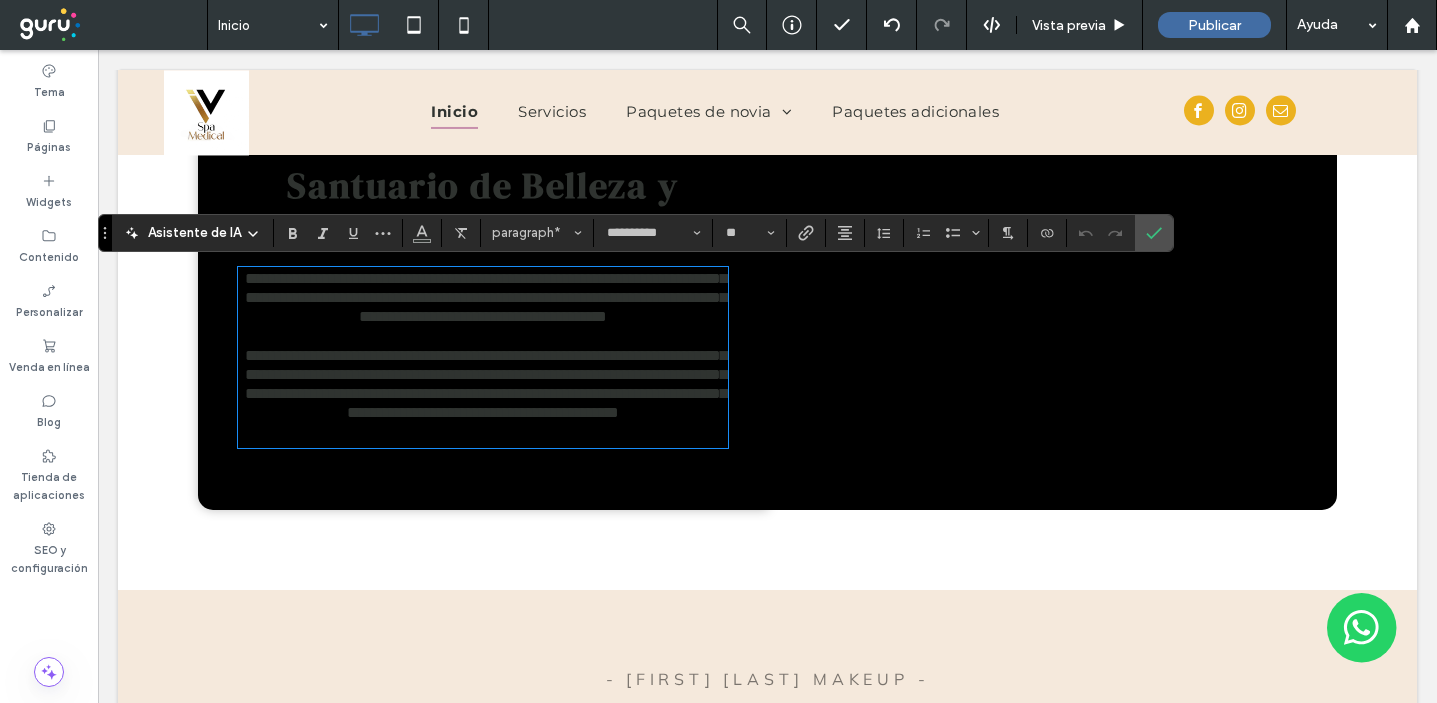 scroll, scrollTop: 0, scrollLeft: 0, axis: both 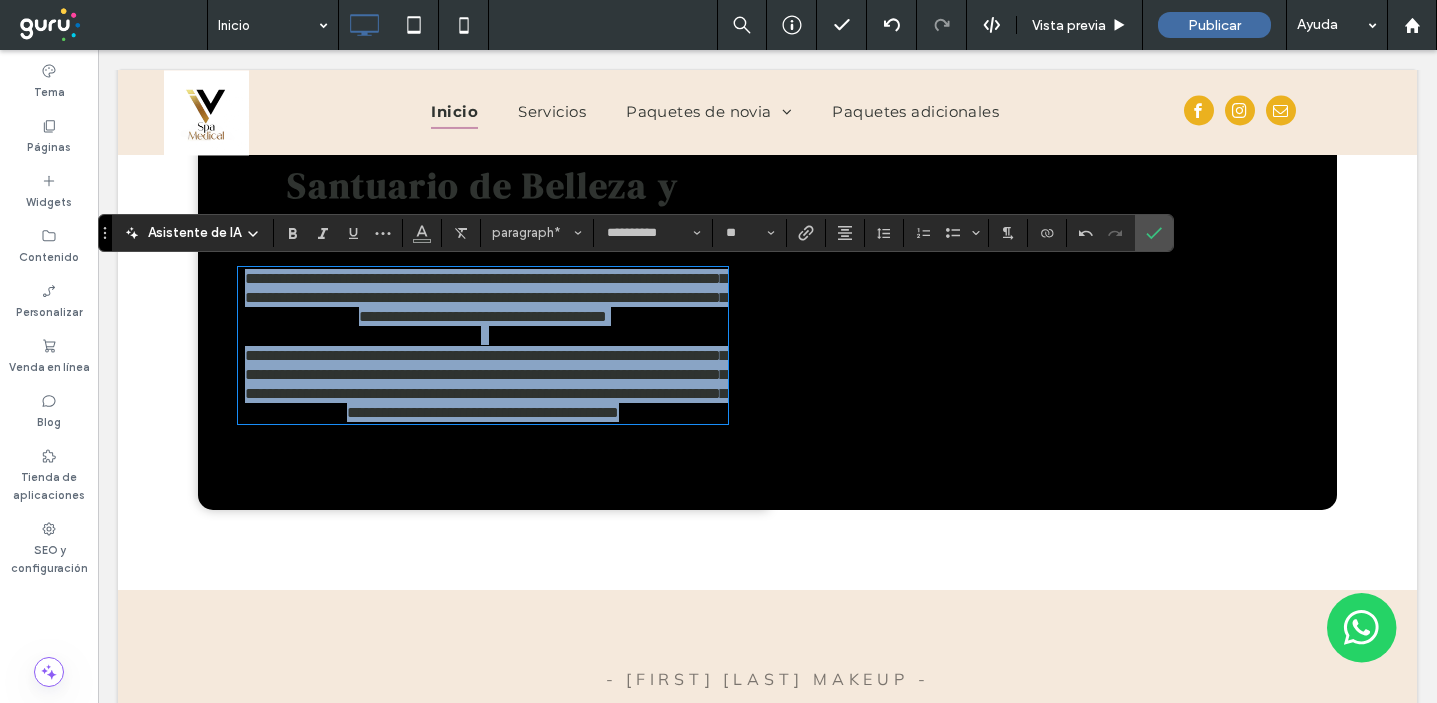 drag, startPoint x: 554, startPoint y: 470, endPoint x: 201, endPoint y: 225, distance: 429.69058 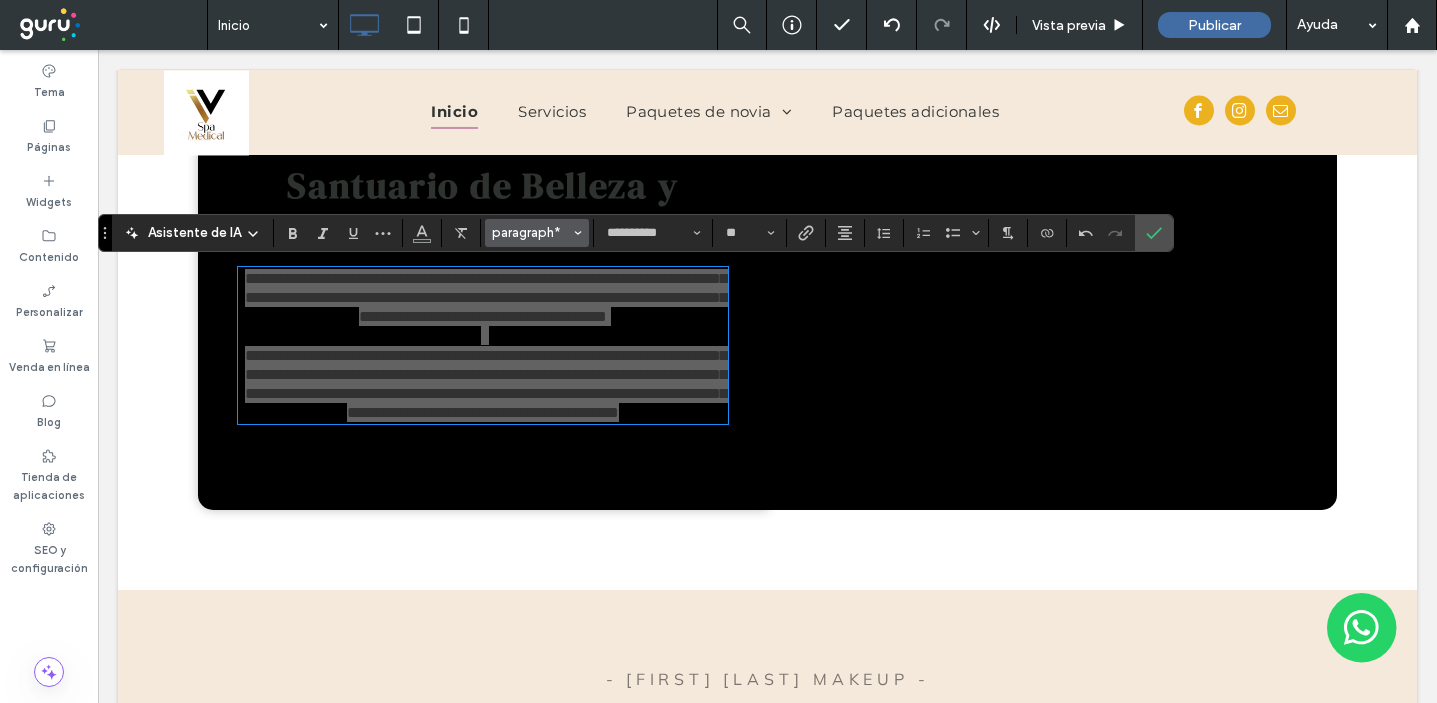 click on "paragraph*" at bounding box center [531, 232] 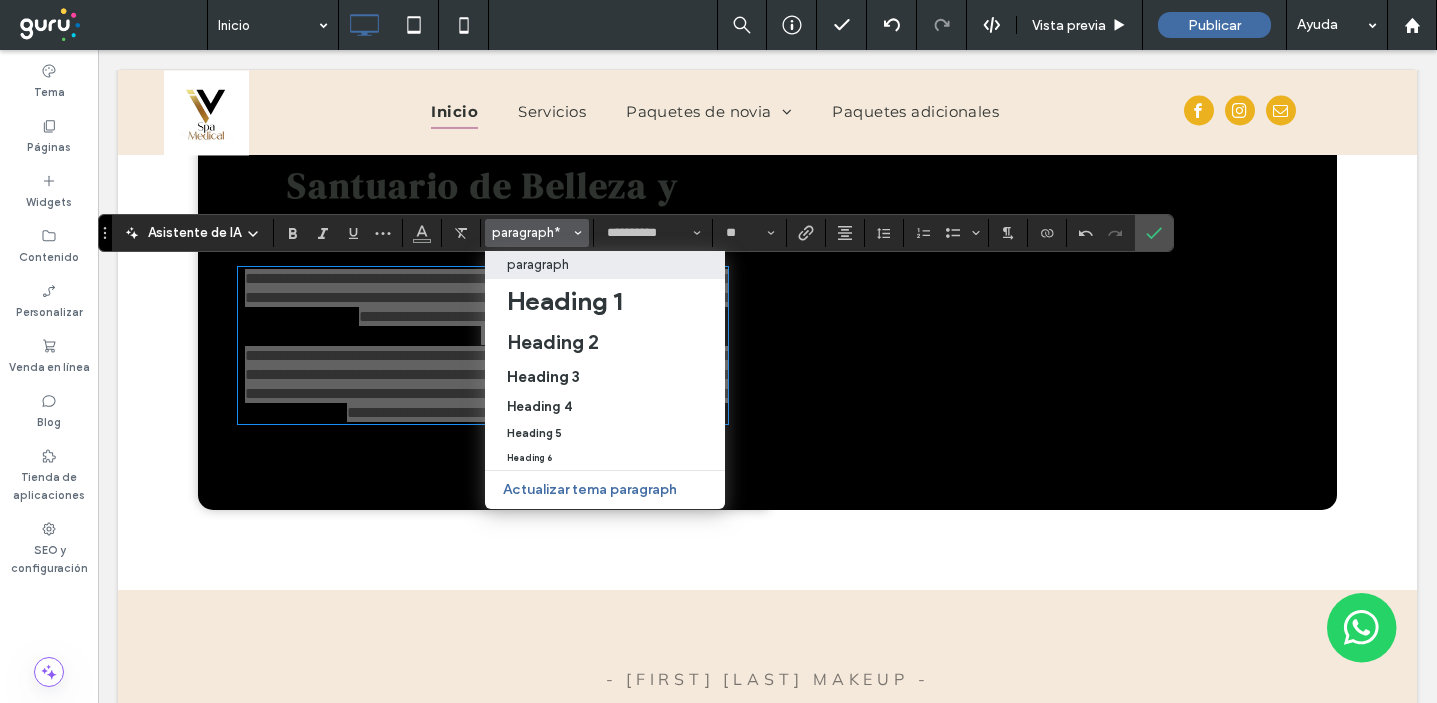 click on "paragraph" at bounding box center (538, 264) 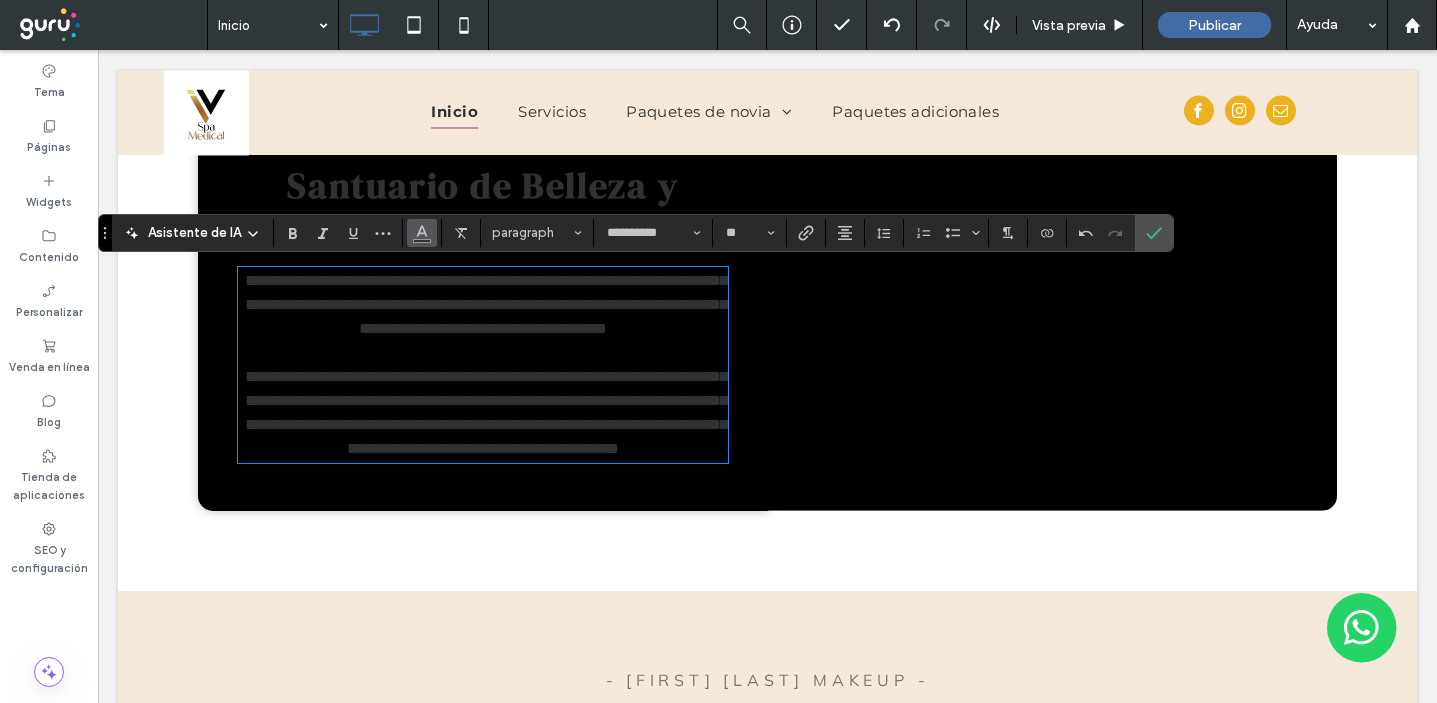 click at bounding box center [422, 231] 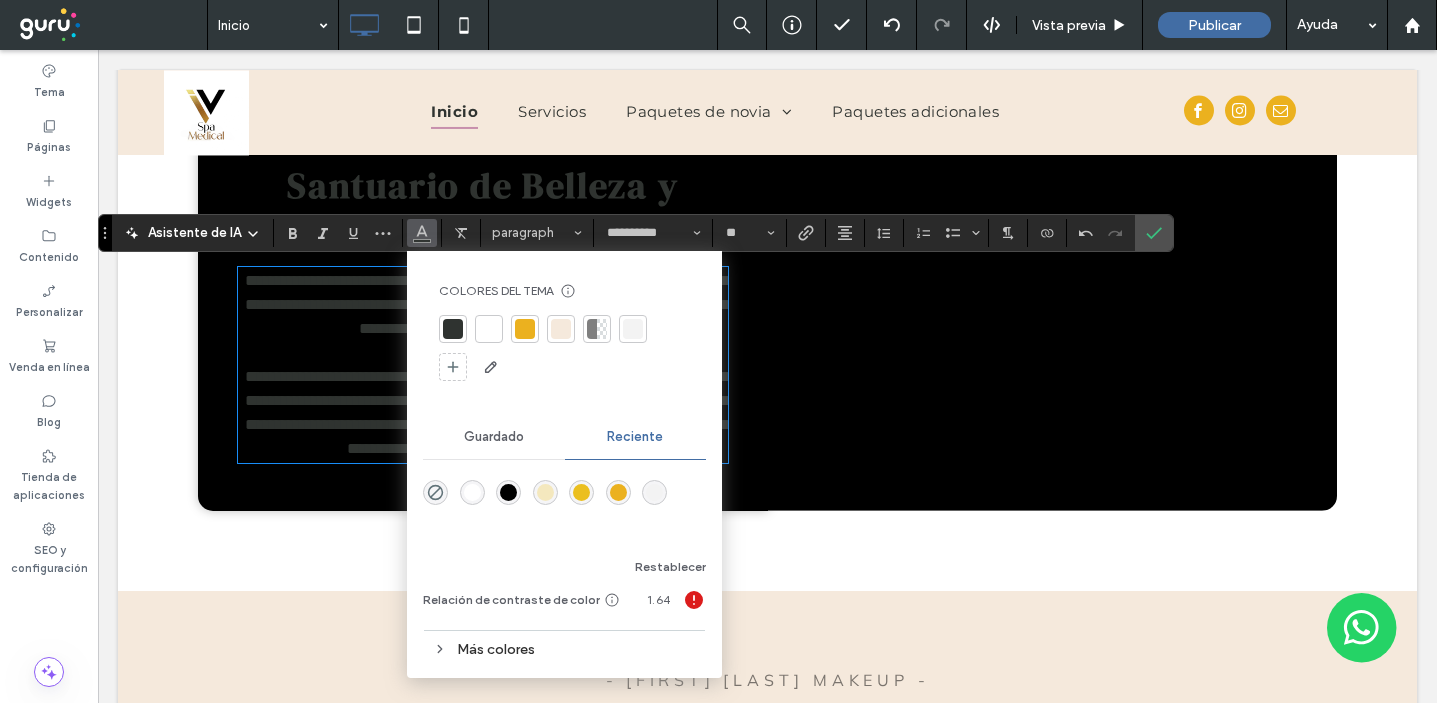 click at bounding box center [489, 329] 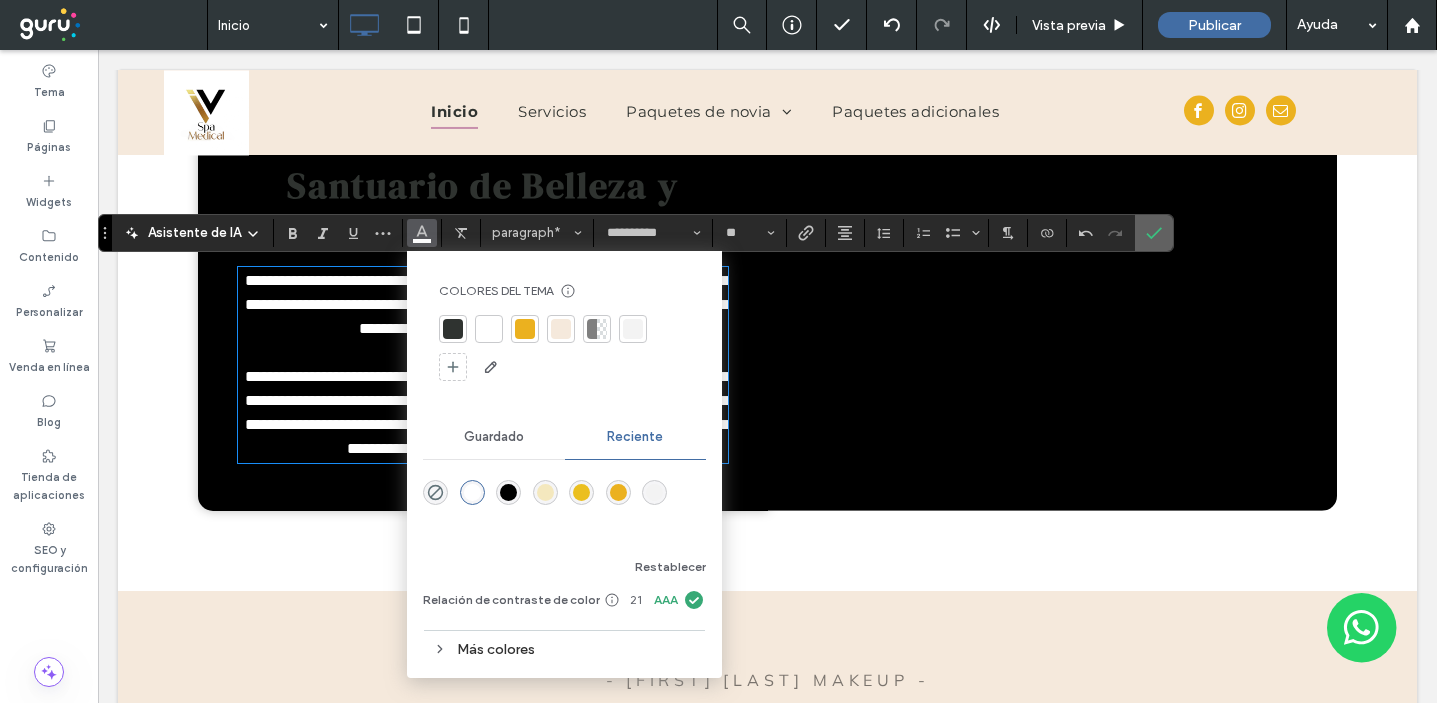 click 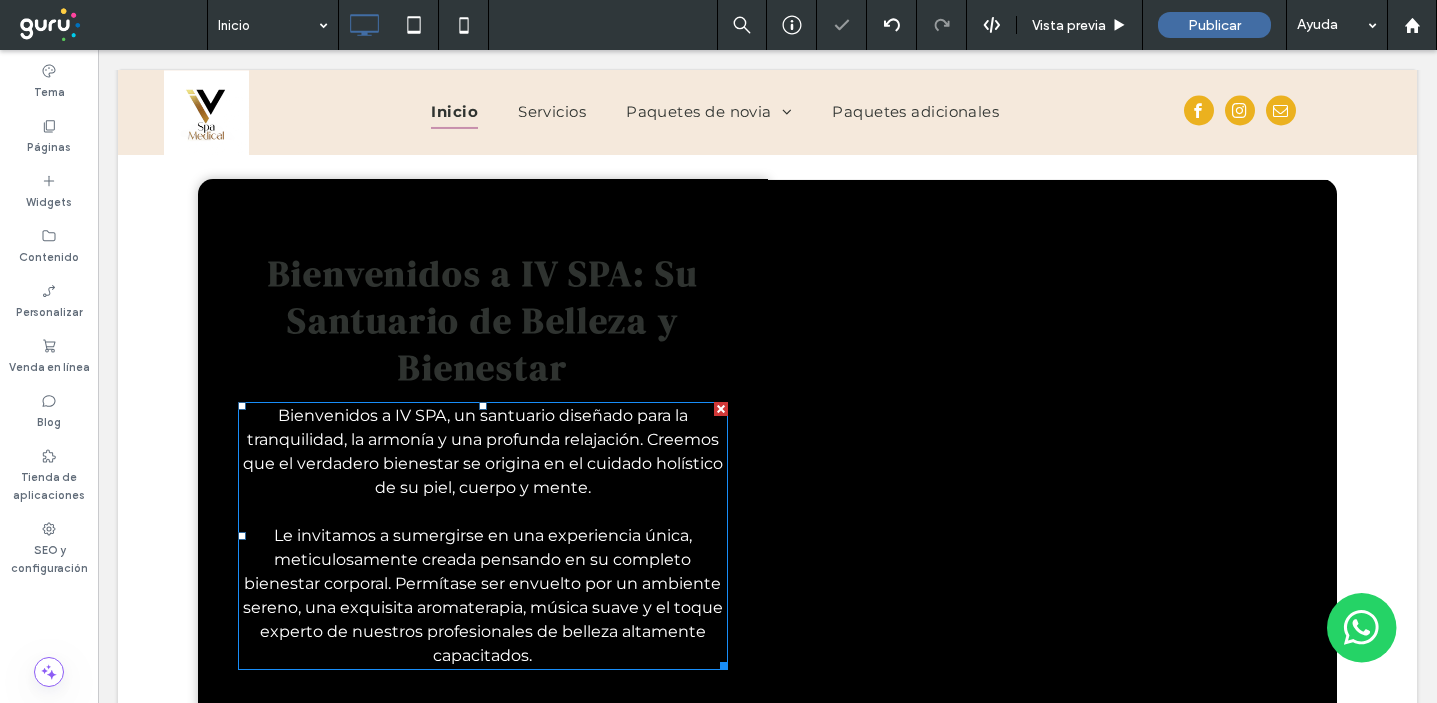 scroll, scrollTop: 1226, scrollLeft: 0, axis: vertical 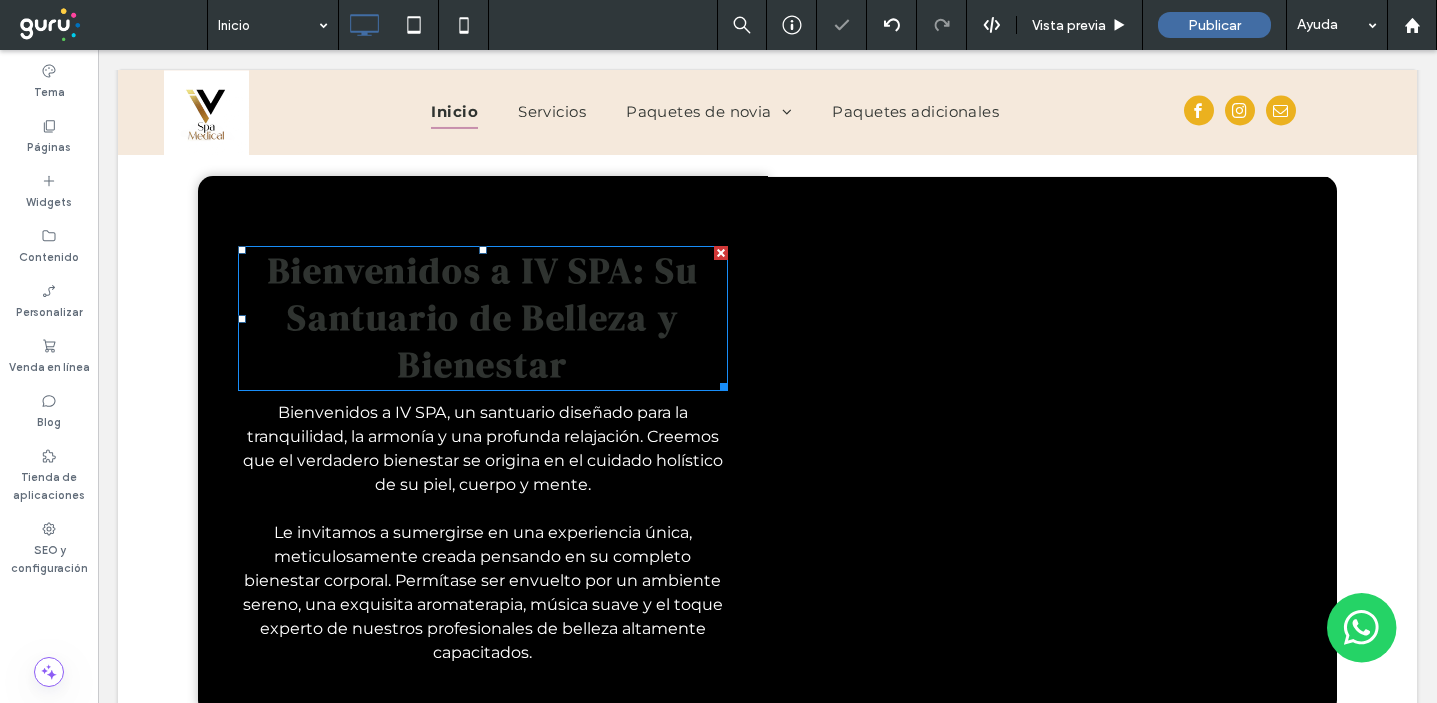 click on "Bienvenidos a IV SPA: Su Santuario de Belleza y Bienestar" at bounding box center [483, 317] 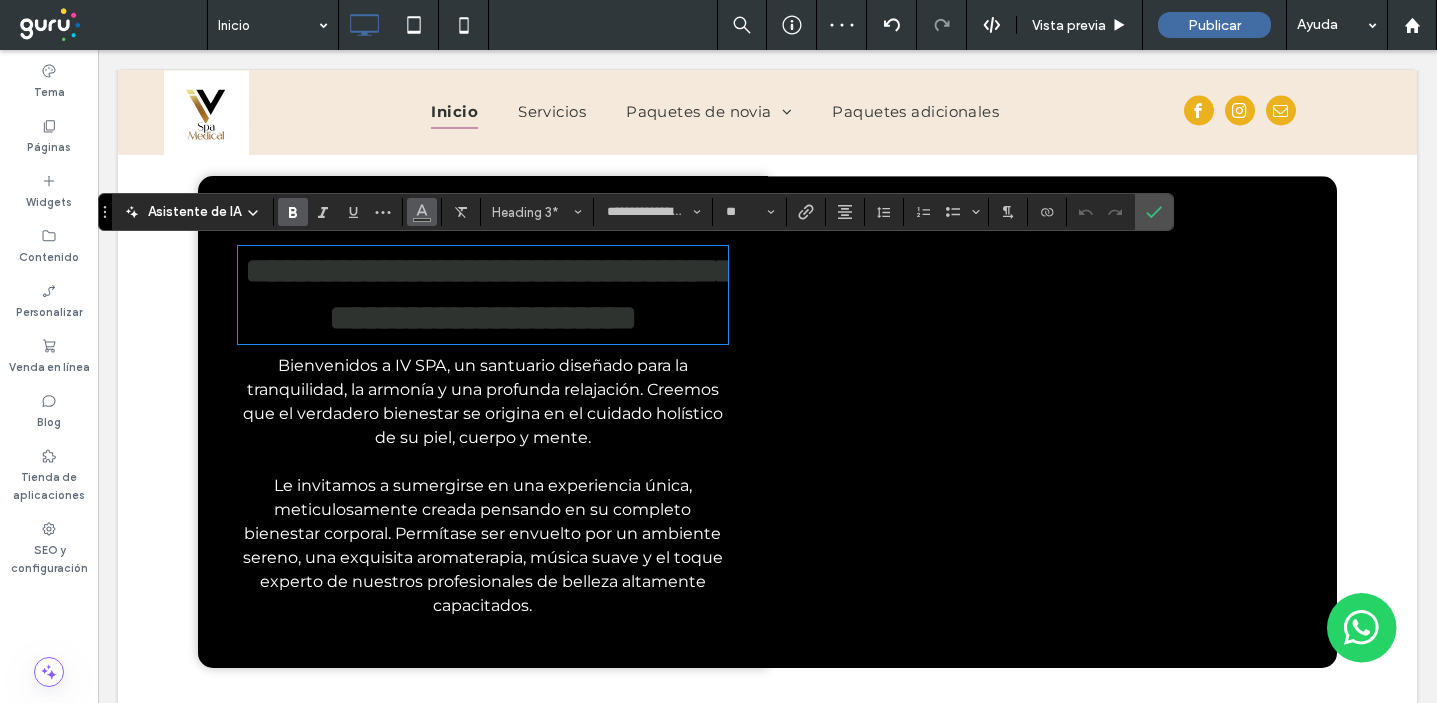 click 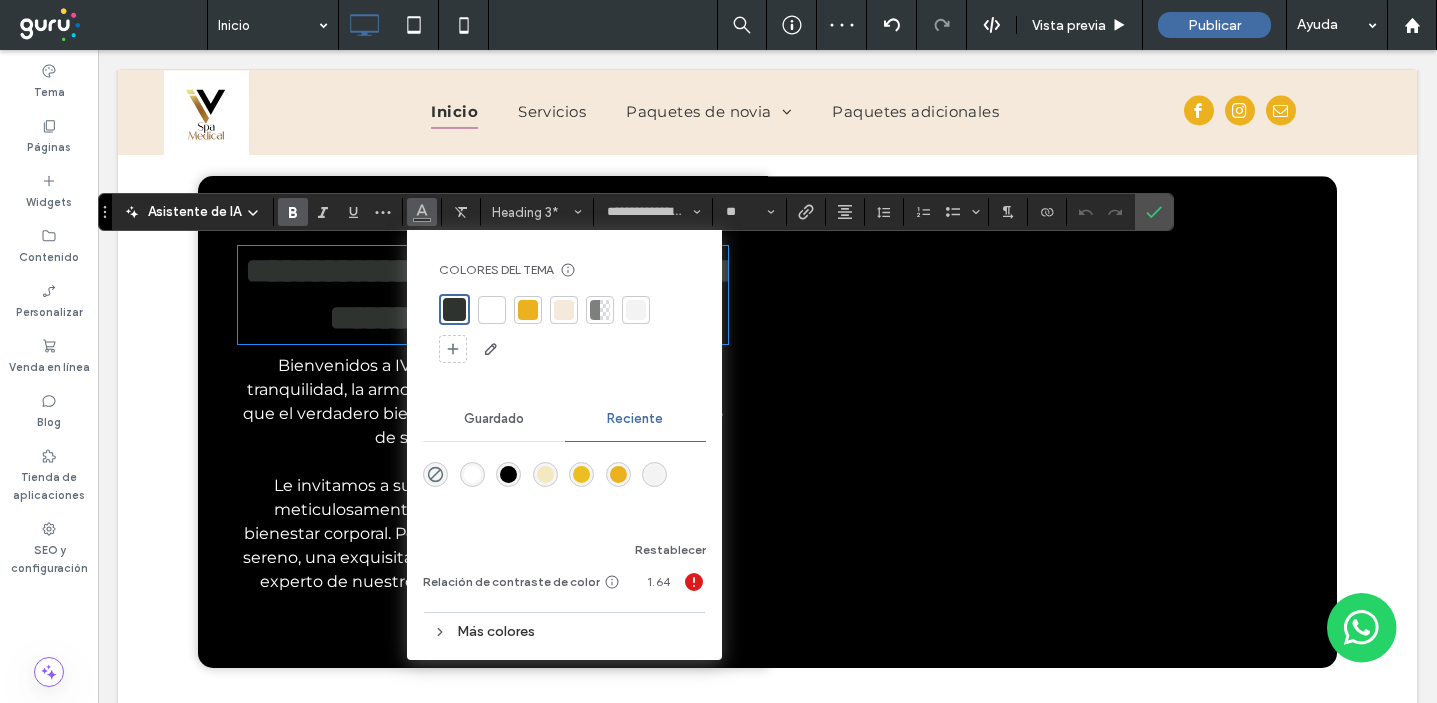 click at bounding box center [492, 310] 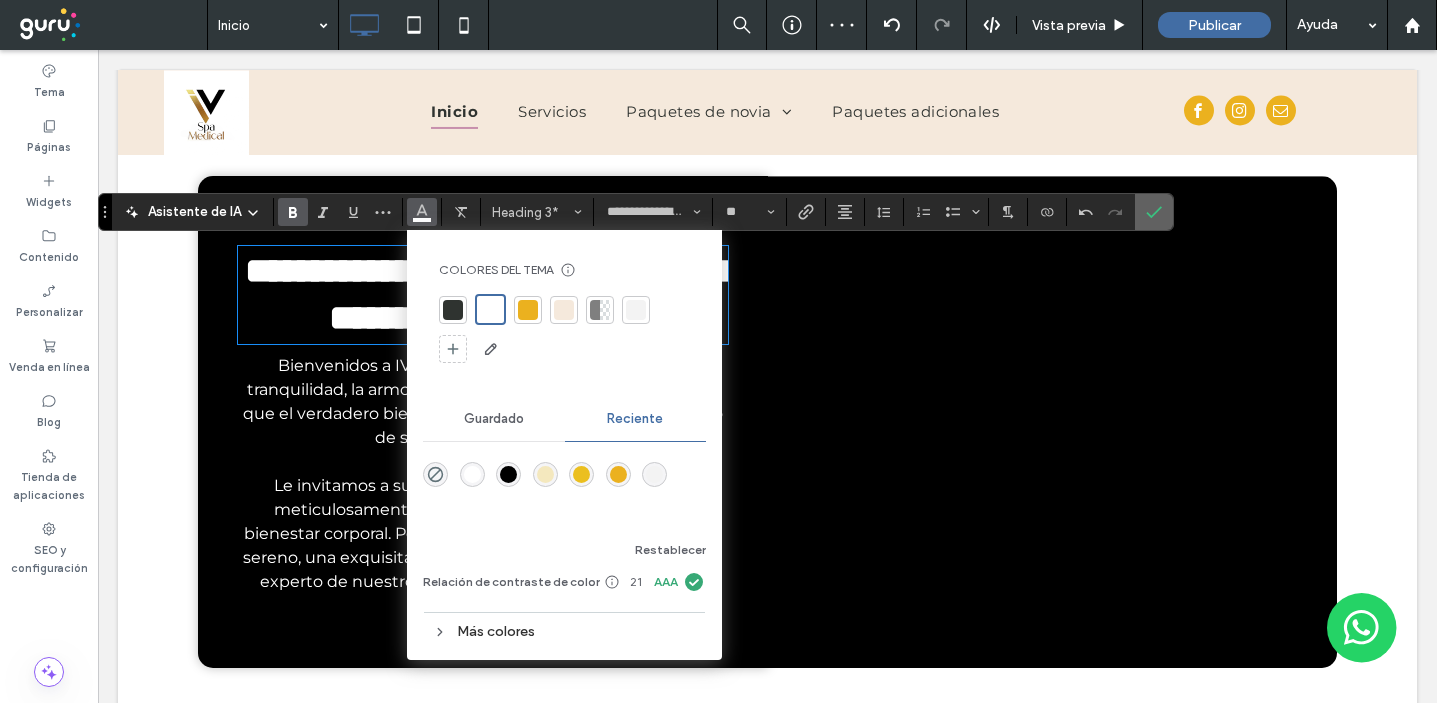 click at bounding box center [1154, 212] 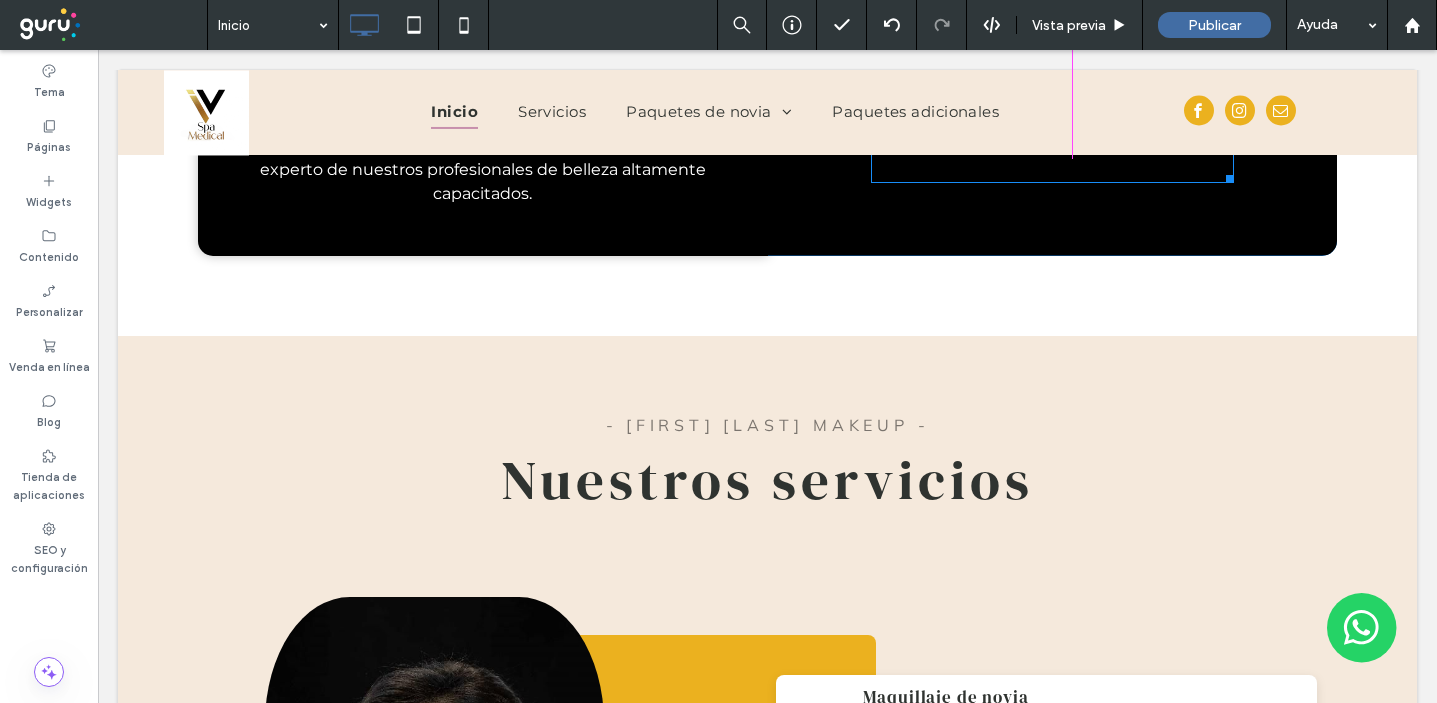 scroll, scrollTop: 1745, scrollLeft: 0, axis: vertical 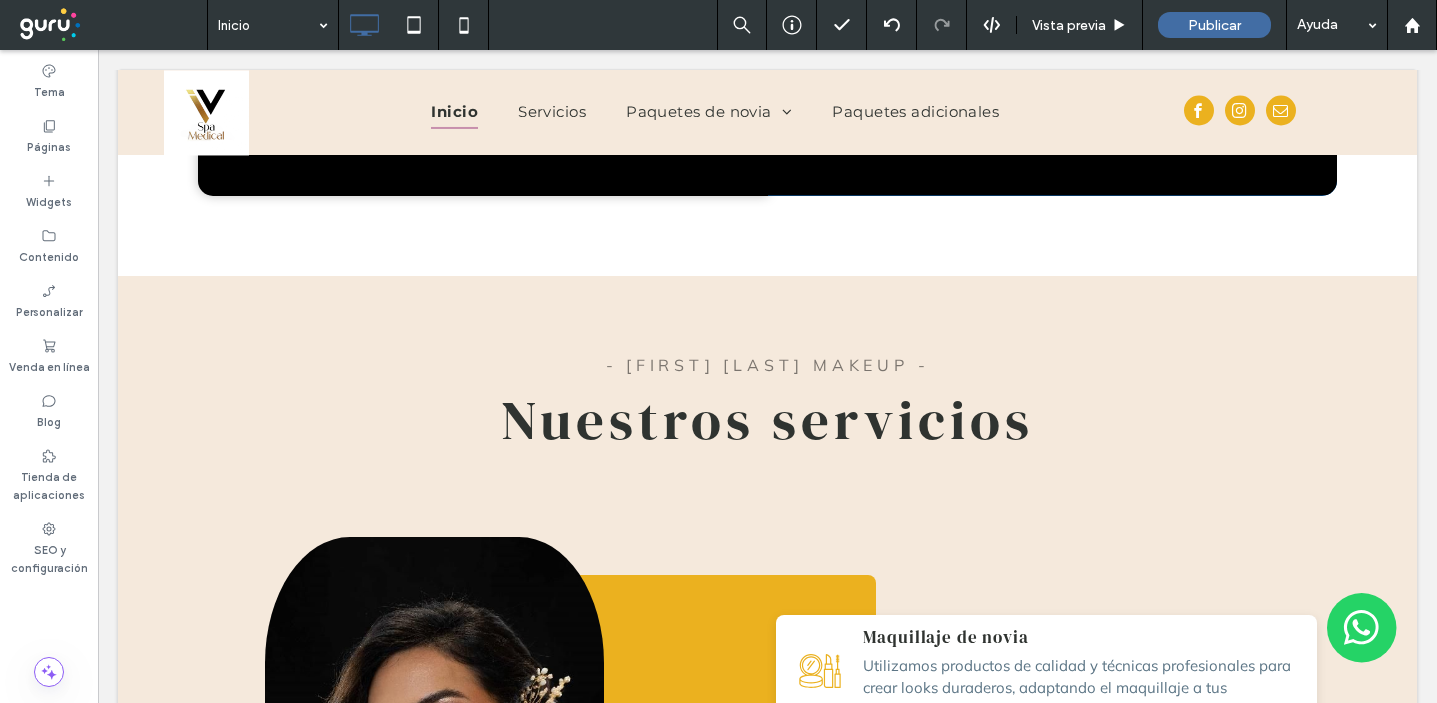 drag, startPoint x: 1223, startPoint y: 562, endPoint x: 1141, endPoint y: 303, distance: 271.67075 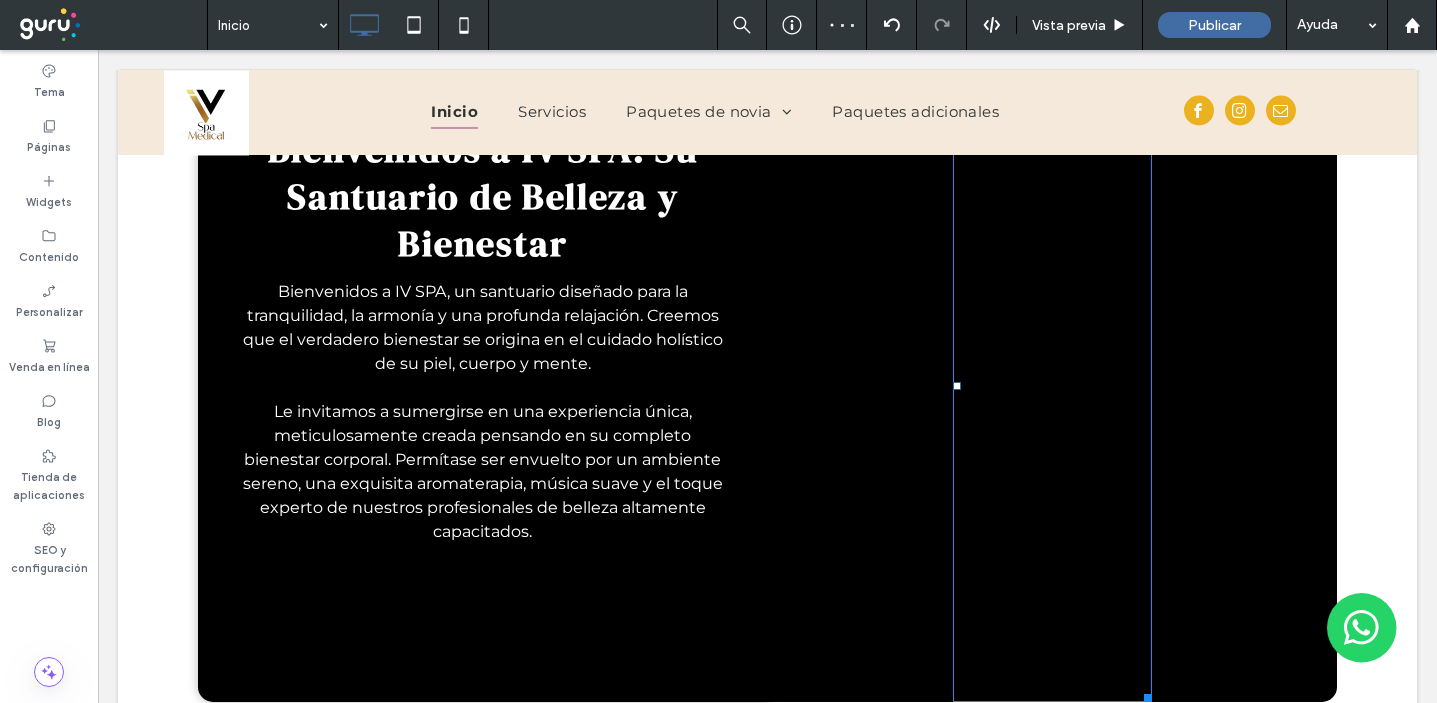 scroll, scrollTop: 1339, scrollLeft: 0, axis: vertical 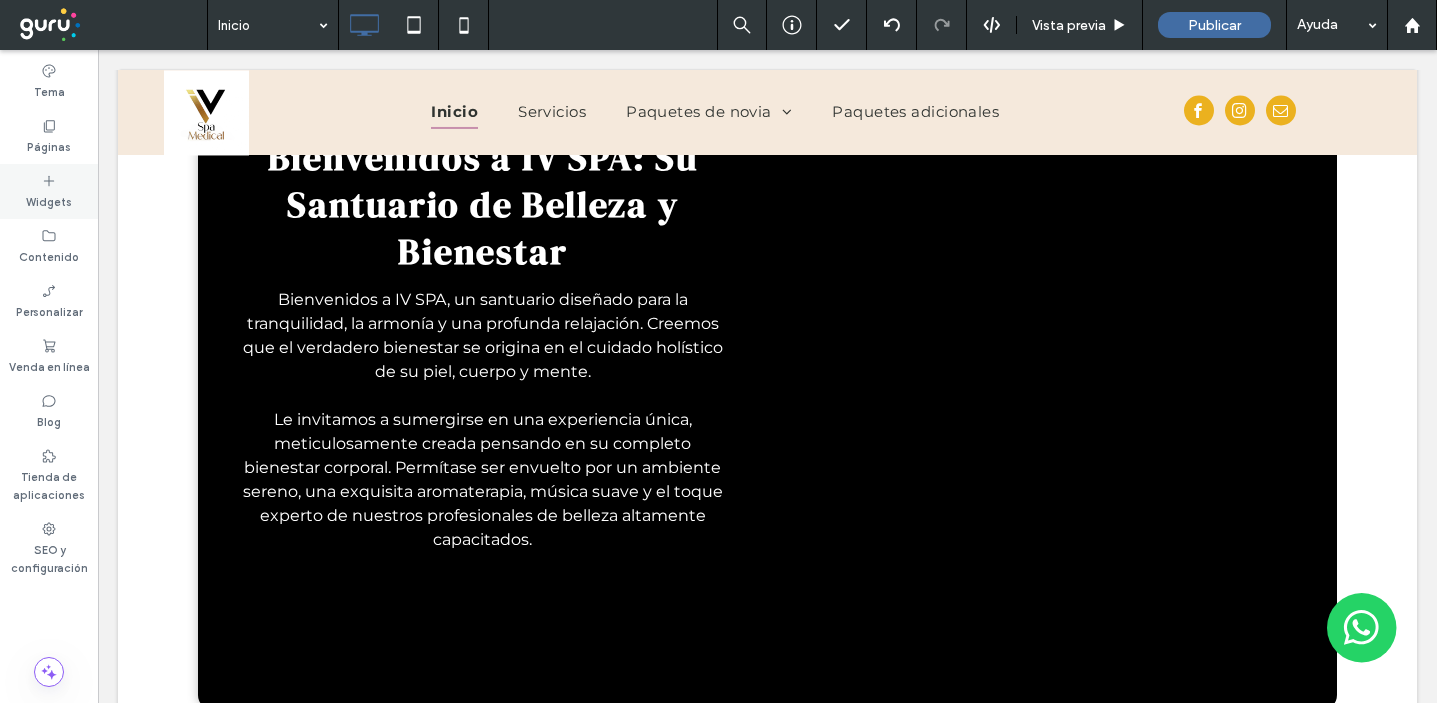 click on "Widgets" at bounding box center (49, 191) 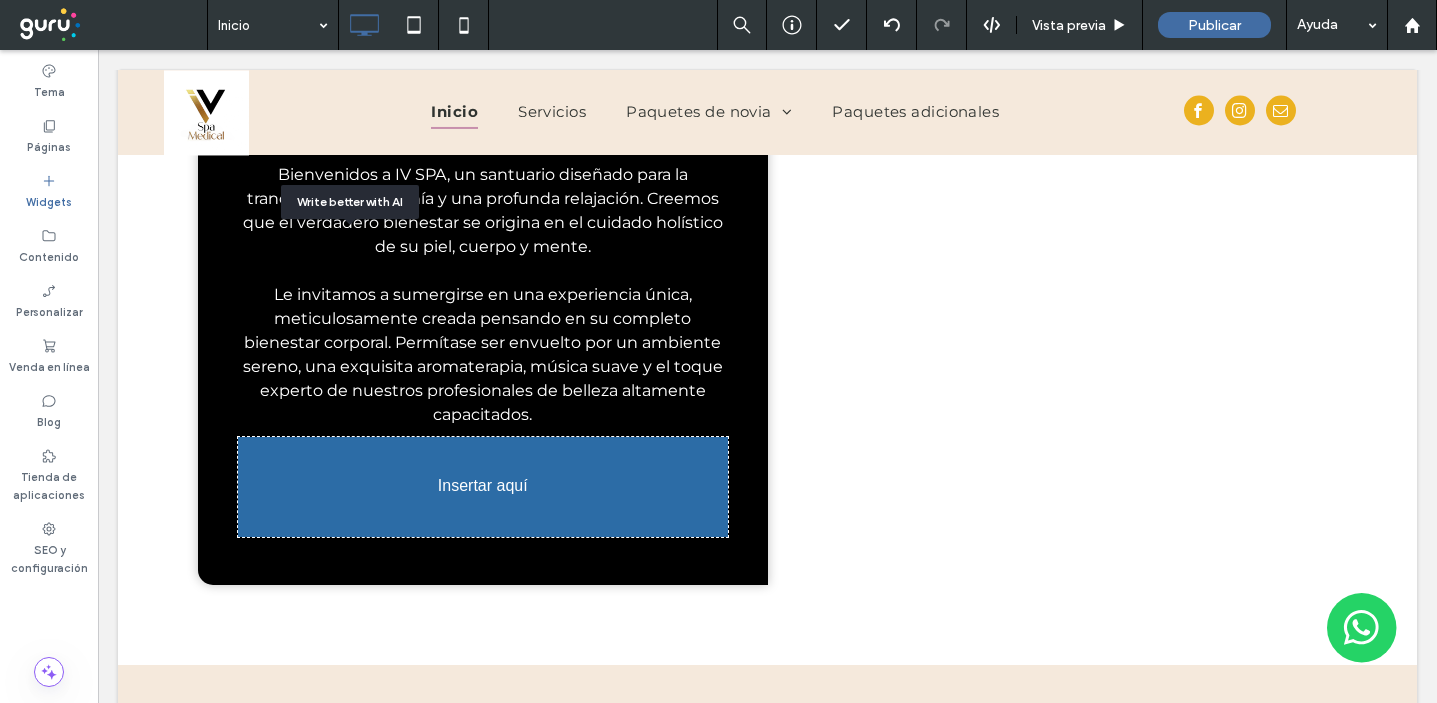 scroll, scrollTop: 1504, scrollLeft: 0, axis: vertical 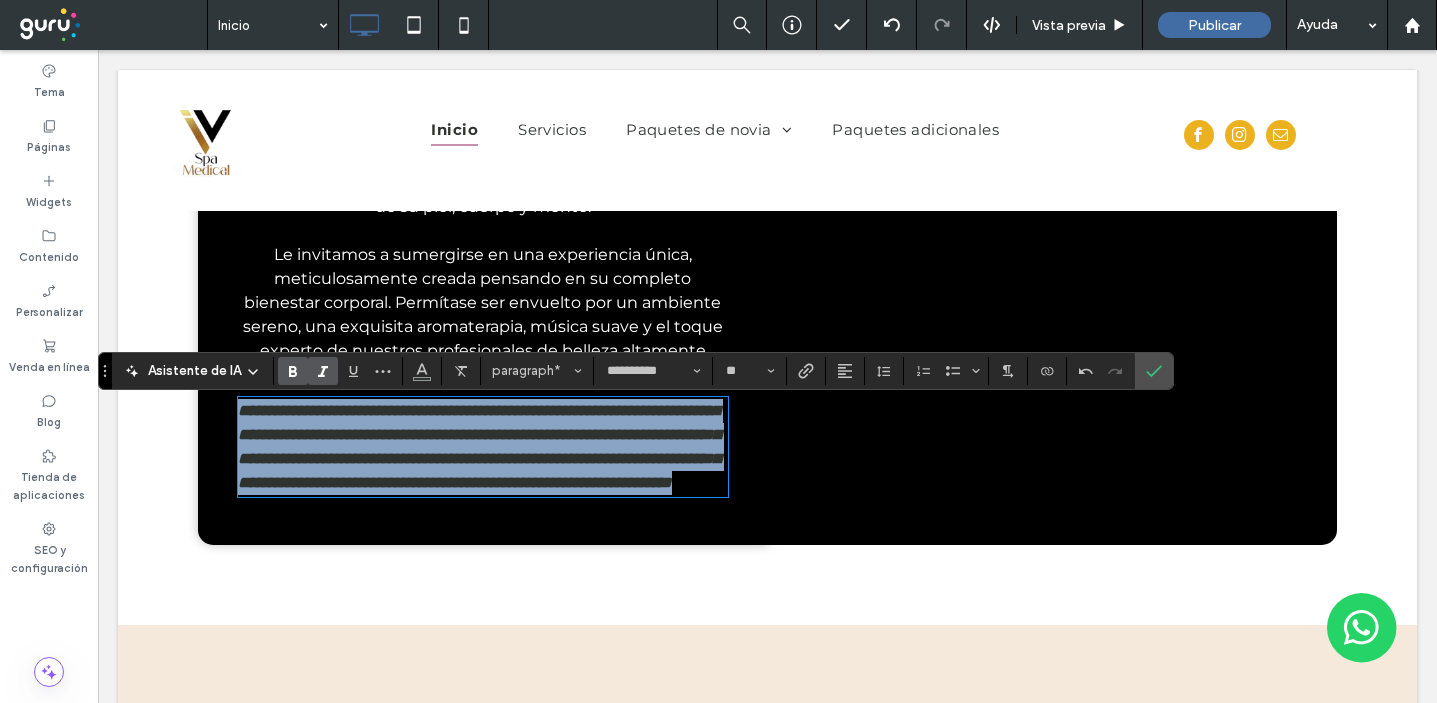drag, startPoint x: 677, startPoint y: 530, endPoint x: 361, endPoint y: 389, distance: 346.03033 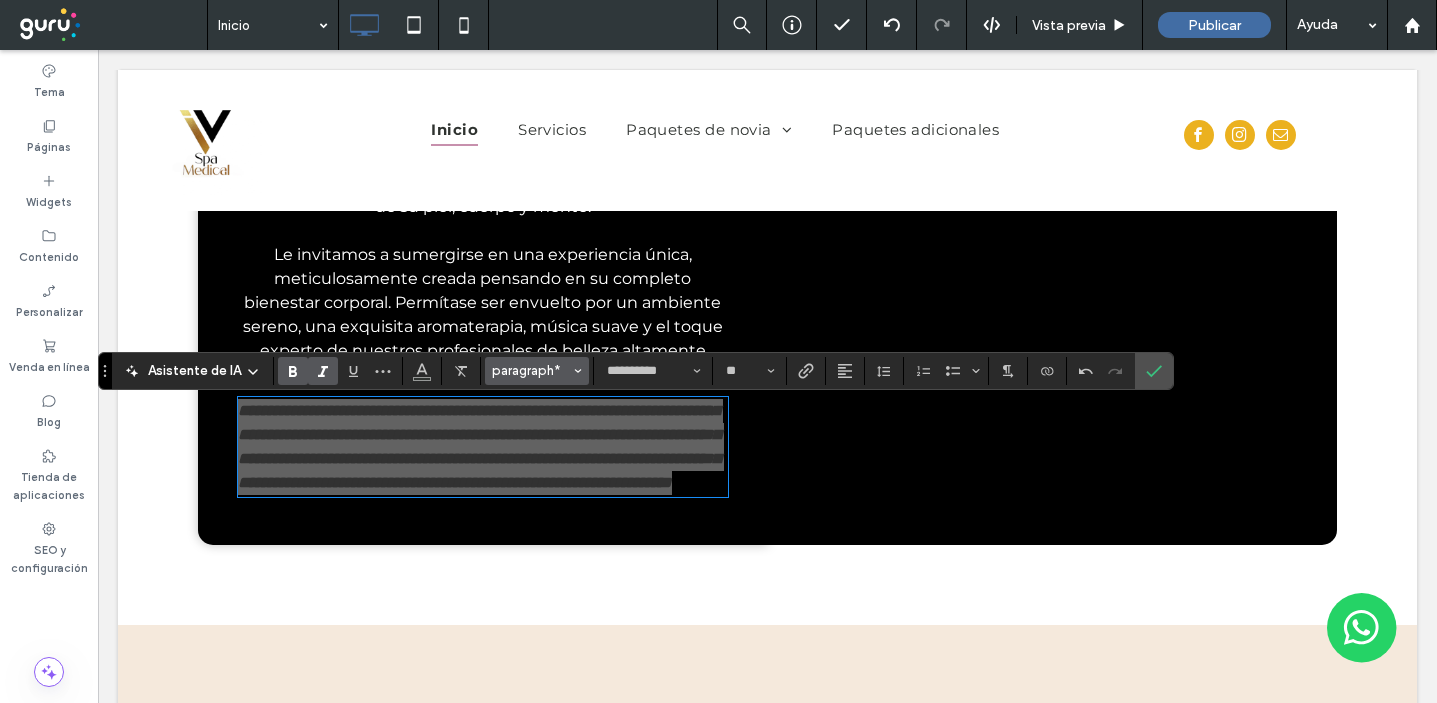 click on "paragraph*" at bounding box center [531, 370] 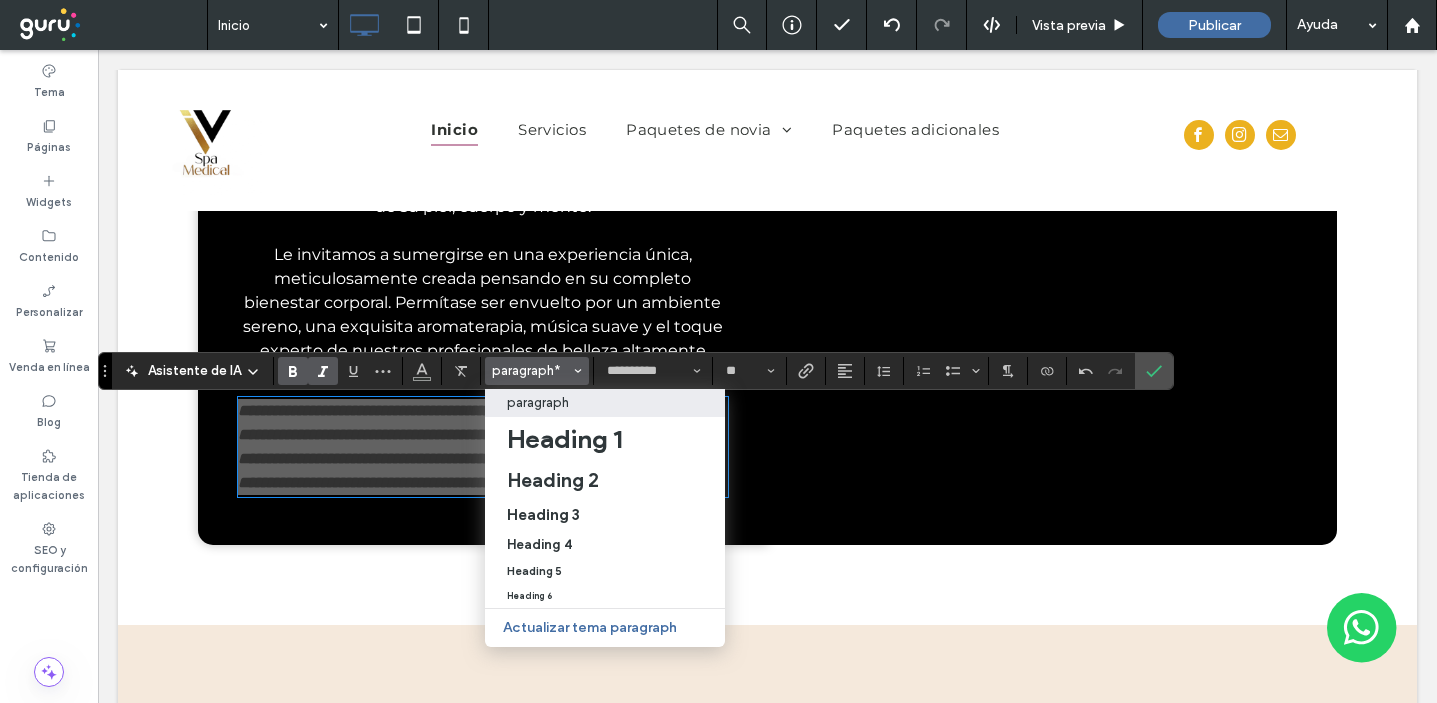 click on "paragraph" at bounding box center [538, 402] 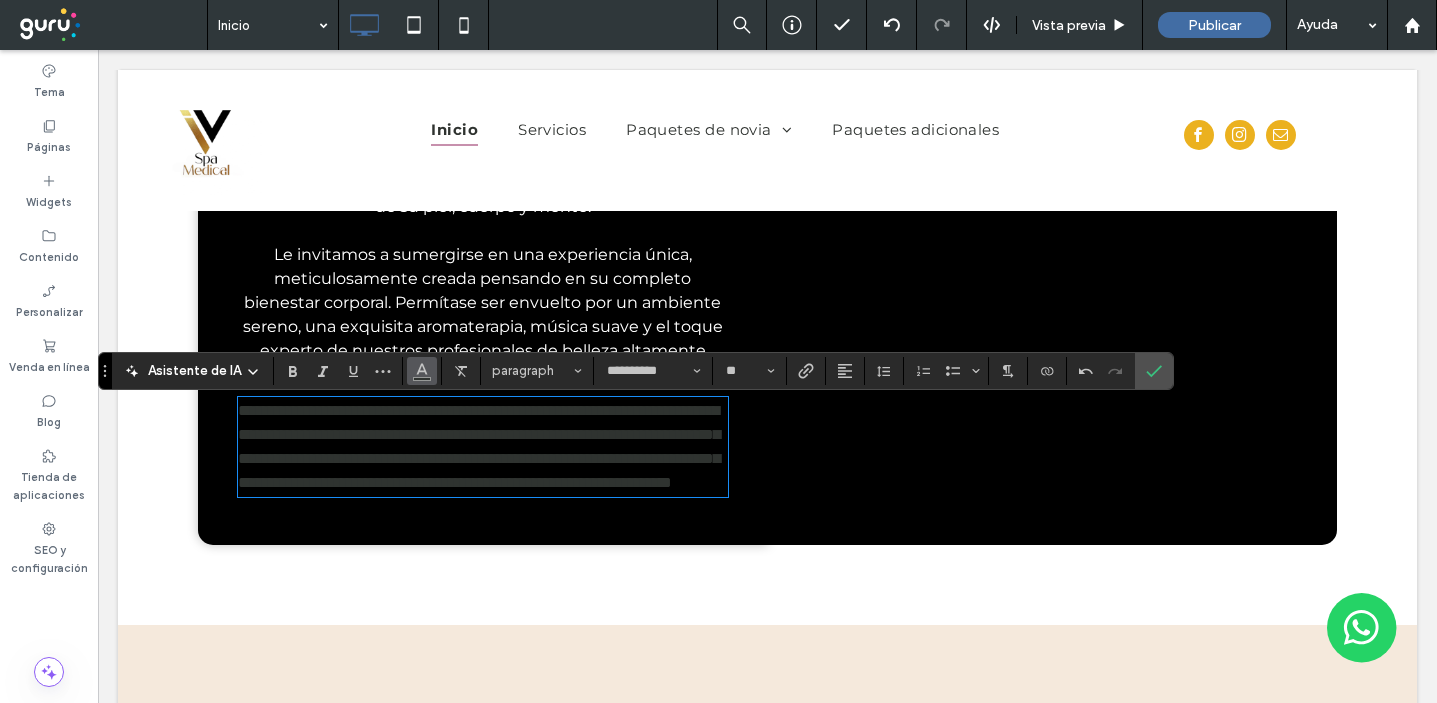 click at bounding box center [422, 369] 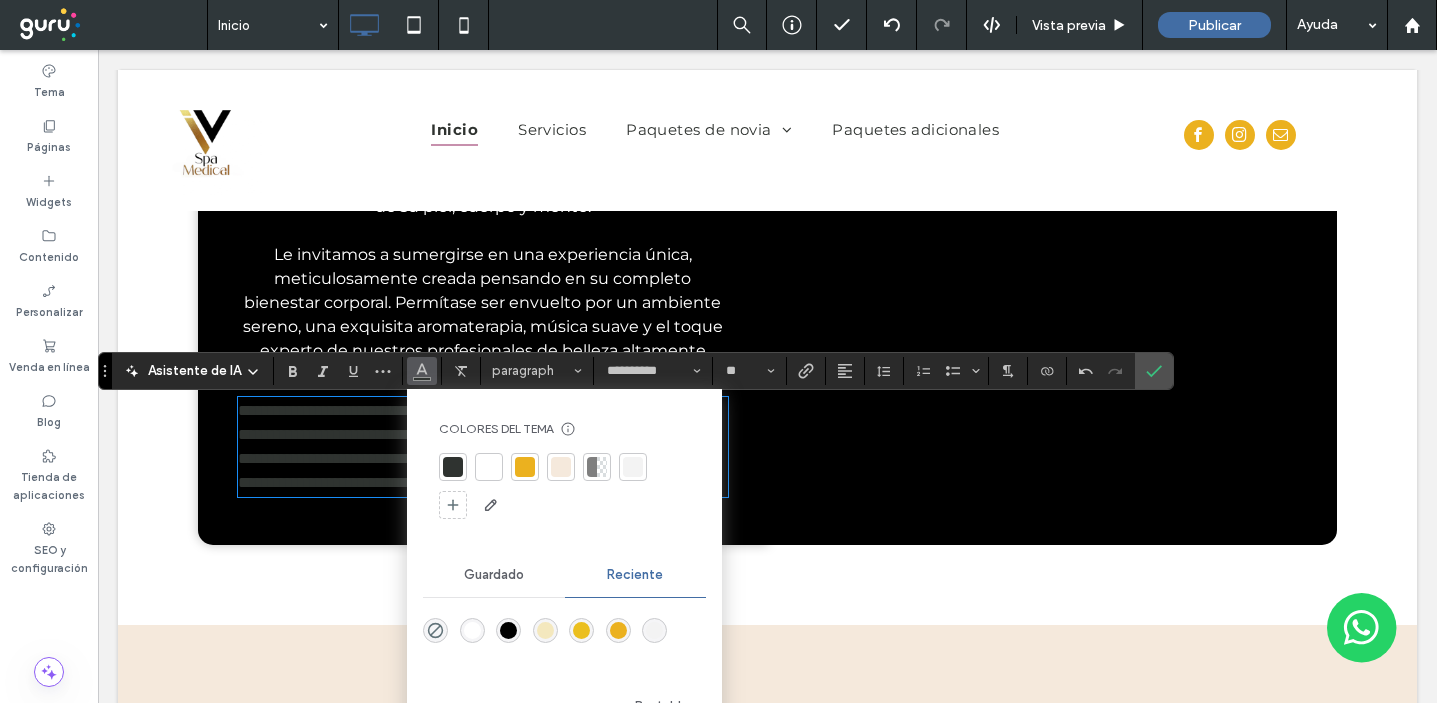 click at bounding box center (525, 467) 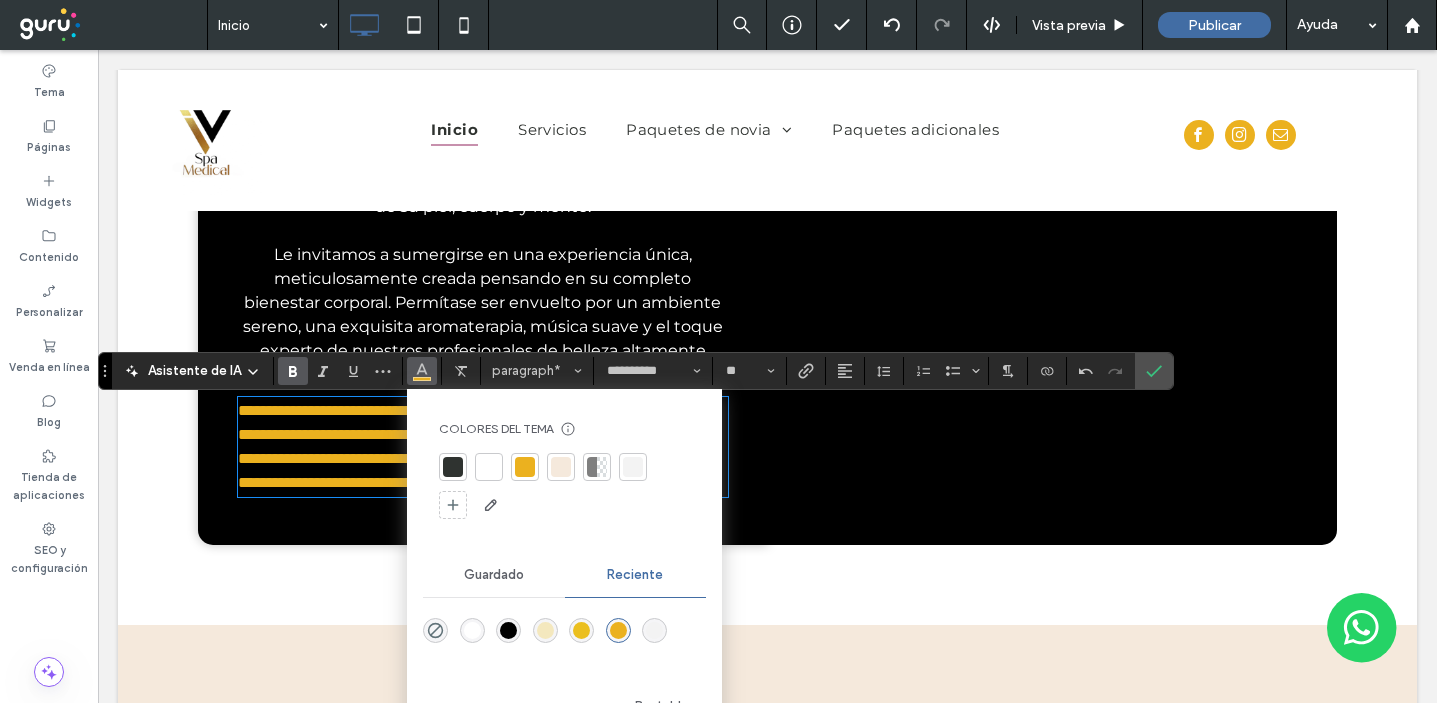 click 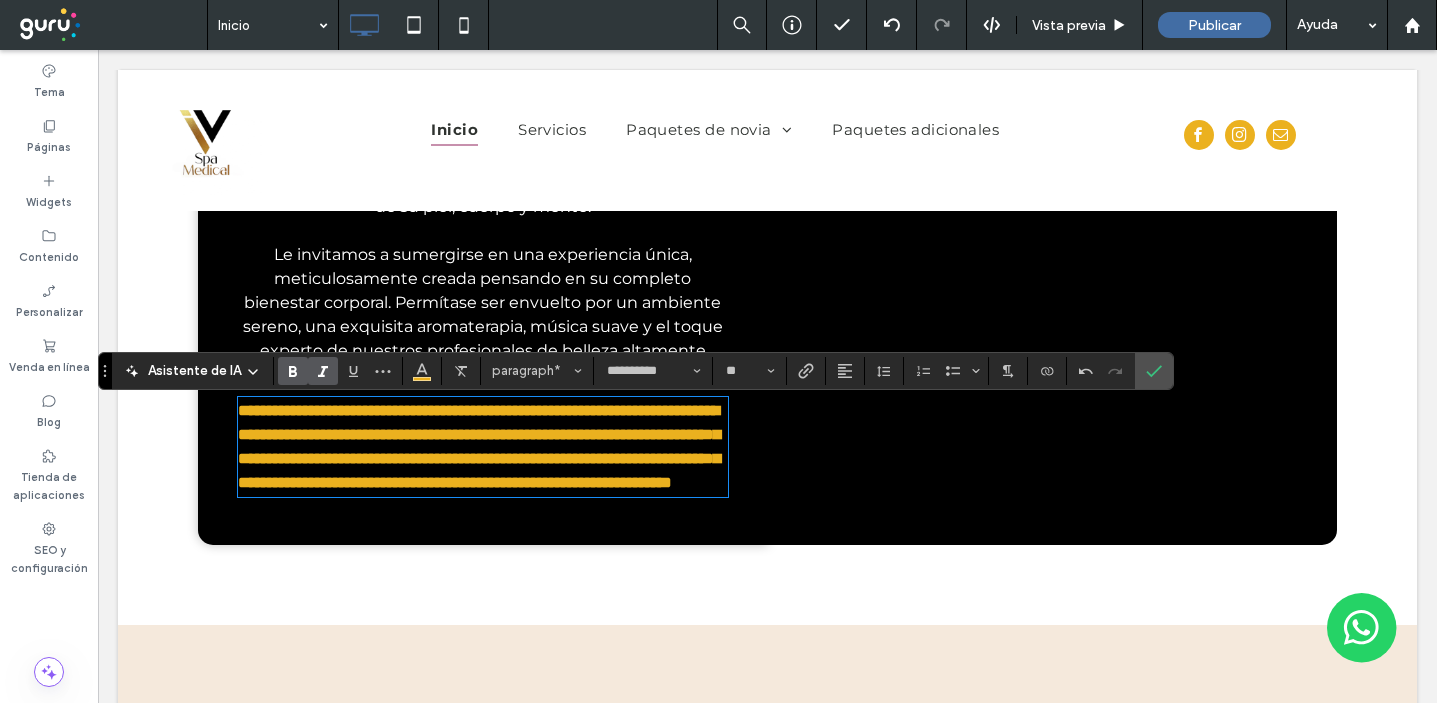click 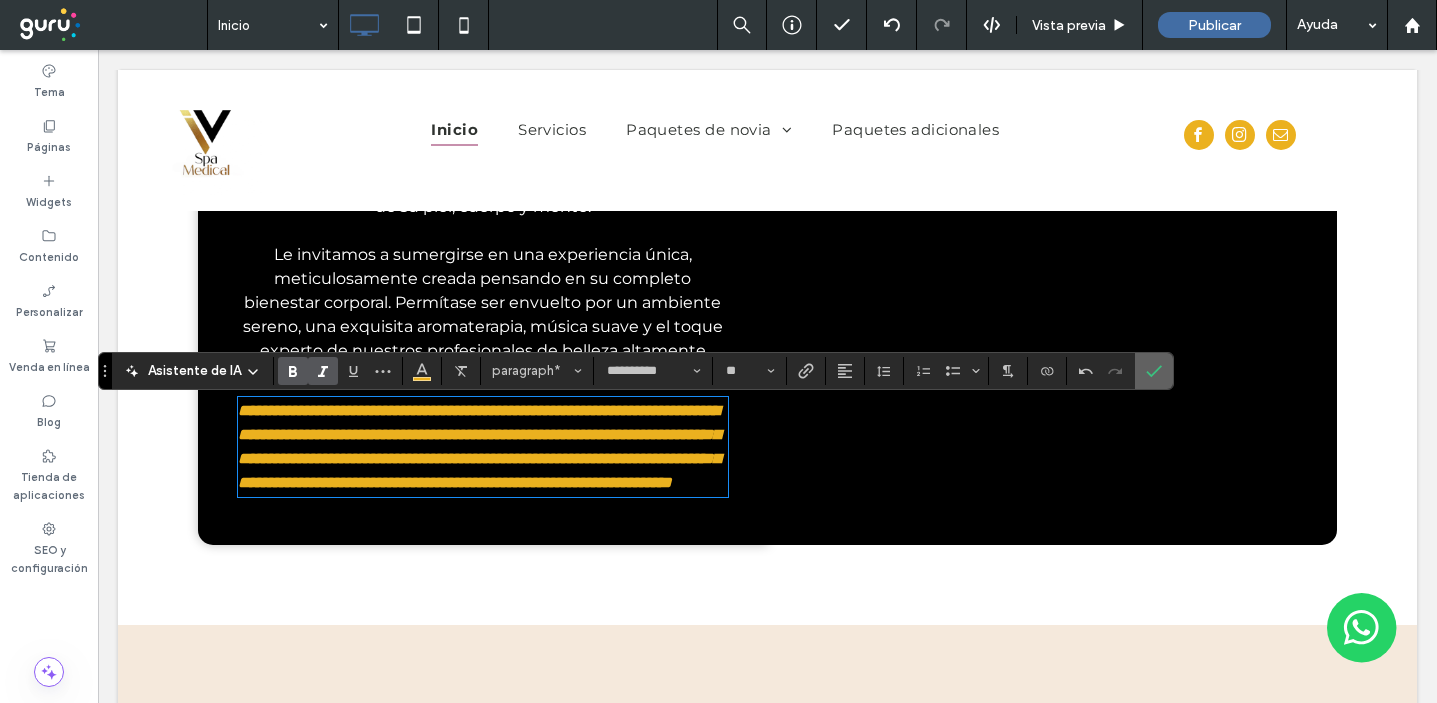 click 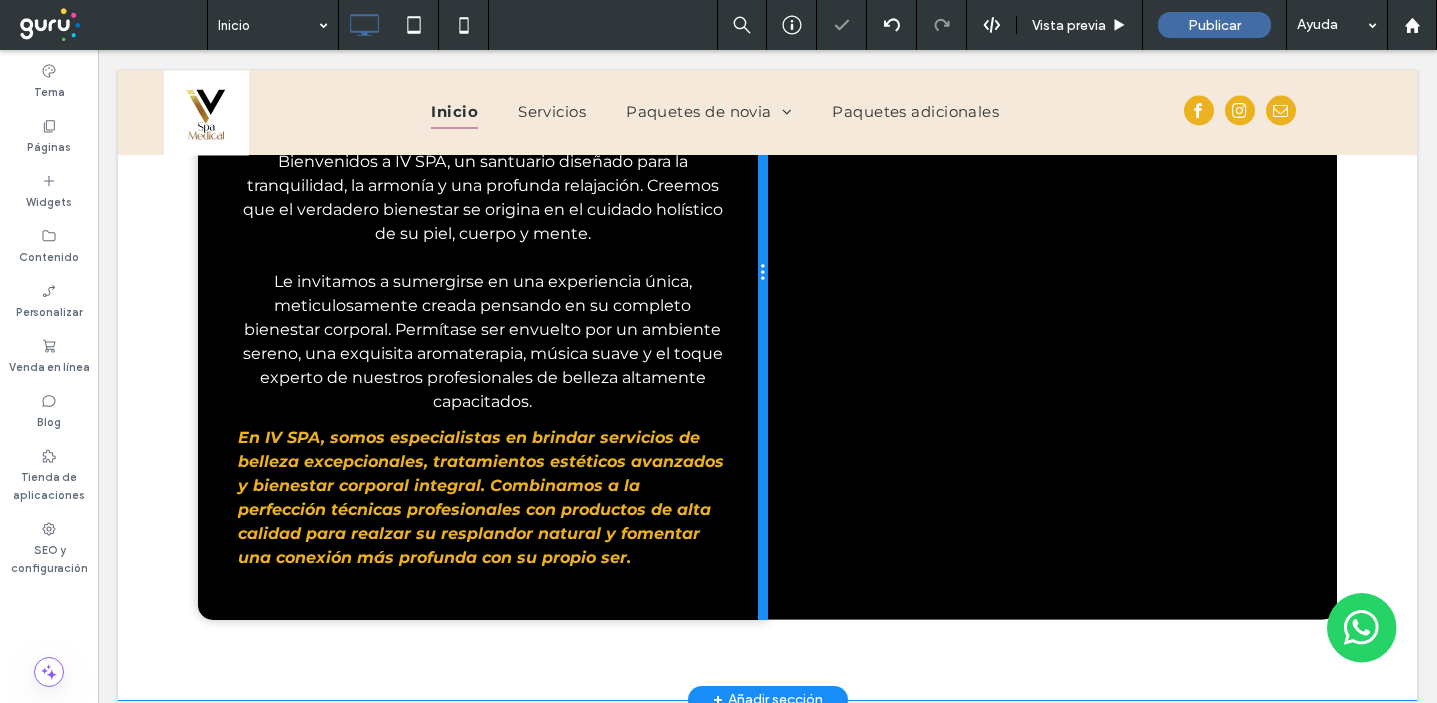 scroll, scrollTop: 1469, scrollLeft: 0, axis: vertical 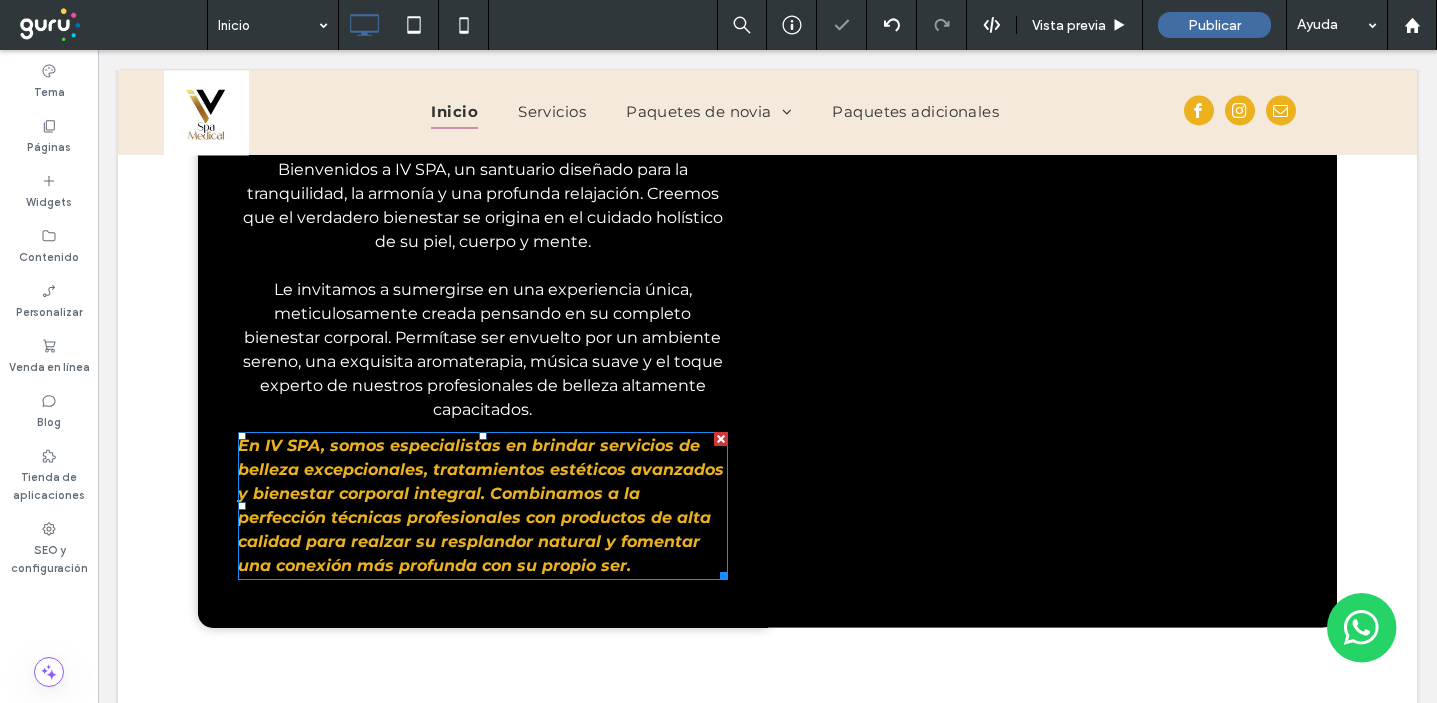 click on "En IV SPA, somos especialistas en brindar servicios de belleza excepcionales, tratamientos estéticos avanzados y bienestar corporal integral. Combinamos a la perfección técnicas profesionales con productos de alta calidad para realzar su resplandor natural y fomentar una conexión más profunda con su propio ser." at bounding box center [481, 505] 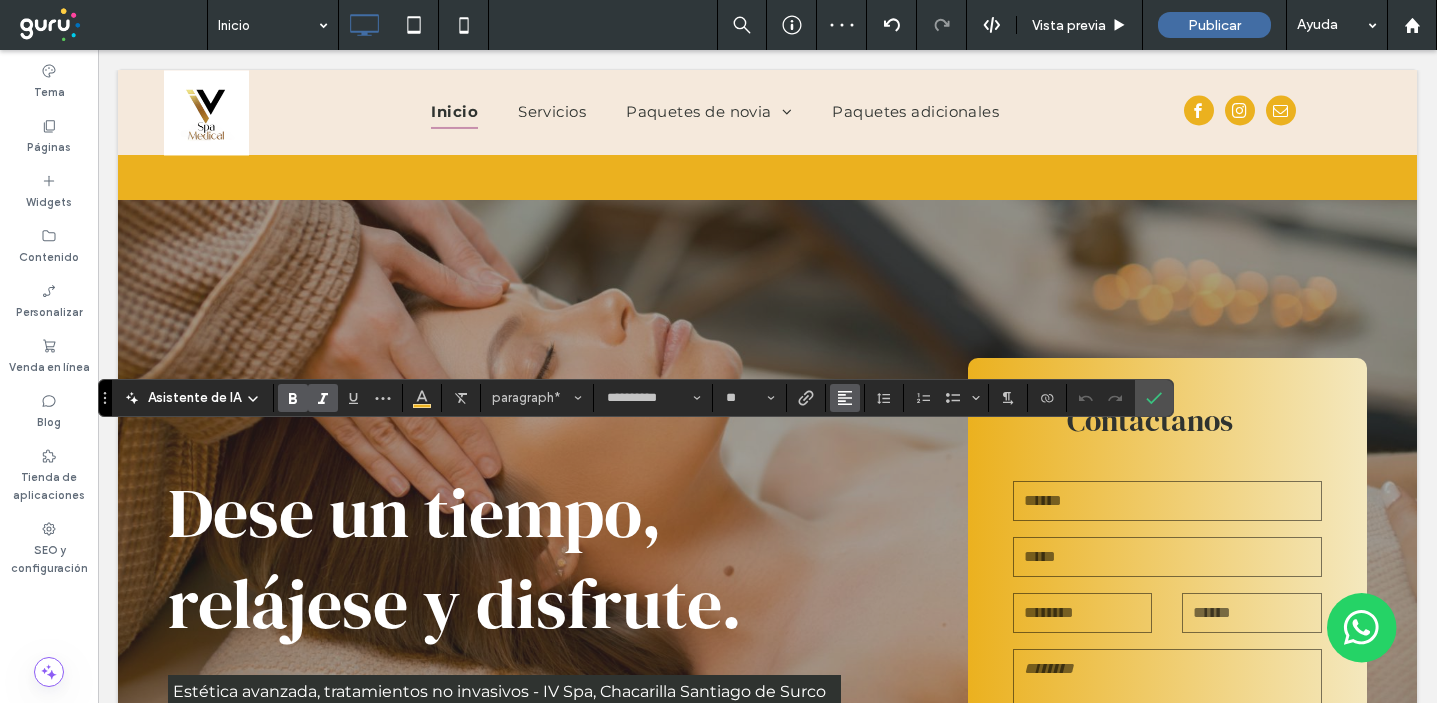scroll, scrollTop: 1469, scrollLeft: 0, axis: vertical 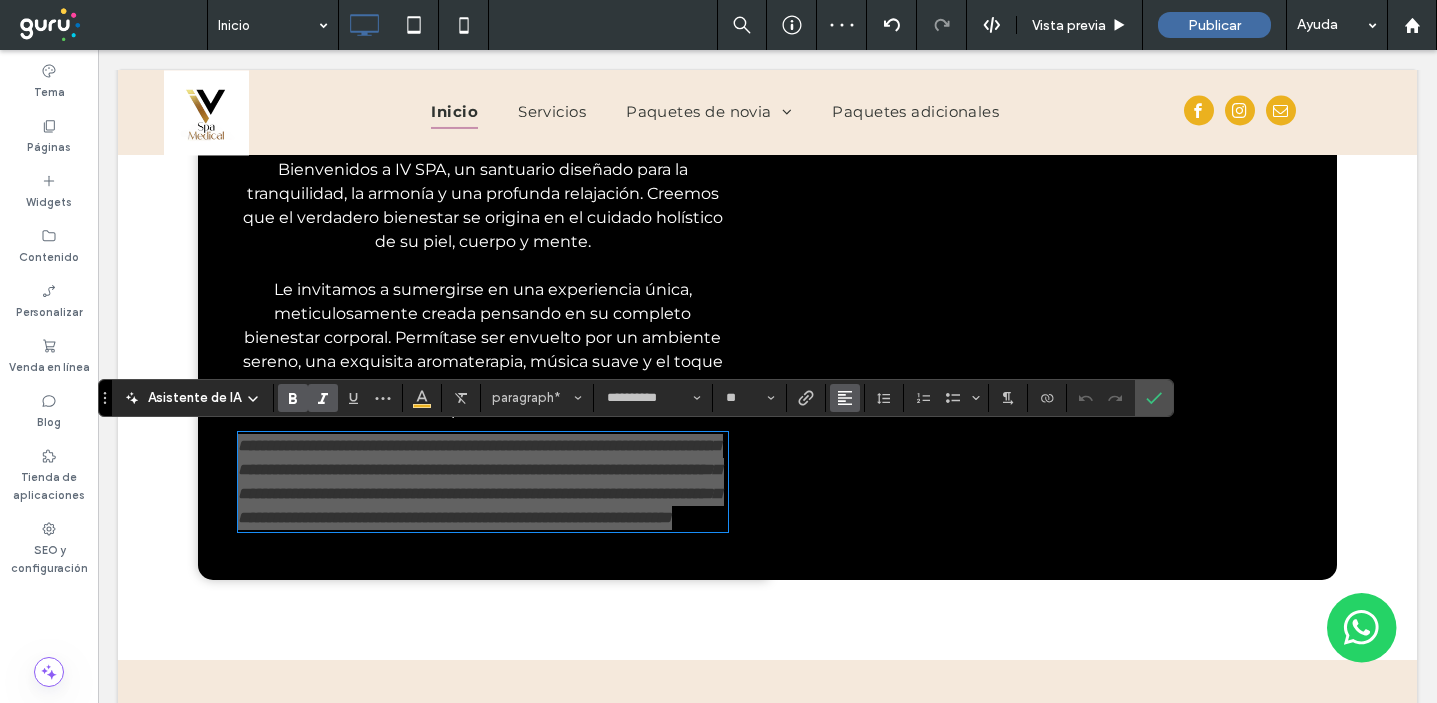 click 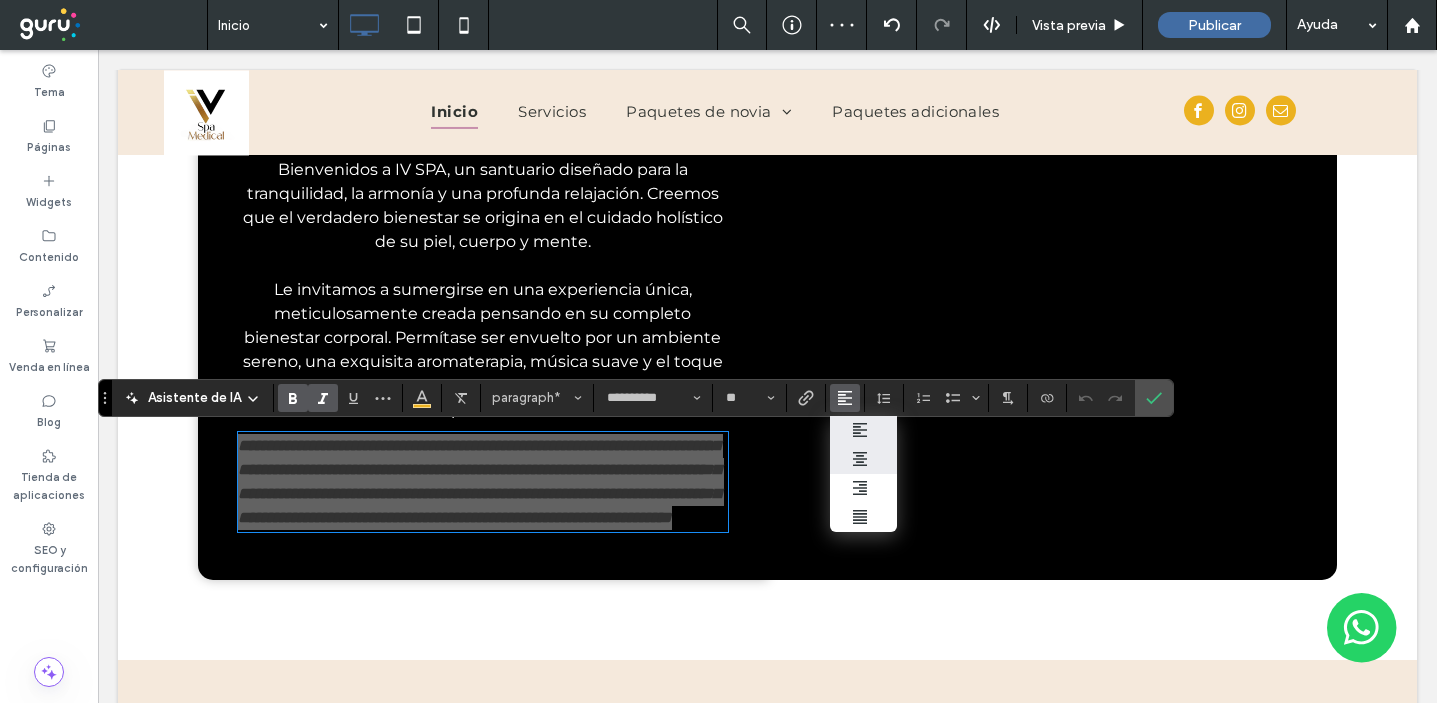 click at bounding box center (863, 459) 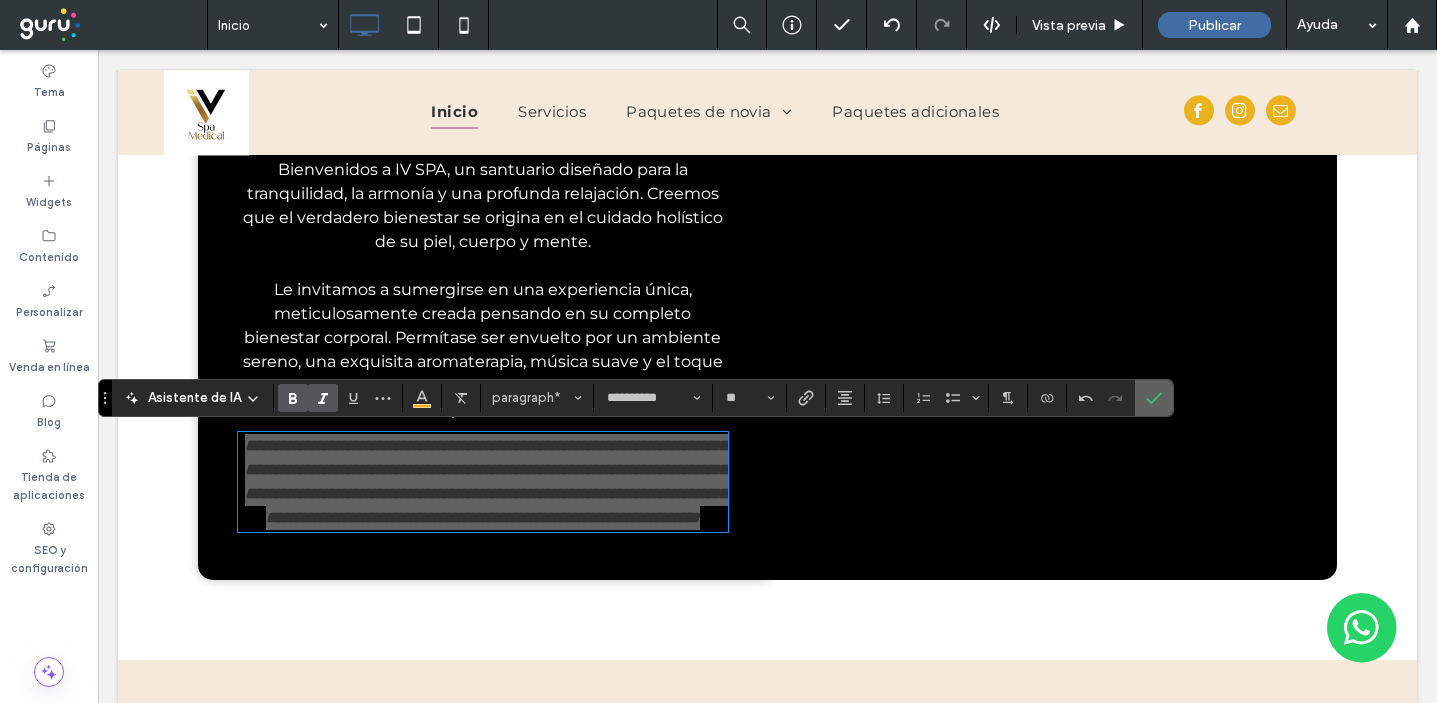 click 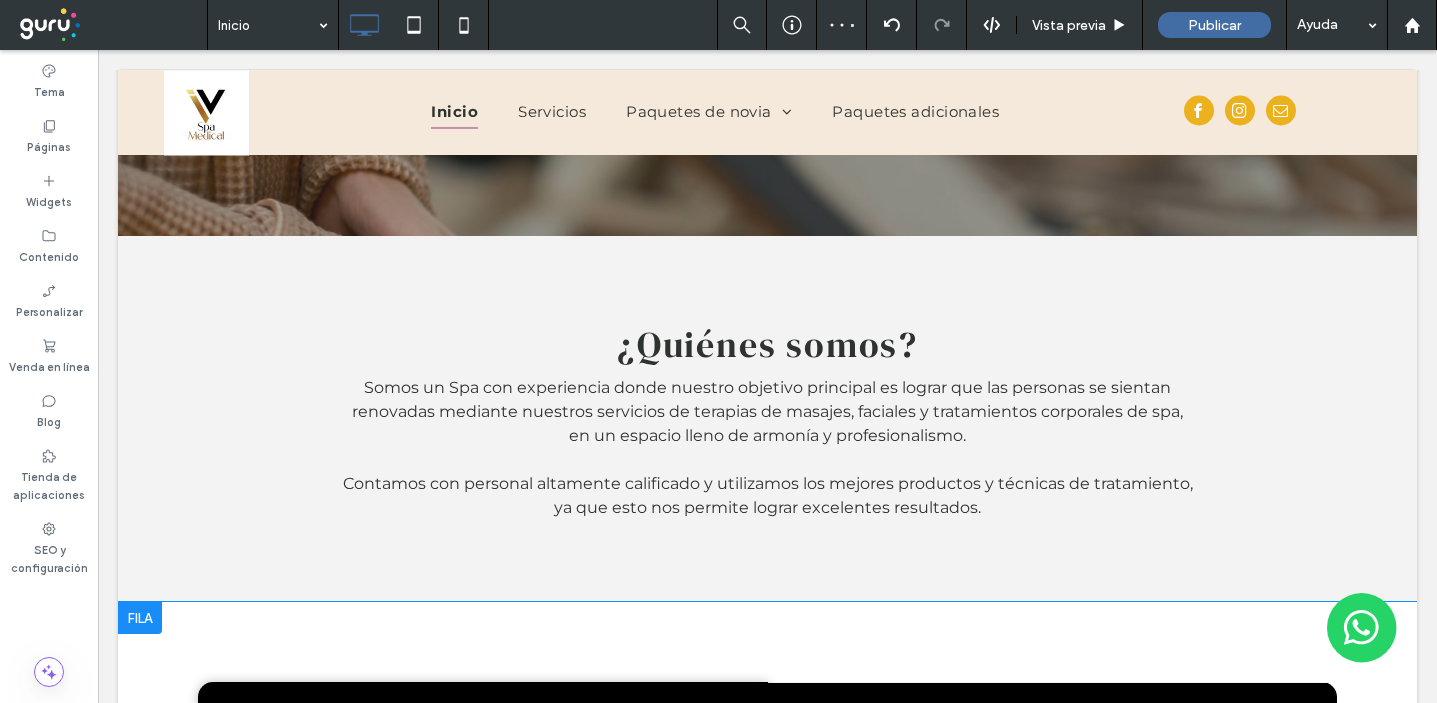 scroll, scrollTop: 718, scrollLeft: 0, axis: vertical 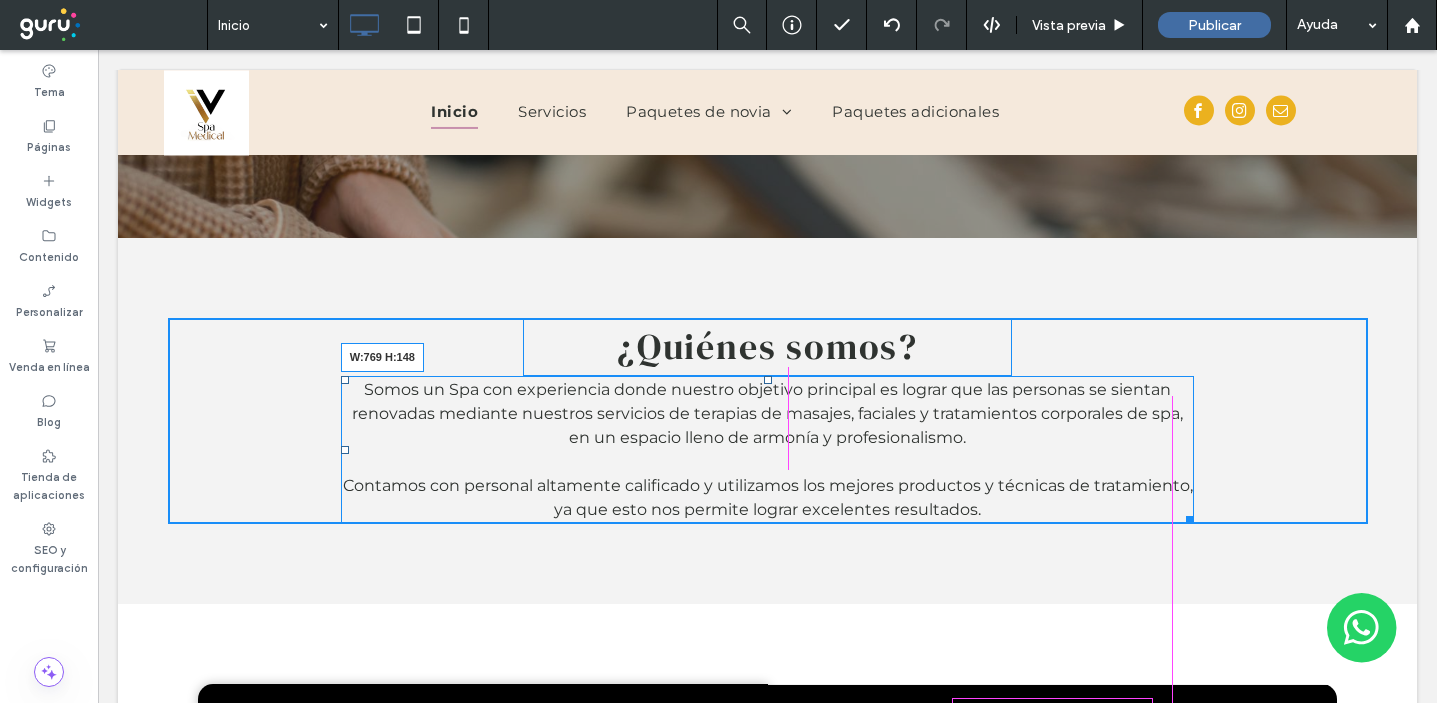 drag, startPoint x: 1188, startPoint y: 512, endPoint x: 1144, endPoint y: 506, distance: 44.407207 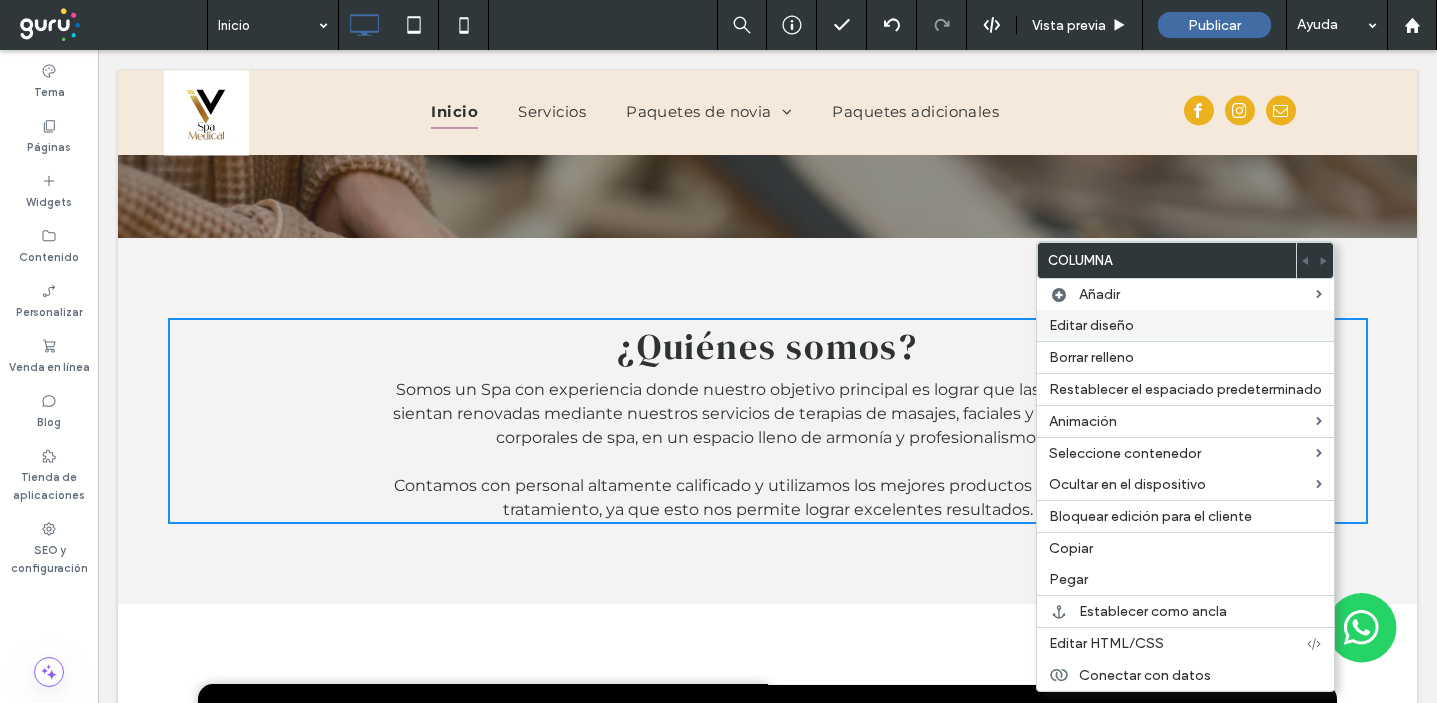 click on "Editar diseño" at bounding box center (1091, 325) 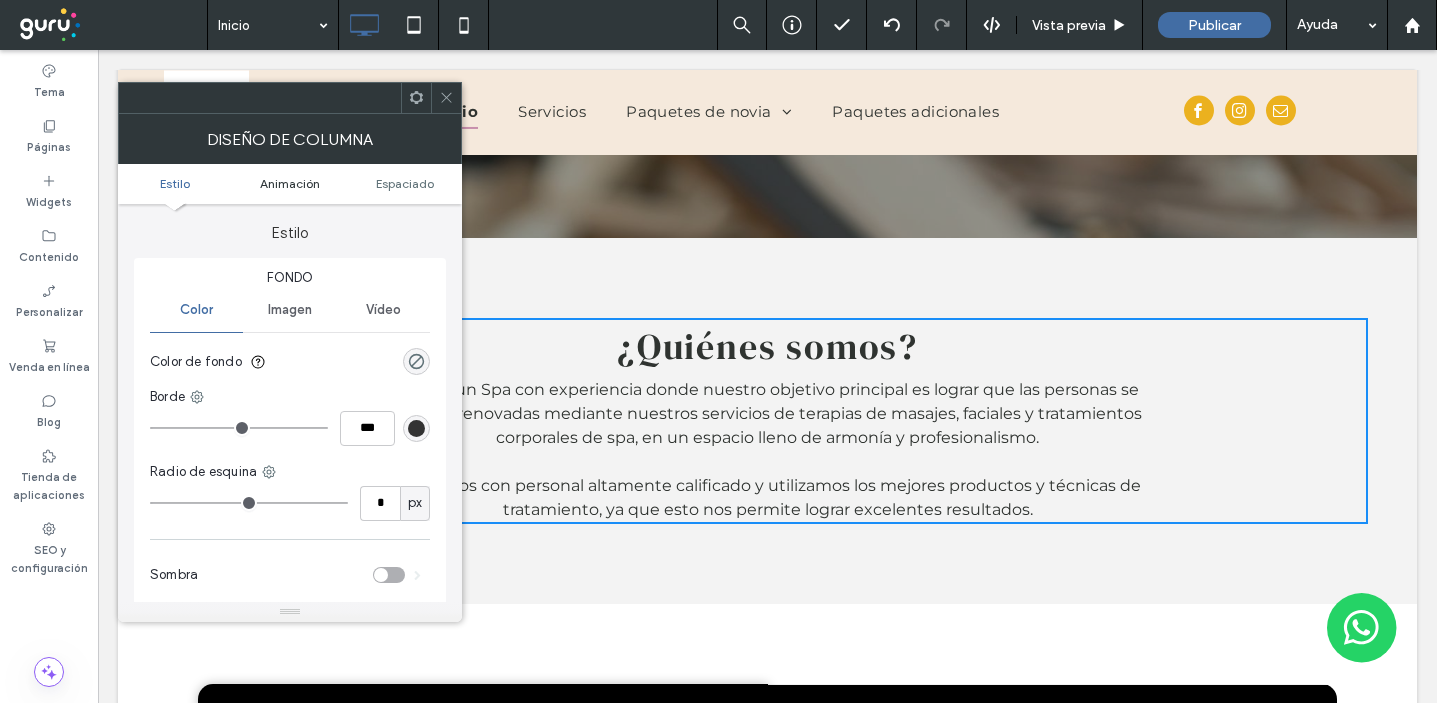 click on "Animación" at bounding box center (290, 183) 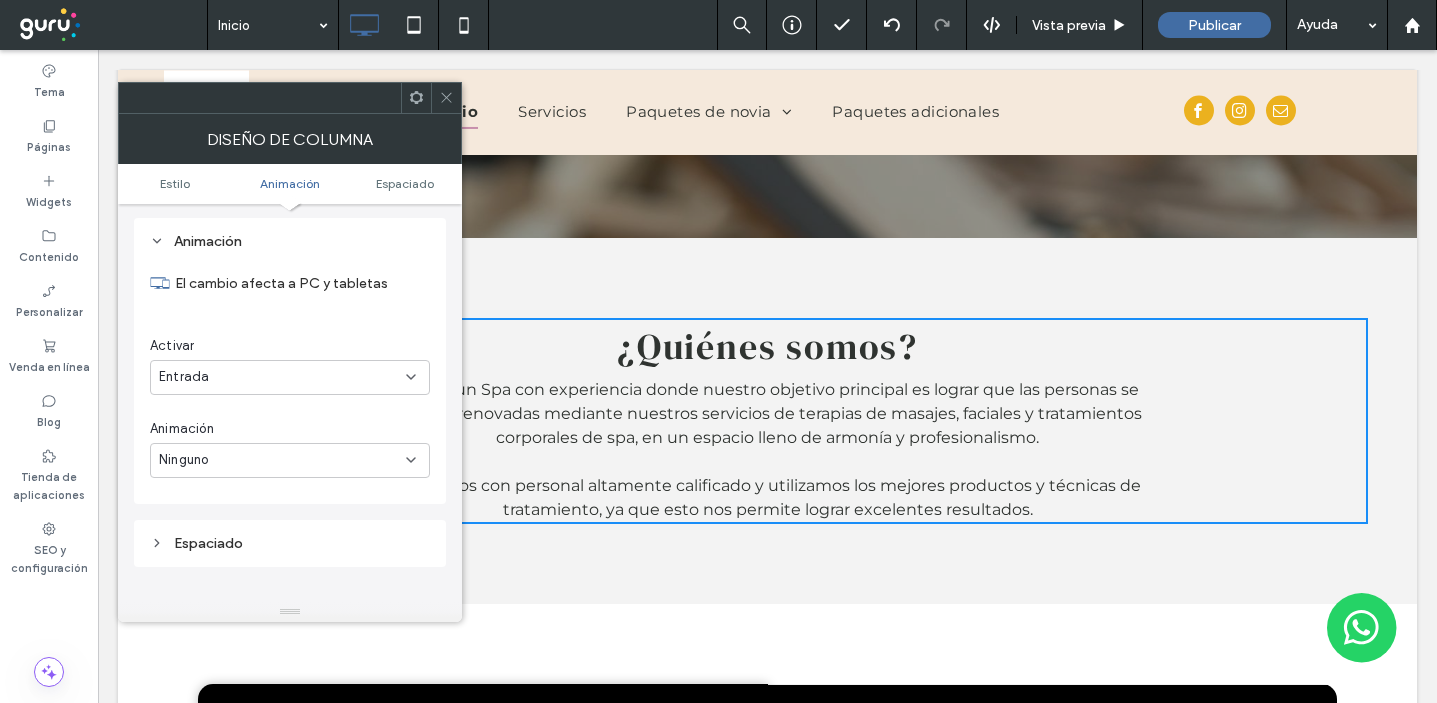 click on "Ninguno" at bounding box center [282, 460] 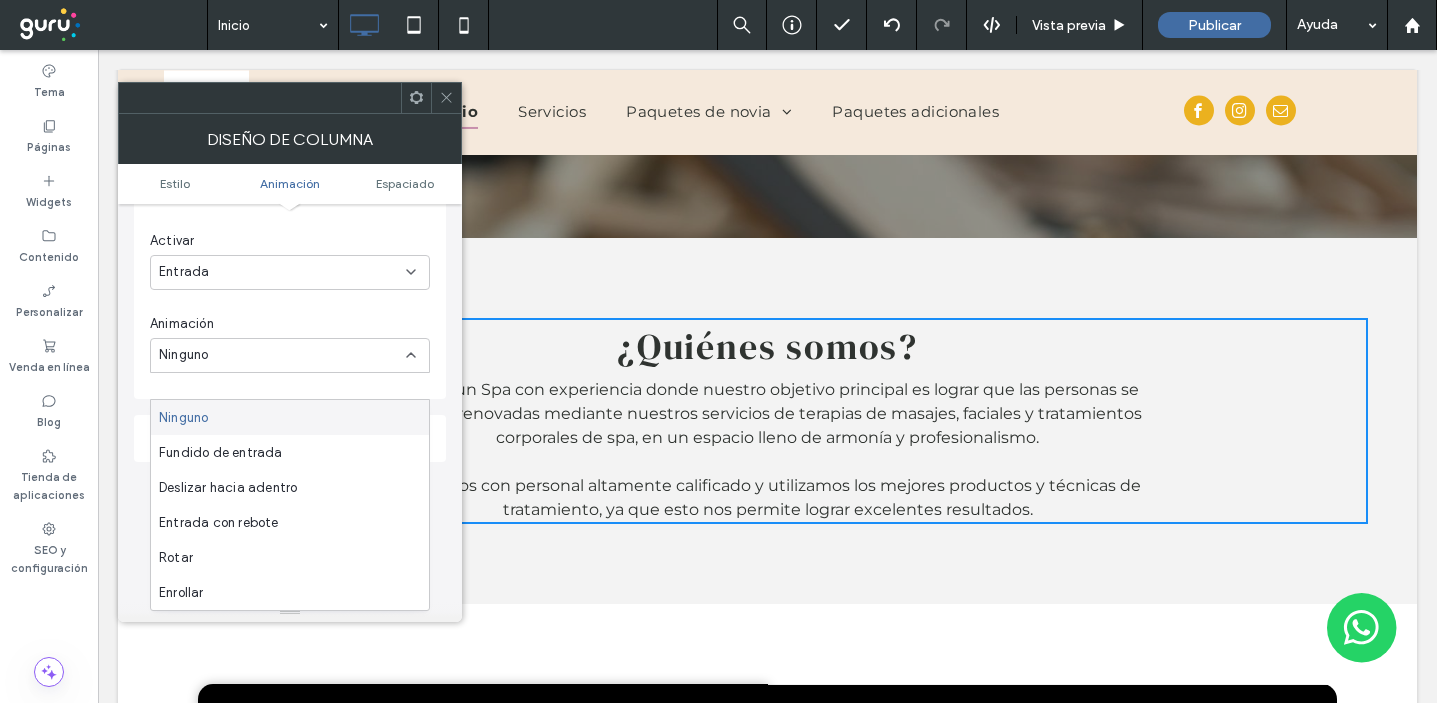 scroll, scrollTop: 574, scrollLeft: 0, axis: vertical 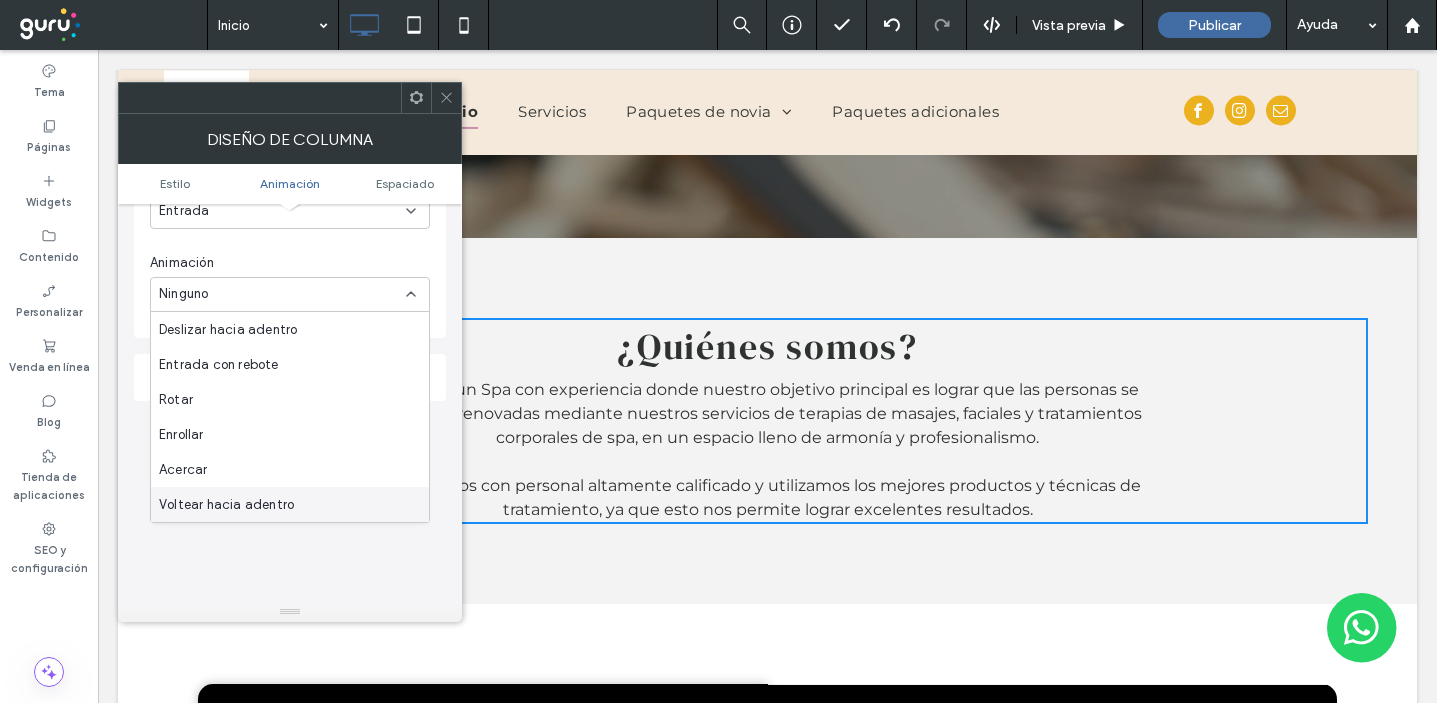 click on "Voltear hacia adentro" at bounding box center [226, 505] 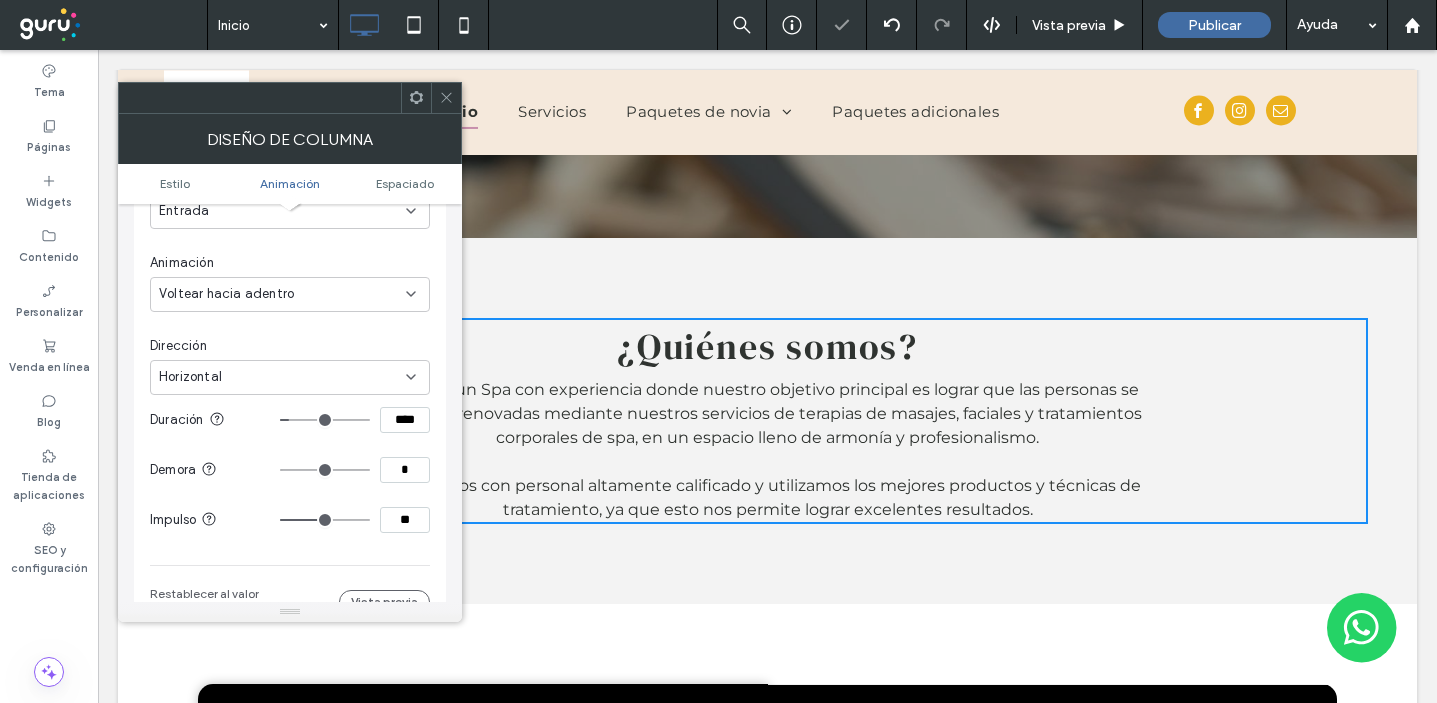 click at bounding box center [446, 98] 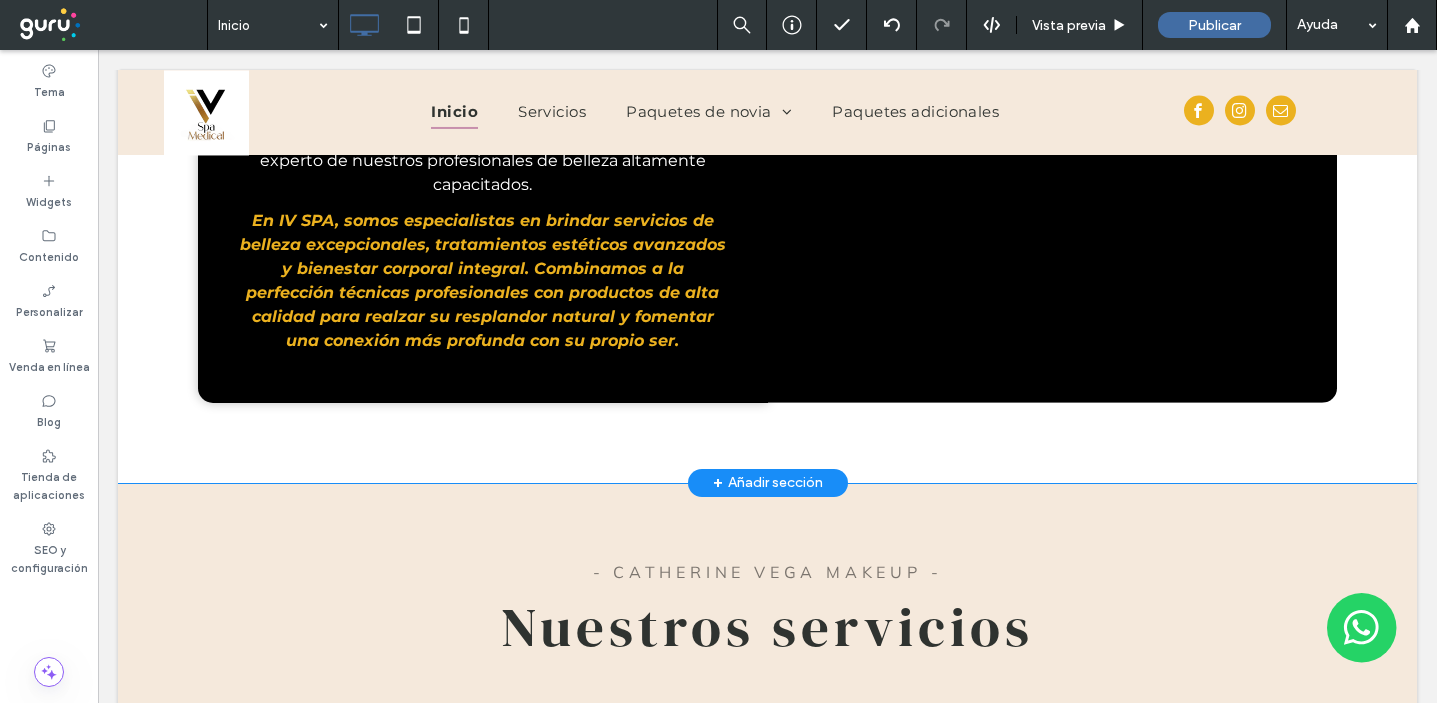 scroll, scrollTop: 1724, scrollLeft: 0, axis: vertical 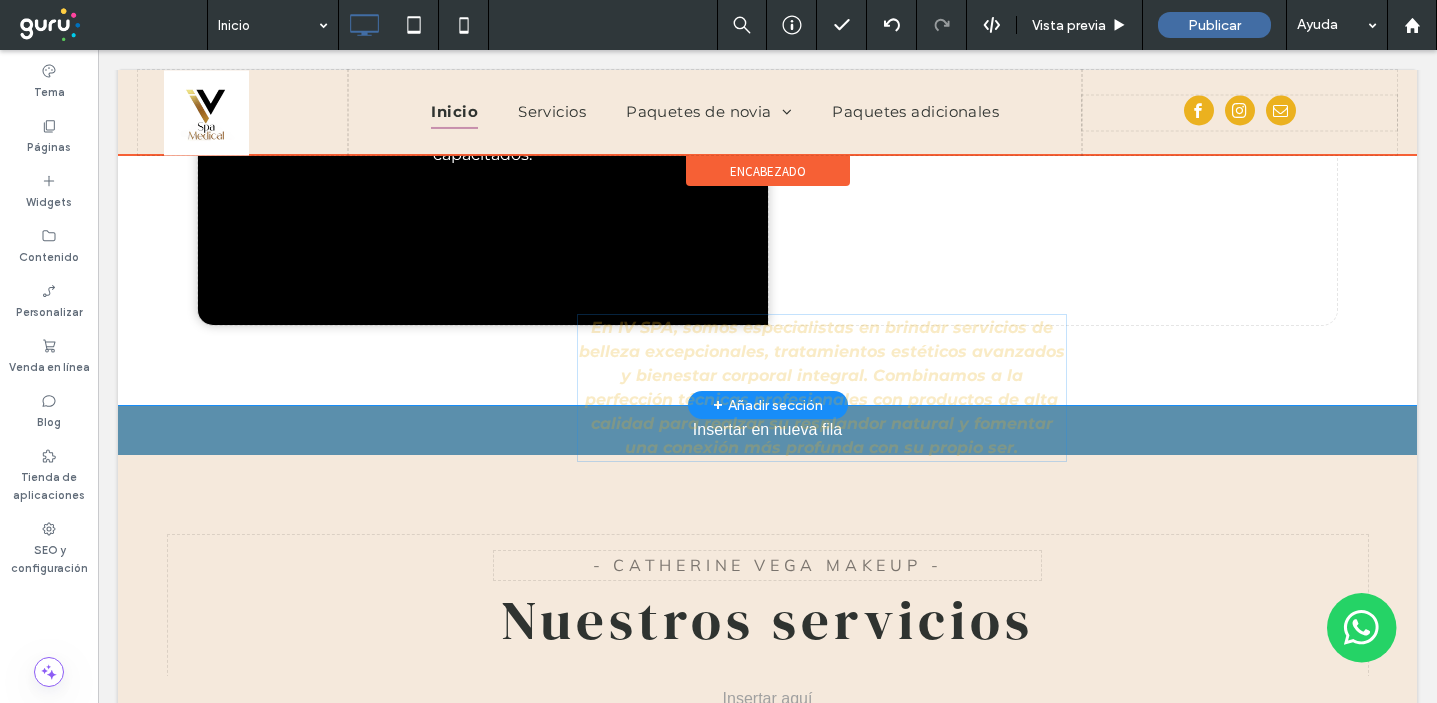 drag, startPoint x: 598, startPoint y: 278, endPoint x: 757, endPoint y: 415, distance: 209.88092 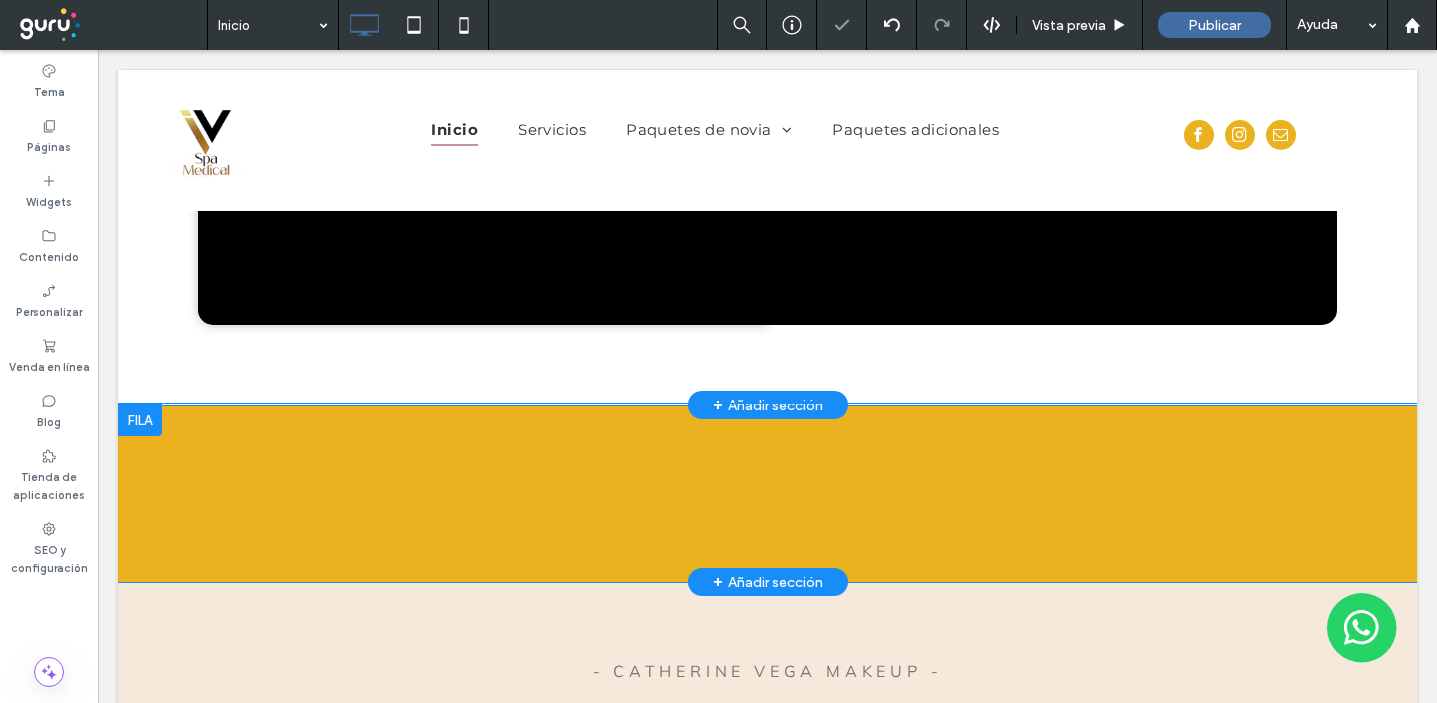 click on "Click To Paste     Click To Paste     En IV SPA, somos especialistas en brindar servicios de belleza excepcionales, tratamientos estéticos avanzados y bienestar corporal integral. Combinamos a la perfección técnicas profesionales con productos de alta calidad para realzar su resplandor natural y fomentar una conexión más profunda con su propio ser." at bounding box center (768, 493) 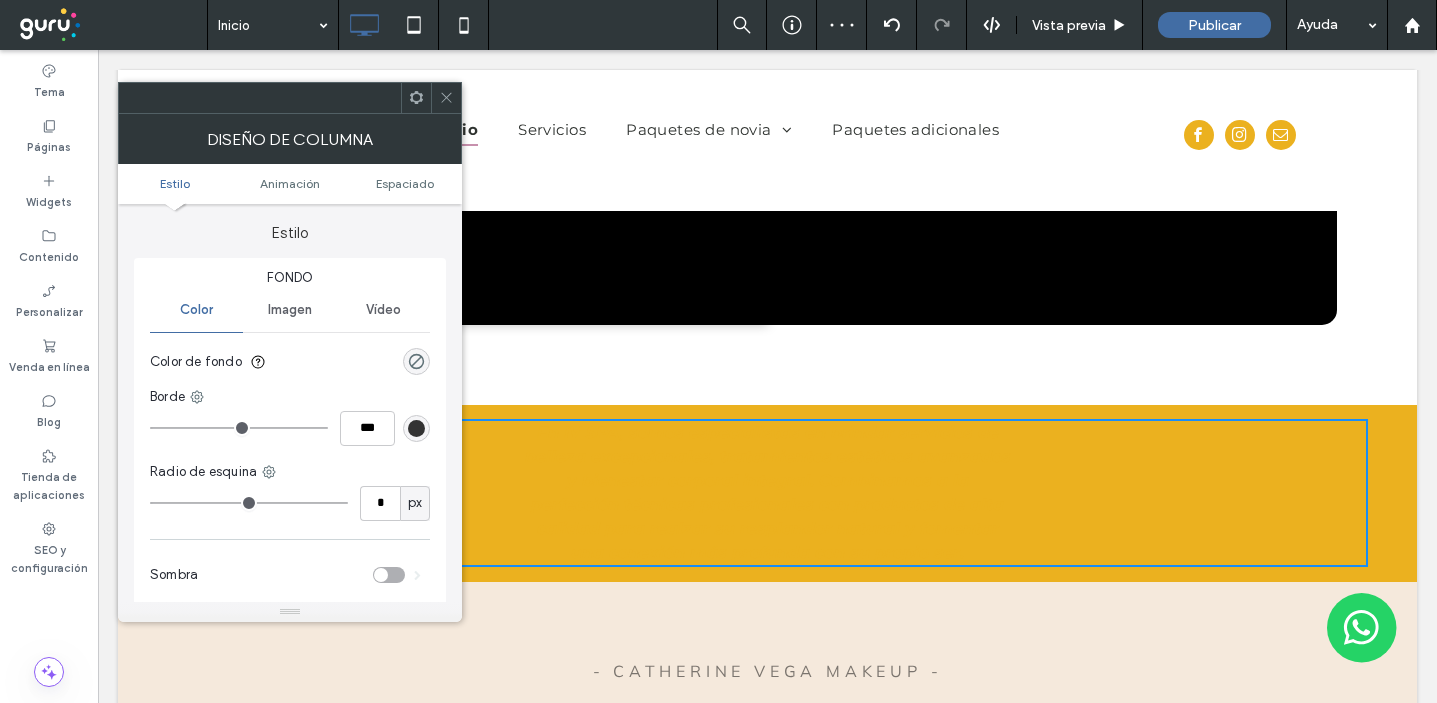 click at bounding box center (446, 98) 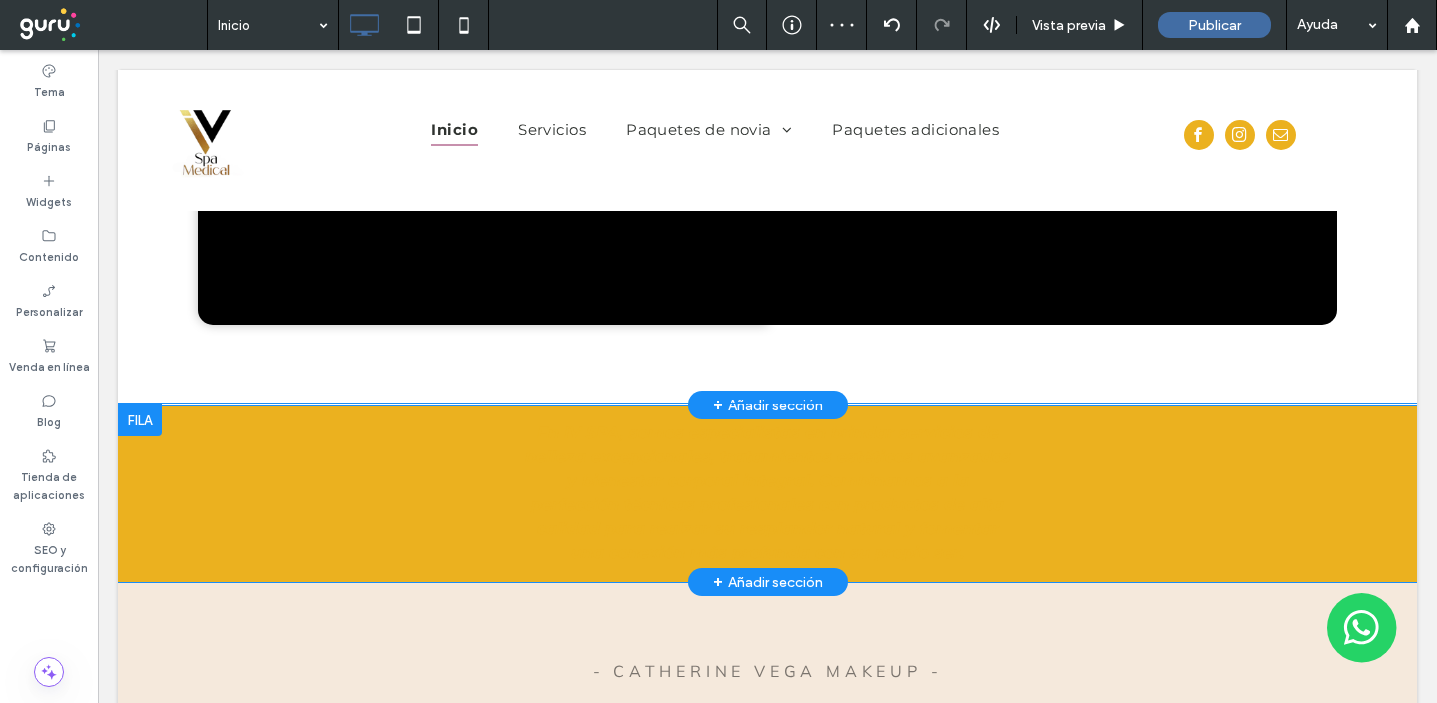 click on "Click To Paste     Click To Paste     En IV SPA, somos especialistas en brindar servicios de belleza excepcionales, tratamientos estéticos avanzados y bienestar corporal integral. Combinamos a la perfección técnicas profesionales con productos de alta calidad para realzar su resplandor natural y fomentar una conexión más profunda con su propio ser.
Fila + Añadir sección" at bounding box center (767, 493) 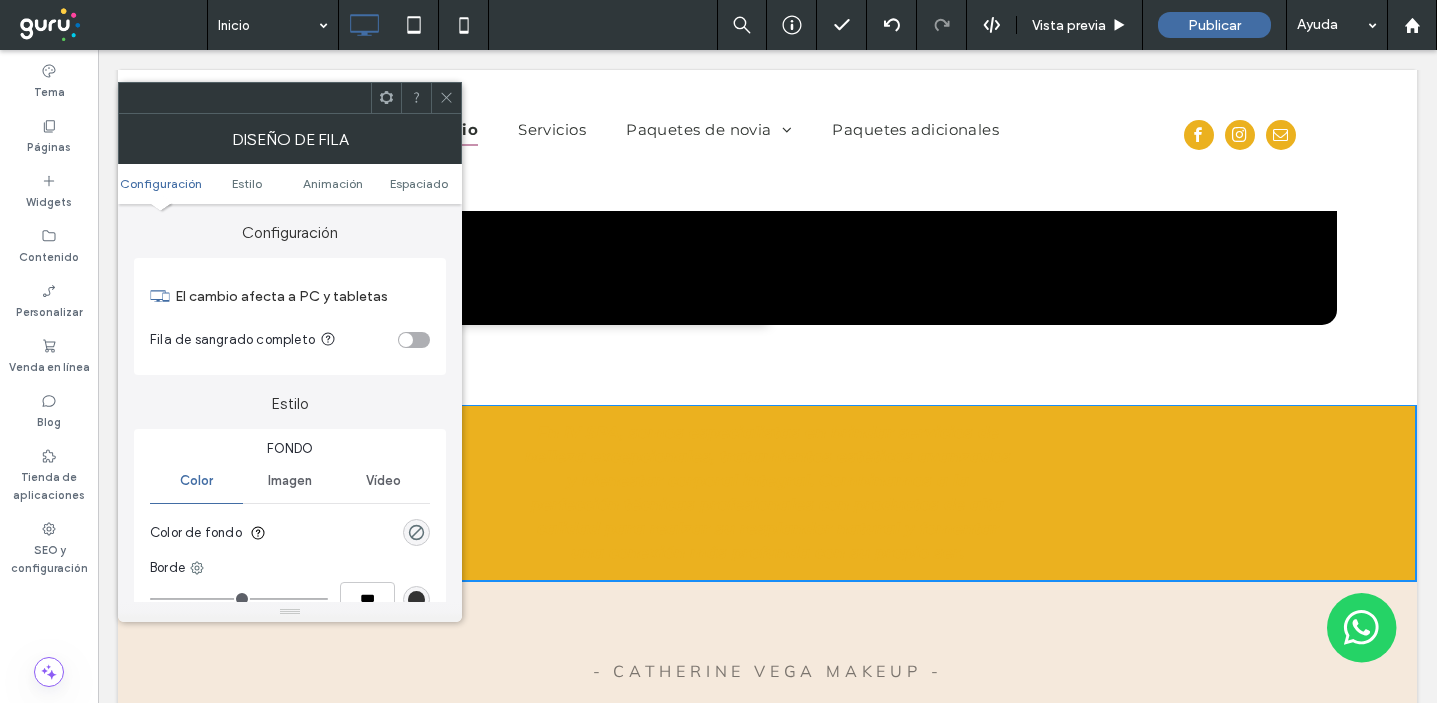 click on "Imagen" at bounding box center [290, 481] 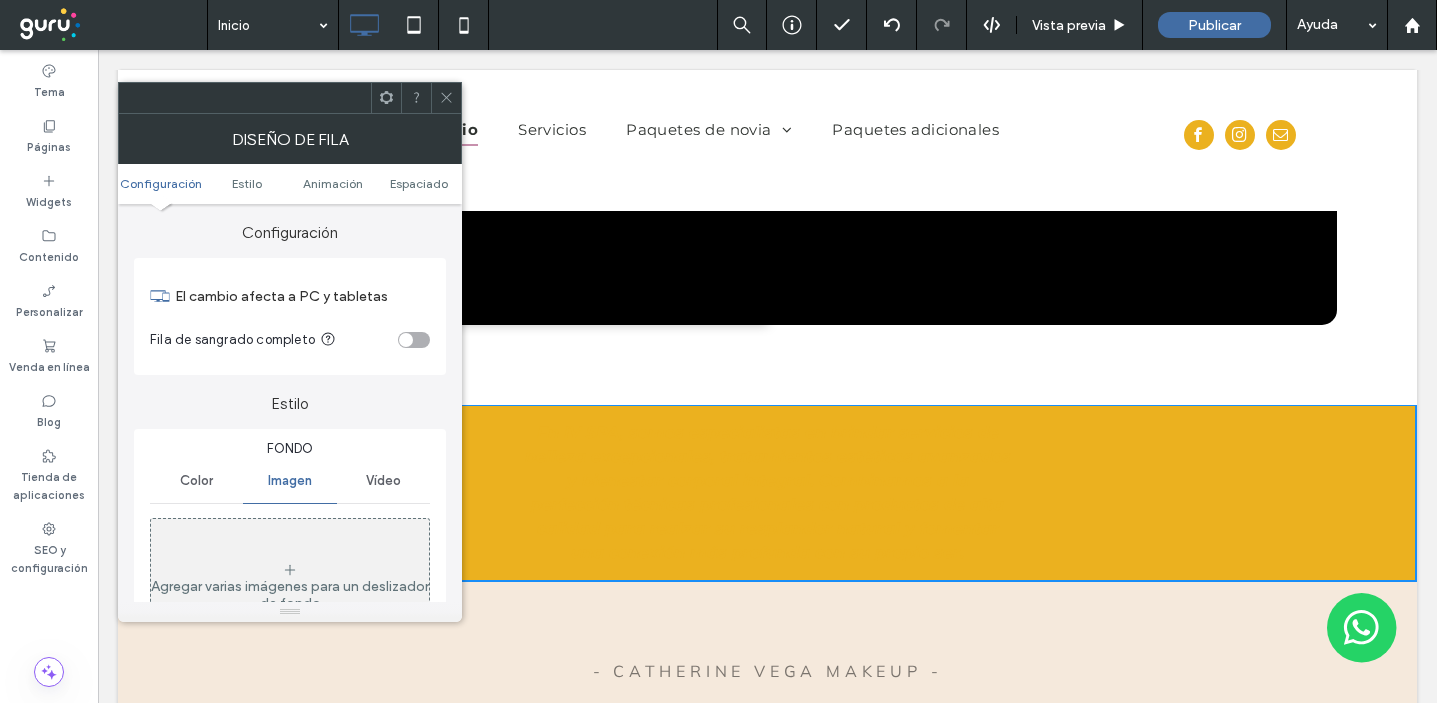 scroll, scrollTop: 45, scrollLeft: 0, axis: vertical 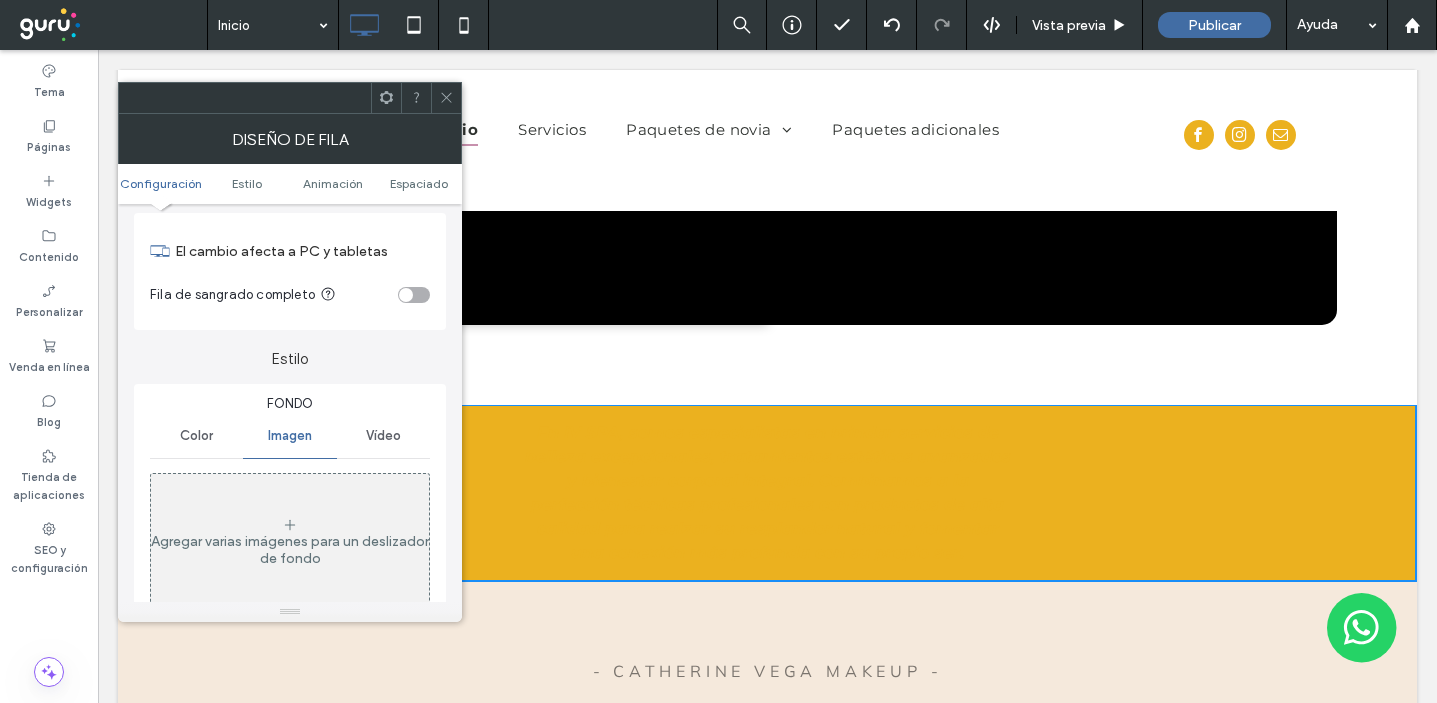 click on "Agregar varias imágenes para un deslizador de fondo" at bounding box center [290, 542] 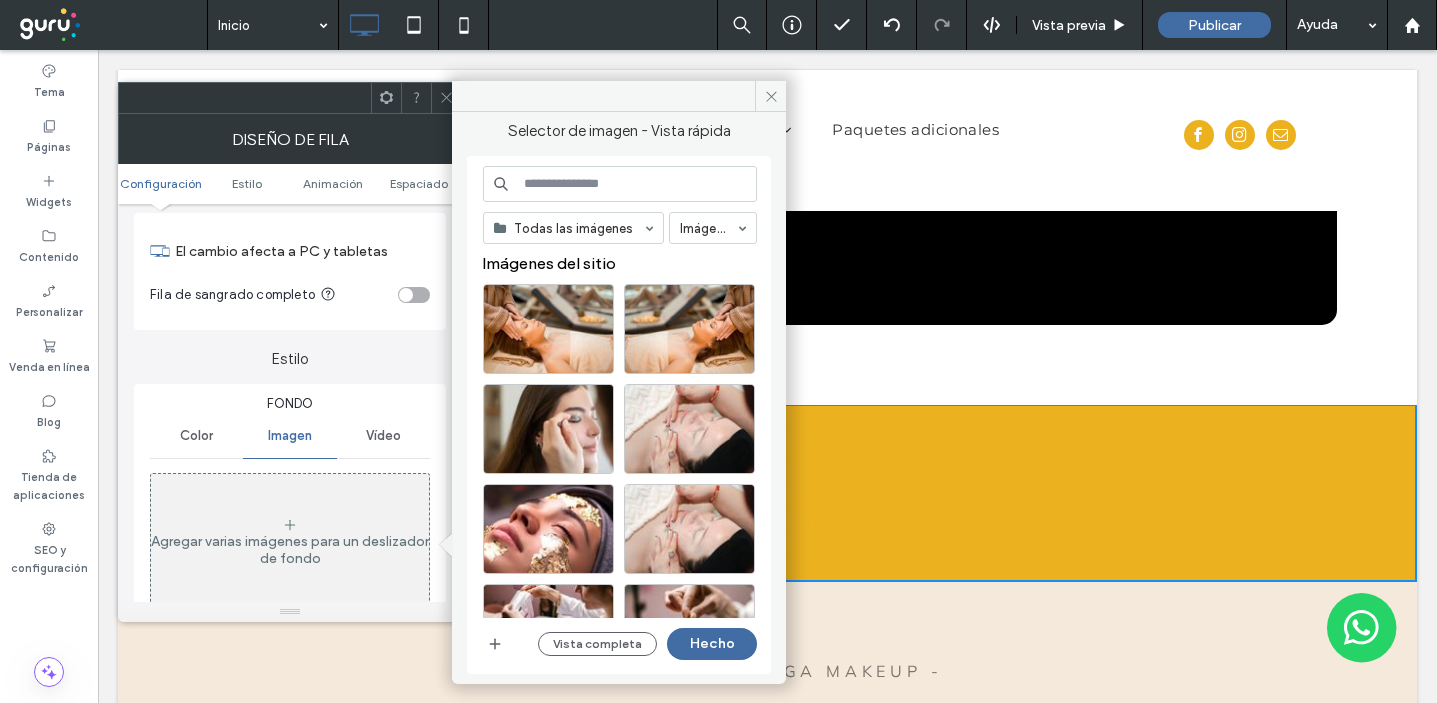 click at bounding box center [620, 184] 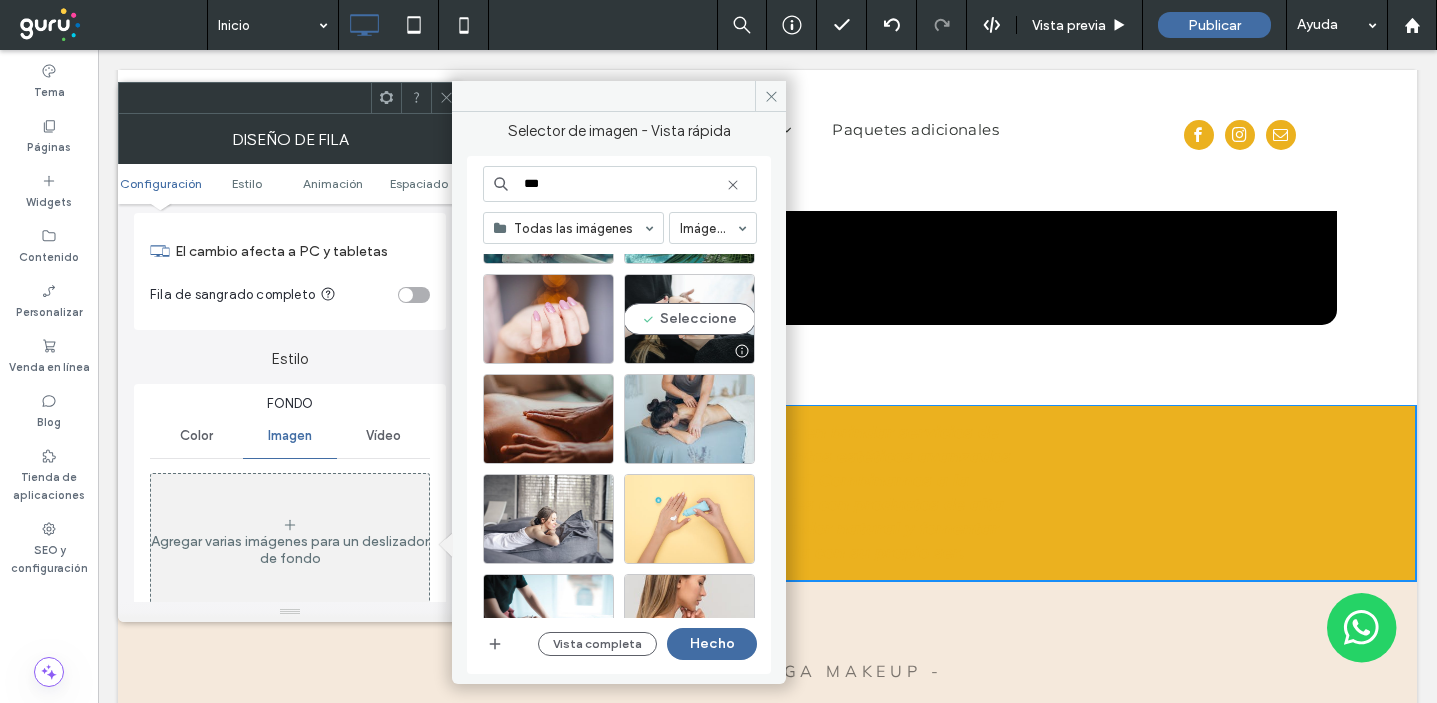 scroll, scrollTop: 611, scrollLeft: 0, axis: vertical 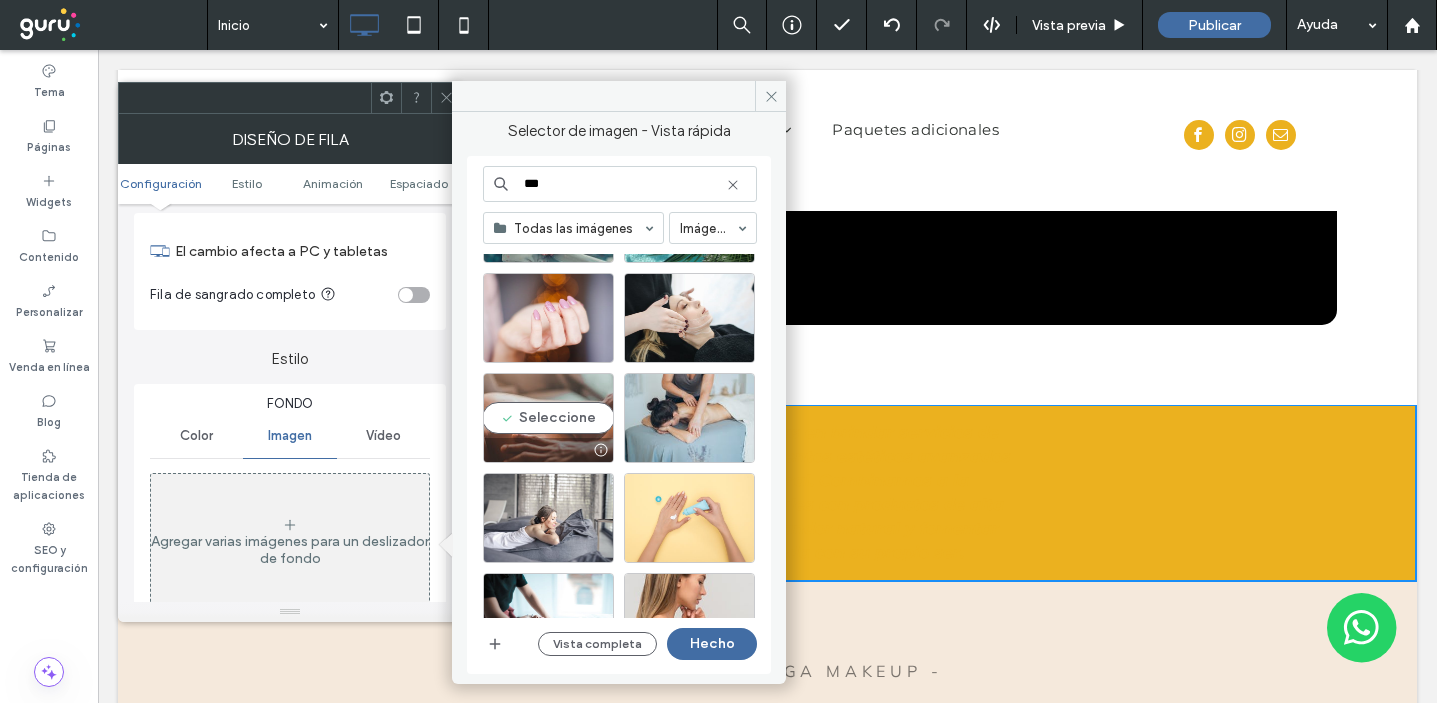 type on "***" 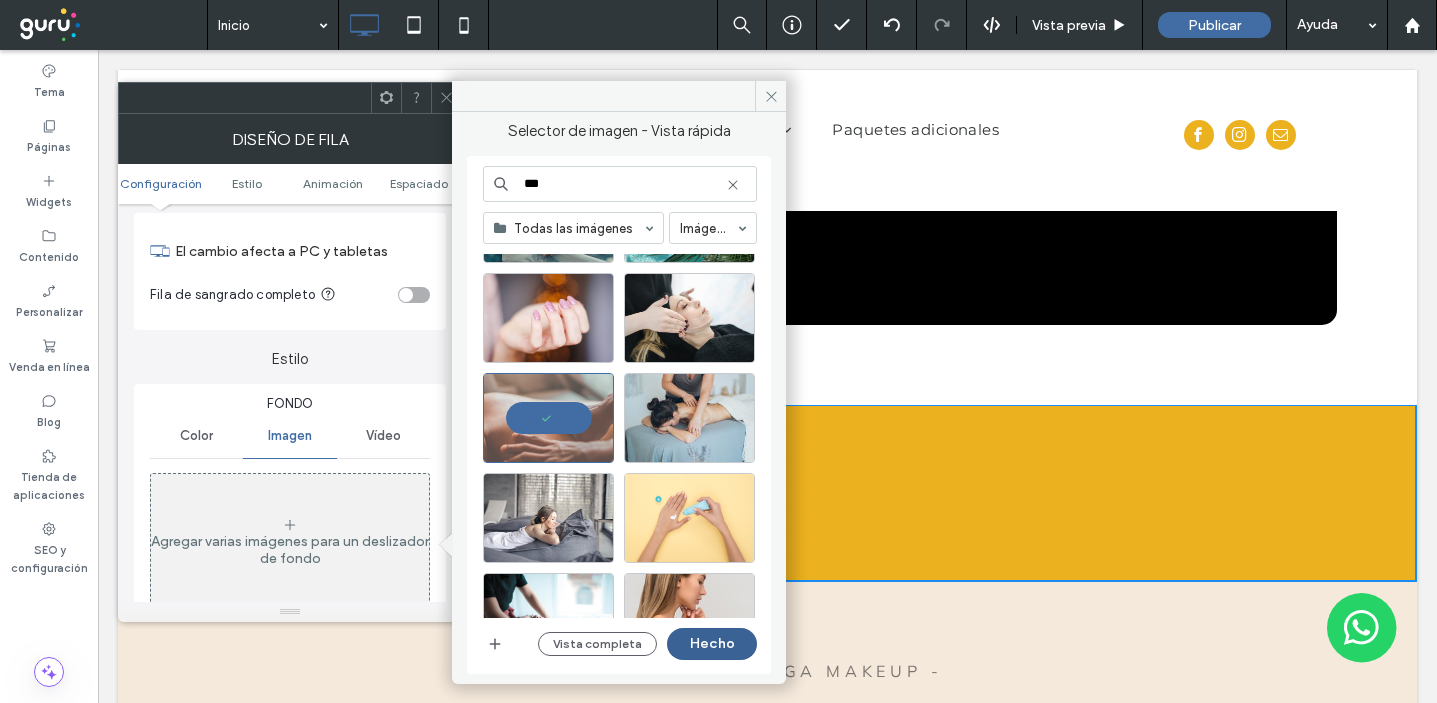 click on "Hecho" at bounding box center [712, 644] 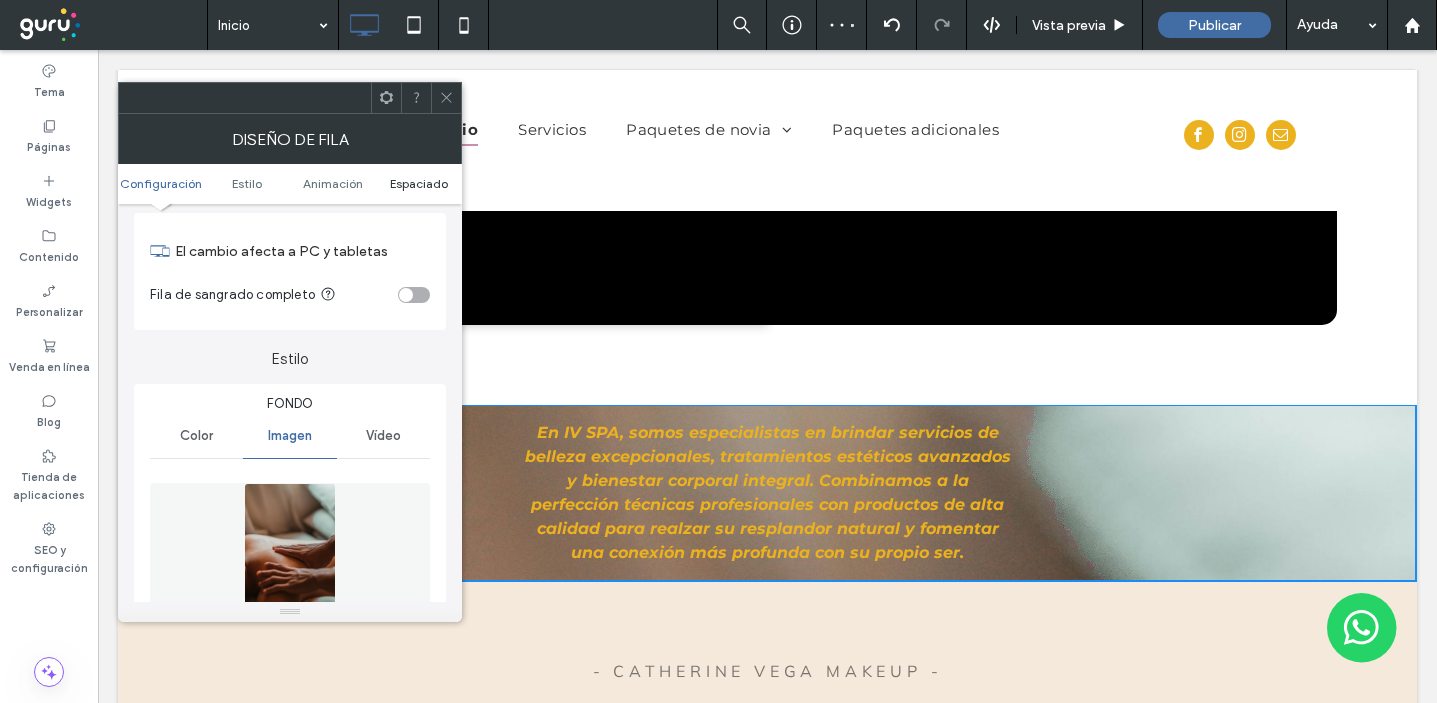 click on "Espaciado" at bounding box center [419, 183] 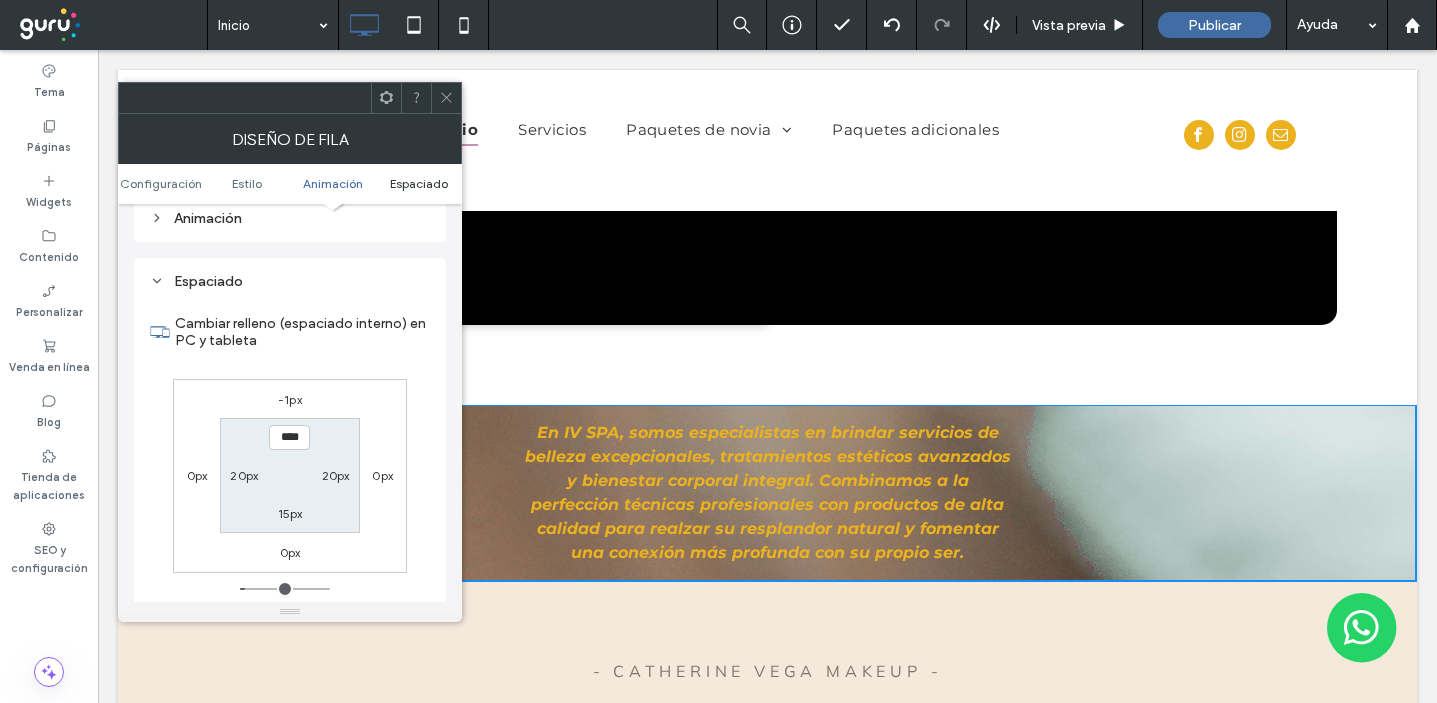 scroll, scrollTop: 1260, scrollLeft: 0, axis: vertical 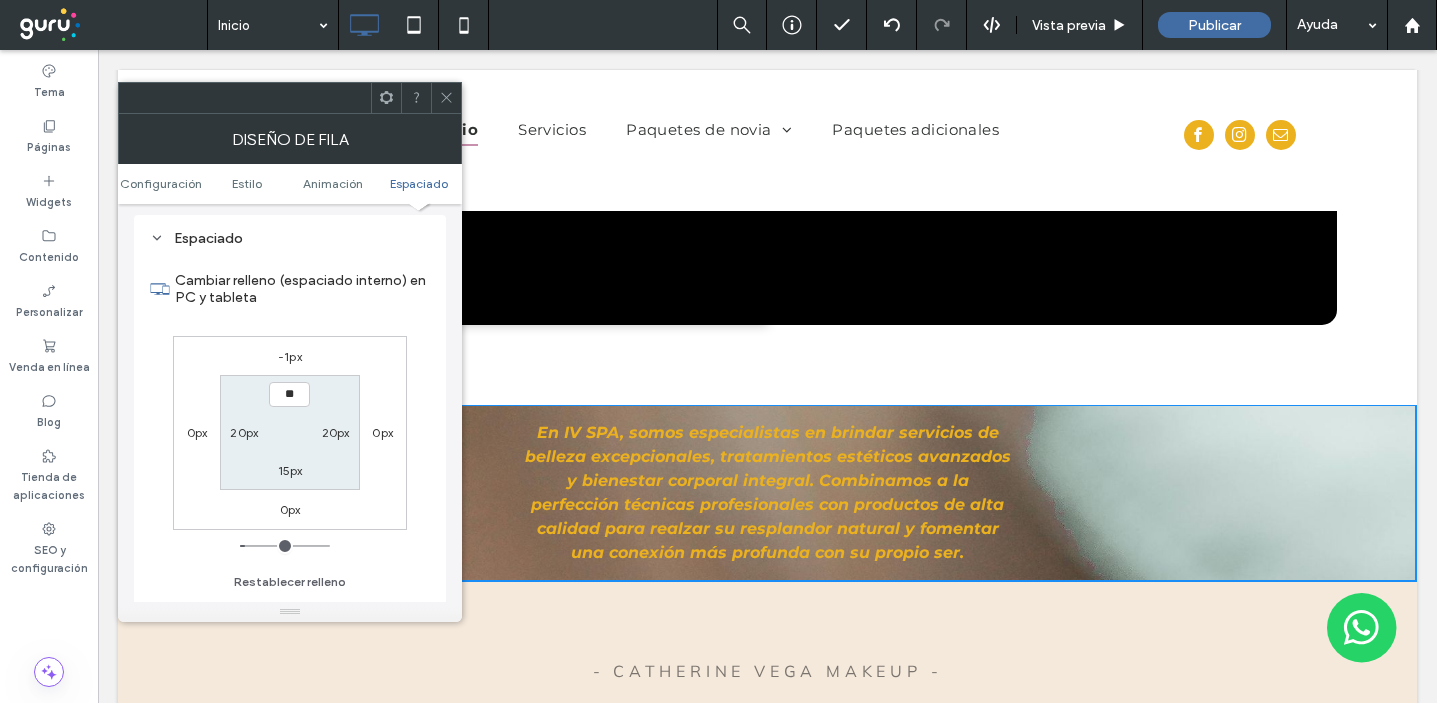 type on "****" 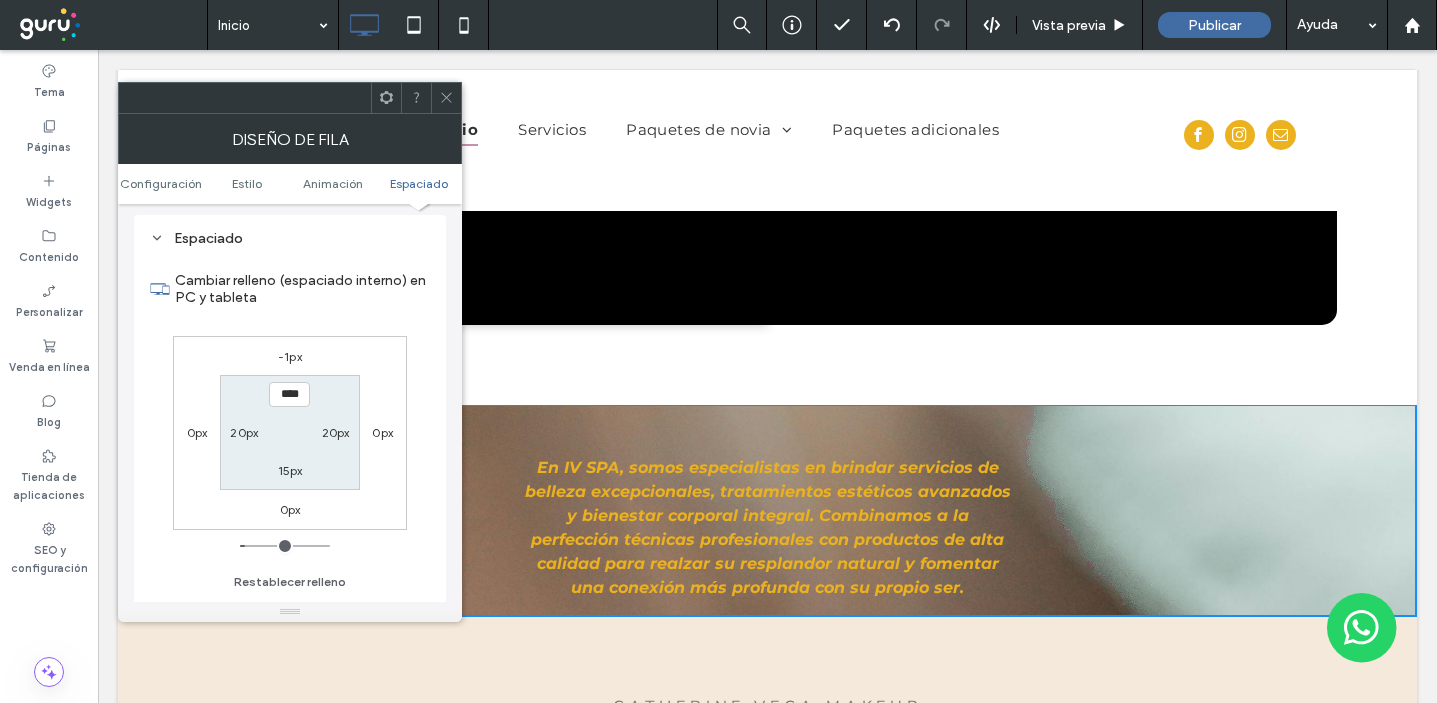 click on "15px" at bounding box center (290, 470) 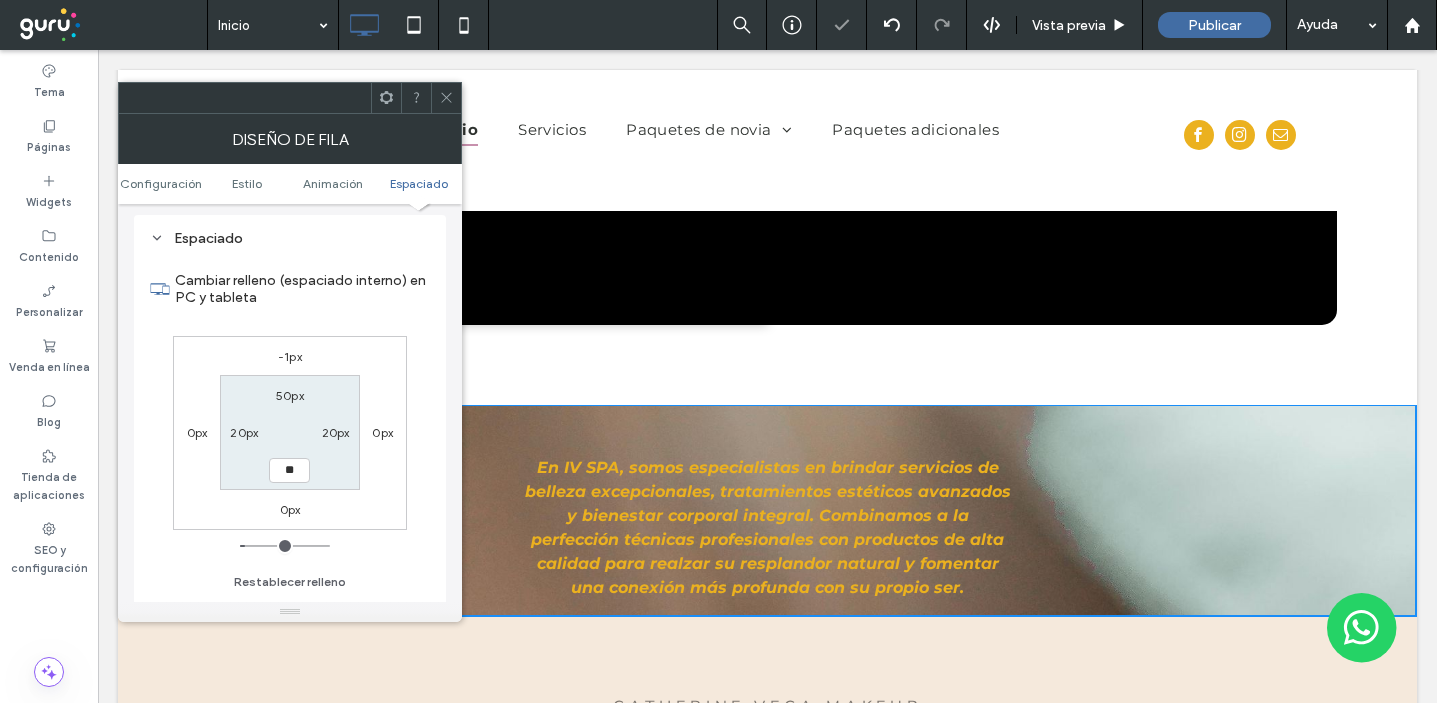 type on "**" 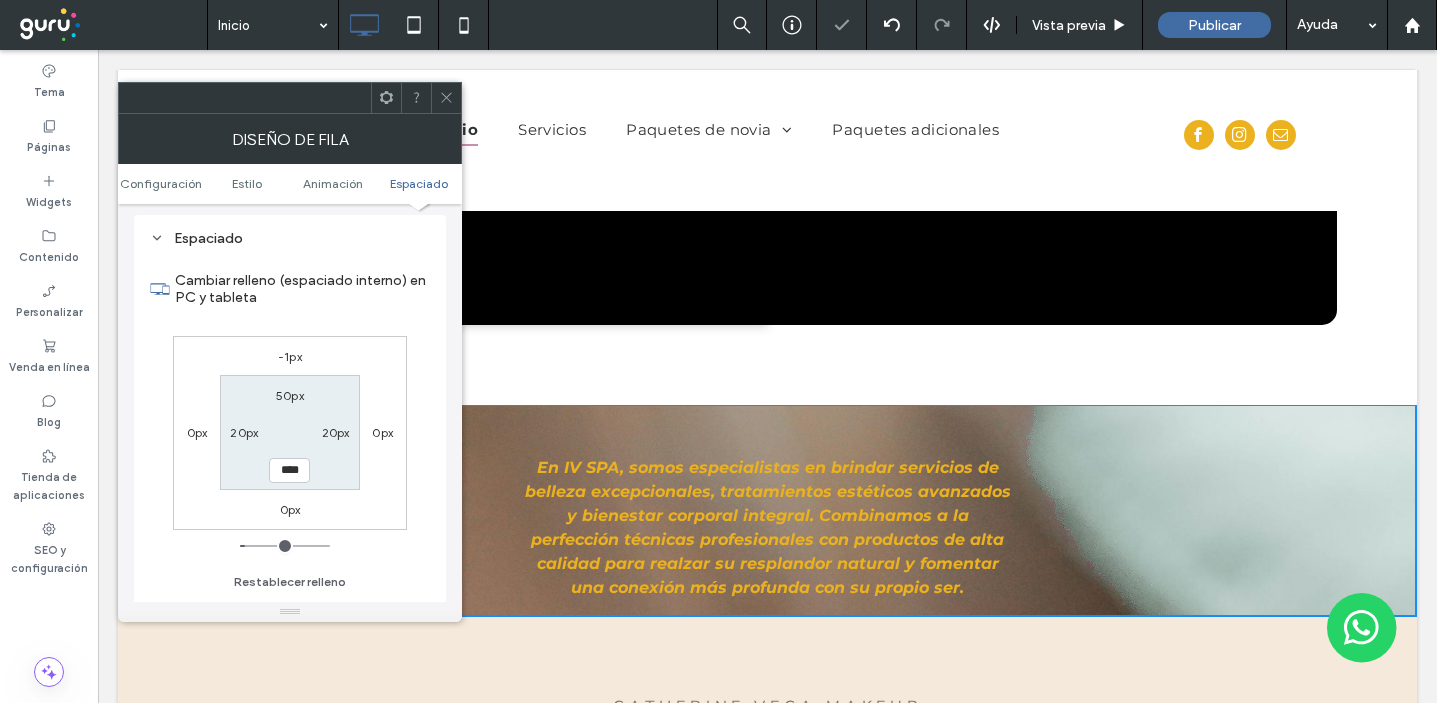 click on "-1px 0px 0px 0px 50px 20px **** 20px" at bounding box center (290, 433) 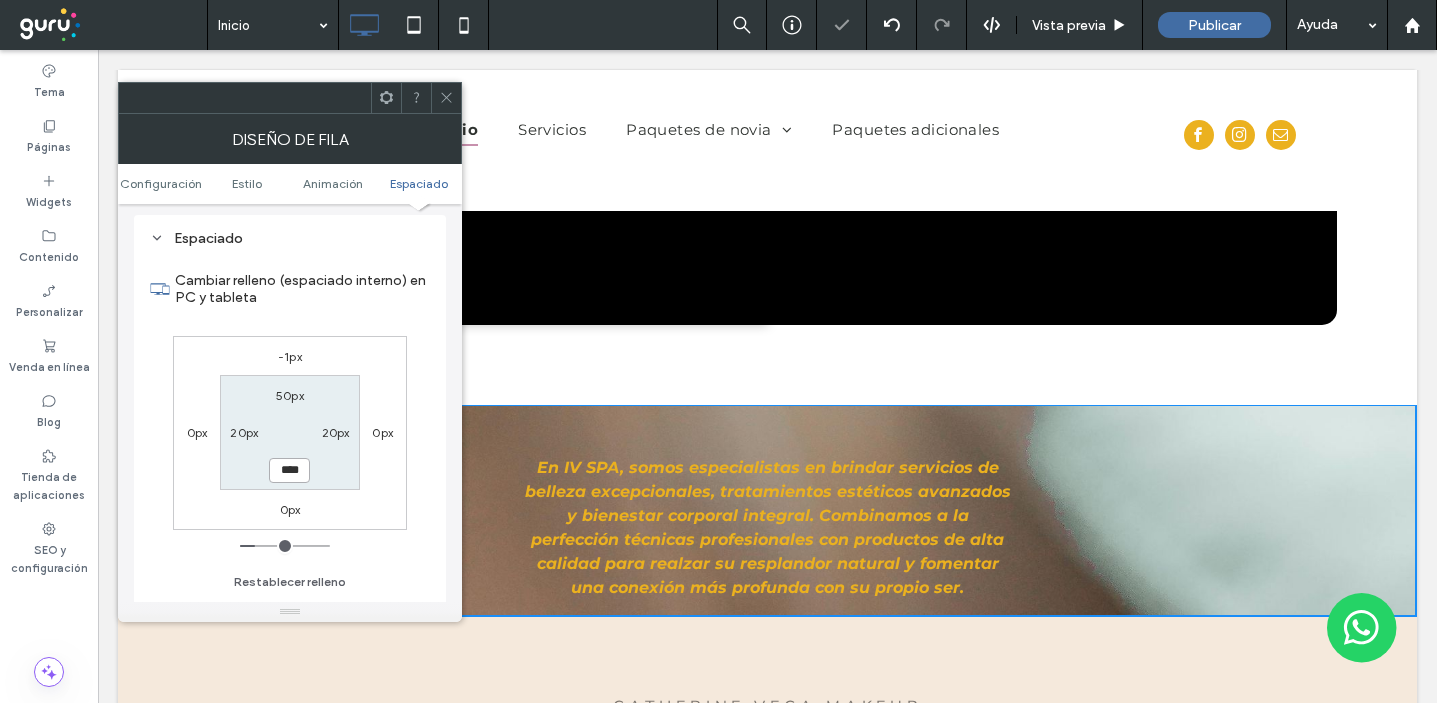 click on "****" at bounding box center [289, 470] 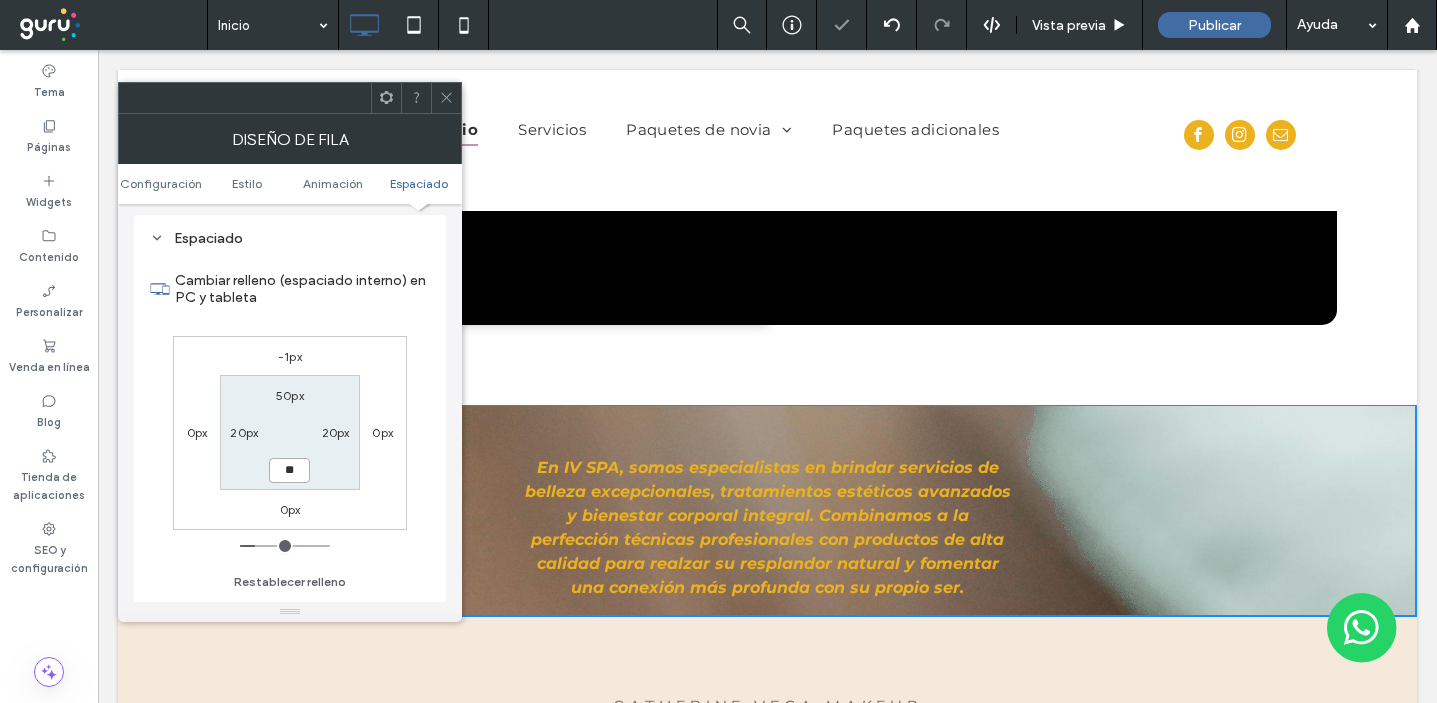 type on "**" 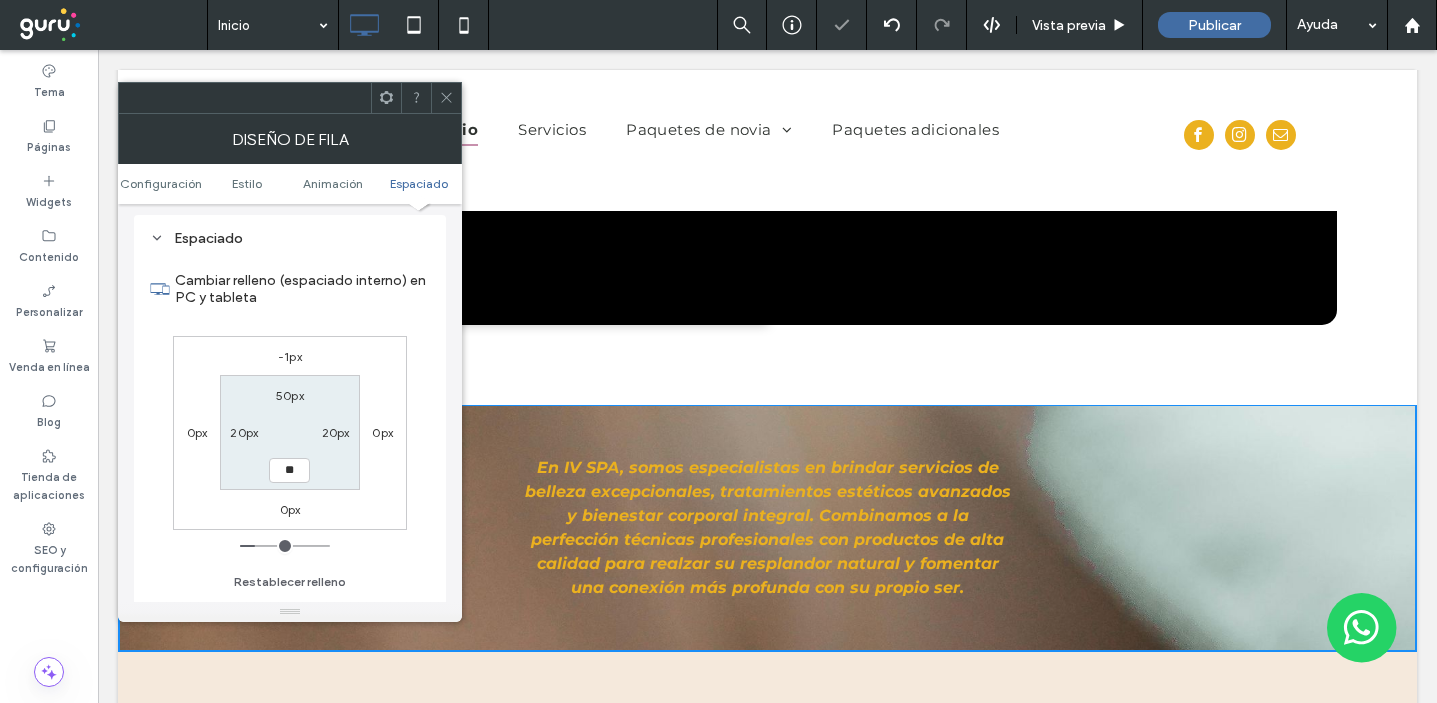 click on "-[NUMBER] [NUMBER] [NUMBER] [NUMBER] [NUMBER] [NUMBER] ** [NUMBER]" at bounding box center (290, 433) 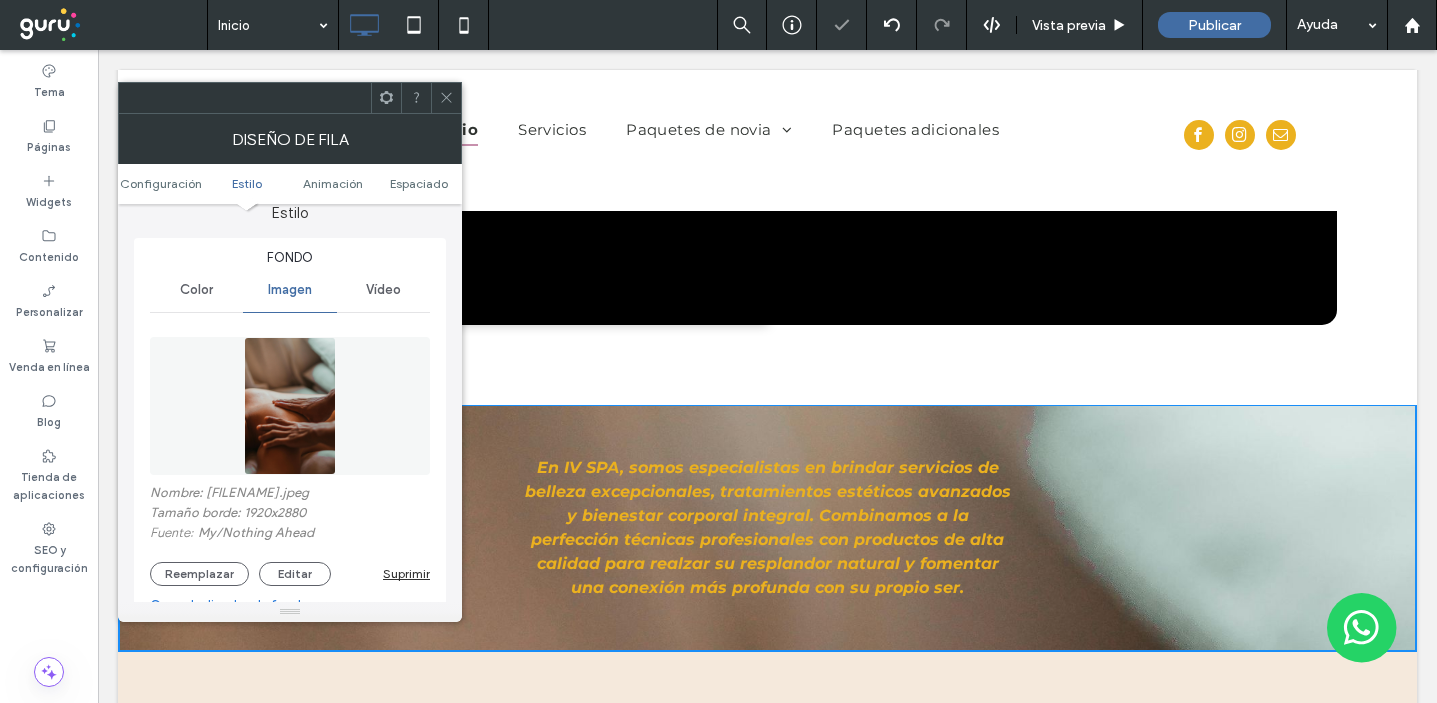 scroll, scrollTop: 215, scrollLeft: 0, axis: vertical 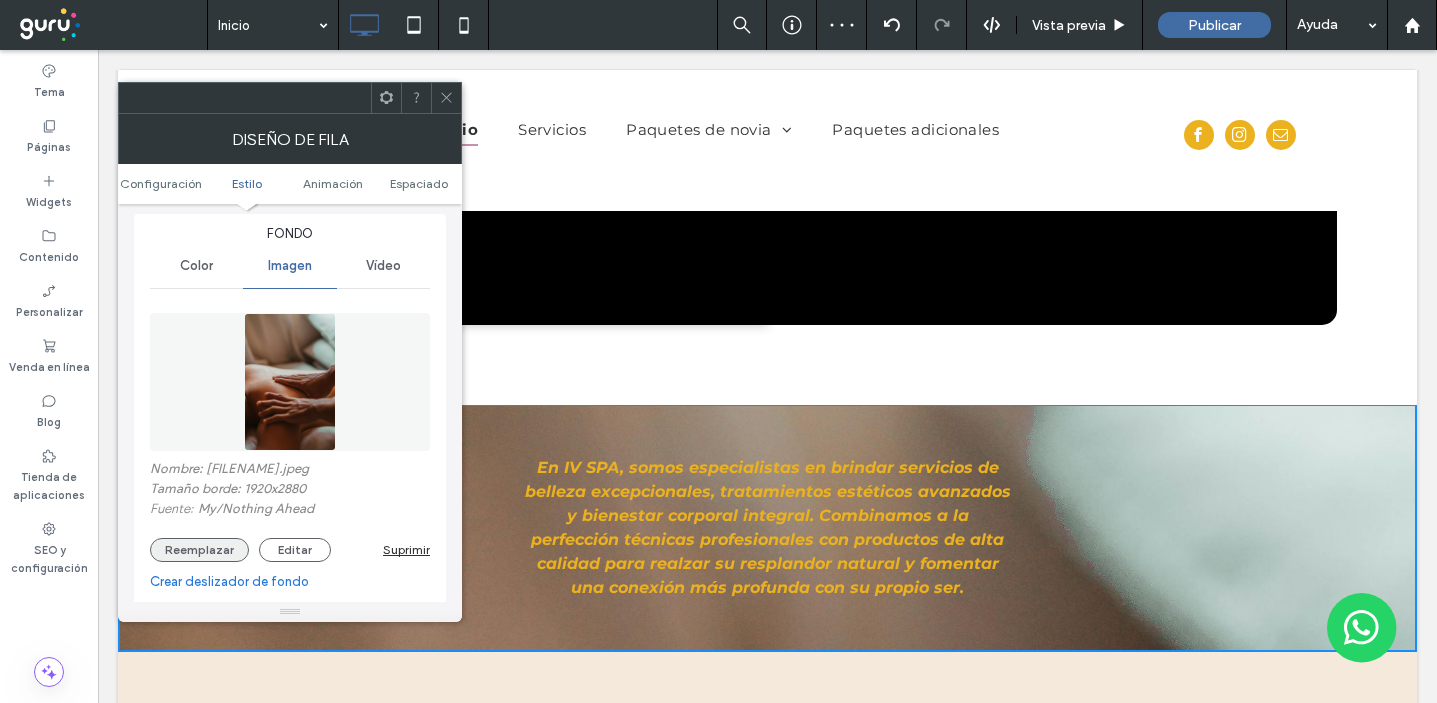 click on "Reemplazar" at bounding box center [199, 550] 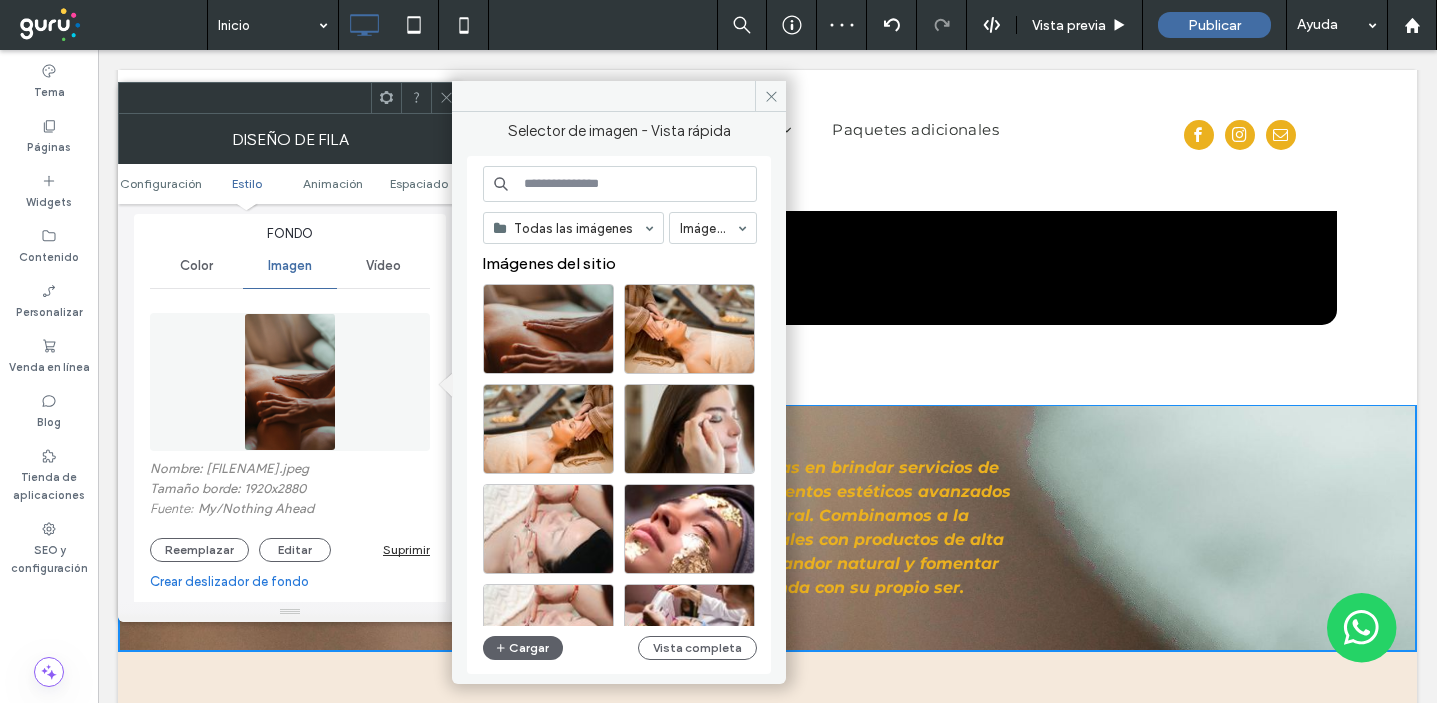 click at bounding box center [620, 184] 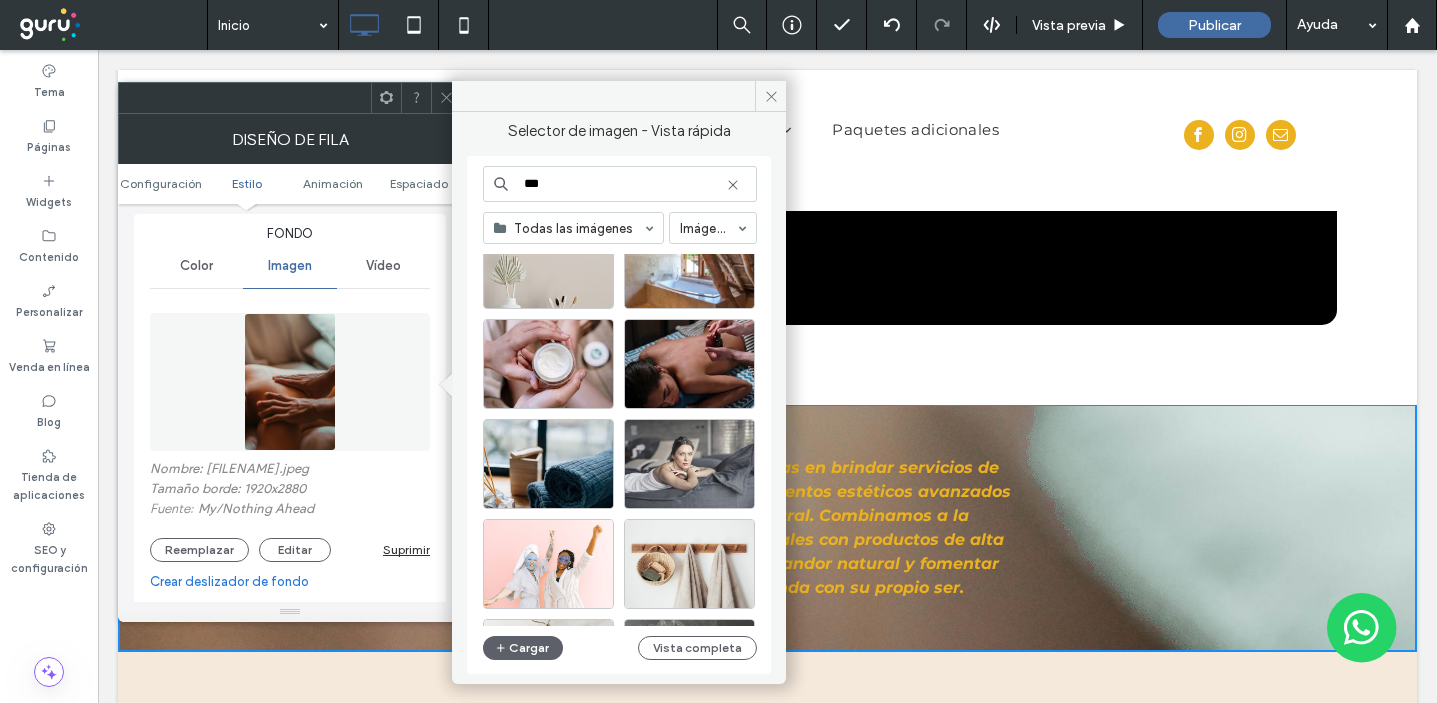 scroll, scrollTop: 3309, scrollLeft: 0, axis: vertical 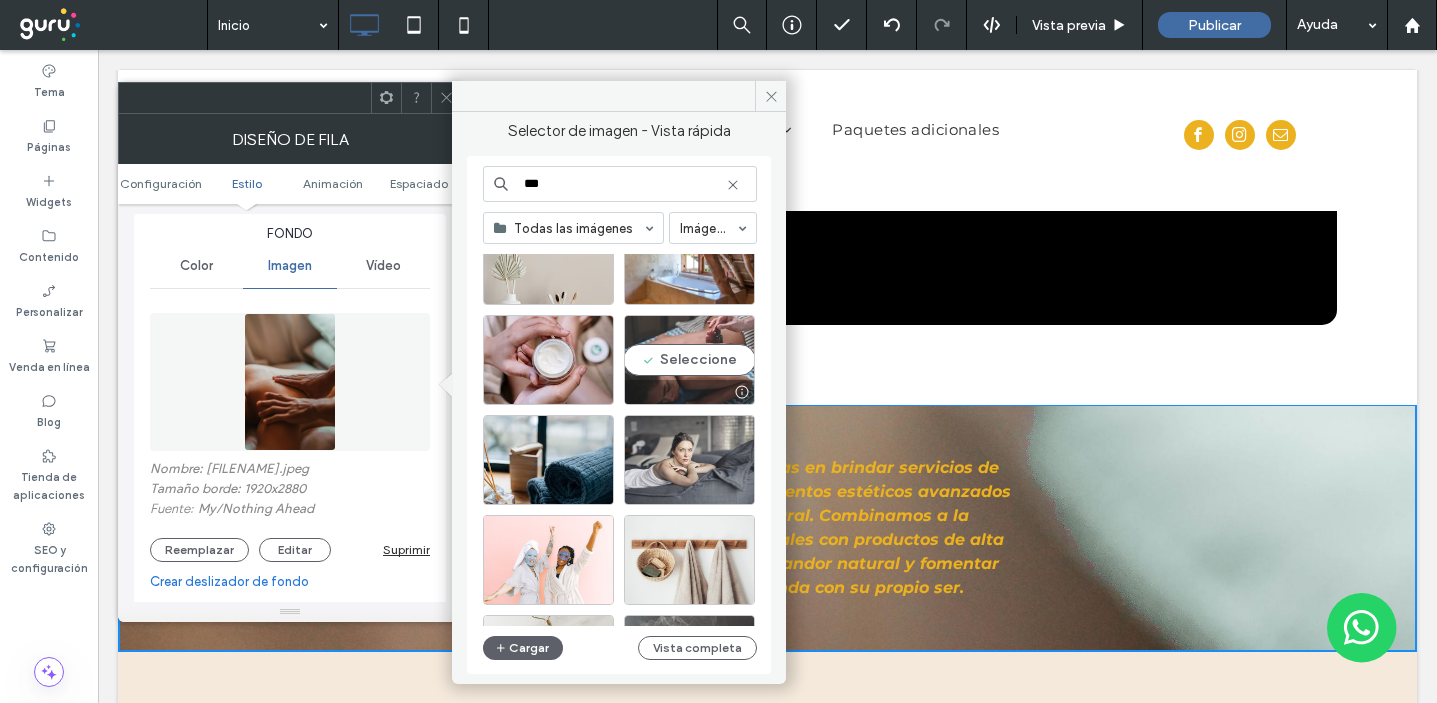 type on "***" 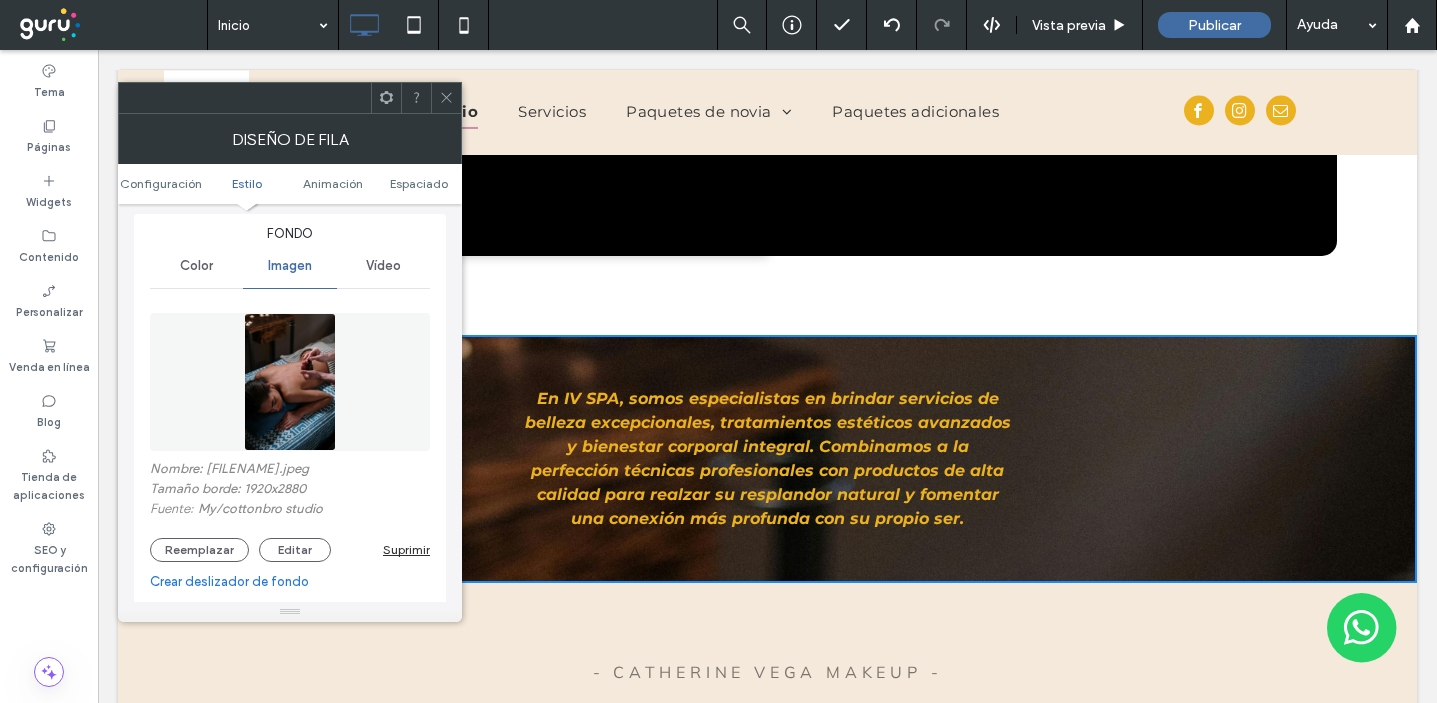 scroll, scrollTop: 1806, scrollLeft: 0, axis: vertical 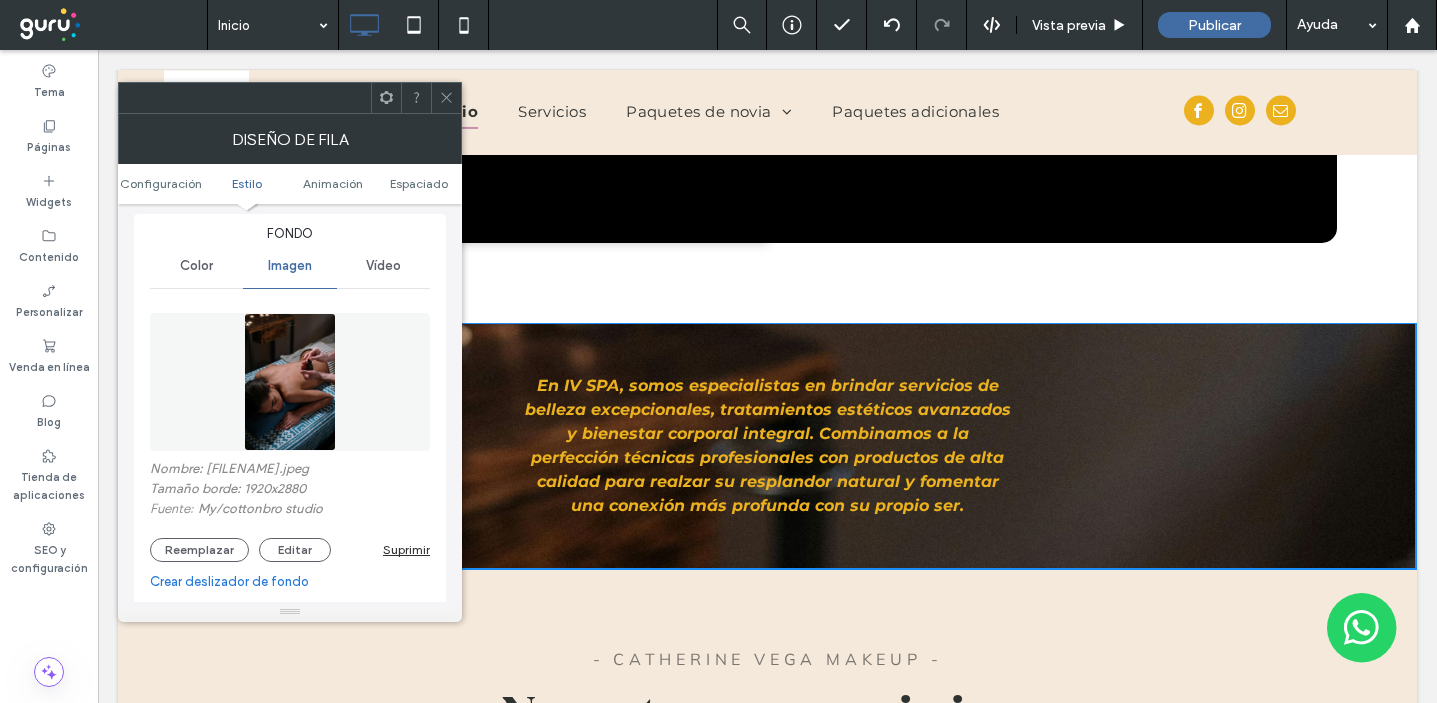 click 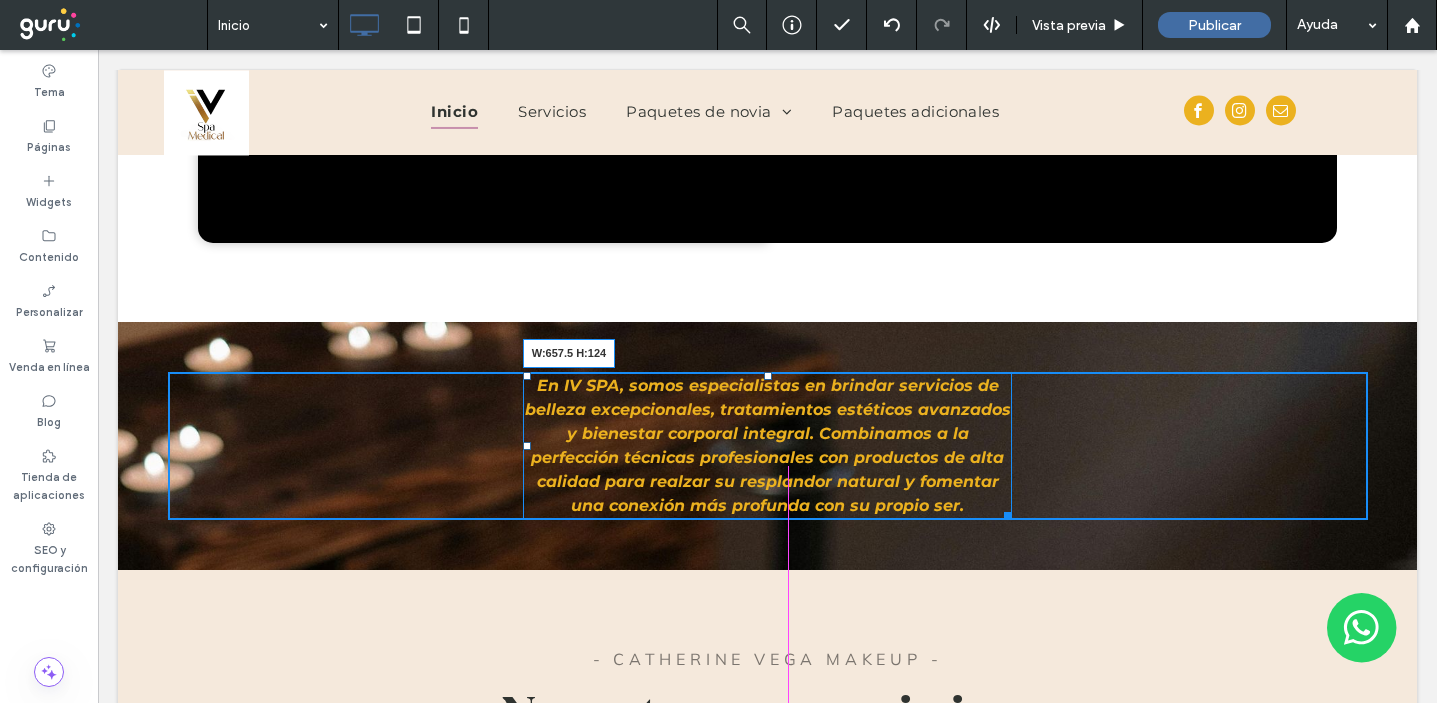 drag, startPoint x: 1004, startPoint y: 513, endPoint x: 1092, endPoint y: 510, distance: 88.051125 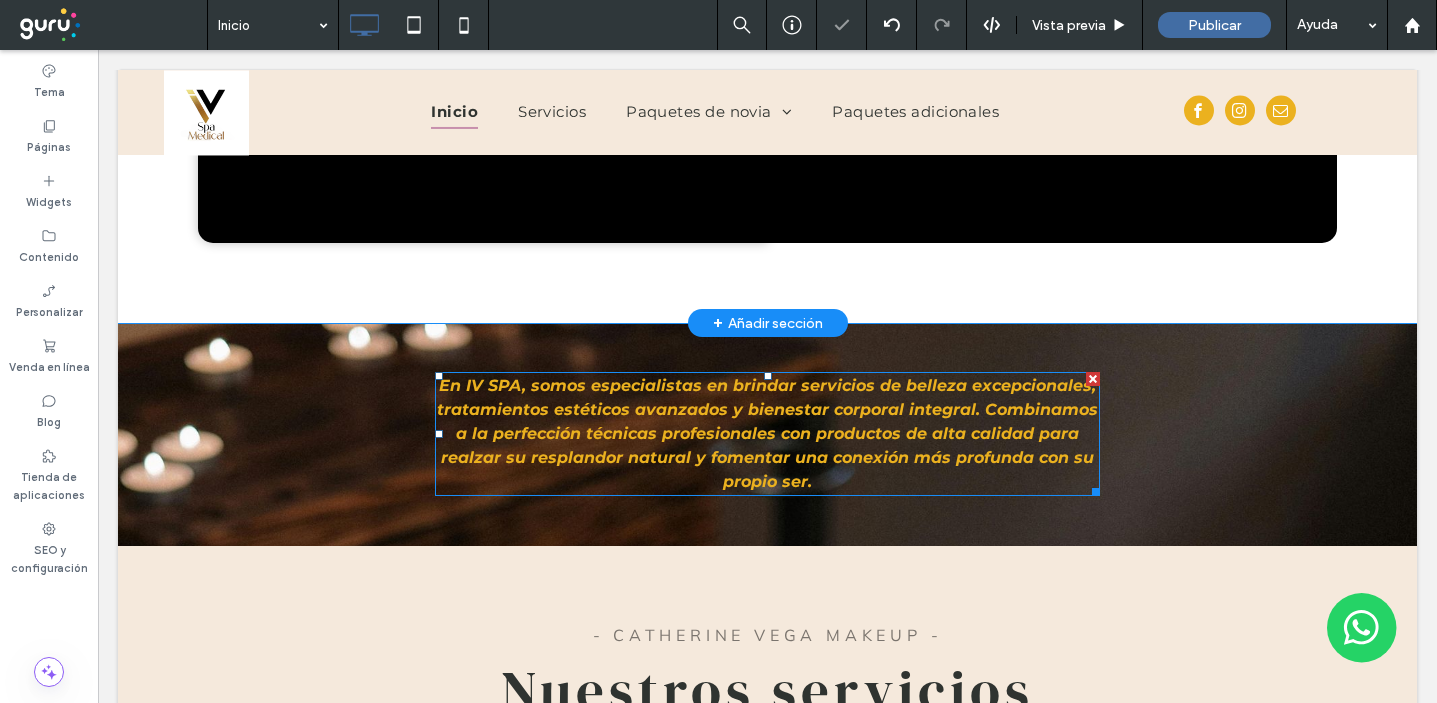 click on "En IV SPA, somos especialistas en brindar servicios de belleza excepcionales, tratamientos estéticos avanzados y bienestar corporal integral. Combinamos a la perfección técnicas profesionales con productos de alta calidad para realzar su resplandor natural y fomentar una conexión más profunda con su propio ser." at bounding box center [767, 433] 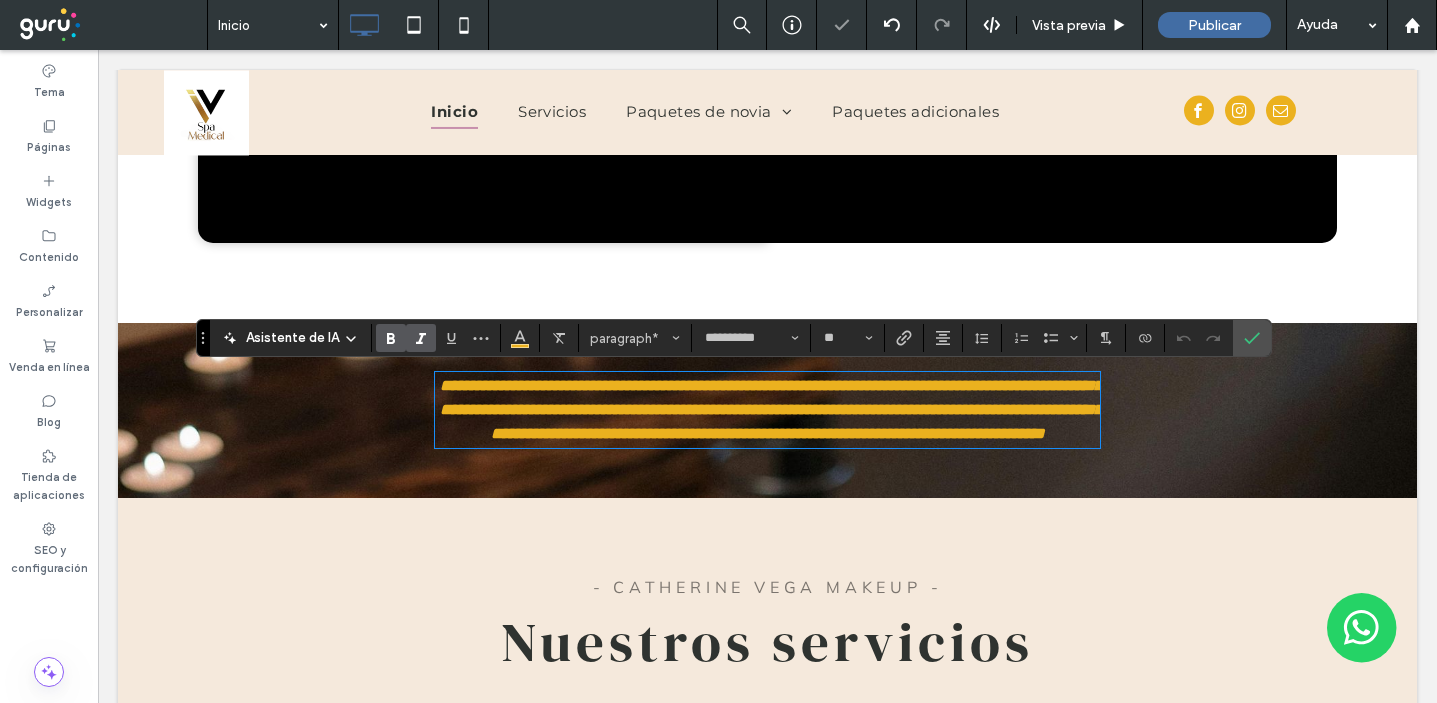 click 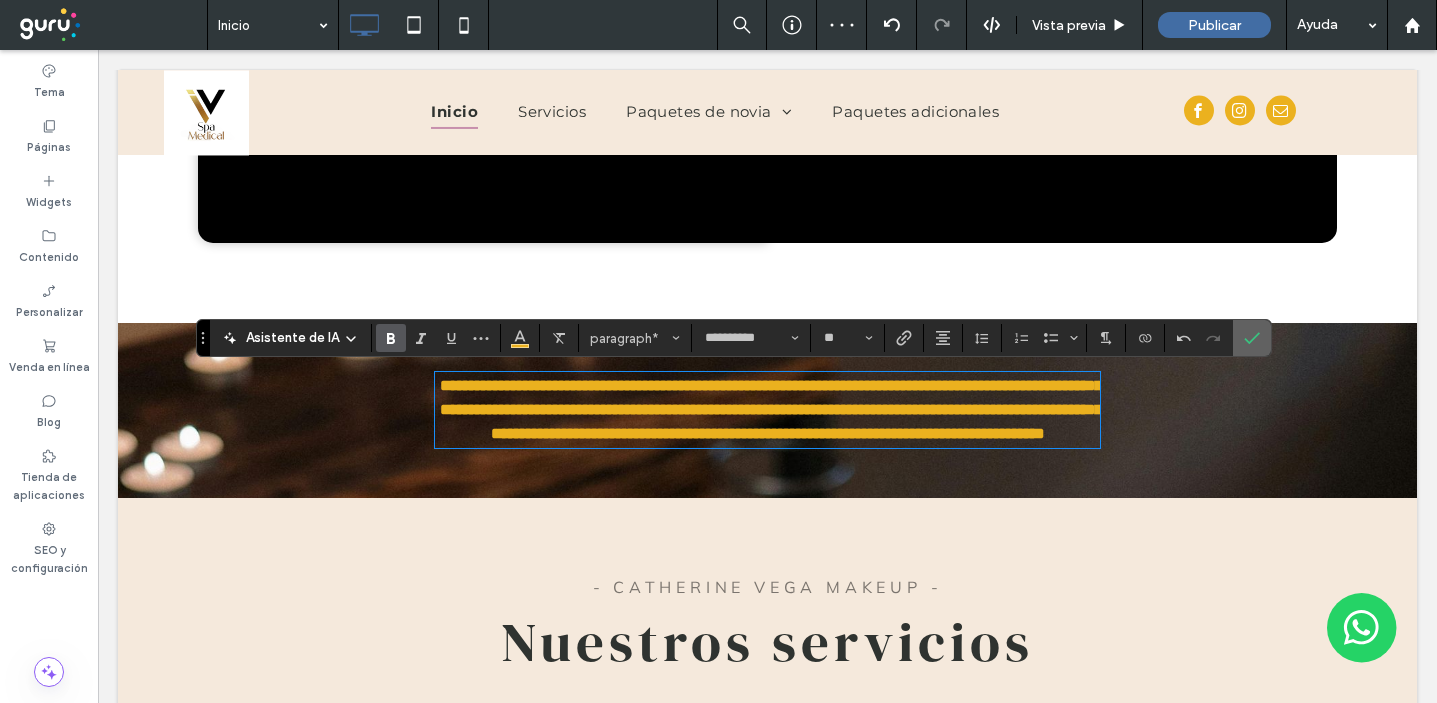 click at bounding box center [1252, 338] 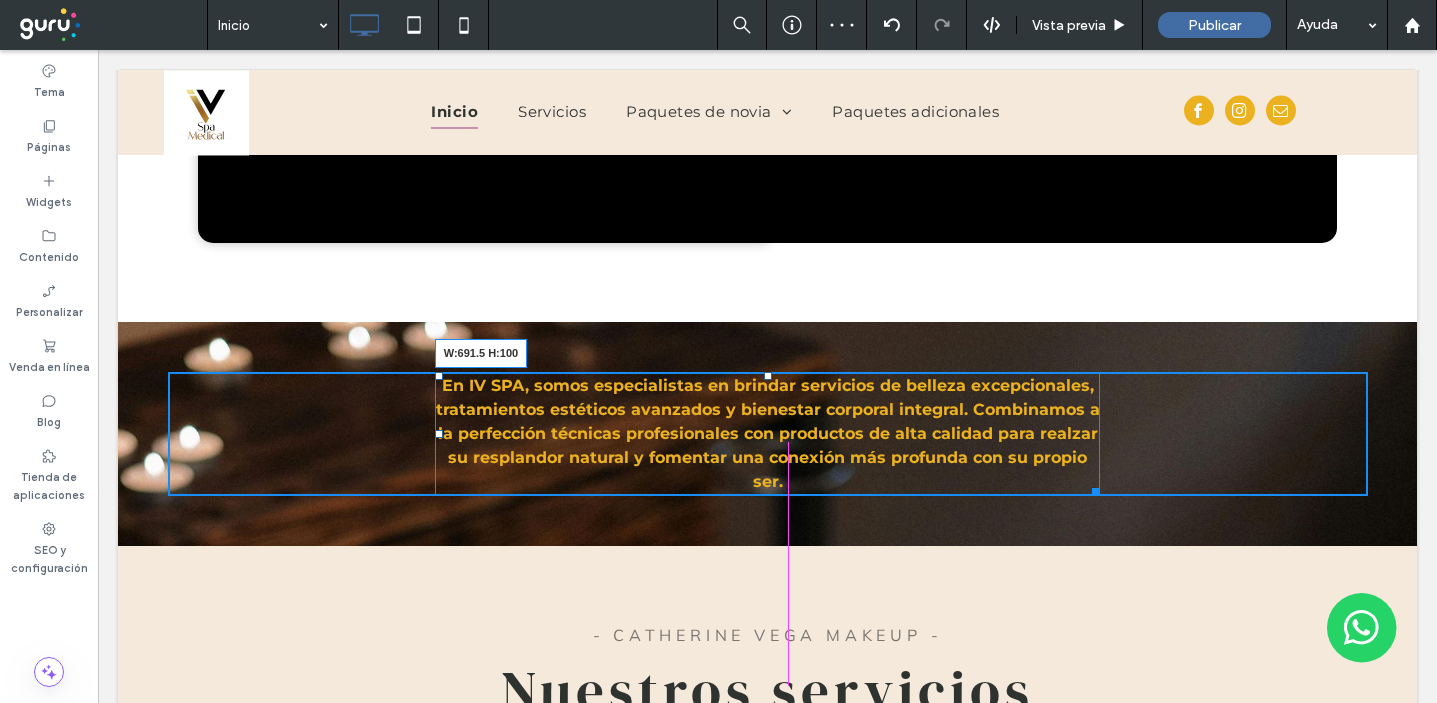 drag, startPoint x: 1095, startPoint y: 492, endPoint x: 1110, endPoint y: 492, distance: 15 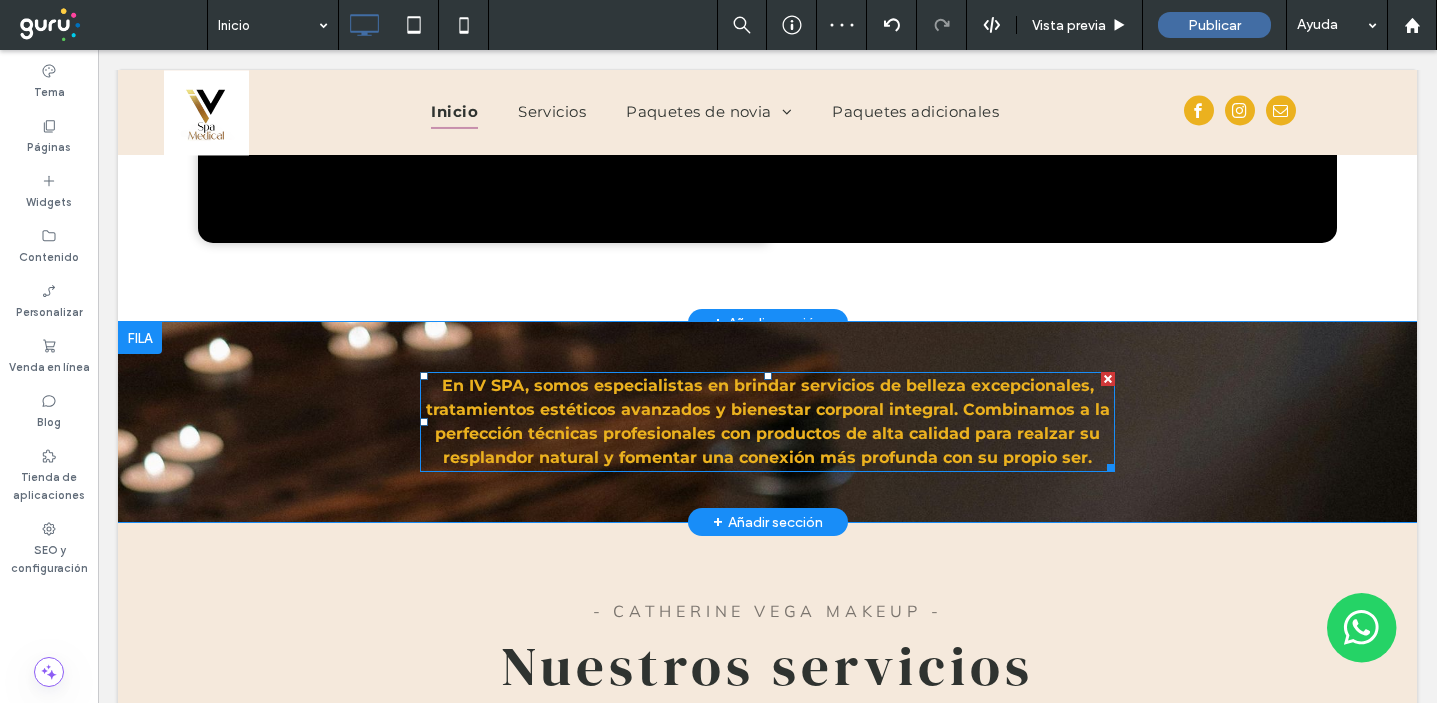 click on "Click To Paste     Click To Paste     En IV SPA, somos especialistas en brindar servicios de belleza excepcionales, tratamientos estéticos avanzados y bienestar corporal integral. Combinamos a la perfección técnicas profesionales con productos de alta calidad para realzar su resplandor natural y fomentar una conexión más profunda con su propio ser.
Fila + Añadir sección" at bounding box center [767, 422] 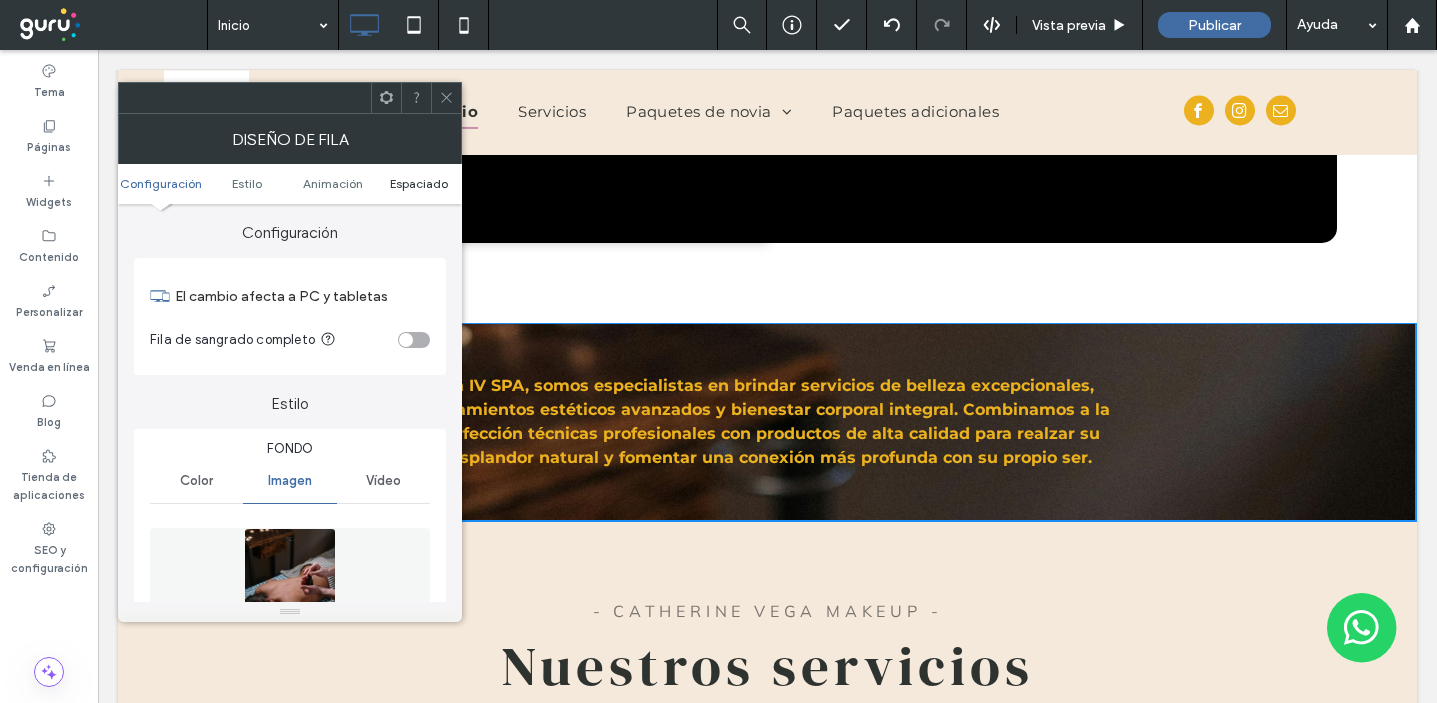 click on "Espaciado" at bounding box center [419, 183] 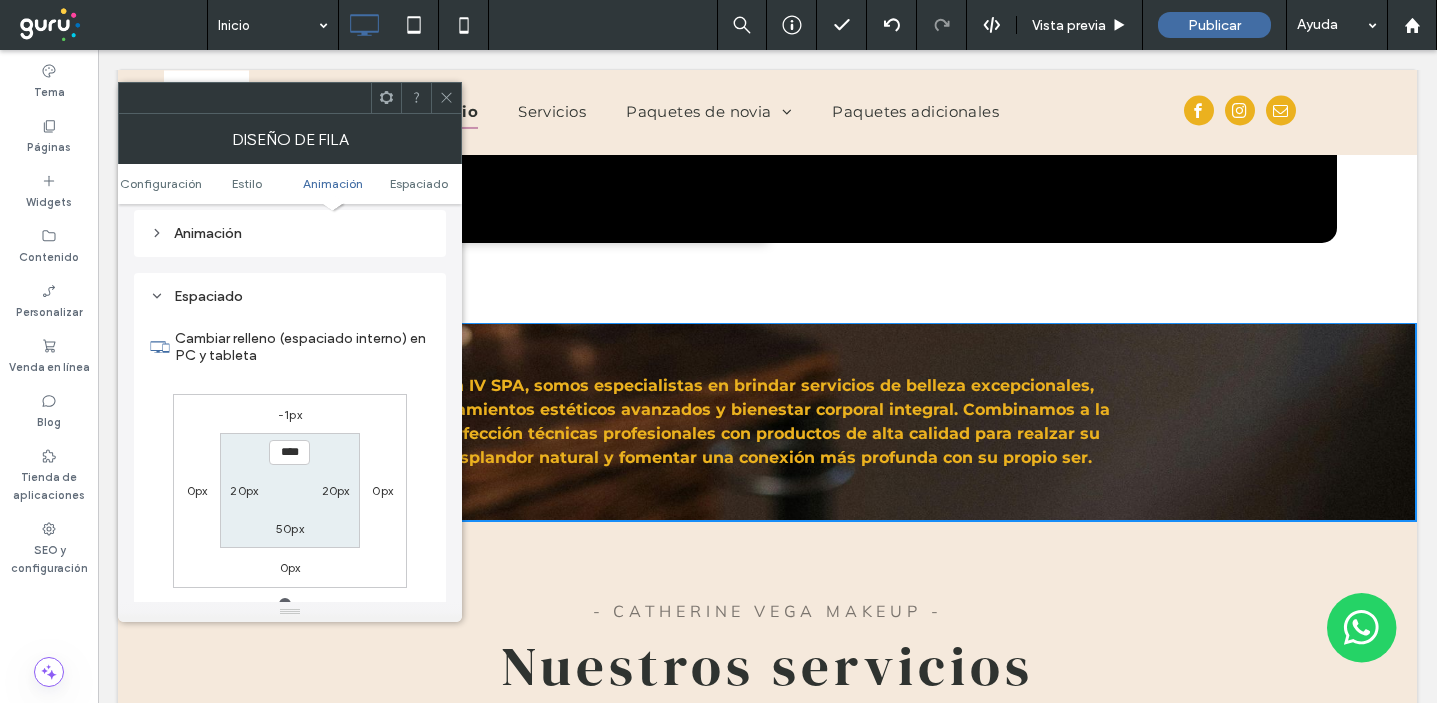 scroll, scrollTop: 1260, scrollLeft: 0, axis: vertical 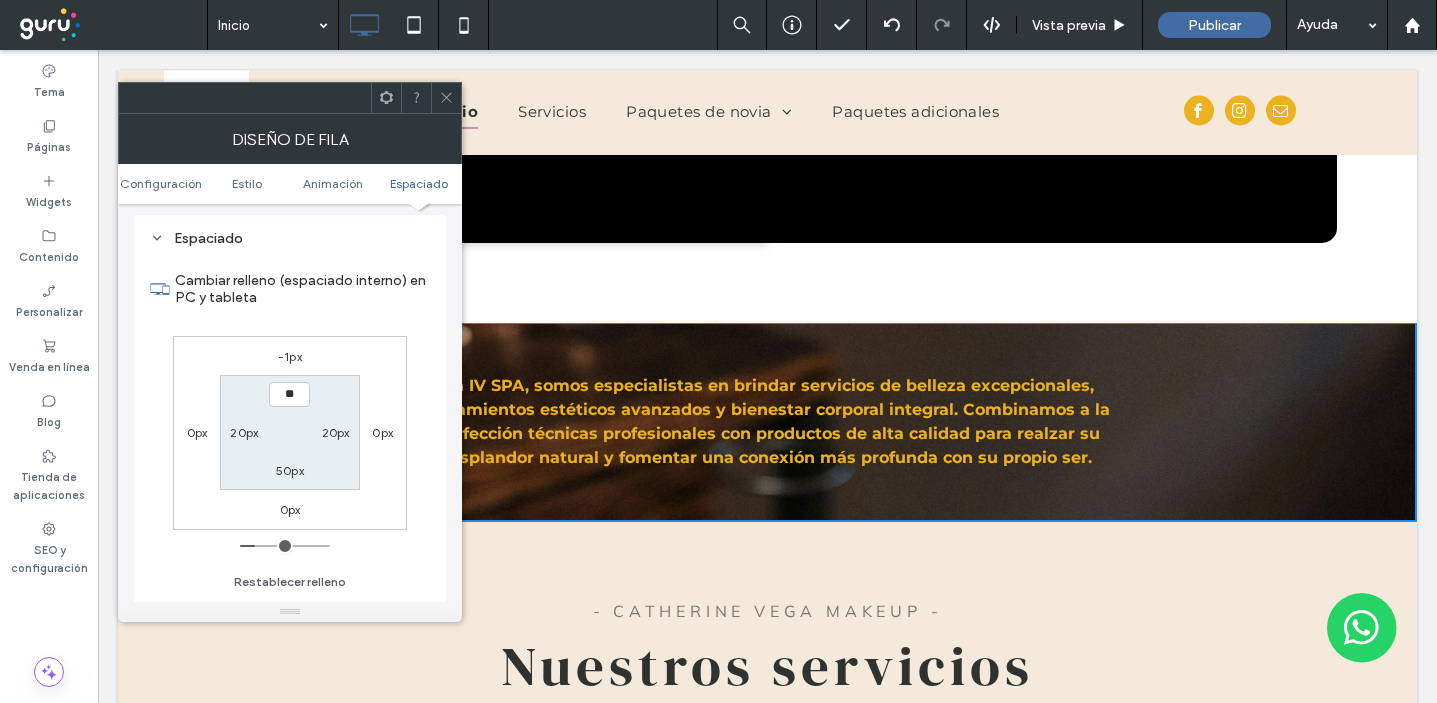 type on "****" 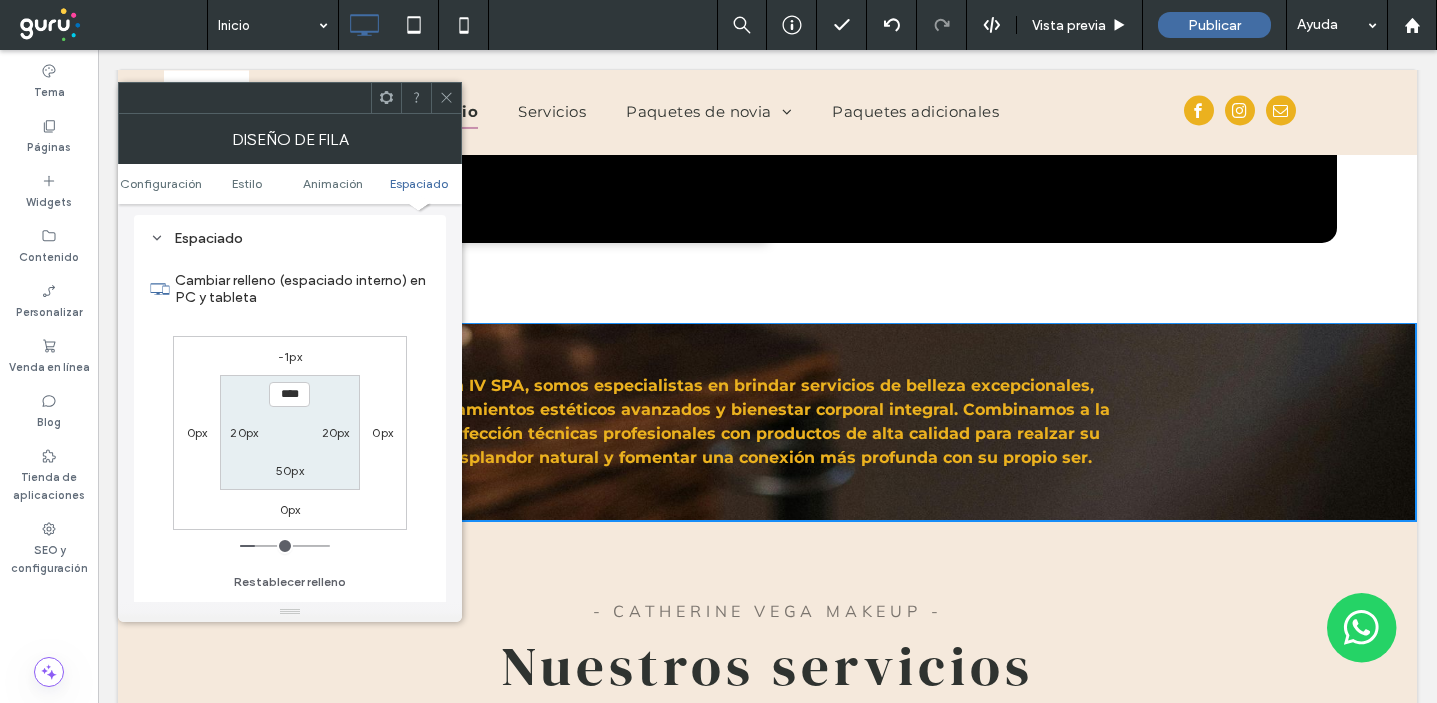 click on "50px" at bounding box center [290, 470] 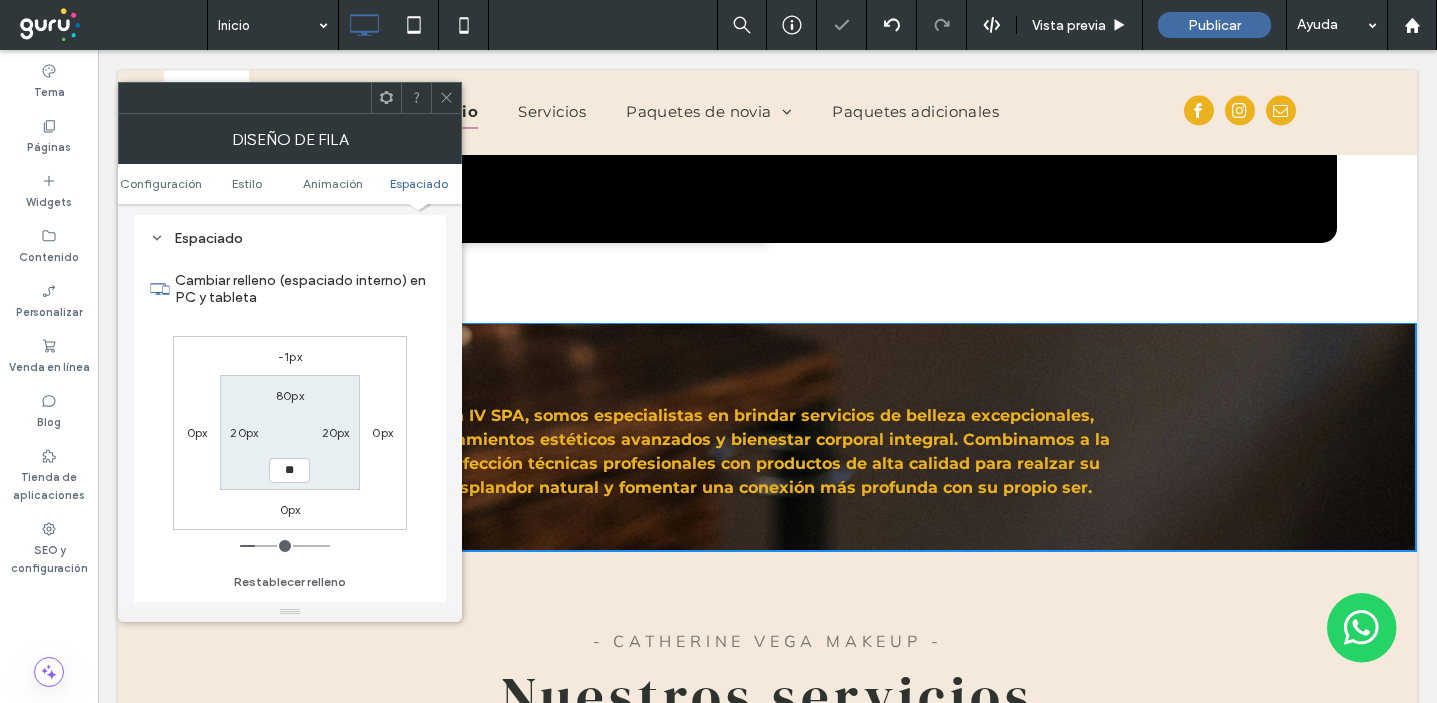 type on "**" 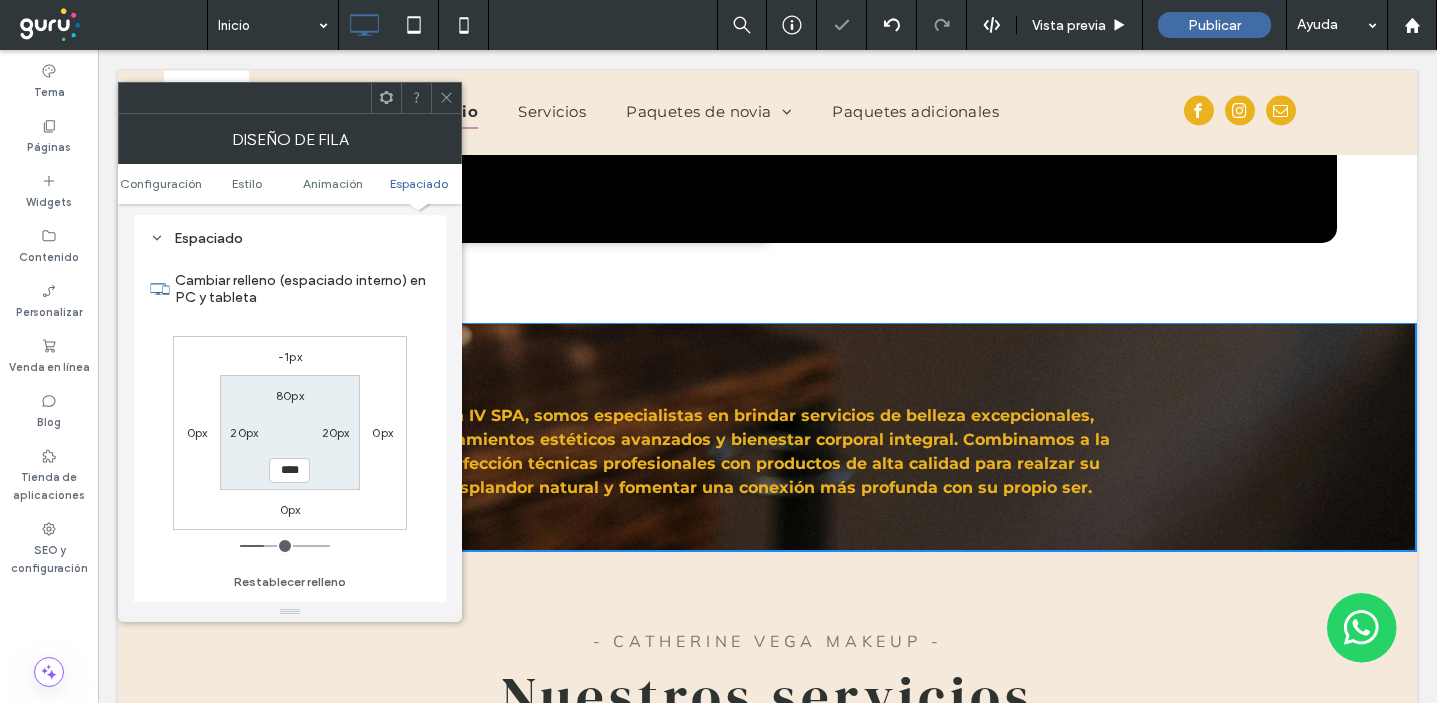 click on "80px 20px **** 20px" at bounding box center [289, 432] 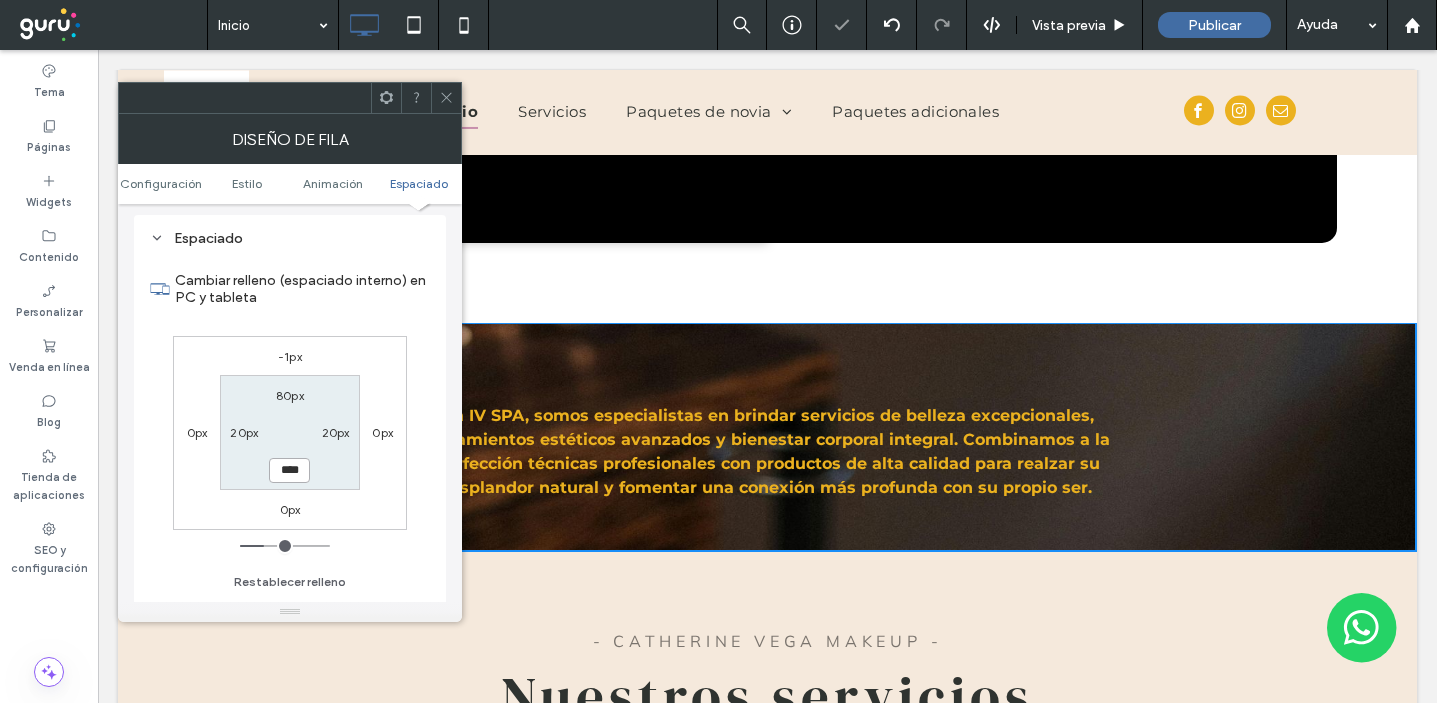 click on "****" at bounding box center (289, 470) 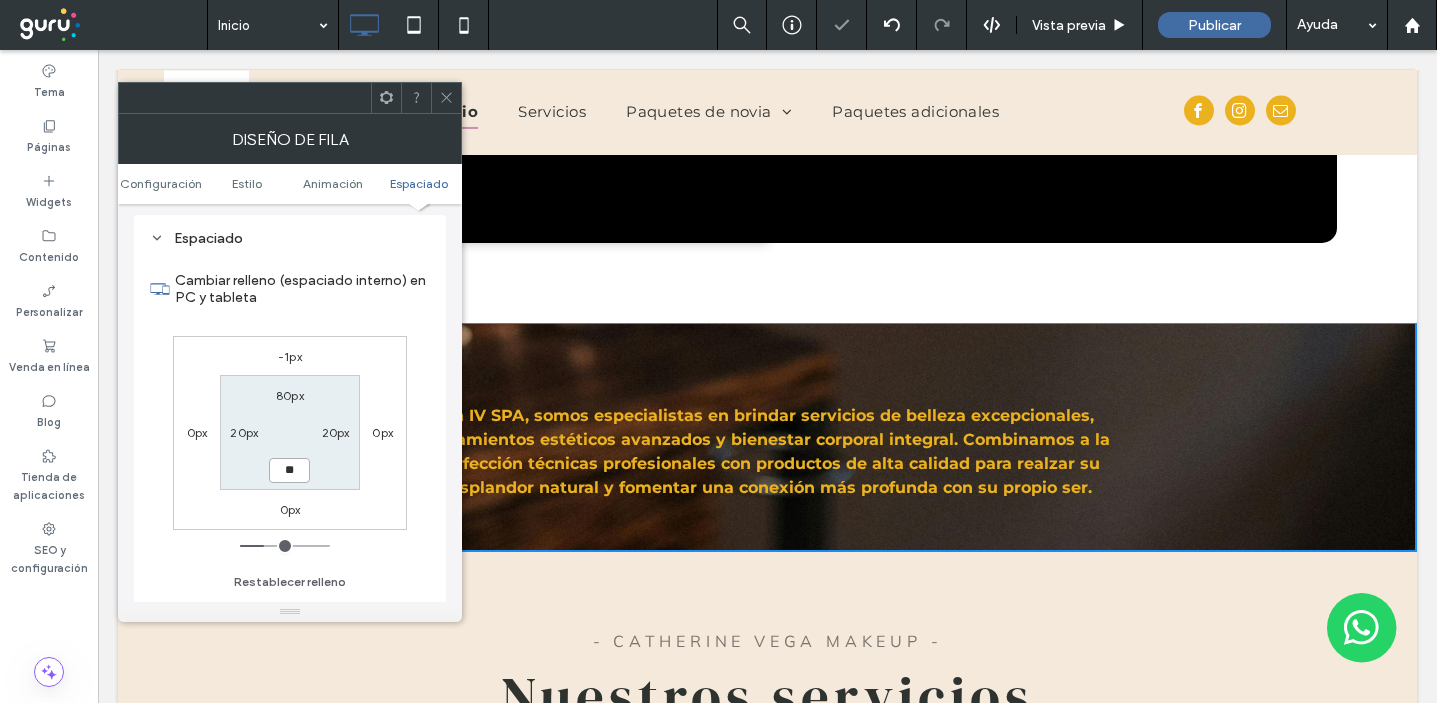type on "**" 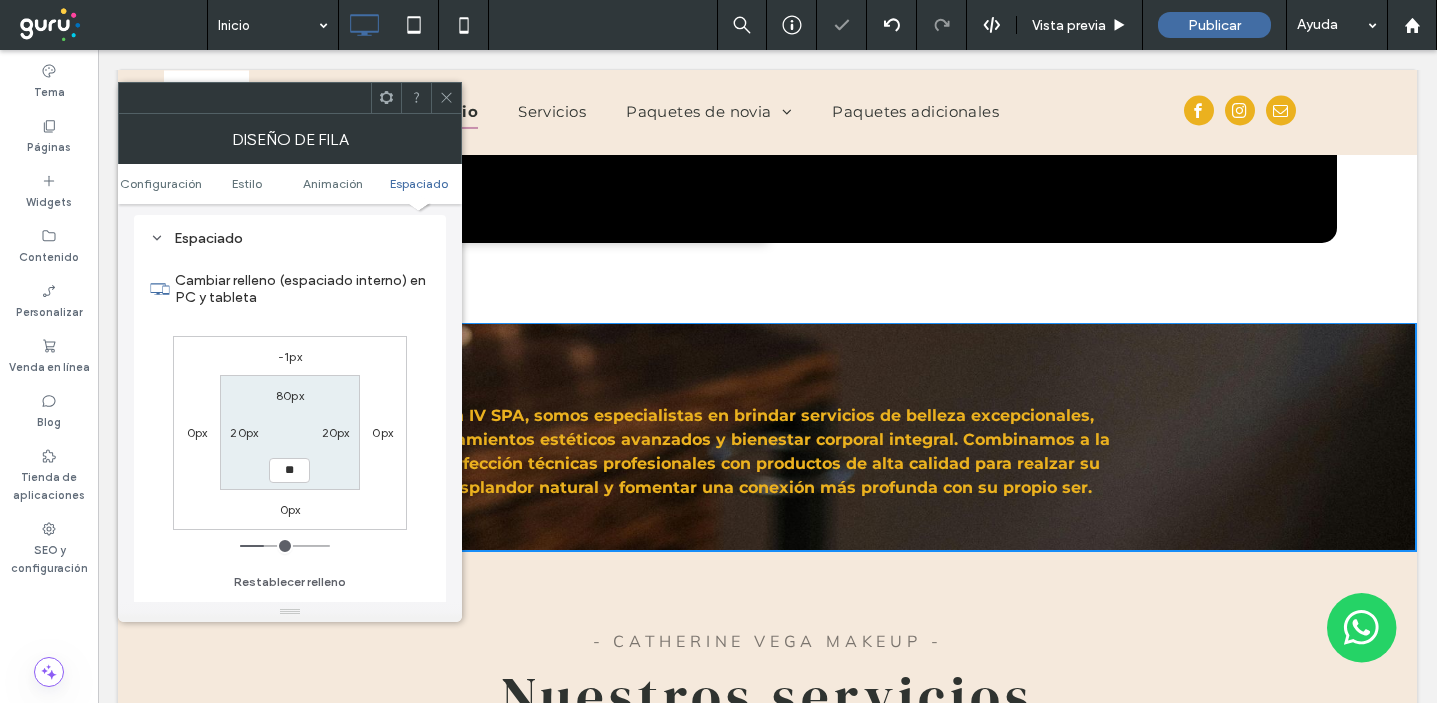 click on "80px 20px ** 20px" at bounding box center [289, 432] 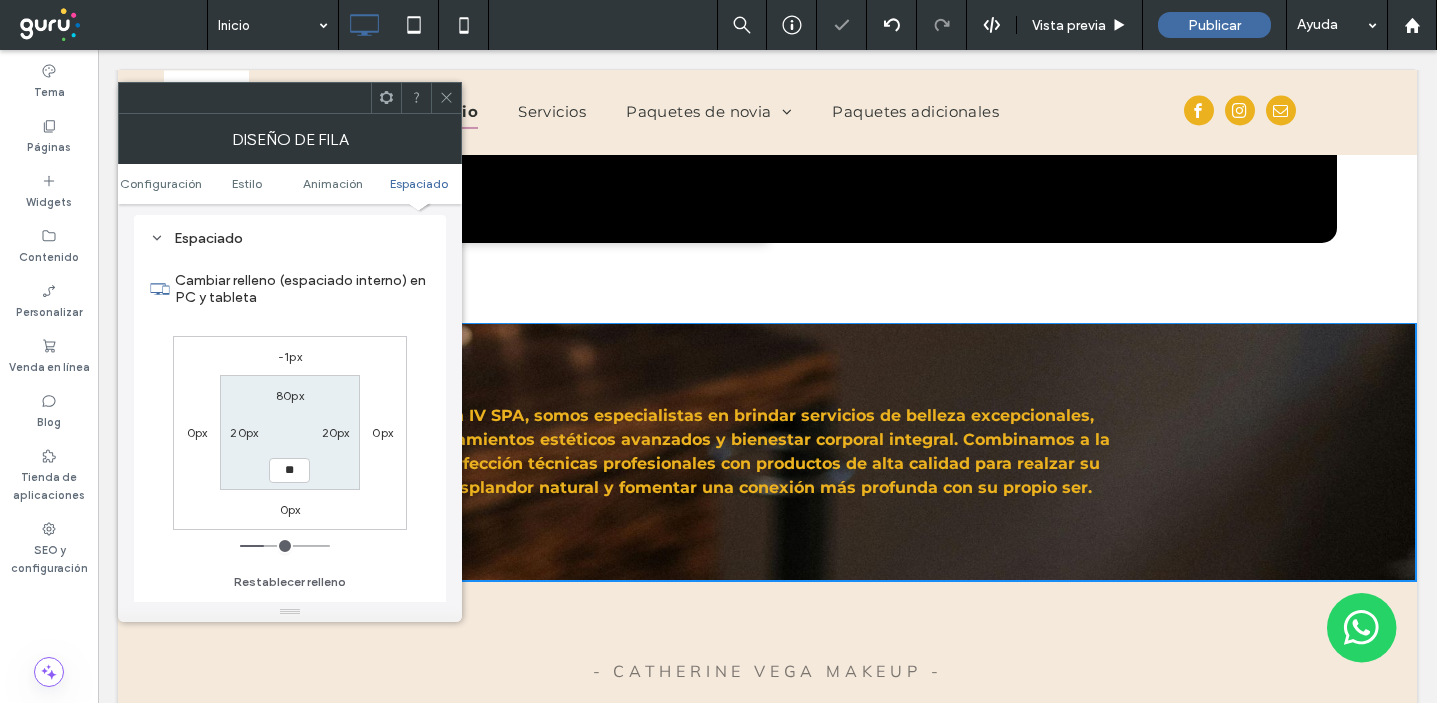 drag, startPoint x: 453, startPoint y: 94, endPoint x: 461, endPoint y: 135, distance: 41.773197 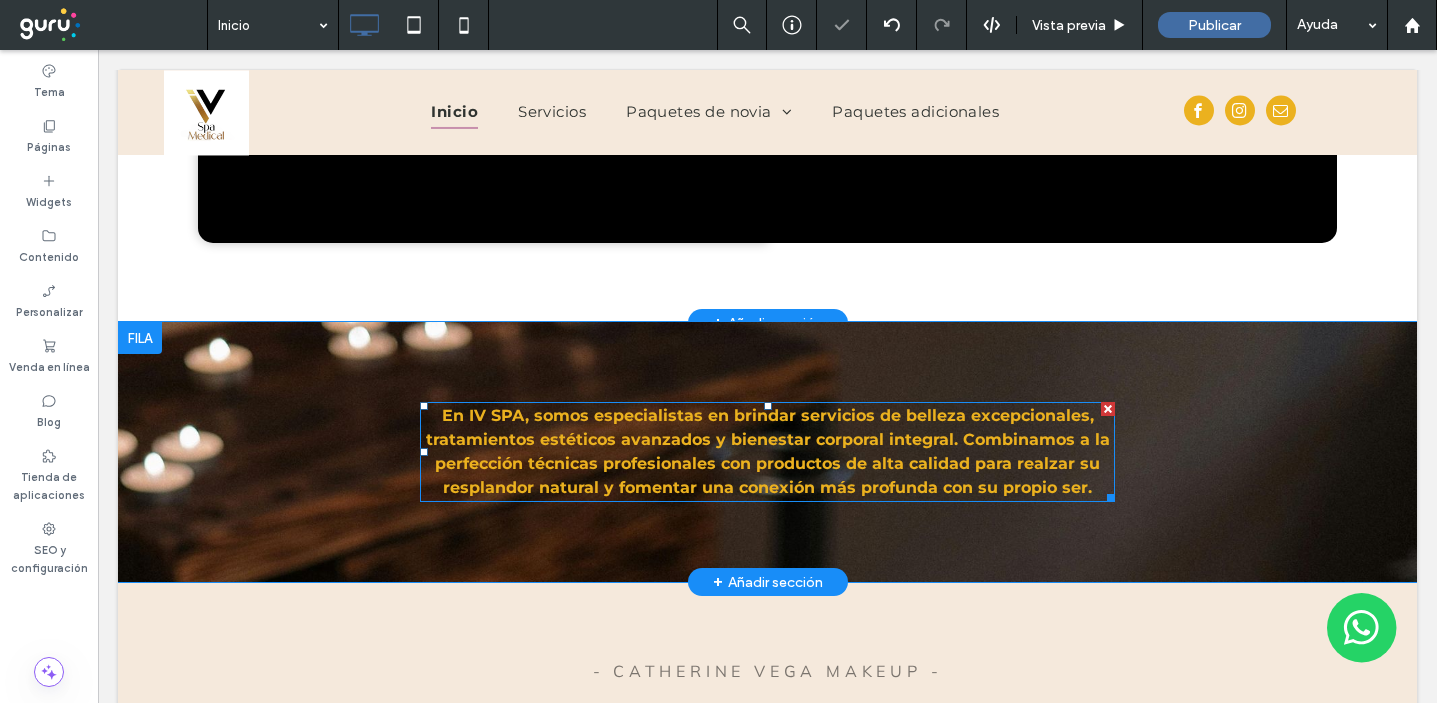 click on "Click To Paste     Click To Paste     En IV SPA, somos especialistas en brindar servicios de belleza excepcionales, tratamientos estéticos avanzados y bienestar corporal integral. Combinamos a la perfección técnicas profesionales con productos de alta calidad para realzar su resplandor natural y fomentar una conexión más profunda con su propio ser.
Fila + Añadir sección" at bounding box center [767, 452] 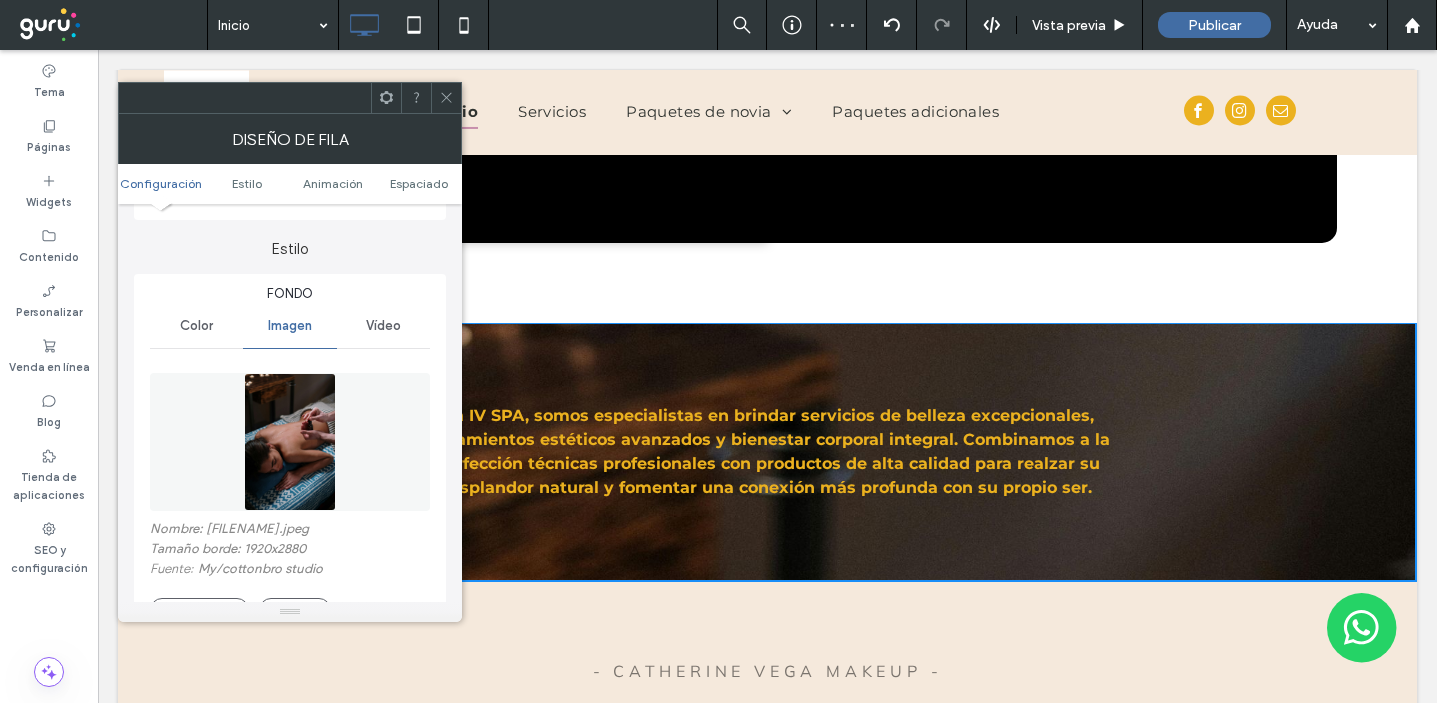 click on "Nombre: [FILENAME].jpeg Tamaño borde: 1920x2880 Fuente: My  /  cottonbro studio Reemplazar Editar Suprimir" at bounding box center (290, 571) 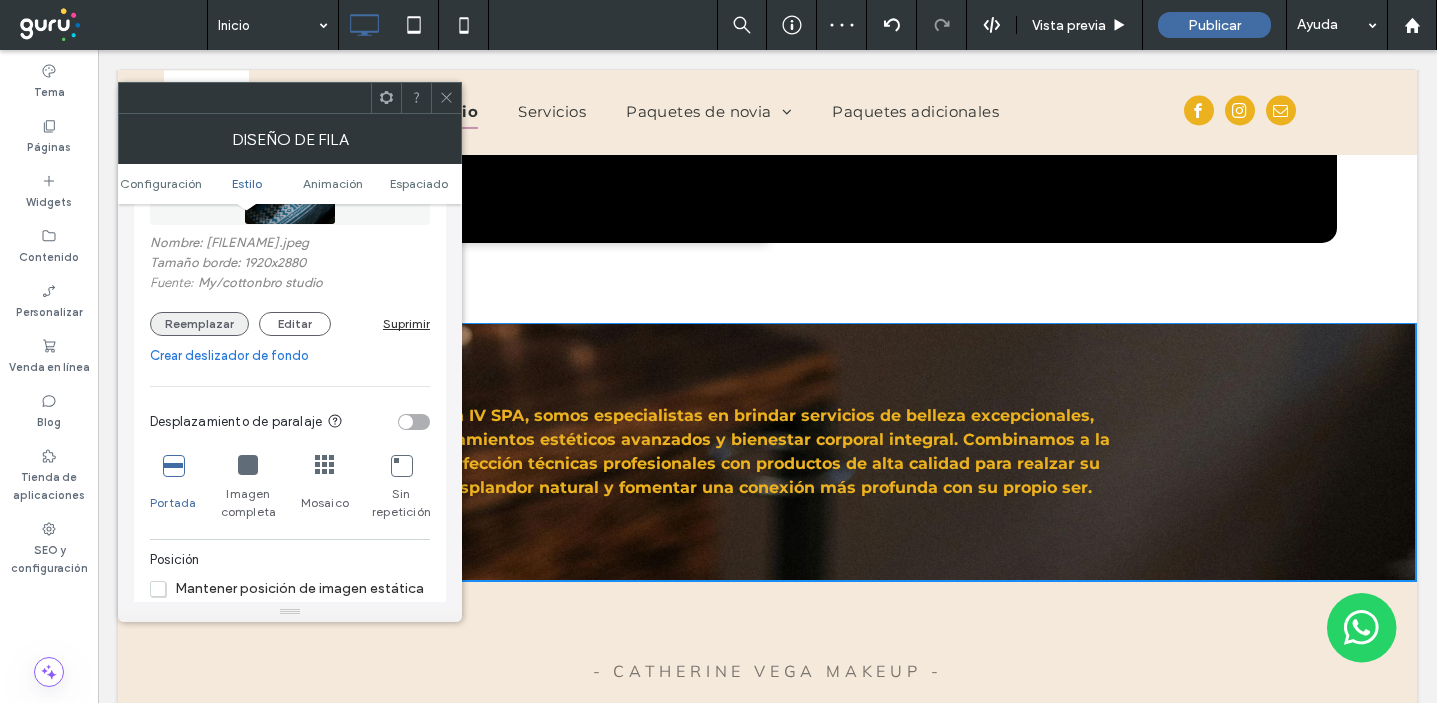 scroll, scrollTop: 453, scrollLeft: 0, axis: vertical 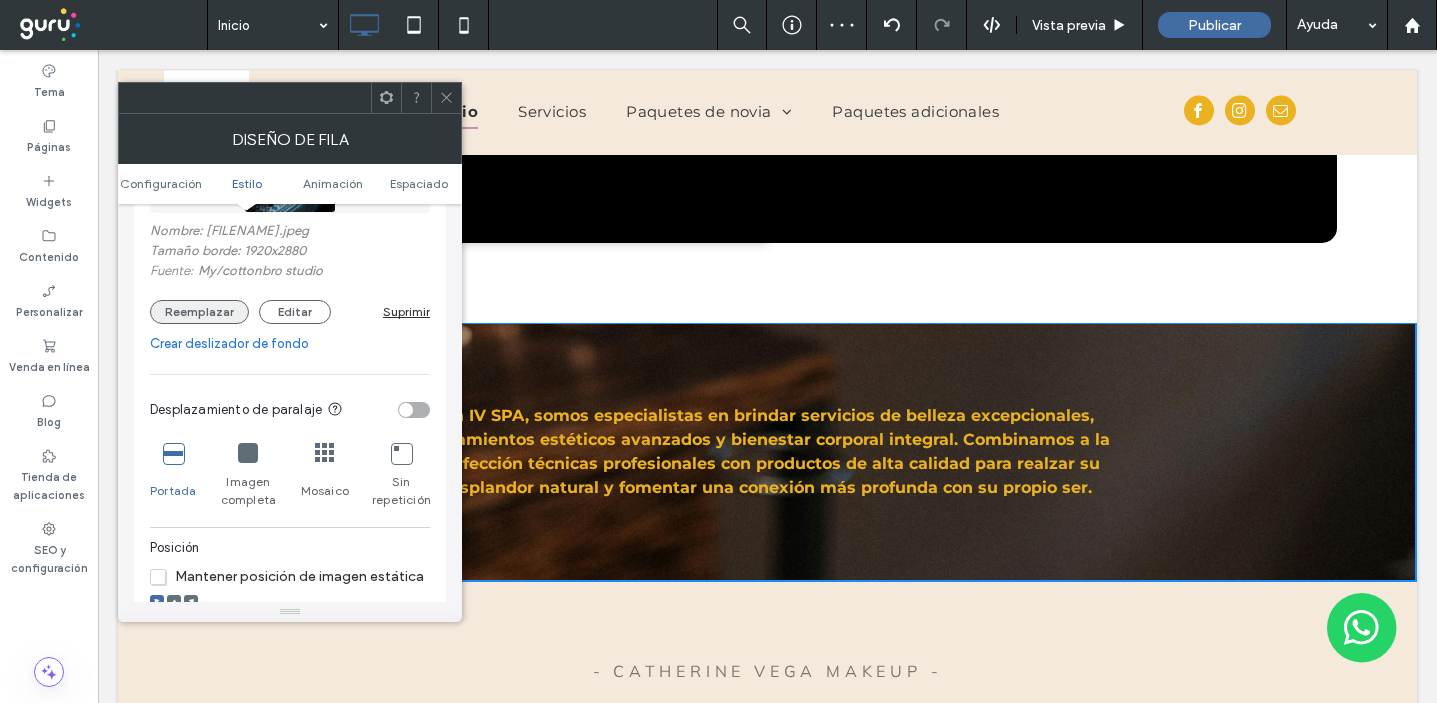 click on "Reemplazar" at bounding box center (199, 312) 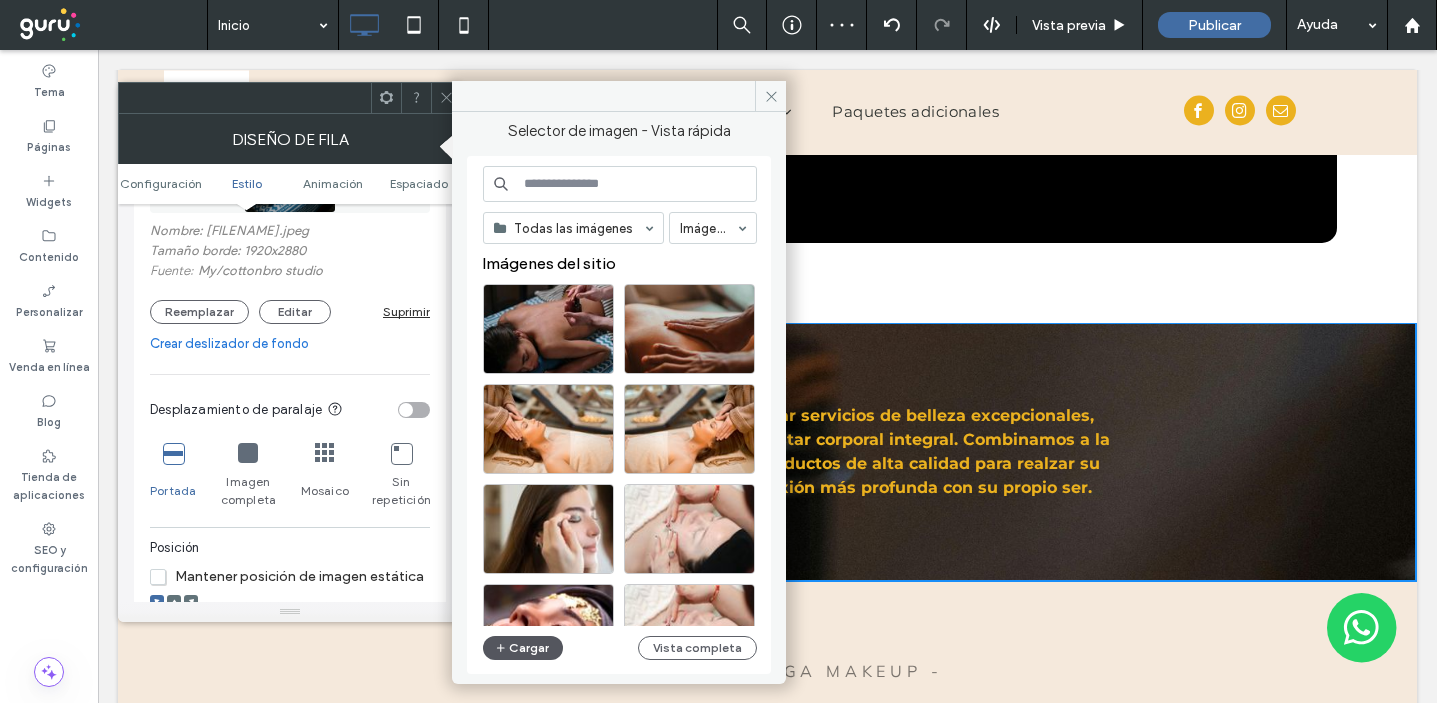 click on "Cargar" at bounding box center [523, 648] 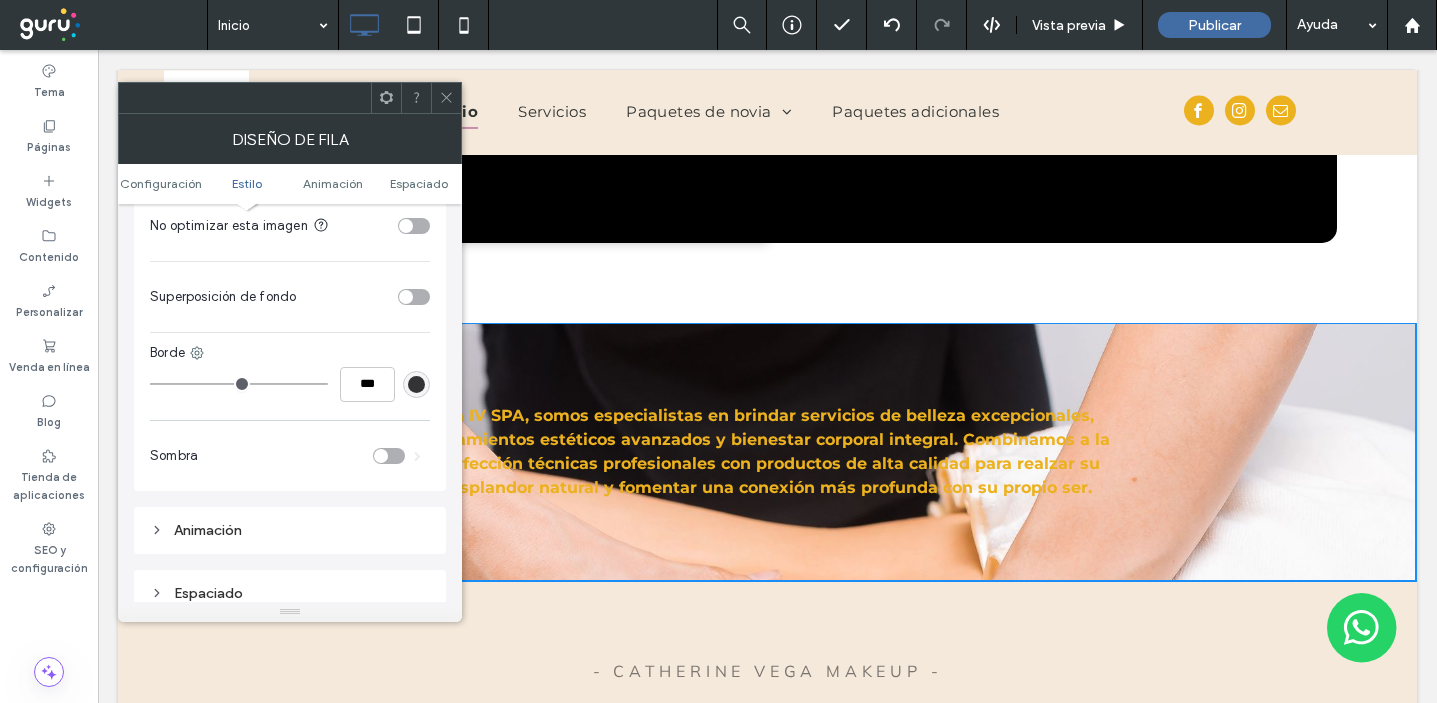 scroll, scrollTop: 854, scrollLeft: 0, axis: vertical 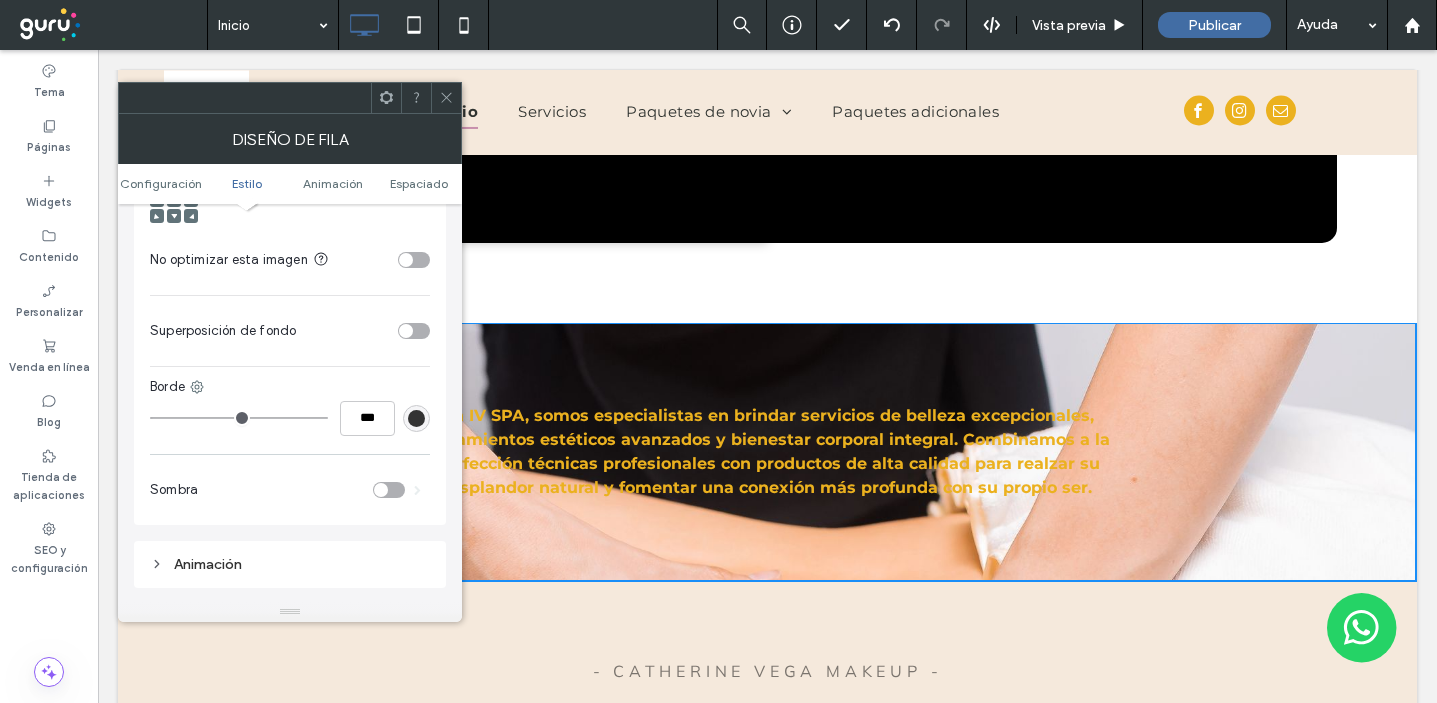 click at bounding box center (406, 331) 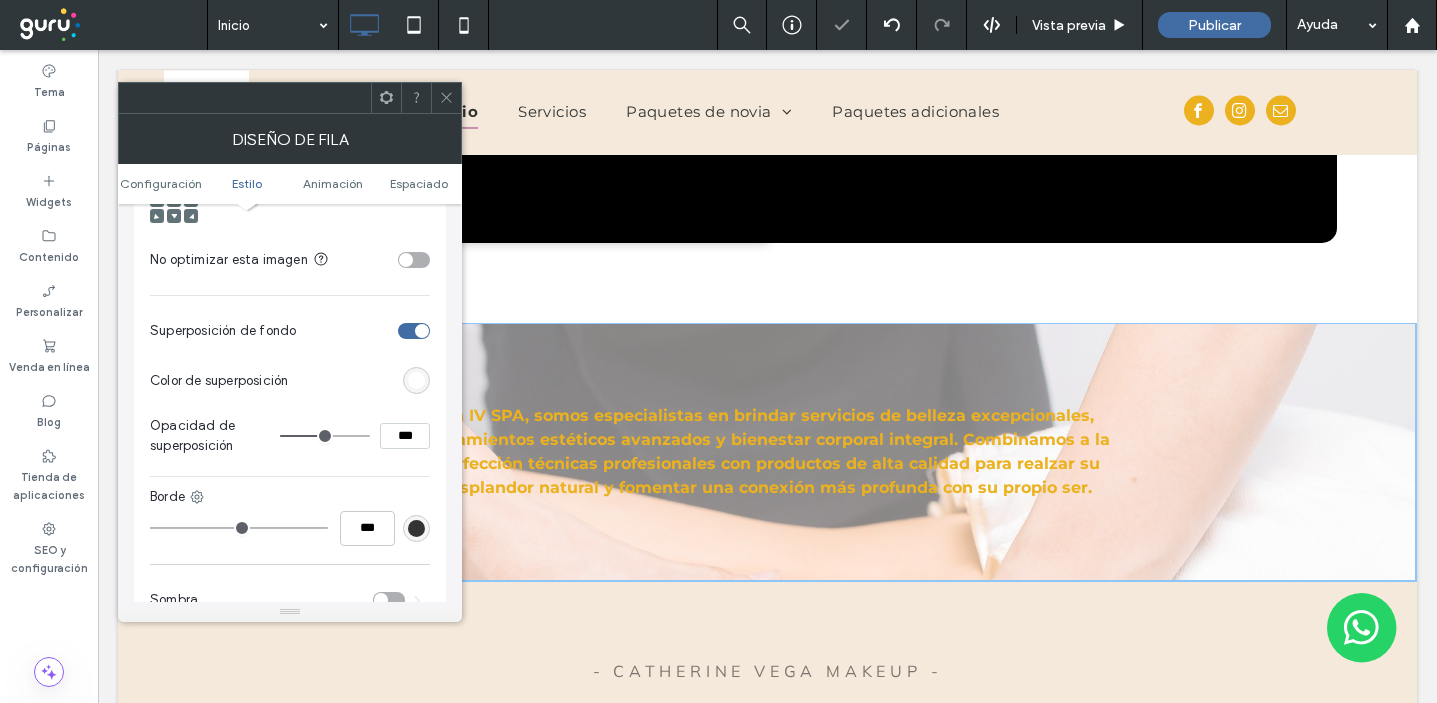 click at bounding box center [416, 380] 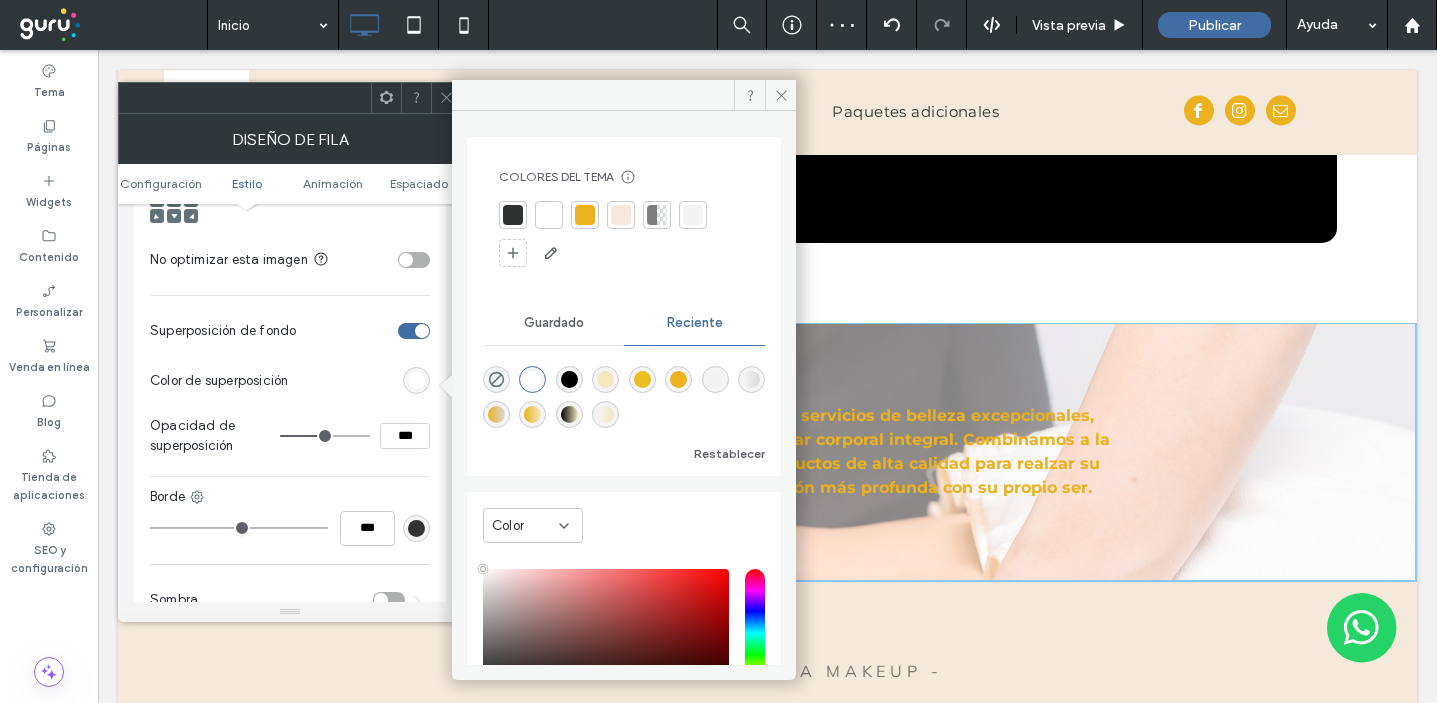 click at bounding box center (513, 215) 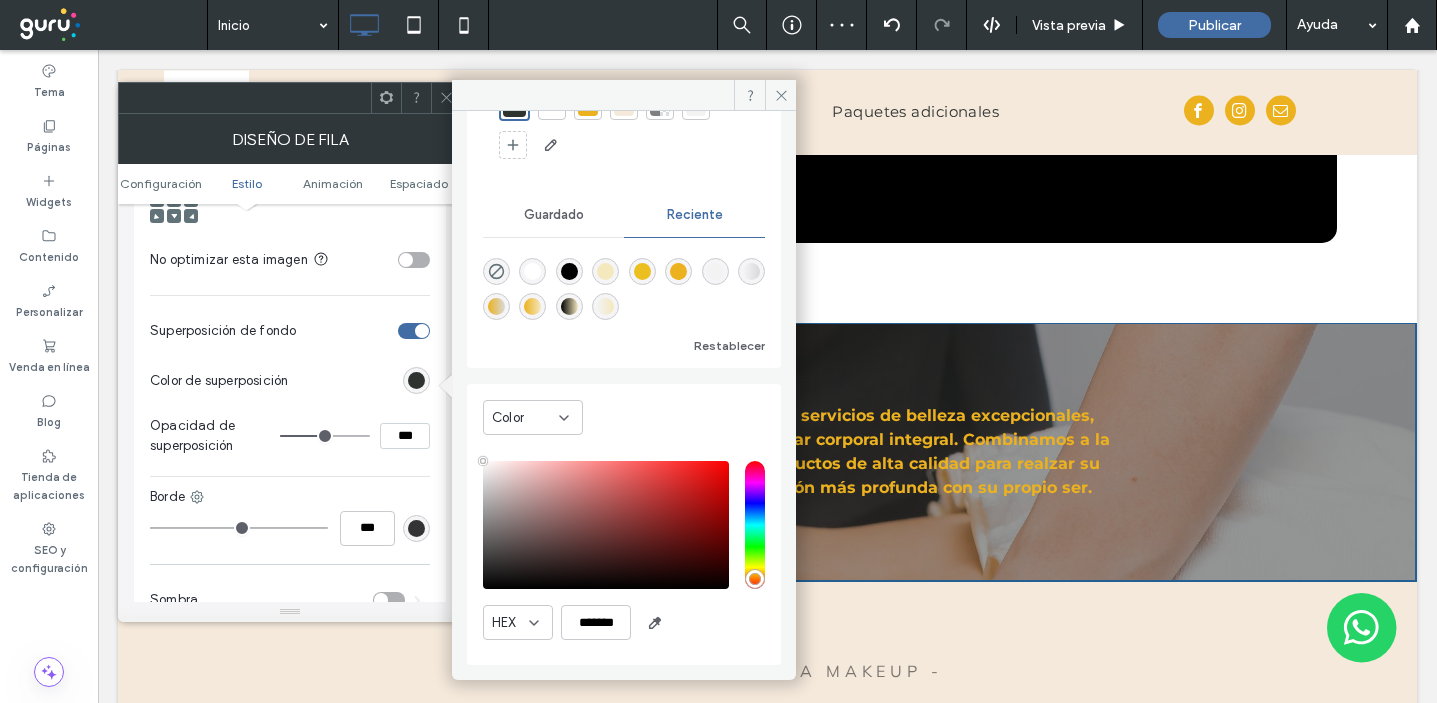scroll, scrollTop: 108, scrollLeft: 0, axis: vertical 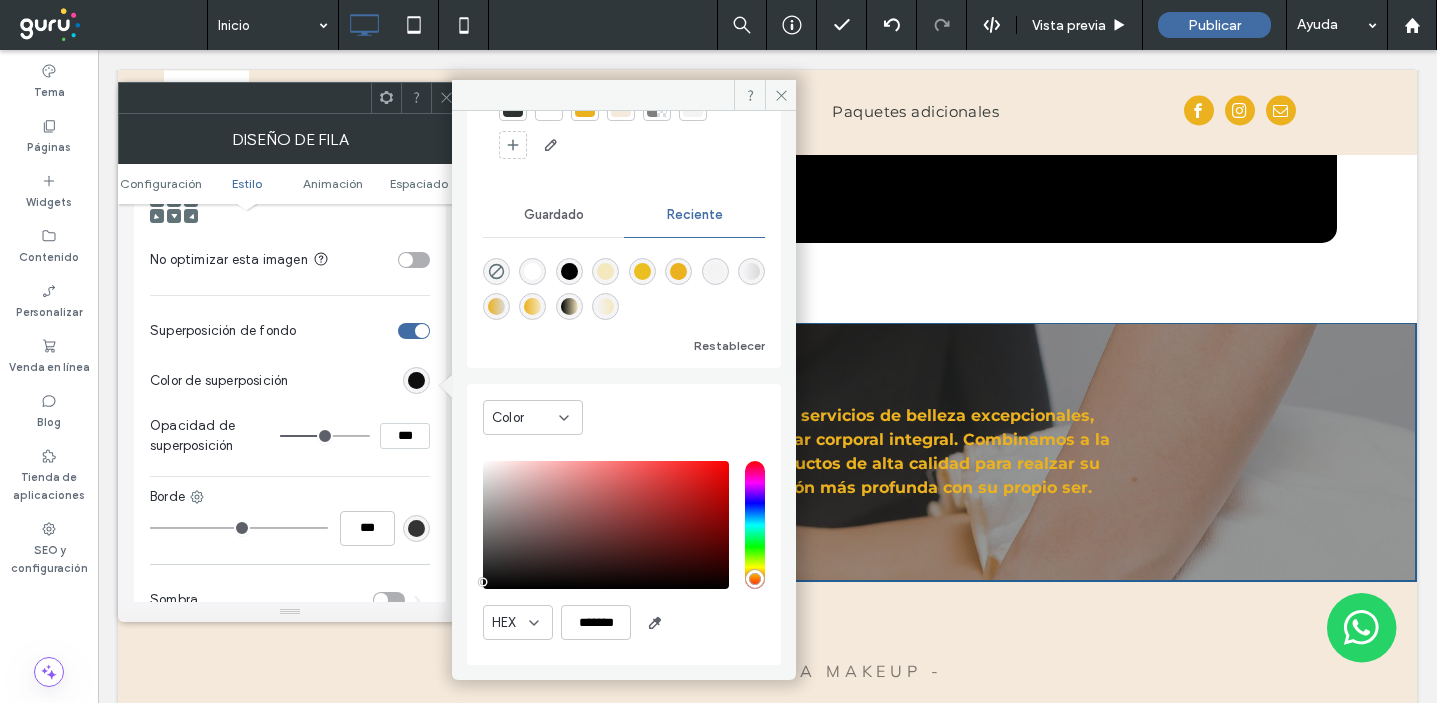 type on "*******" 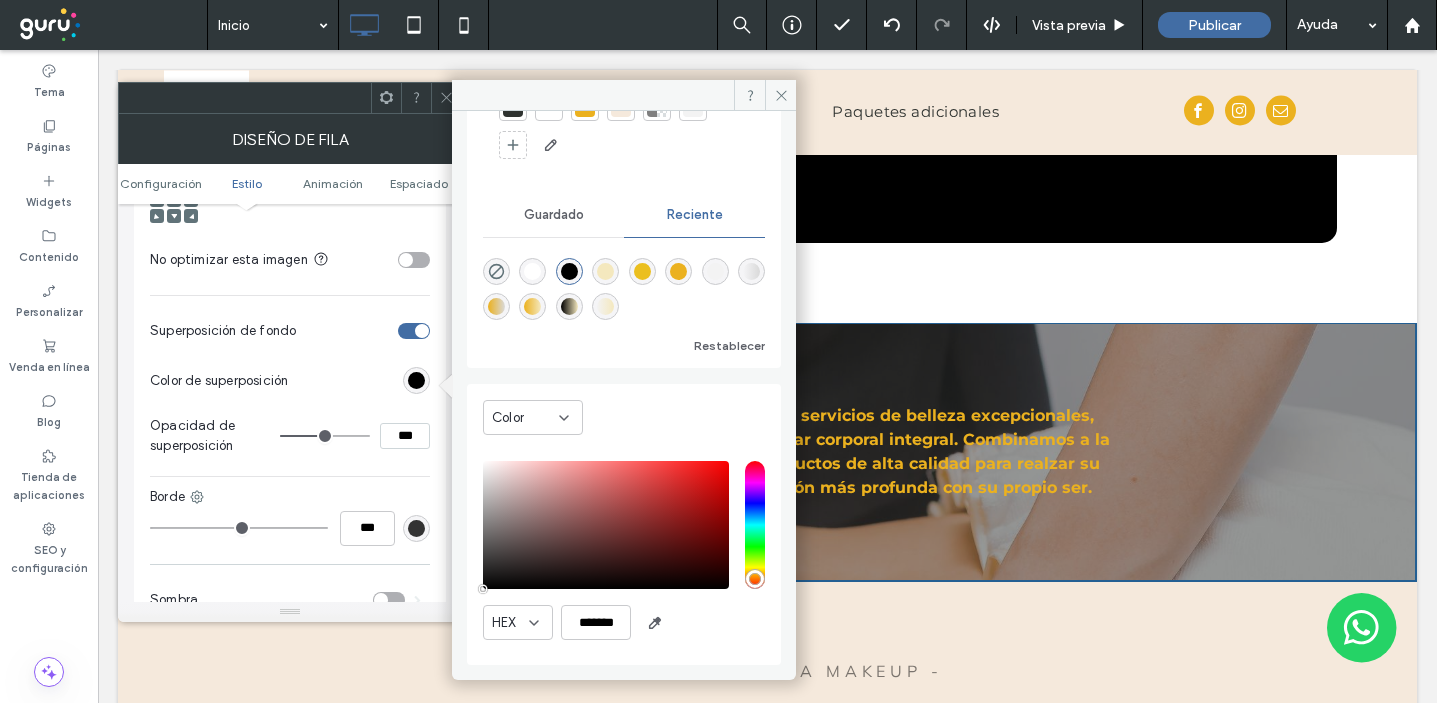 drag, startPoint x: 485, startPoint y: 578, endPoint x: 471, endPoint y: 590, distance: 18.439089 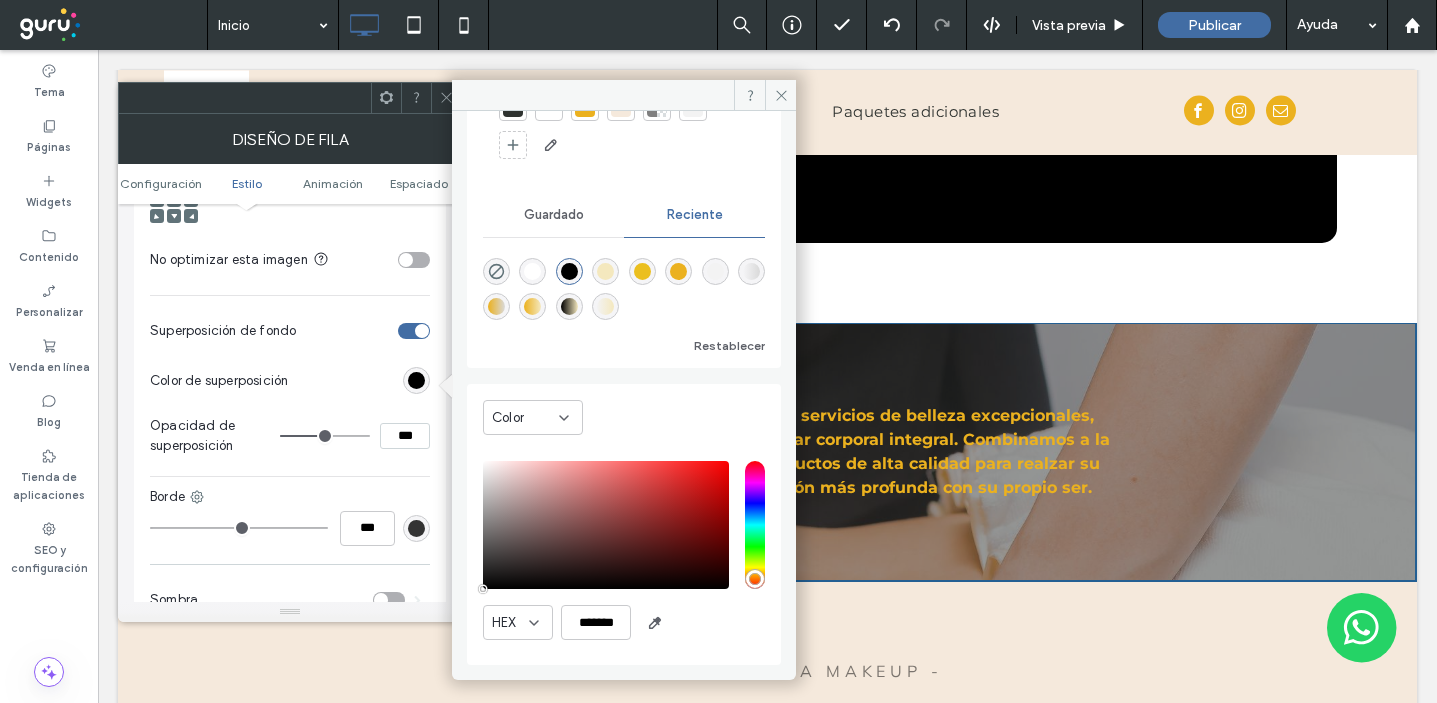 click on "Color HEX *******" at bounding box center [624, 524] 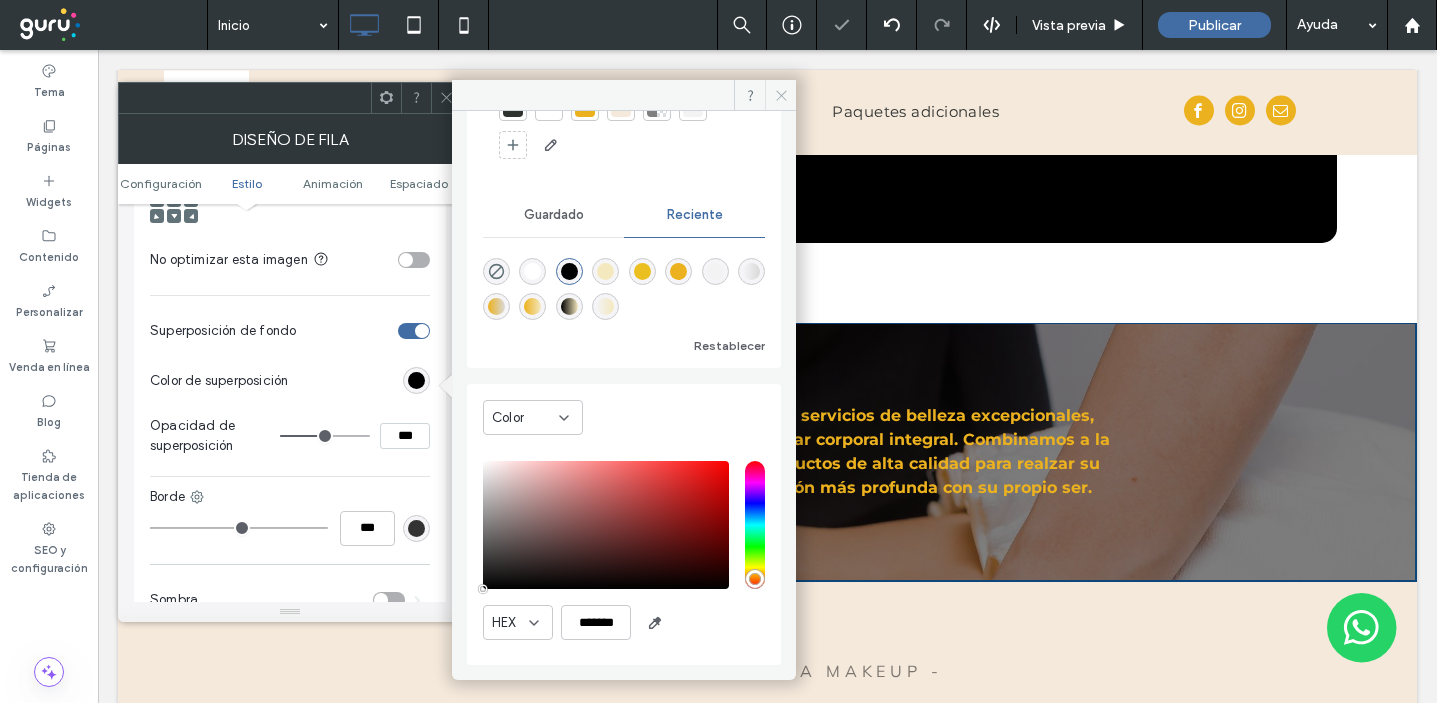 click 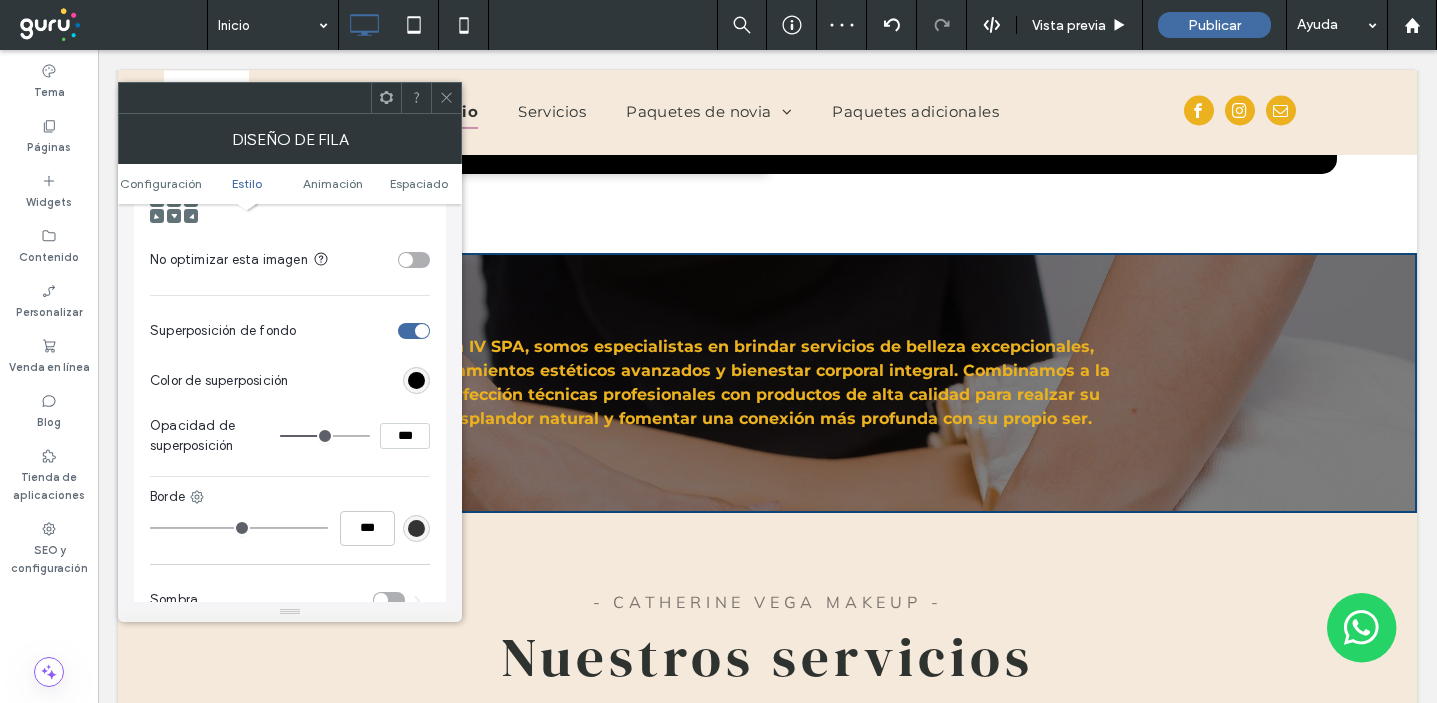 scroll, scrollTop: 1877, scrollLeft: 0, axis: vertical 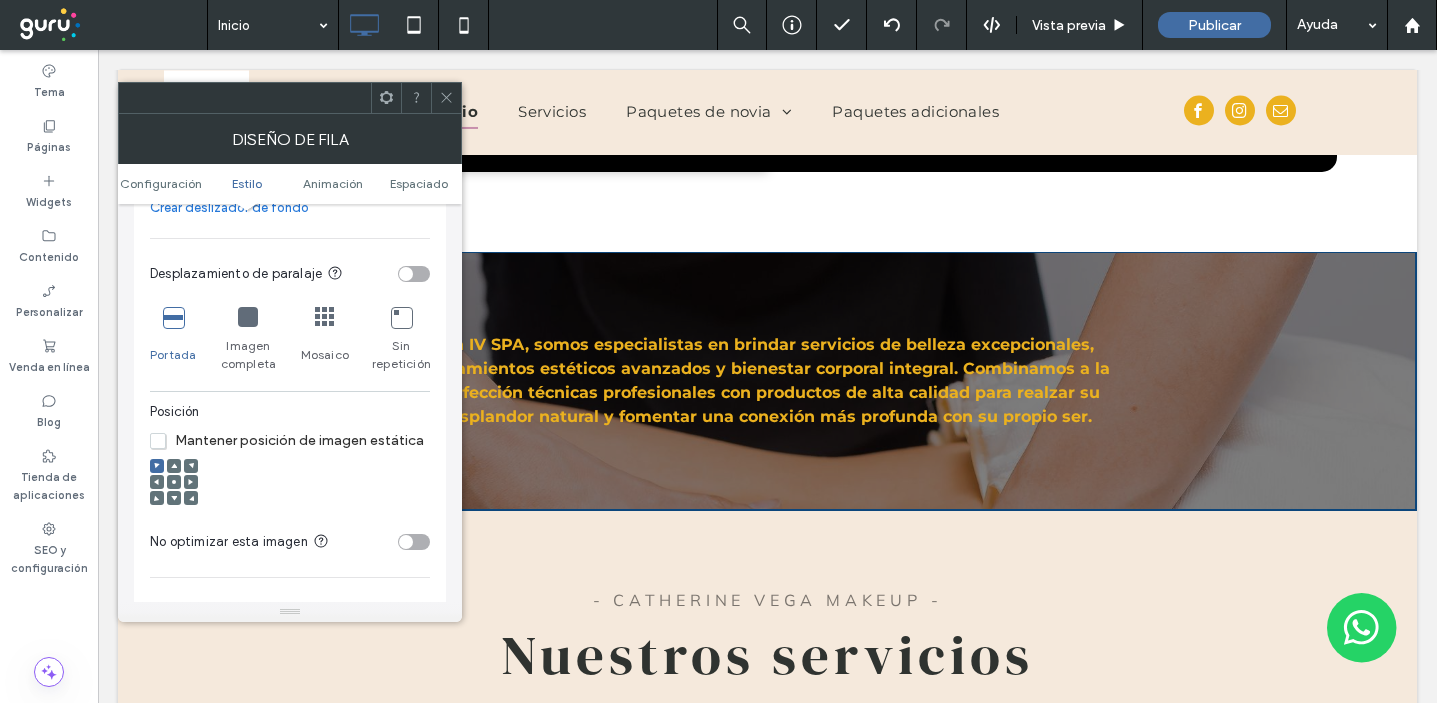 click at bounding box center (174, 482) 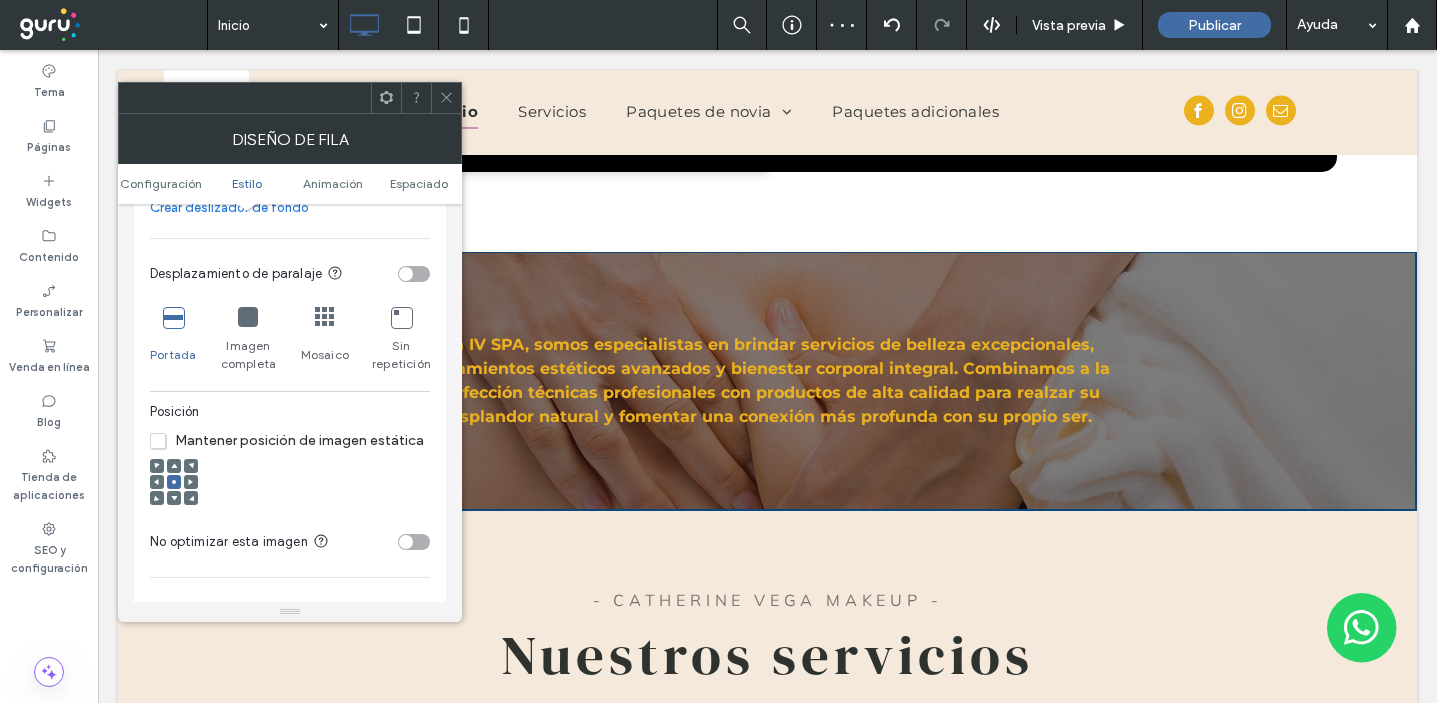 click at bounding box center [406, 274] 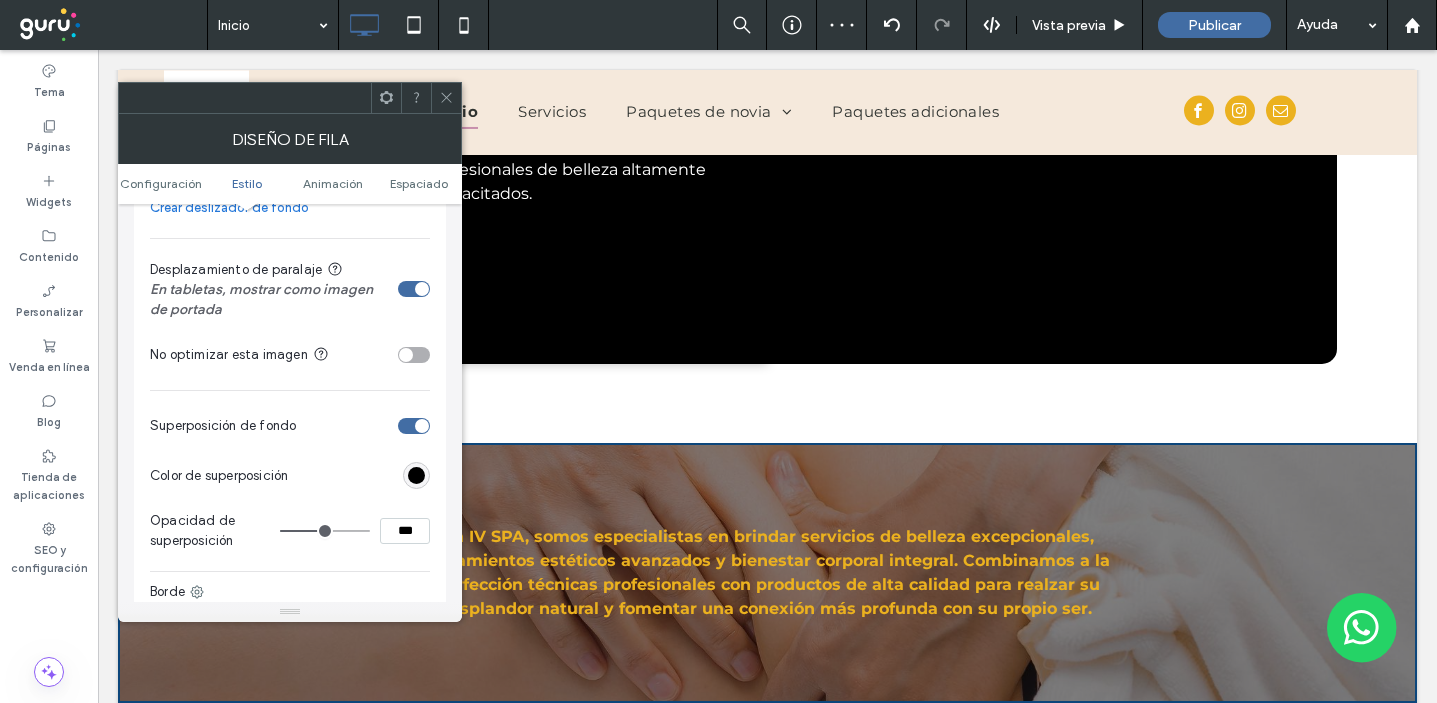 scroll, scrollTop: 1676, scrollLeft: 0, axis: vertical 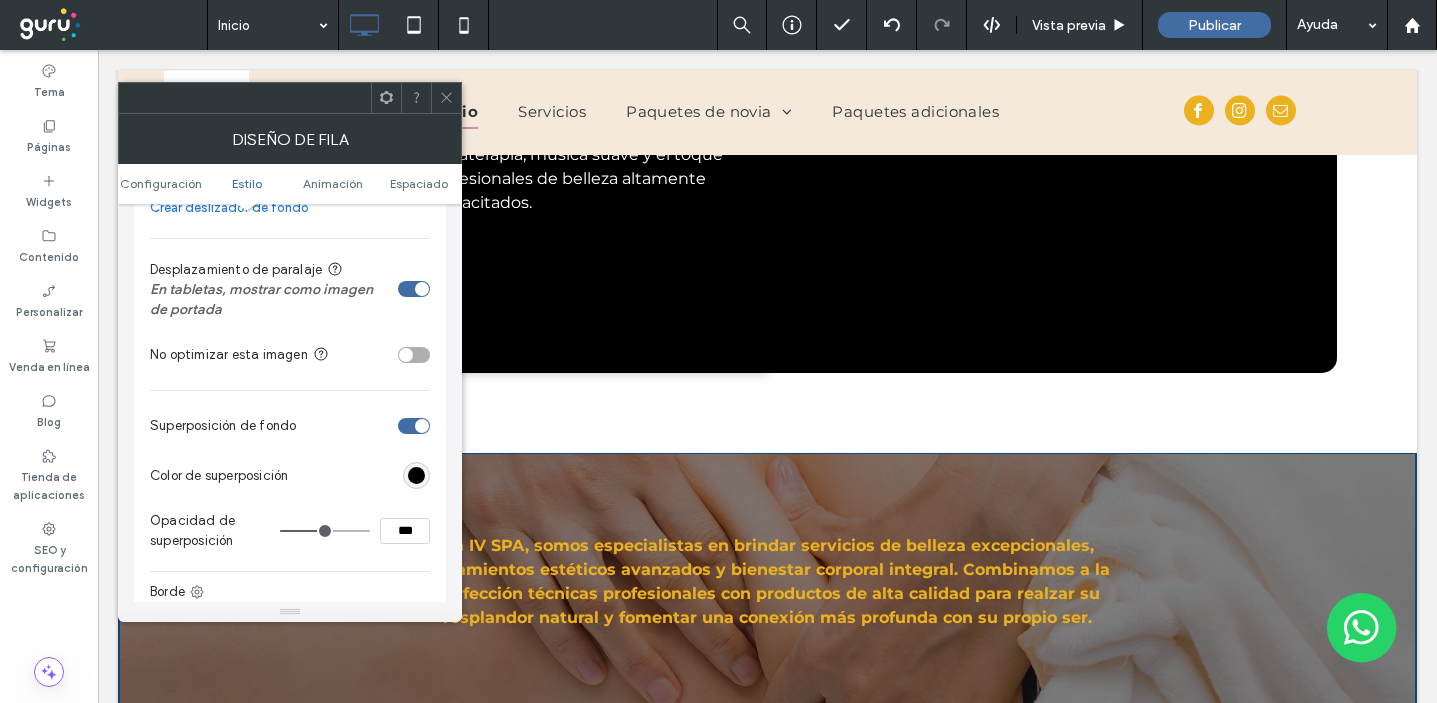 click 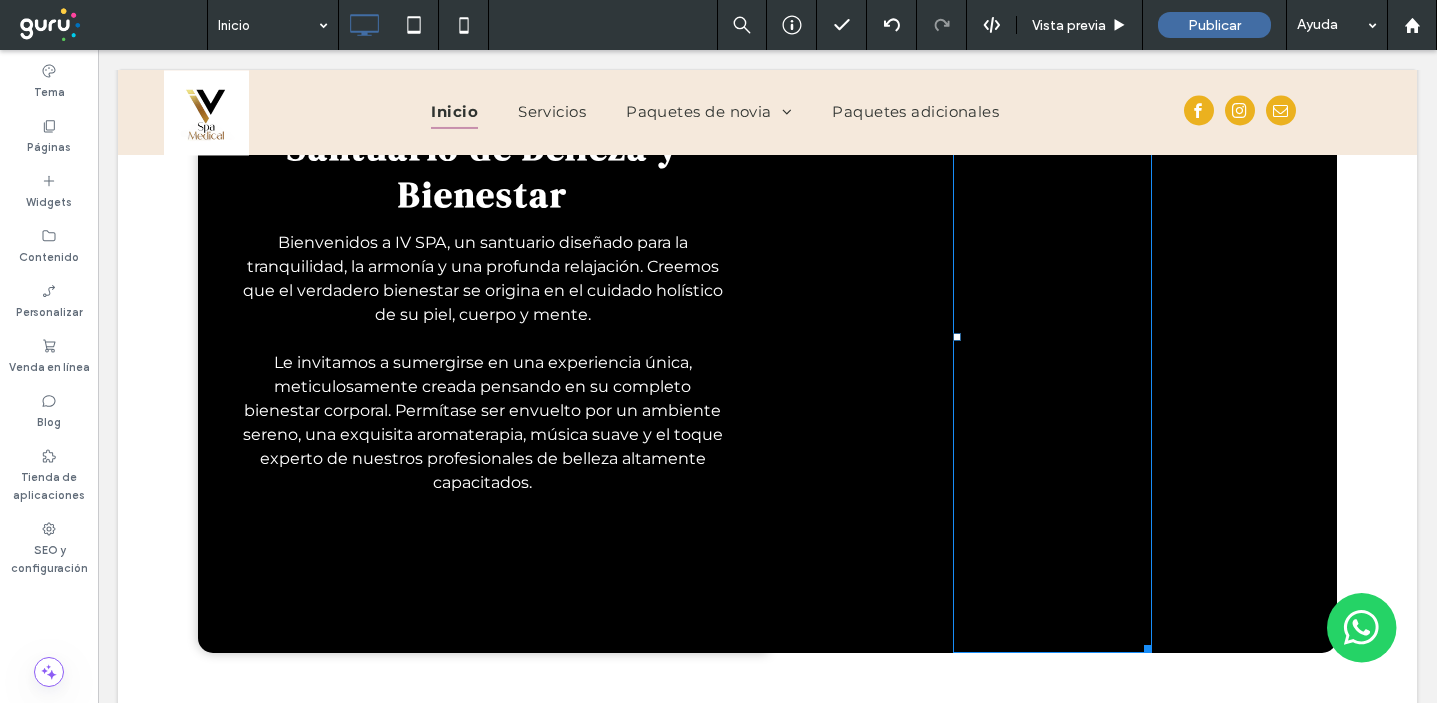 scroll, scrollTop: 1424, scrollLeft: 0, axis: vertical 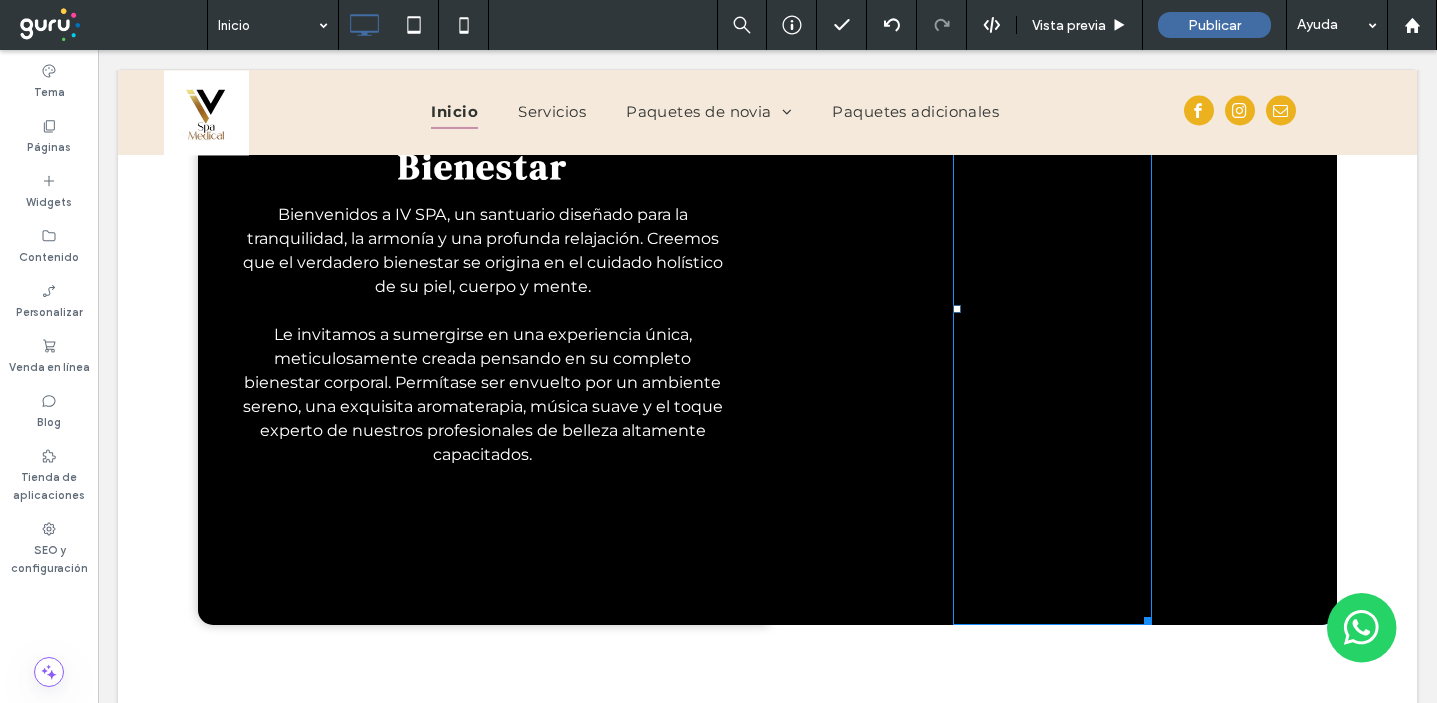 drag, startPoint x: 1143, startPoint y: 614, endPoint x: 1142, endPoint y: 534, distance: 80.00625 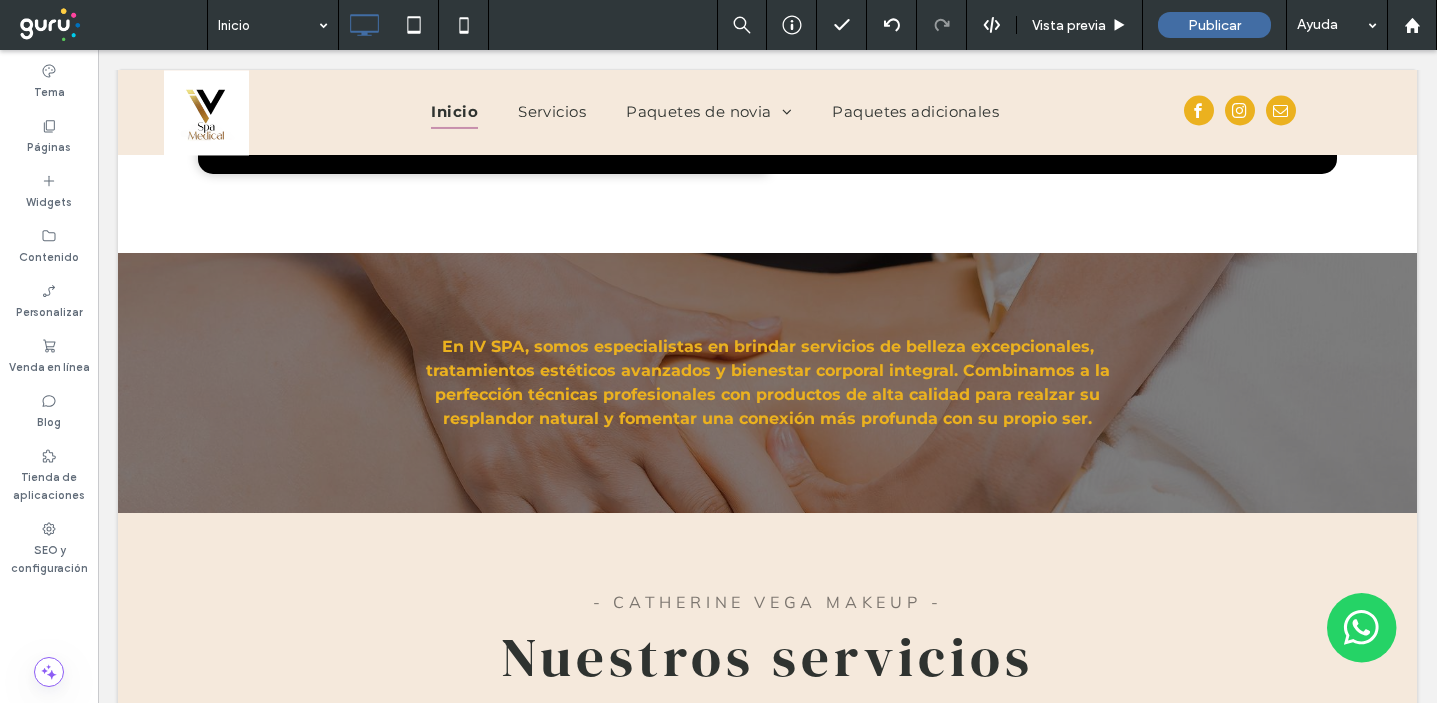 scroll, scrollTop: 1787, scrollLeft: 0, axis: vertical 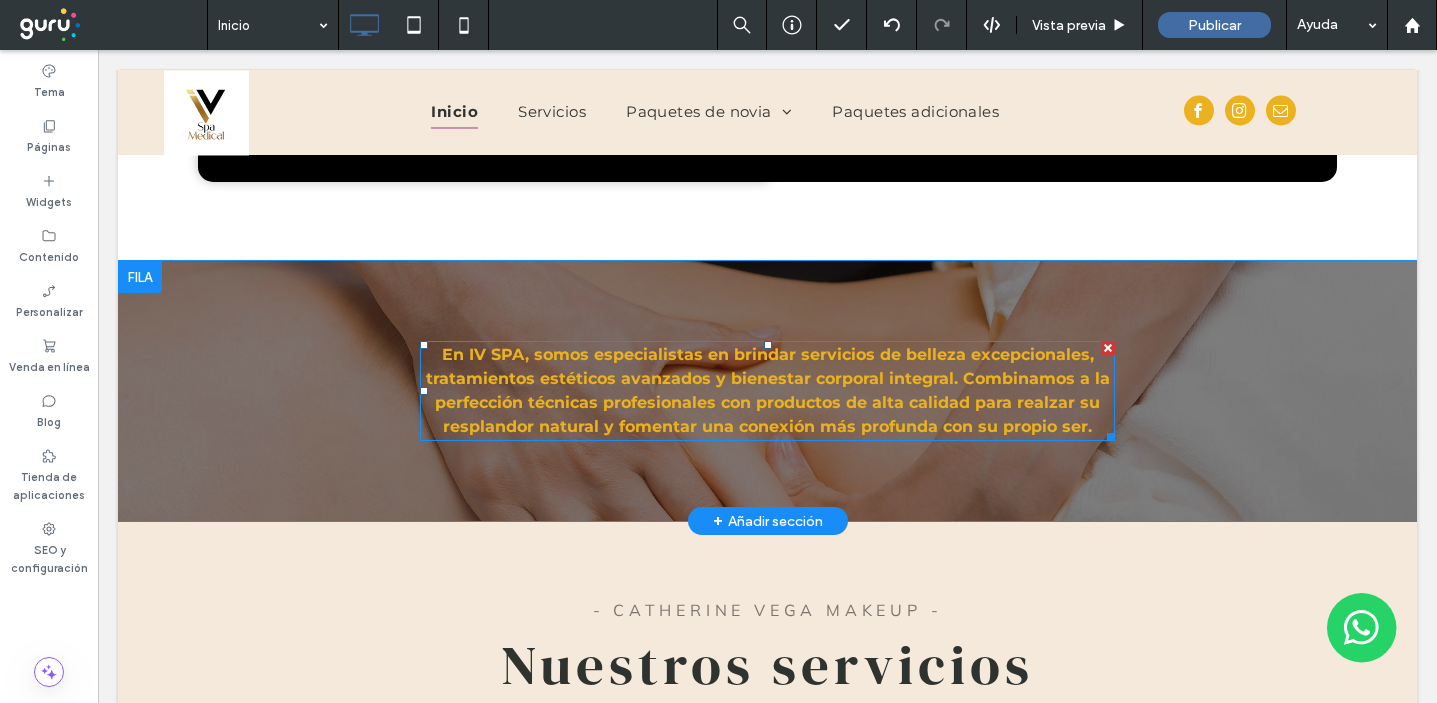 click on "En IV SPA, somos especialistas en brindar servicios de belleza excepcionales, tratamientos estéticos avanzados y bienestar corporal integral. Combinamos a la perfección técnicas profesionales con productos de alta calidad para realzar su resplandor natural y fomentar una conexión más profunda con su propio ser." at bounding box center [768, 390] 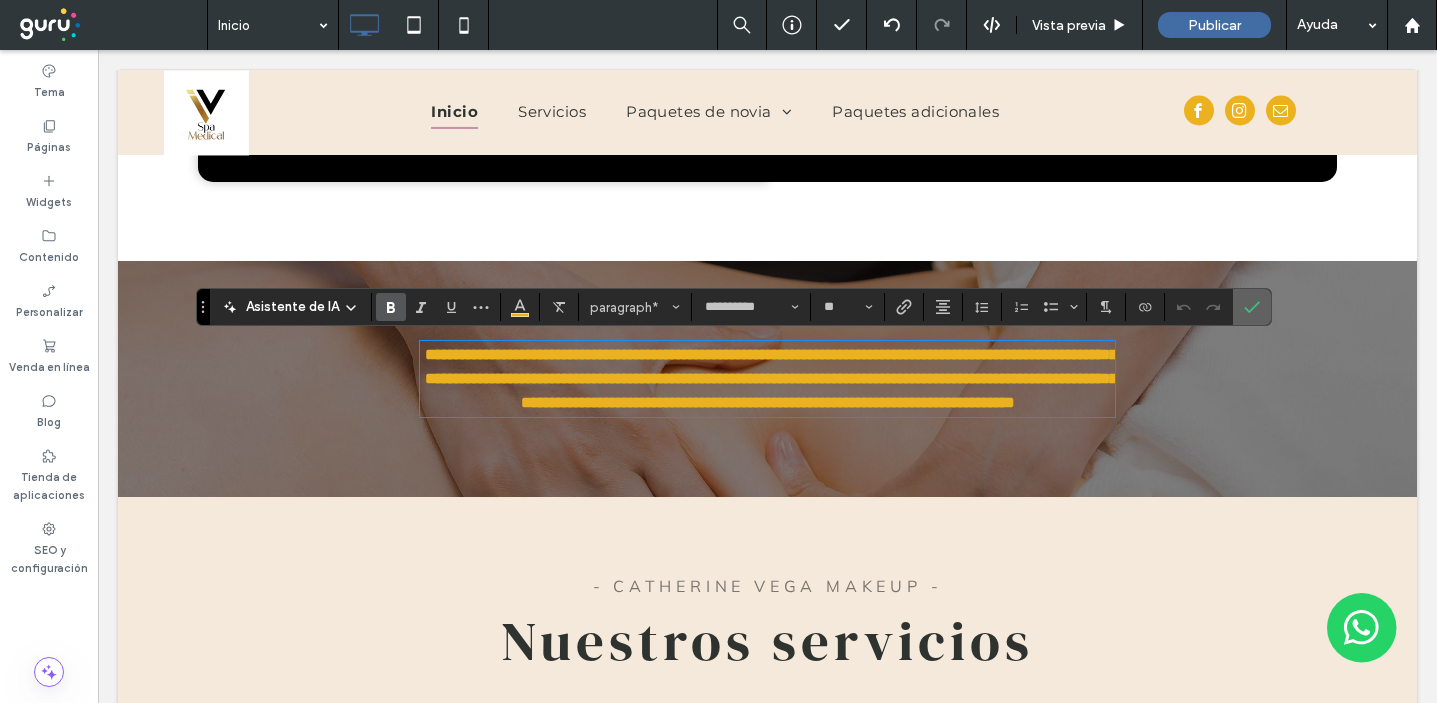 drag, startPoint x: 1247, startPoint y: 309, endPoint x: 729, endPoint y: 234, distance: 523.40137 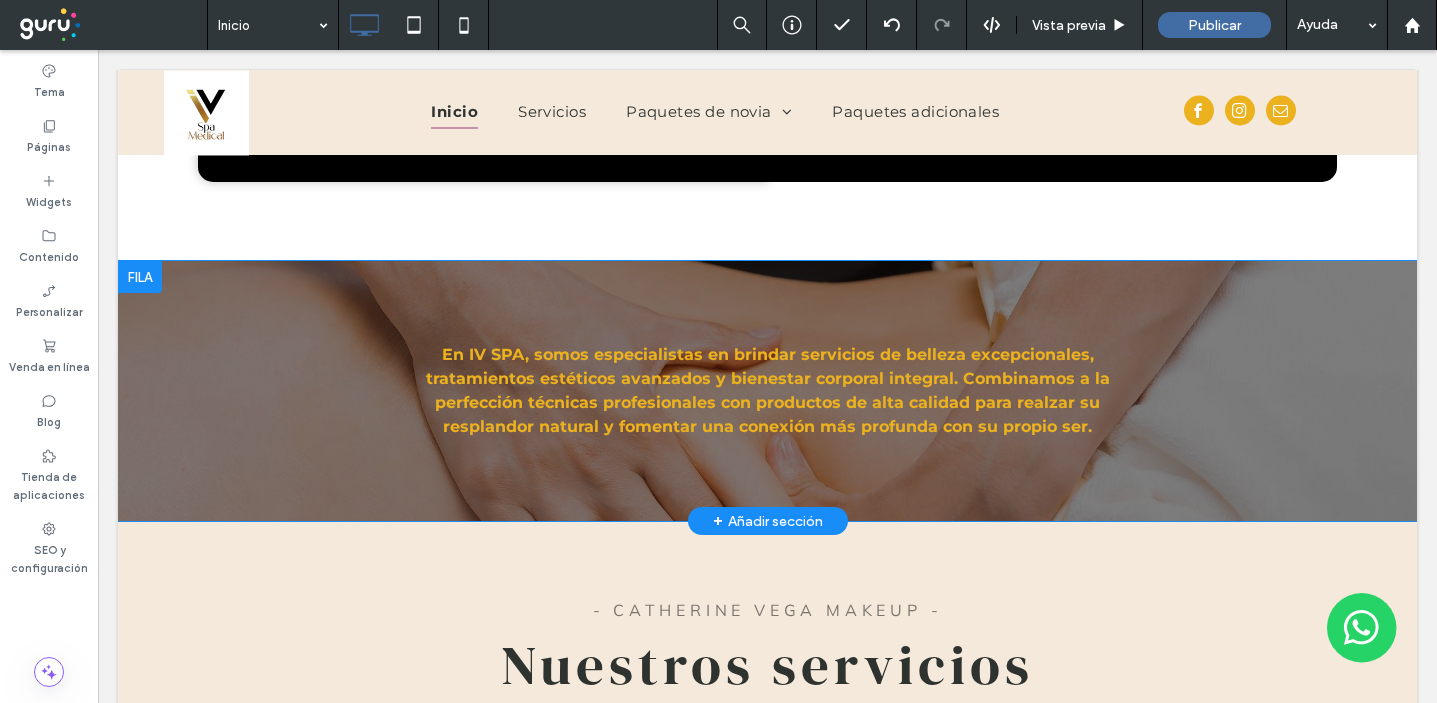 click on "Click To Paste     Click To Paste     En IV SPA, somos especialistas en brindar servicios de belleza excepcionales, tratamientos estéticos avanzados y bienestar corporal integral. Combinamos a la perfección técnicas profesionales con productos de alta calidad para realzar su resplandor natural y fomentar una conexión más profunda con su propio ser.
Fila + Añadir sección" at bounding box center (767, 391) 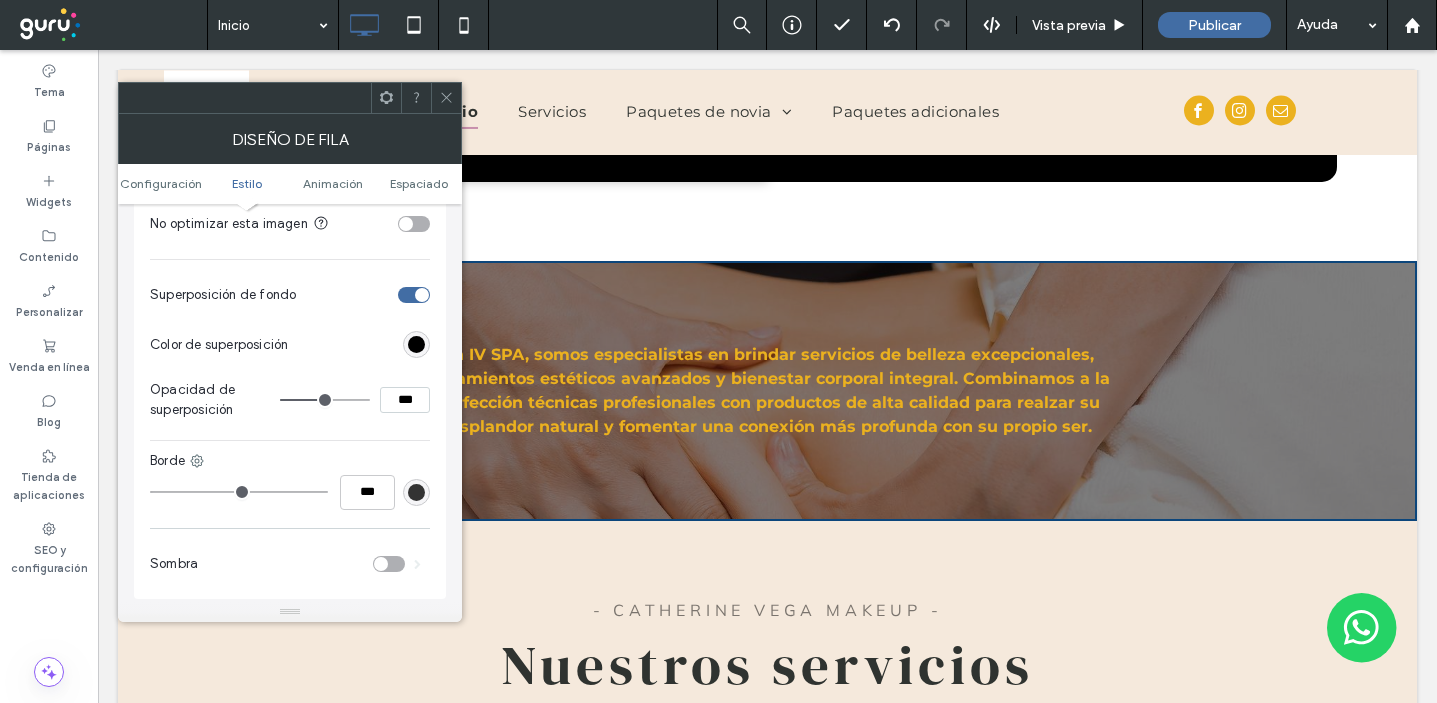 scroll, scrollTop: 777, scrollLeft: 0, axis: vertical 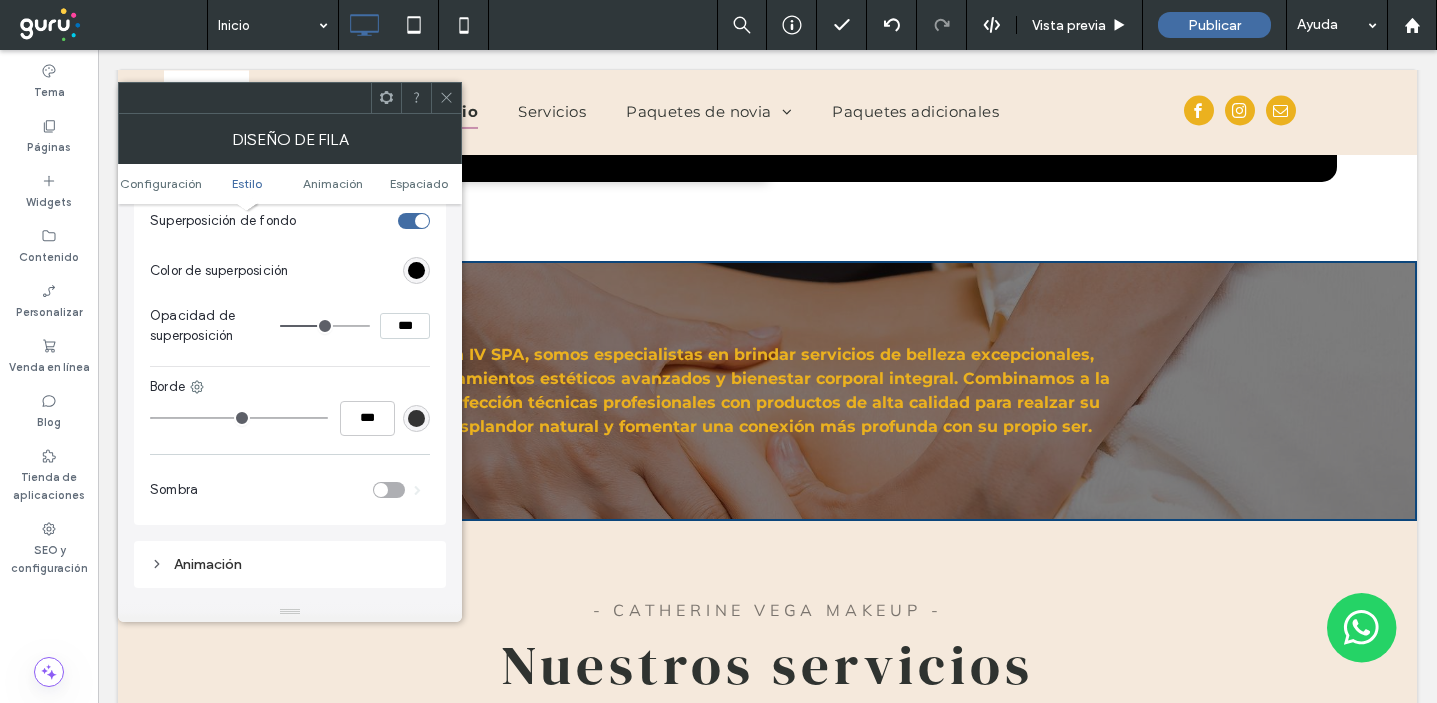 type on "**" 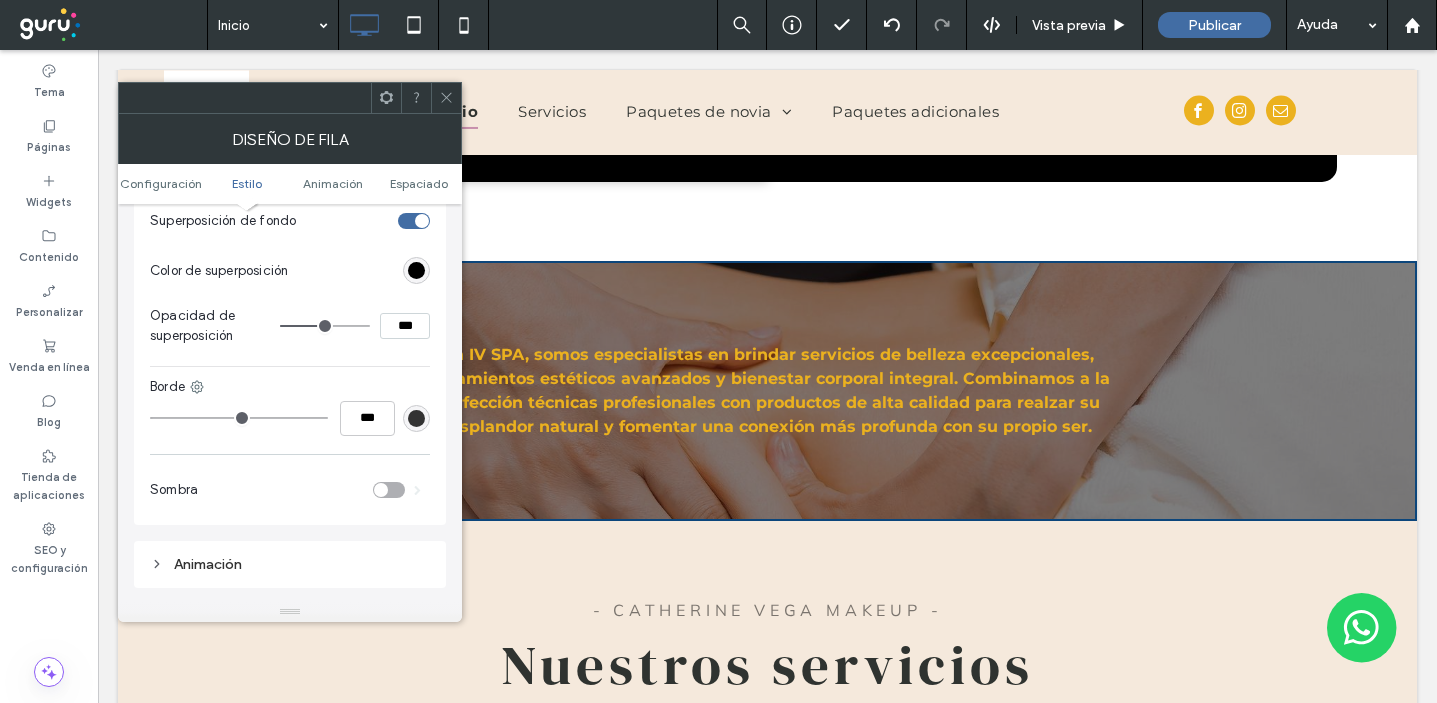 type on "***" 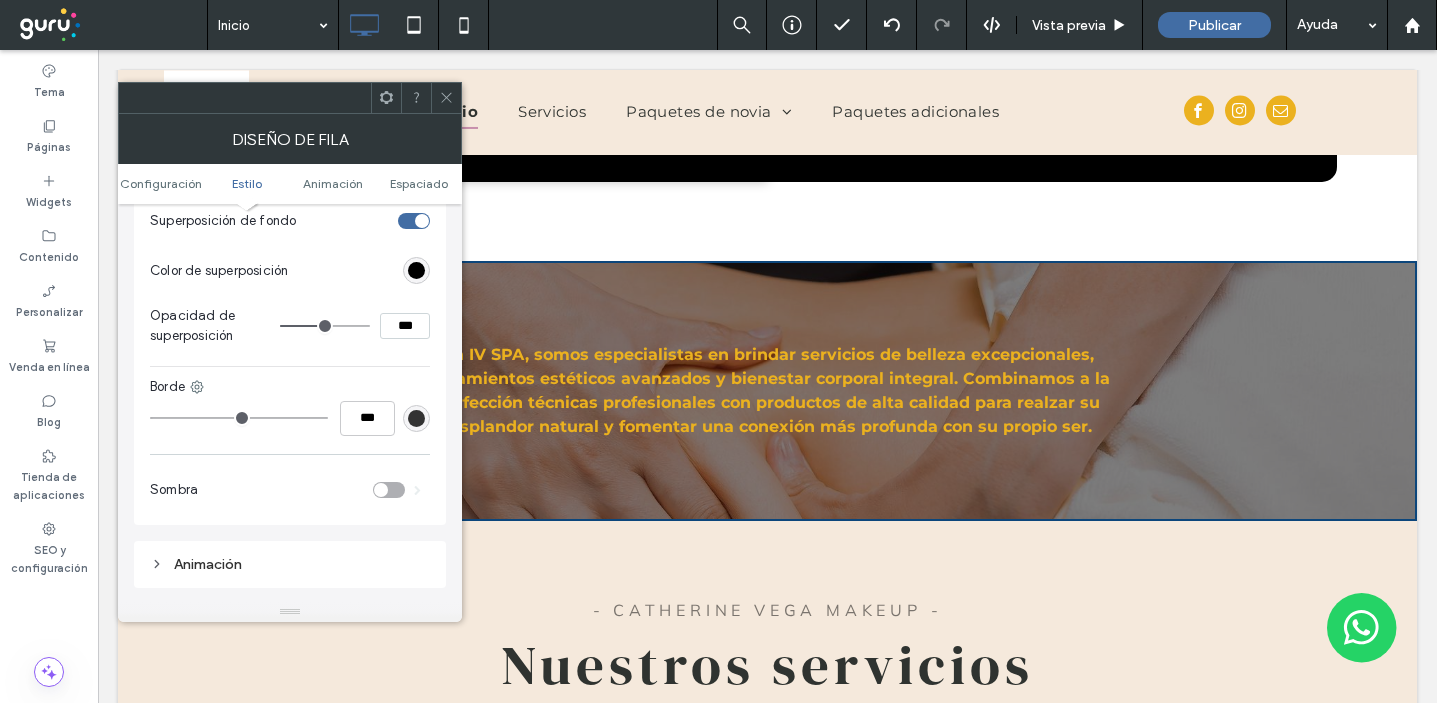 type on "**" 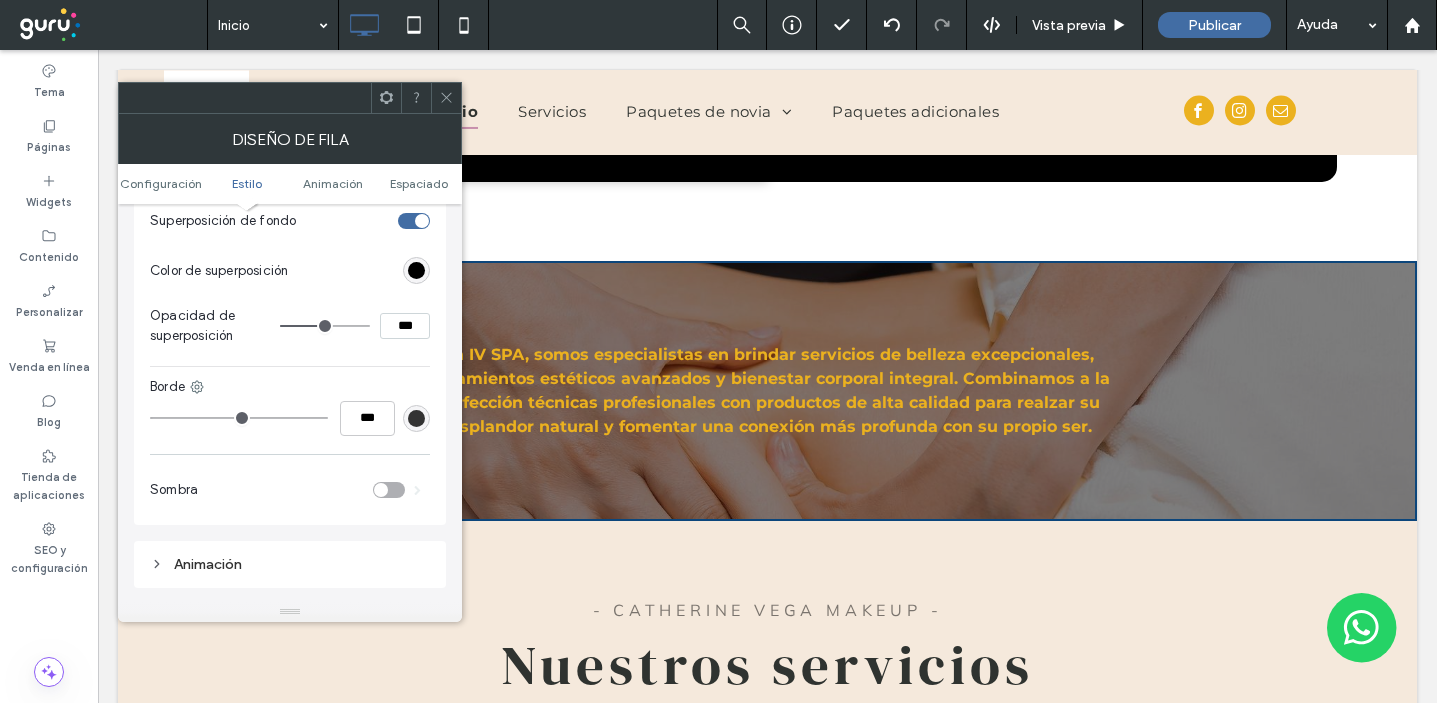 type on "***" 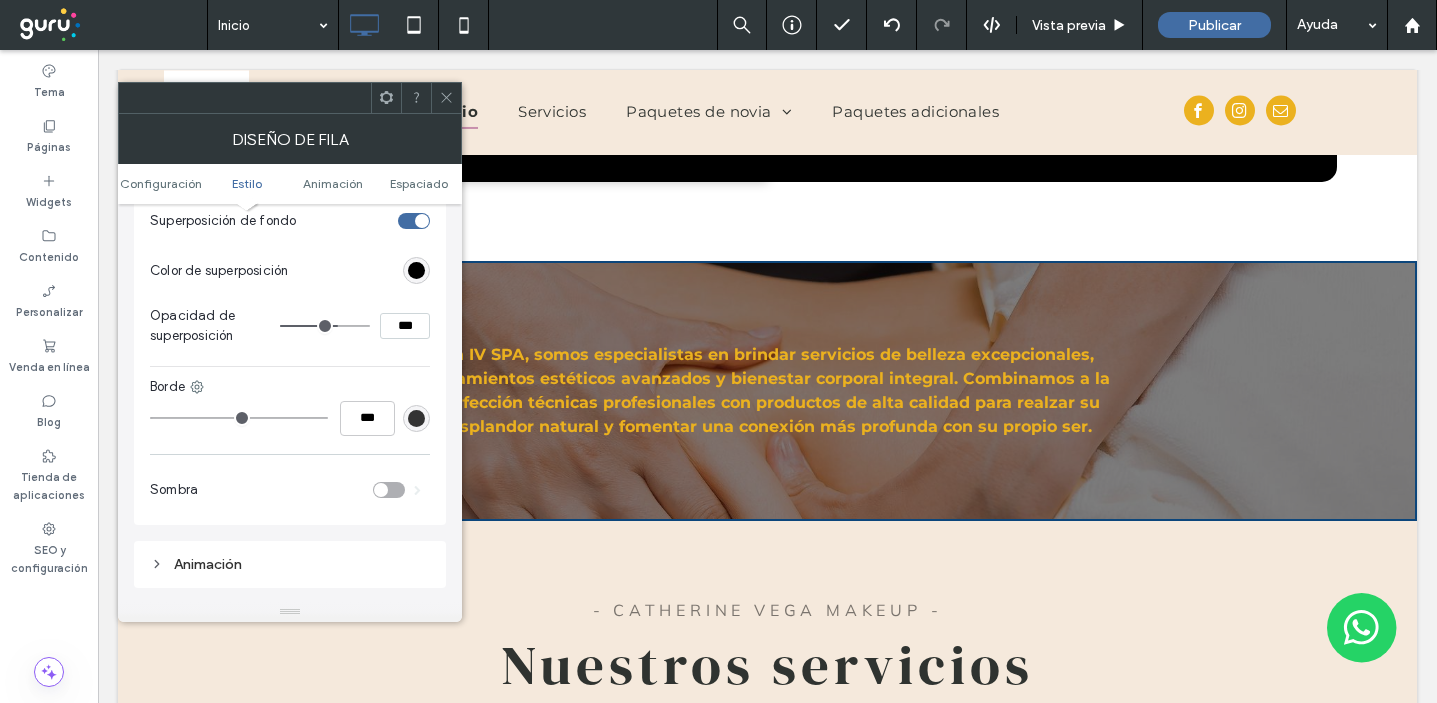 type on "**" 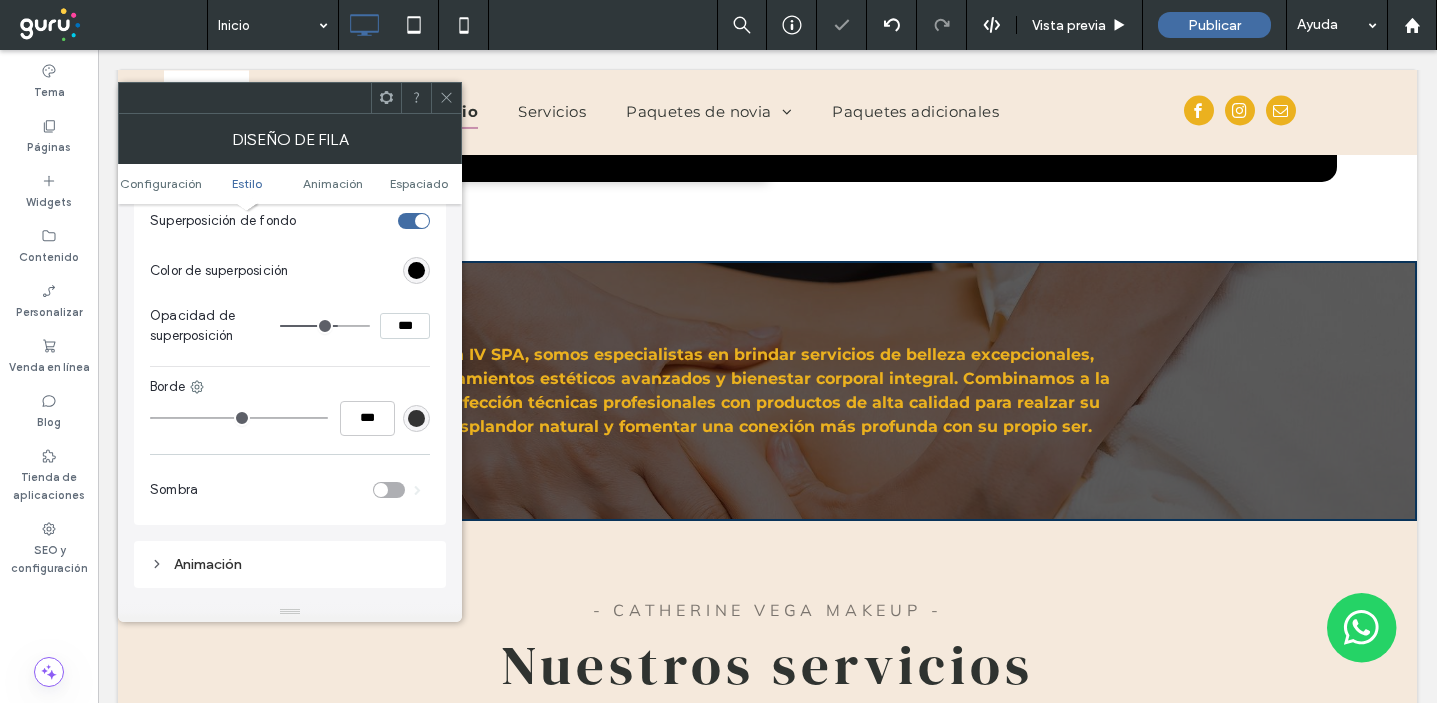 click at bounding box center (446, 98) 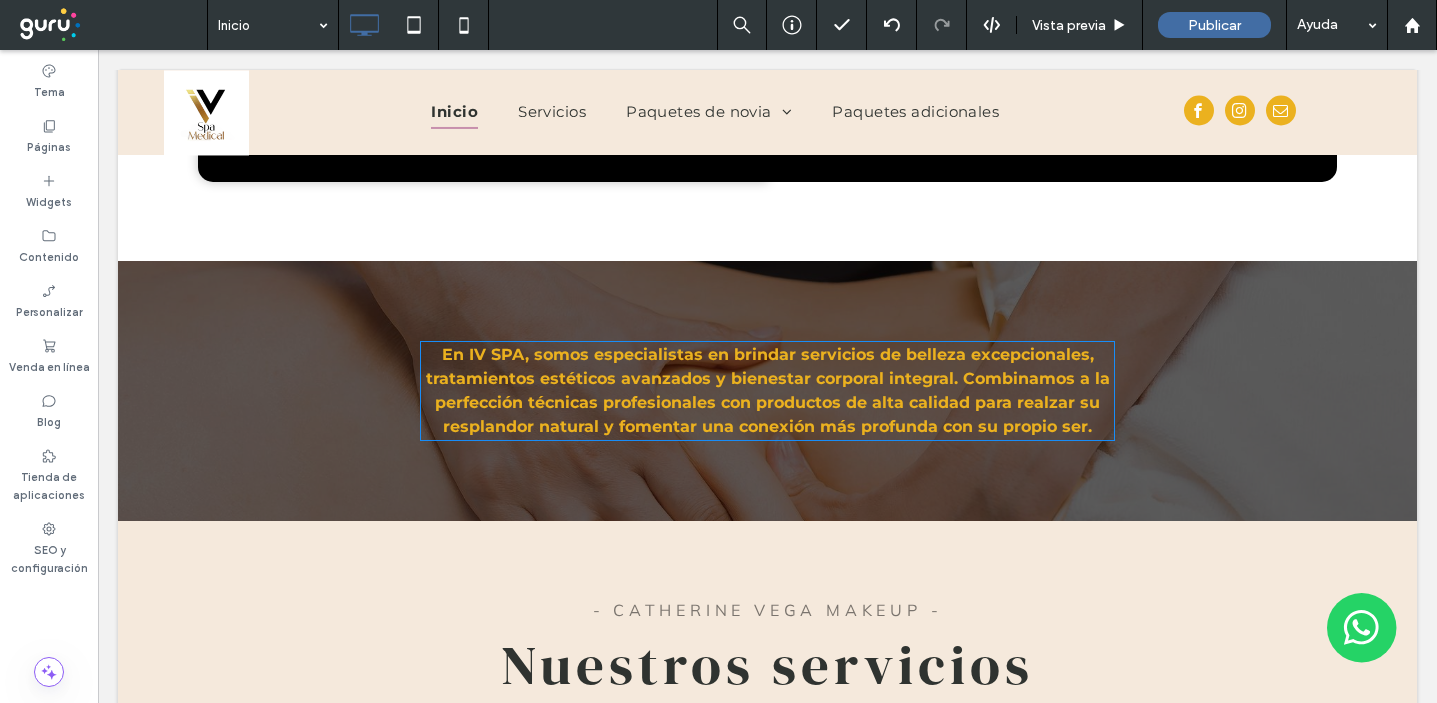 click on "En IV SPA, somos especialistas en brindar servicios de belleza excepcionales, tratamientos estéticos avanzados y bienestar corporal integral. Combinamos a la perfección técnicas profesionales con productos de alta calidad para realzar su resplandor natural y fomentar una conexión más profunda con su propio ser." at bounding box center (768, 390) 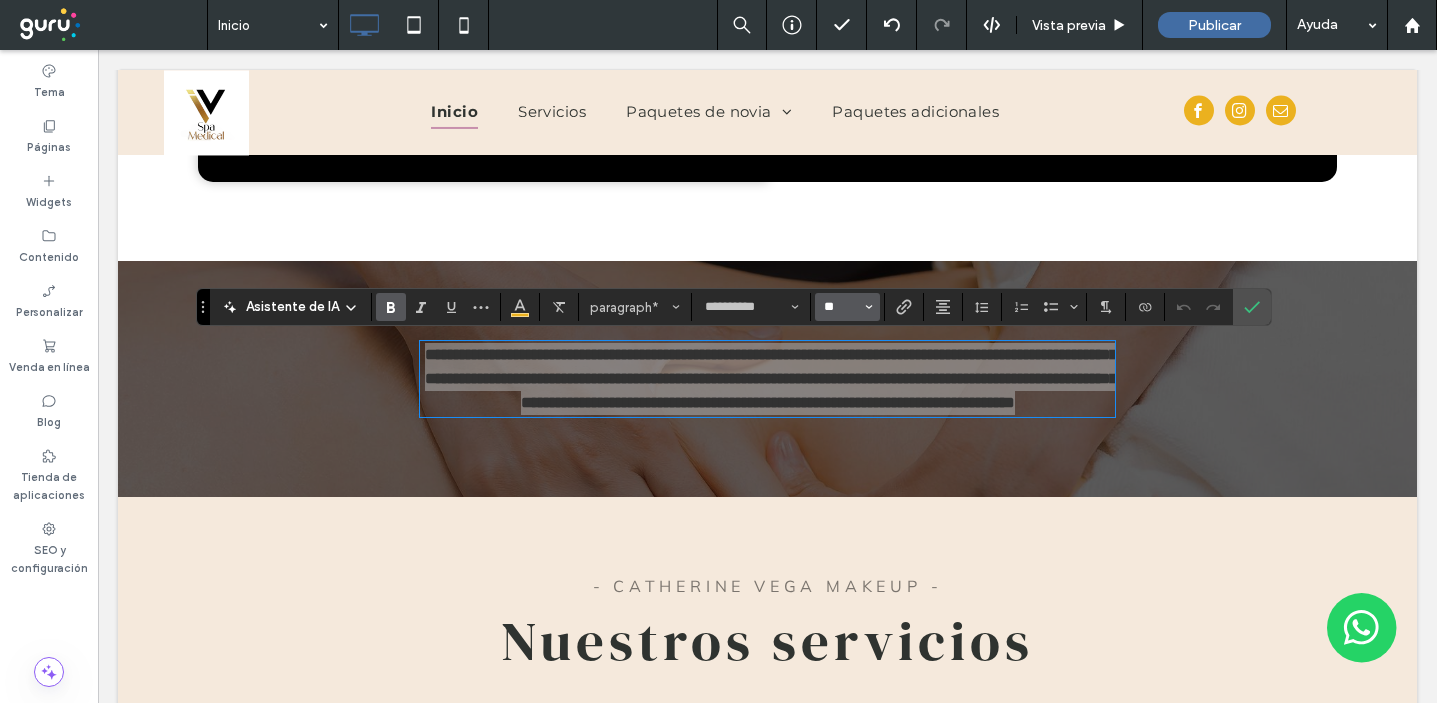 click on "**" at bounding box center [841, 307] 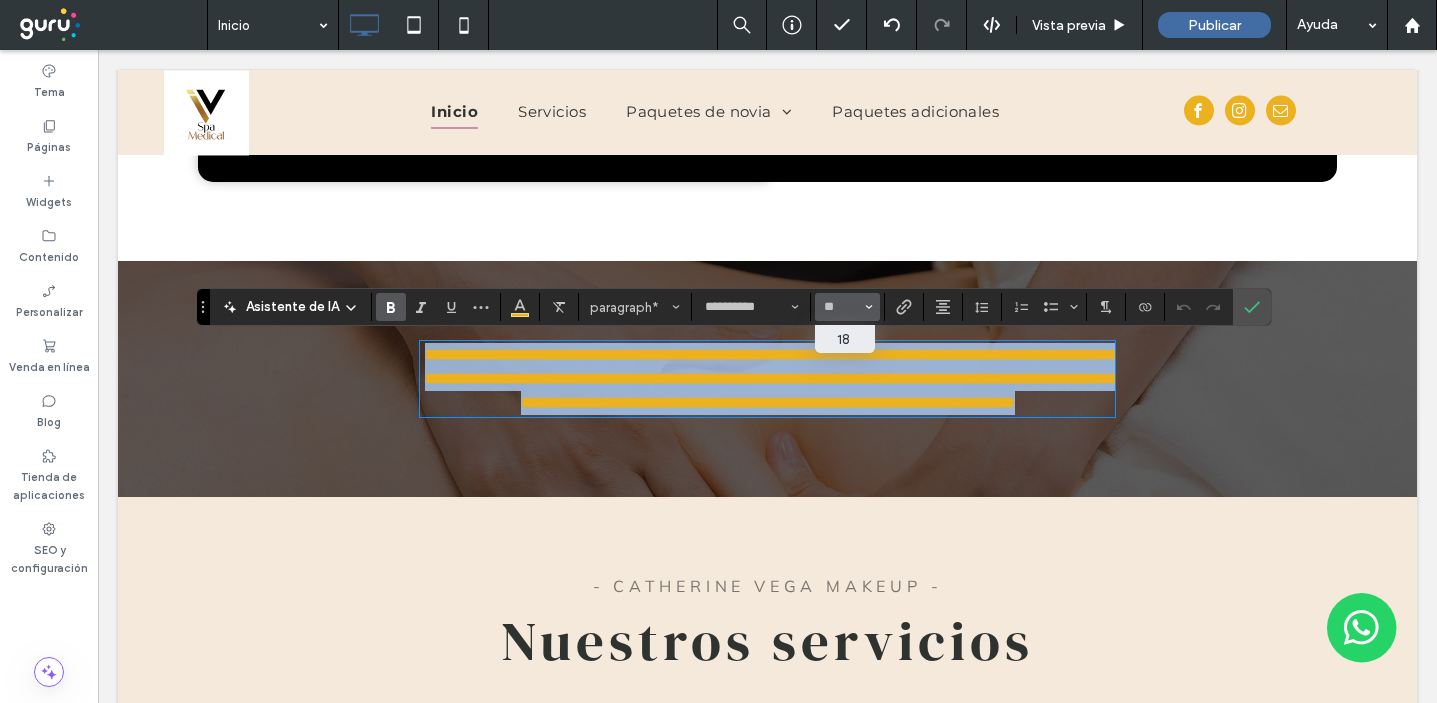 type on "**" 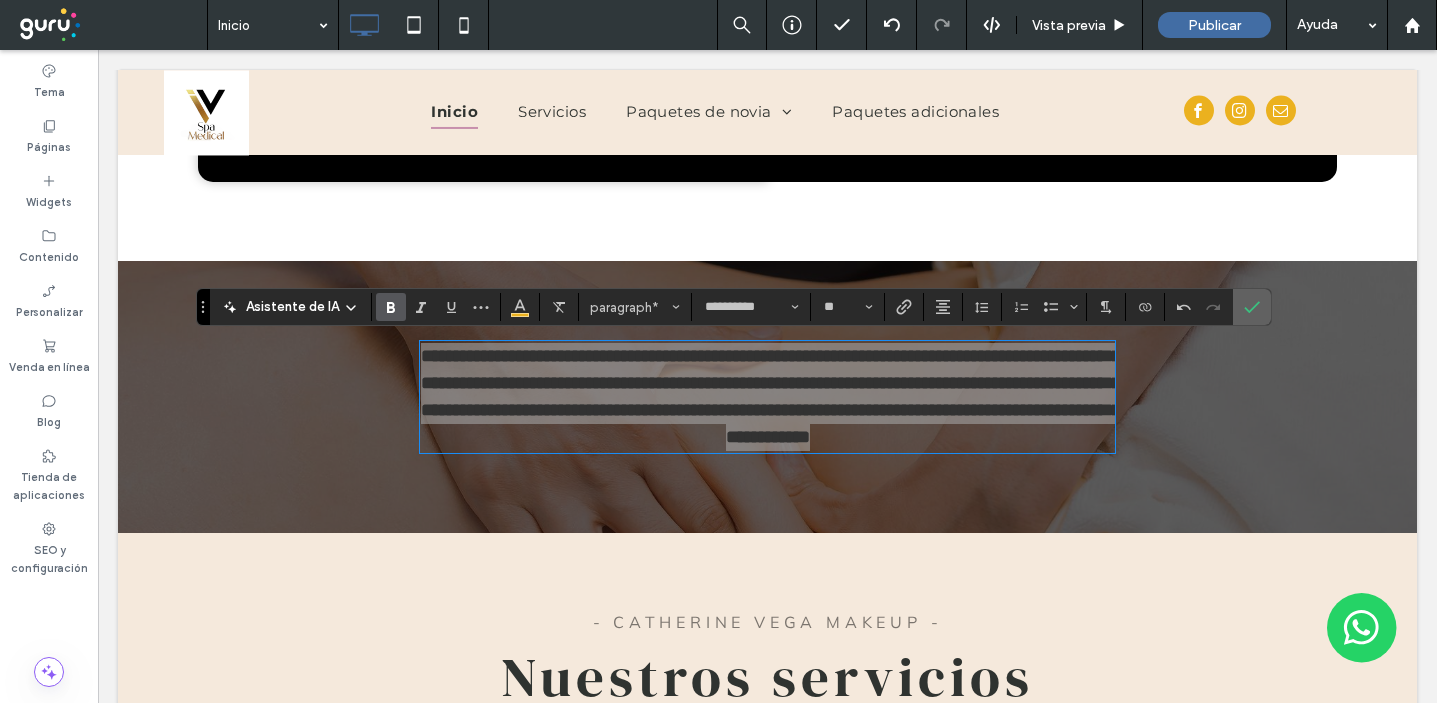 click 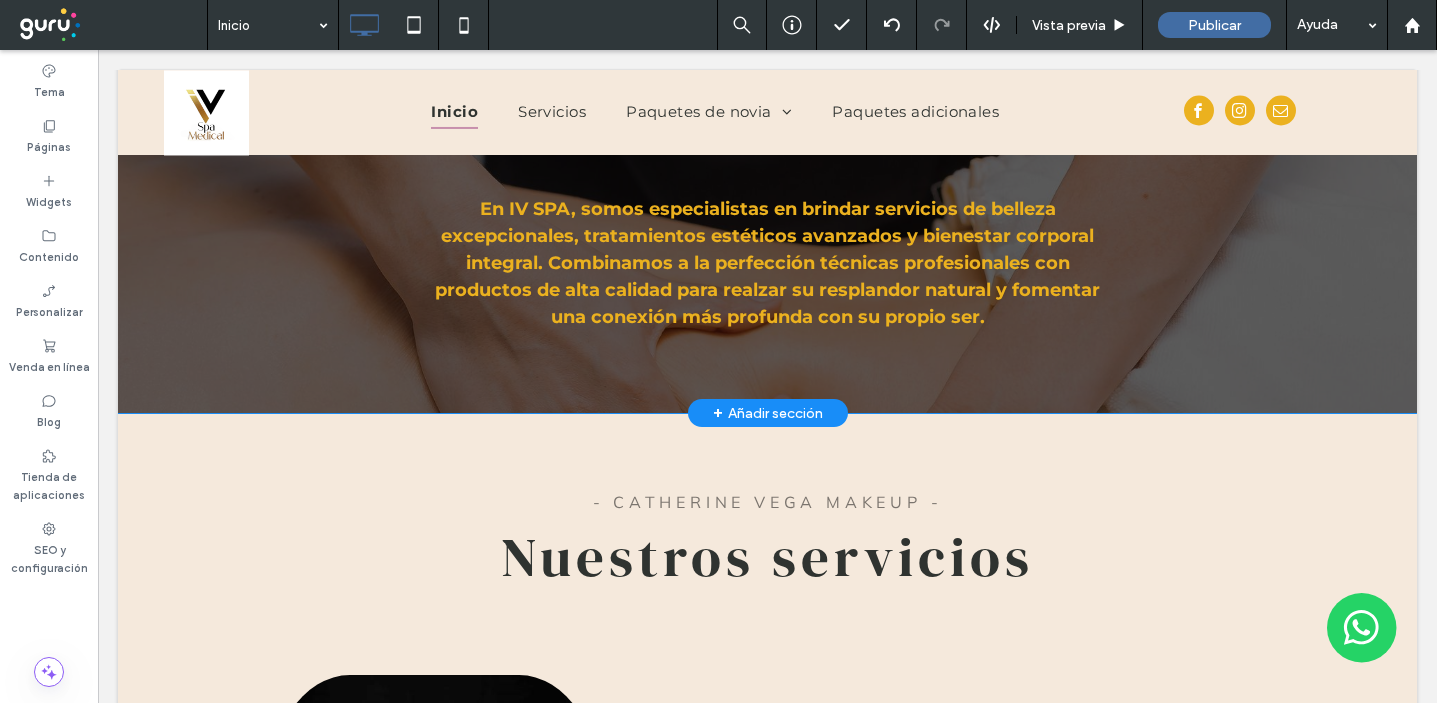 scroll, scrollTop: 2072, scrollLeft: 0, axis: vertical 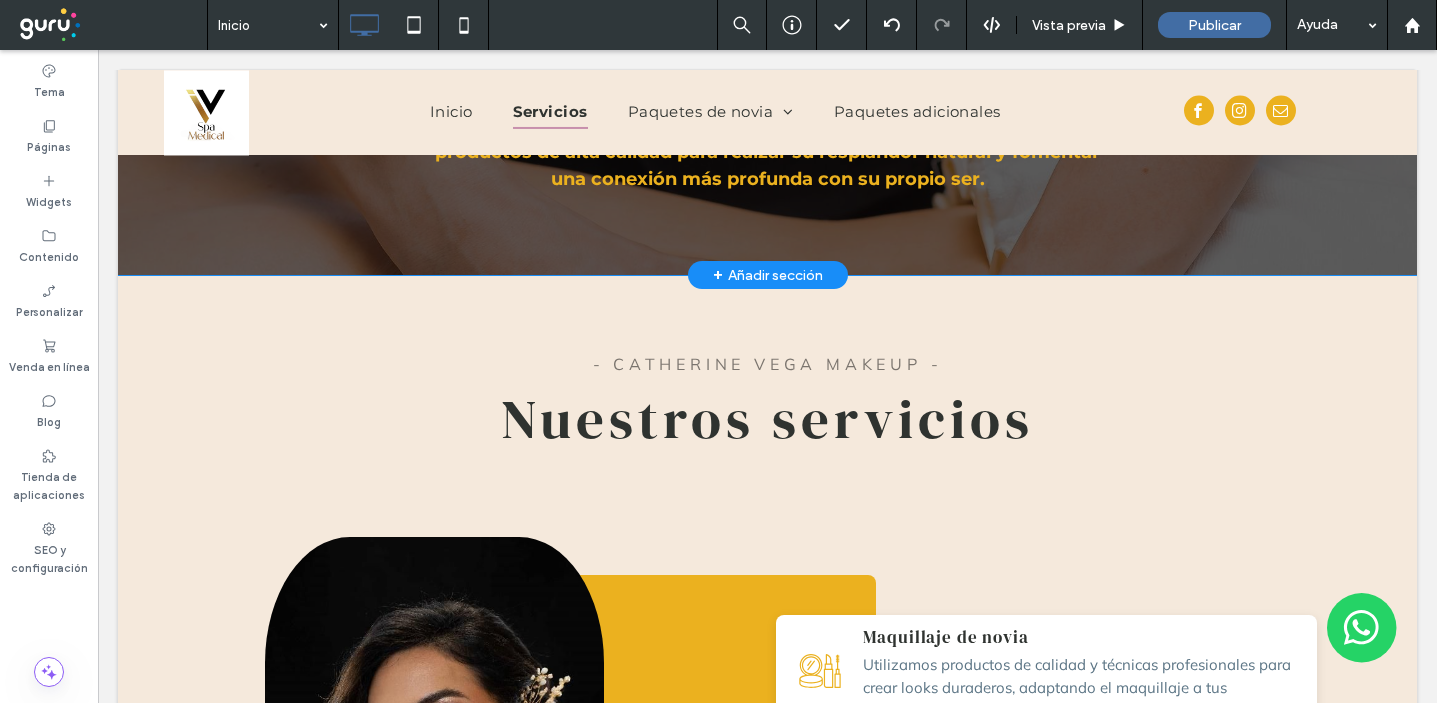 click on "+ Añadir sección" at bounding box center [768, 275] 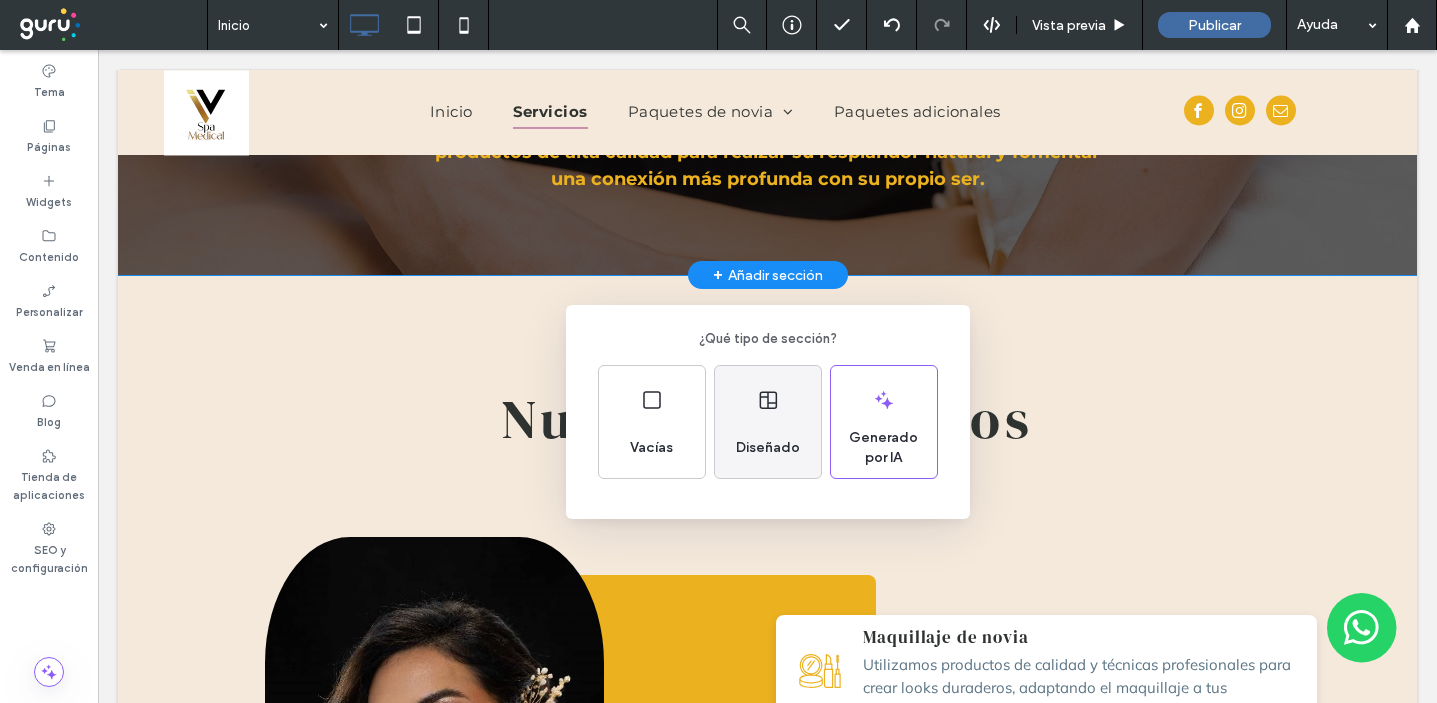 click 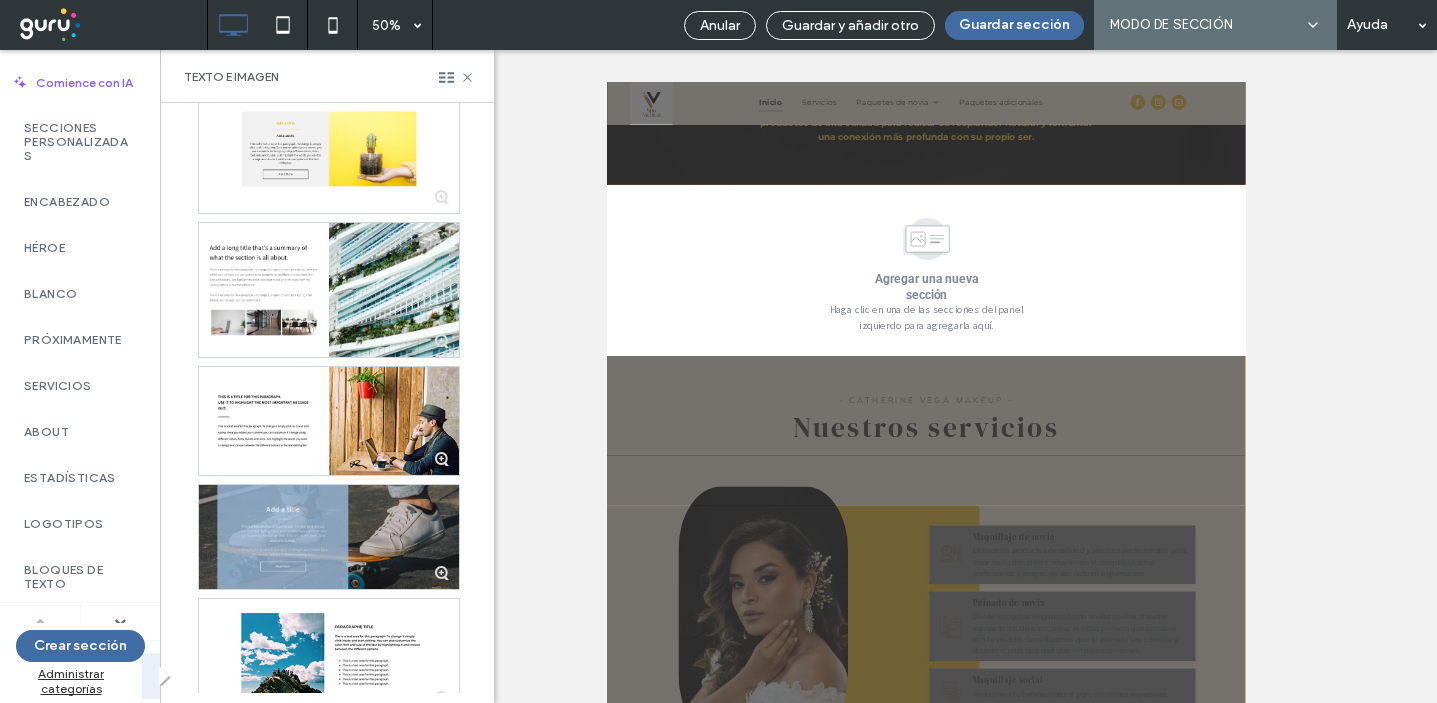 scroll, scrollTop: 1694, scrollLeft: 0, axis: vertical 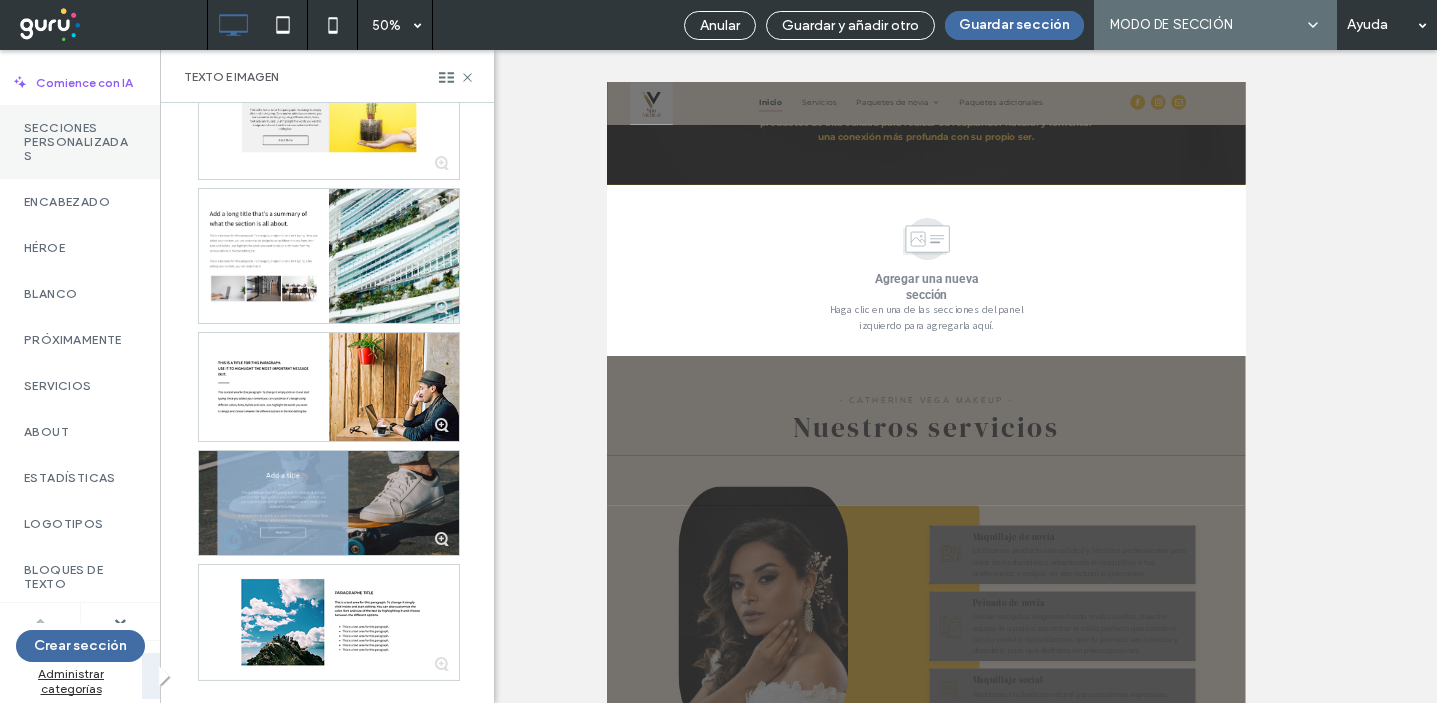 click on "Secciones Personalizadas" at bounding box center (80, 142) 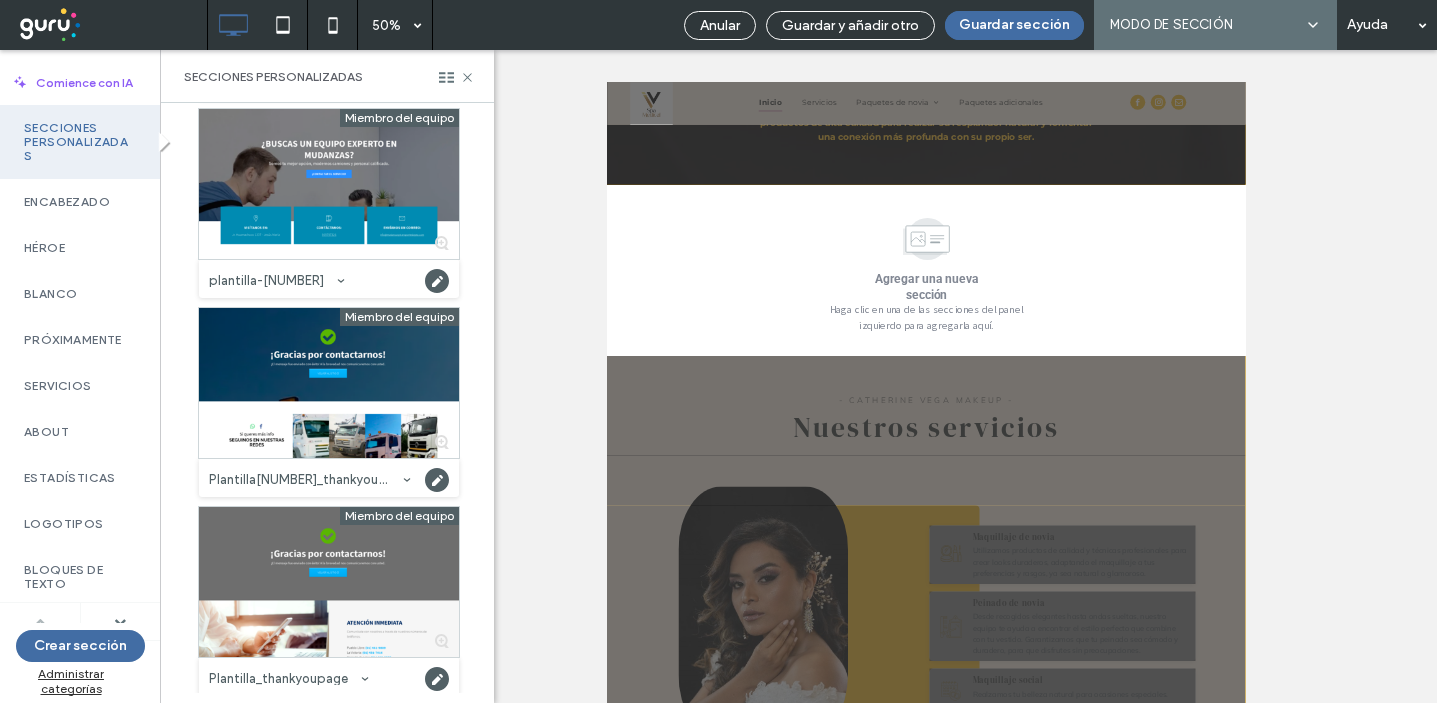 scroll, scrollTop: 2733, scrollLeft: 0, axis: vertical 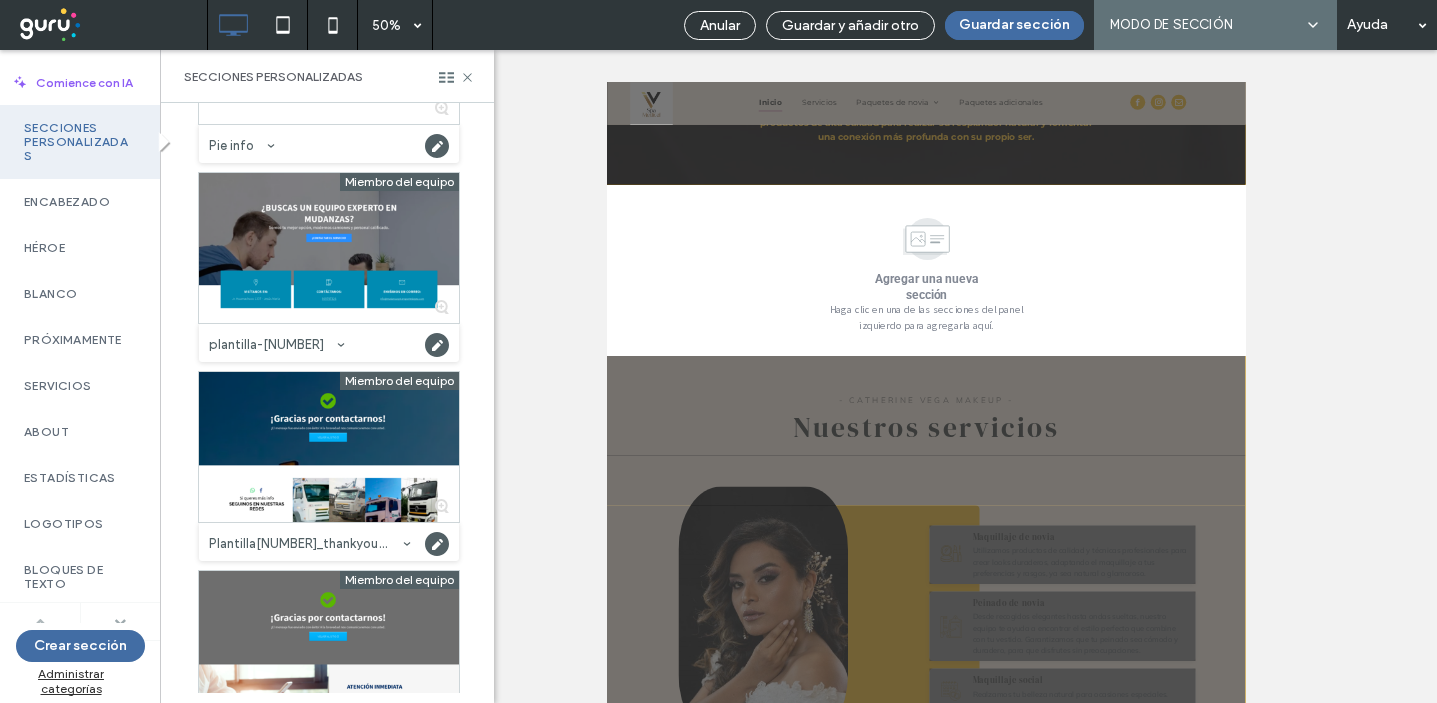 click at bounding box center [120, 622] 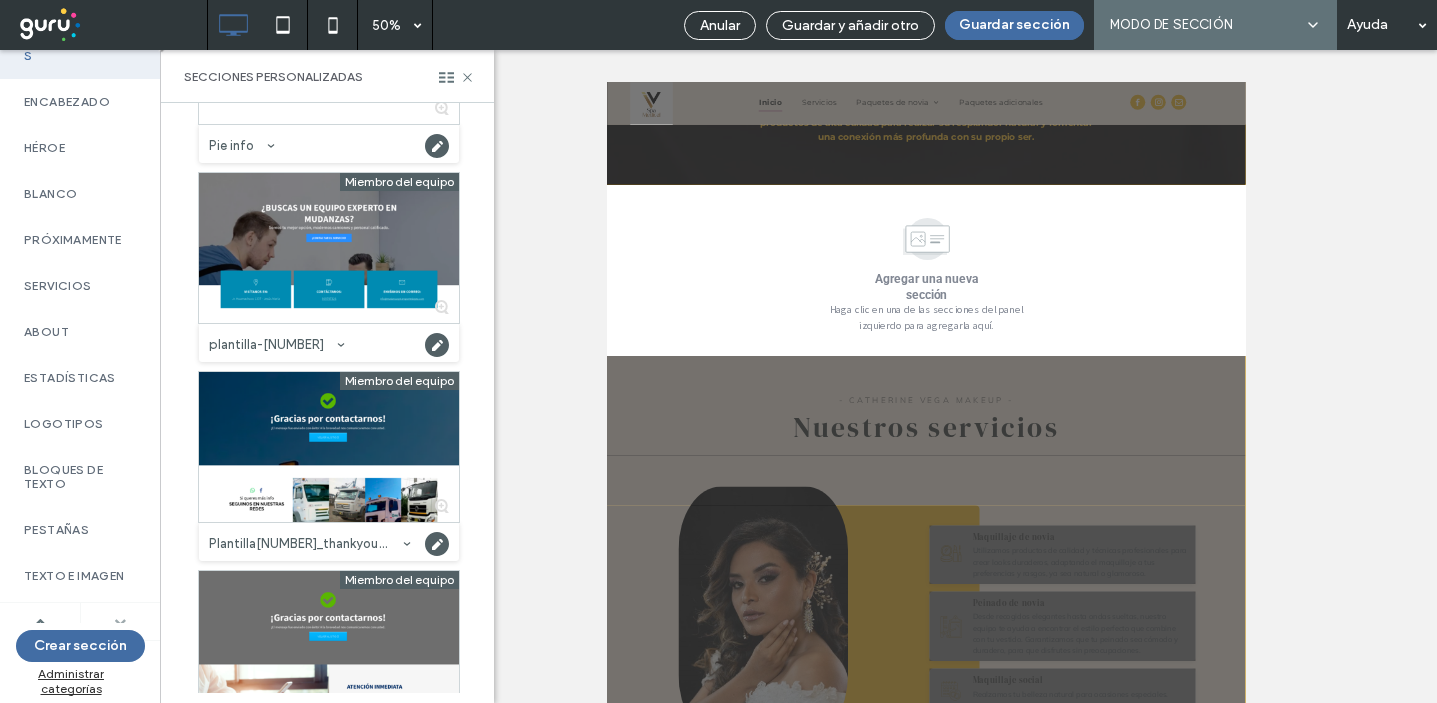 click at bounding box center [120, 622] 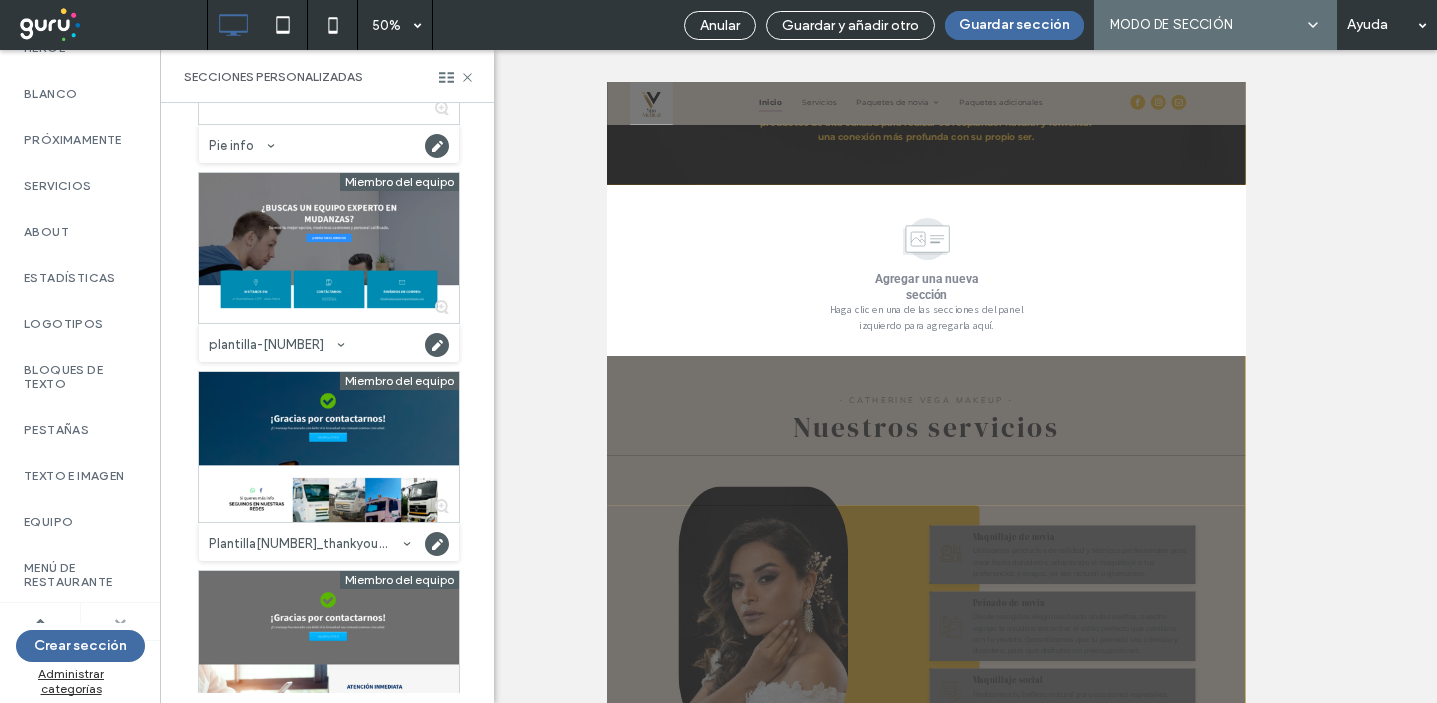 click at bounding box center (120, 622) 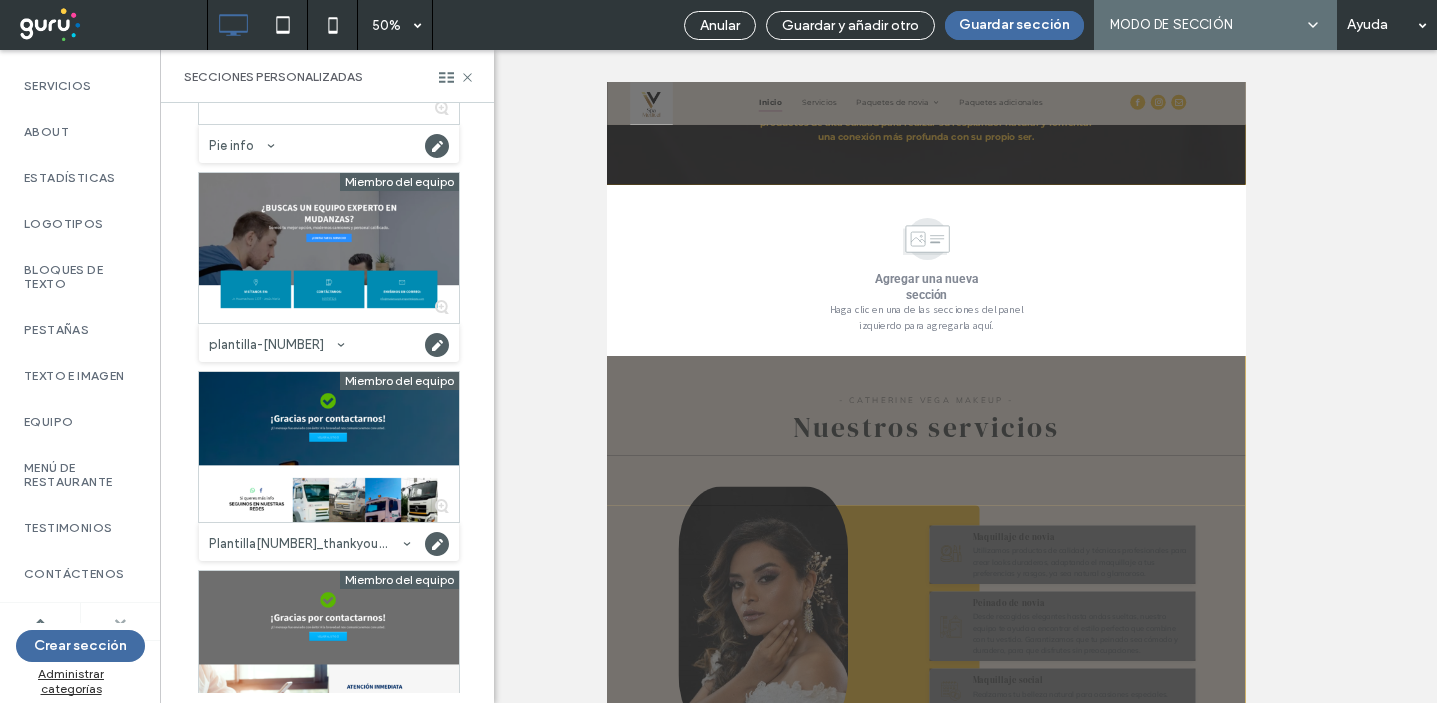 click at bounding box center [120, 622] 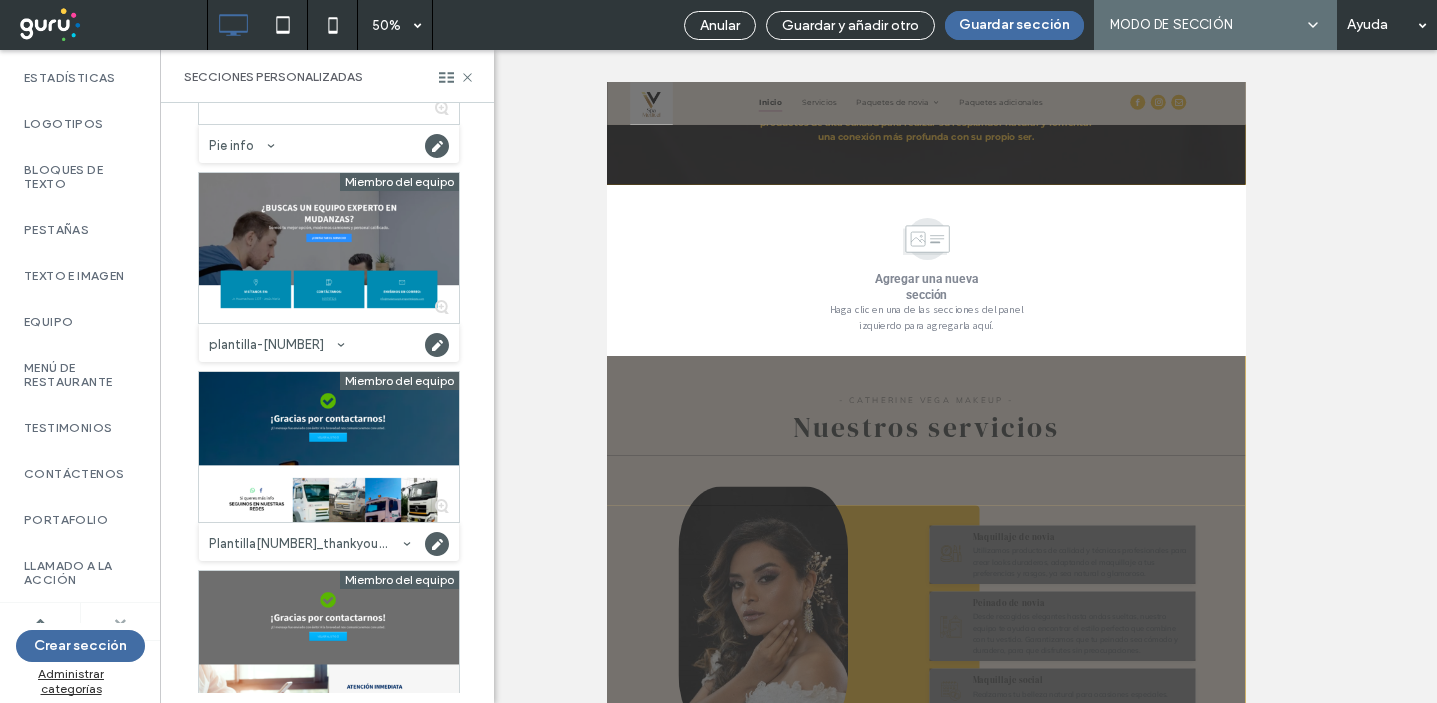 click at bounding box center (120, 622) 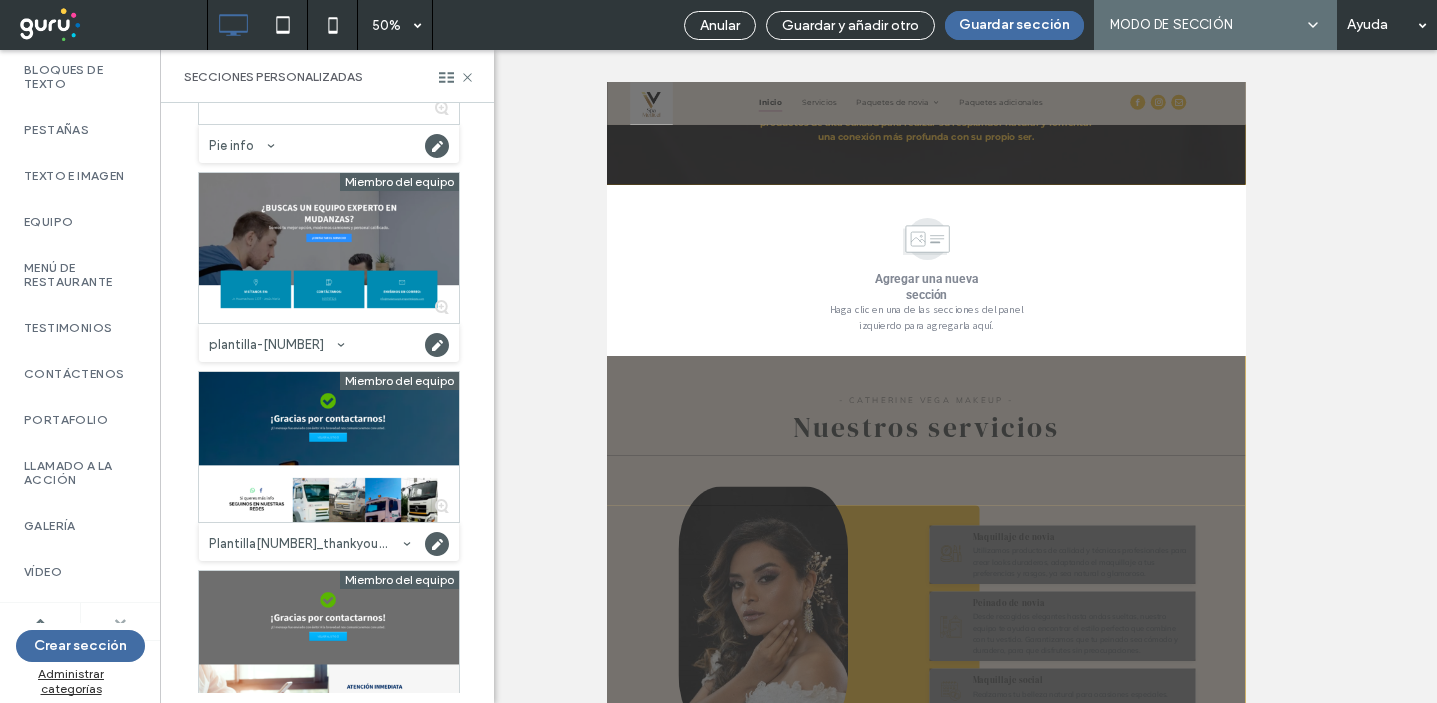 click at bounding box center (120, 622) 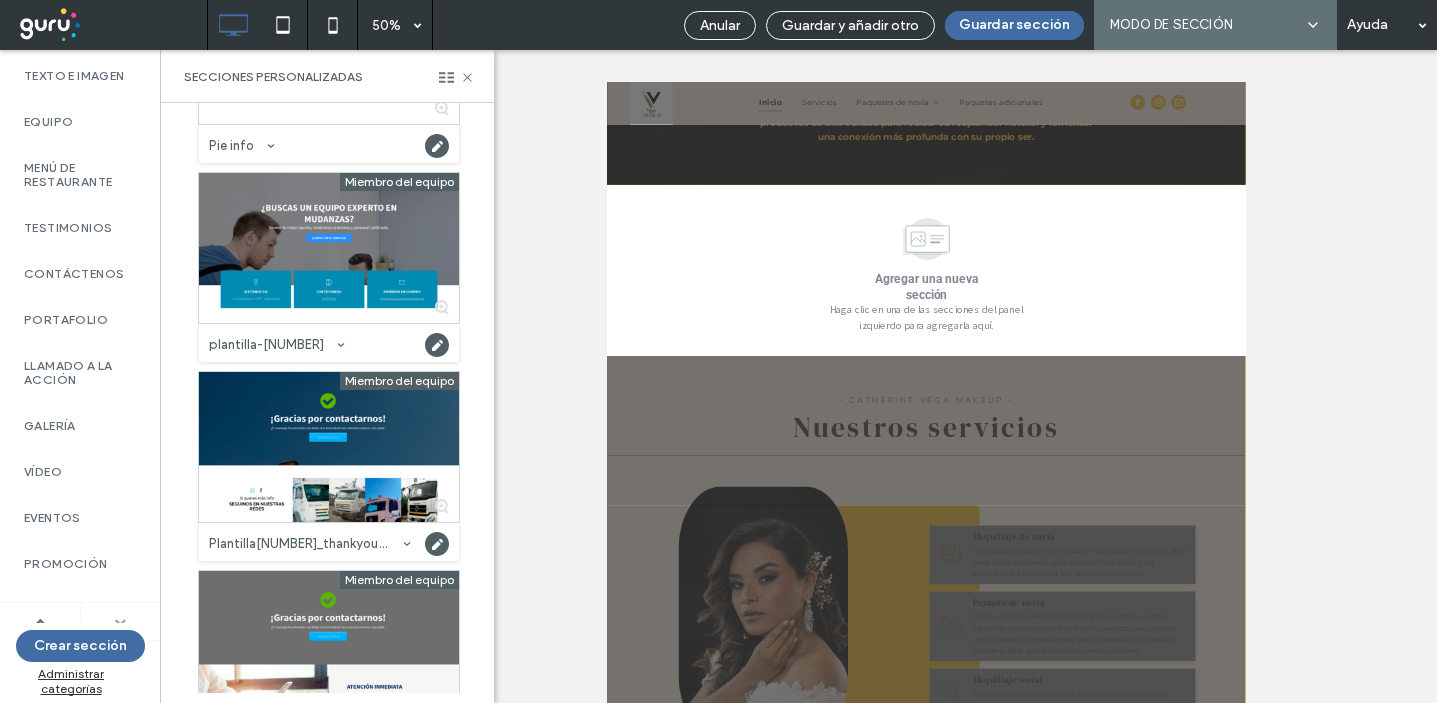 click at bounding box center [120, 622] 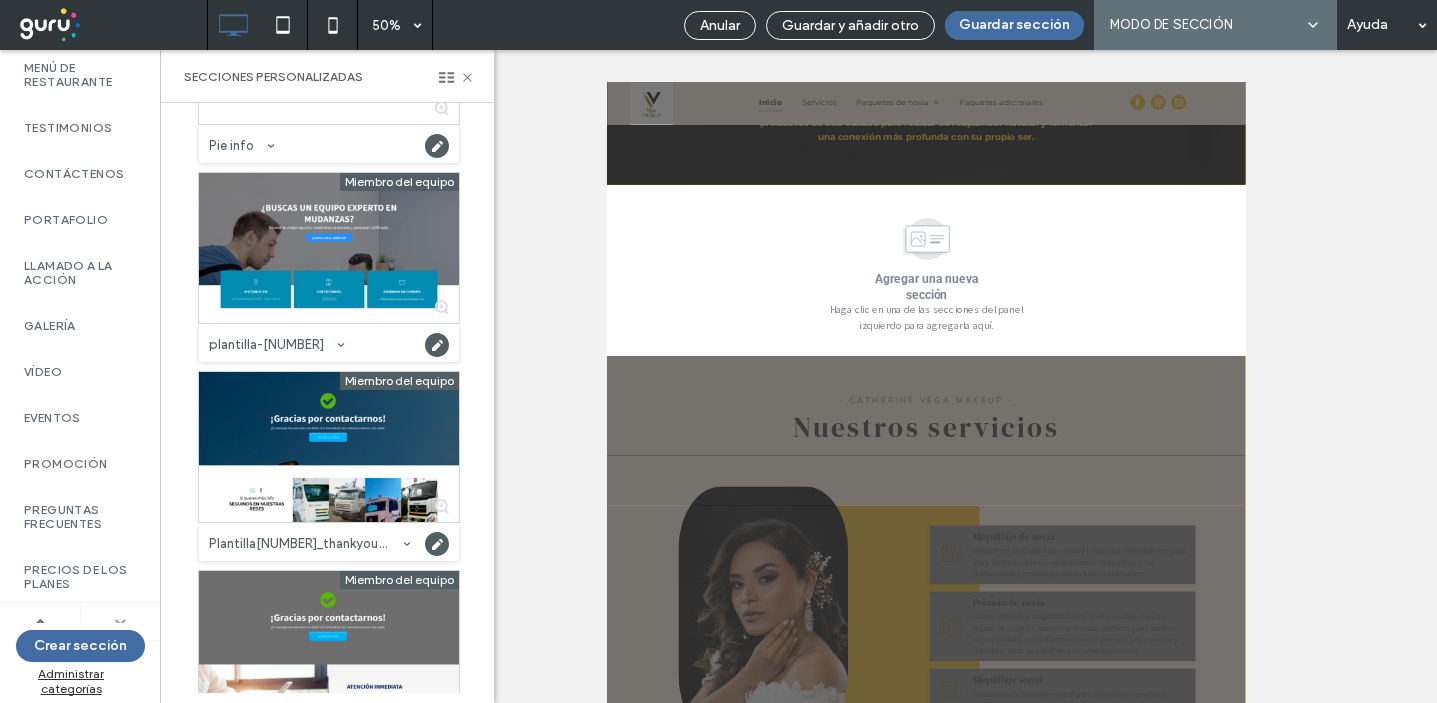 click at bounding box center (120, 622) 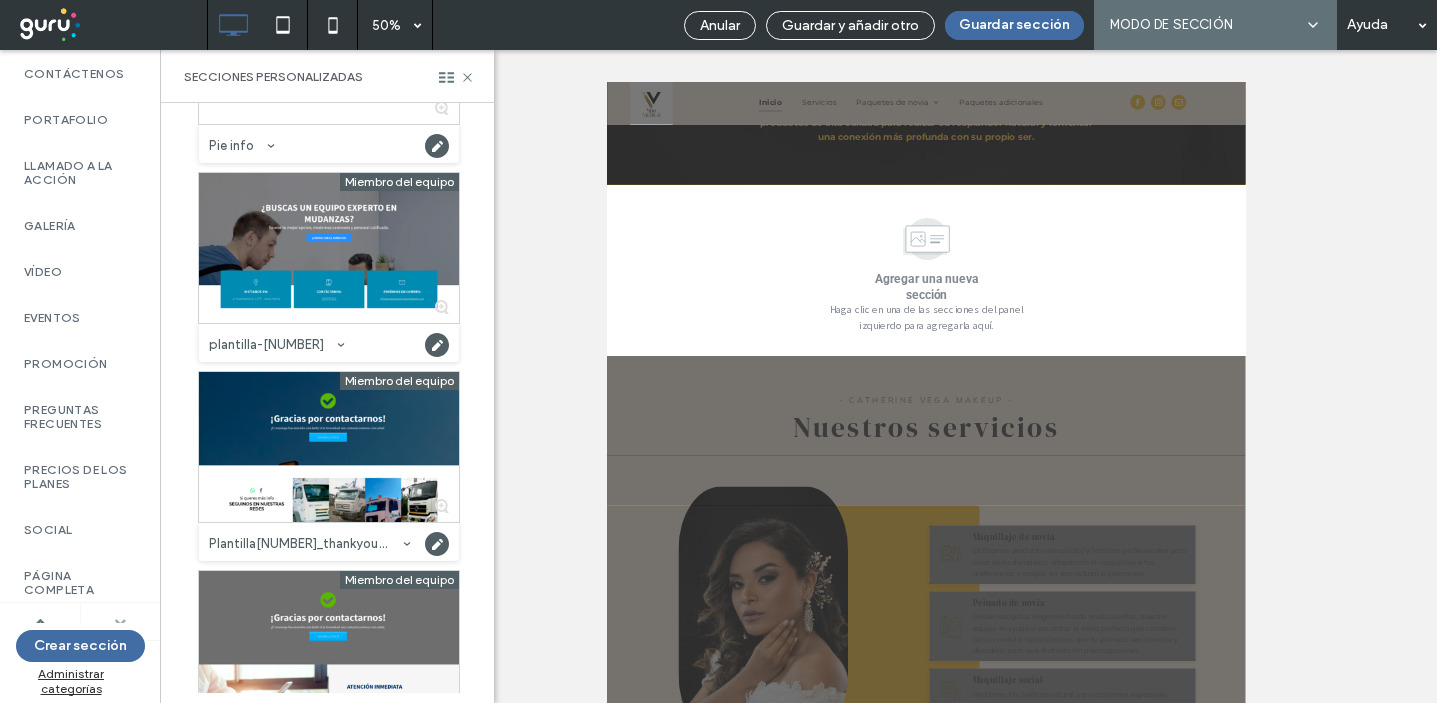 click at bounding box center (120, 622) 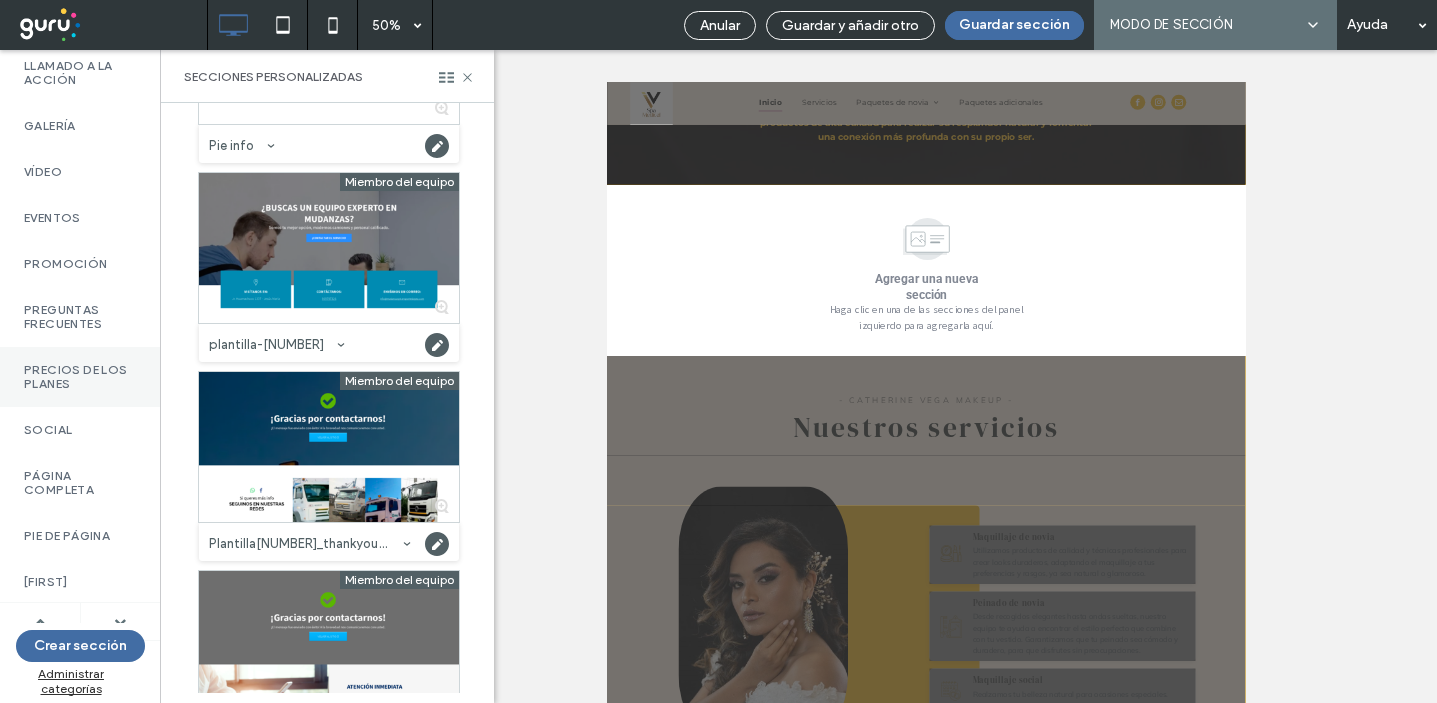 click on "Precios de los planes" at bounding box center (80, 377) 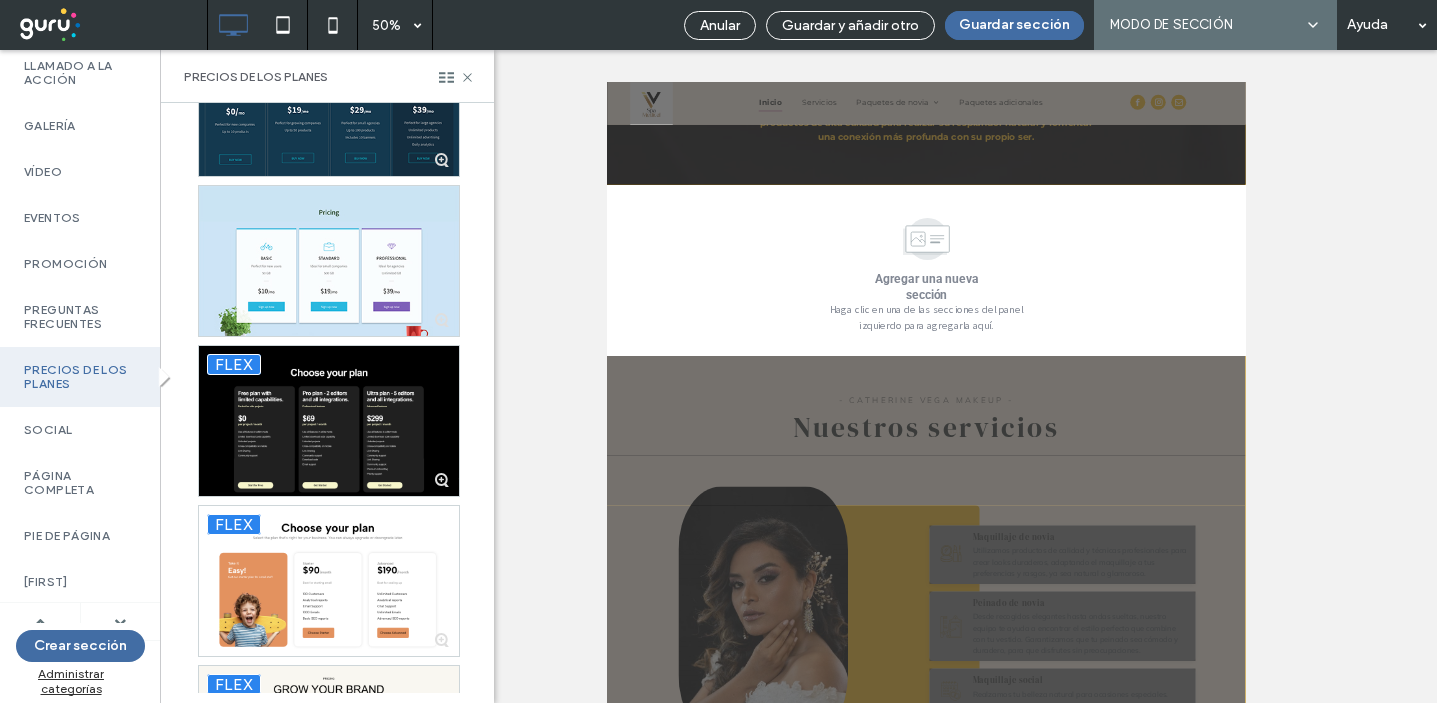 scroll, scrollTop: 1024, scrollLeft: 0, axis: vertical 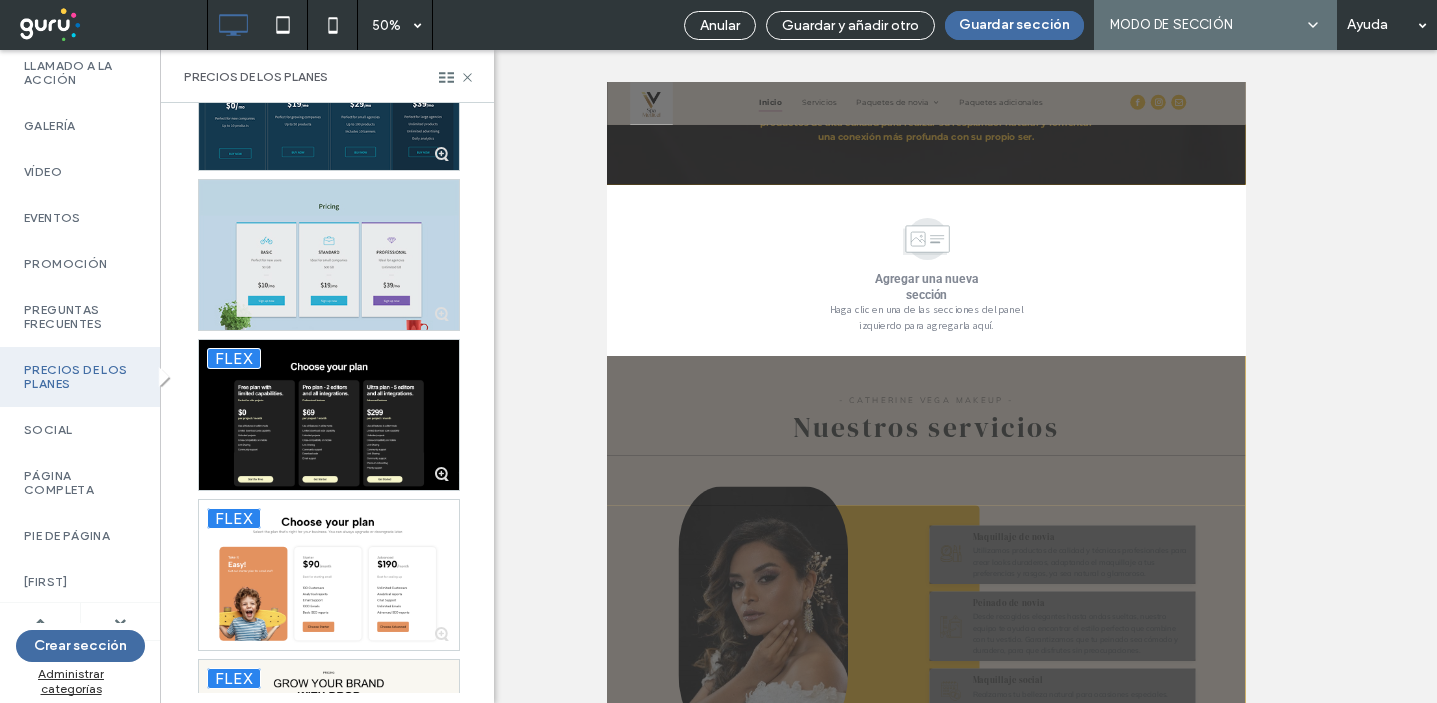 click at bounding box center [329, 255] 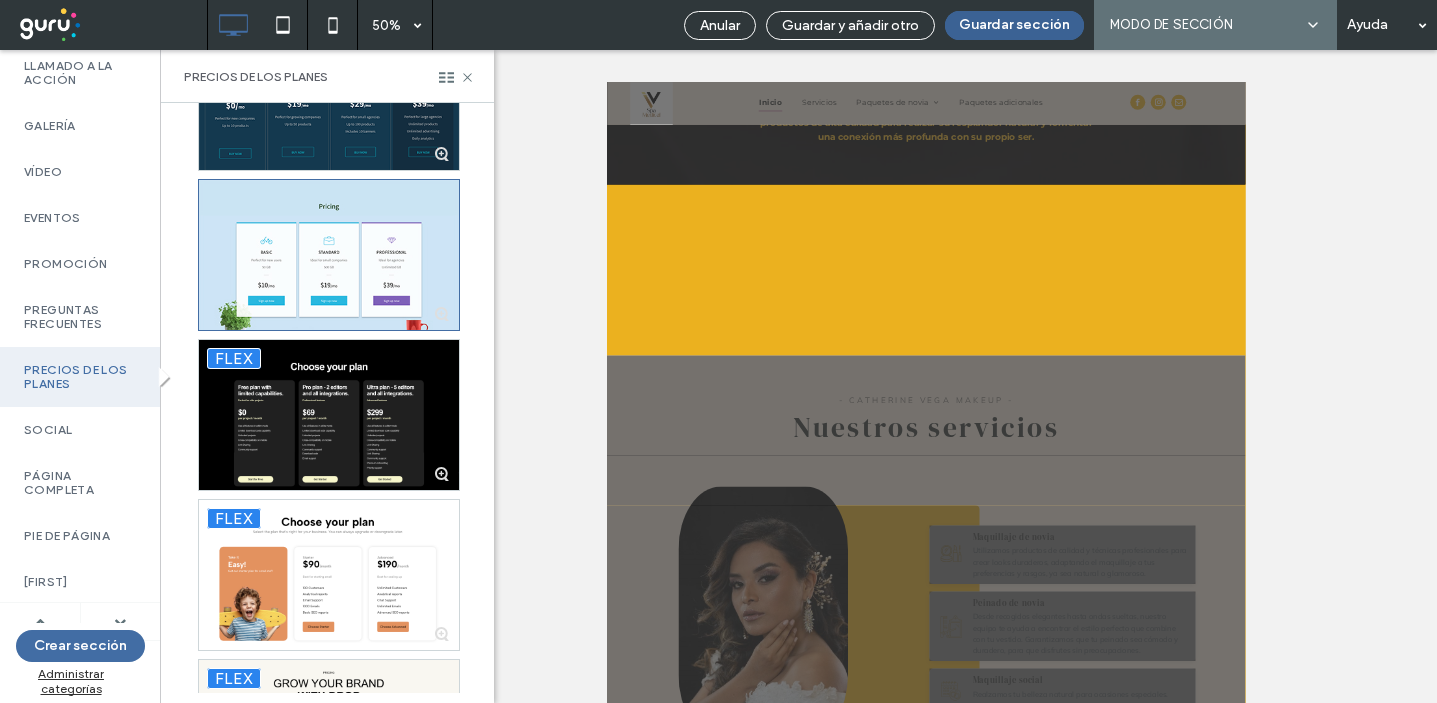 click on "Guardar sección" at bounding box center (1014, 25) 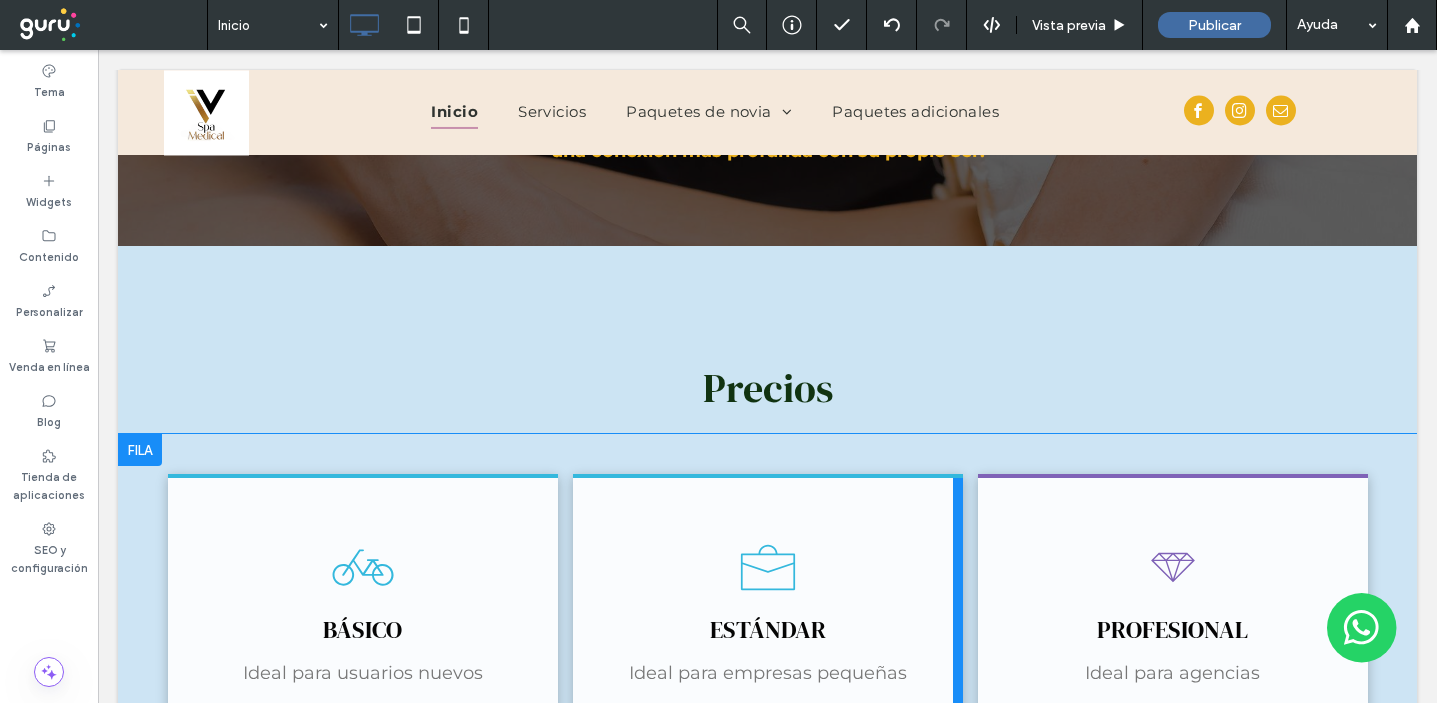scroll, scrollTop: 2049, scrollLeft: 0, axis: vertical 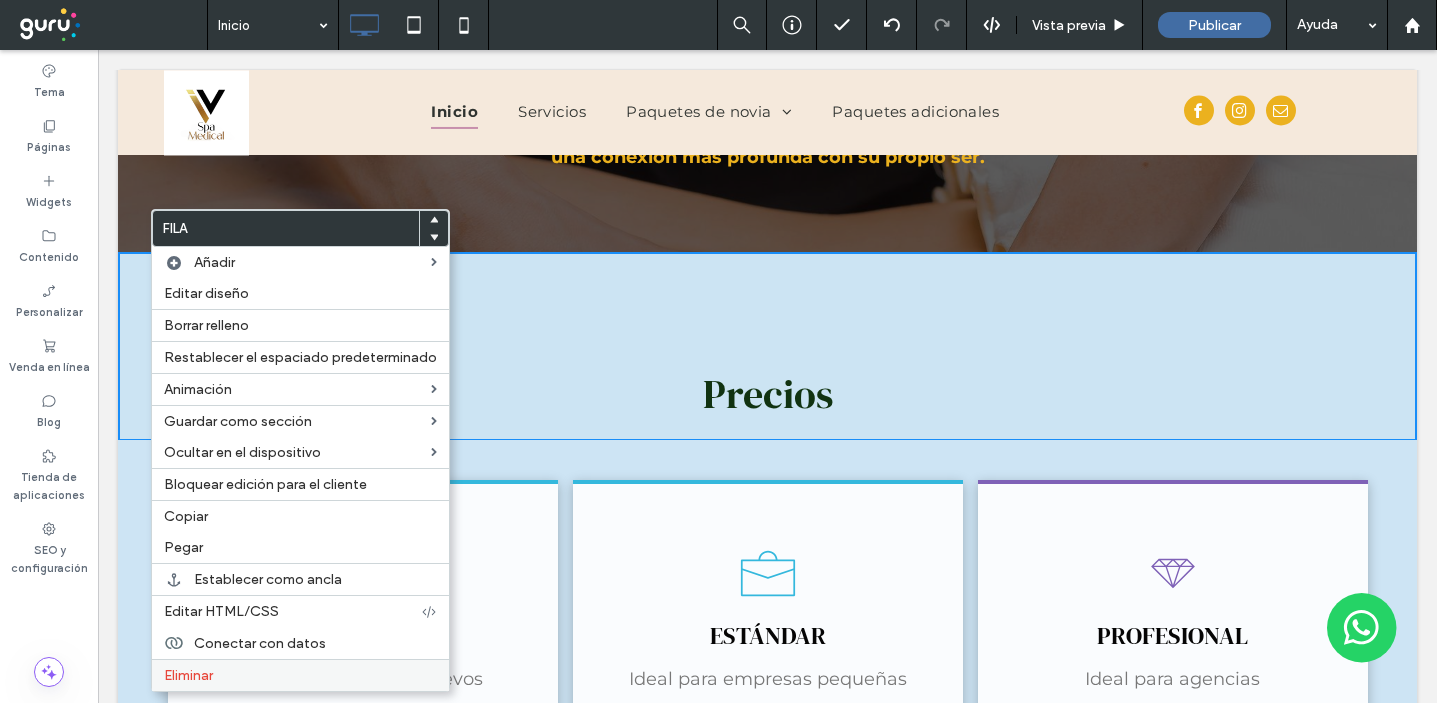 click on "Eliminar" at bounding box center (300, 675) 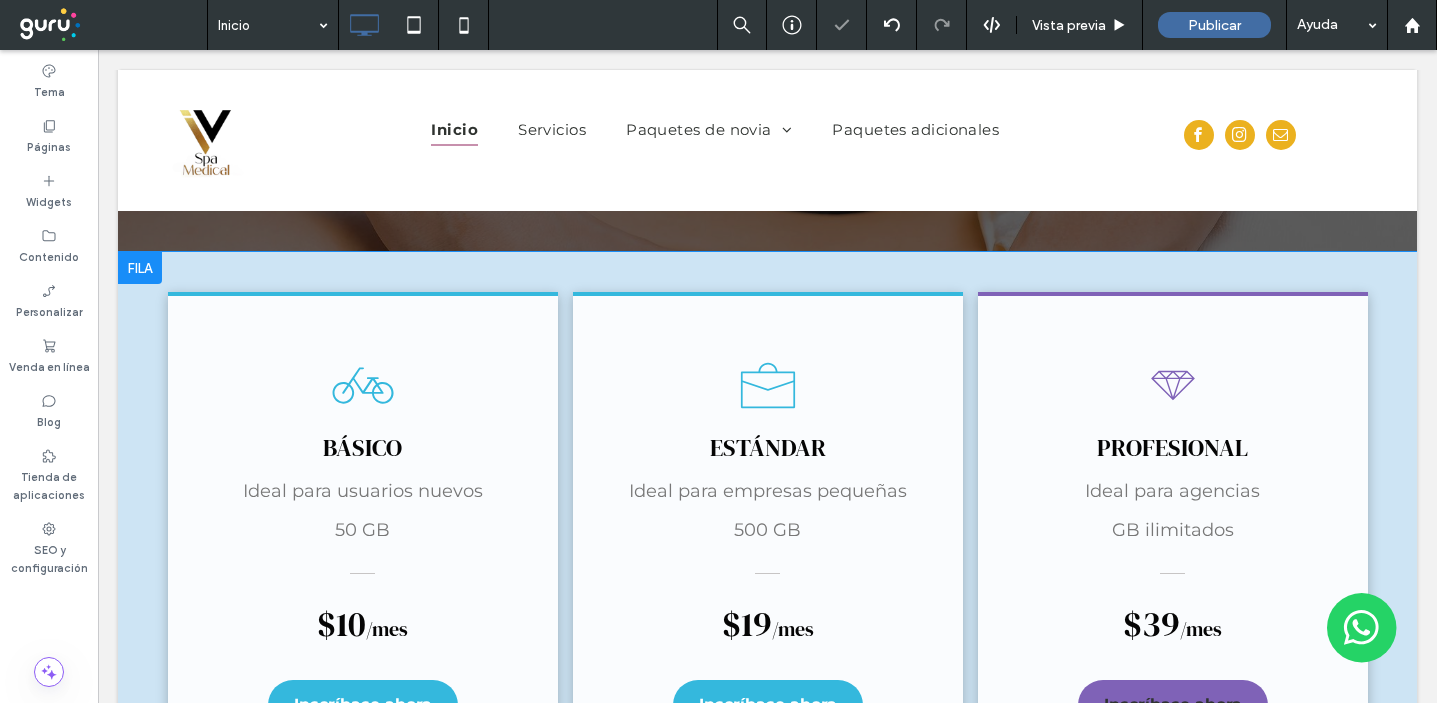 click on "BÁSICO   Ideal para usuarios nuevos
50 GB
$10 /mes
Inscríbase ahora
Click To Paste
ESTÁNDAR   Ideal para empresas pequeñas
500 GB
$19 /mes
Inscríbase ahora
Click To Paste
PROFESIONAL   Ideal para agencias
GB ilimitados
$39 /mes
Inscríbase ahora
Click To Paste
Fila + Añadir sección" at bounding box center [767, 596] 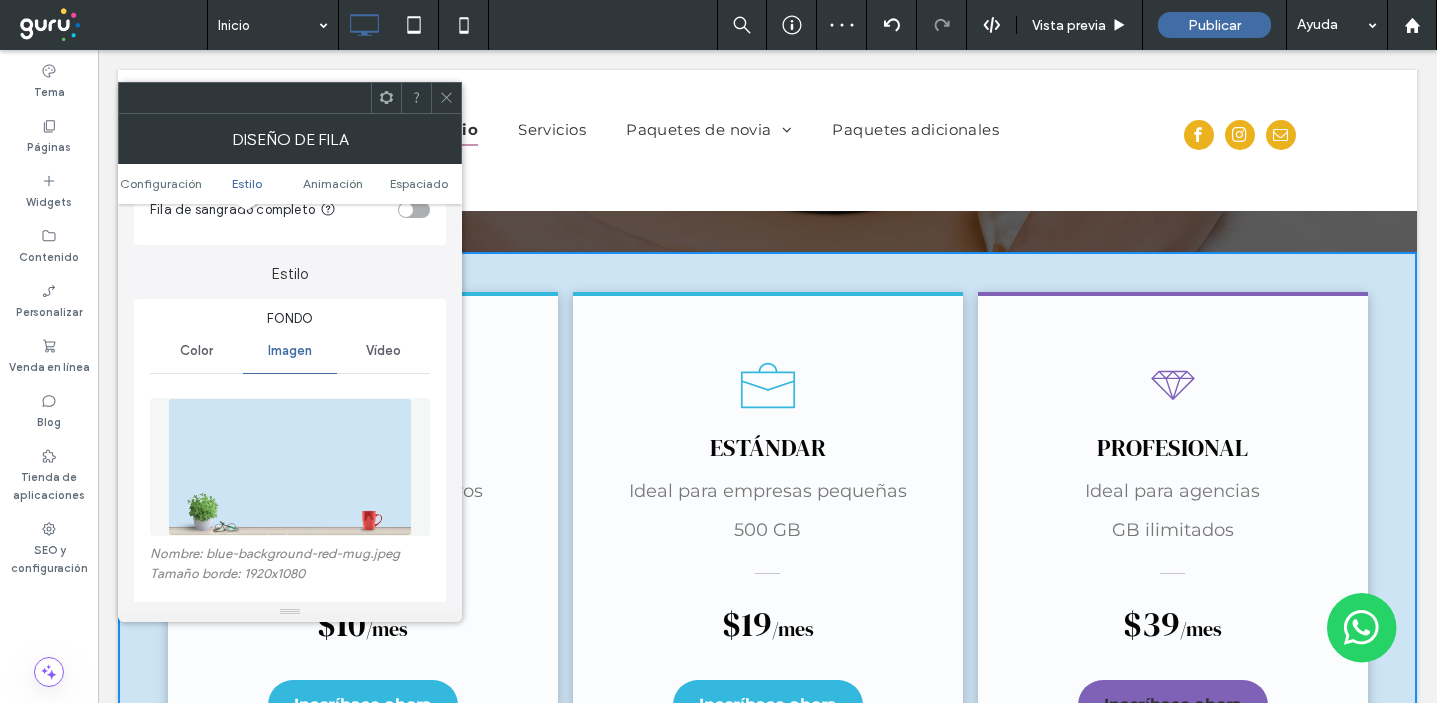 scroll, scrollTop: 179, scrollLeft: 0, axis: vertical 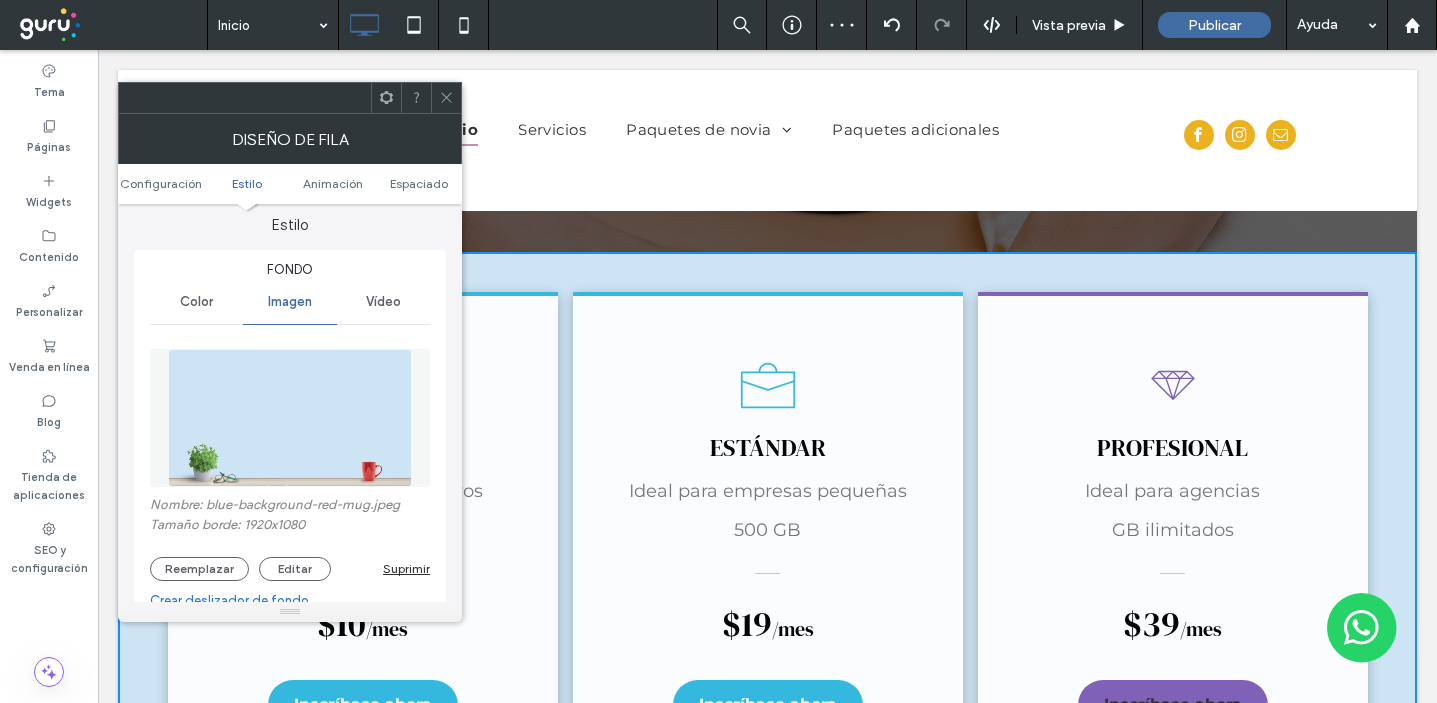 click on "Suprimir" at bounding box center (406, 568) 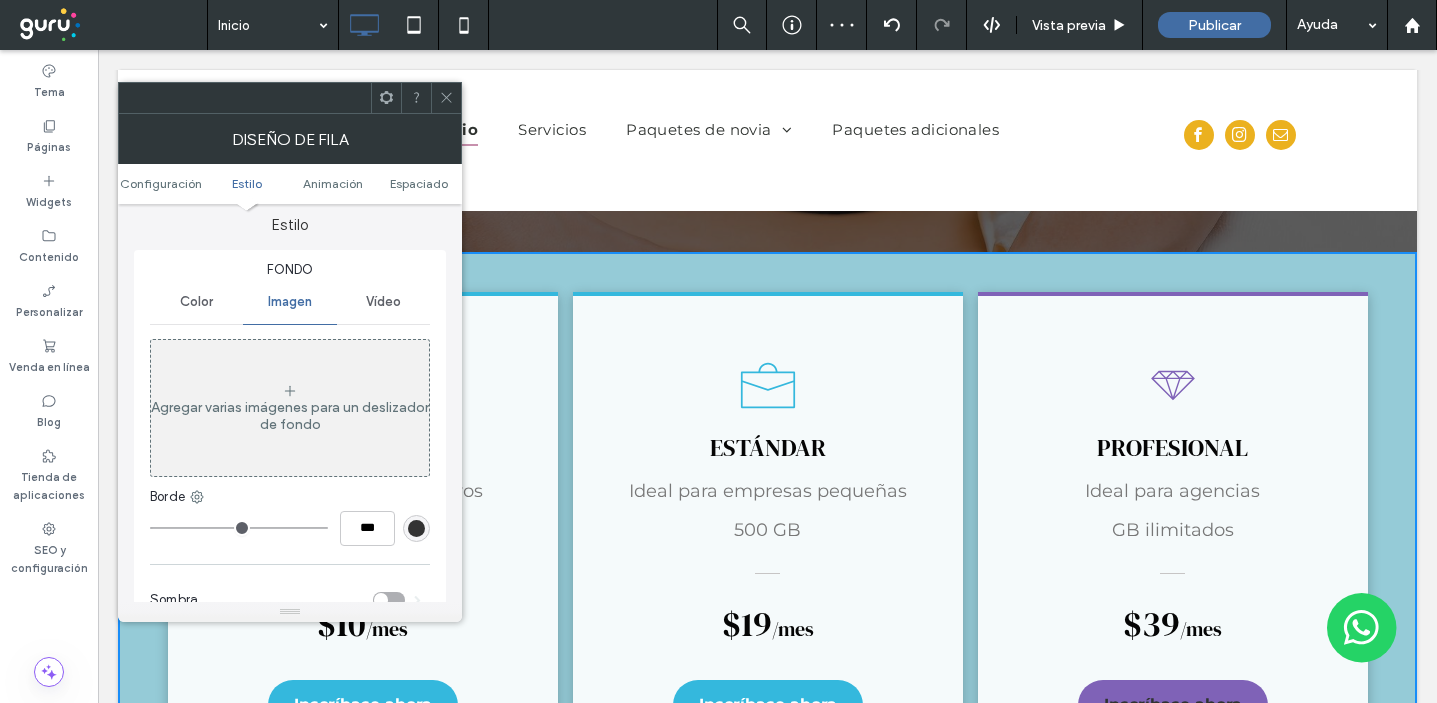 click on "Color" at bounding box center [196, 302] 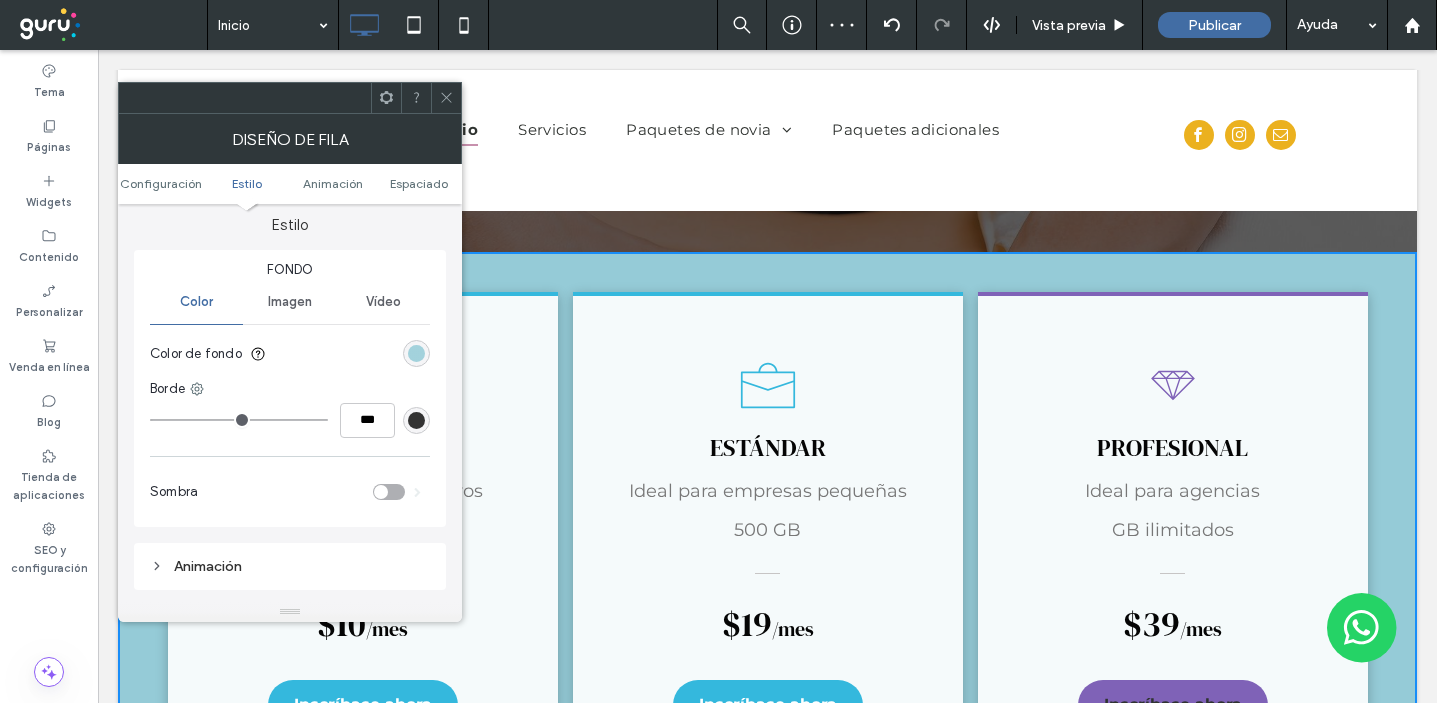 click at bounding box center [416, 353] 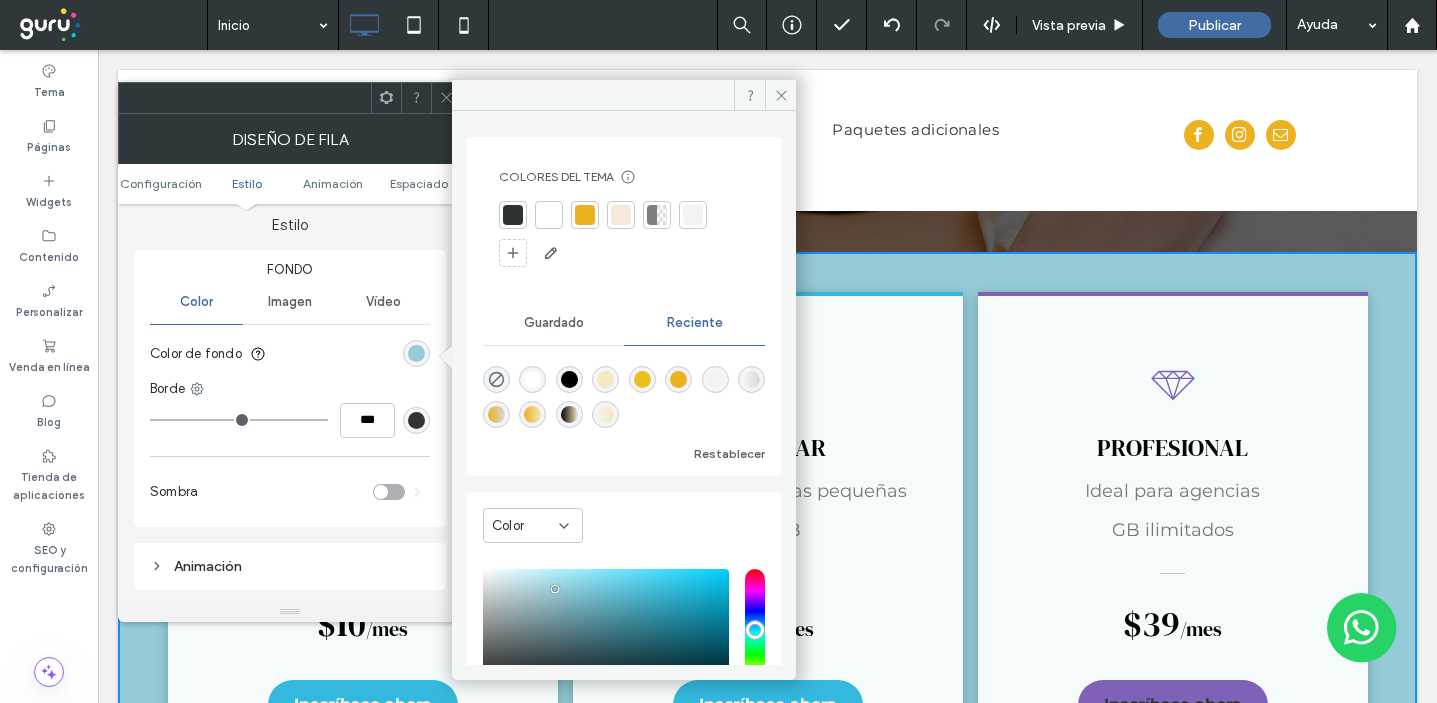click at bounding box center [624, 235] 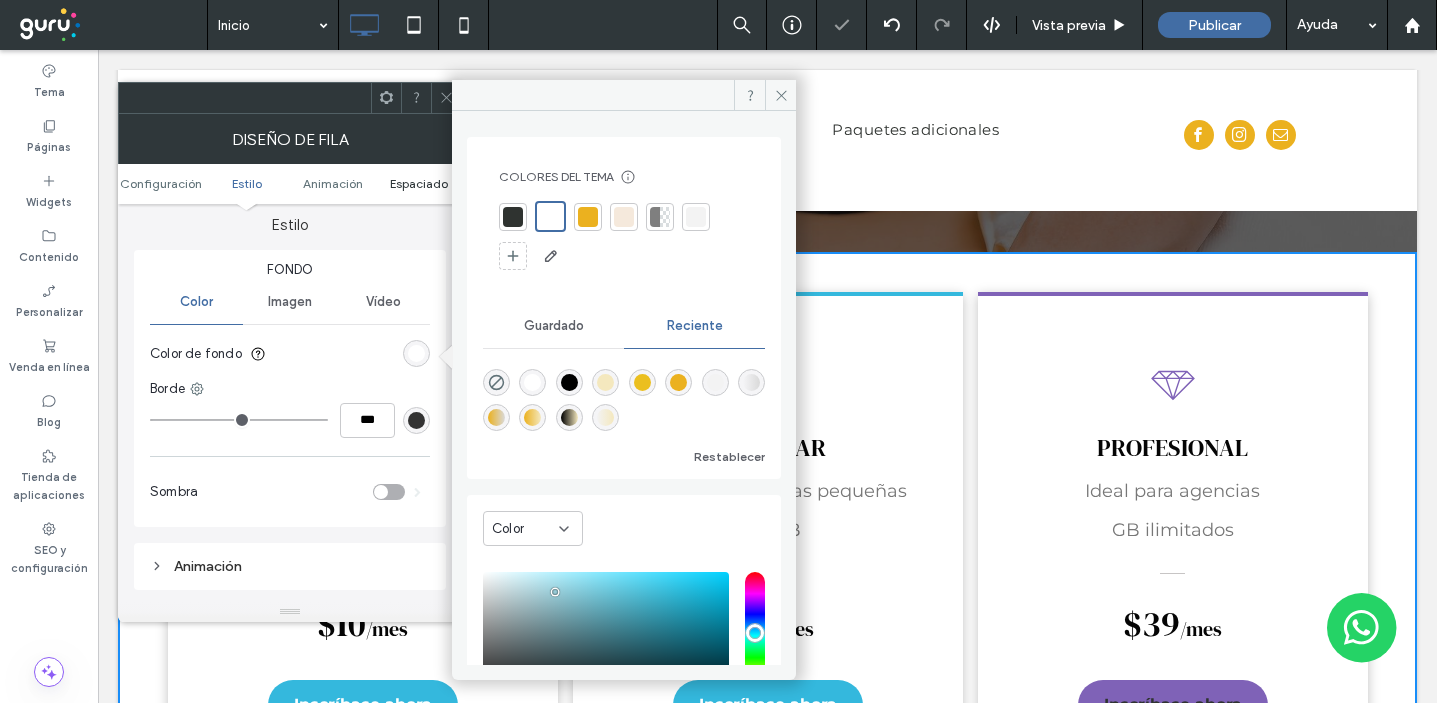 click on "Espaciado" at bounding box center [419, 183] 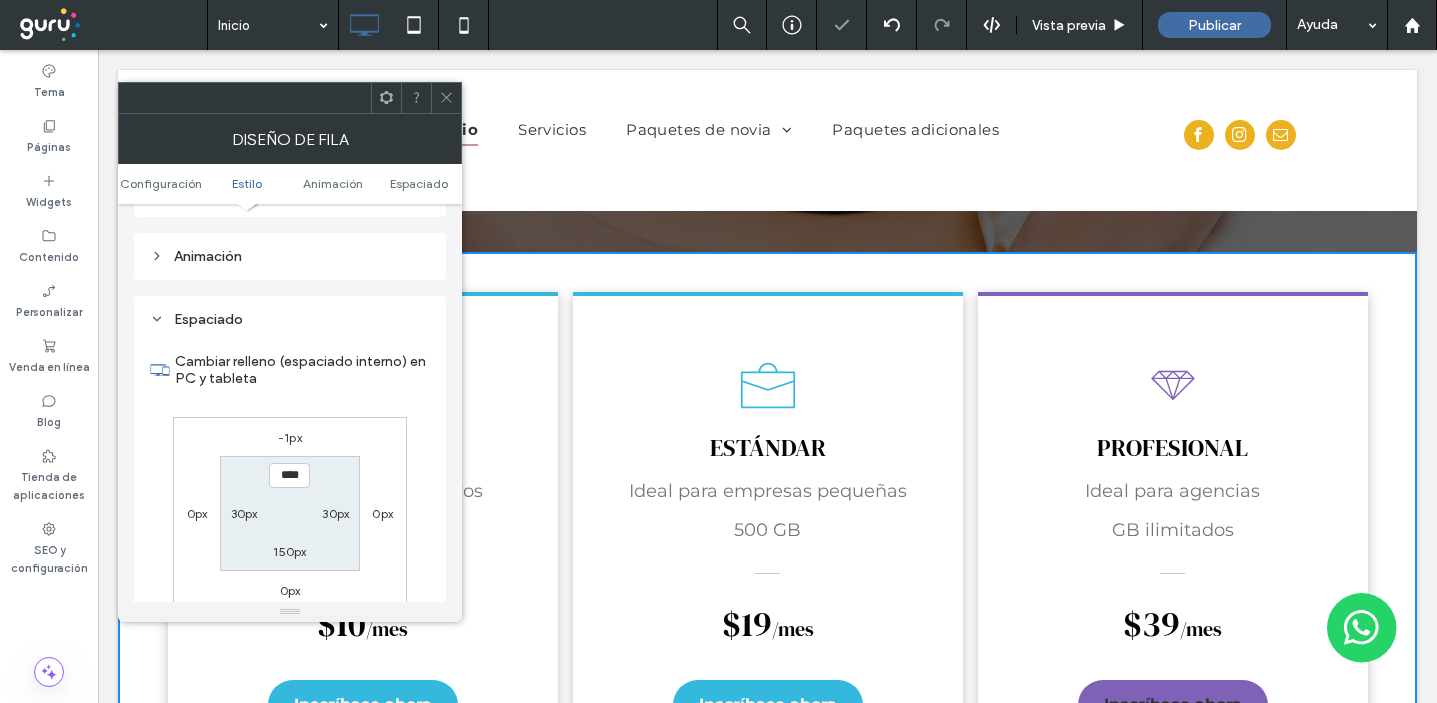 scroll, scrollTop: 566, scrollLeft: 0, axis: vertical 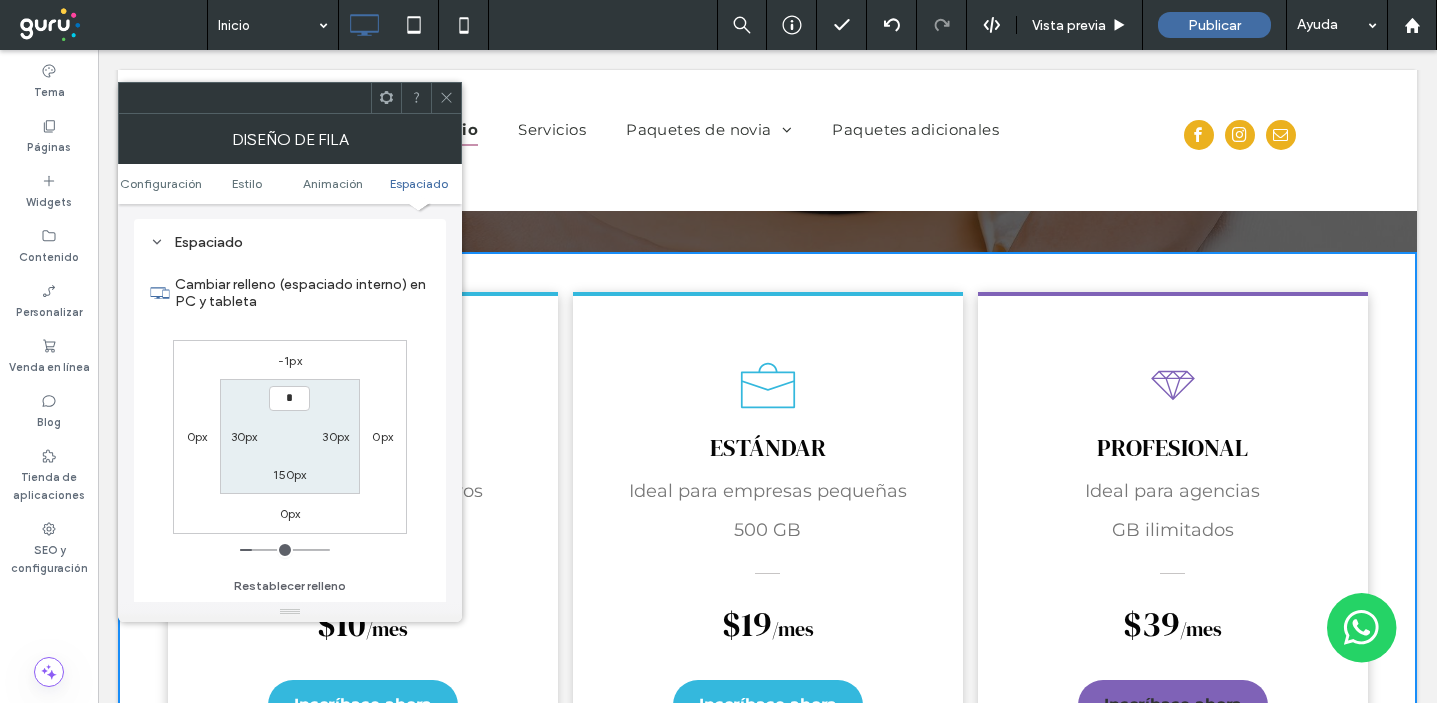 type on "***" 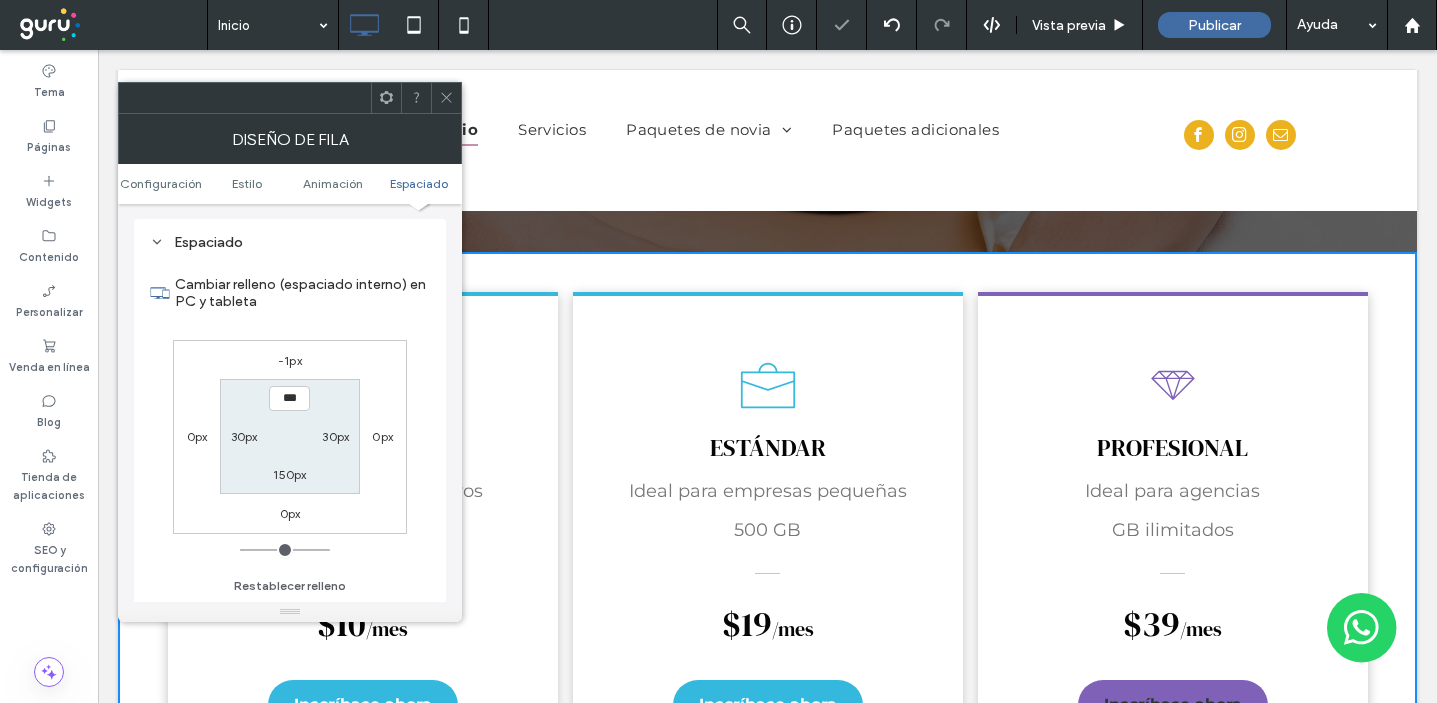 click on "Cambiar relleno (espaciado interno) en PC y tableta -1px 0px 0px 0px *** 30px 150px 30px Restablecer relleno" at bounding box center (290, 428) 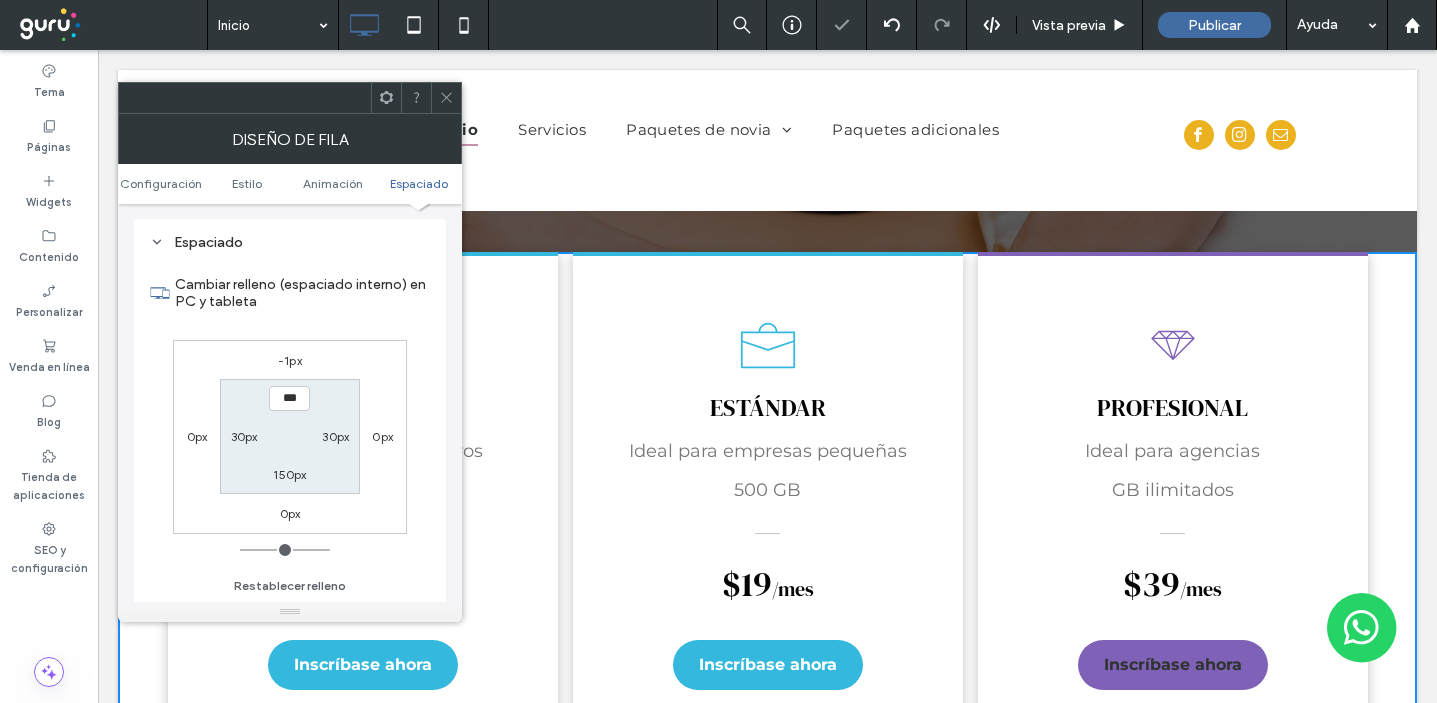 click on "-1px" at bounding box center (290, 360) 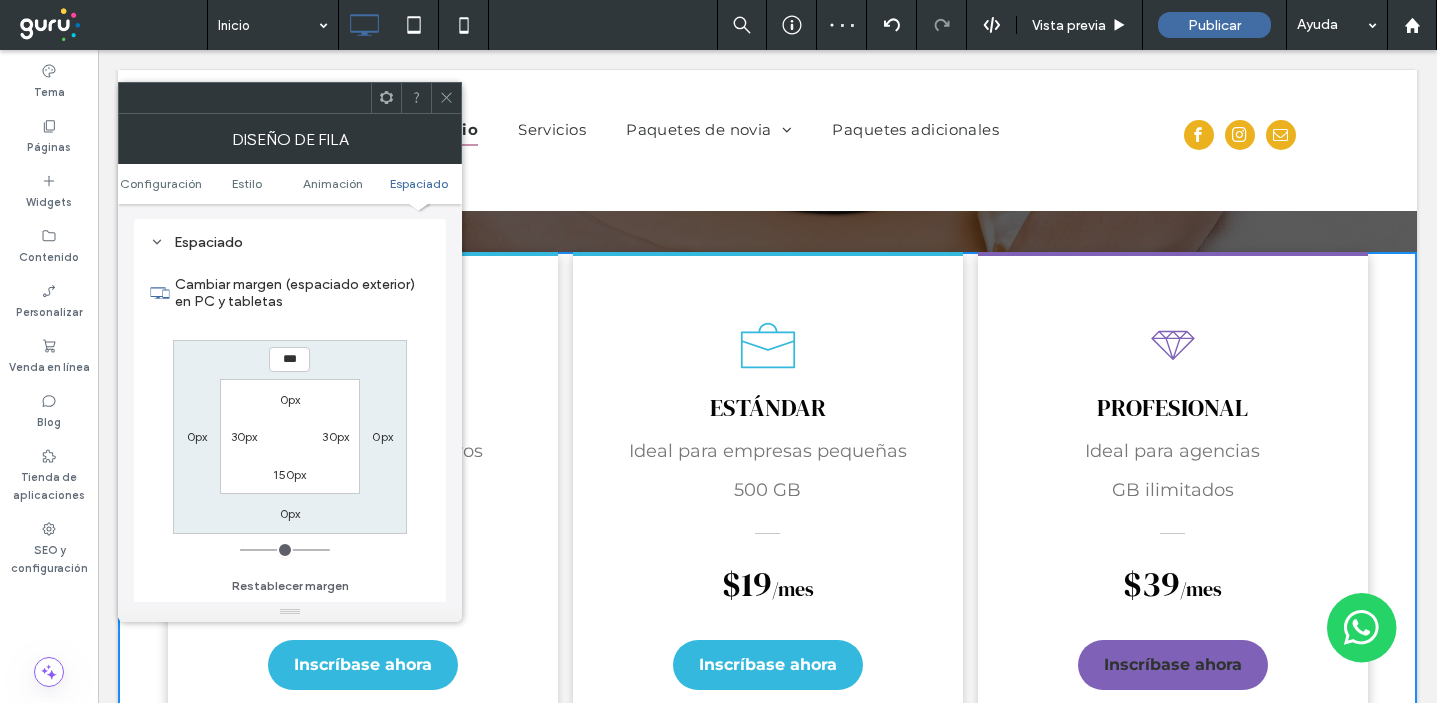 type on "***" 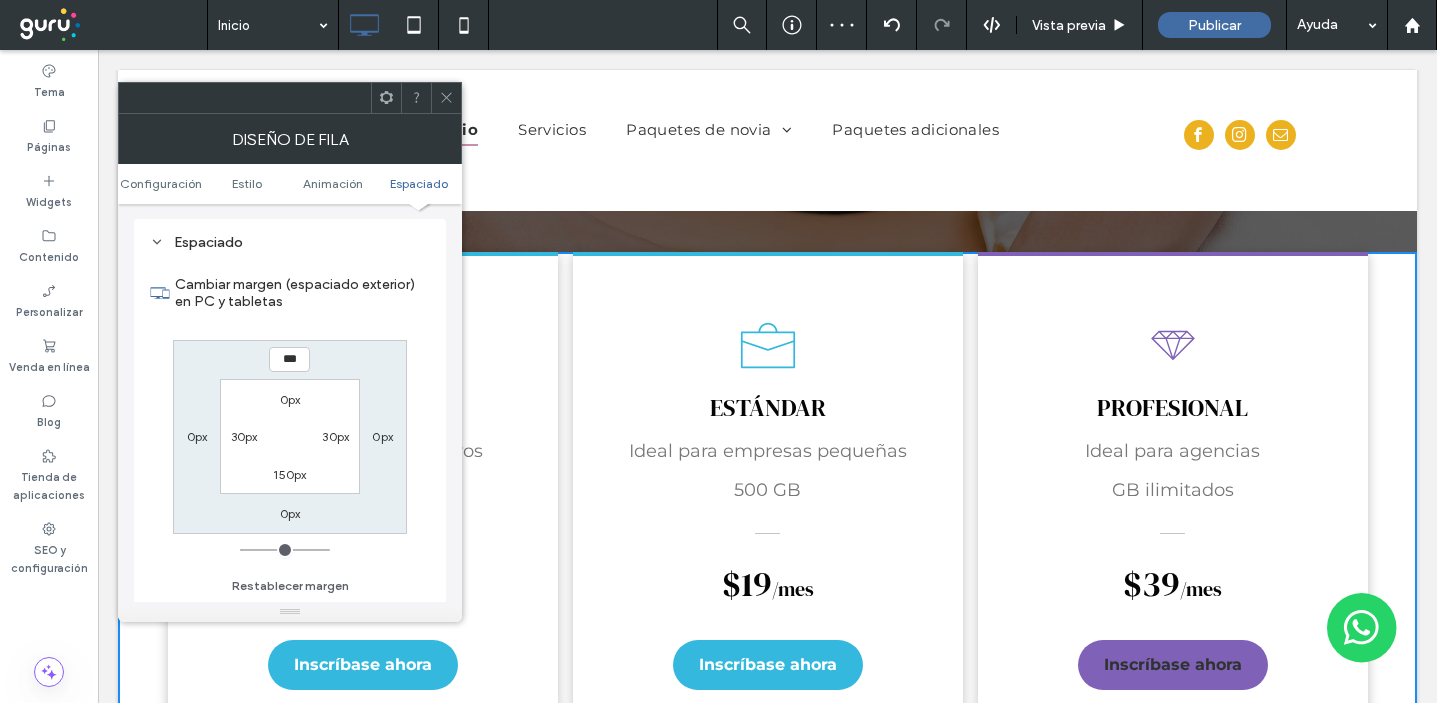 type on "*" 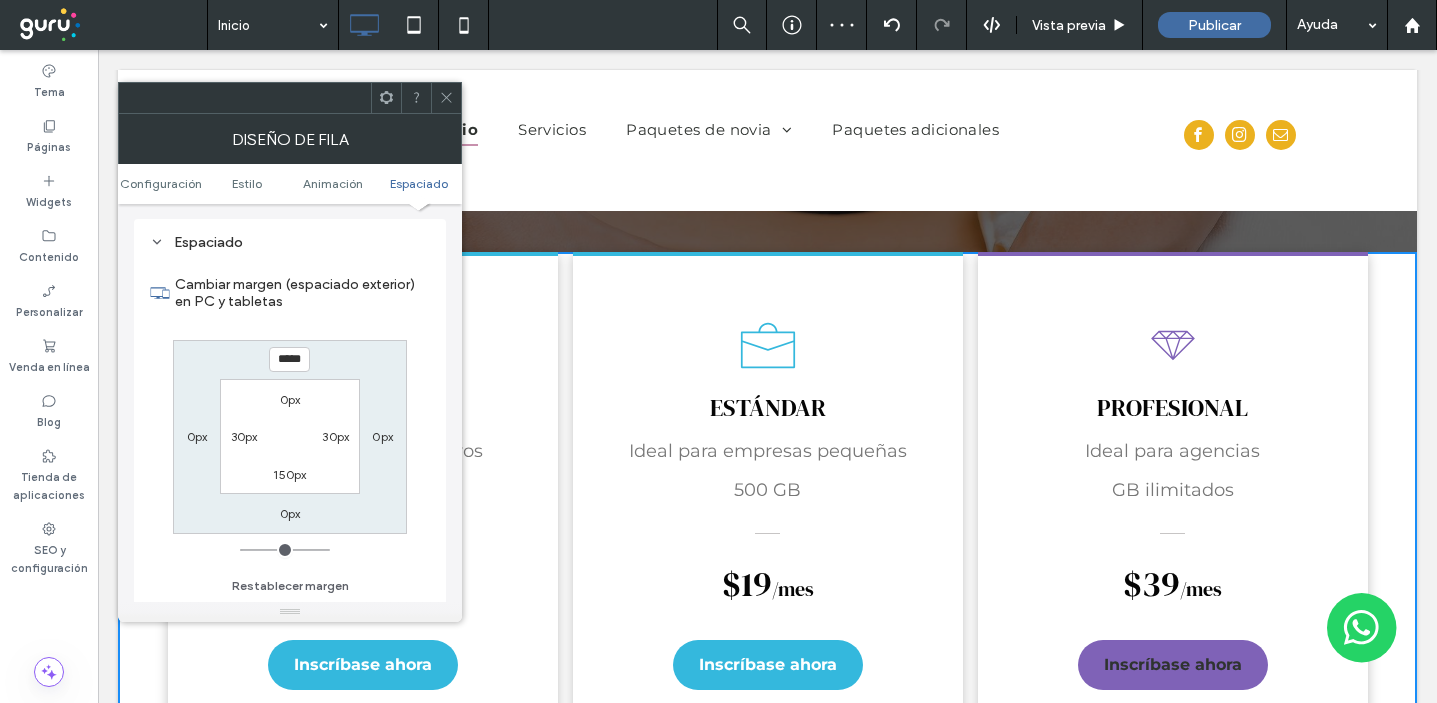 click on "Cambiar margen (espaciado exterior) en PC y tabletas" at bounding box center [290, 293] 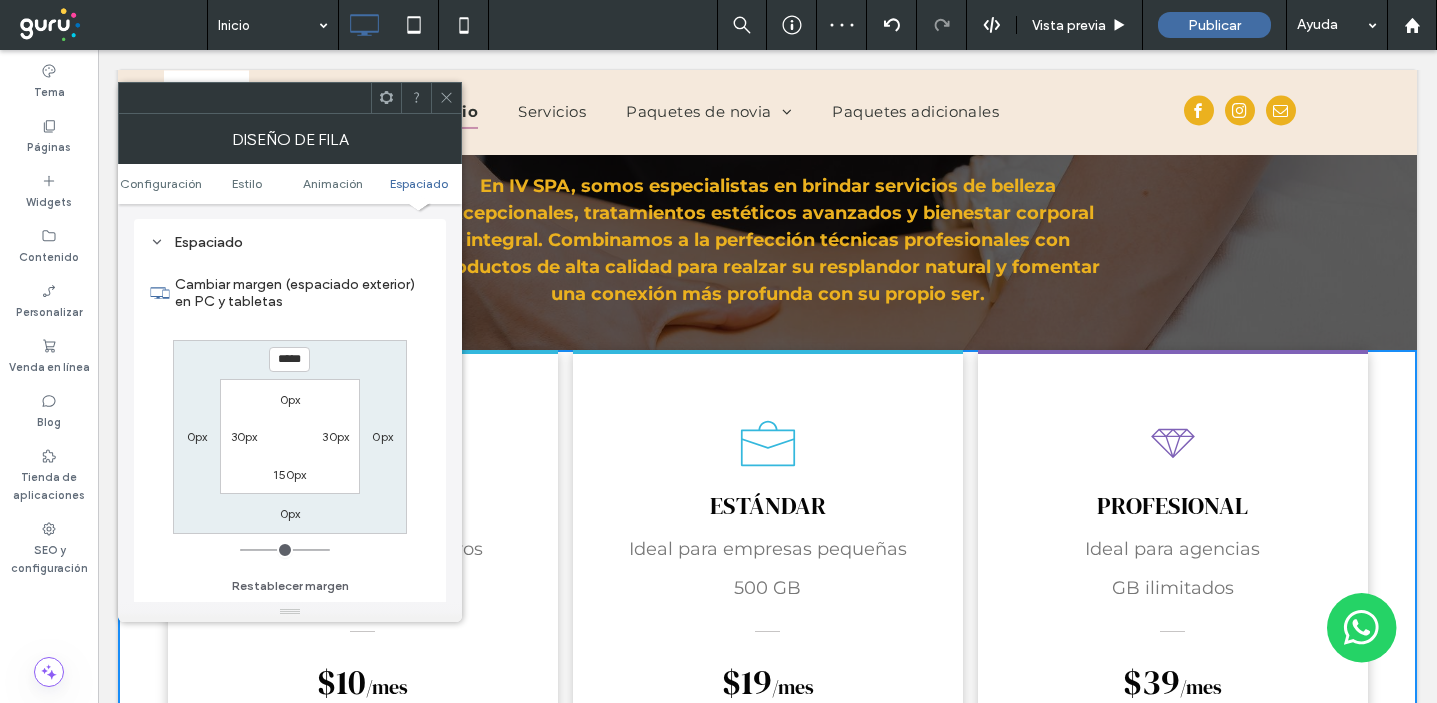 scroll, scrollTop: 1921, scrollLeft: 0, axis: vertical 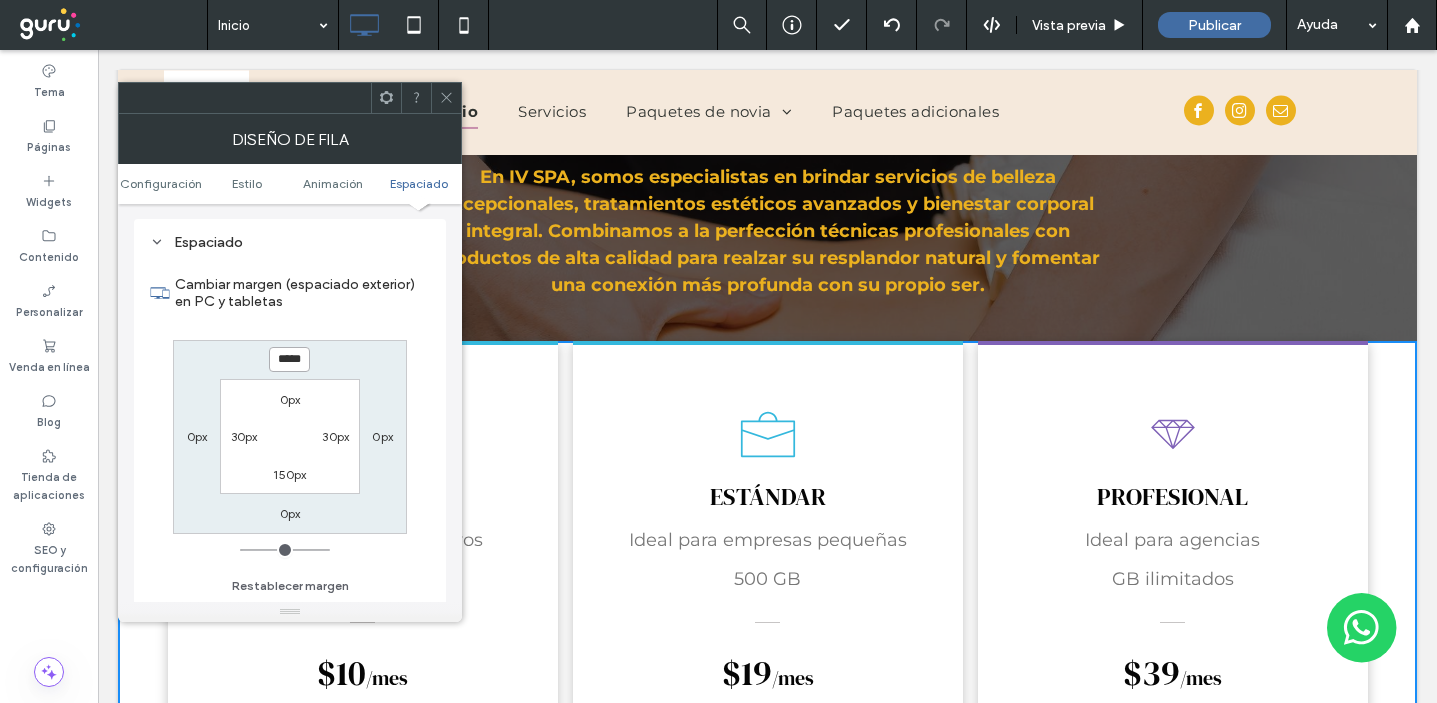 click on "*****" at bounding box center (289, 359) 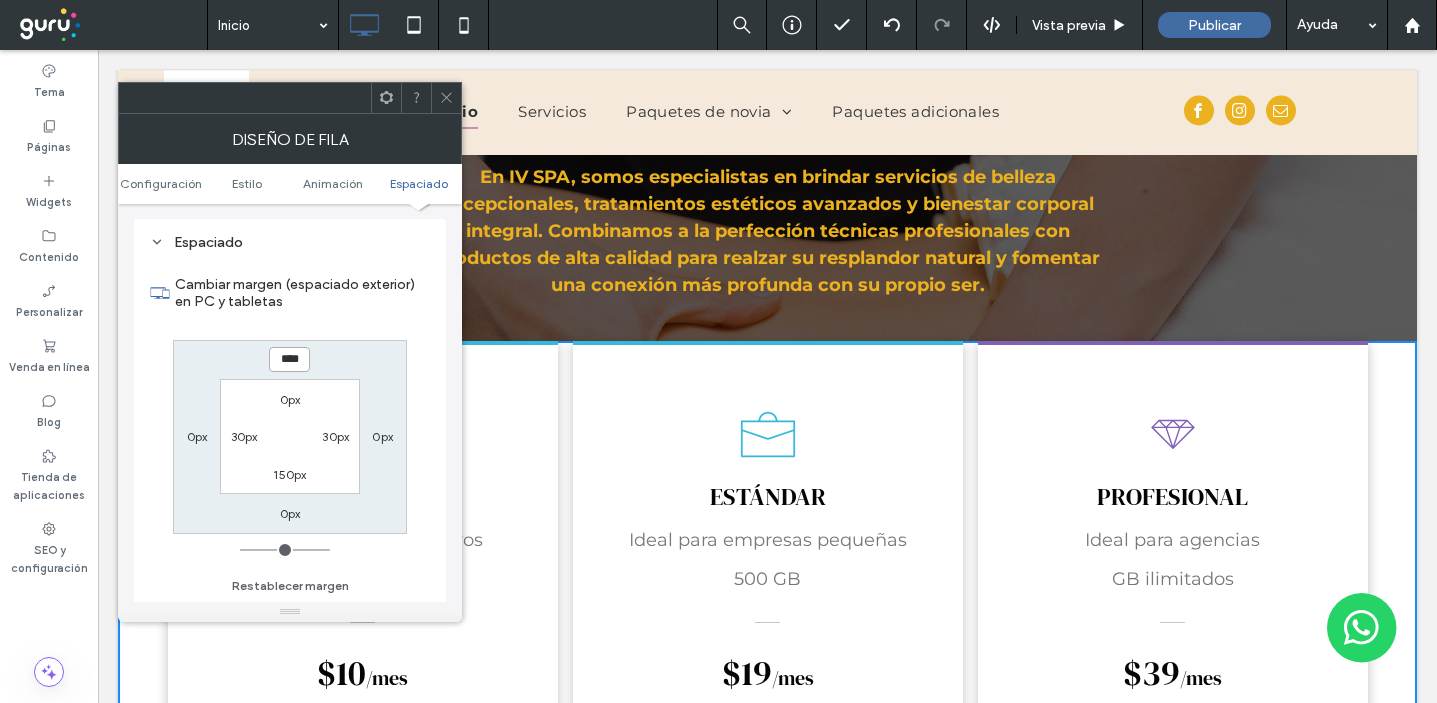 type on "****" 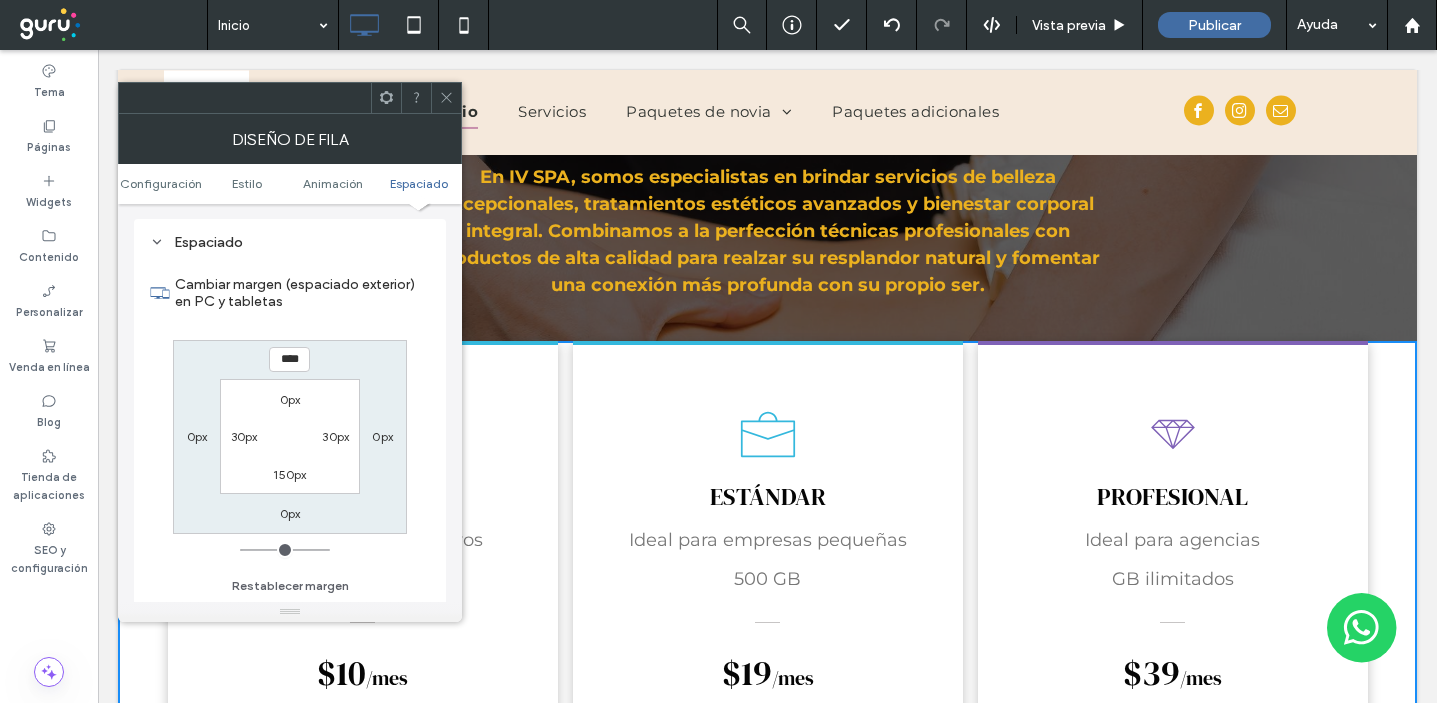 type on "*" 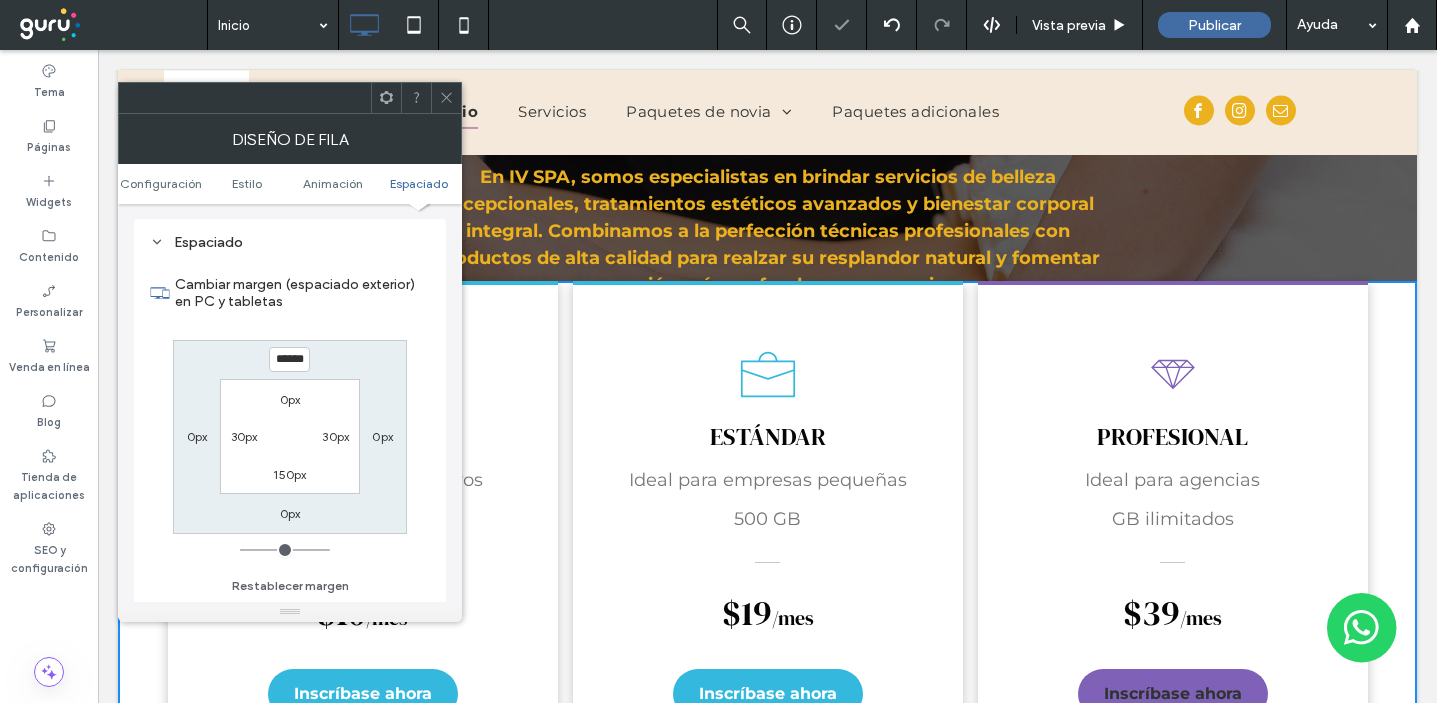 click on "Cambiar margen (espaciado exterior) en PC y tabletas" at bounding box center [302, 293] 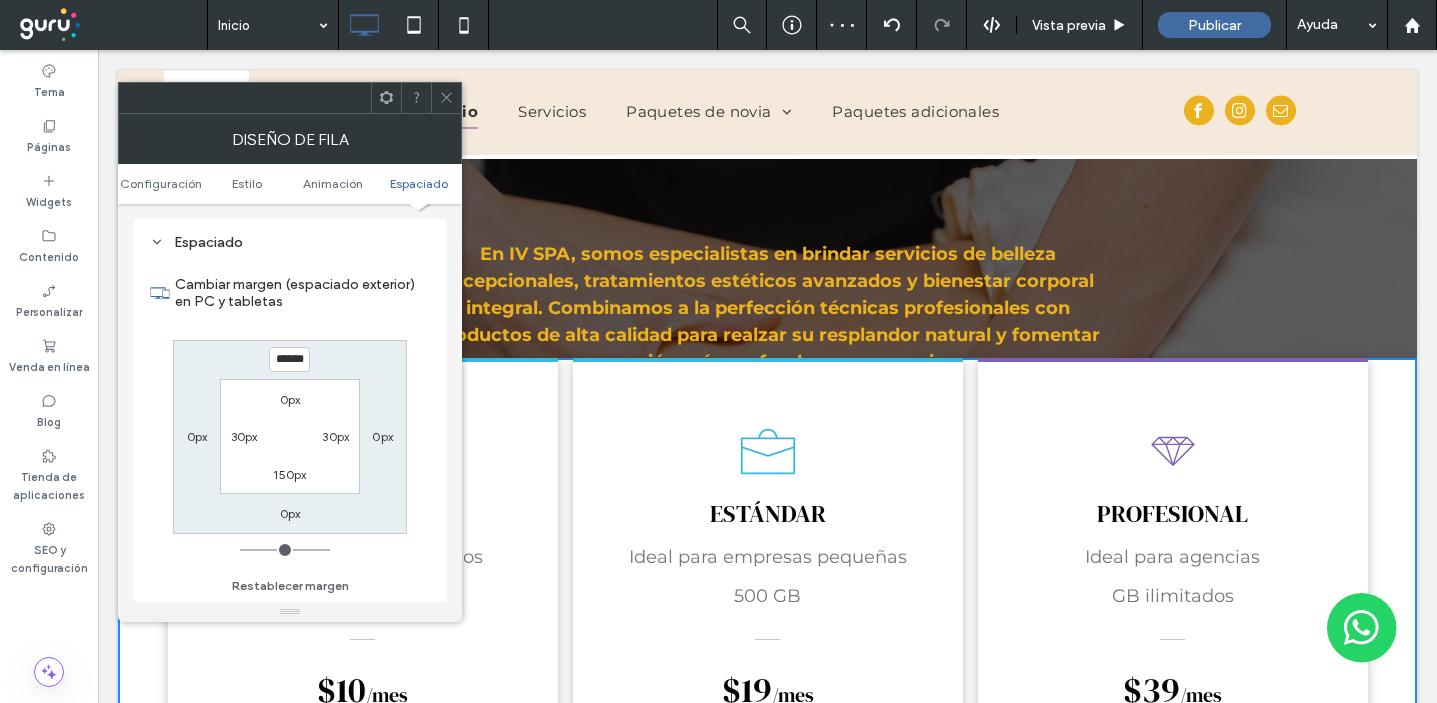 scroll, scrollTop: 1829, scrollLeft: 0, axis: vertical 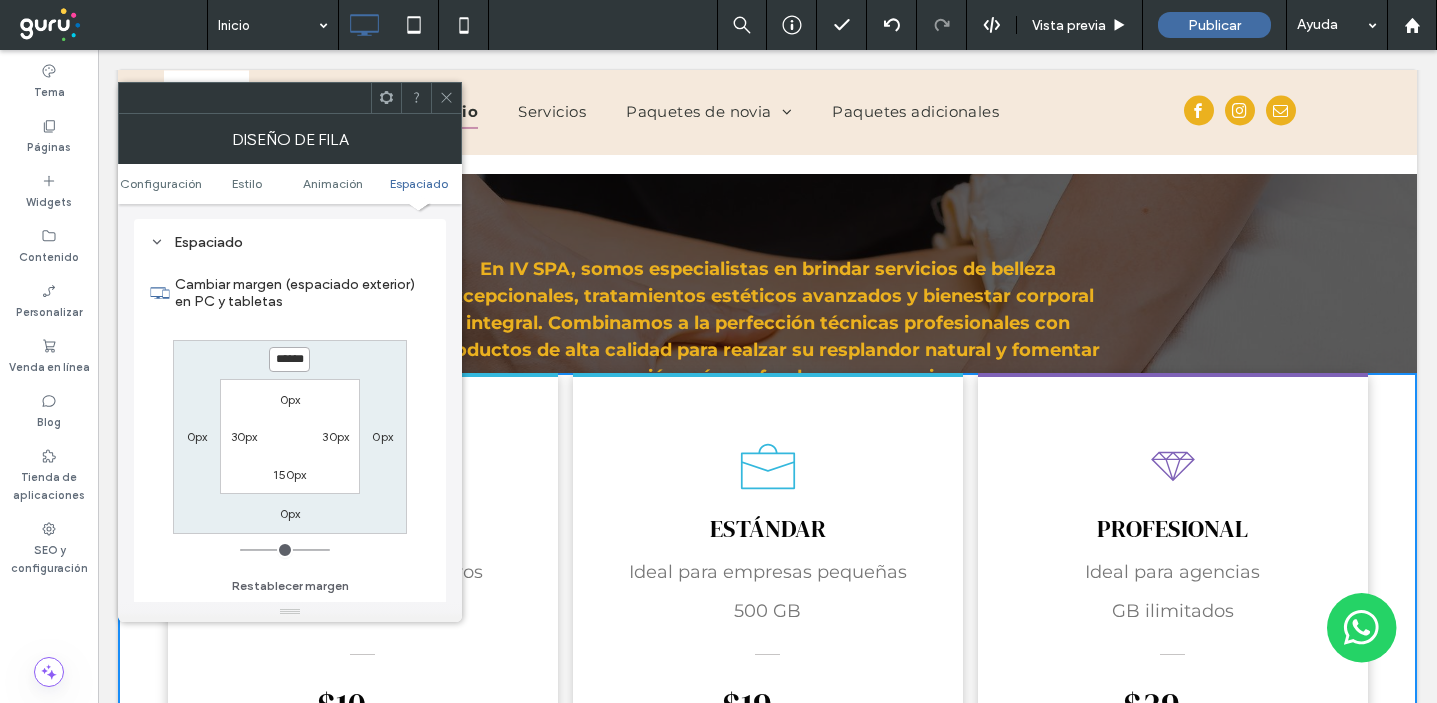 click on "******" at bounding box center [289, 359] 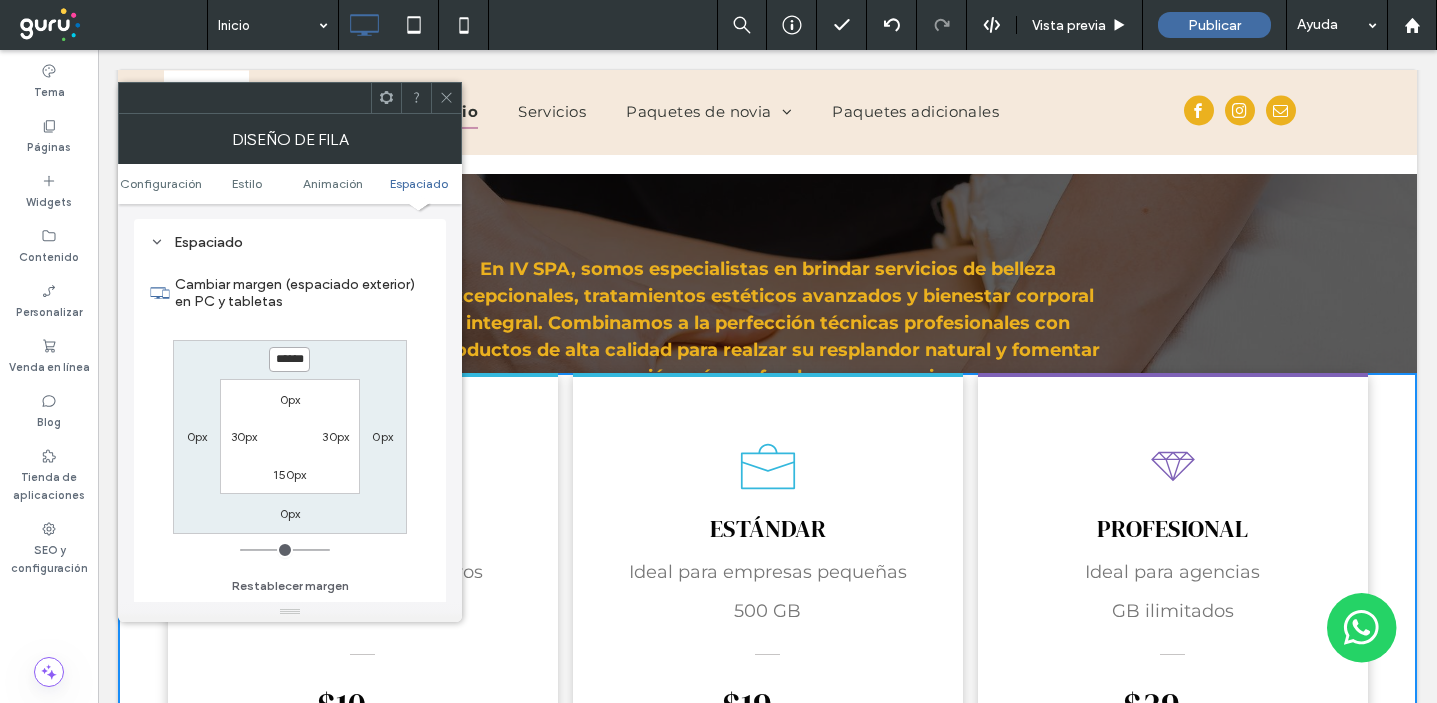 drag, startPoint x: 295, startPoint y: 363, endPoint x: 277, endPoint y: 364, distance: 18.027756 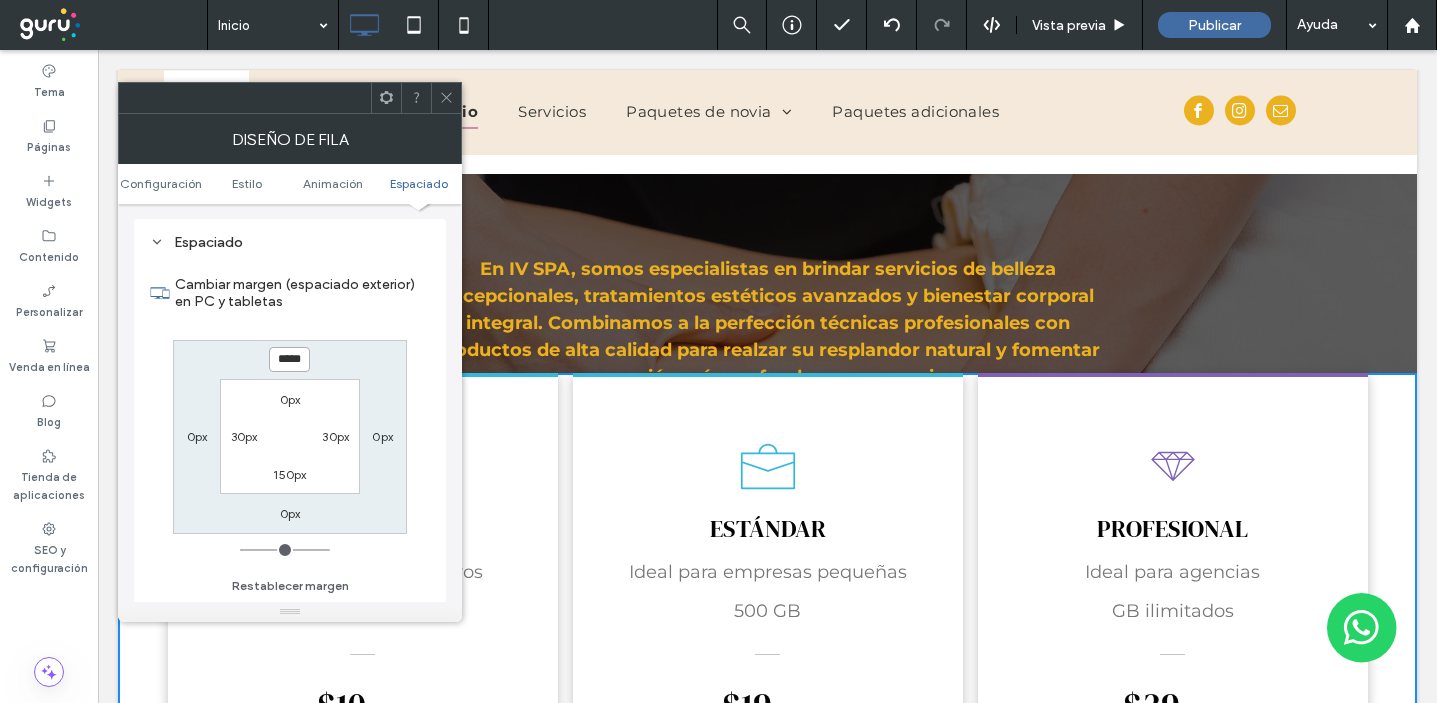 type on "*****" 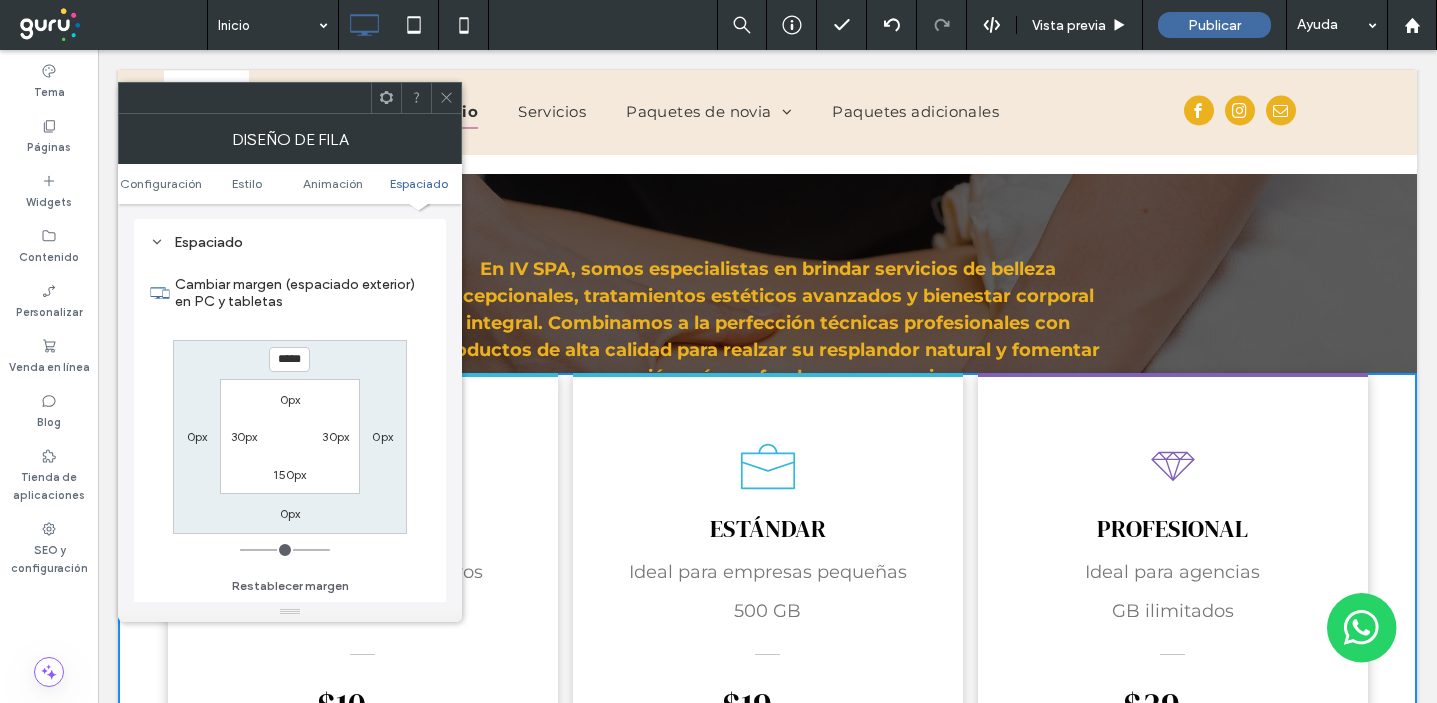 click on "Cambiar margen (espaciado exterior) en PC y tabletas" at bounding box center (290, 293) 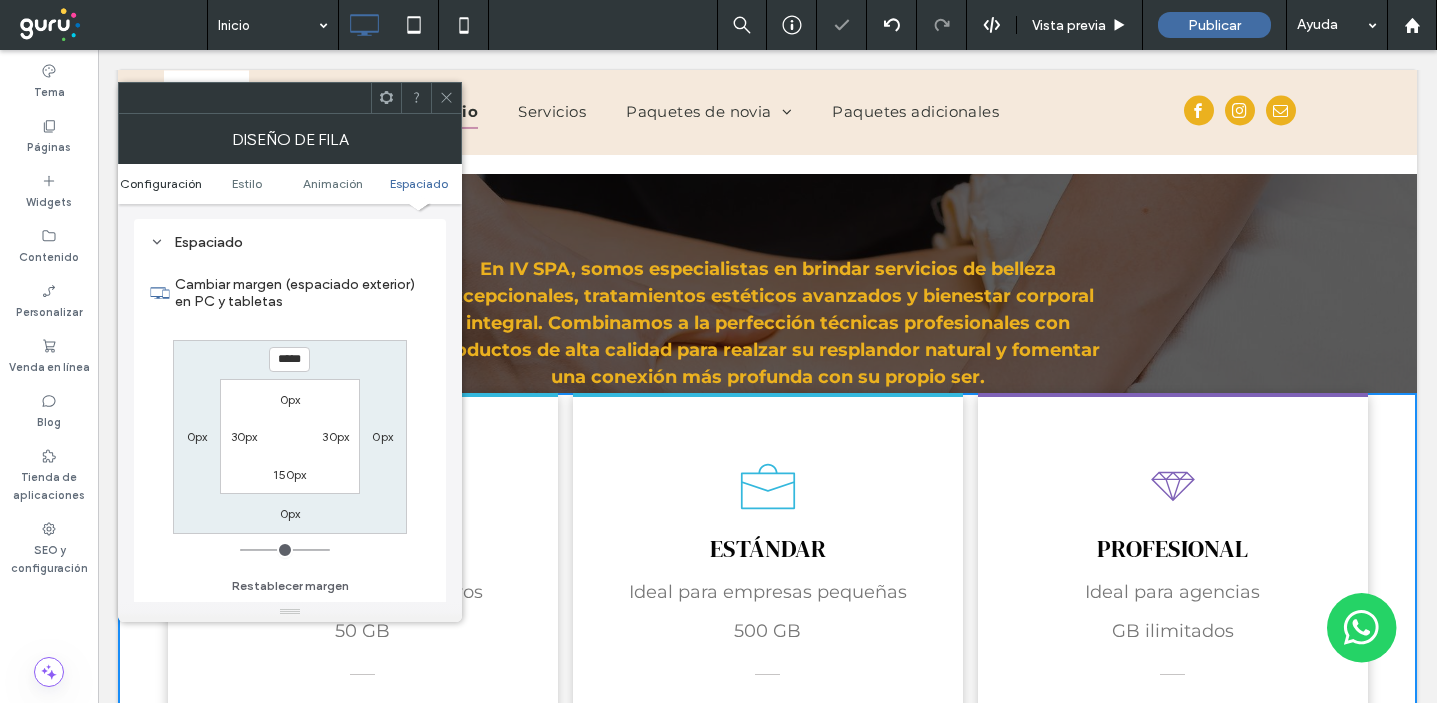 click on "Configuración" at bounding box center (161, 183) 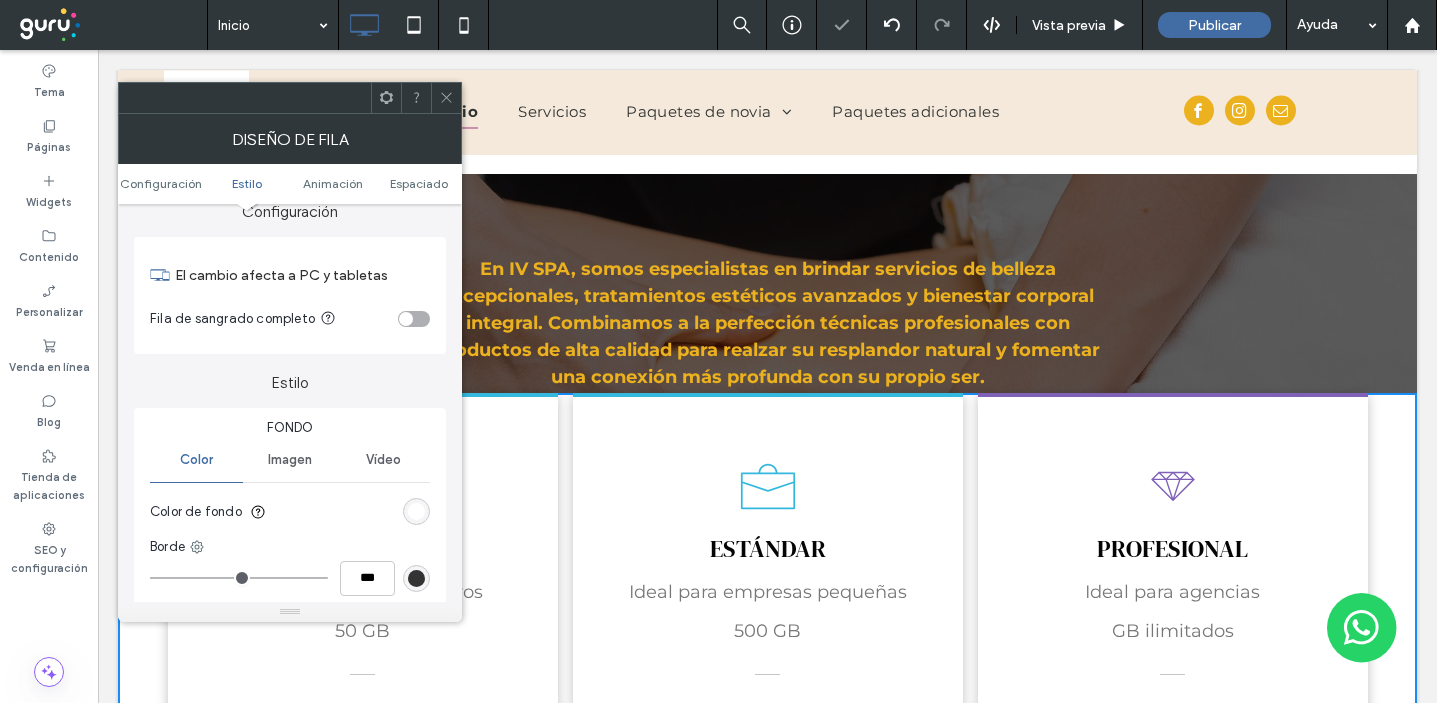 scroll, scrollTop: 0, scrollLeft: 0, axis: both 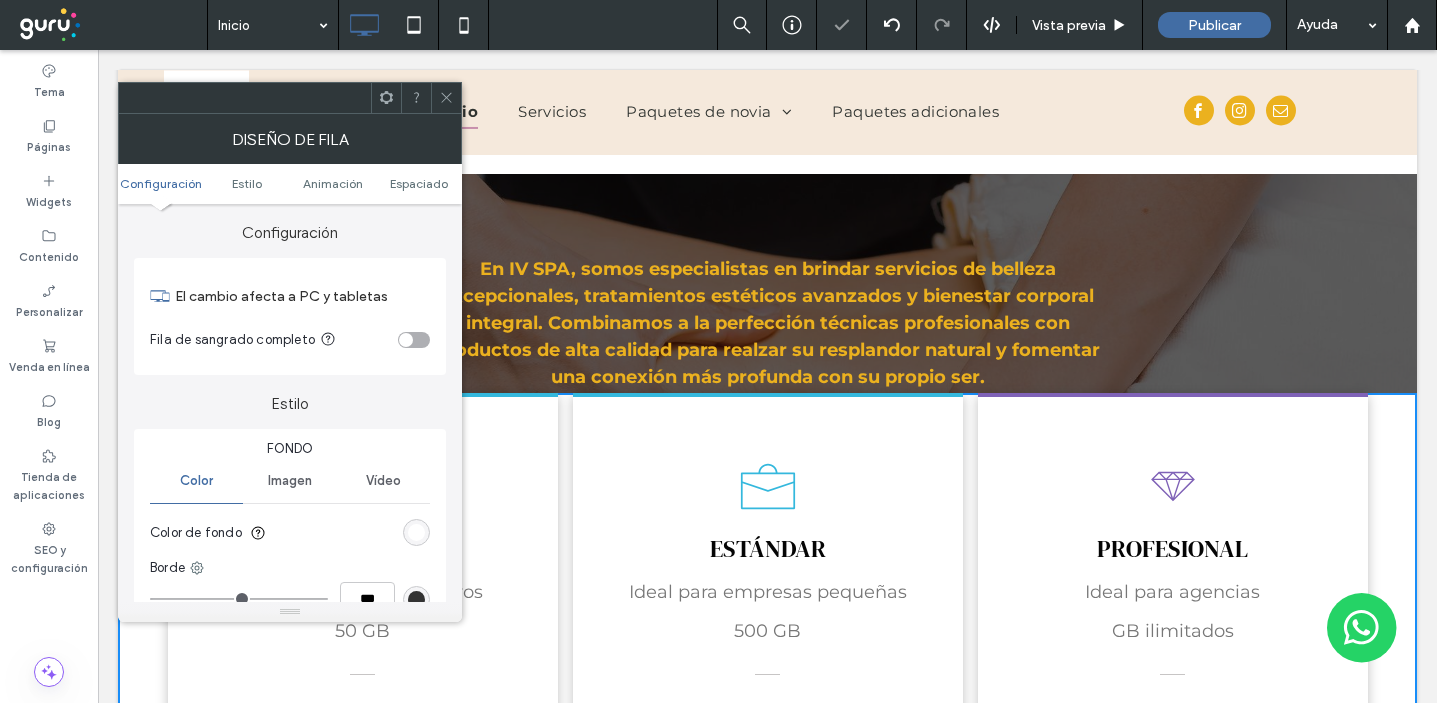 click at bounding box center [416, 532] 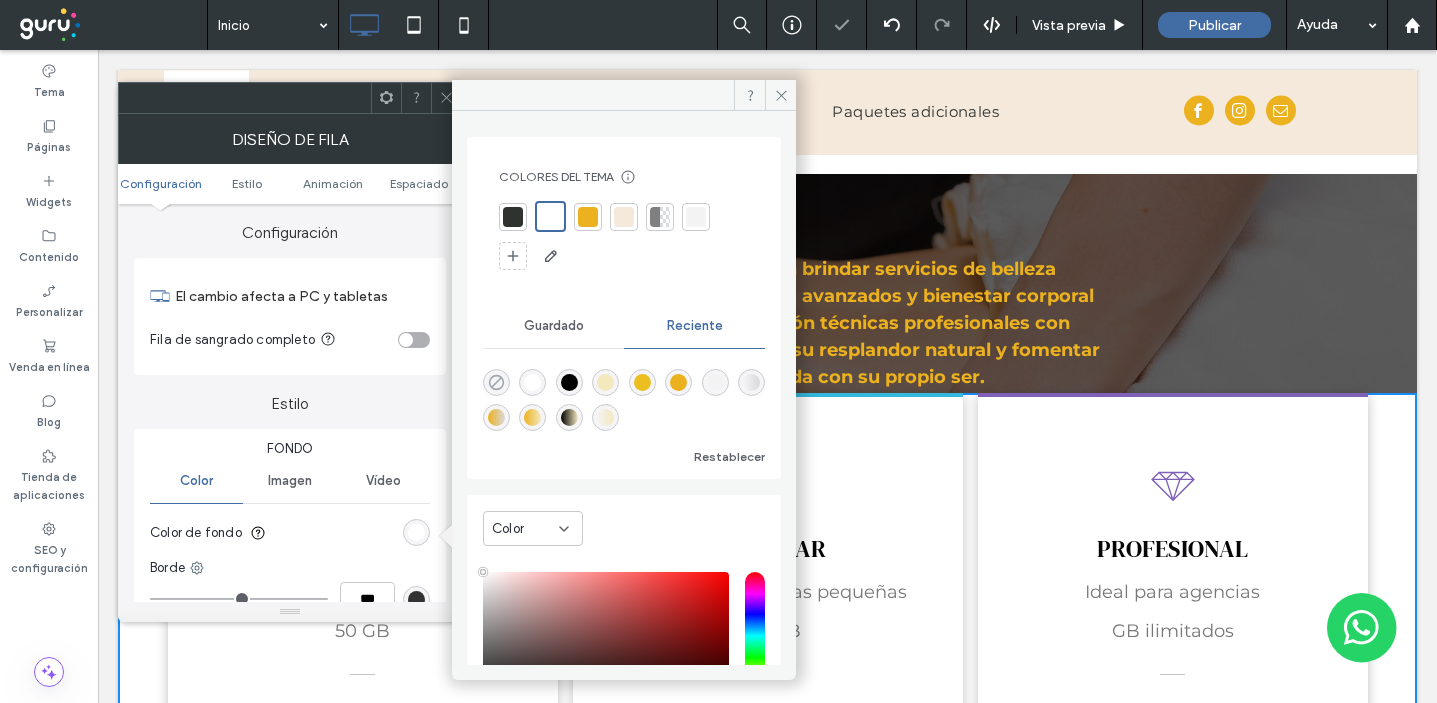 click 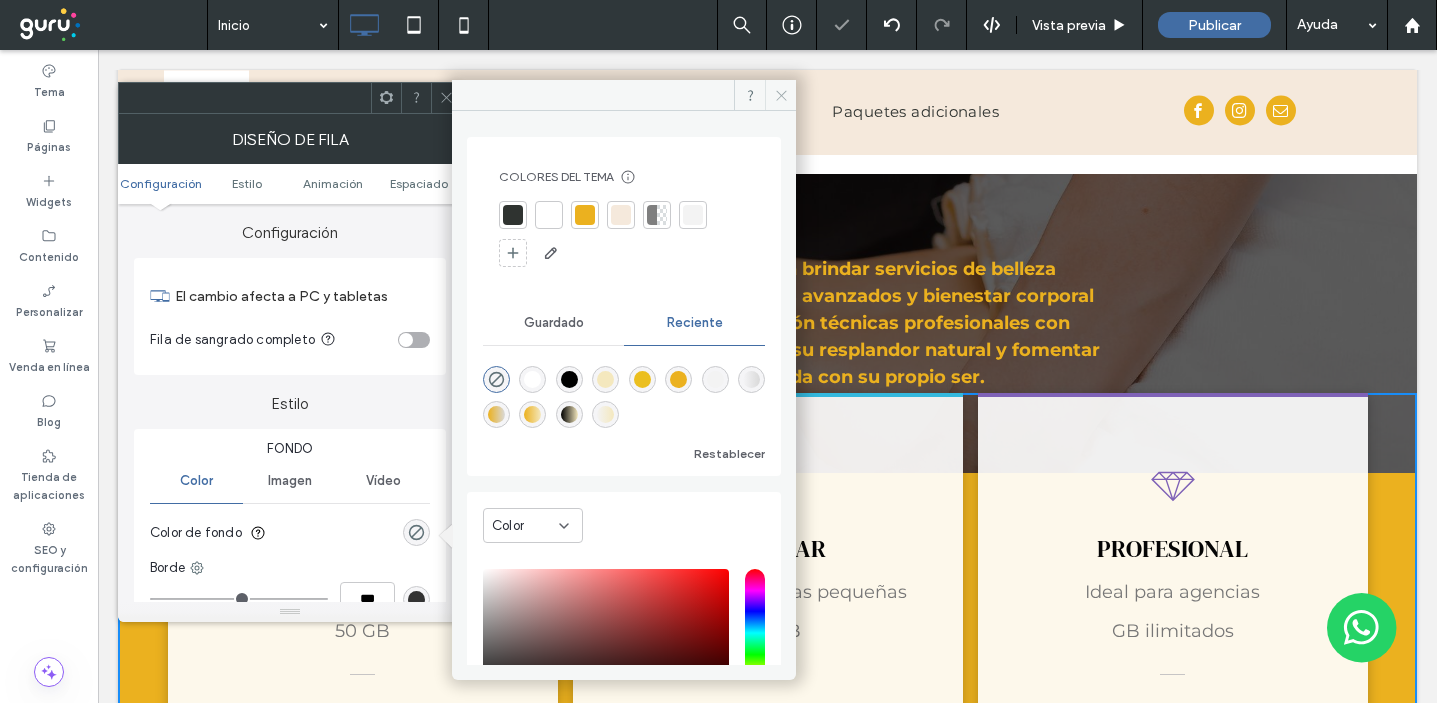 drag, startPoint x: 782, startPoint y: 91, endPoint x: 683, endPoint y: 42, distance: 110.46266 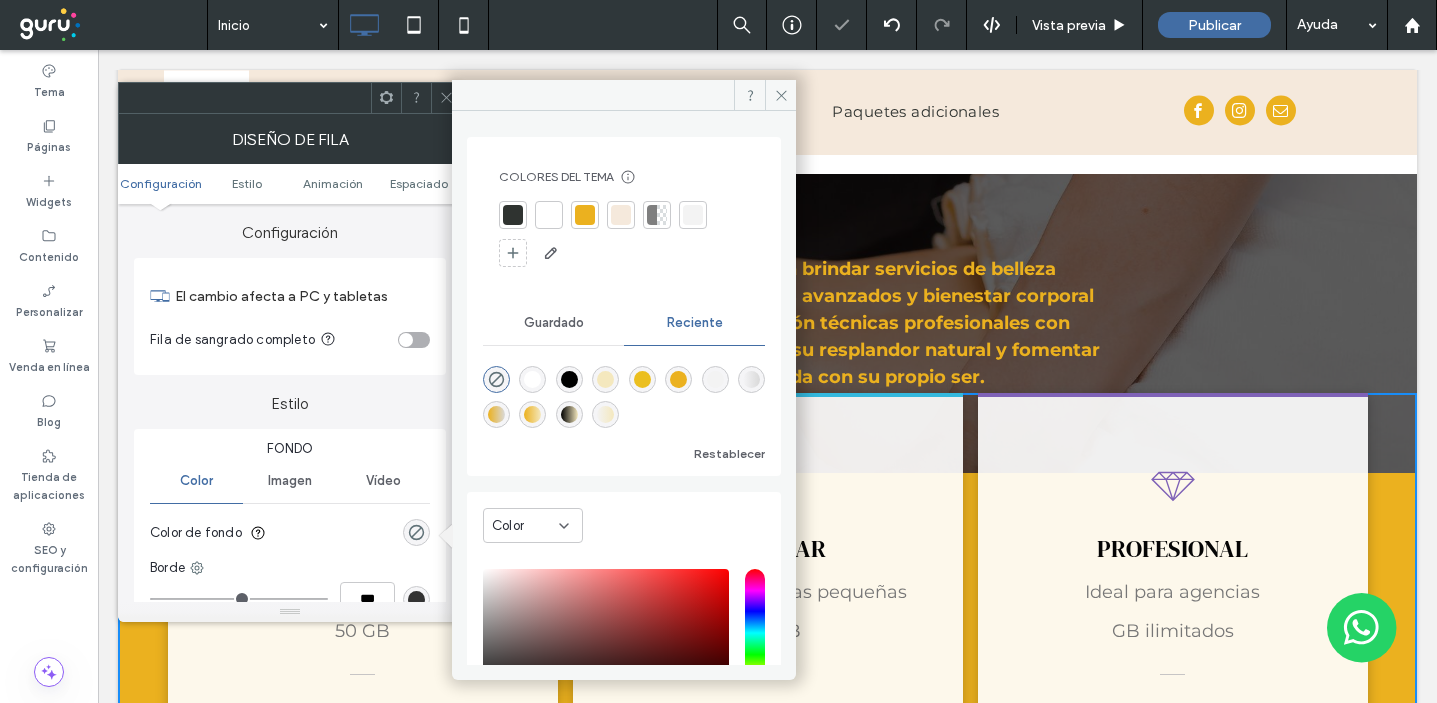 type on "*" 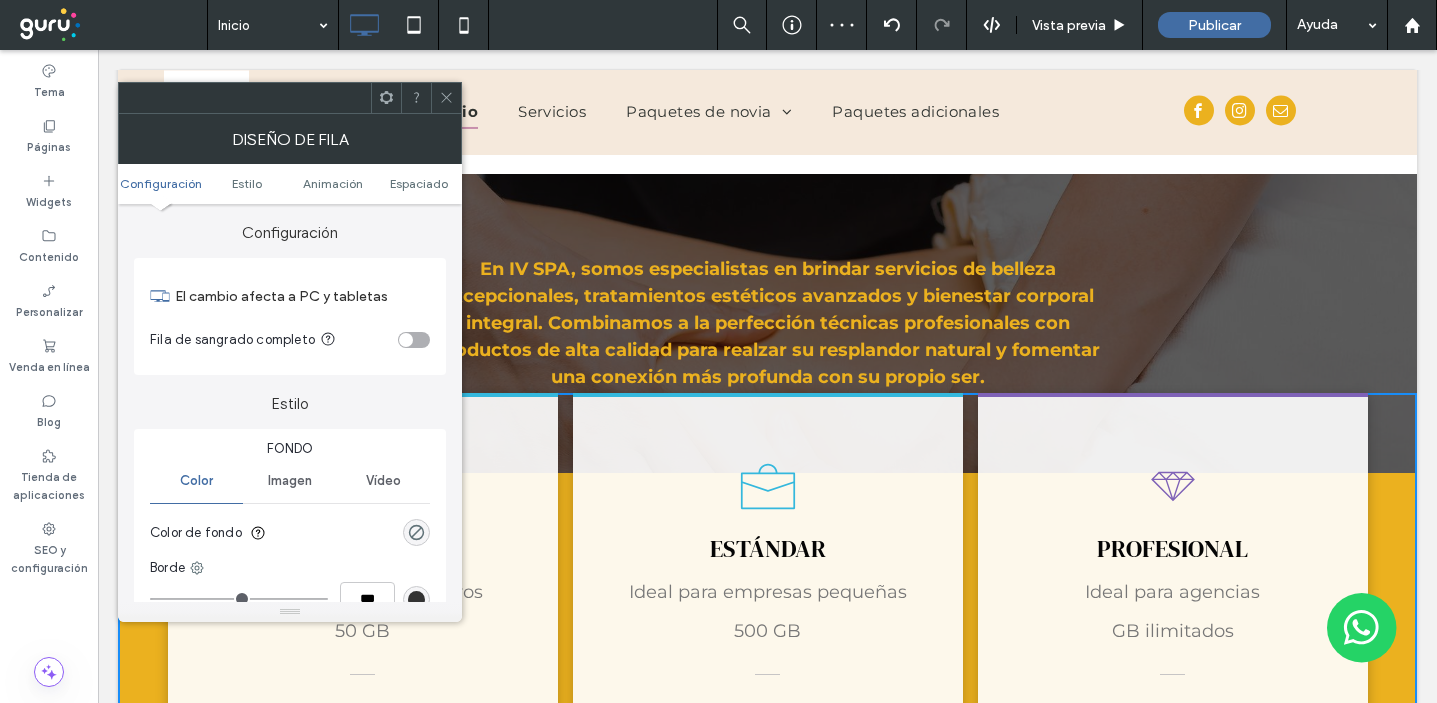 click 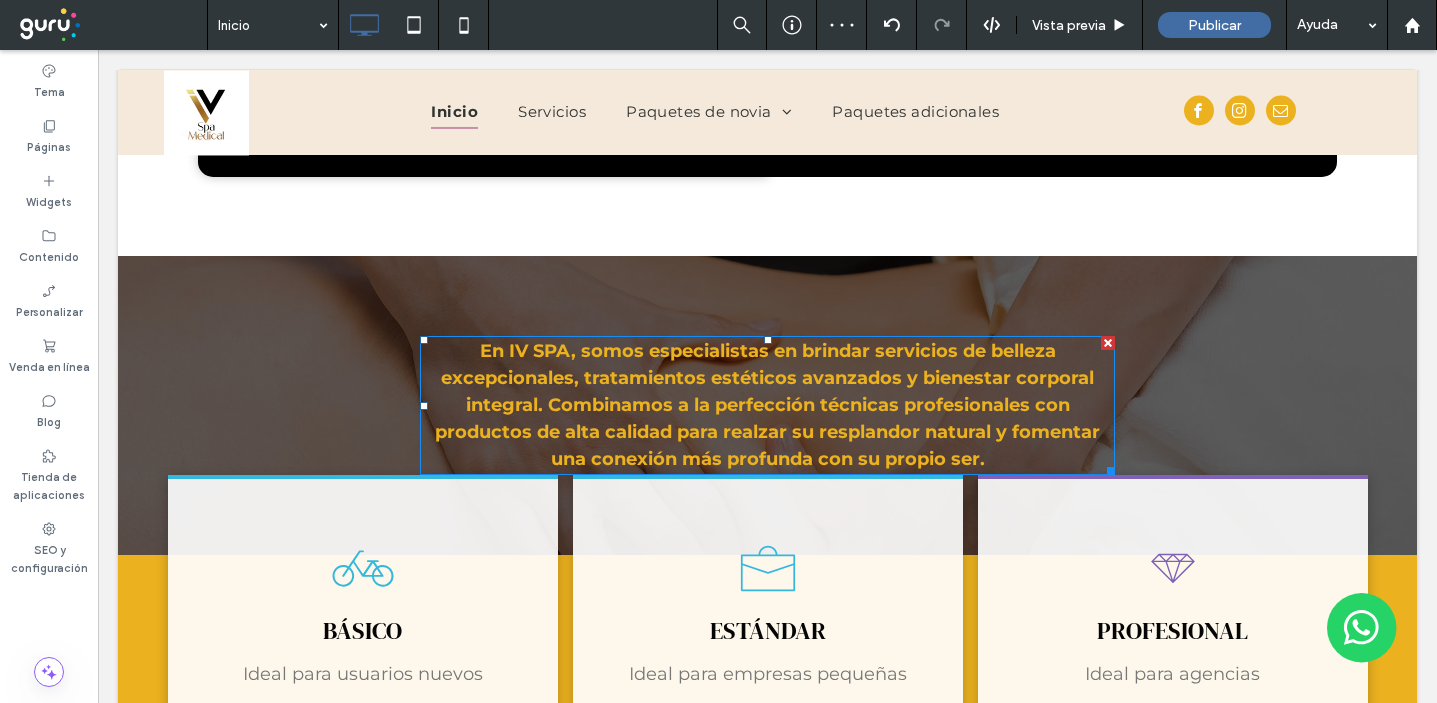 scroll, scrollTop: 1739, scrollLeft: 0, axis: vertical 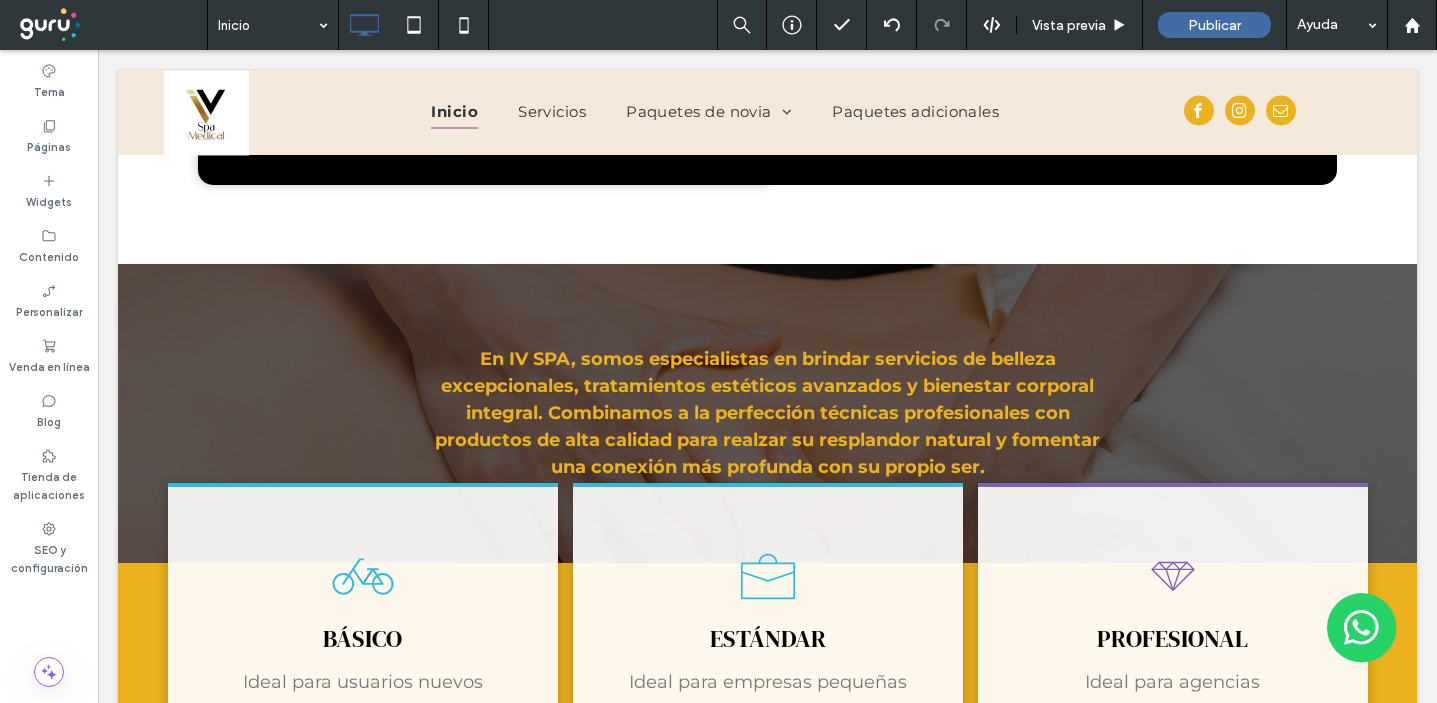click on "Click To Paste     Click To Paste     En IV SPA, somos especialistas en brindar servicios de belleza excepcionales, tratamientos estéticos avanzados y bienestar corporal integral. Combinamos a la perfección técnicas profesionales con productos de alta calidad para realzar su resplandor natural y fomentar una conexión más profunda con su propio ser. Click To Paste
Fila + Añadir sección" at bounding box center [767, 413] 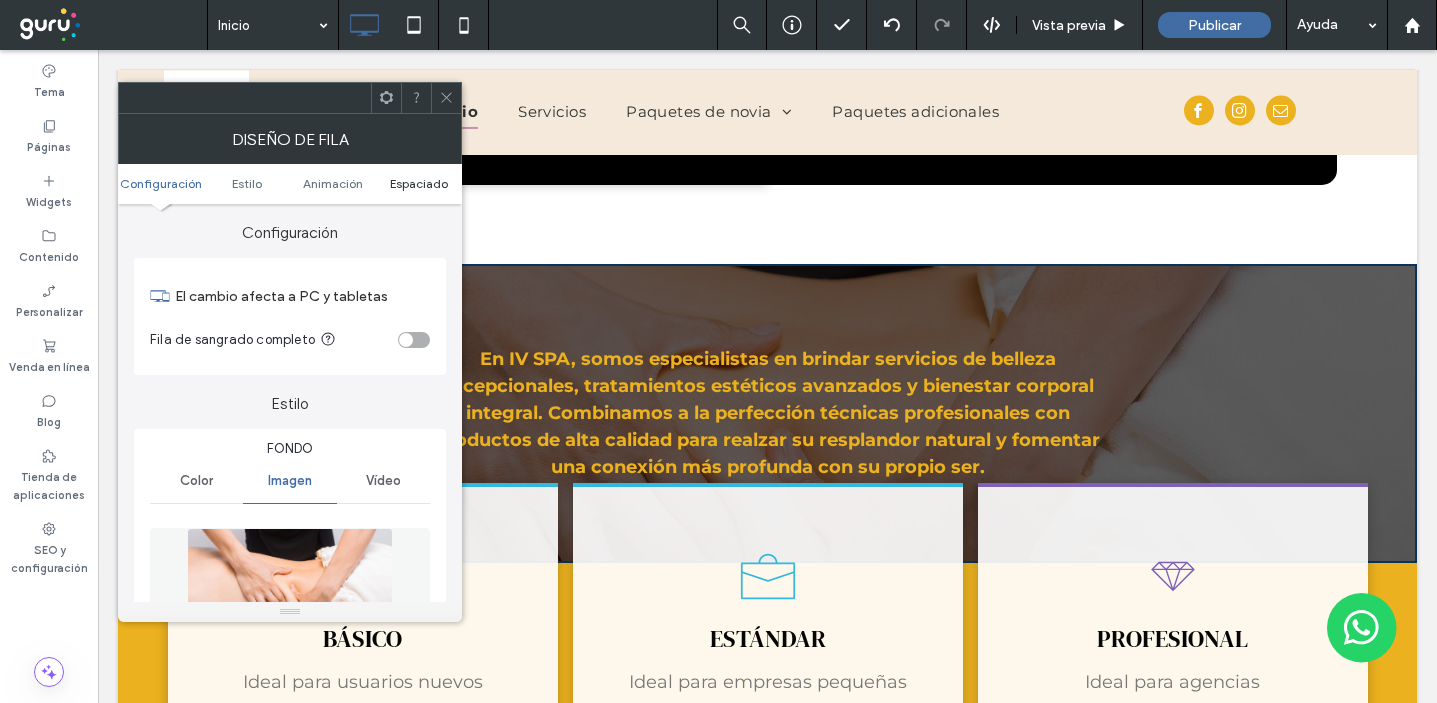 click on "Espaciado" at bounding box center (419, 183) 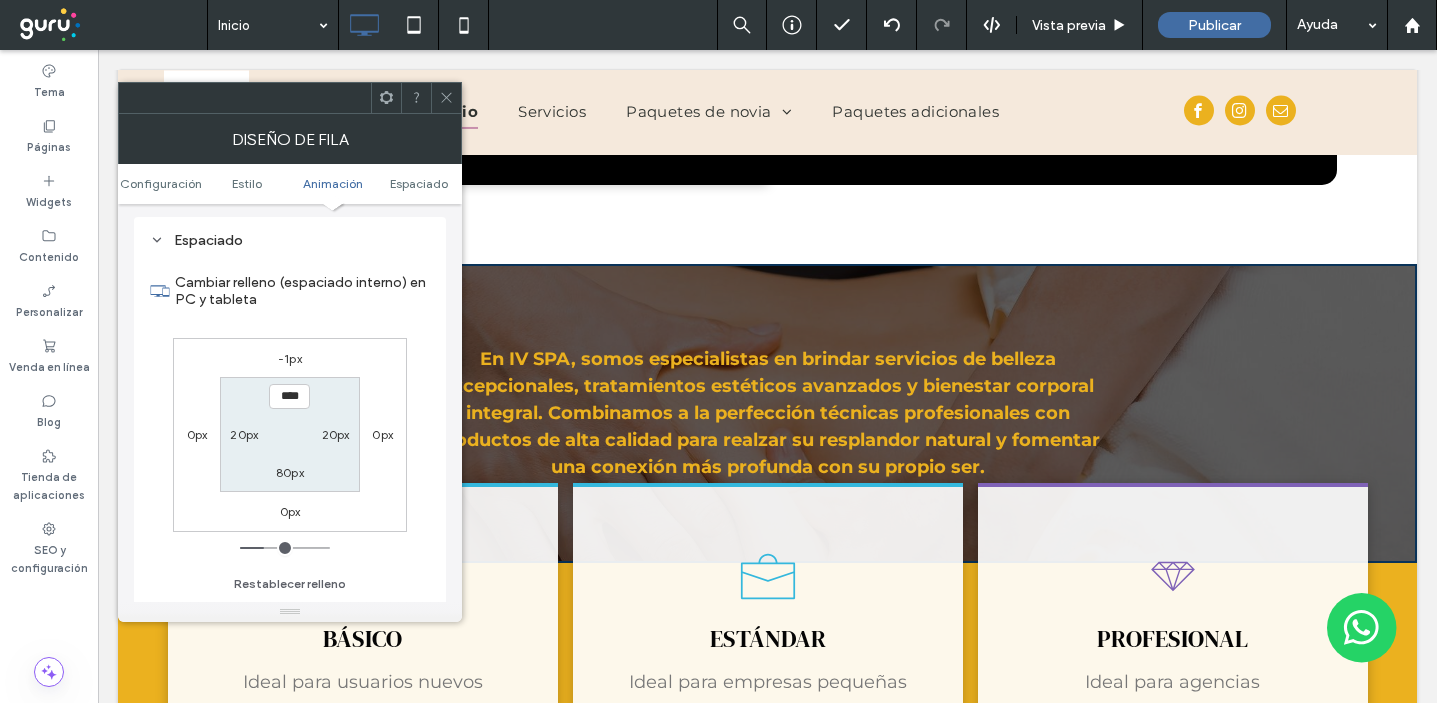 scroll, scrollTop: 1164, scrollLeft: 0, axis: vertical 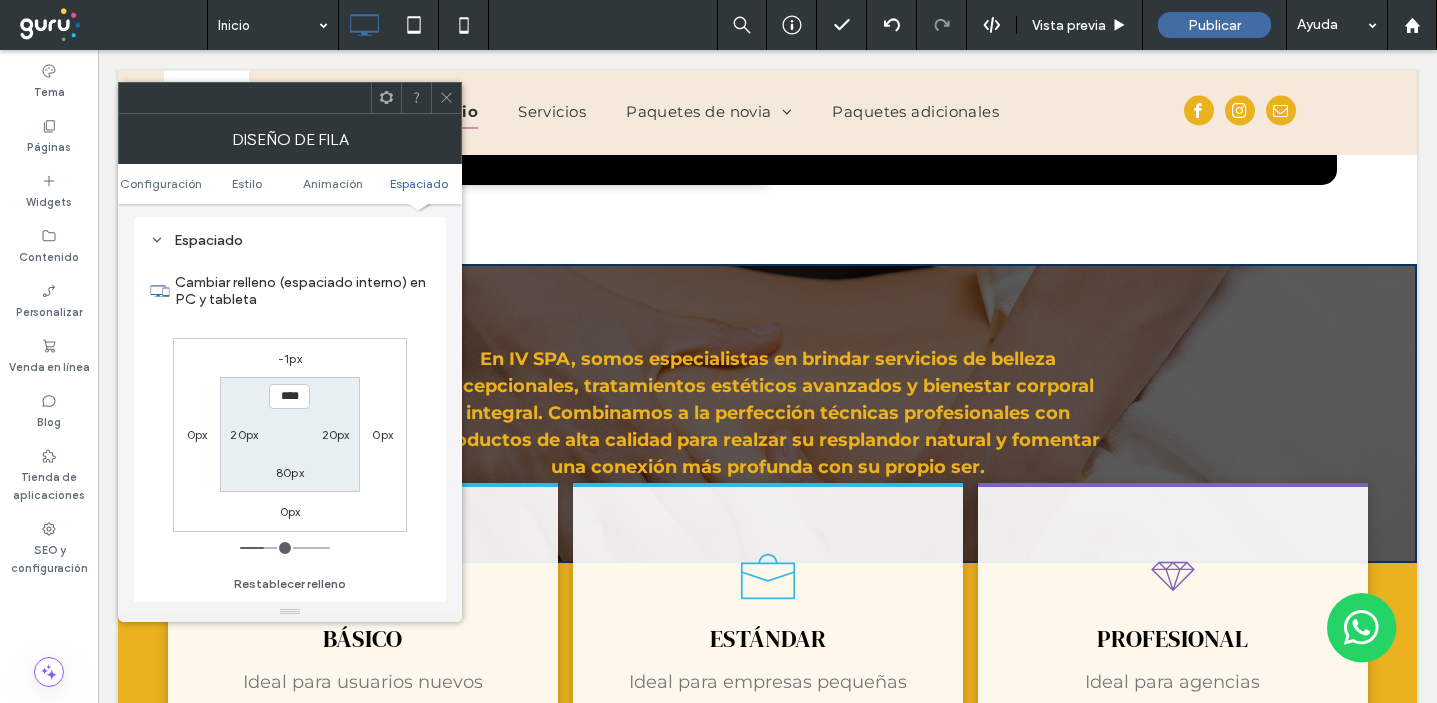 click on "80px" at bounding box center (290, 472) 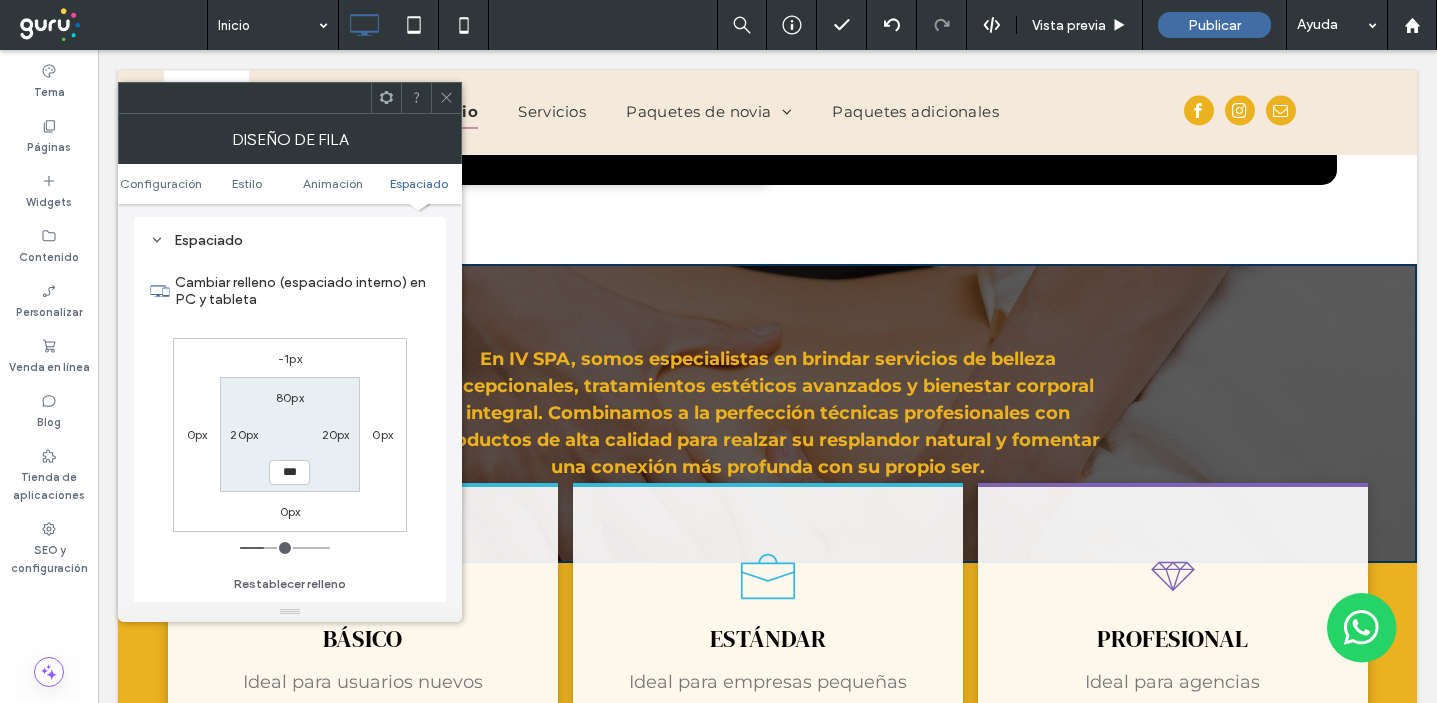 type on "***" 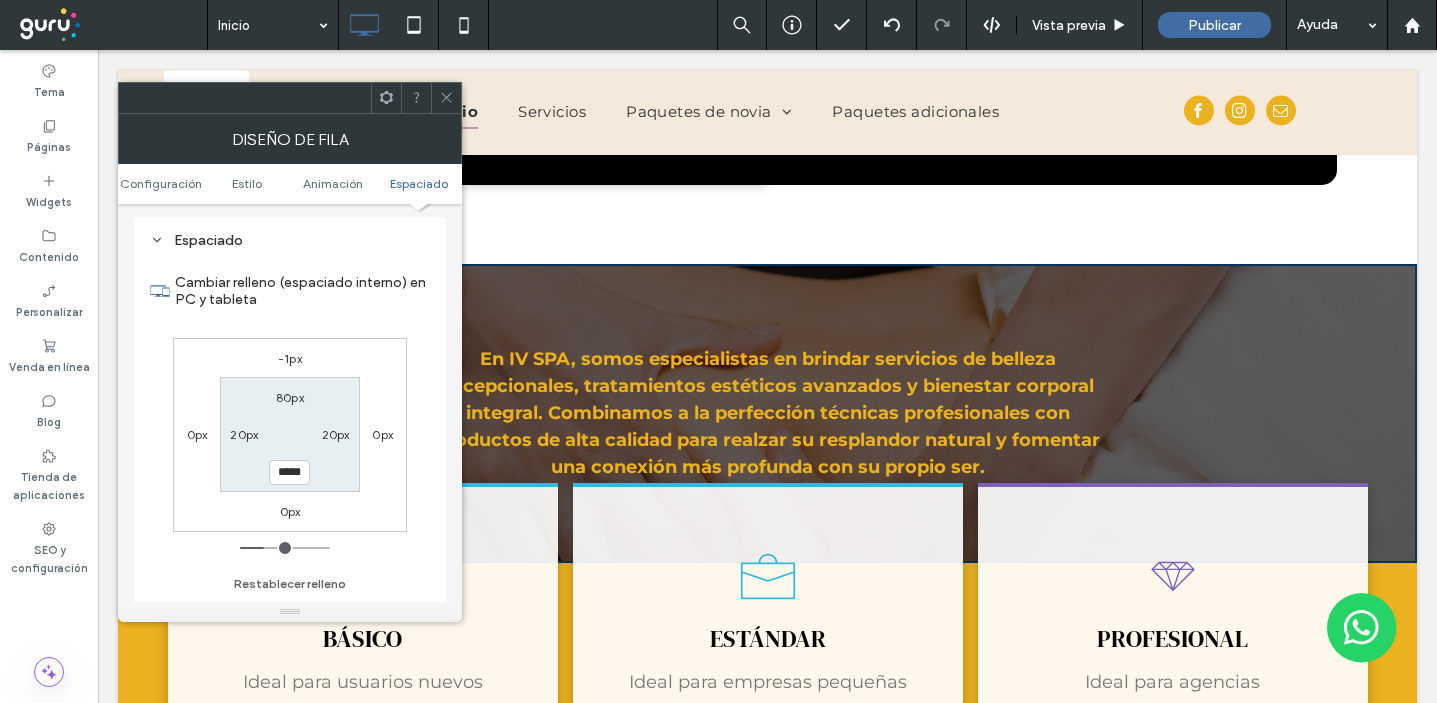 click on "80px 20px ***** 20px" at bounding box center [289, 434] 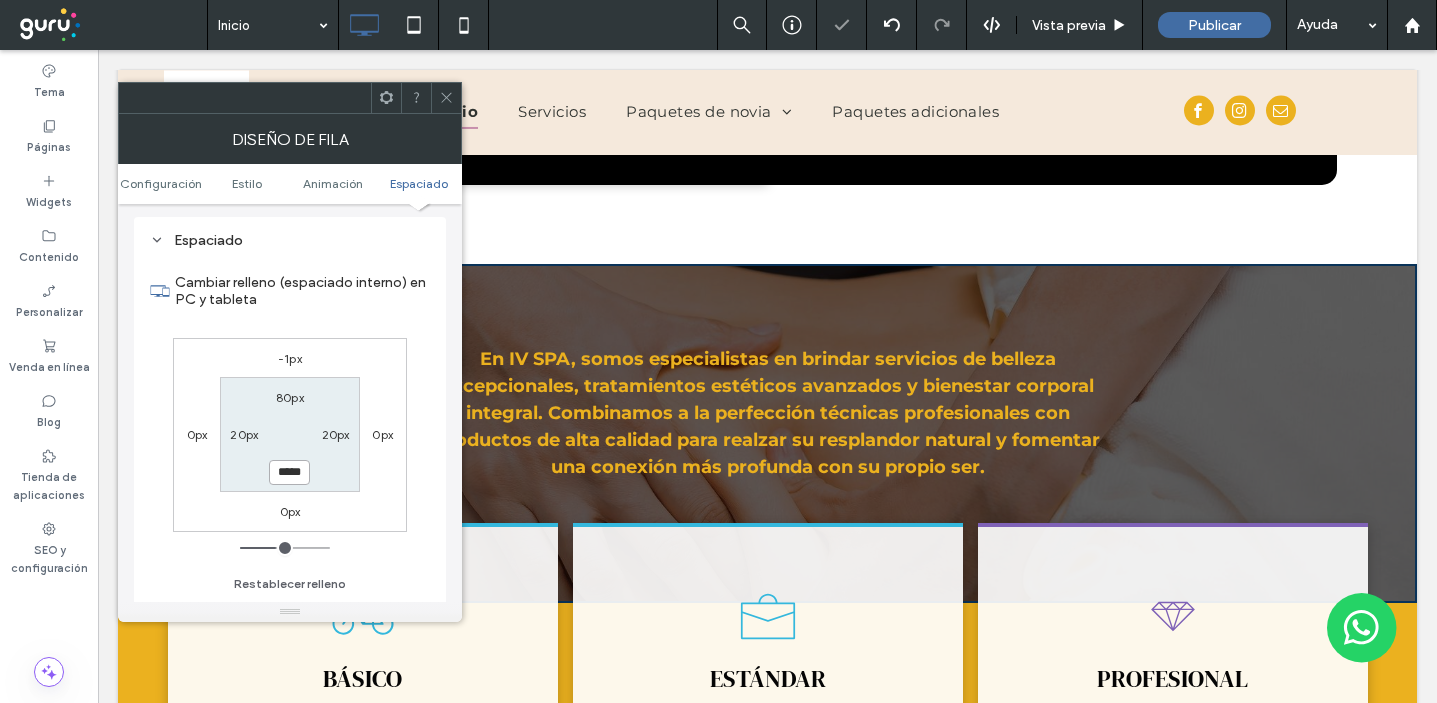click on "*****" at bounding box center [289, 472] 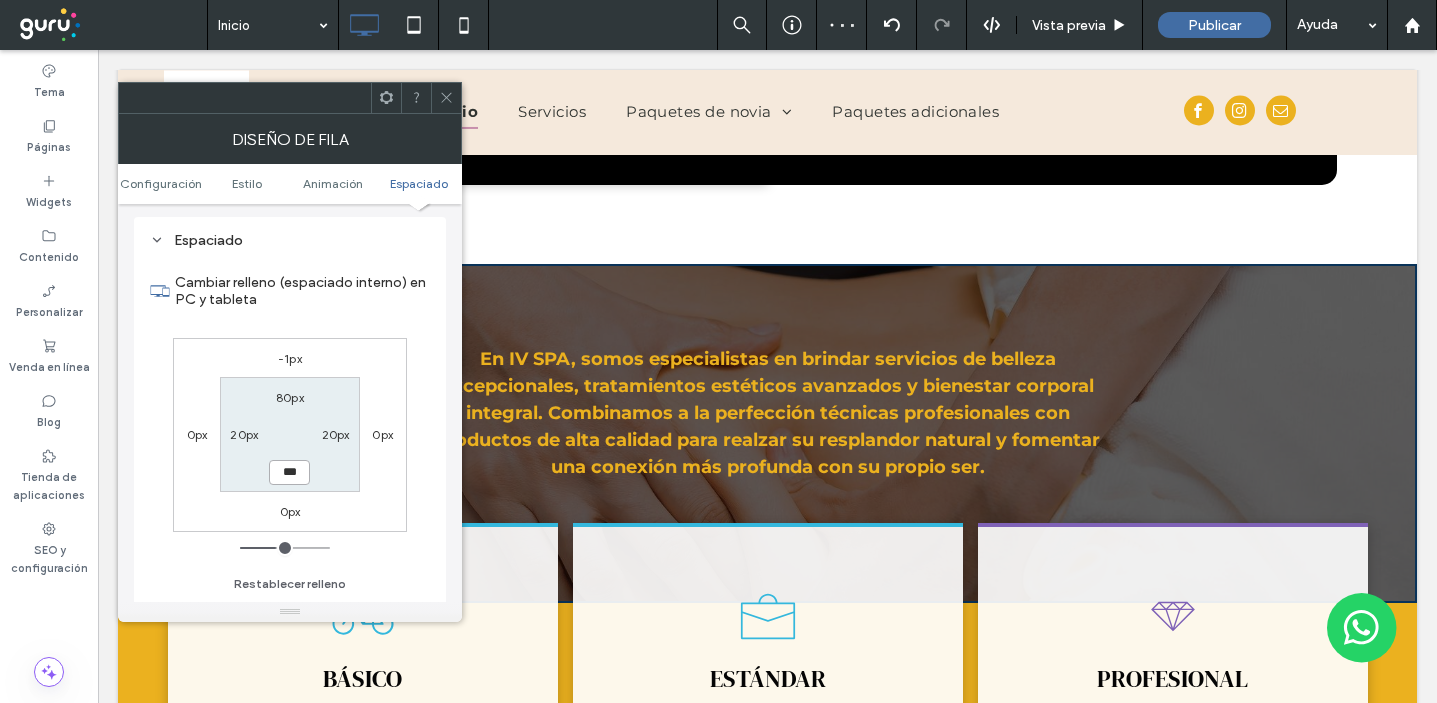 type on "***" 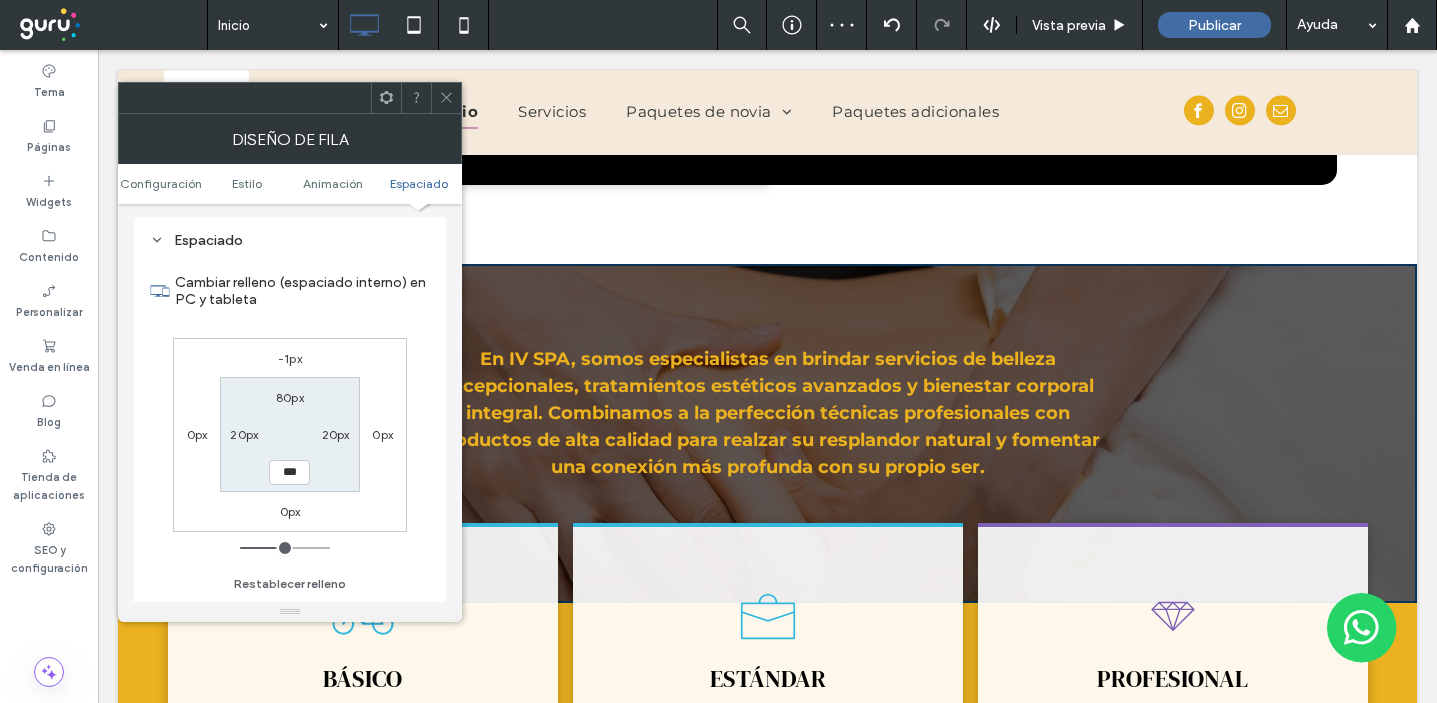 type on "***" 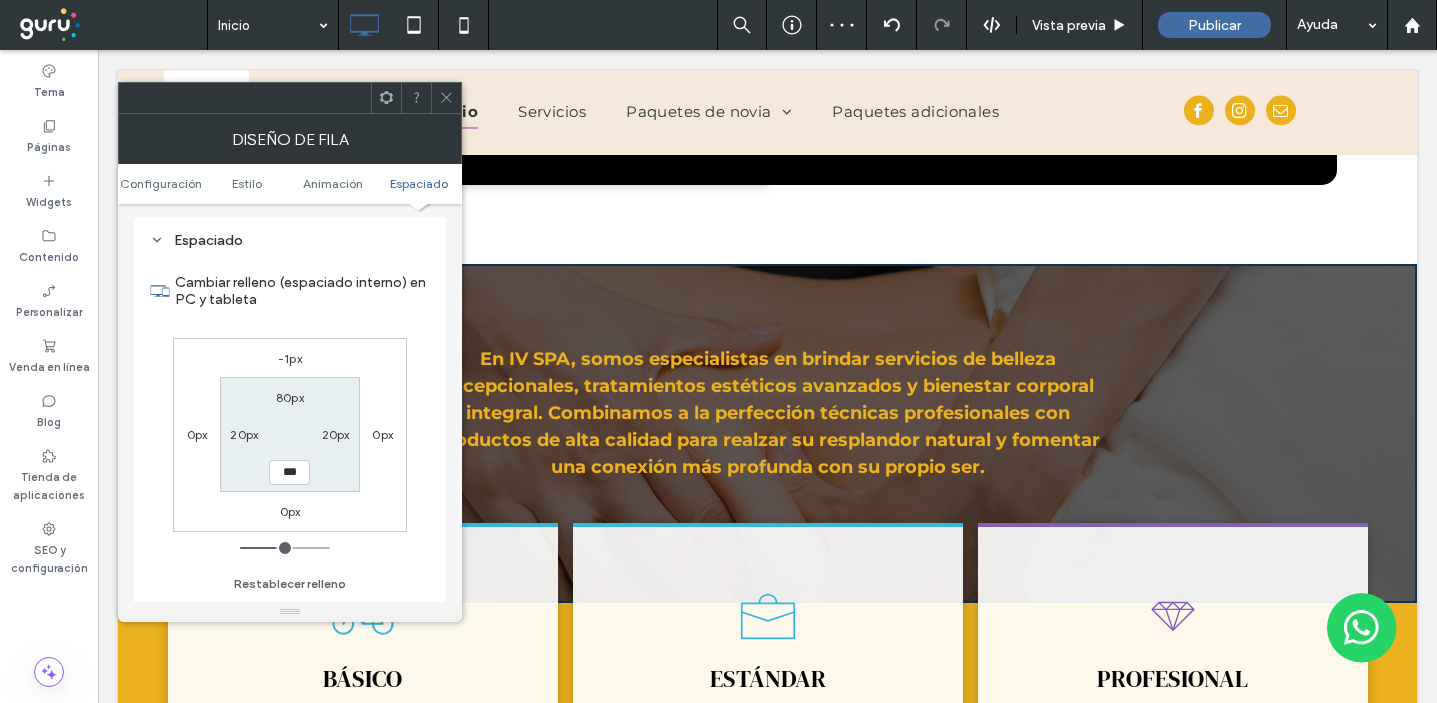 type on "*****" 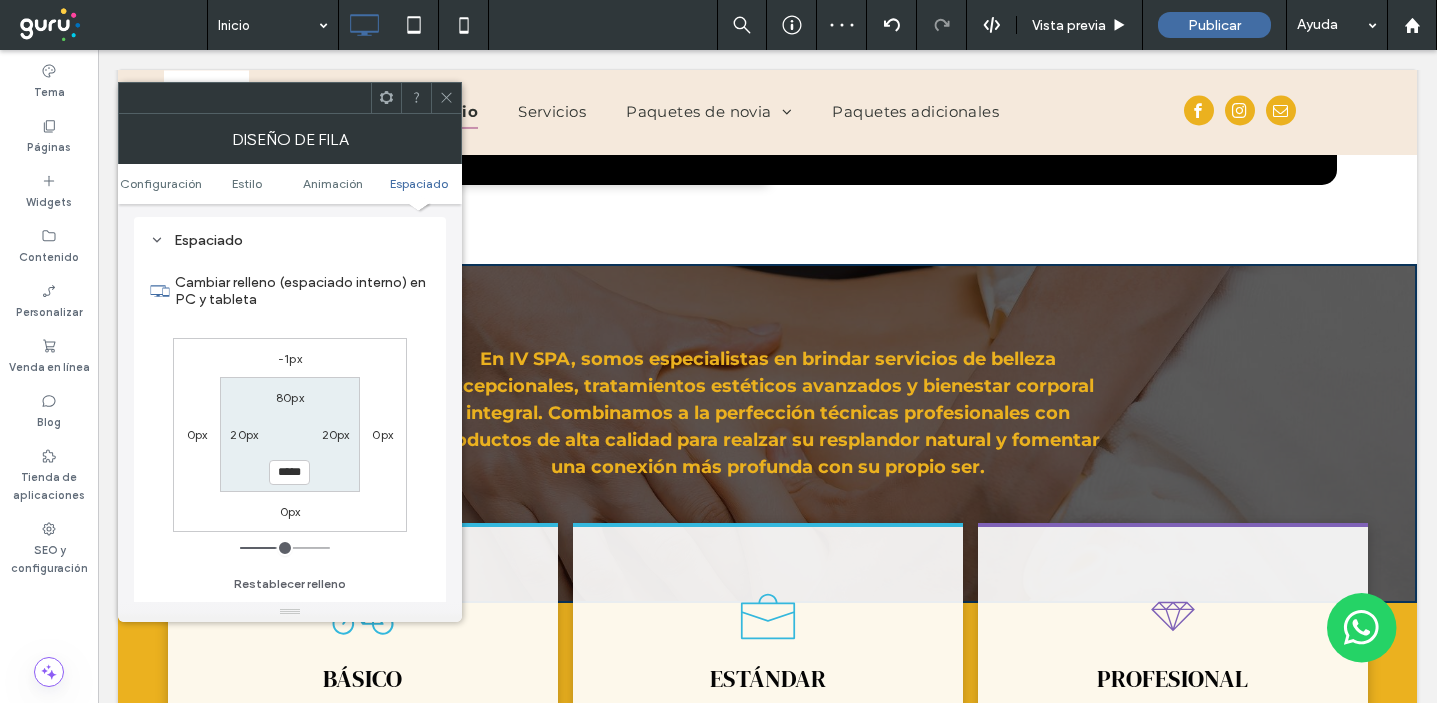 click on "80px 20px ***** 20px" at bounding box center (289, 434) 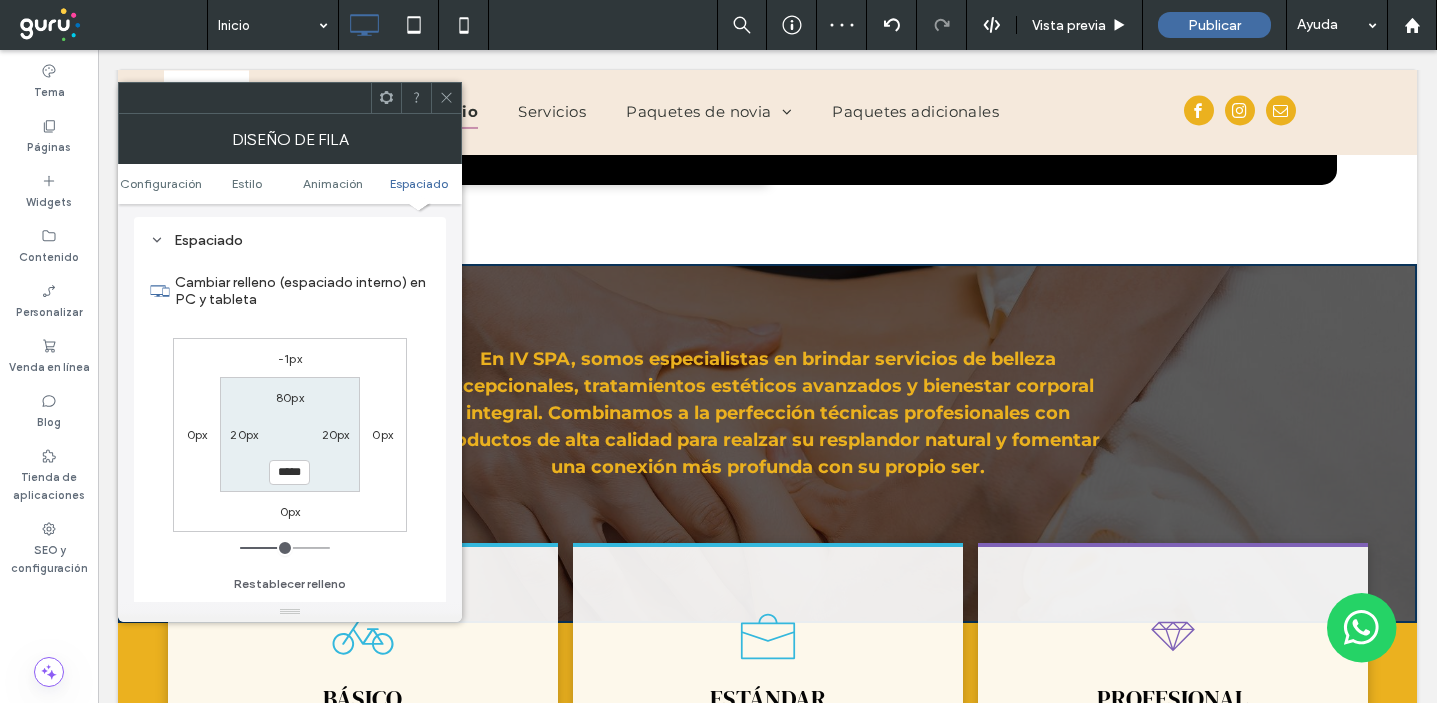 click 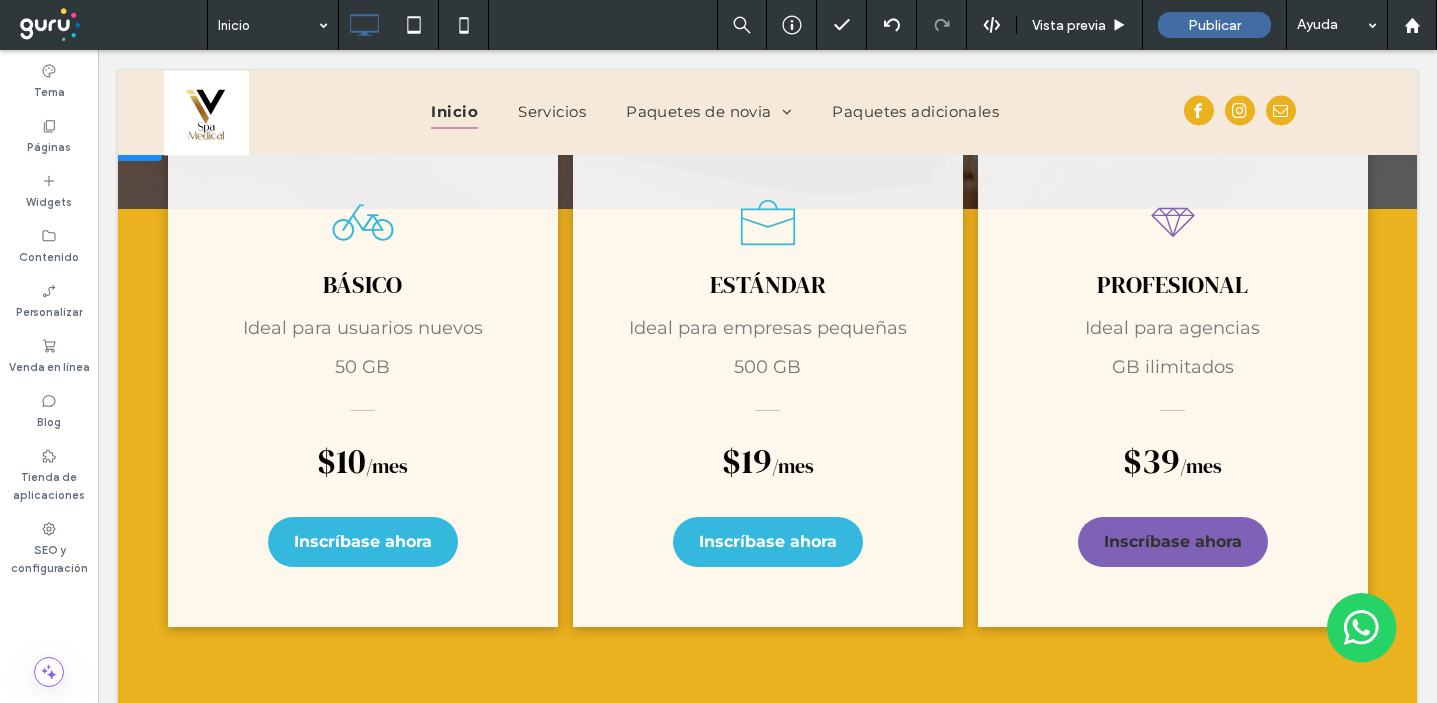 scroll, scrollTop: 2135, scrollLeft: 0, axis: vertical 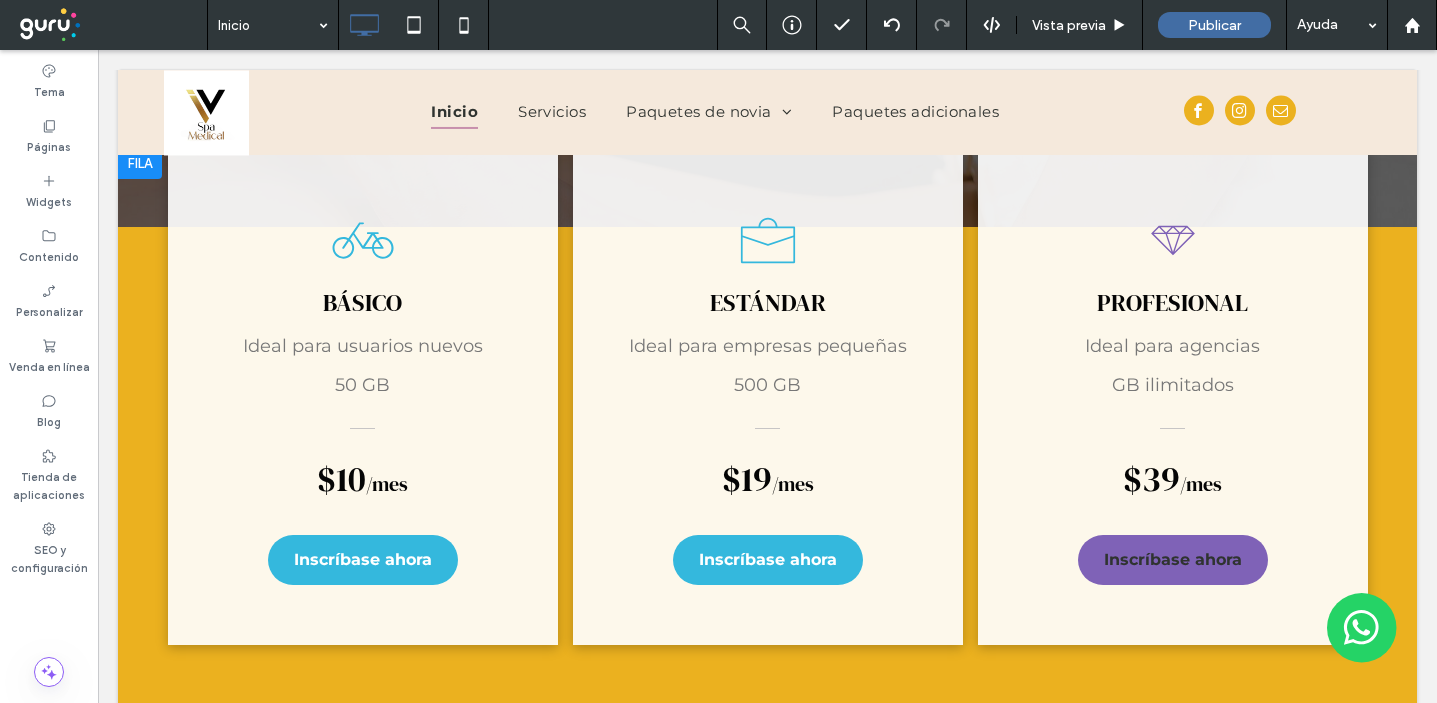 click on "BÁSICO   Ideal para usuarios nuevos
50 GB
$10 /mes
Inscríbase ahora
Click To Paste
ESTÁNDAR   Ideal para empresas pequeñas
500 GB
$19 /mes
Inscríbase ahora
Click To Paste
PROFESIONAL   Ideal para agencias
GB ilimitados
$39 /mes
Inscríbase ahora
Click To Paste
Fila + Añadir sección" at bounding box center (767, 471) 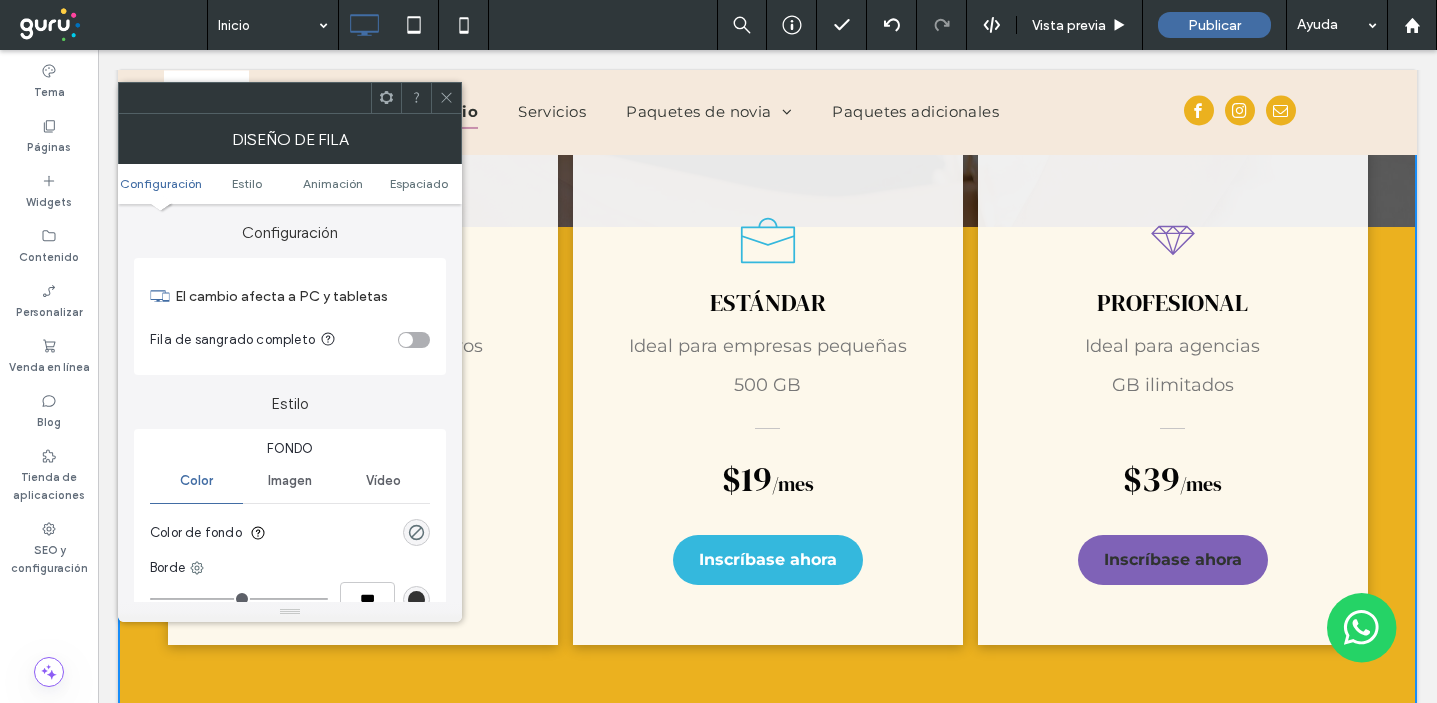 click at bounding box center [446, 98] 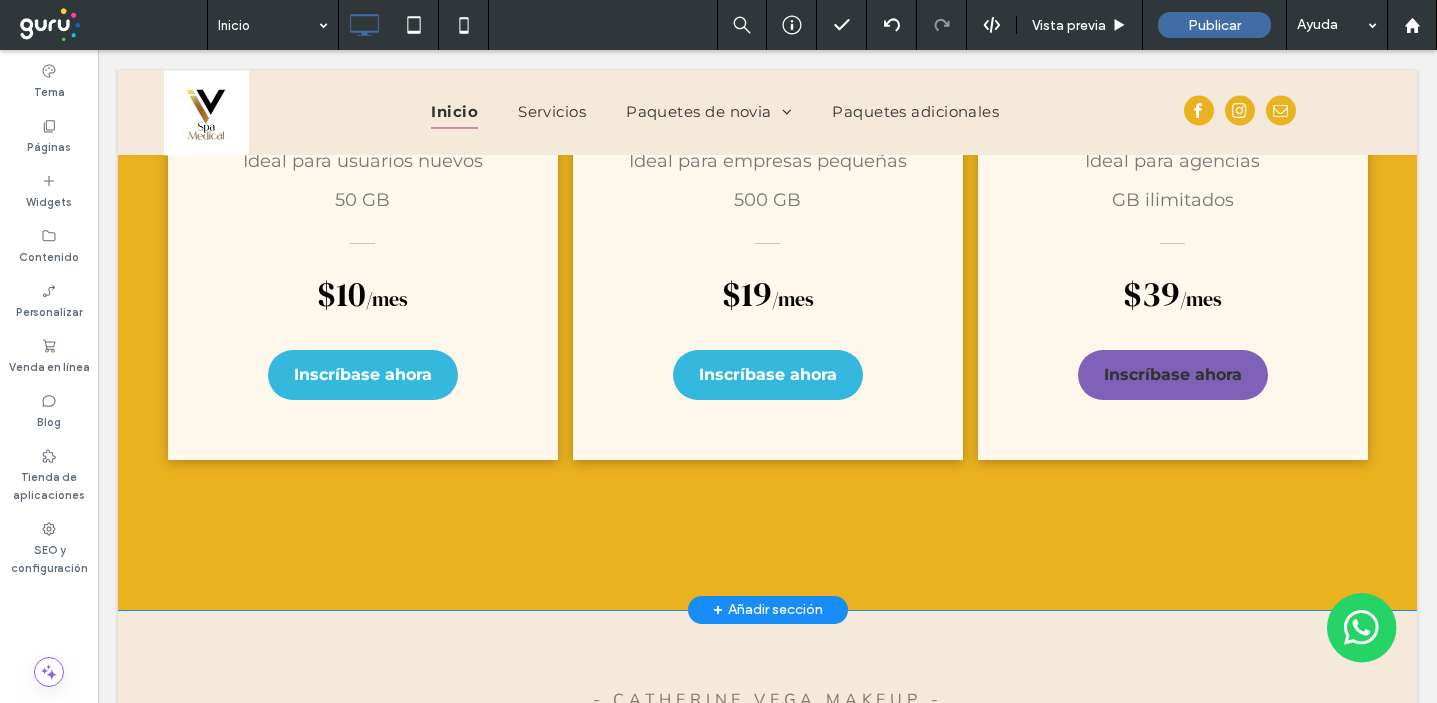 scroll, scrollTop: 2398, scrollLeft: 0, axis: vertical 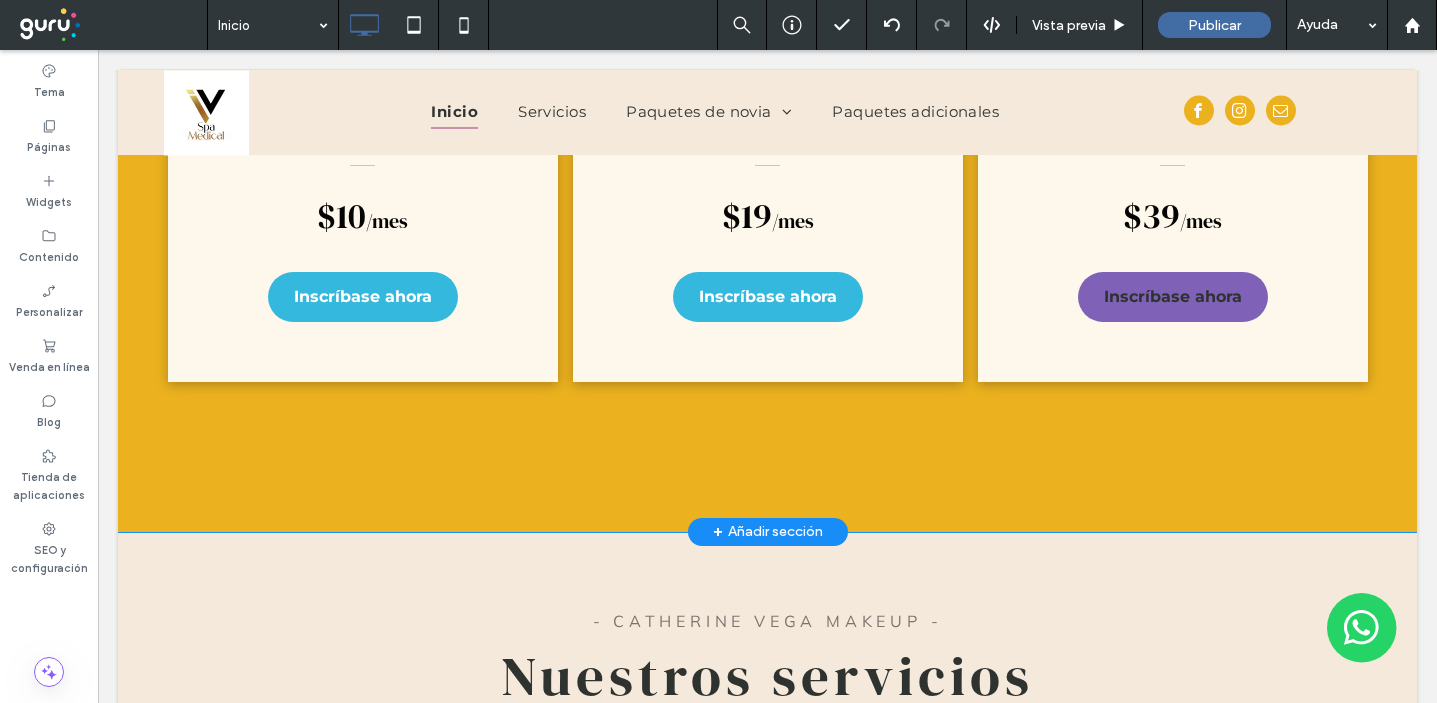click on "BÁSICO   Ideal para usuarios nuevos
50 GB
$10 /mes
Inscríbase ahora
Click To Paste
ESTÁNDAR   Ideal para empresas pequeñas
500 GB
$19 /mes
Inscríbase ahora
Click To Paste
PROFESIONAL   Ideal para agencias
GB ilimitados
$39 /mes
Inscríbase ahora
Click To Paste
Fila + Añadir sección" at bounding box center [767, 208] 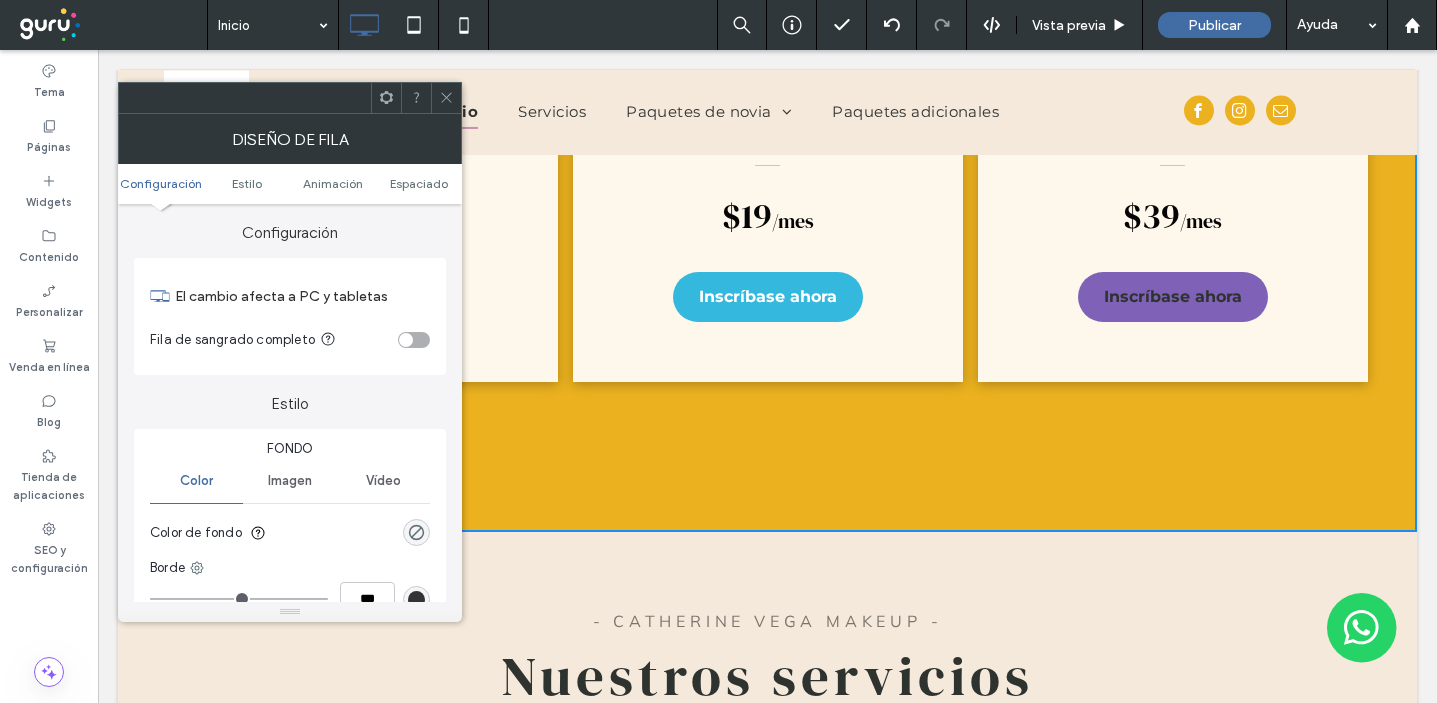 click 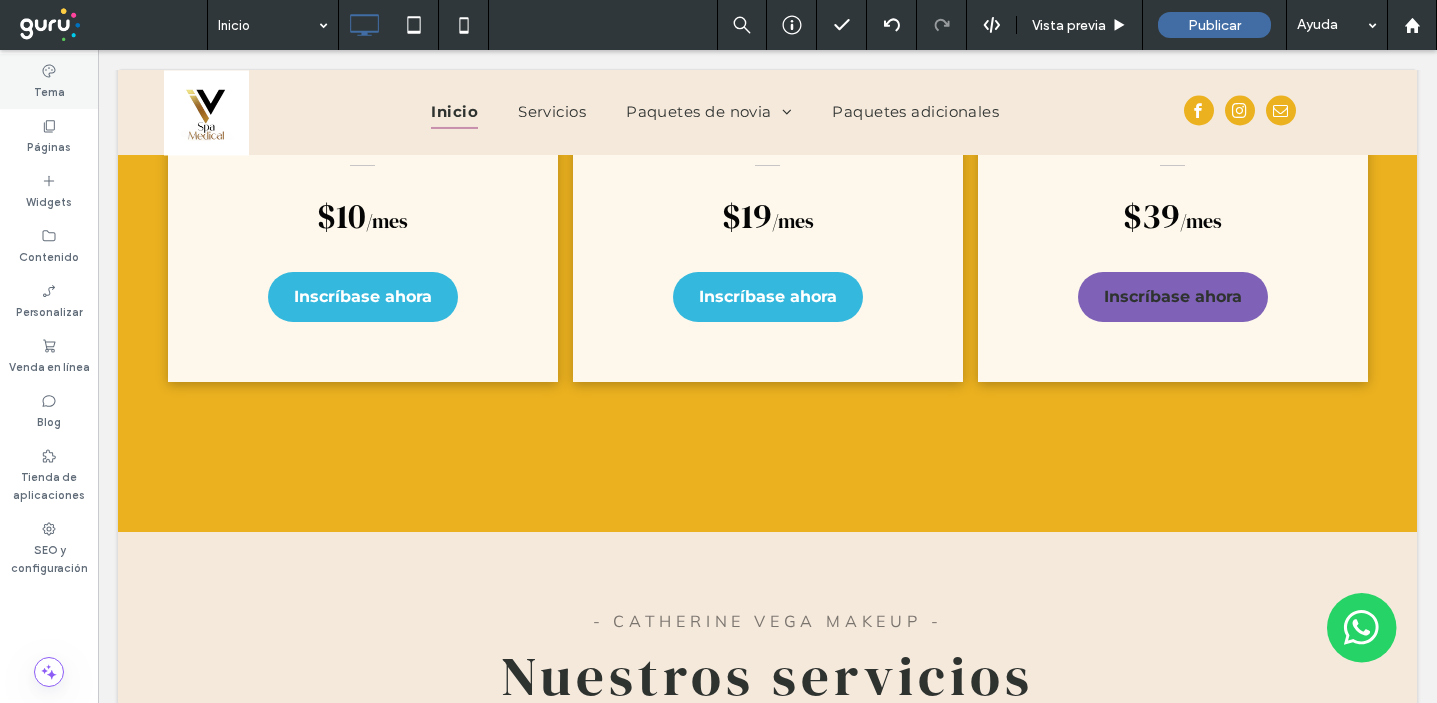 click on "Tema" at bounding box center [49, 81] 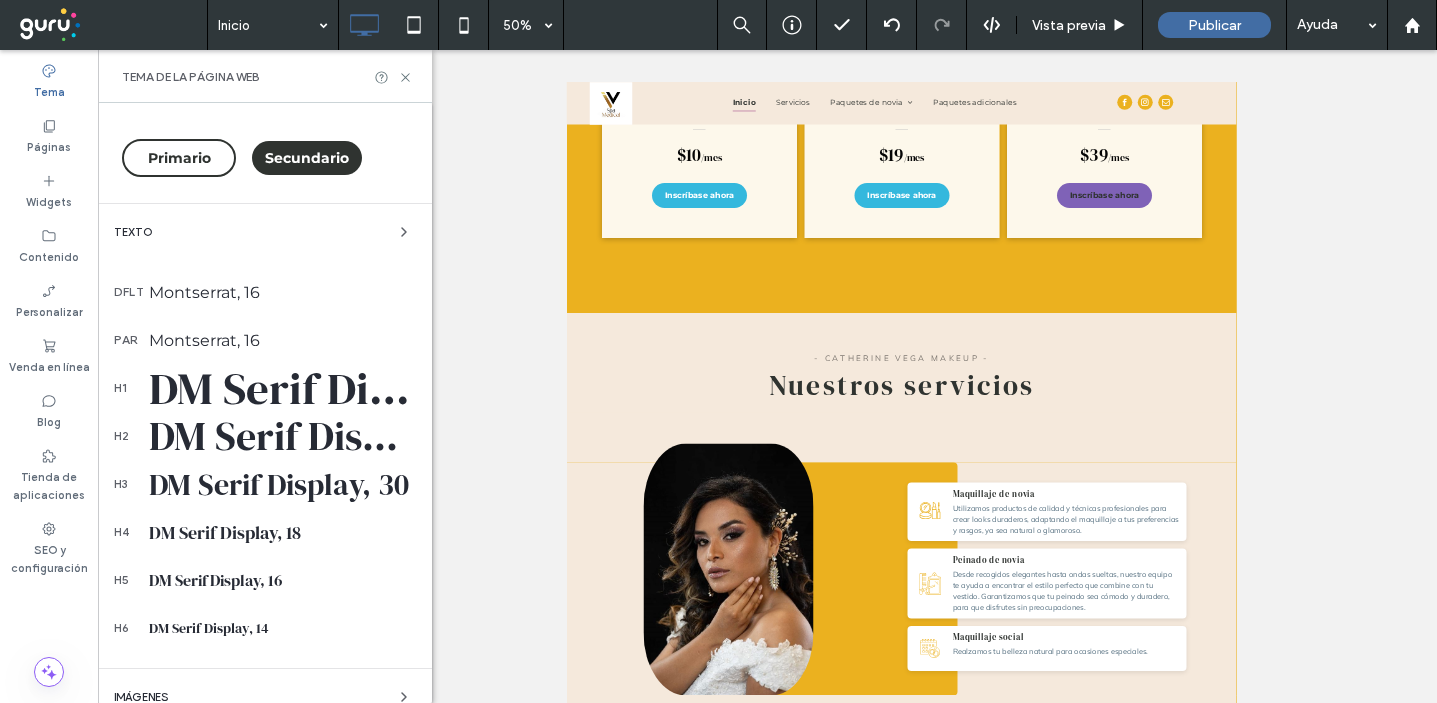 scroll, scrollTop: 549, scrollLeft: 0, axis: vertical 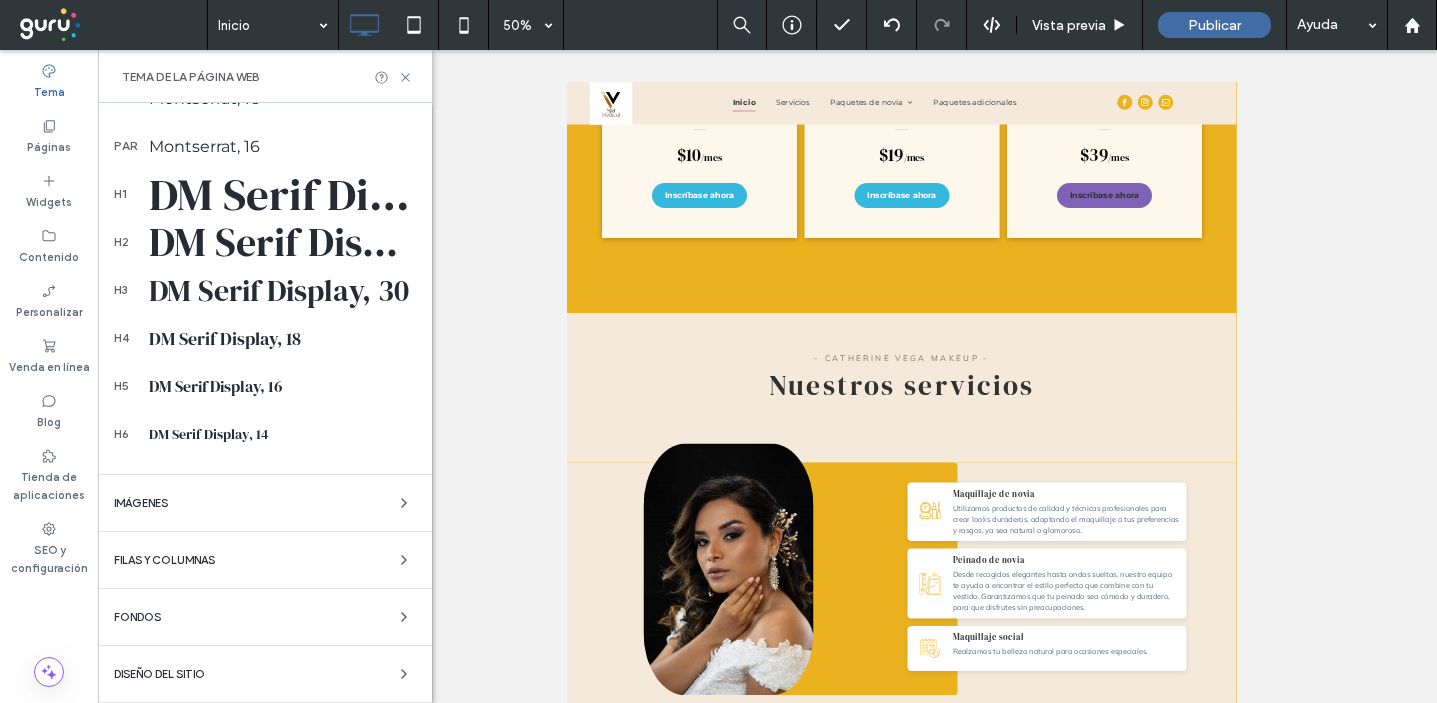 click on "Fondos" at bounding box center (265, 617) 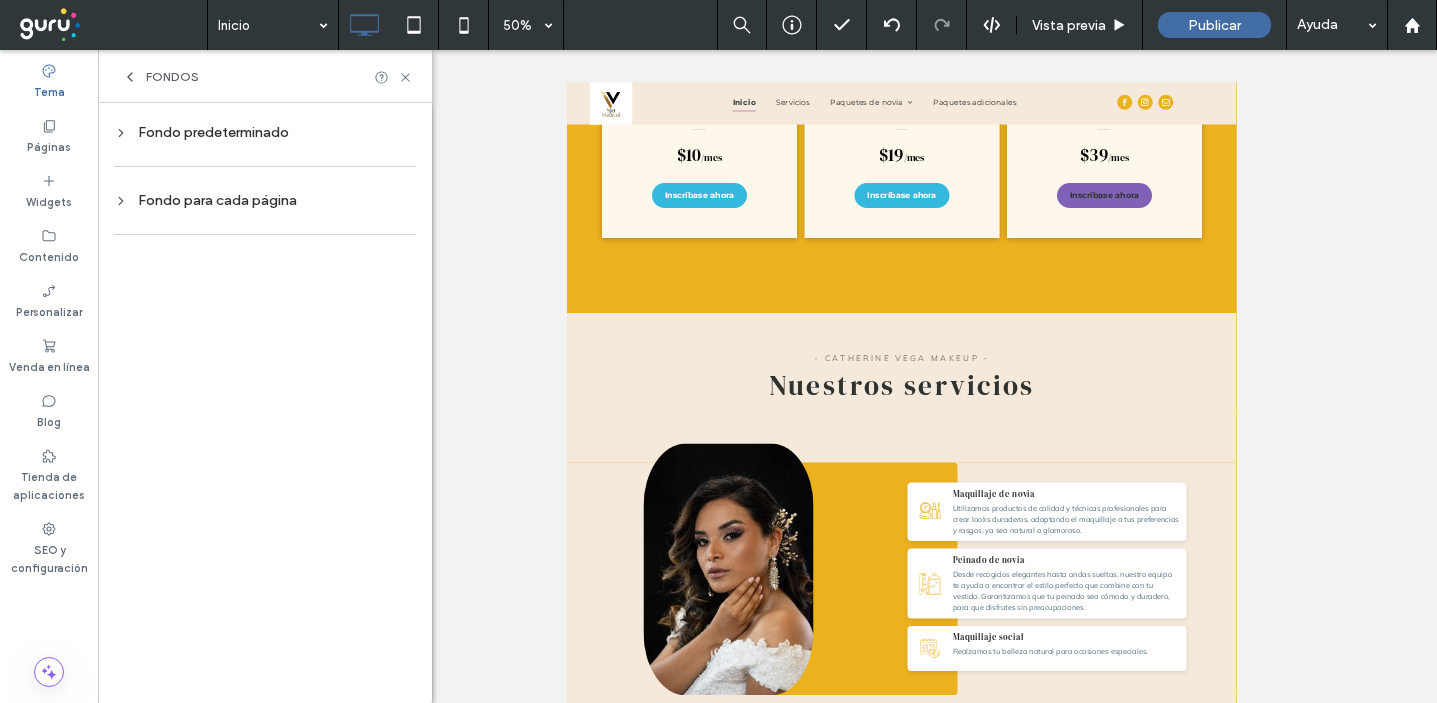 scroll, scrollTop: 0, scrollLeft: 0, axis: both 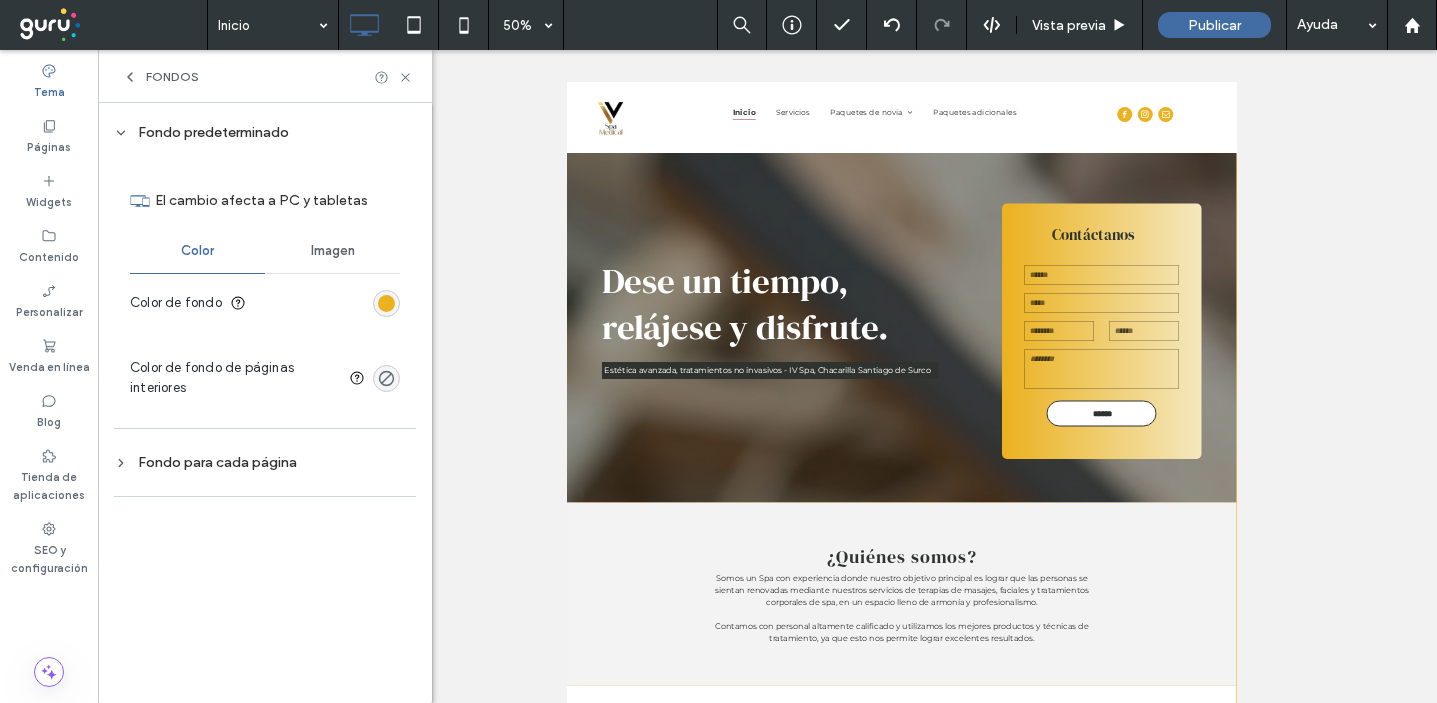 click at bounding box center [386, 303] 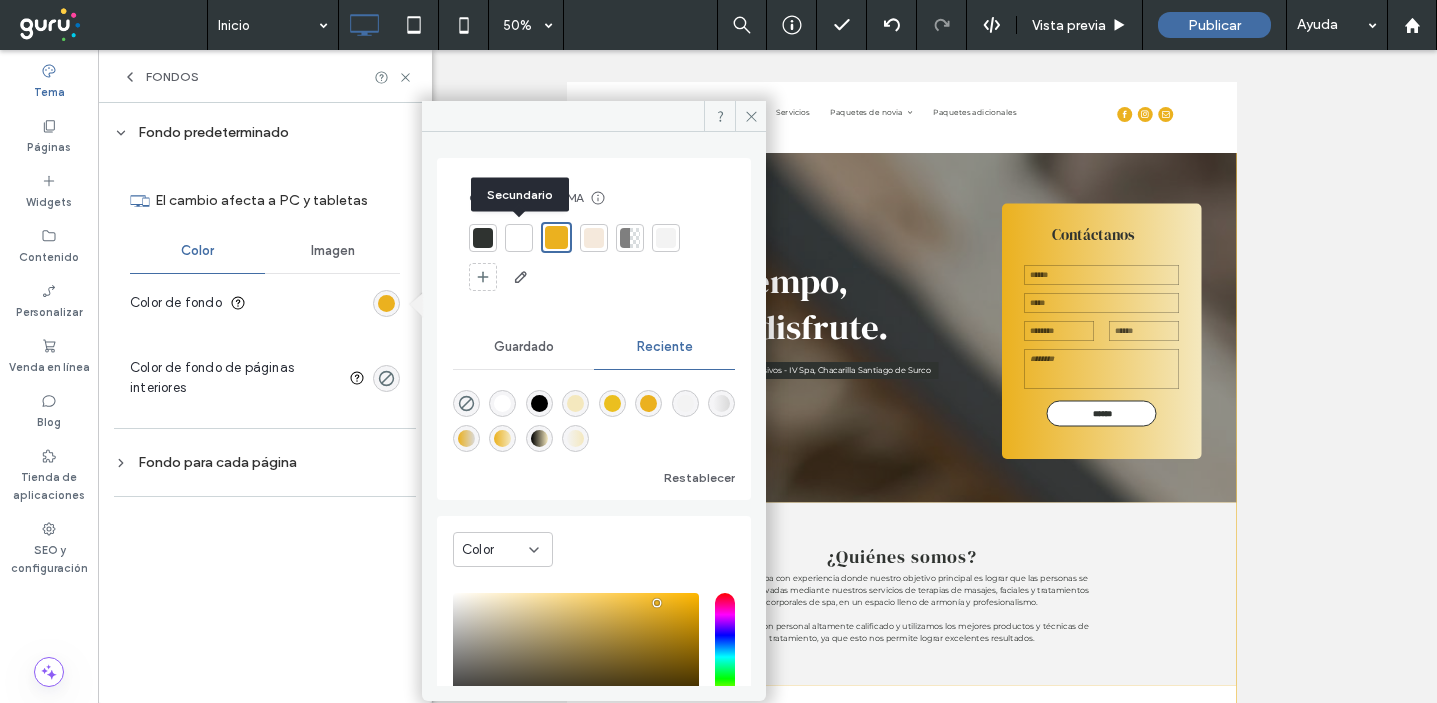 click at bounding box center (519, 238) 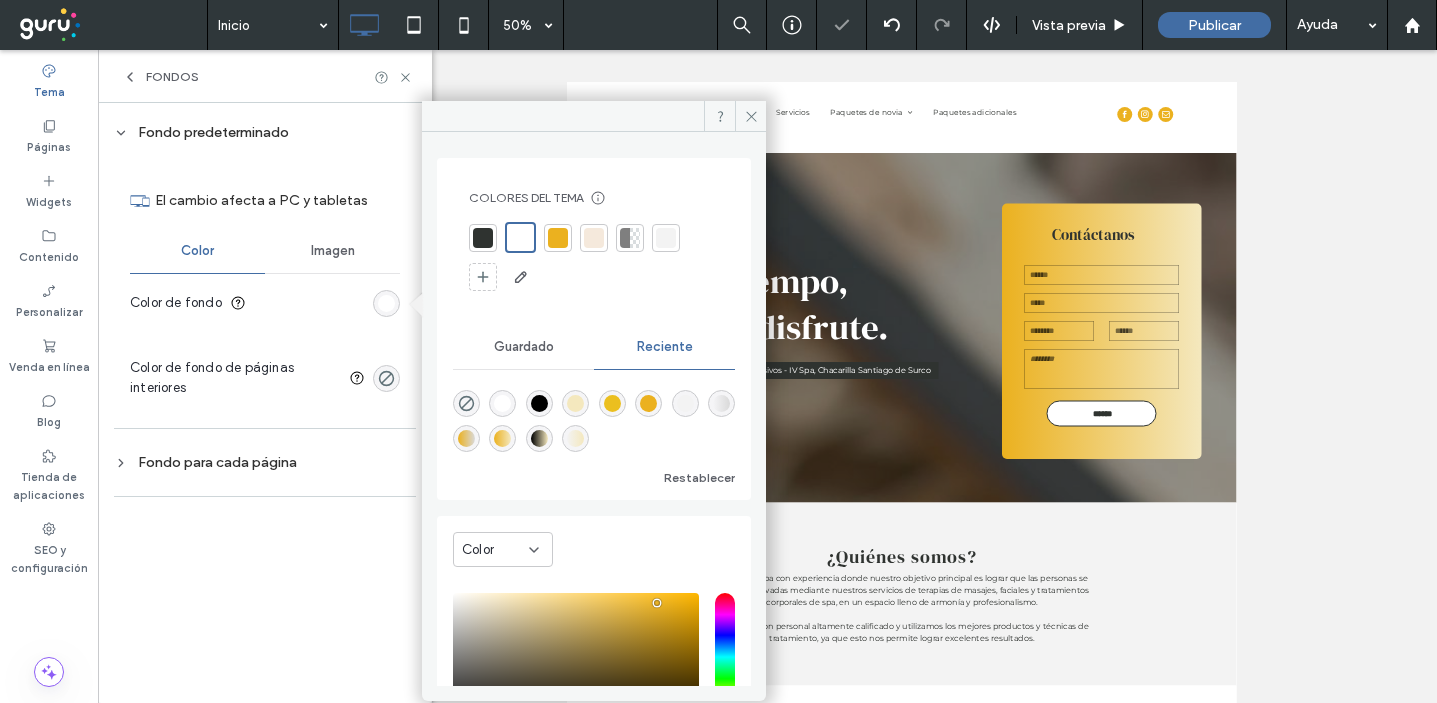 click 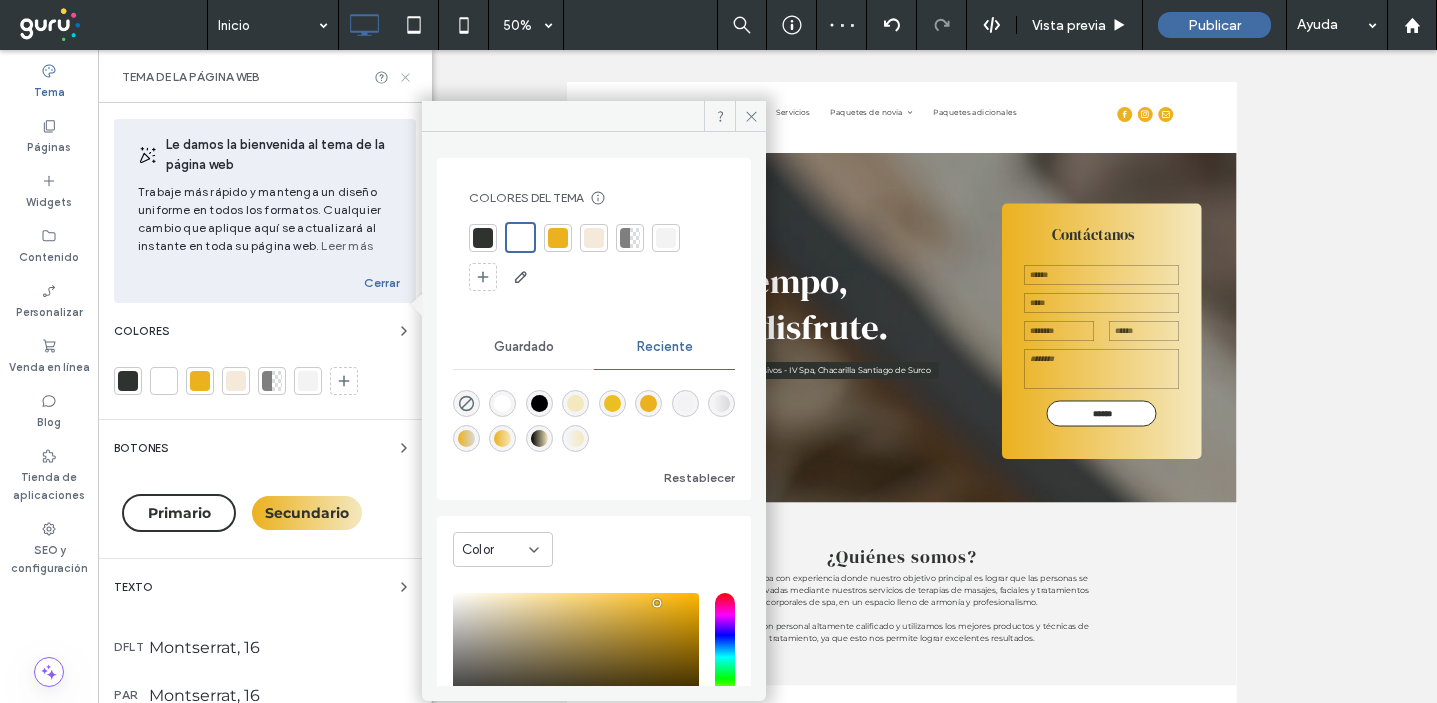 click 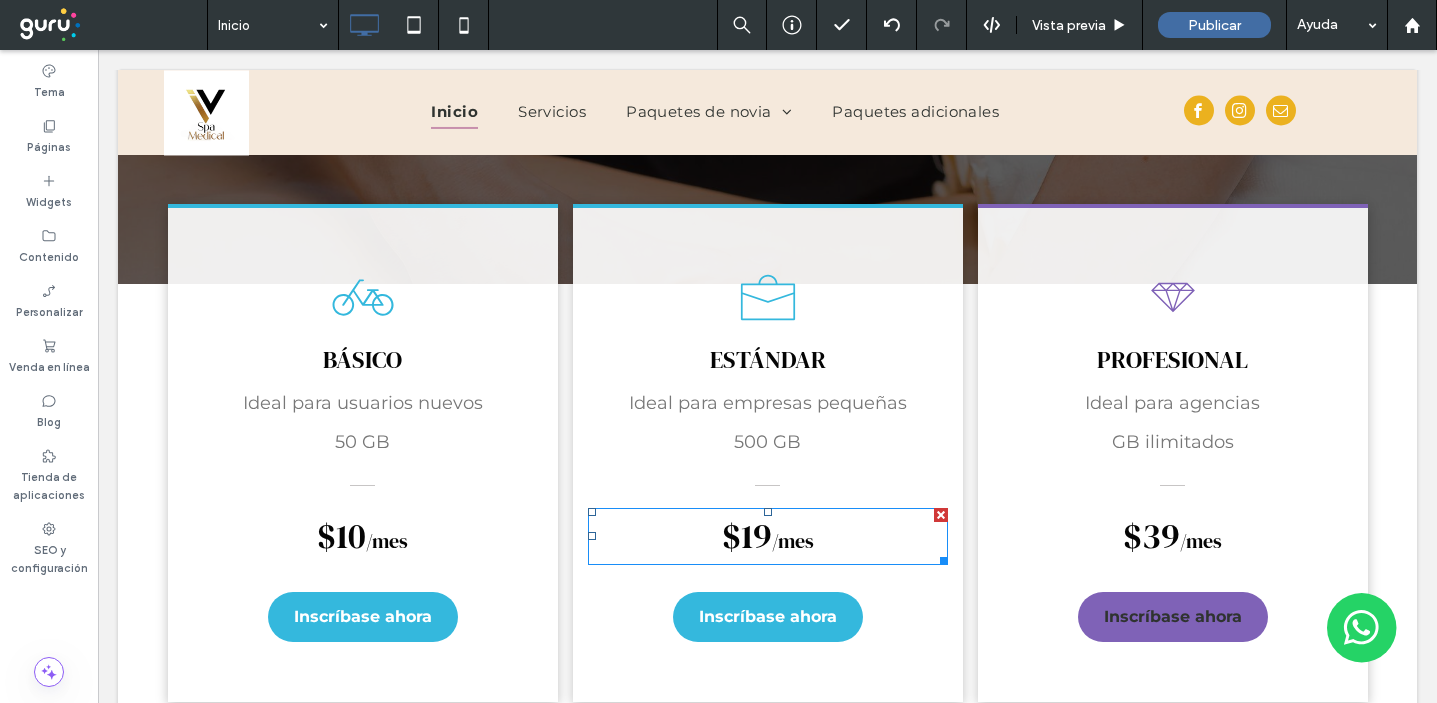 scroll, scrollTop: 2079, scrollLeft: 0, axis: vertical 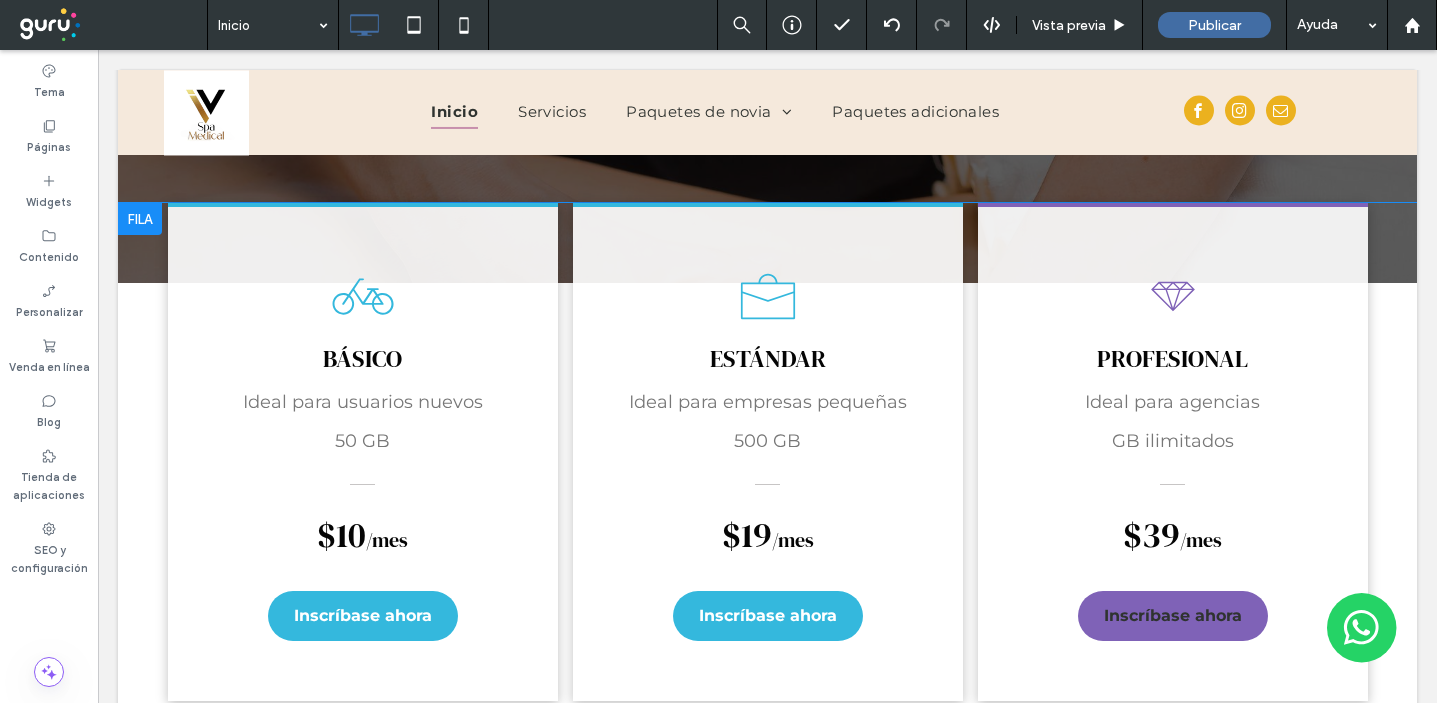 click on "BÁSICO   Ideal para usuarios nuevos
50 GB
$10 /mes
Inscríbase ahora
Click To Paste" at bounding box center [363, 452] 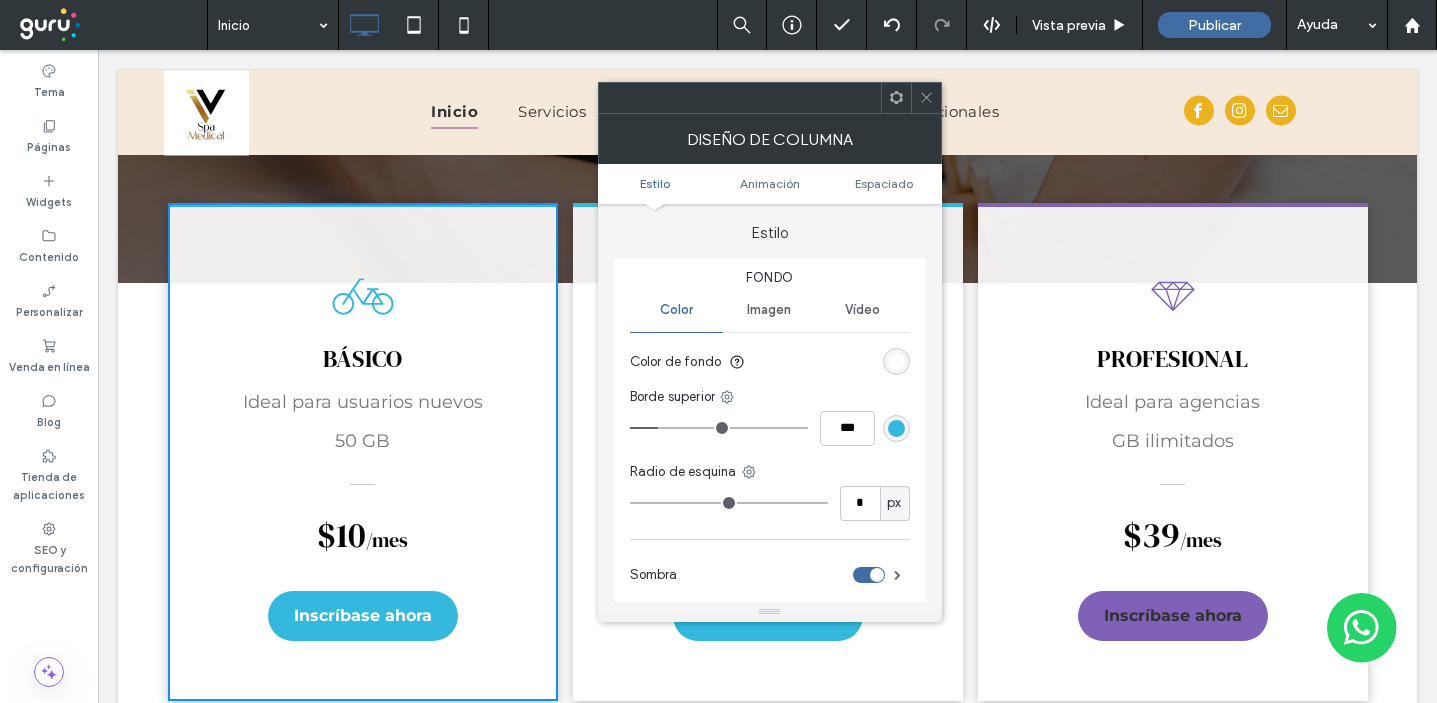 click at bounding box center (896, 361) 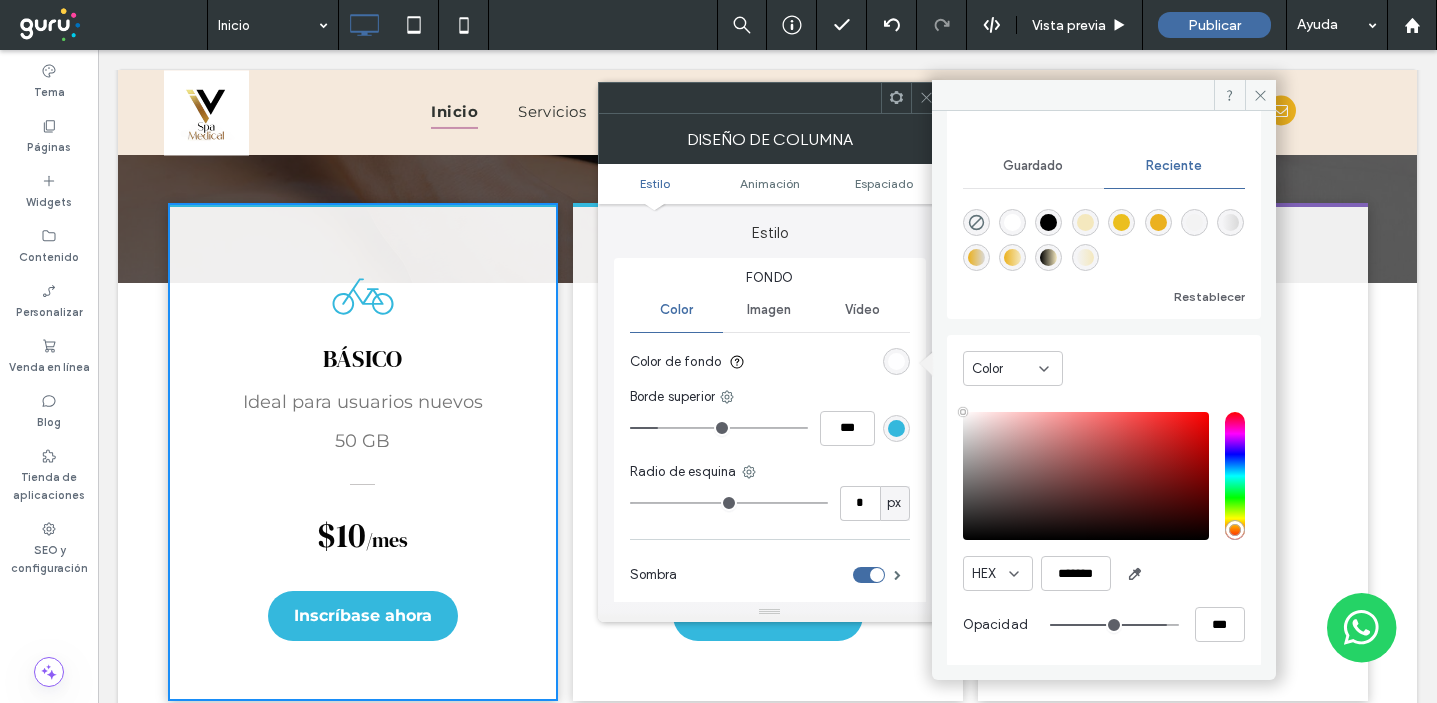 scroll, scrollTop: 159, scrollLeft: 0, axis: vertical 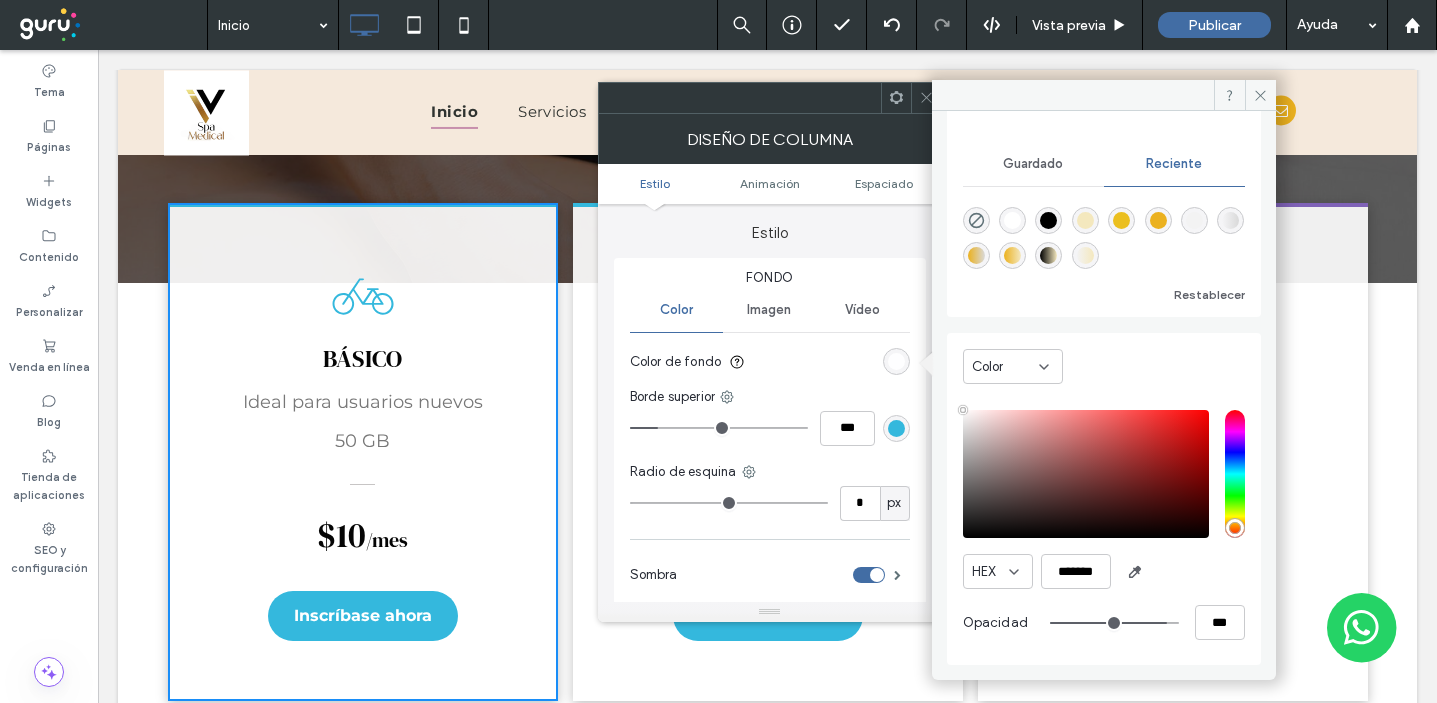 type on "***" 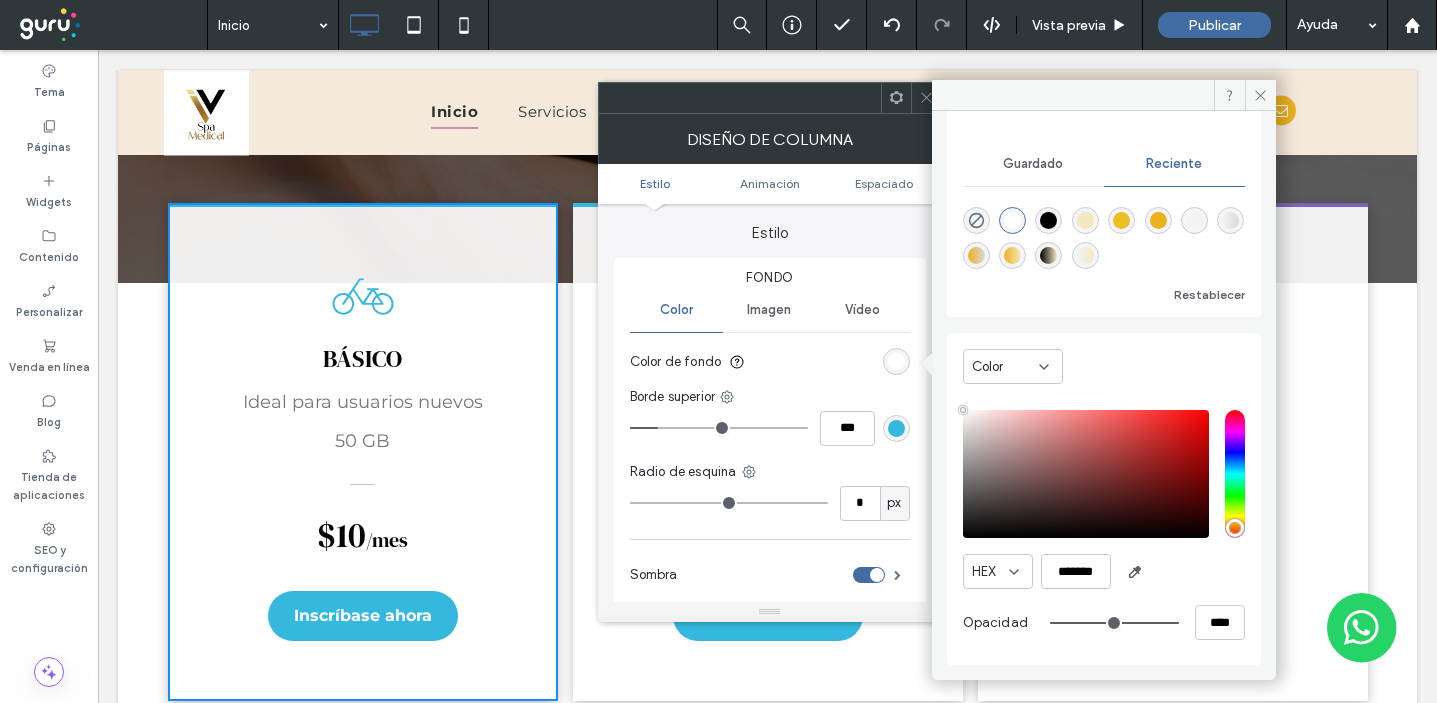 drag, startPoint x: 1149, startPoint y: 621, endPoint x: 1207, endPoint y: 622, distance: 58.00862 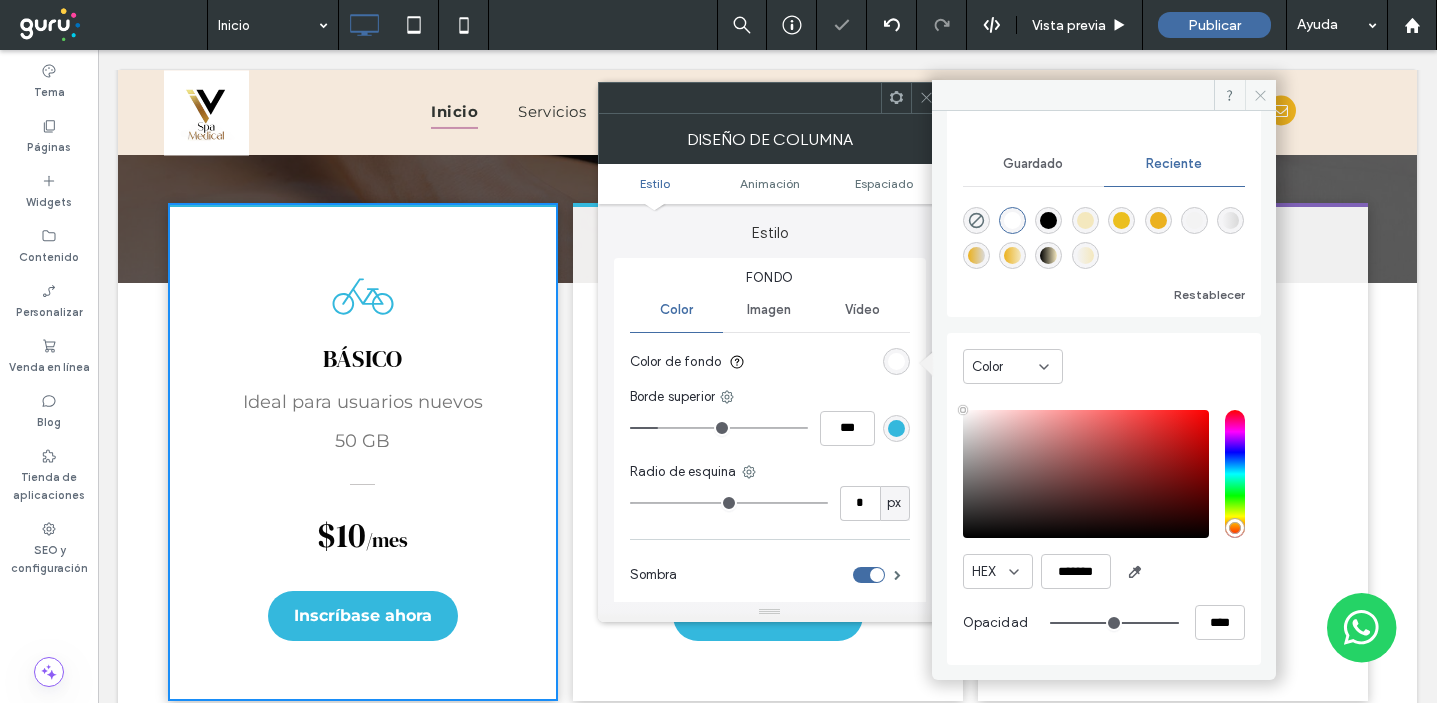 click 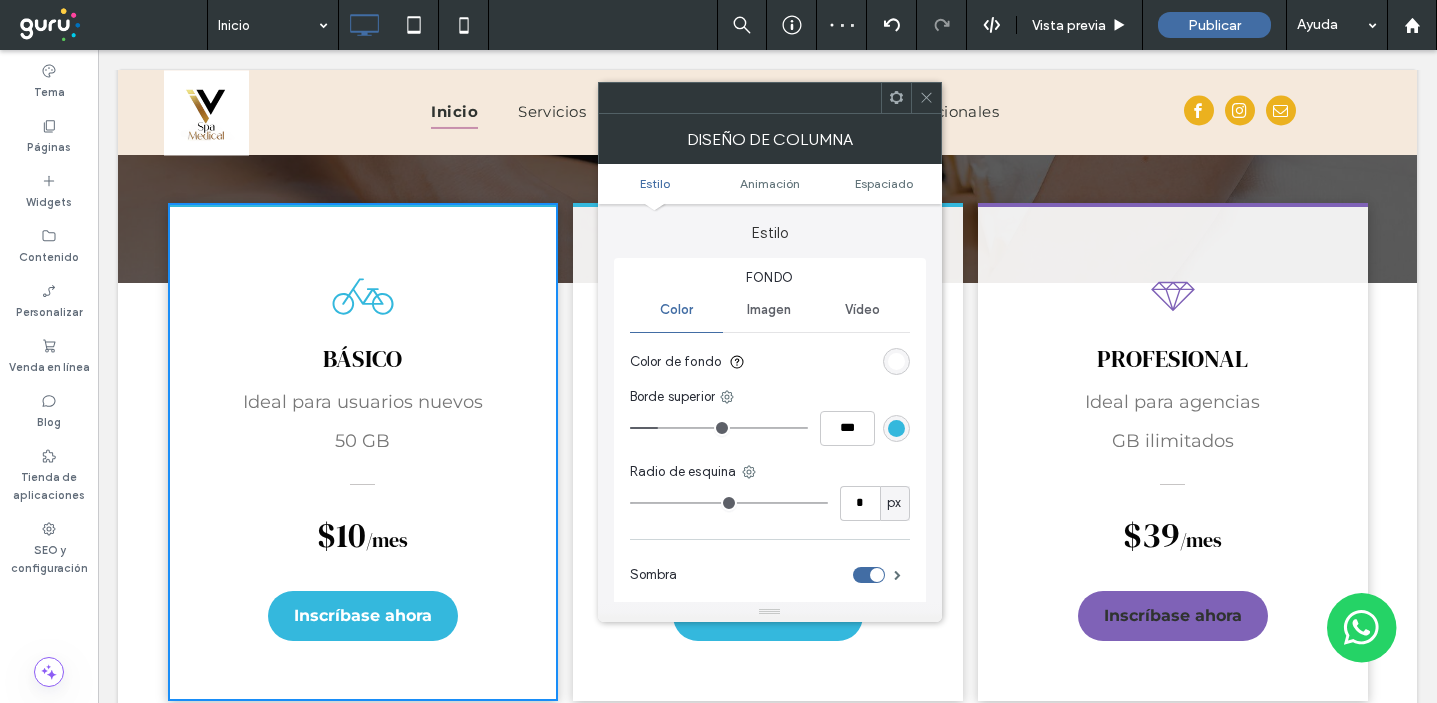 click at bounding box center (896, 428) 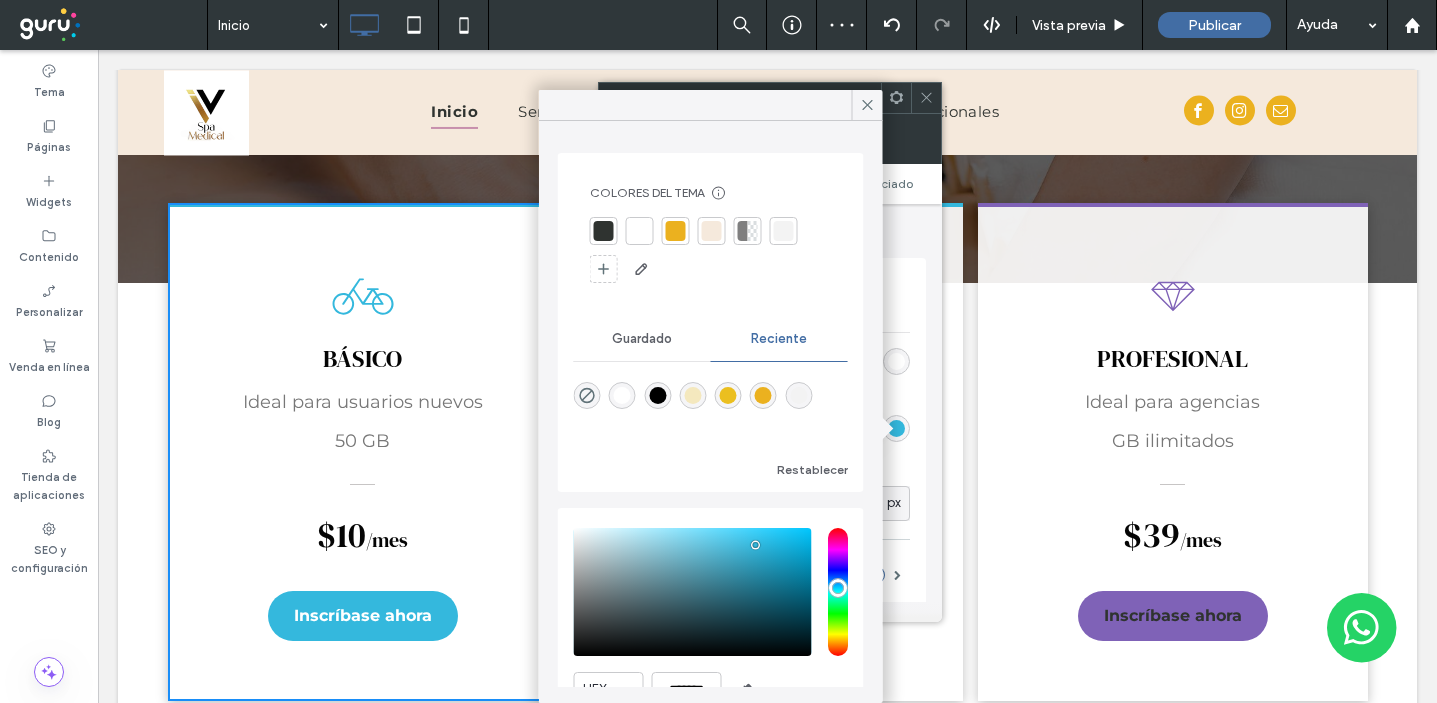 click at bounding box center [676, 231] 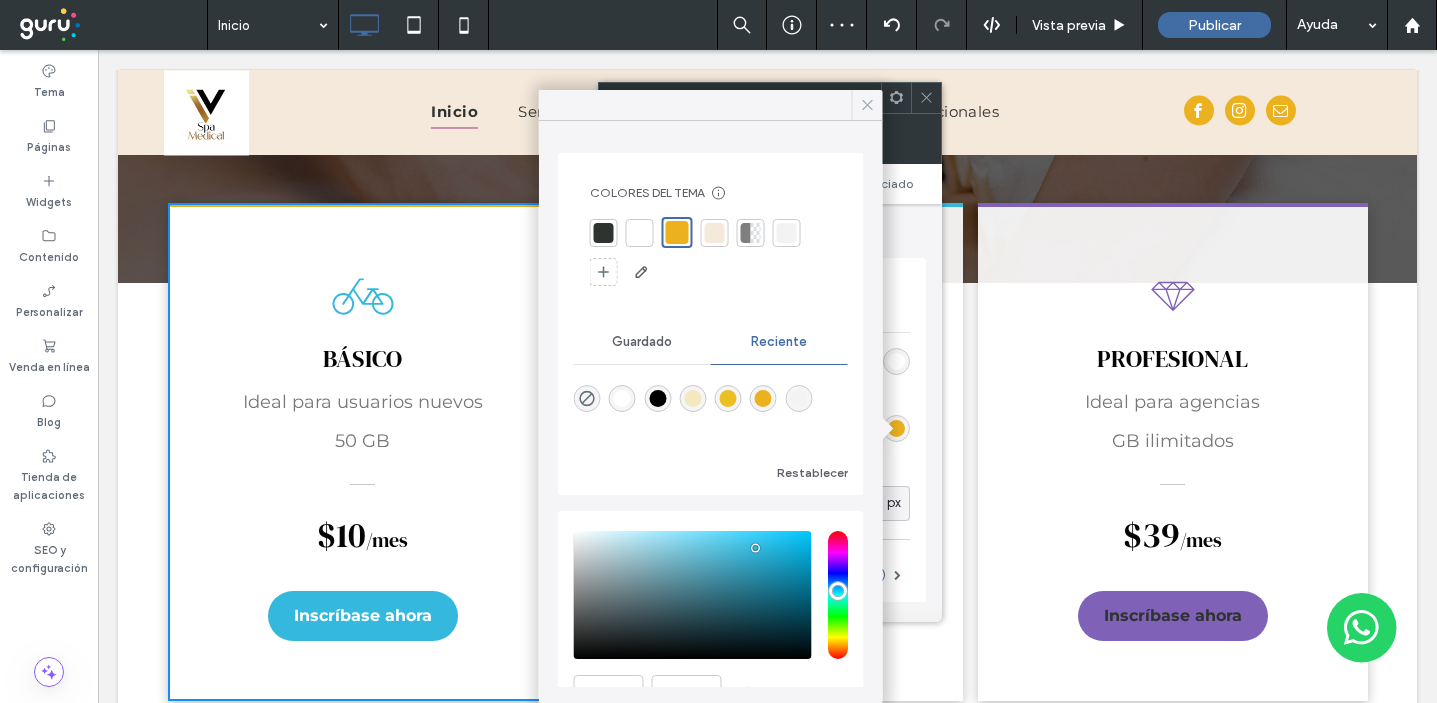 click 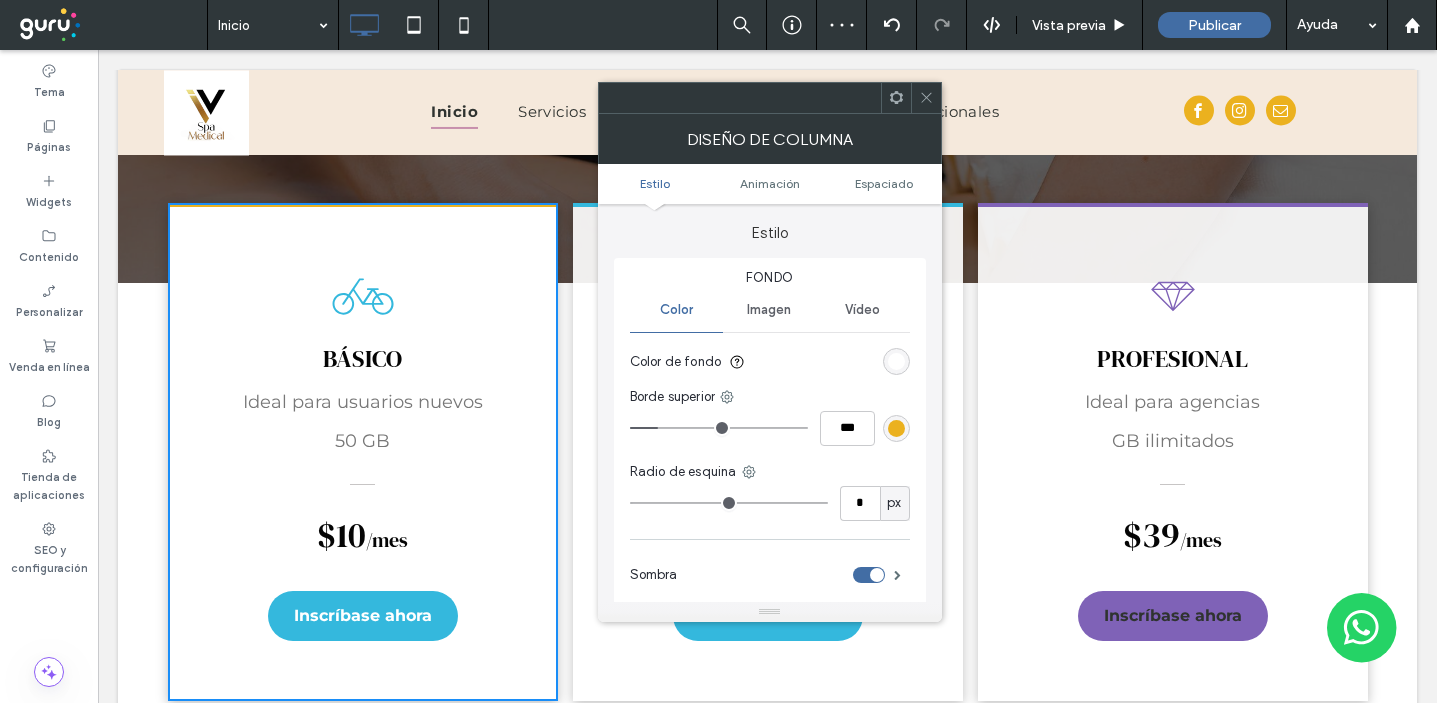 click 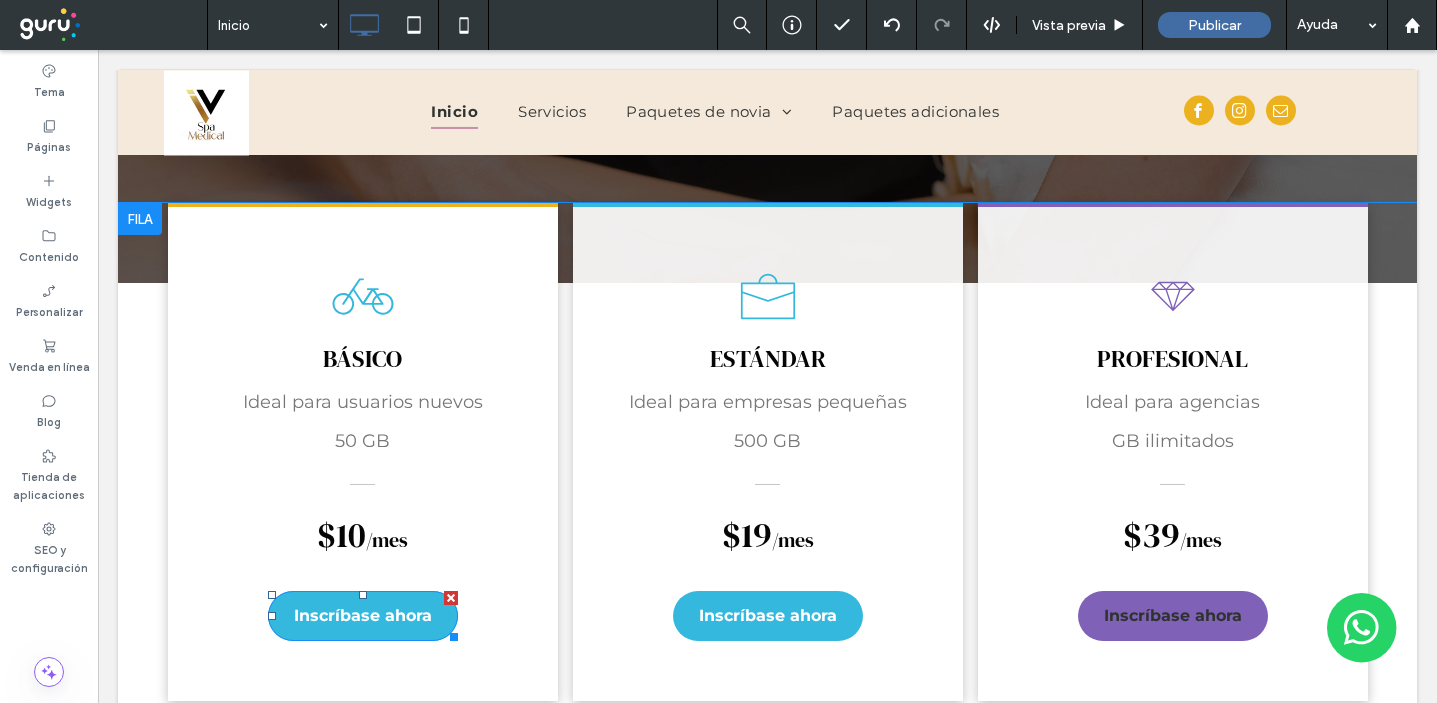click at bounding box center [451, 598] 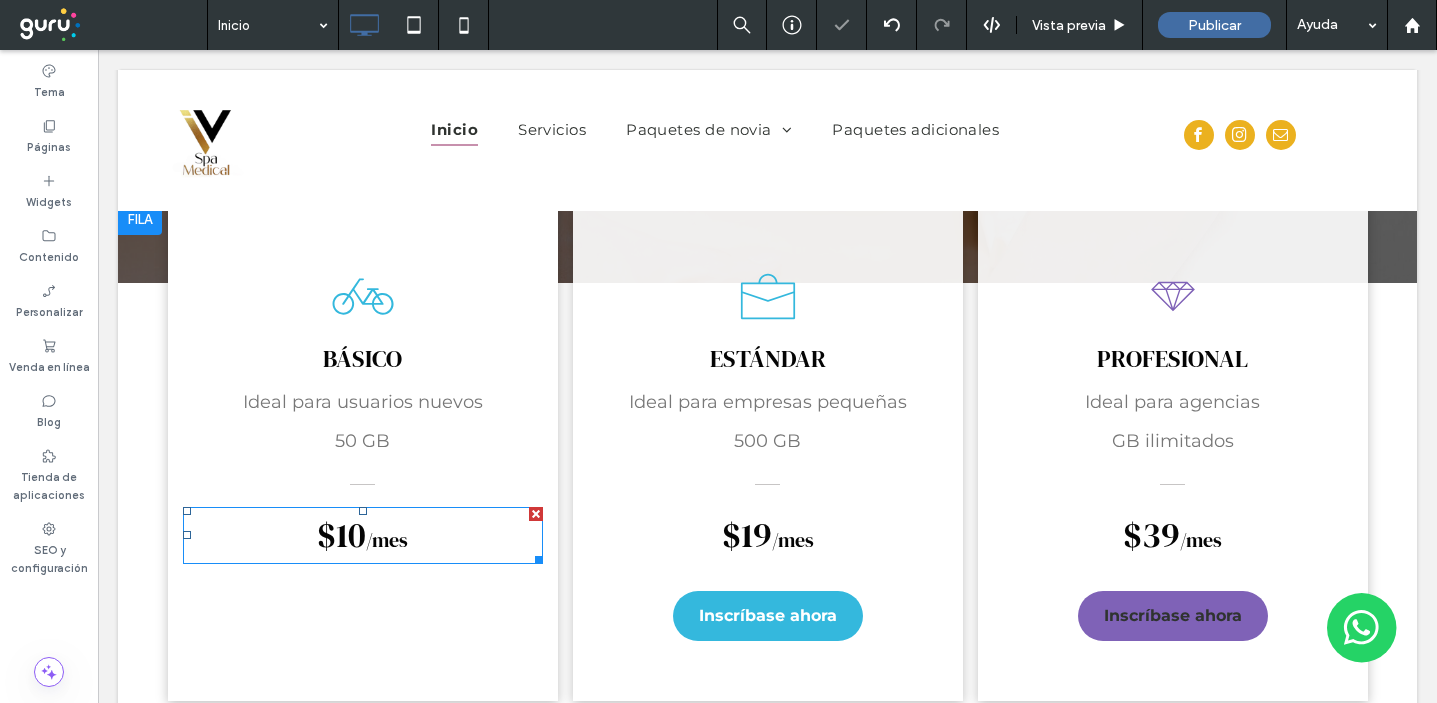 click at bounding box center (536, 514) 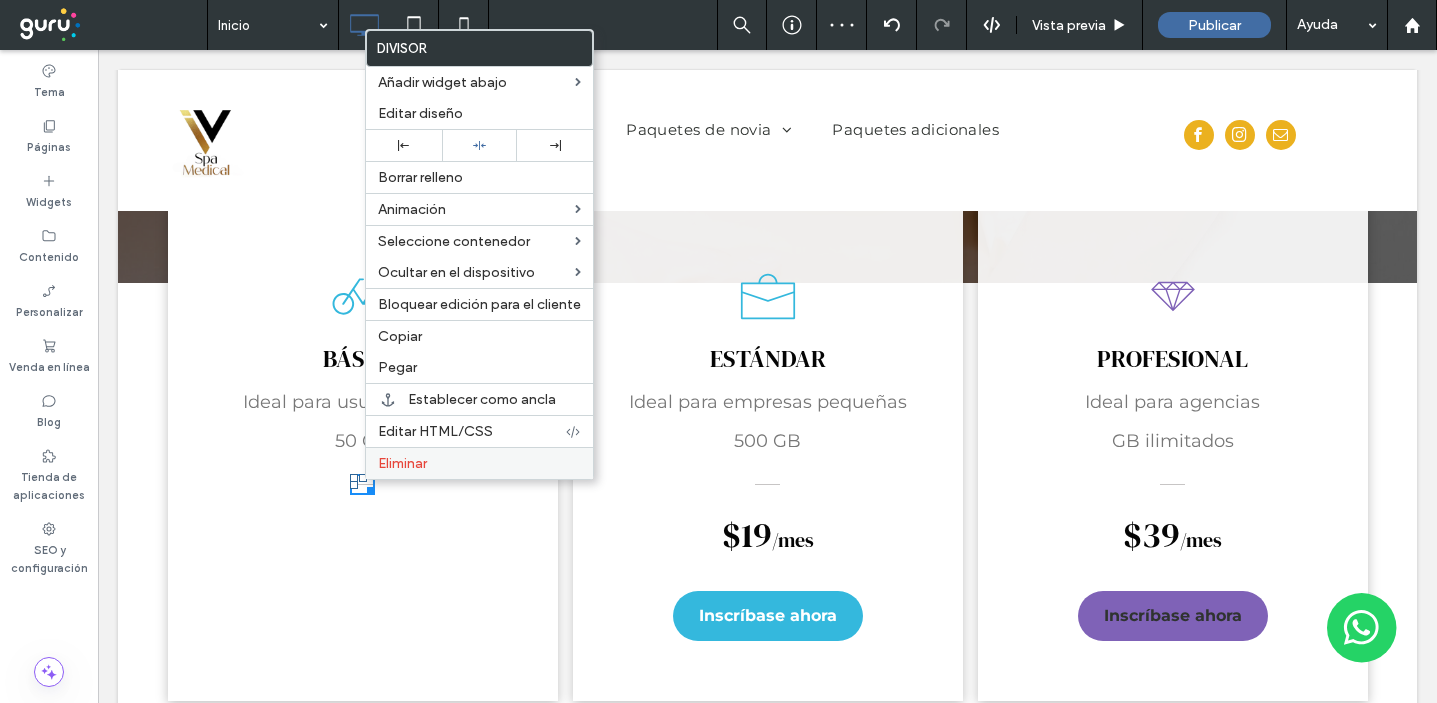 click on "Eliminar" at bounding box center (402, 463) 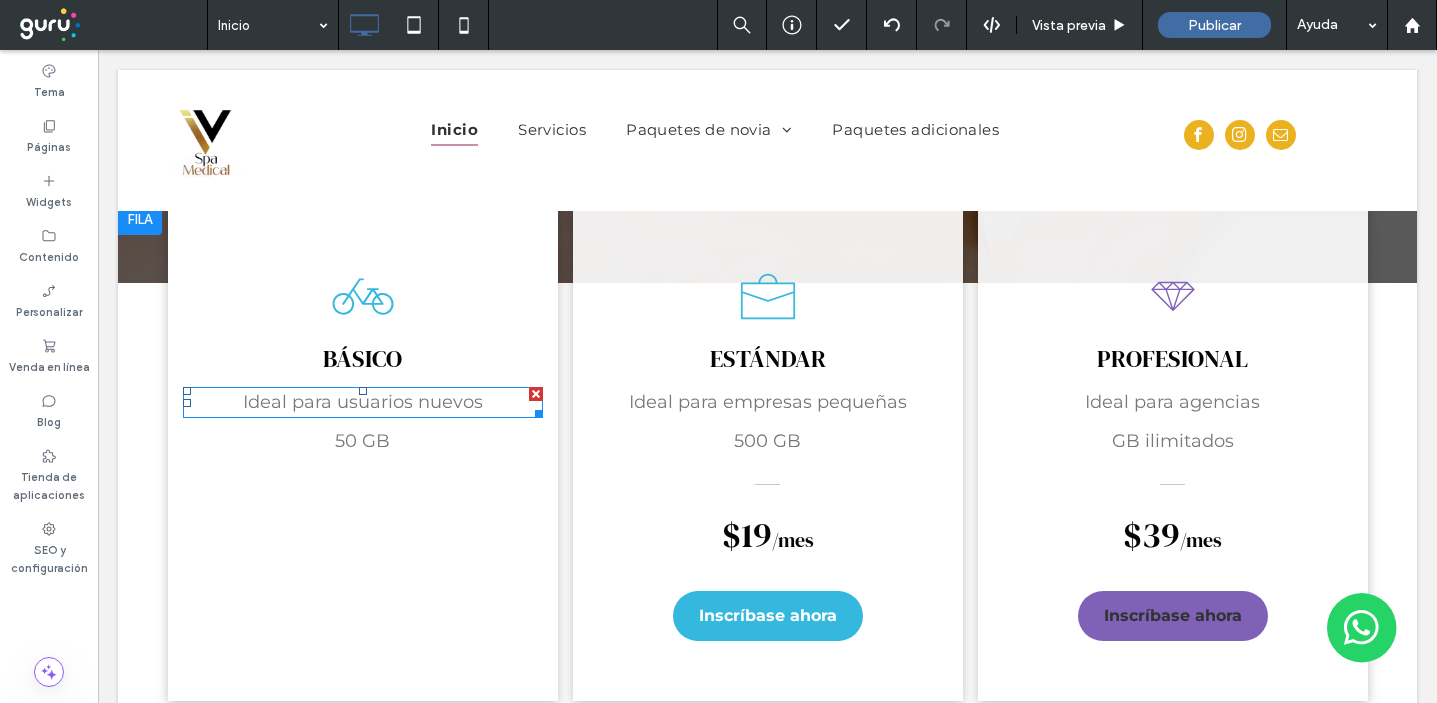 click on "Ideal para usuarios nuevos" at bounding box center [363, 402] 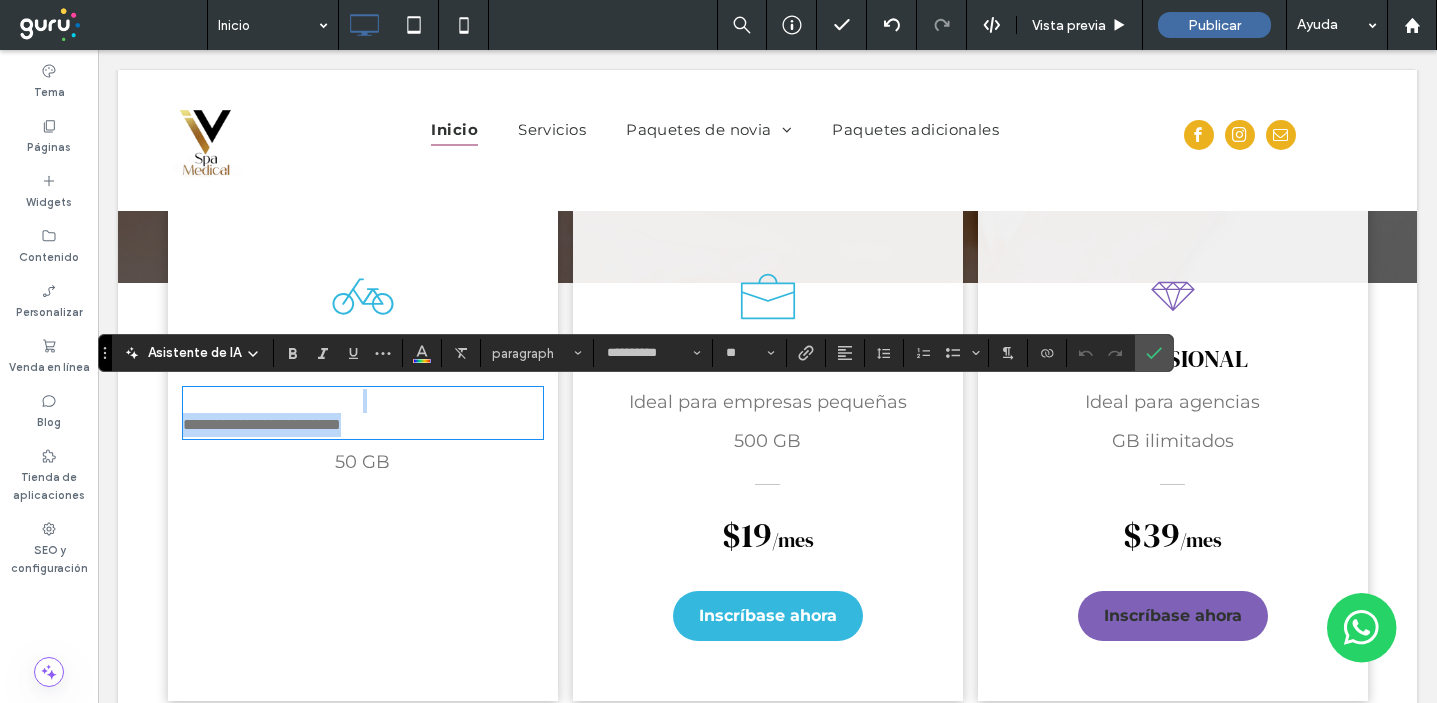 drag, startPoint x: 452, startPoint y: 426, endPoint x: 507, endPoint y: 441, distance: 57.00877 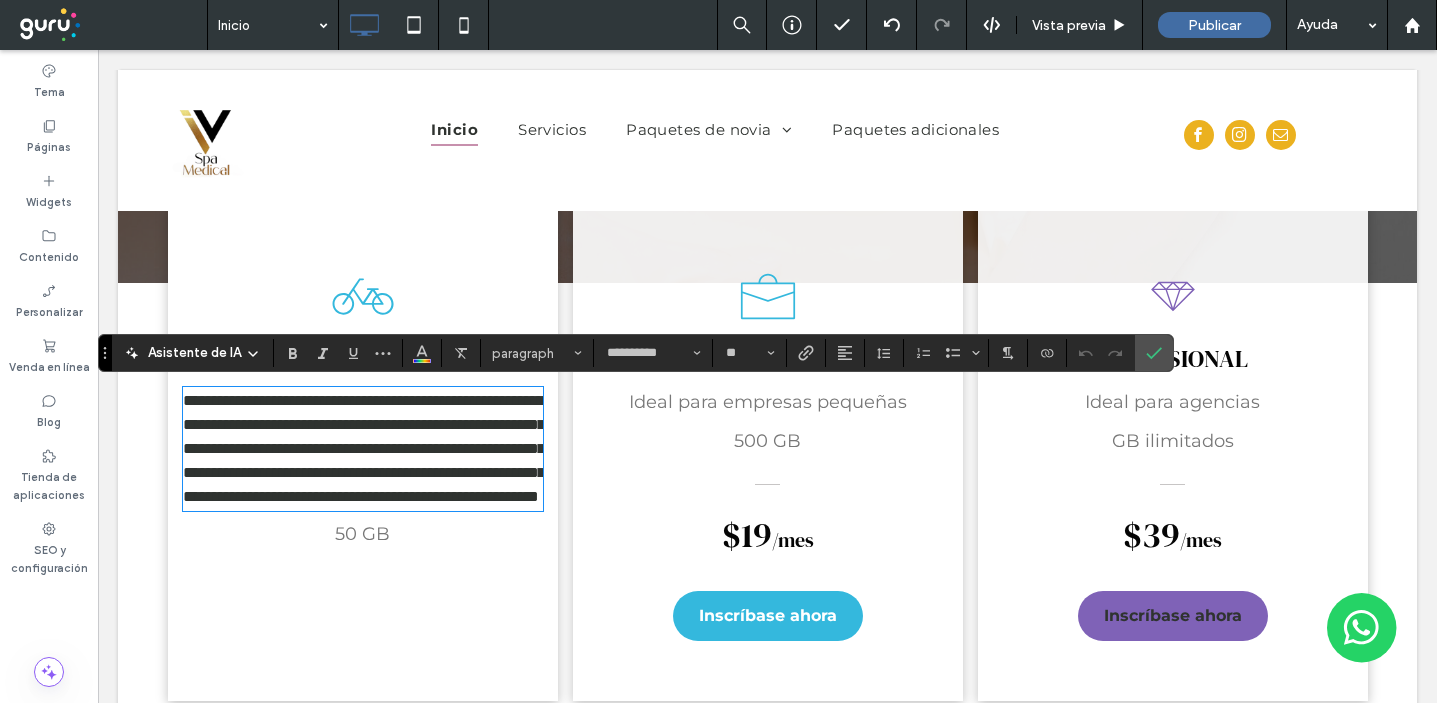 scroll, scrollTop: 0, scrollLeft: 0, axis: both 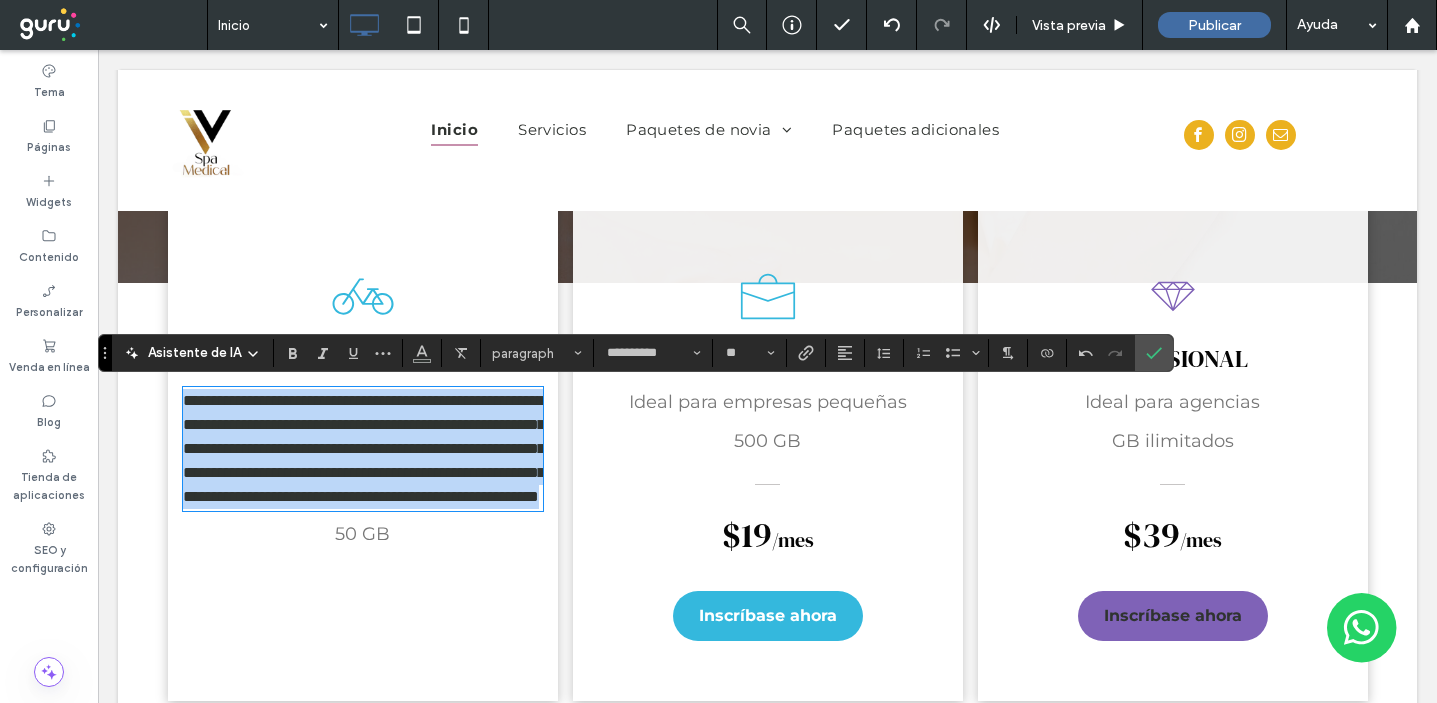 drag, startPoint x: 366, startPoint y: 561, endPoint x: 221, endPoint y: 375, distance: 235.84105 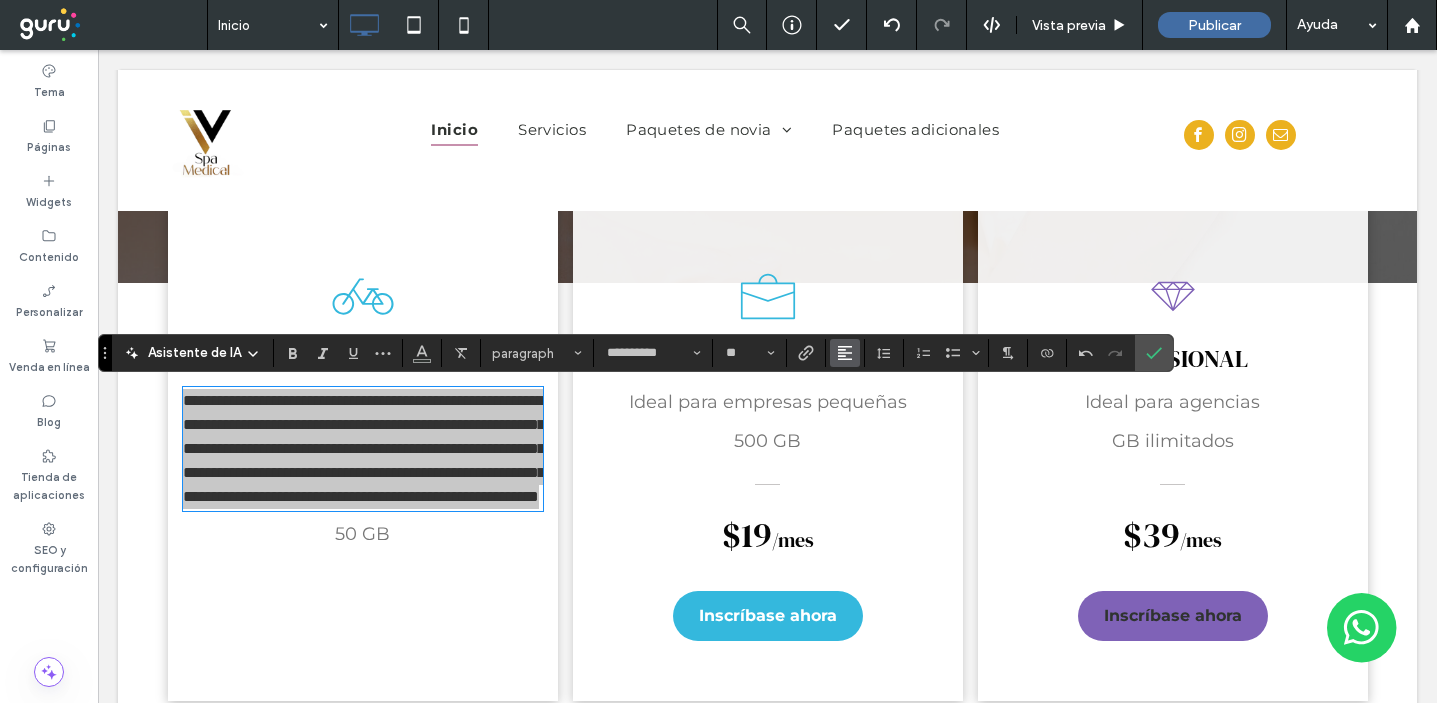 click 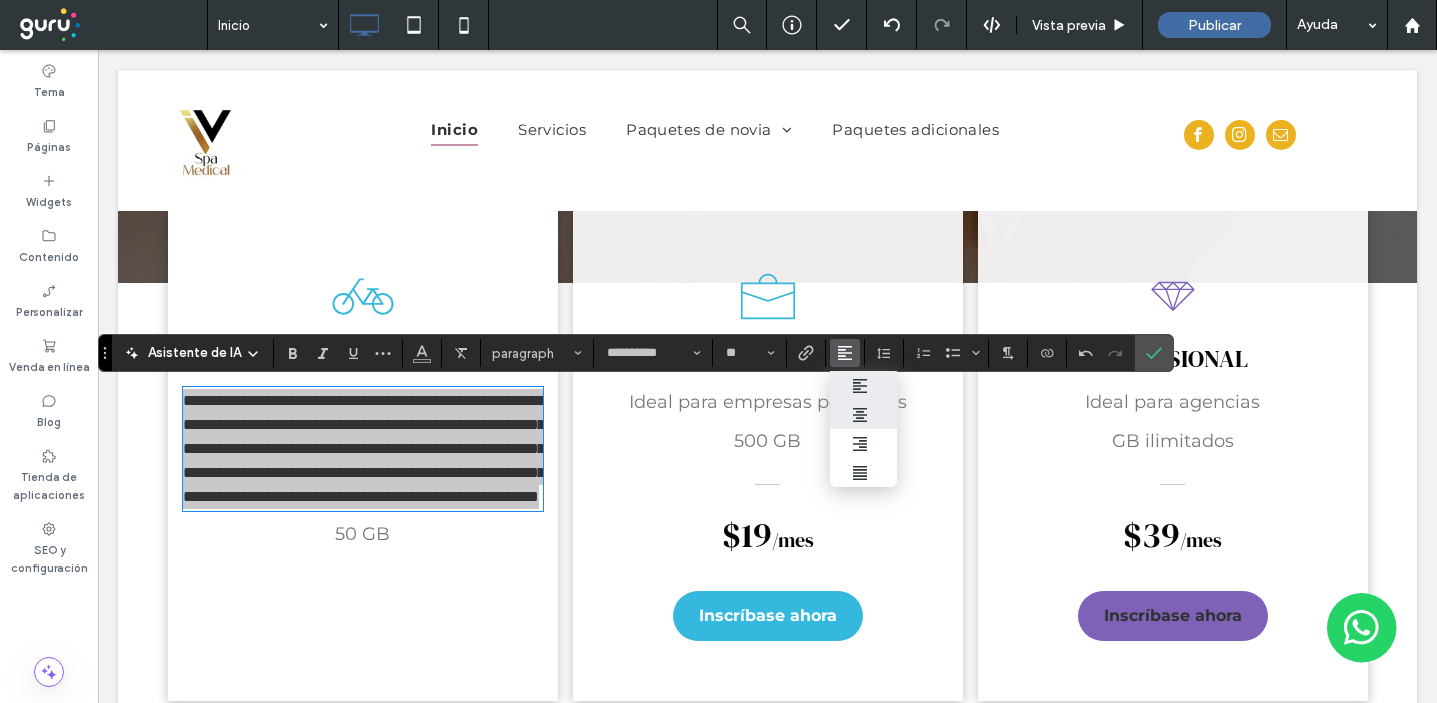click at bounding box center [863, 414] 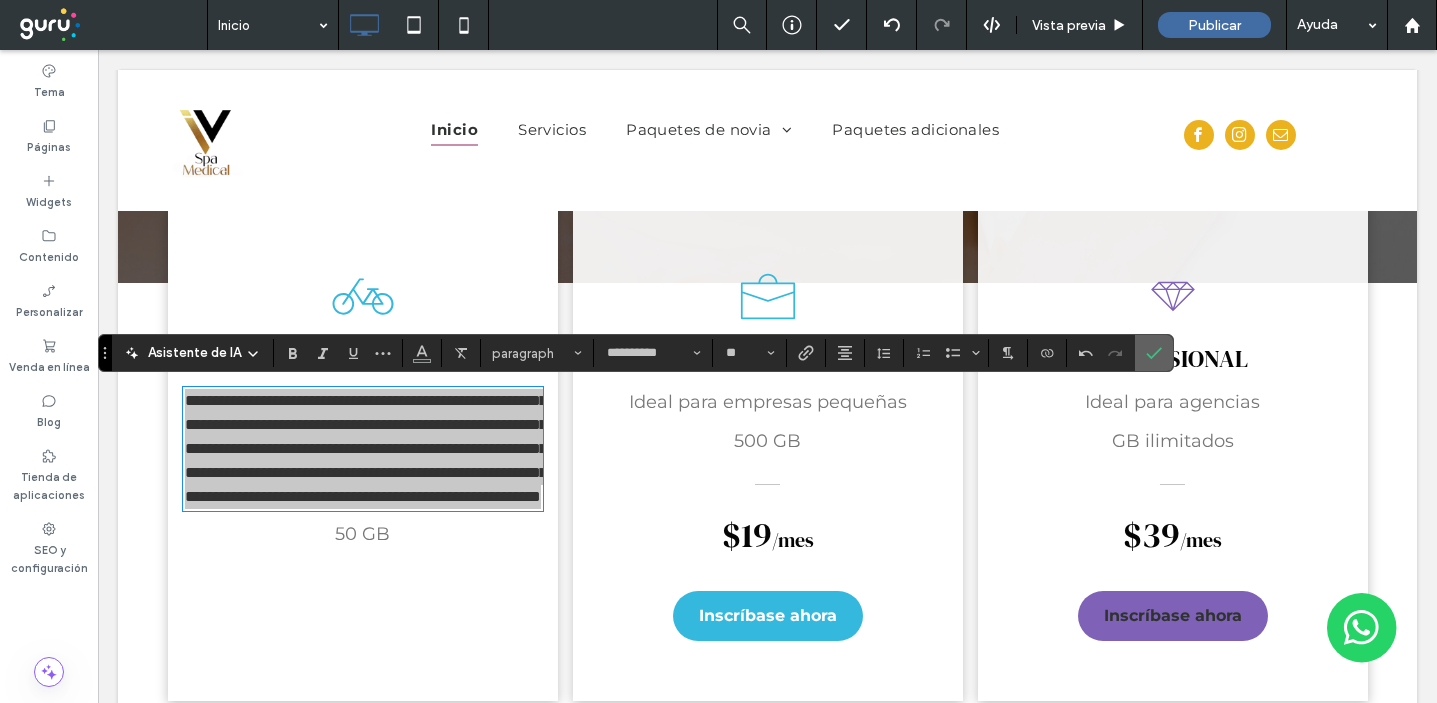 click at bounding box center (1150, 353) 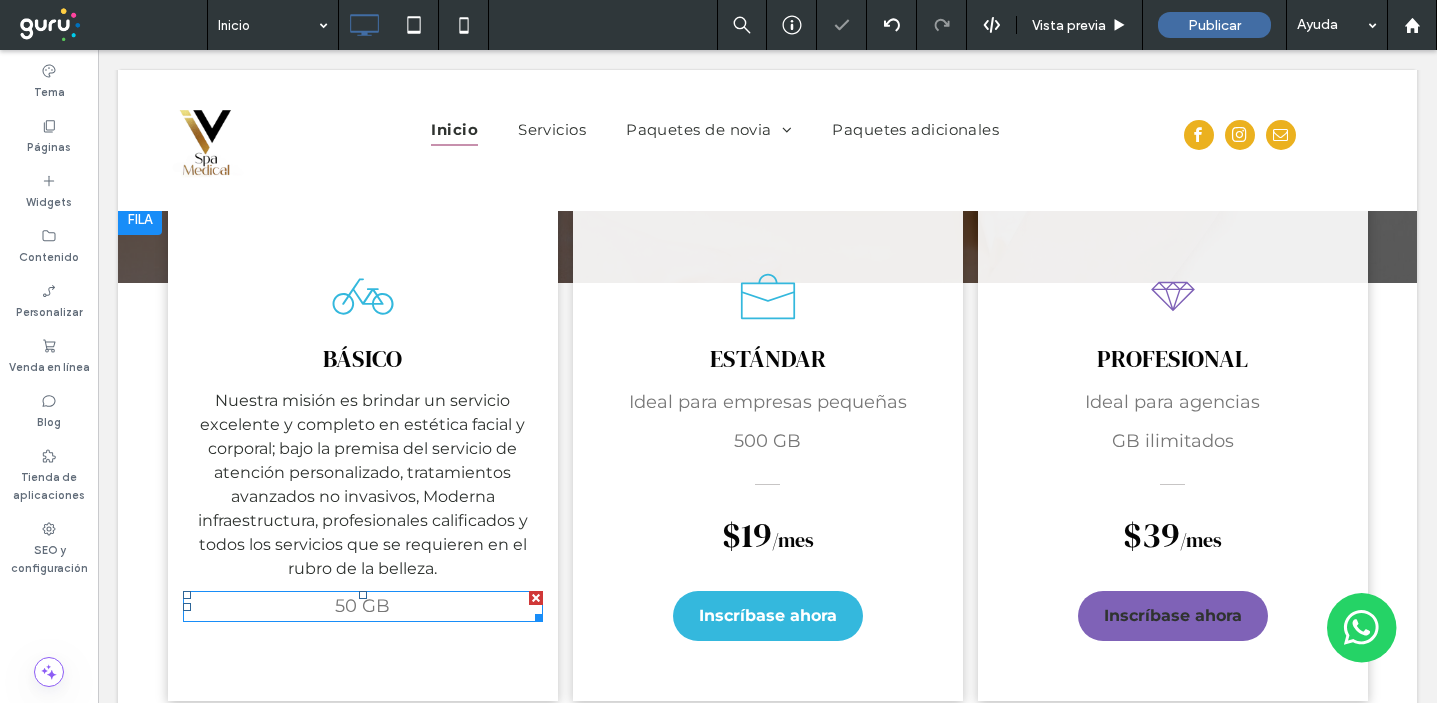 click at bounding box center (536, 598) 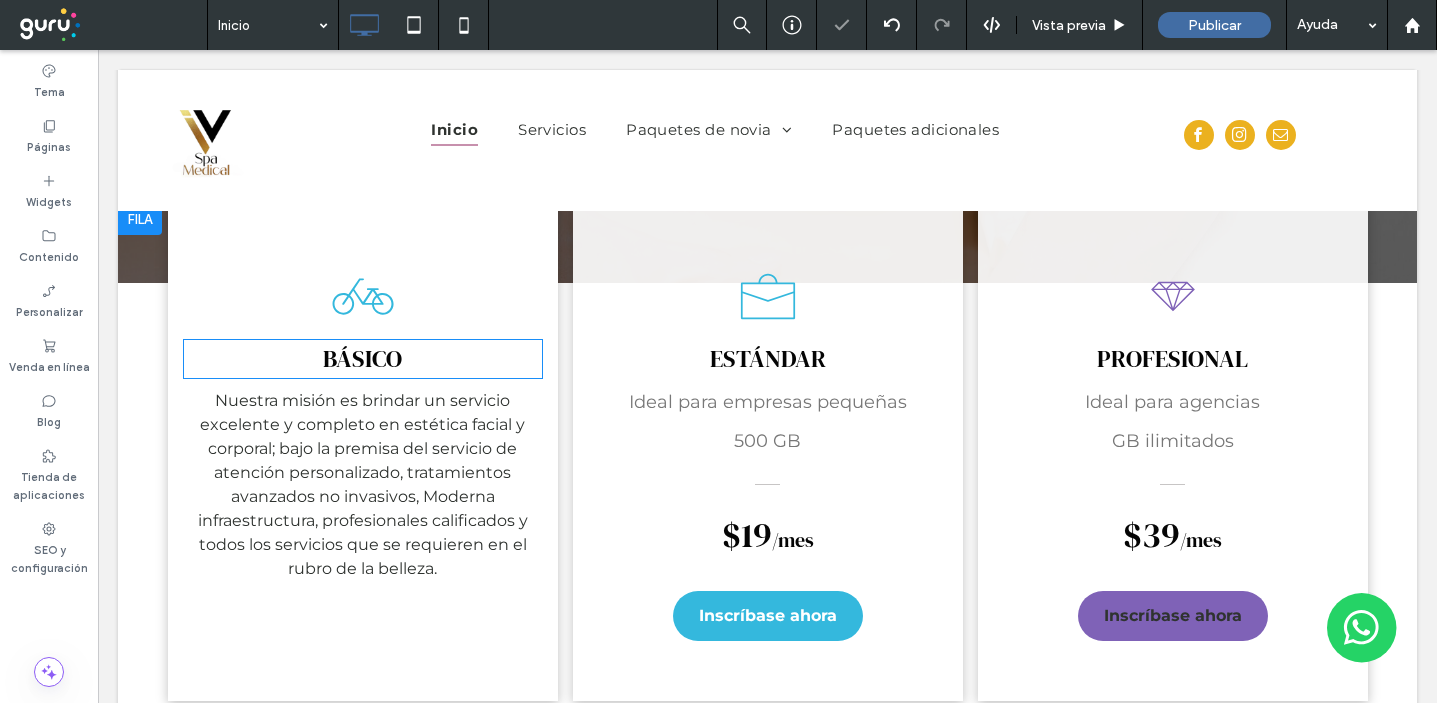 click on "BÁSICO" at bounding box center [362, 358] 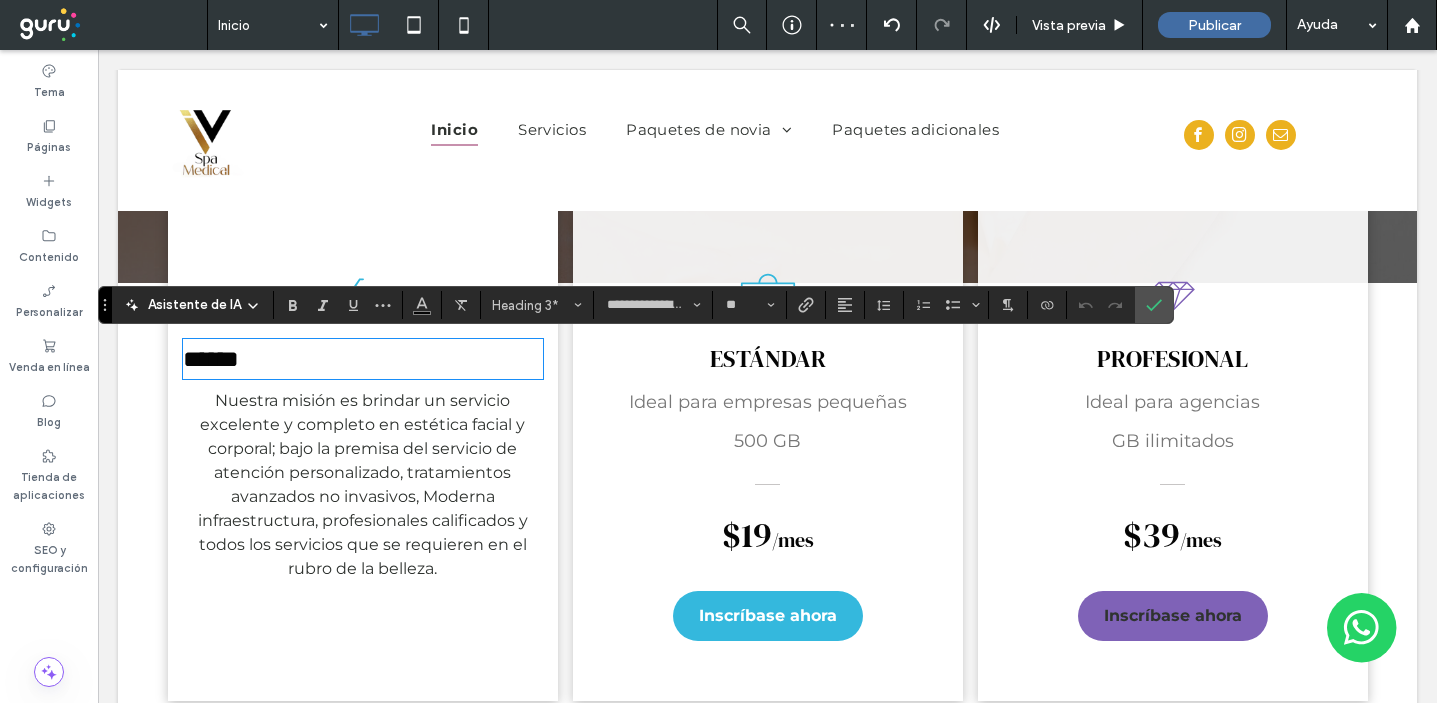type 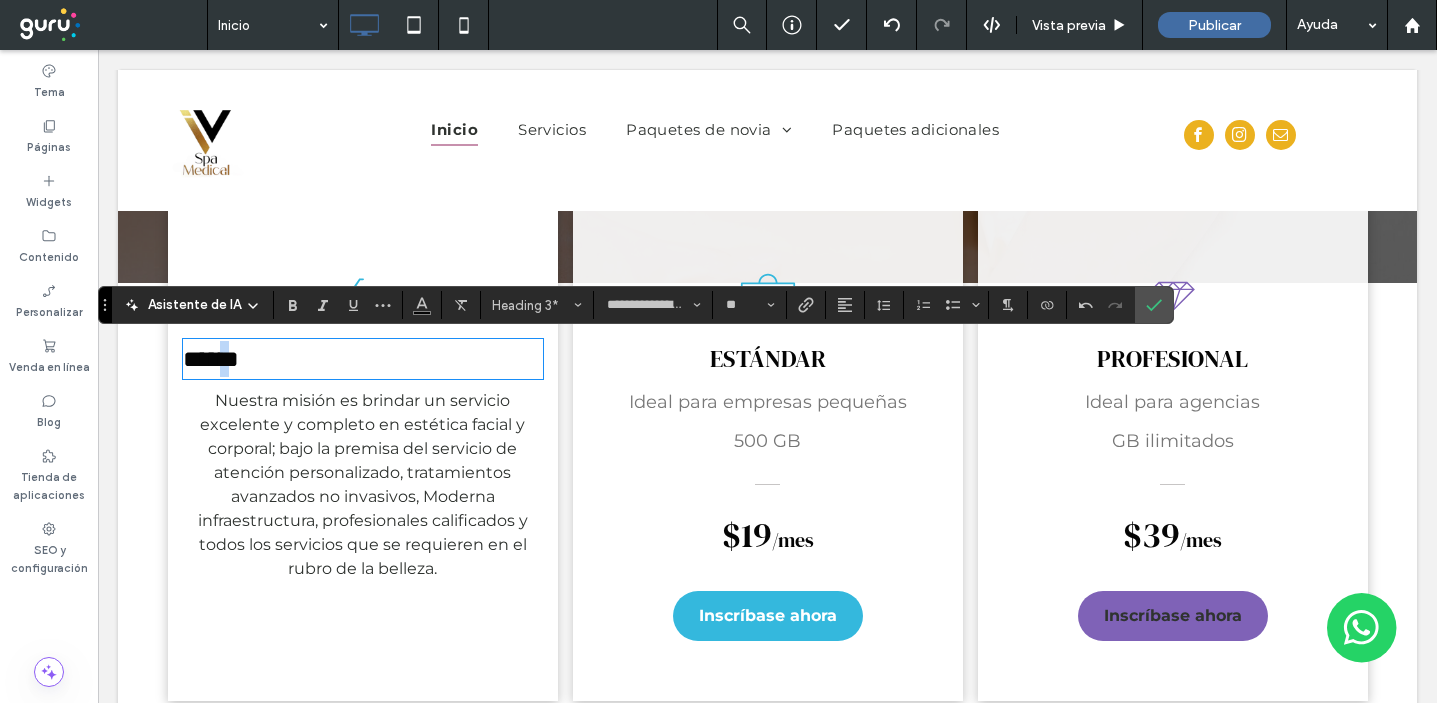 drag, startPoint x: 244, startPoint y: 359, endPoint x: 229, endPoint y: 357, distance: 15.132746 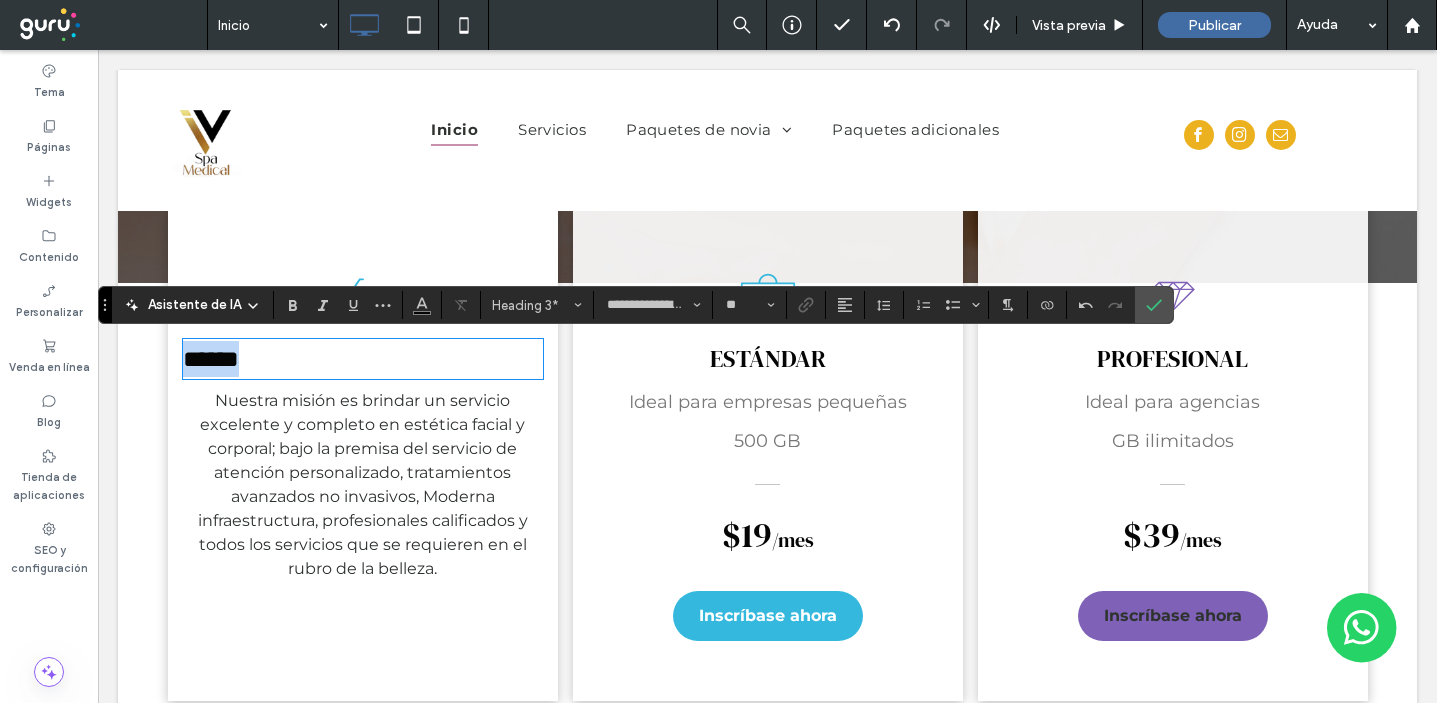 drag, startPoint x: 278, startPoint y: 365, endPoint x: 192, endPoint y: 356, distance: 86.46965 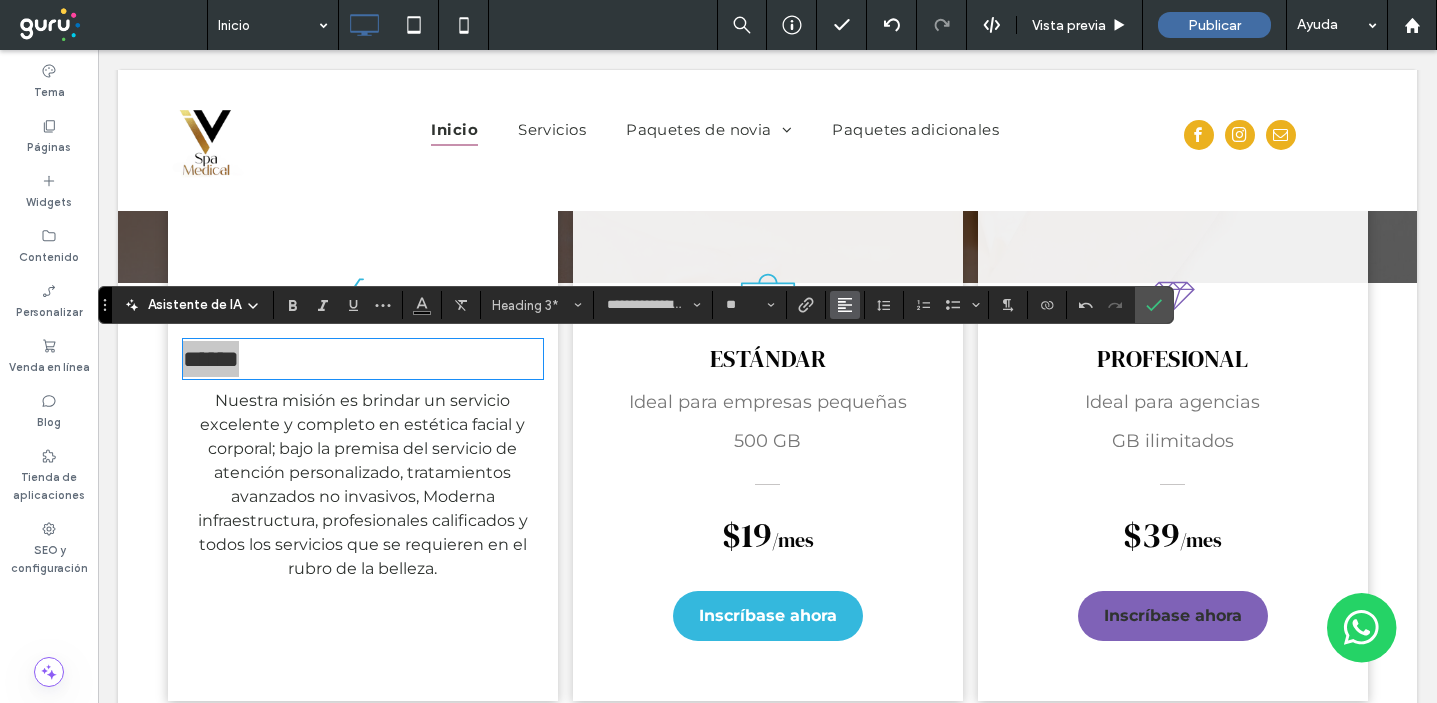 click at bounding box center [845, 305] 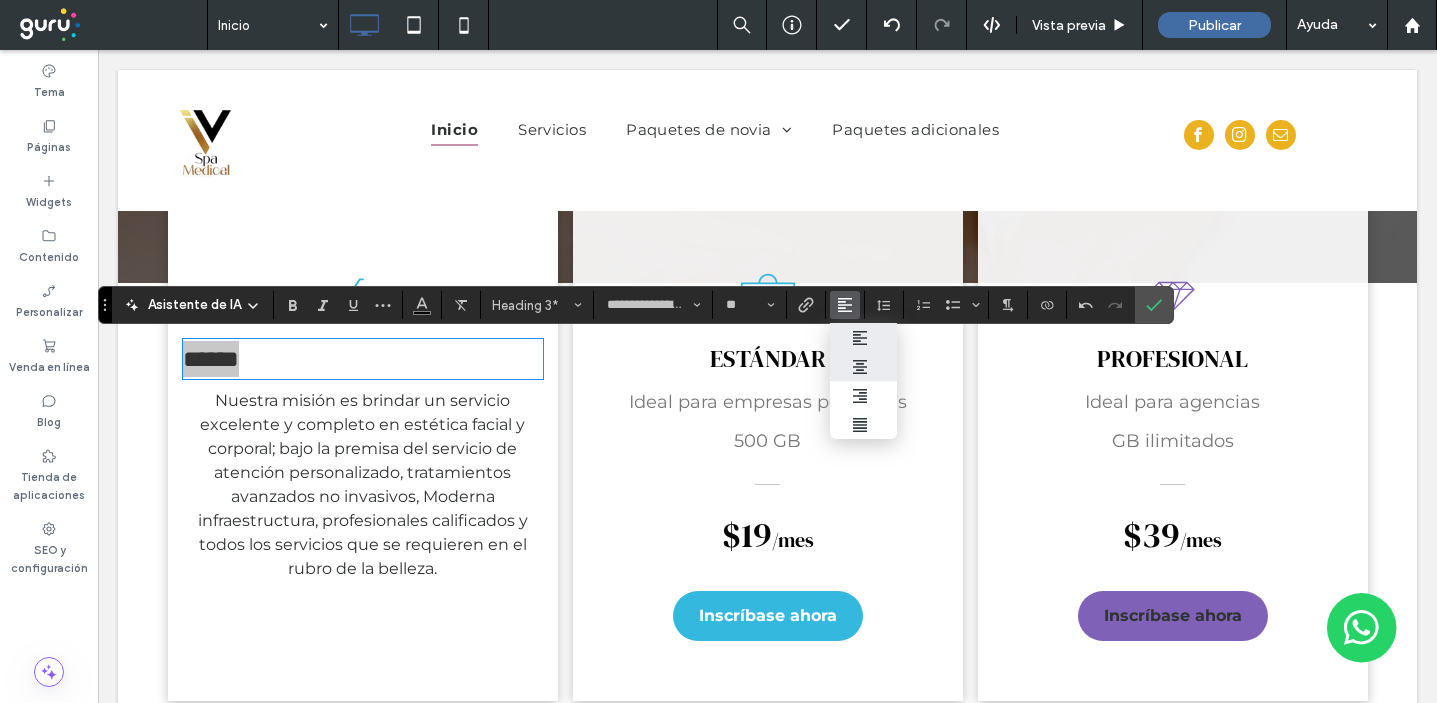 click 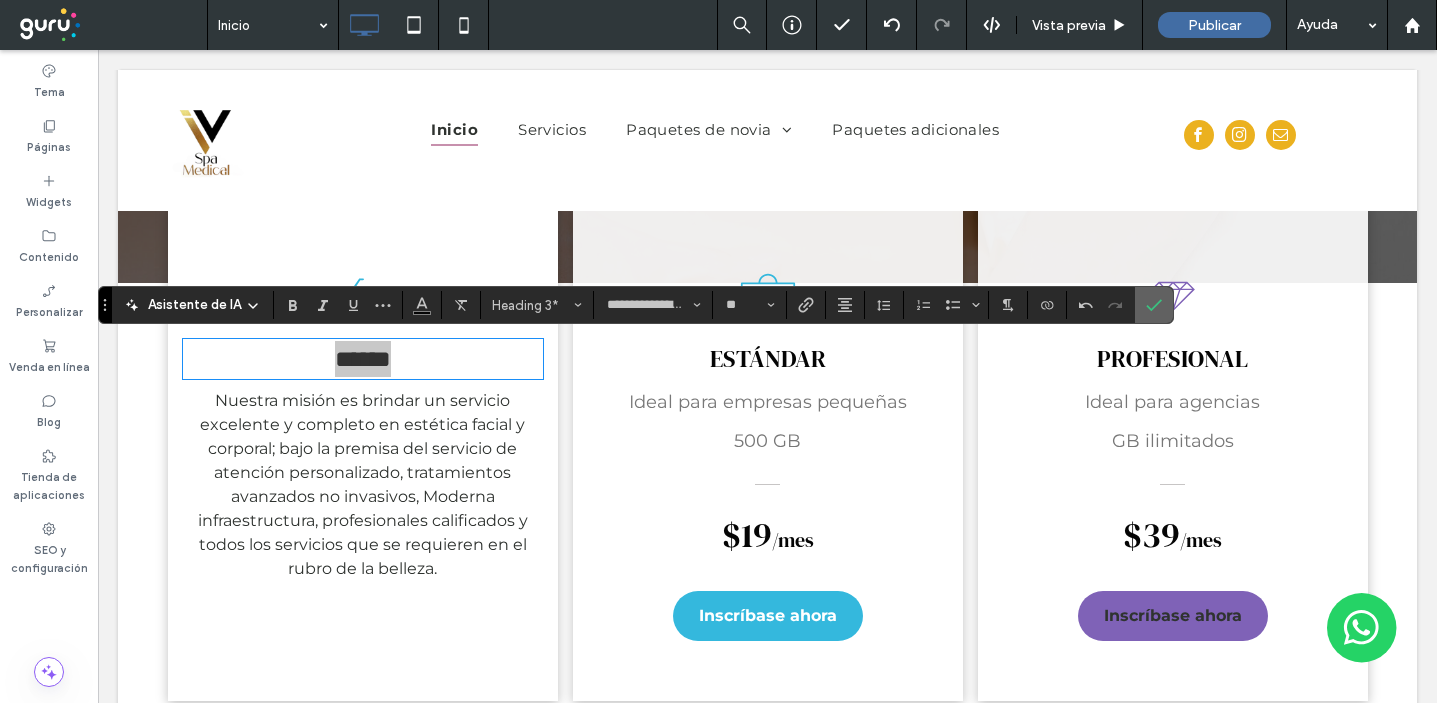 click 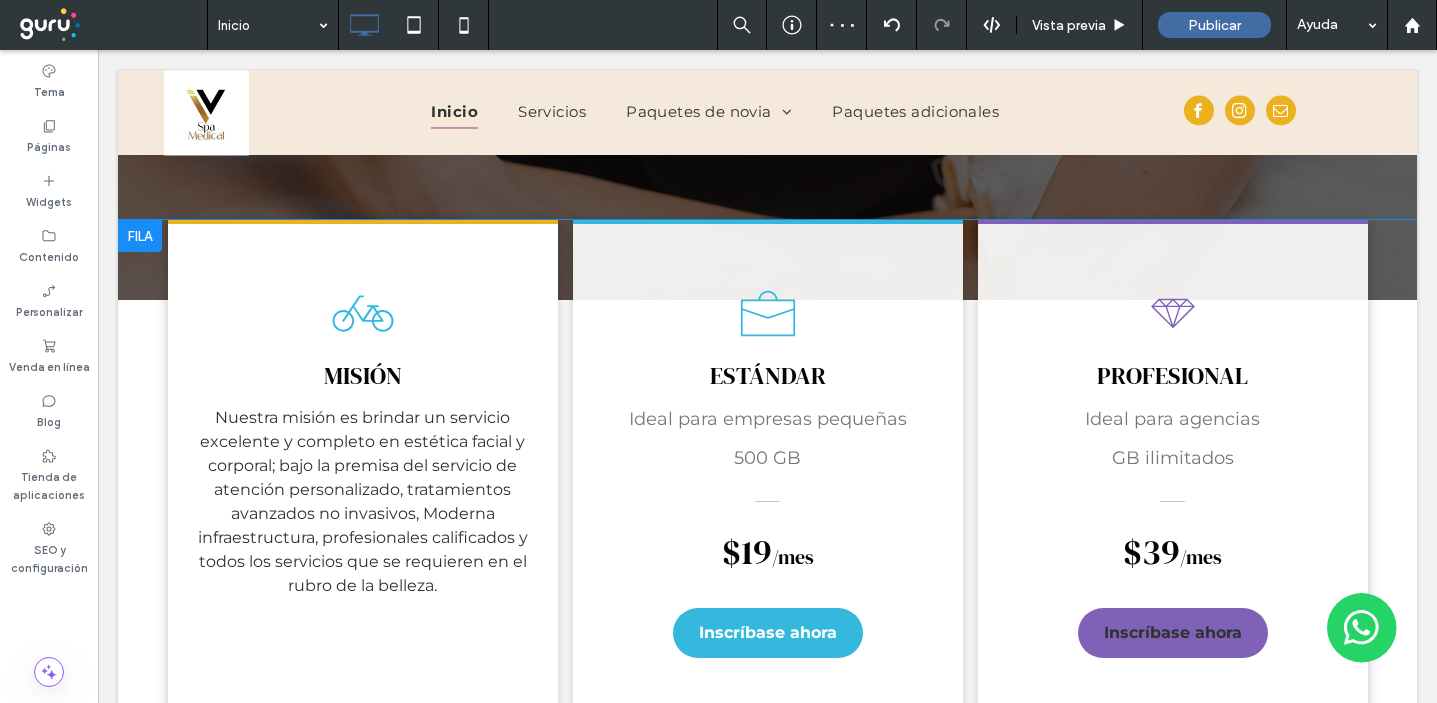 scroll, scrollTop: 2068, scrollLeft: 0, axis: vertical 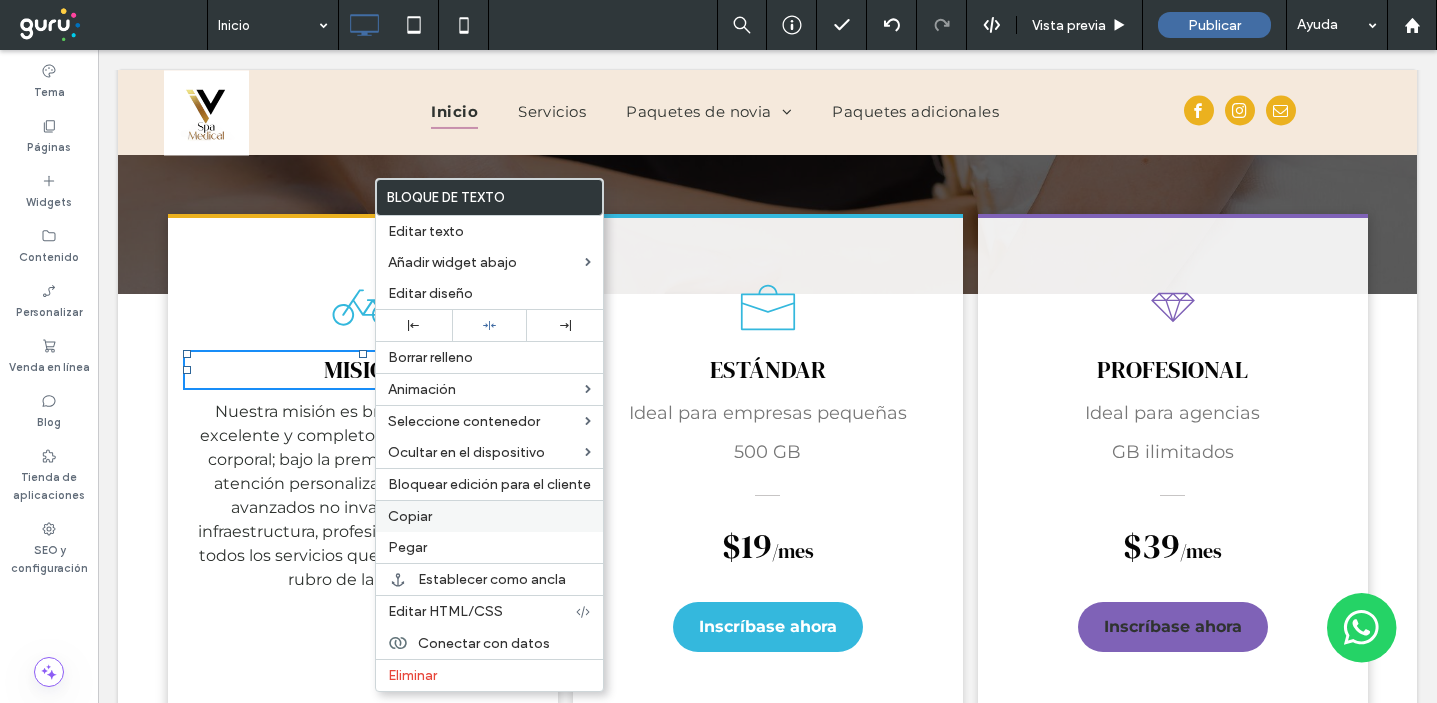click on "Copiar" at bounding box center (489, 516) 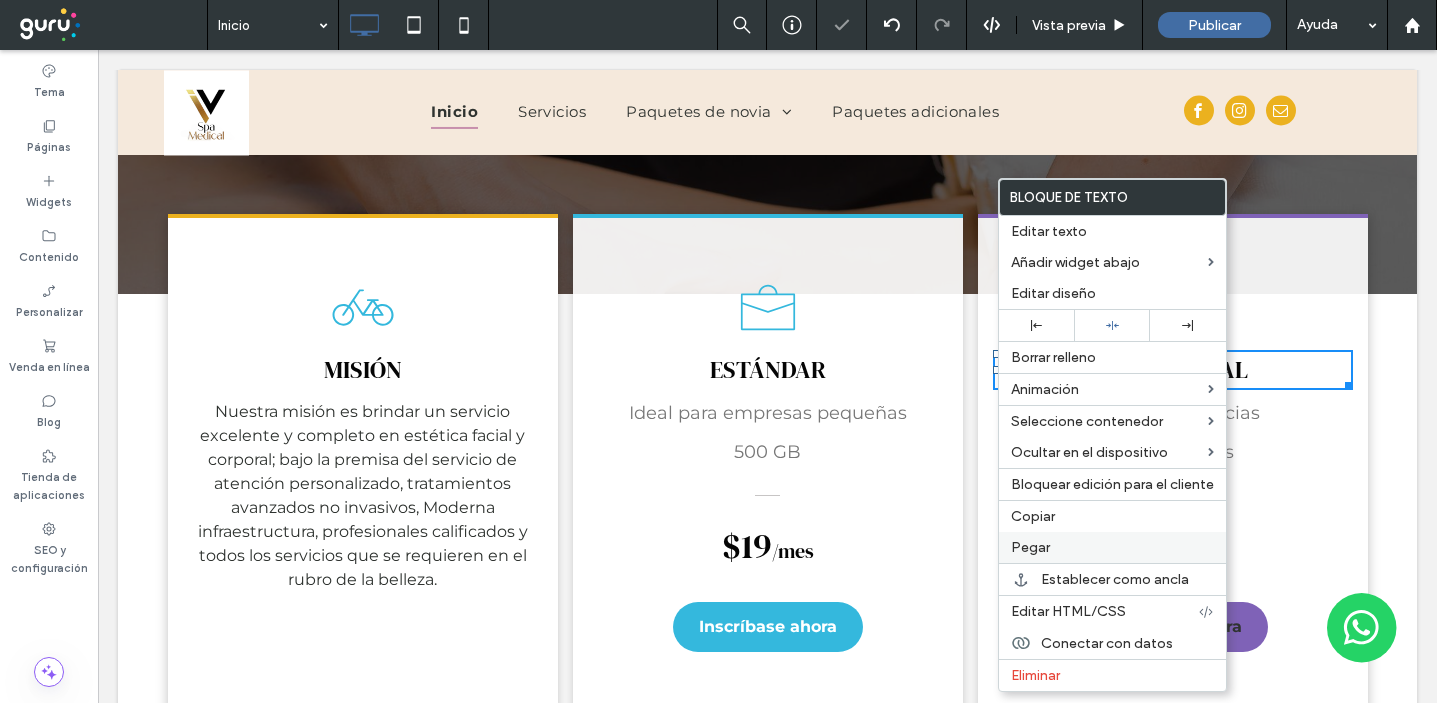 click on "Pegar" at bounding box center [1112, 547] 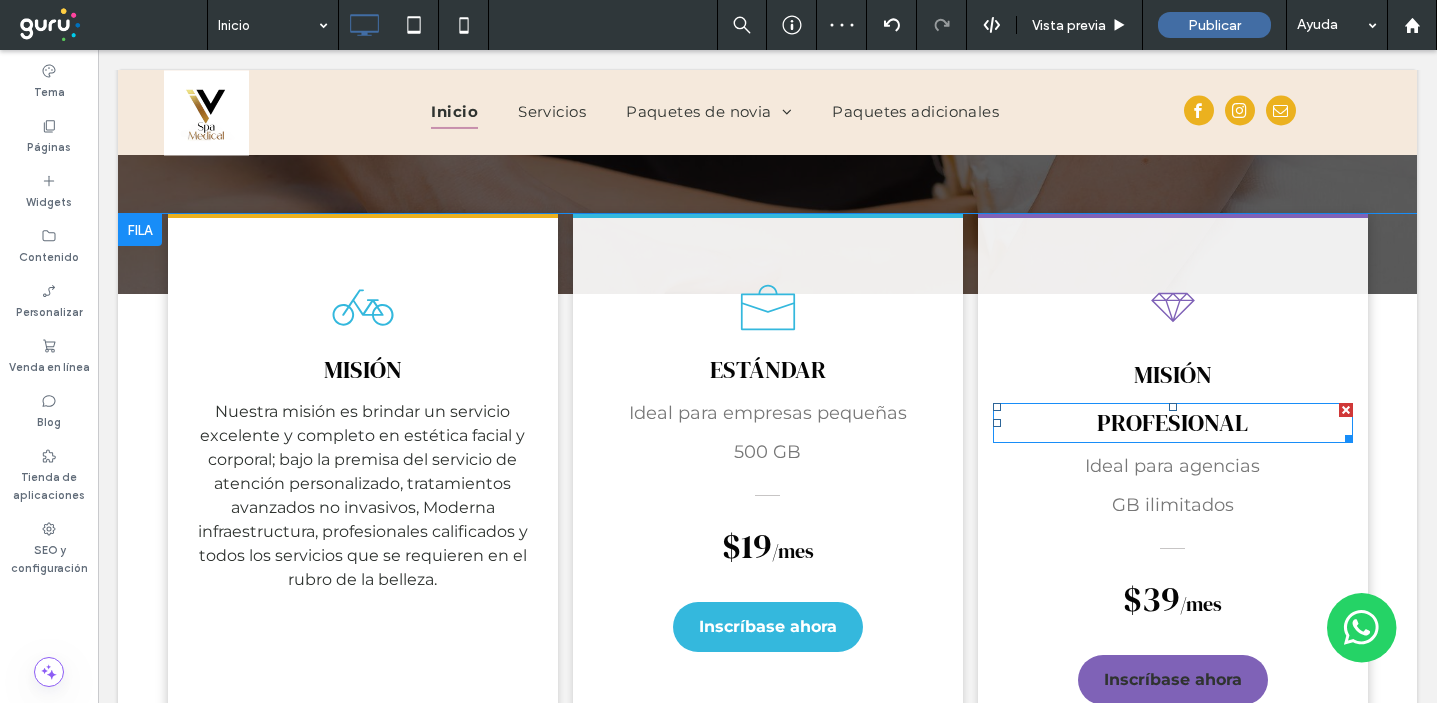drag, startPoint x: 1347, startPoint y: 409, endPoint x: 1309, endPoint y: 429, distance: 42.941822 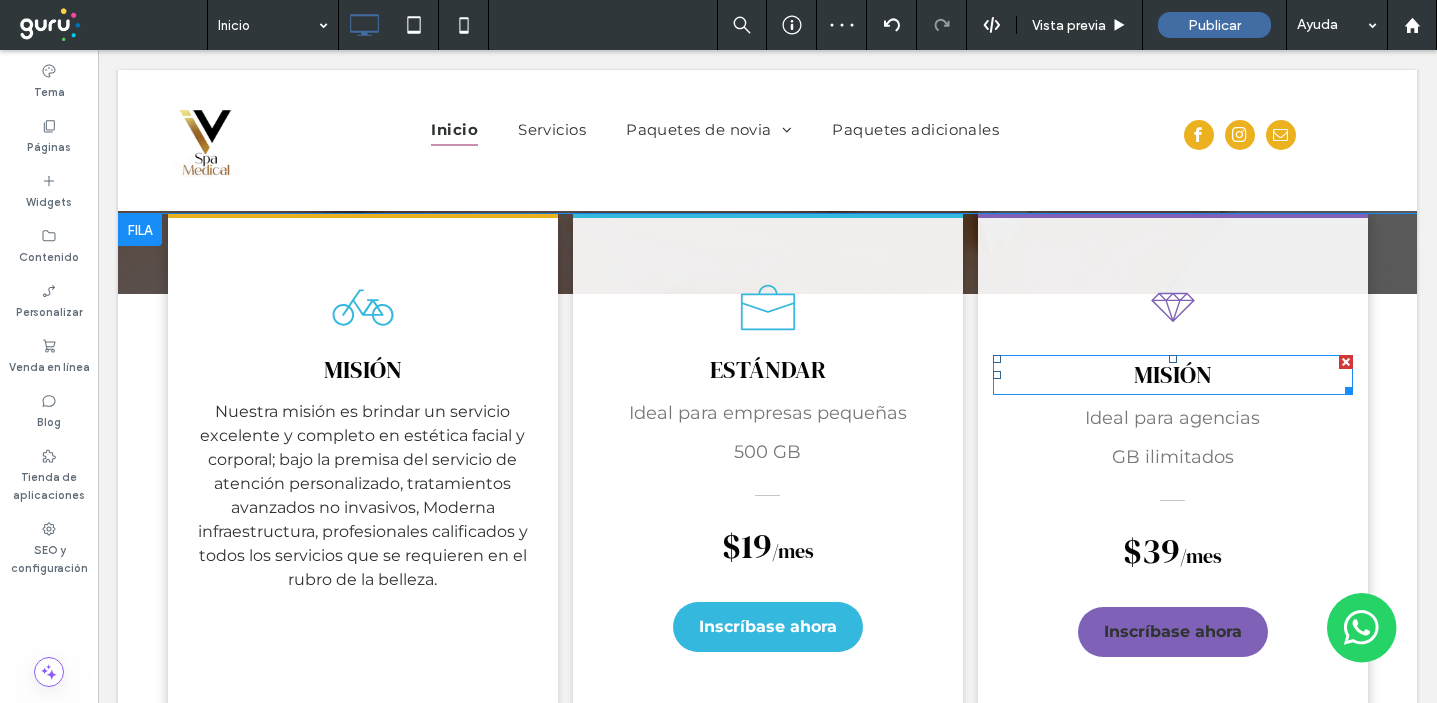 click on "MISIÓN" at bounding box center [1173, 374] 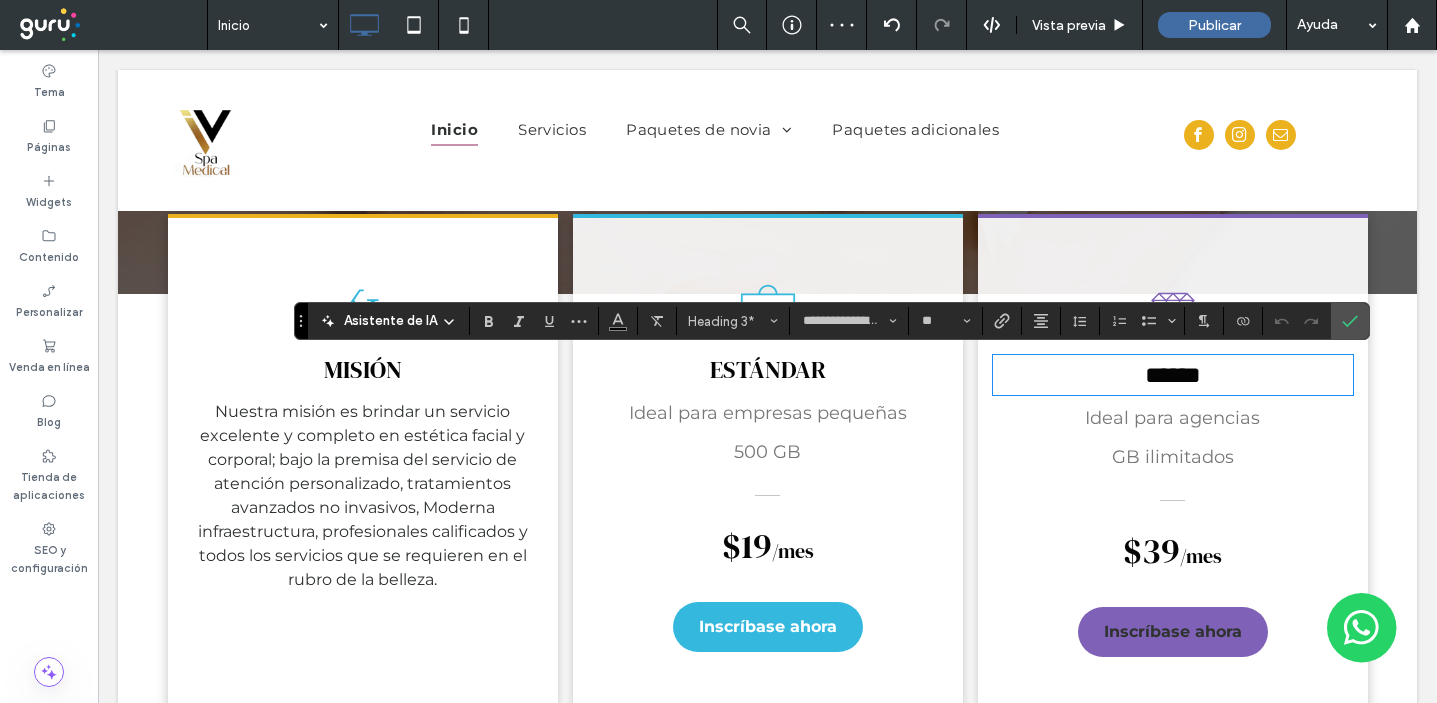 click on "******" at bounding box center [1173, 375] 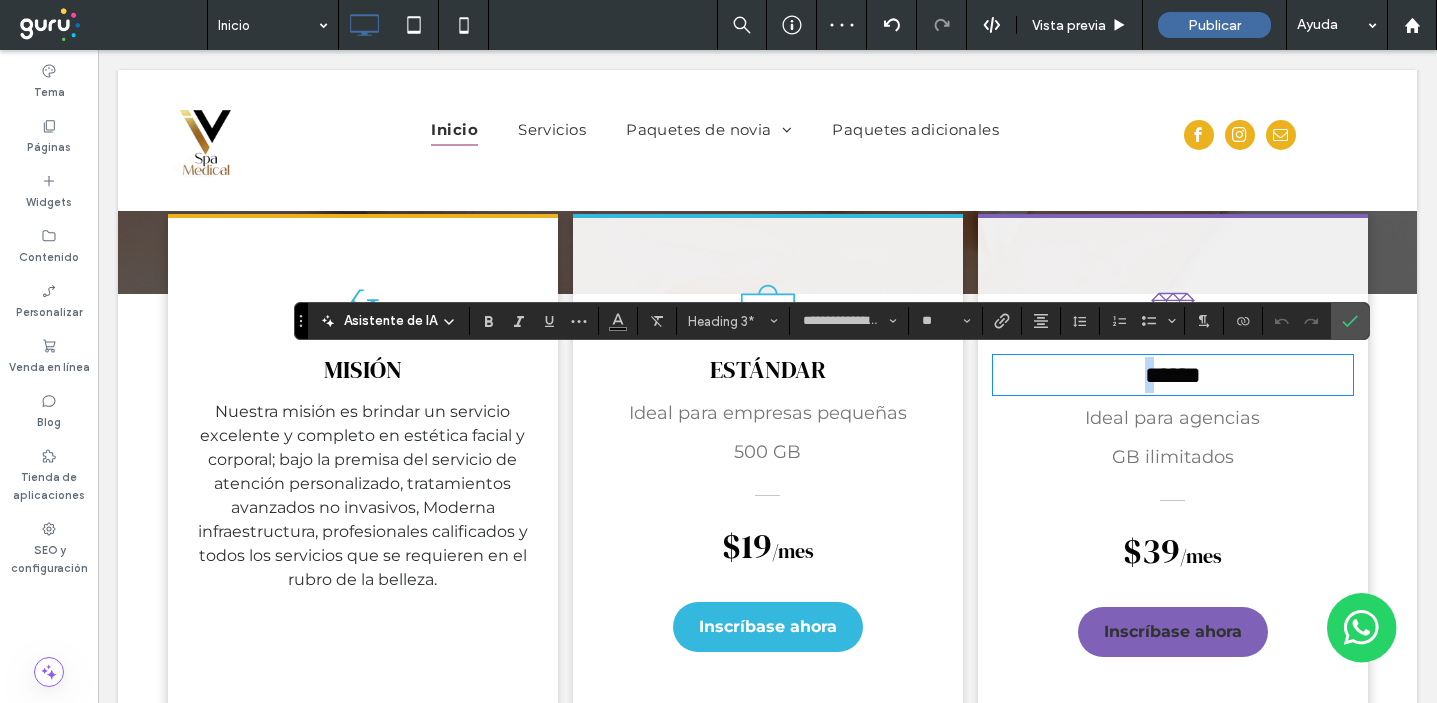 drag, startPoint x: 1152, startPoint y: 374, endPoint x: 1131, endPoint y: 374, distance: 21 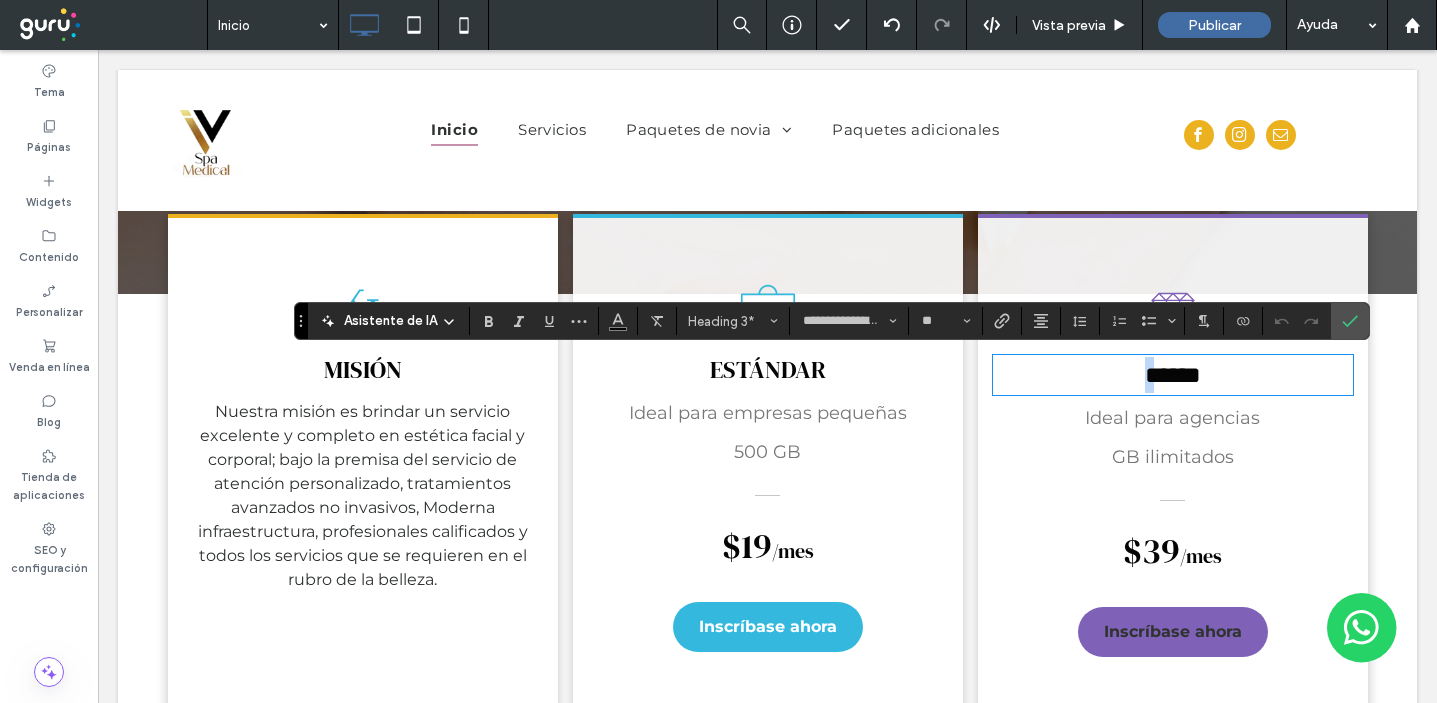 type 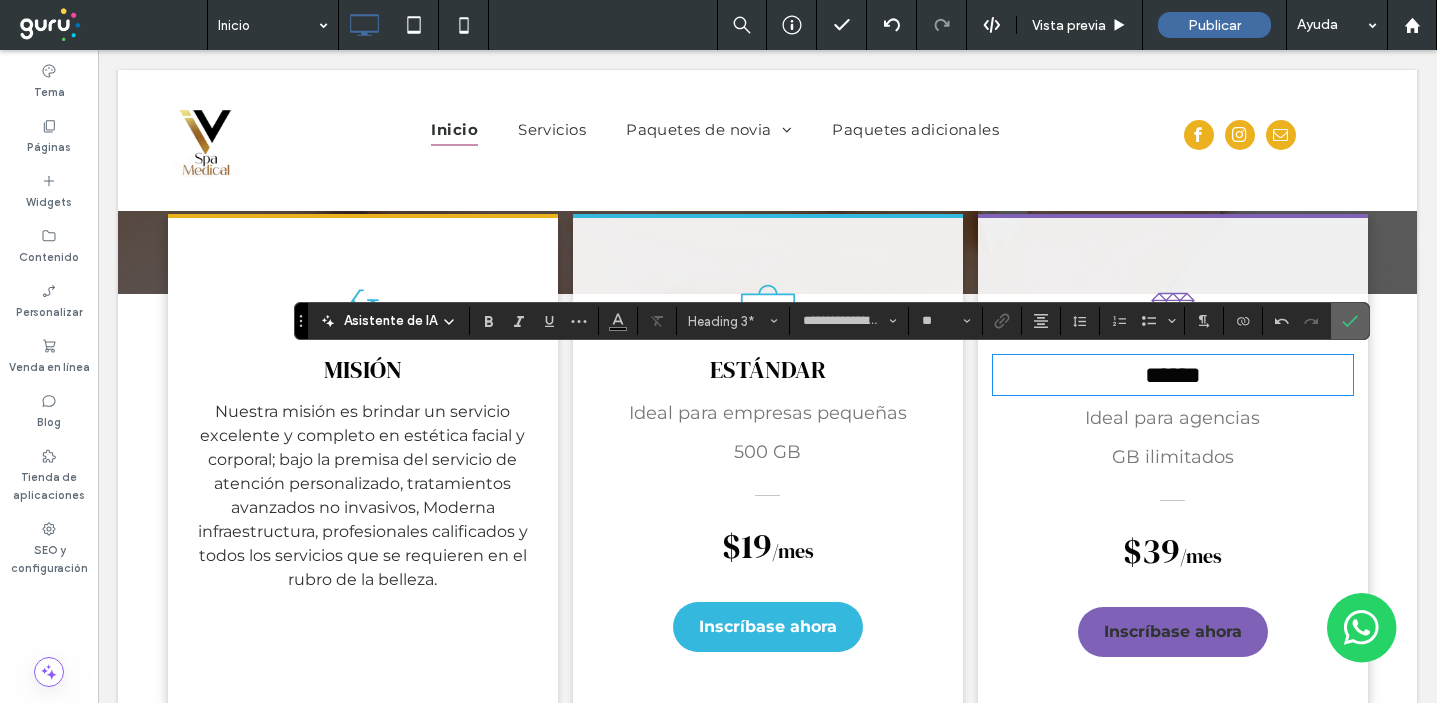 click at bounding box center (1346, 321) 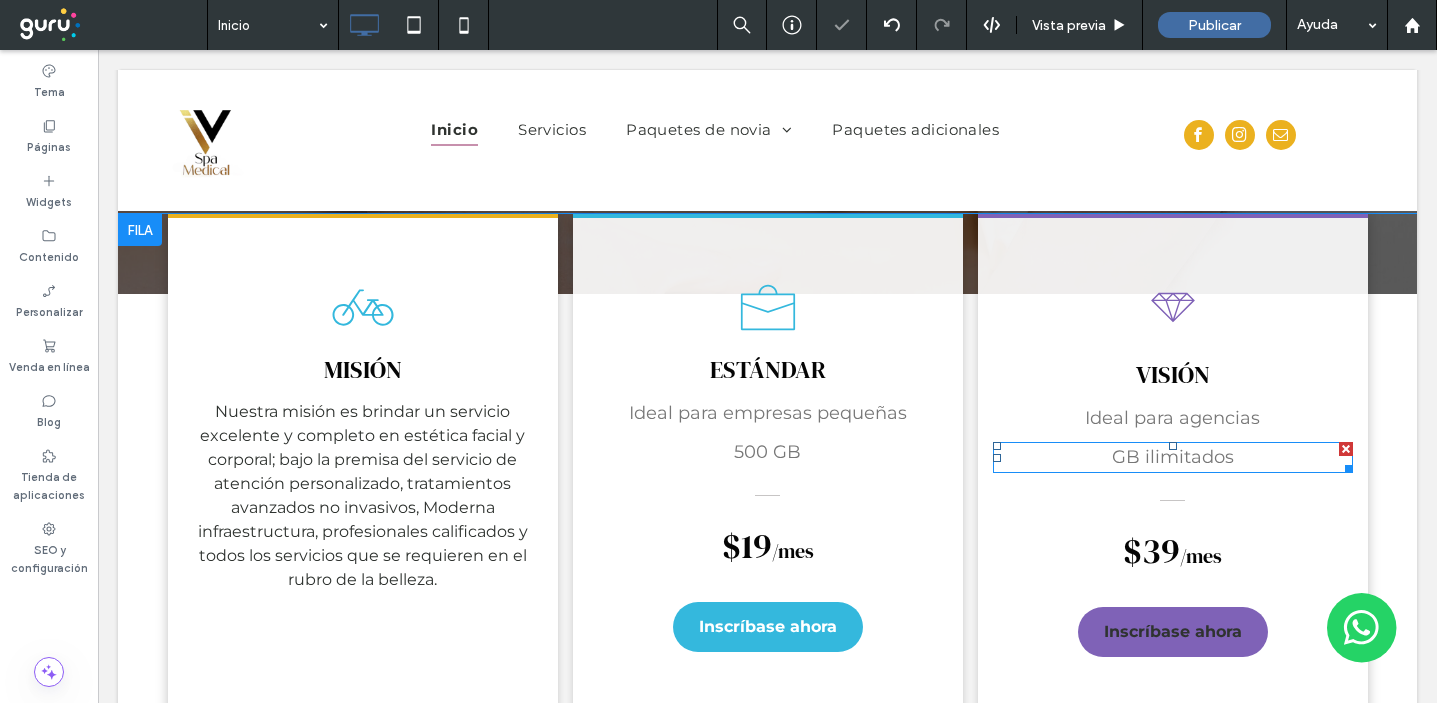 click at bounding box center (1346, 449) 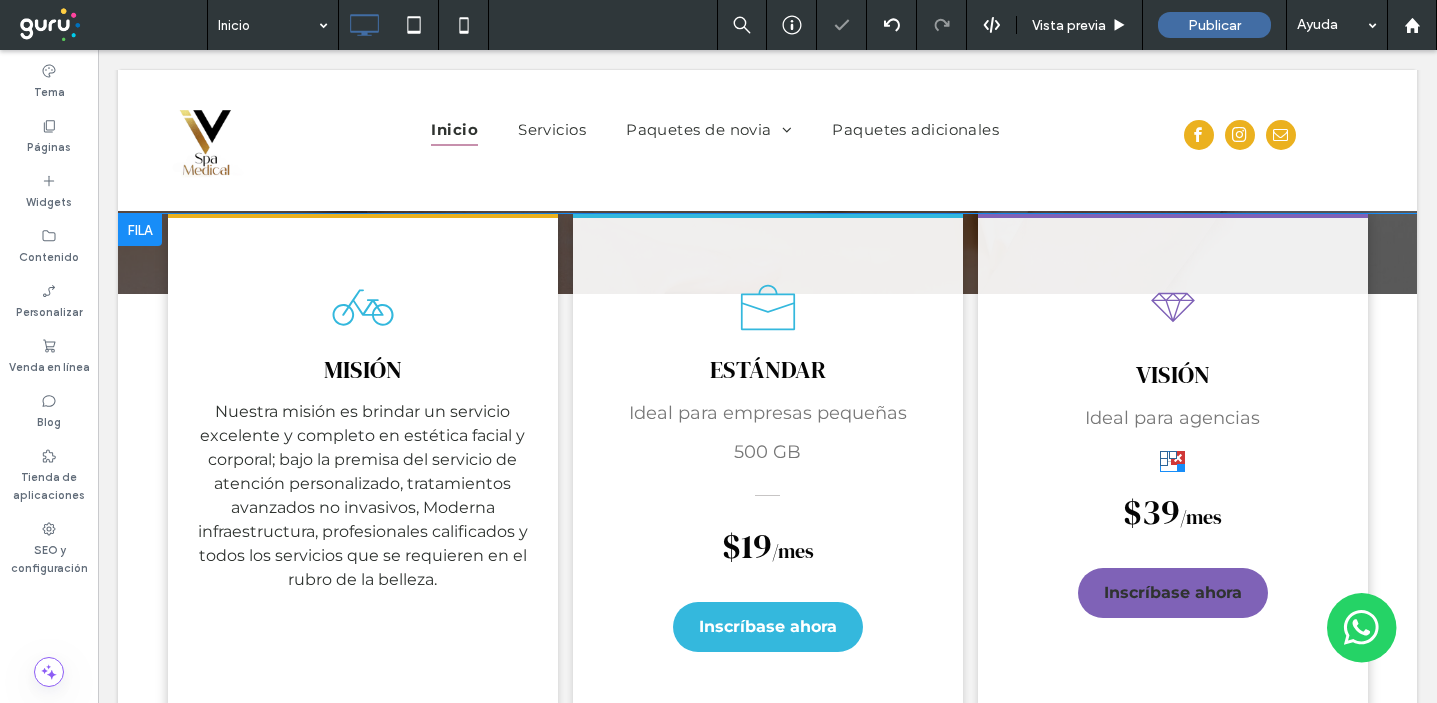 drag, startPoint x: 1180, startPoint y: 454, endPoint x: 1320, endPoint y: 560, distance: 175.60182 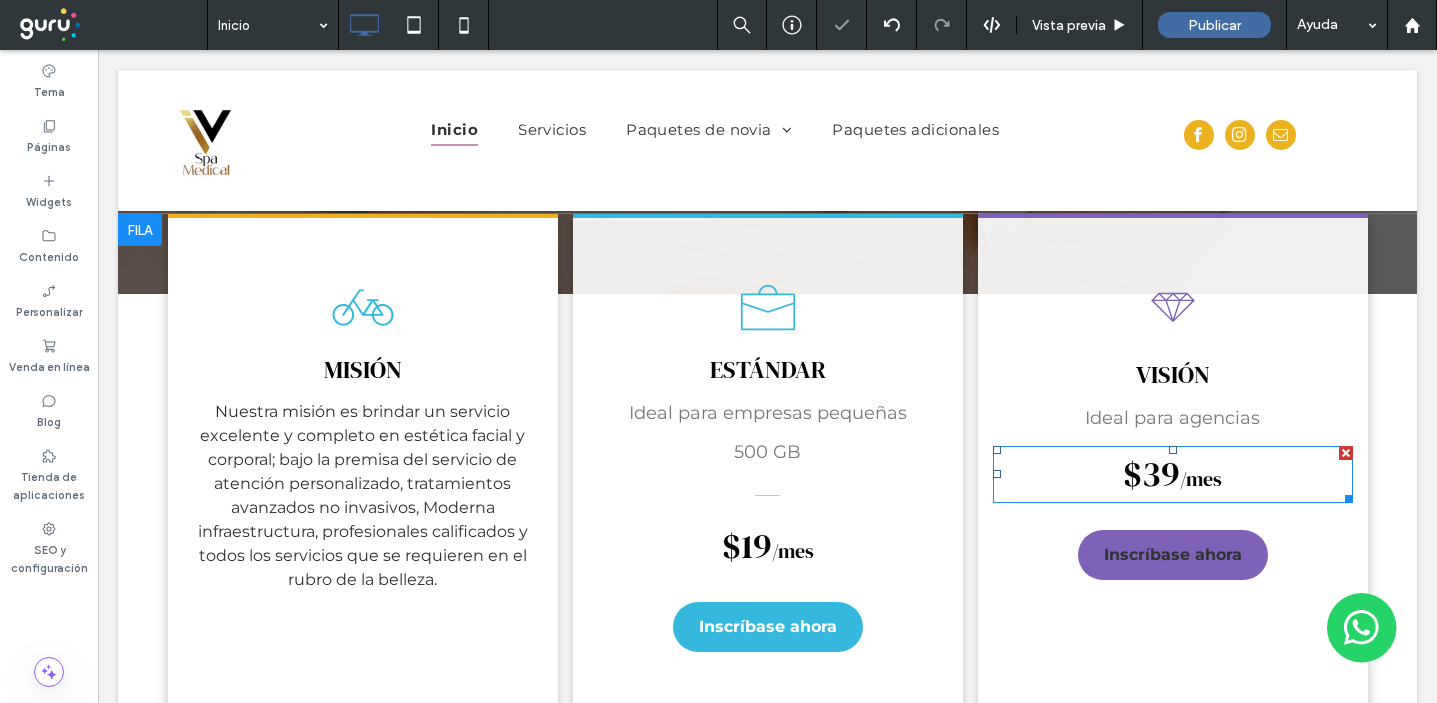 click at bounding box center [1346, 453] 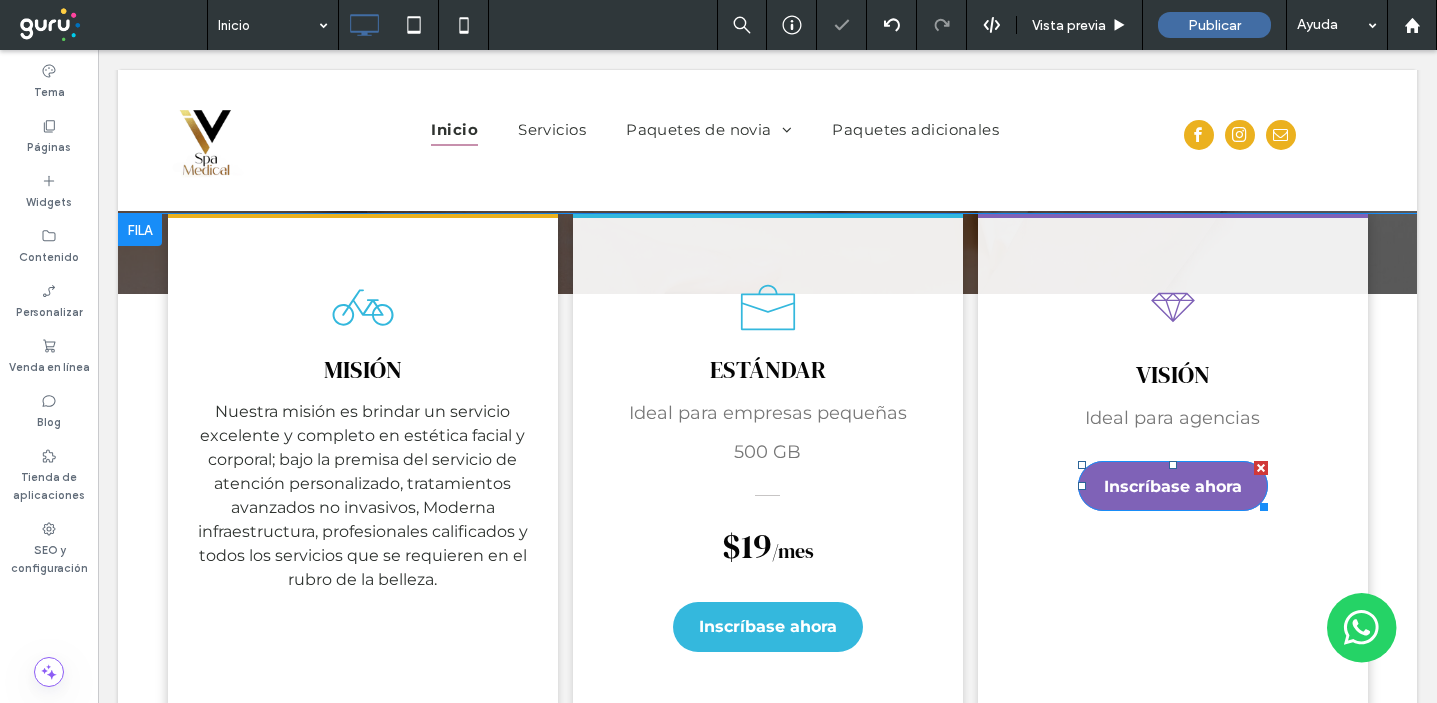 click at bounding box center [1261, 468] 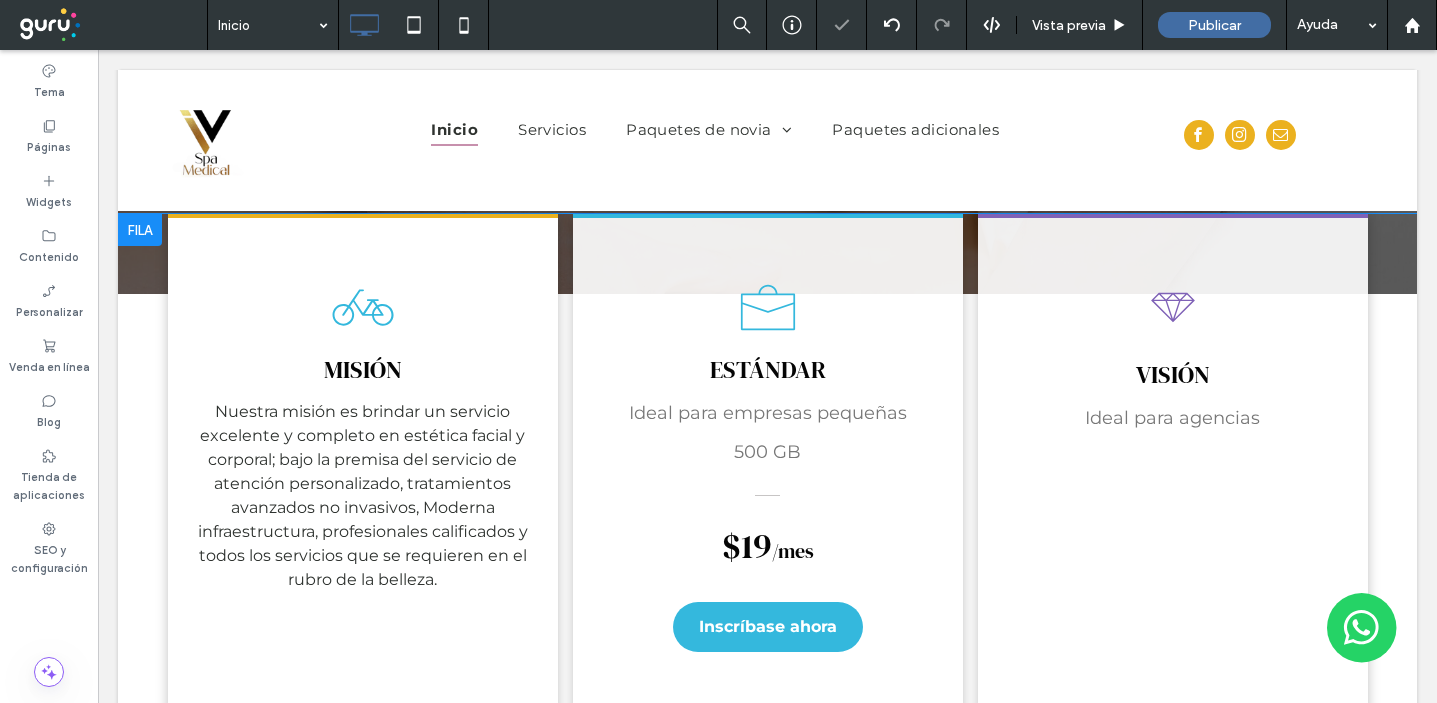 click on "VISIÓN   Ideal para agencias
Click To Paste" at bounding box center [1173, 463] 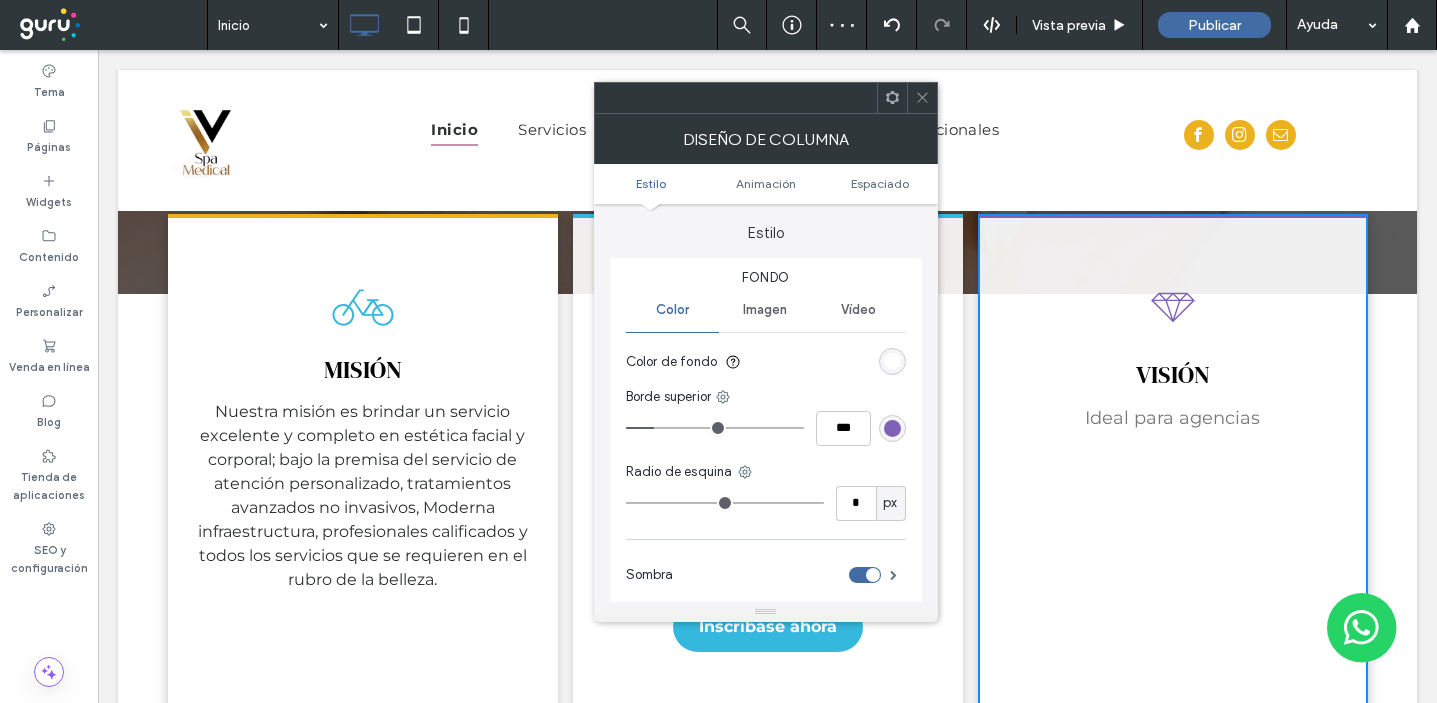 click at bounding box center [892, 361] 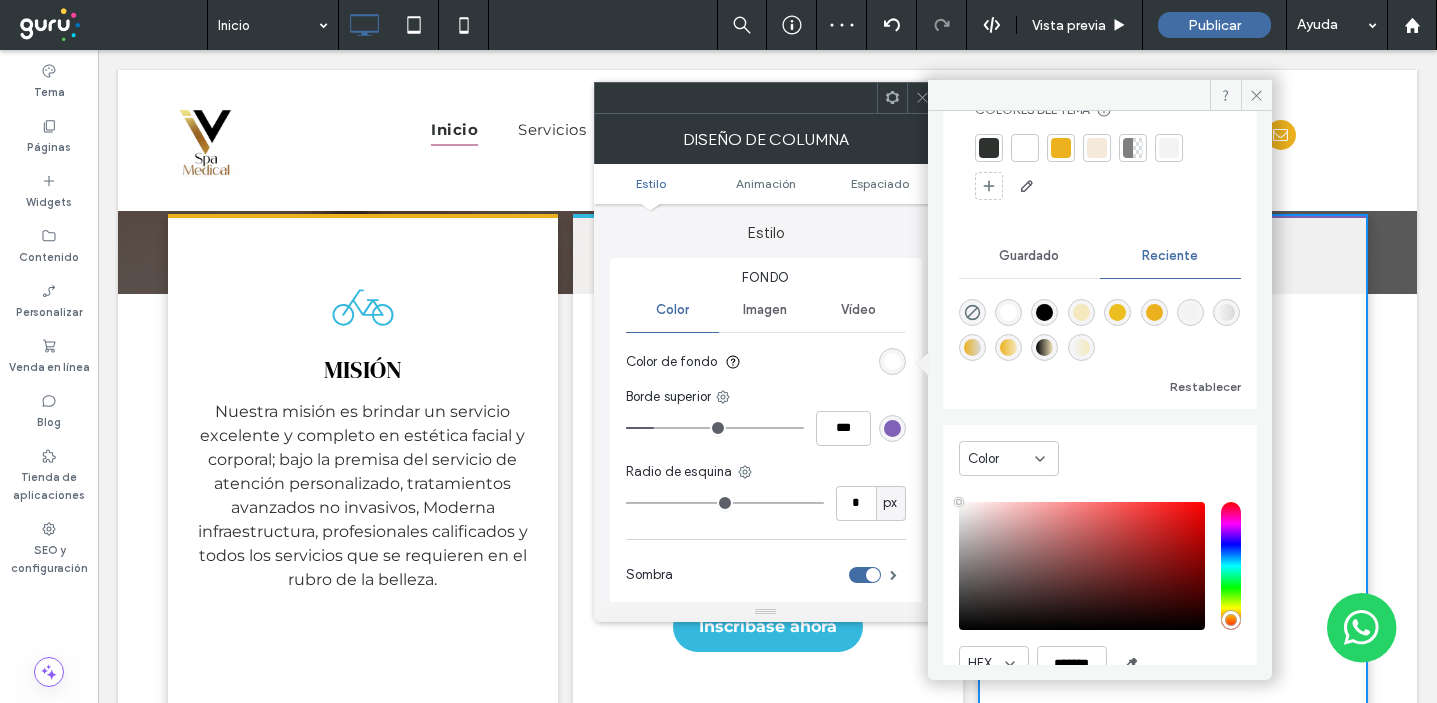 scroll, scrollTop: 159, scrollLeft: 0, axis: vertical 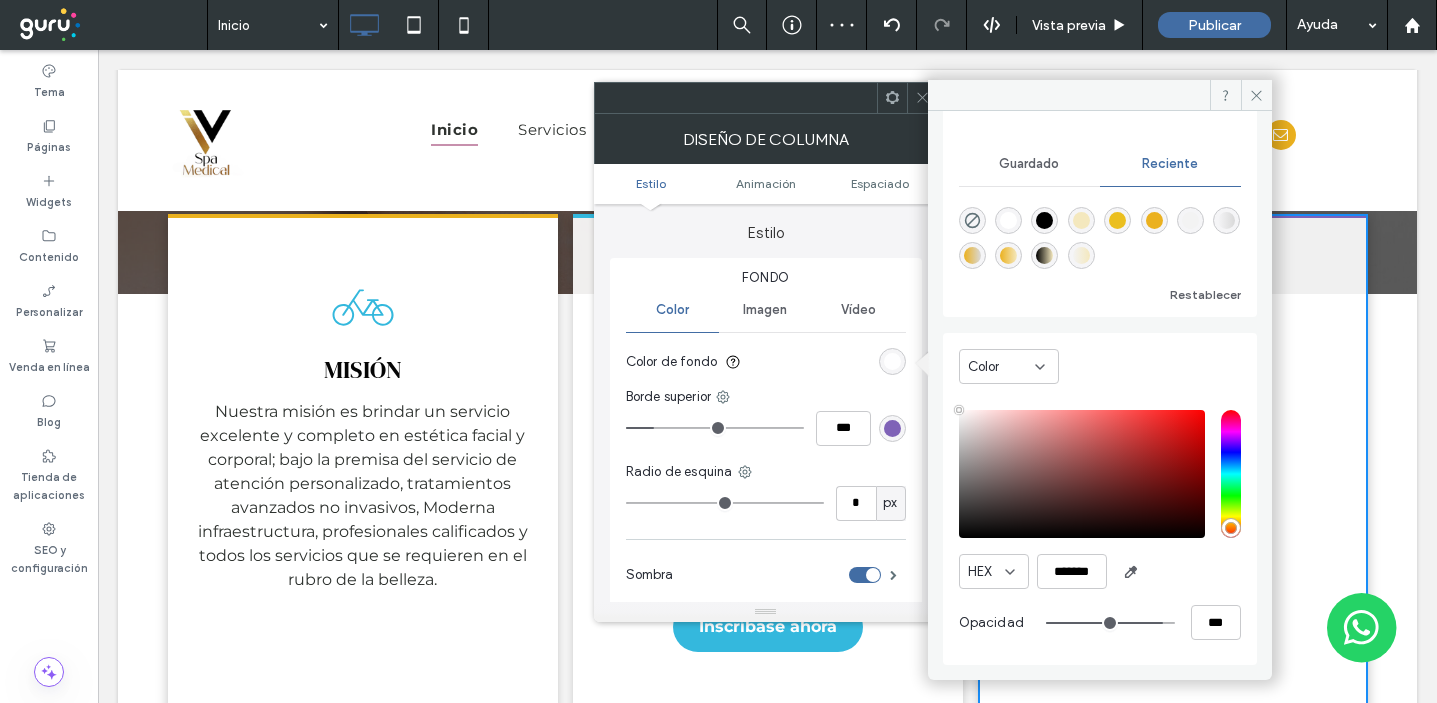type on "**" 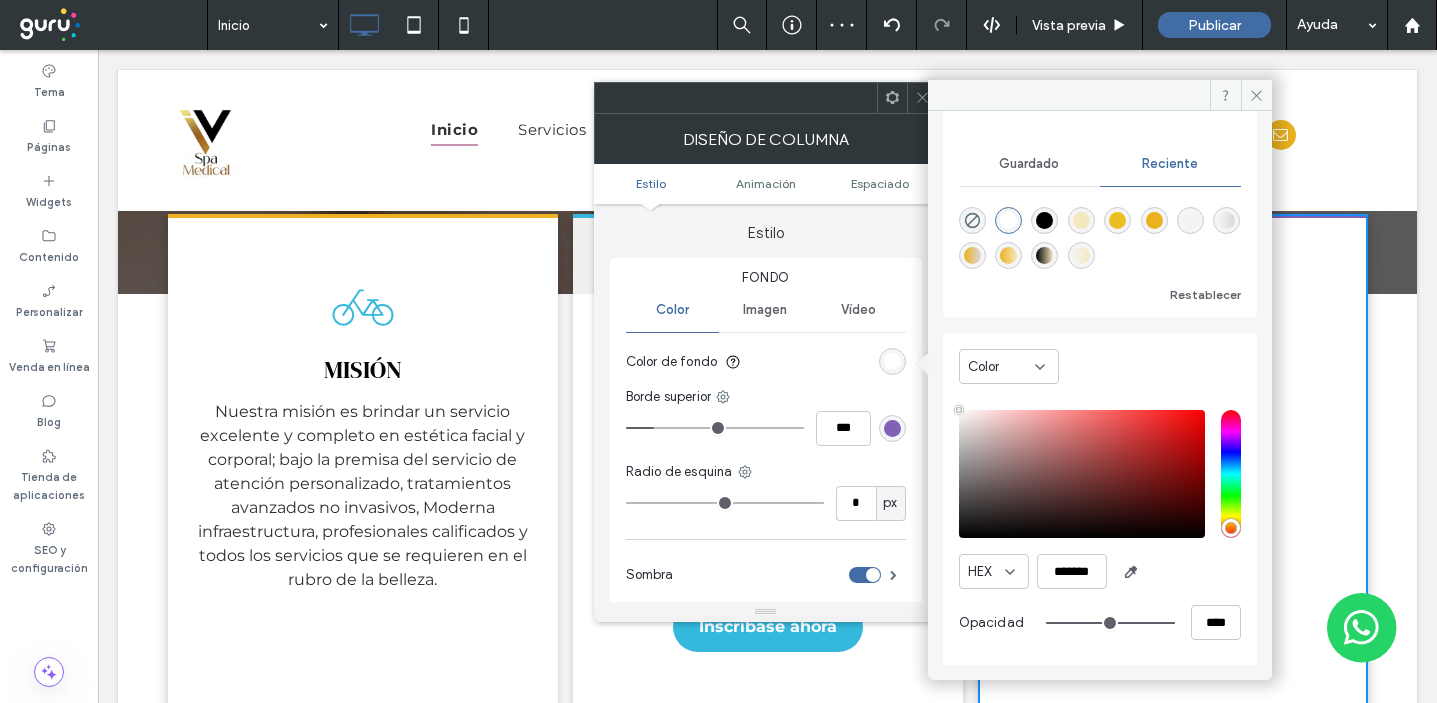 drag, startPoint x: 1146, startPoint y: 624, endPoint x: 1211, endPoint y: 621, distance: 65.06919 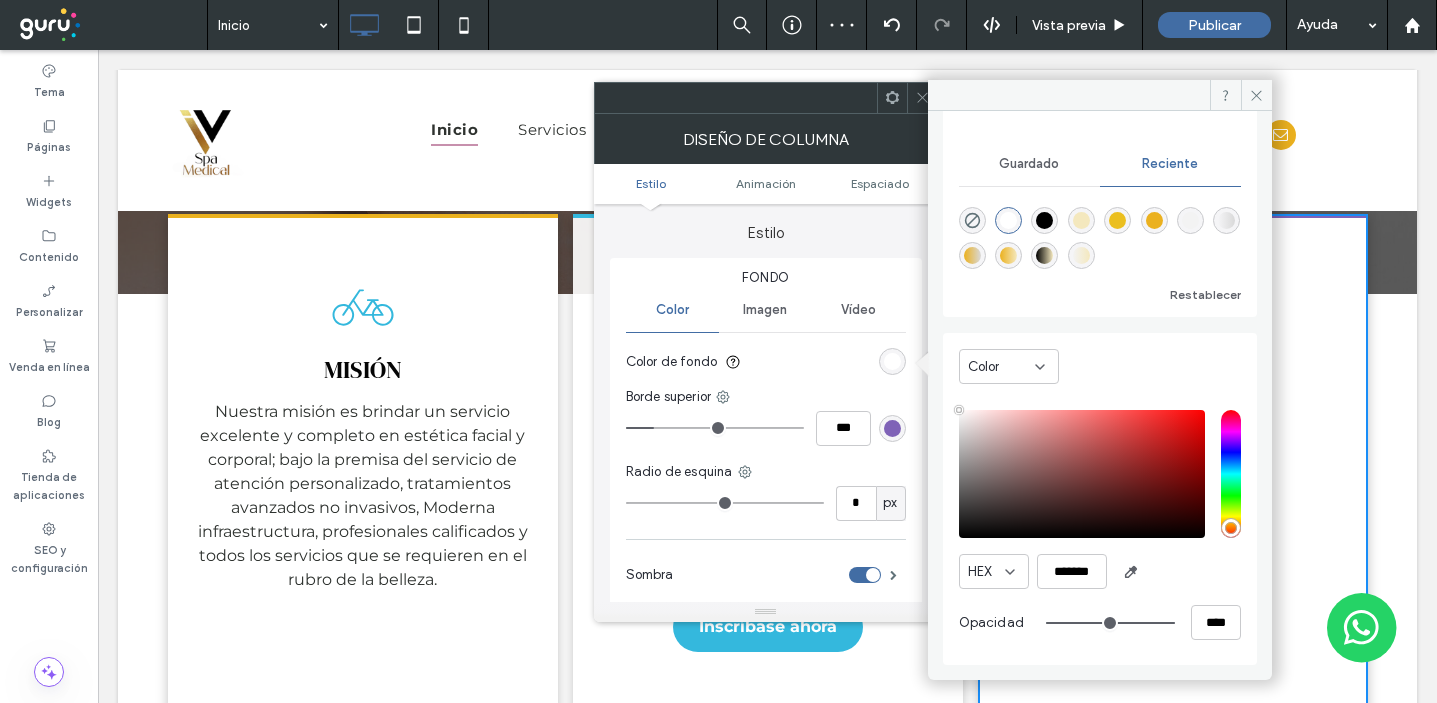 click at bounding box center (892, 428) 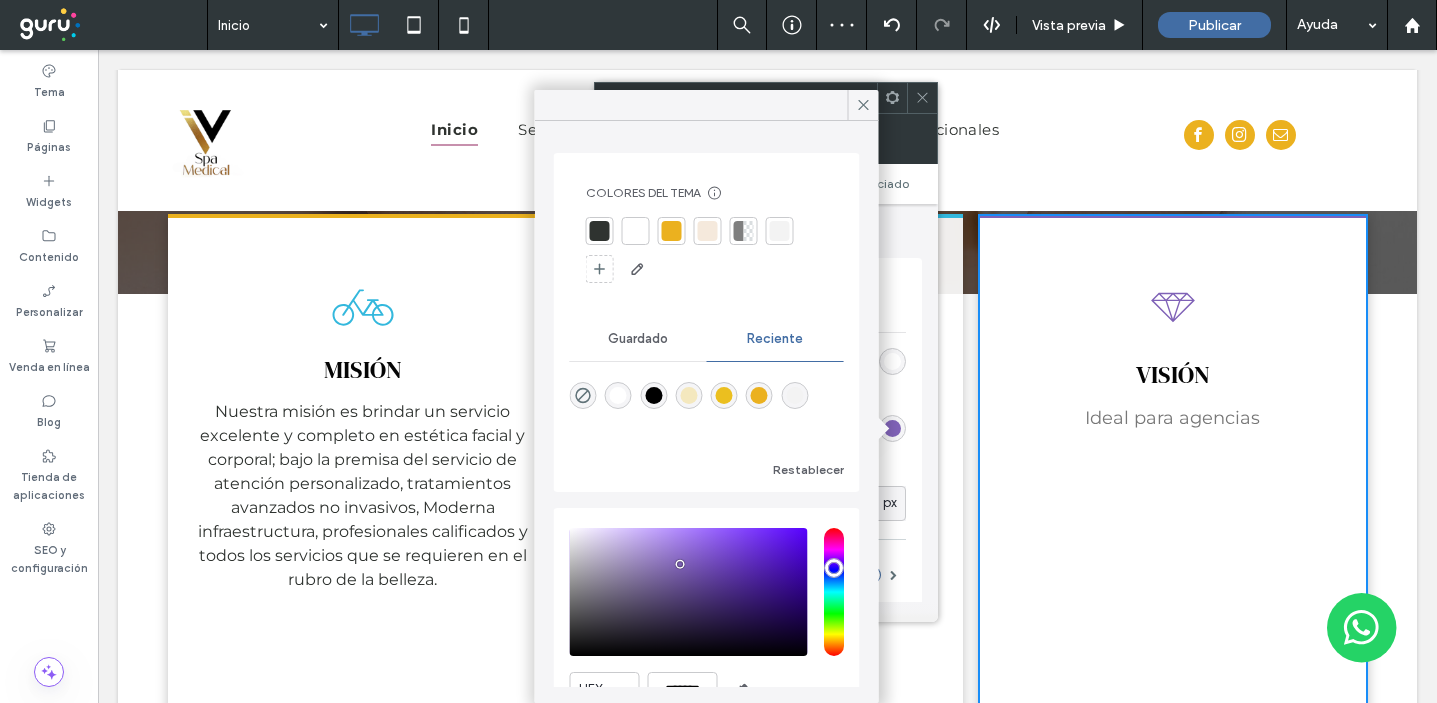 click at bounding box center (672, 231) 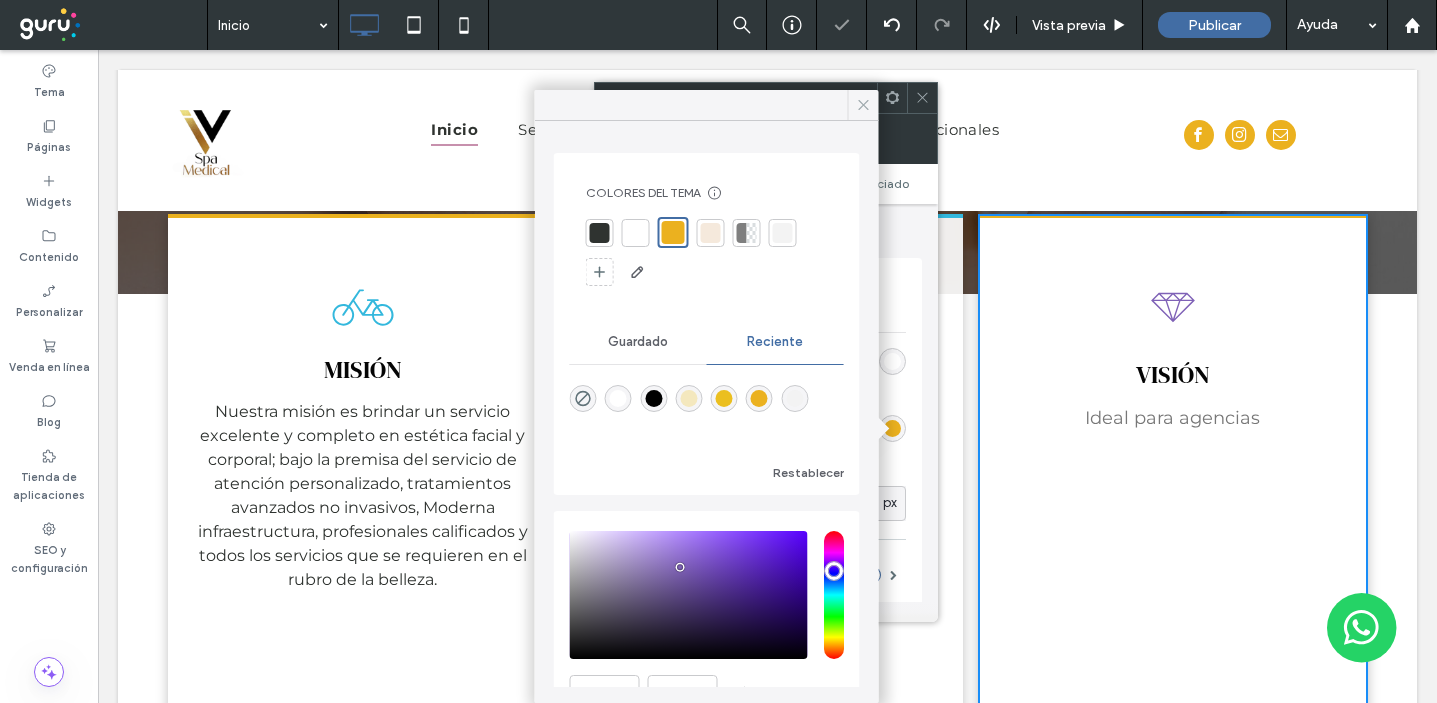 click 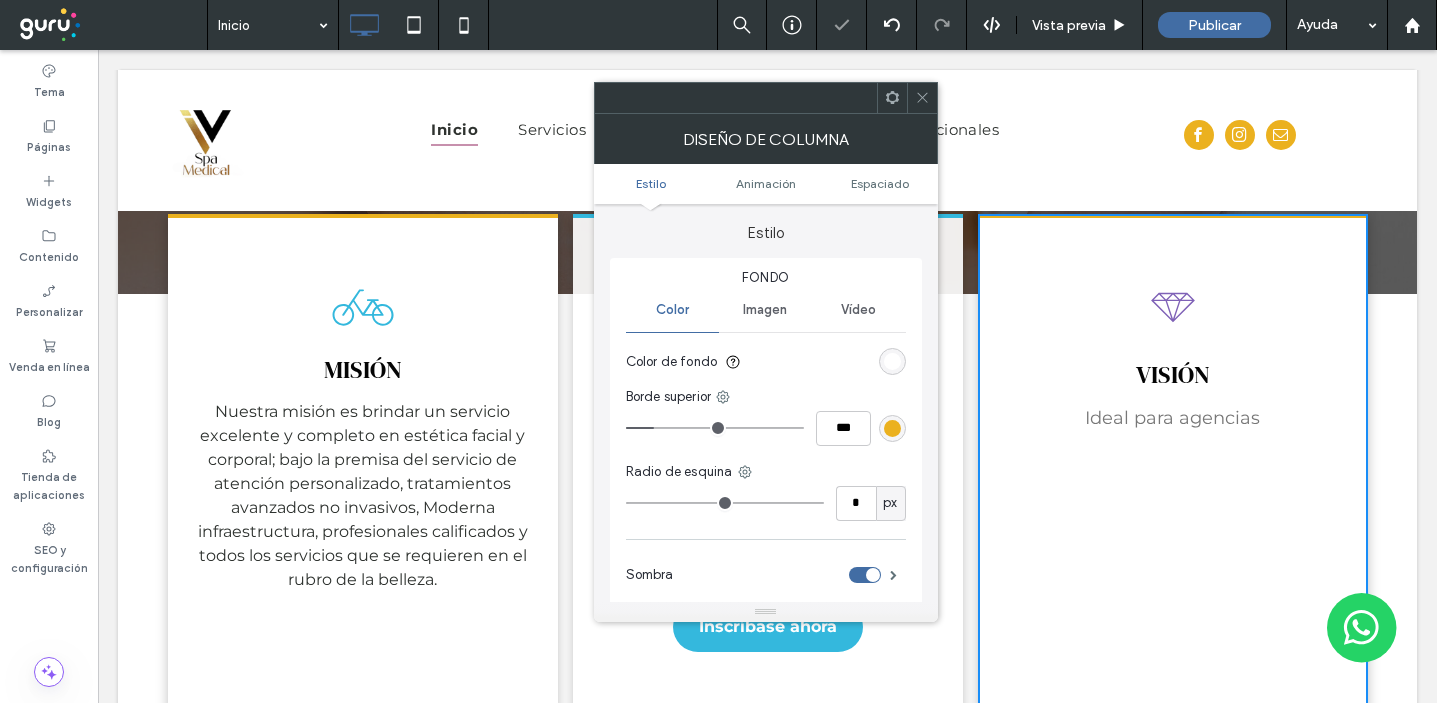 click 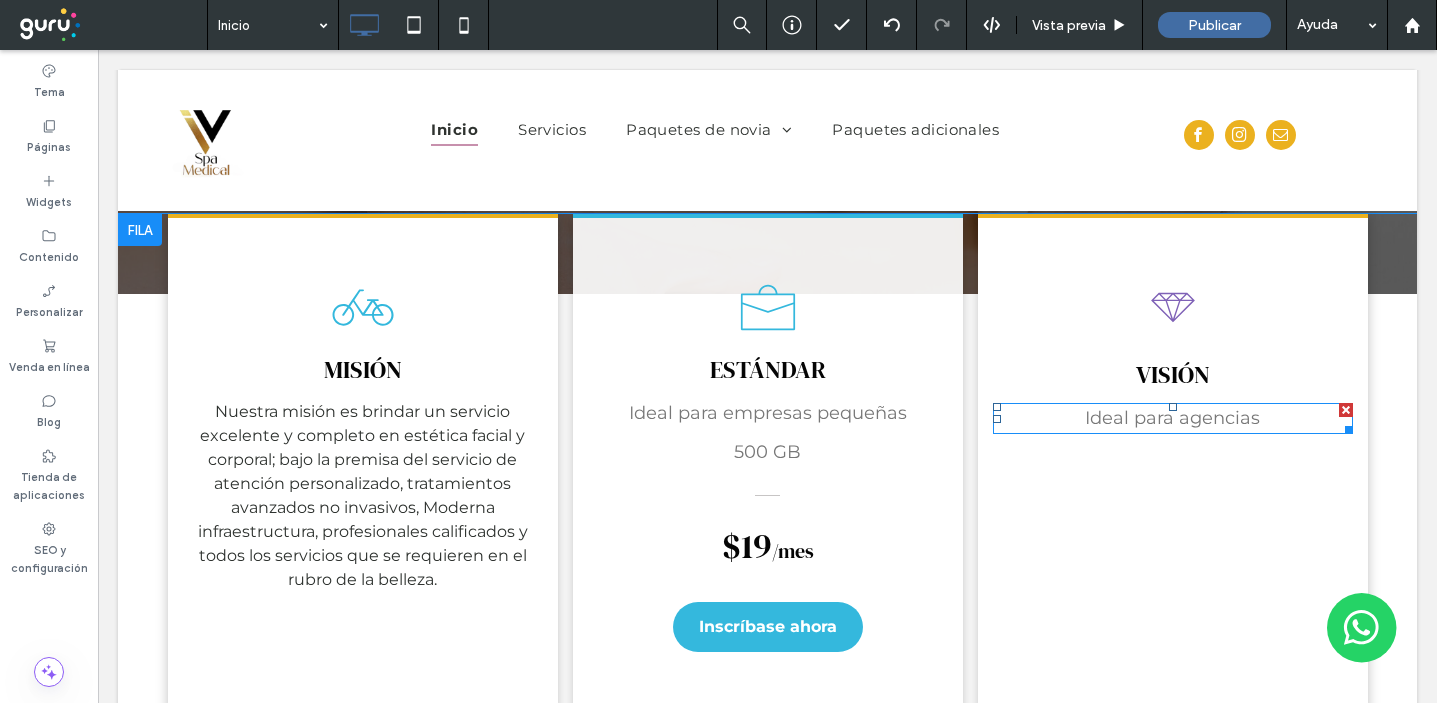 click on "Ideal para agencias" at bounding box center (1172, 418) 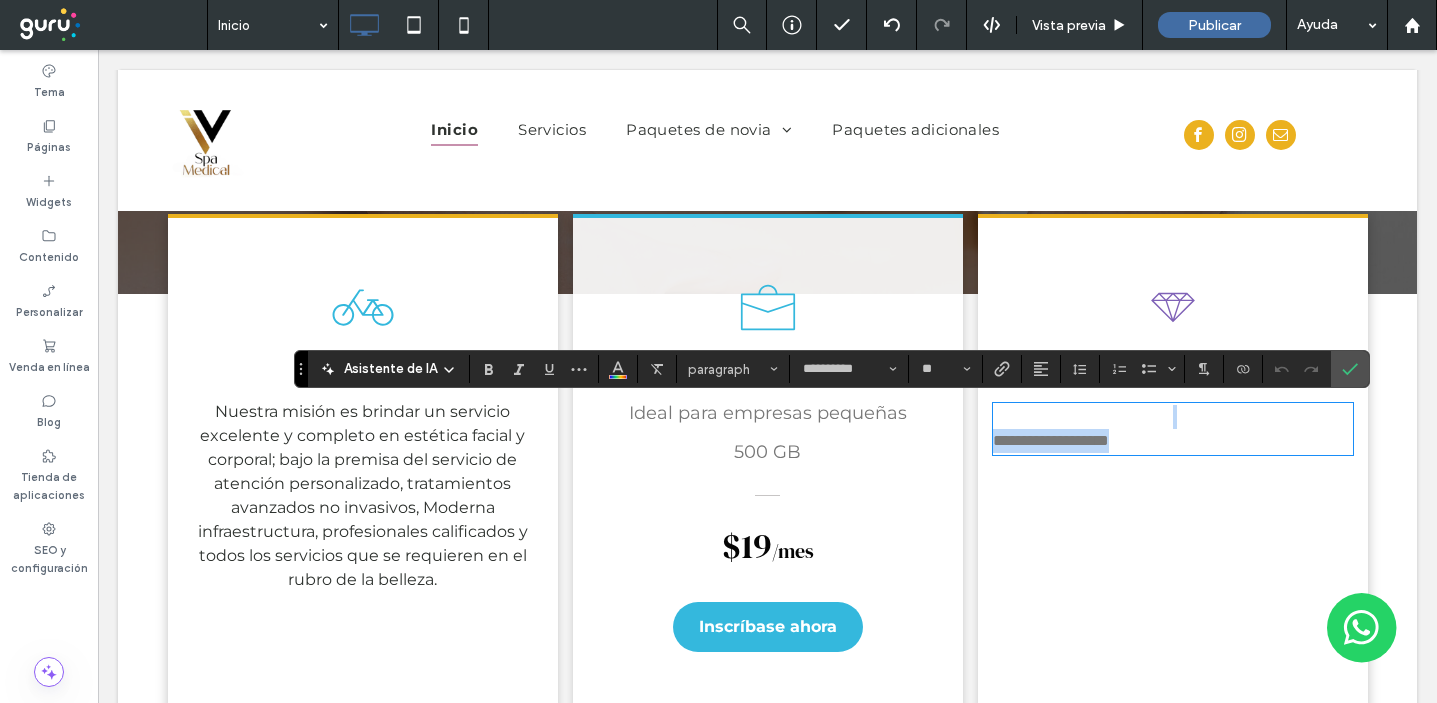 drag, startPoint x: 1160, startPoint y: 408, endPoint x: 1302, endPoint y: 465, distance: 153.01308 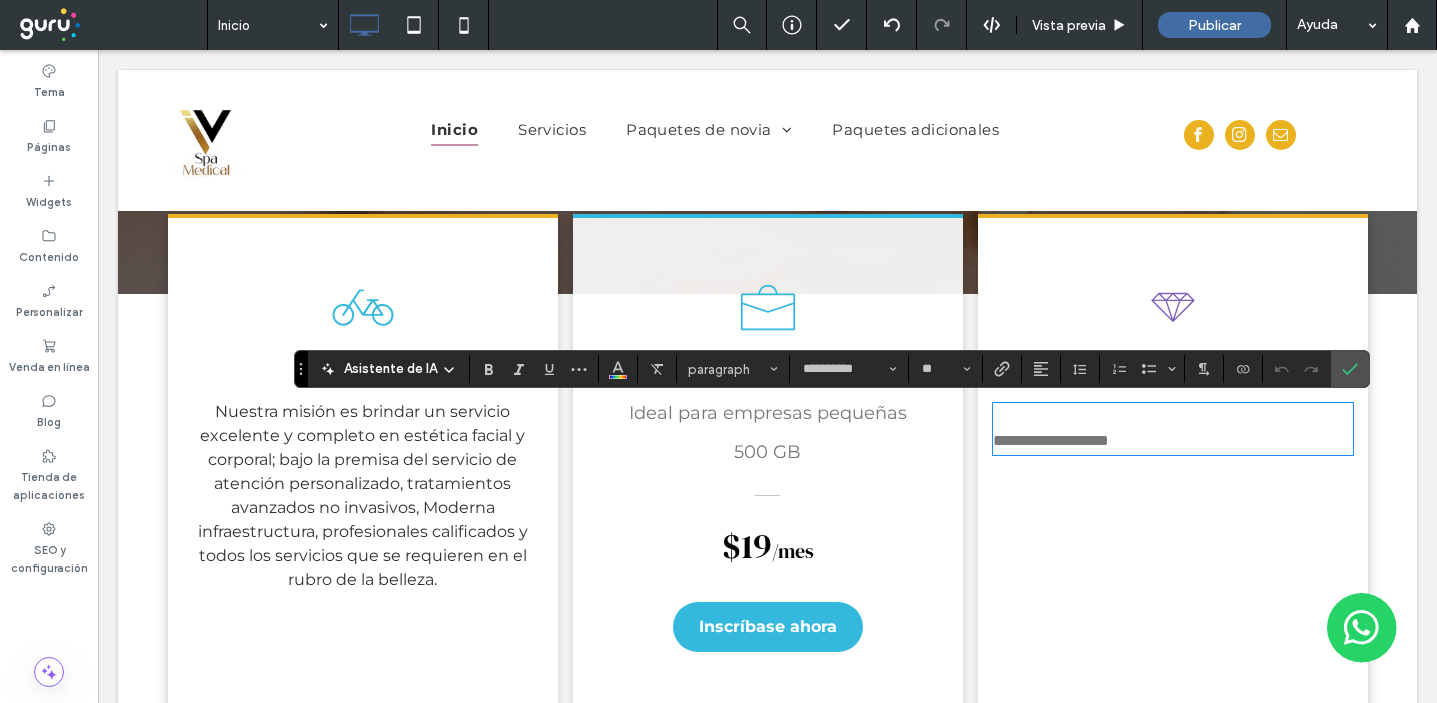 scroll, scrollTop: 0, scrollLeft: 0, axis: both 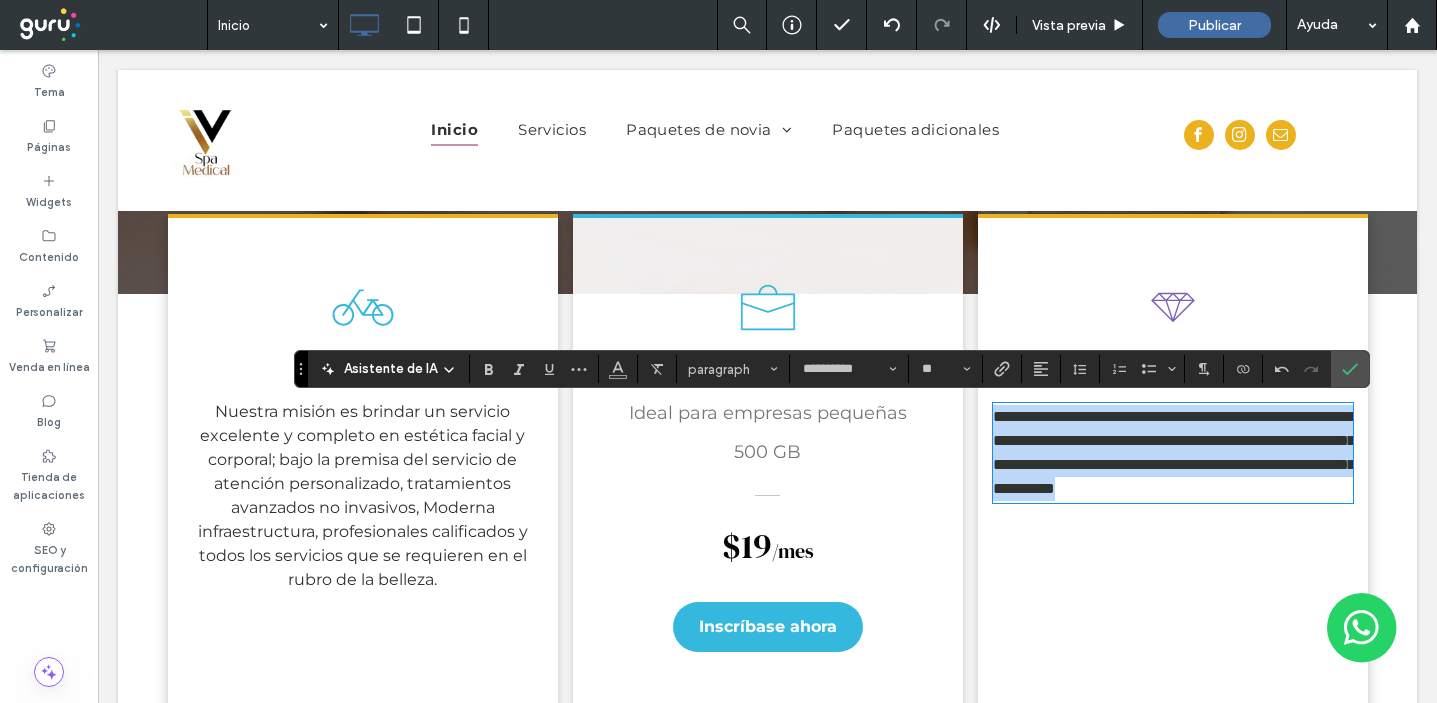 drag, startPoint x: 1221, startPoint y: 509, endPoint x: 1040, endPoint y: 397, distance: 212.84972 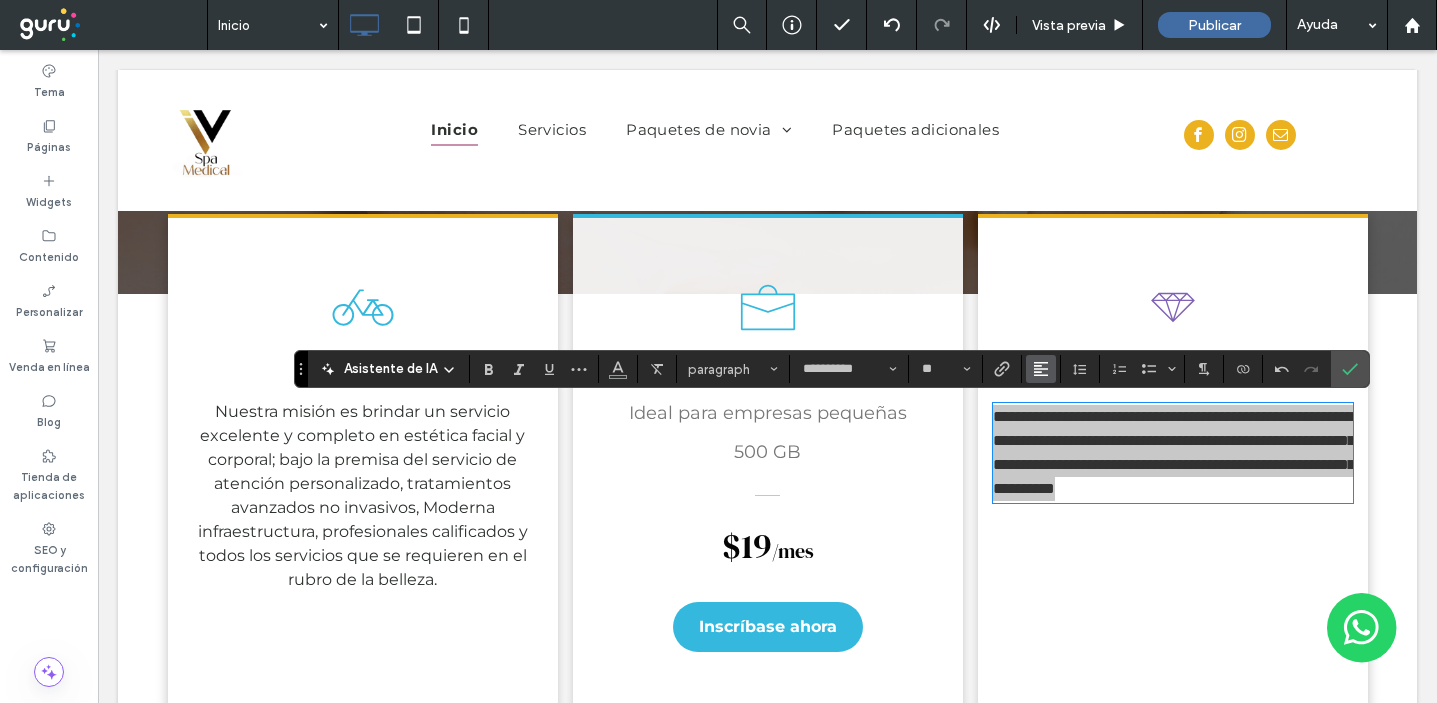 click 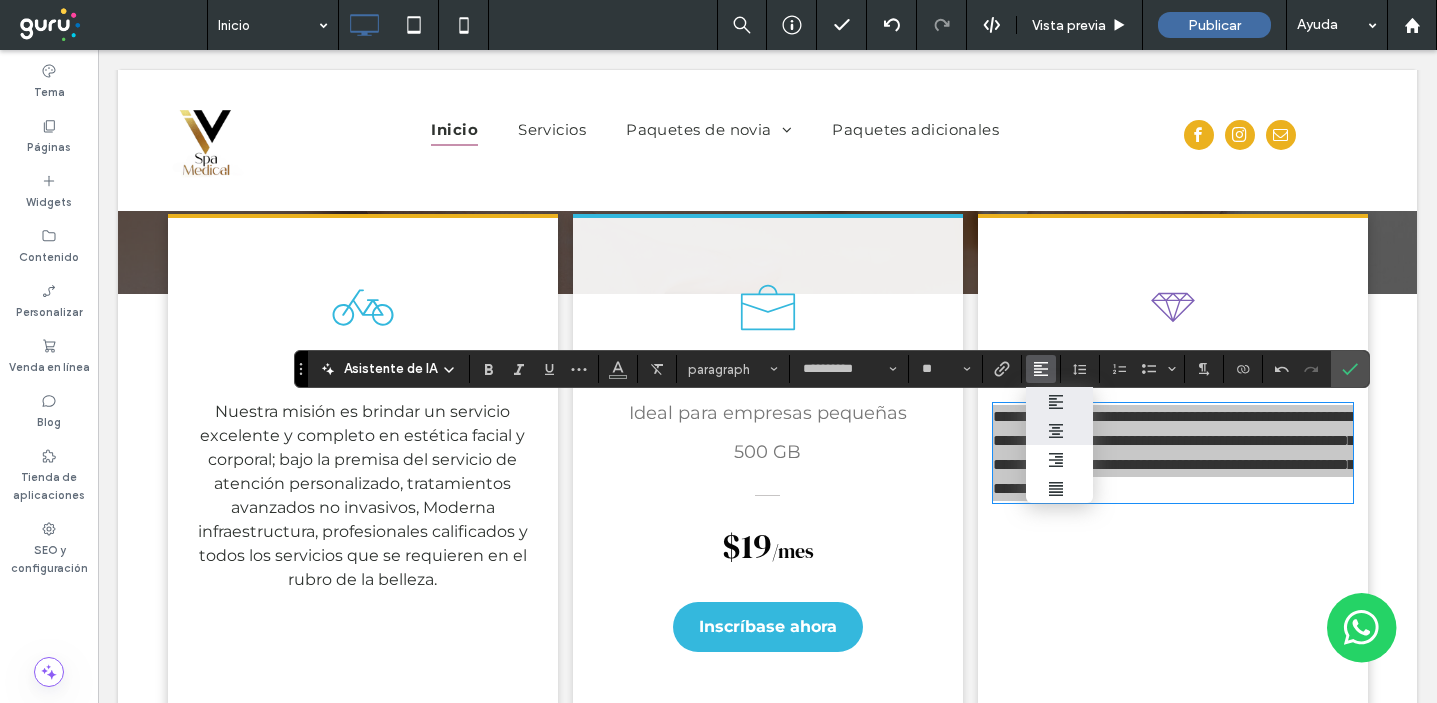 click 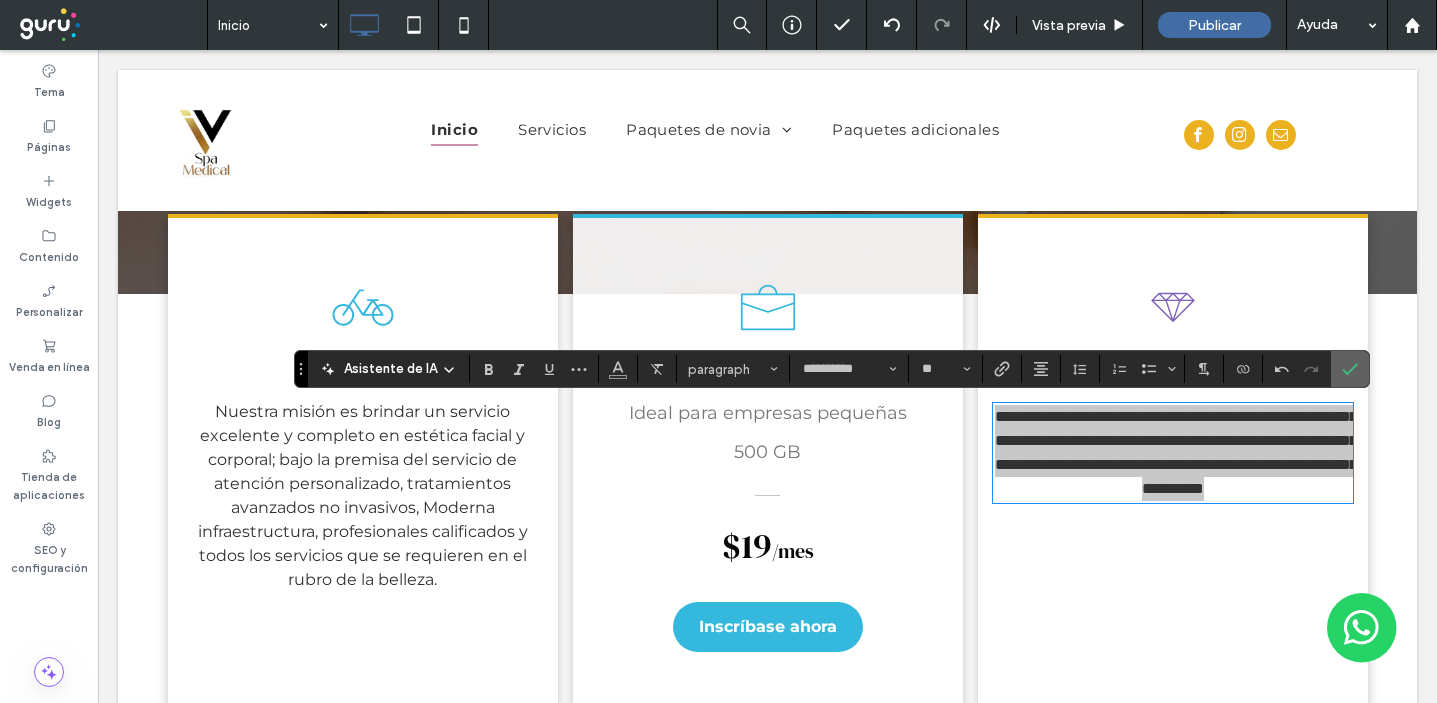 click 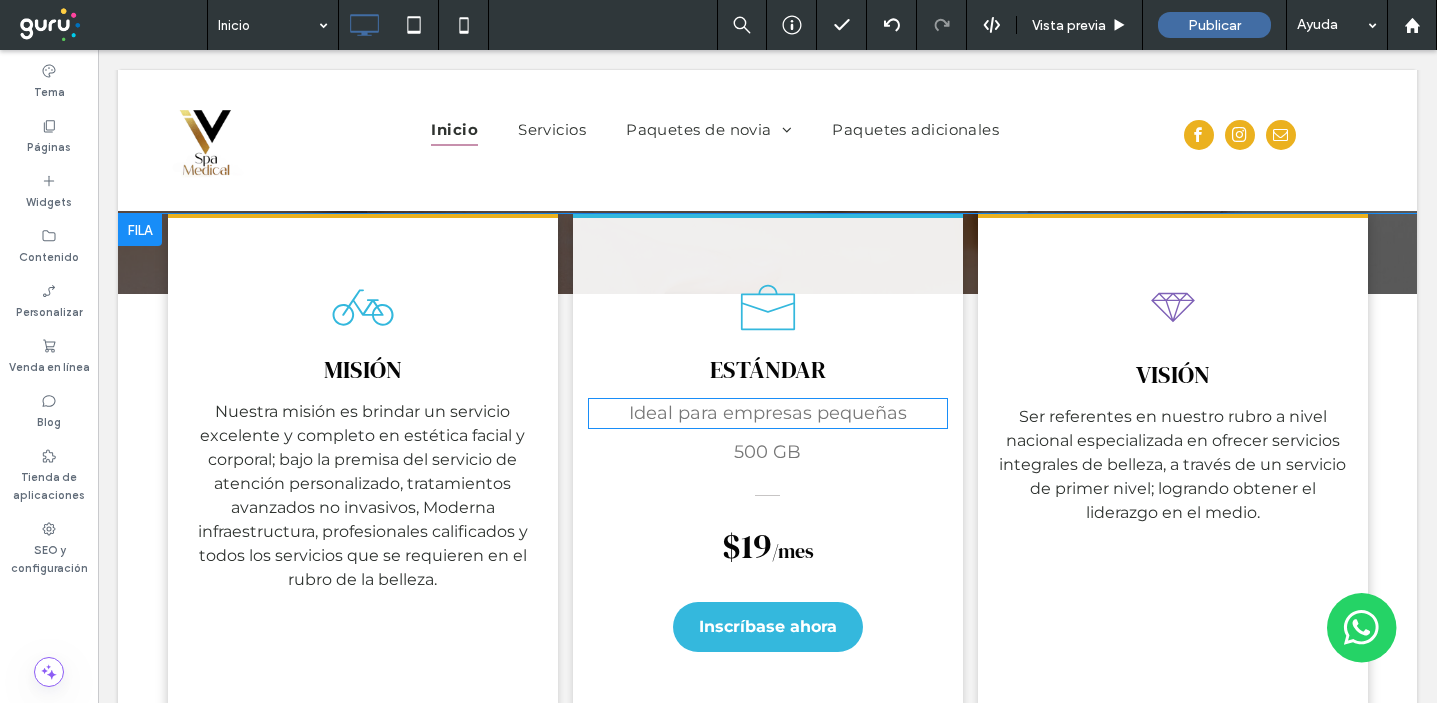 click on "Ideal para empresas pequeñas" at bounding box center [768, 413] 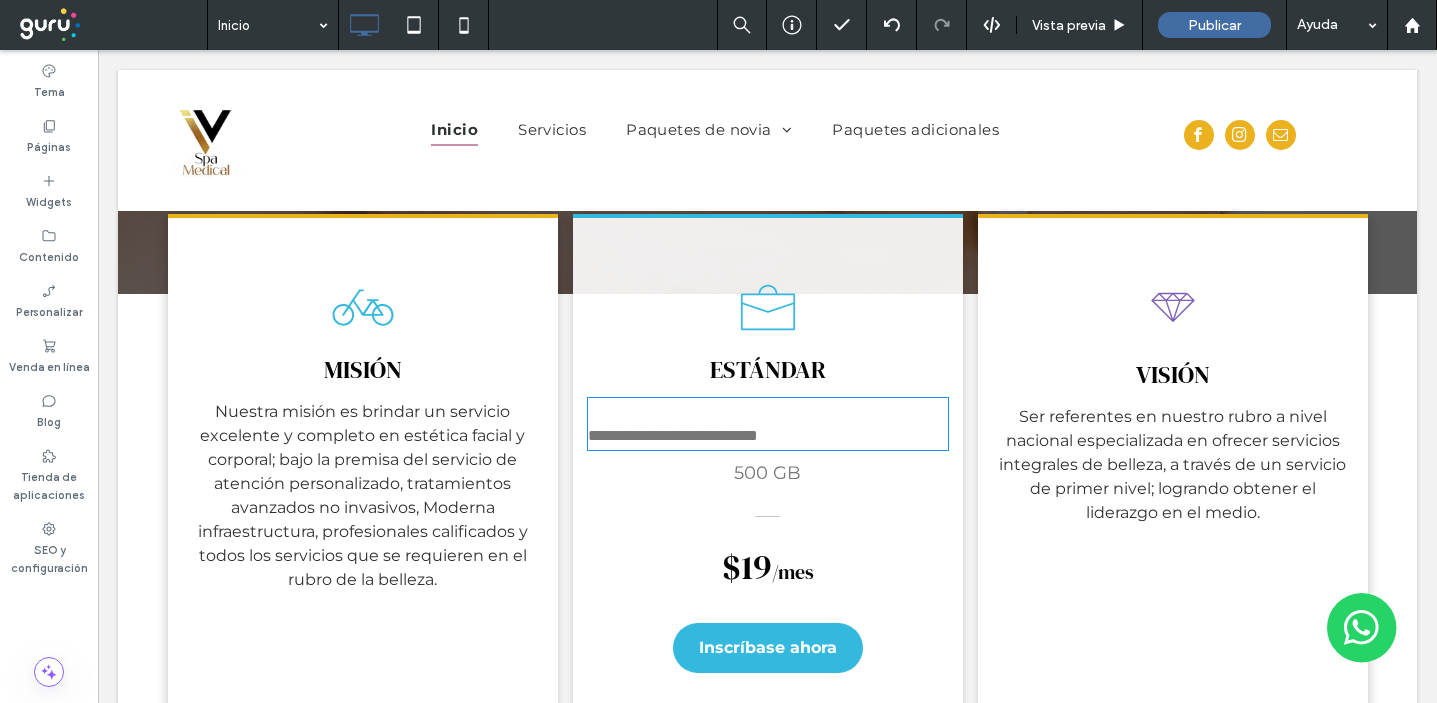 type on "**********" 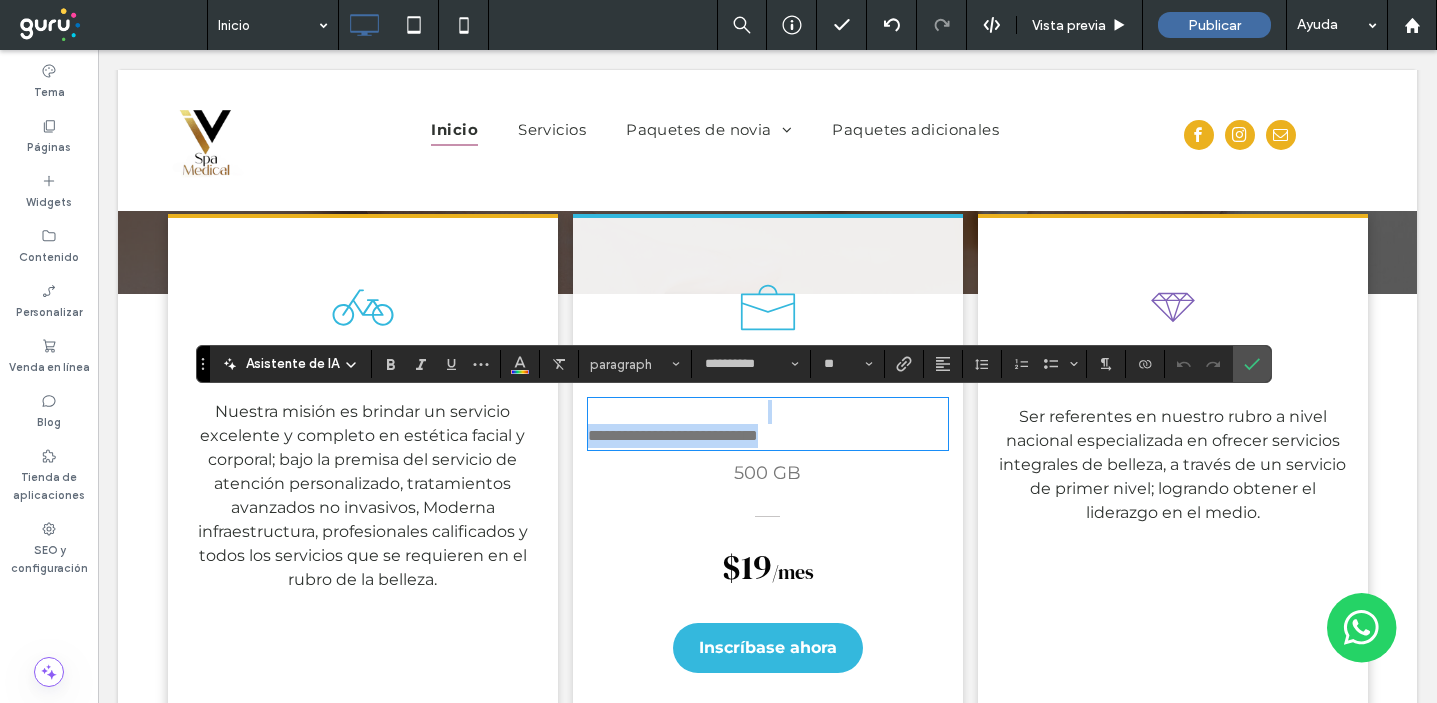 drag, startPoint x: 759, startPoint y: 404, endPoint x: 931, endPoint y: 449, distance: 177.7892 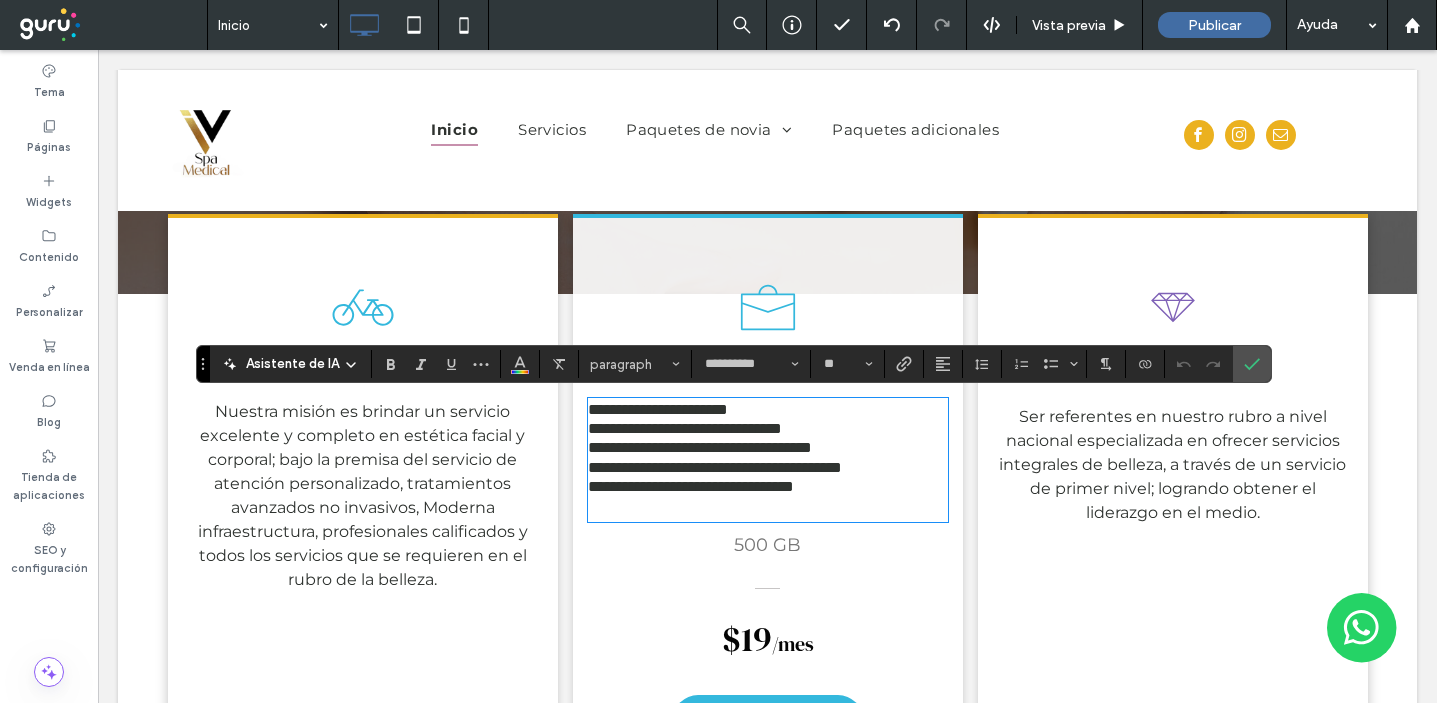 scroll, scrollTop: 0, scrollLeft: 0, axis: both 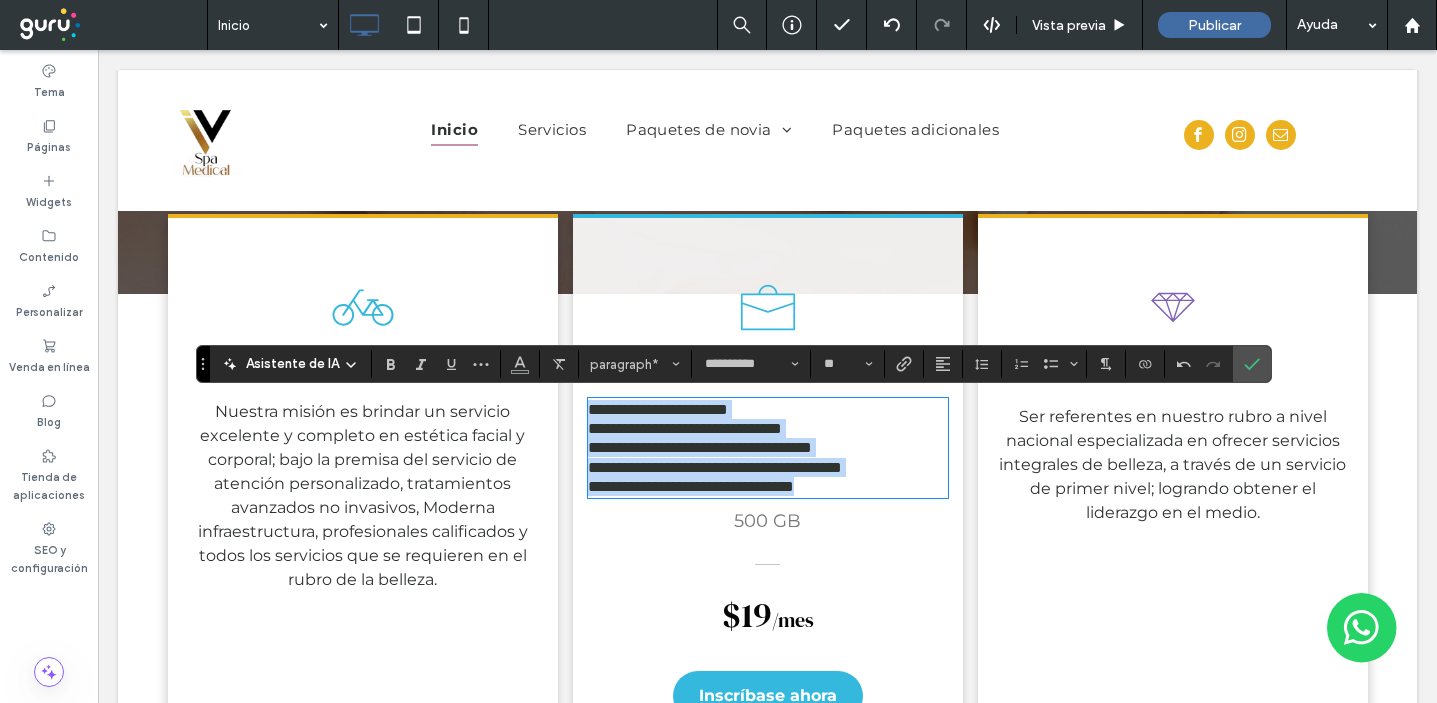 drag, startPoint x: 863, startPoint y: 486, endPoint x: 567, endPoint y: 385, distance: 312.75708 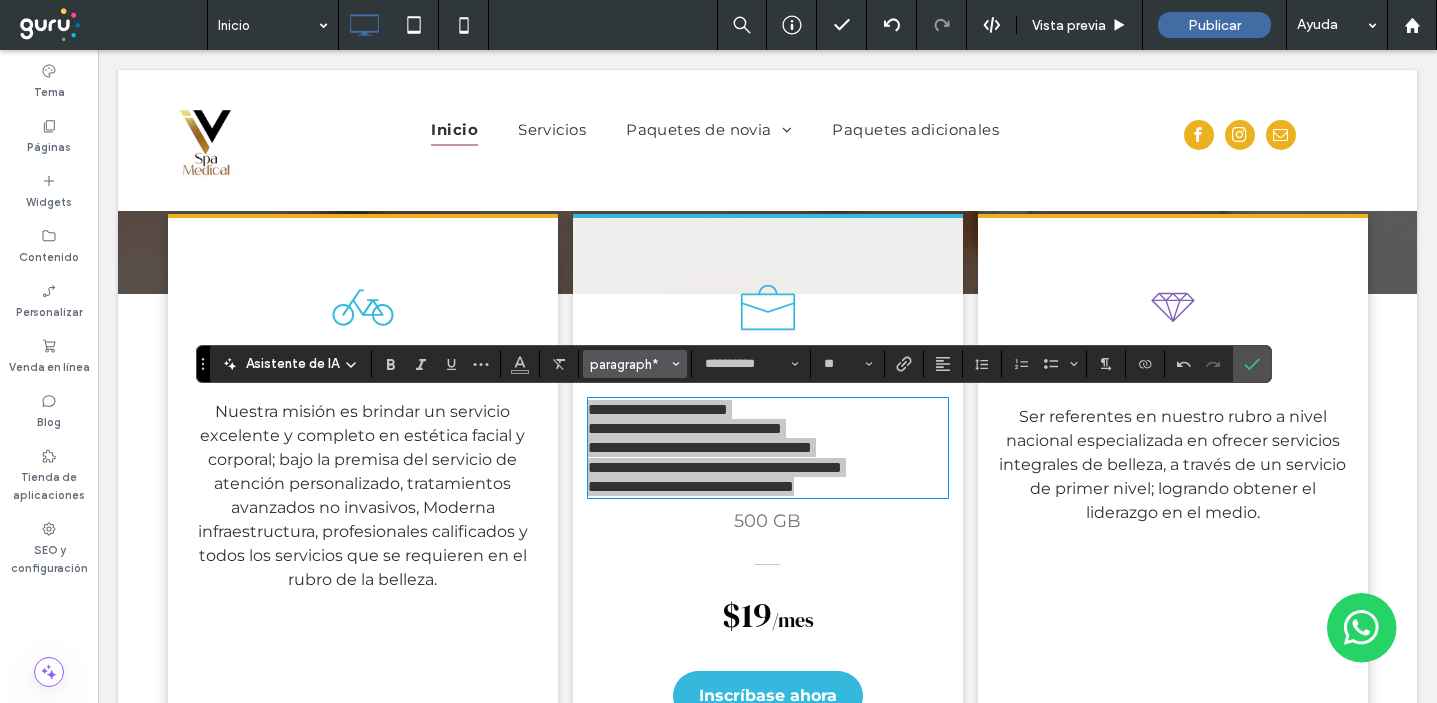 click on "paragraph*" at bounding box center [629, 364] 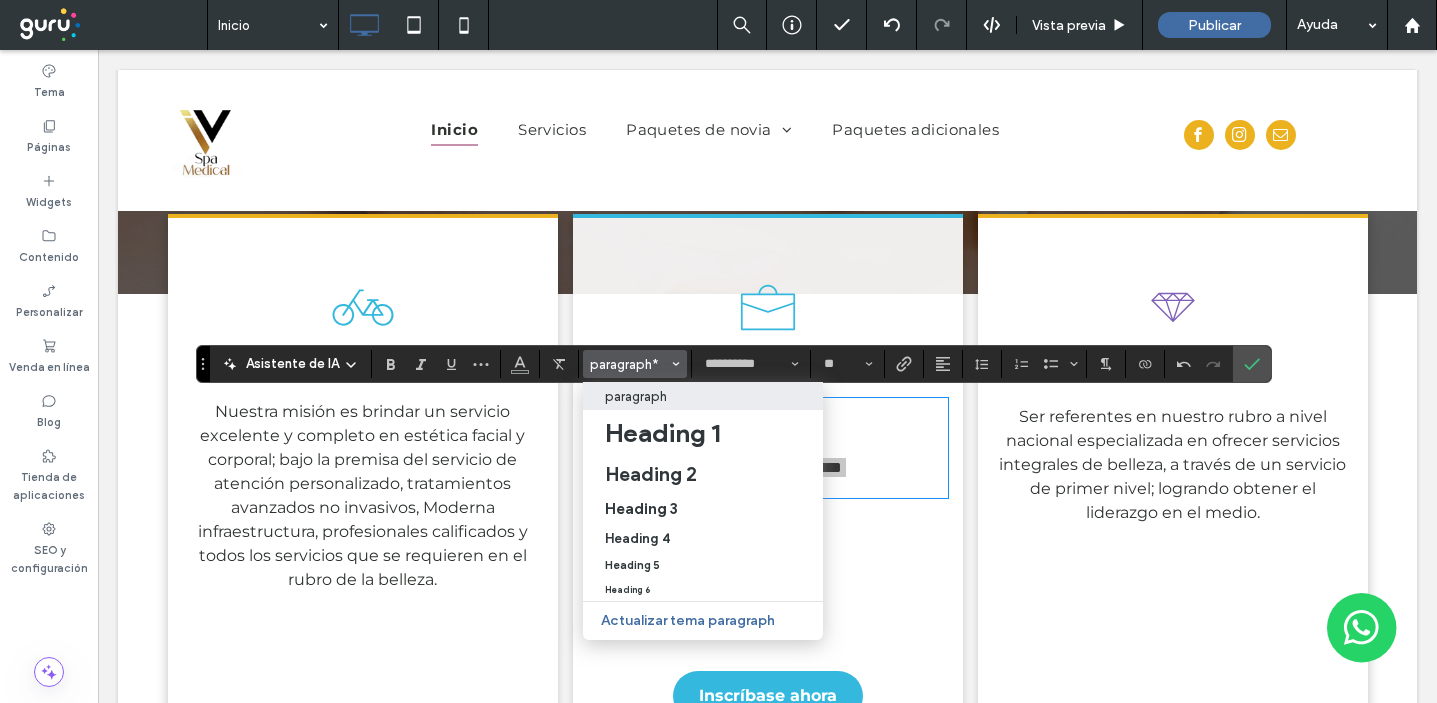 click on "paragraph" at bounding box center [636, 396] 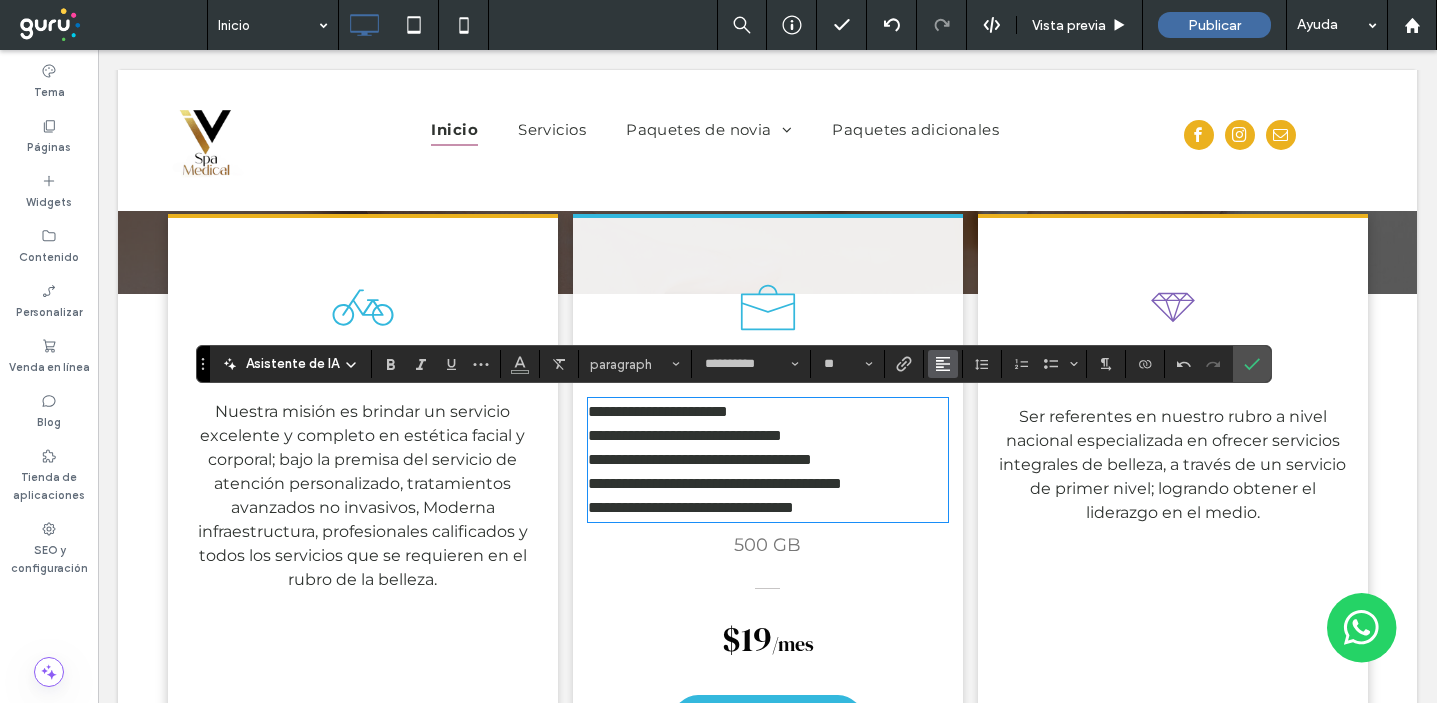 click at bounding box center [943, 364] 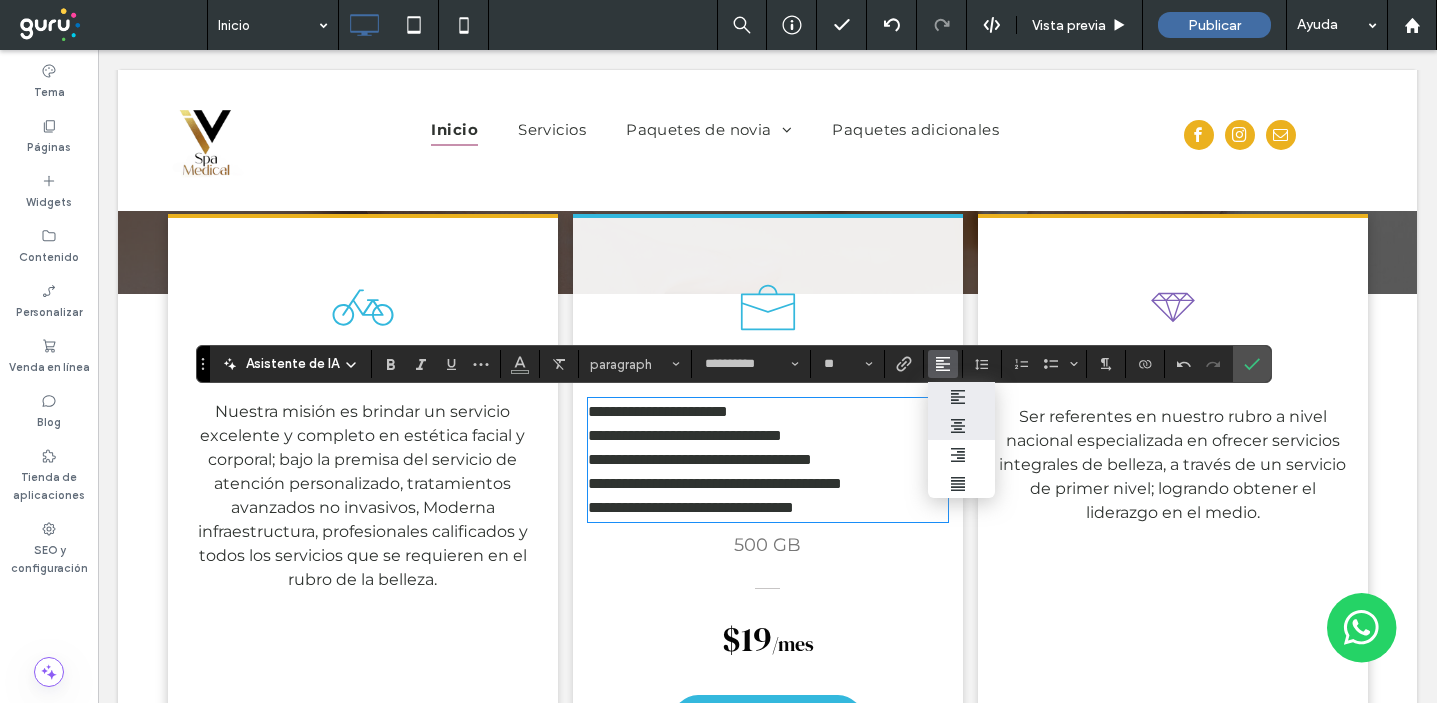 click 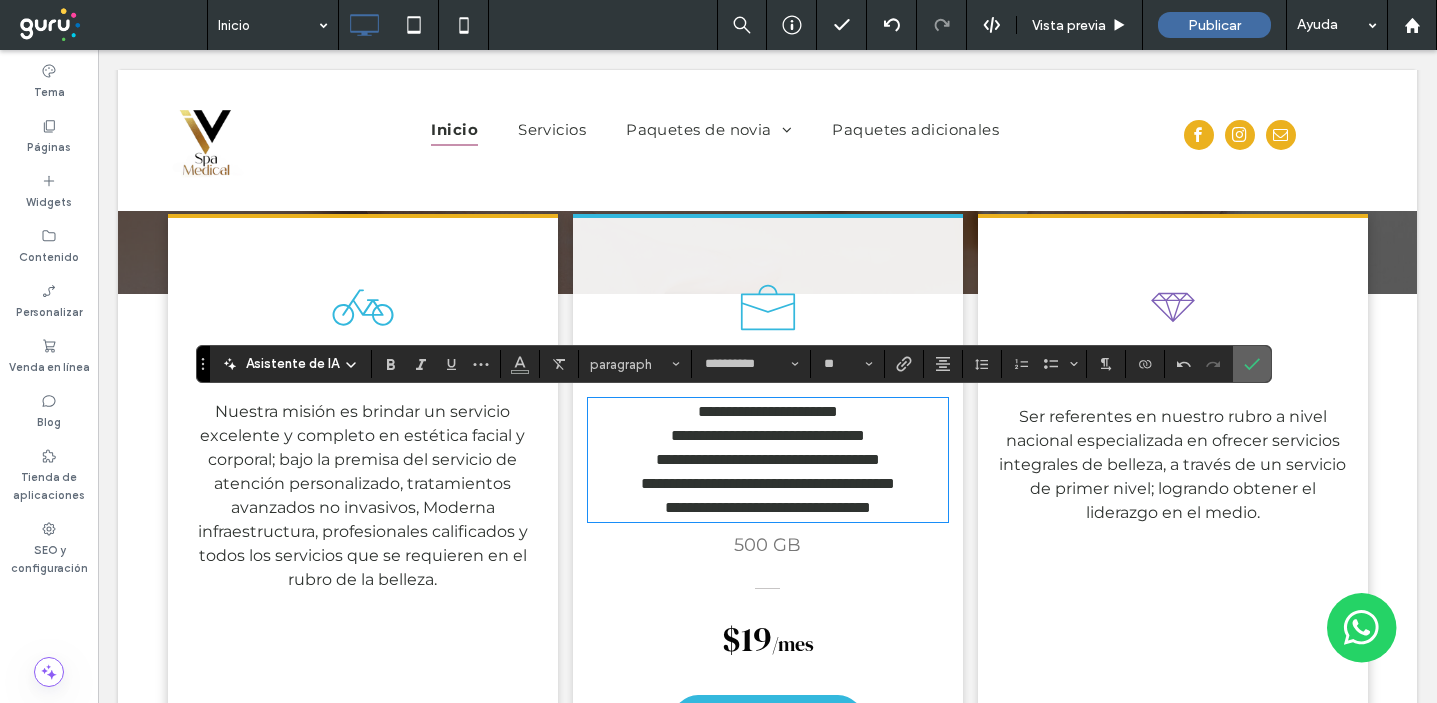 click 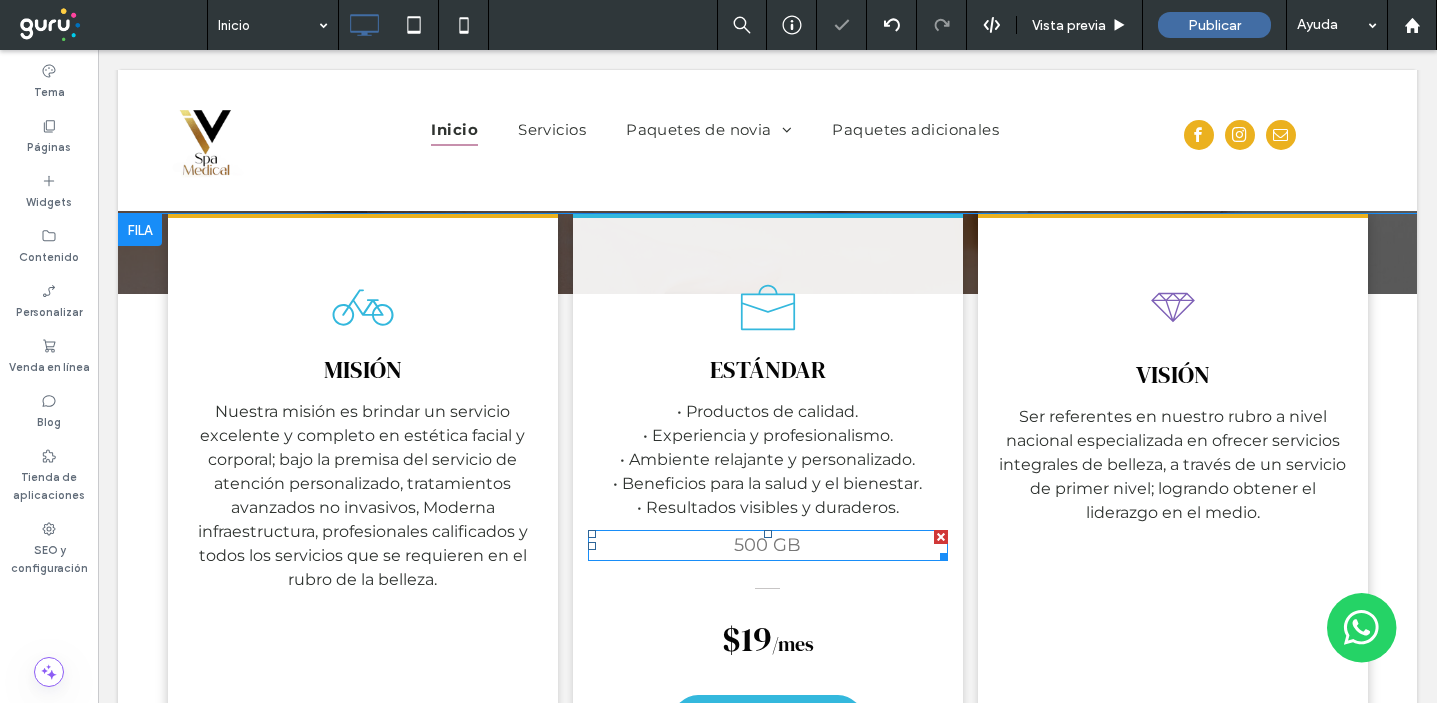 click at bounding box center (941, 537) 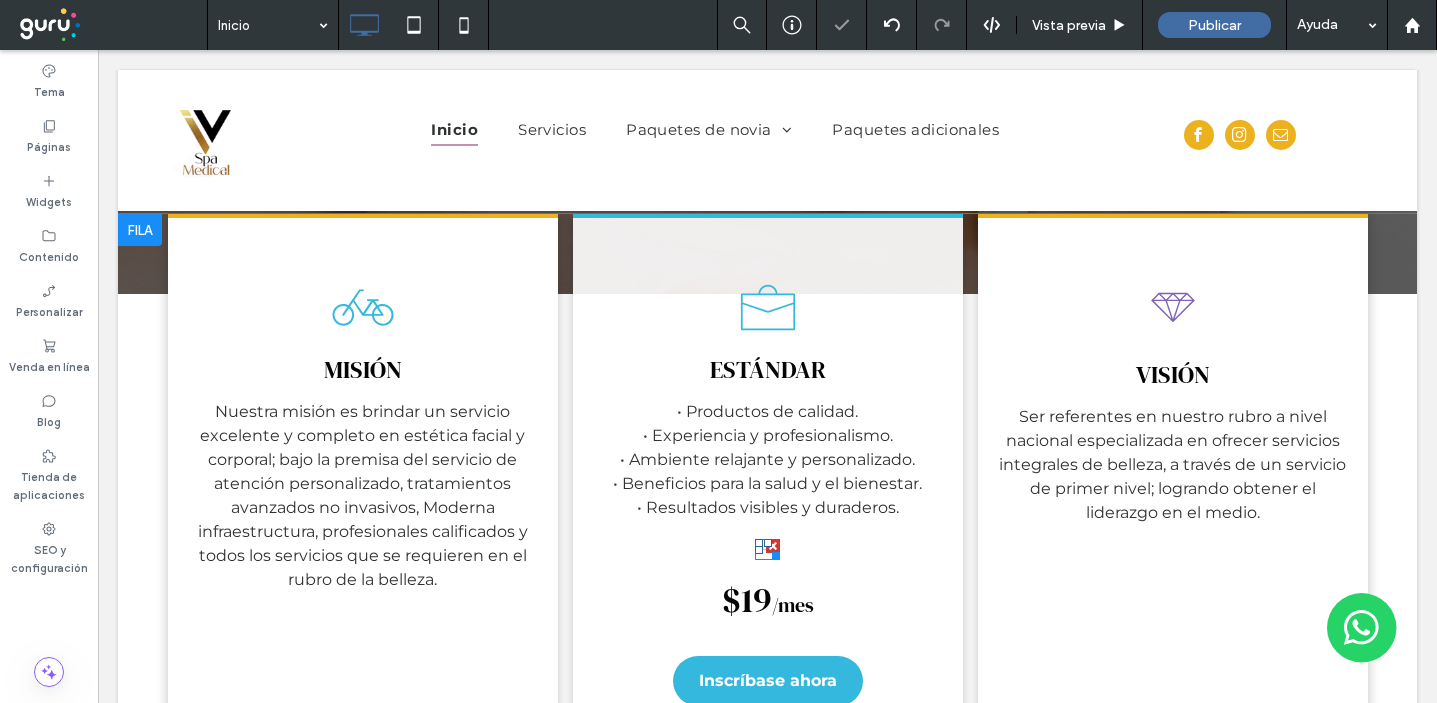 click at bounding box center [773, 546] 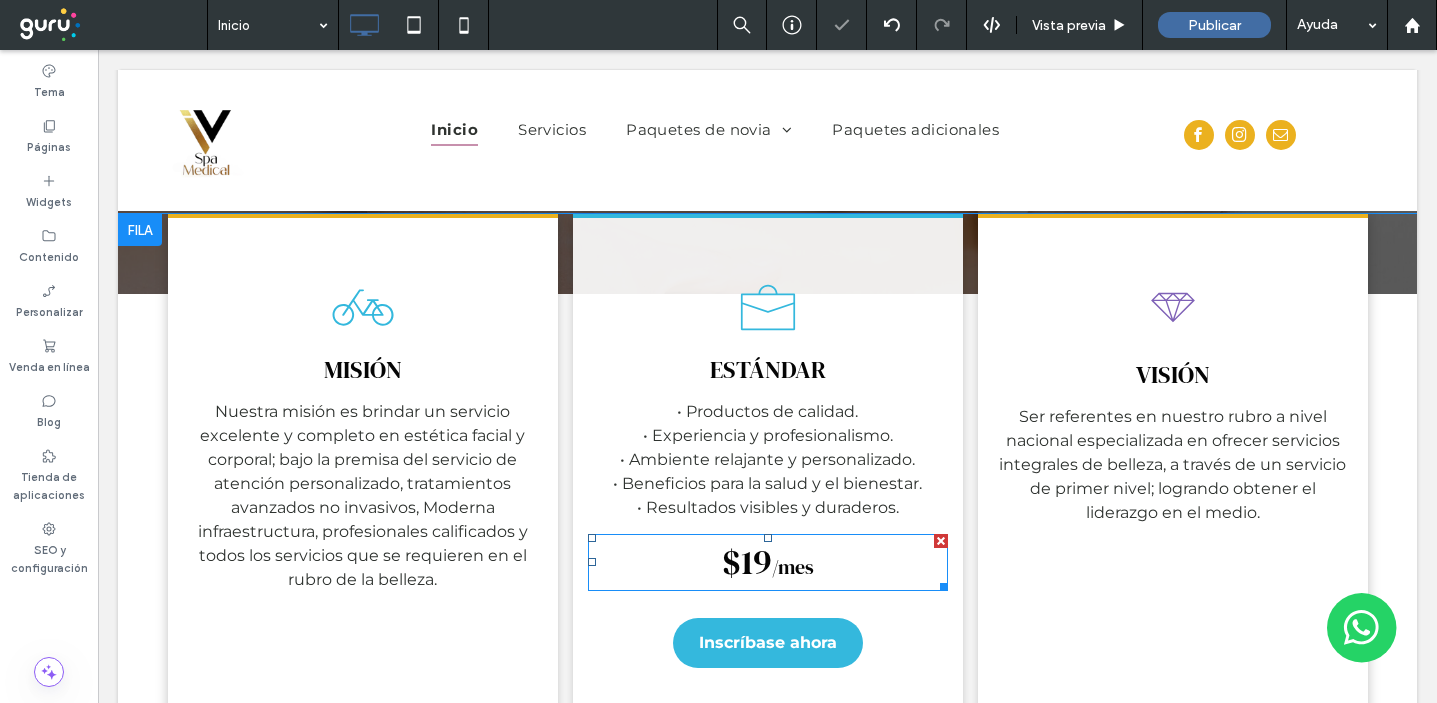 drag, startPoint x: 941, startPoint y: 539, endPoint x: 1037, endPoint y: 590, distance: 108.706024 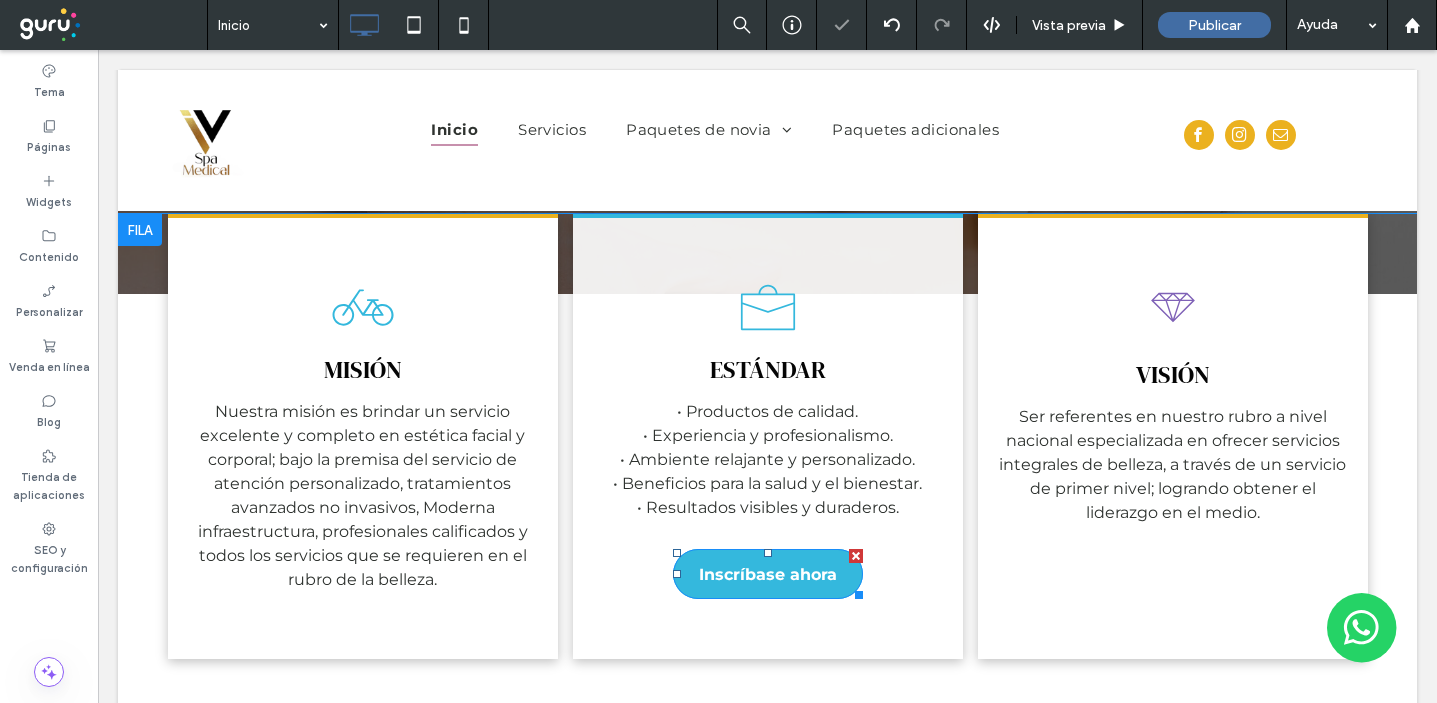 click at bounding box center [856, 556] 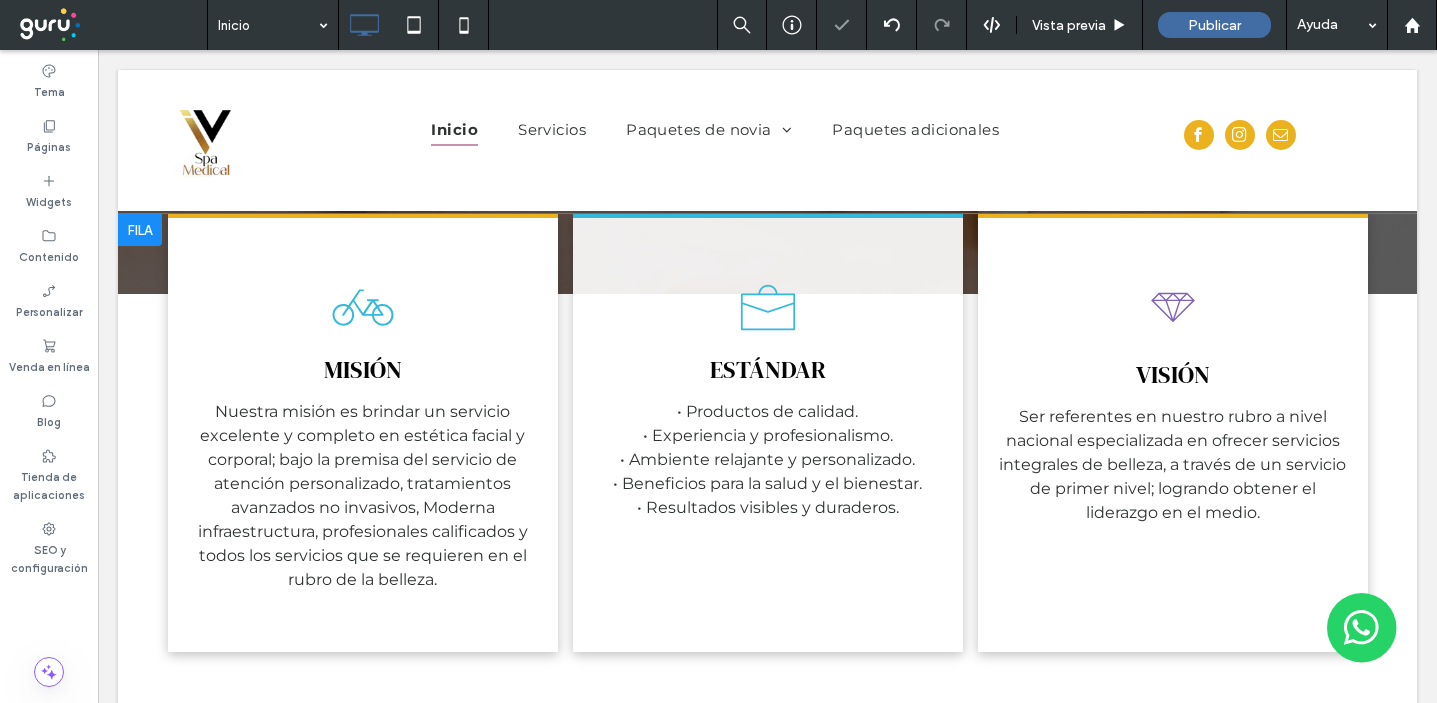 click on "ESTÁNDAR   • Productos de calidad. • Experiencia y profesionalismo. • Ambiente relajante y personalizado. • Beneficios para la salud y el bienestar. • Resultados visibles y duraderos.
Click To Paste" at bounding box center (768, 433) 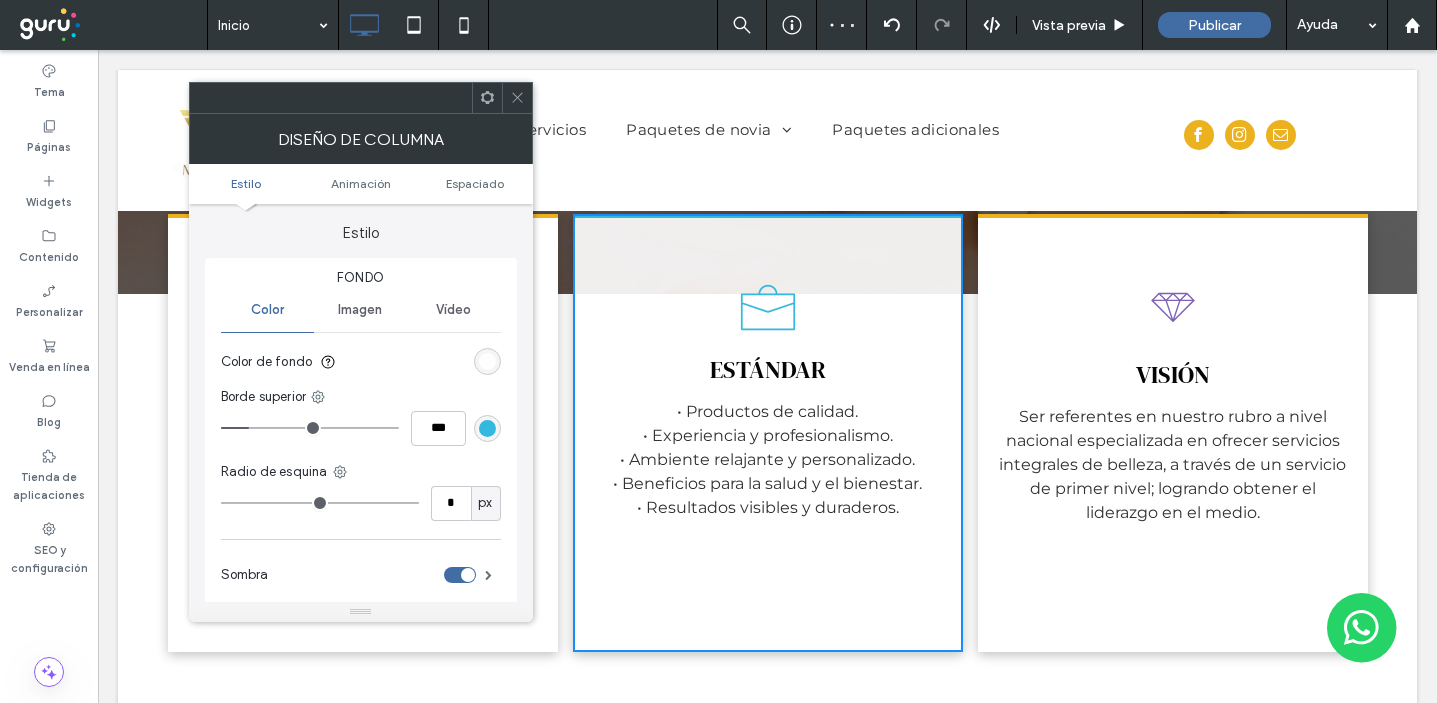 click at bounding box center [487, 361] 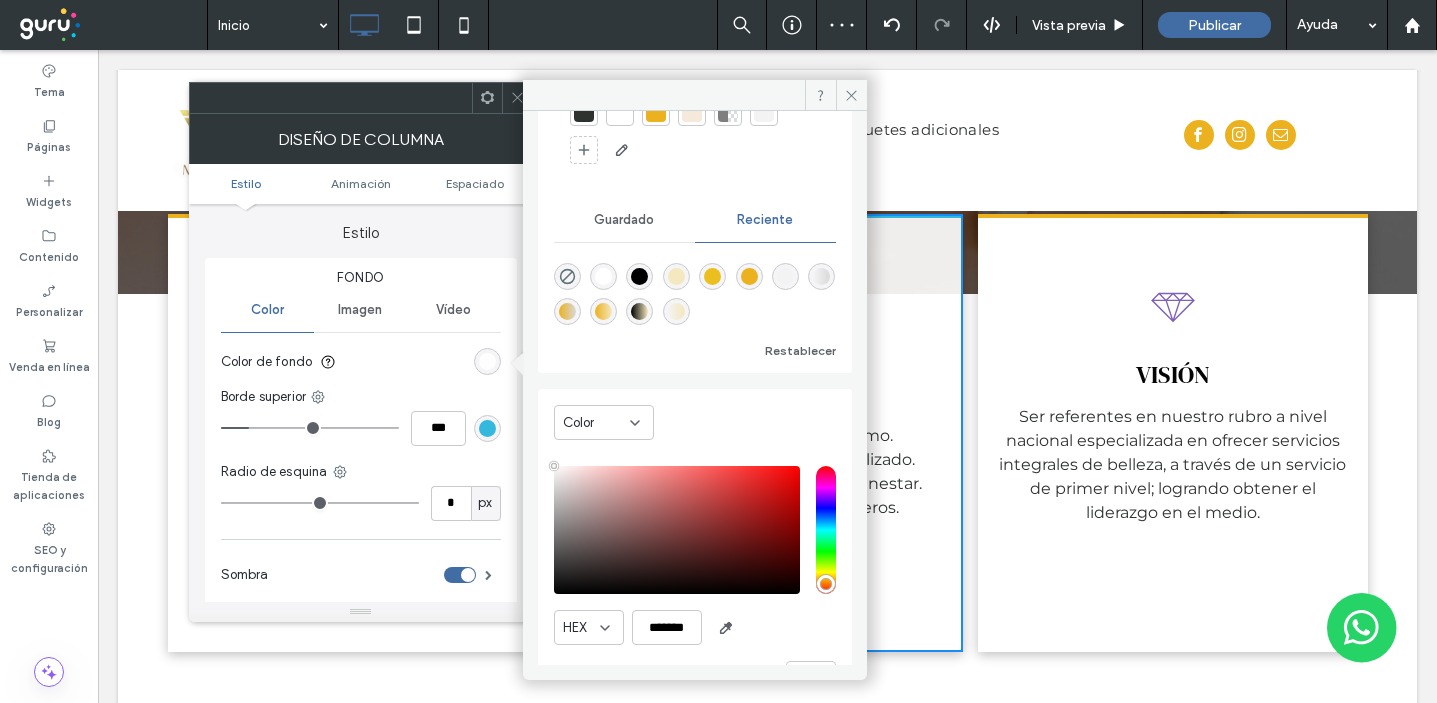 scroll, scrollTop: 159, scrollLeft: 0, axis: vertical 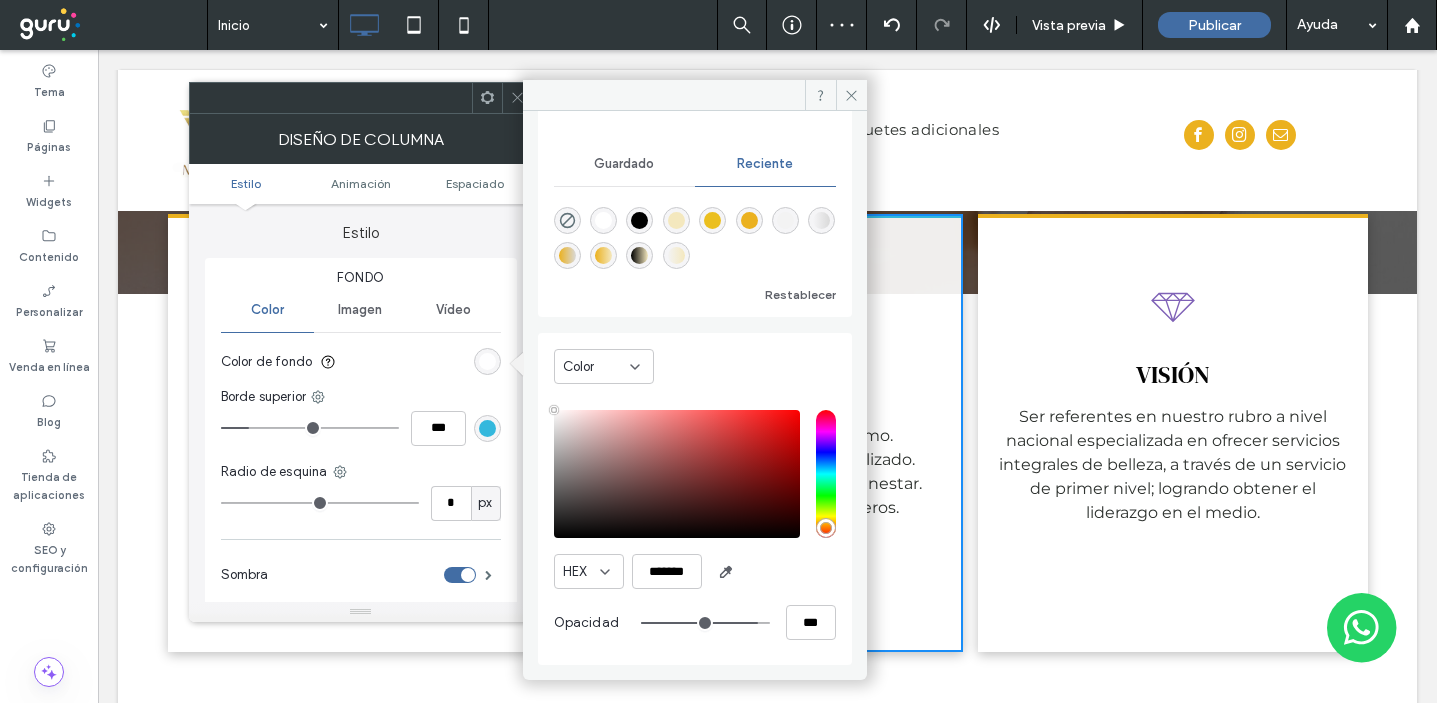 type on "**" 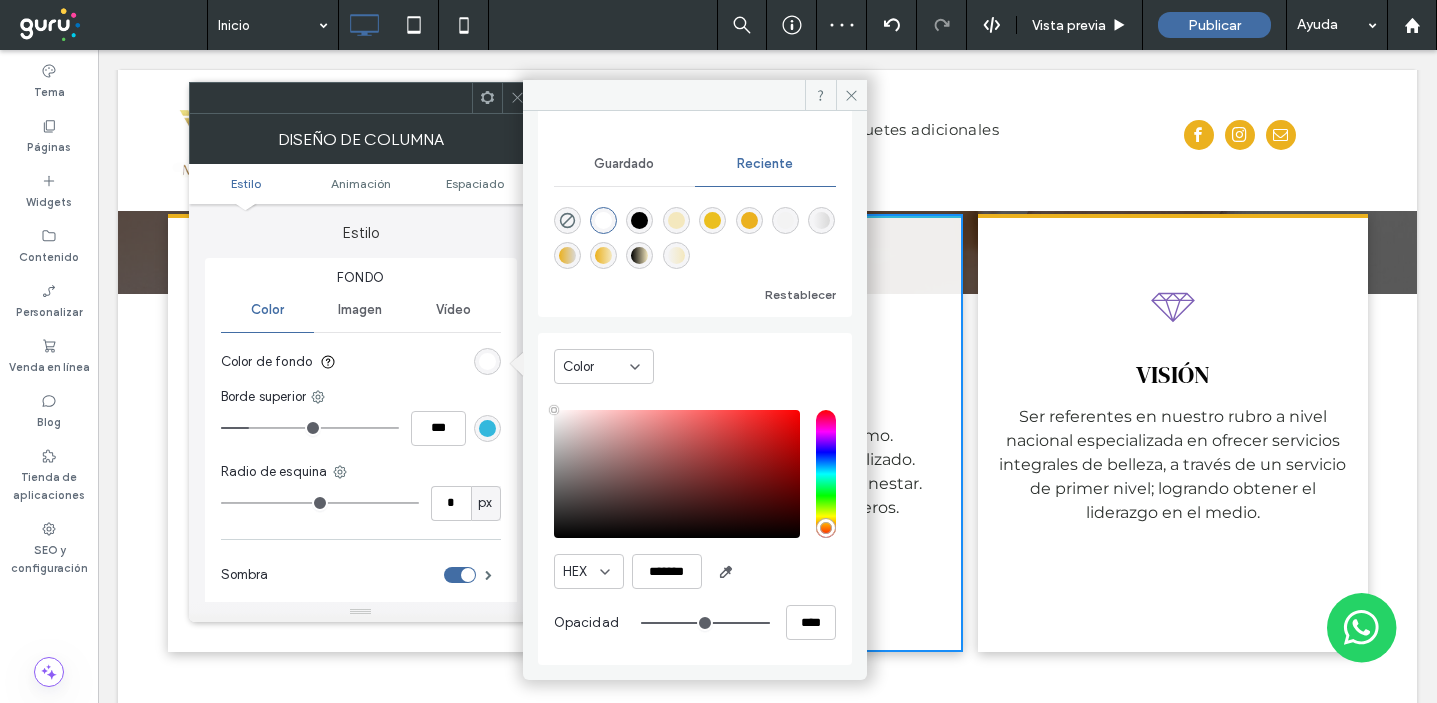 drag, startPoint x: 745, startPoint y: 622, endPoint x: 818, endPoint y: 621, distance: 73.00685 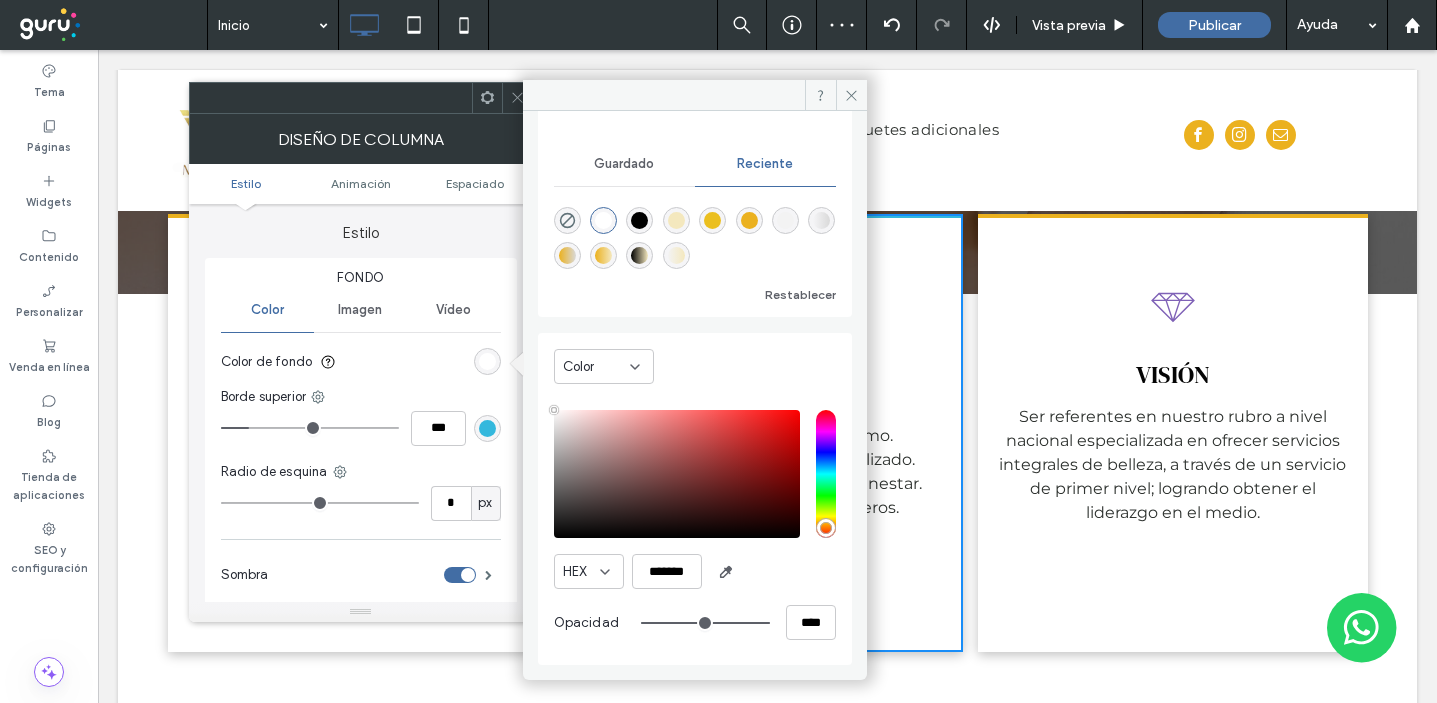 click at bounding box center [487, 428] 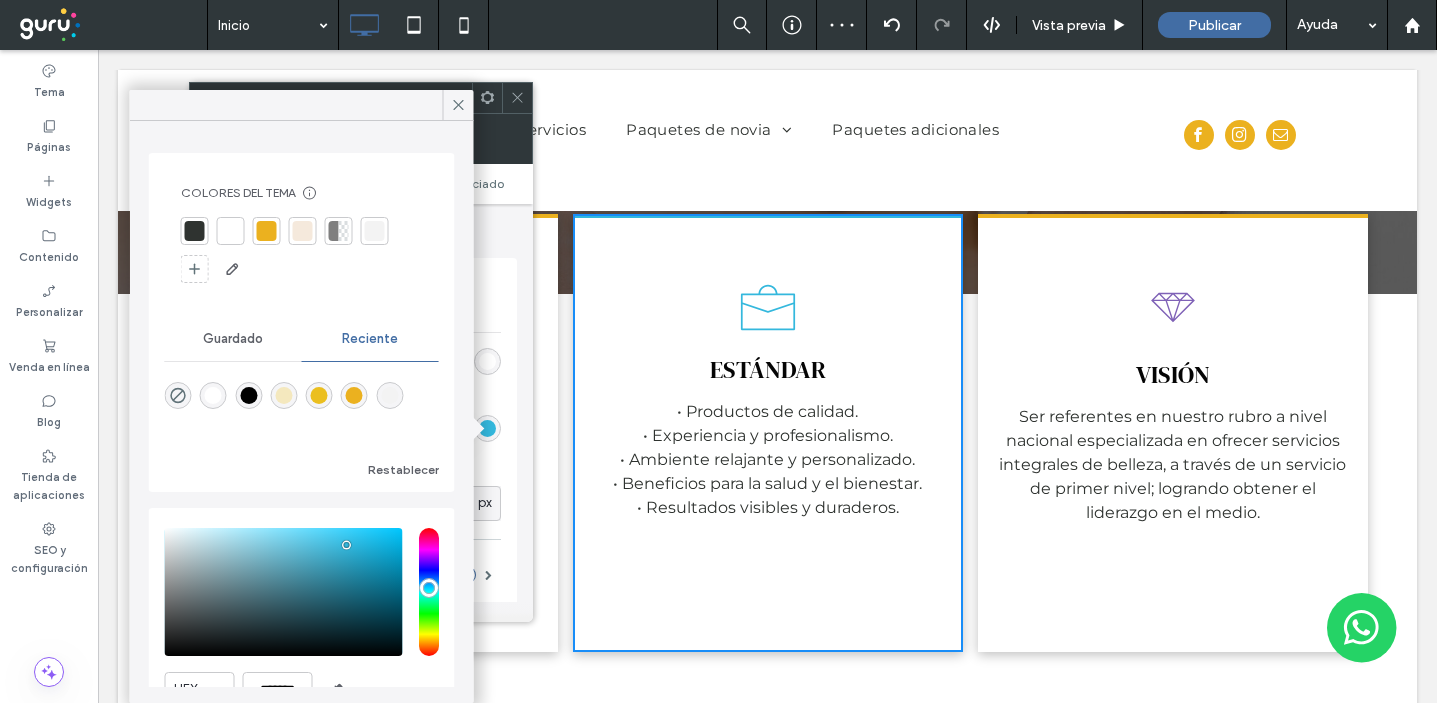 click at bounding box center [267, 231] 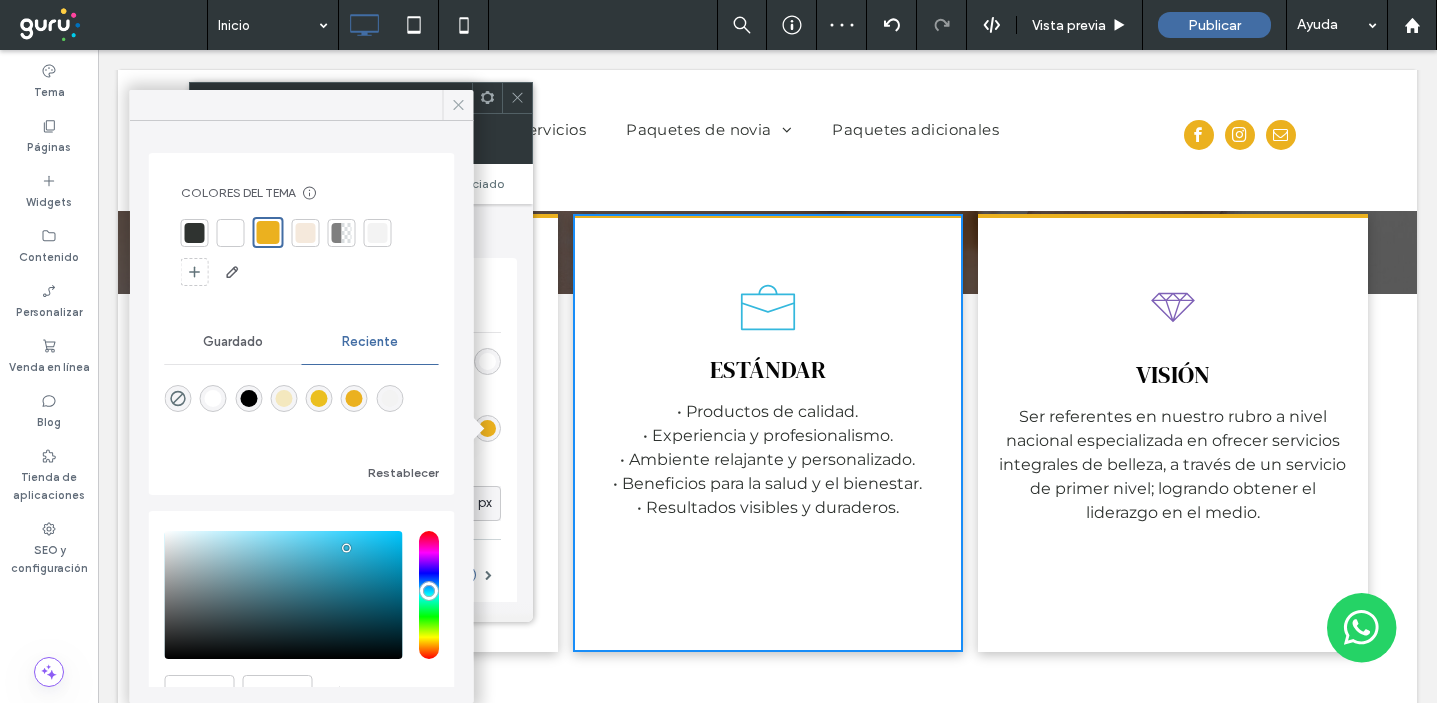 click at bounding box center [459, 105] 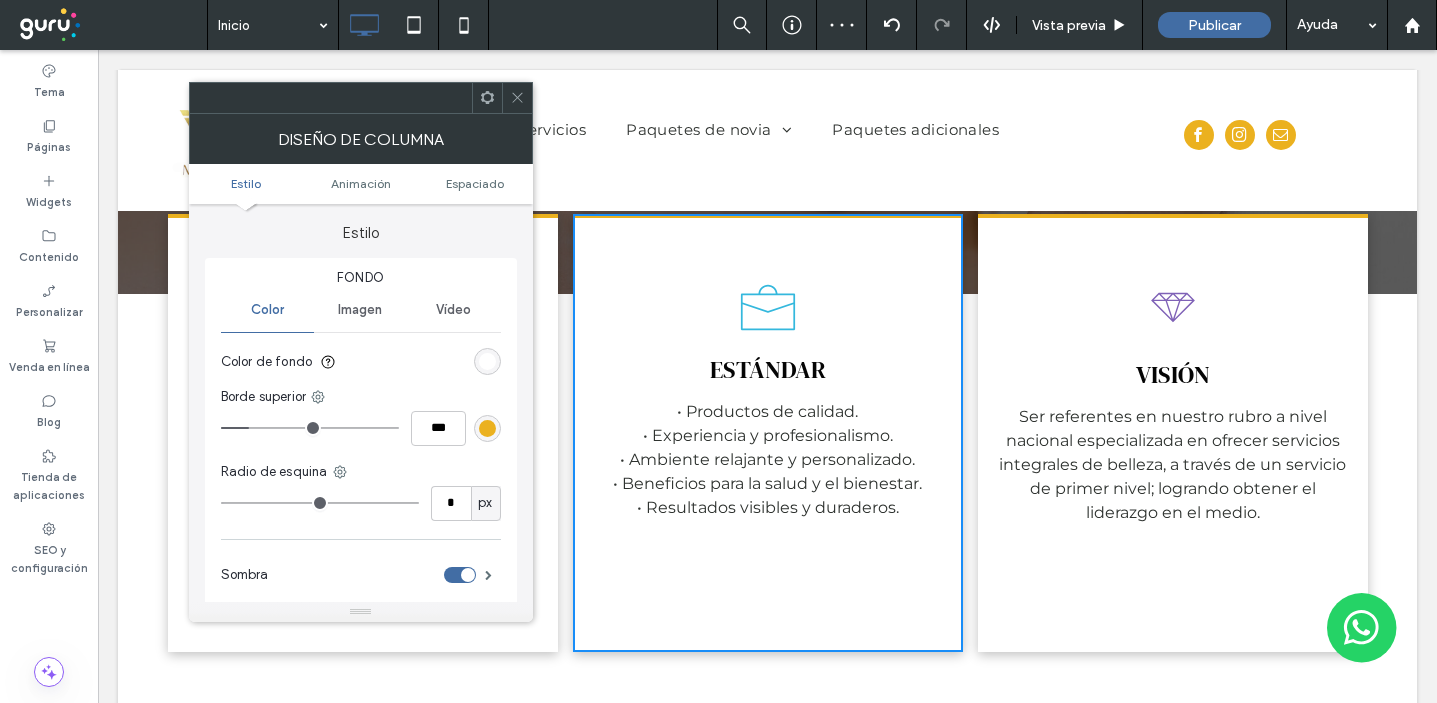 click at bounding box center (517, 98) 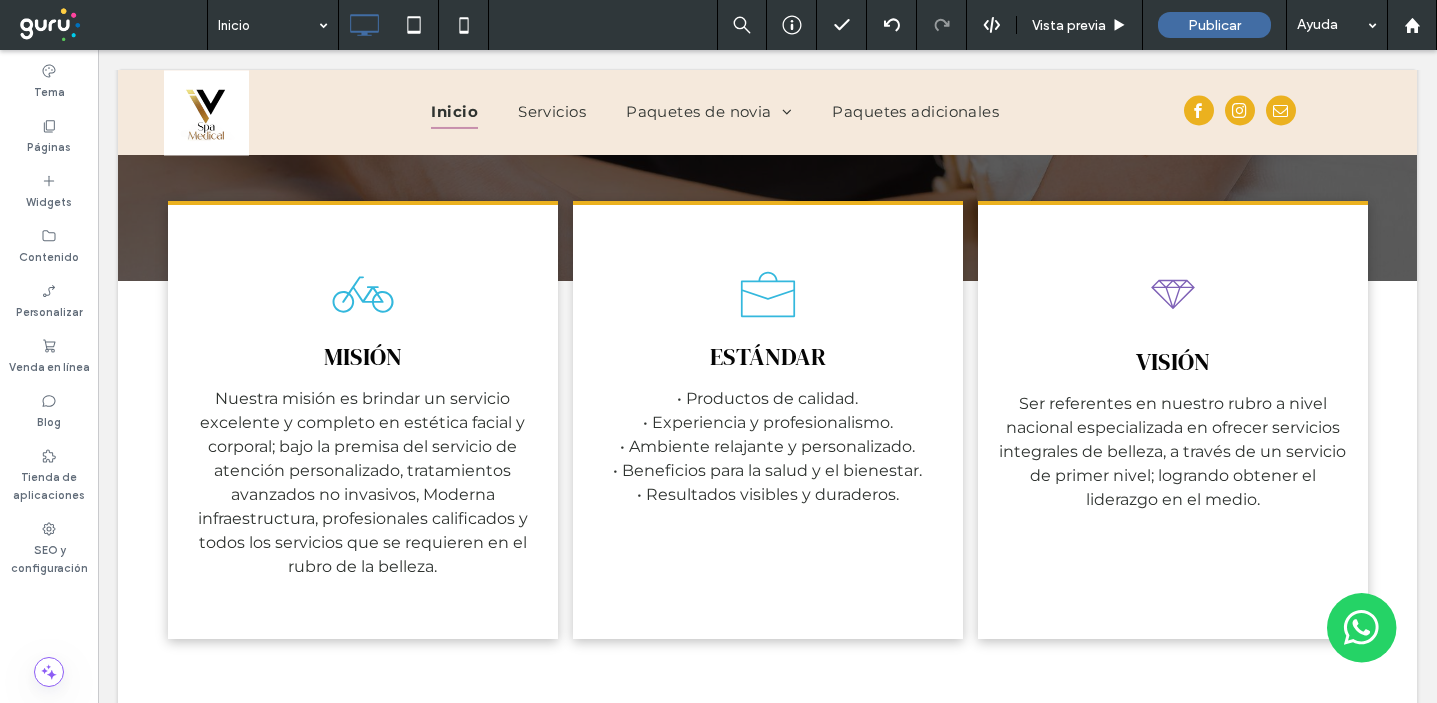 scroll, scrollTop: 2073, scrollLeft: 0, axis: vertical 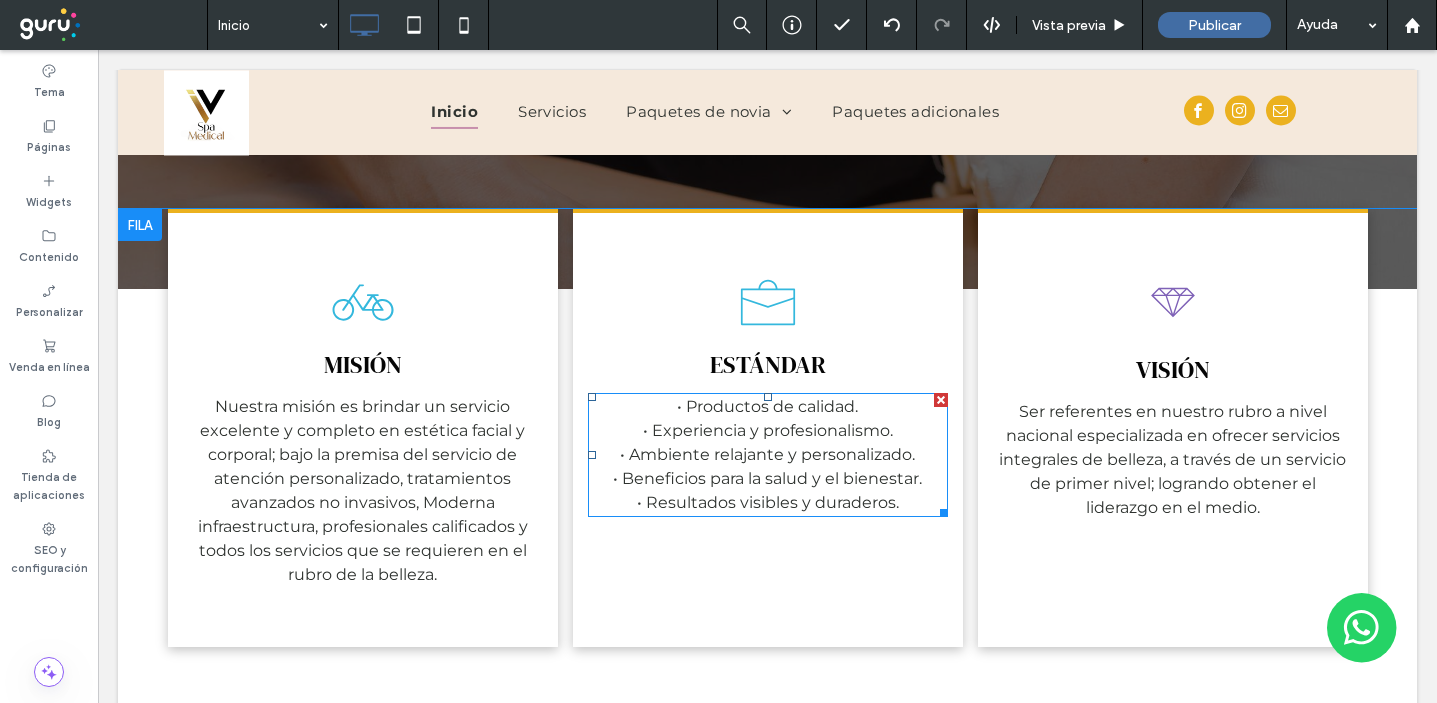 click on "• Experiencia y profesionalismo." at bounding box center [768, 430] 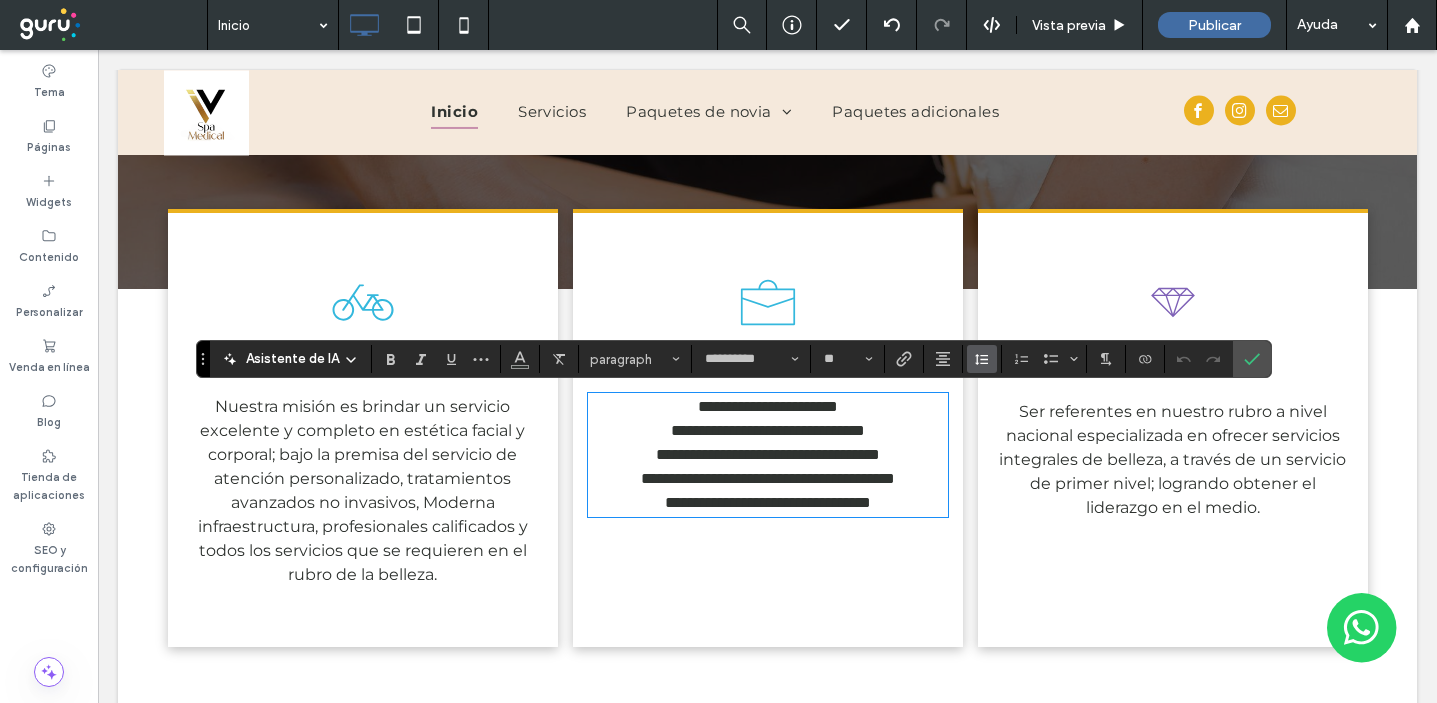 click 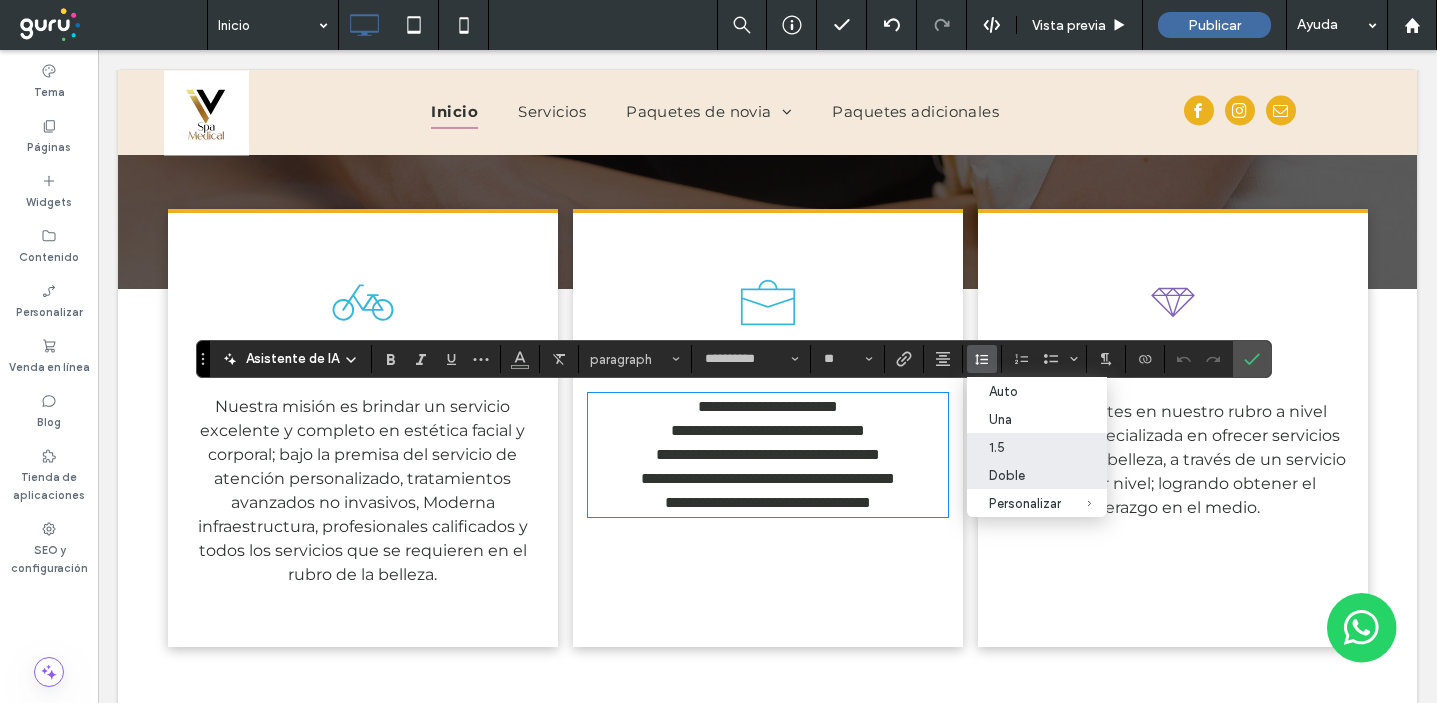 click on "Doble" at bounding box center (1025, 475) 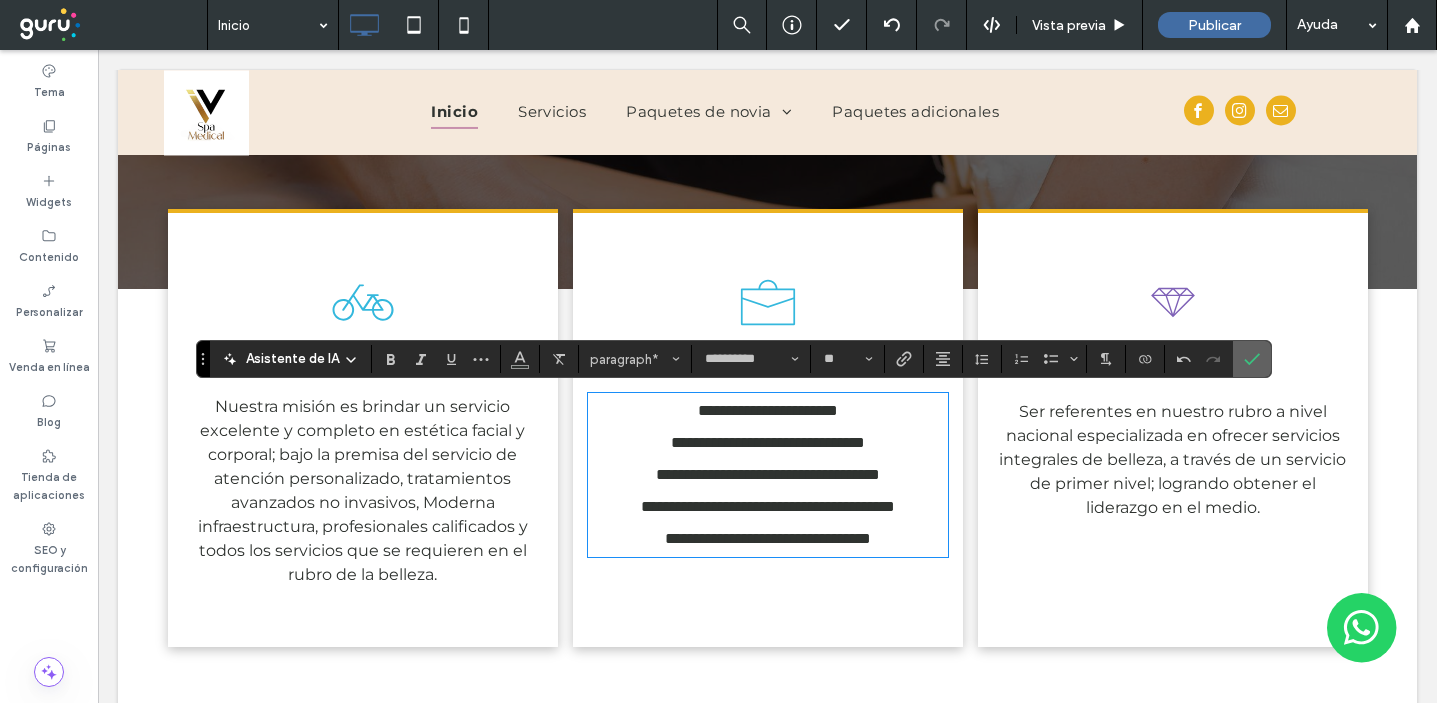 click 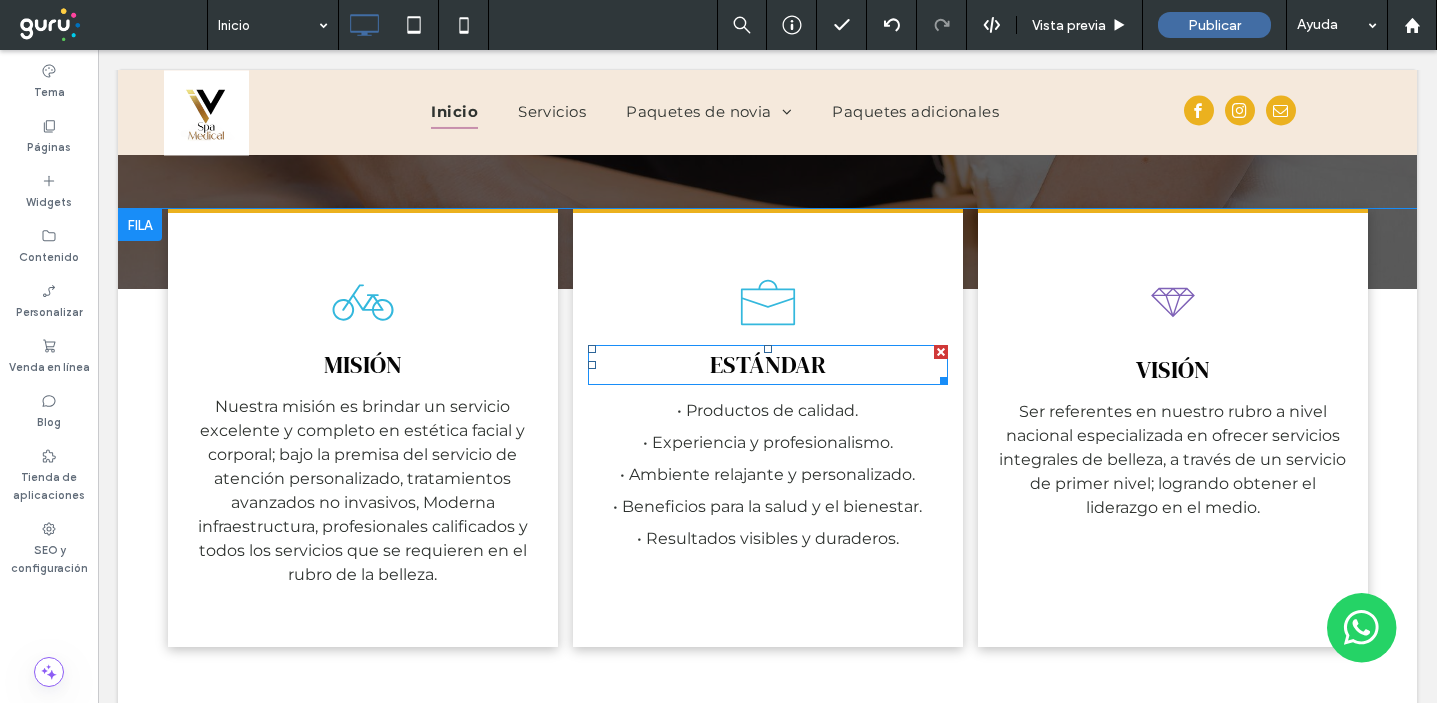 click on "ESTÁNDAR" at bounding box center (768, 364) 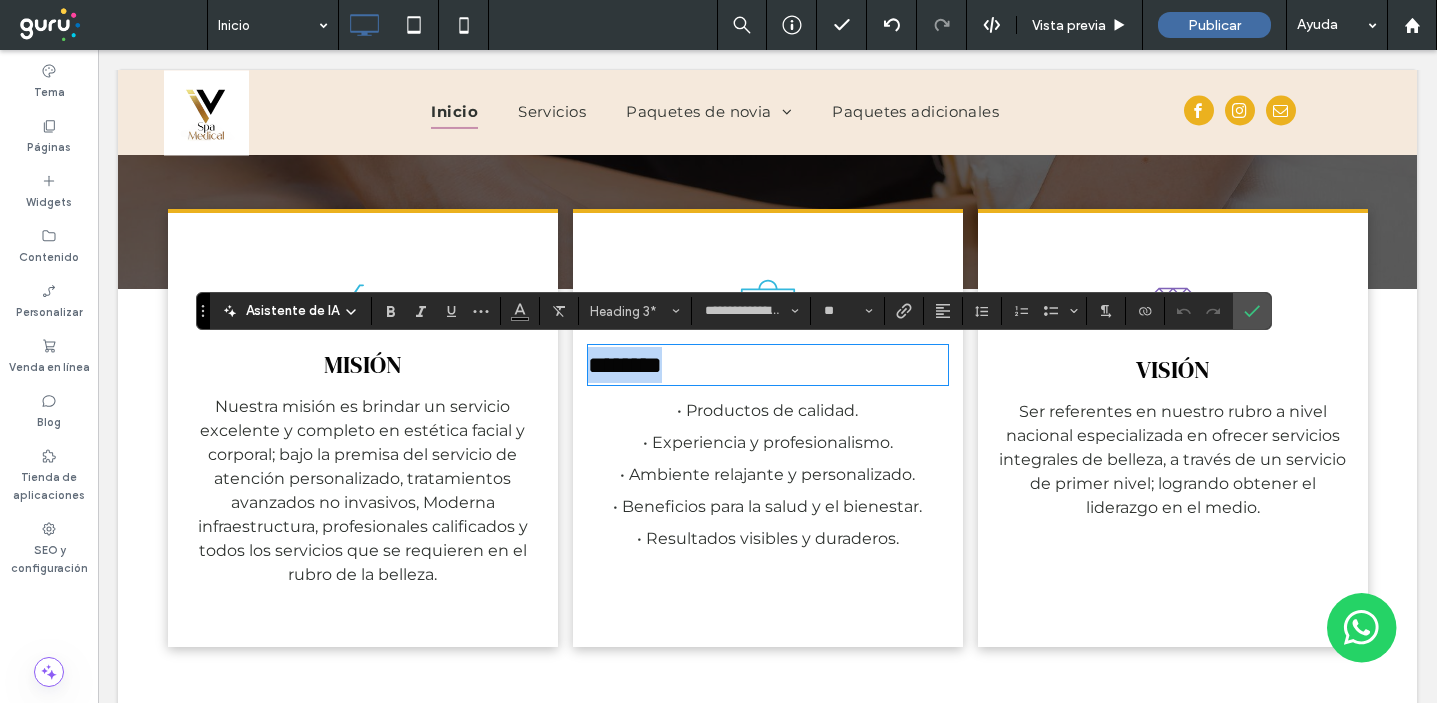 click on "********" at bounding box center [768, 365] 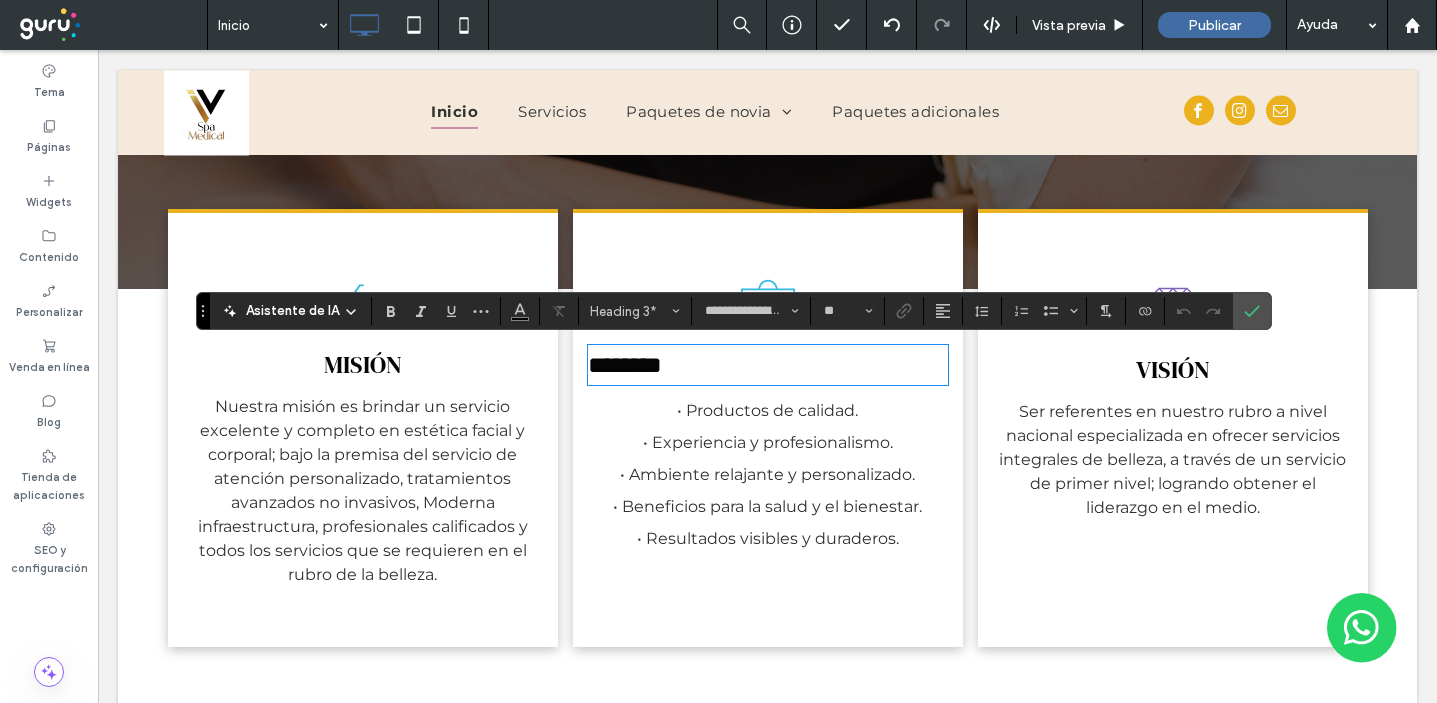 type on "**********" 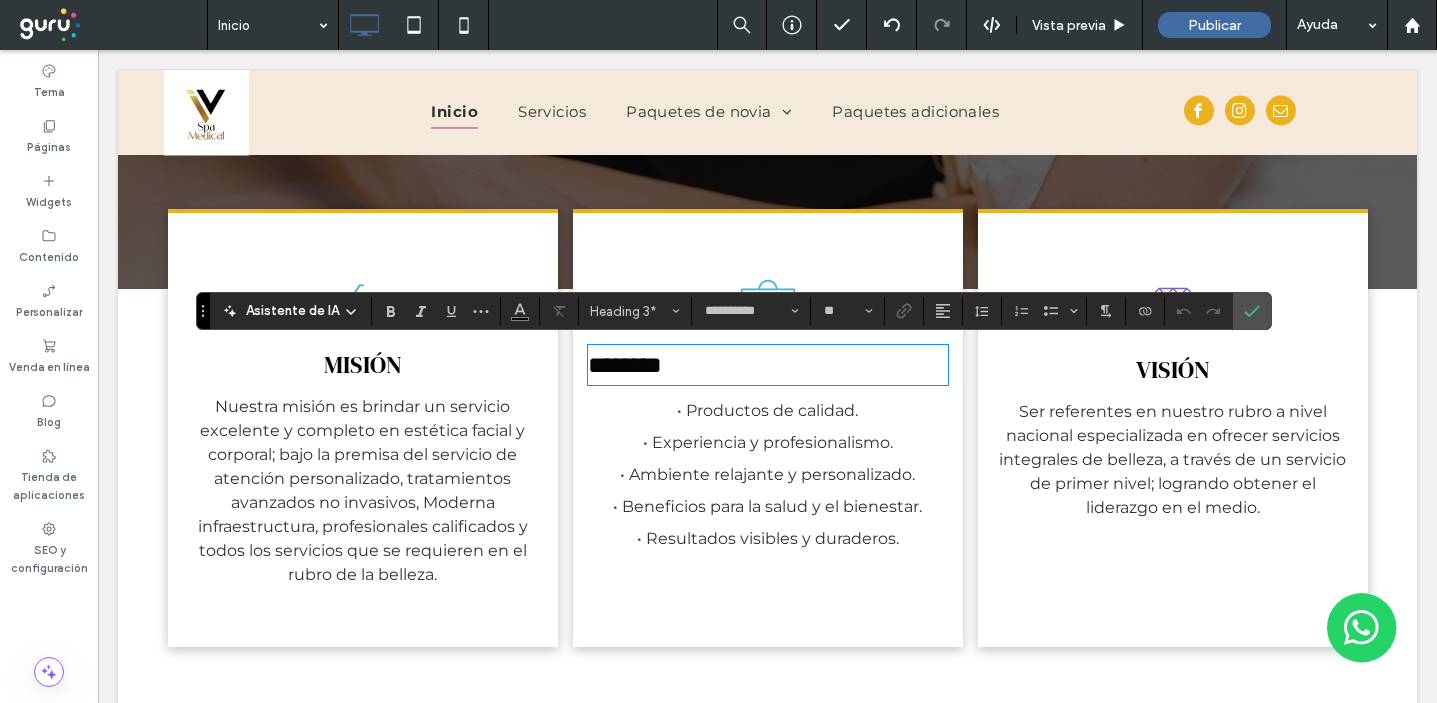 scroll, scrollTop: 0, scrollLeft: 0, axis: both 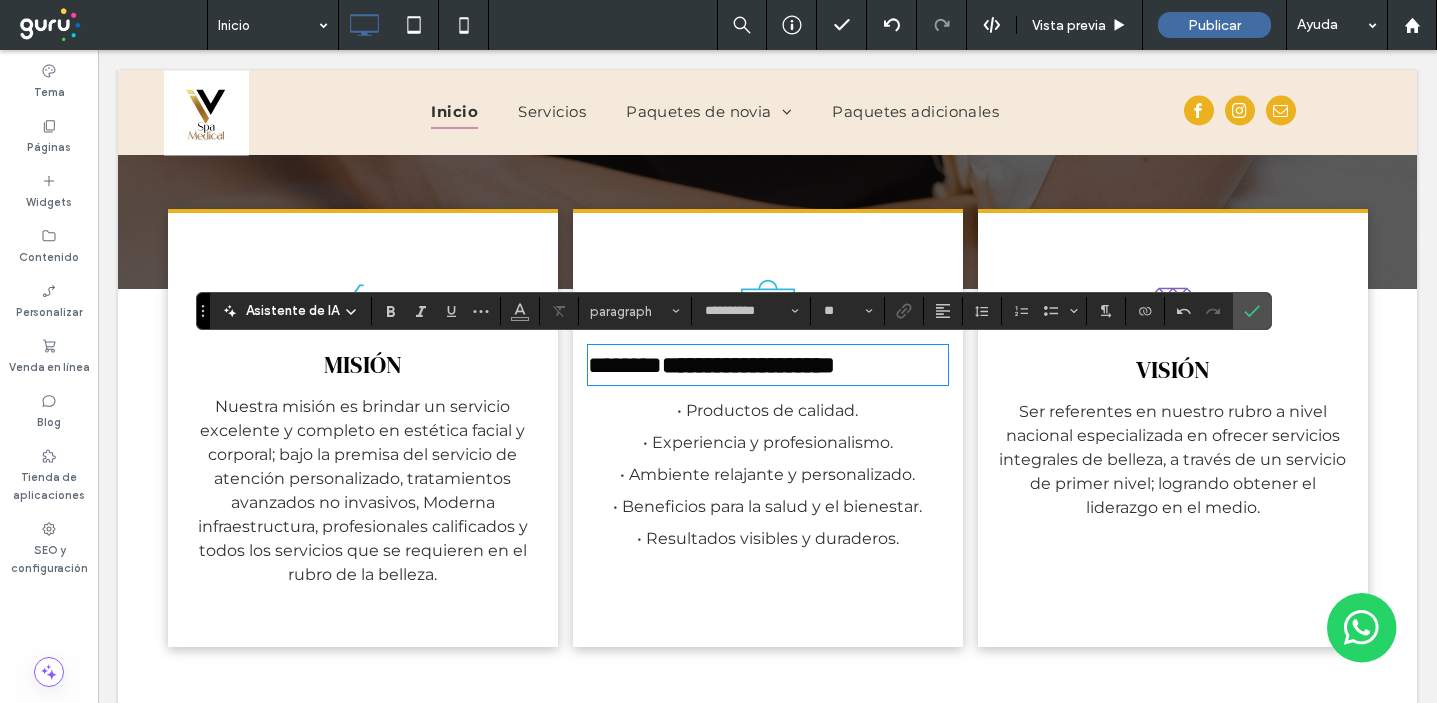 type on "**********" 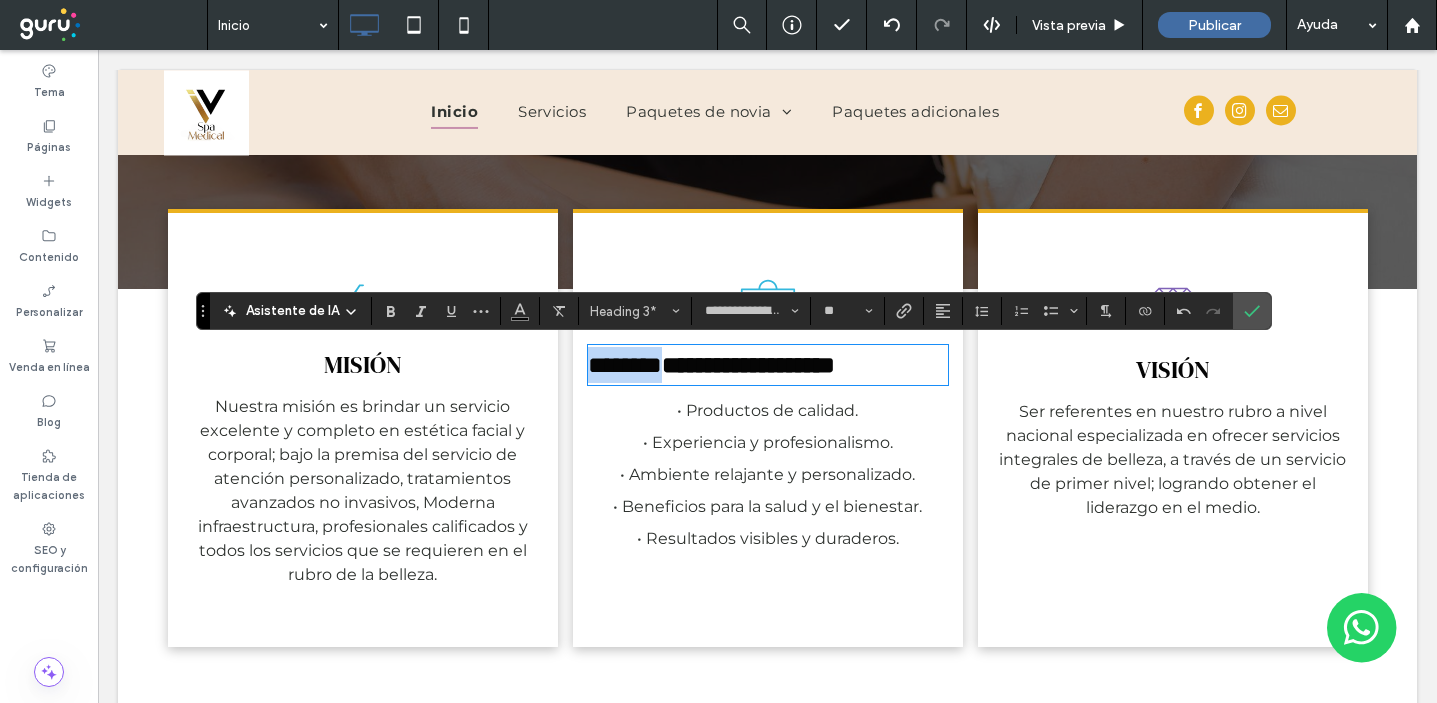 drag, startPoint x: 703, startPoint y: 366, endPoint x: 535, endPoint y: 346, distance: 169.1863 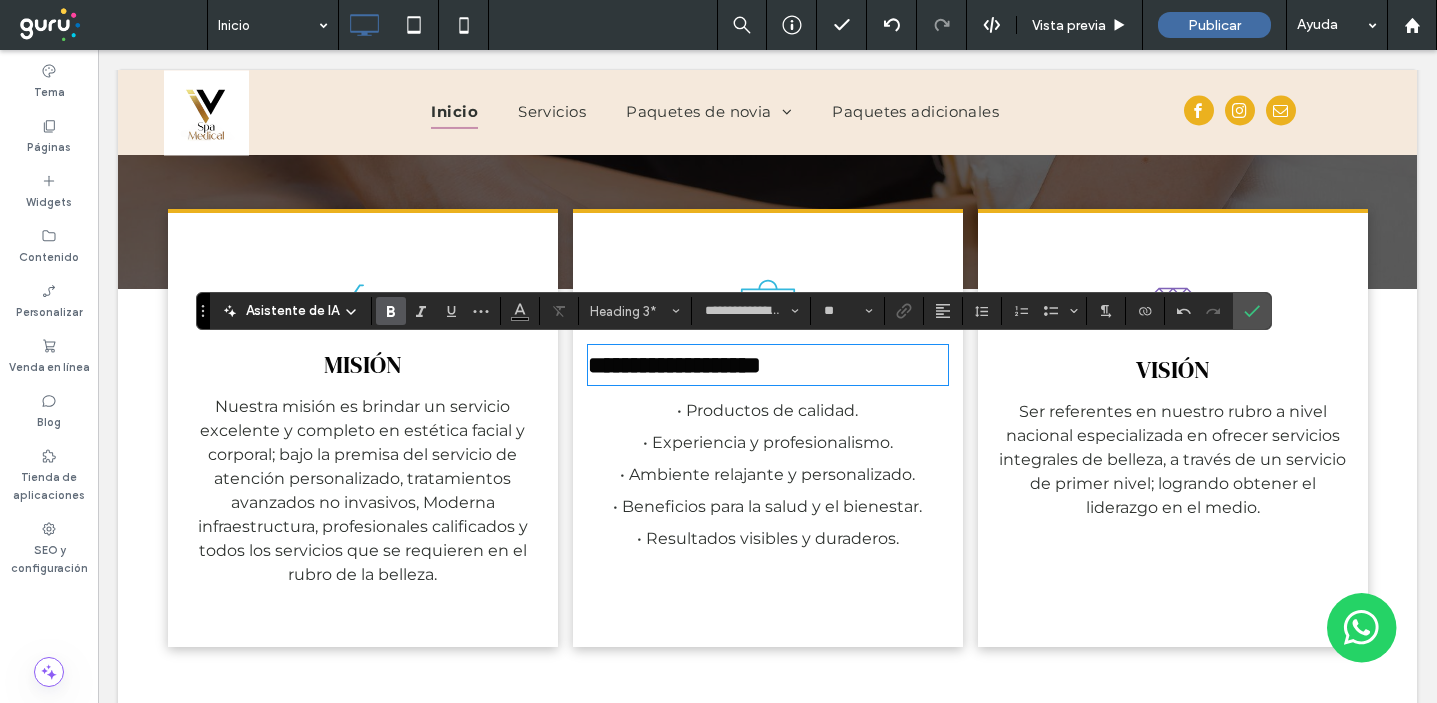click on "**********" at bounding box center [674, 365] 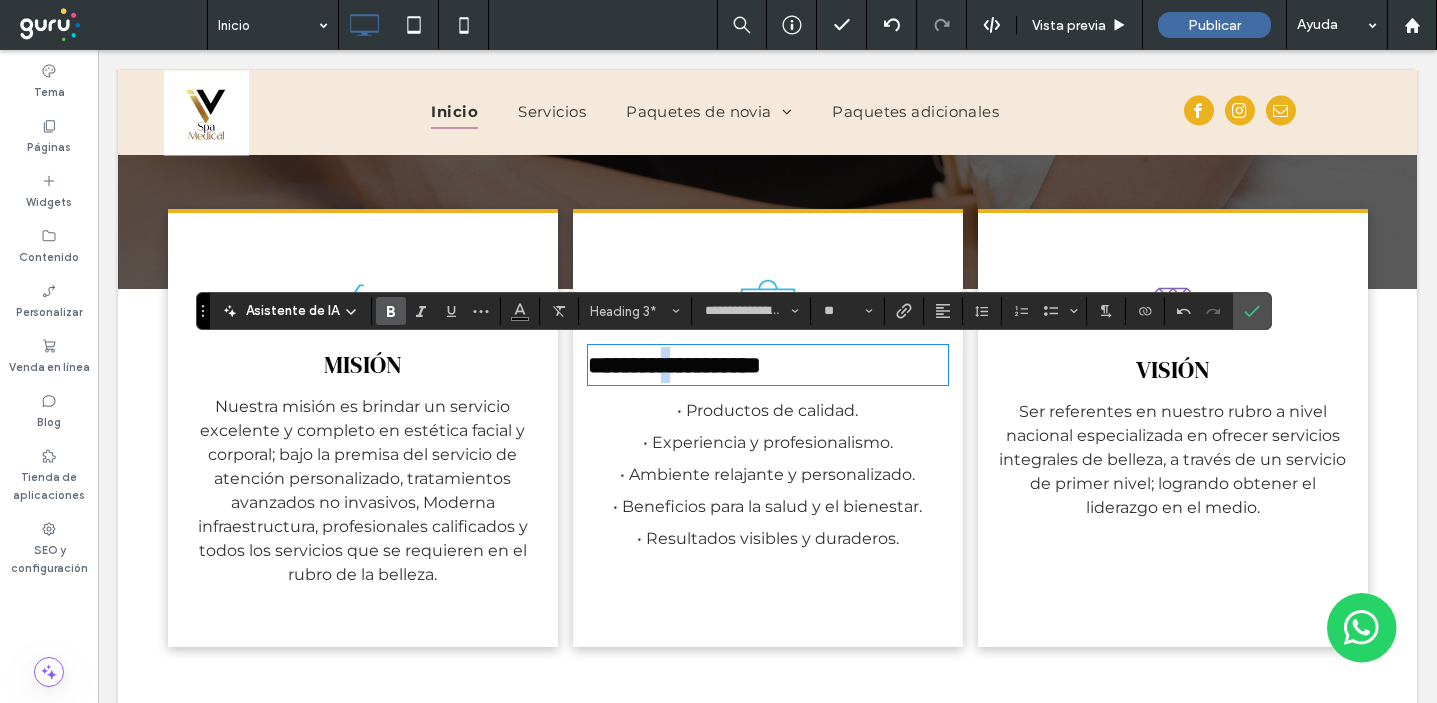 click on "**********" at bounding box center [674, 365] 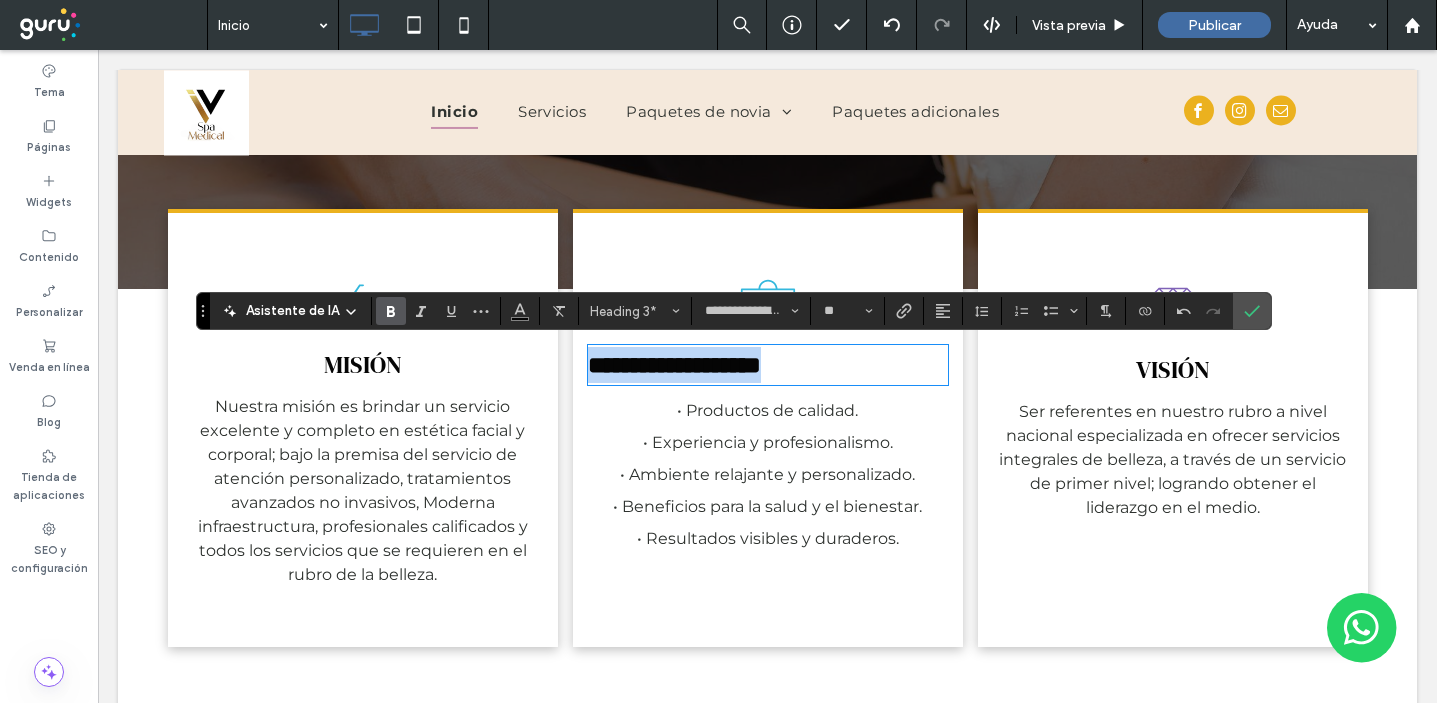 click on "**********" at bounding box center (674, 365) 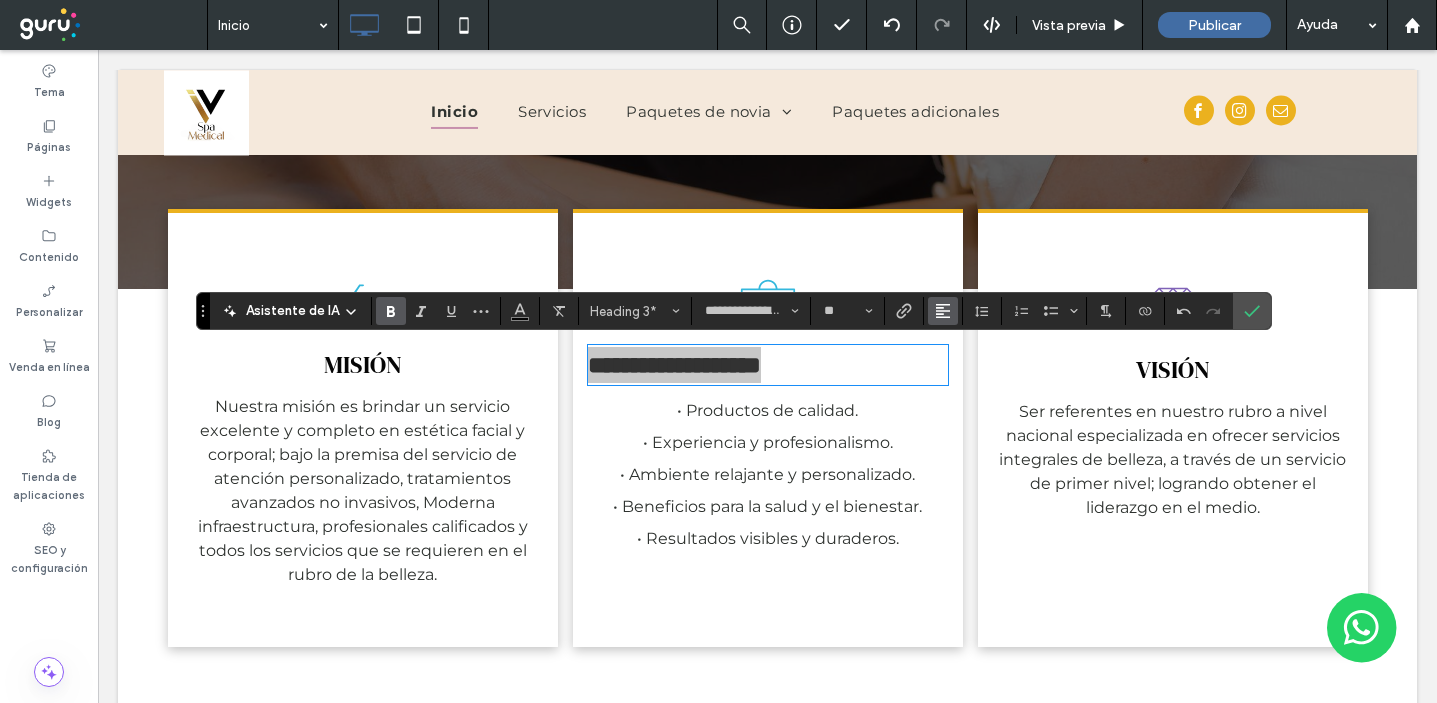 click 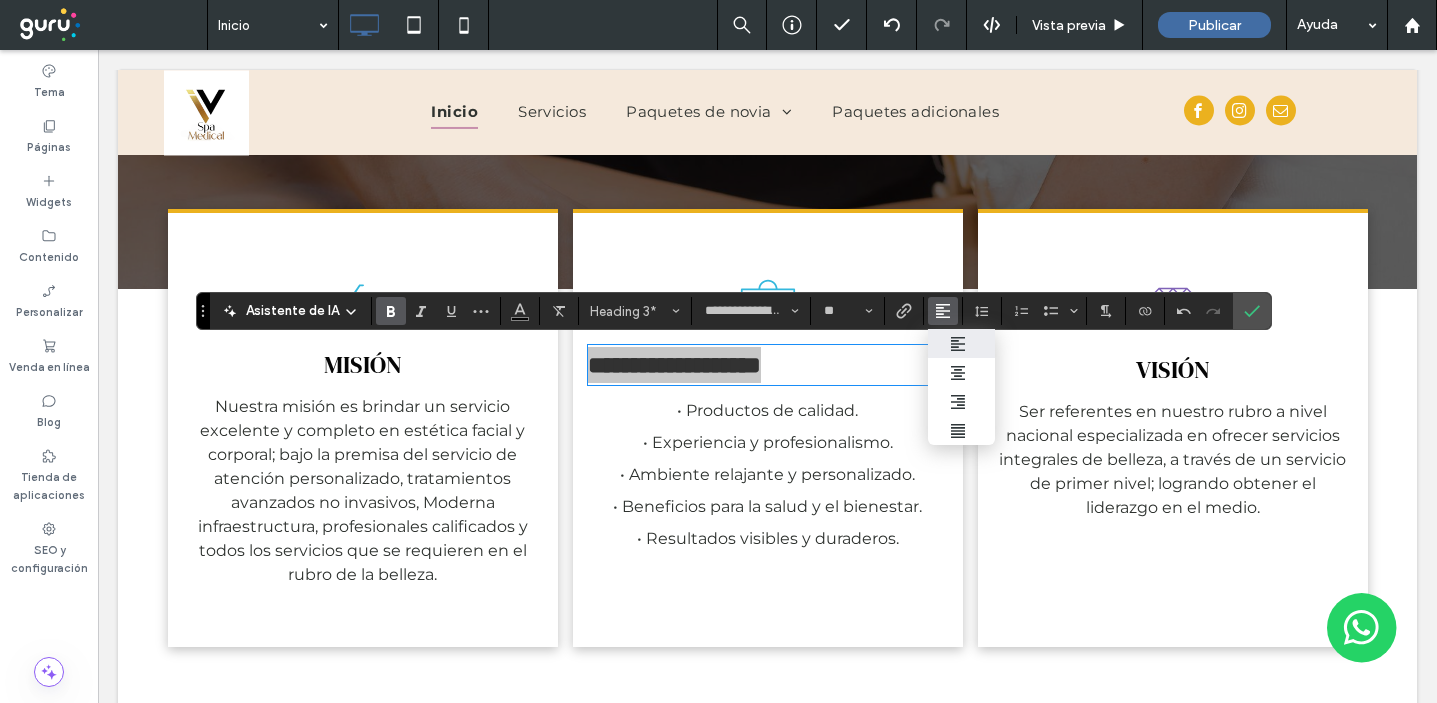 drag, startPoint x: 952, startPoint y: 364, endPoint x: 567, endPoint y: 325, distance: 386.97028 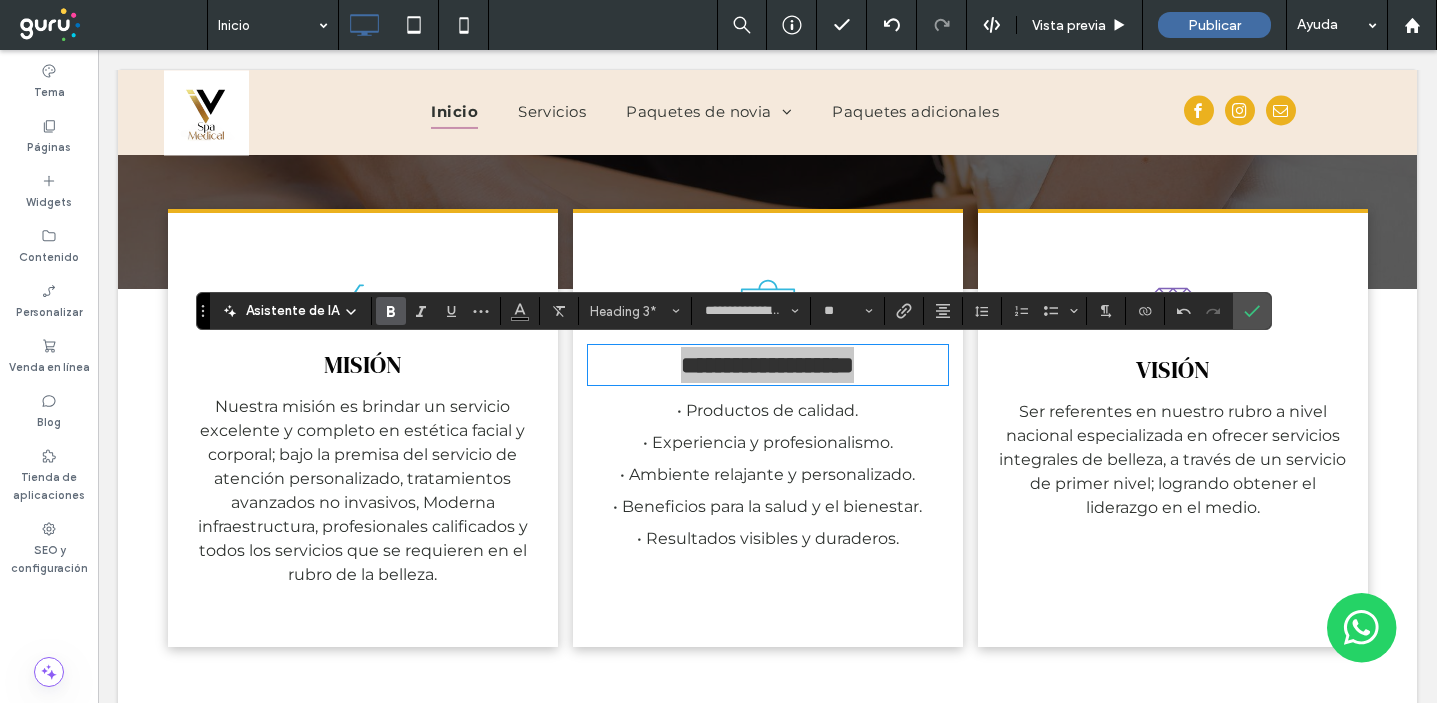 click 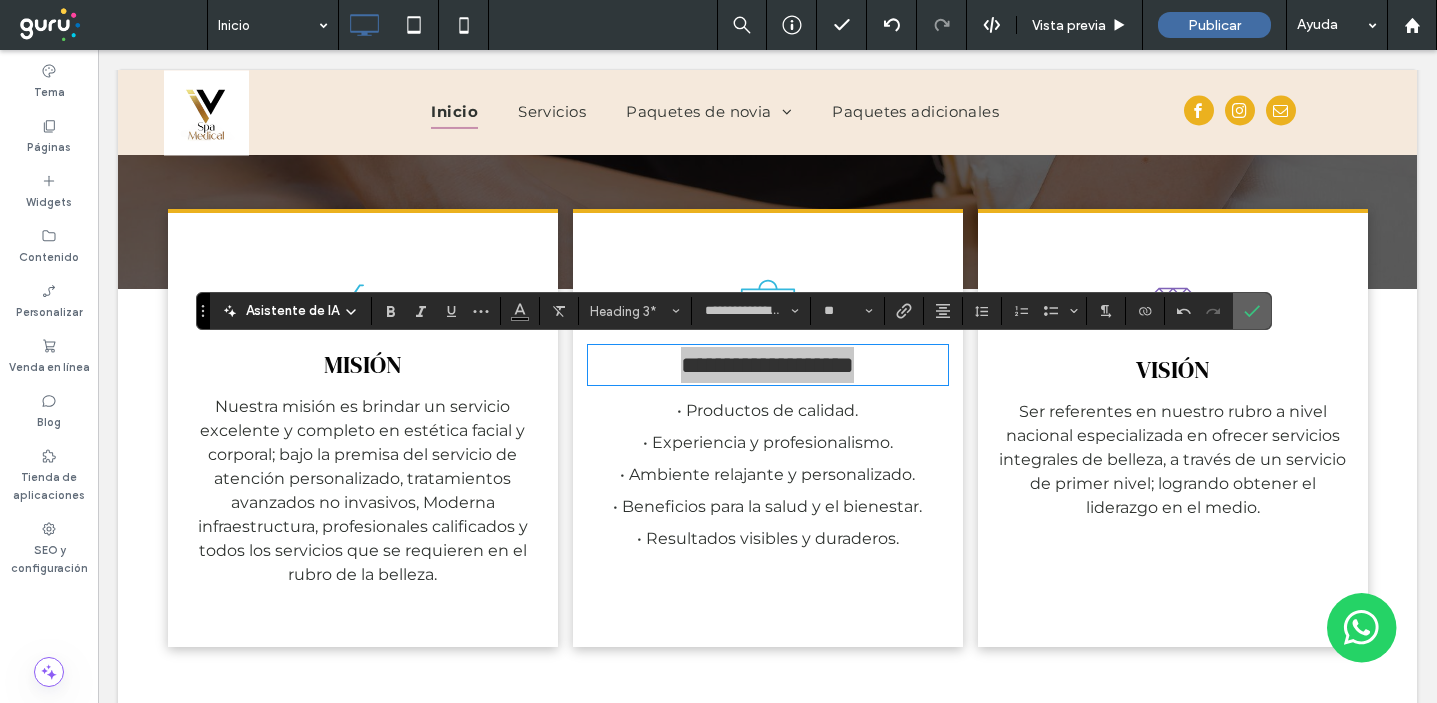 click at bounding box center [1252, 311] 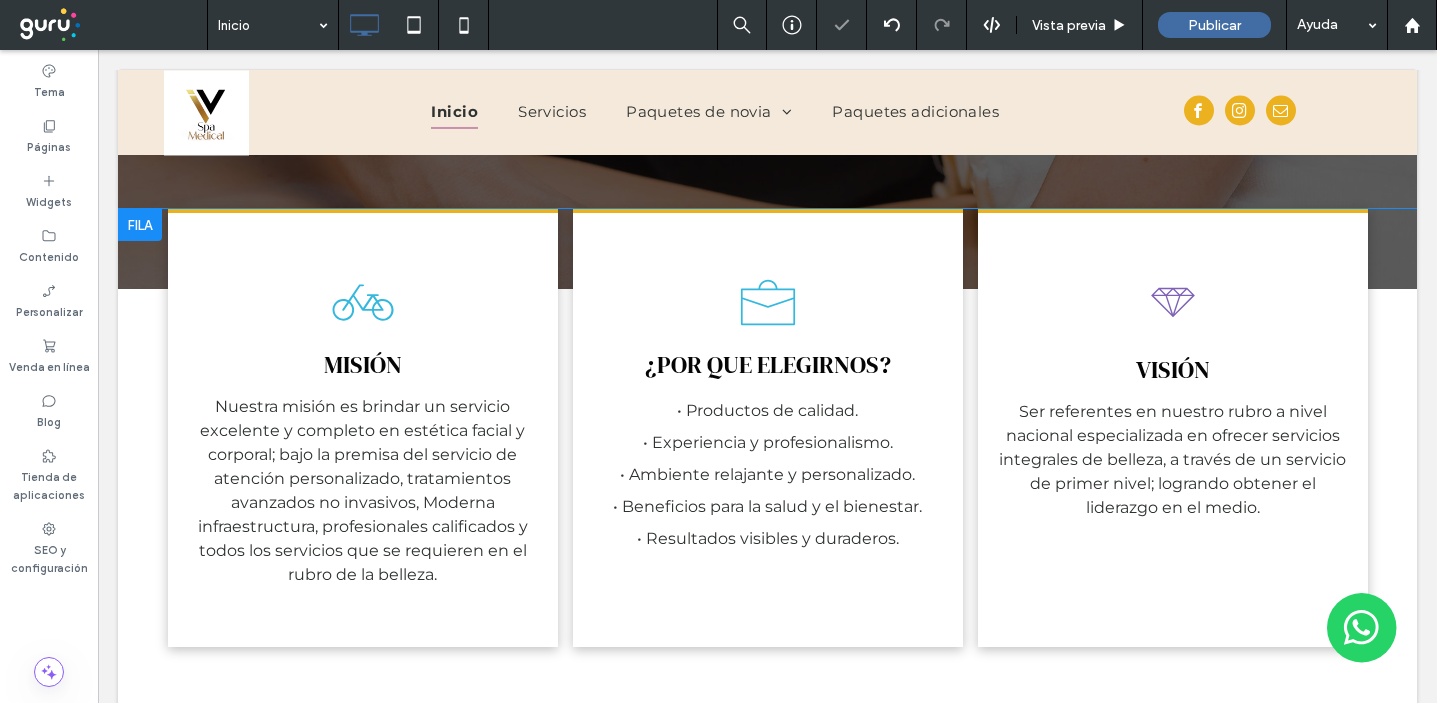 click on "¿POR QUE ELEGIRNOS?   • Productos de calidad. • Experiencia y profesionalismo. • Ambiente relajante y personalizado. • Beneficios para la salud y el bienestar. • Resultados visibles y duraderos.
Click To Paste" at bounding box center (768, 428) 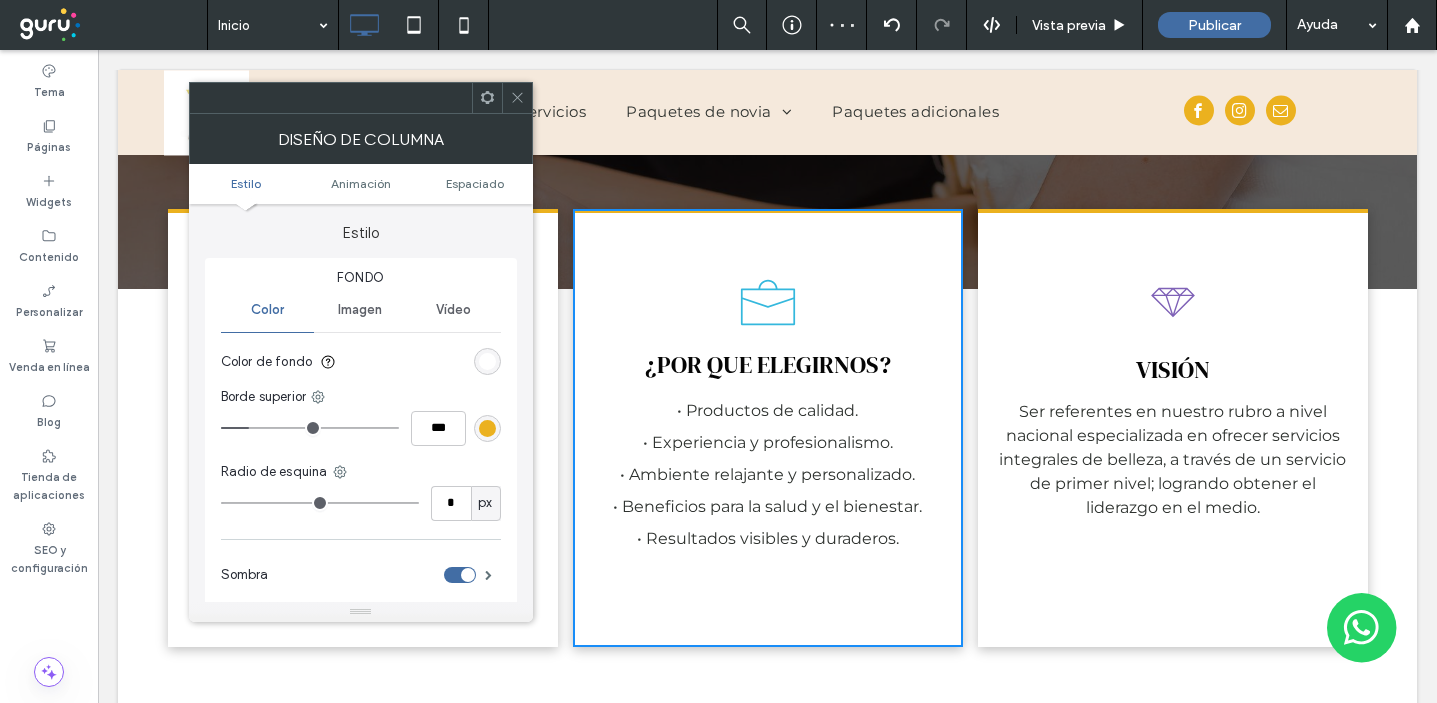 click at bounding box center (487, 361) 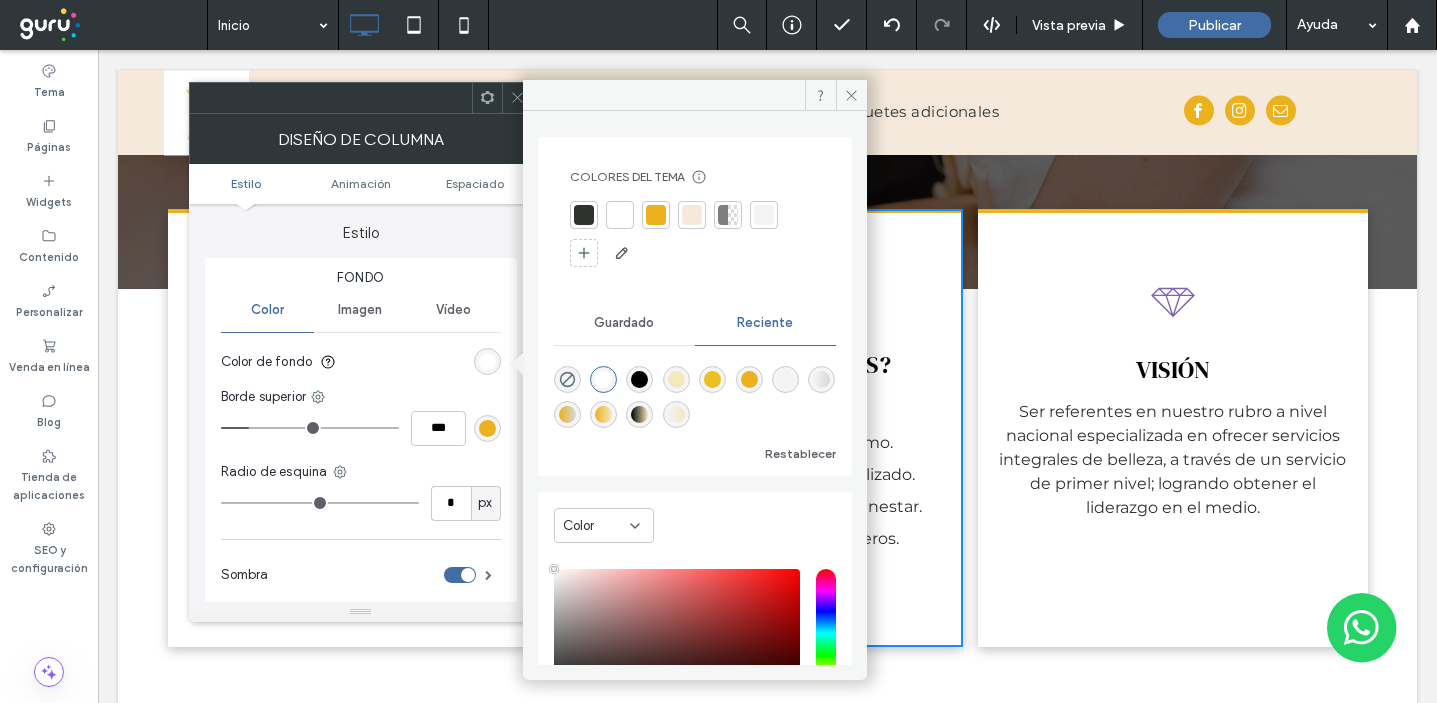 click at bounding box center (603, 414) 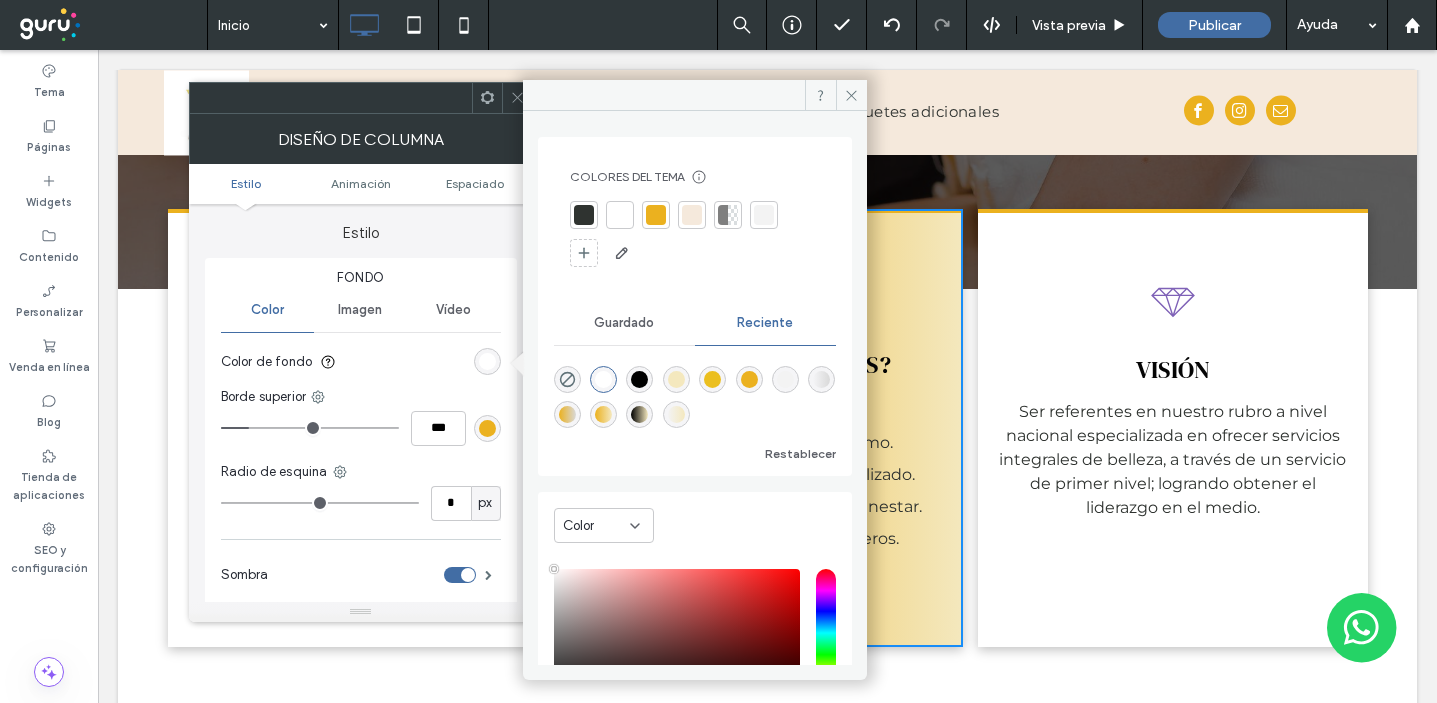 type on "*******" 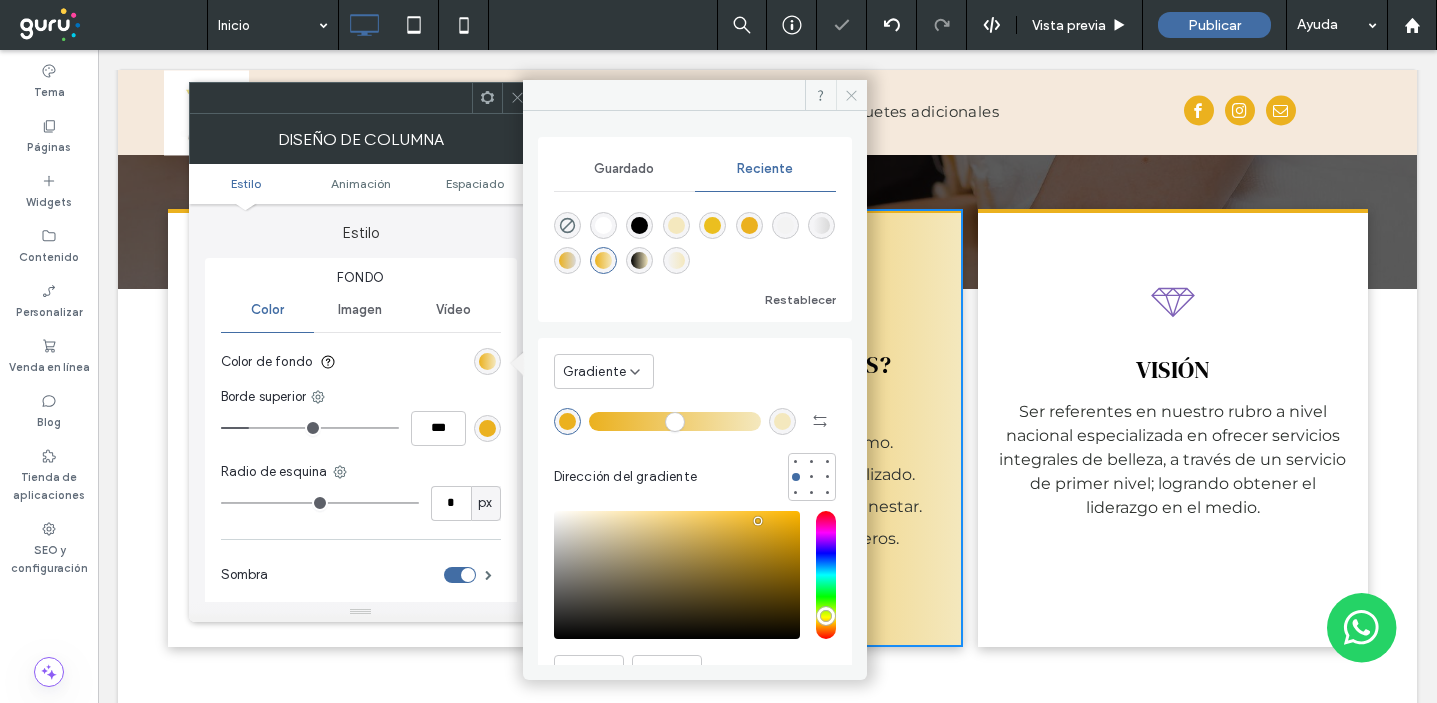 click 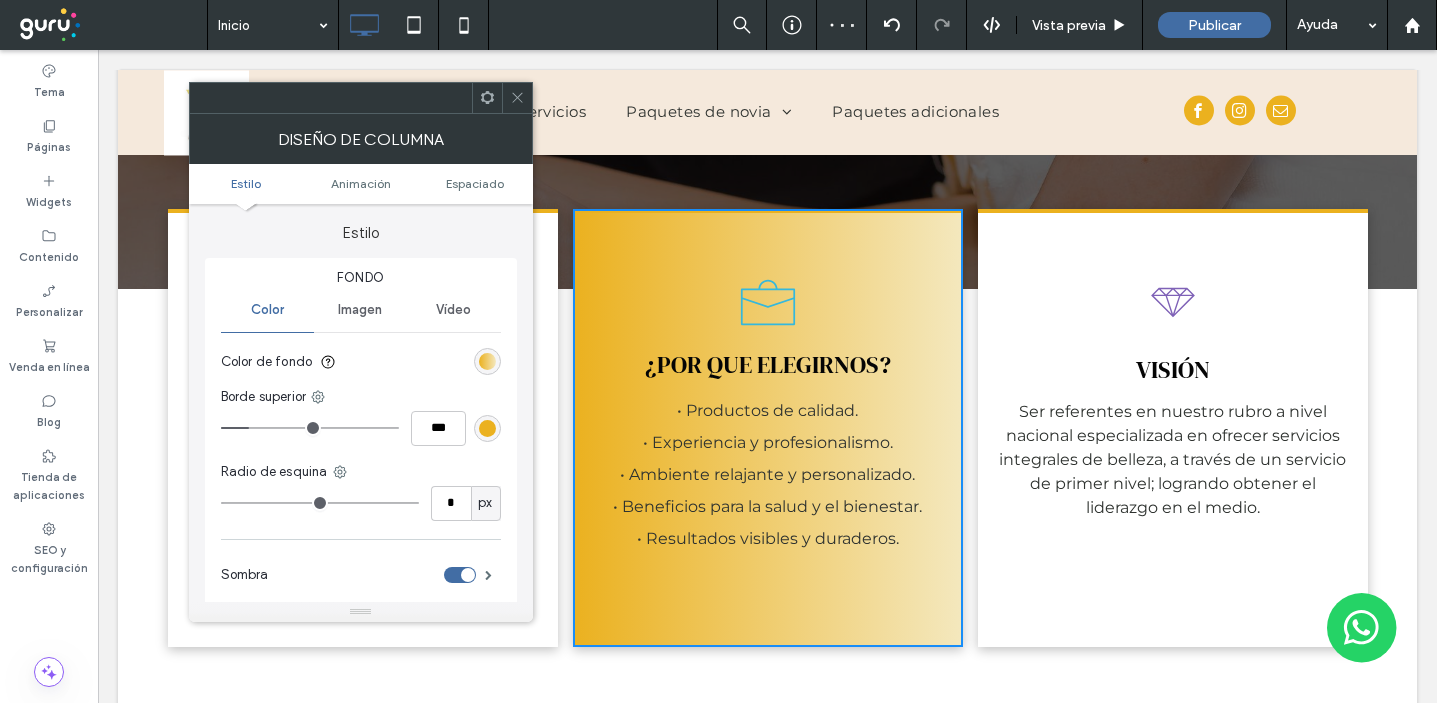 click at bounding box center (517, 98) 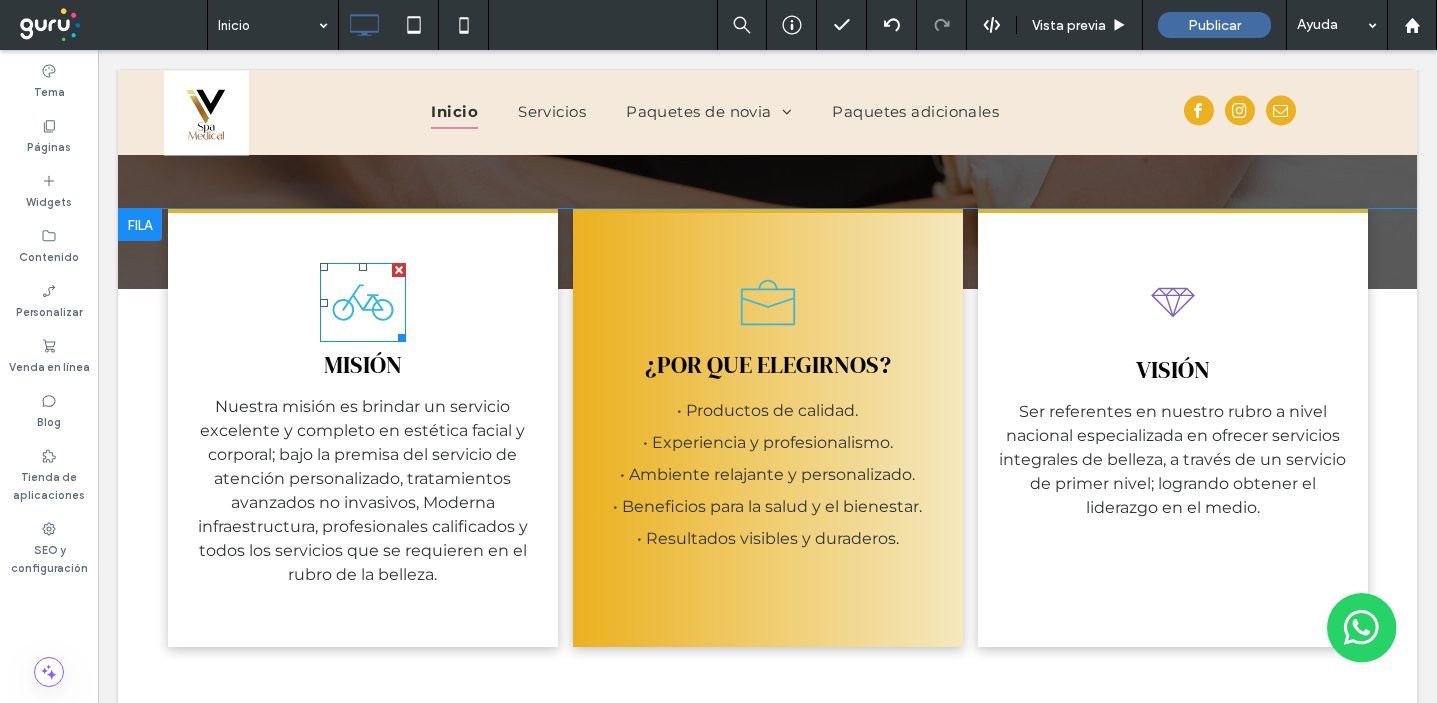 click 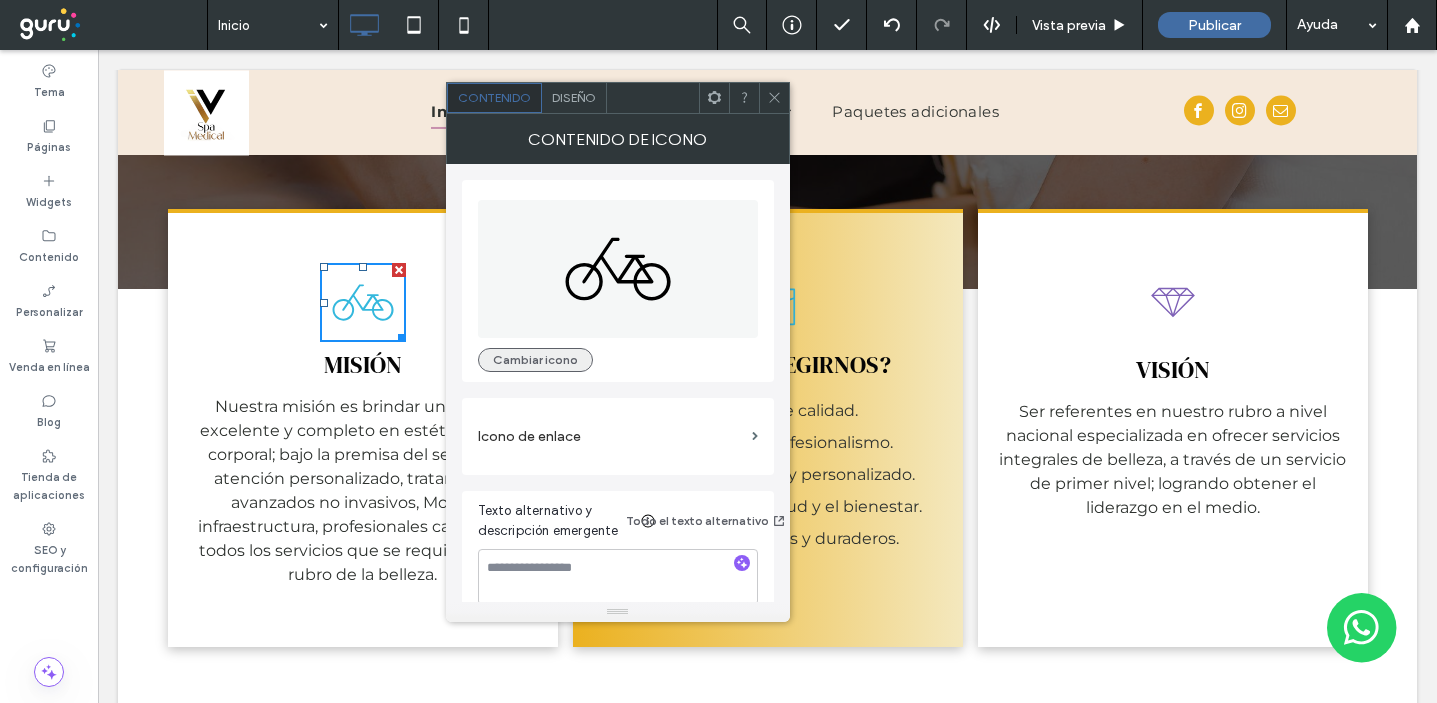 click on "Cambiar icono" at bounding box center [535, 360] 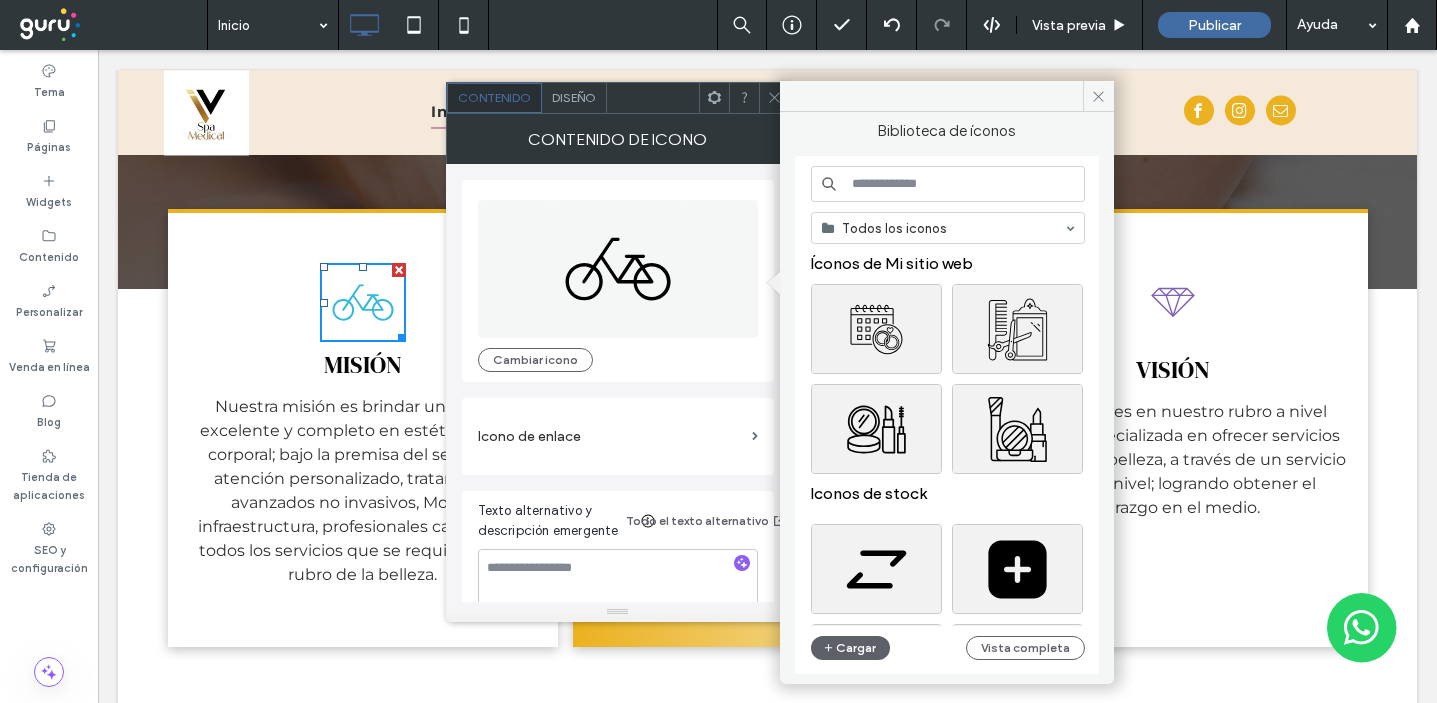click at bounding box center (948, 184) 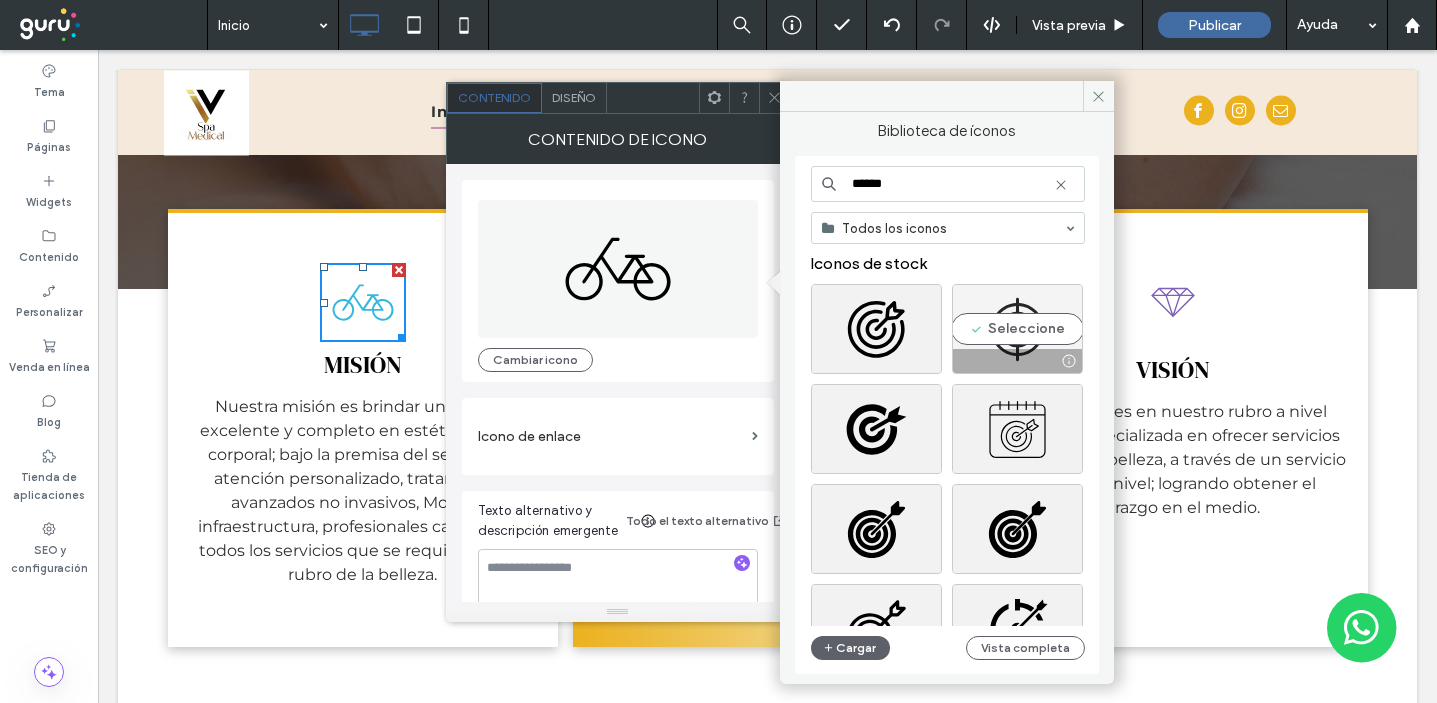 scroll, scrollTop: 48, scrollLeft: 0, axis: vertical 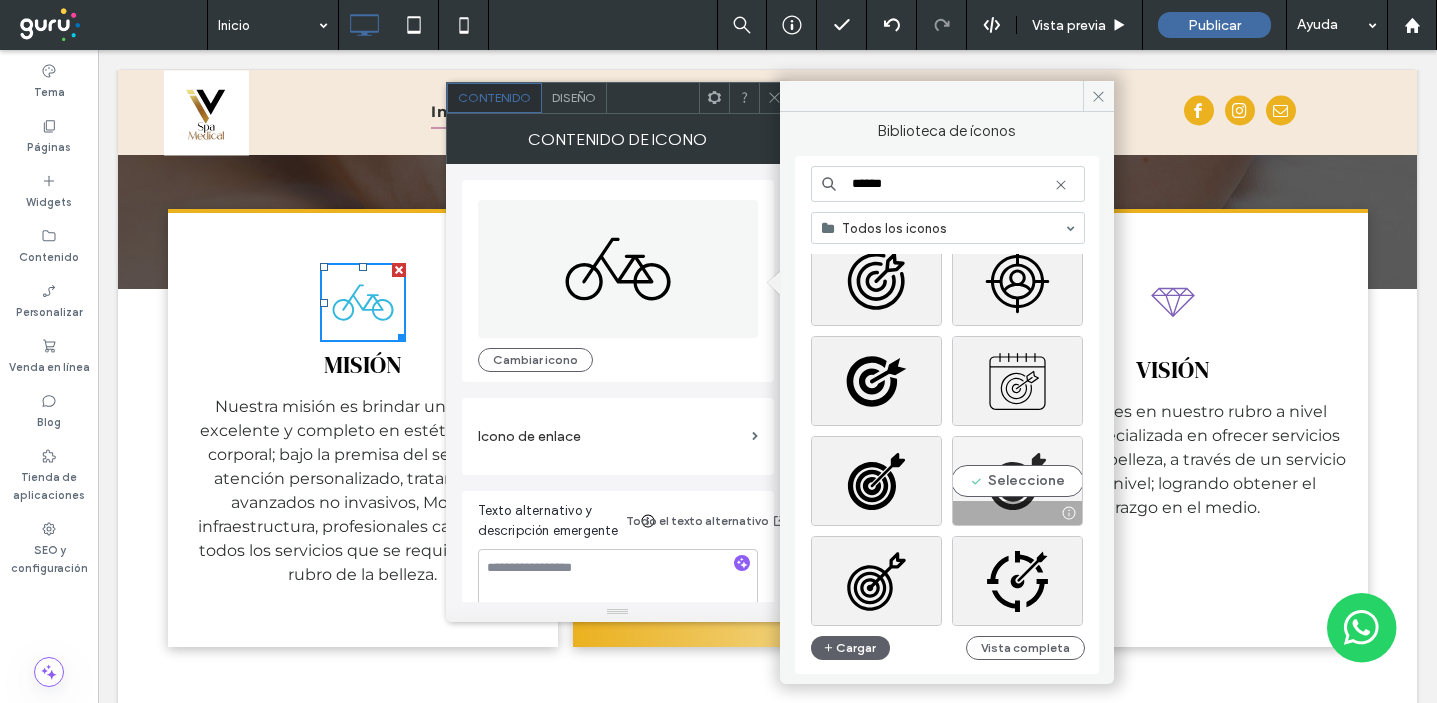type on "******" 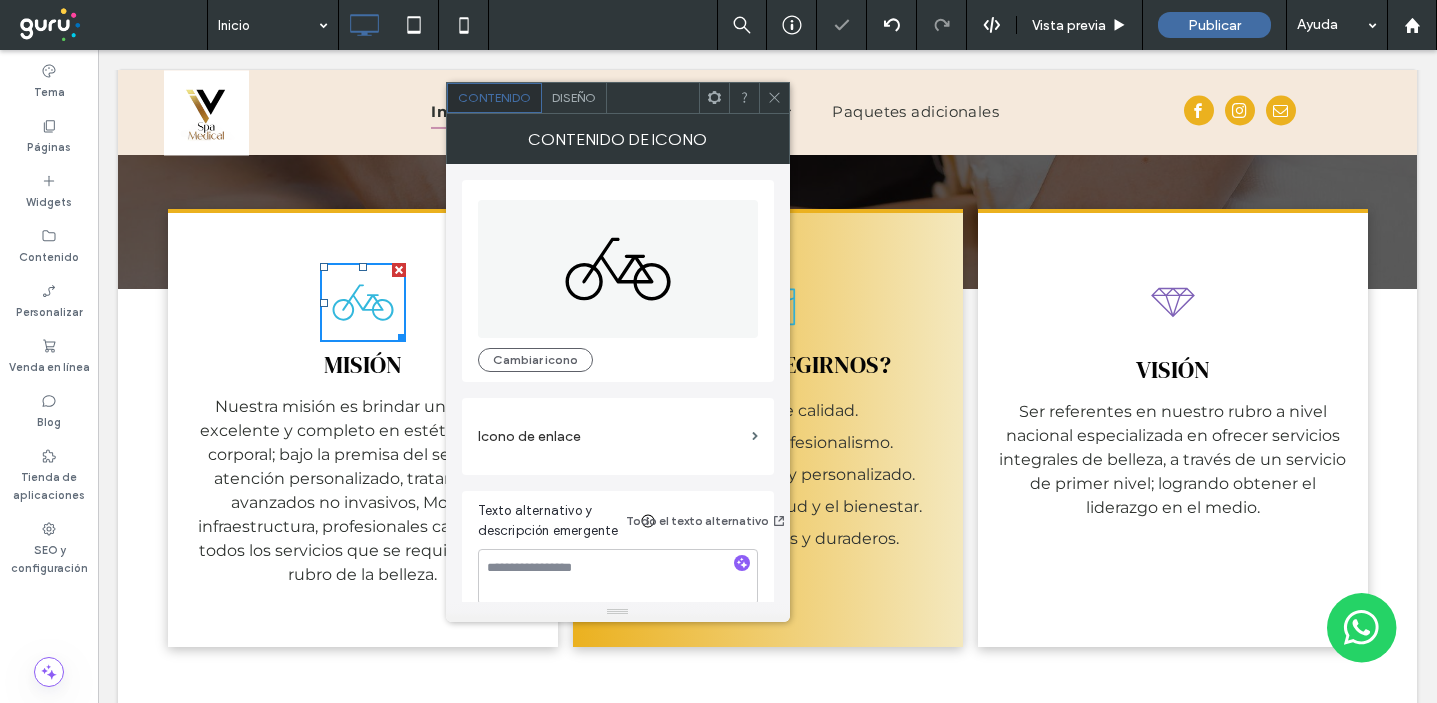 scroll, scrollTop: 21, scrollLeft: 0, axis: vertical 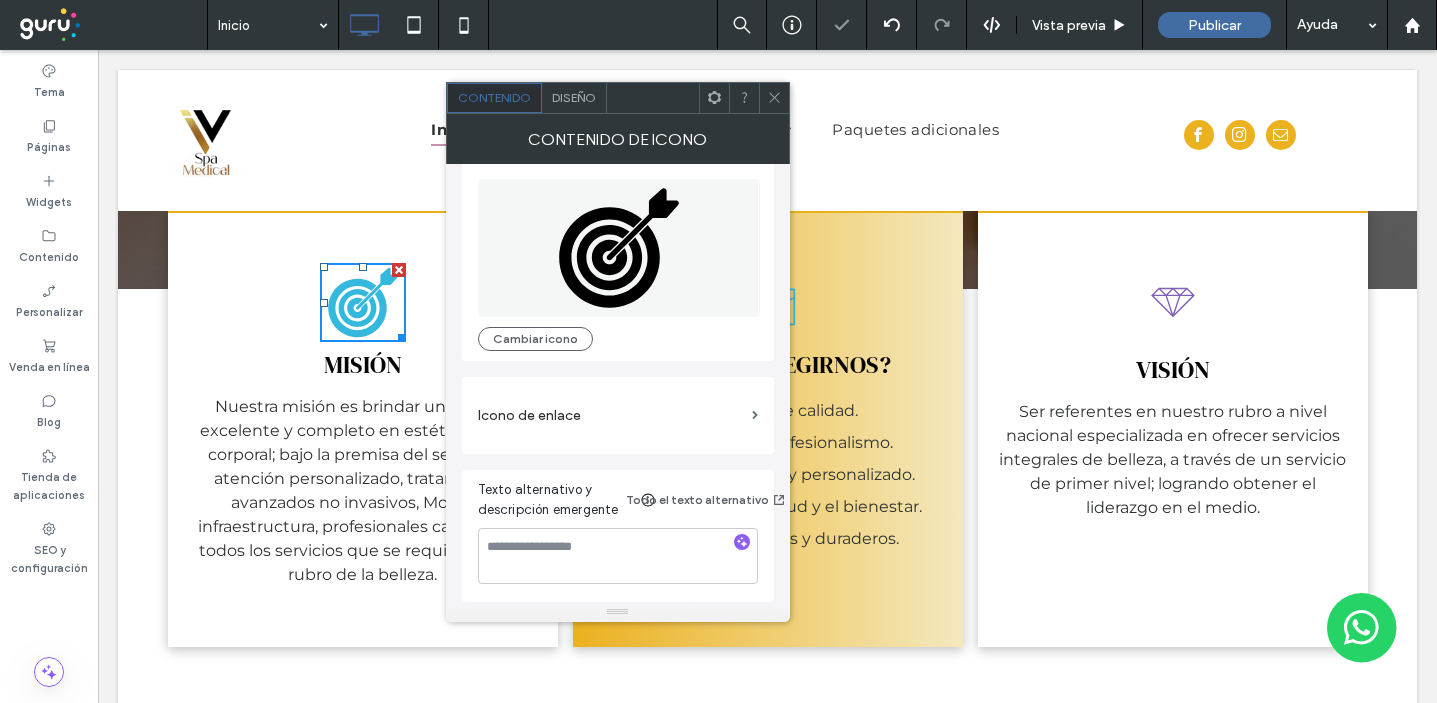 click on "Diseño" at bounding box center (574, 97) 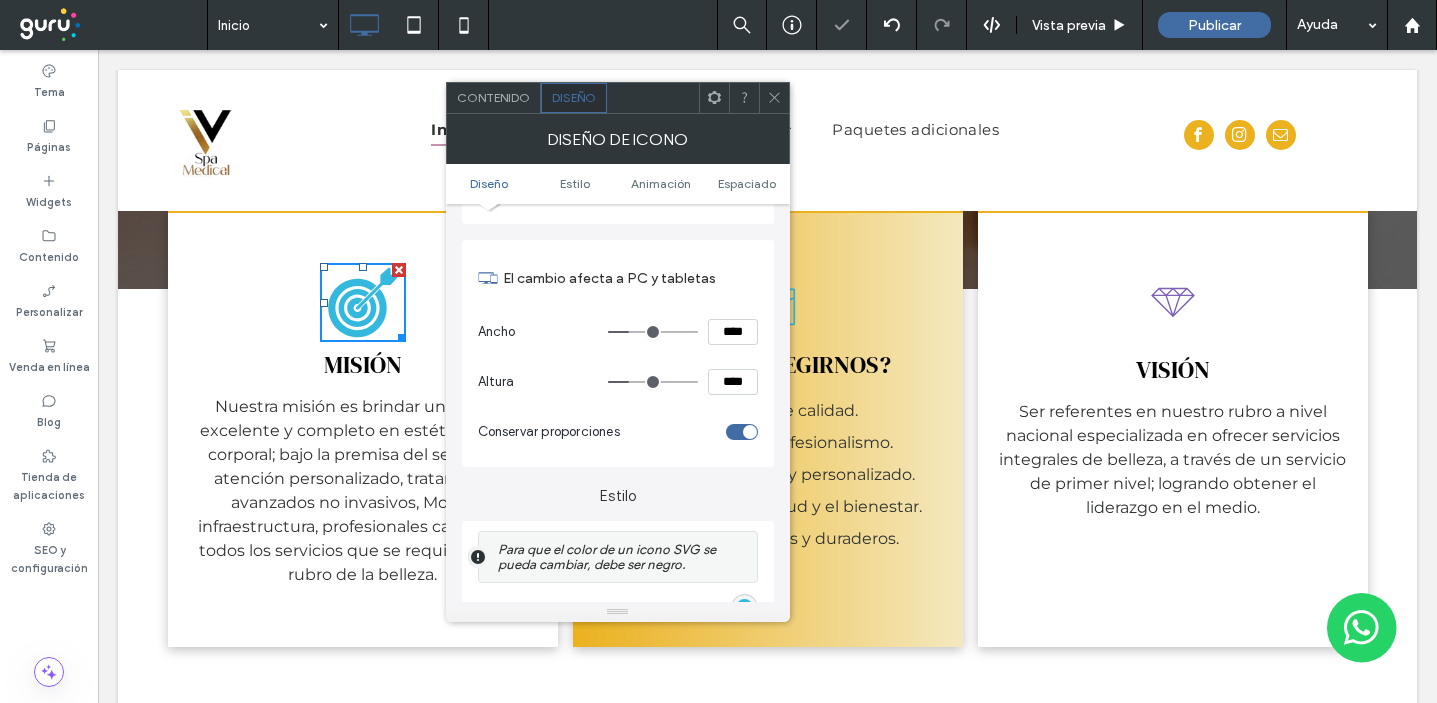 scroll, scrollTop: 245, scrollLeft: 0, axis: vertical 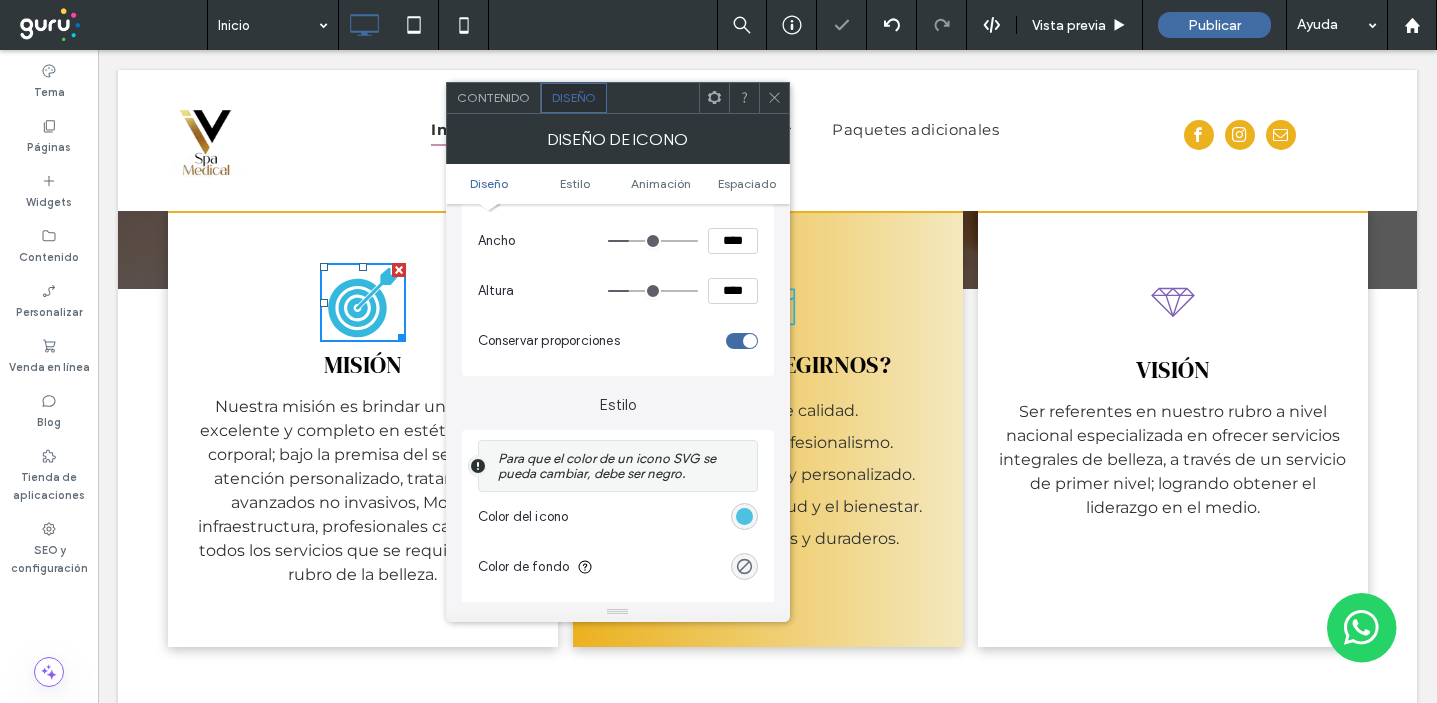 click at bounding box center [744, 516] 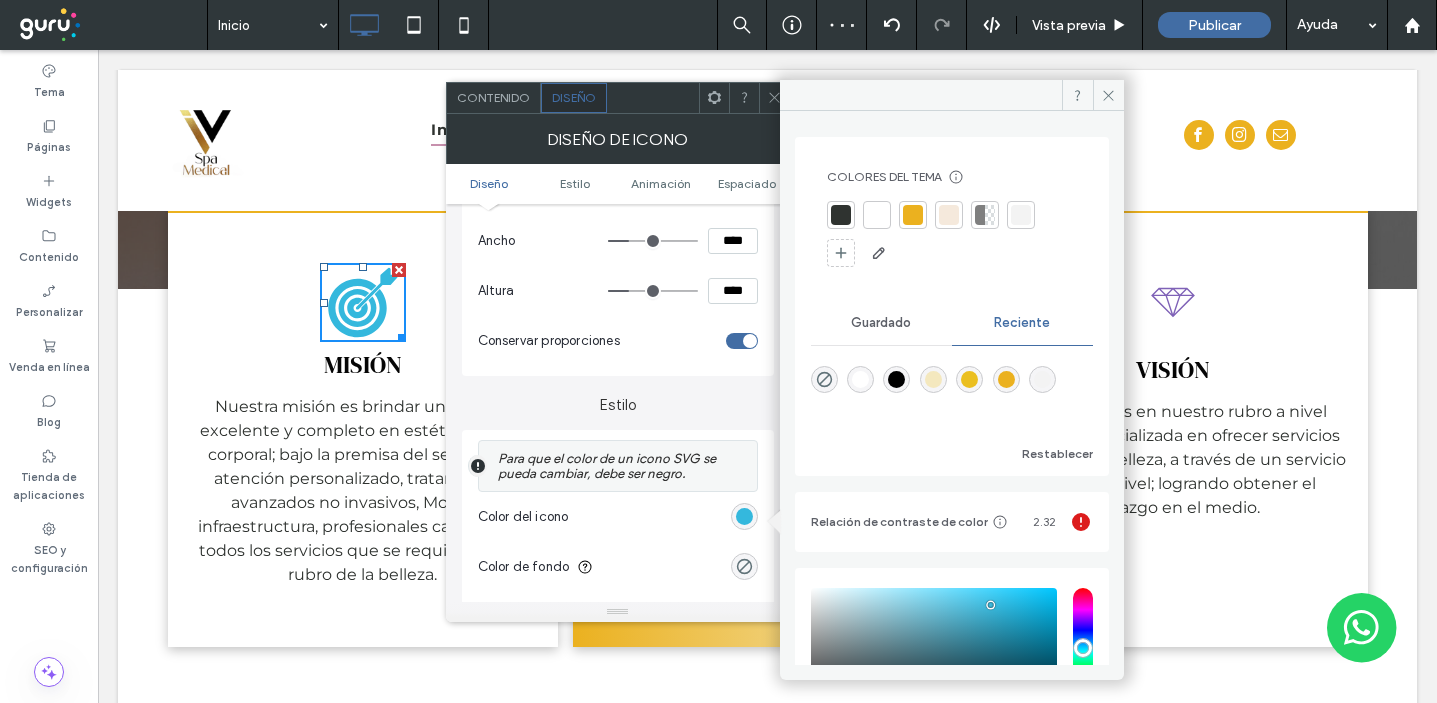 click at bounding box center [913, 215] 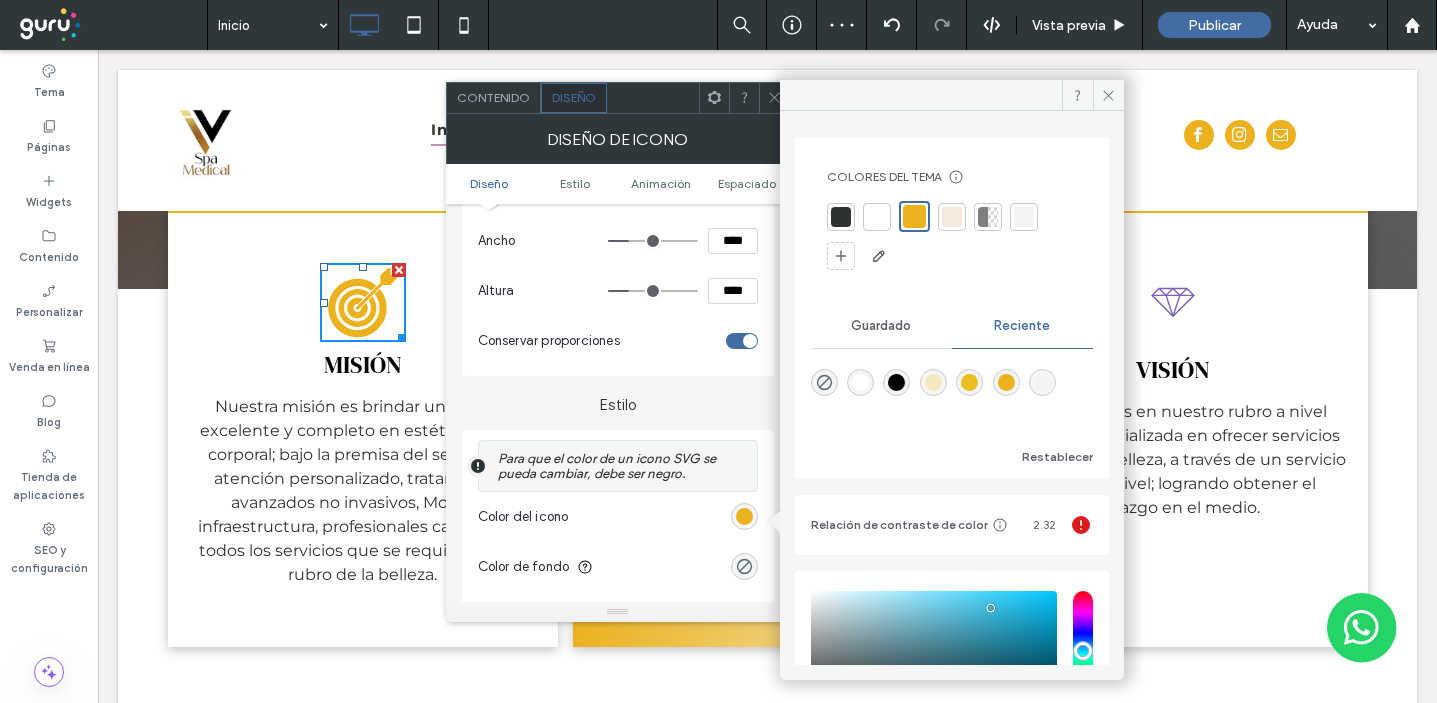 drag, startPoint x: 1101, startPoint y: 97, endPoint x: 757, endPoint y: 95, distance: 344.00583 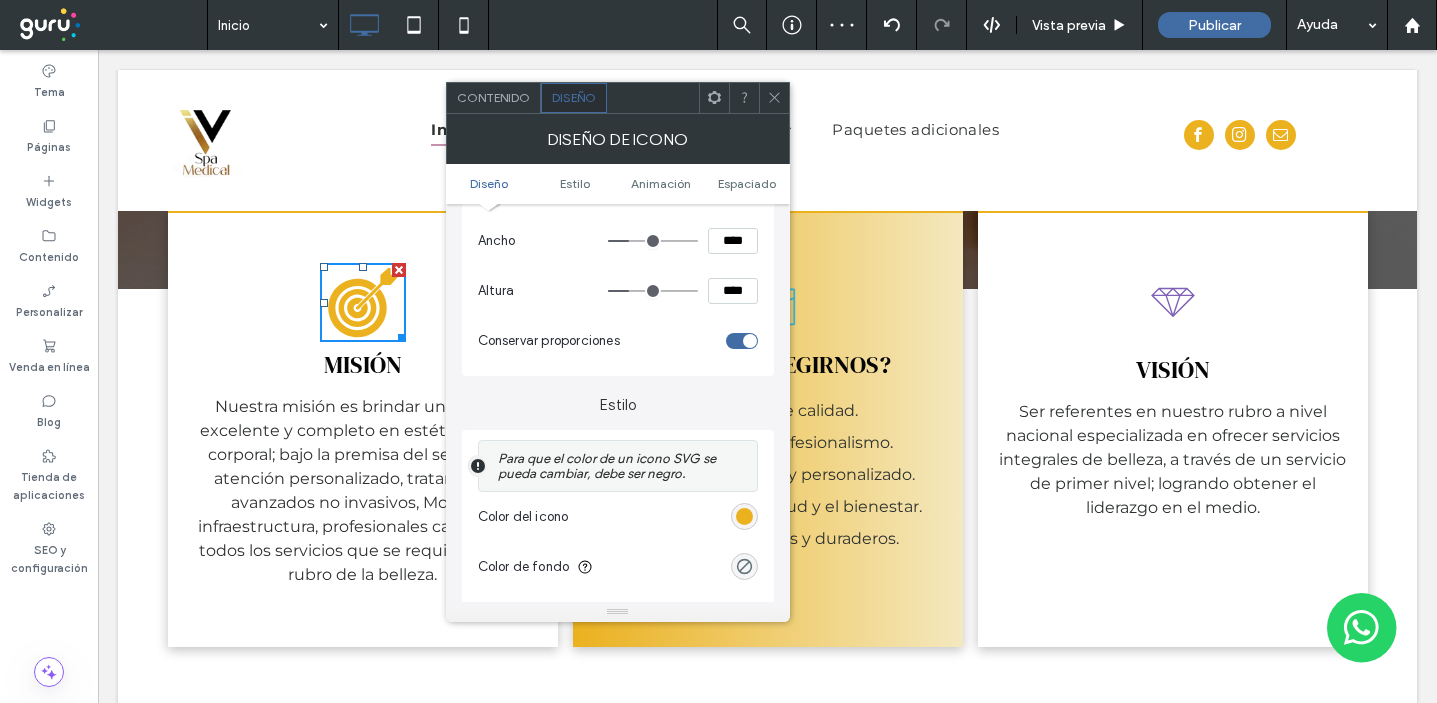 click 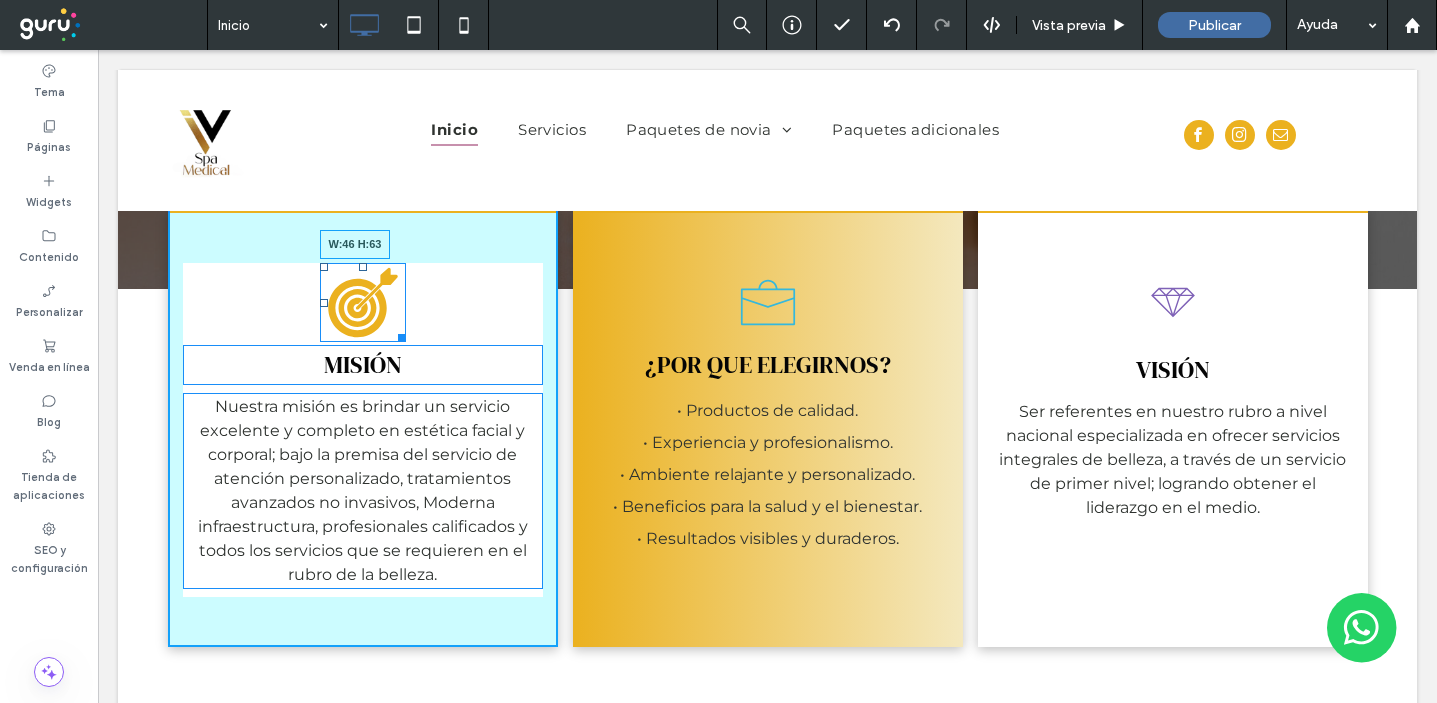 drag, startPoint x: 397, startPoint y: 340, endPoint x: 377, endPoint y: 324, distance: 25.612497 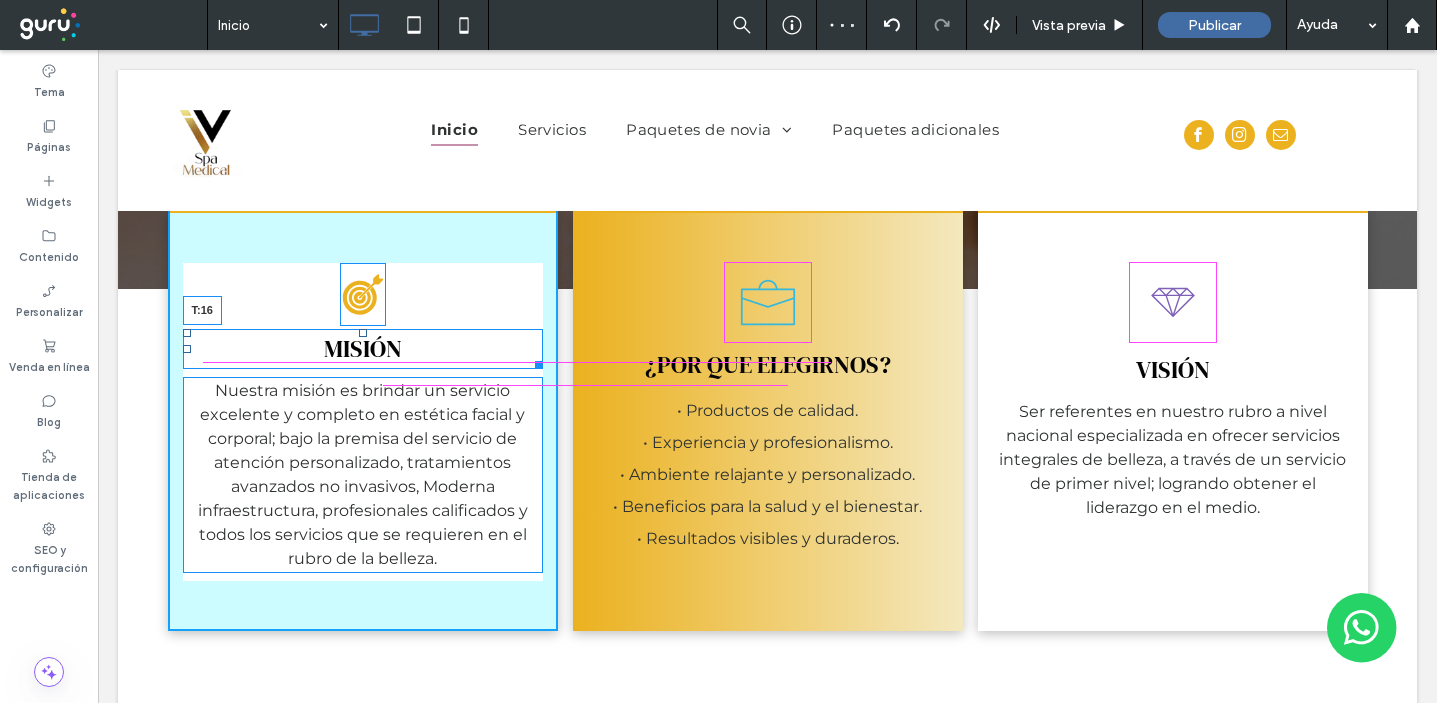 drag, startPoint x: 362, startPoint y: 332, endPoint x: 464, endPoint y: 394, distance: 119.36499 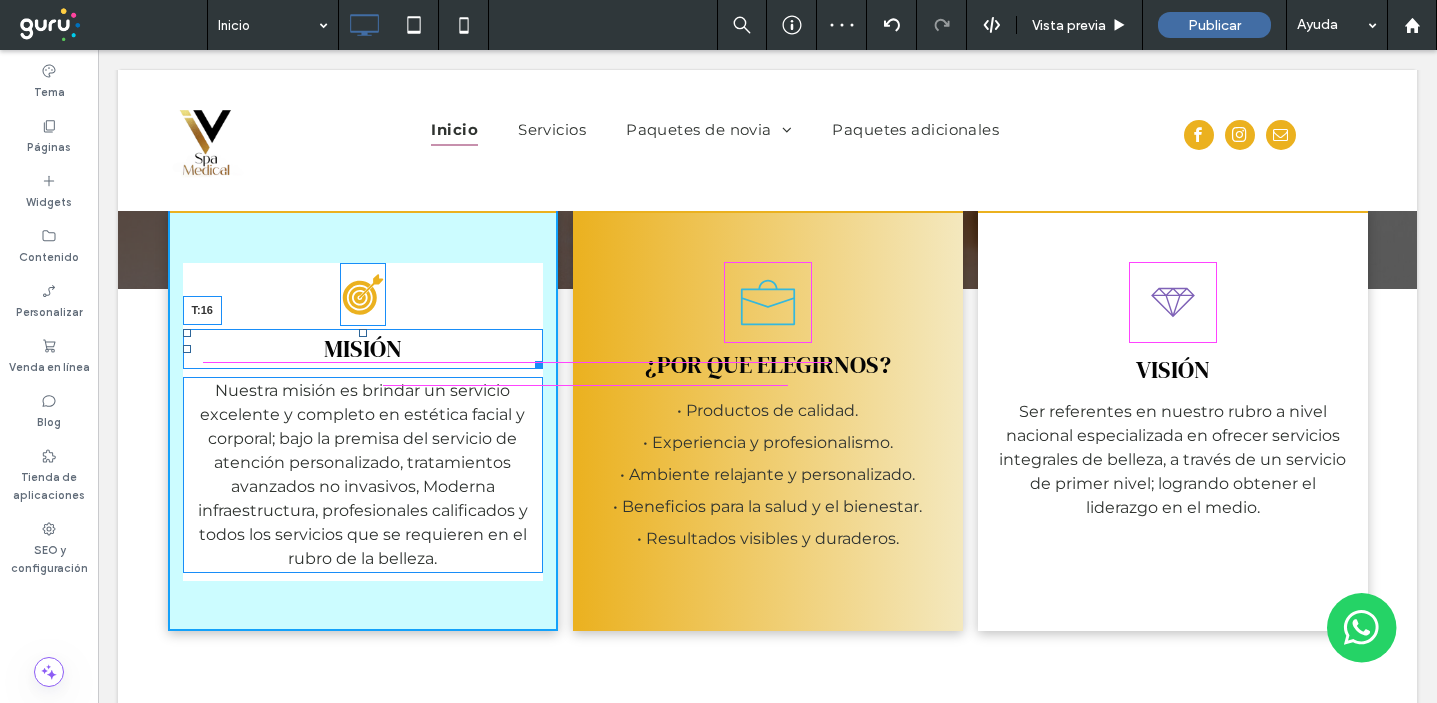 click at bounding box center (363, 333) 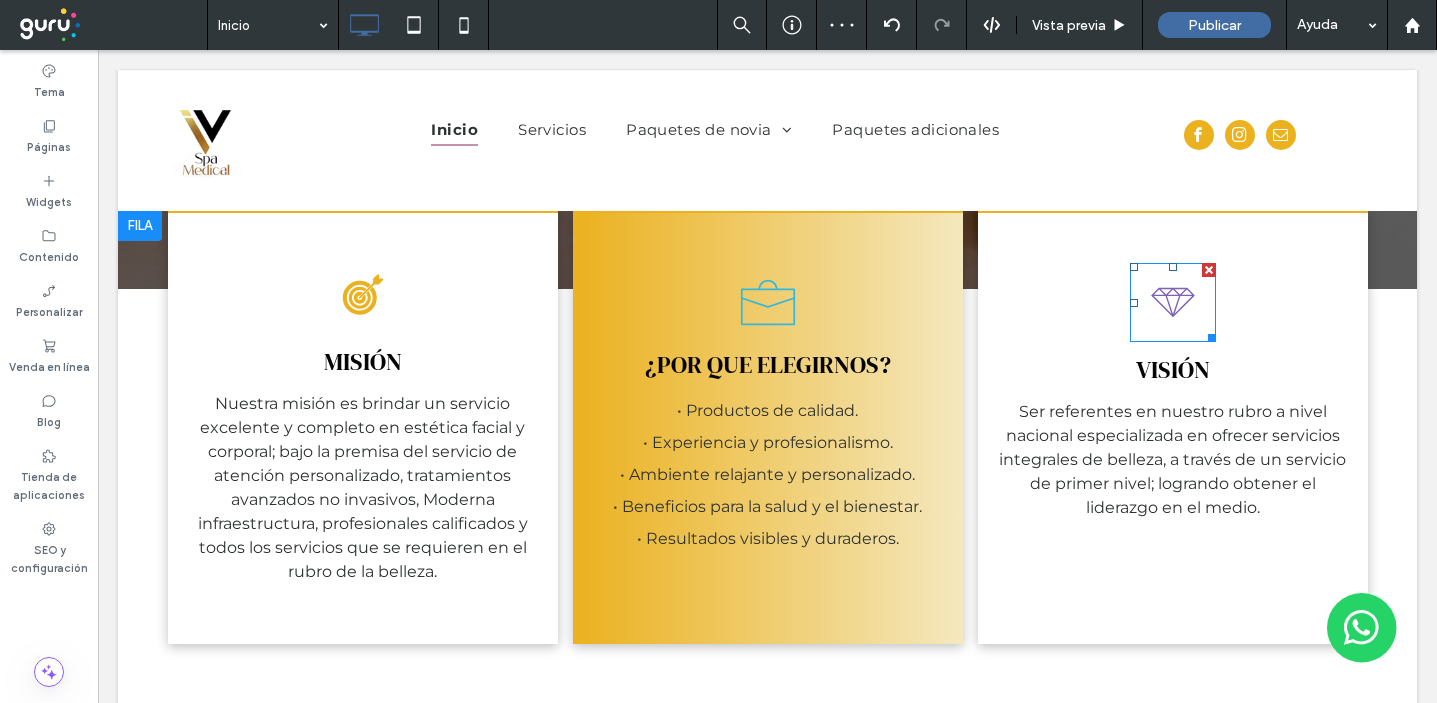 click 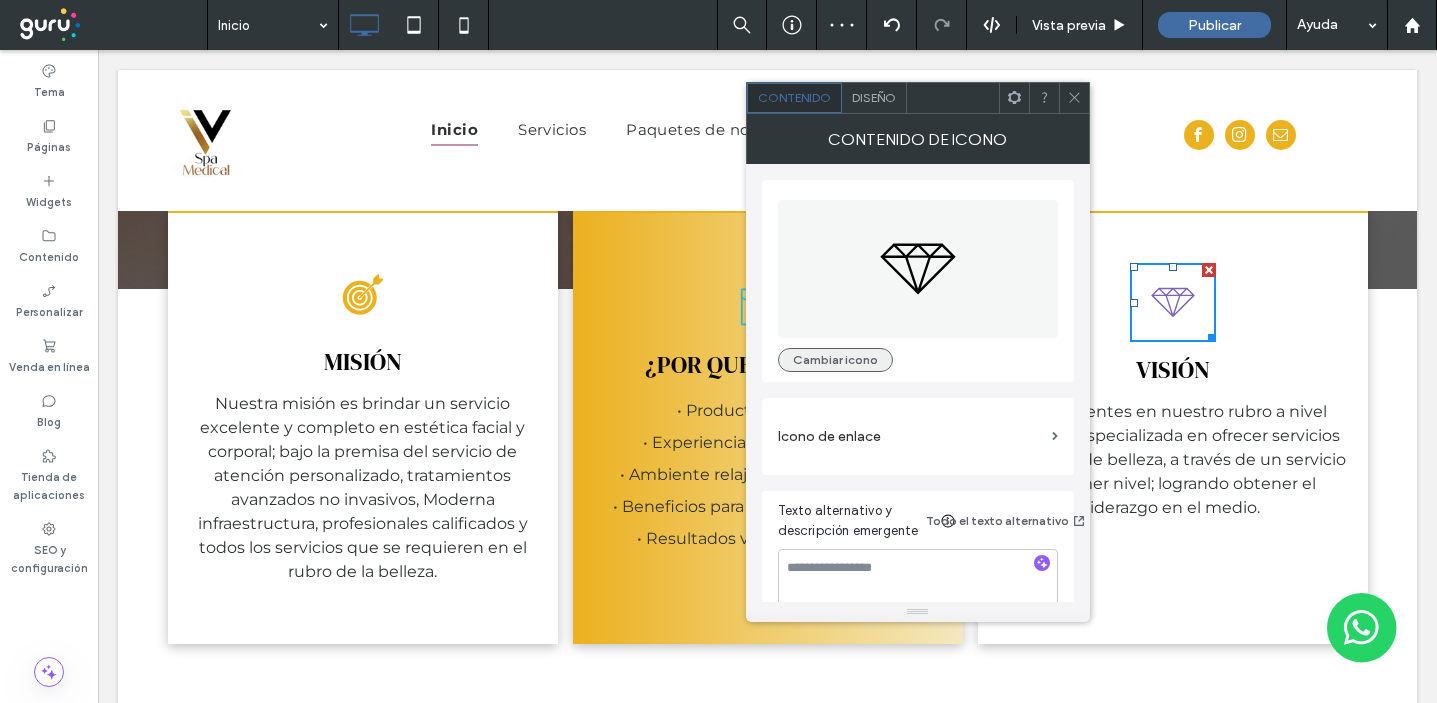 drag, startPoint x: 804, startPoint y: 364, endPoint x: 847, endPoint y: 388, distance: 49.24429 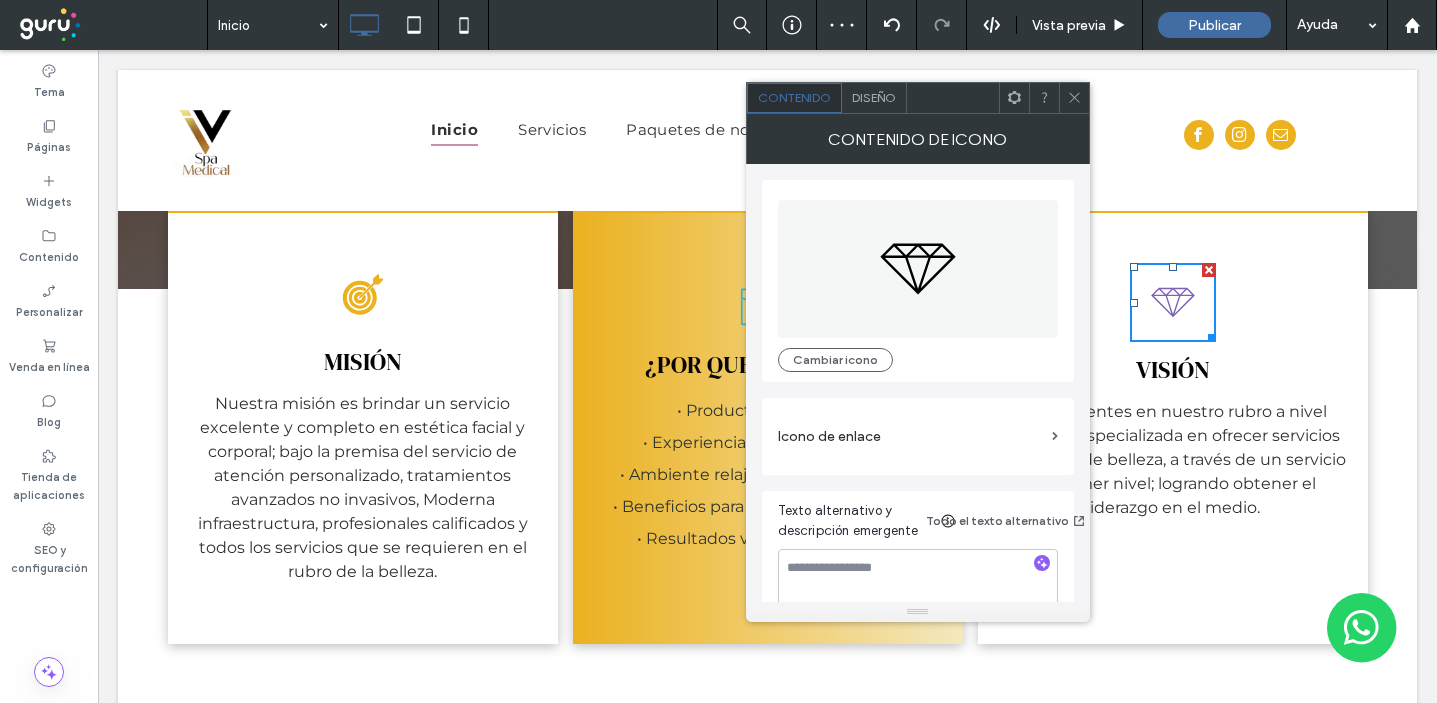 click on "Cambiar icono" at bounding box center [835, 360] 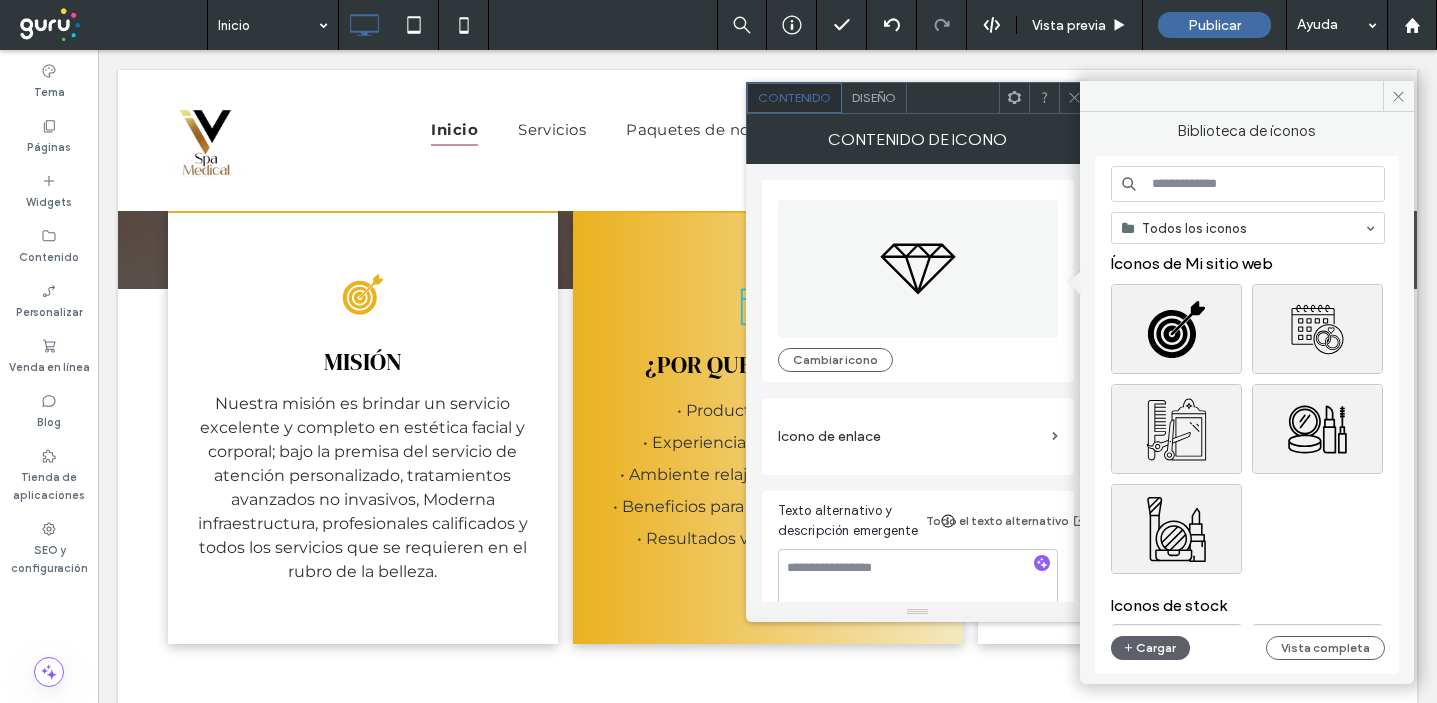 click at bounding box center [1248, 184] 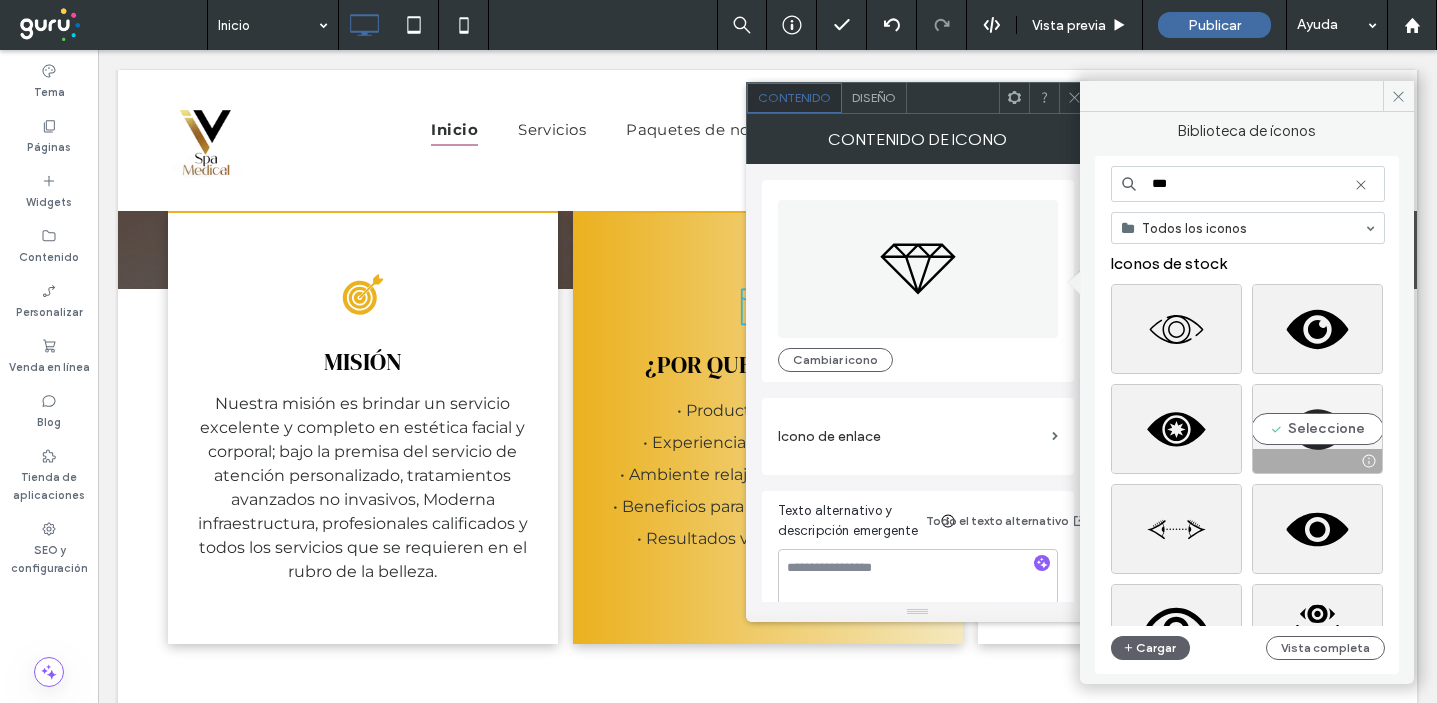 type on "***" 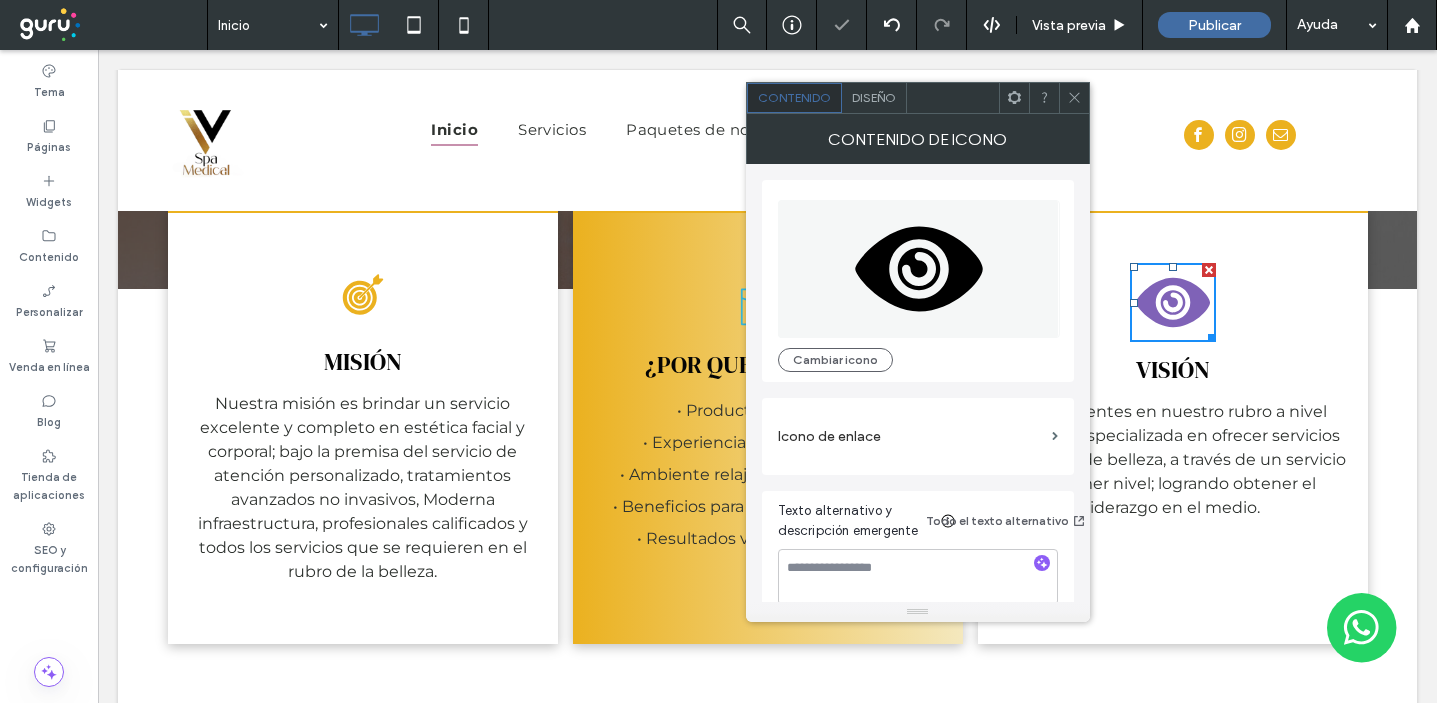 click on "Diseño" at bounding box center (874, 97) 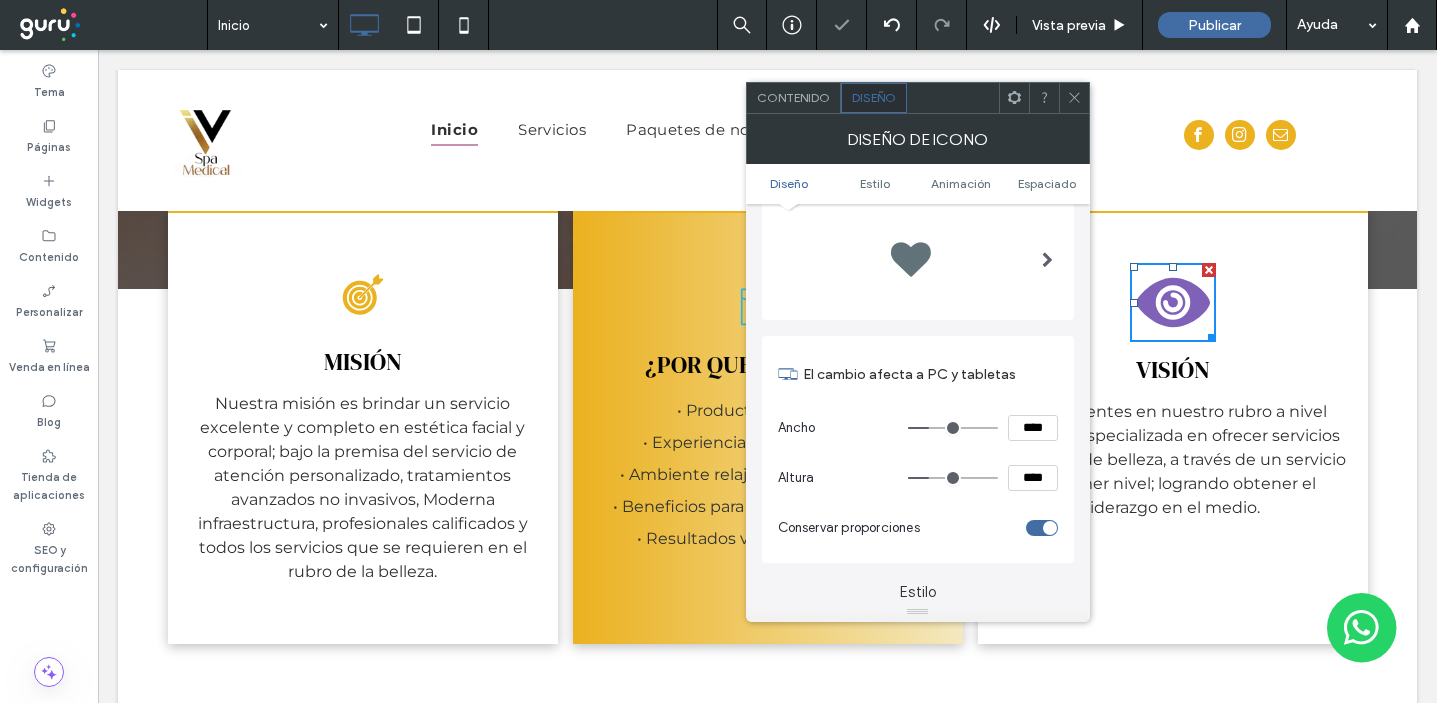 scroll, scrollTop: 186, scrollLeft: 0, axis: vertical 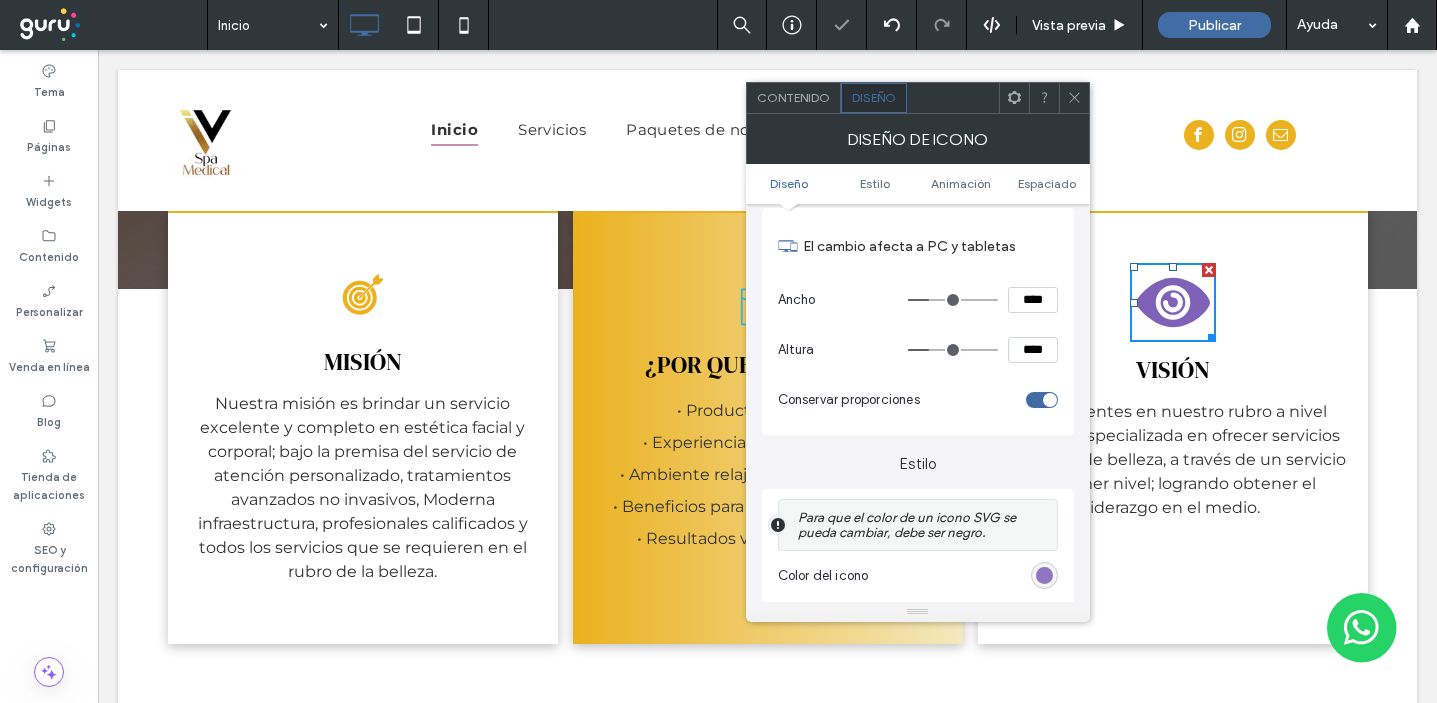 click at bounding box center [1044, 575] 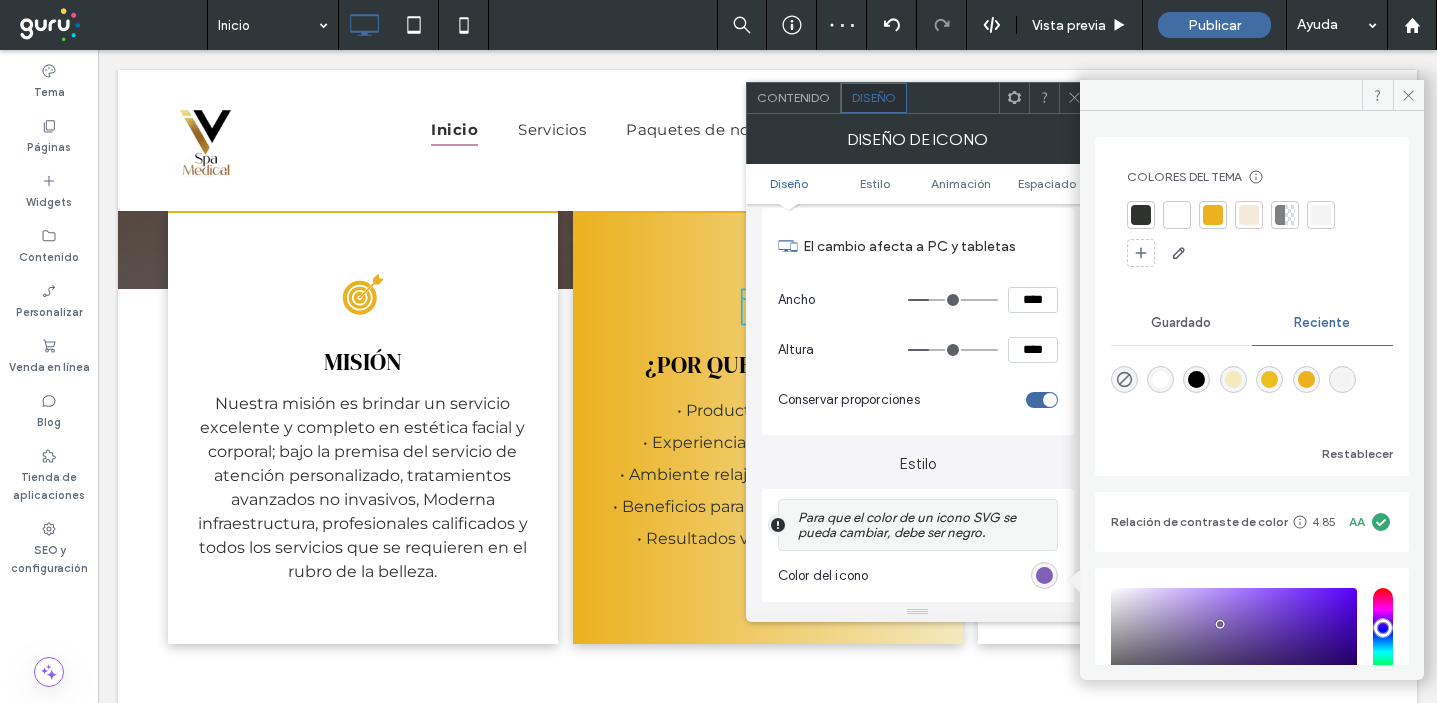 click at bounding box center (1213, 215) 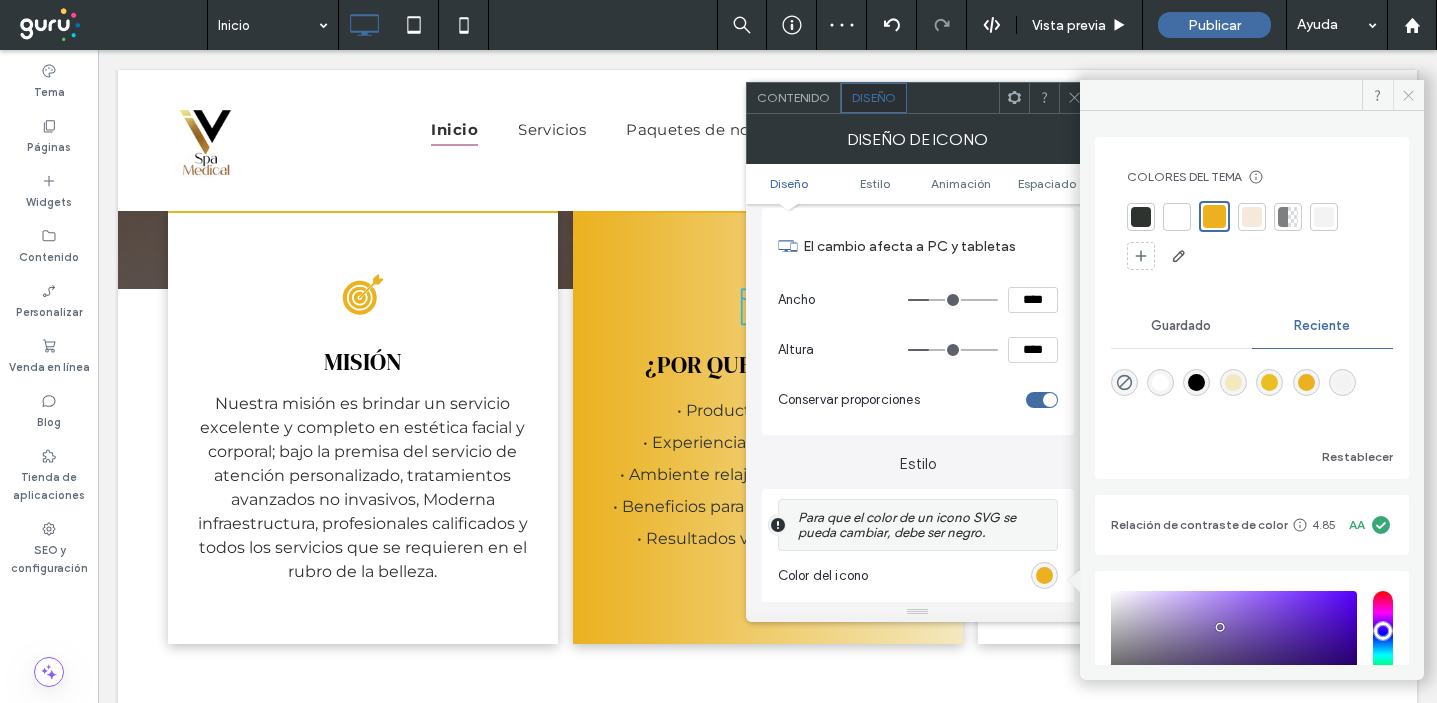 click at bounding box center [1408, 95] 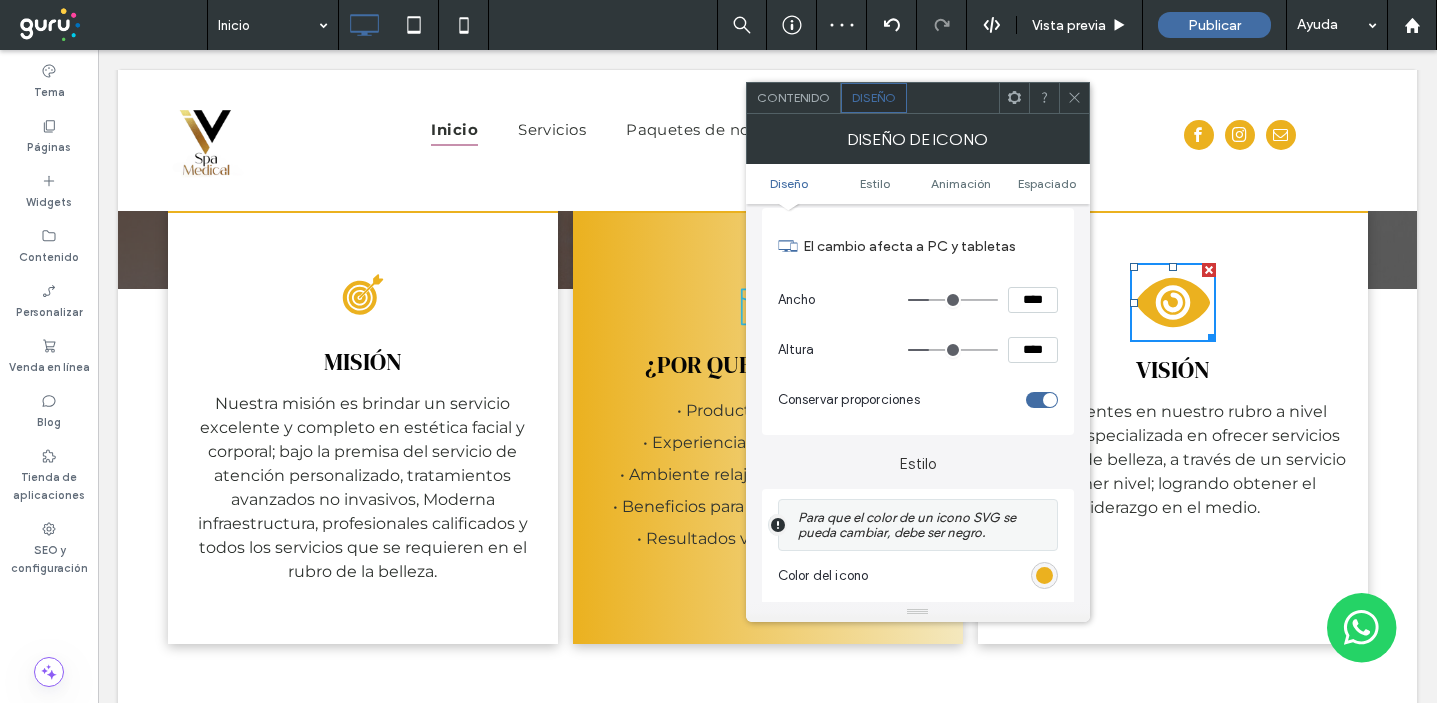 click 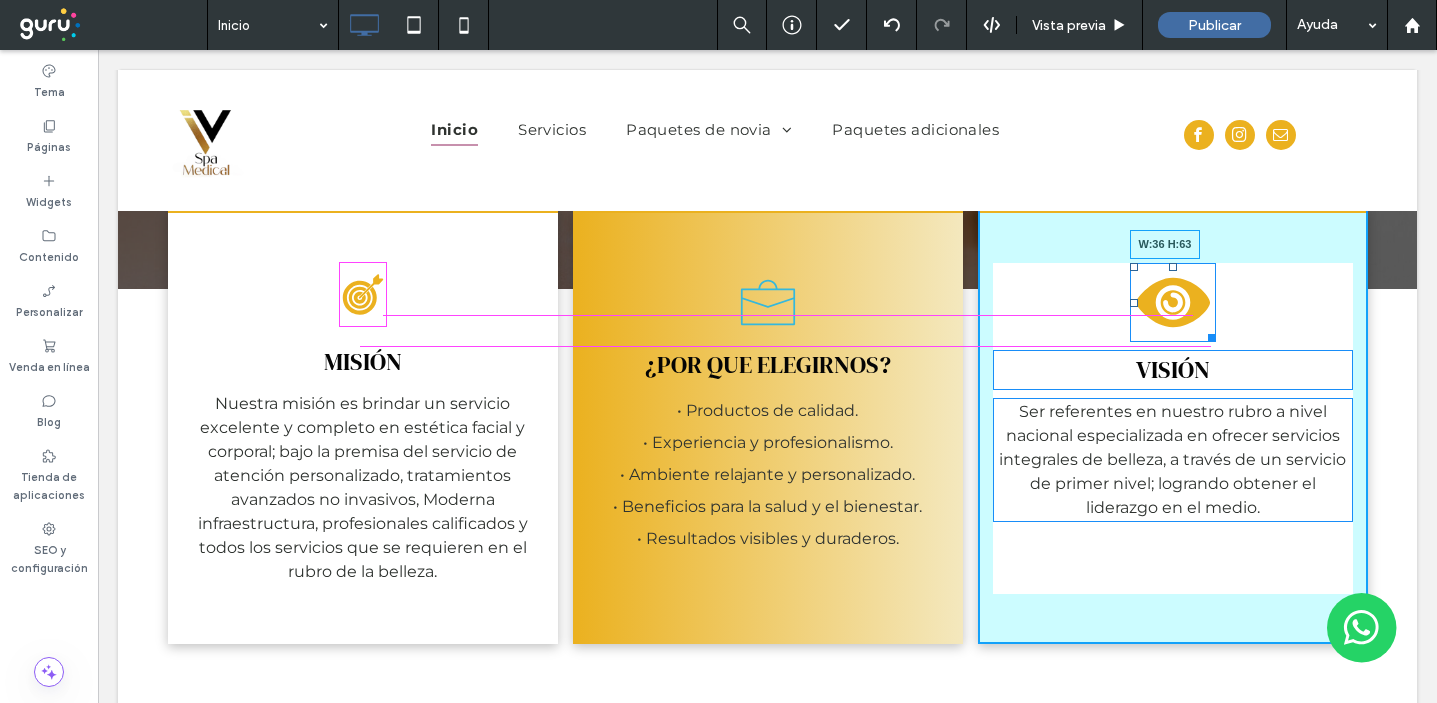 drag, startPoint x: 1208, startPoint y: 331, endPoint x: 1183, endPoint y: 317, distance: 28.653097 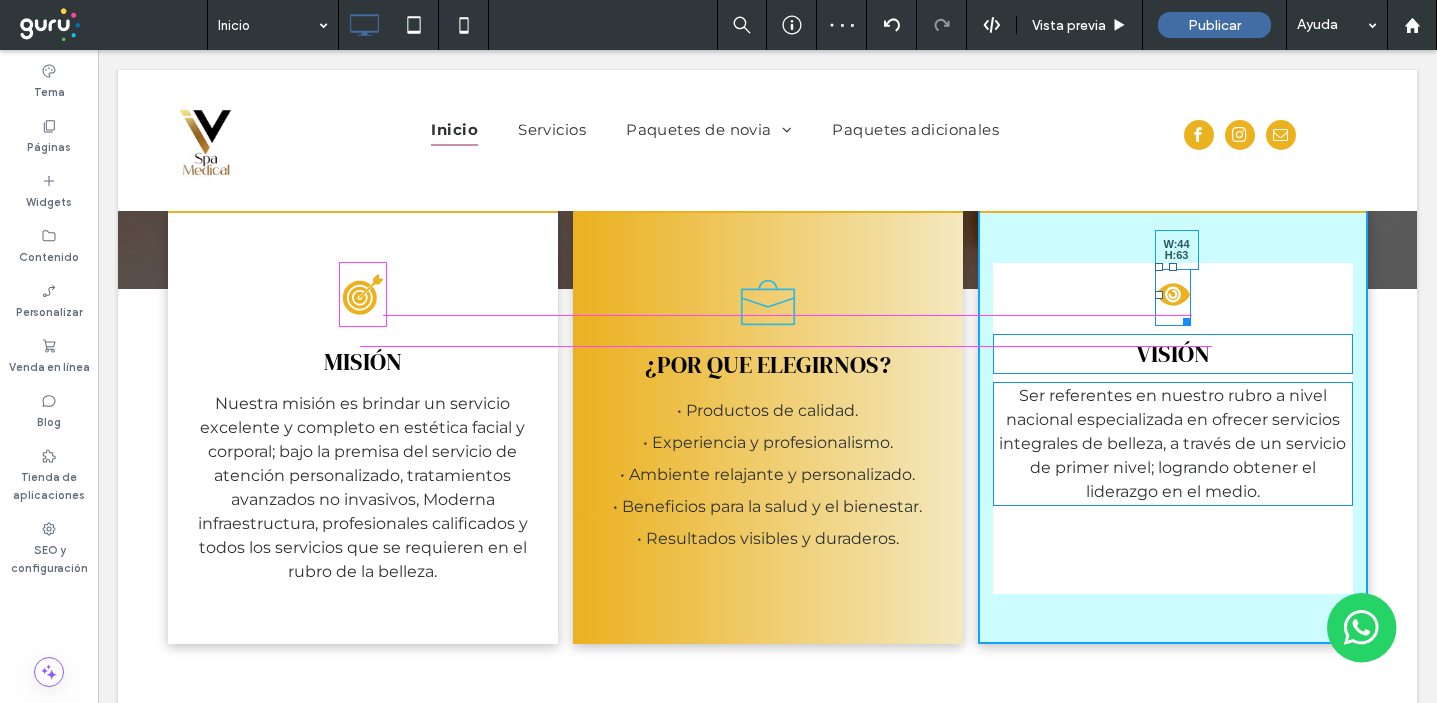 drag, startPoint x: 1186, startPoint y: 311, endPoint x: 1291, endPoint y: 384, distance: 127.88276 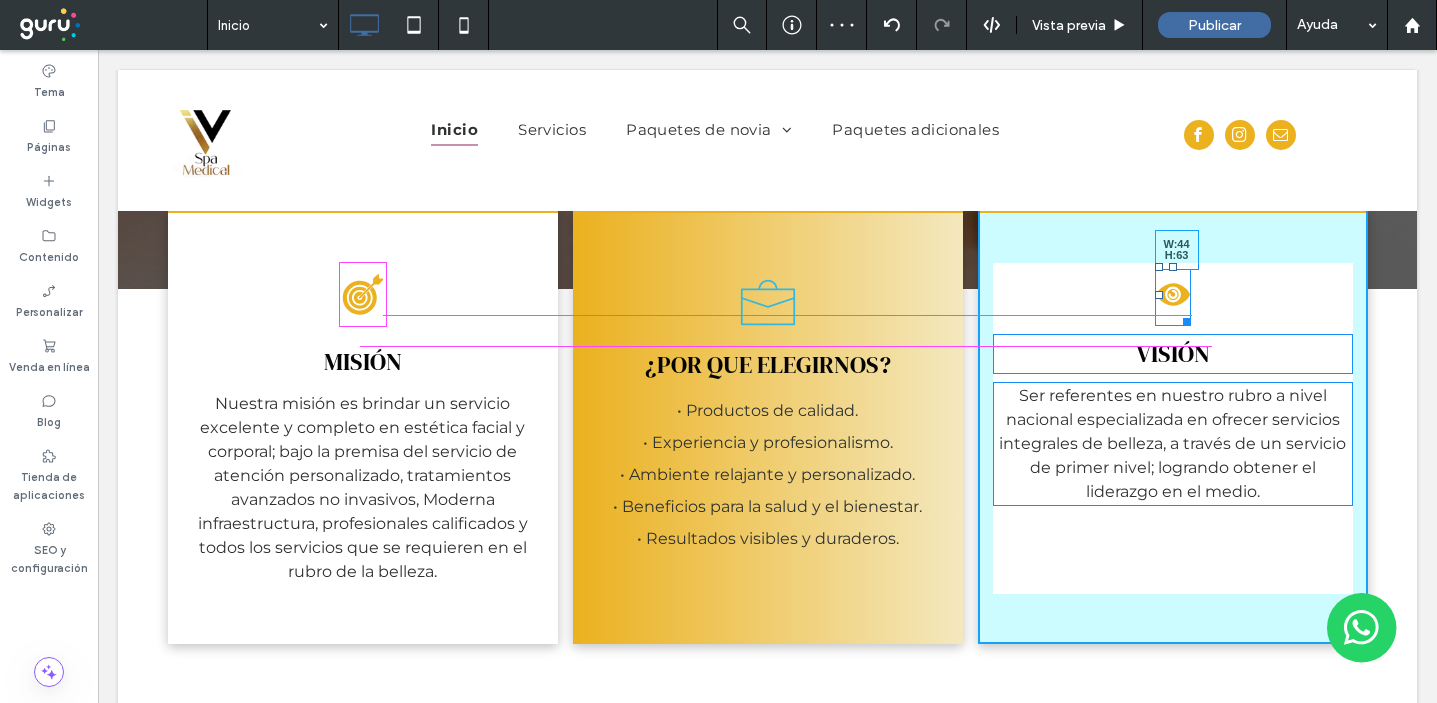 click at bounding box center (1183, 318) 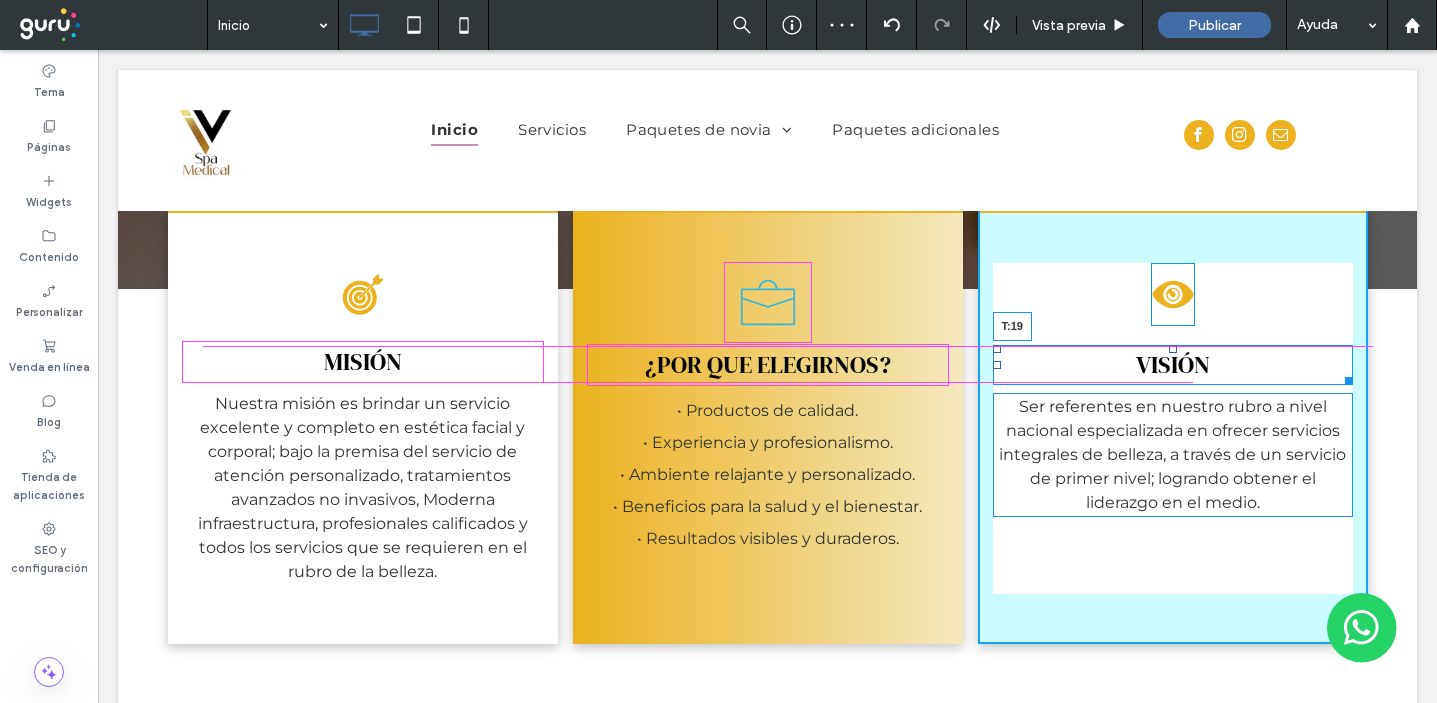 click on "Click To Paste     Click To Paste
Inicio
Servicios
Paquetes de novia
Paquete de Novia Clásica
Paquete de Novia Premium
Paquetes adicionales
Click To Paste     Click To Paste
Dese un tiempo, relájese y disfrute.
Estética avanzada, tratamientos no invasivos - IV Spa, Chacarilla Santiago de Surco
Click To Paste     Click To Paste
Contáctanos
Contáctenos
Nombre
Email
Teléfono
Ciudad
Mensaje
******
Gracias por contactarnos. Le responderemos tan pronto como sea posible.
Lo sentimos, hubo un error al tratar de enviar su mensaje. Vuelva a intentarlo más tarde." at bounding box center [767, 2168] 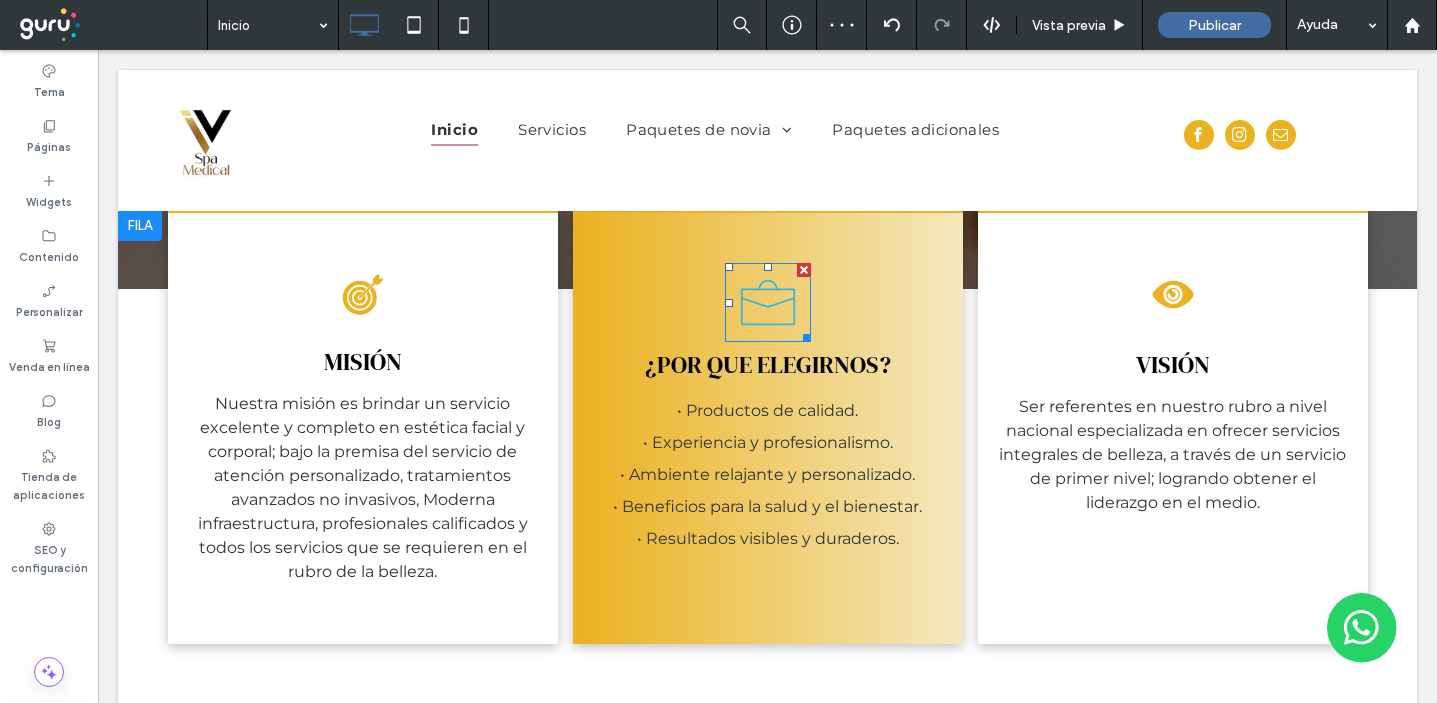click 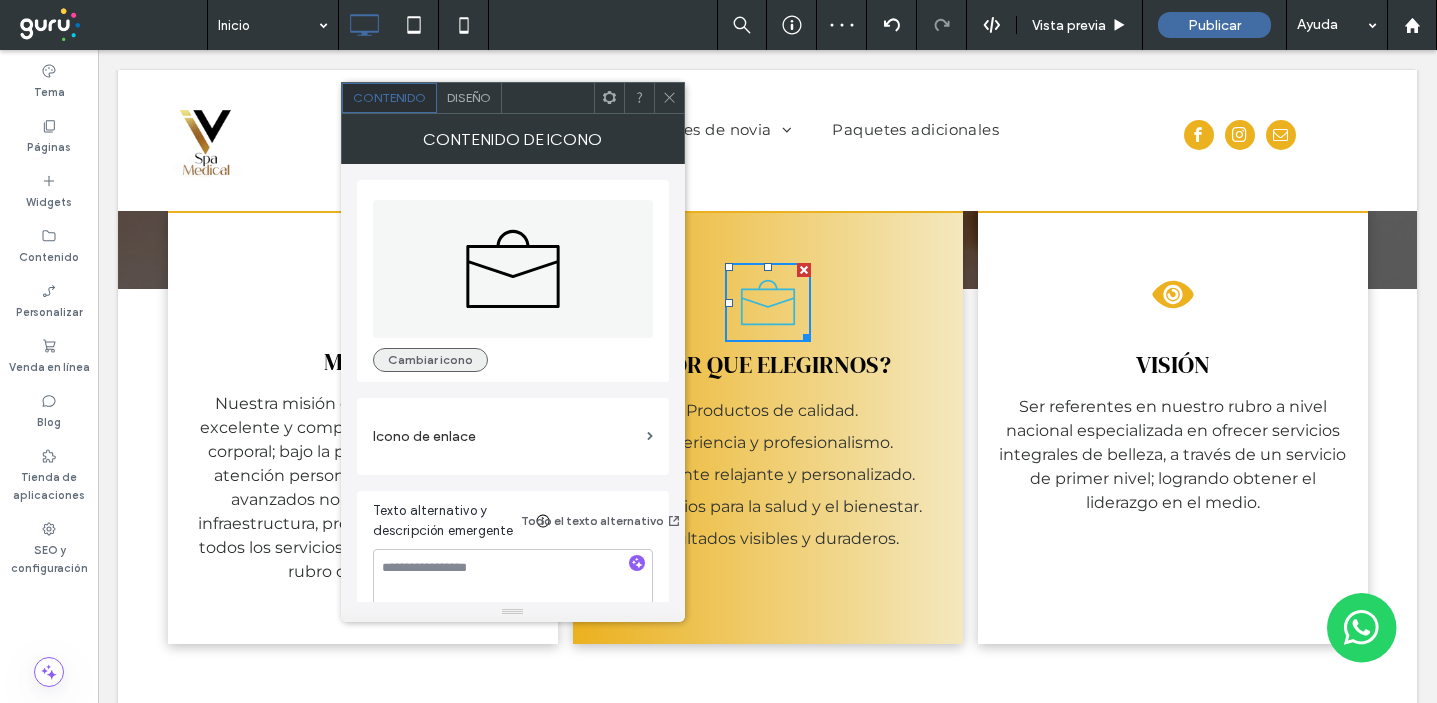click on "Cambiar icono" at bounding box center [430, 360] 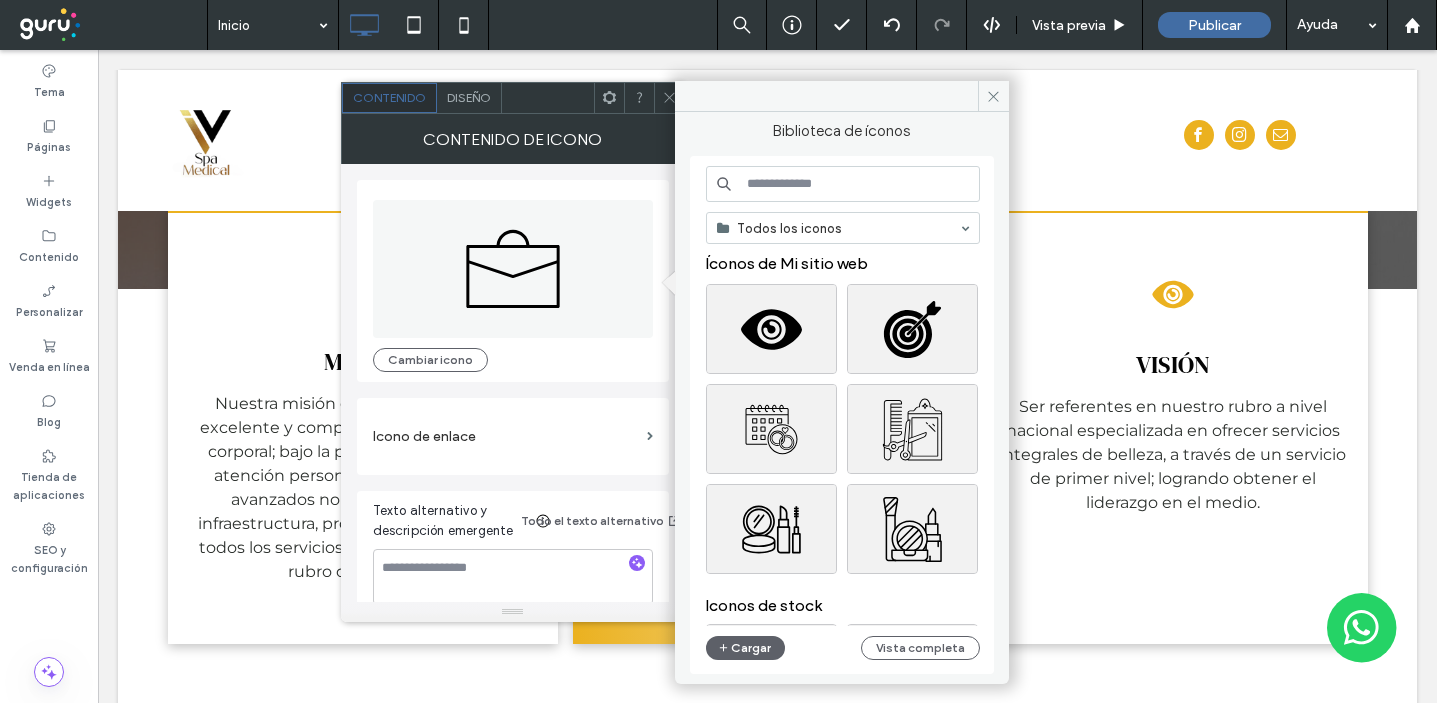 click at bounding box center (843, 184) 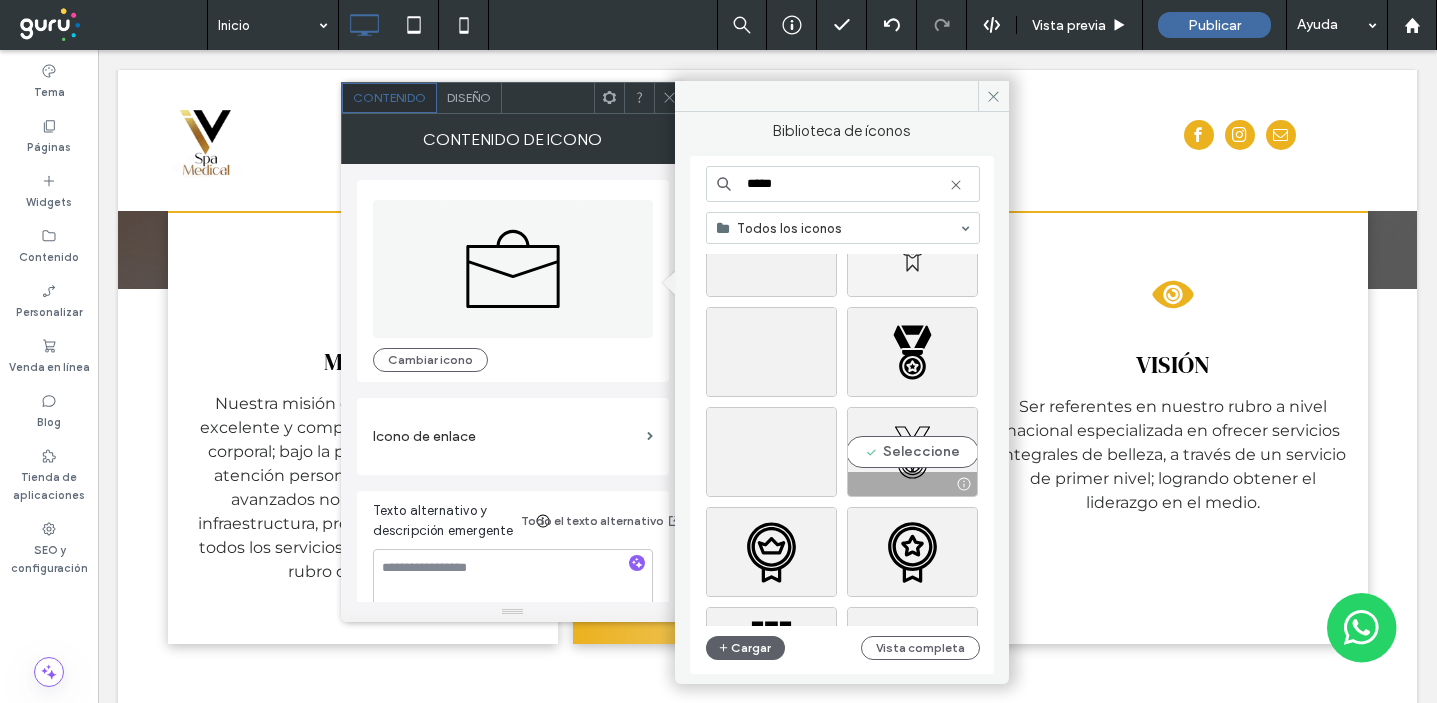 scroll, scrollTop: 207, scrollLeft: 0, axis: vertical 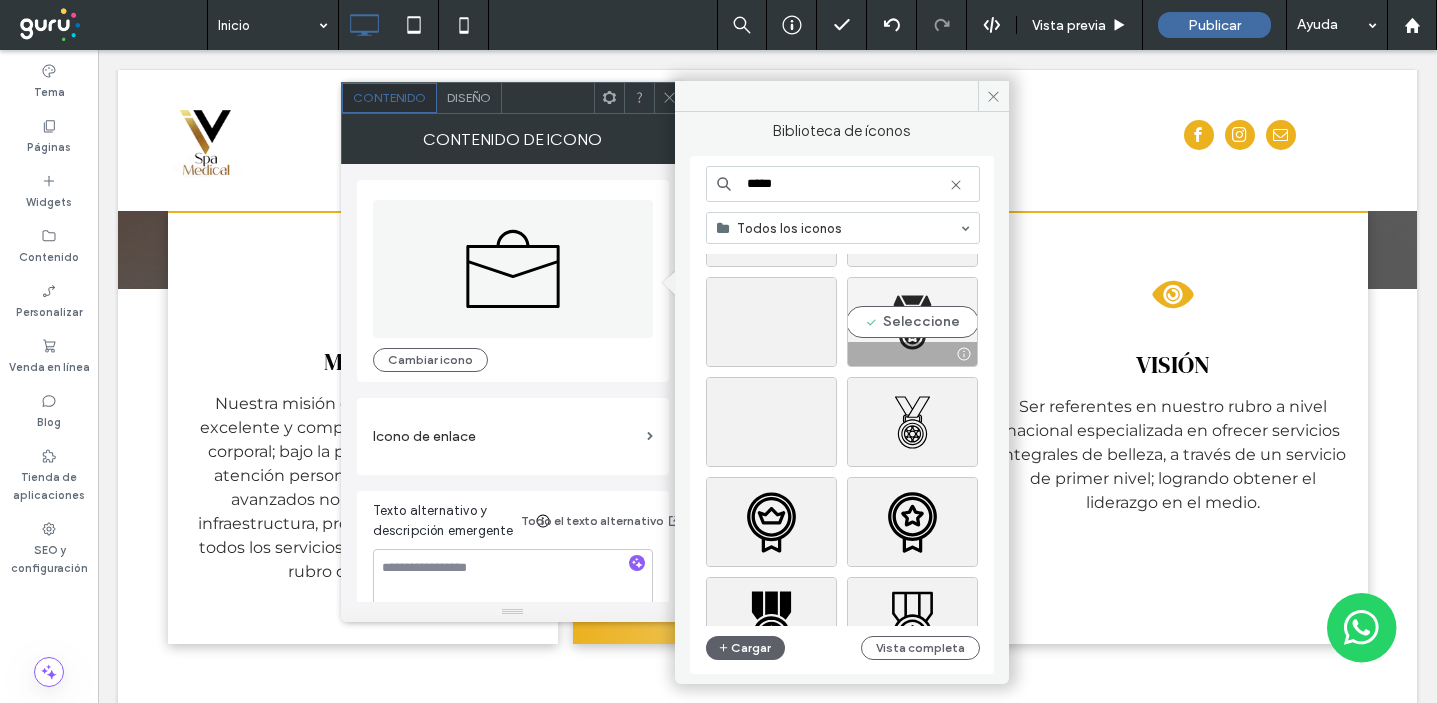 type on "*****" 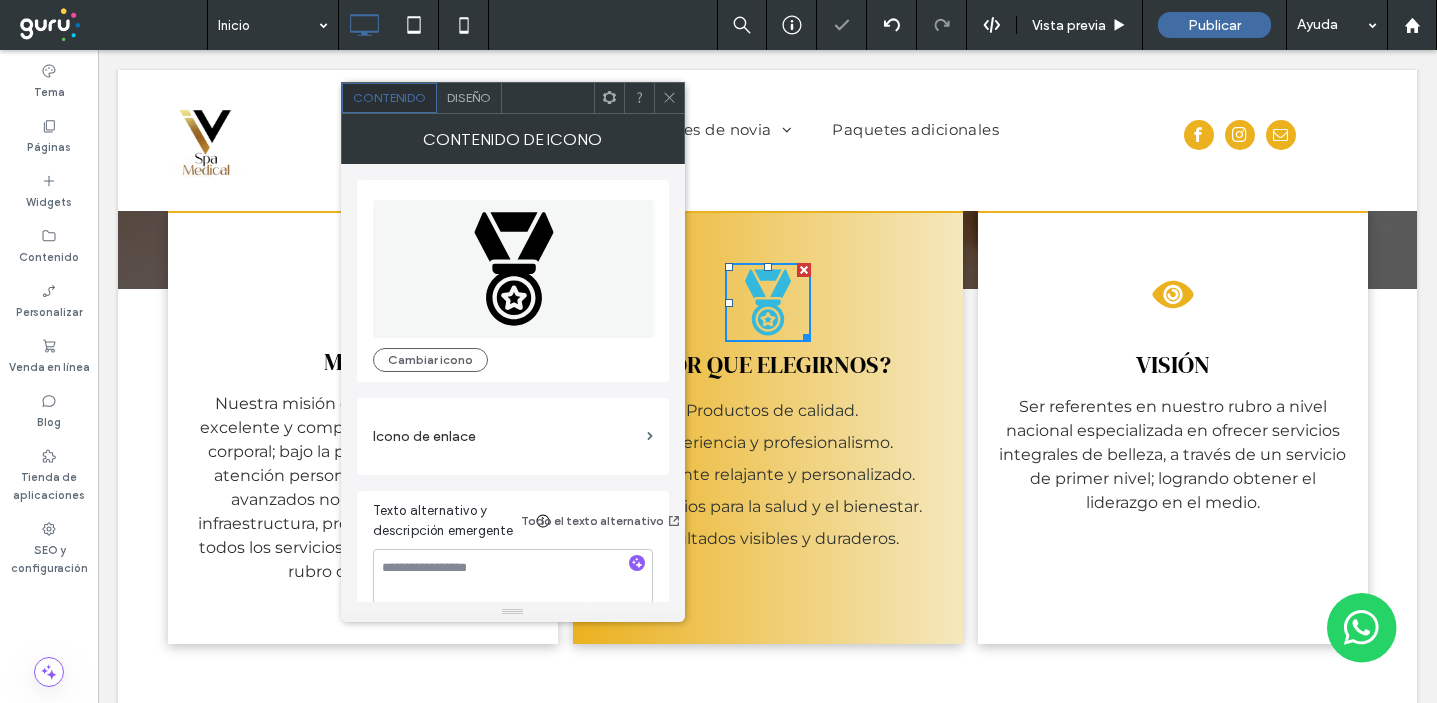 click on "Diseño" at bounding box center (469, 98) 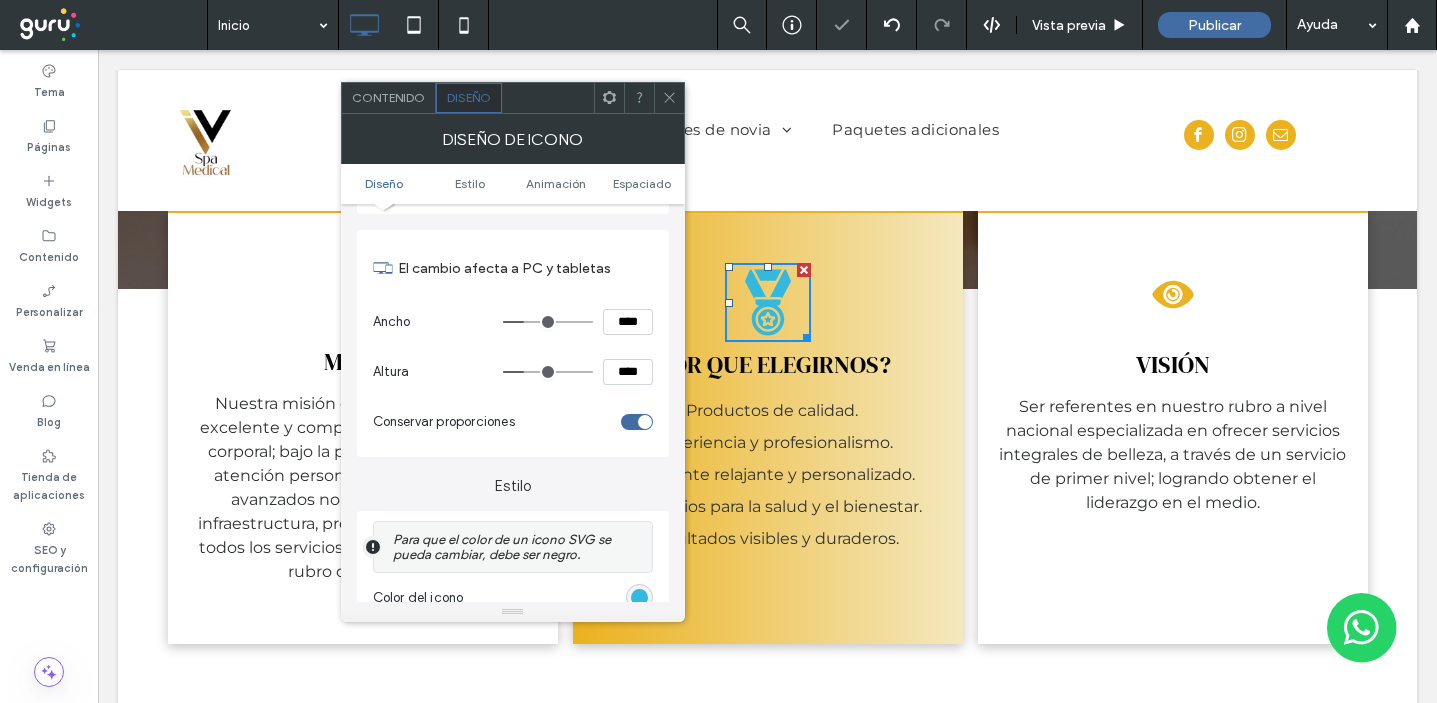 scroll, scrollTop: 205, scrollLeft: 0, axis: vertical 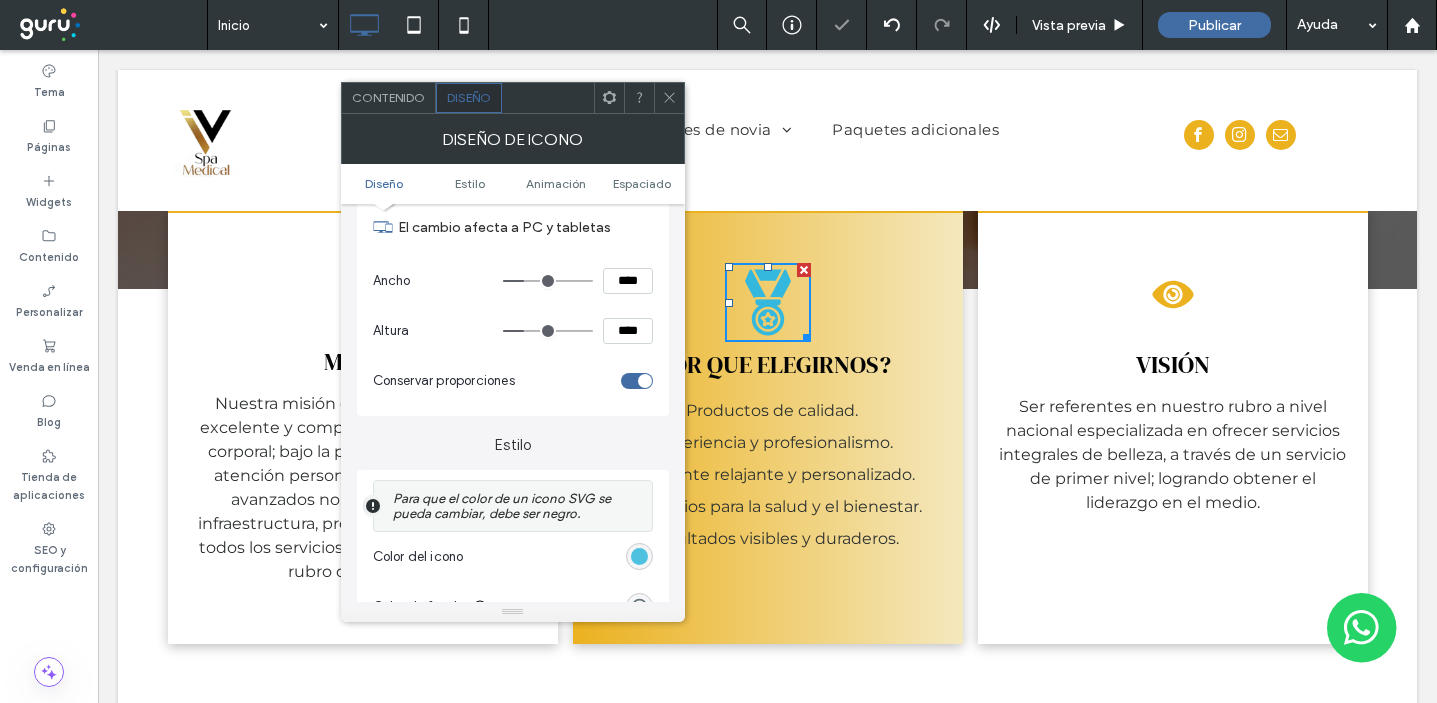 click at bounding box center [639, 556] 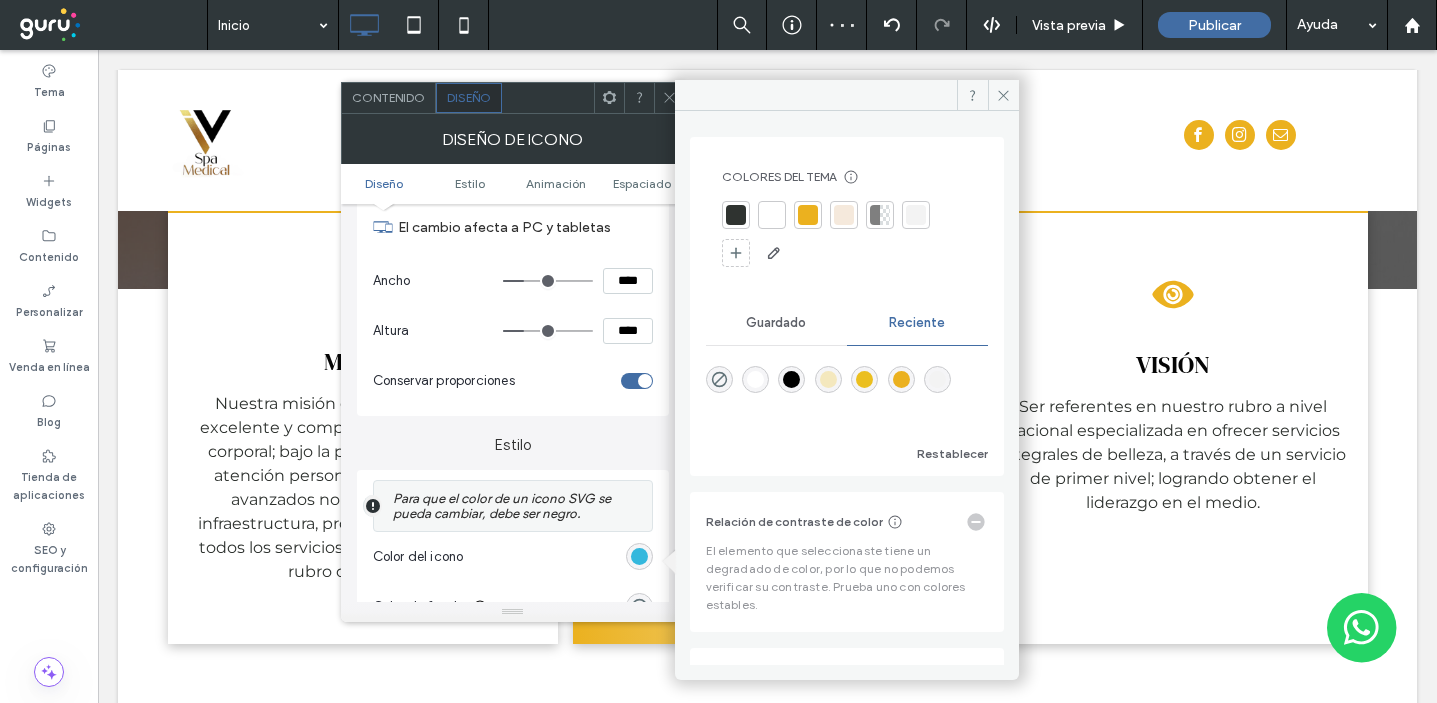 click at bounding box center [736, 215] 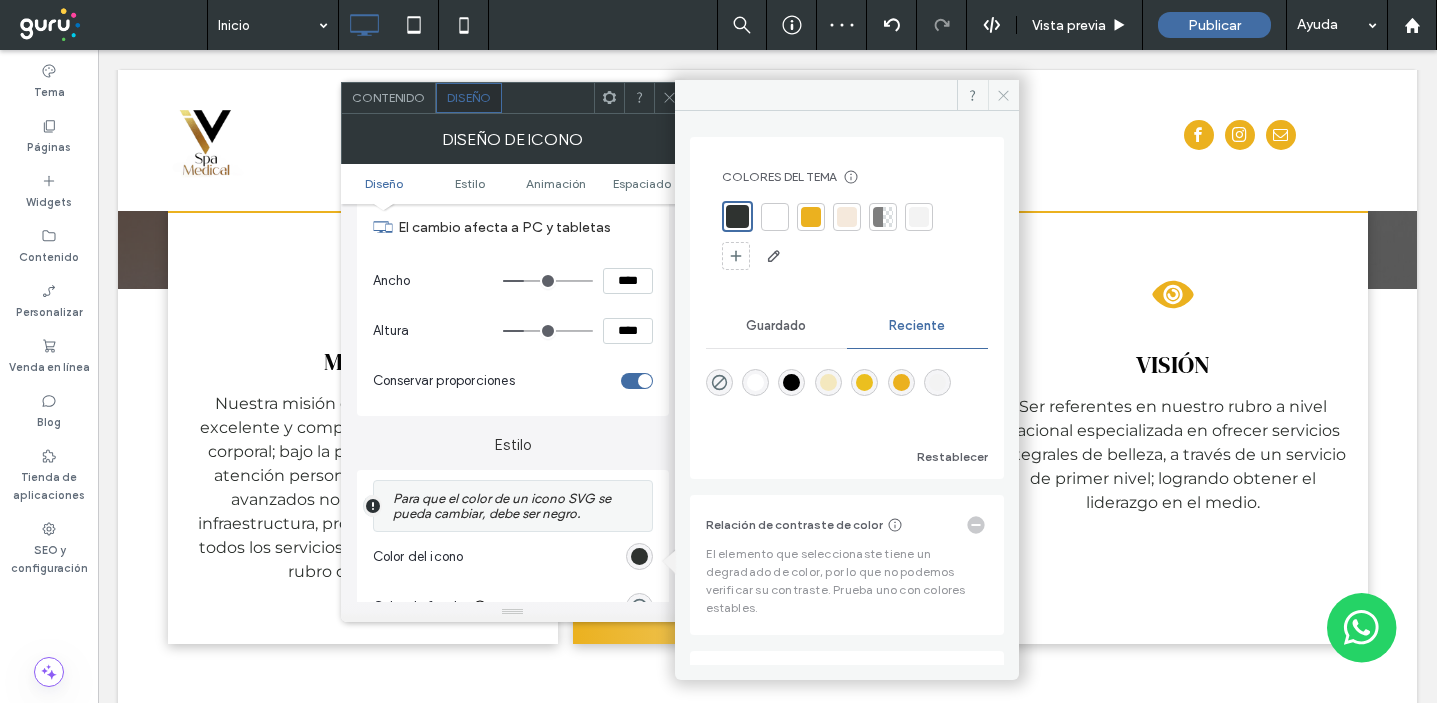 click at bounding box center [1003, 95] 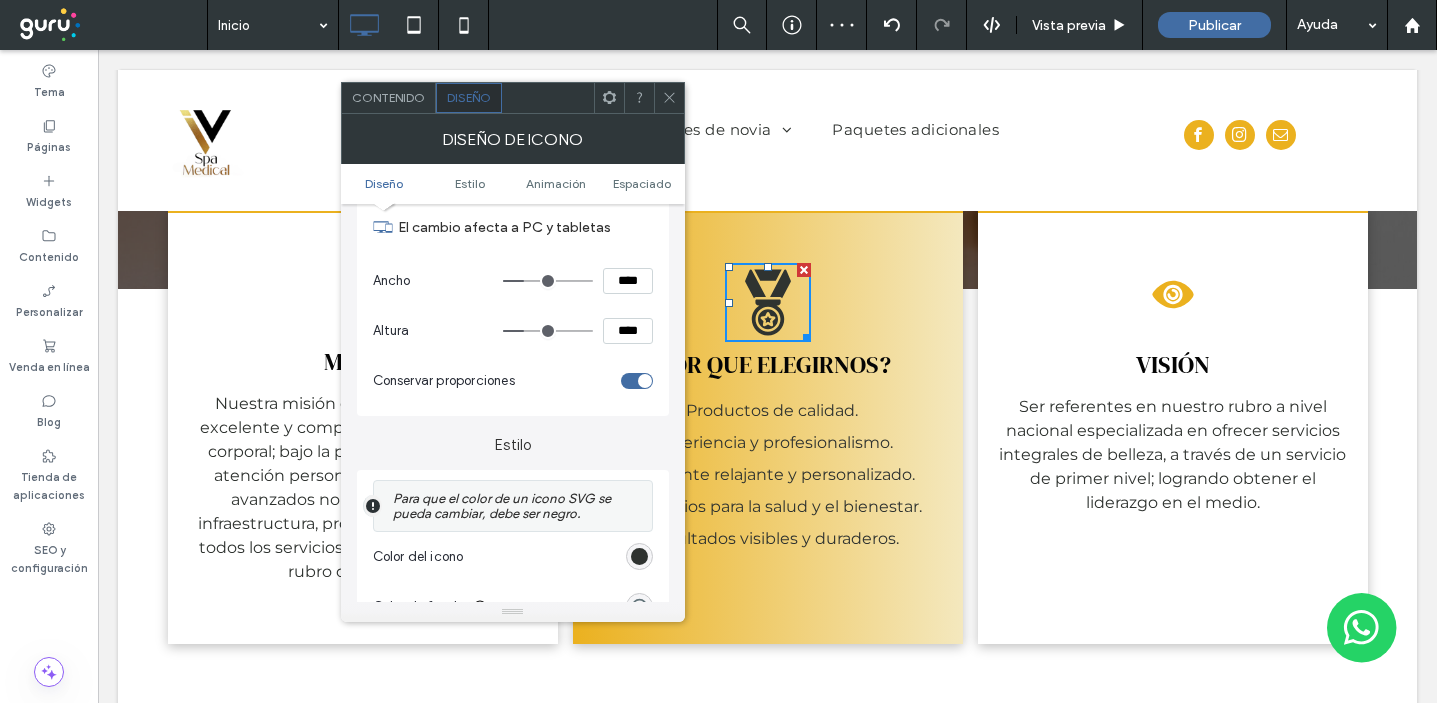 click 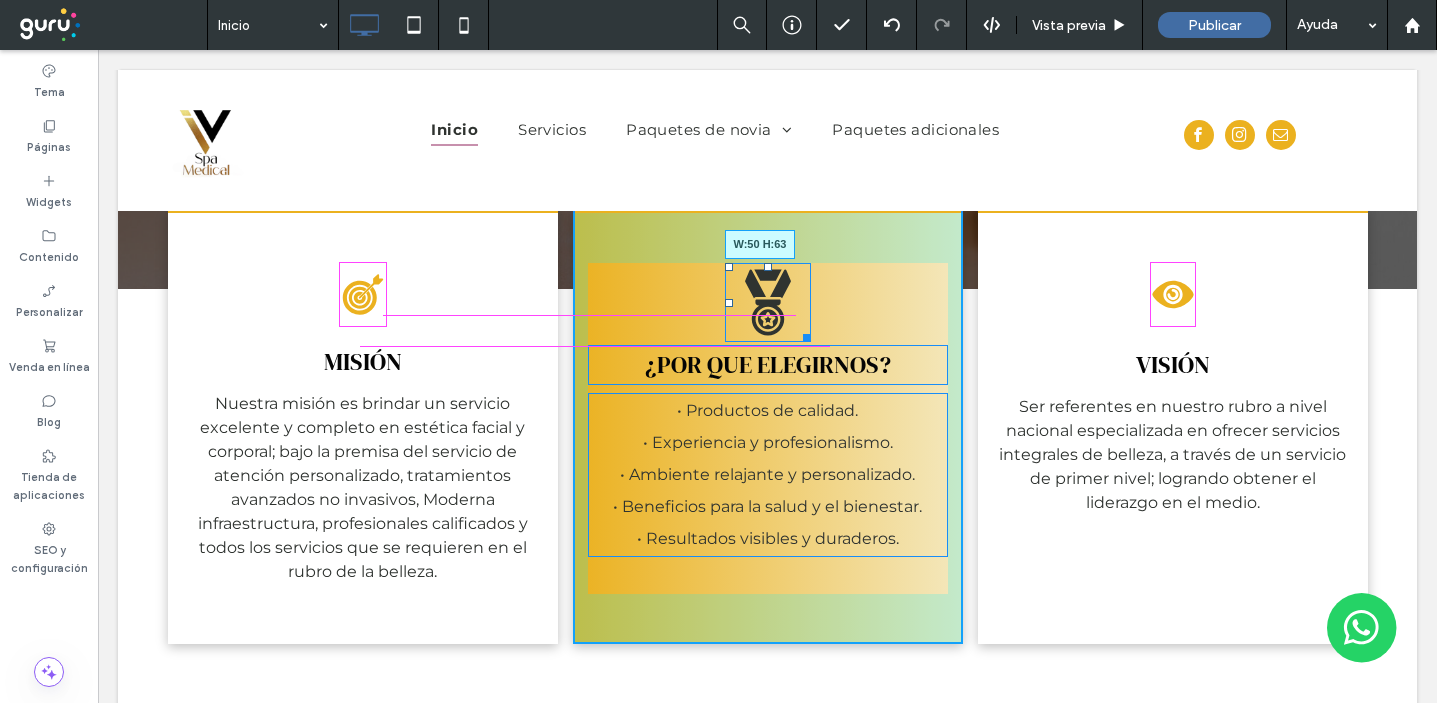 drag, startPoint x: 808, startPoint y: 336, endPoint x: 915, endPoint y: 388, distance: 118.966385 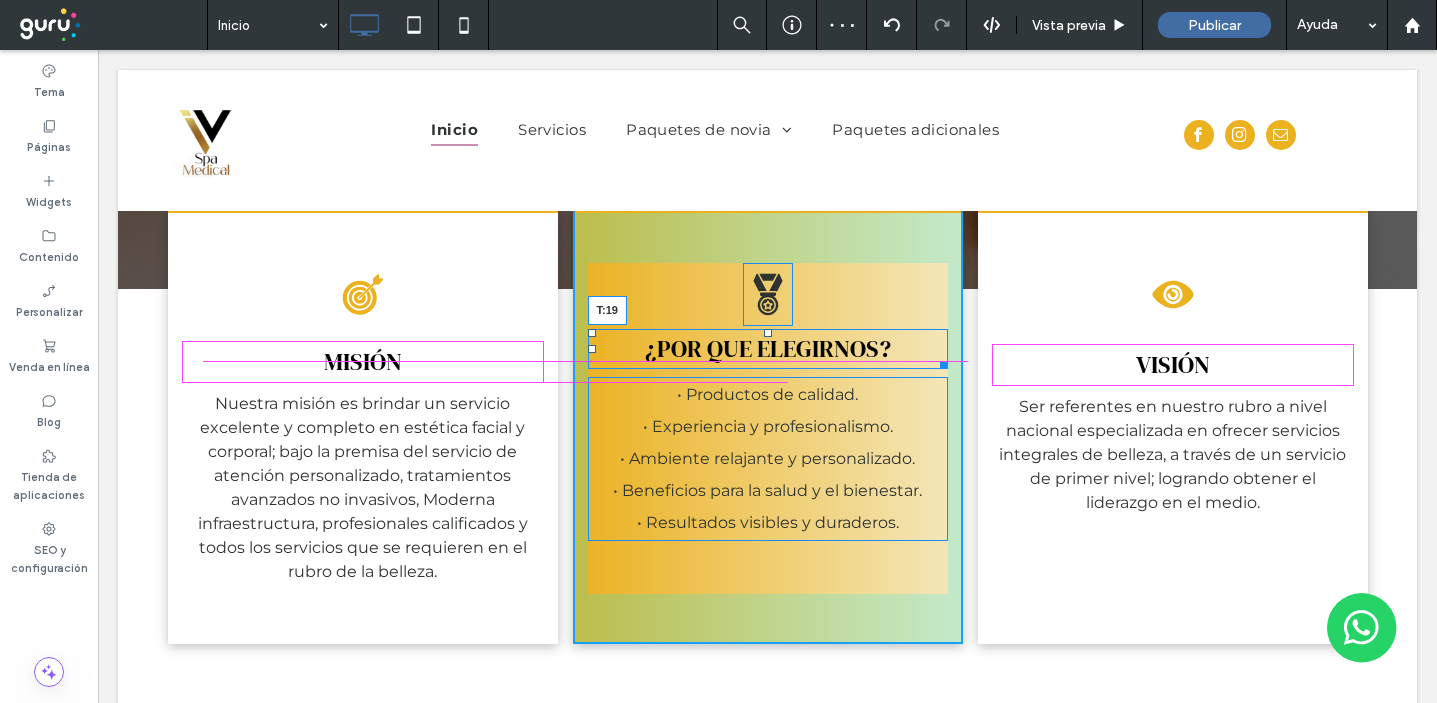 drag, startPoint x: 766, startPoint y: 335, endPoint x: 915, endPoint y: 519, distance: 236.7636 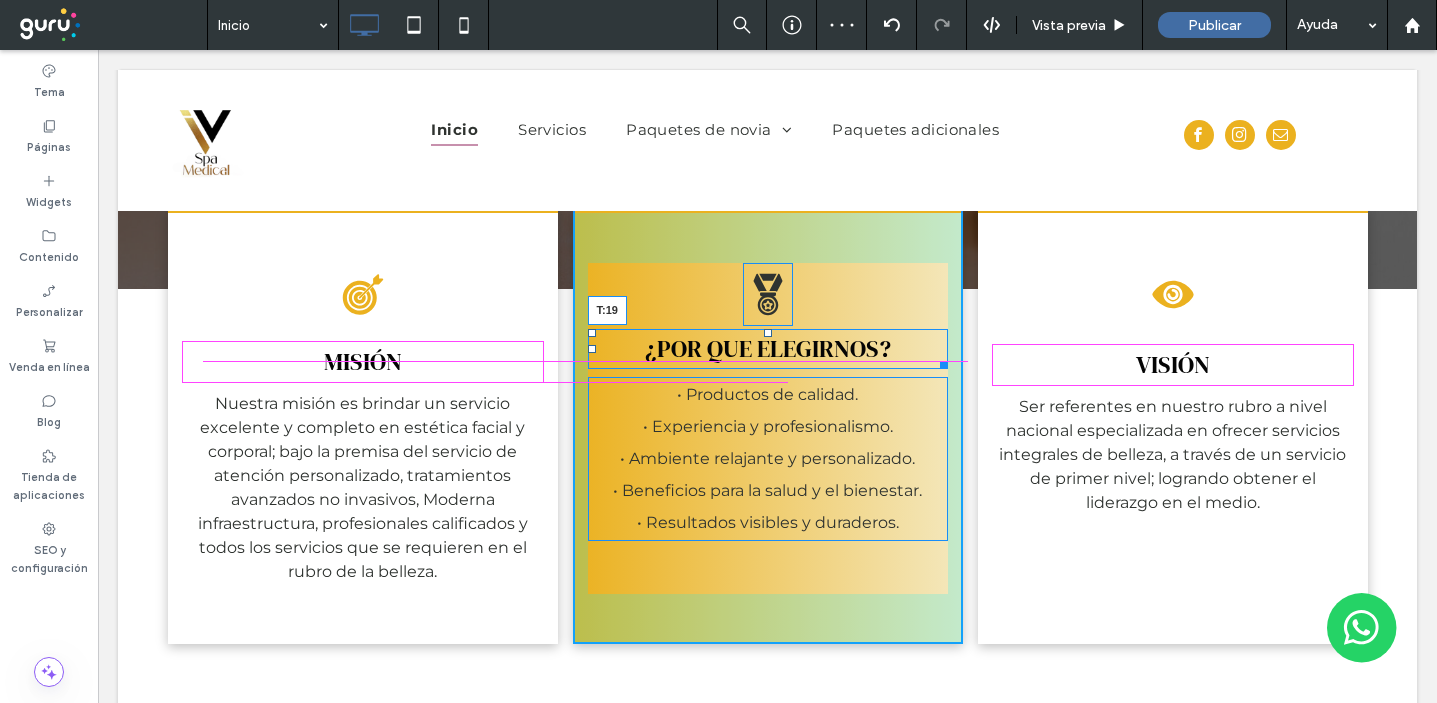 click at bounding box center (768, 333) 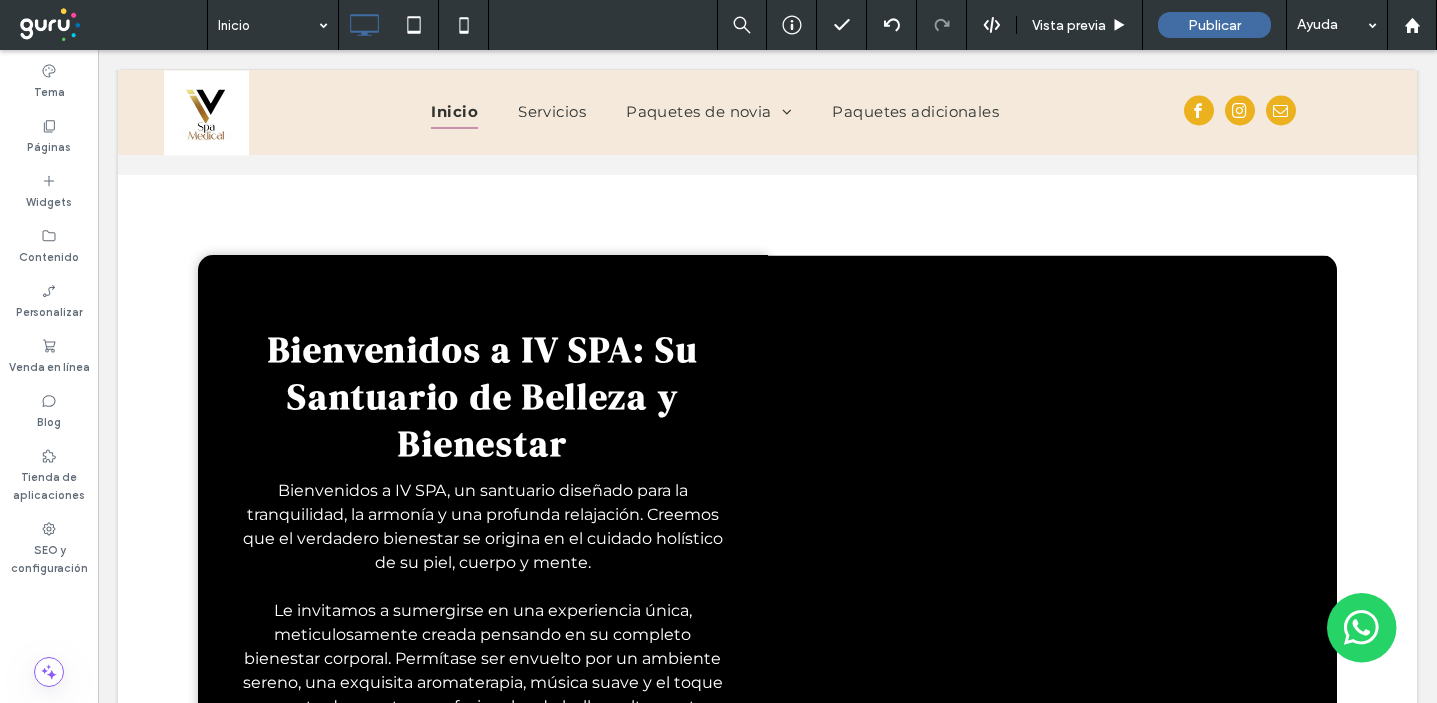 scroll, scrollTop: 1148, scrollLeft: 0, axis: vertical 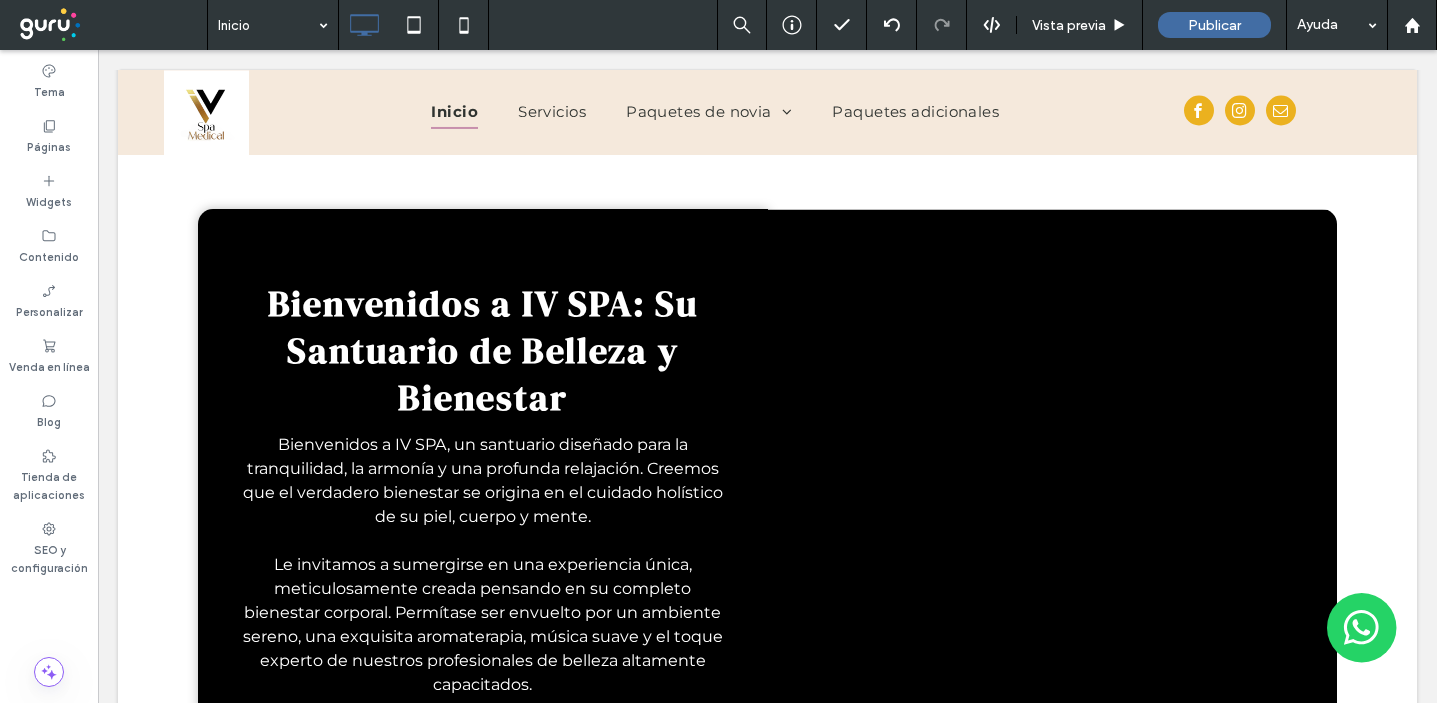 click on "Click To Paste     Bienvenidos a IV SPA: Su Santuario de Belleza y Bienestar Bienvenidos a IV SPA, un santuario diseñado para la tranquilidad, la armonía y una profunda relajación. Creemos que el verdadero bienestar se origina en el cuidado holístico de su piel, cuerpo y mente.   Le invitamos a sumergirse en una experiencia única, meticulosamente creada pensando en su completo bienestar corporal. Permítase ser envuelto por un ambiente sereno, una exquisita aromaterapia, música suave y el toque experto de nuestros profesionales de belleza altamente capacitados. Click To Paste" at bounding box center (483, 492) 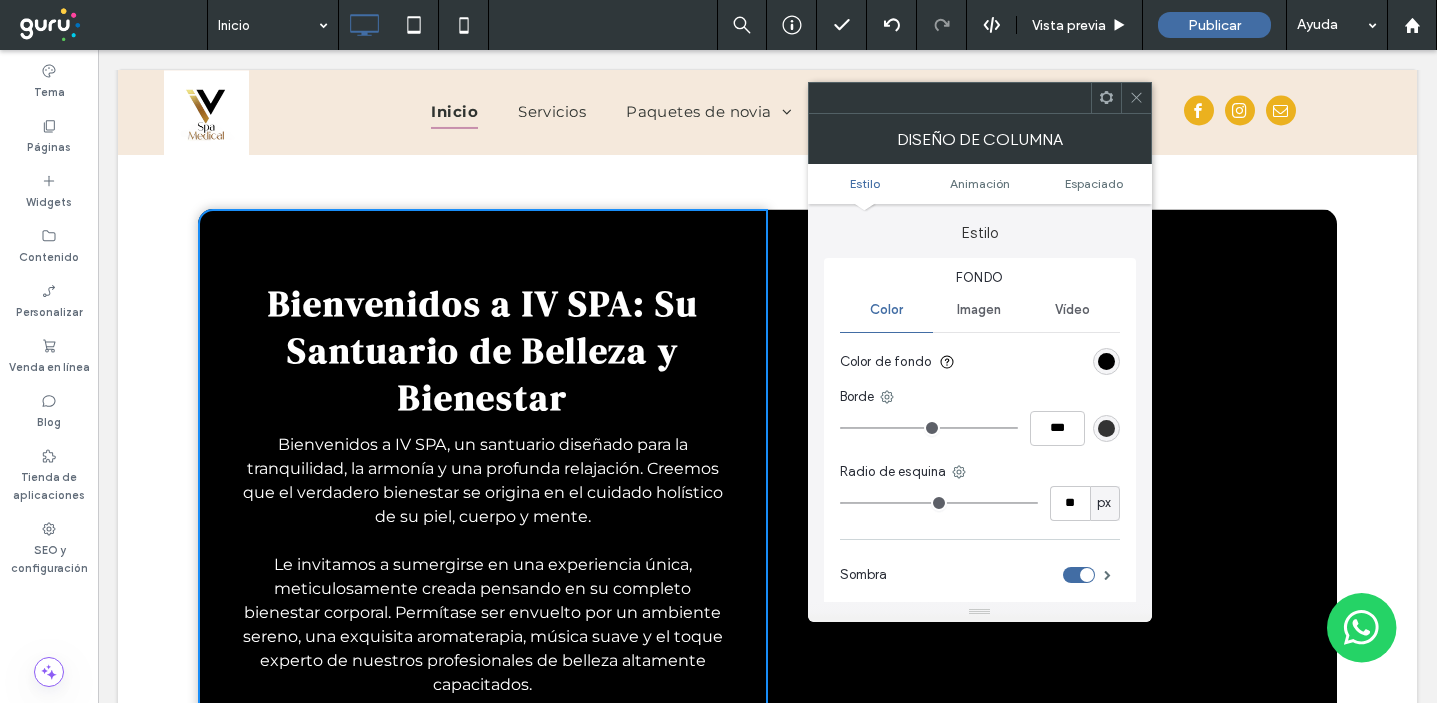 type on "**" 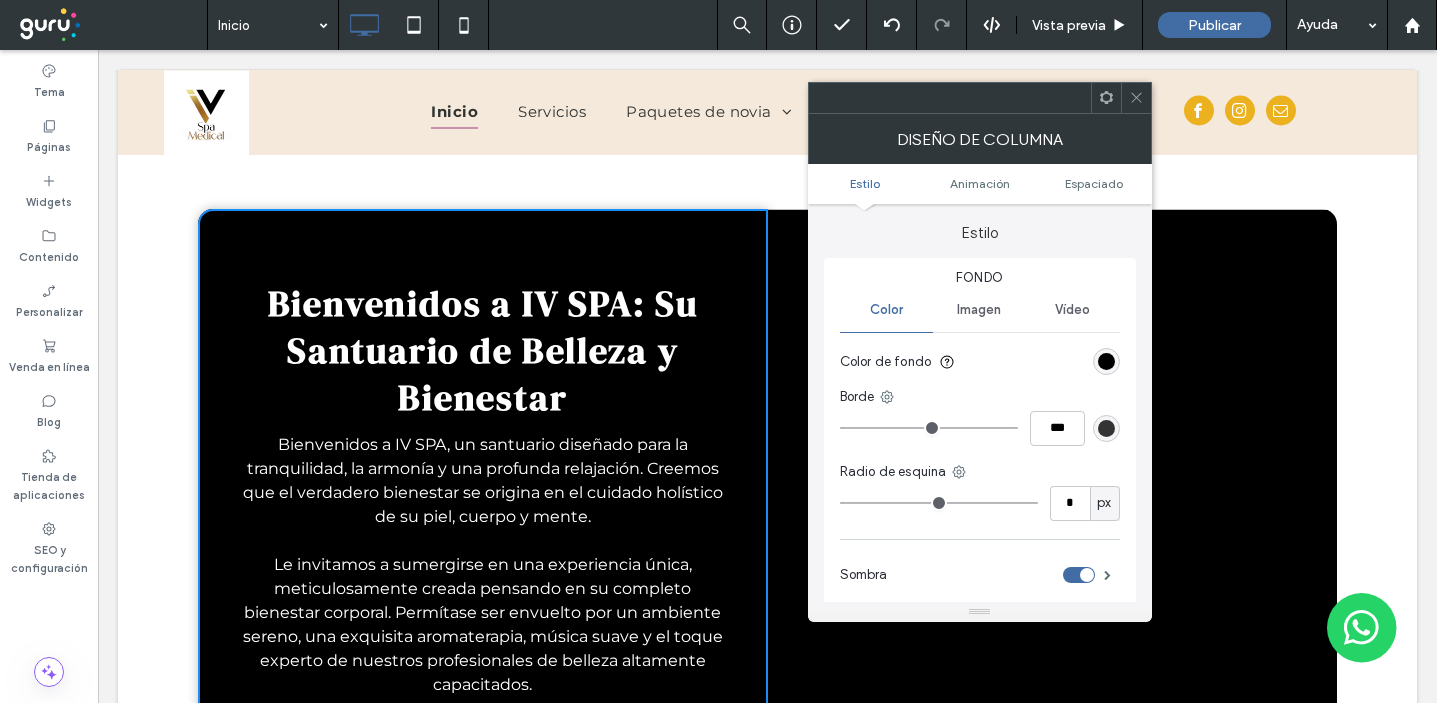 type on "*" 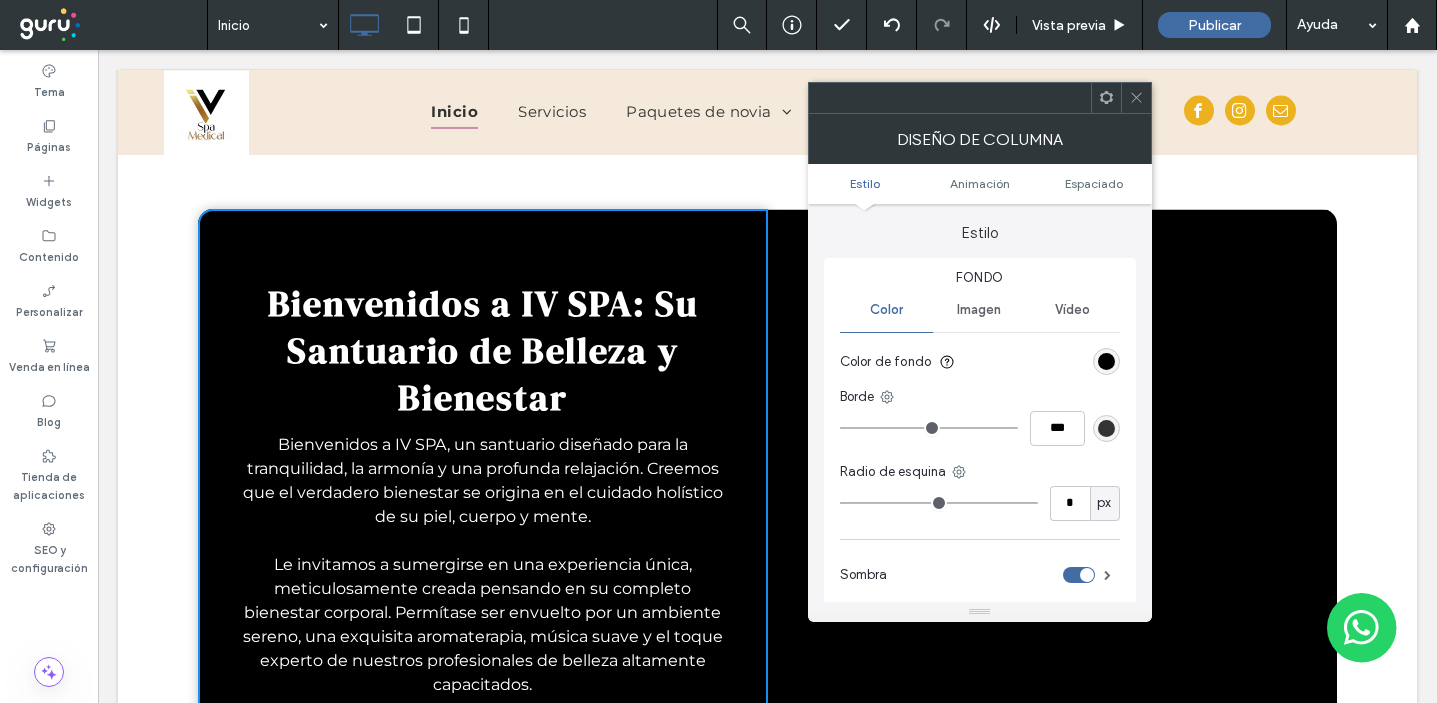 drag, startPoint x: 869, startPoint y: 497, endPoint x: 784, endPoint y: 485, distance: 85.84288 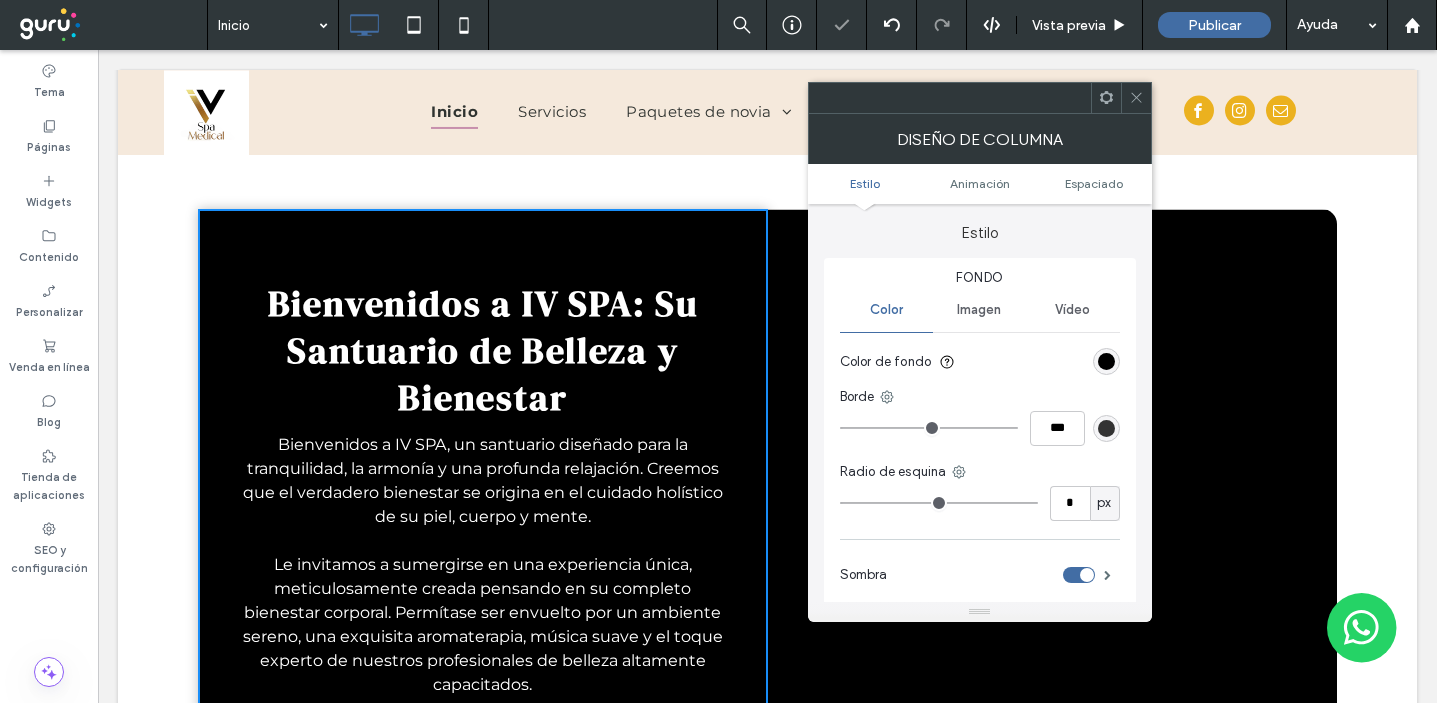 click at bounding box center (1136, 98) 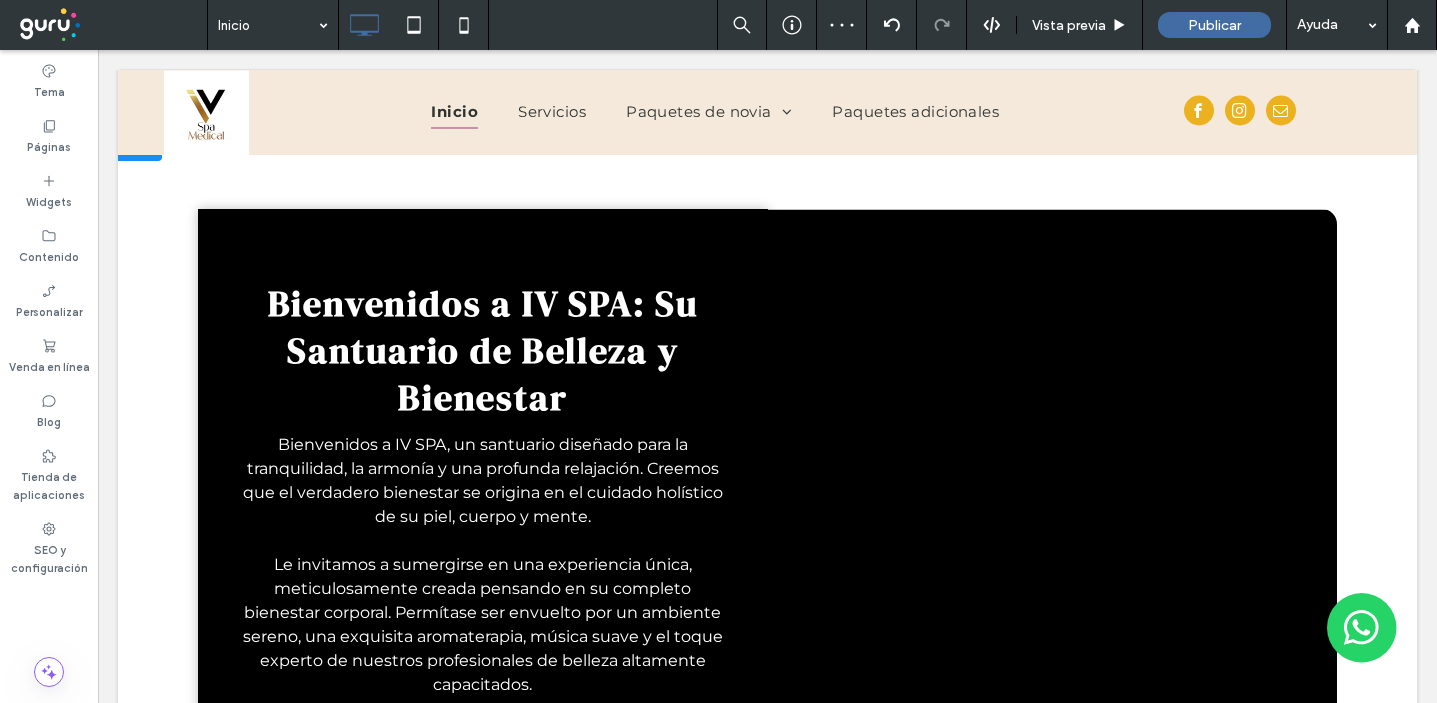 click on "Click To Paste     Click To Paste" at bounding box center (1053, 492) 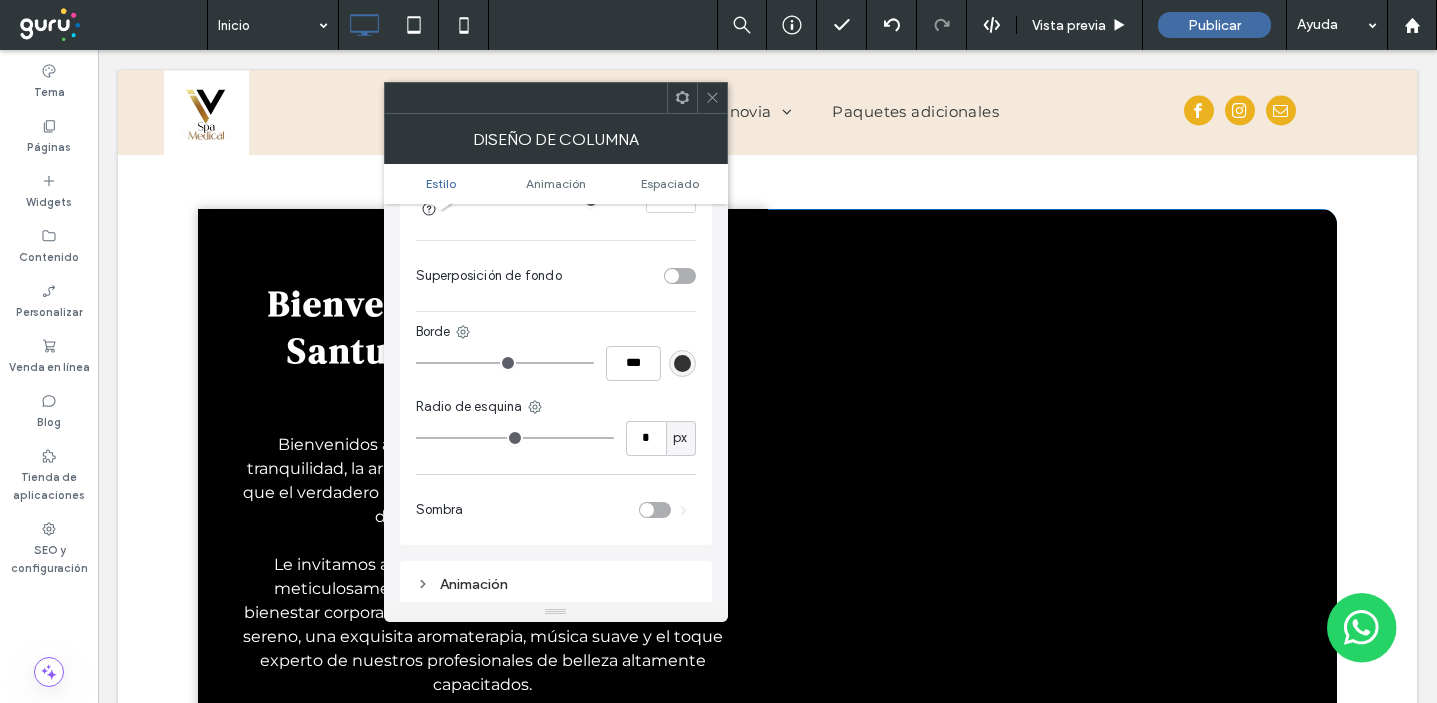 scroll, scrollTop: 842, scrollLeft: 0, axis: vertical 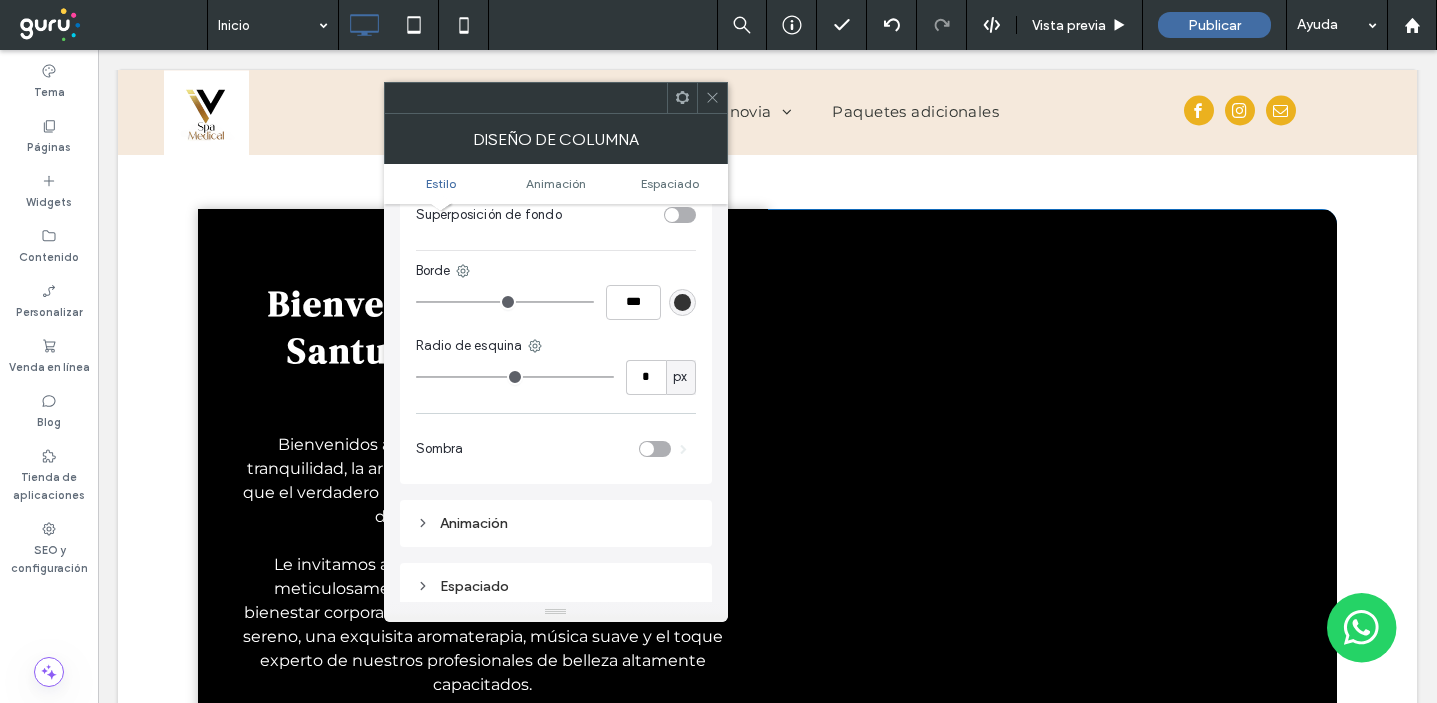 type on "*" 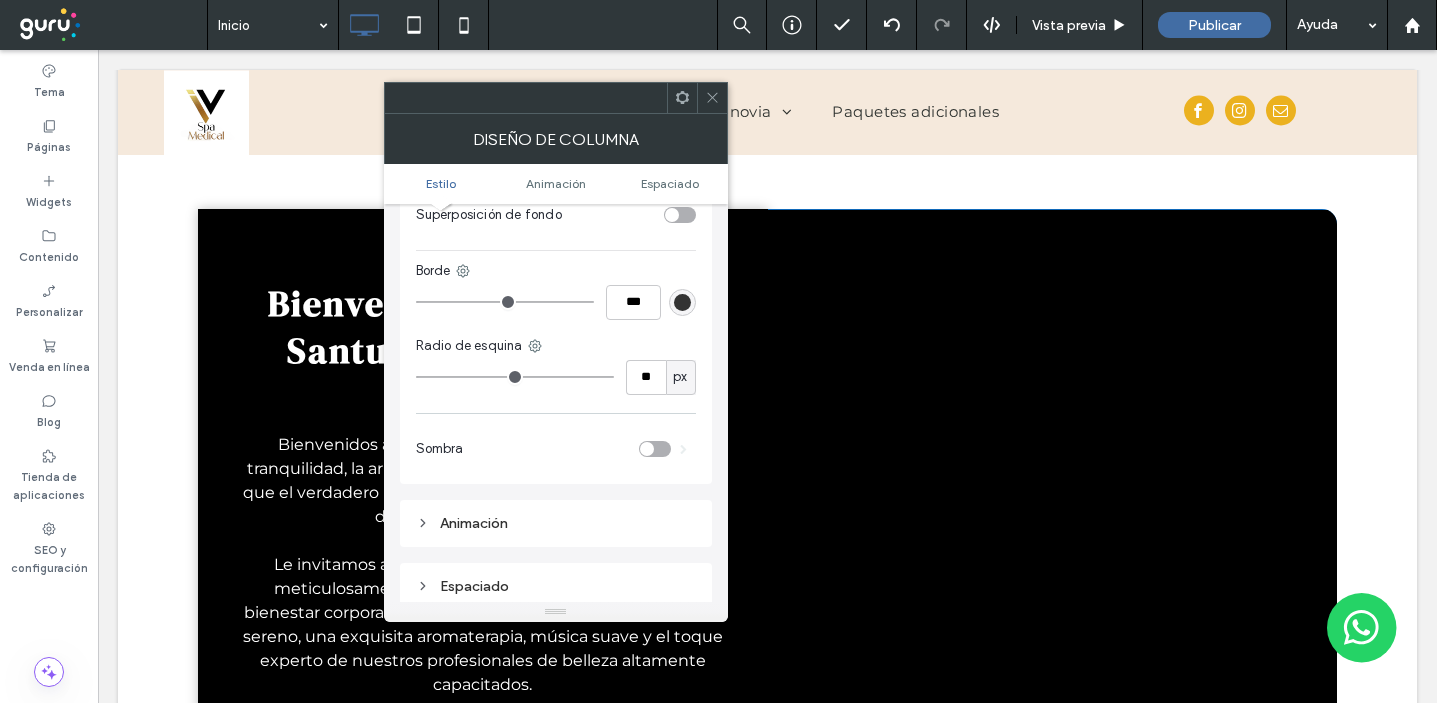 type on "**" 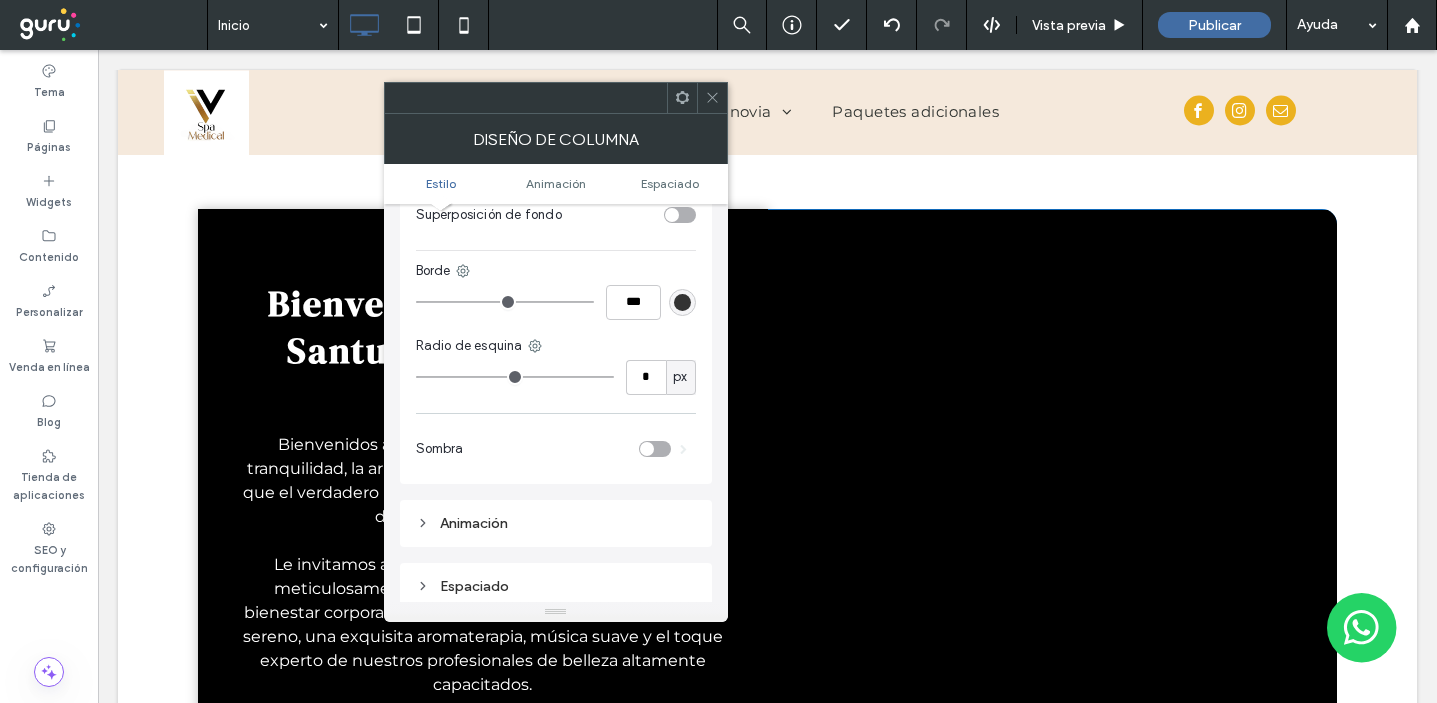 type on "*" 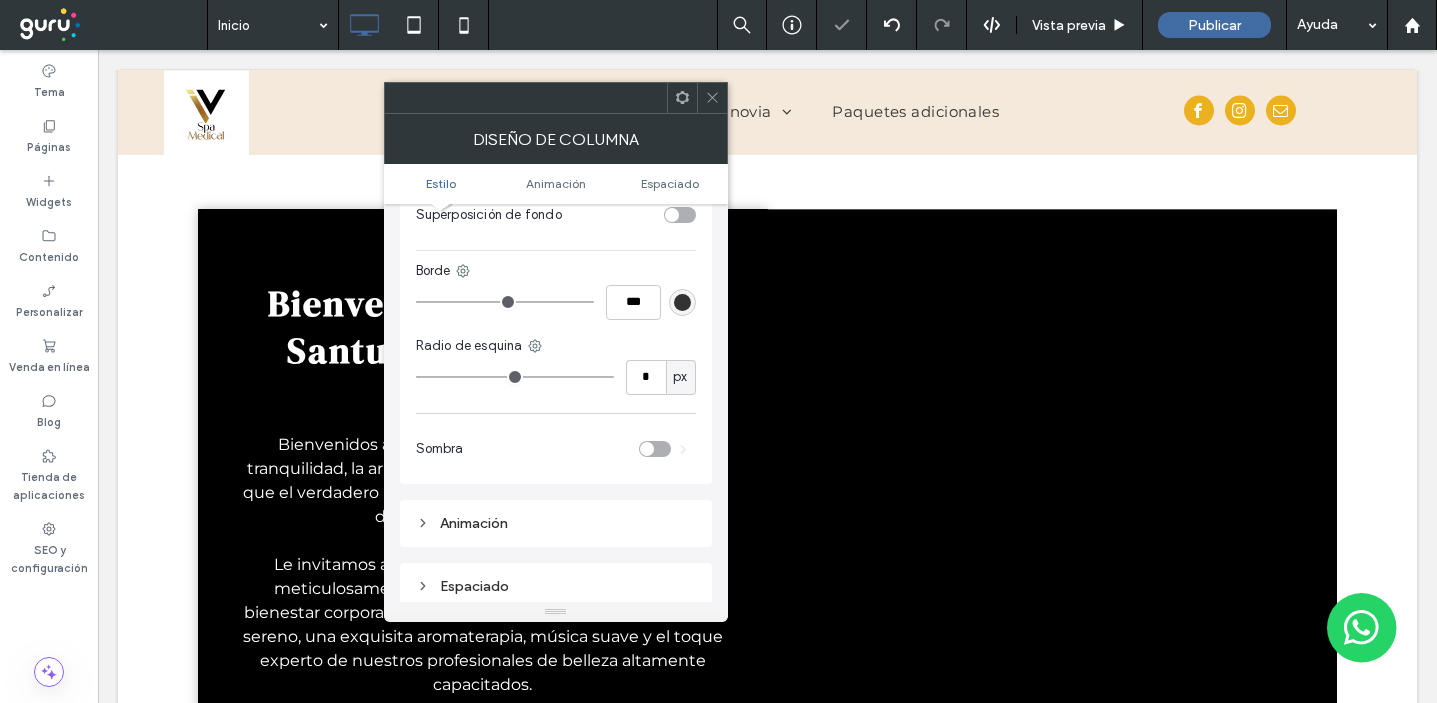 click 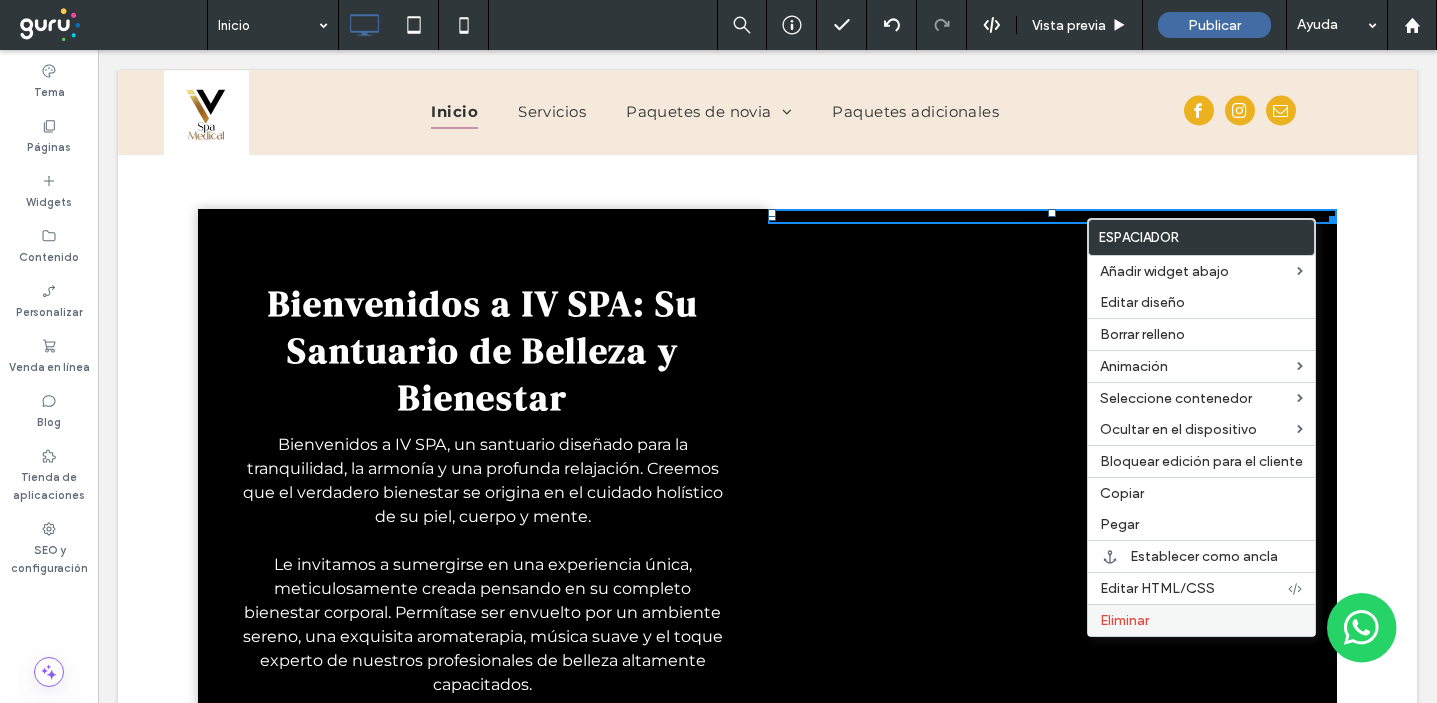click on "Eliminar" at bounding box center (1201, 620) 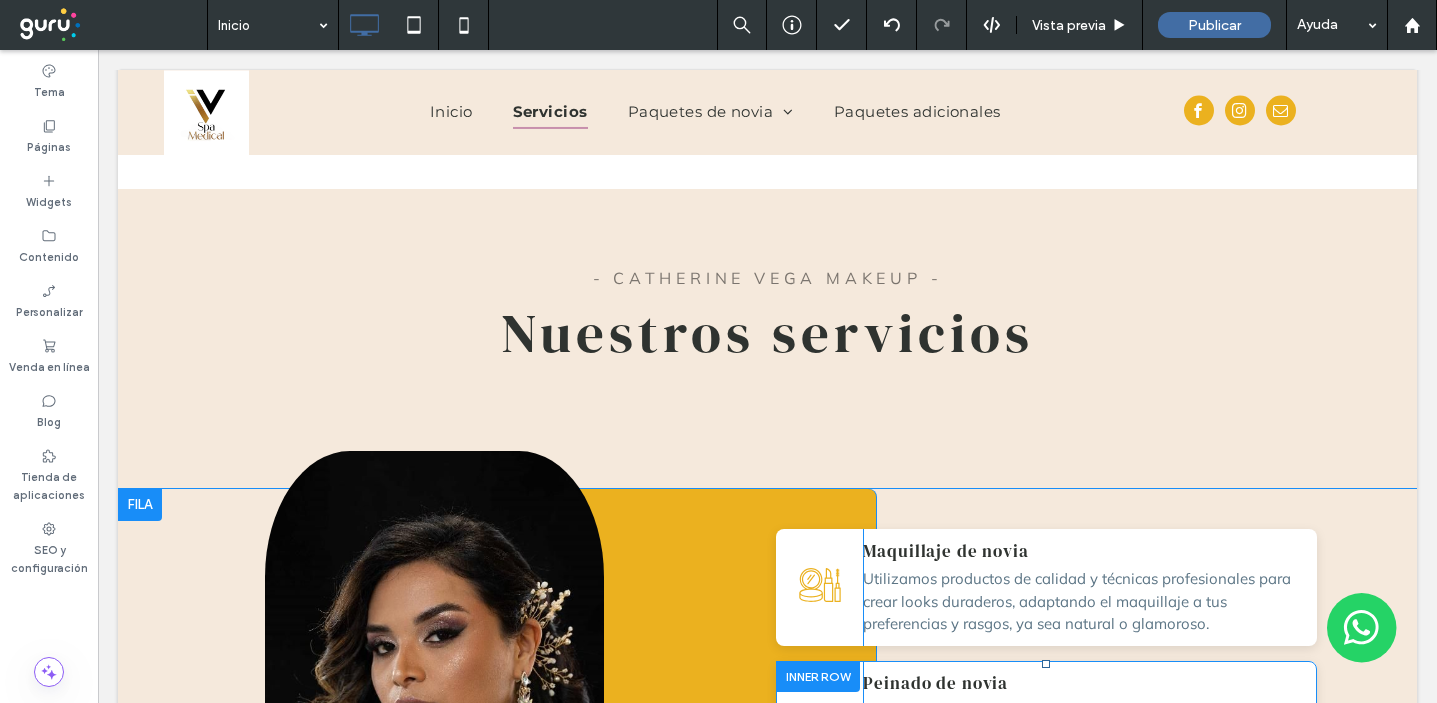 scroll, scrollTop: 2593, scrollLeft: 0, axis: vertical 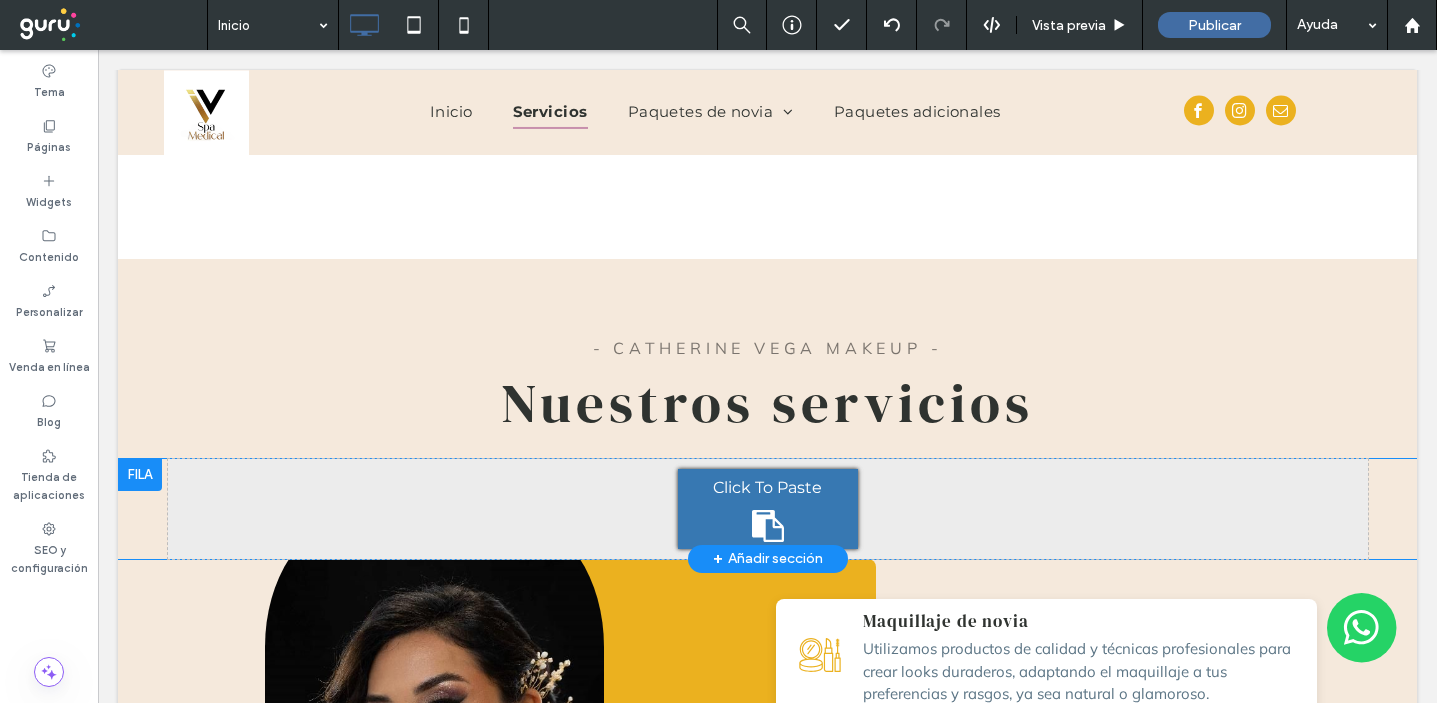 click on "+ Añadir sección" at bounding box center [768, 559] 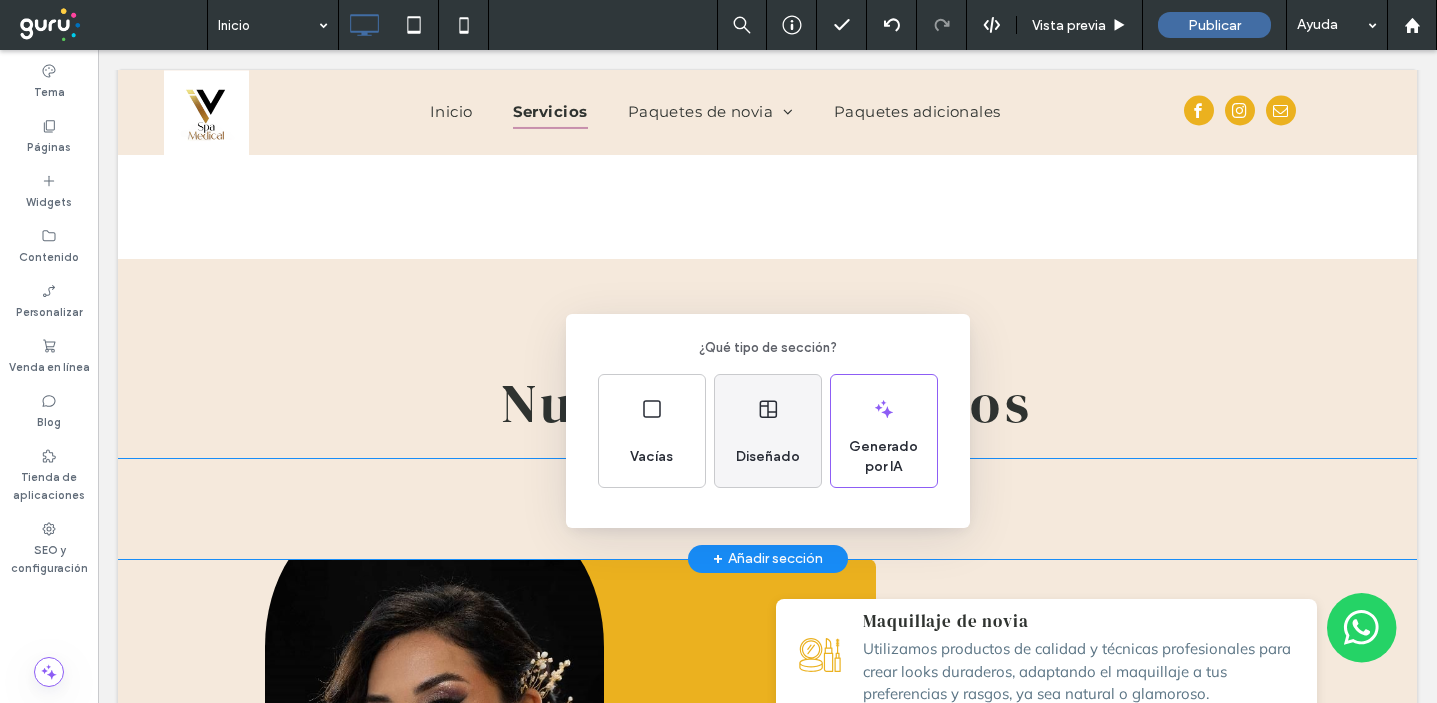 click on "Diseñado" at bounding box center [768, 457] 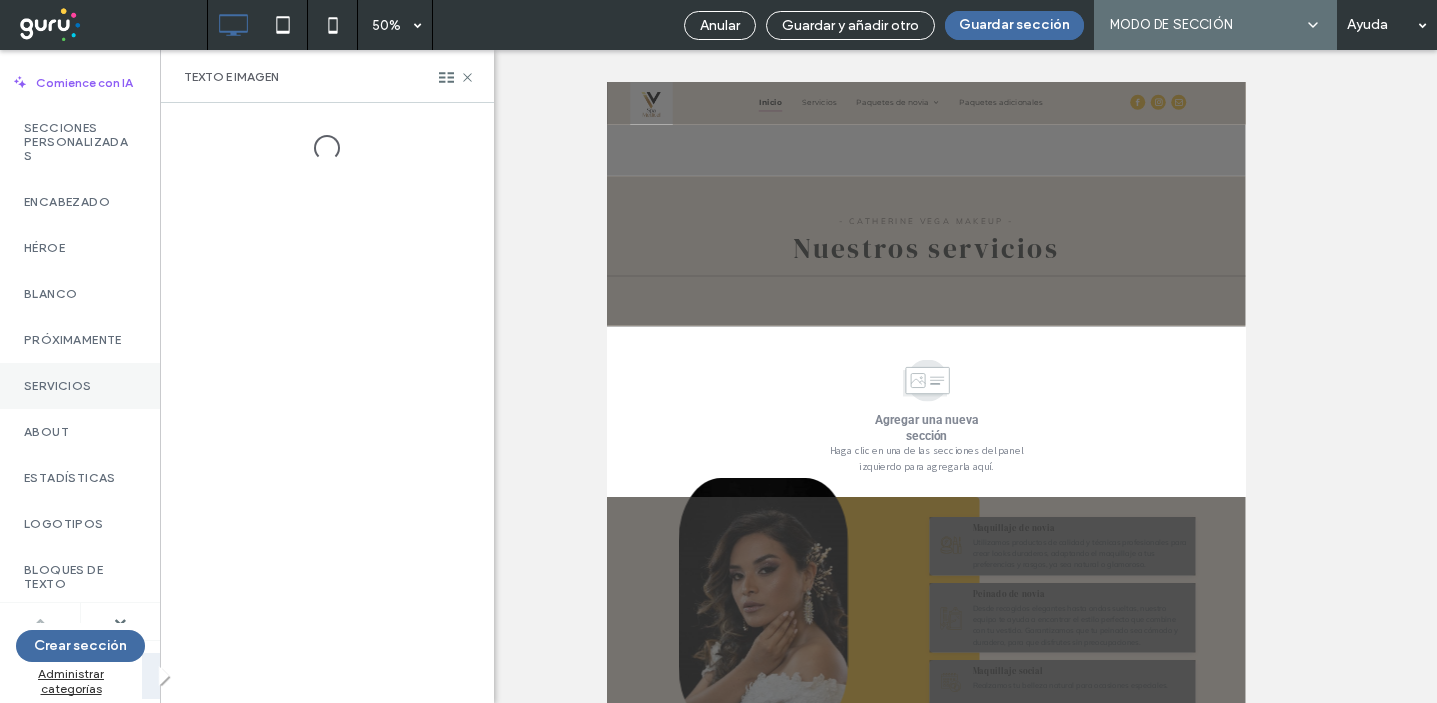 click on "Servicios" at bounding box center (80, 386) 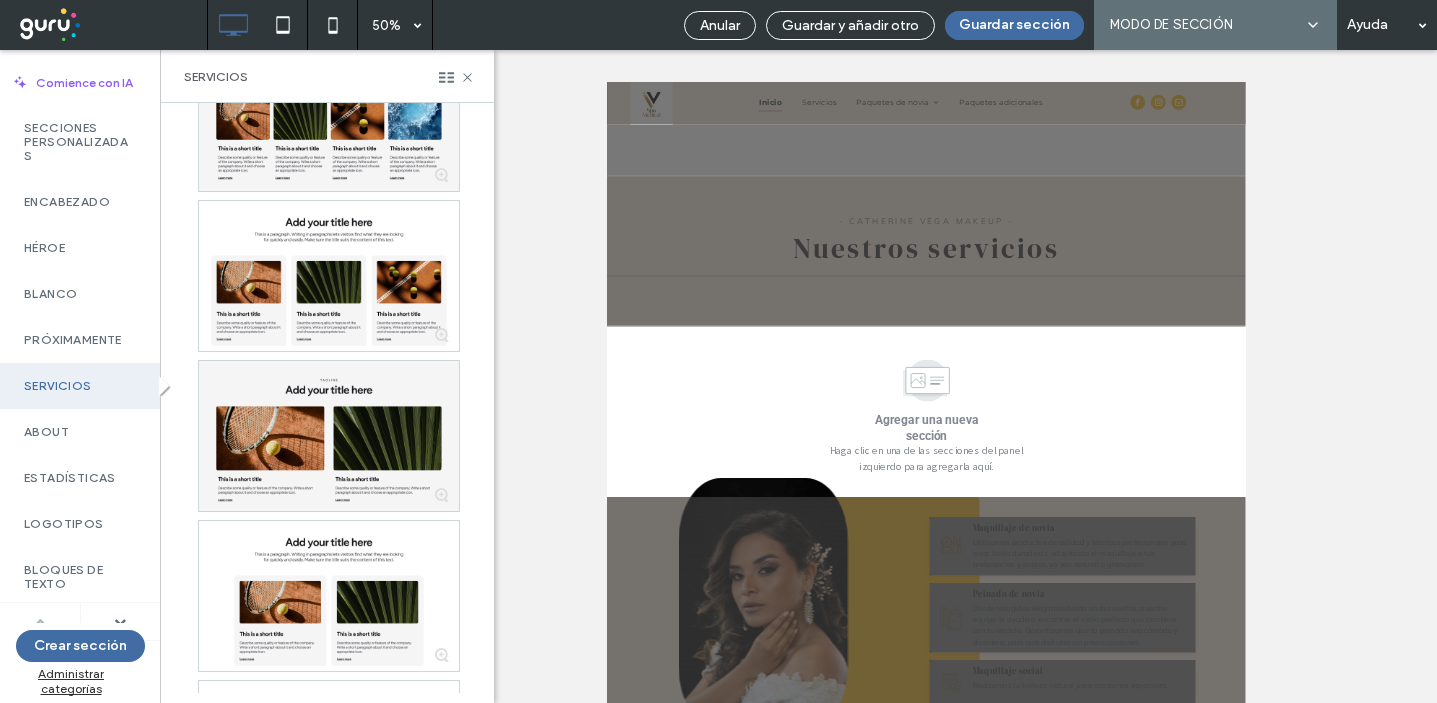 scroll, scrollTop: 89, scrollLeft: 0, axis: vertical 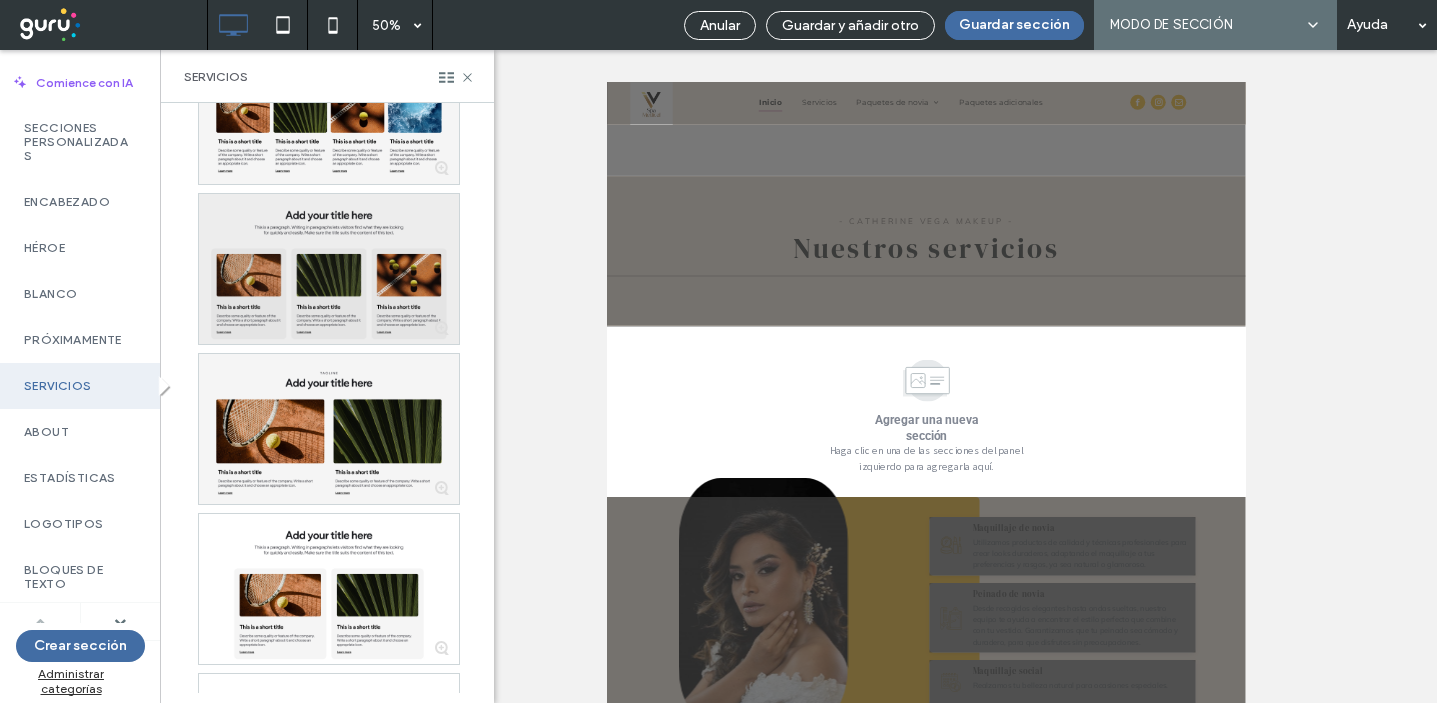 click at bounding box center [329, 269] 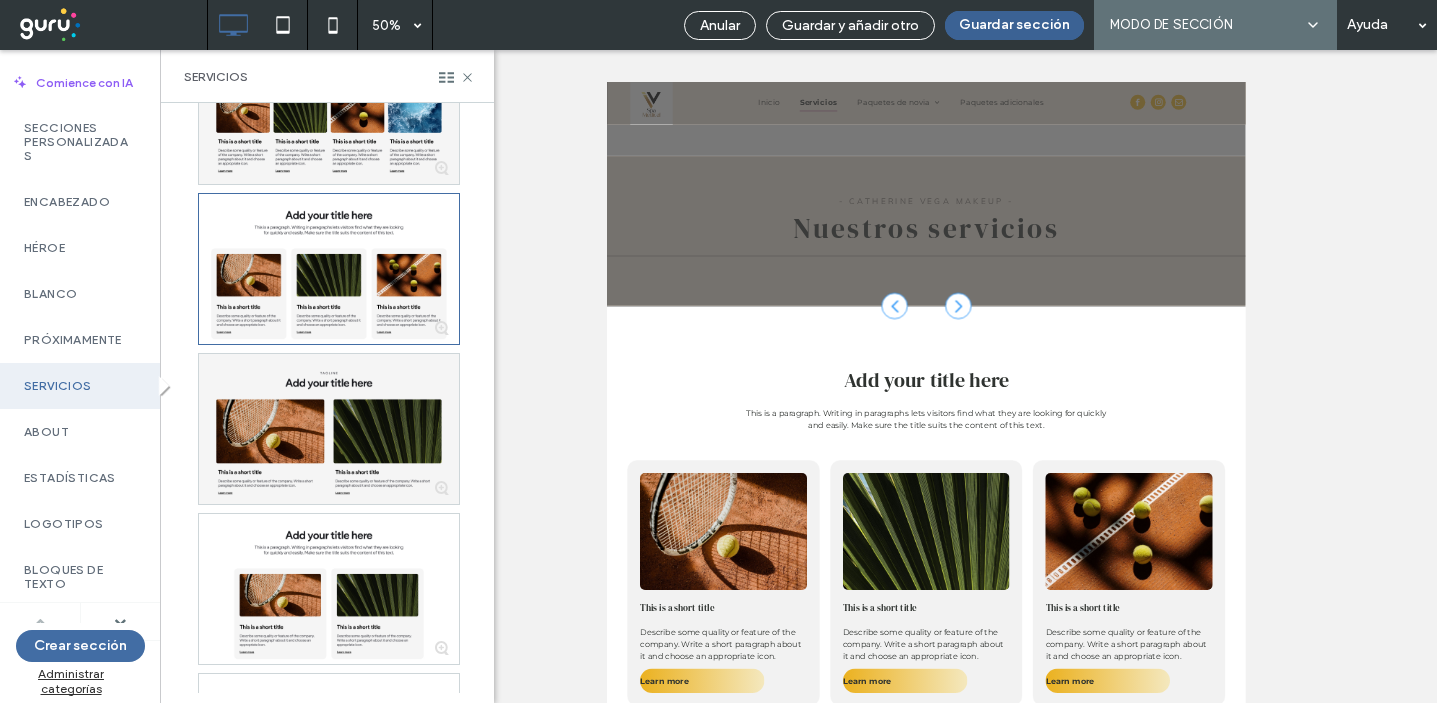click on "Guardar sección" at bounding box center [1014, 25] 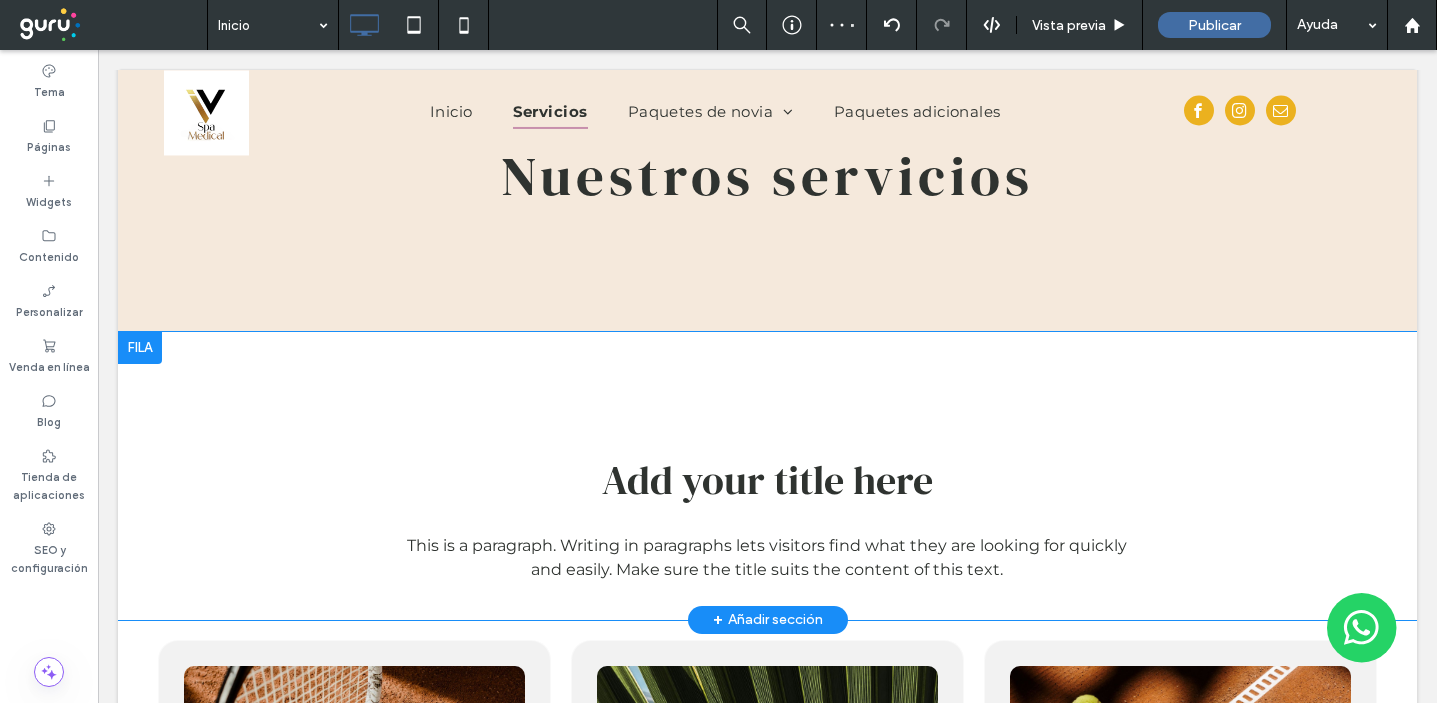 scroll, scrollTop: 2820, scrollLeft: 0, axis: vertical 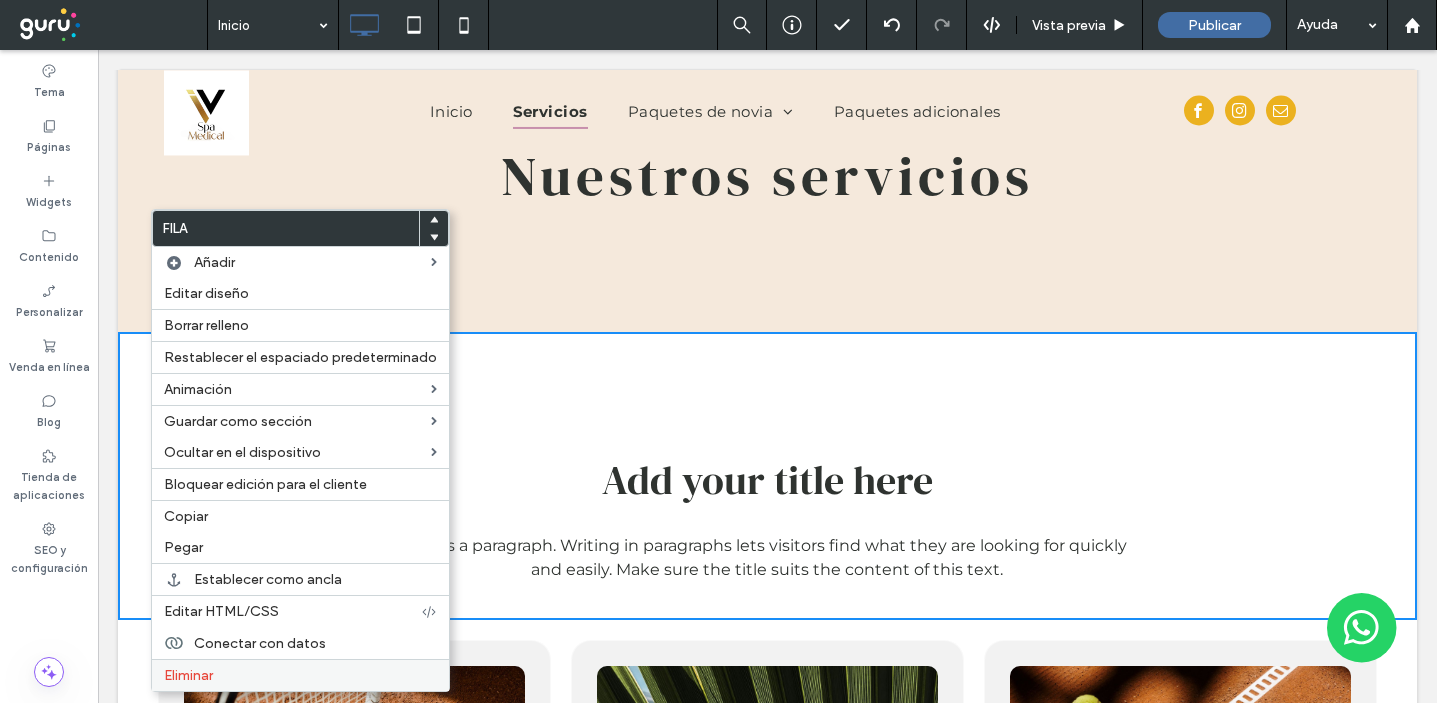 click on "Eliminar" at bounding box center (300, 675) 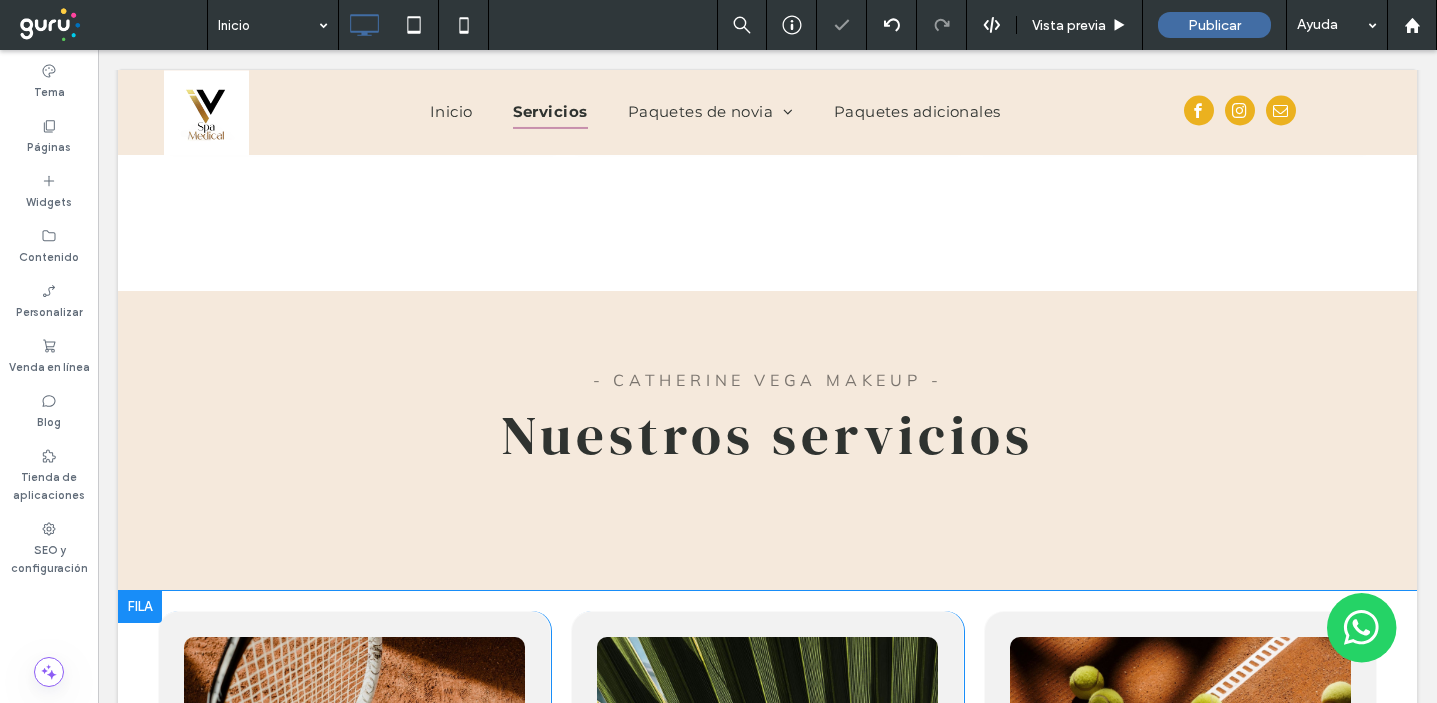 scroll, scrollTop: 2540, scrollLeft: 0, axis: vertical 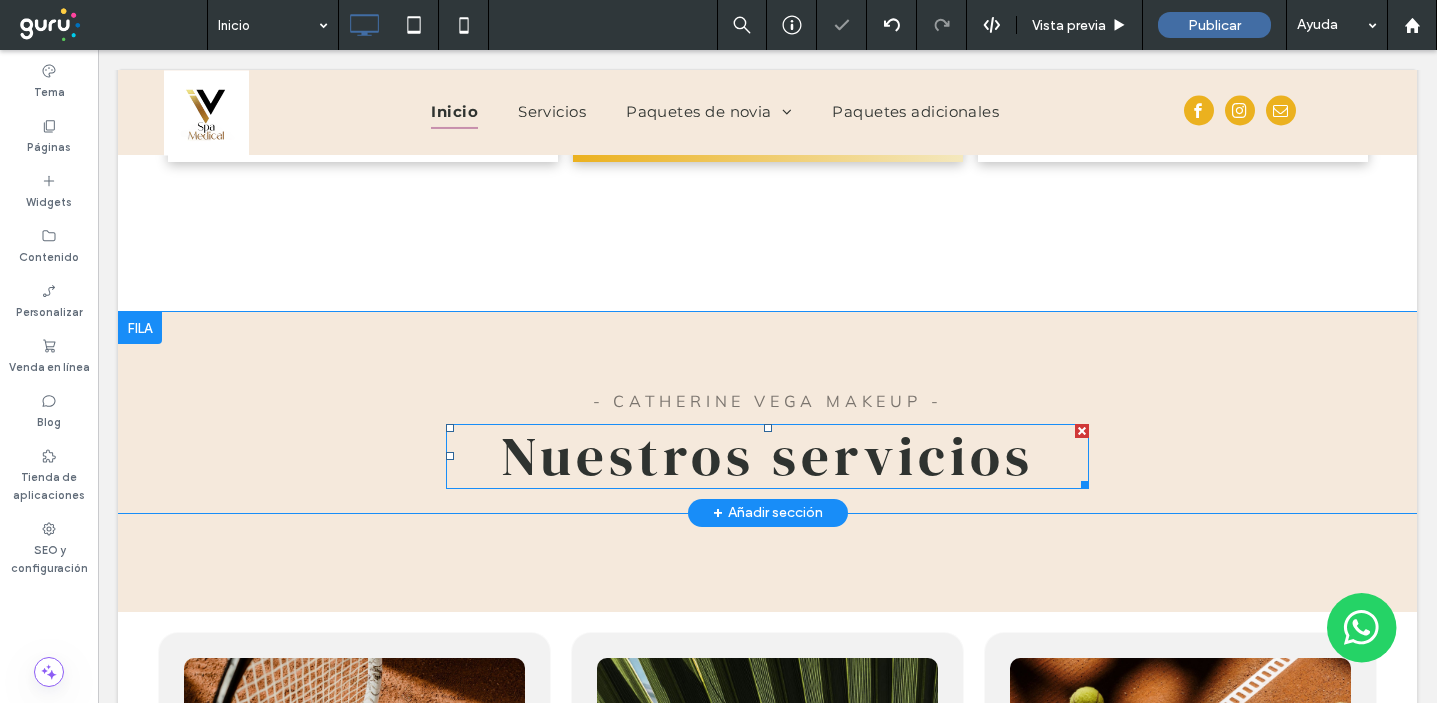 click on "Nuestros servicios" at bounding box center (767, 455) 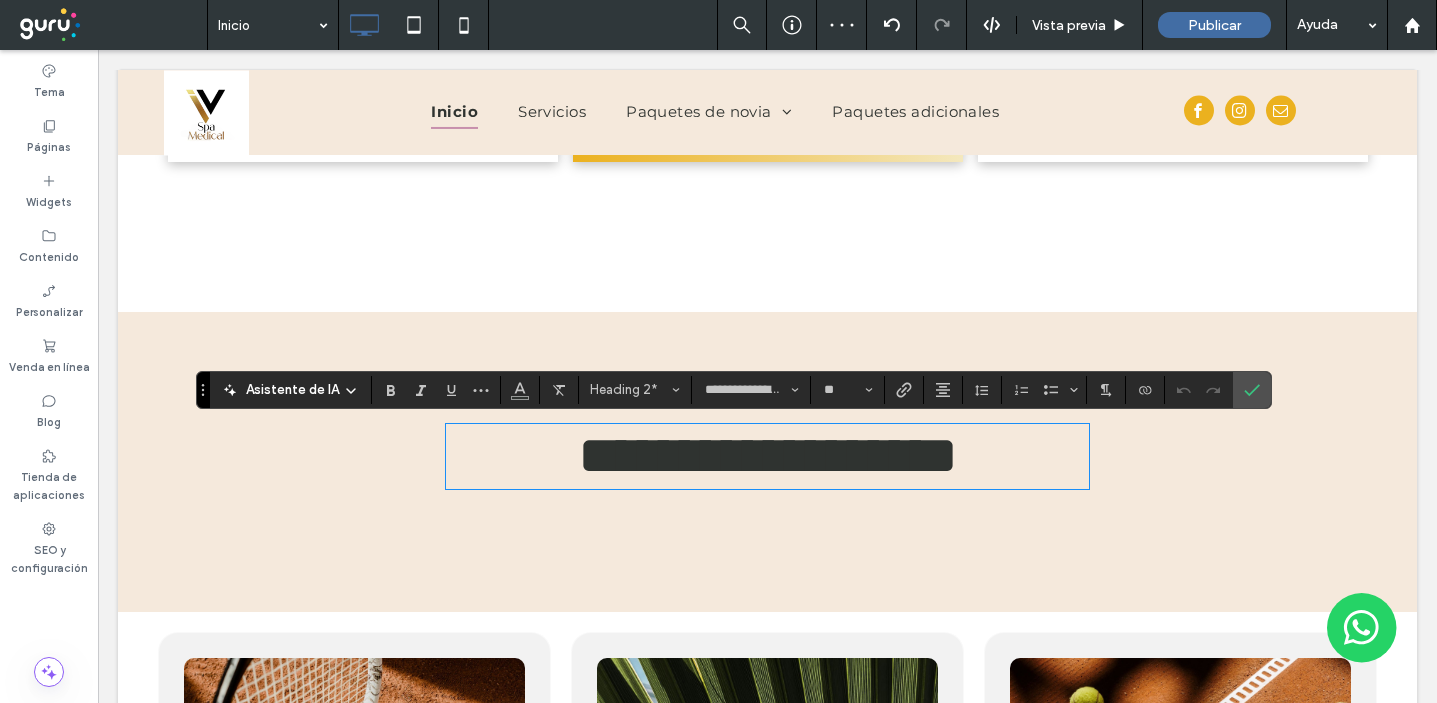click on "**********" at bounding box center (768, 455) 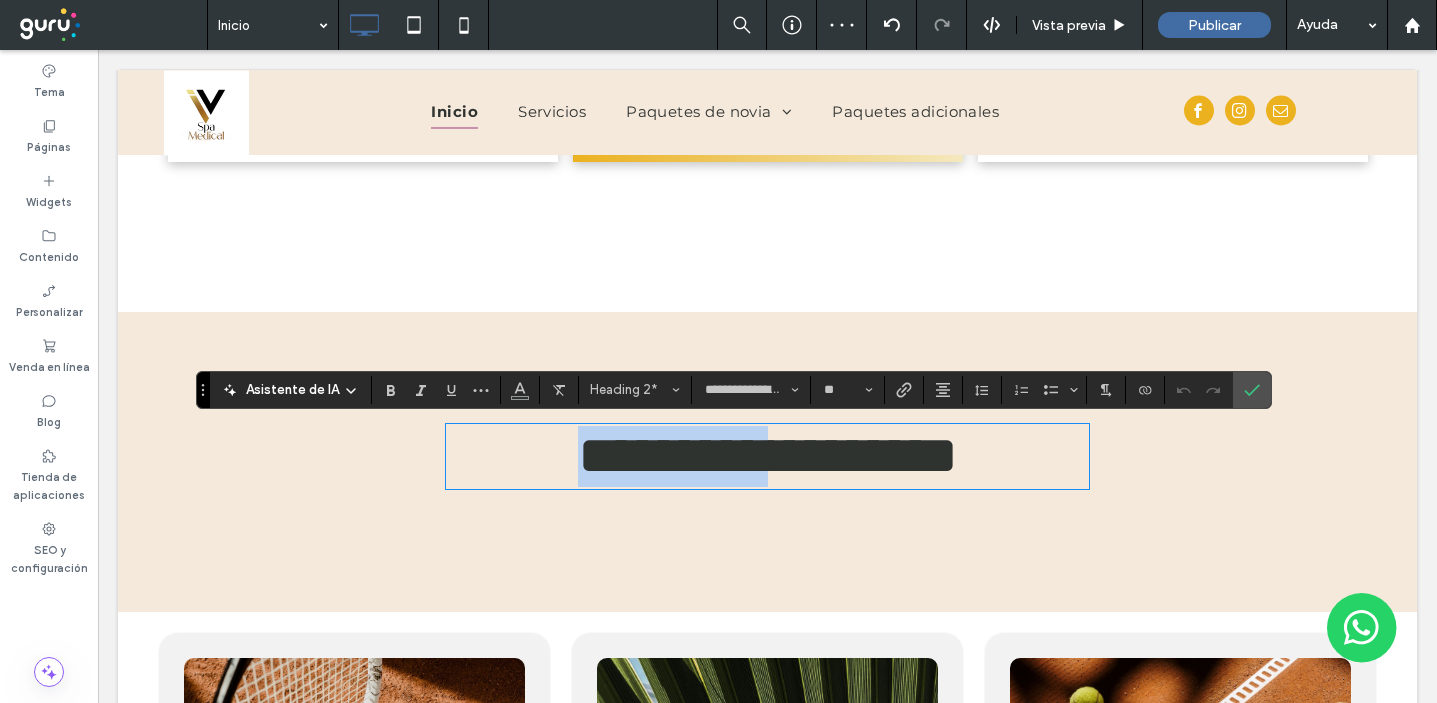 drag, startPoint x: 720, startPoint y: 459, endPoint x: 451, endPoint y: 442, distance: 269.53665 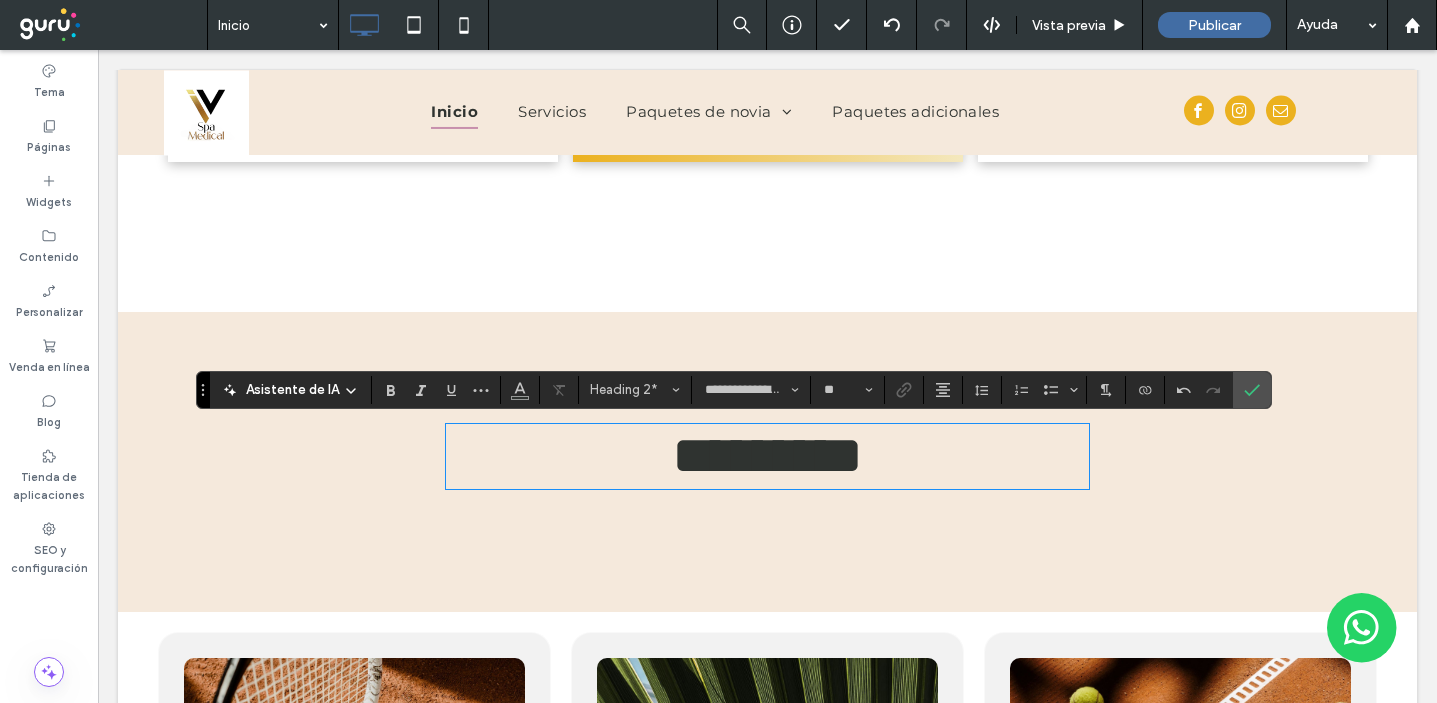 drag, startPoint x: 649, startPoint y: 467, endPoint x: 630, endPoint y: 467, distance: 19 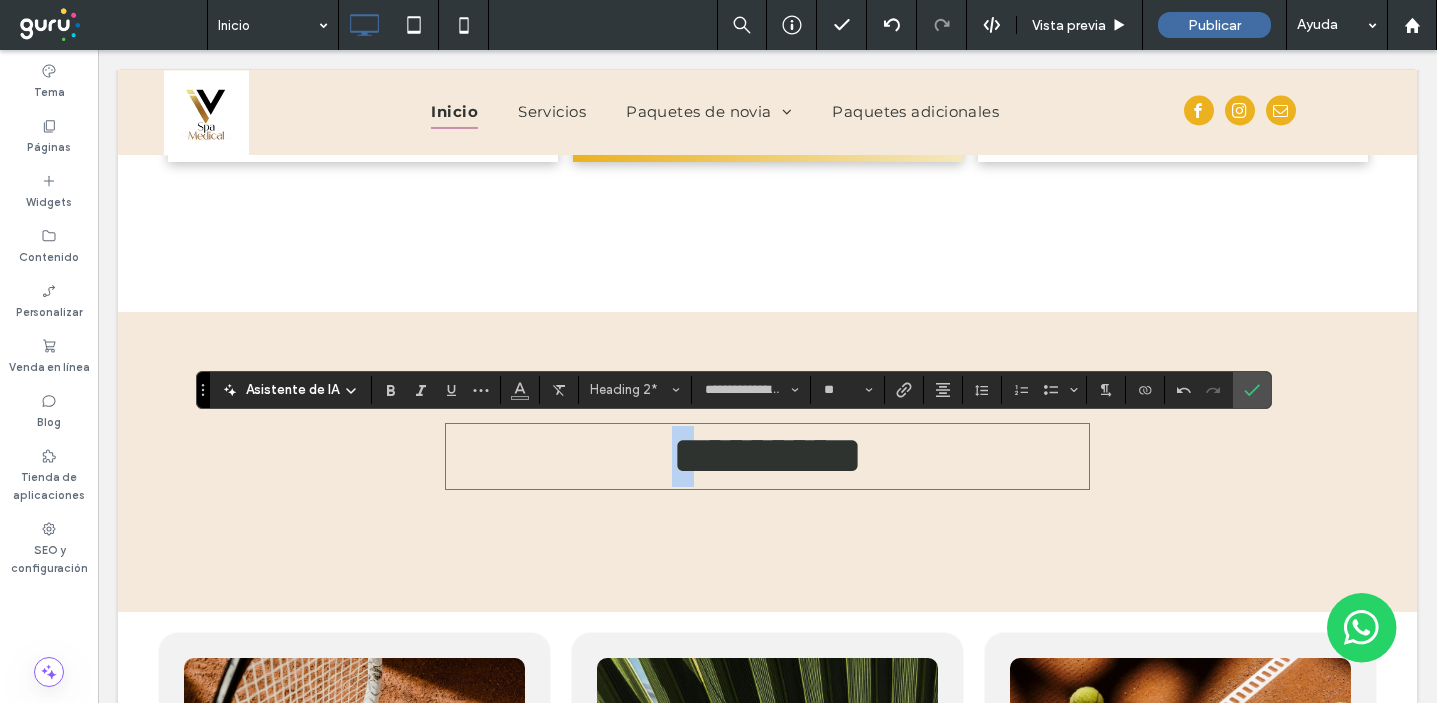 drag, startPoint x: 656, startPoint y: 466, endPoint x: 632, endPoint y: 466, distance: 24 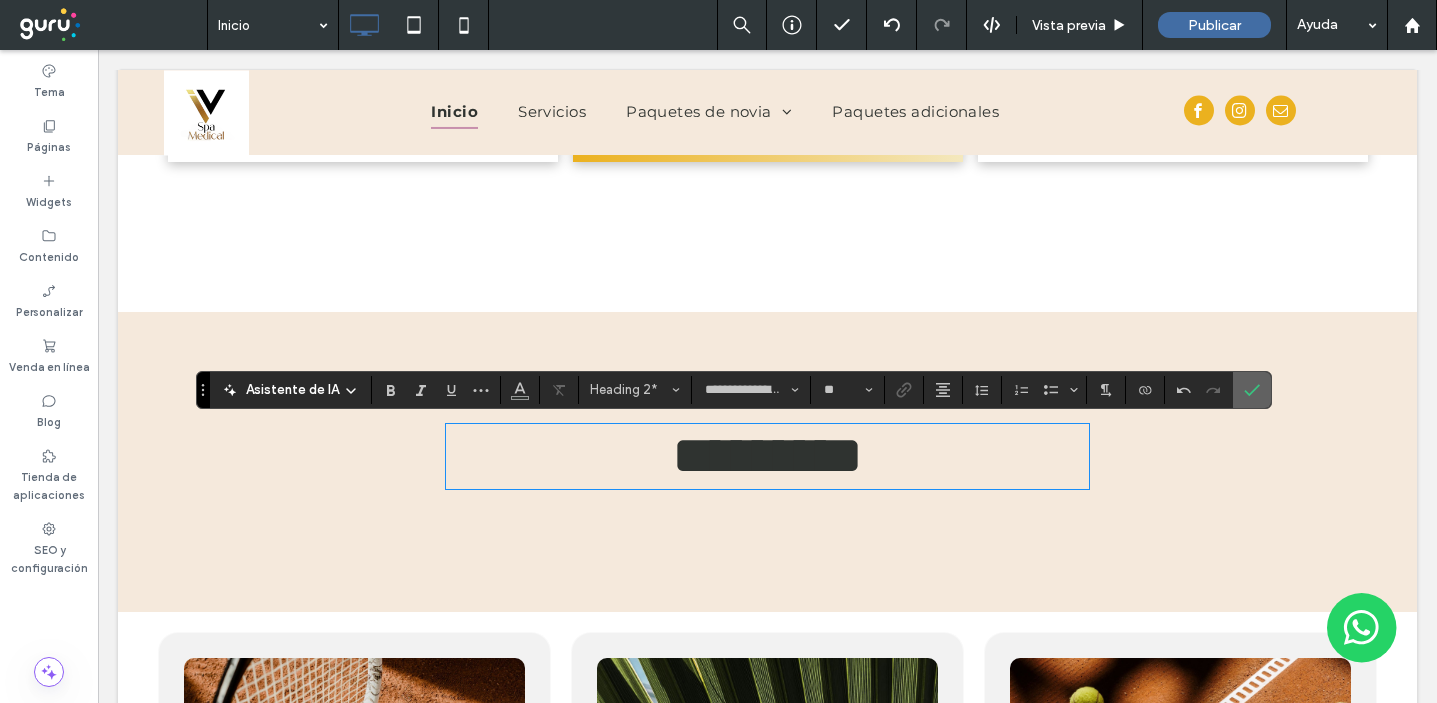 click 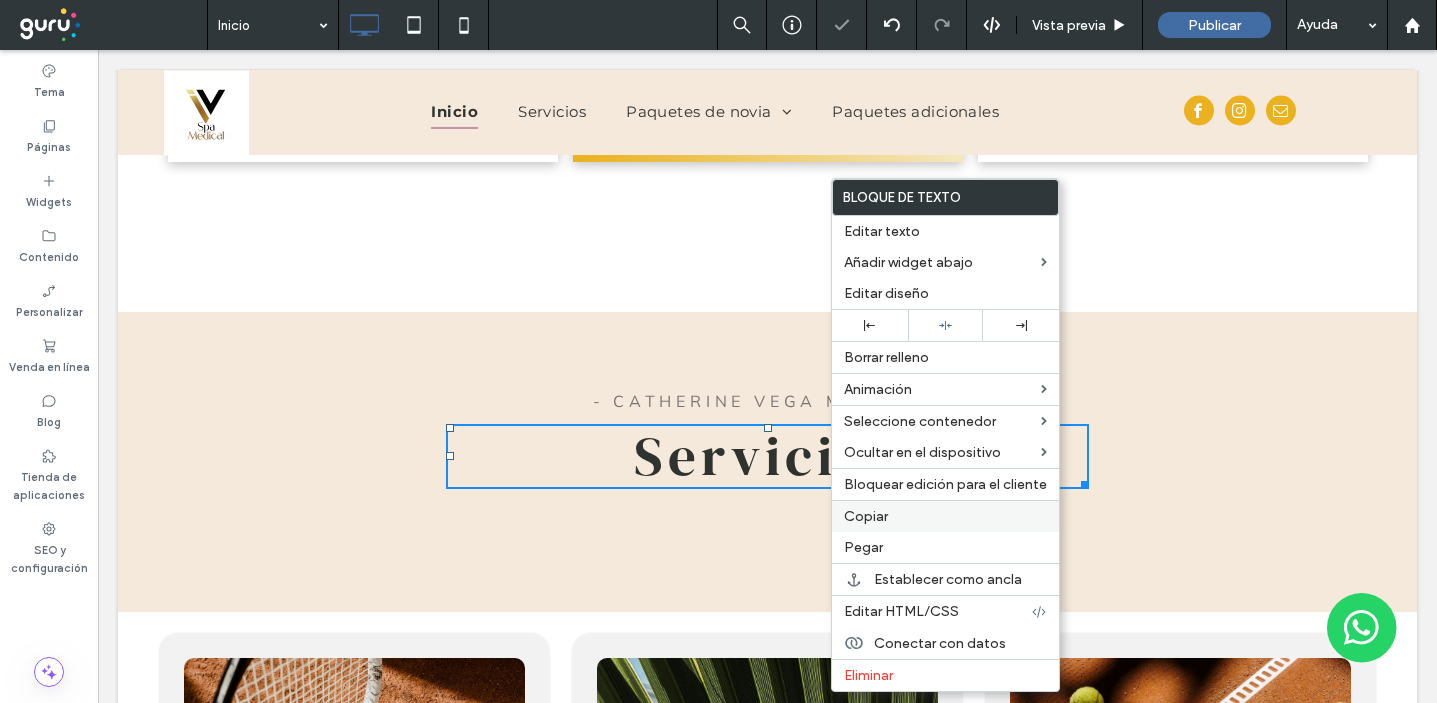 click on "Copiar" at bounding box center (945, 516) 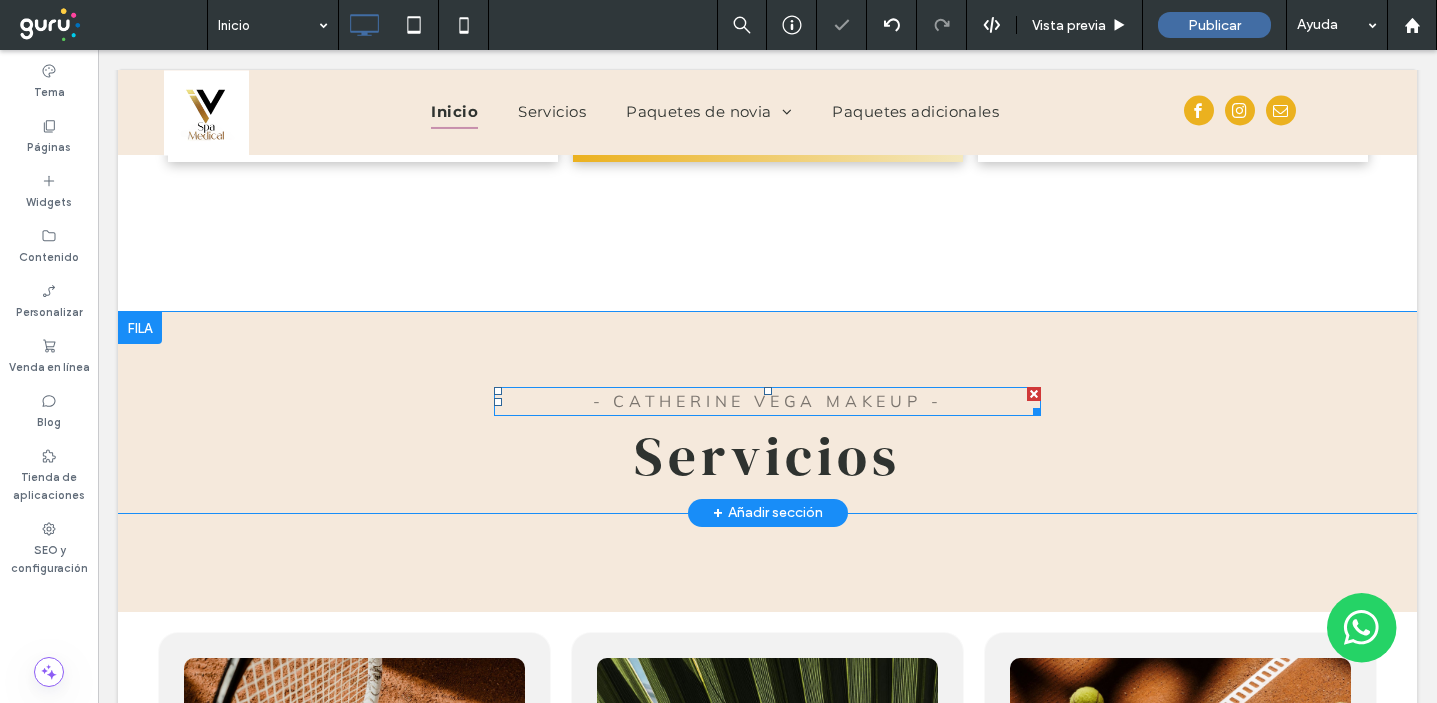 click at bounding box center (1034, 394) 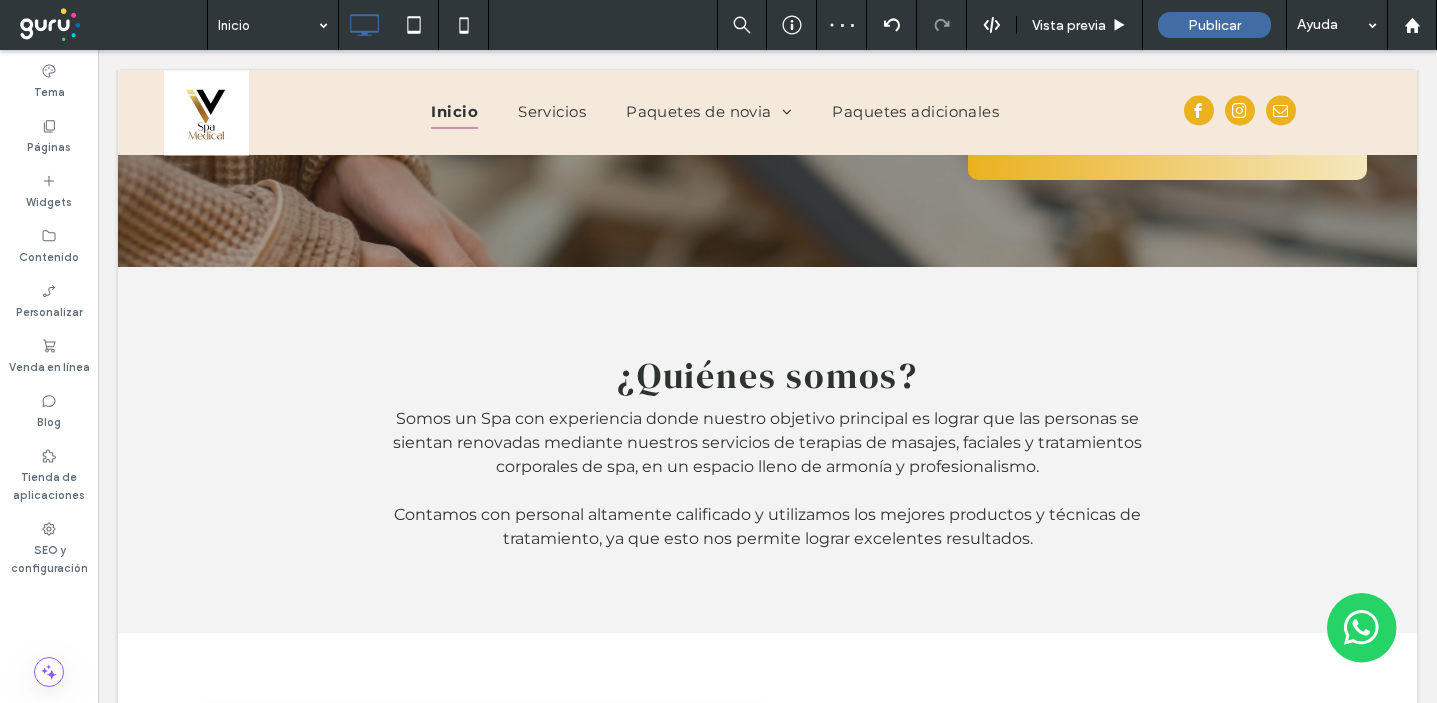 scroll, scrollTop: 614, scrollLeft: 0, axis: vertical 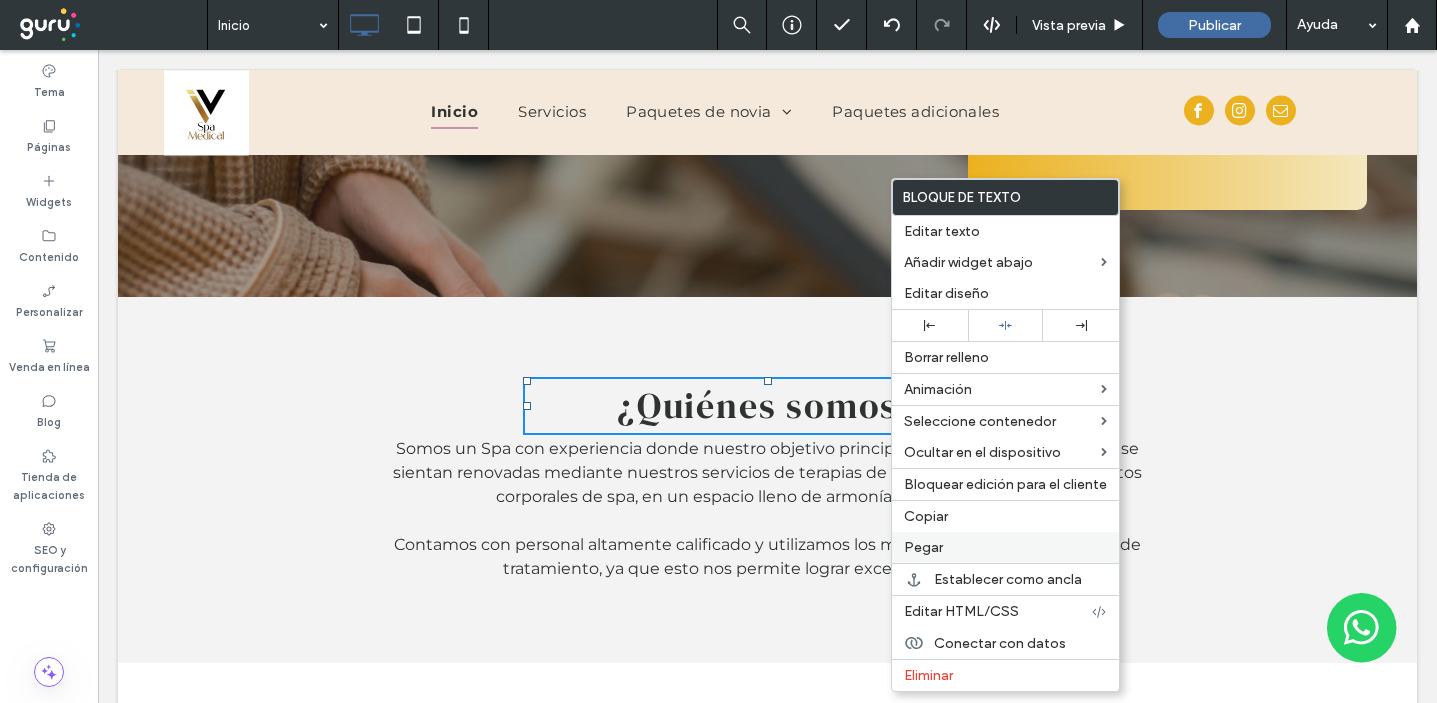 click on "Pegar" at bounding box center [1005, 547] 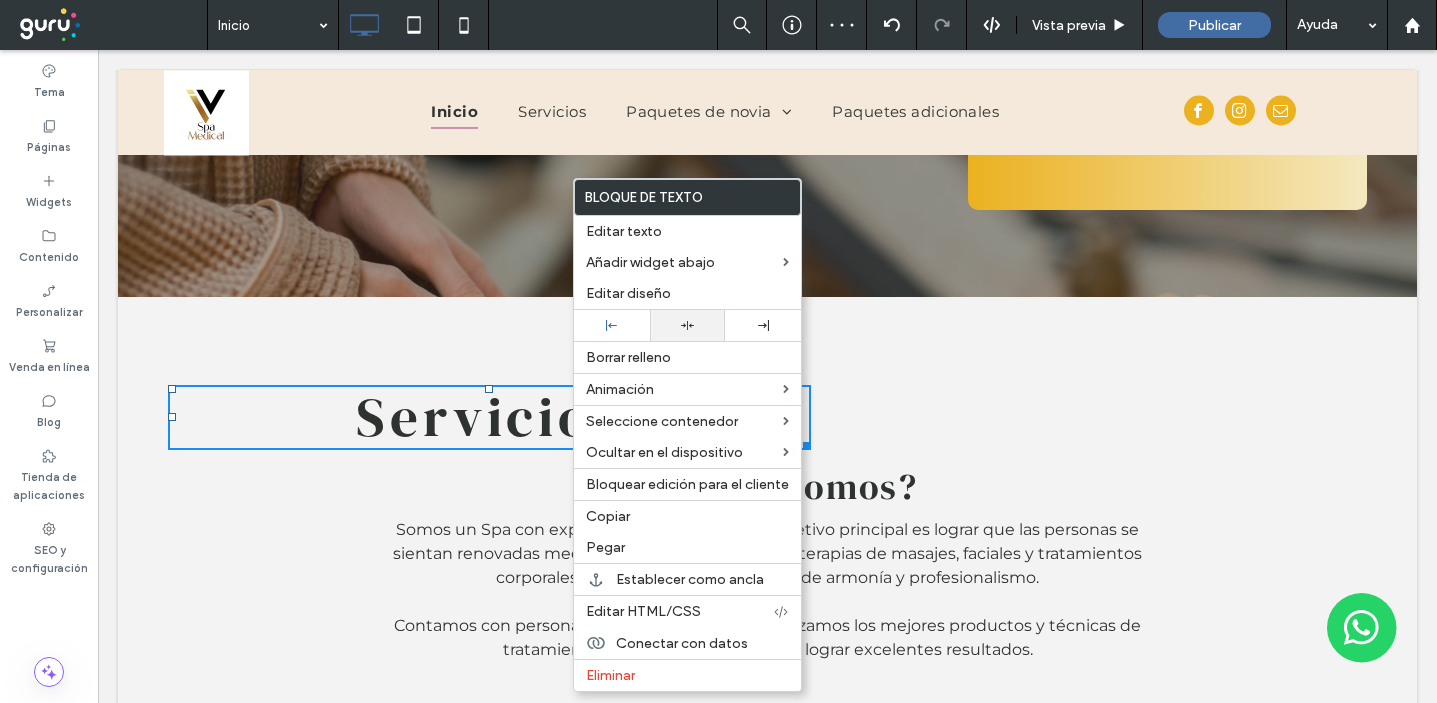 click at bounding box center (688, 325) 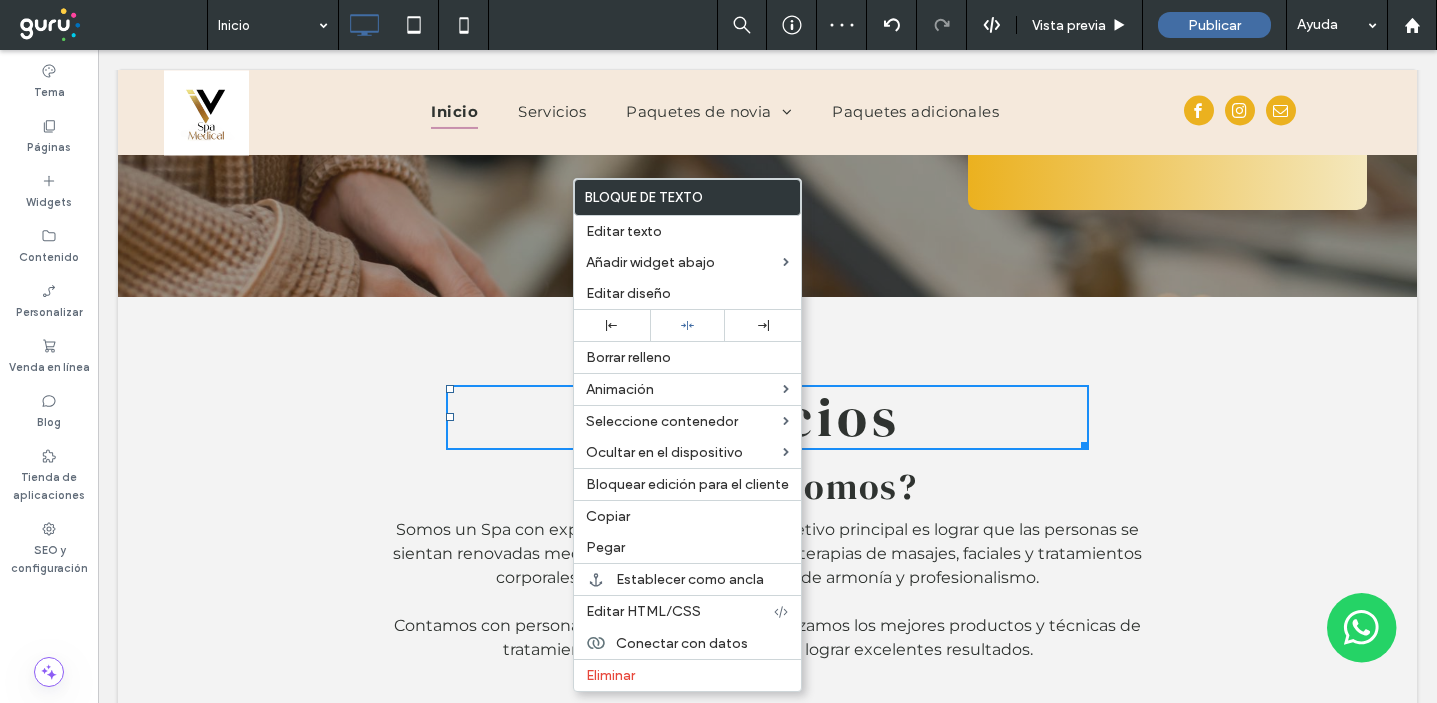click on "Servicios" at bounding box center [767, 417] 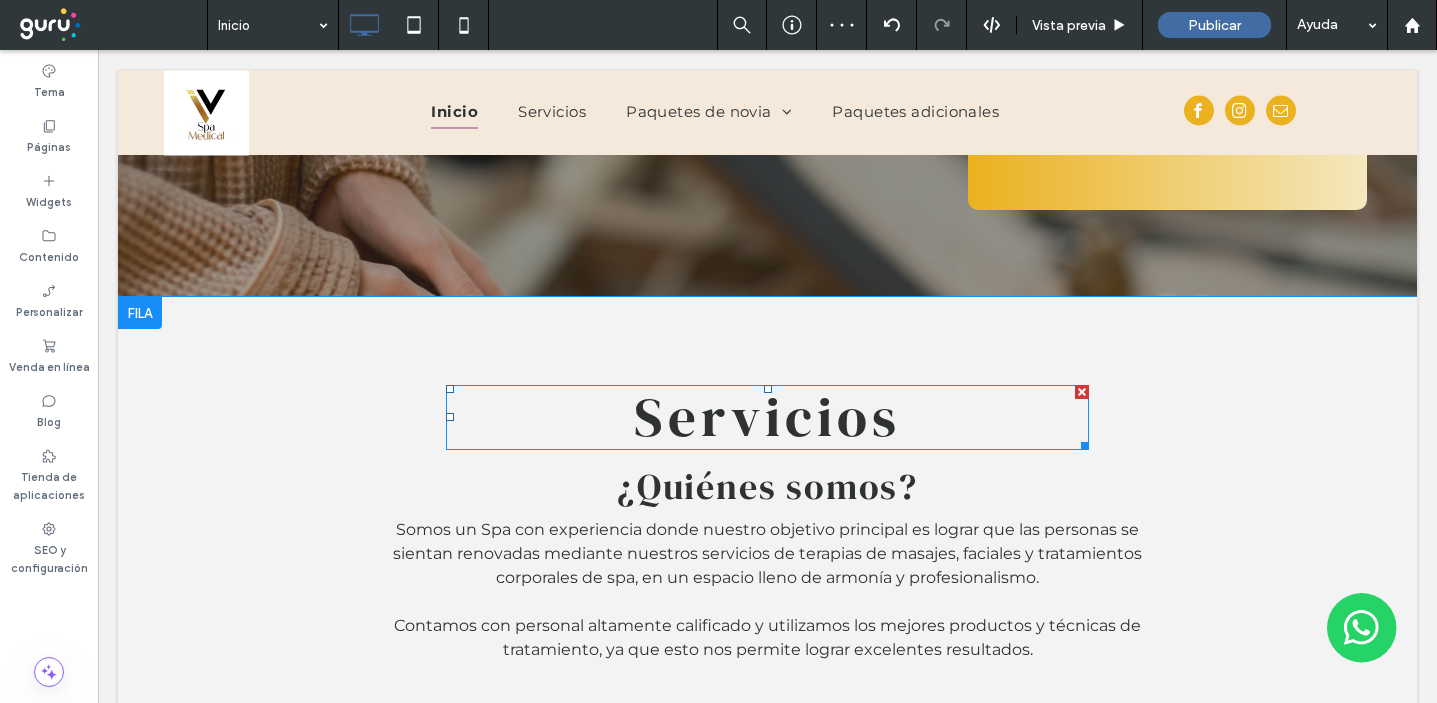 click on "Servicios" at bounding box center (767, 416) 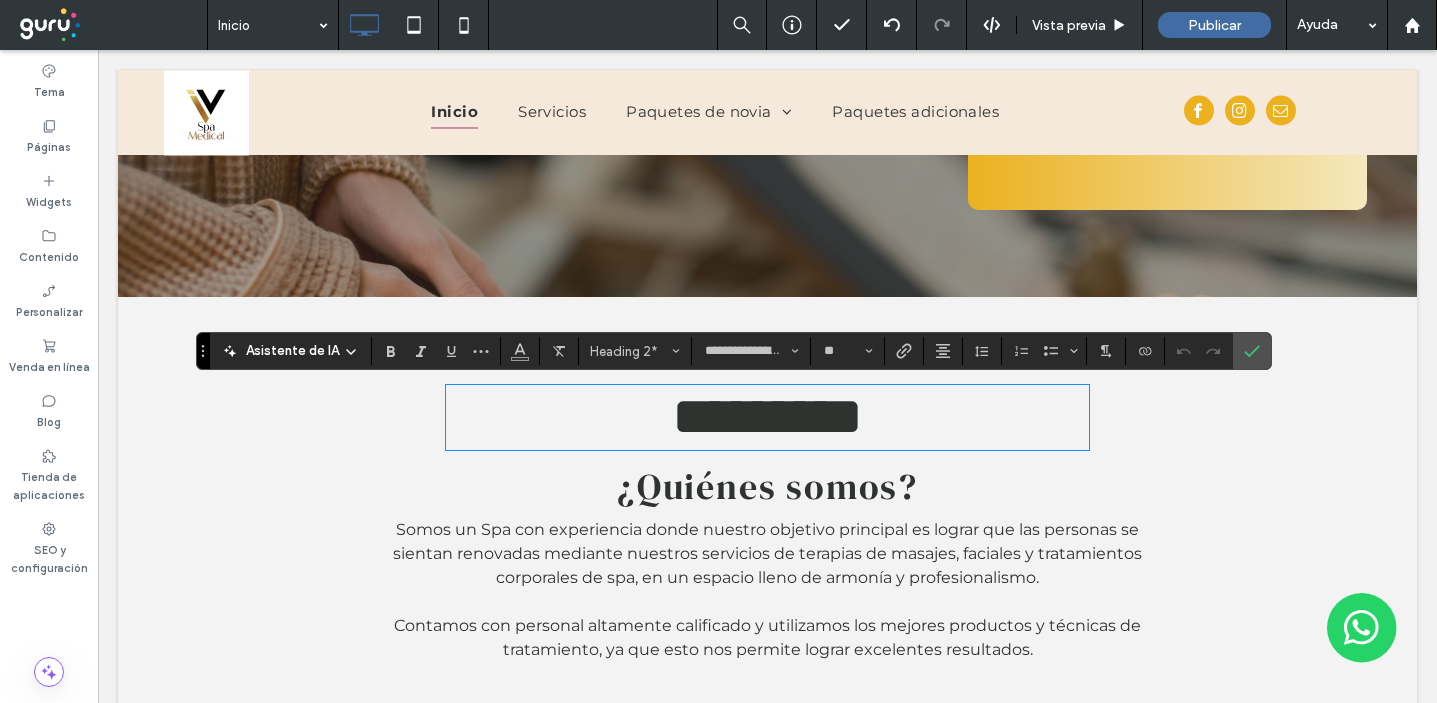 click on "*********" at bounding box center [767, 417] 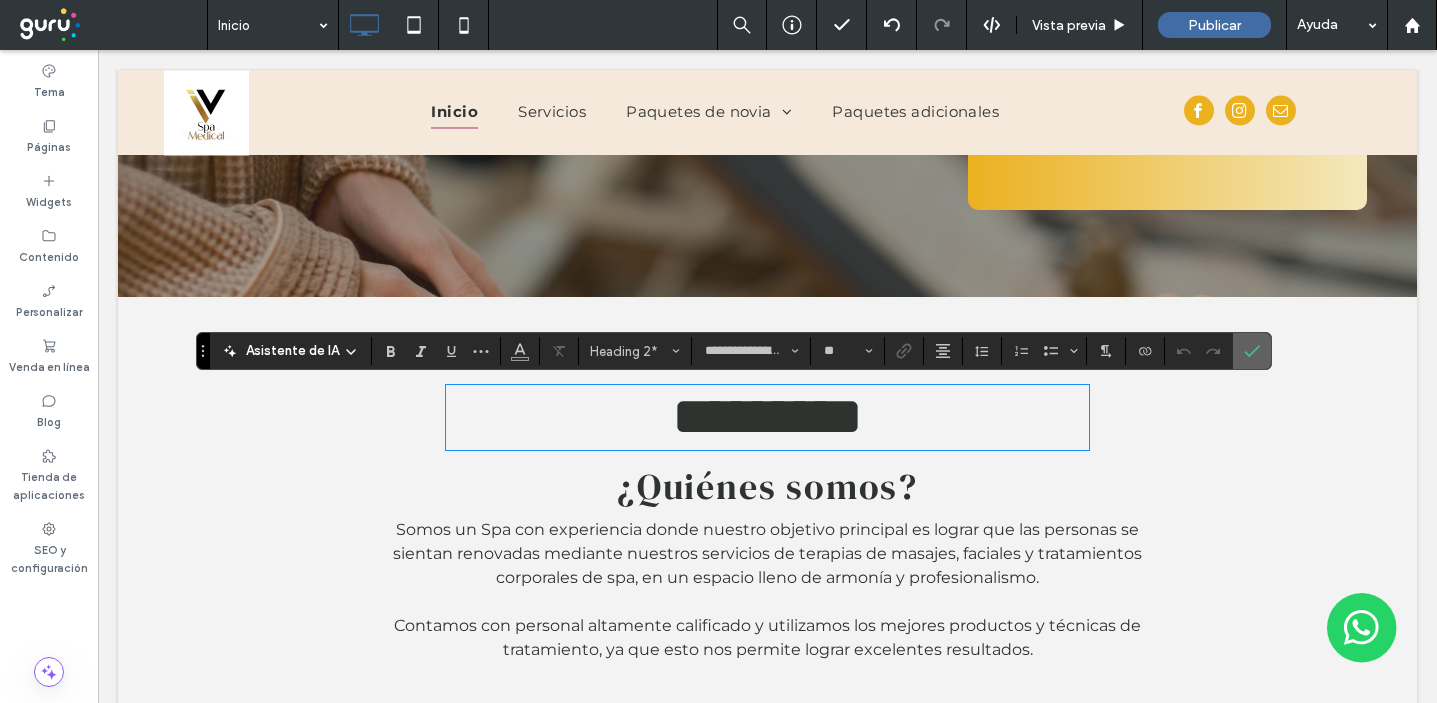 click 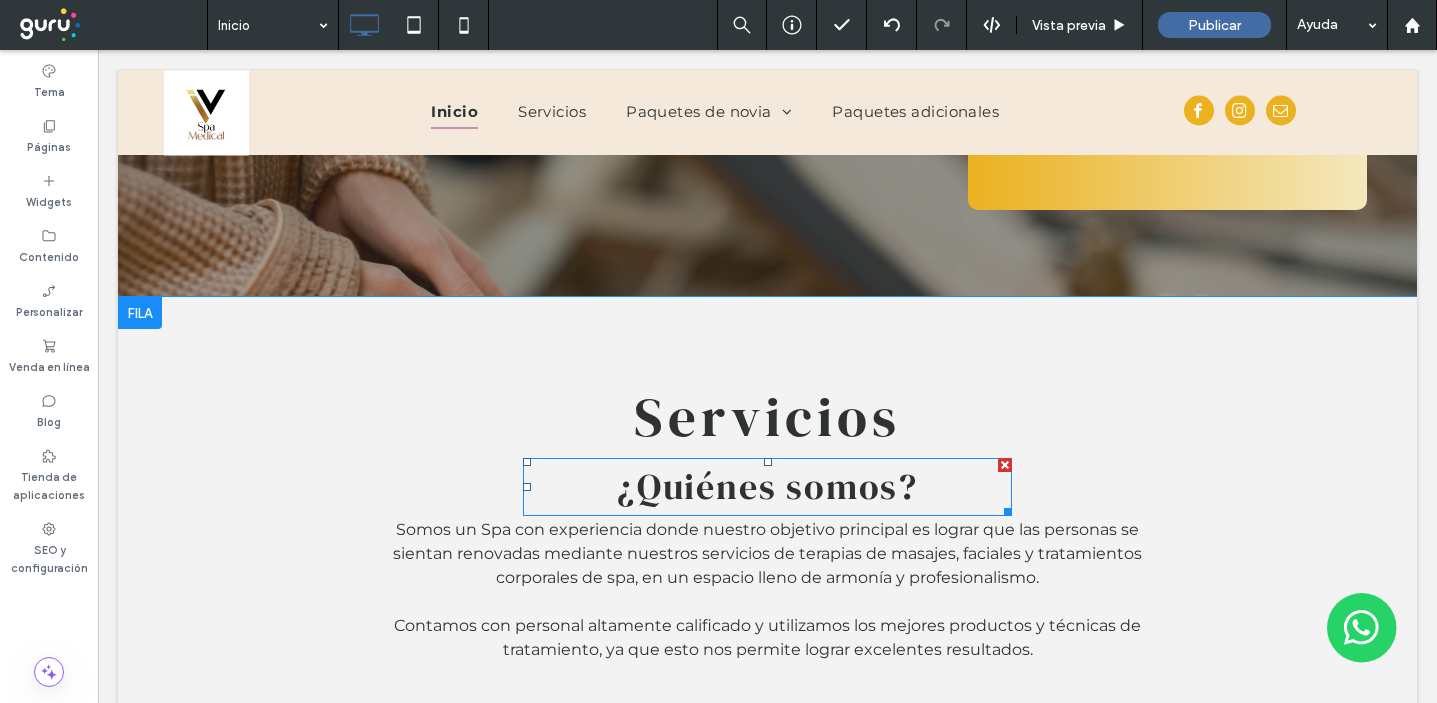 click on "¿Quiénes somos?" at bounding box center [767, 486] 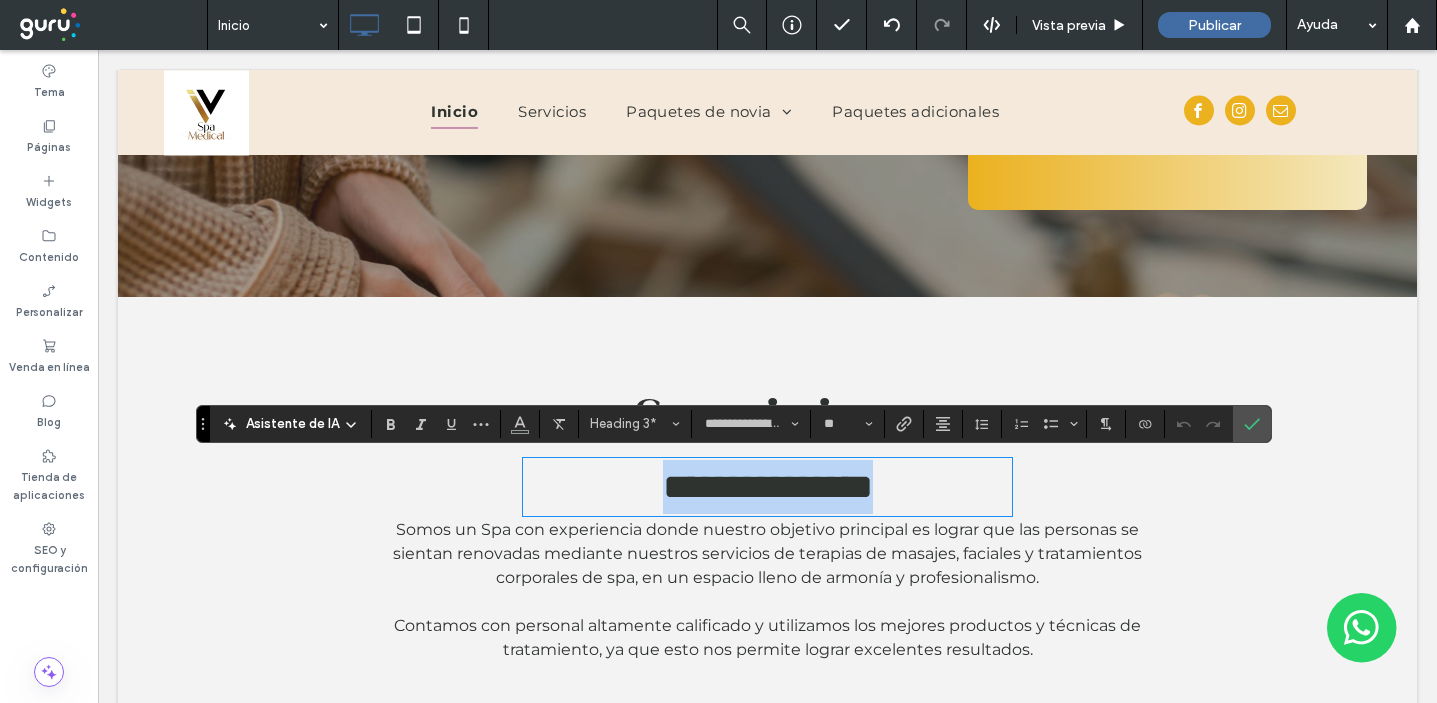 copy on "**********" 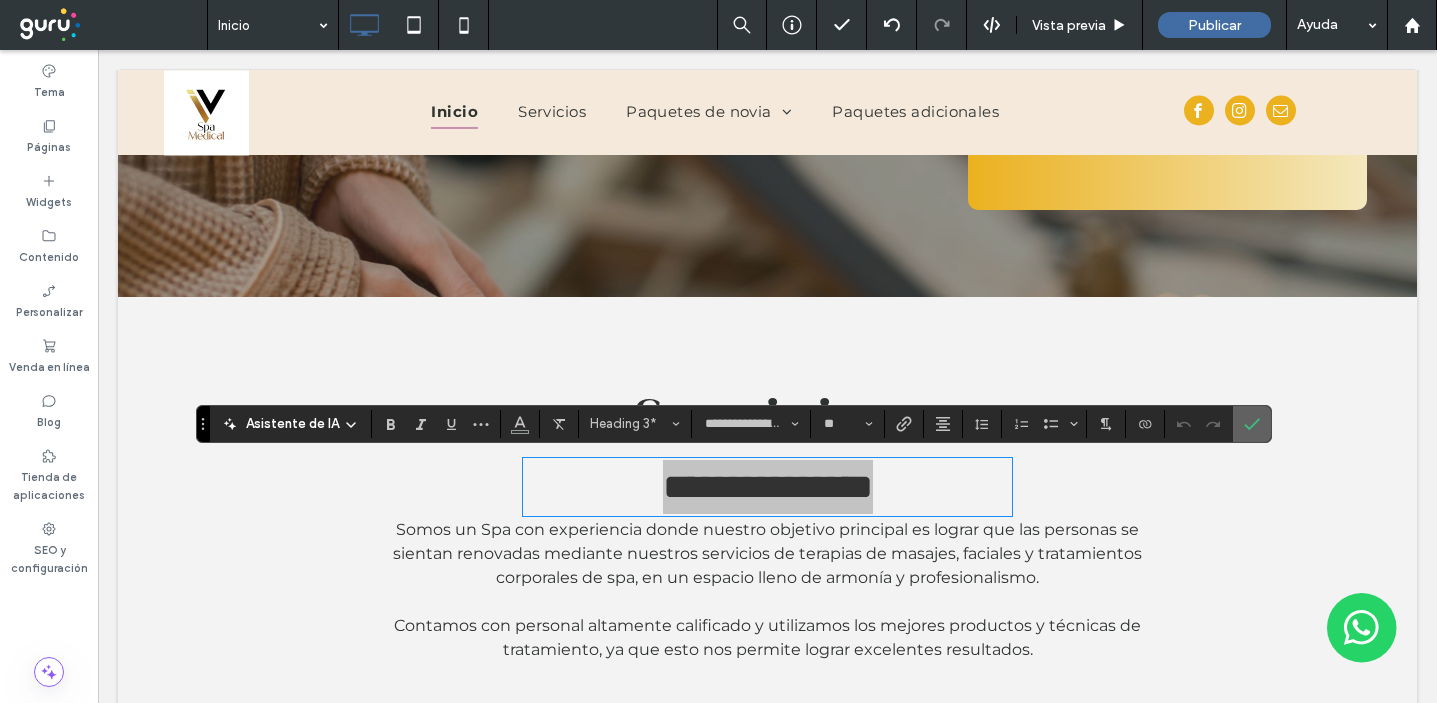 drag, startPoint x: 1256, startPoint y: 426, endPoint x: 869, endPoint y: 385, distance: 389.16577 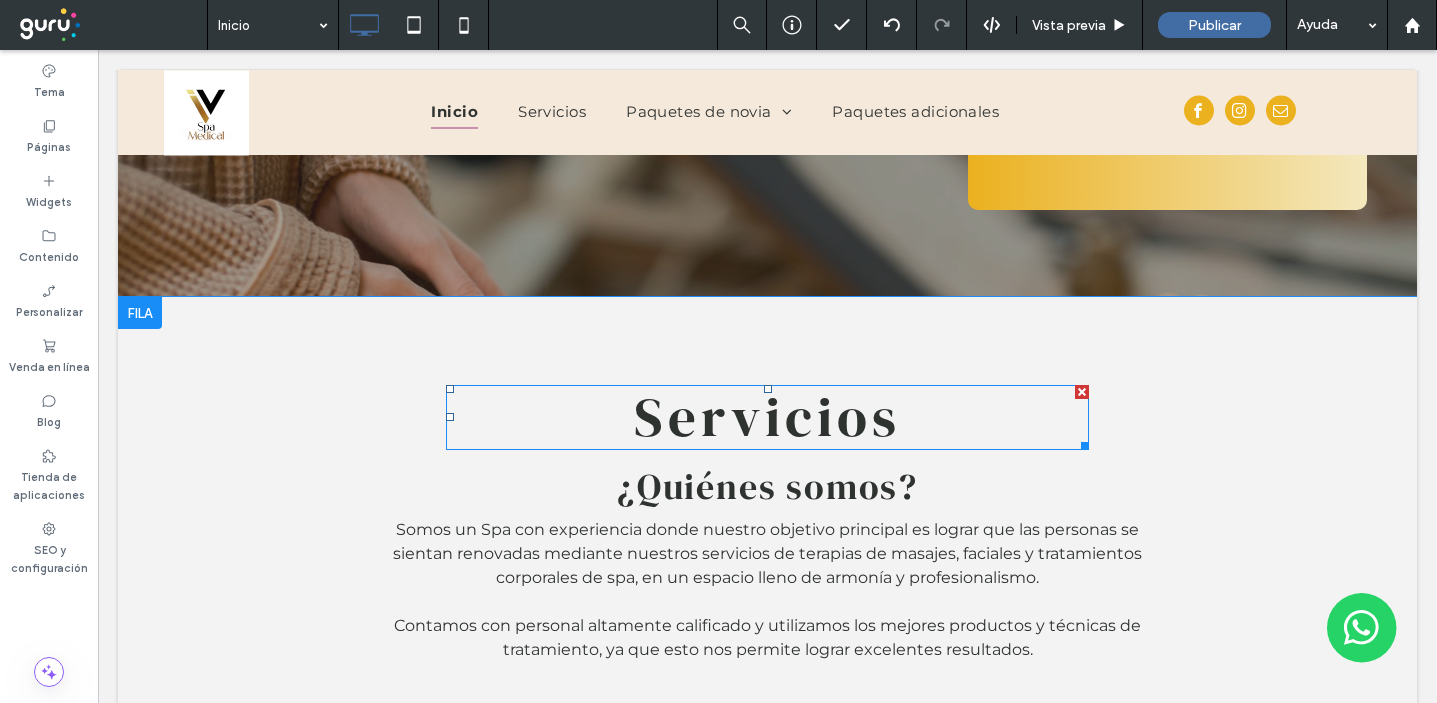 click on "Servicios" at bounding box center [767, 417] 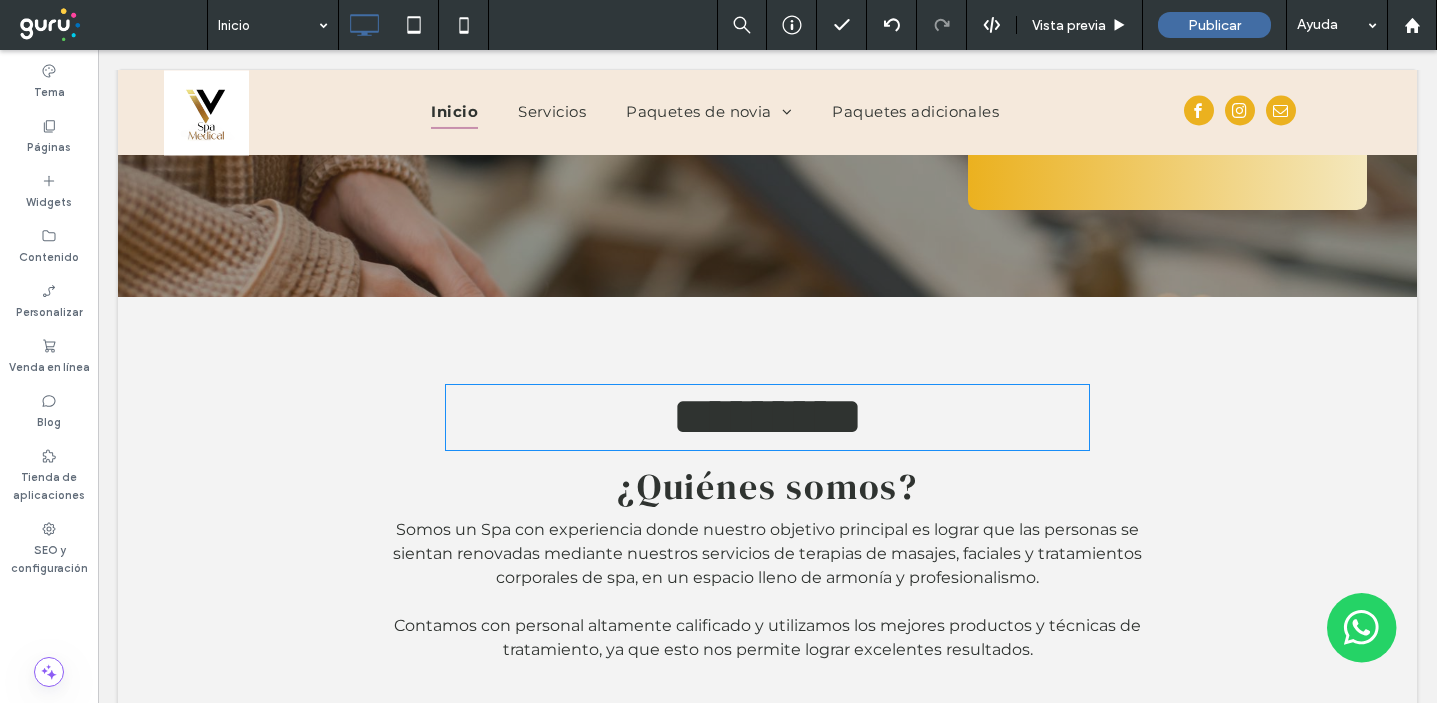 type on "**********" 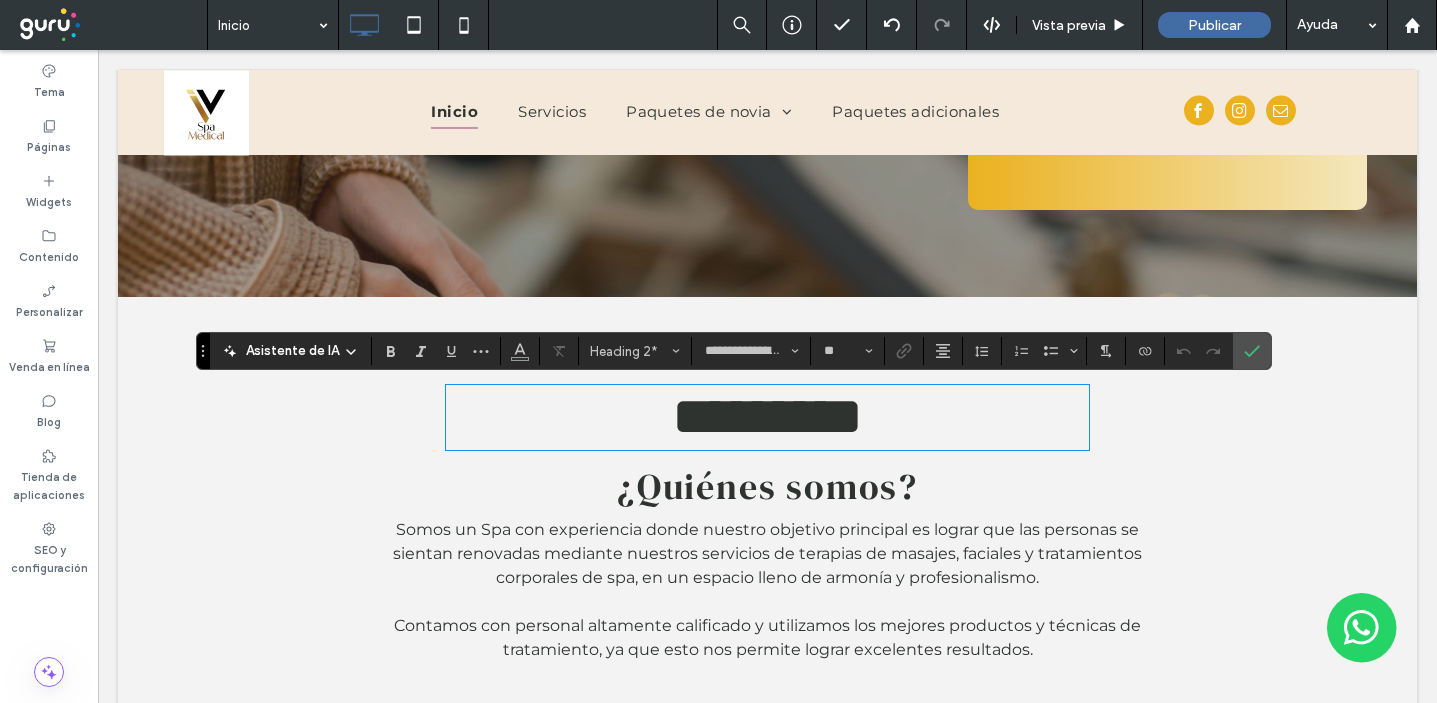 type on "**********" 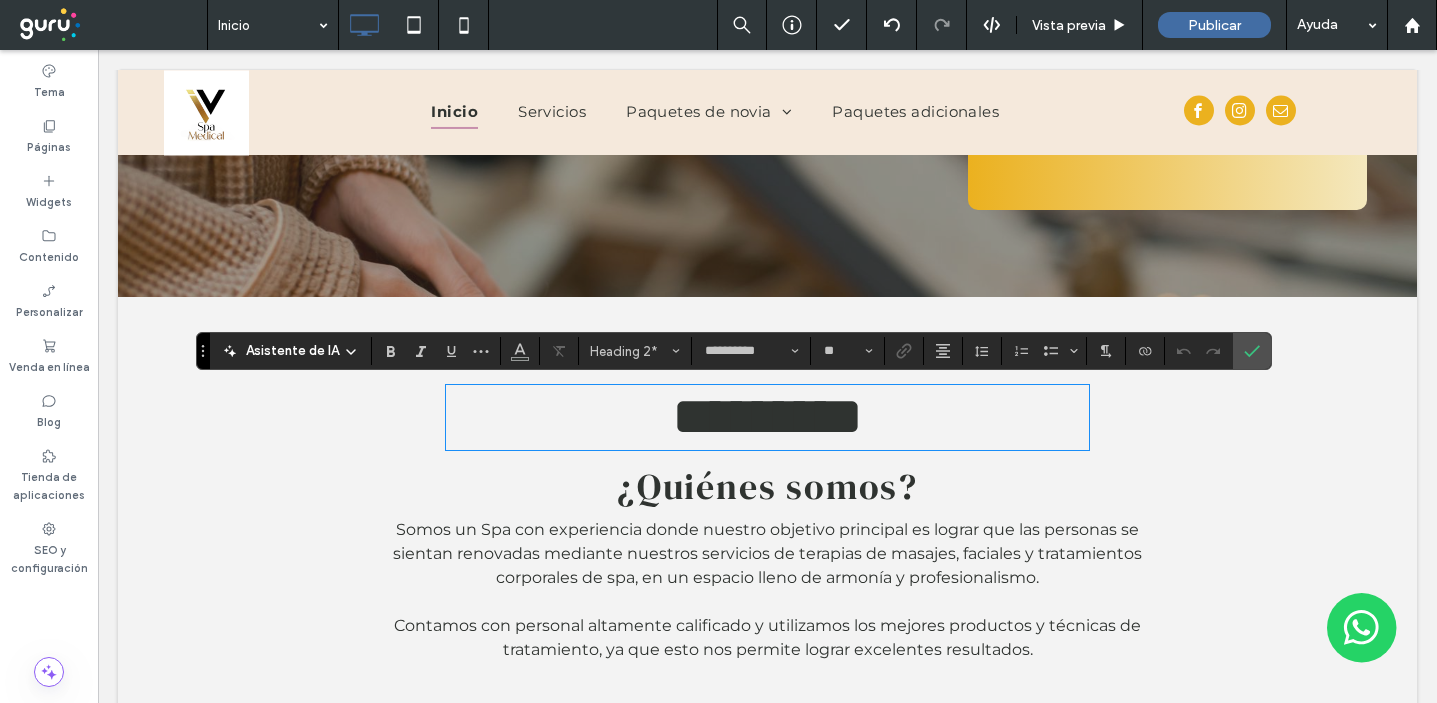 scroll, scrollTop: 0, scrollLeft: 0, axis: both 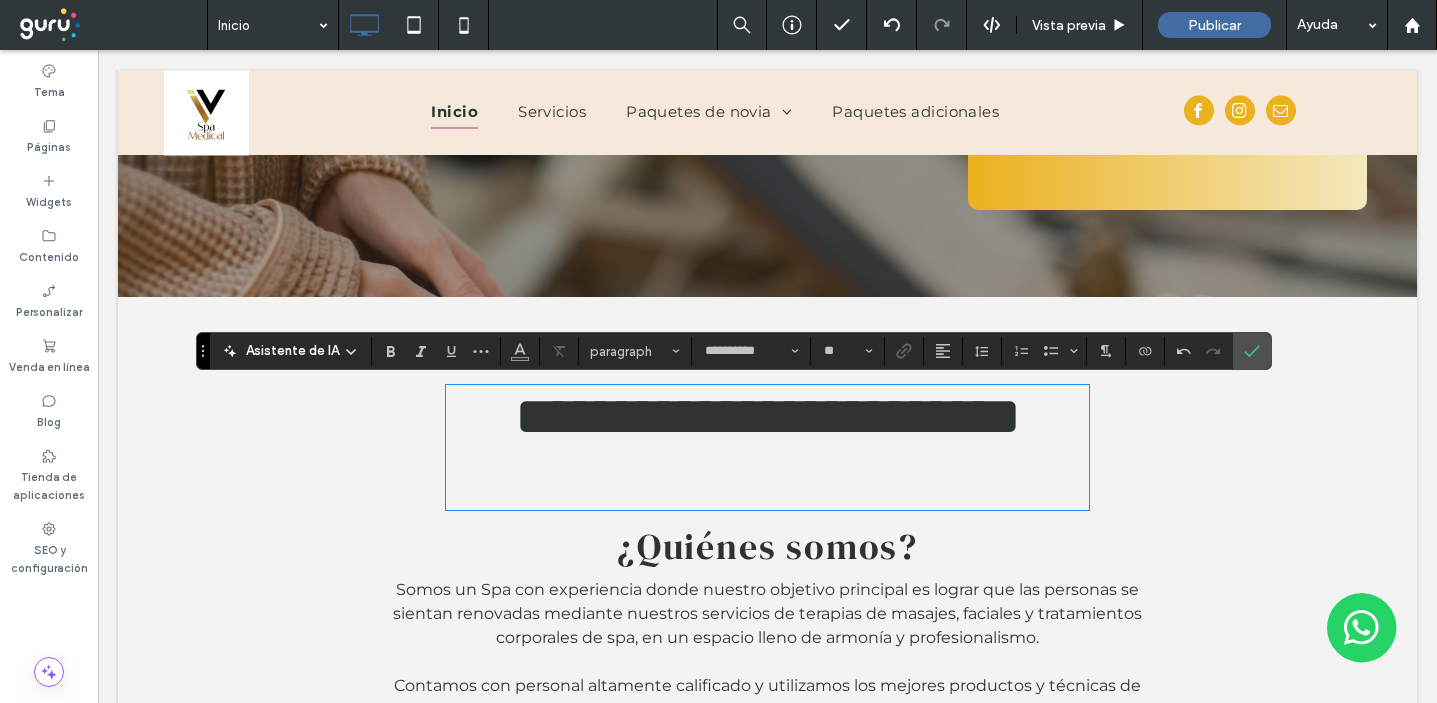 type on "**********" 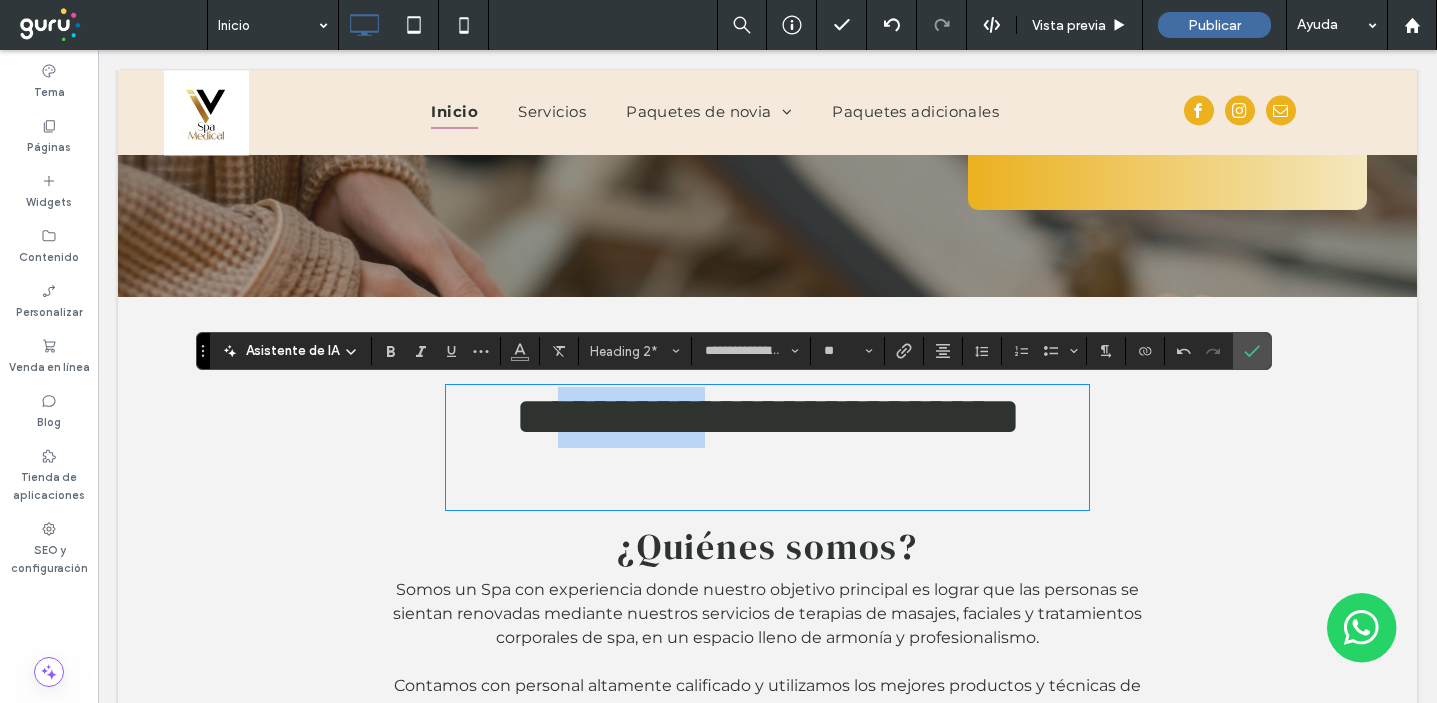 scroll, scrollTop: 0, scrollLeft: 0, axis: both 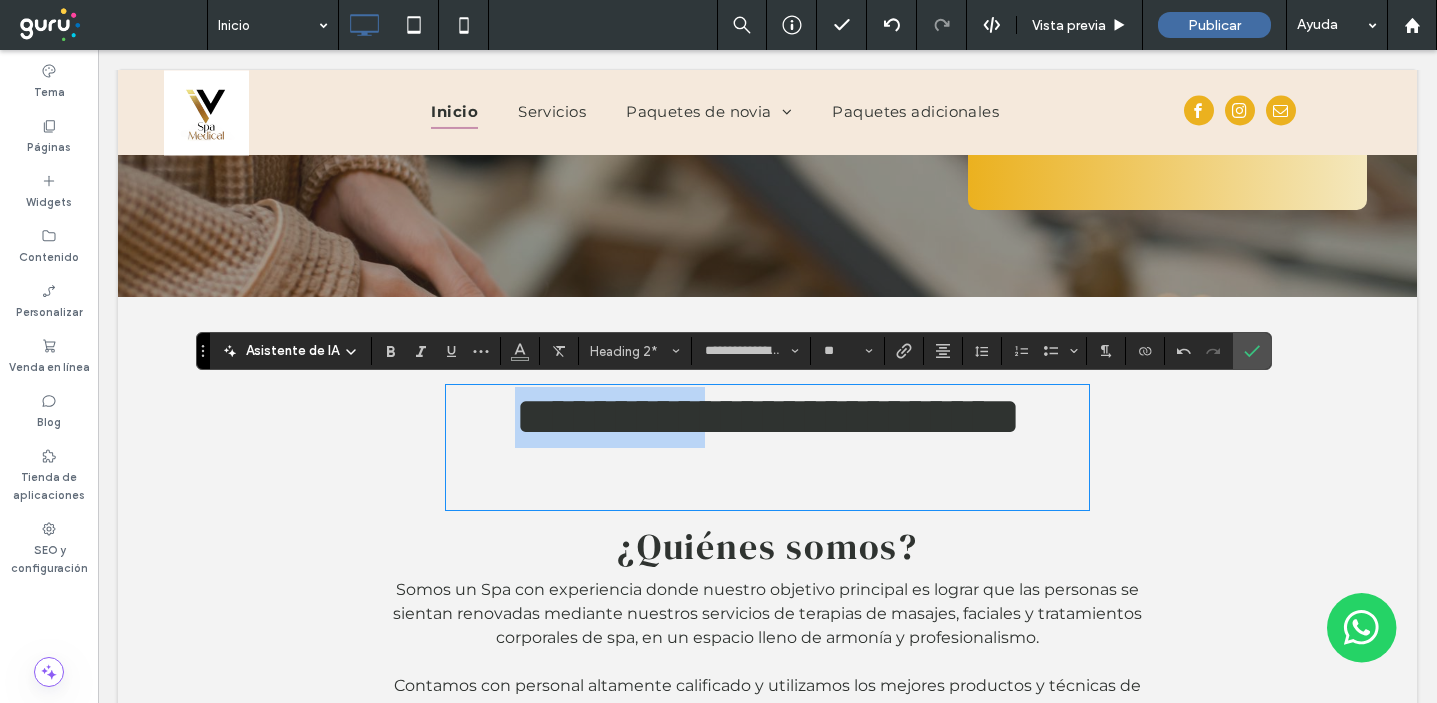 drag, startPoint x: 763, startPoint y: 413, endPoint x: 375, endPoint y: 386, distance: 388.9383 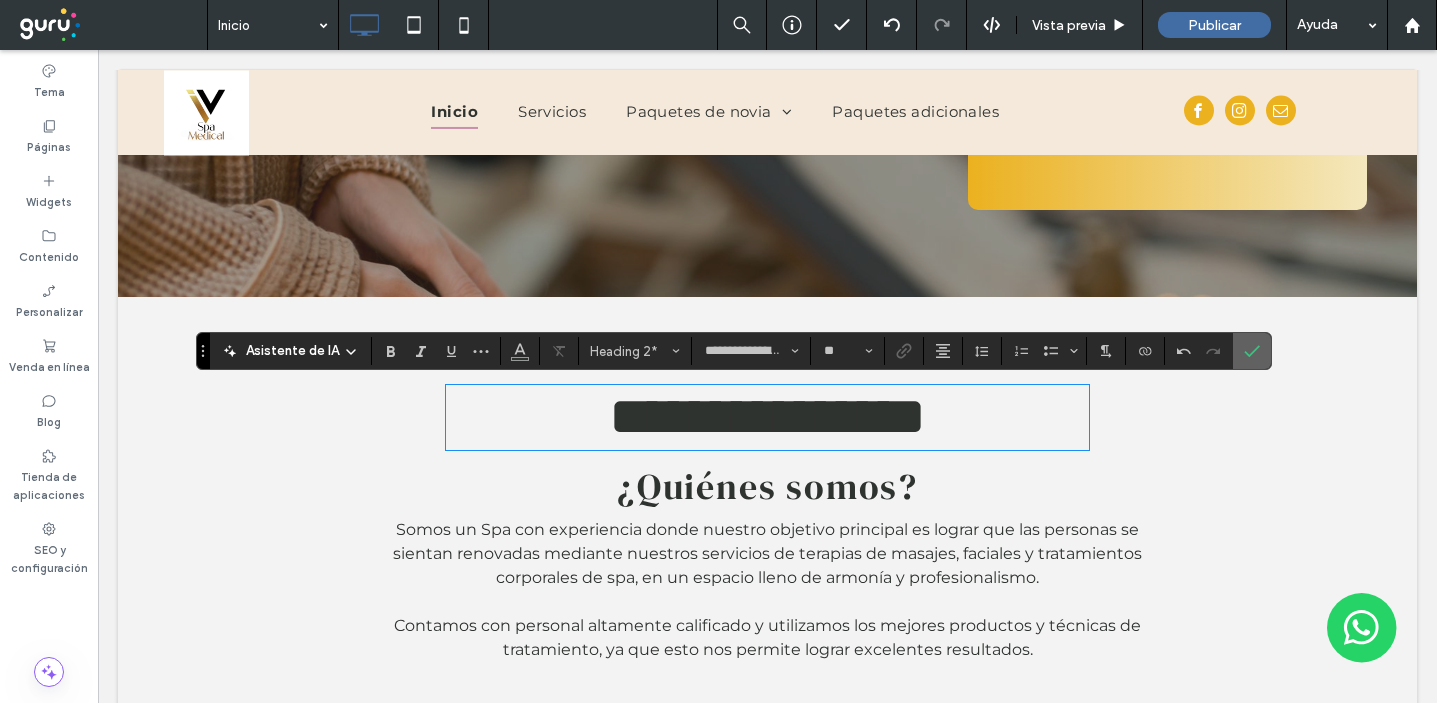 click 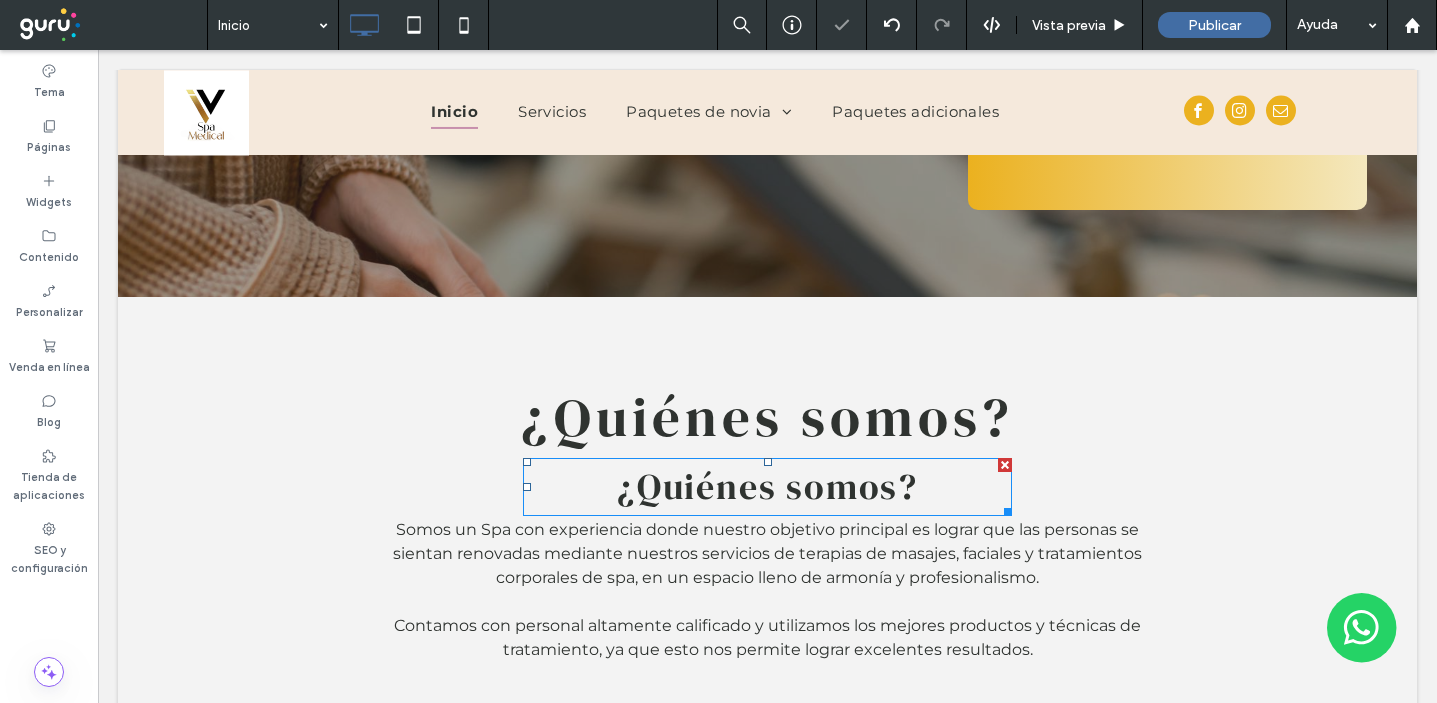 click at bounding box center [1005, 465] 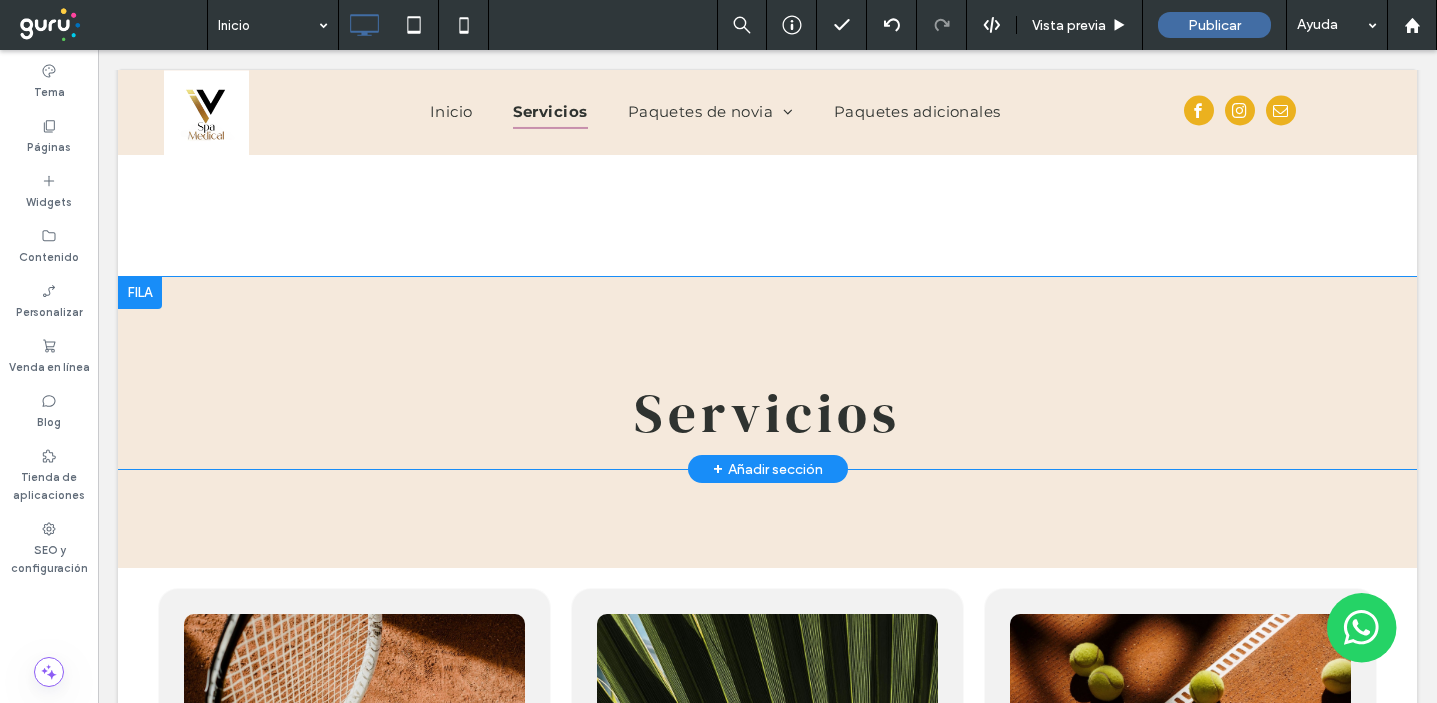 scroll, scrollTop: 2565, scrollLeft: 0, axis: vertical 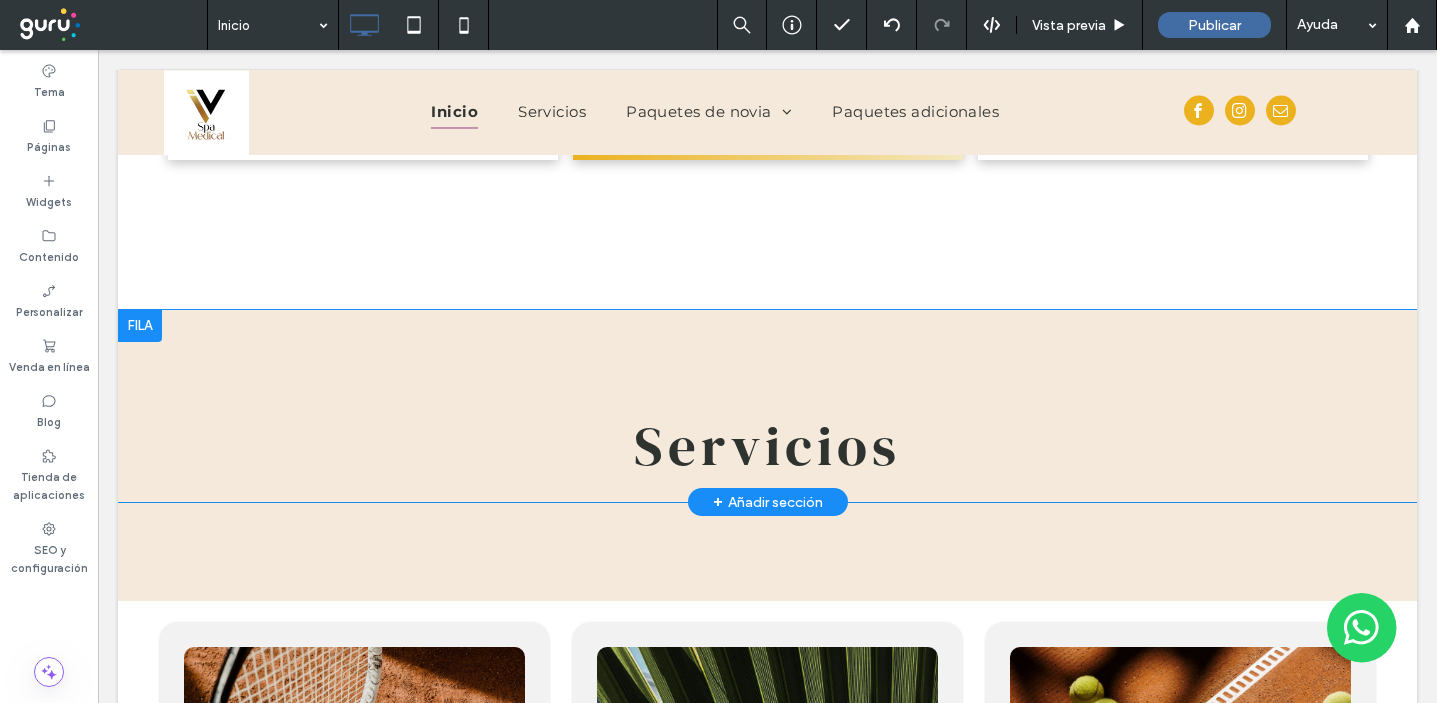 click on "Servicios
Click To Paste     Click To Paste     Click To Paste
Fila + Añadir sección" at bounding box center [767, 406] 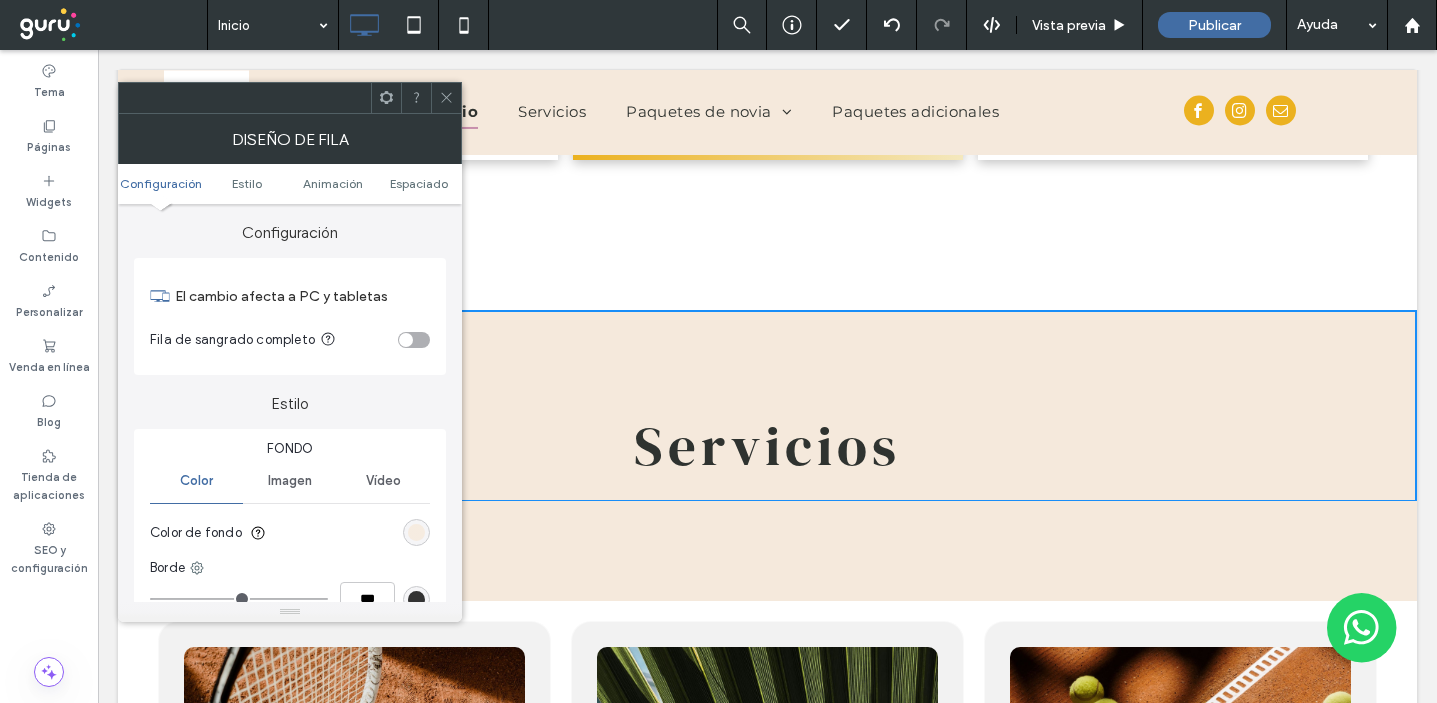 click at bounding box center [416, 532] 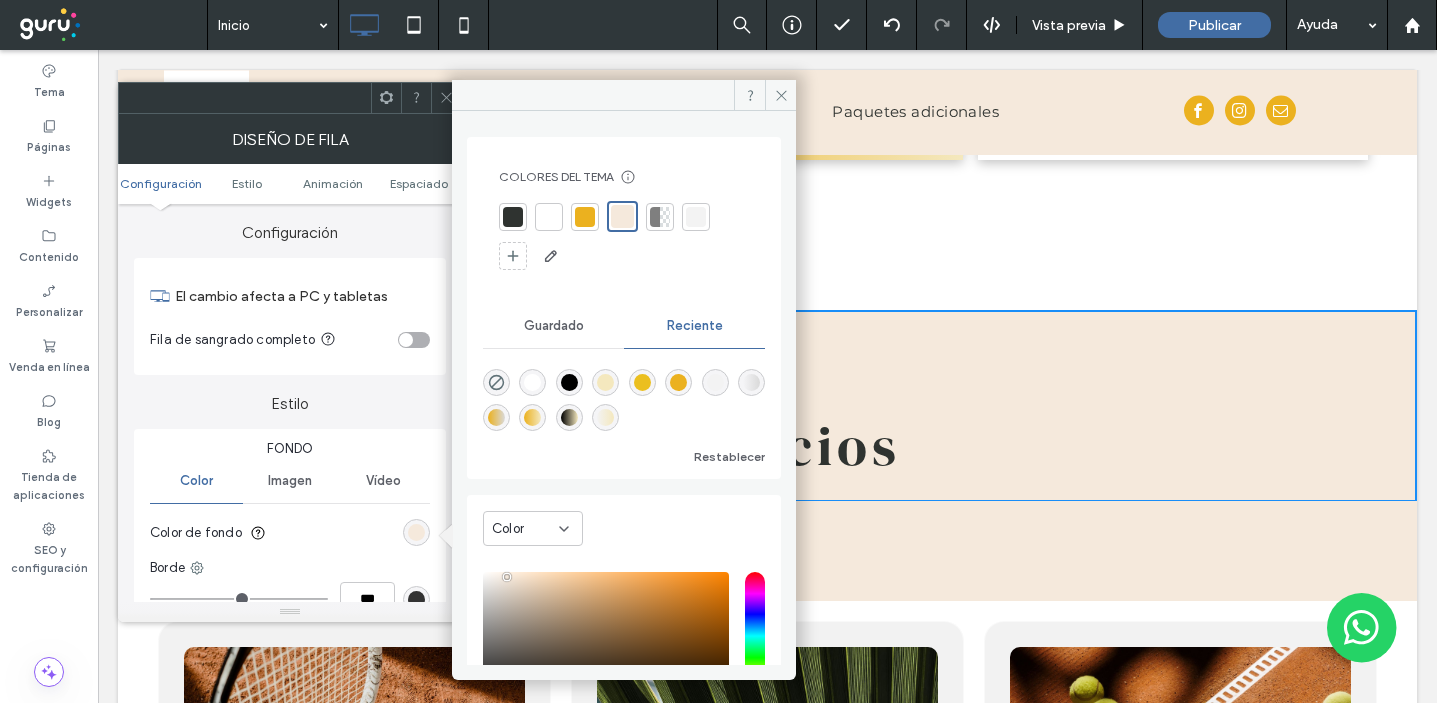 click at bounding box center (715, 382) 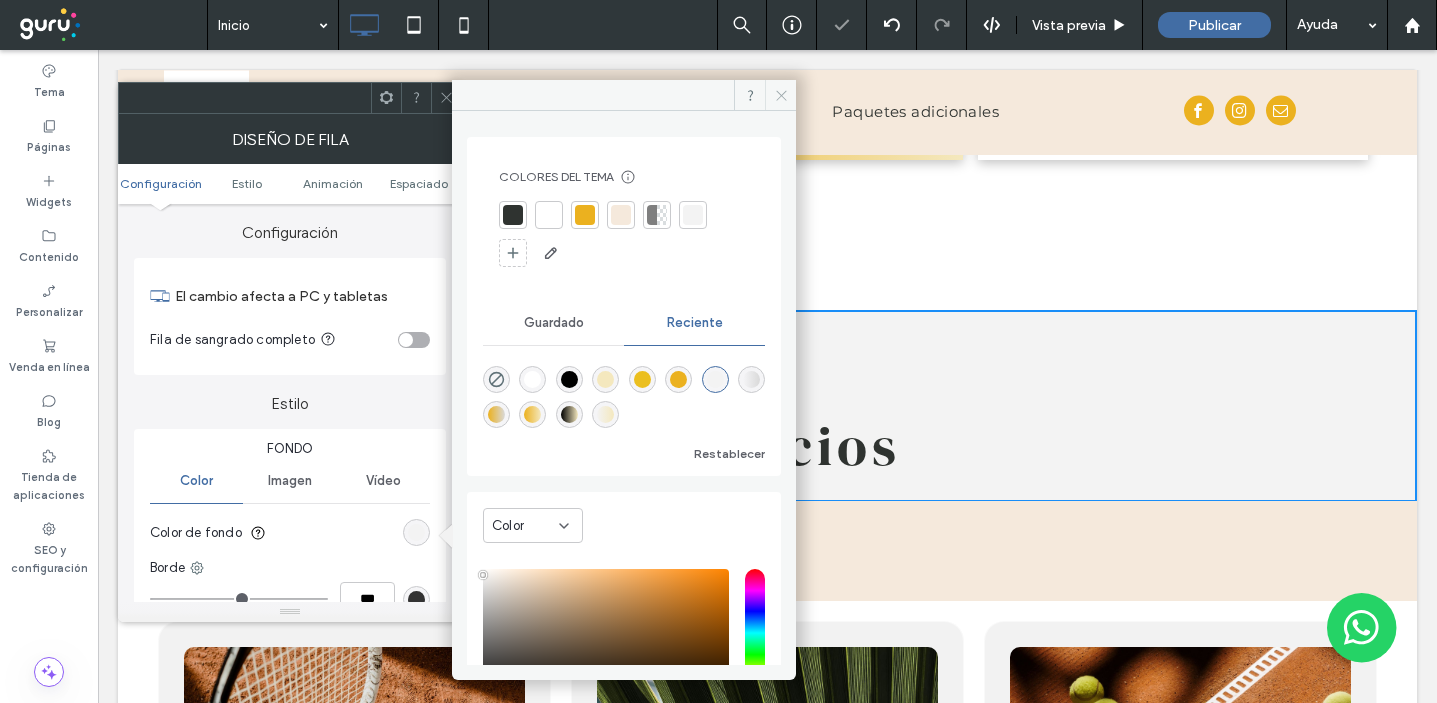 click at bounding box center [780, 95] 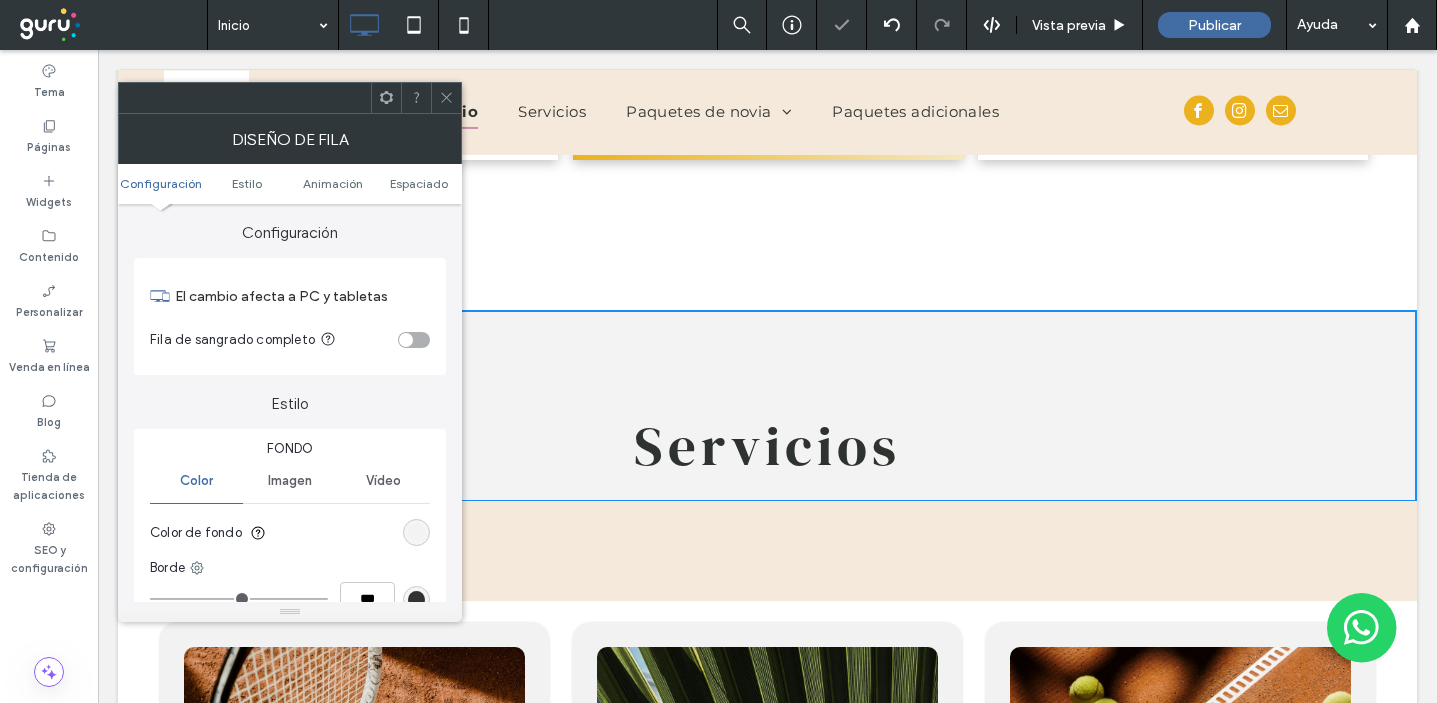 click 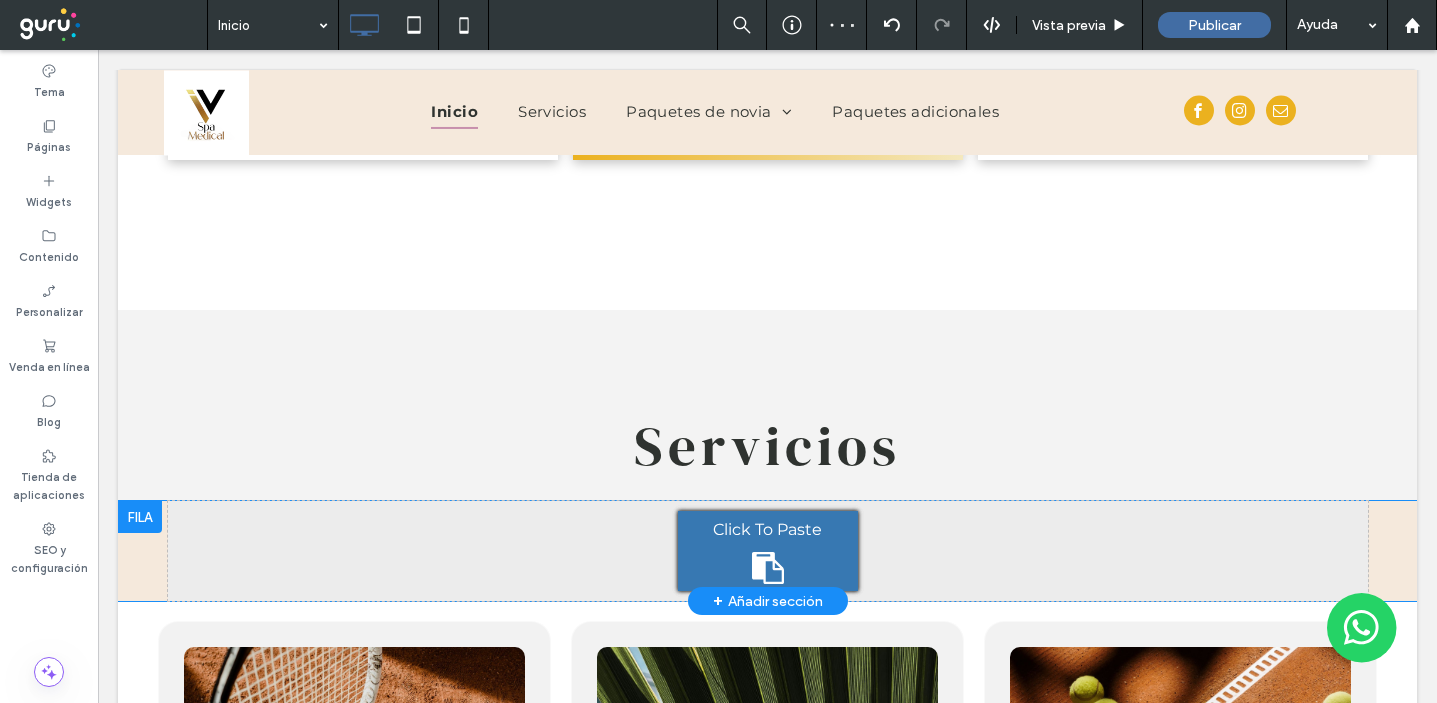 click on "Click To Paste     Click To Paste     Click To Paste
Fila + Añadir sección" at bounding box center [767, 551] 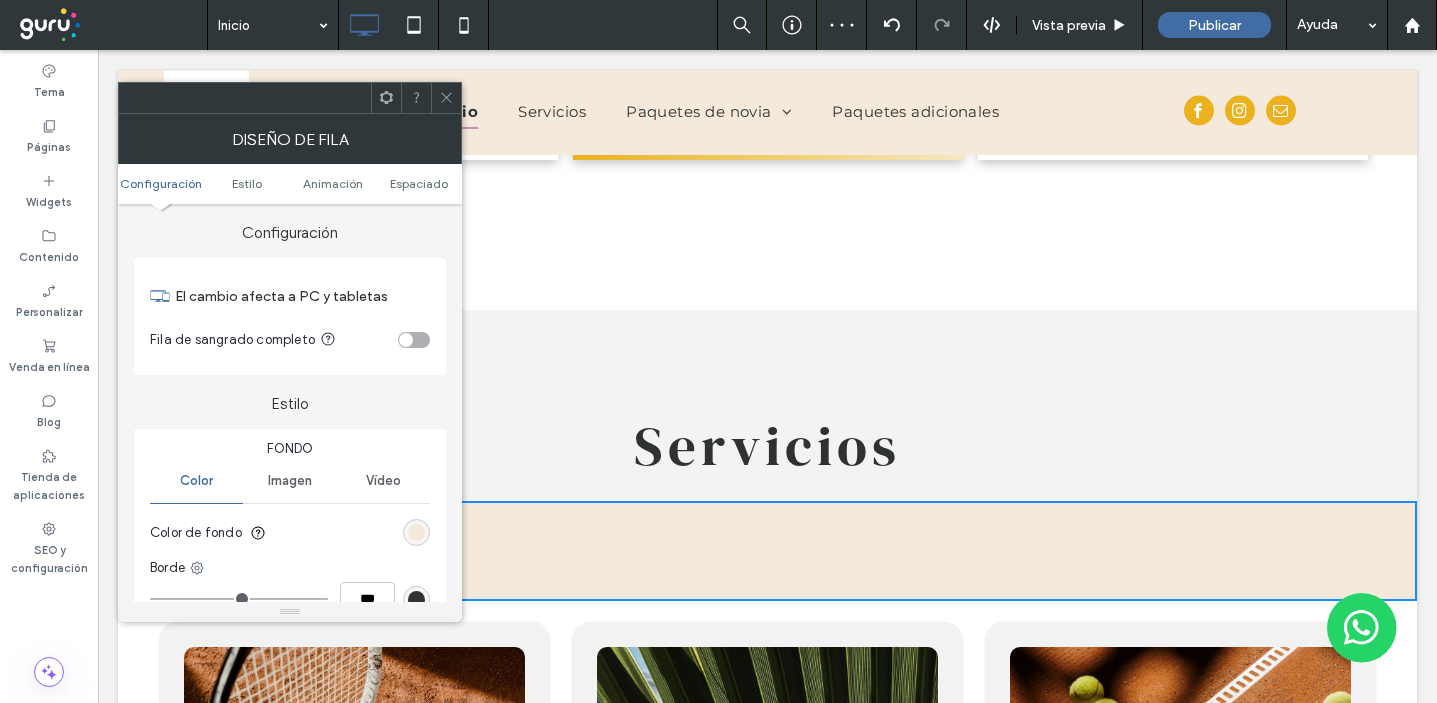 click at bounding box center (446, 98) 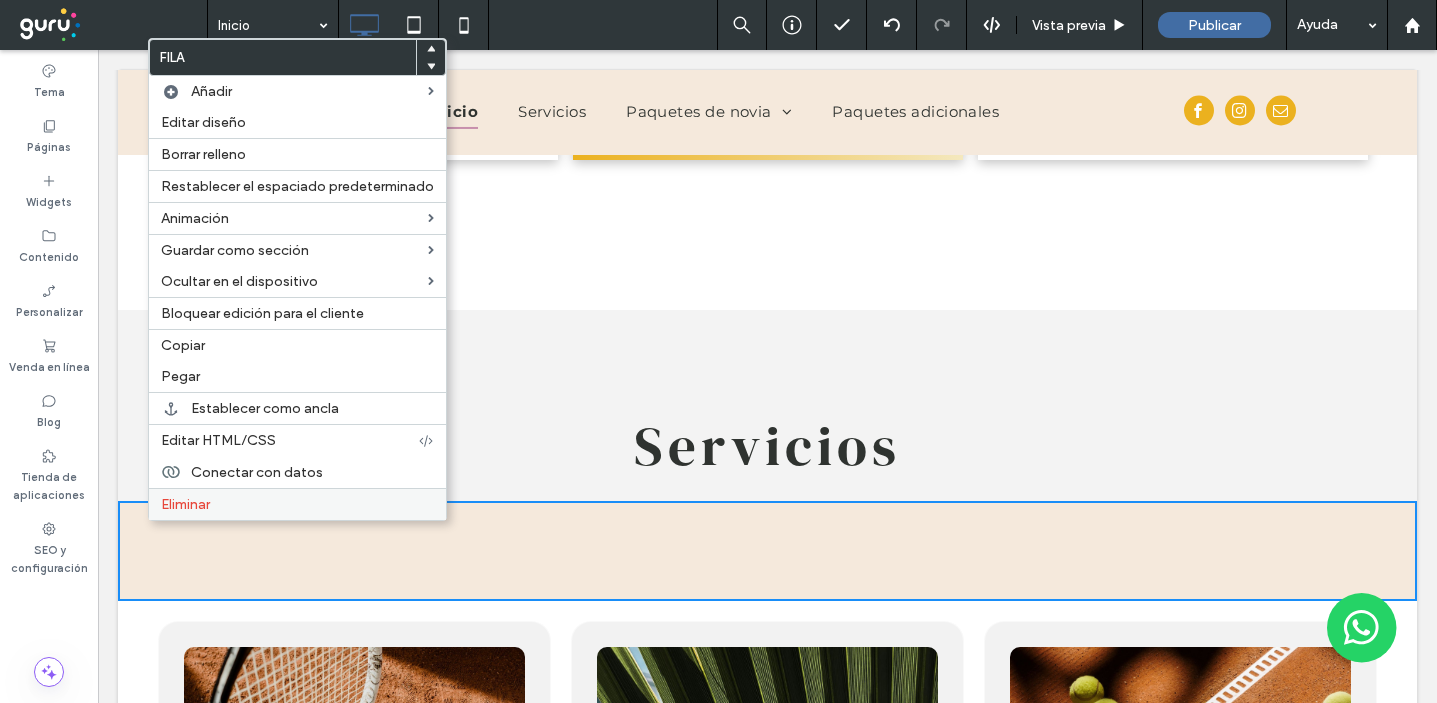 click on "Eliminar" at bounding box center [185, 504] 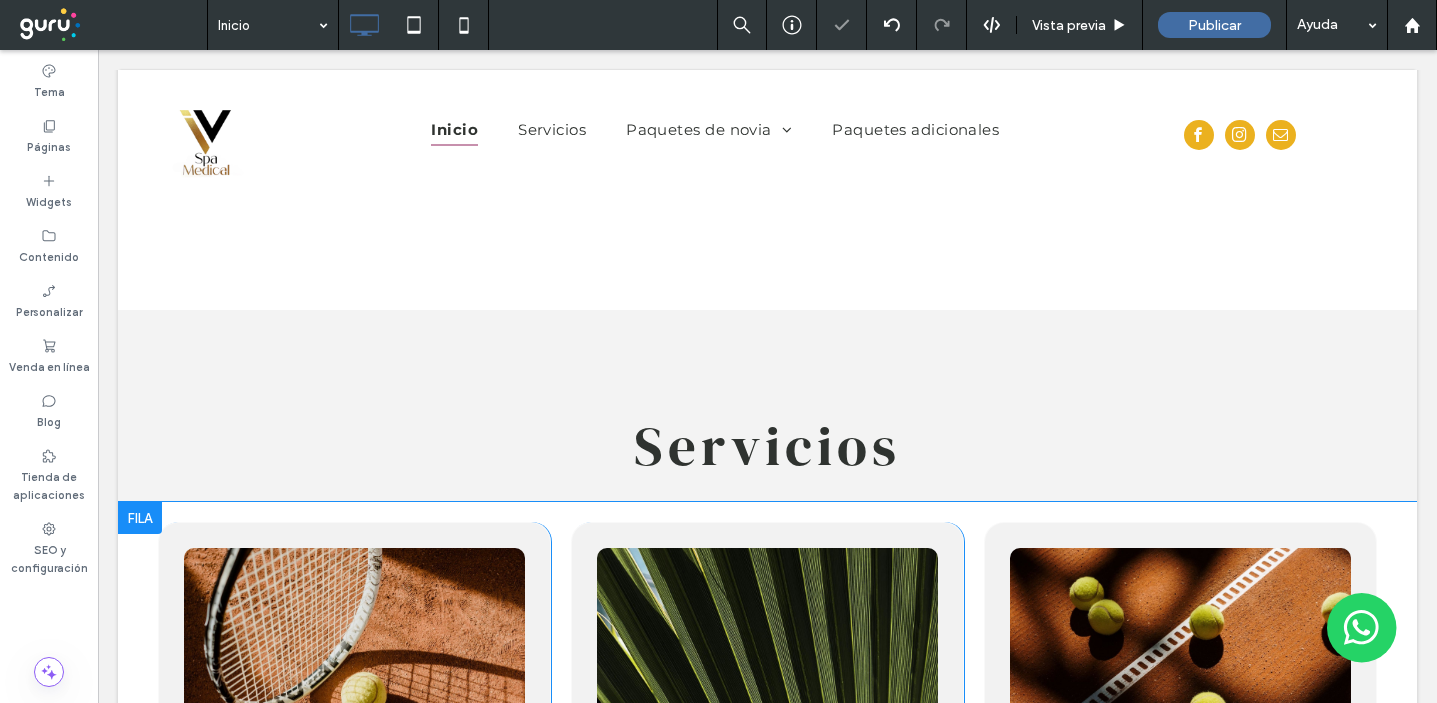 click on "Click To Paste
This is a short title
Describe some quality or feature of the company. Write a short paragraph about it and choose an appropriate icon.
Learn more
Click To Paste
Click To Paste
This is a short title
Describe some quality or feature of the company. Write a short paragraph about it and choose an appropriate icon.
Learn more
Click To Paste
Click To Paste
This is a short title
Describe some quality or feature of the company. Write a short paragraph about it and choose an appropriate icon.
Learn more
Click To Paste
Fila + Añadir sección" at bounding box center (767, 808) 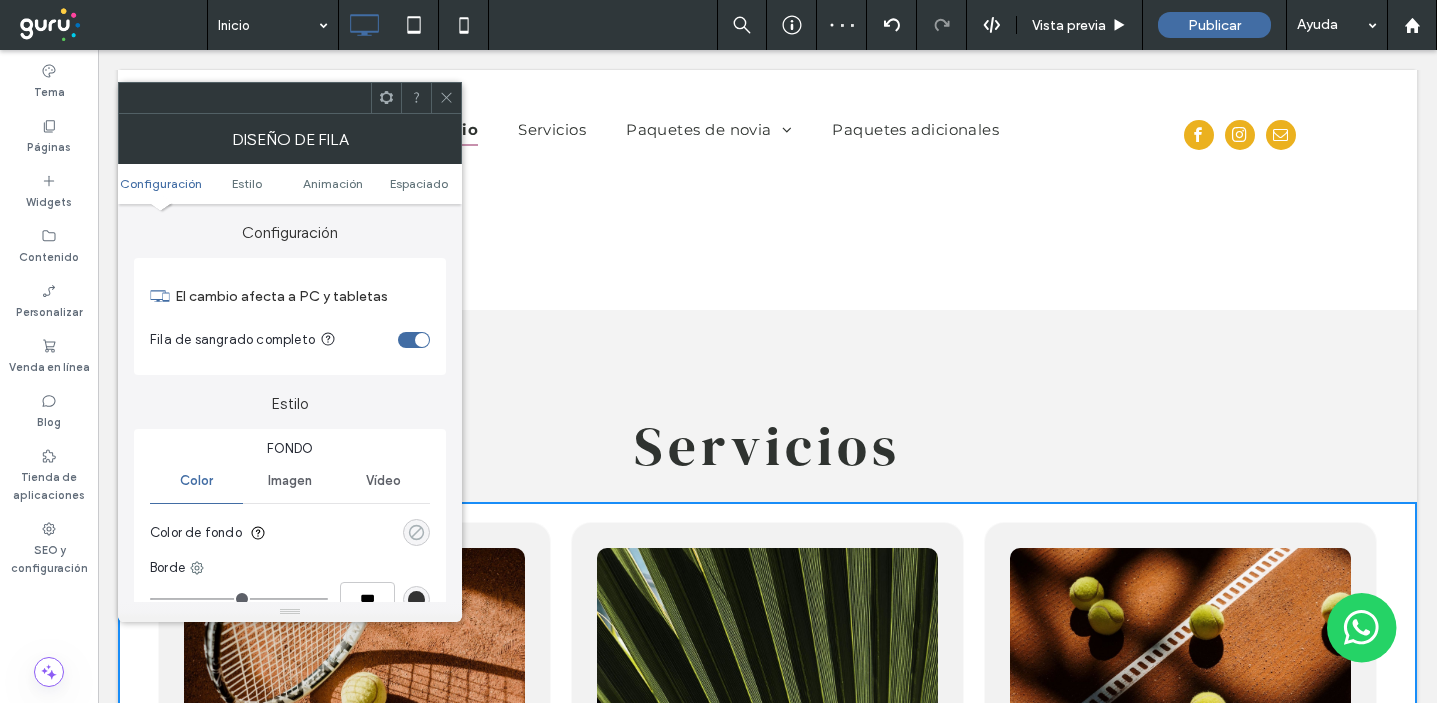 click at bounding box center [416, 532] 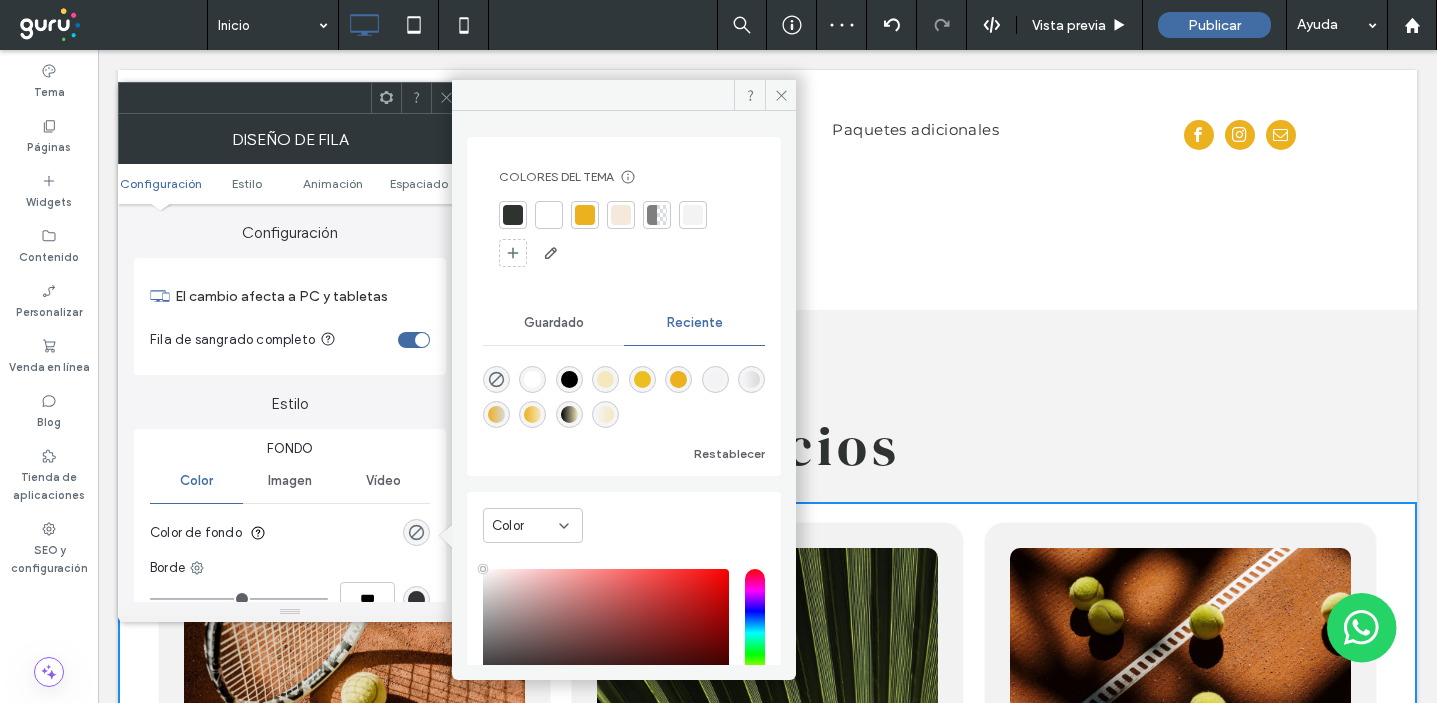 click at bounding box center [693, 215] 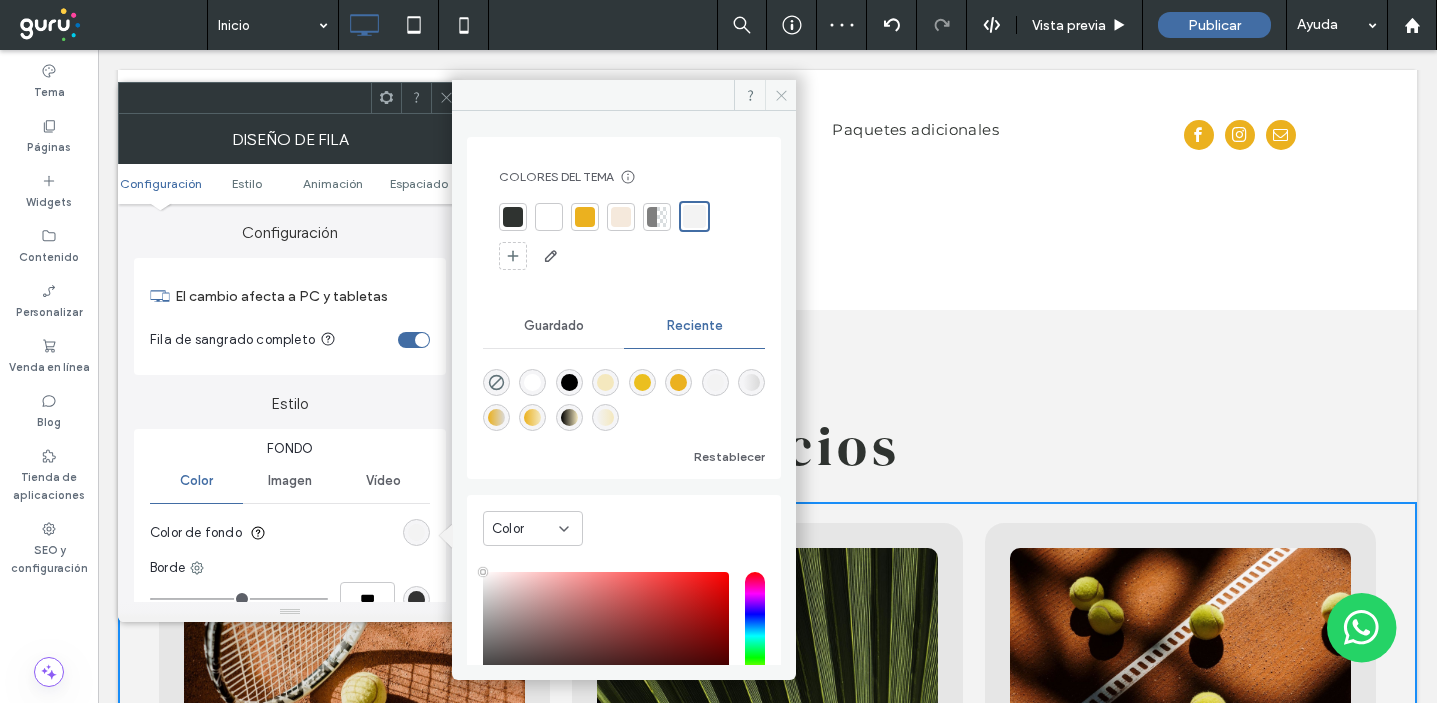 click at bounding box center [780, 95] 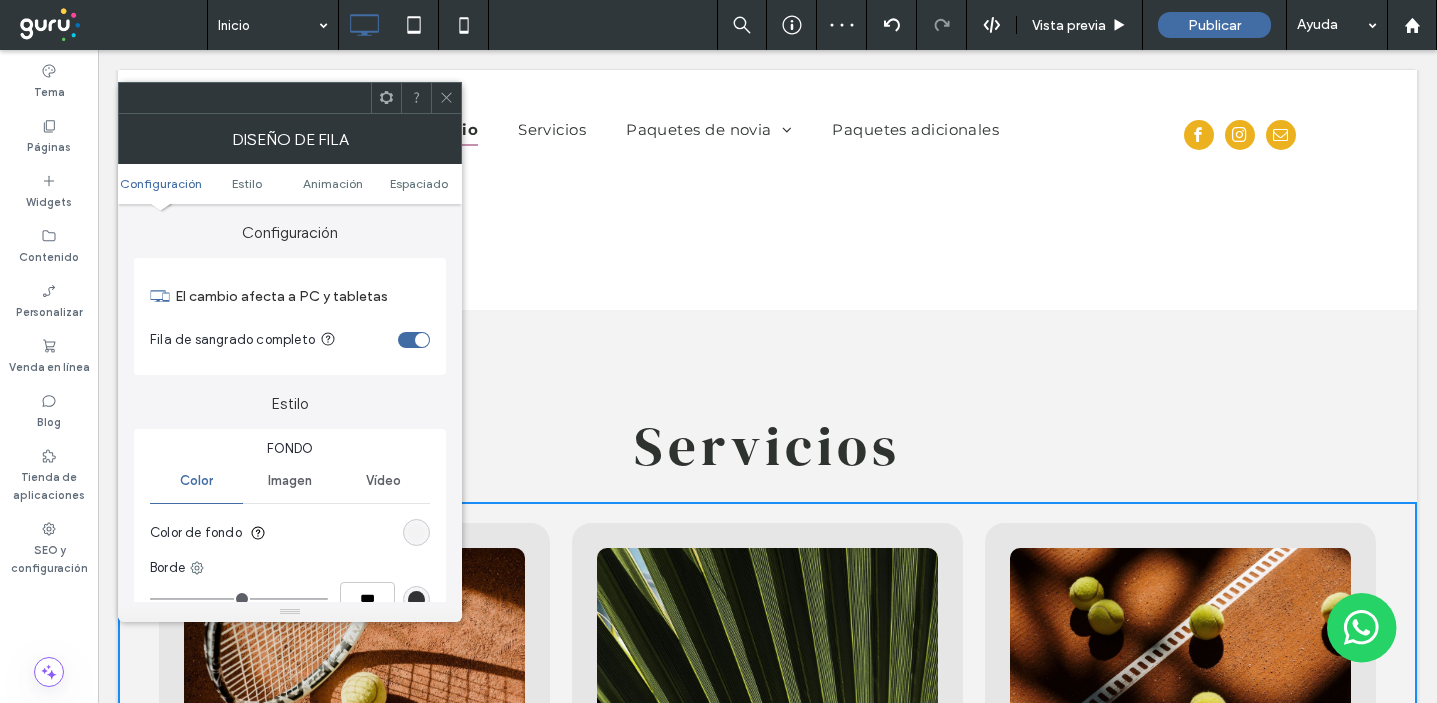click 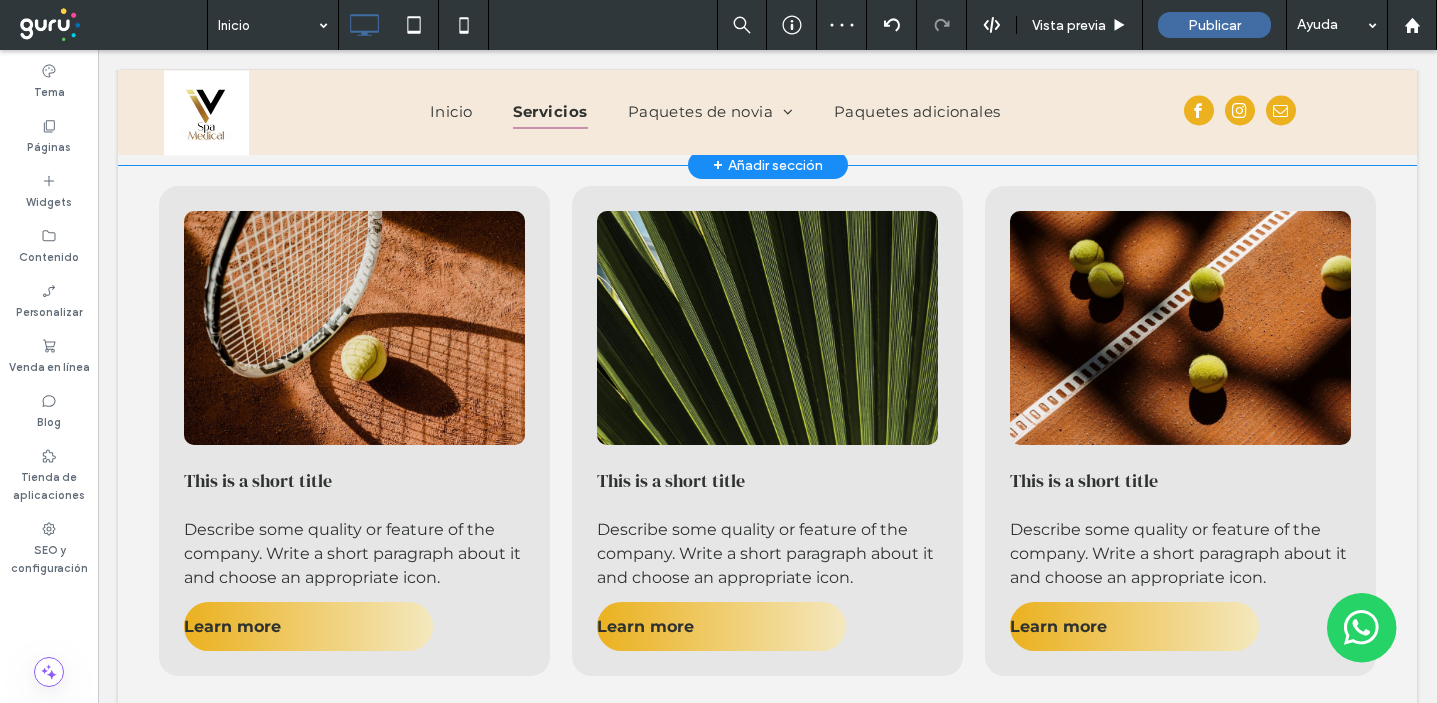 scroll, scrollTop: 2968, scrollLeft: 0, axis: vertical 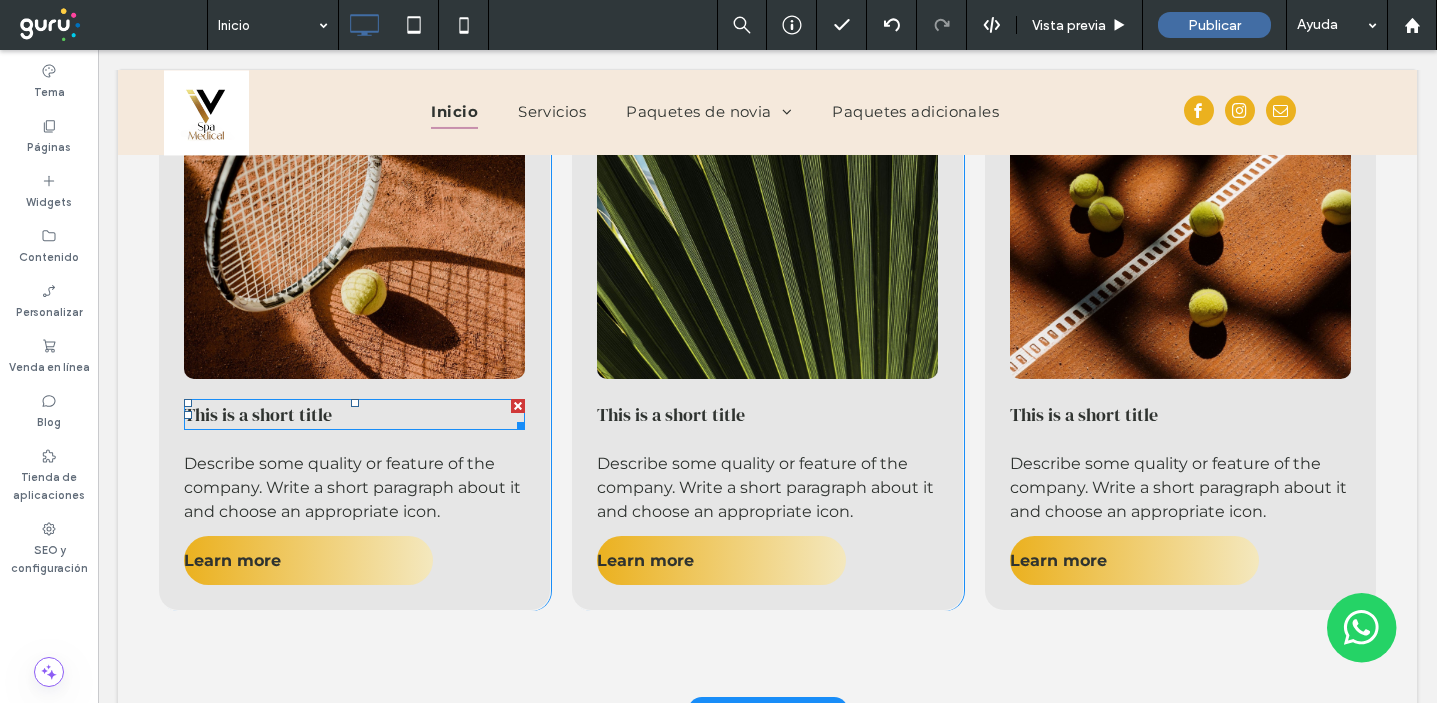 click on "This is a short title" at bounding box center [258, 414] 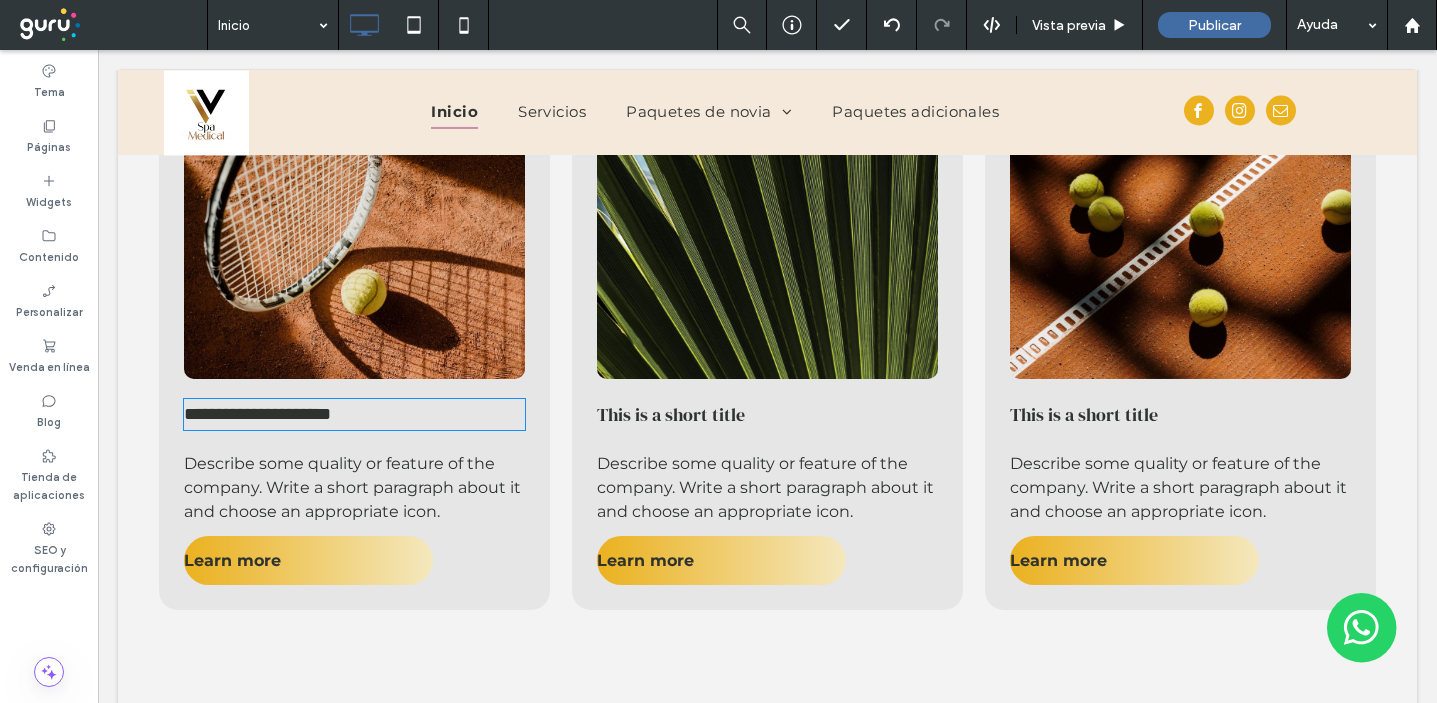 type on "**********" 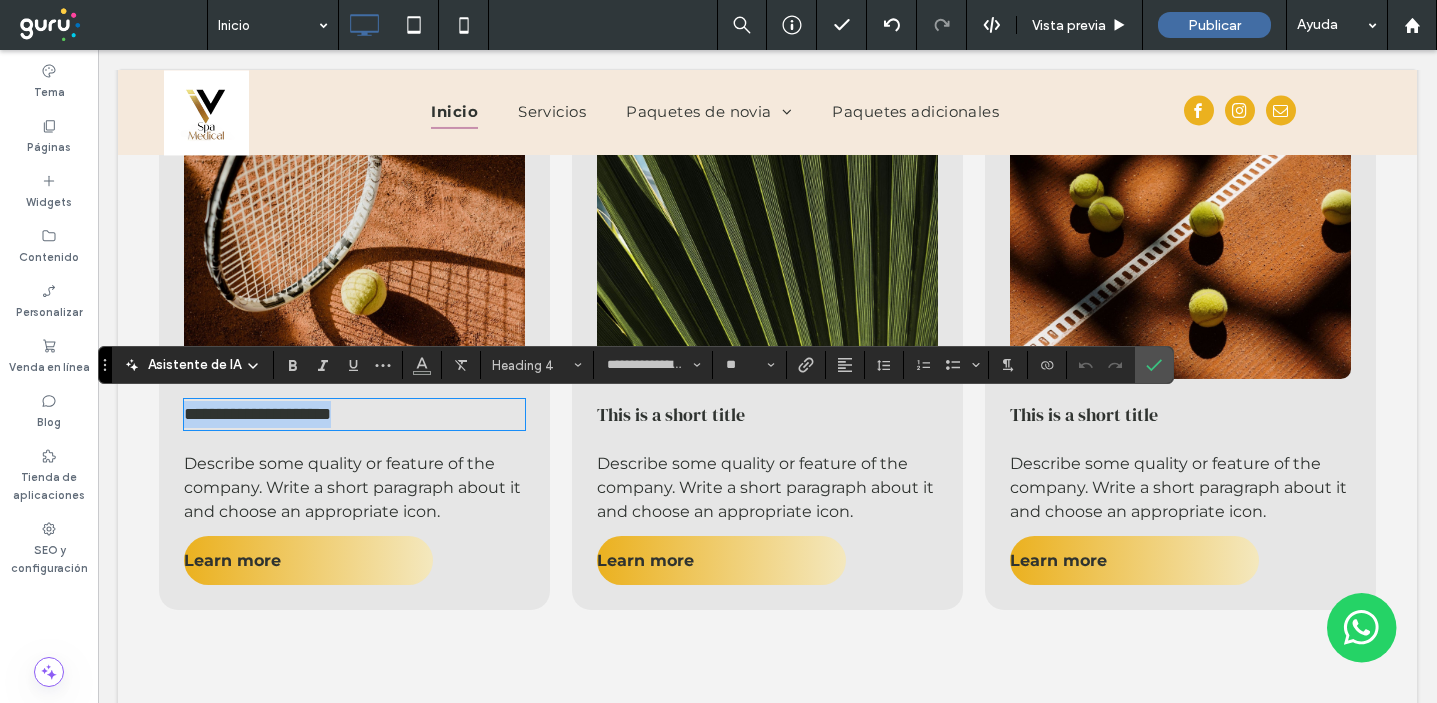 paste 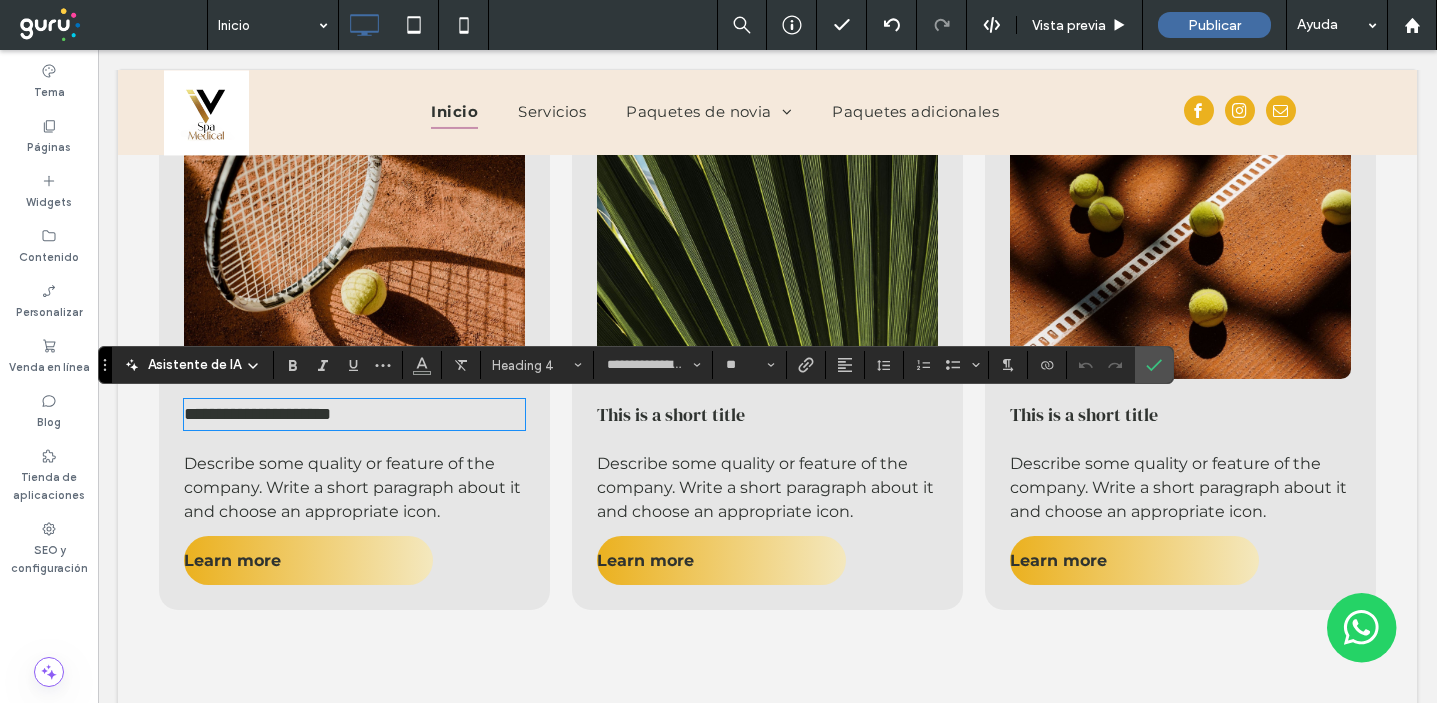 type on "**********" 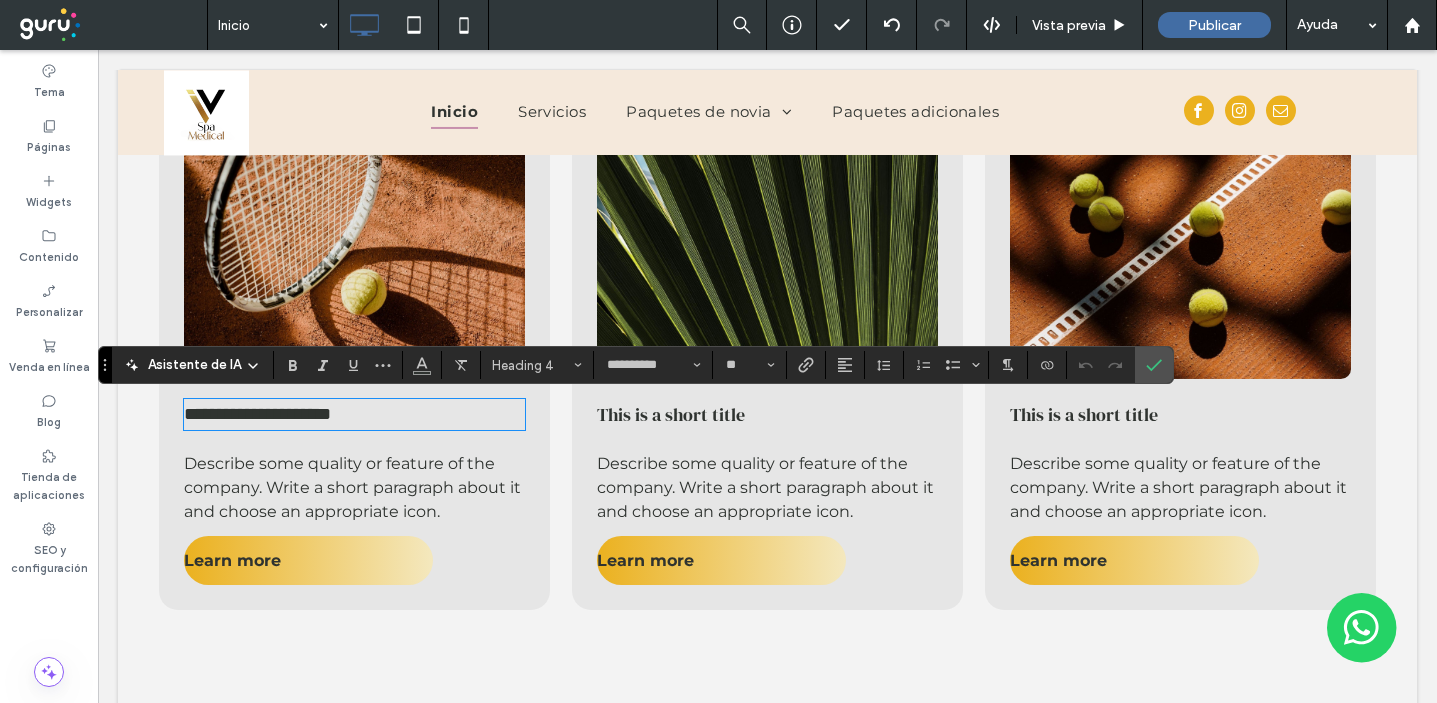 scroll, scrollTop: 0, scrollLeft: 0, axis: both 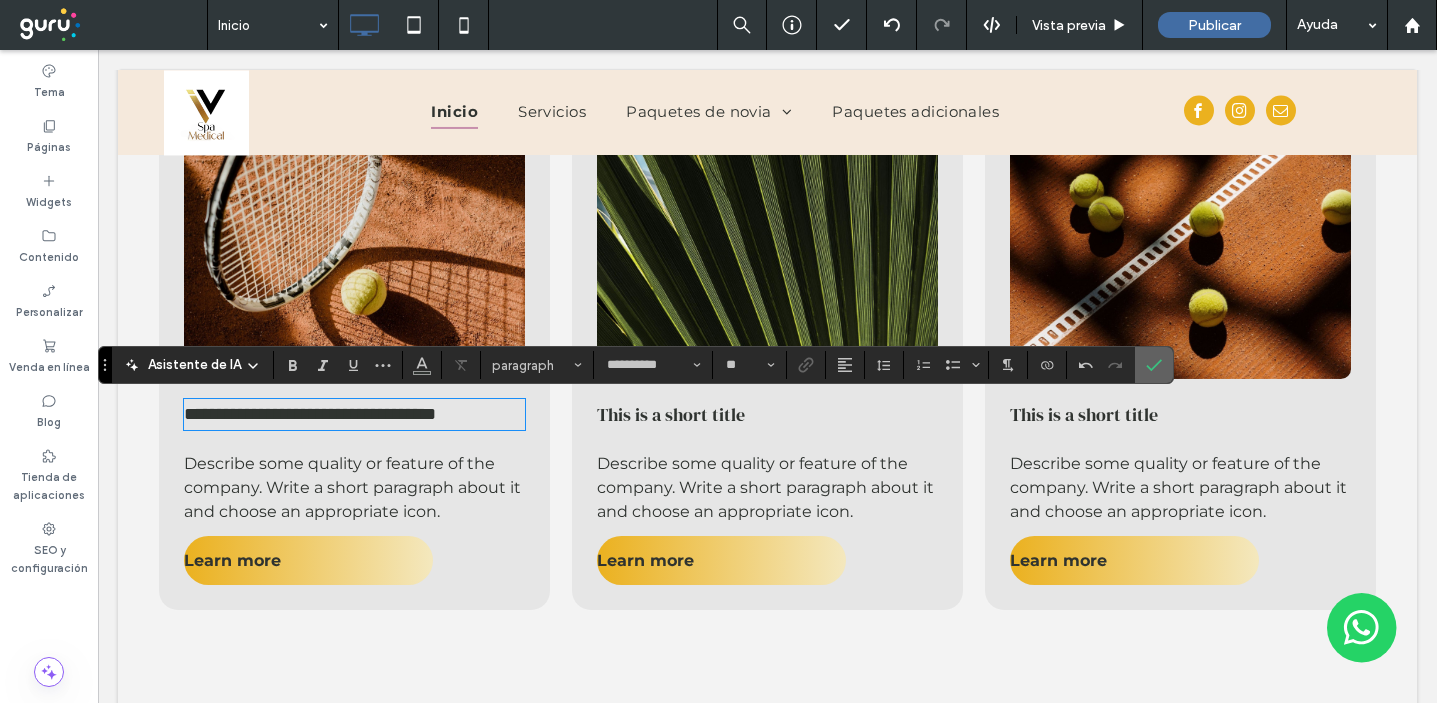 click 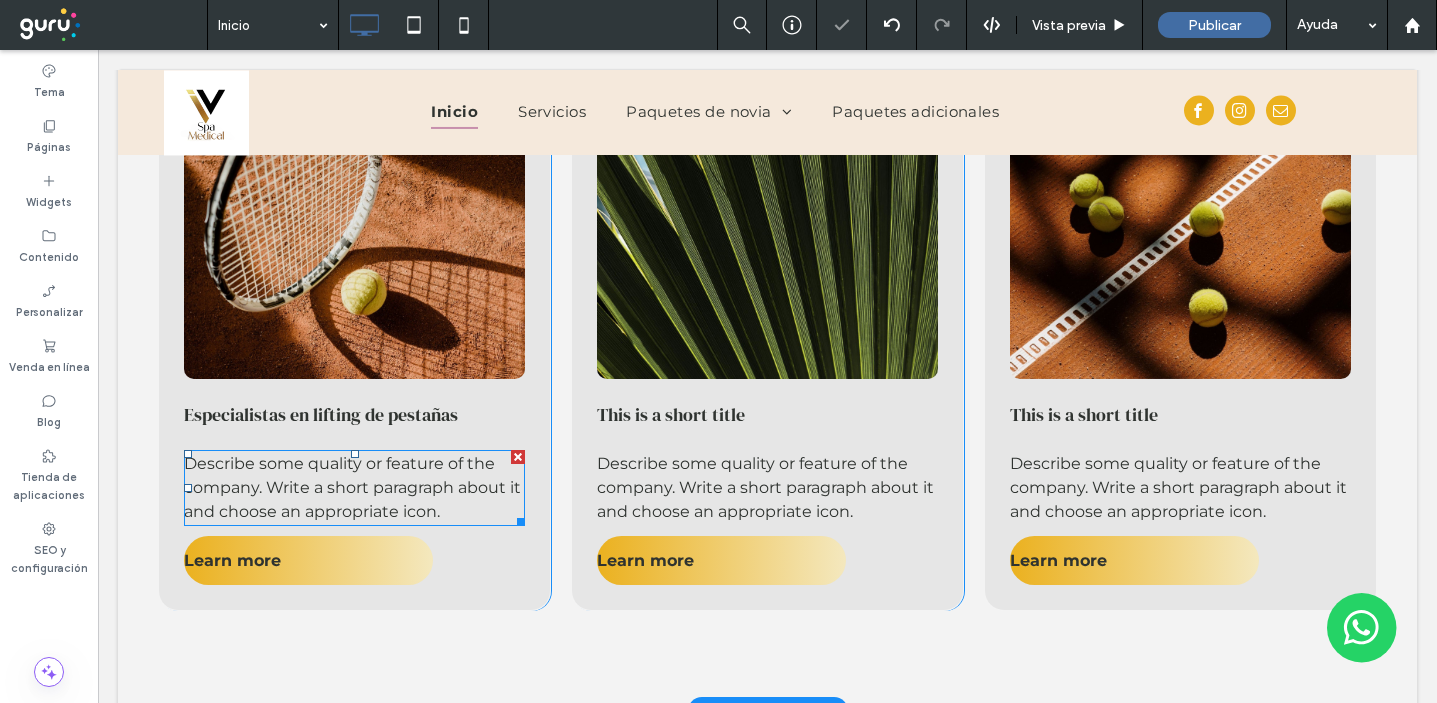 drag, startPoint x: 518, startPoint y: 456, endPoint x: 590, endPoint y: 518, distance: 95.015785 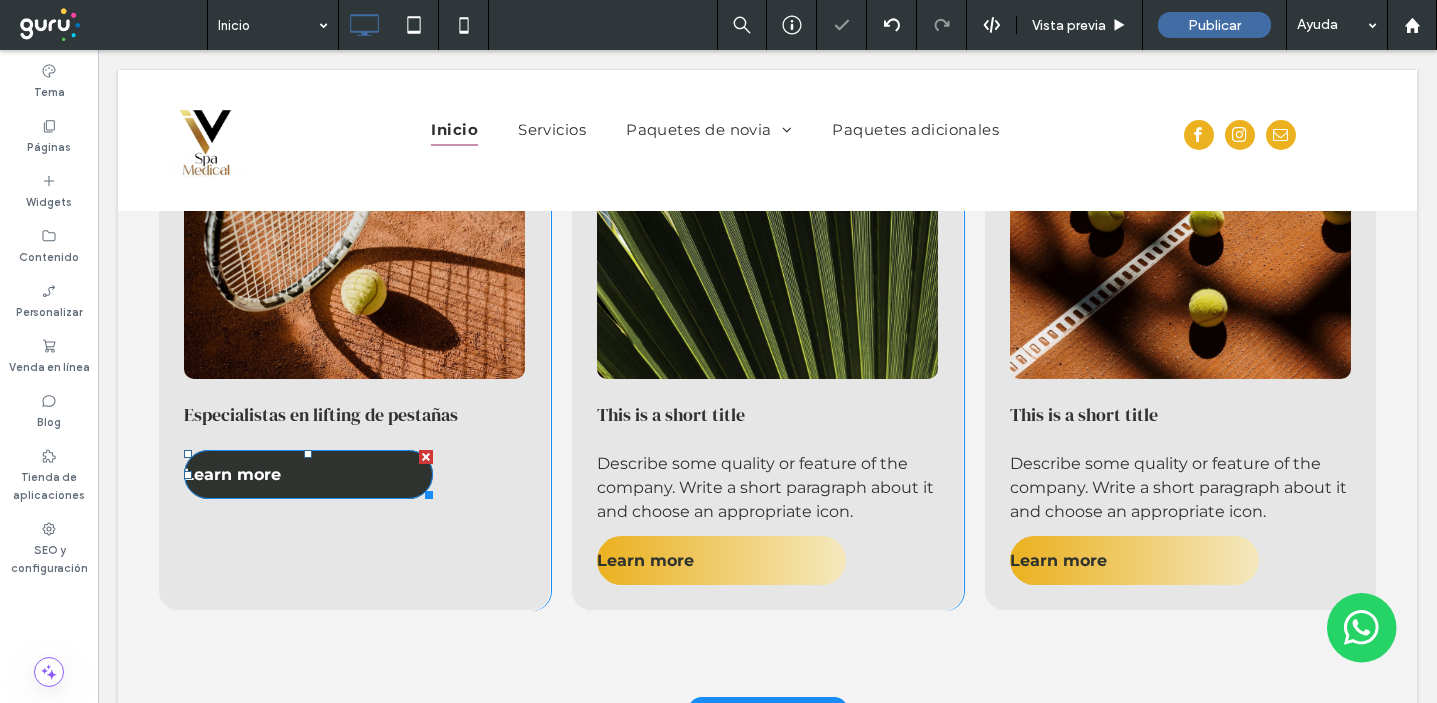 click at bounding box center [426, 457] 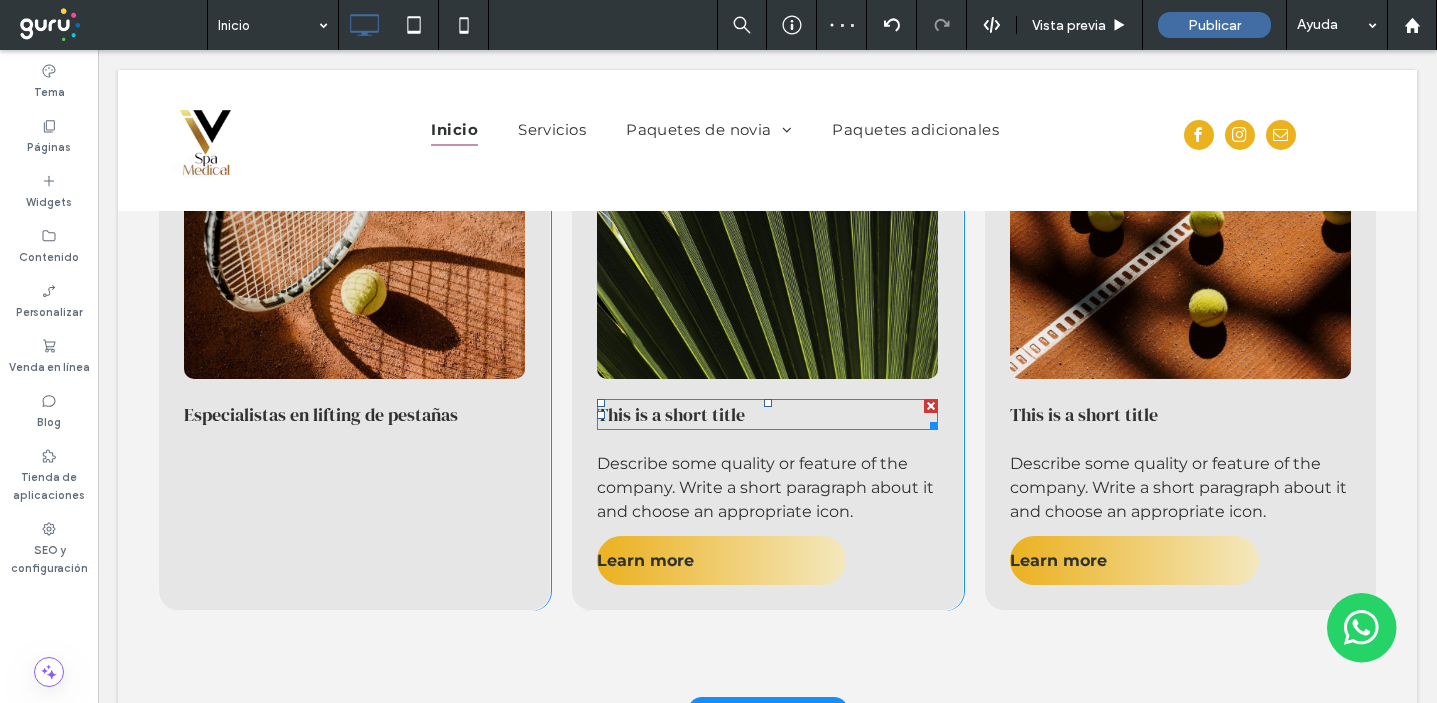 click on "This is a short title" at bounding box center [767, 414] 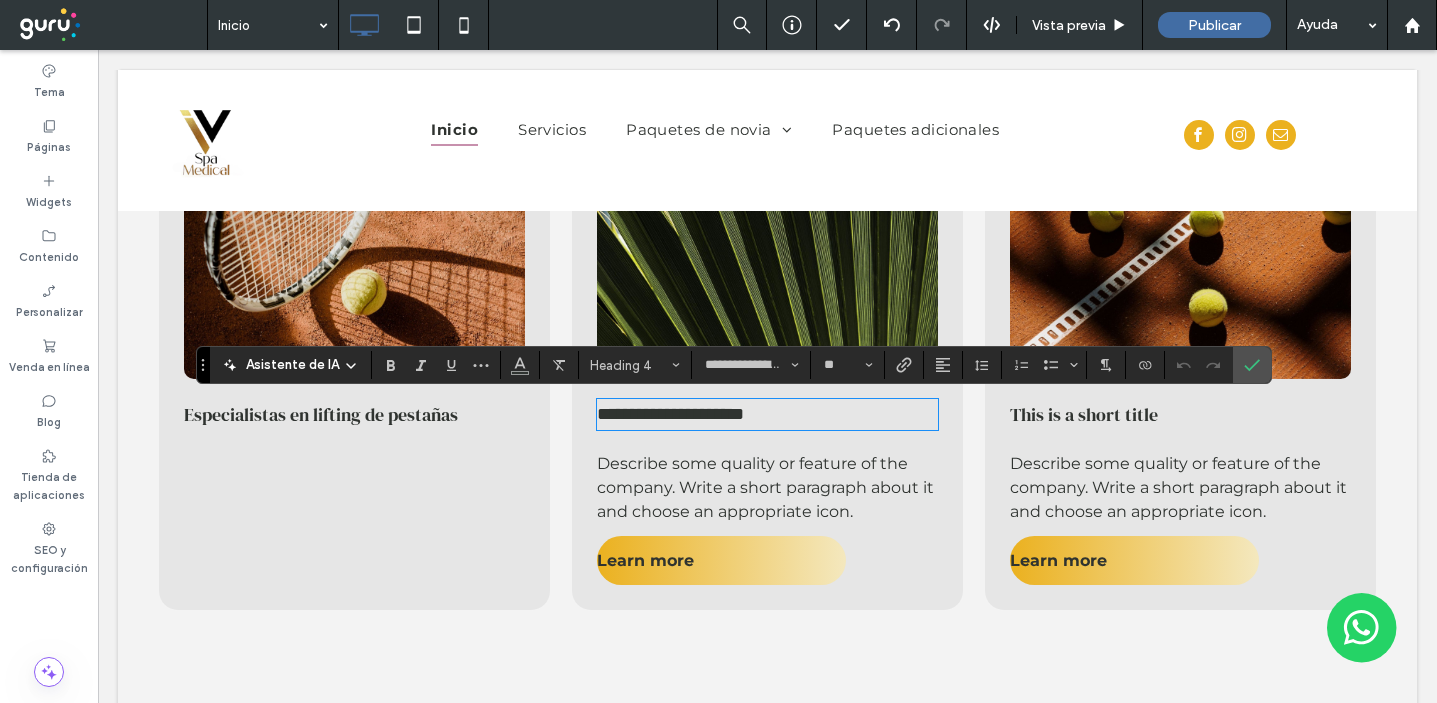 type on "**********" 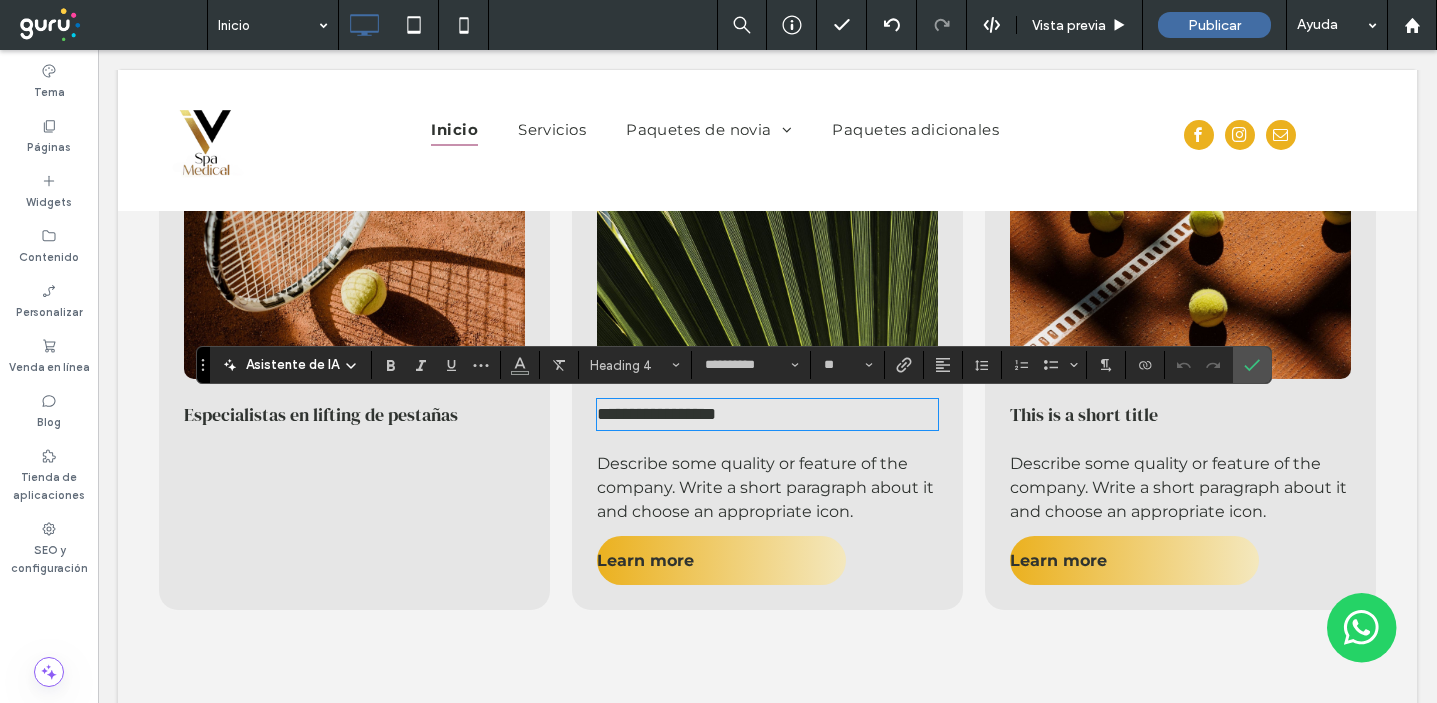 scroll, scrollTop: 0, scrollLeft: 0, axis: both 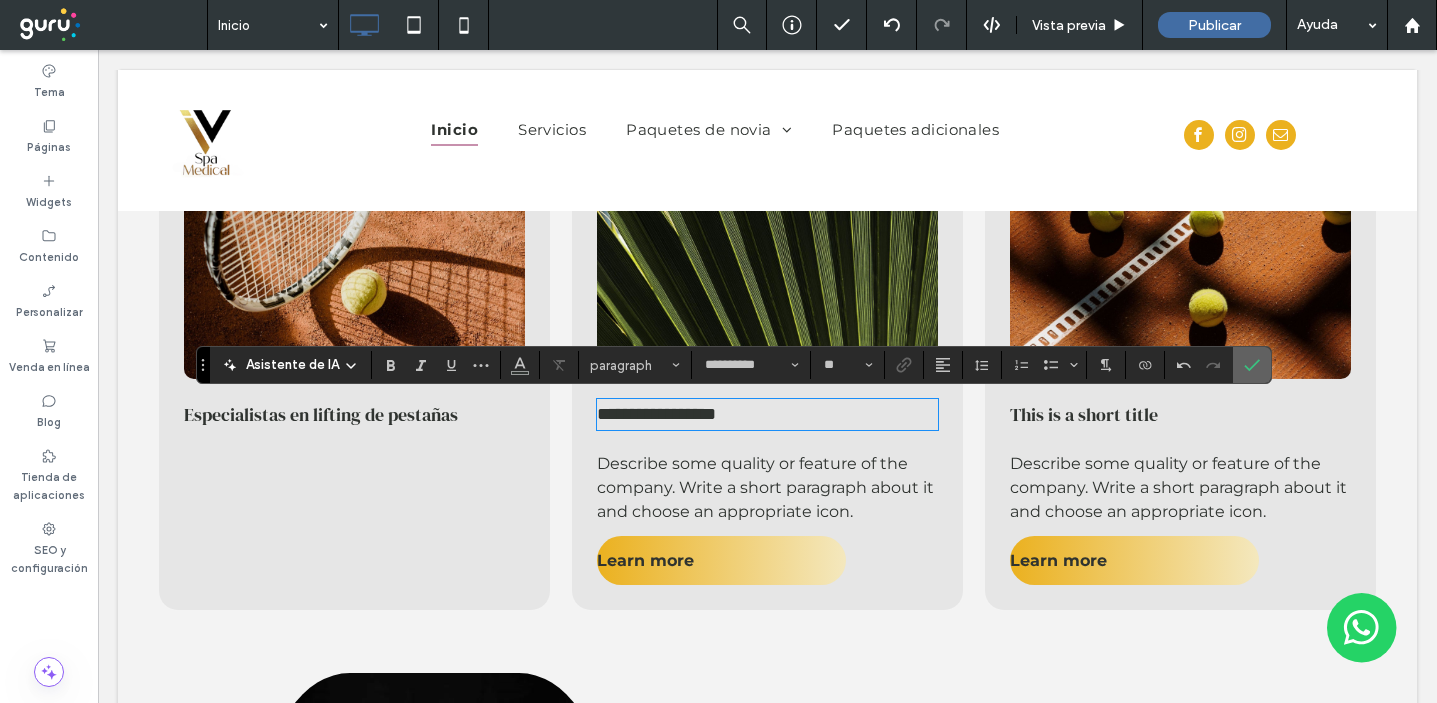click at bounding box center [1252, 365] 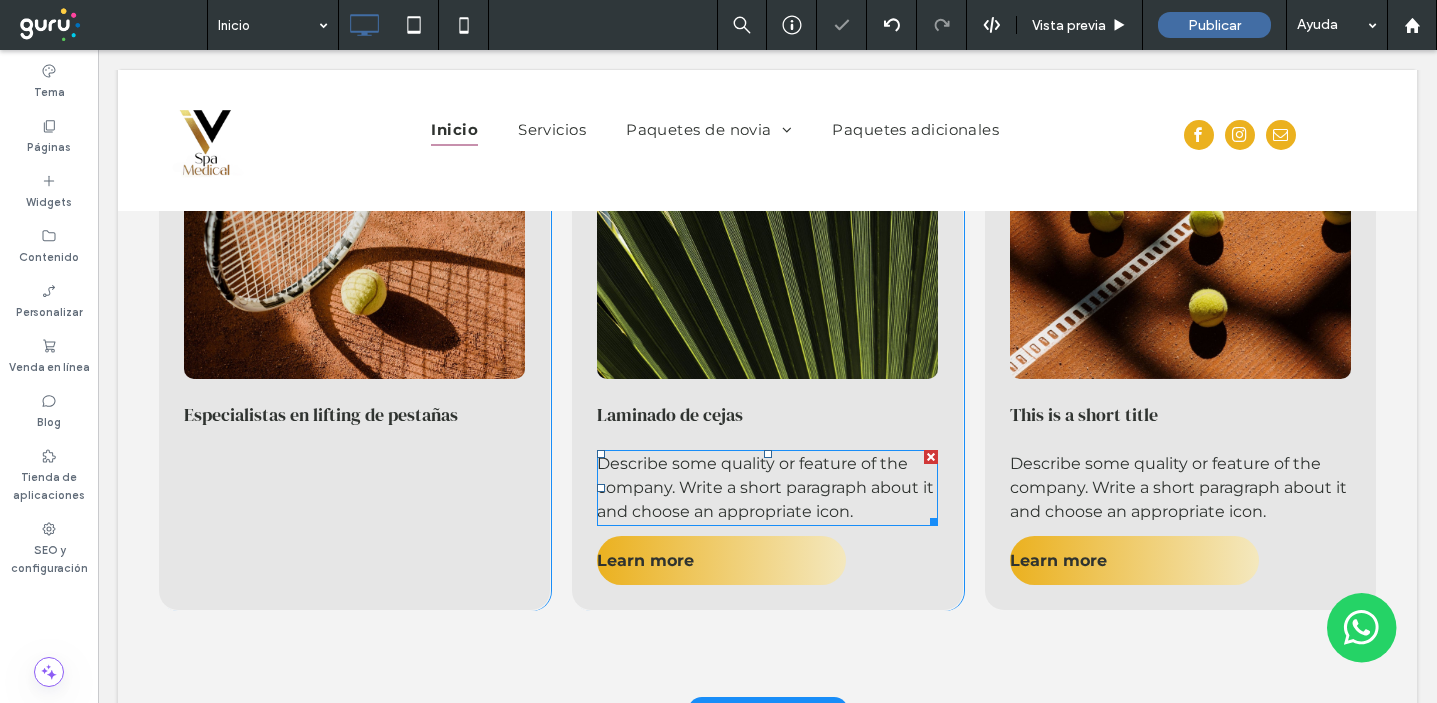 drag, startPoint x: 933, startPoint y: 454, endPoint x: 1000, endPoint y: 518, distance: 92.65527 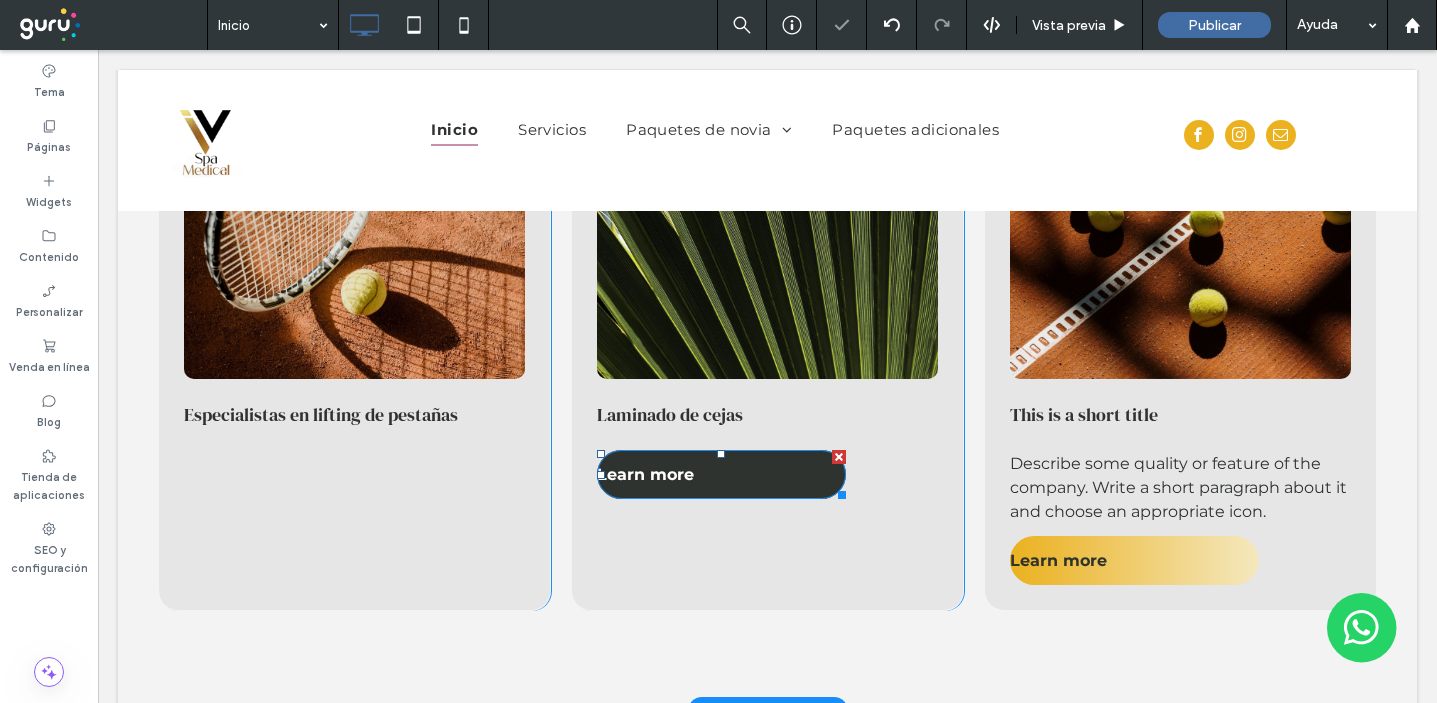 drag, startPoint x: 839, startPoint y: 454, endPoint x: 448, endPoint y: 751, distance: 491.00916 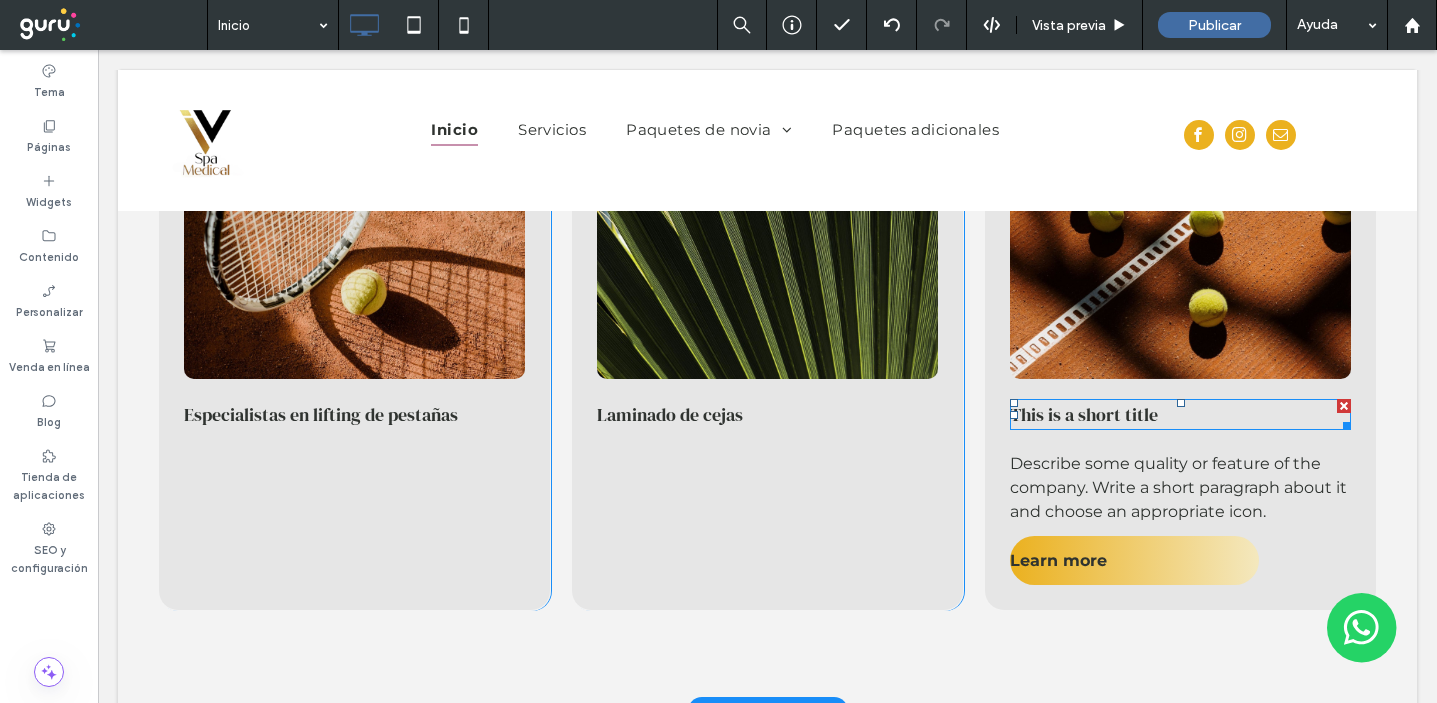 click on "This is a short title" at bounding box center [1180, 414] 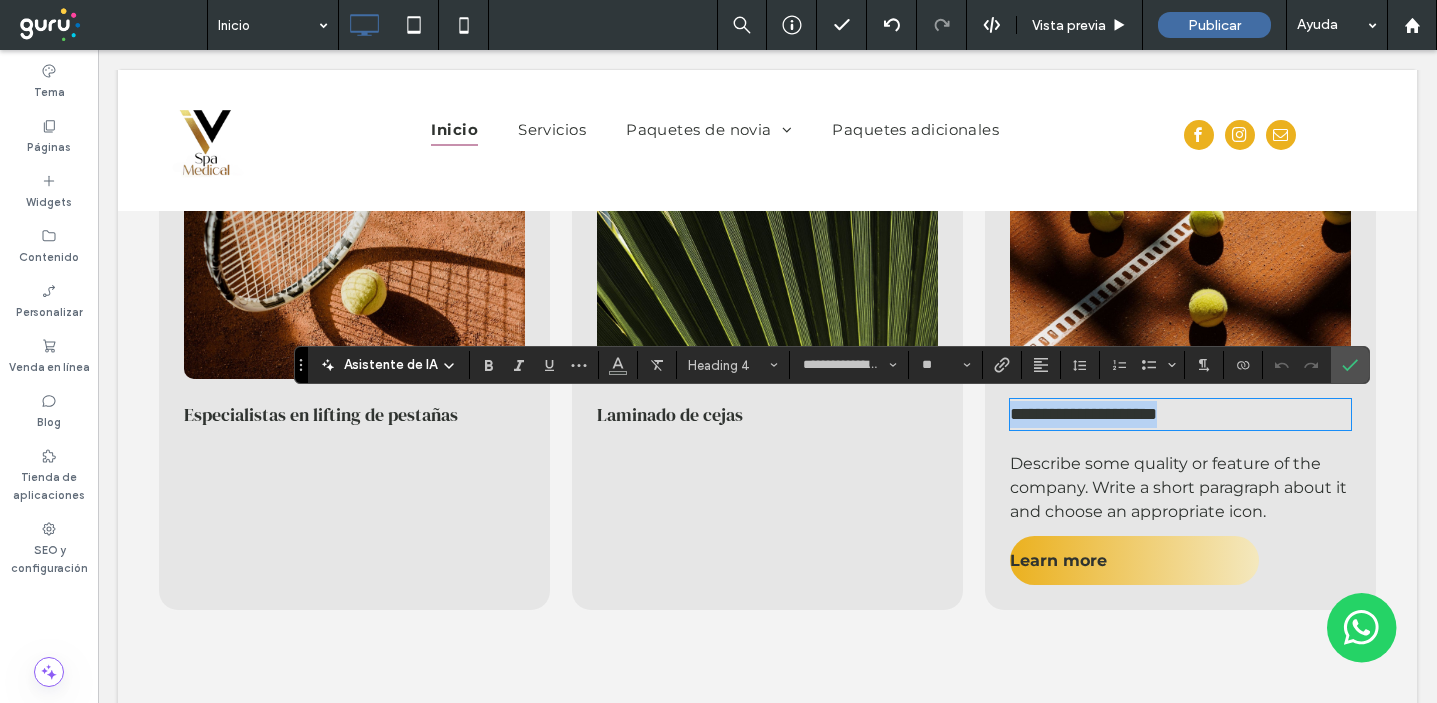type on "**********" 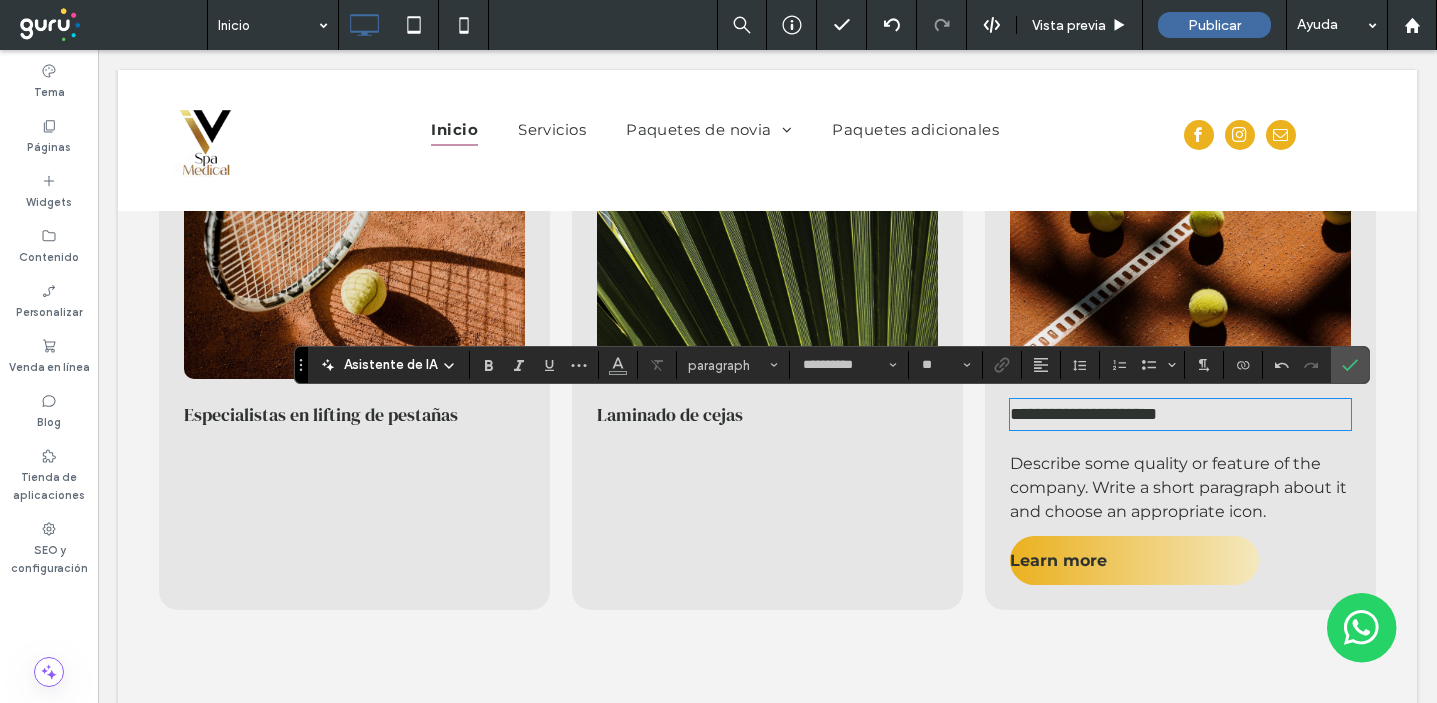 scroll, scrollTop: 0, scrollLeft: 0, axis: both 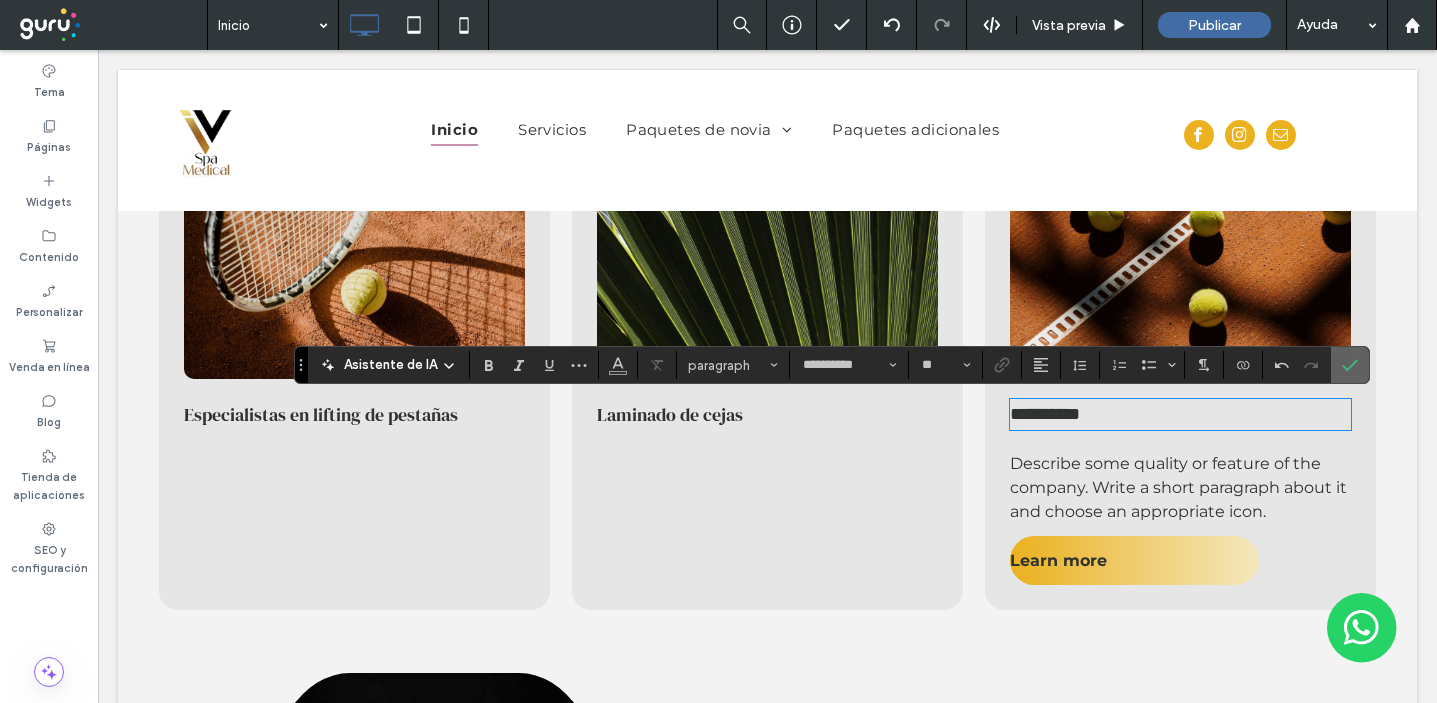 click at bounding box center (1346, 365) 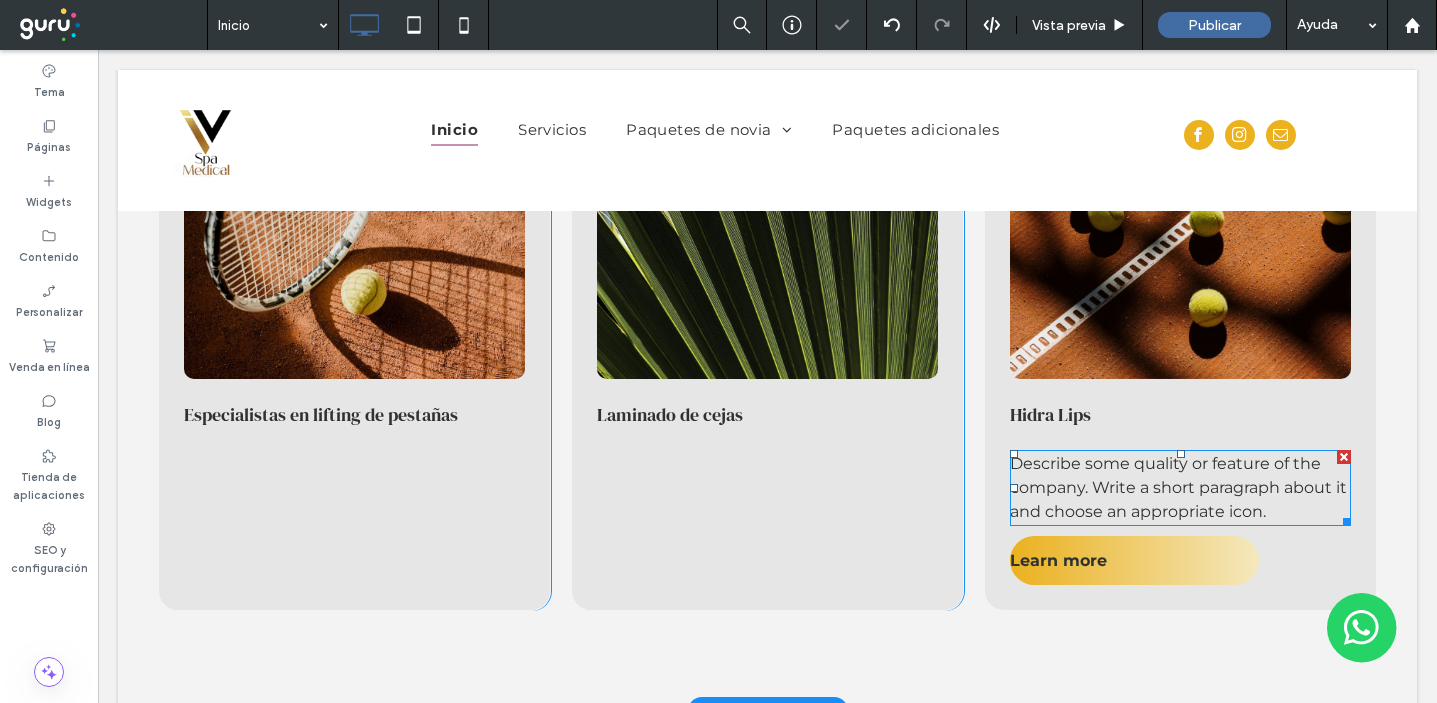 click at bounding box center [1344, 457] 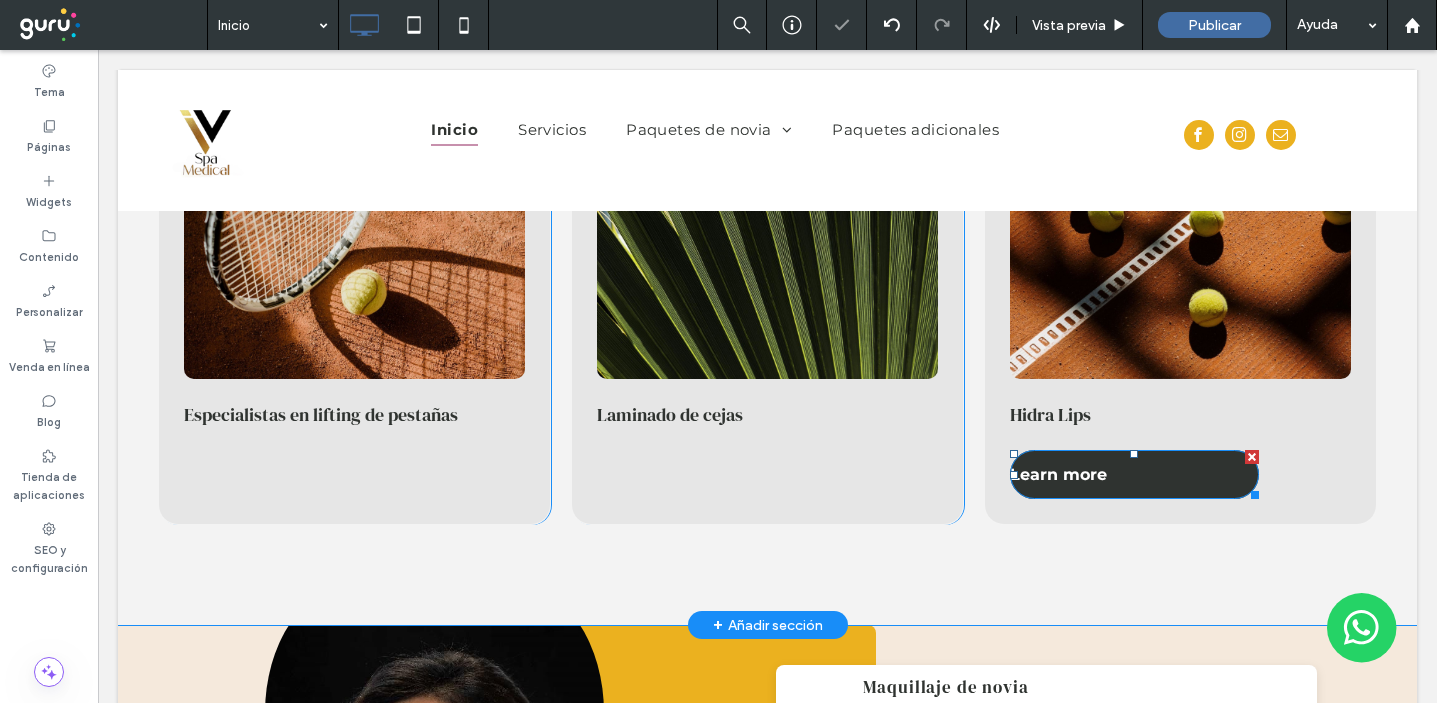 drag, startPoint x: 1258, startPoint y: 458, endPoint x: 1358, endPoint y: 517, distance: 116.10771 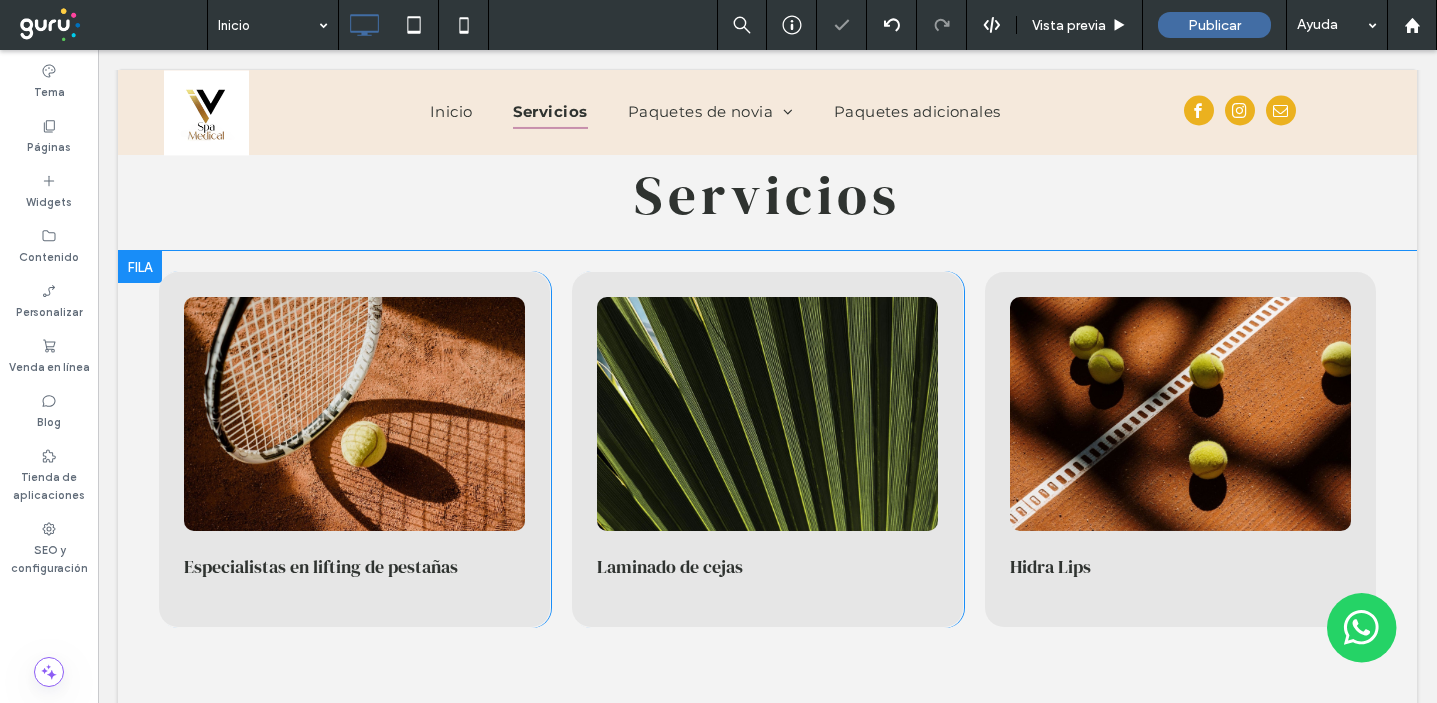 scroll, scrollTop: 2805, scrollLeft: 0, axis: vertical 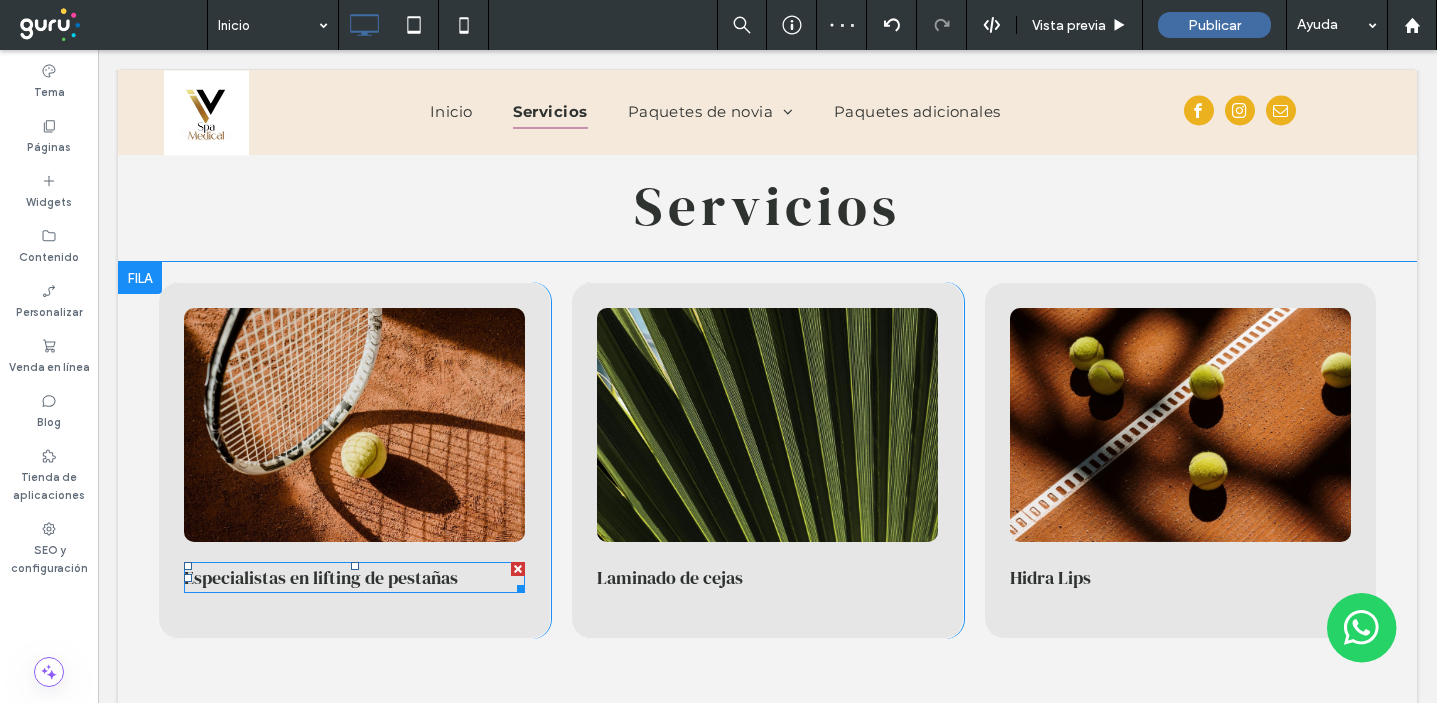 click on "Especialistas en lifting de pestañas" at bounding box center (321, 577) 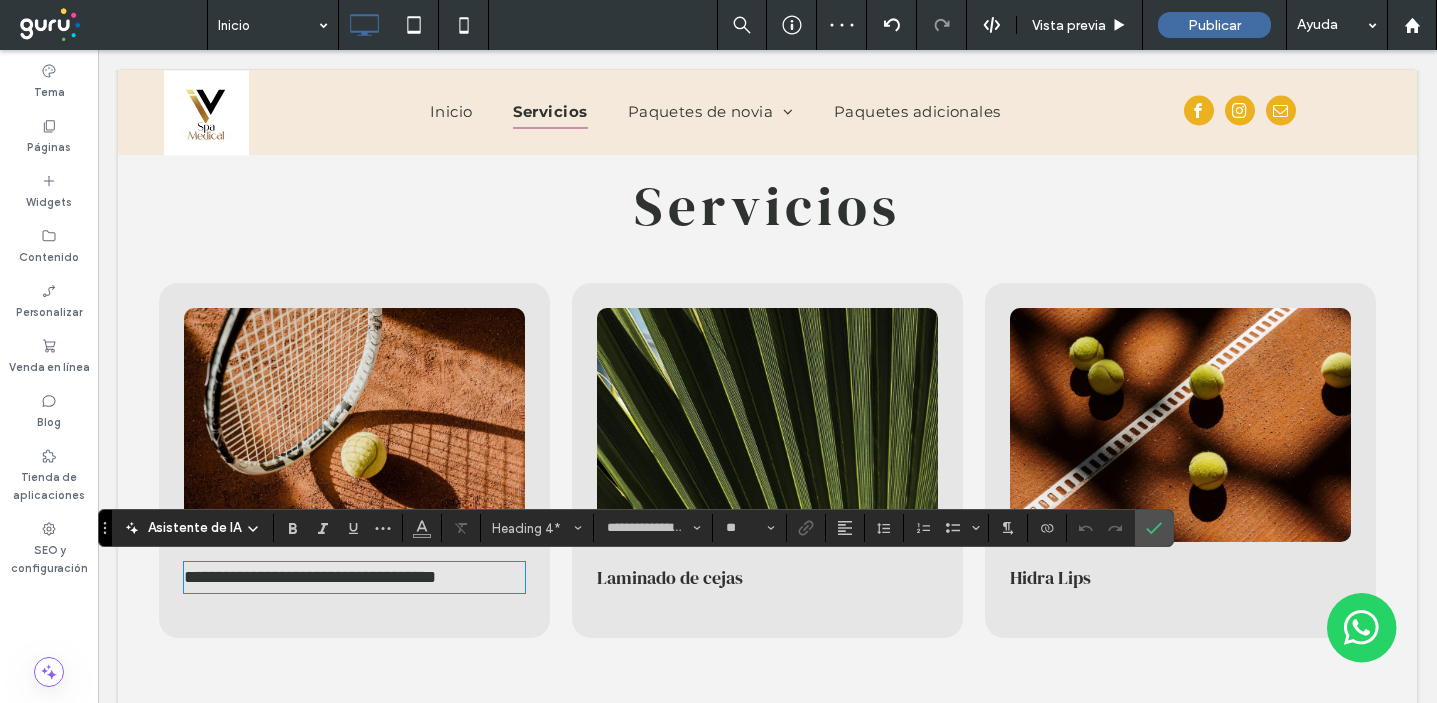 click on "**********" at bounding box center (310, 577) 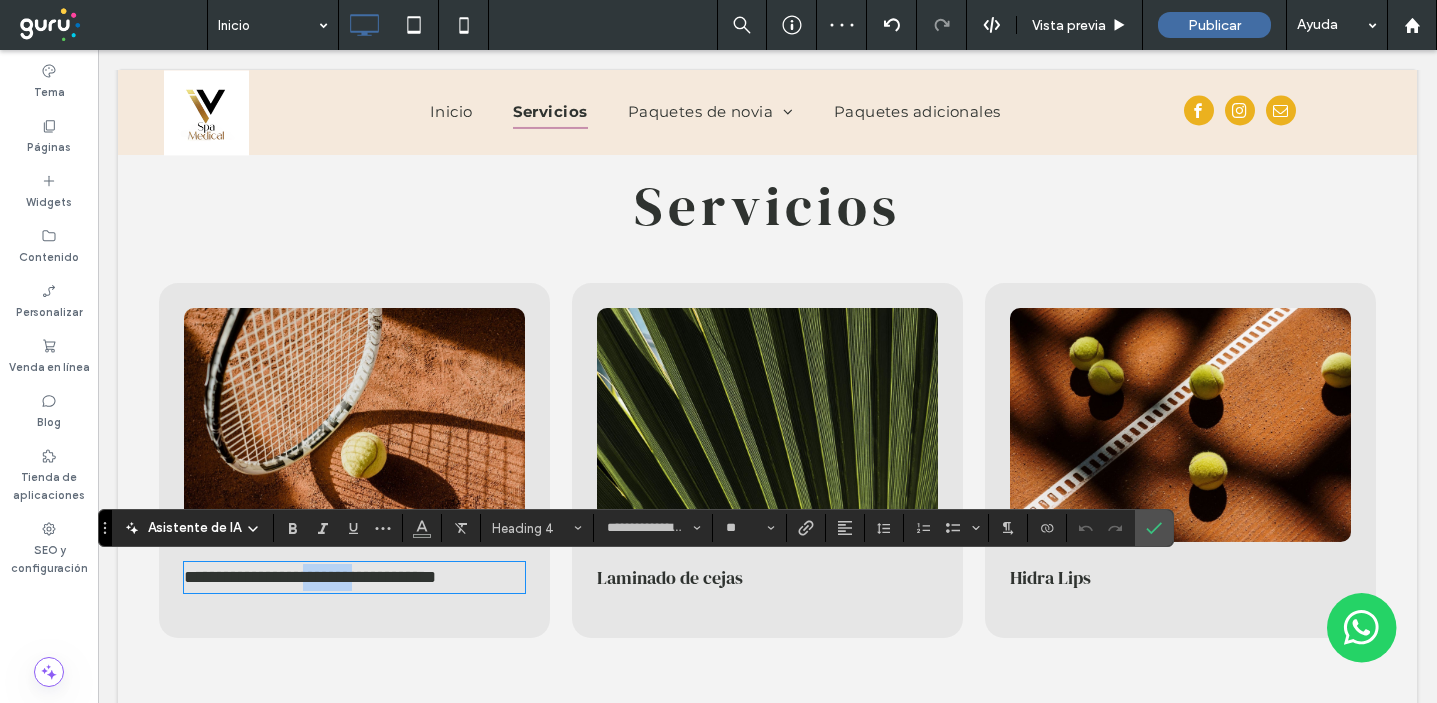 click on "**********" at bounding box center [310, 577] 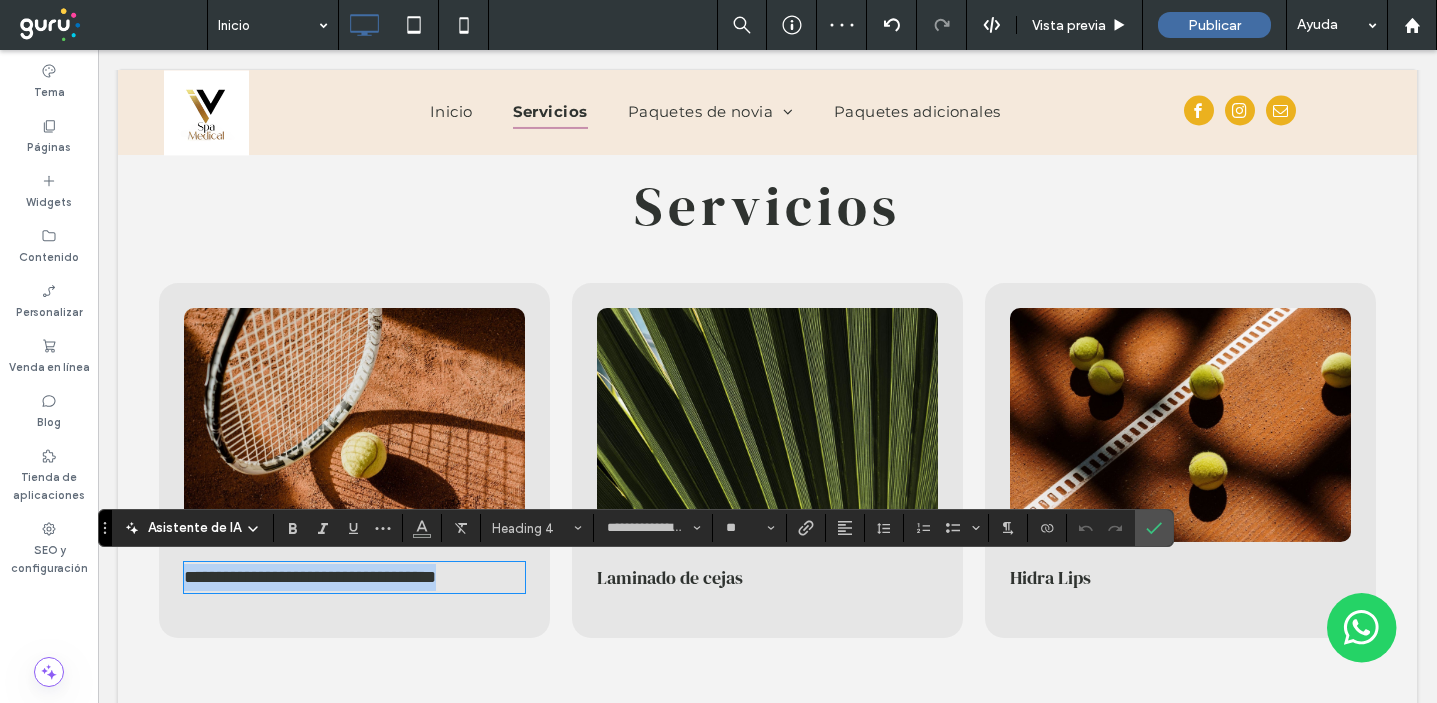 click on "**********" at bounding box center [310, 577] 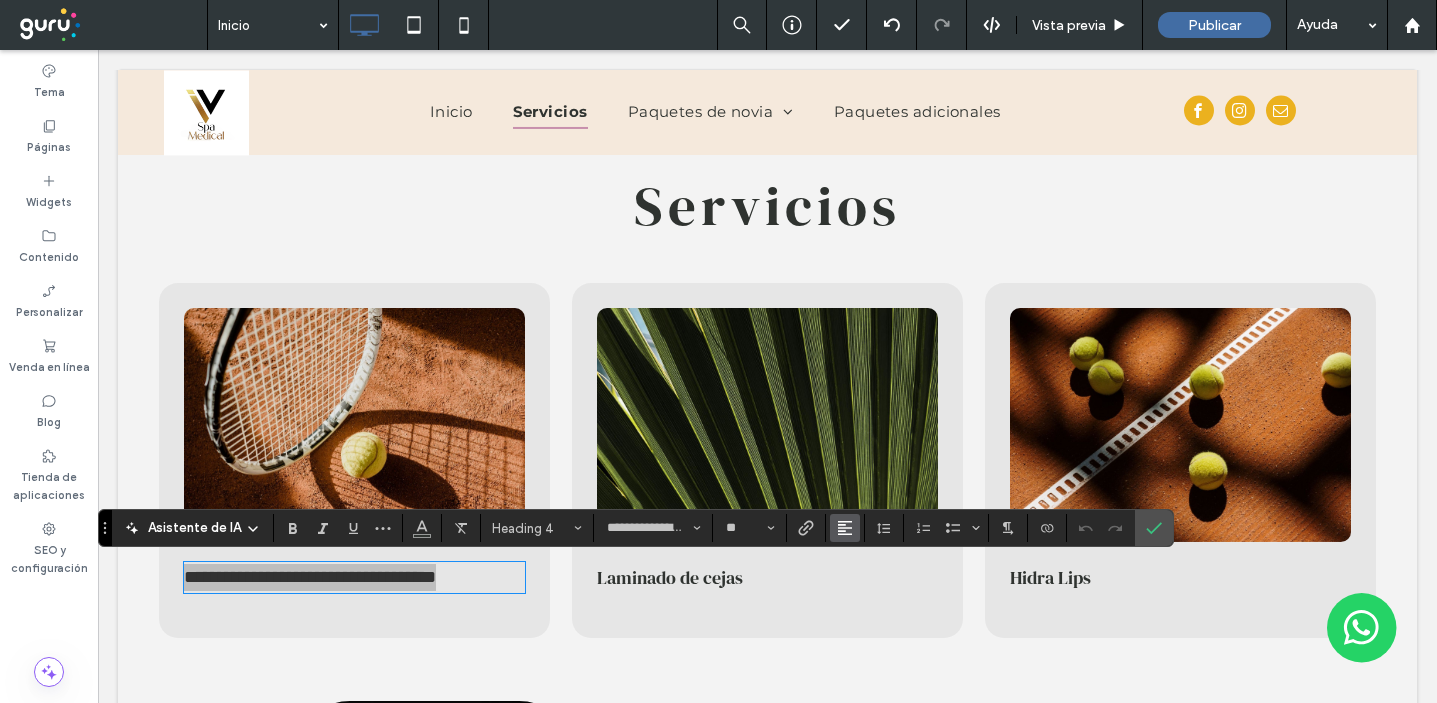 click at bounding box center (845, 528) 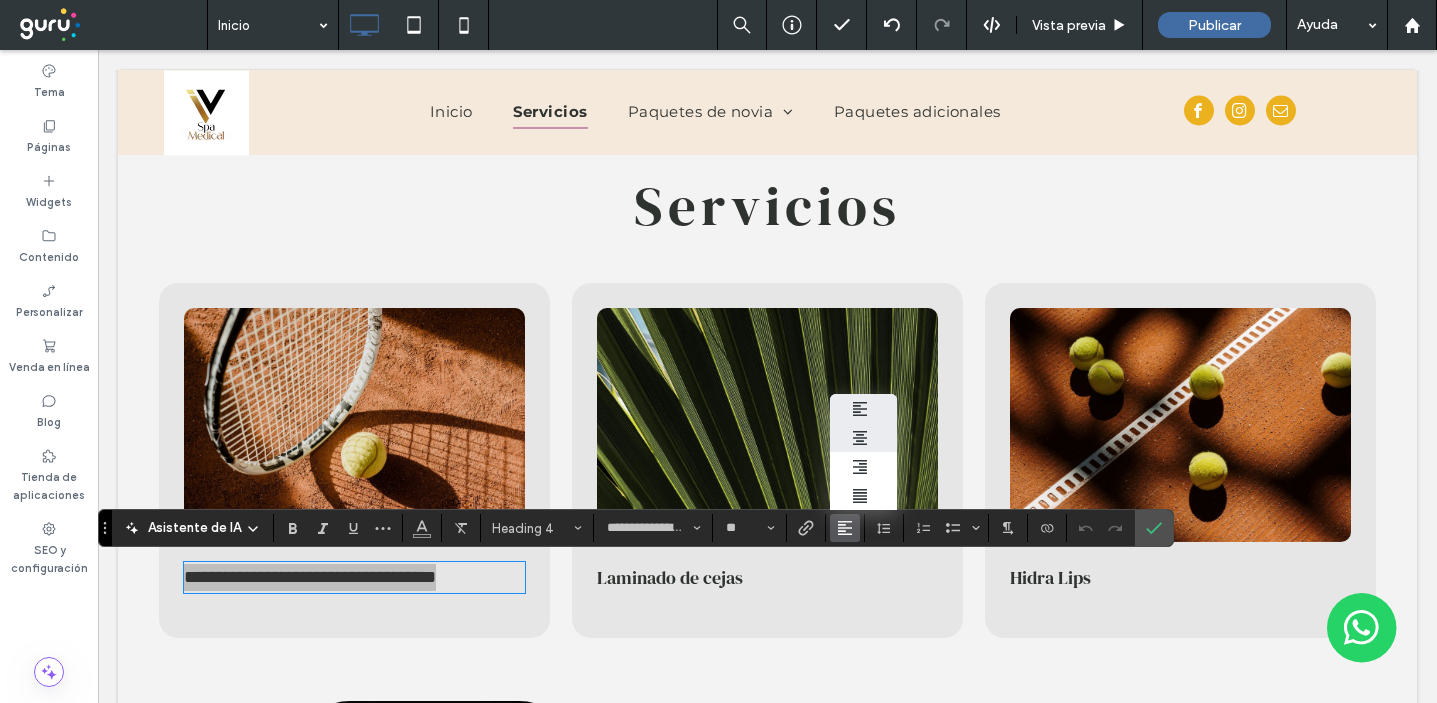 click at bounding box center [863, 437] 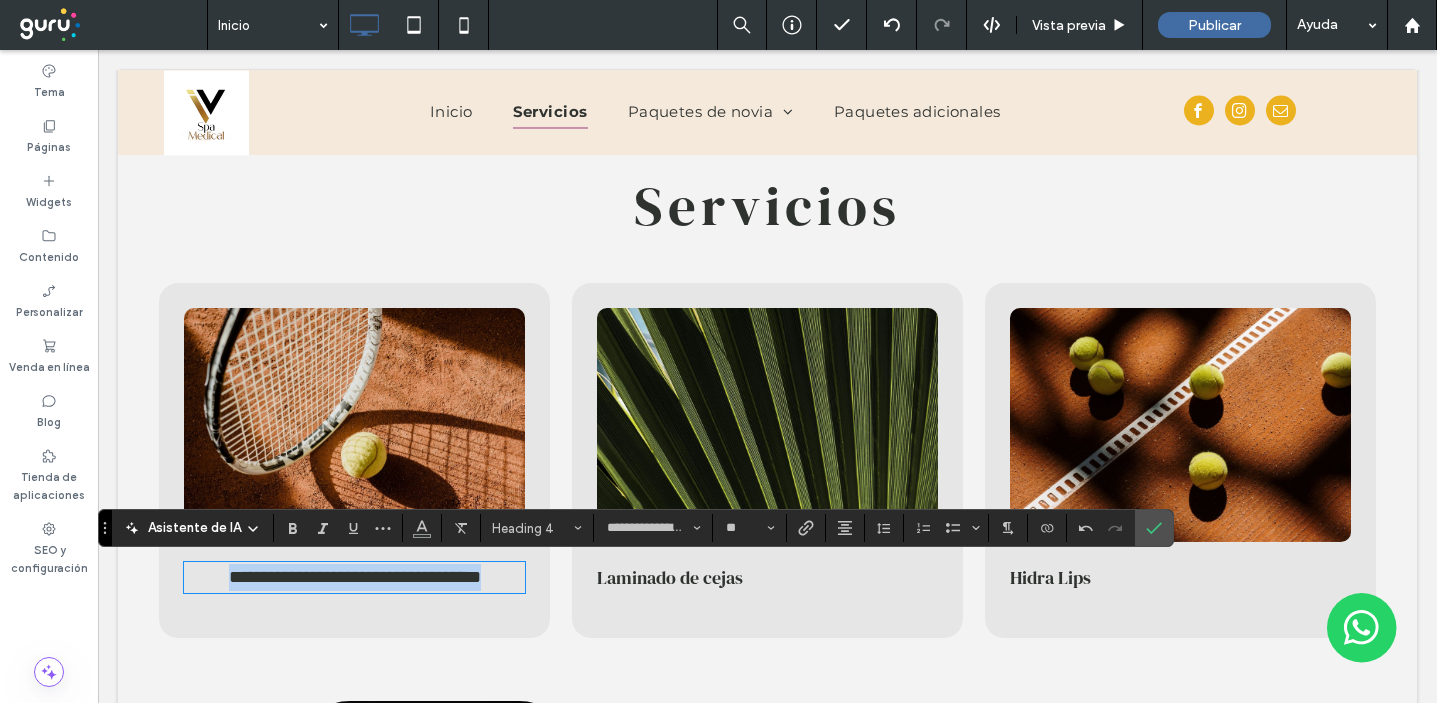 click on "Laminado de cejas" at bounding box center [670, 577] 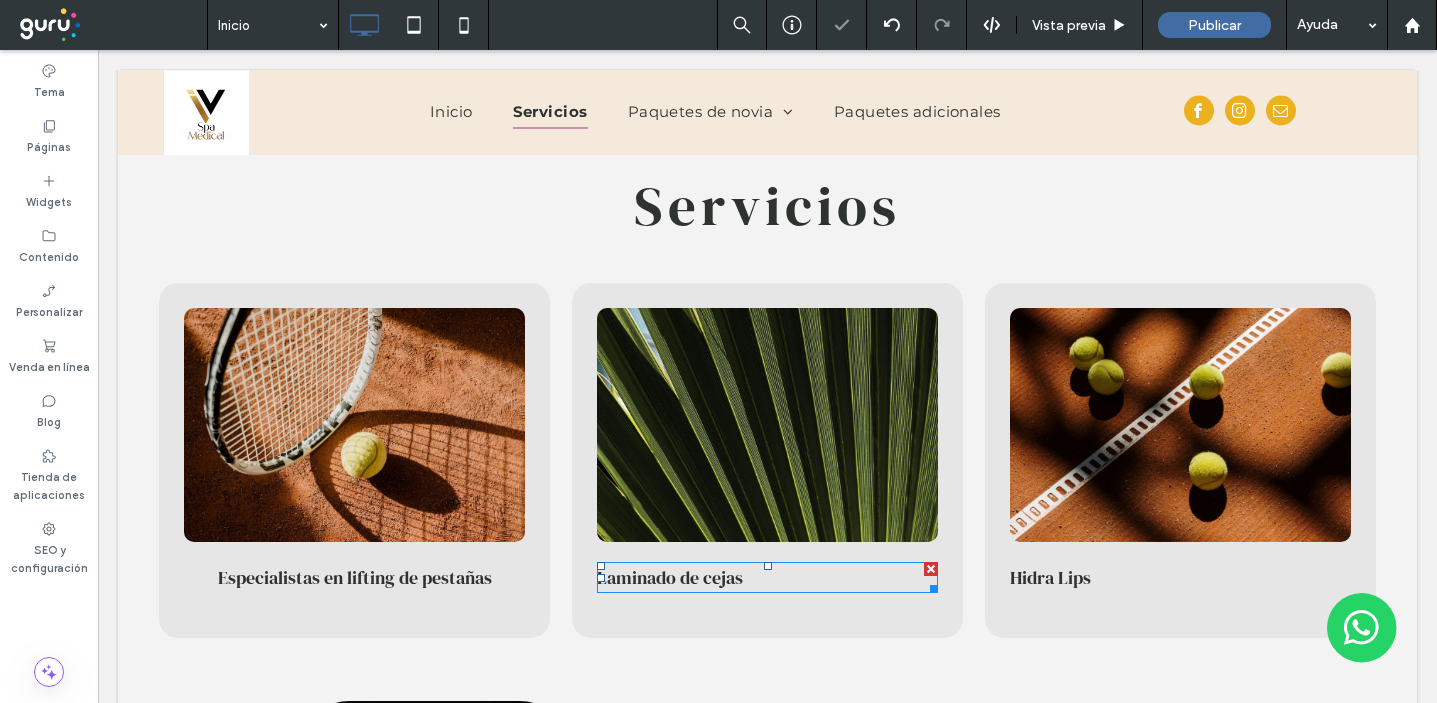 click on "Laminado de cejas" at bounding box center [670, 577] 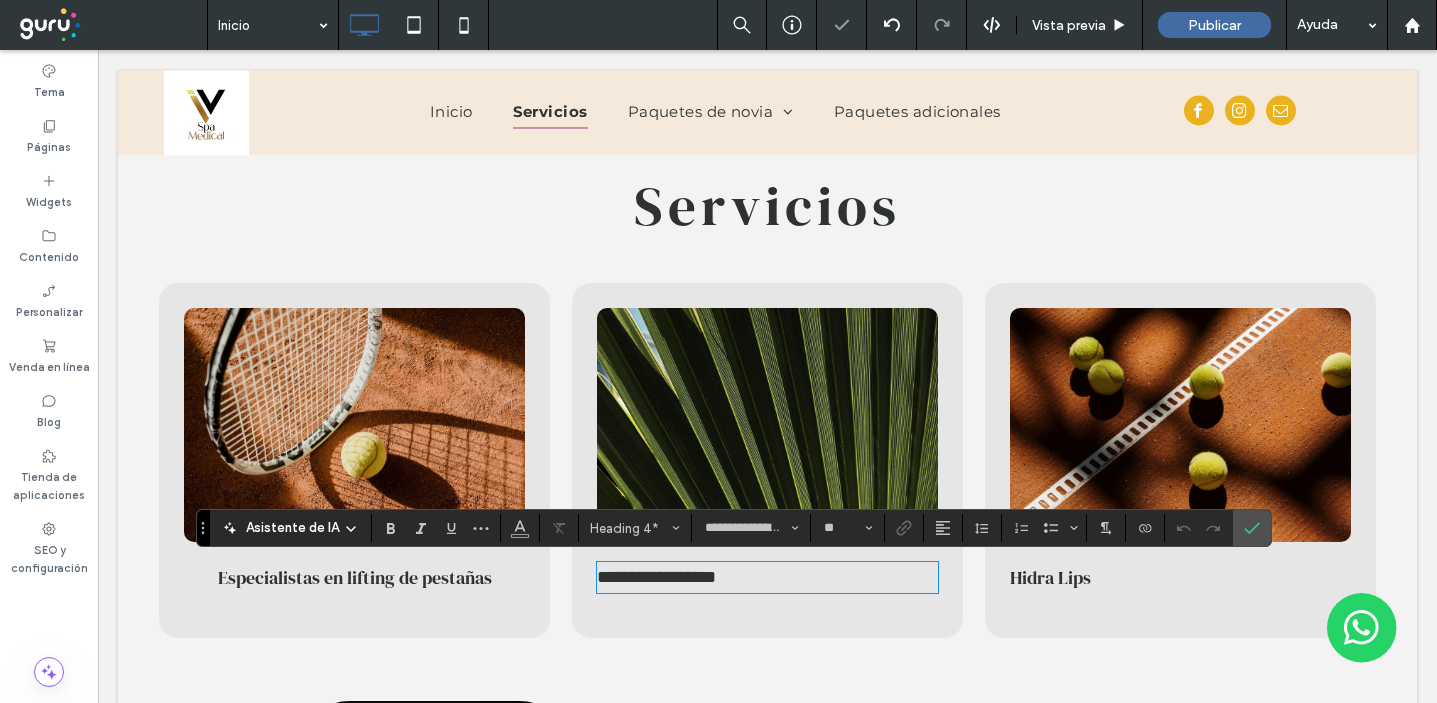 click on "**********" at bounding box center [767, 577] 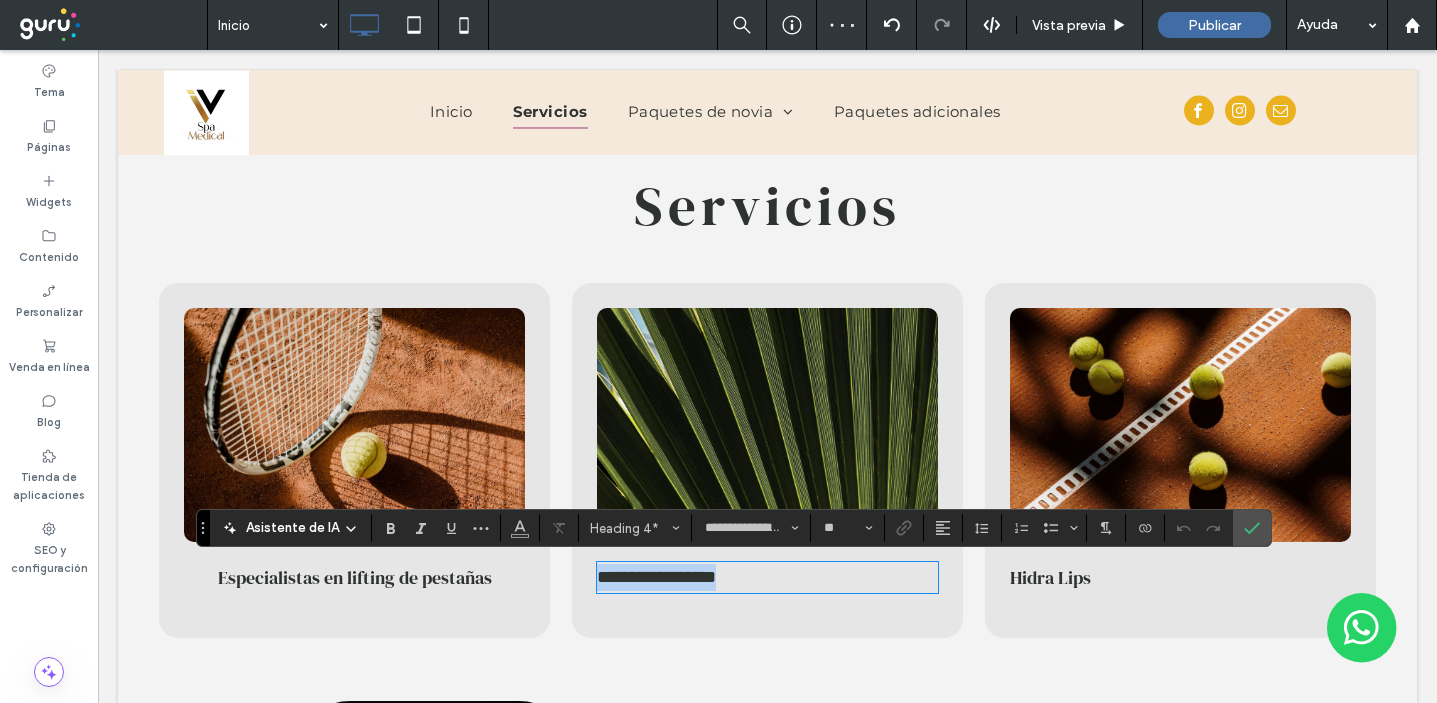 click on "**********" at bounding box center [767, 577] 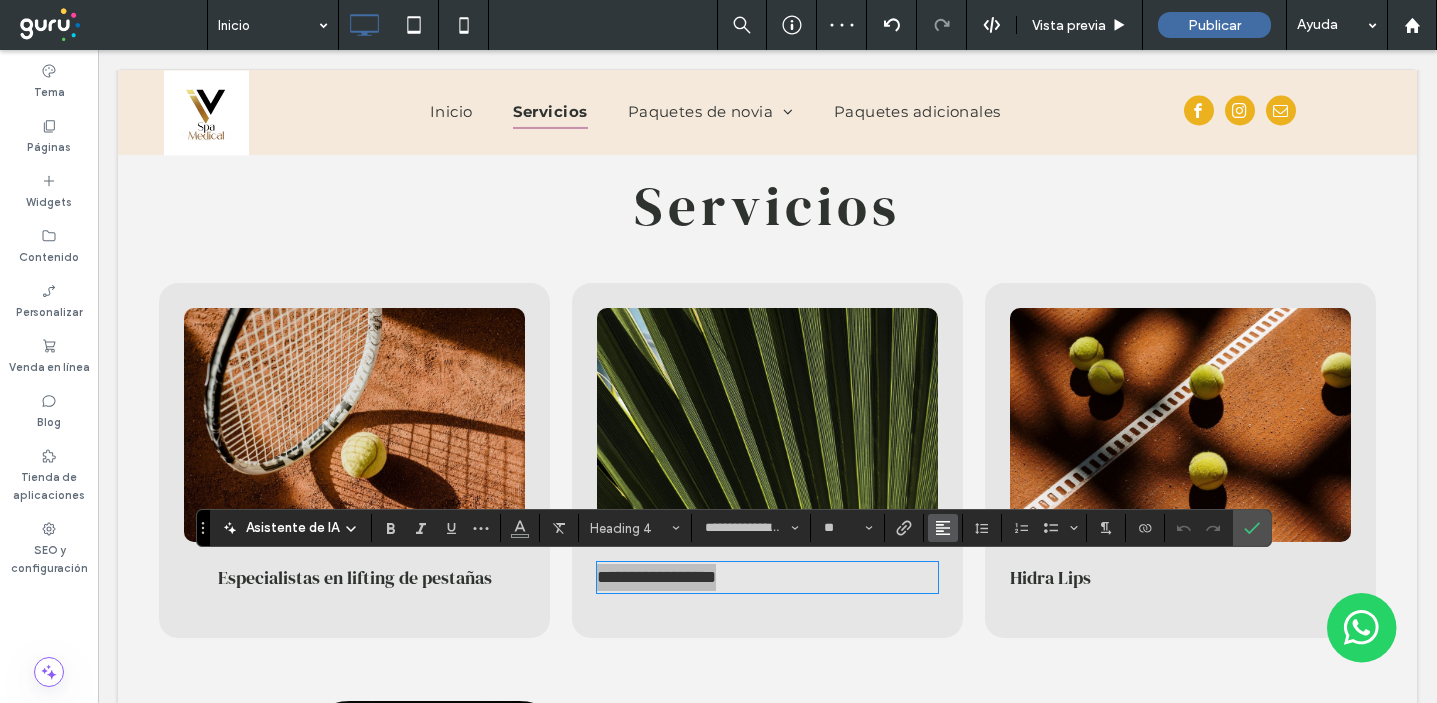 click 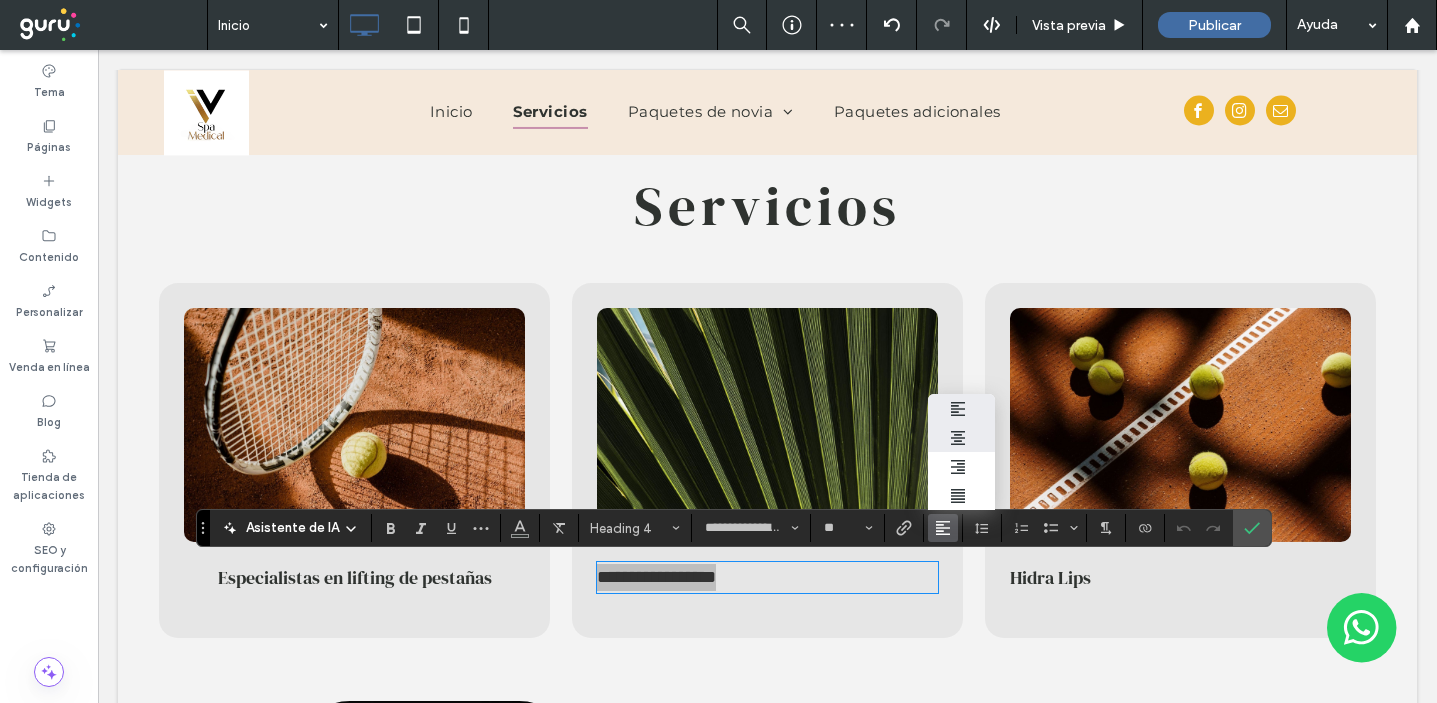 click at bounding box center (961, 438) 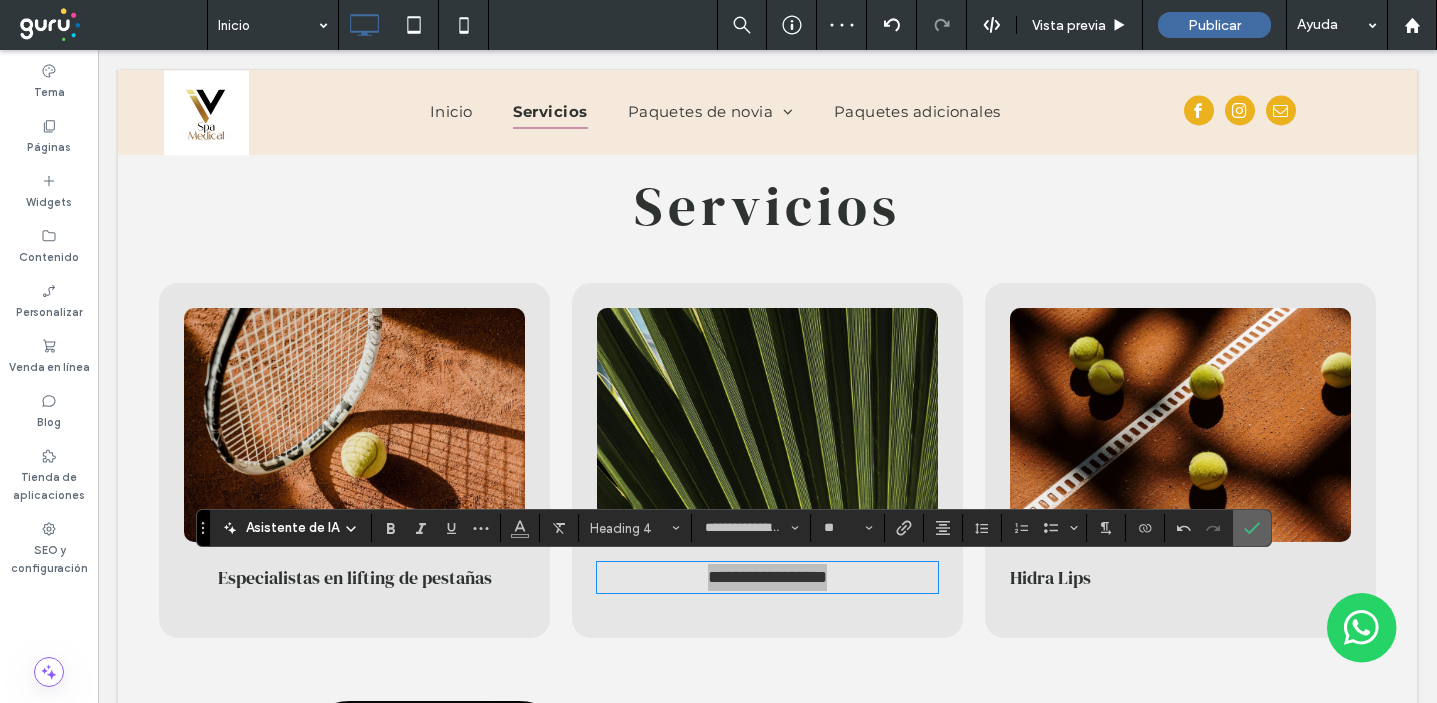 click 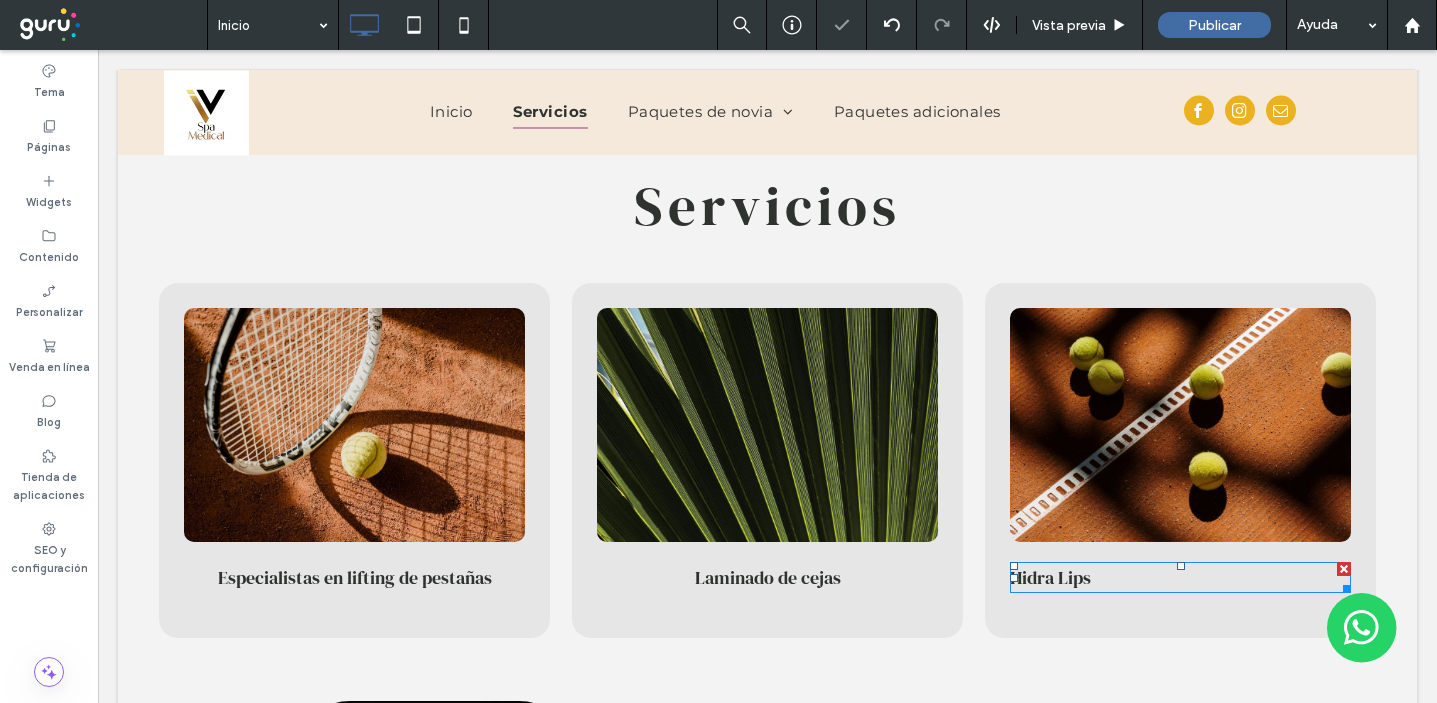 click on "Hidra Lips" at bounding box center [1180, 577] 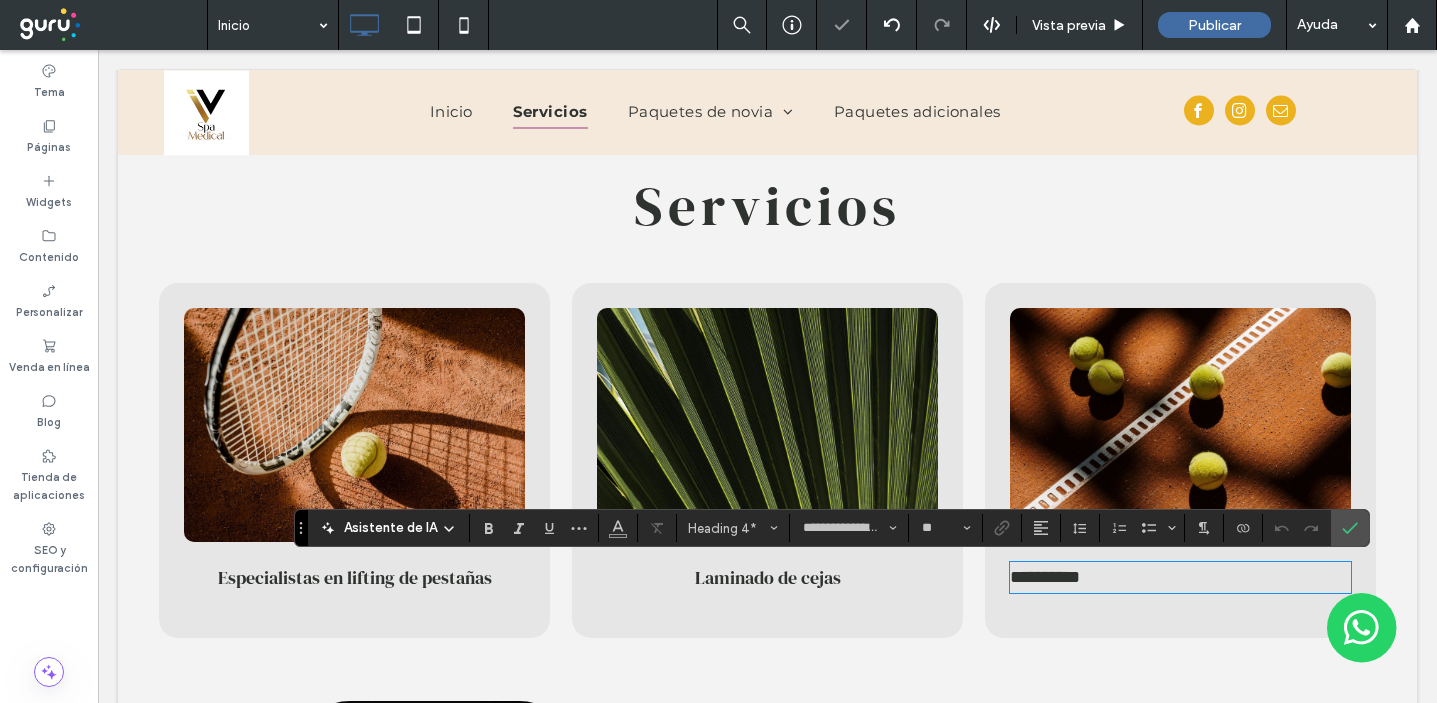 click on "**********" at bounding box center (1045, 577) 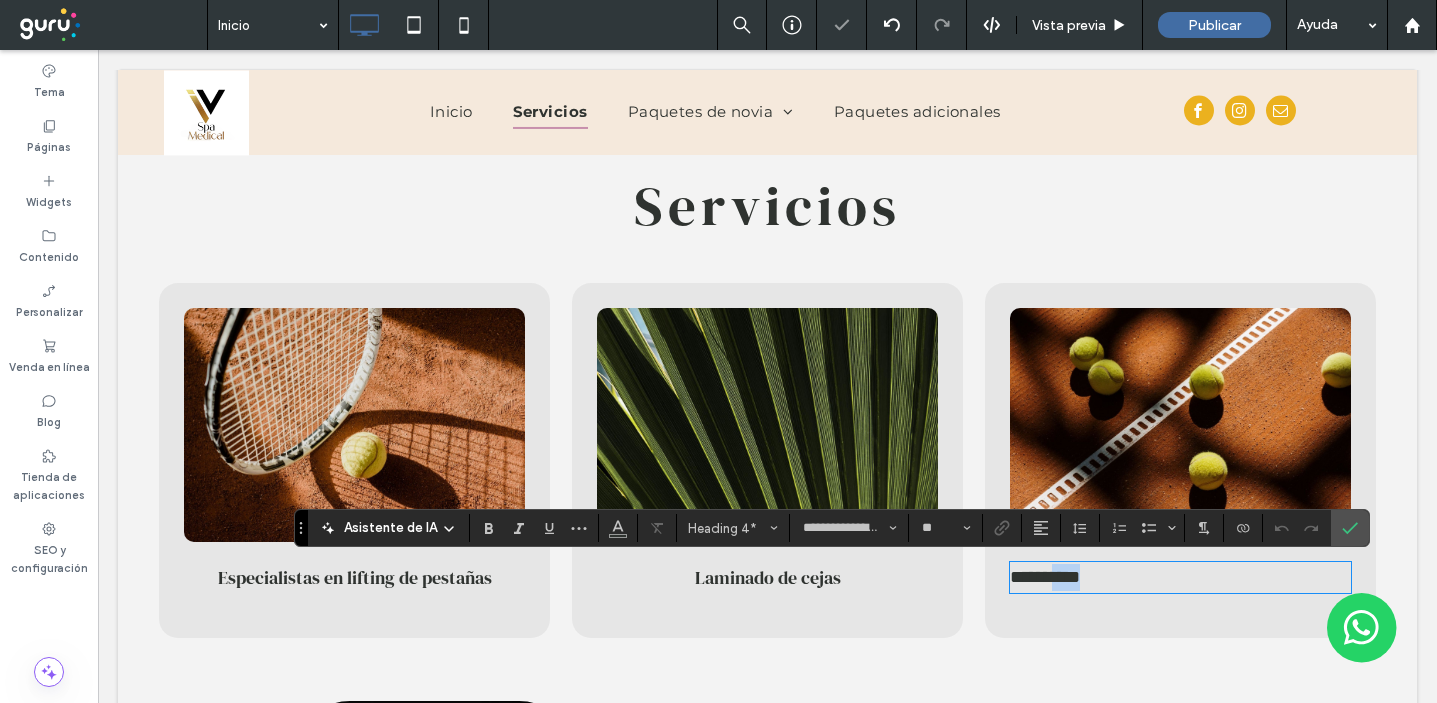 click on "**********" at bounding box center [1045, 577] 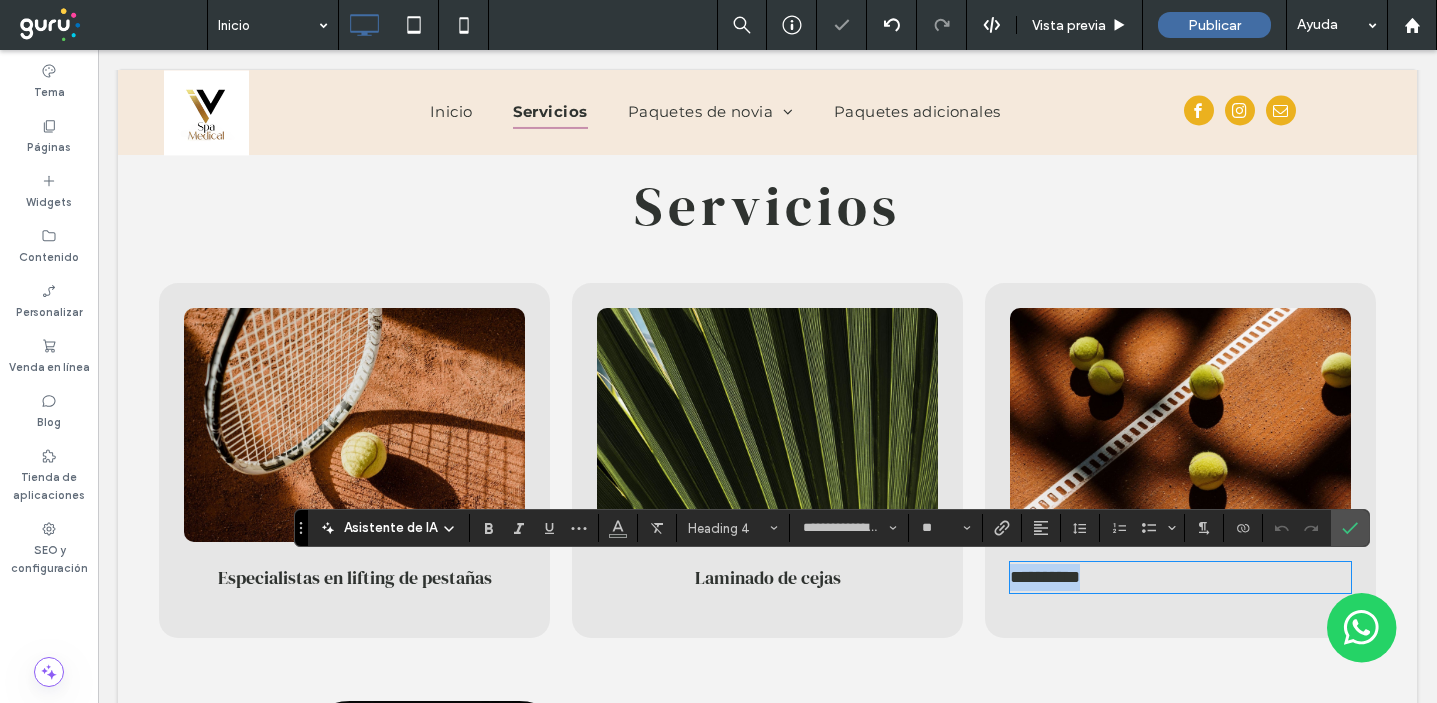 click on "**********" at bounding box center [1045, 577] 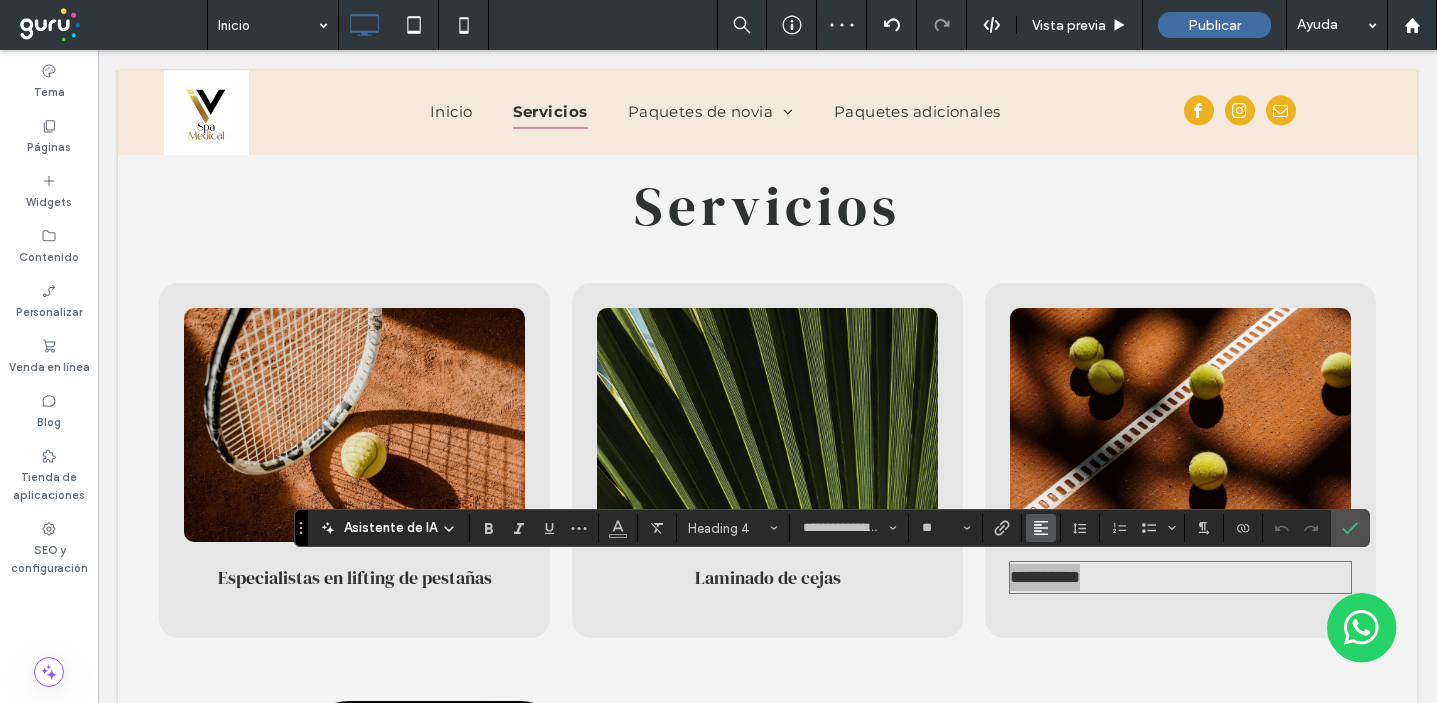 click at bounding box center (1041, 528) 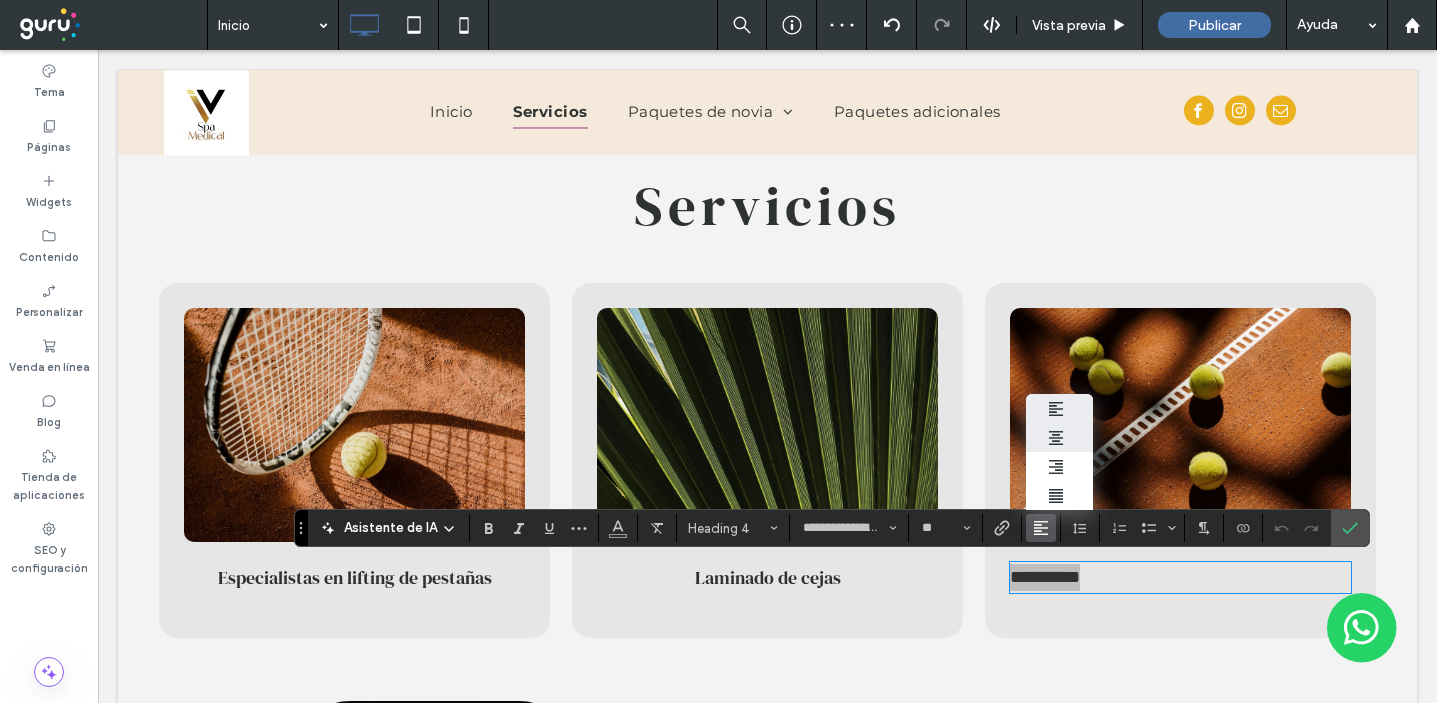 click at bounding box center [1059, 437] 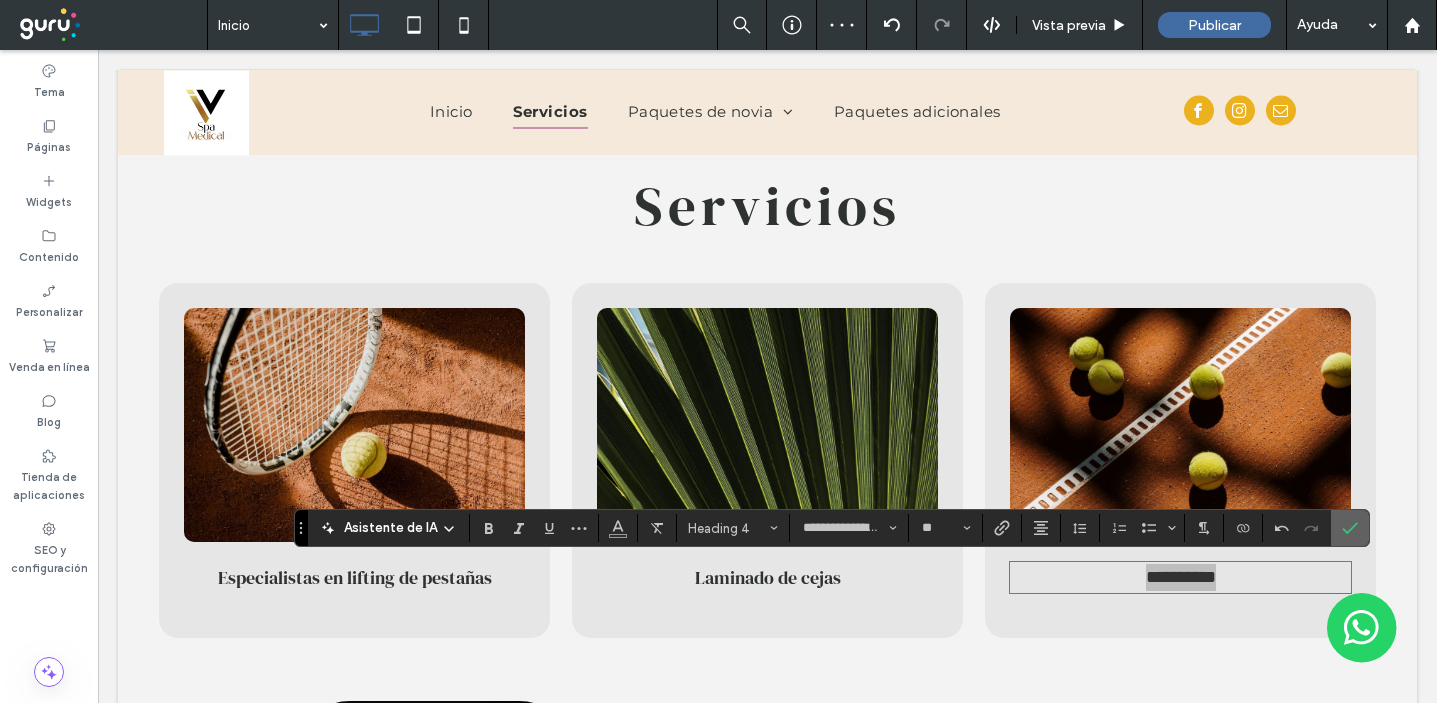 click at bounding box center [1350, 528] 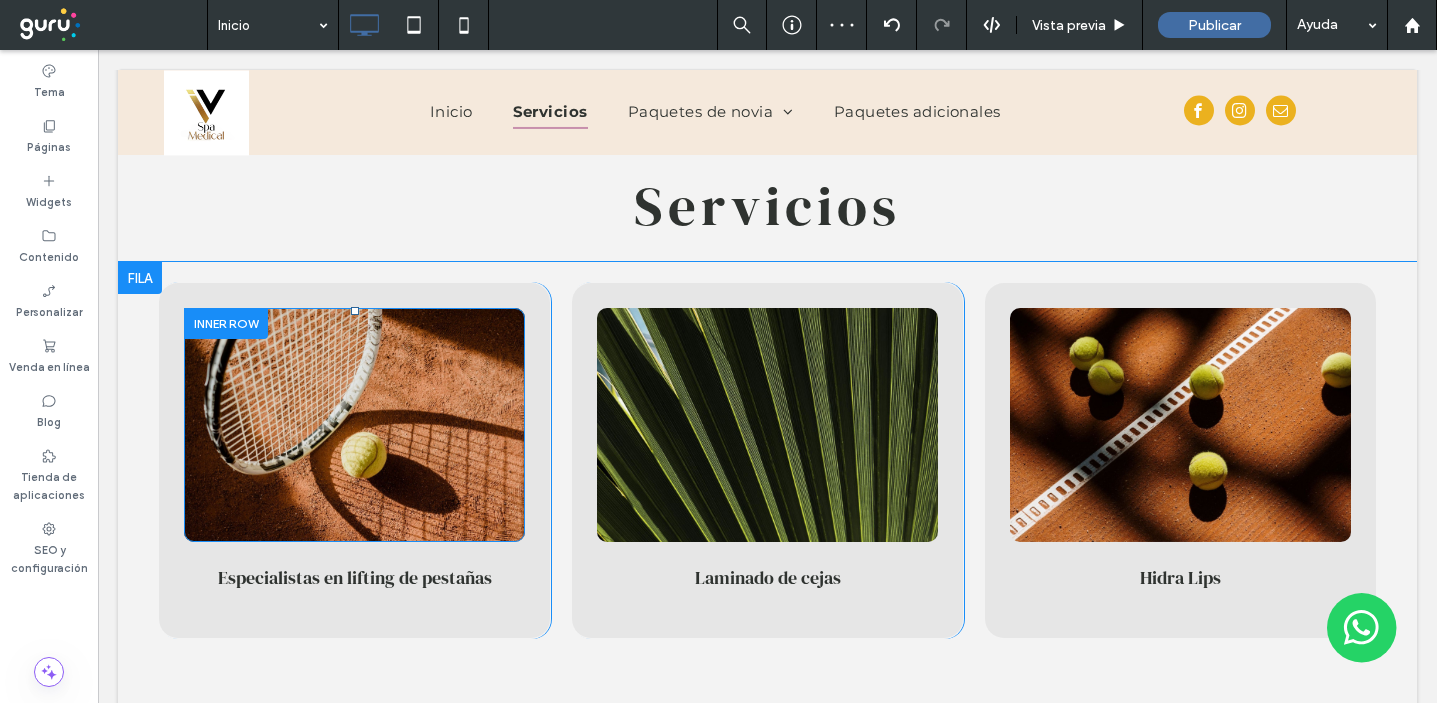 click on "Click To Paste" at bounding box center [354, 425] 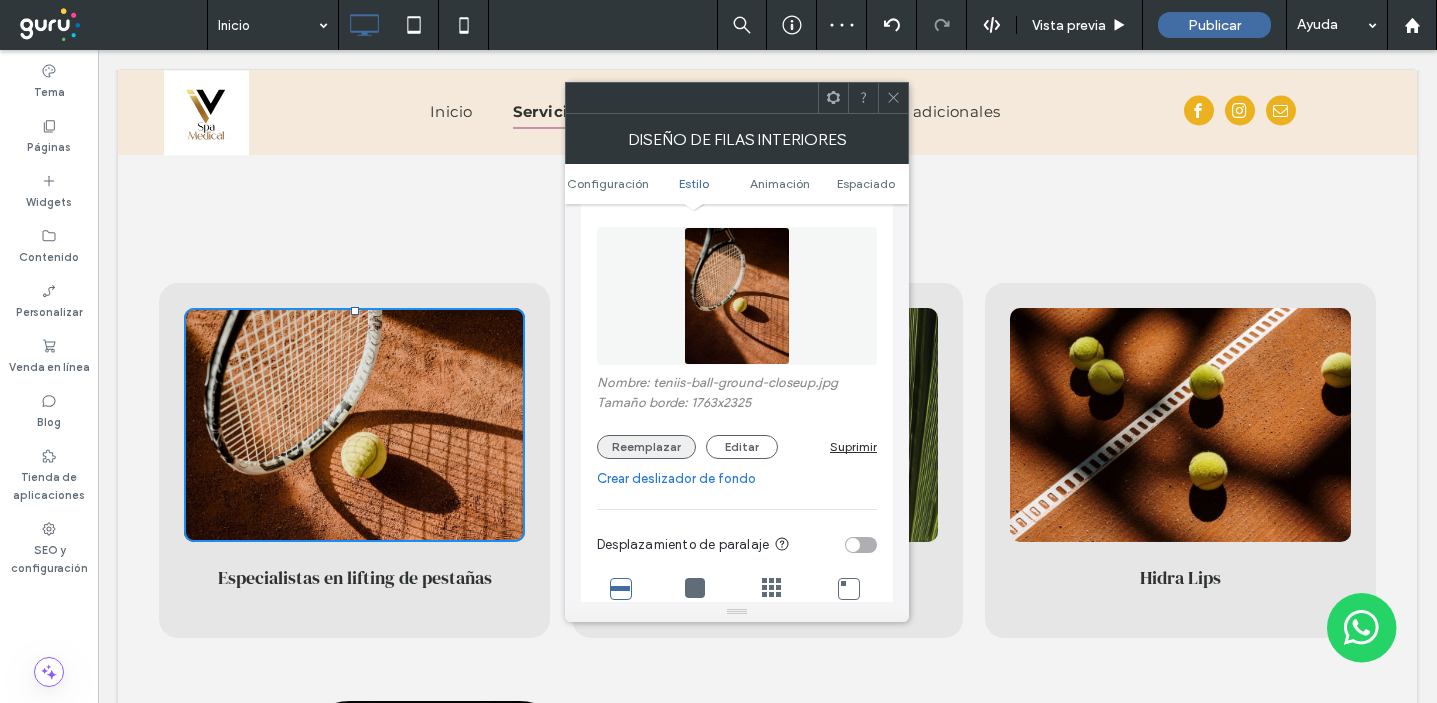 scroll, scrollTop: 300, scrollLeft: 0, axis: vertical 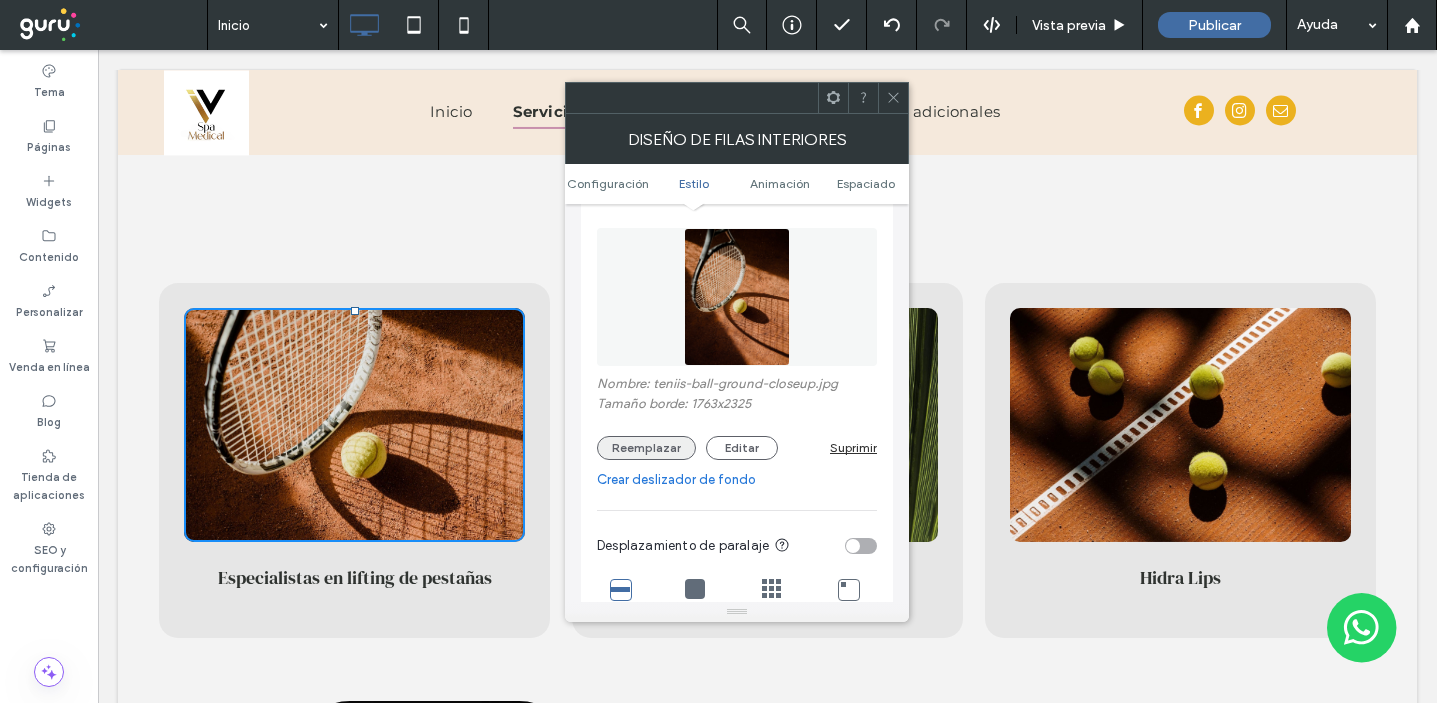 click on "Reemplazar" at bounding box center (646, 448) 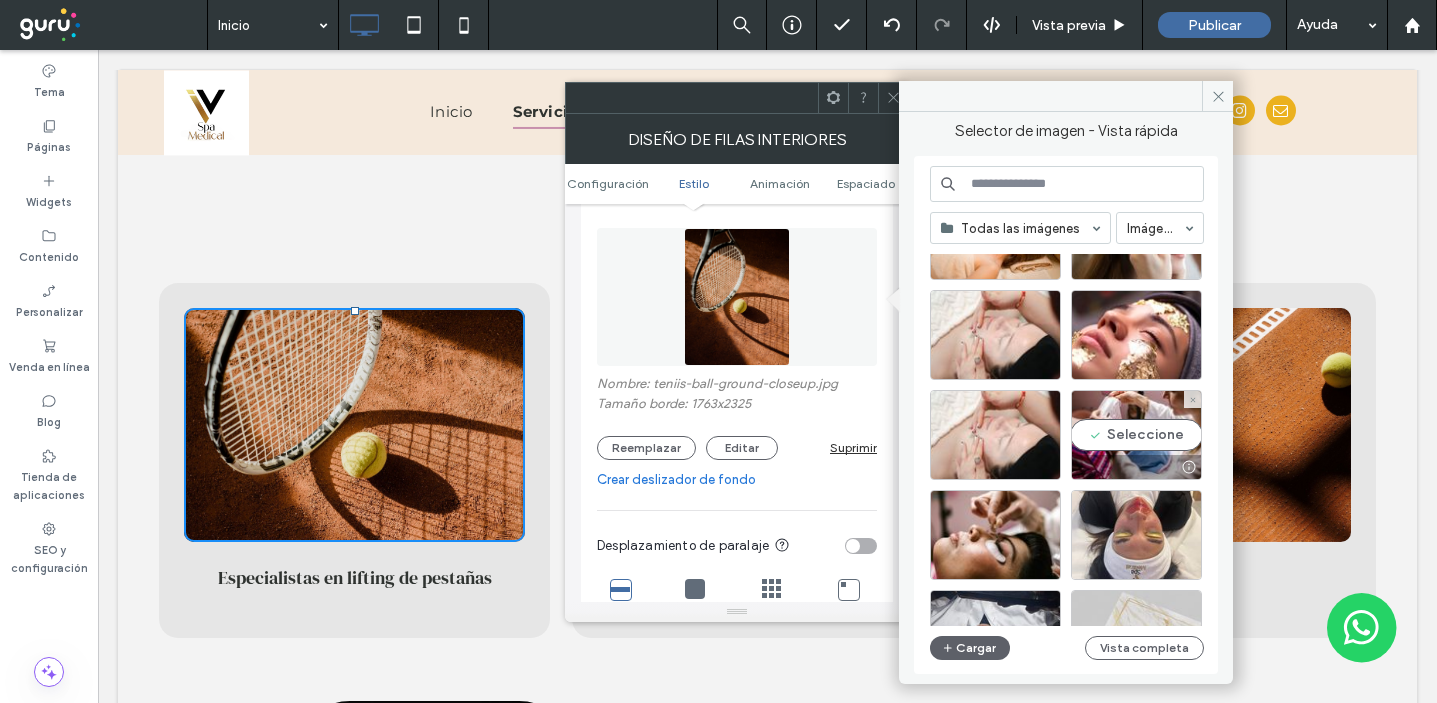 scroll, scrollTop: 295, scrollLeft: 0, axis: vertical 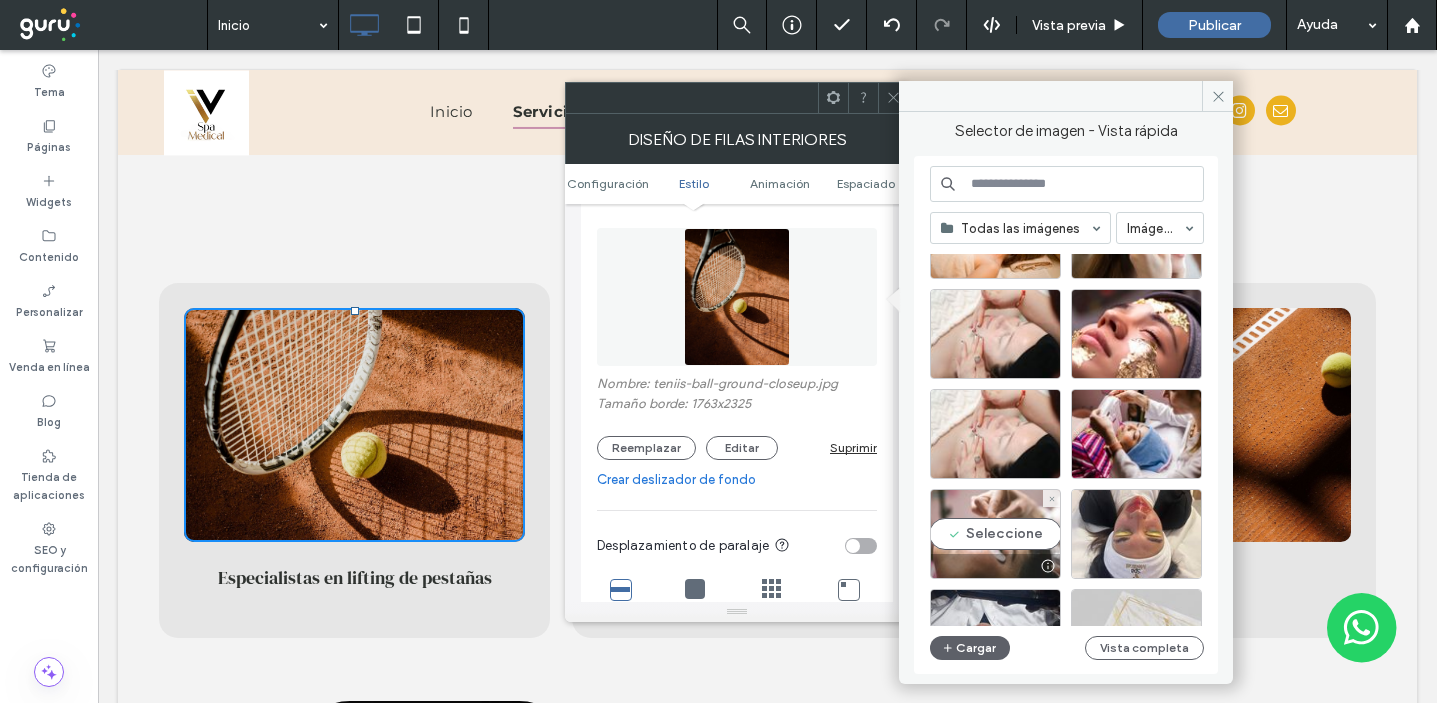 click on "Seleccione" at bounding box center [995, 534] 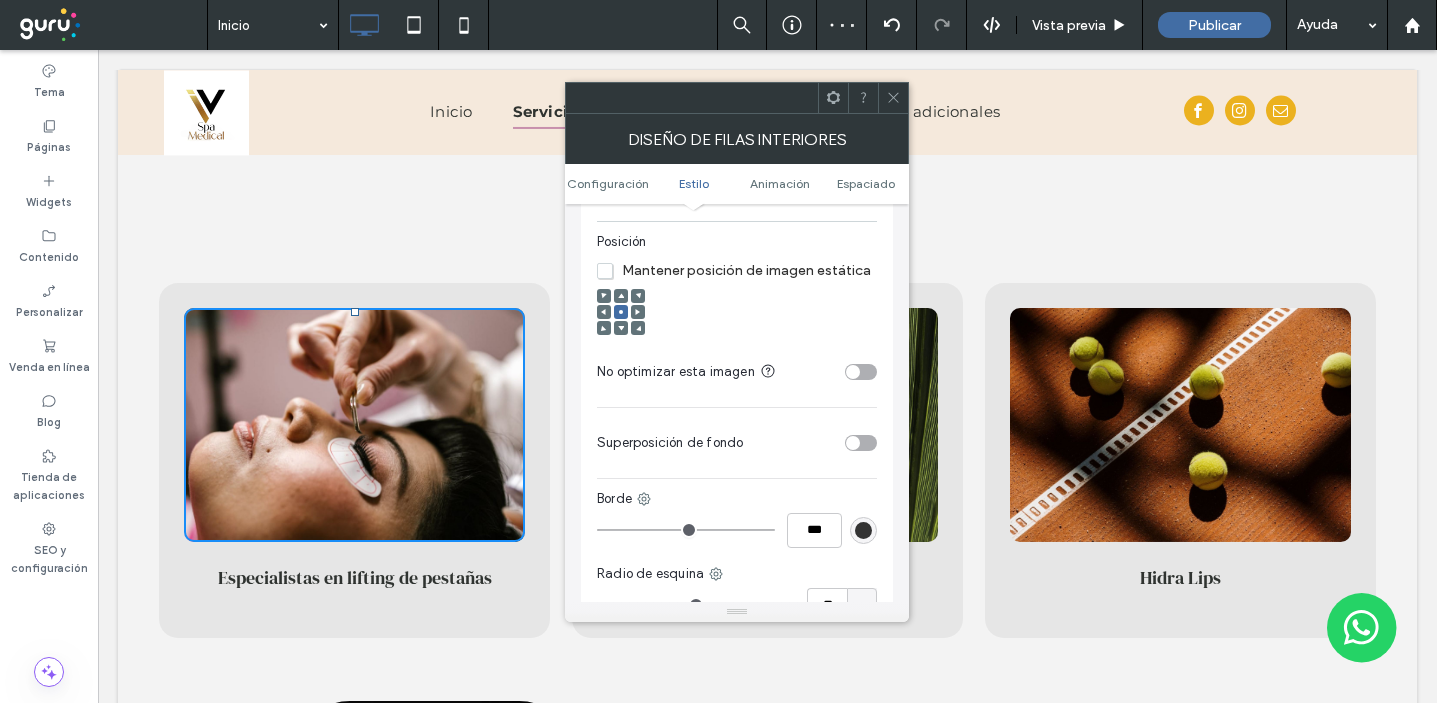 scroll, scrollTop: 788, scrollLeft: 0, axis: vertical 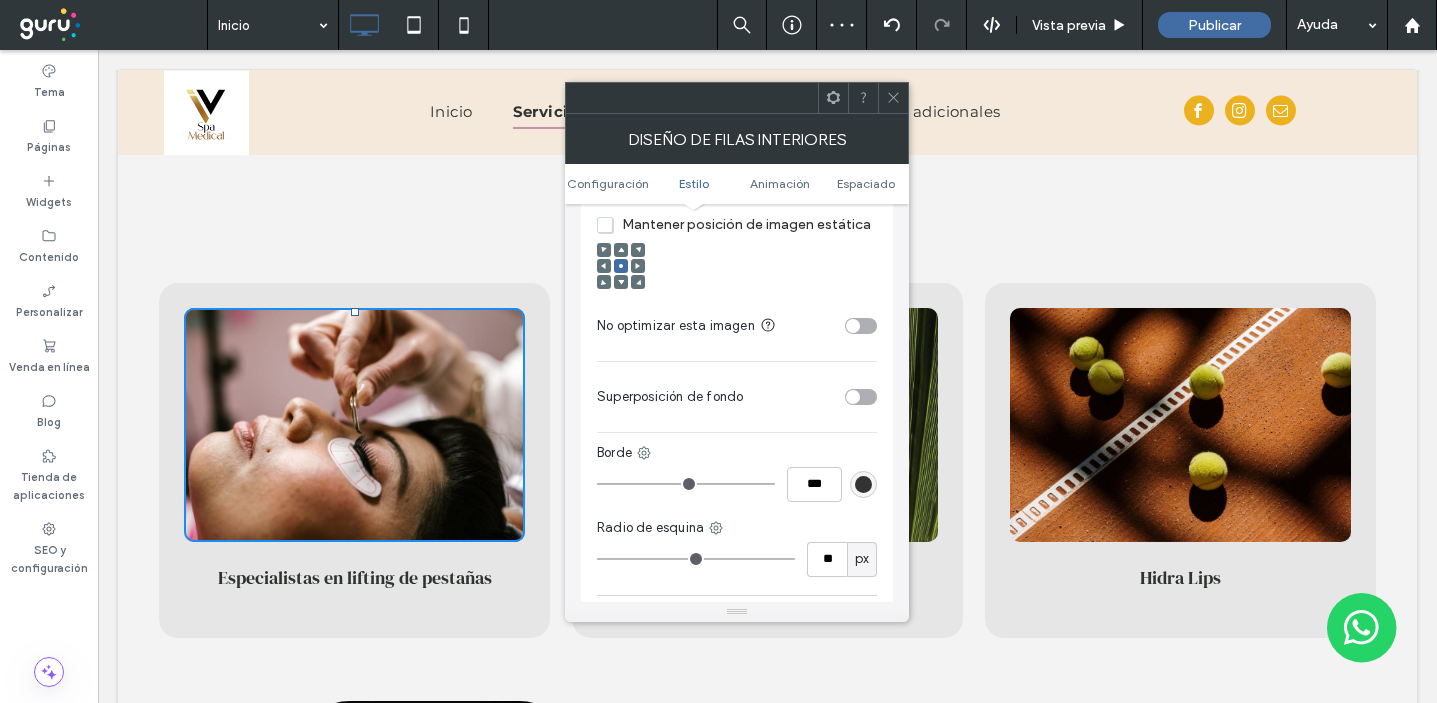 type on "**" 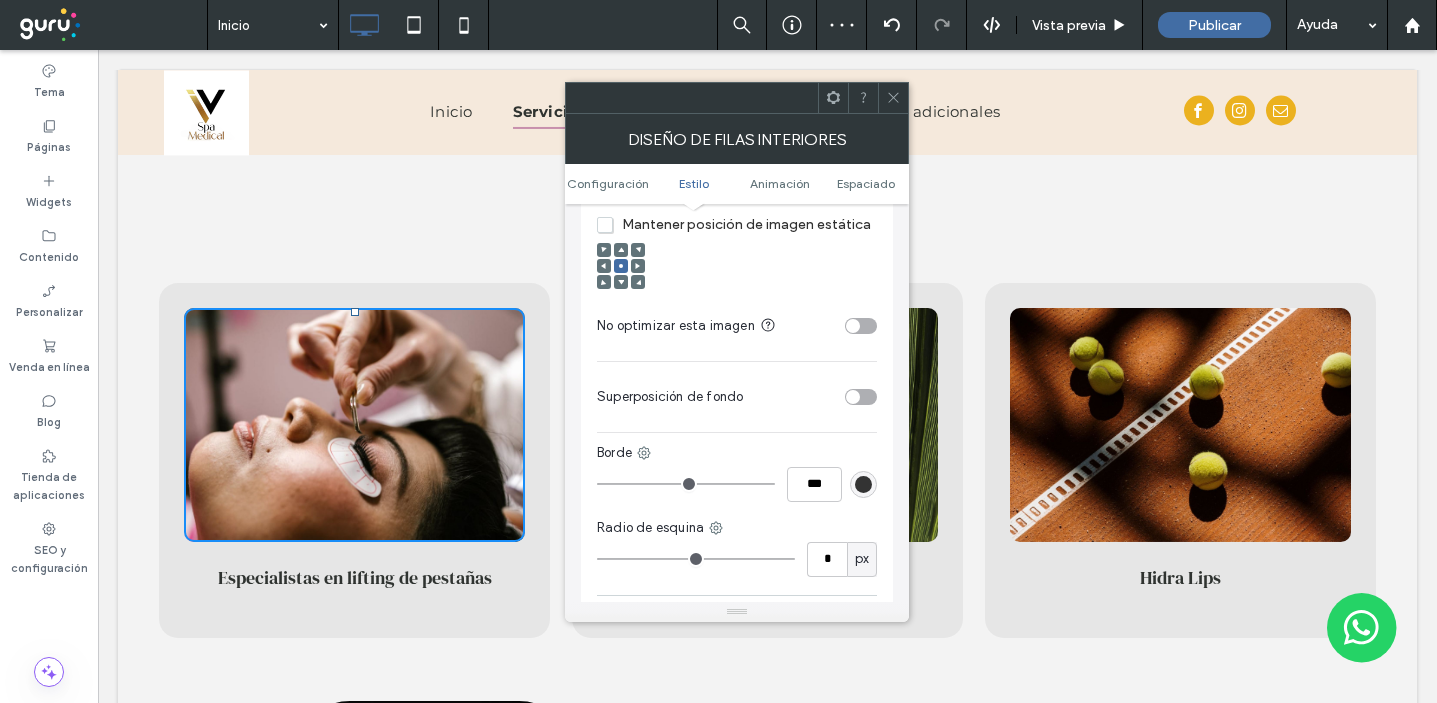 type on "*" 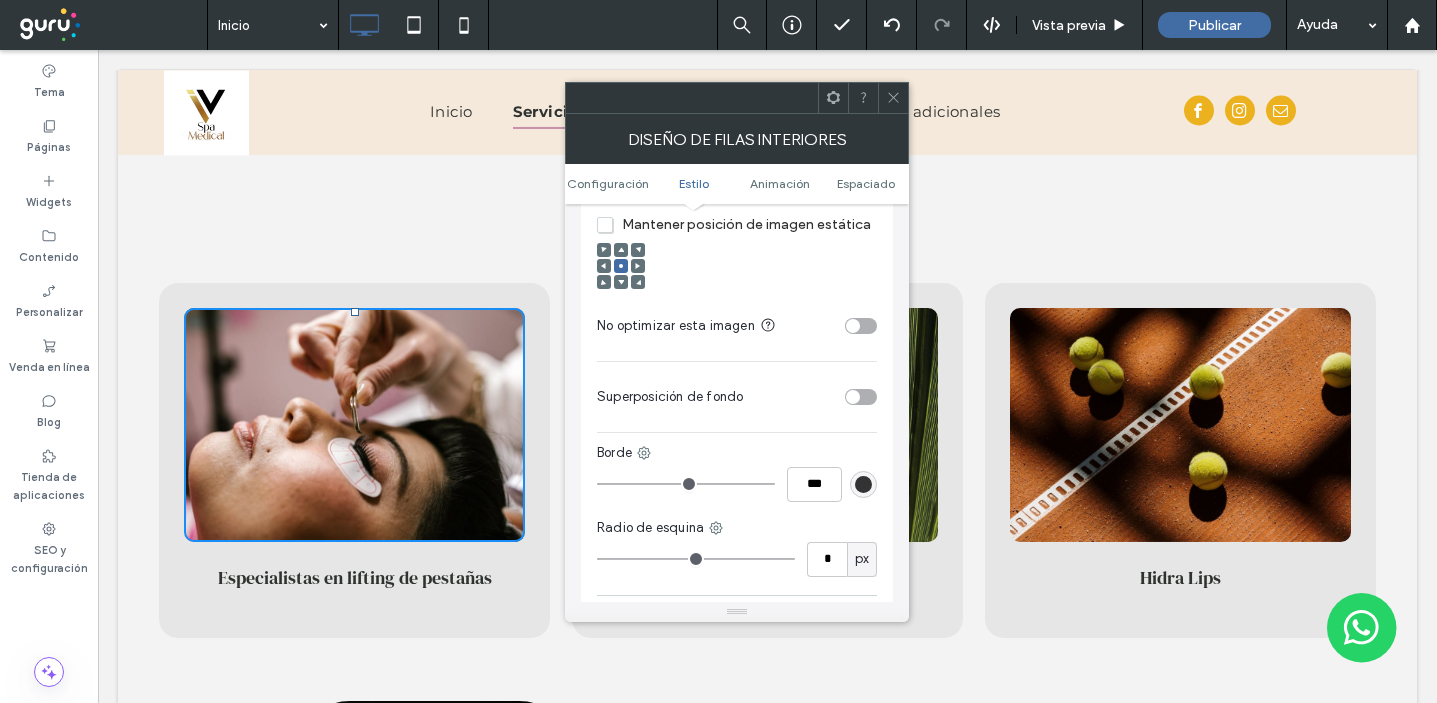 drag, startPoint x: 587, startPoint y: 559, endPoint x: 567, endPoint y: 557, distance: 20.09975 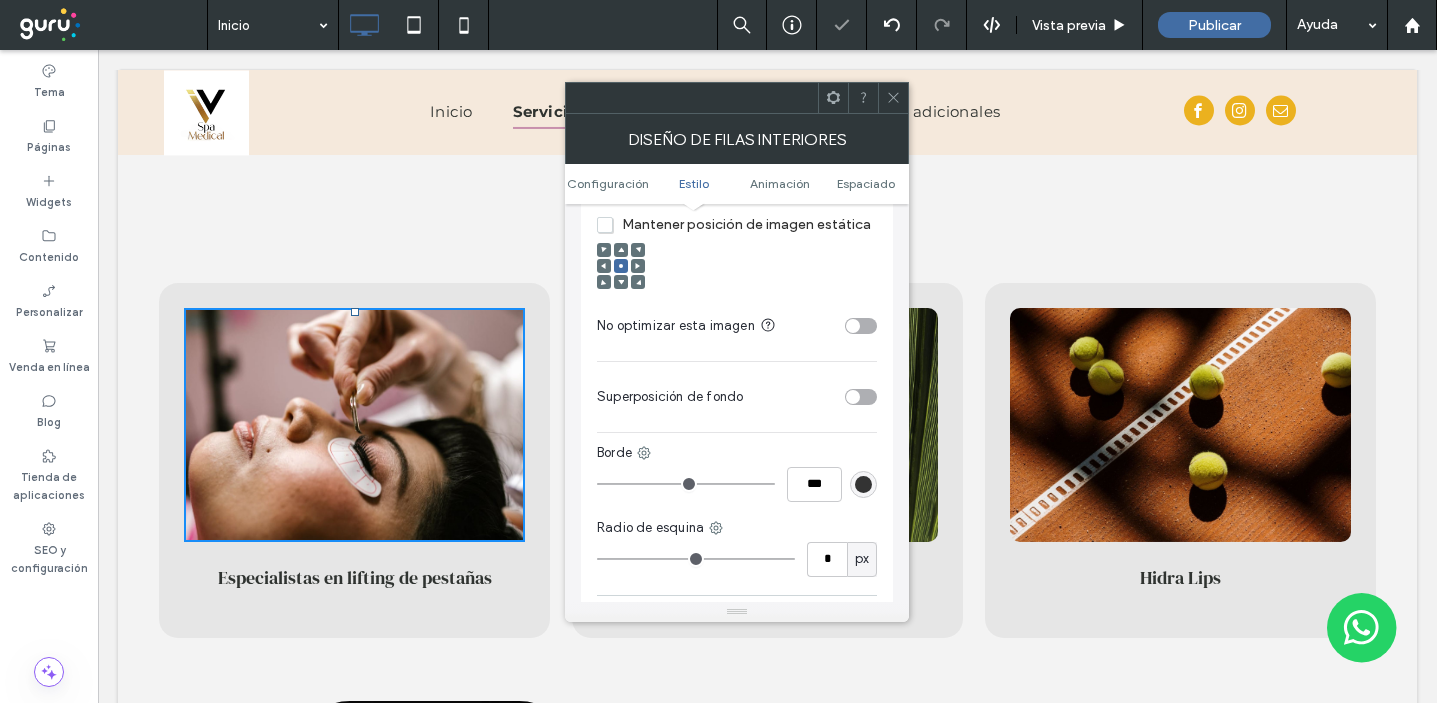 click 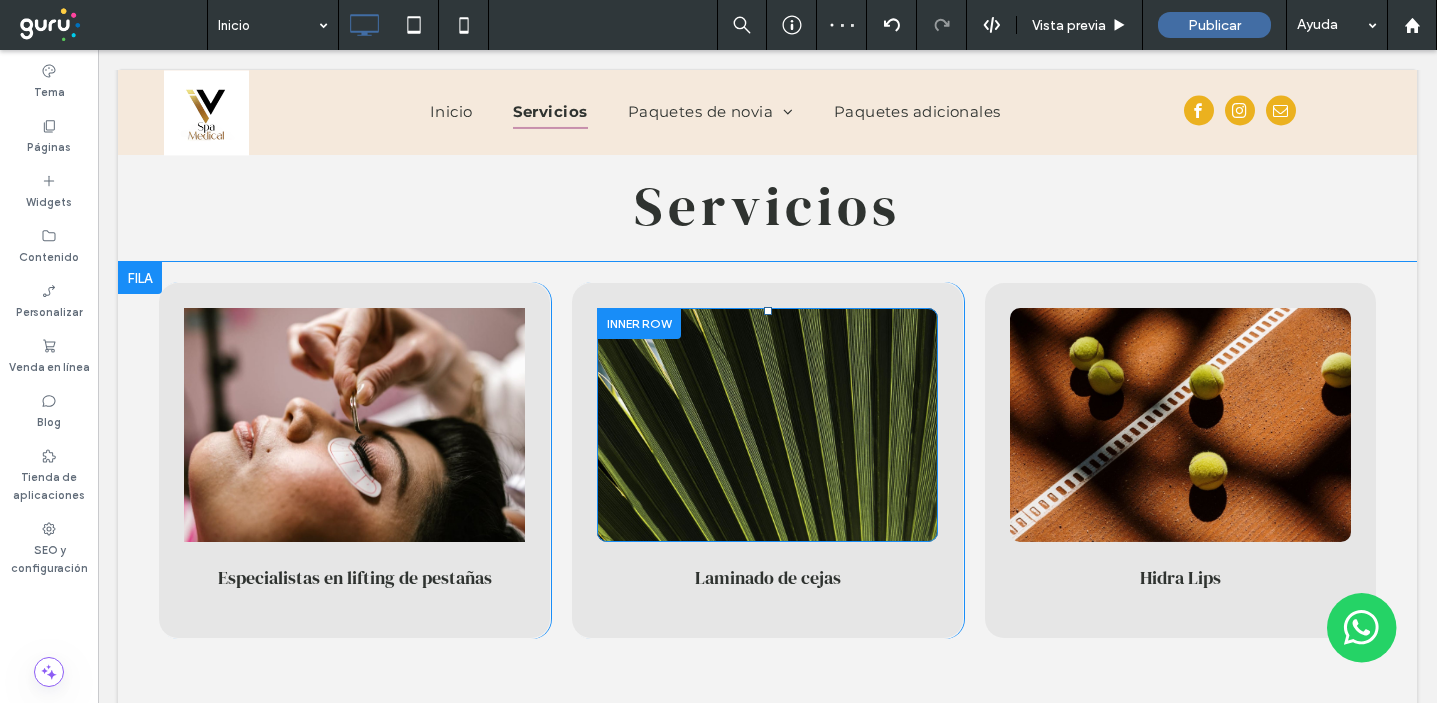 click on "Click To Paste" at bounding box center [767, 425] 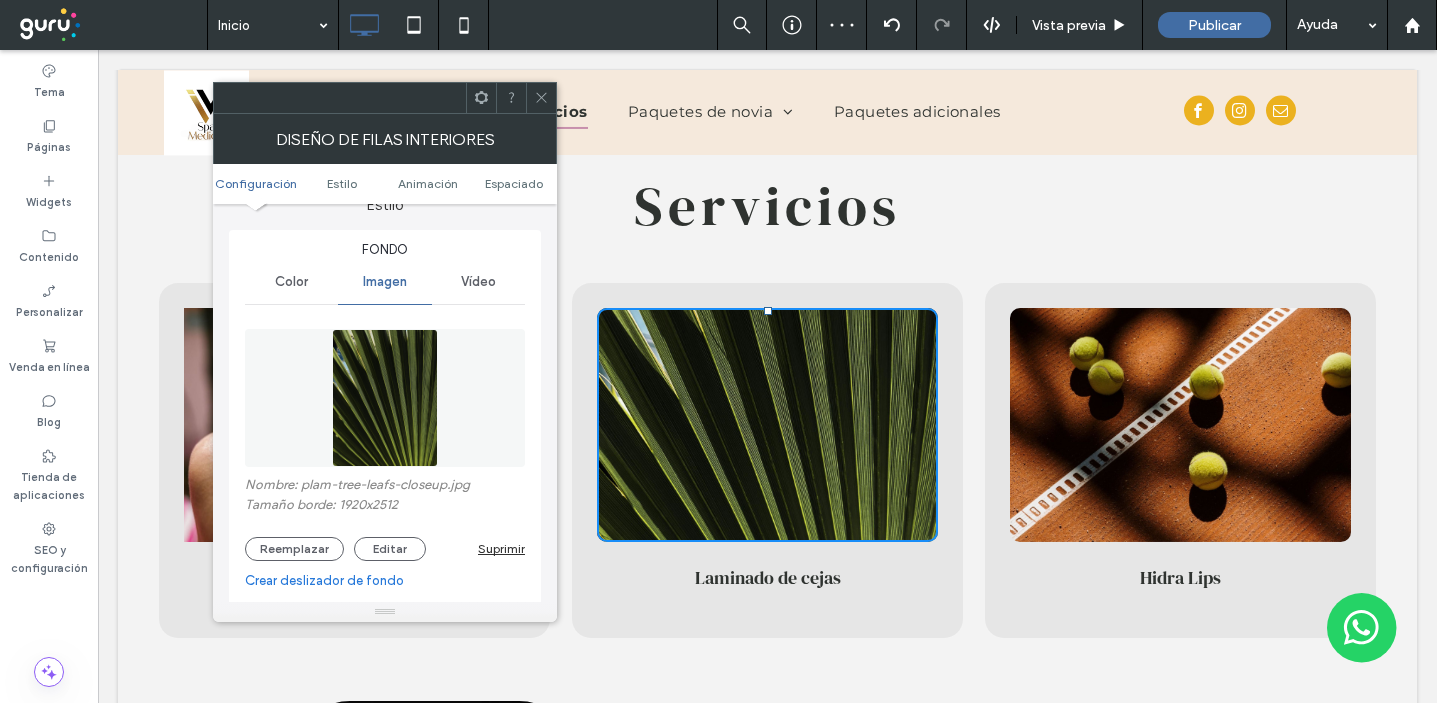 scroll, scrollTop: 264, scrollLeft: 0, axis: vertical 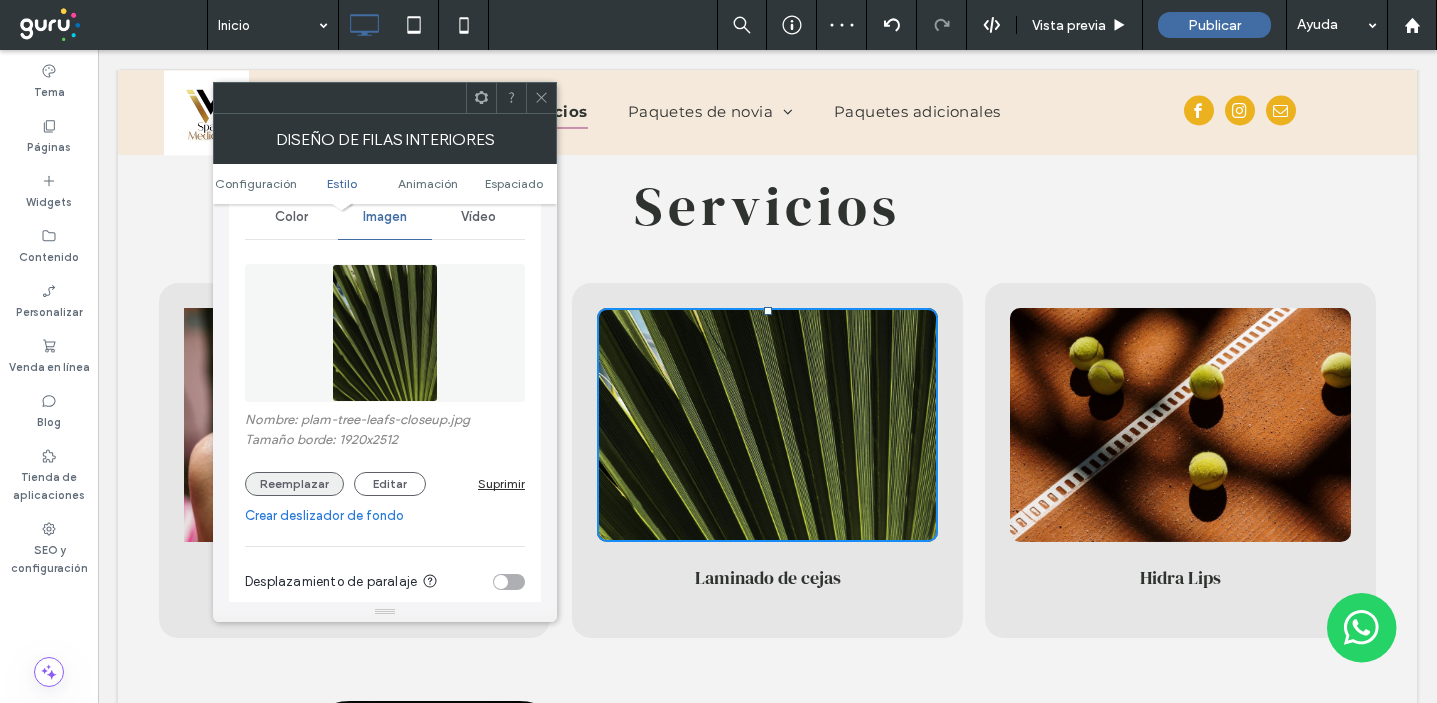 click on "Reemplazar" at bounding box center [294, 484] 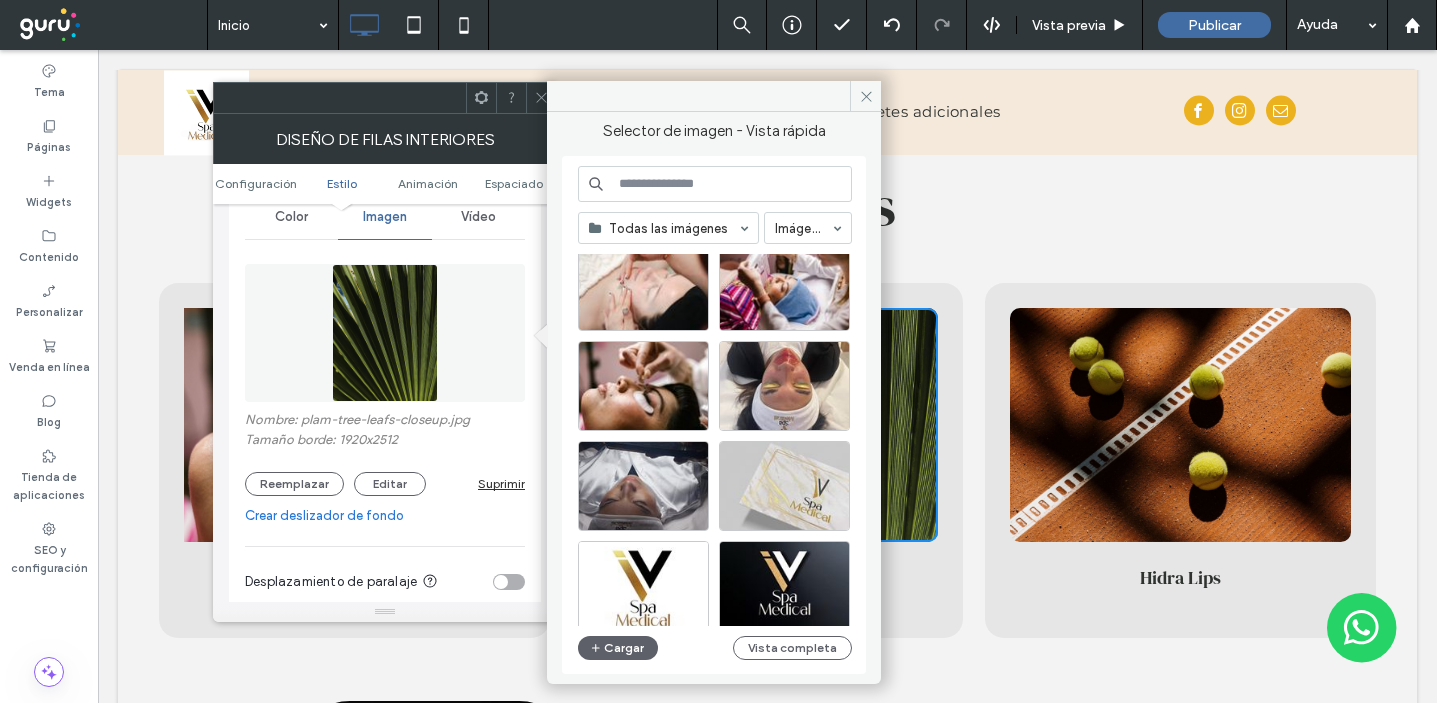 scroll, scrollTop: 445, scrollLeft: 0, axis: vertical 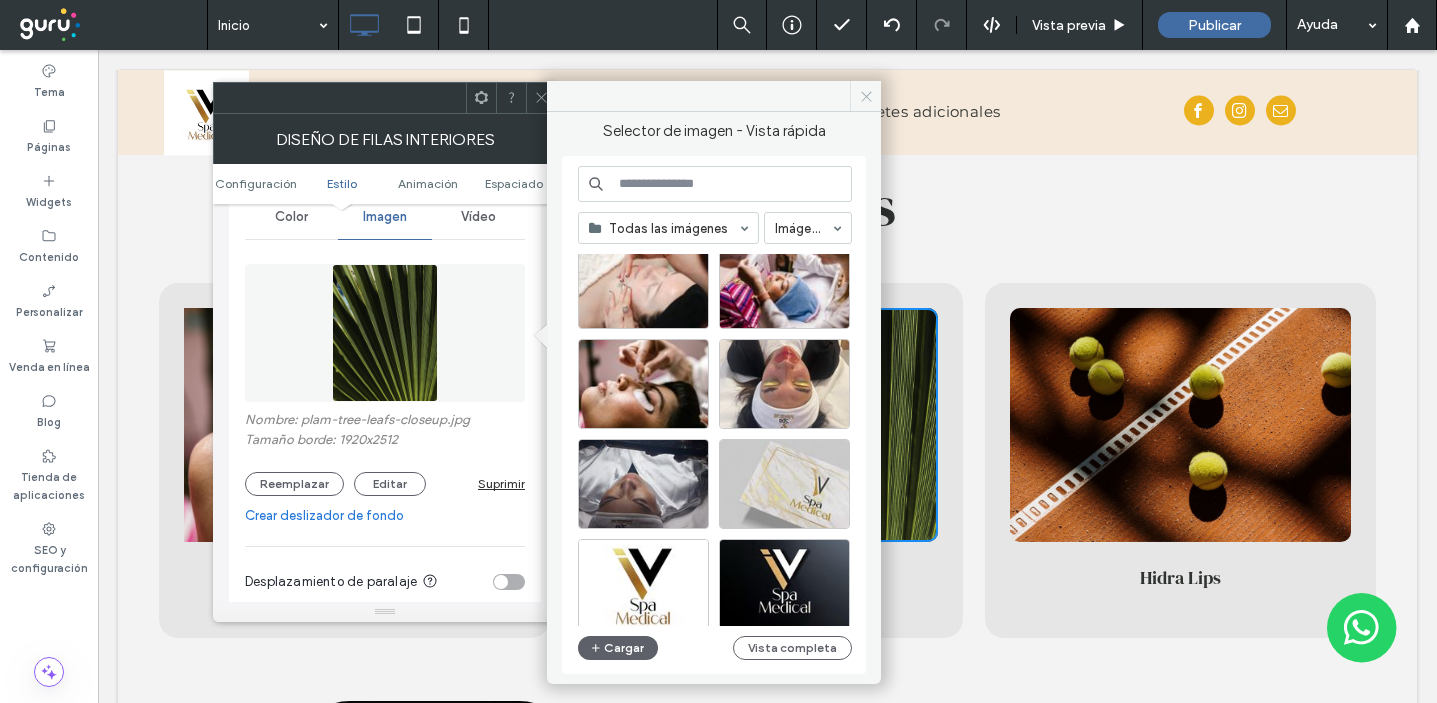 click 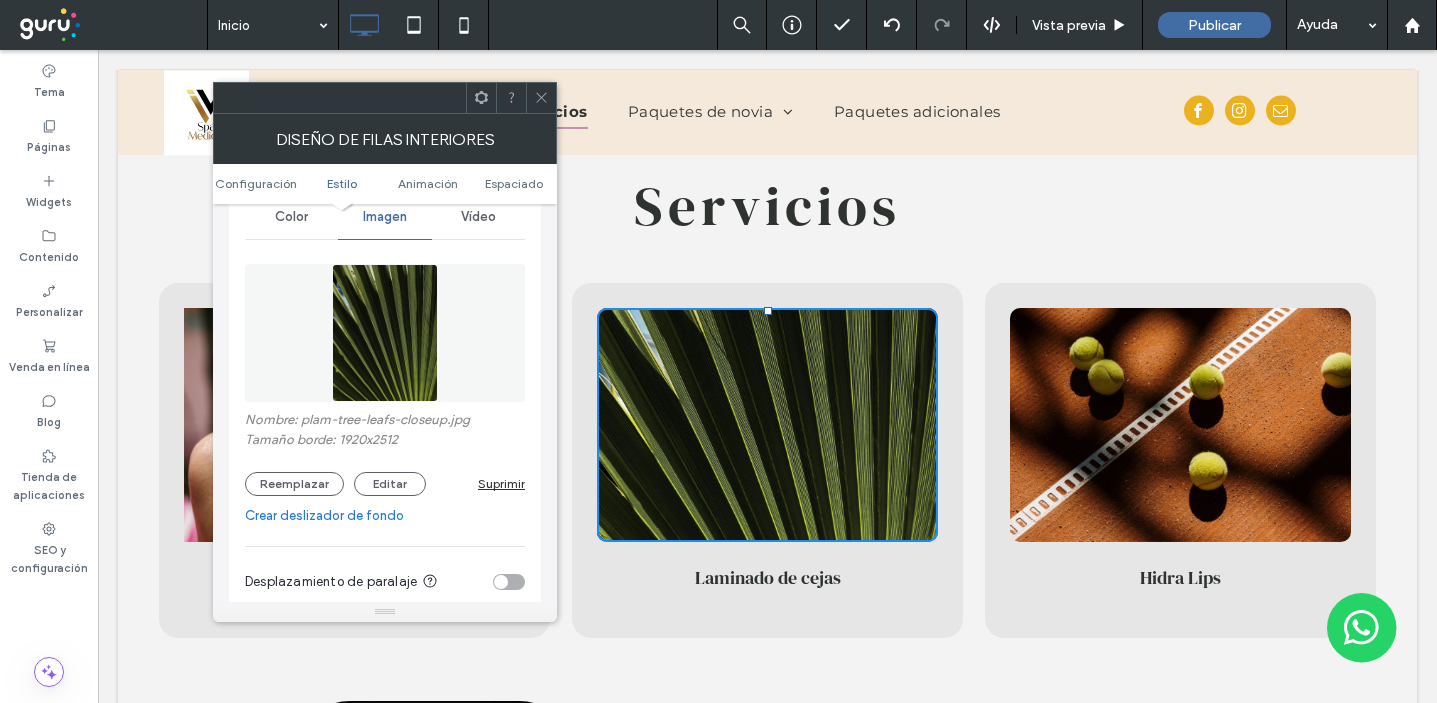 click 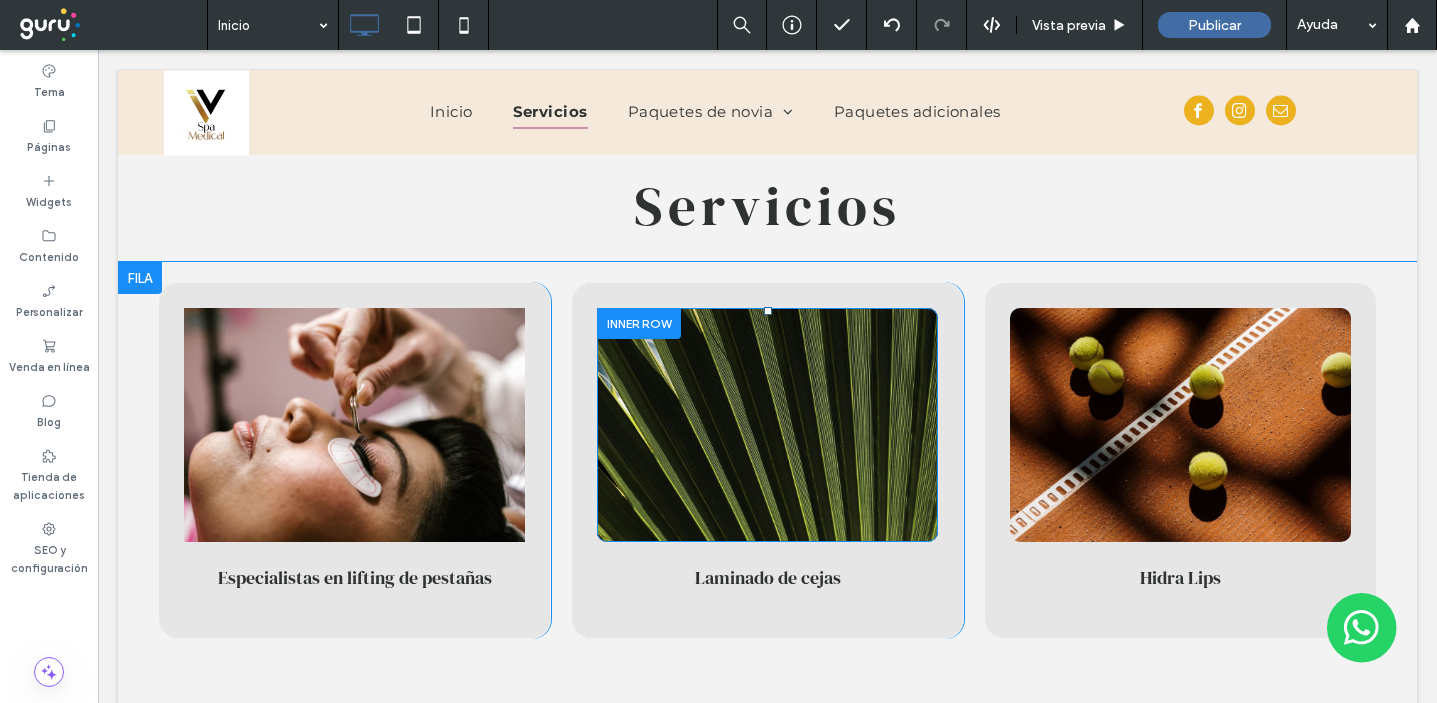 click on "Click To Paste" at bounding box center (767, 425) 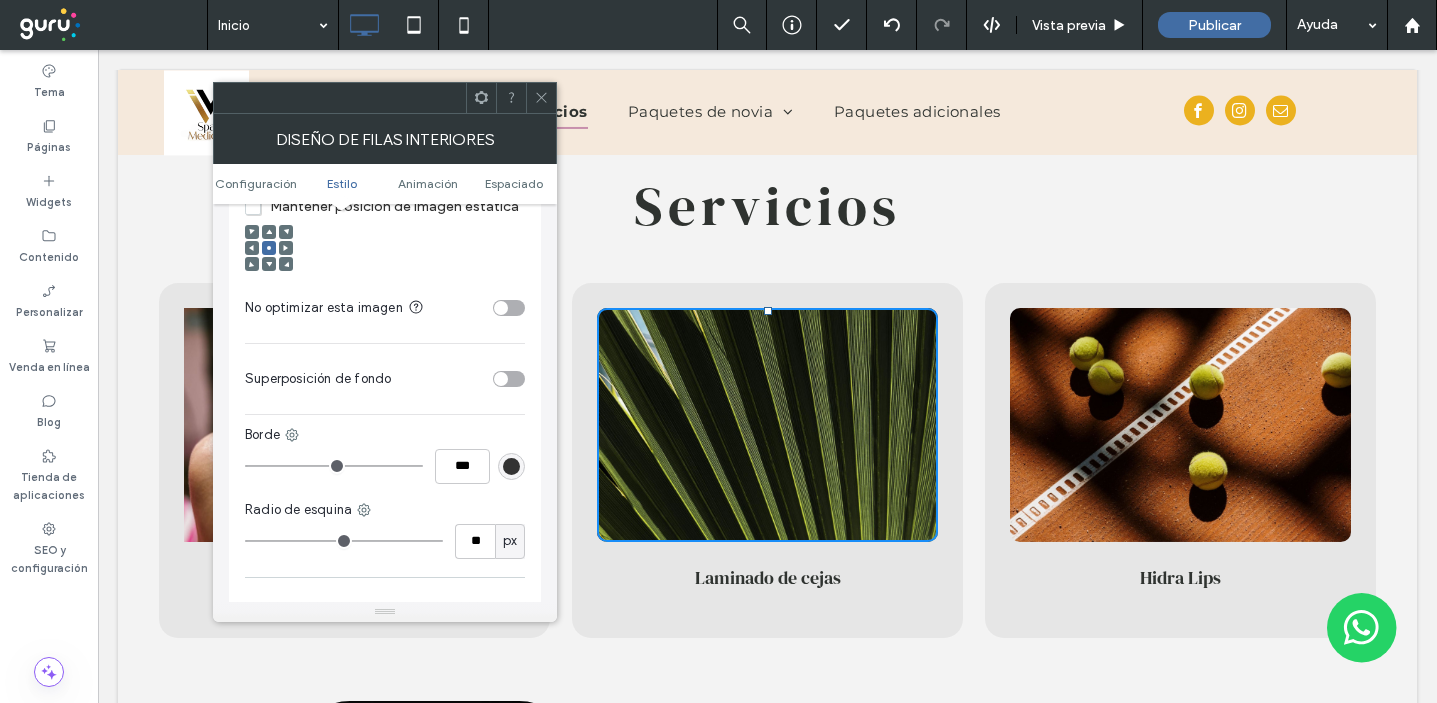 scroll, scrollTop: 848, scrollLeft: 0, axis: vertical 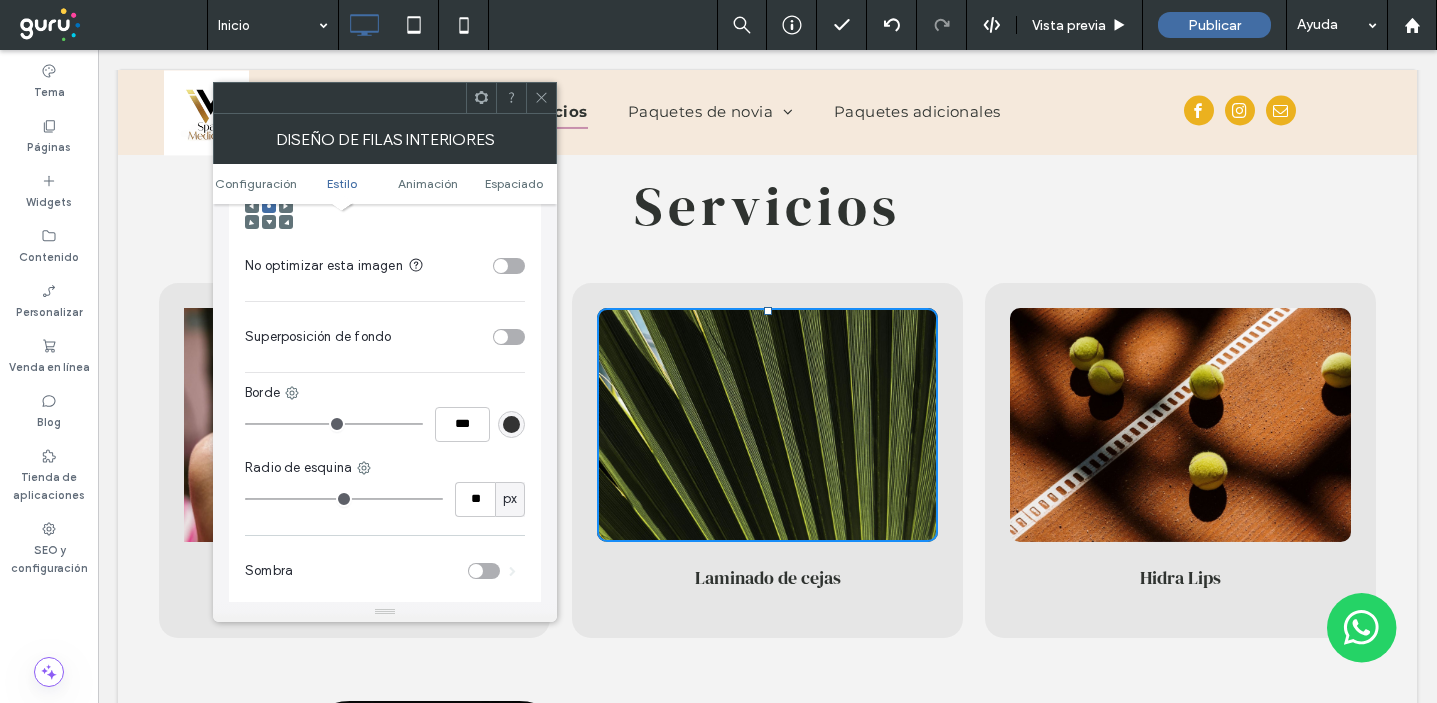 type on "*" 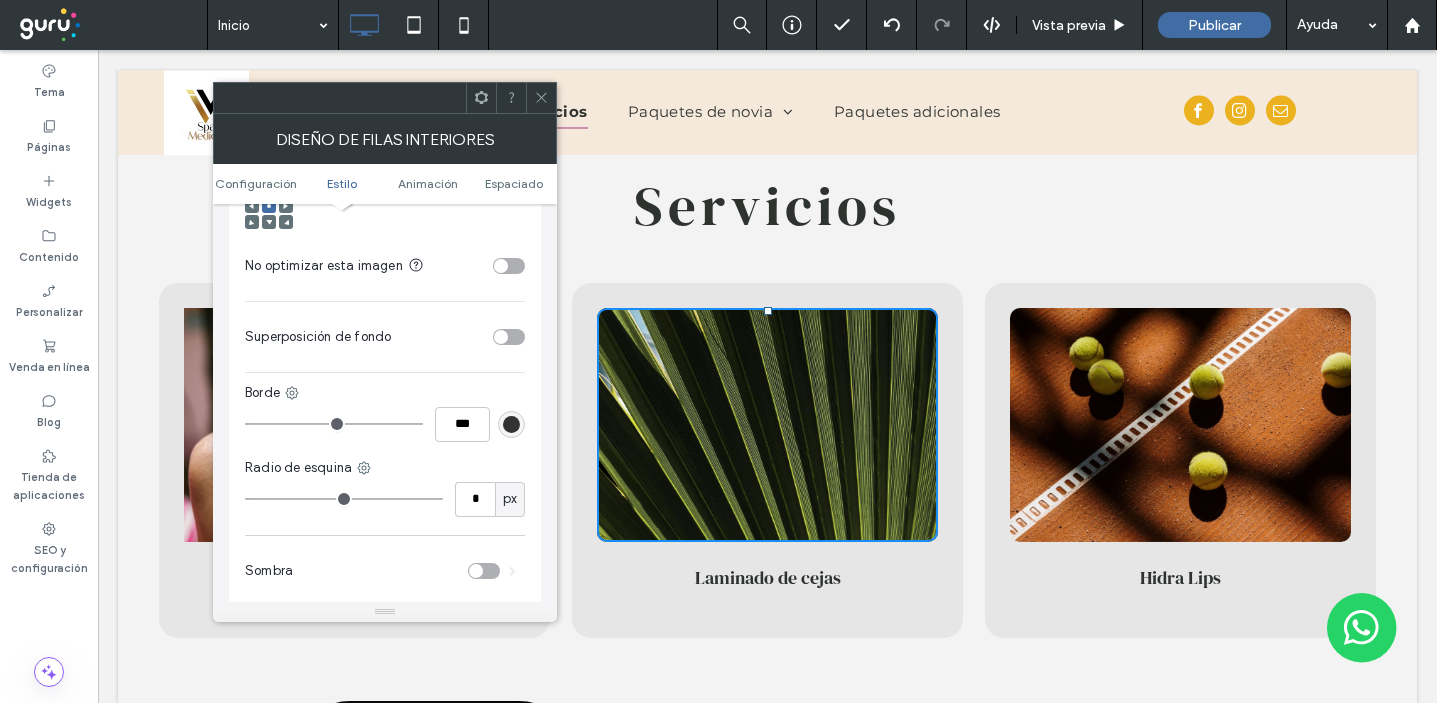 type on "*" 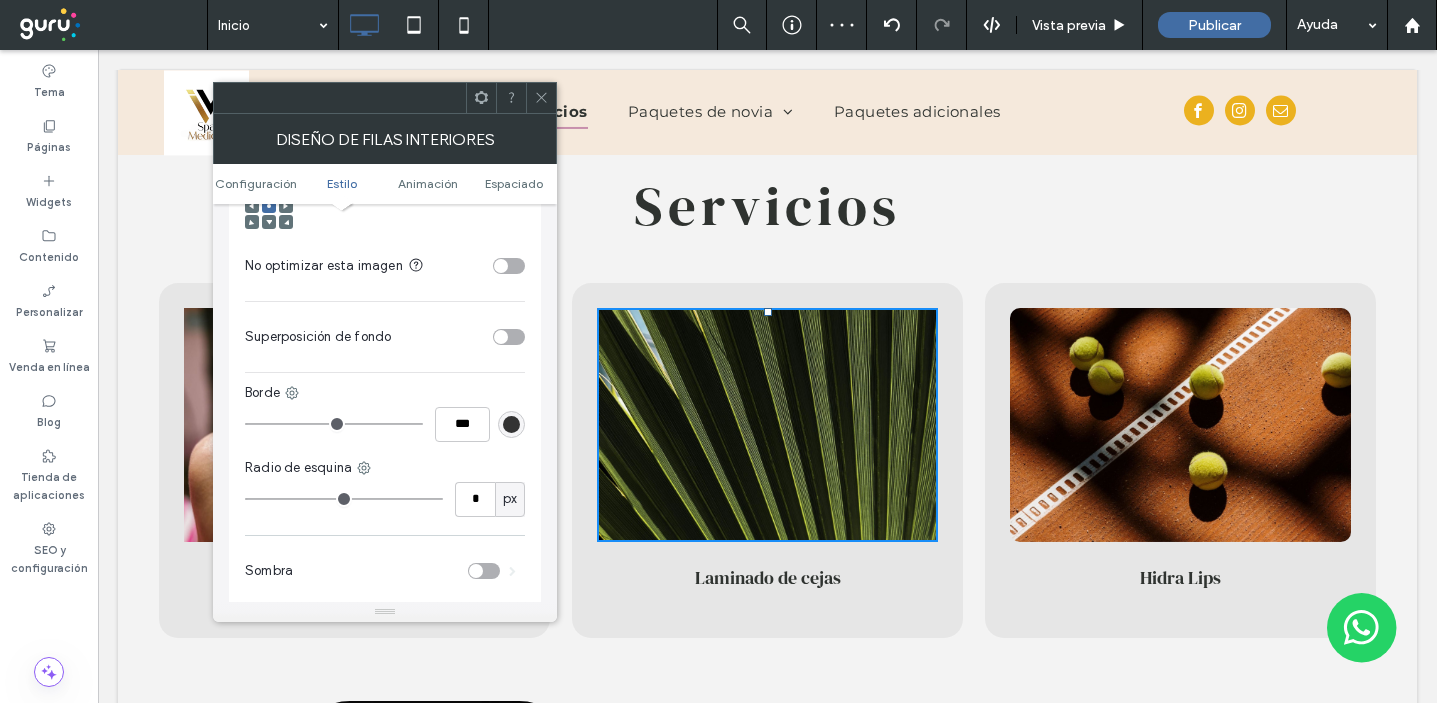 click 